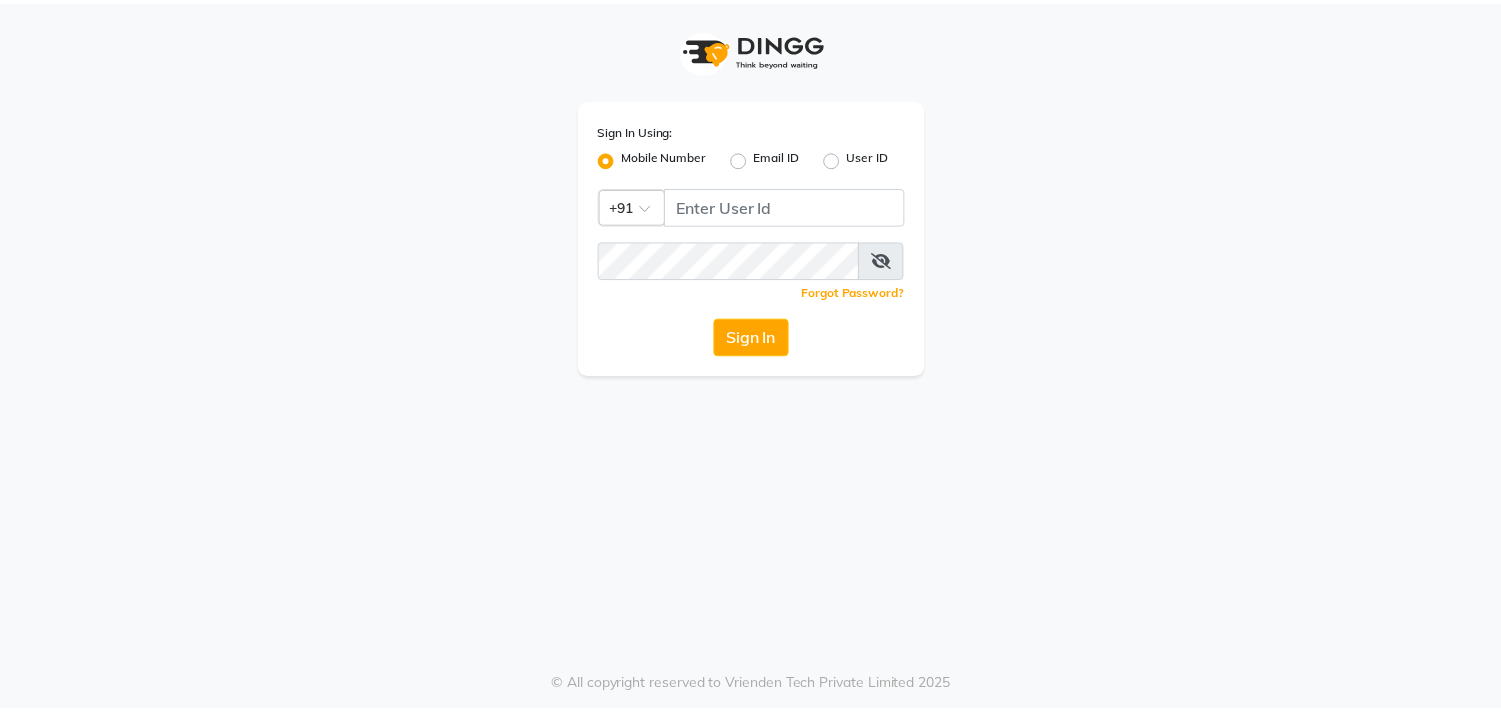 scroll, scrollTop: 0, scrollLeft: 0, axis: both 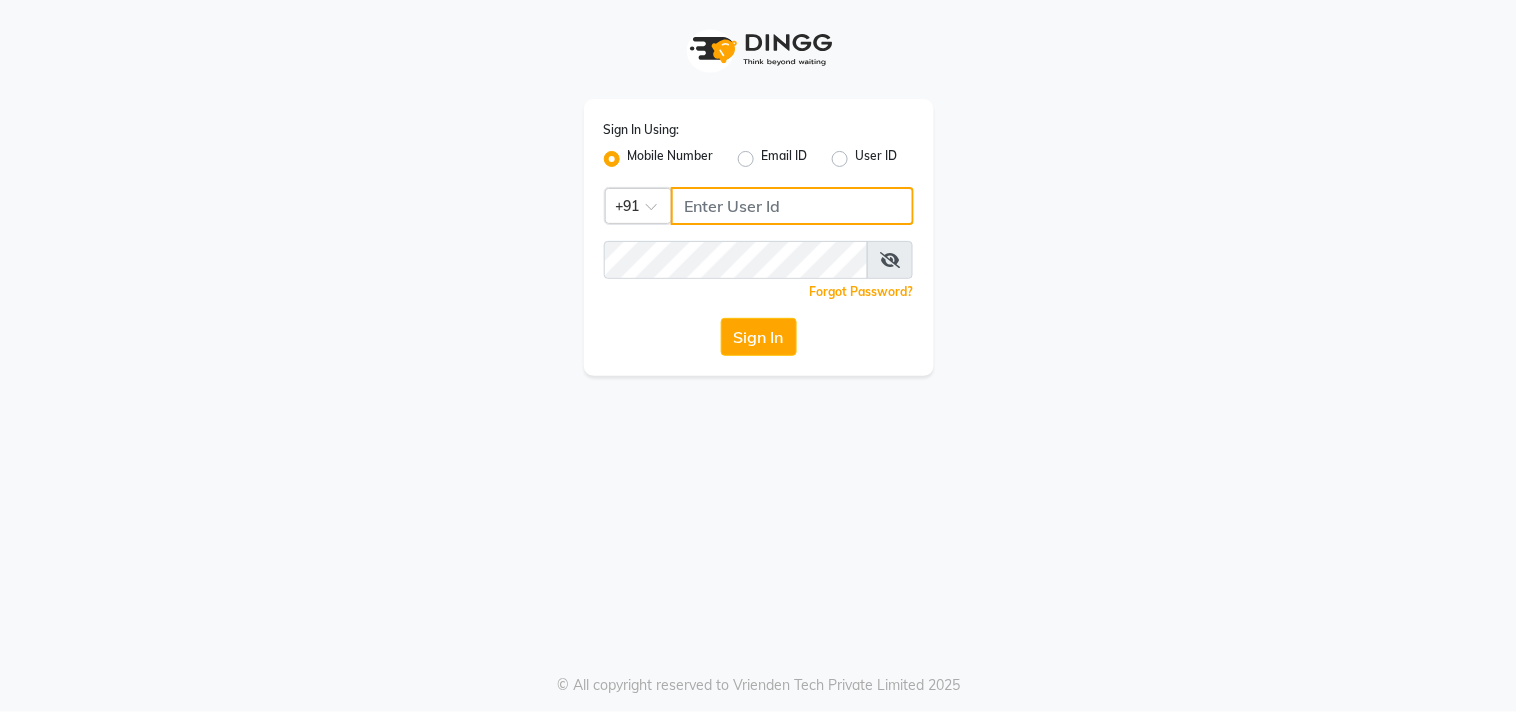 click 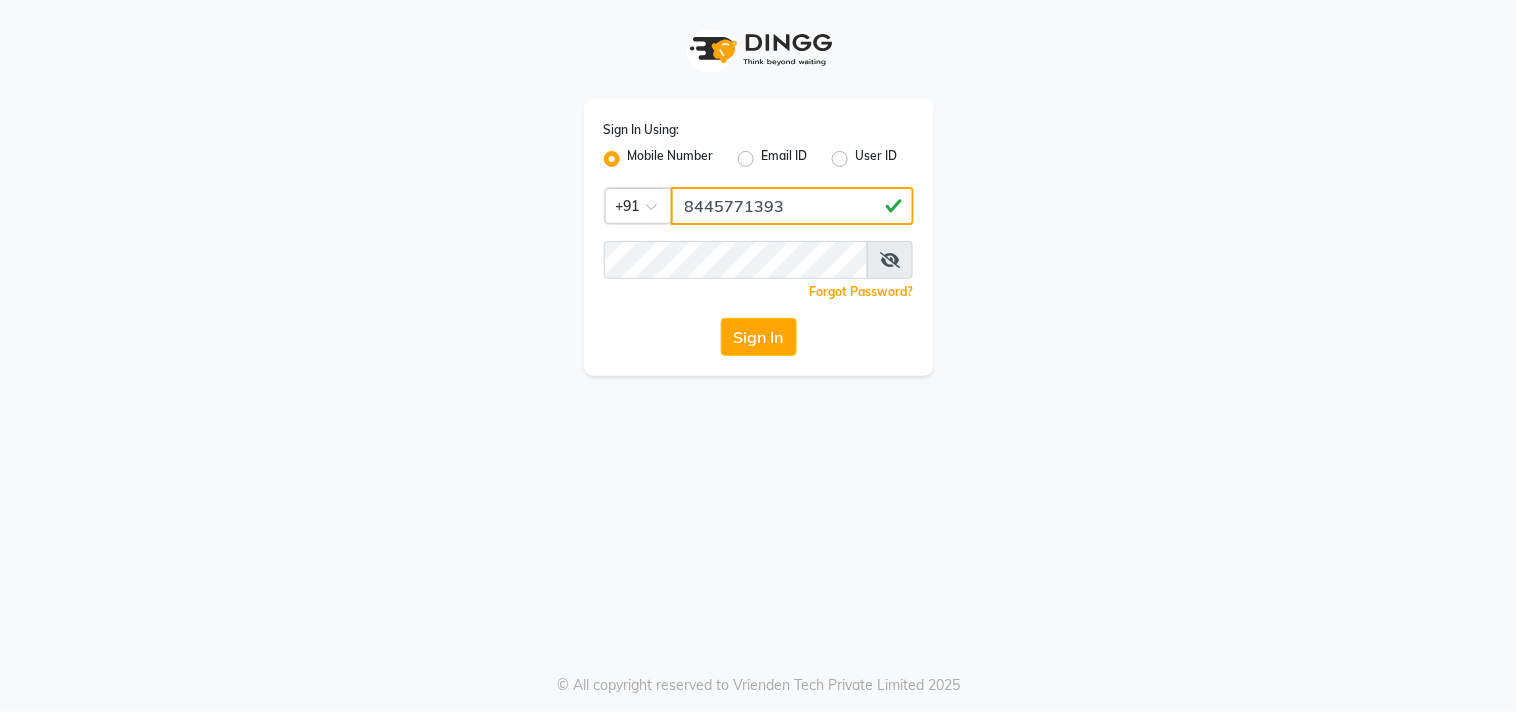 type on "8445771393" 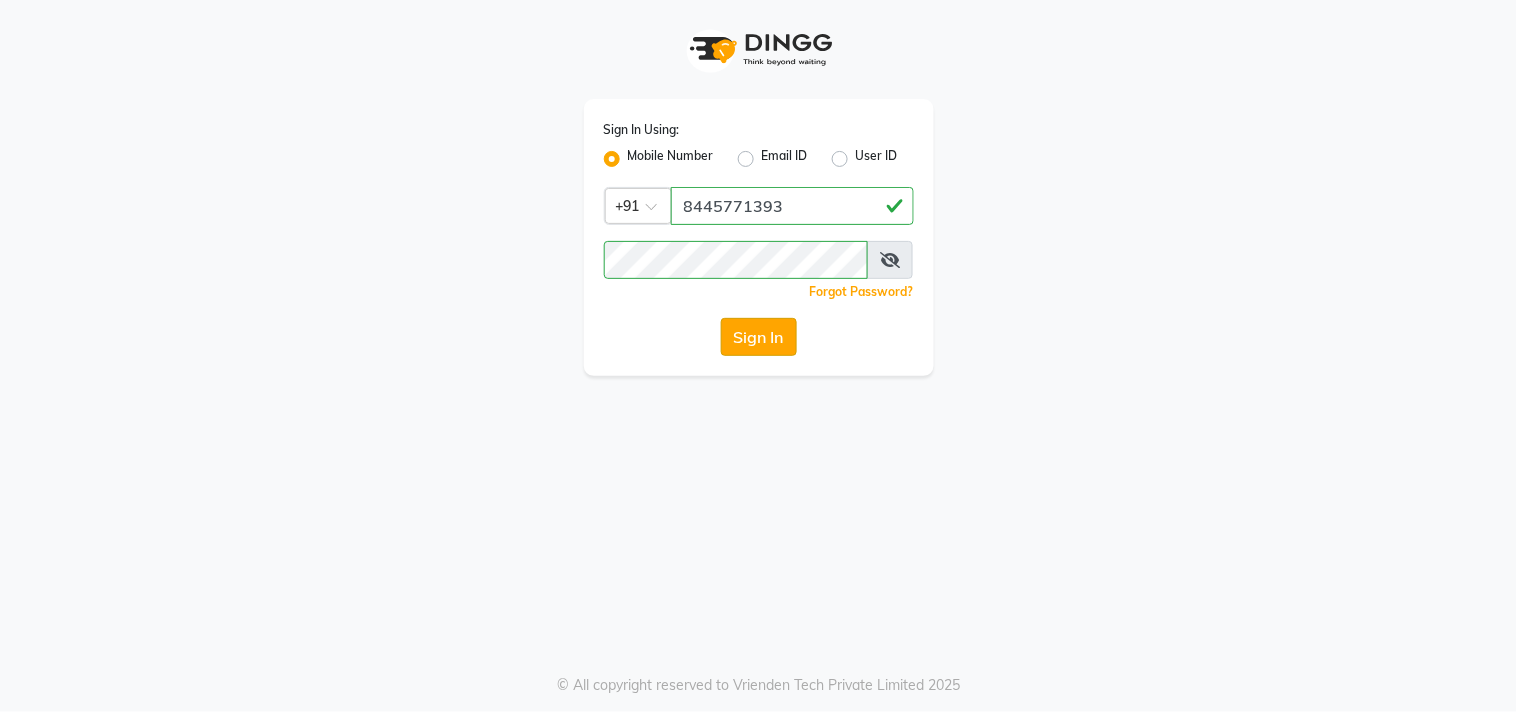 click on "Sign In" 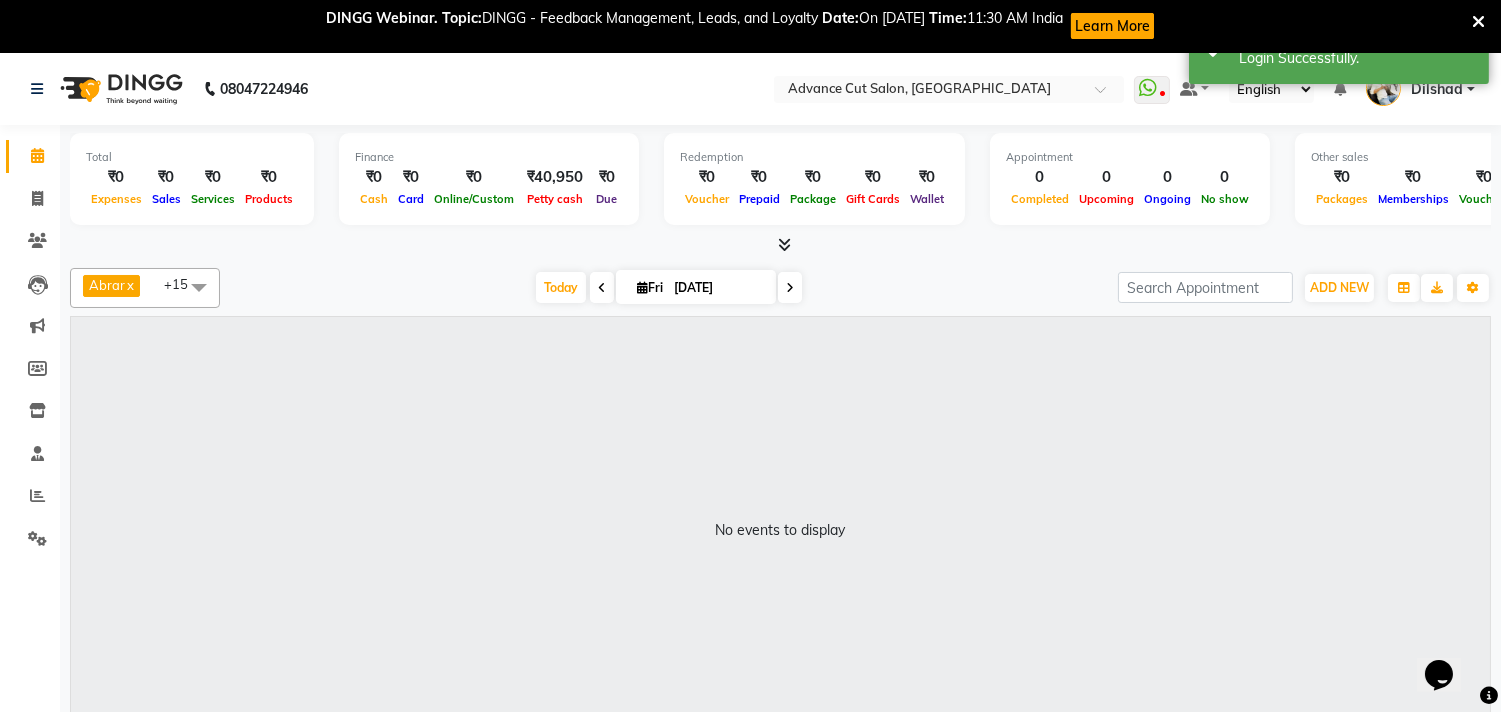 scroll, scrollTop: 0, scrollLeft: 0, axis: both 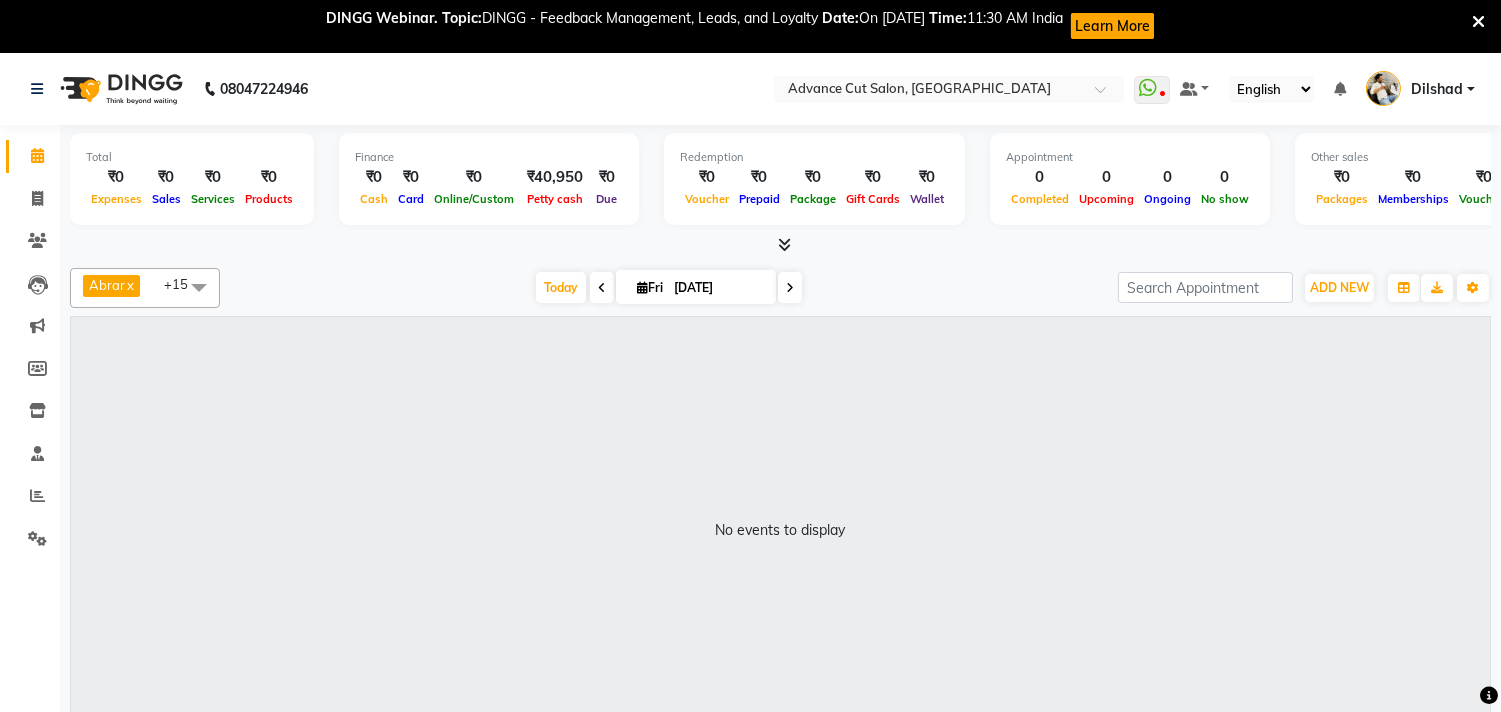 click at bounding box center [1478, 22] 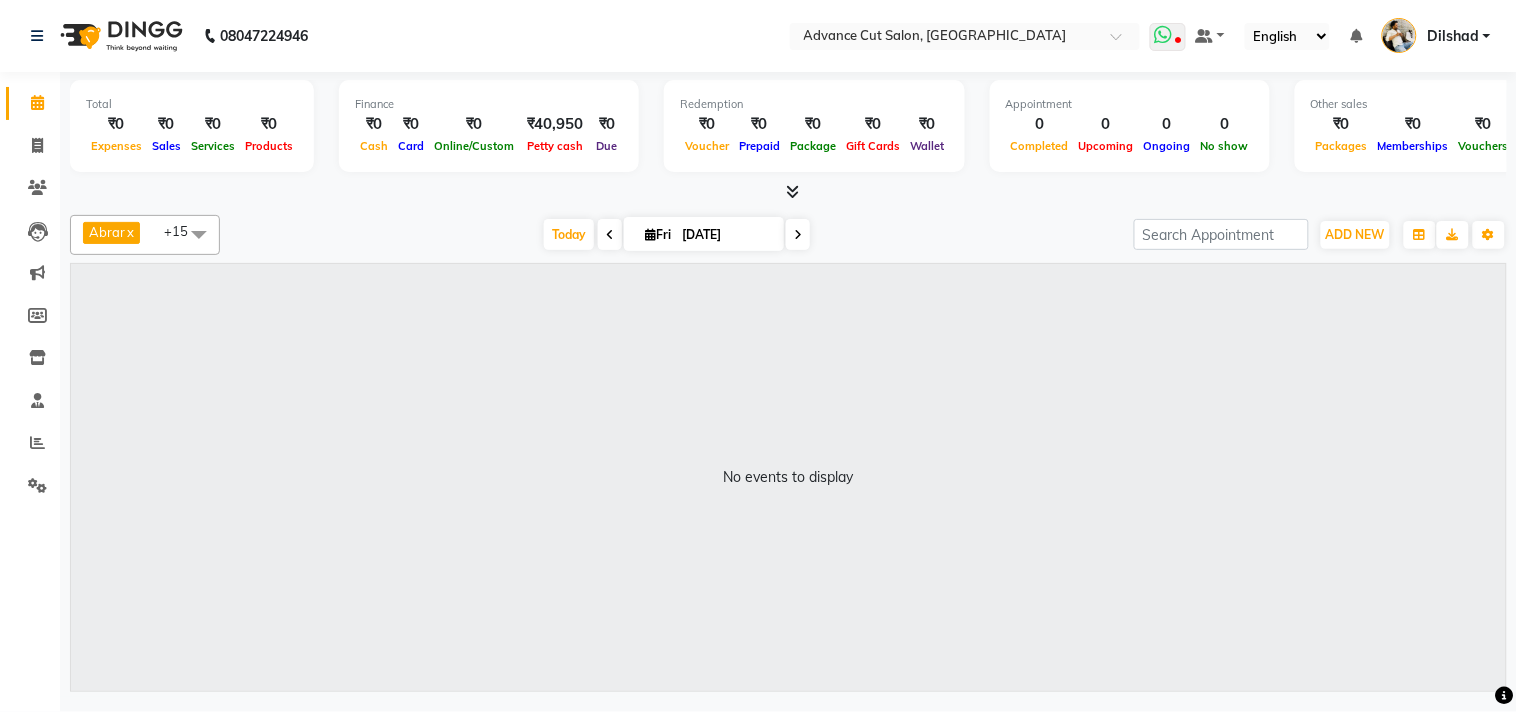 click at bounding box center [1164, 35] 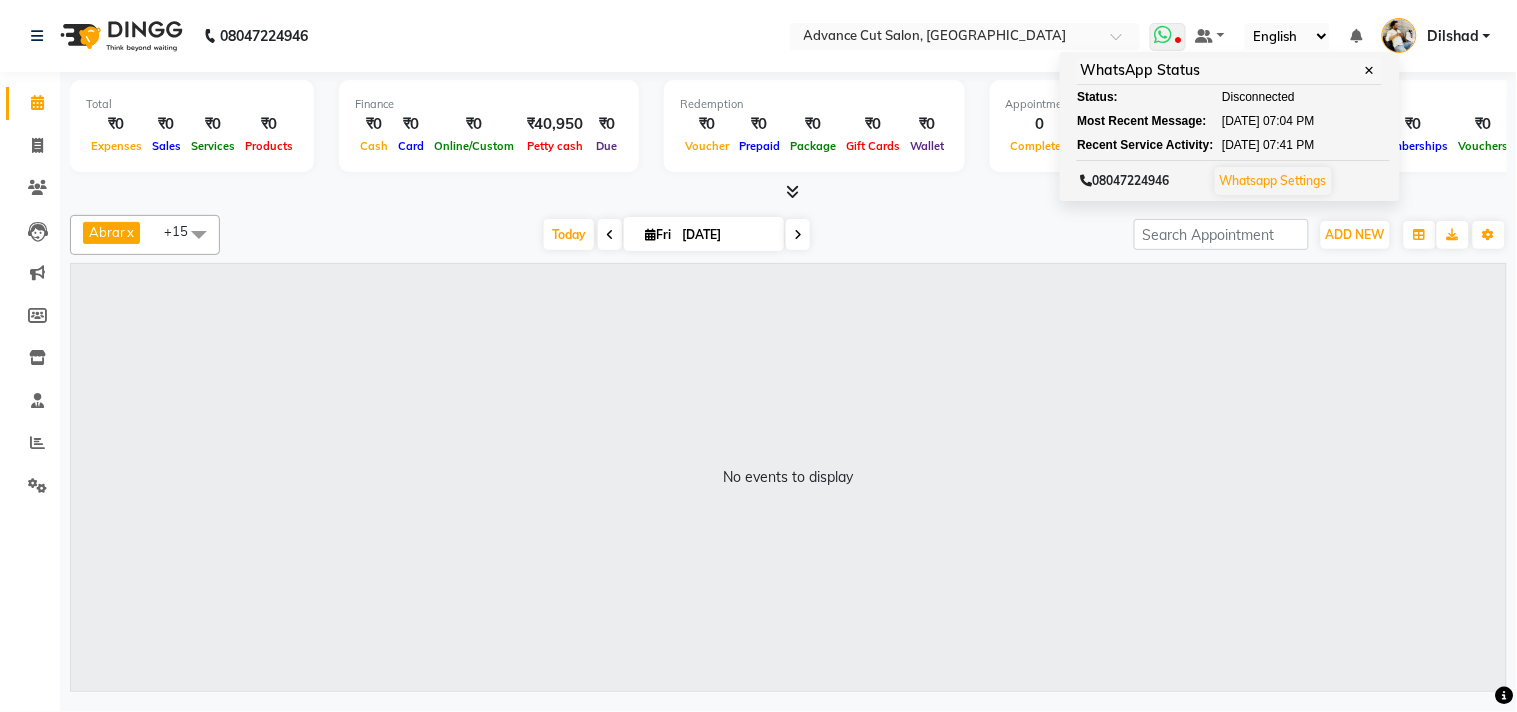 click at bounding box center (1164, 35) 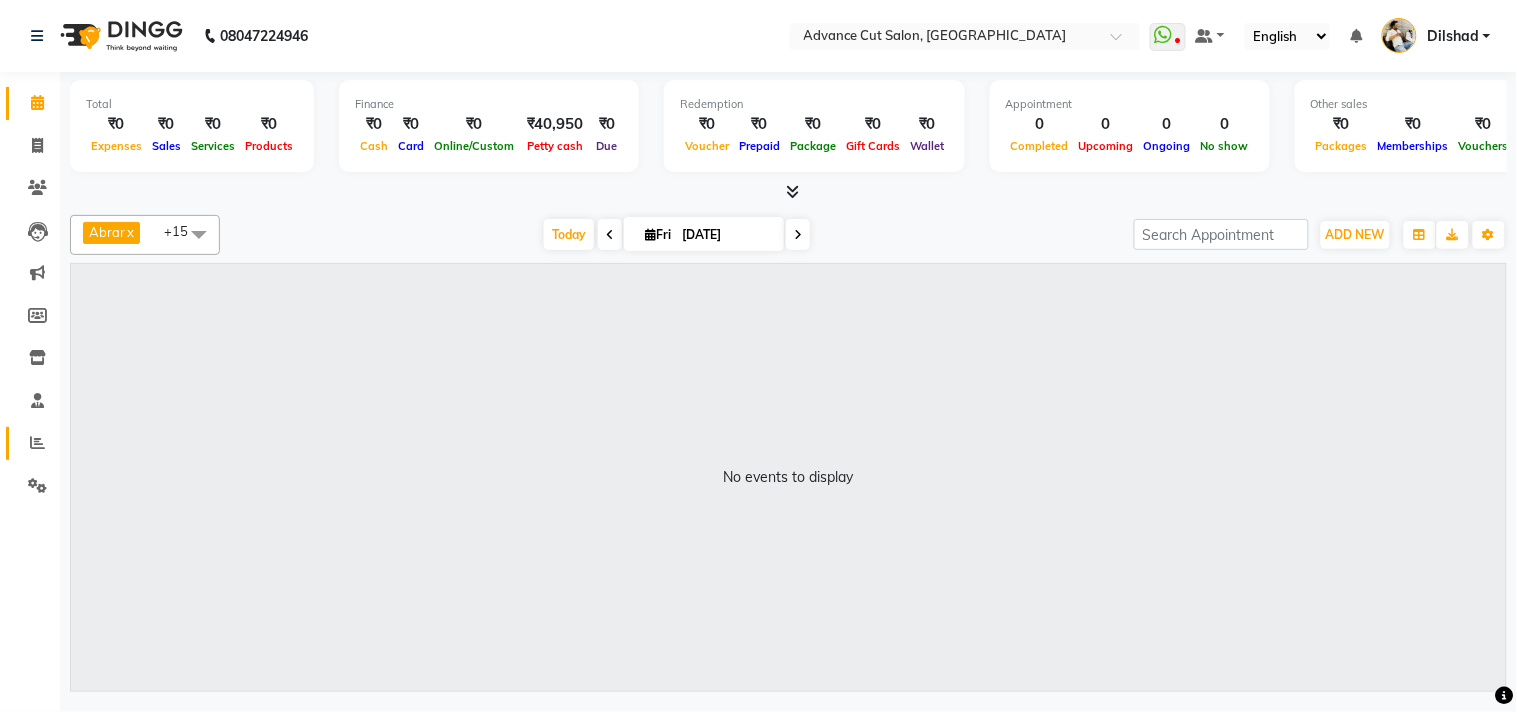 click on "Reports" 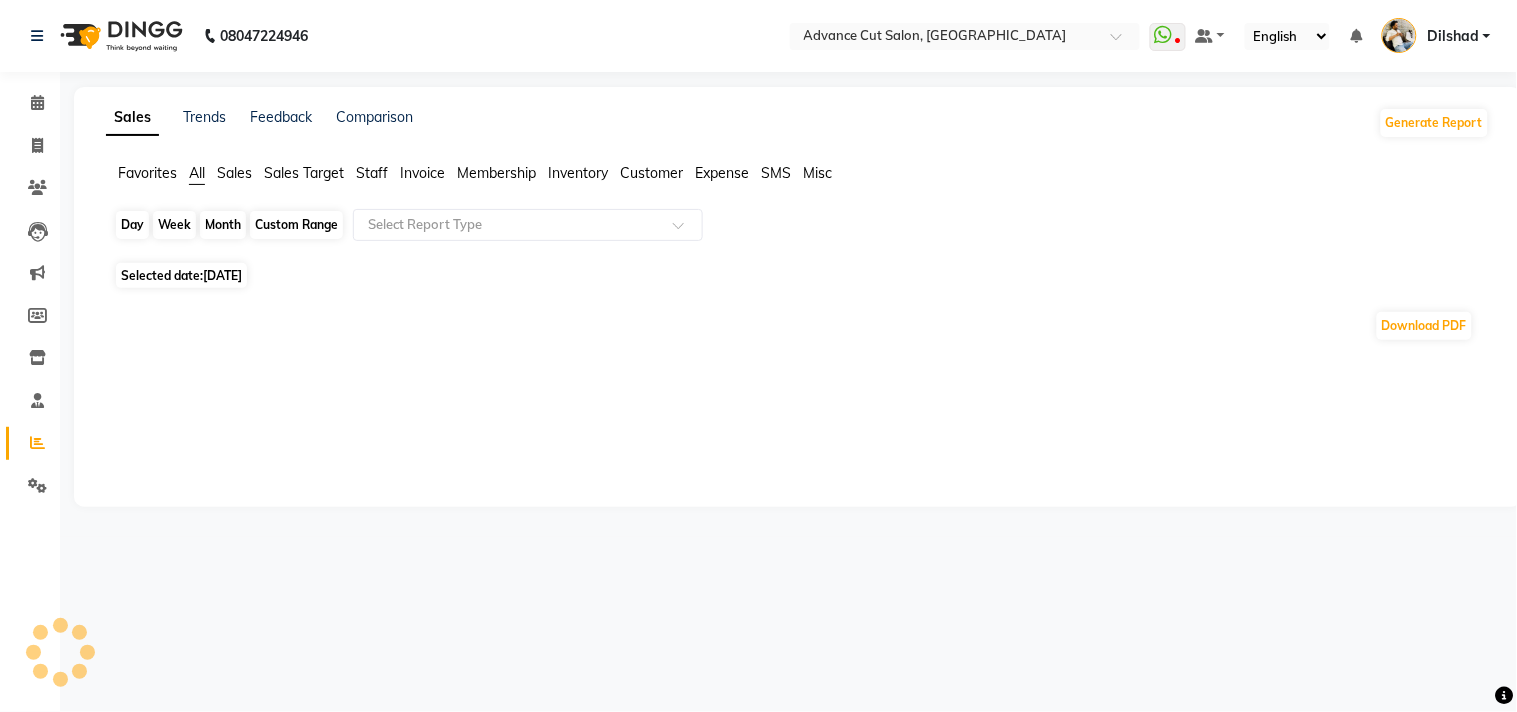 click on "Day" 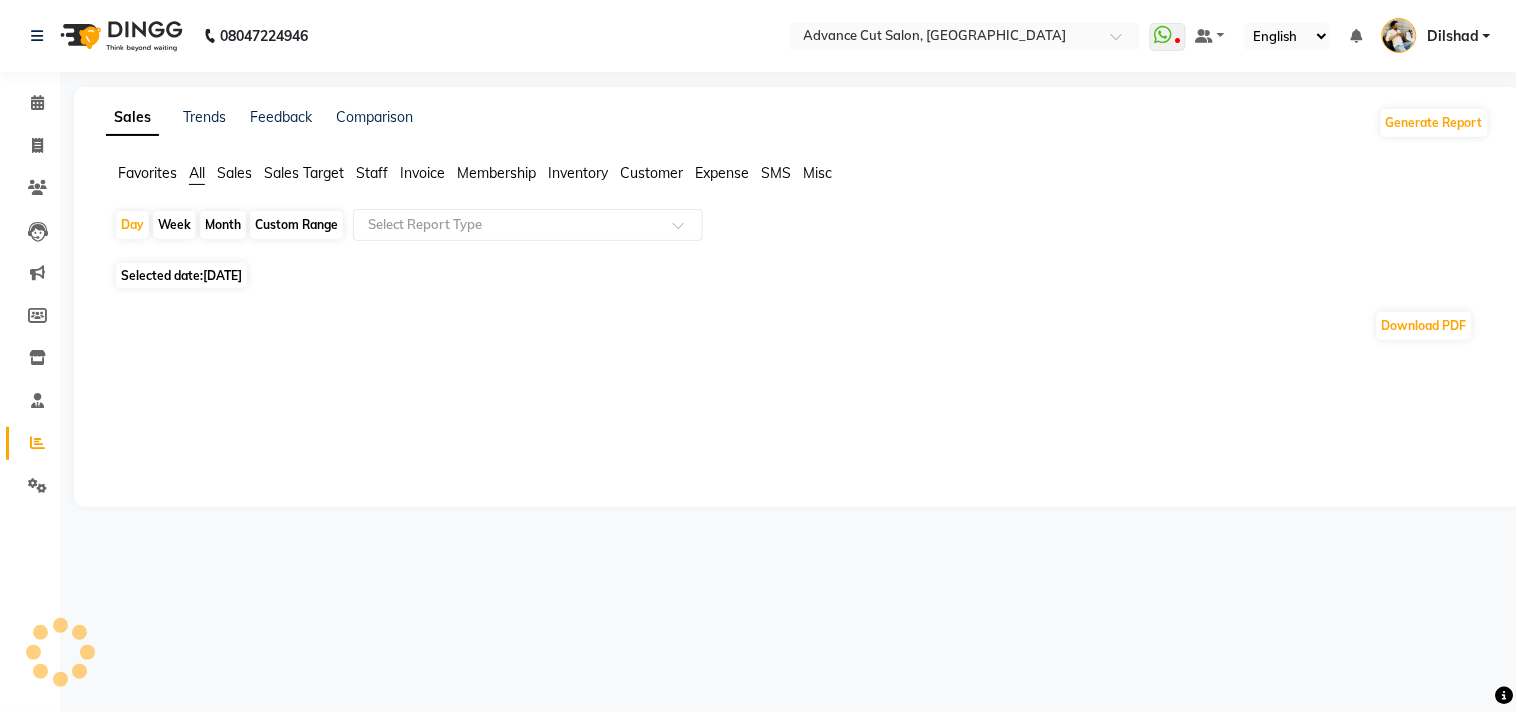 select on "7" 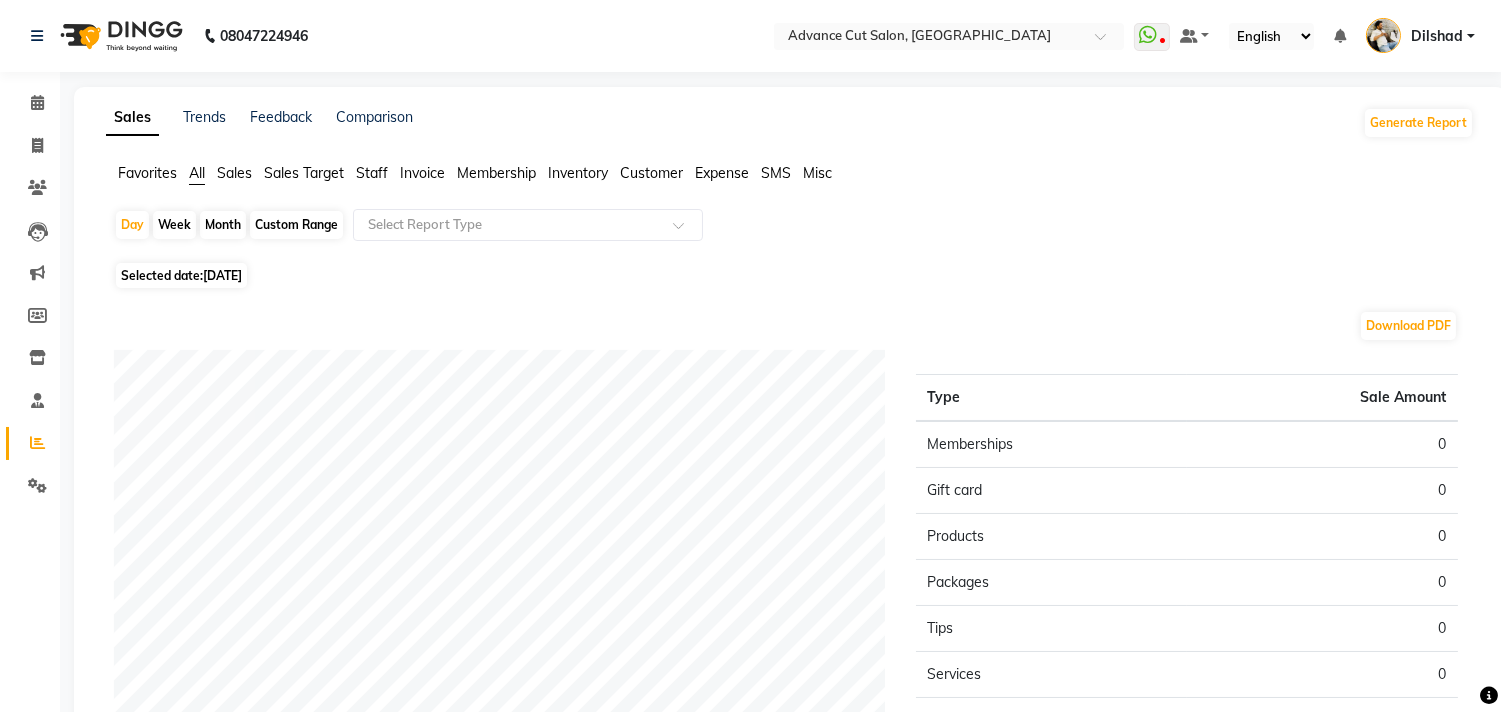 click on "Day   Week   Month   Custom Range  Select Report Type Selected date:  11-07-2025  Download PDF Sales summary Type Sale Amount Memberships 0 Gift card 0 Products 0 Packages 0 Tips 0 Services 0 Prepaid 0 Vouchers 0 Fee 0 Total 0 ★ Mark as Favorite  Choose how you'd like to save "" report to favorites  Save to Personal Favorites:   Only you can see this report in your favorites tab. Share with Organization:   Everyone in your organization can see this report in their favorites tab.  Save to Favorites" 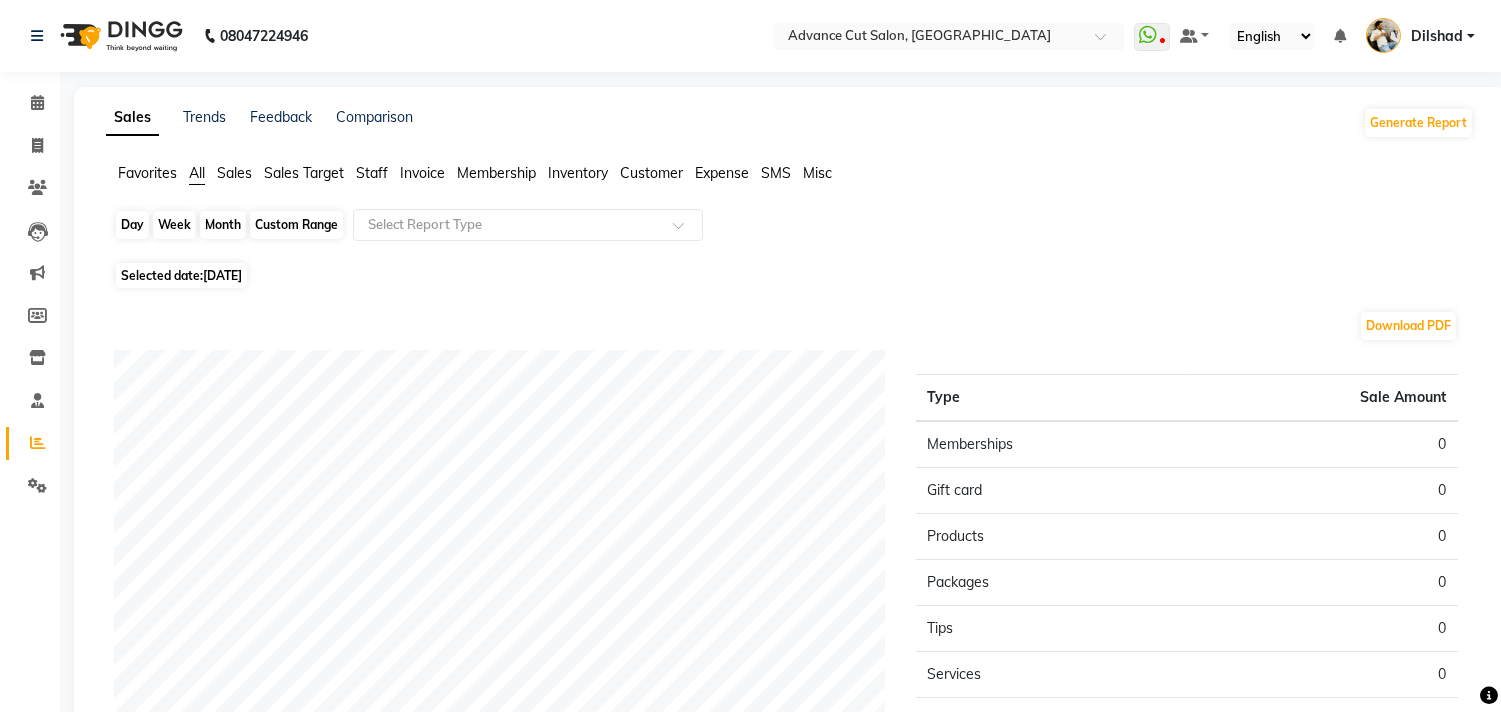 click on "Day" 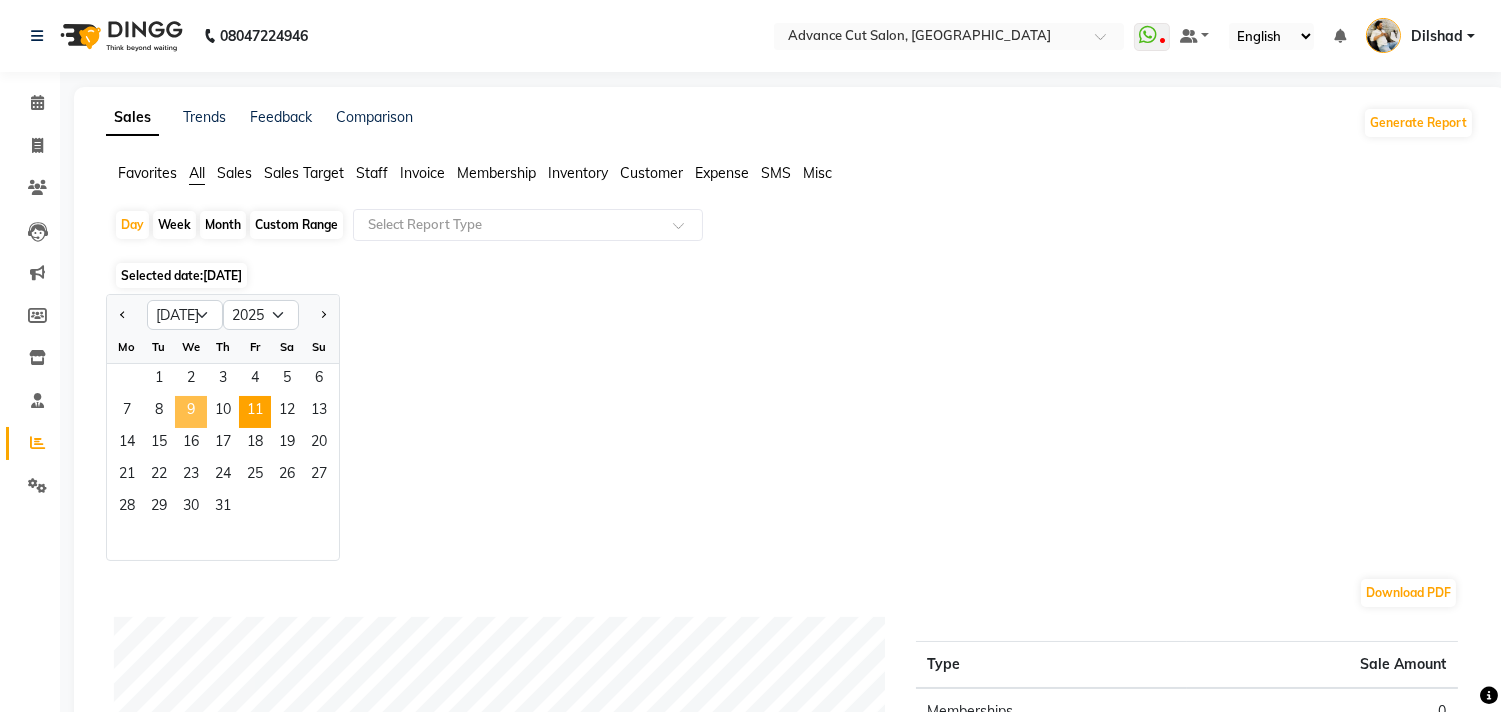 click on "9" 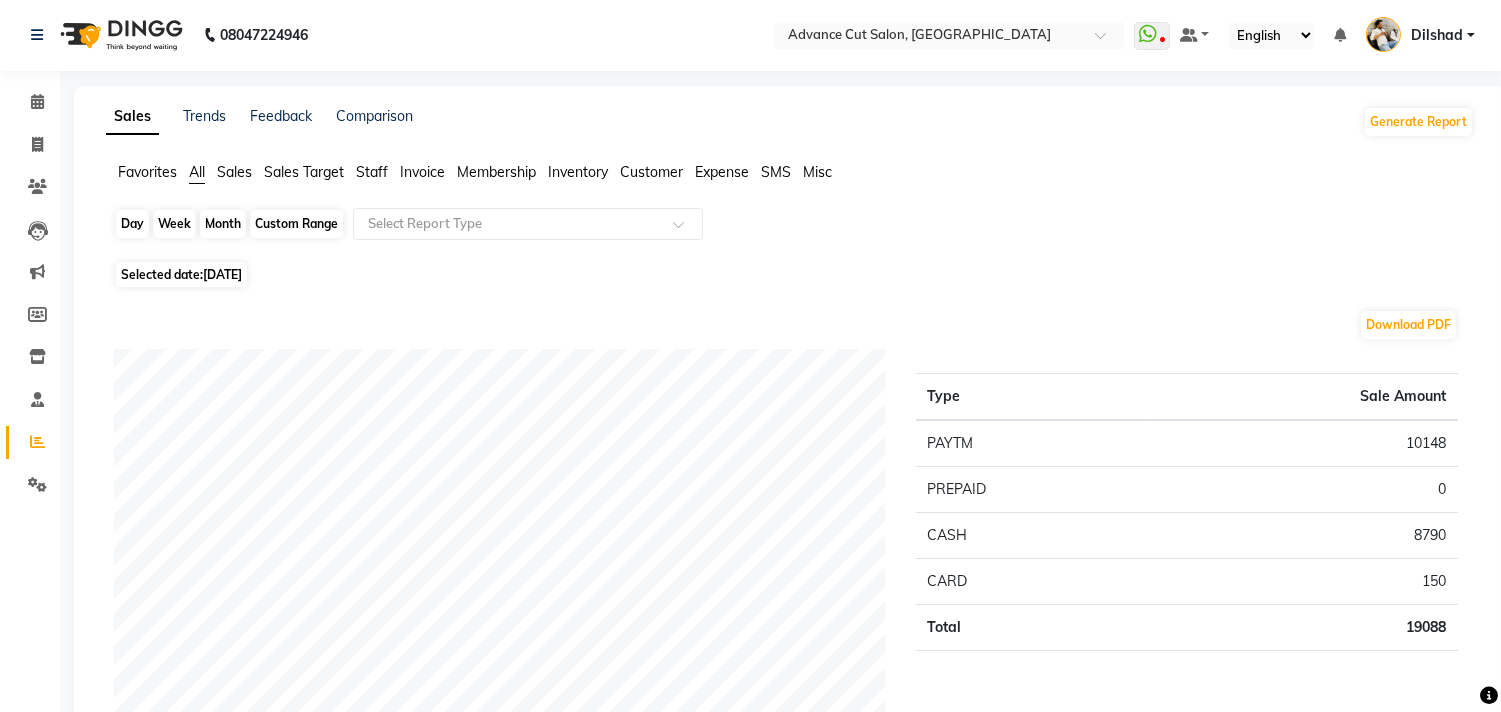 scroll, scrollTop: 0, scrollLeft: 0, axis: both 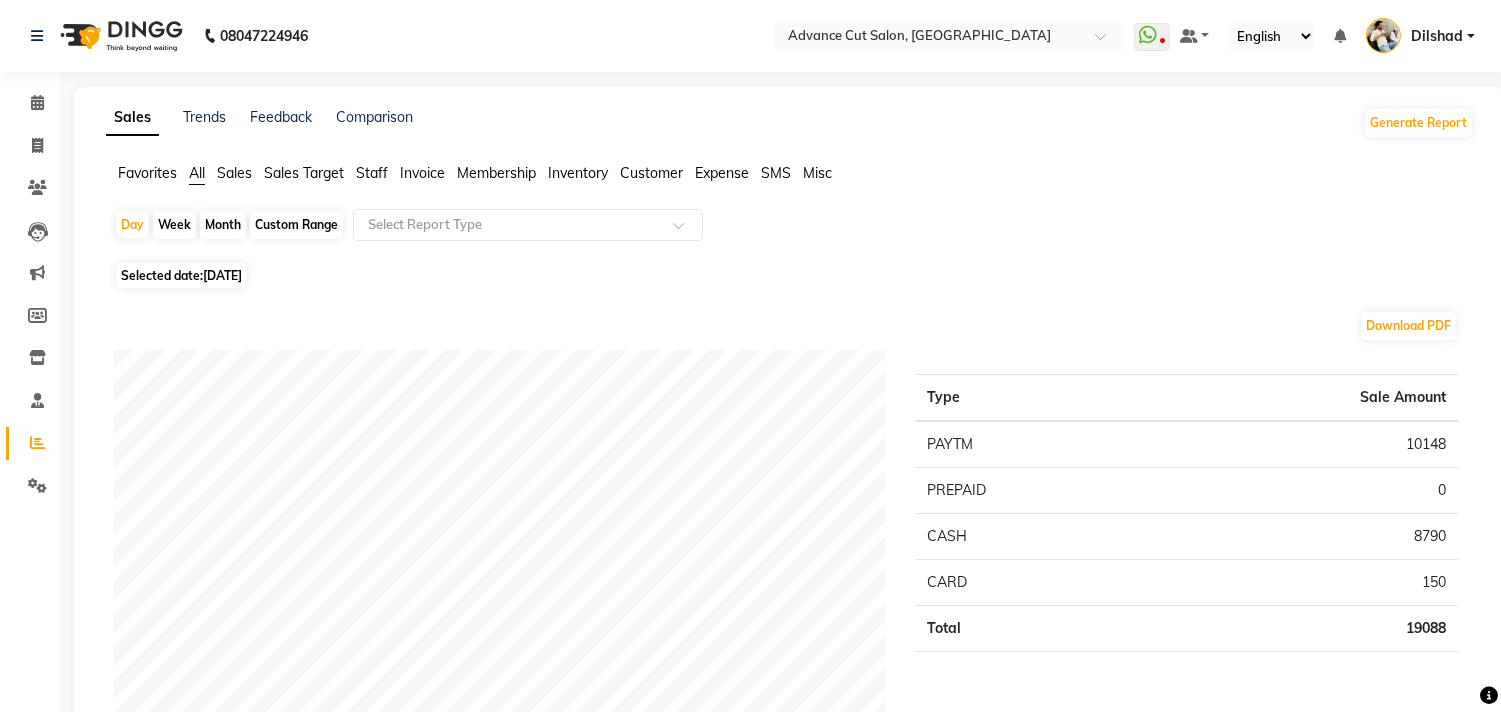 click on "Sales" 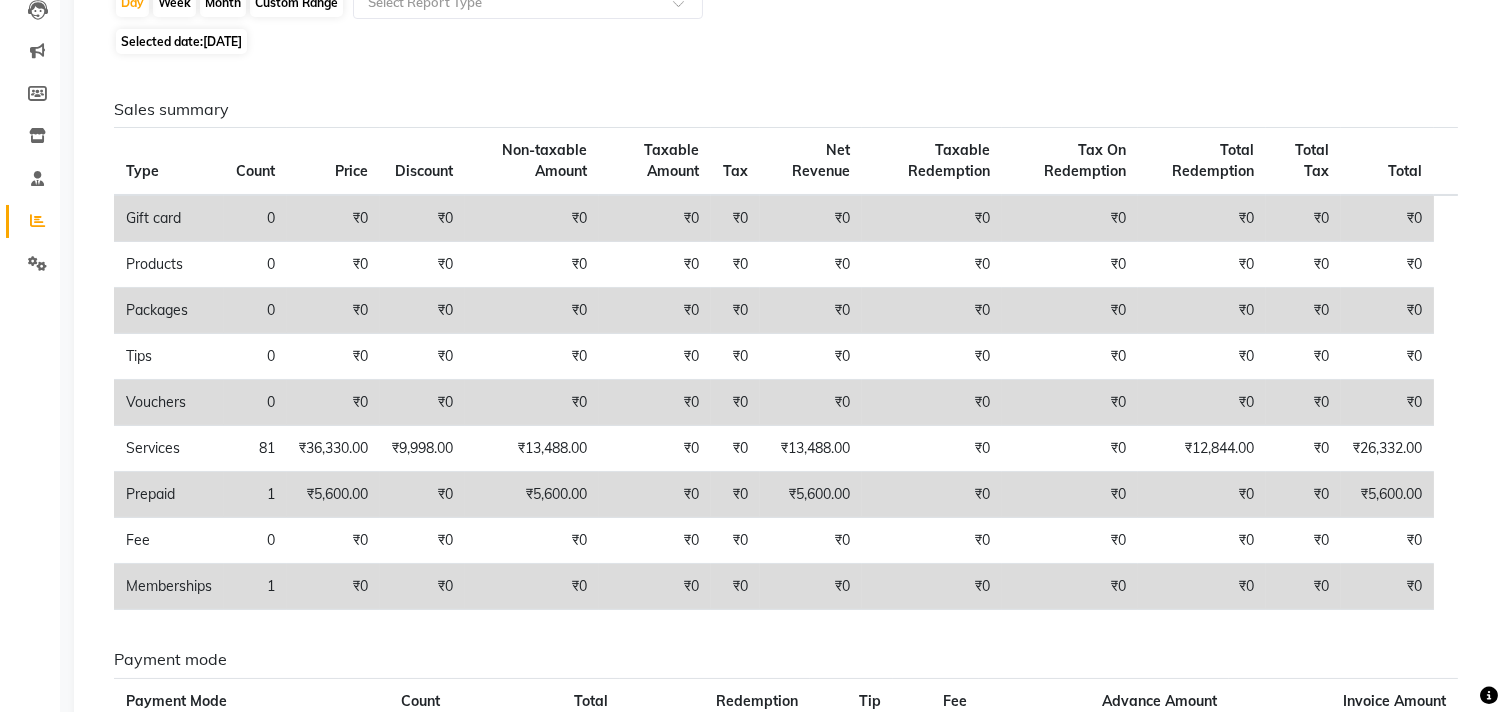 scroll, scrollTop: 0, scrollLeft: 0, axis: both 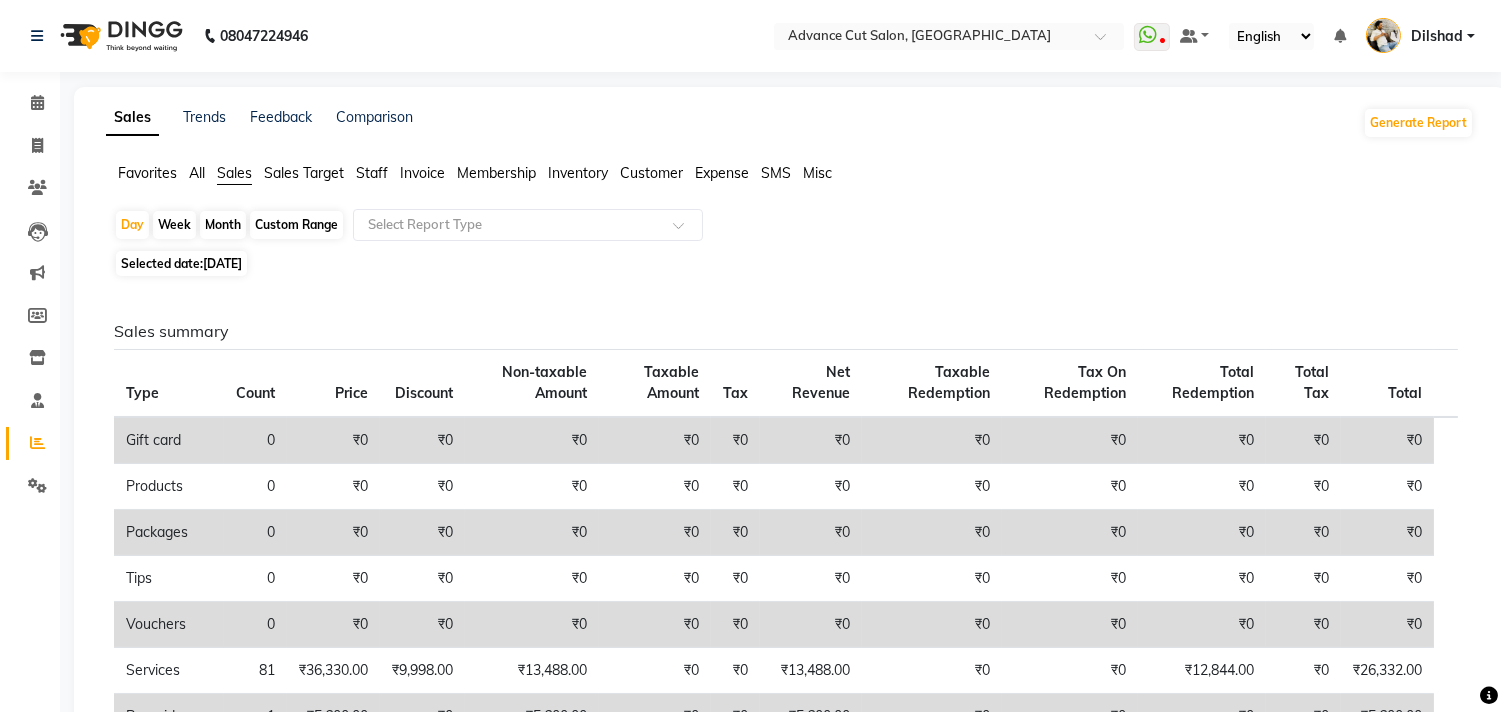 click on "Day   Week   Month   Custom Range  Select Report Type" 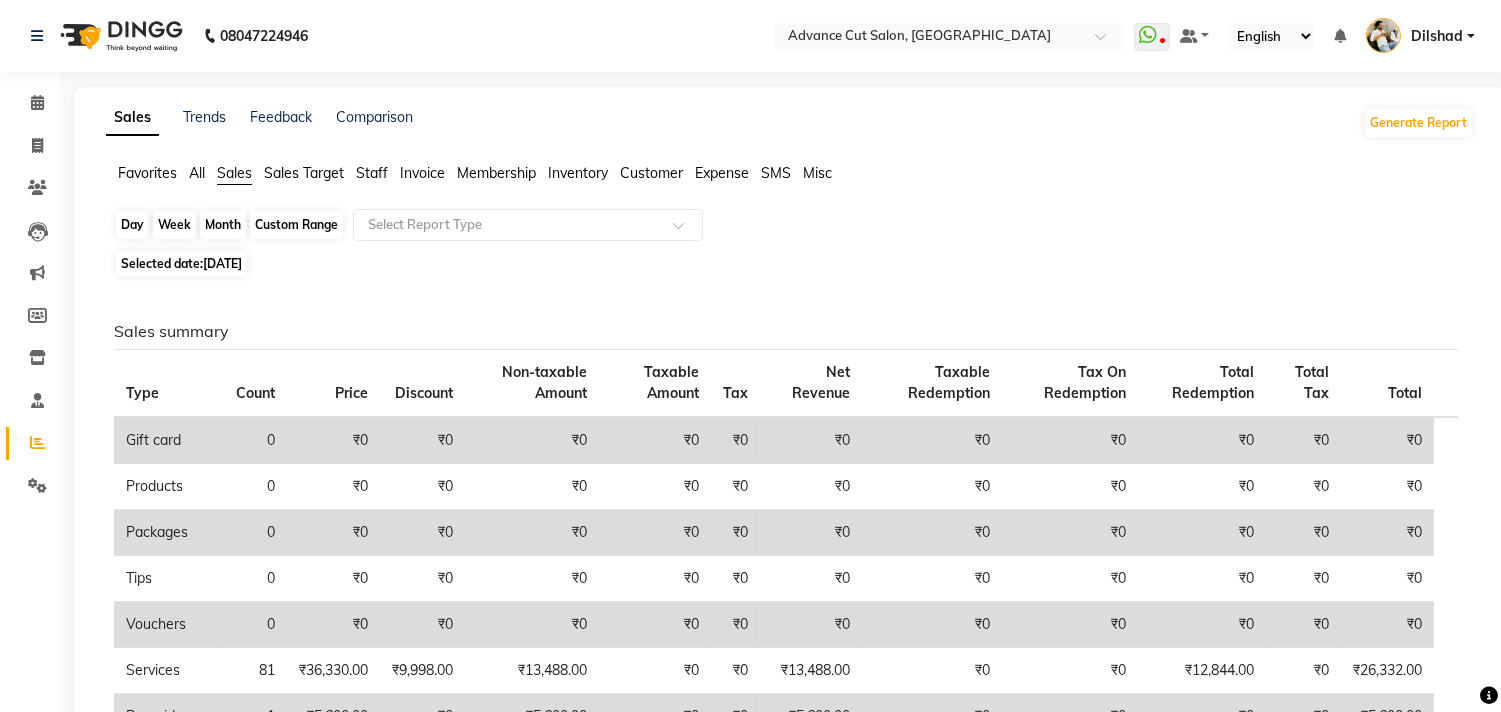 click on "Day" 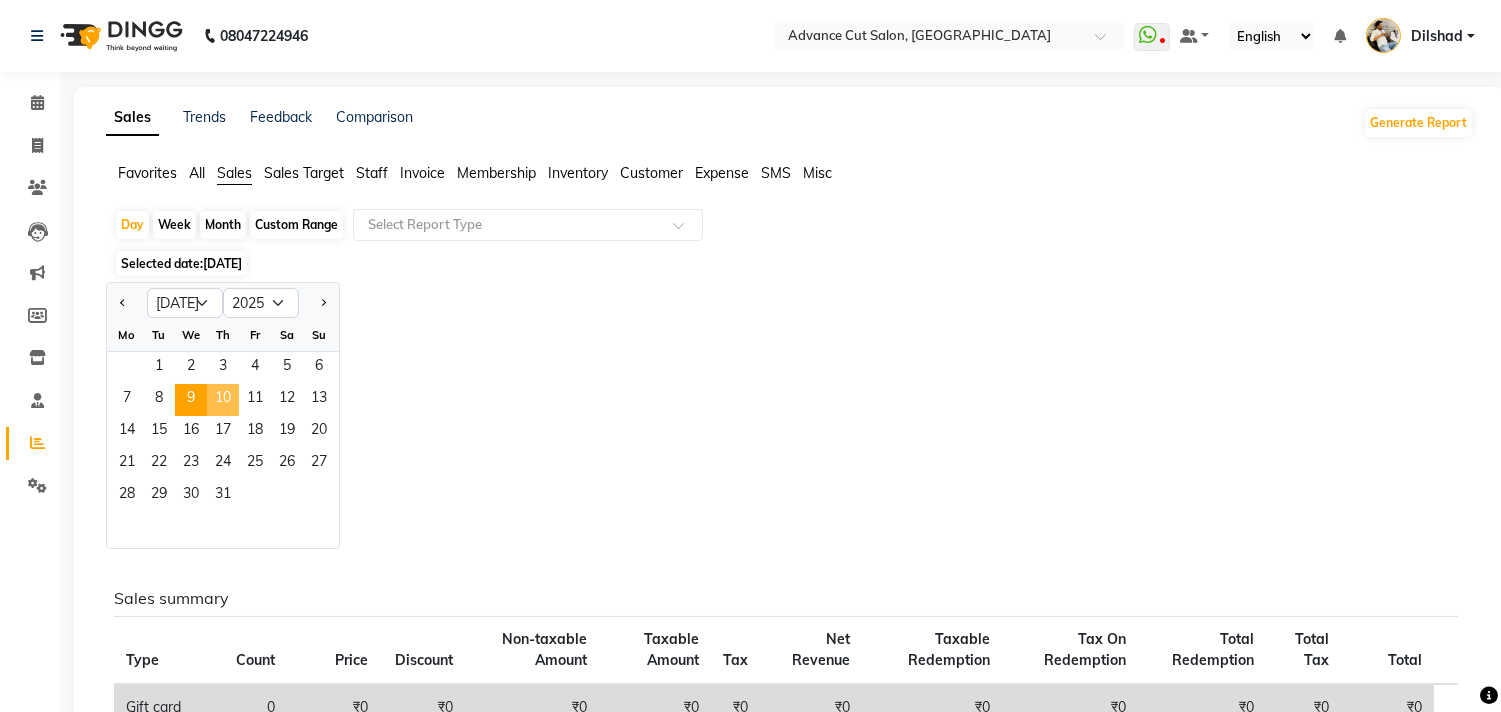 click on "10" 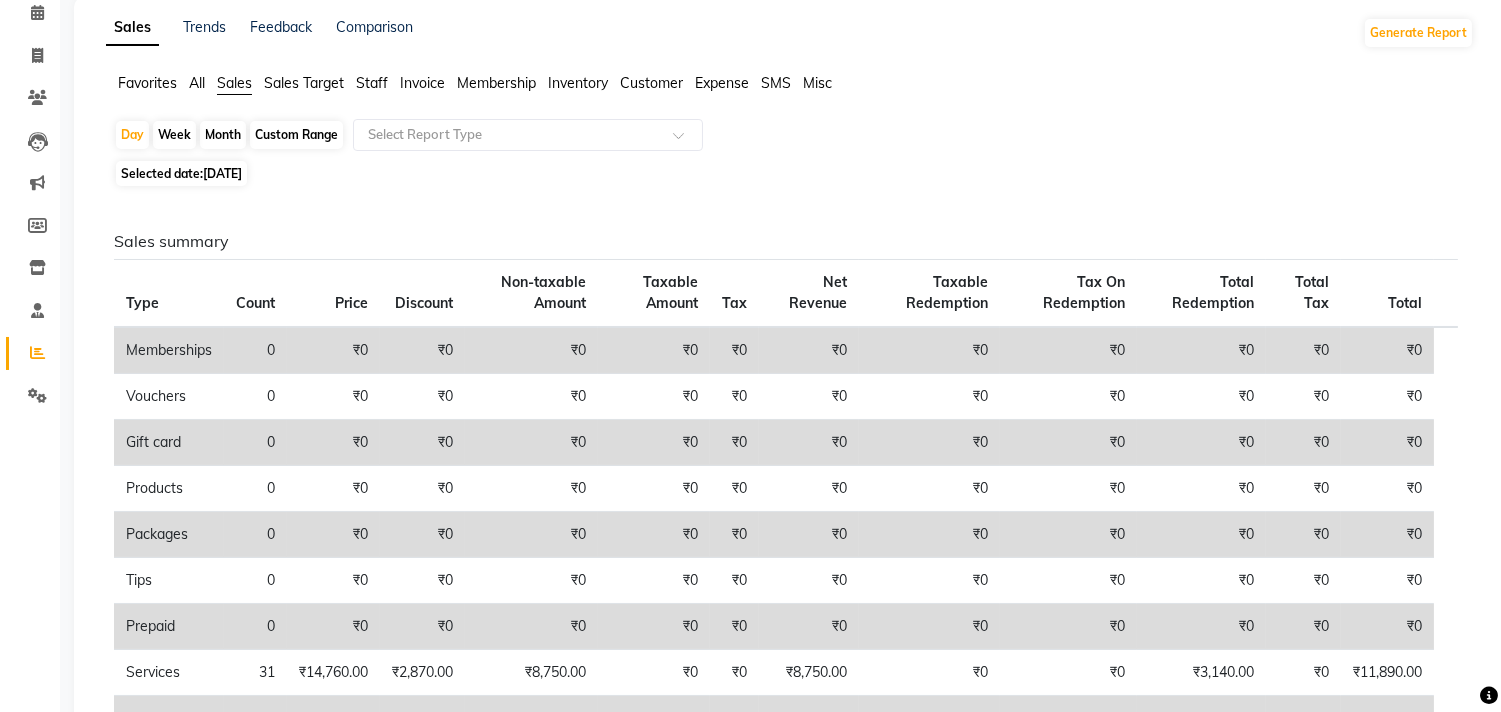 scroll, scrollTop: 0, scrollLeft: 0, axis: both 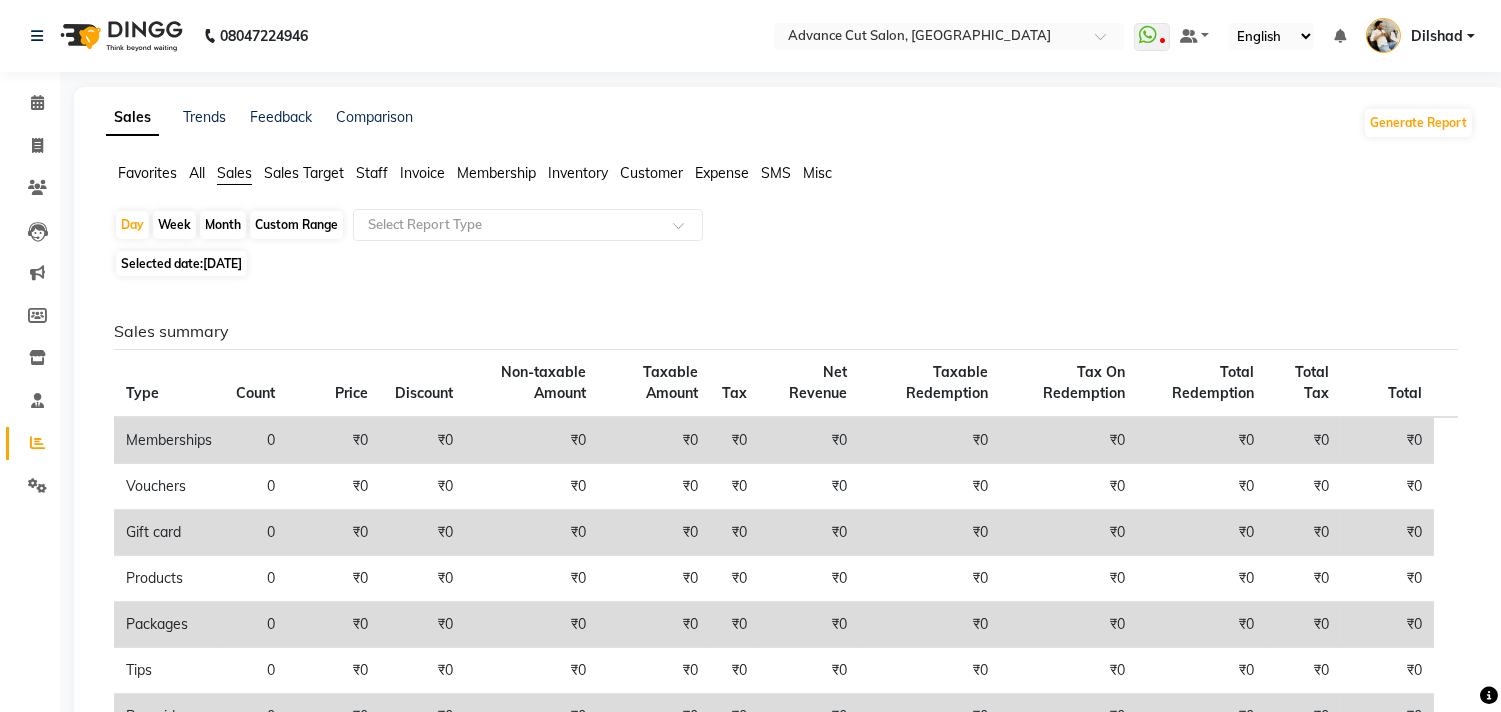 click on "Staff" 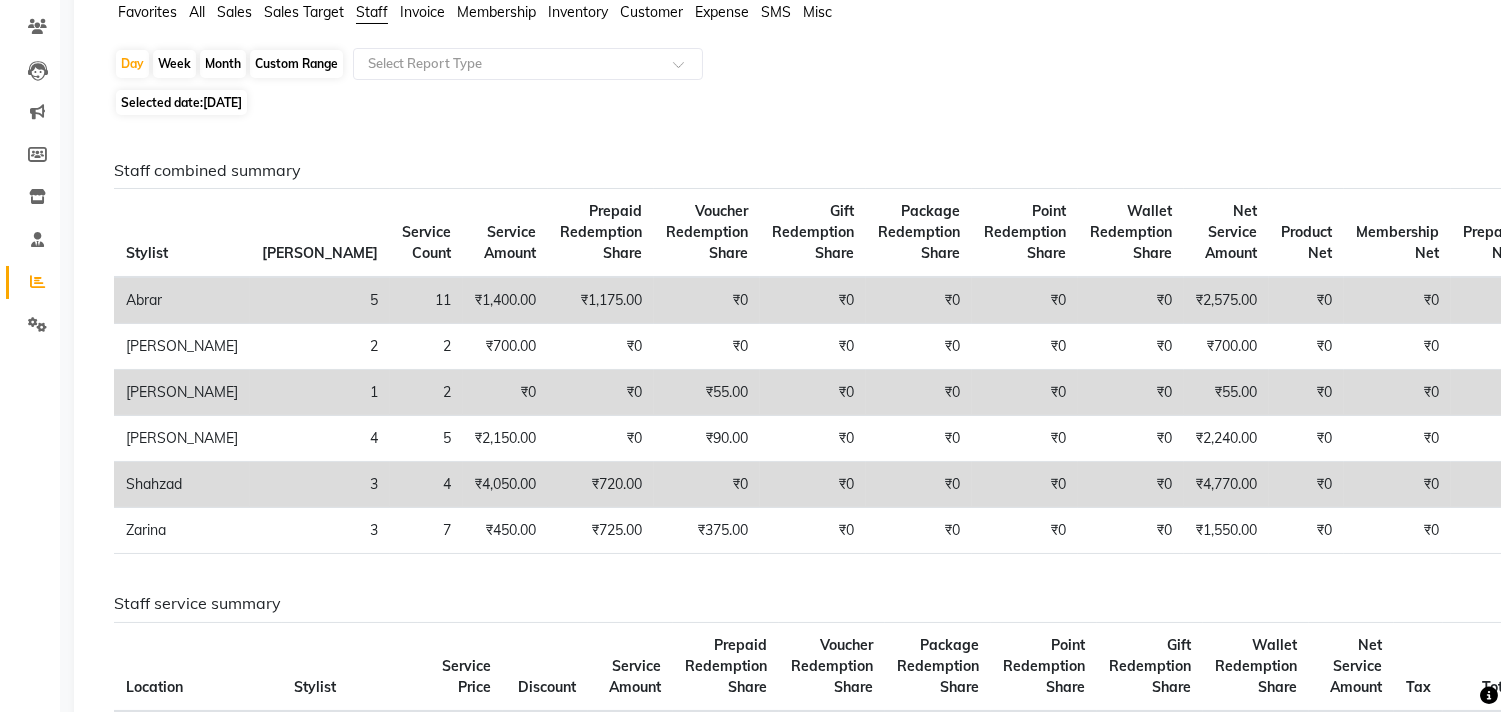 scroll, scrollTop: 111, scrollLeft: 0, axis: vertical 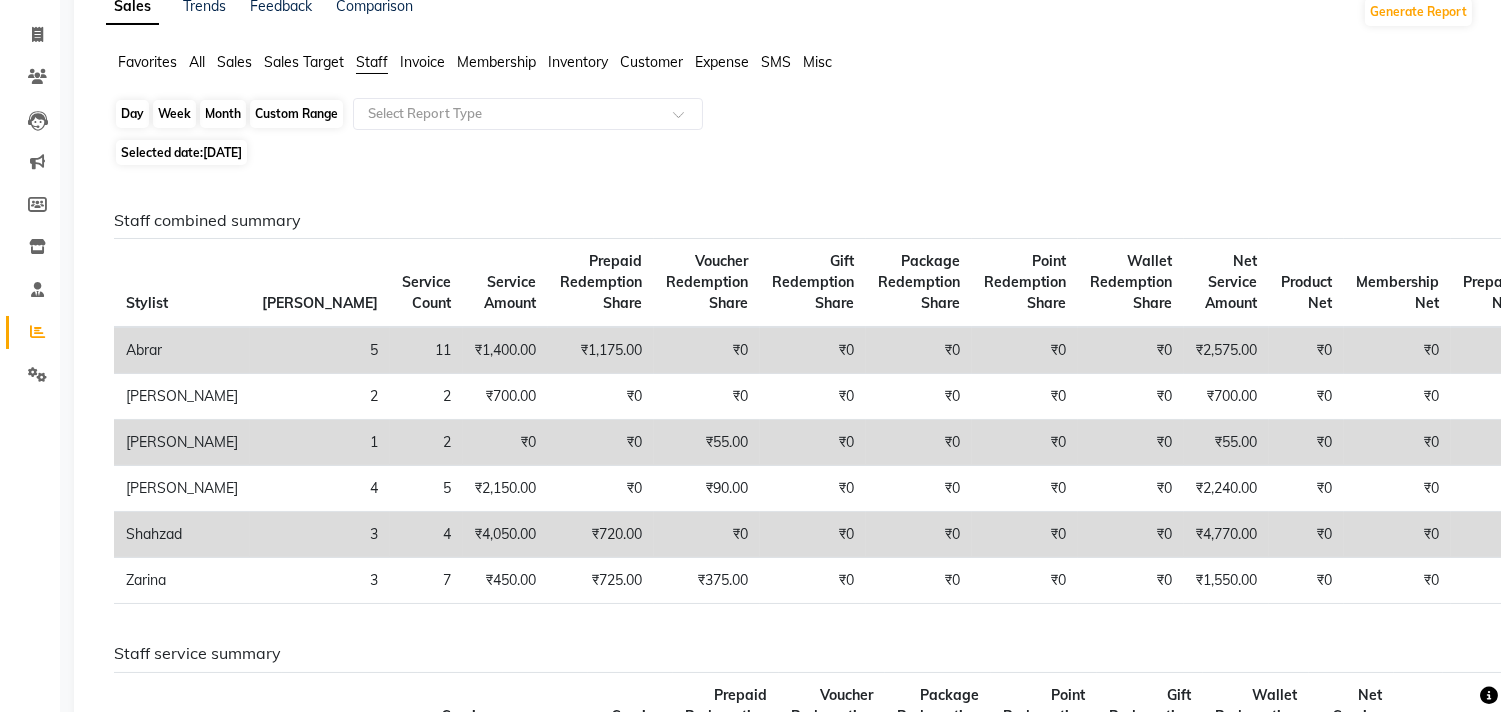 click on "Day" 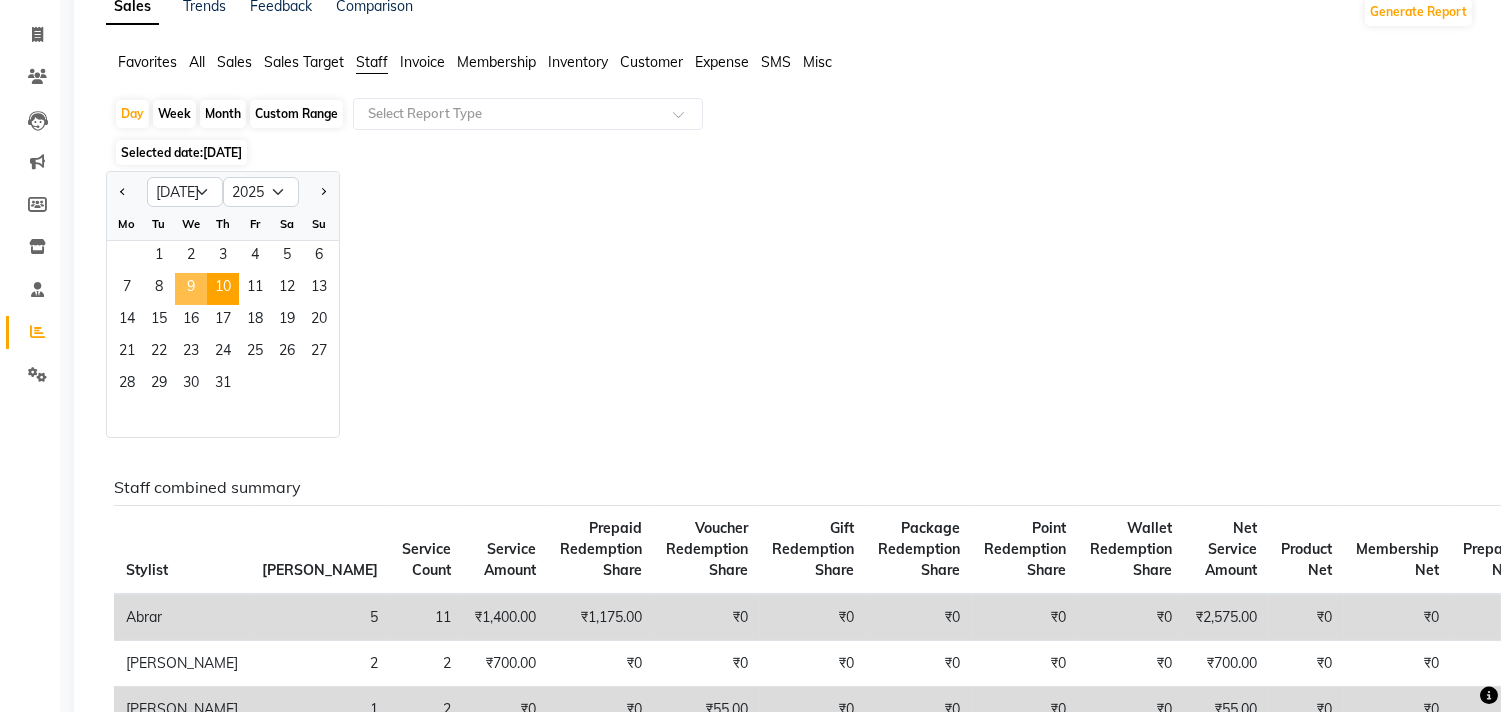 click on "9" 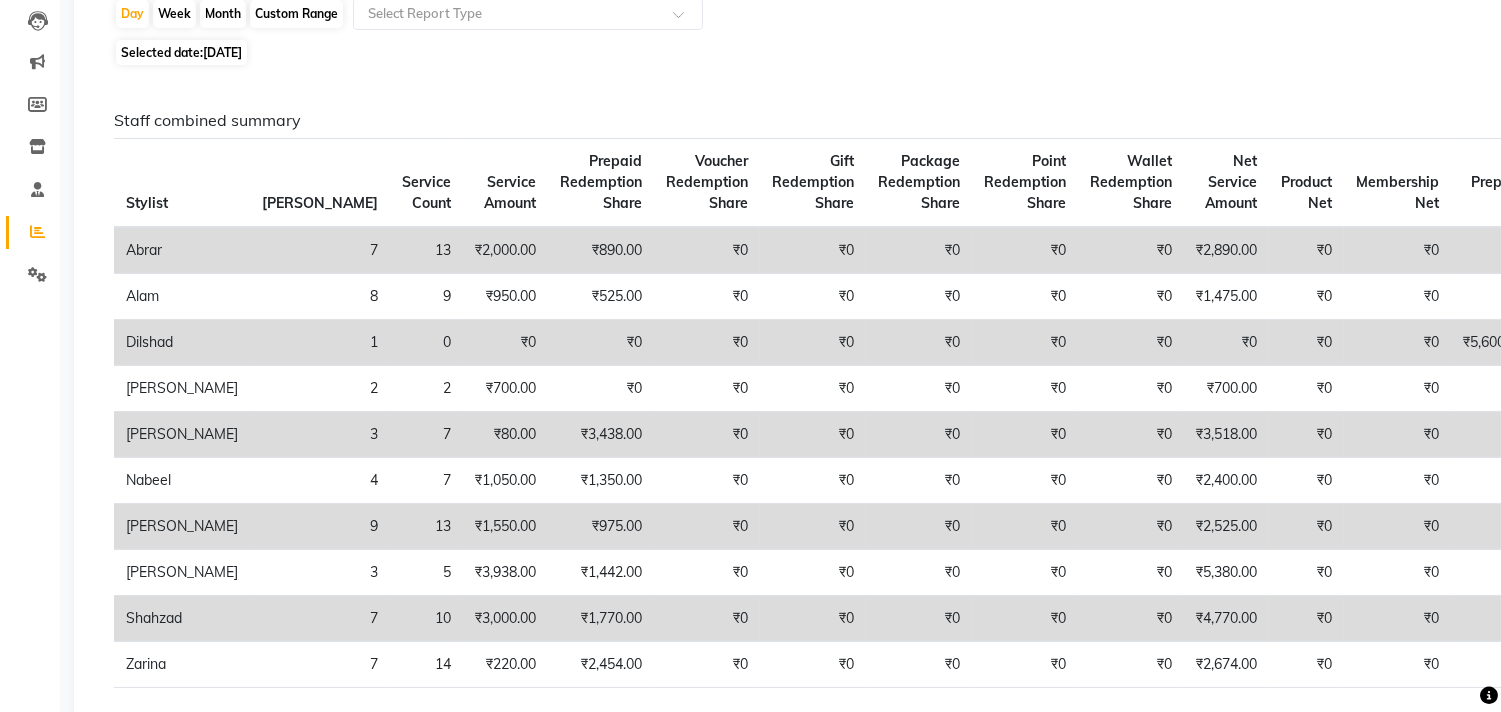 scroll, scrollTop: 0, scrollLeft: 0, axis: both 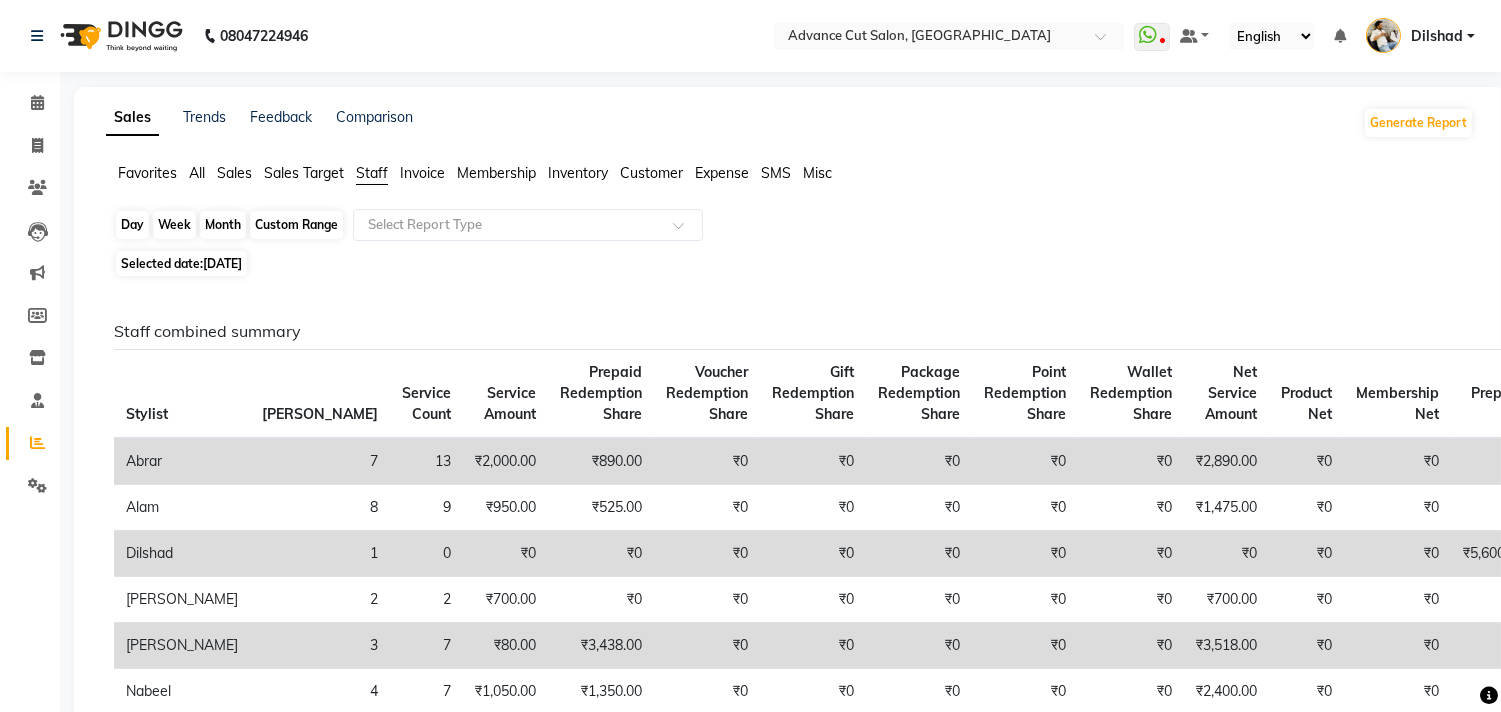 click on "Day" 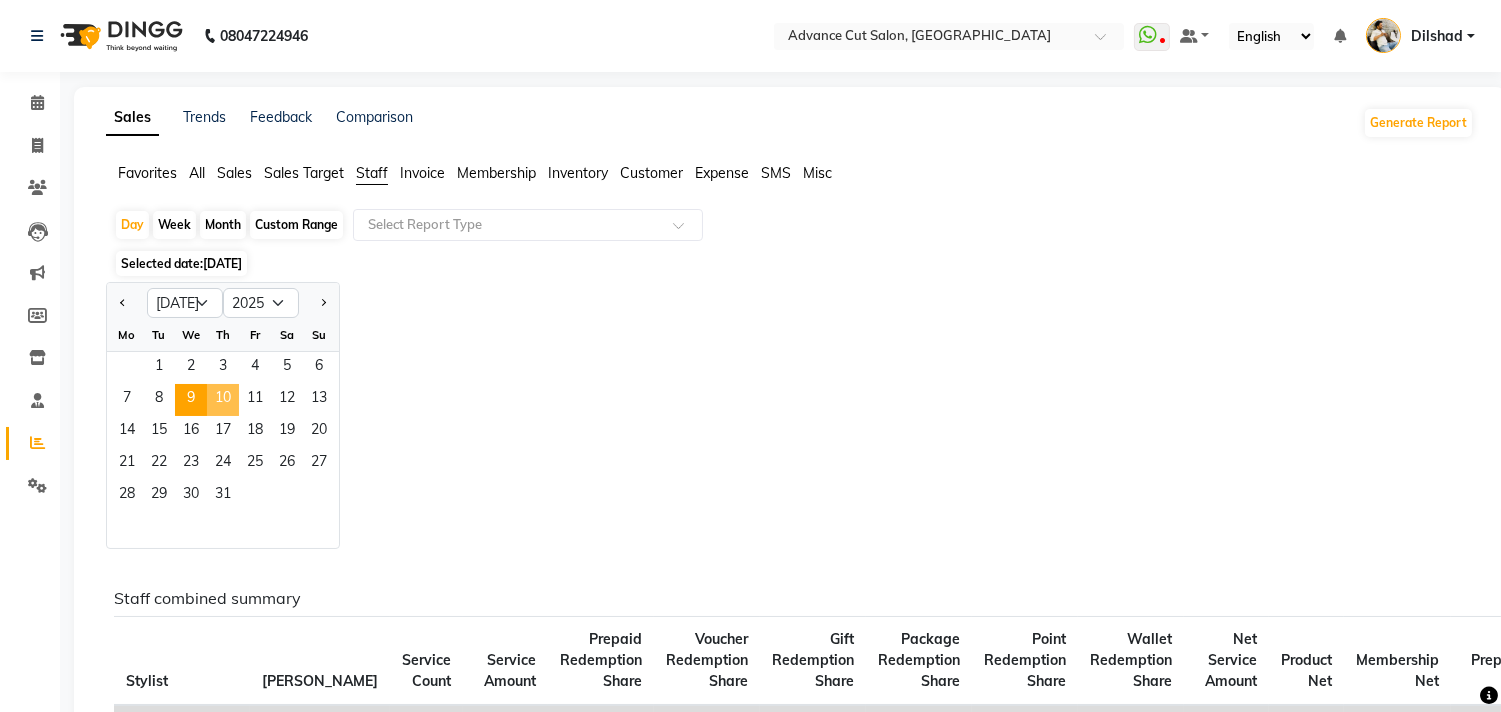 click on "10" 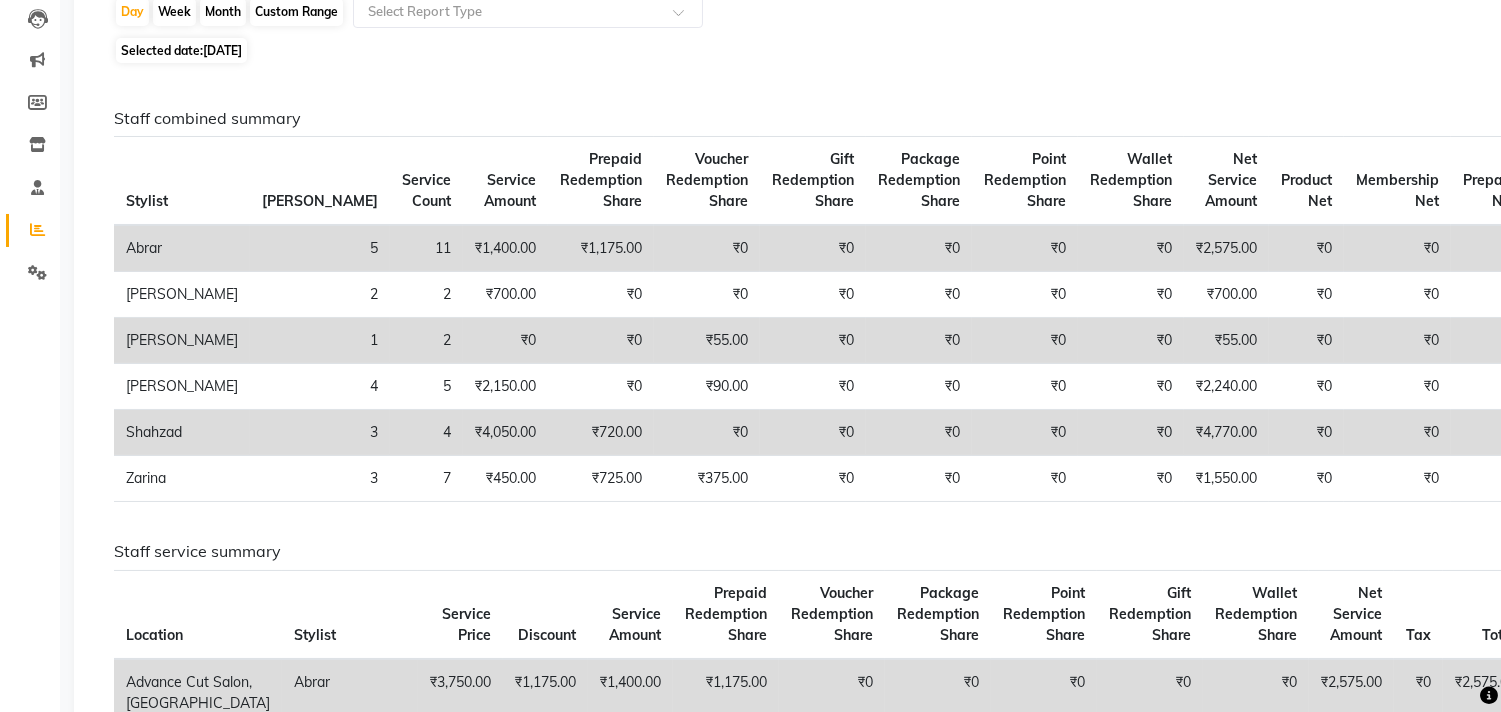 scroll, scrollTop: 0, scrollLeft: 0, axis: both 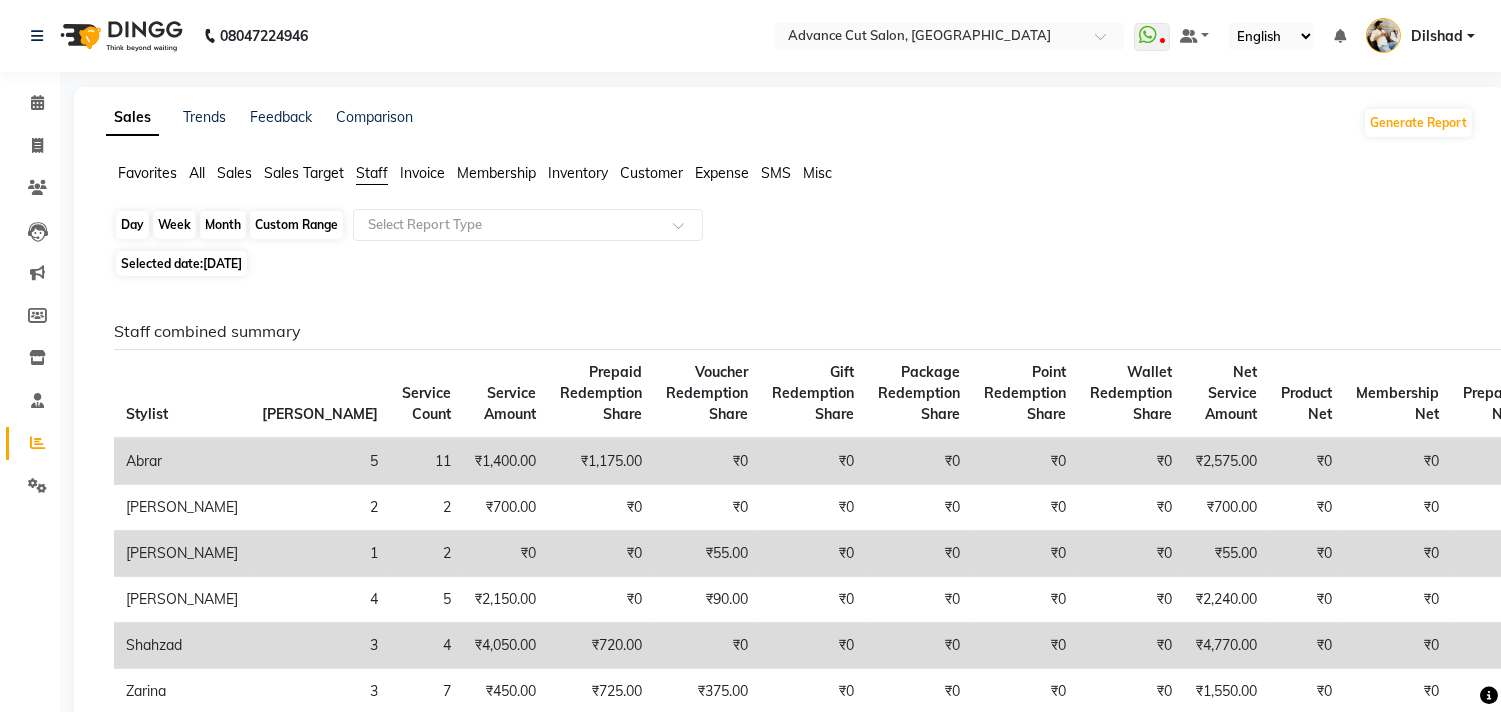 click on "Day" 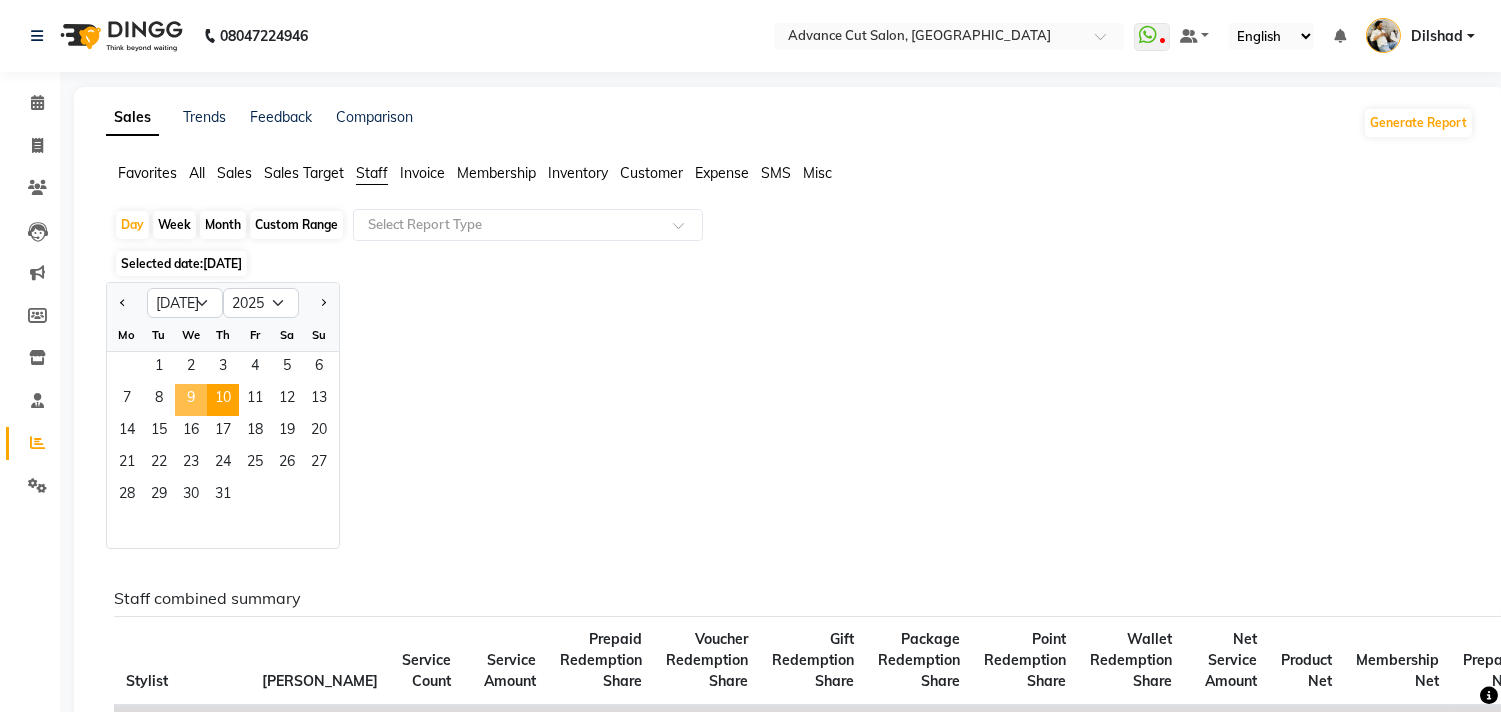 click on "9" 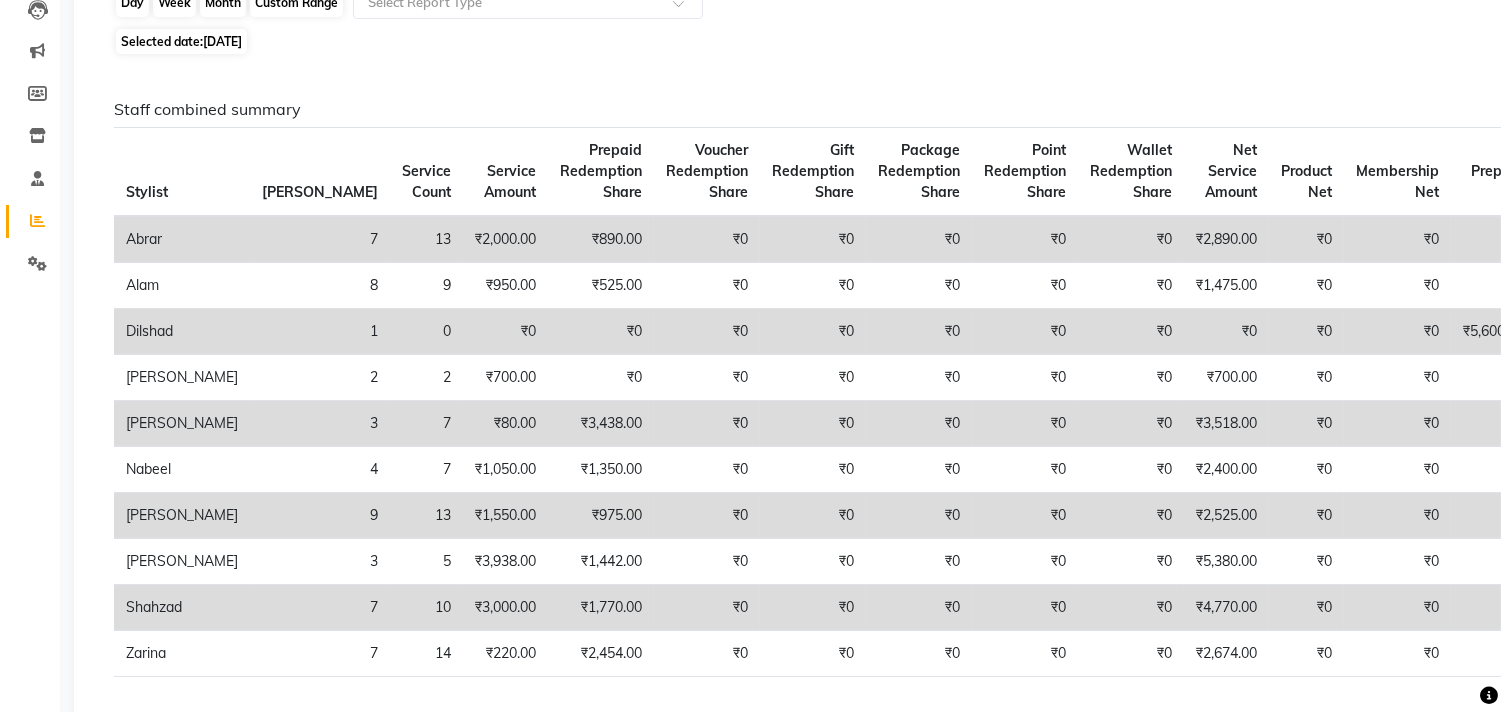 scroll, scrollTop: 0, scrollLeft: 0, axis: both 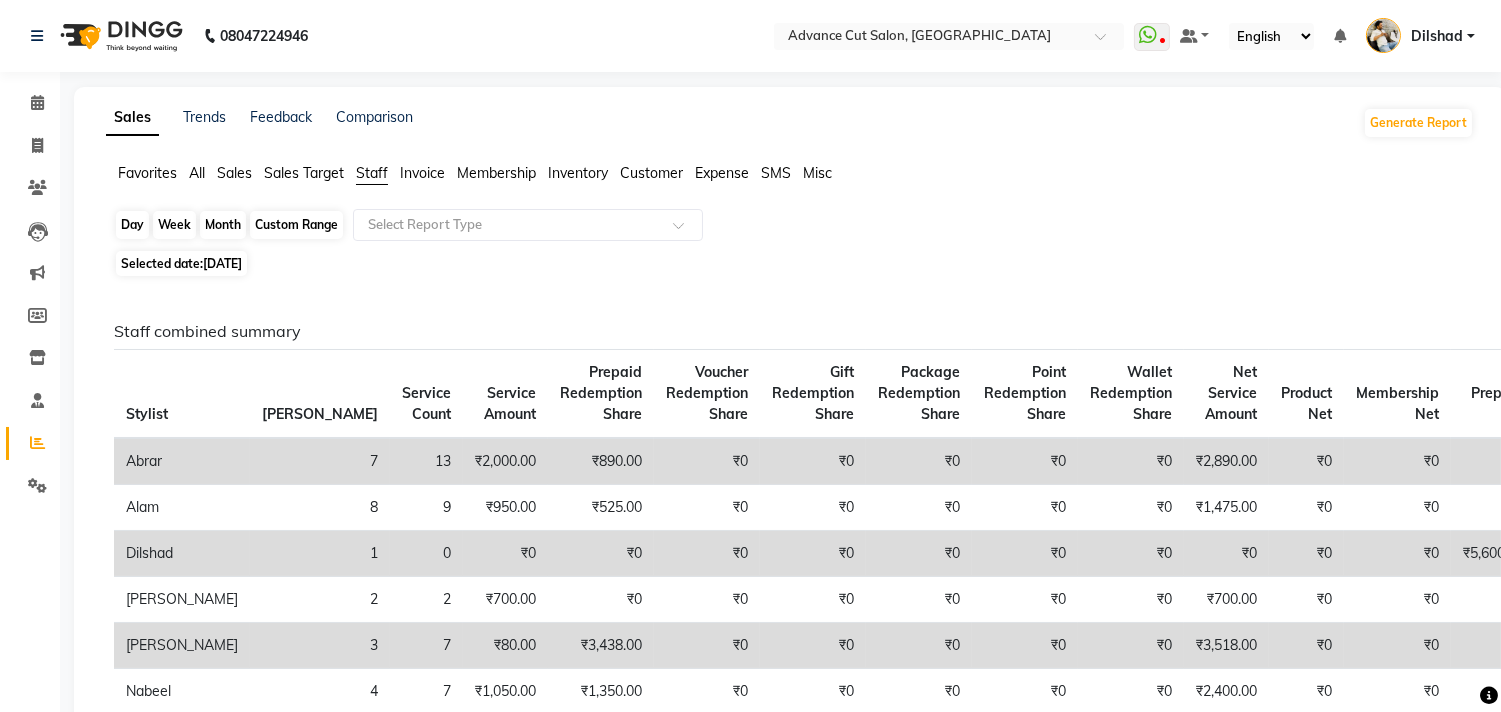 click on "Day" 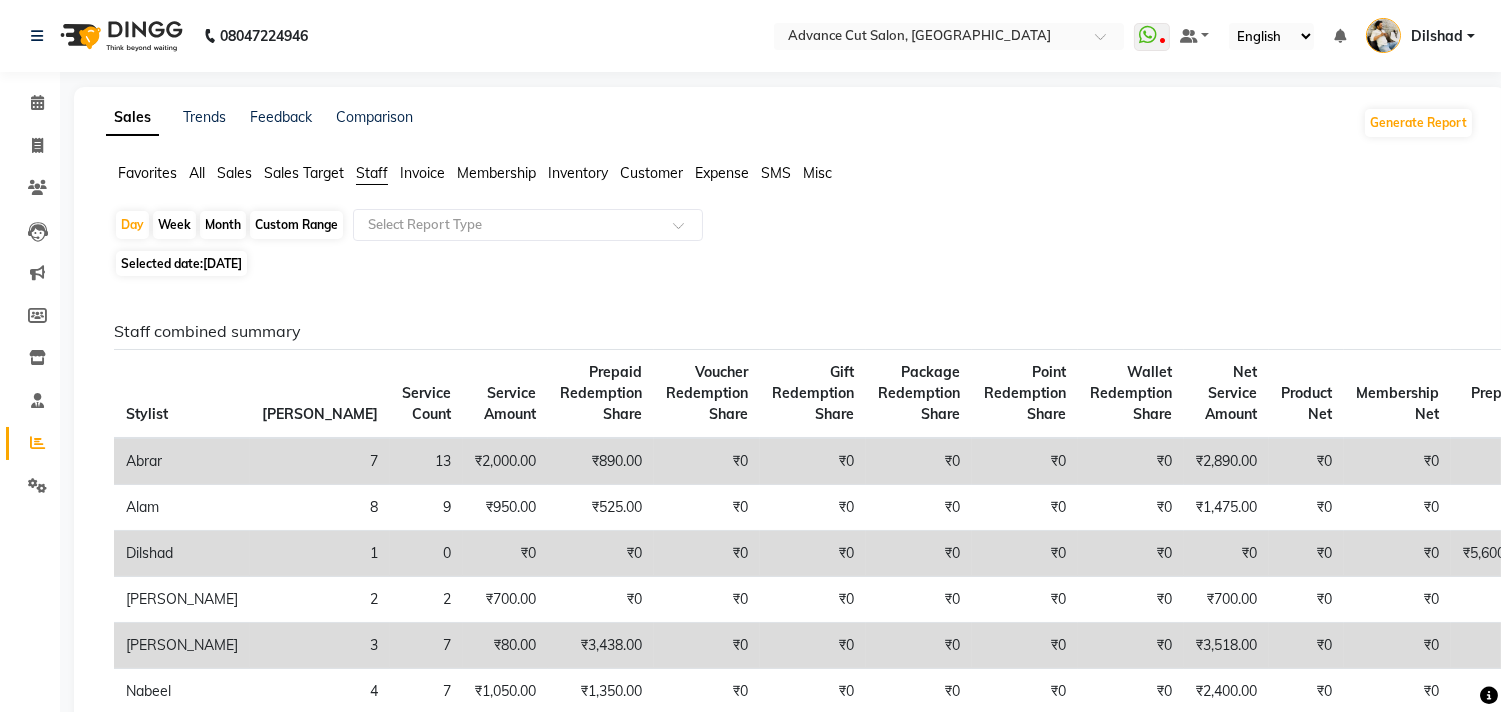 select on "7" 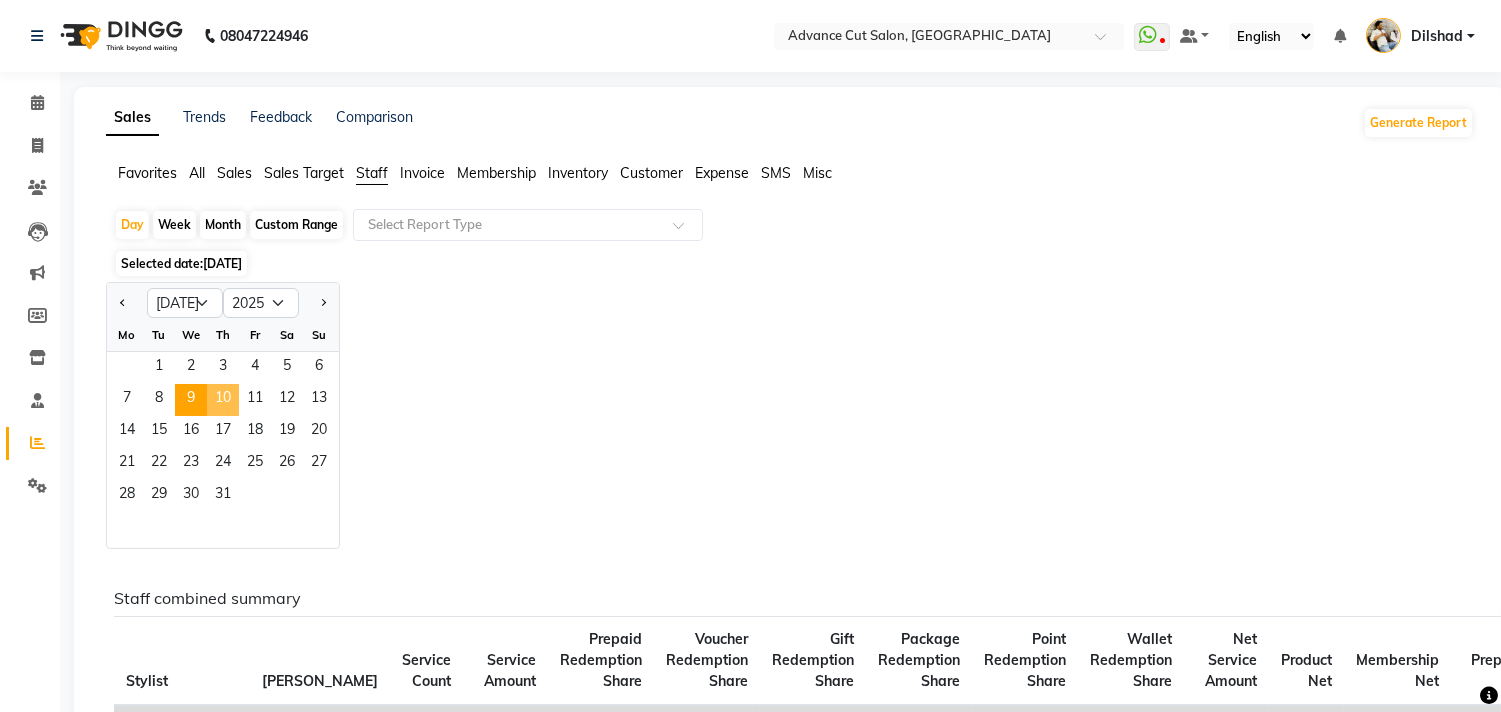 click on "10" 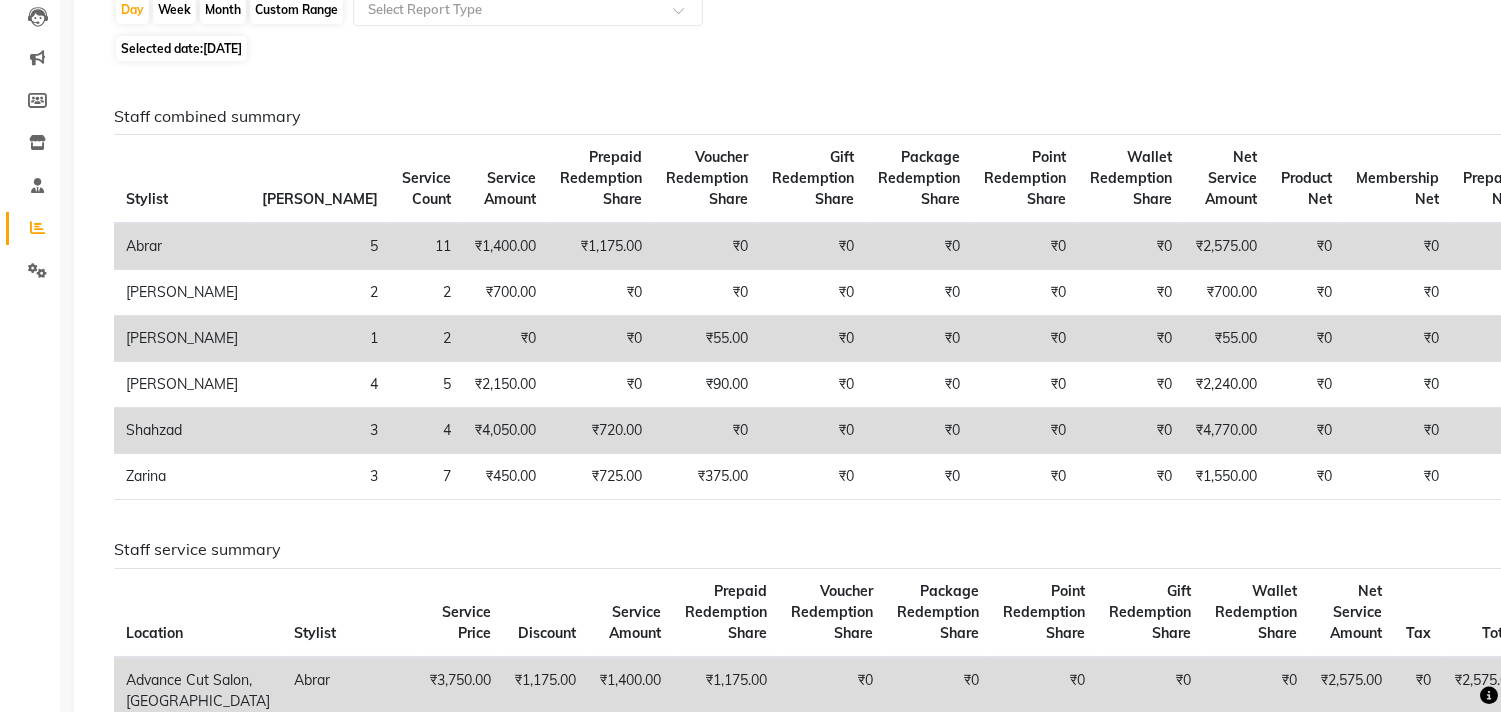 scroll, scrollTop: 0, scrollLeft: 0, axis: both 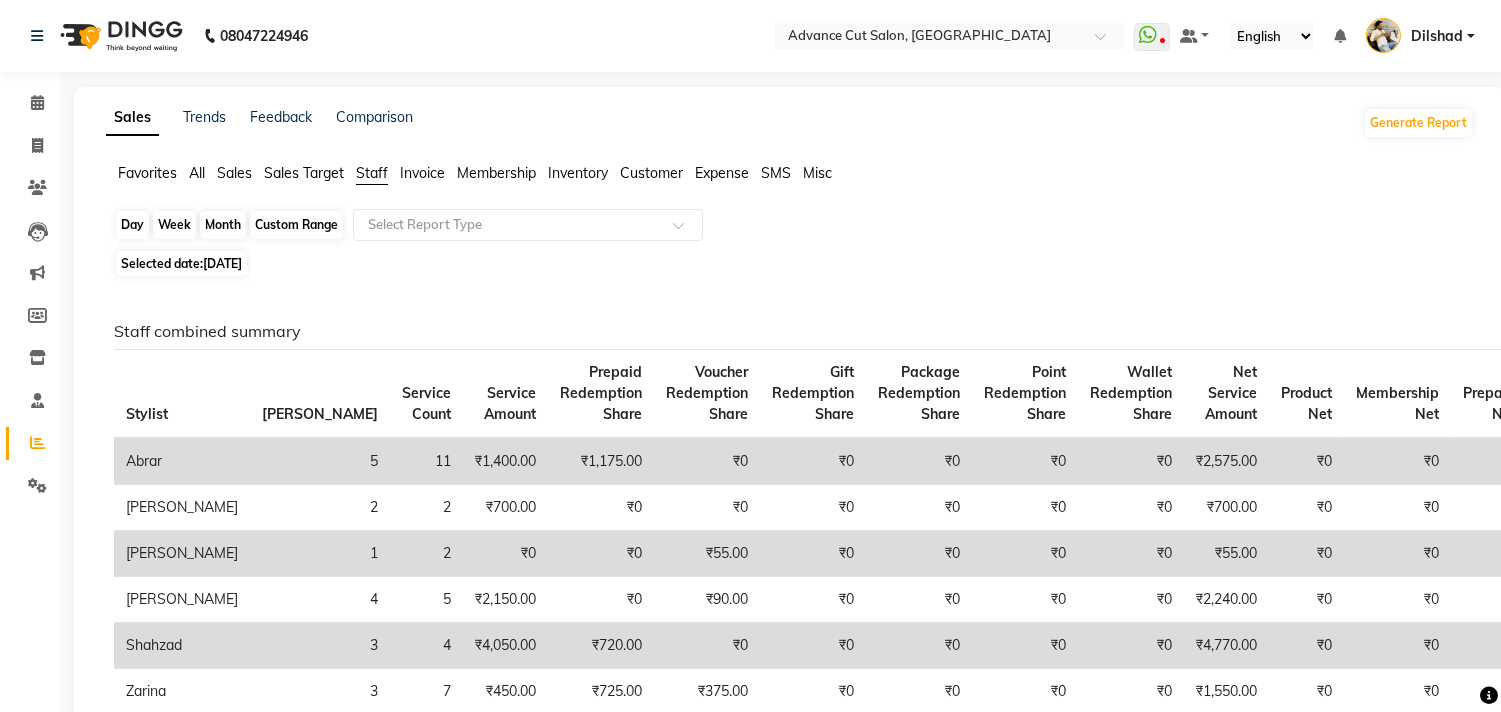 click on "Day" 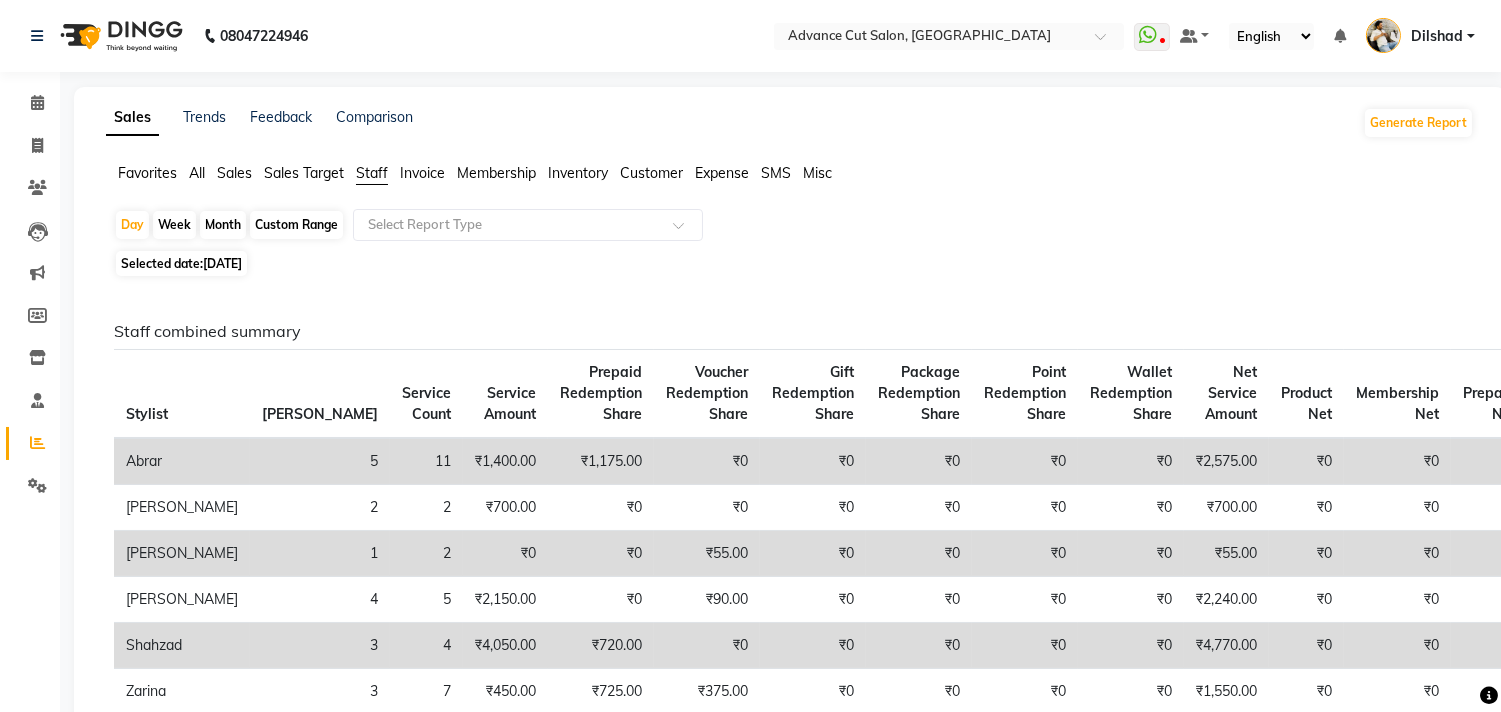 select on "7" 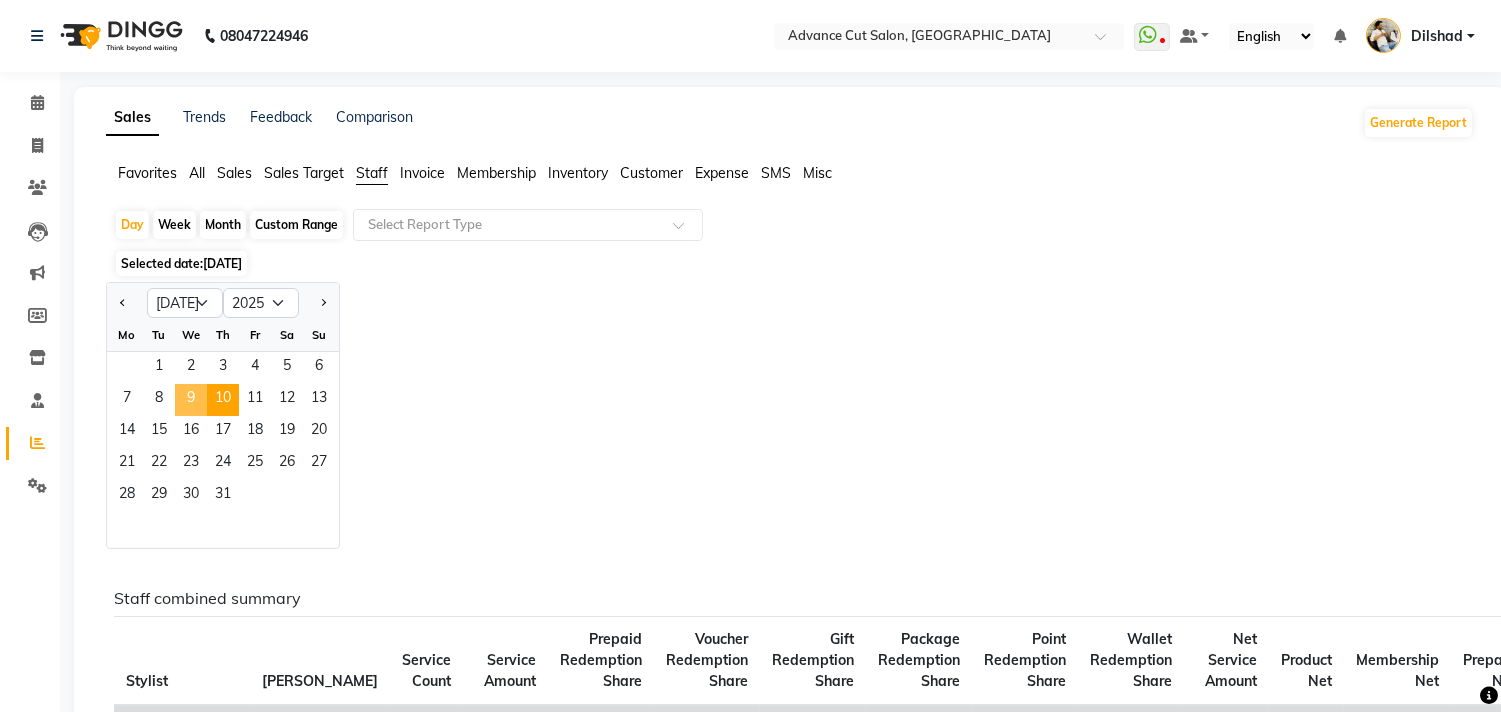 click on "9" 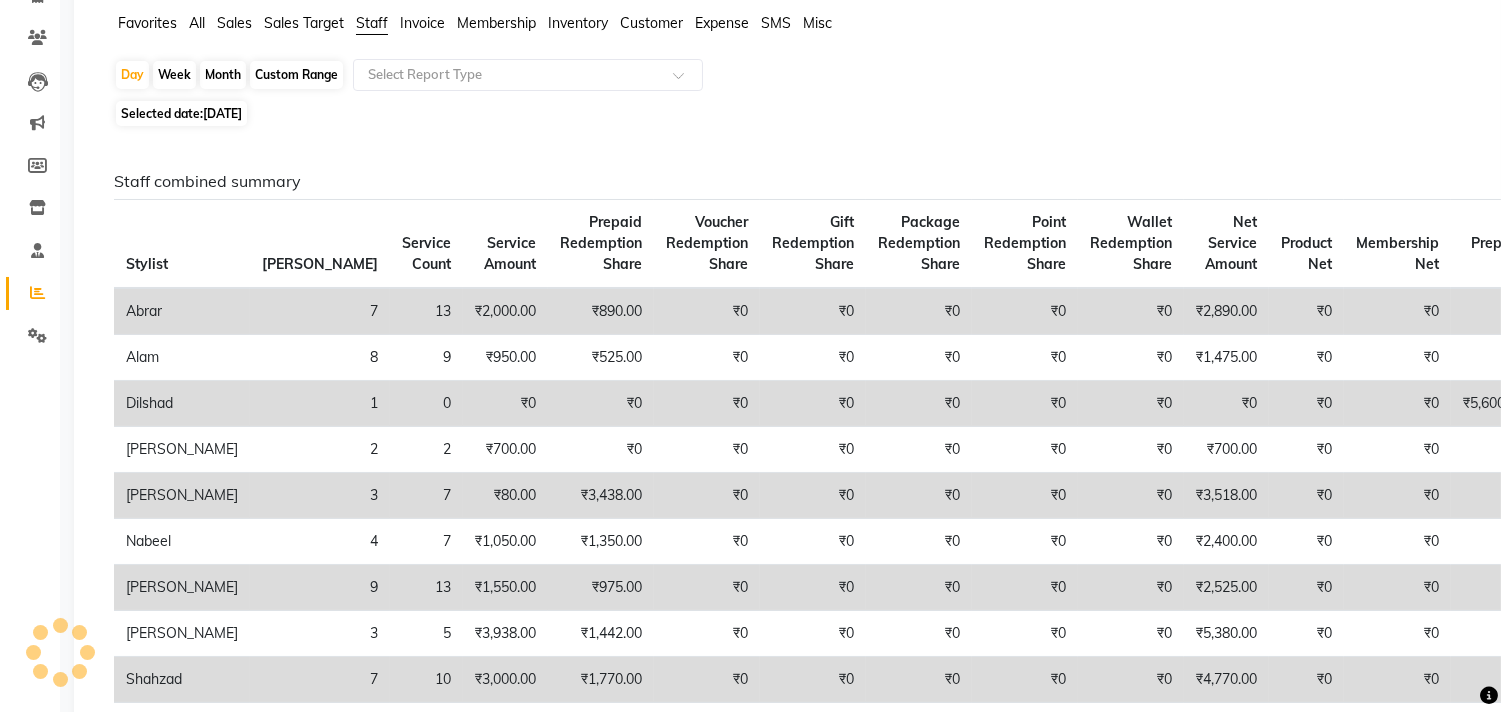 scroll, scrollTop: 111, scrollLeft: 0, axis: vertical 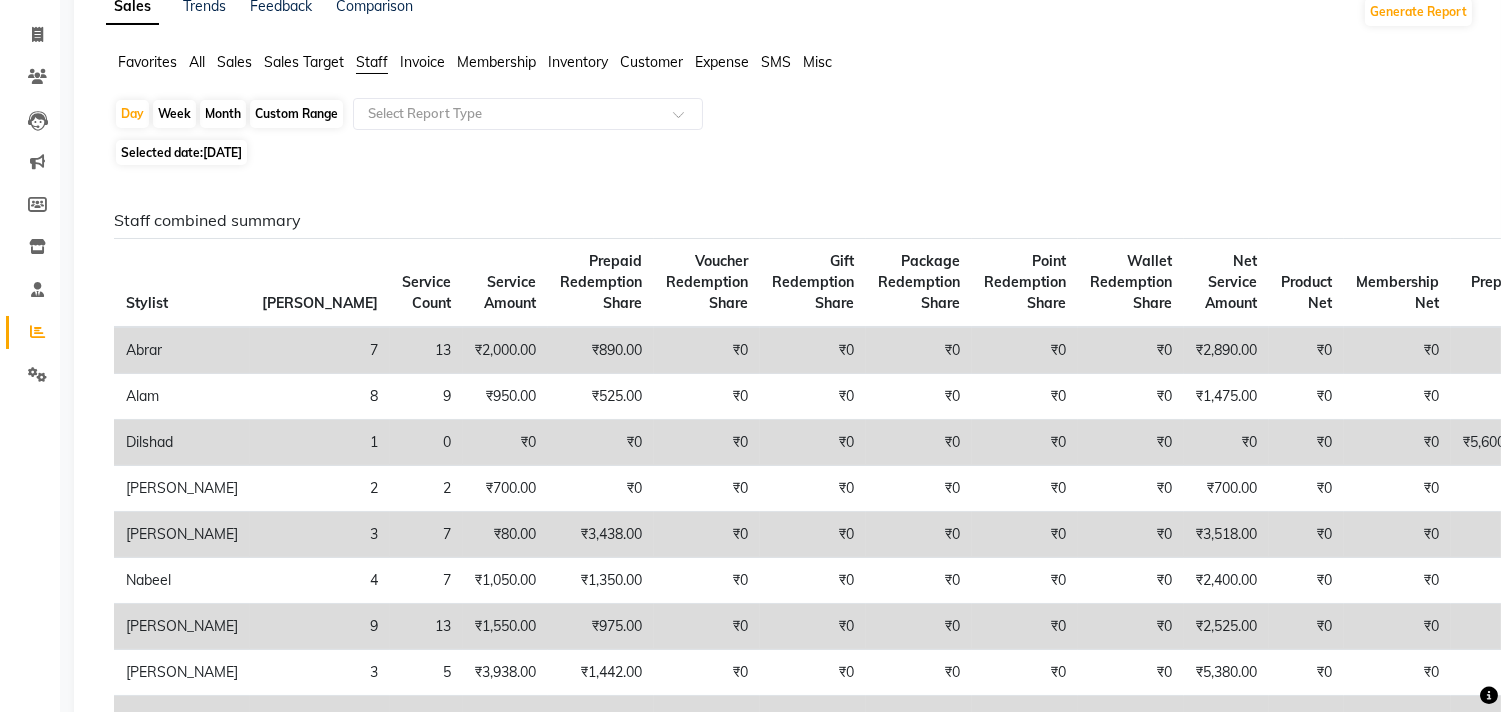 click on "All" 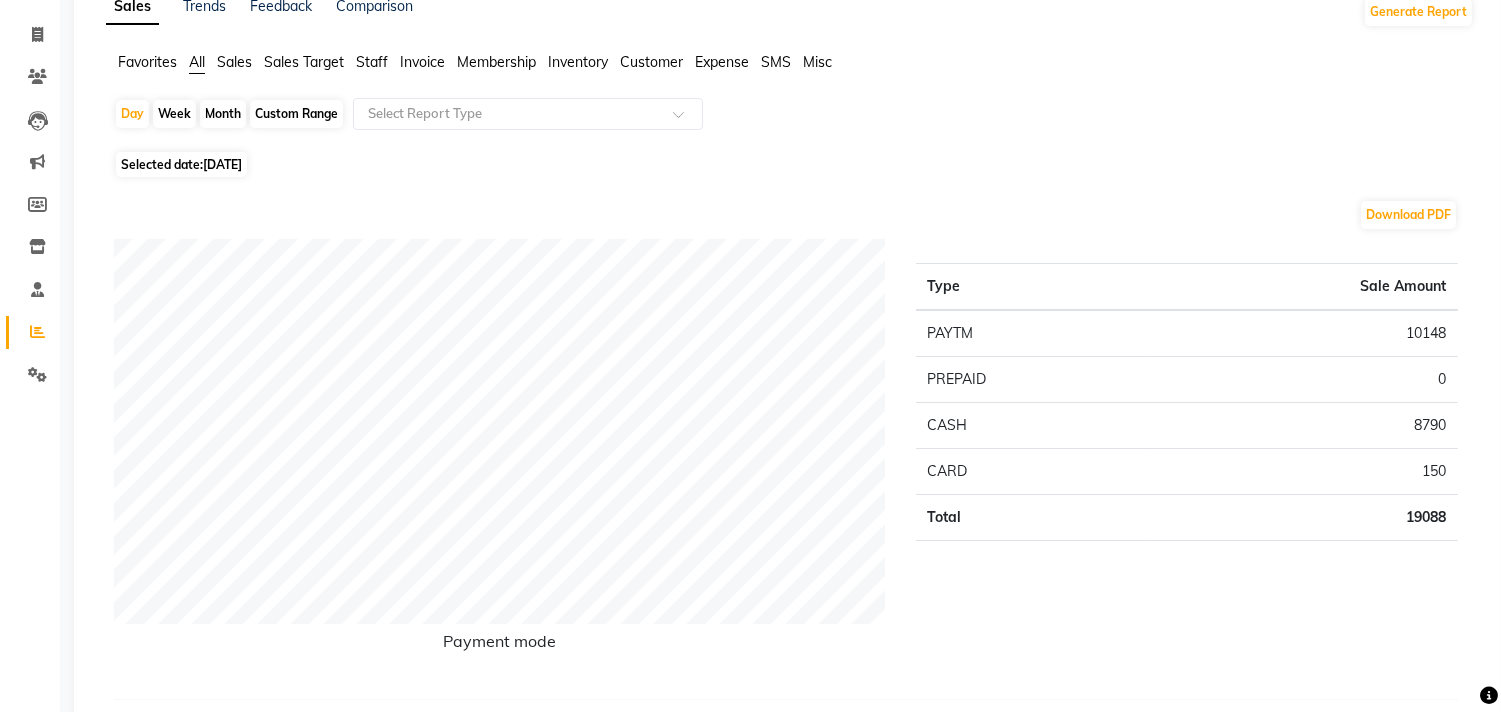 scroll, scrollTop: 0, scrollLeft: 0, axis: both 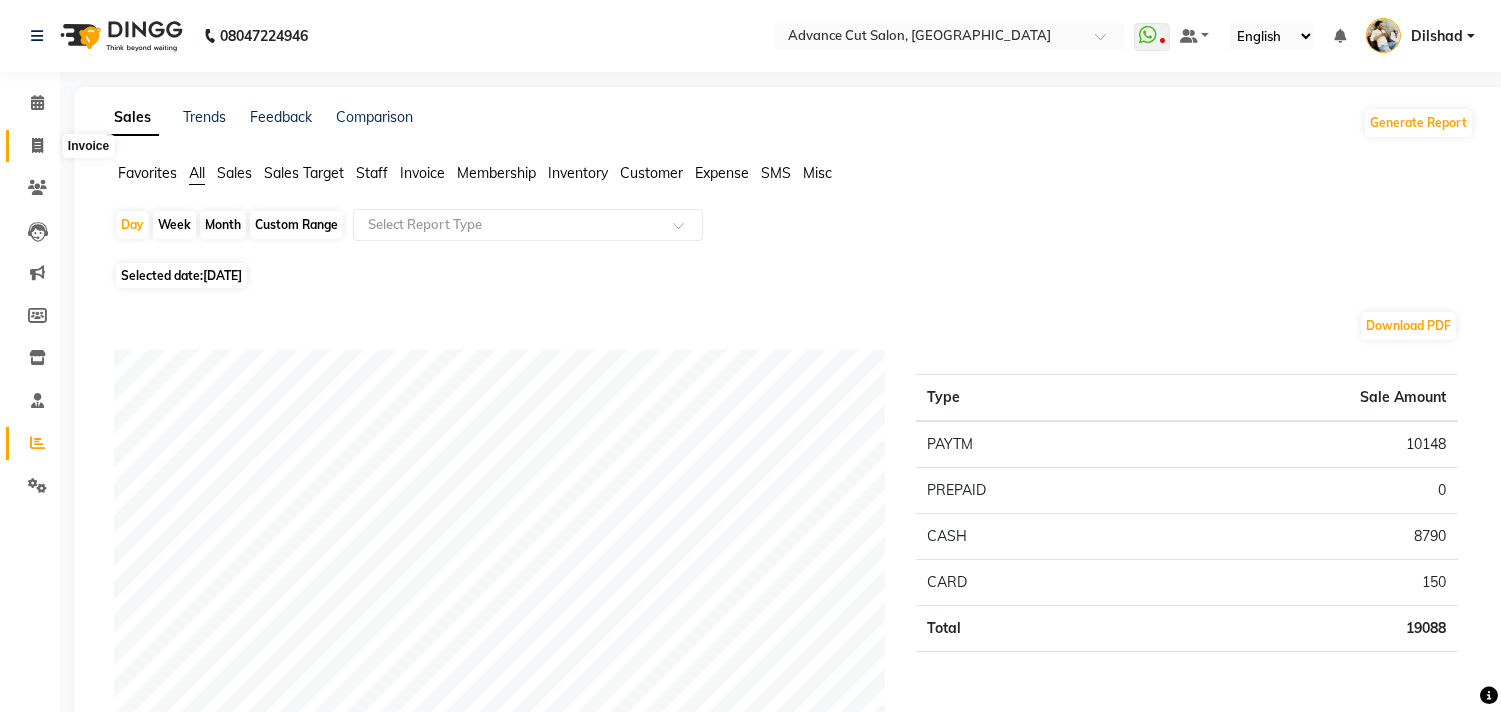 click 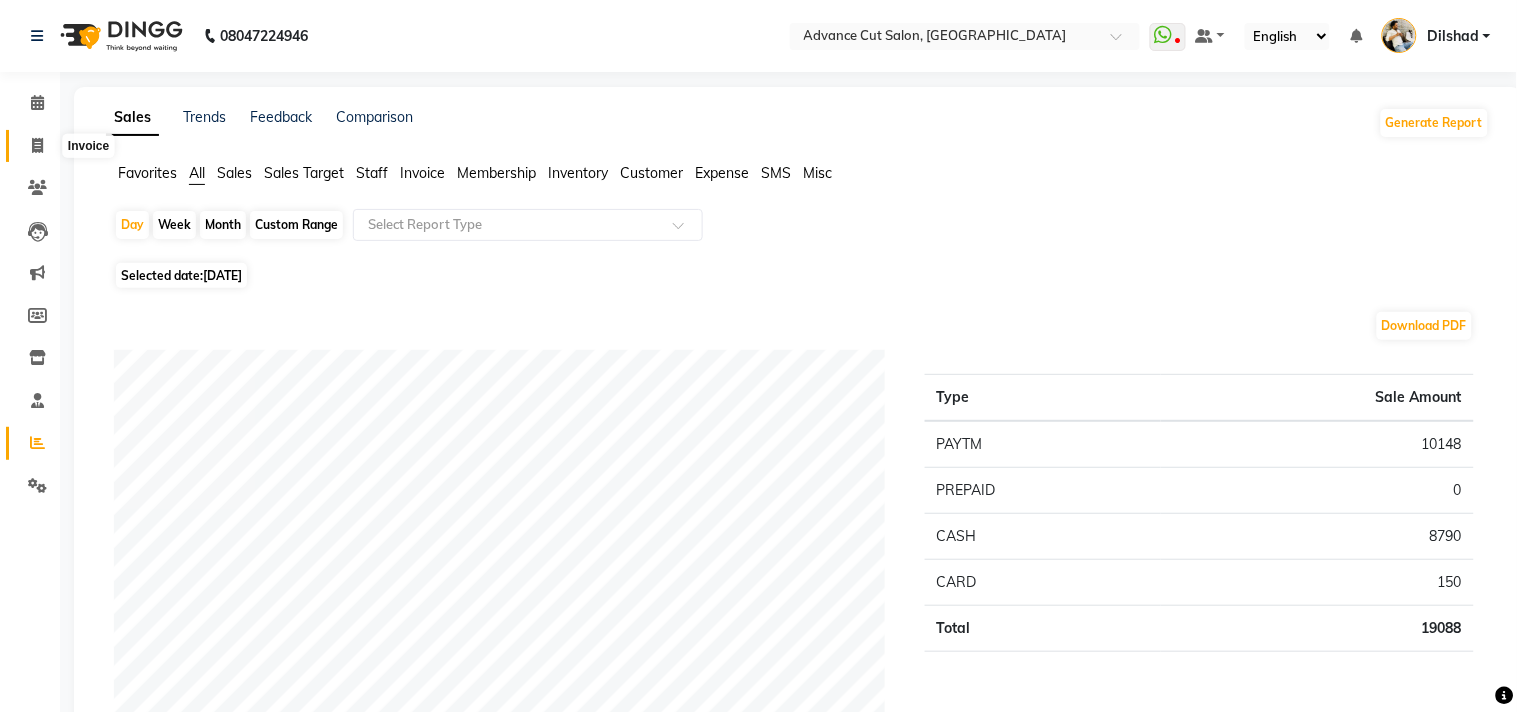 select on "service" 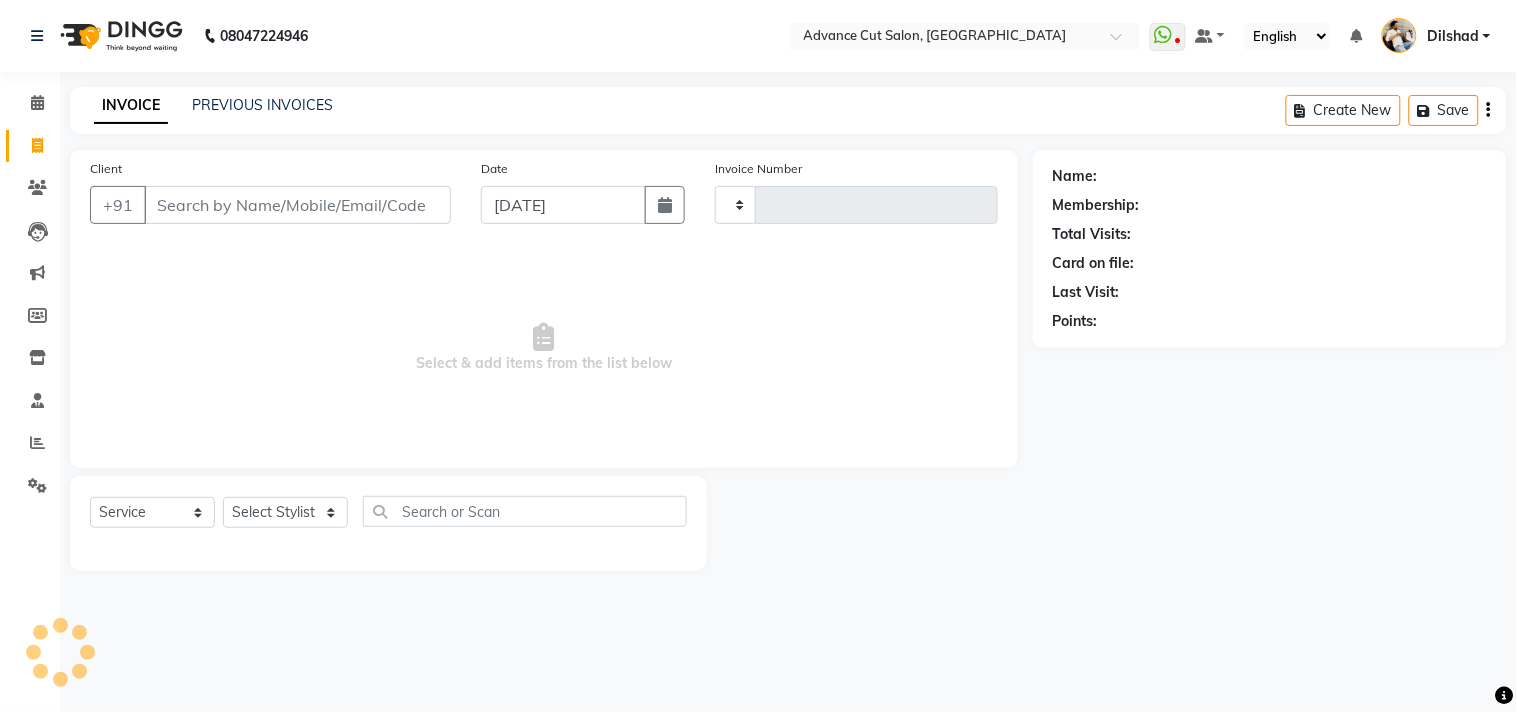 type on "3659" 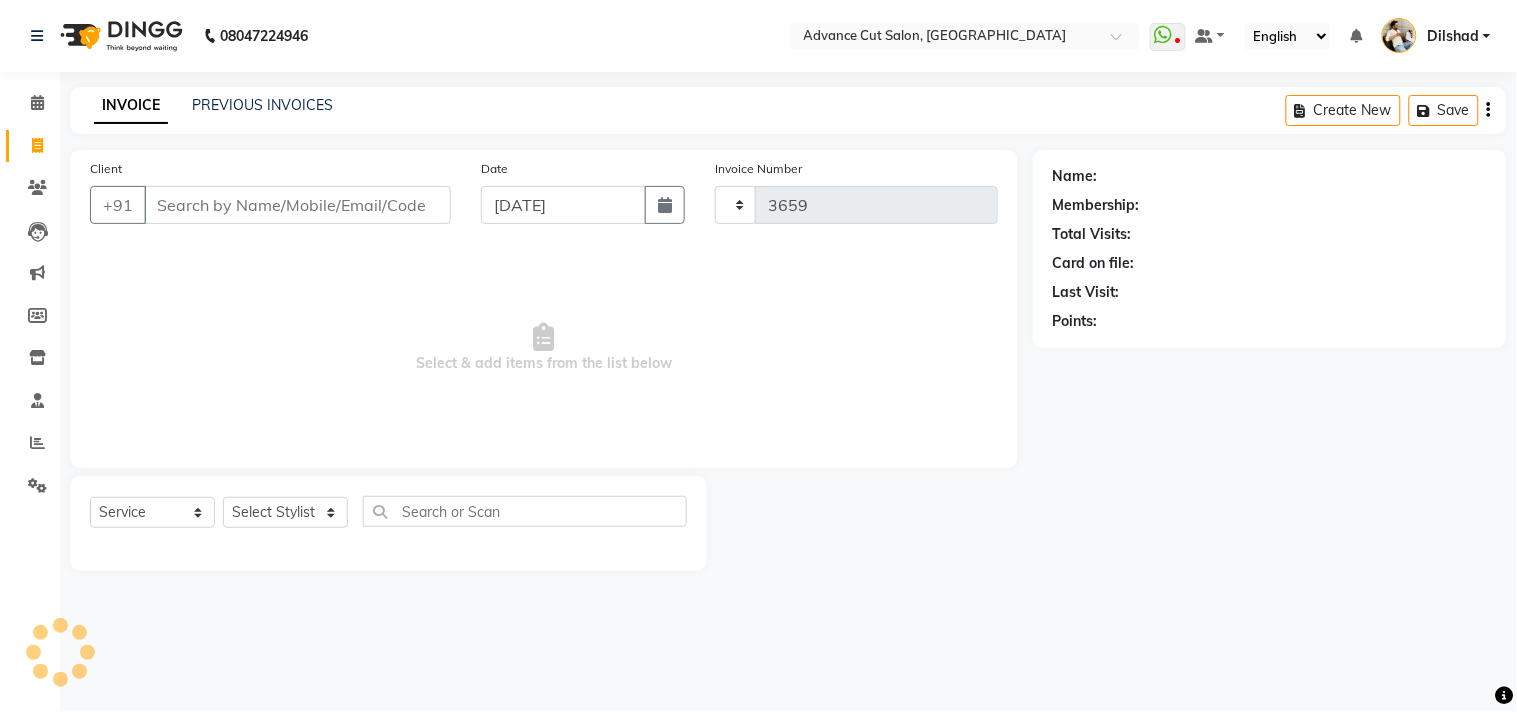 select on "922" 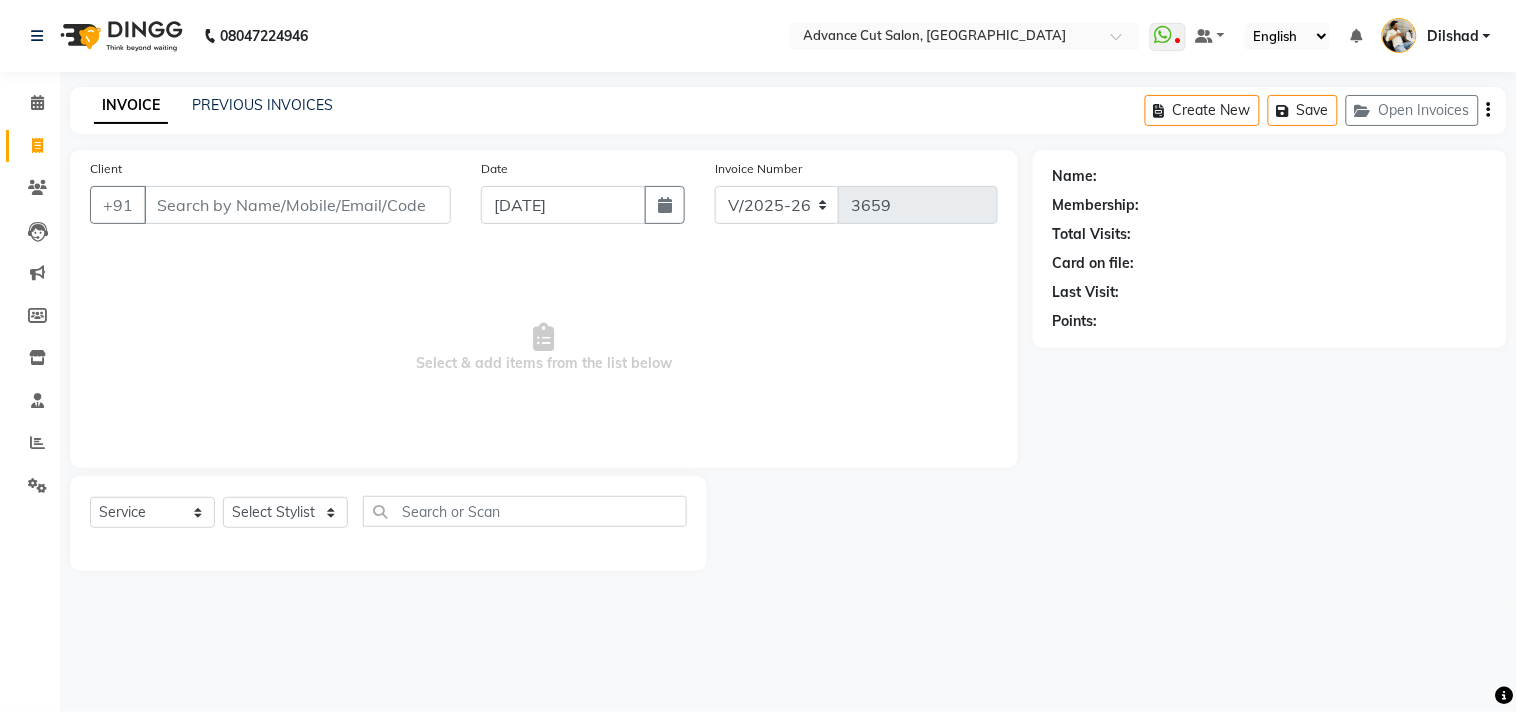 click on "08047224946 Select Location ×  Advance Cut Salon, New Colony  WhatsApp Status  ✕ Status:  Disconnected Most Recent Message: 10-07-2025     07:04 PM Recent Service Activity: 10-07-2025     07:41 PM  08047224946 Whatsapp Settings Default Panel My Panel English ENGLISH Español العربية मराठी हिंदी ગુજરાતી தமிழ் 中文 Notifications nothing to show Dilshad Manage Profile Change Password Sign out  Version:3.15.4  ☀  Advance Cut Salon, New Colony  Calendar  Invoice  Clients  Leads   Marketing  Members  Inventory  Staff  Reports  Settings Completed InProgress Upcoming Dropped Tentative Check-In Confirm Bookings Generate Report Segments Page Builder INVOICE PREVIOUS INVOICES Create New   Save   Open Invoices  Client +91 Date 11-07-2025 Invoice Number V/2025 V/2025-26 3659  Select & add items from the list below  Select  Service  Product  Membership  Package Voucher Prepaid Gift Card  Select Stylist Abrar Alam Avinash Dilshad Lallan Meenu Nabeel Naved" at bounding box center (758, 356) 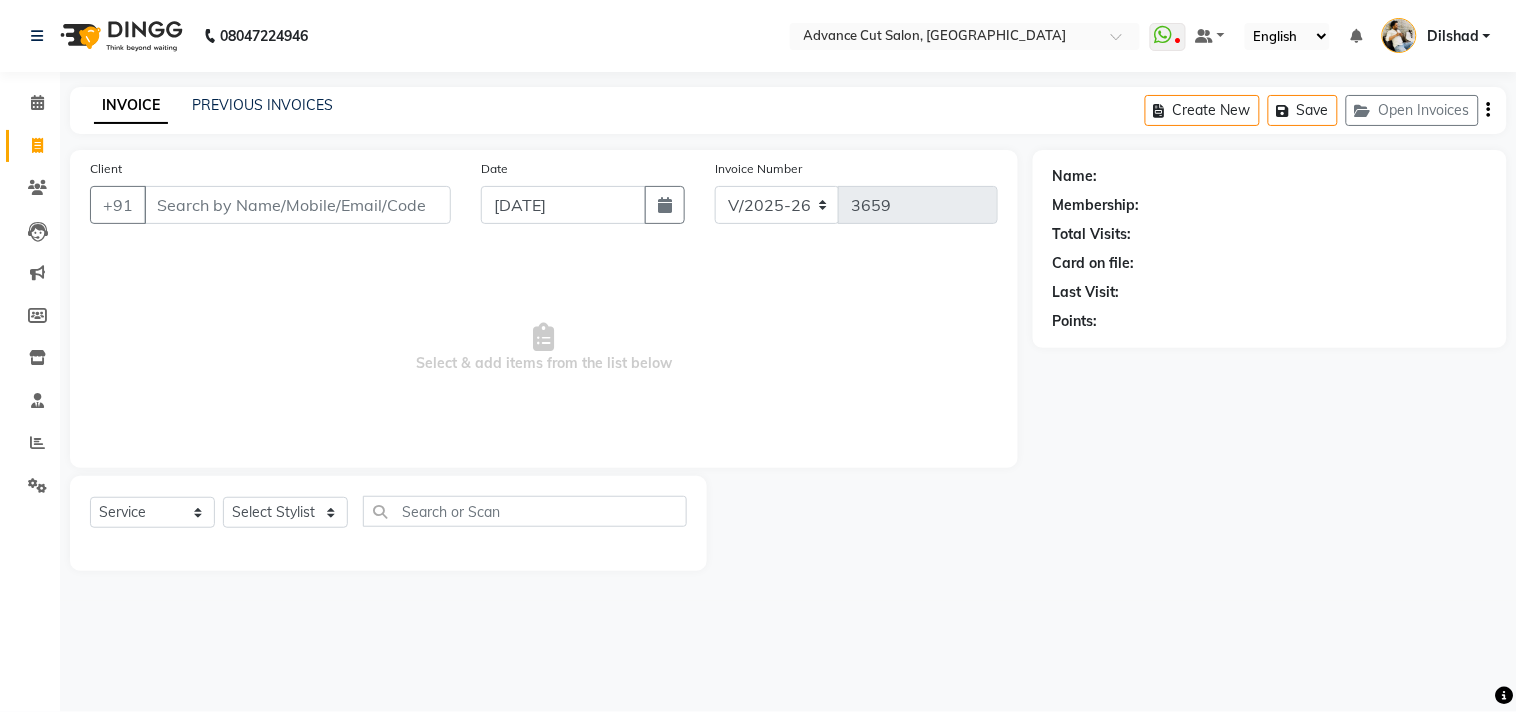 click on "INVOICE PREVIOUS INVOICES Create New   Save   Open Invoices" 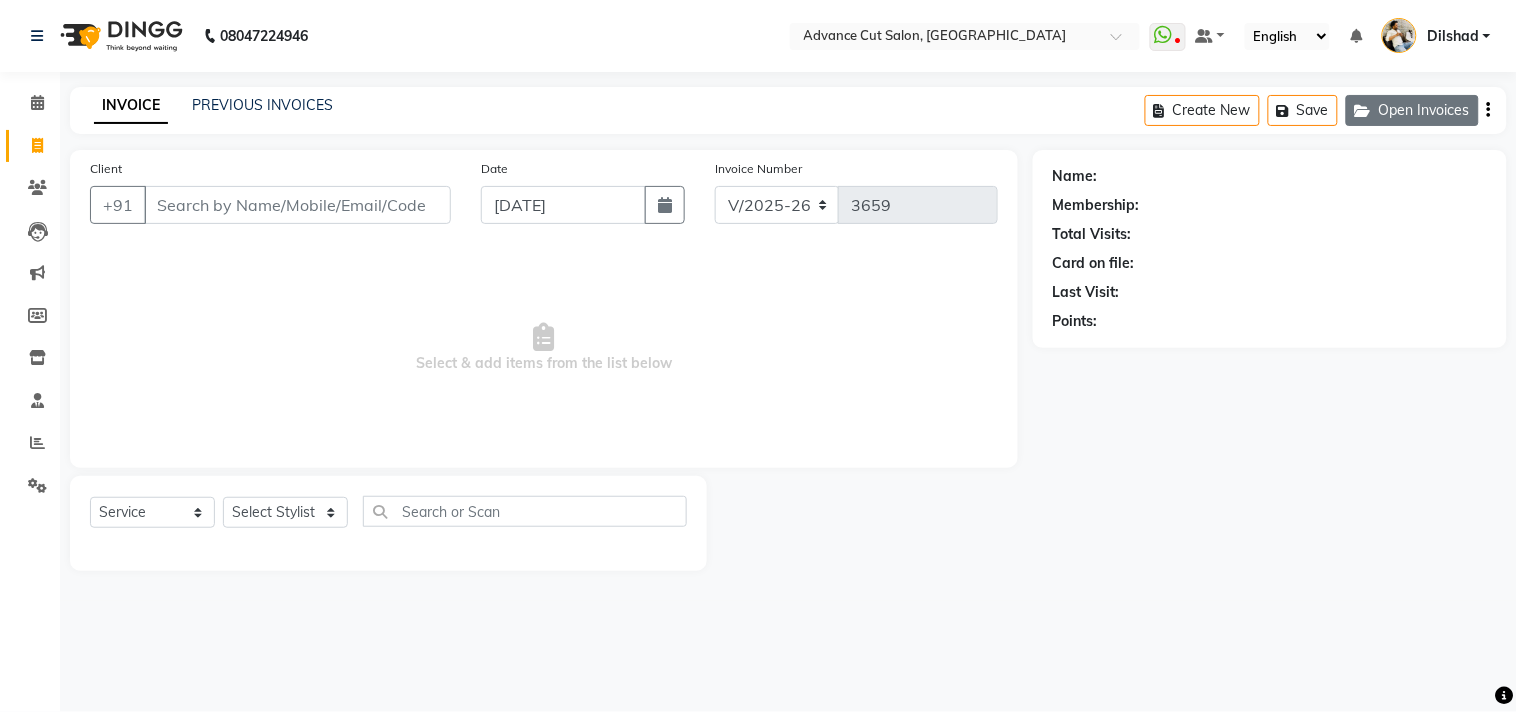 click on "Open Invoices" 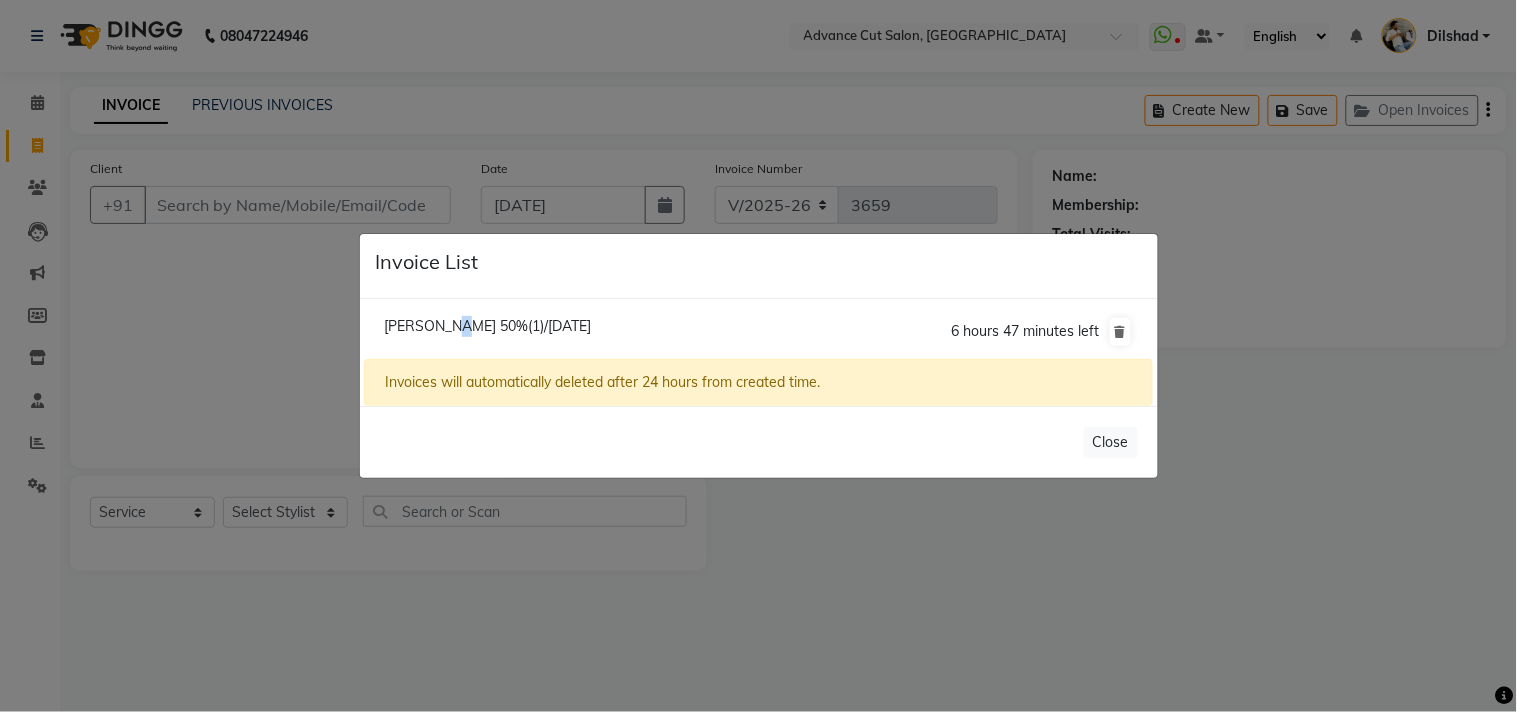 click on "Bunty Kataria 50%(1)/10 July 2025" 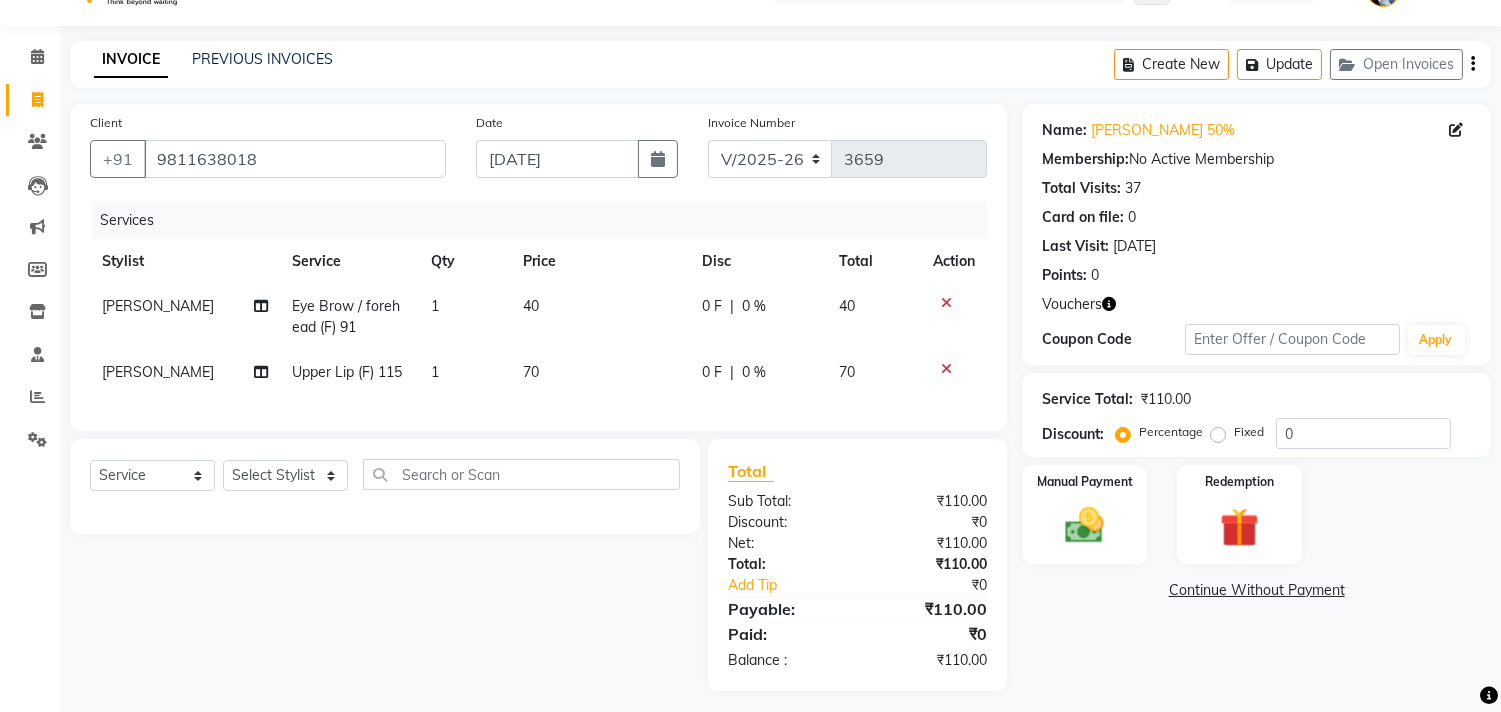 scroll, scrollTop: 72, scrollLeft: 0, axis: vertical 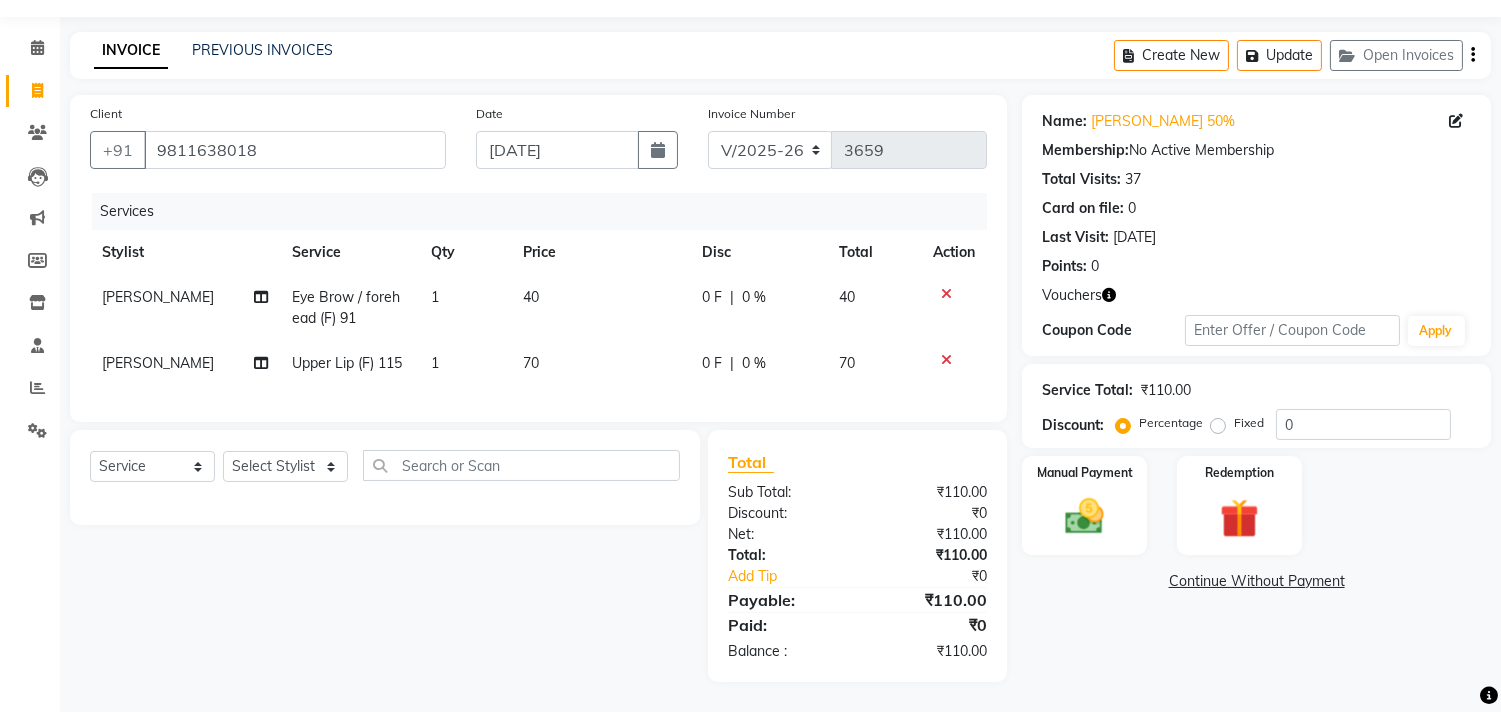 click 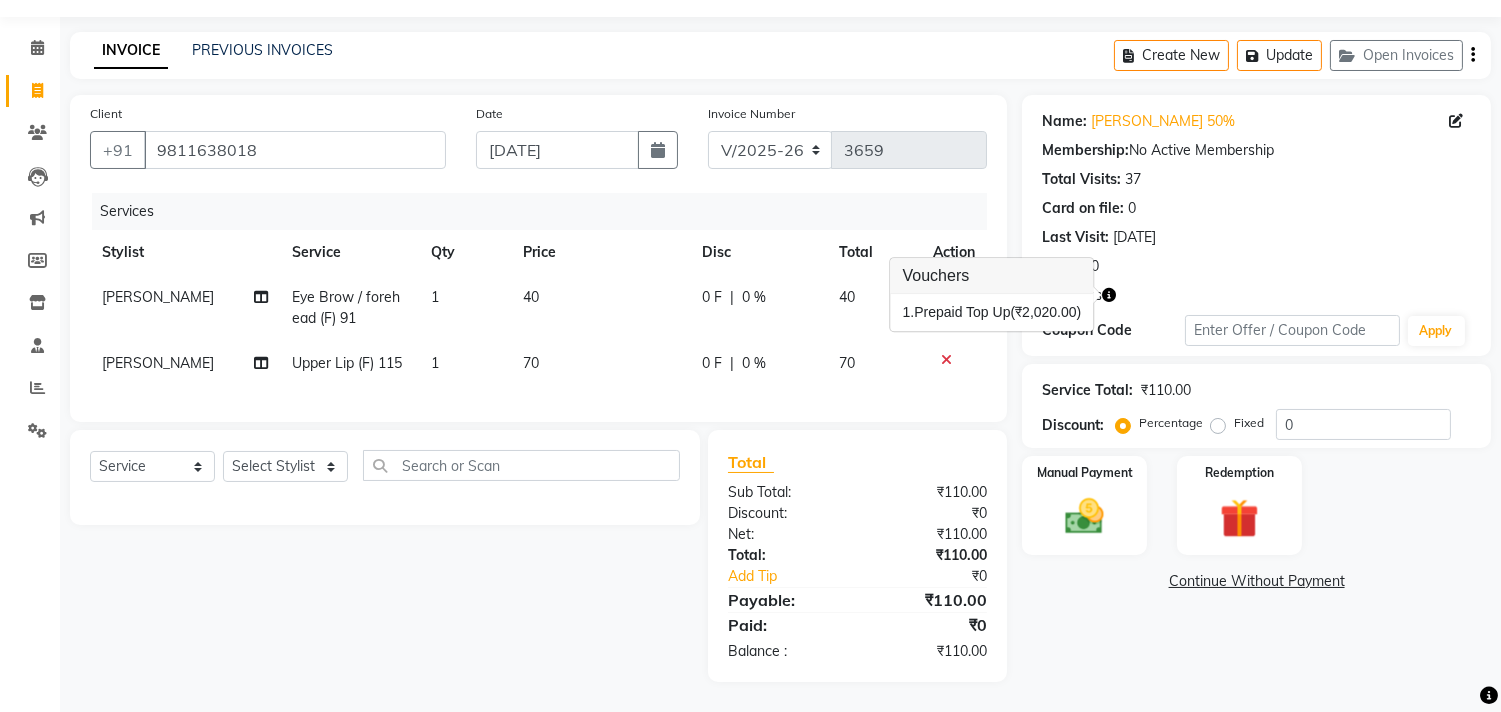 click 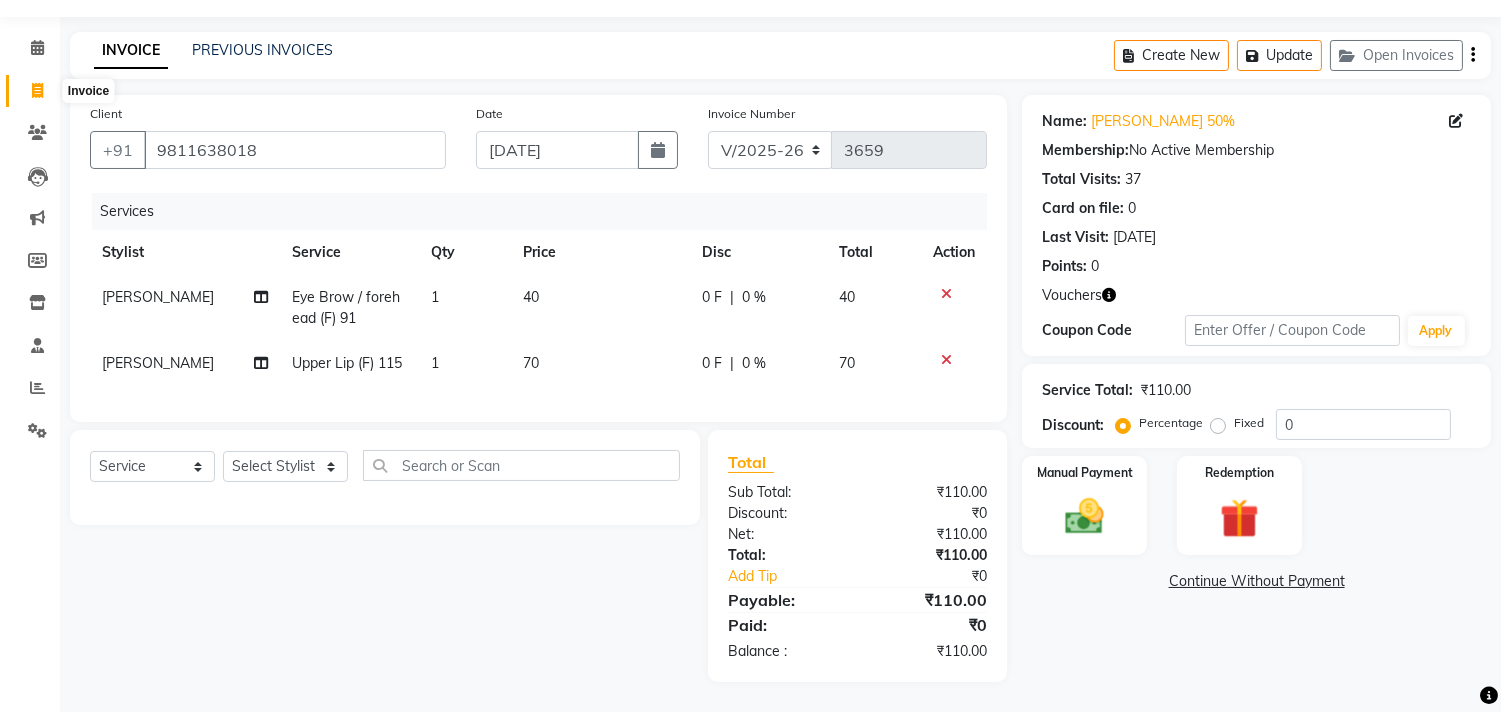 click 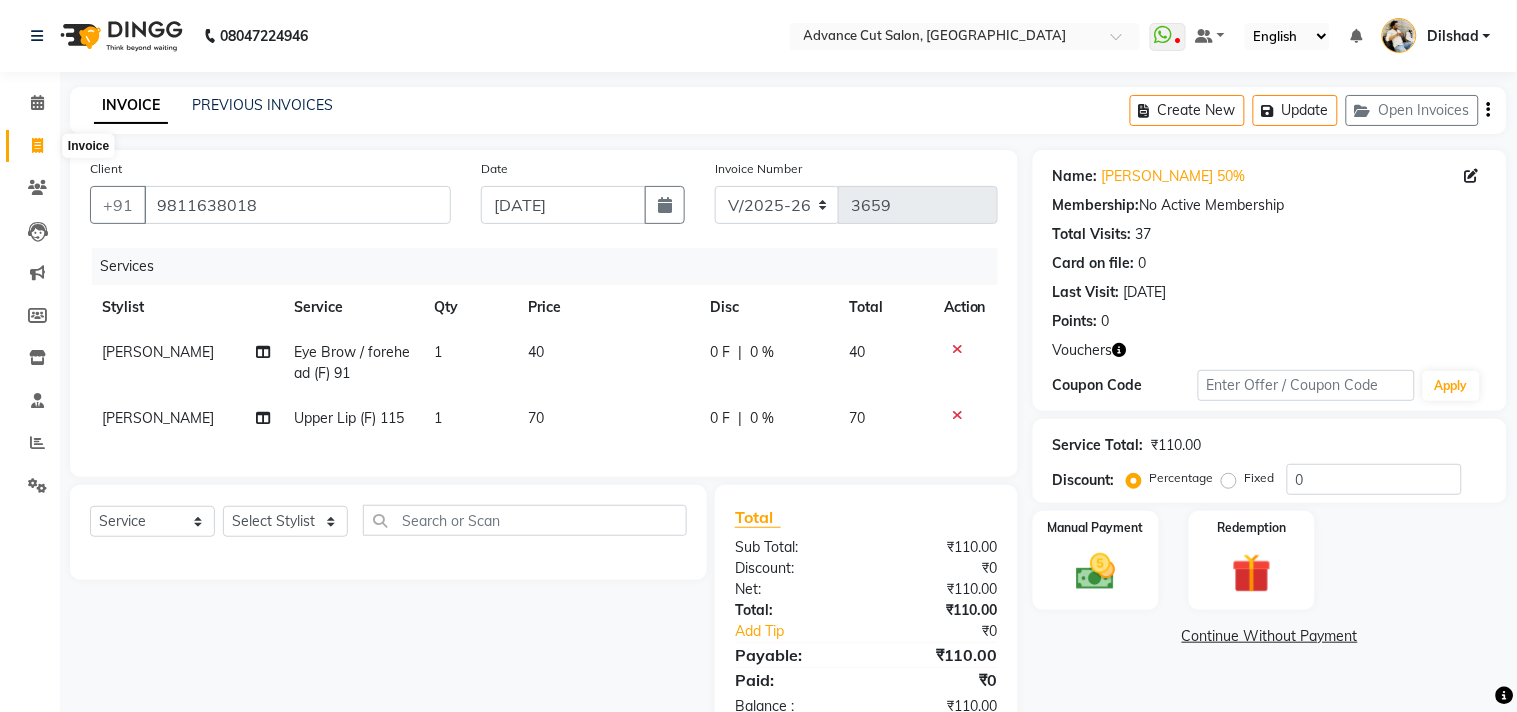 select on "service" 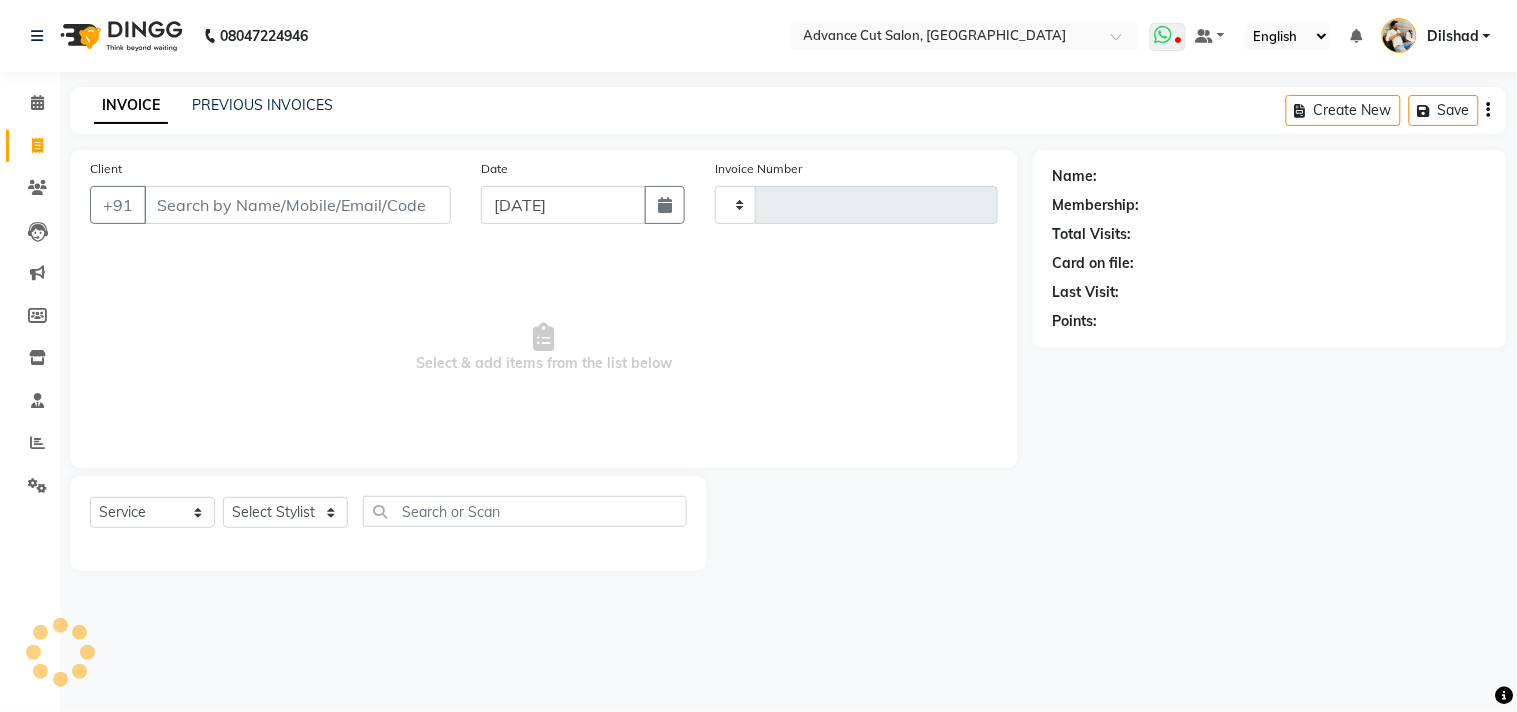 type on "3659" 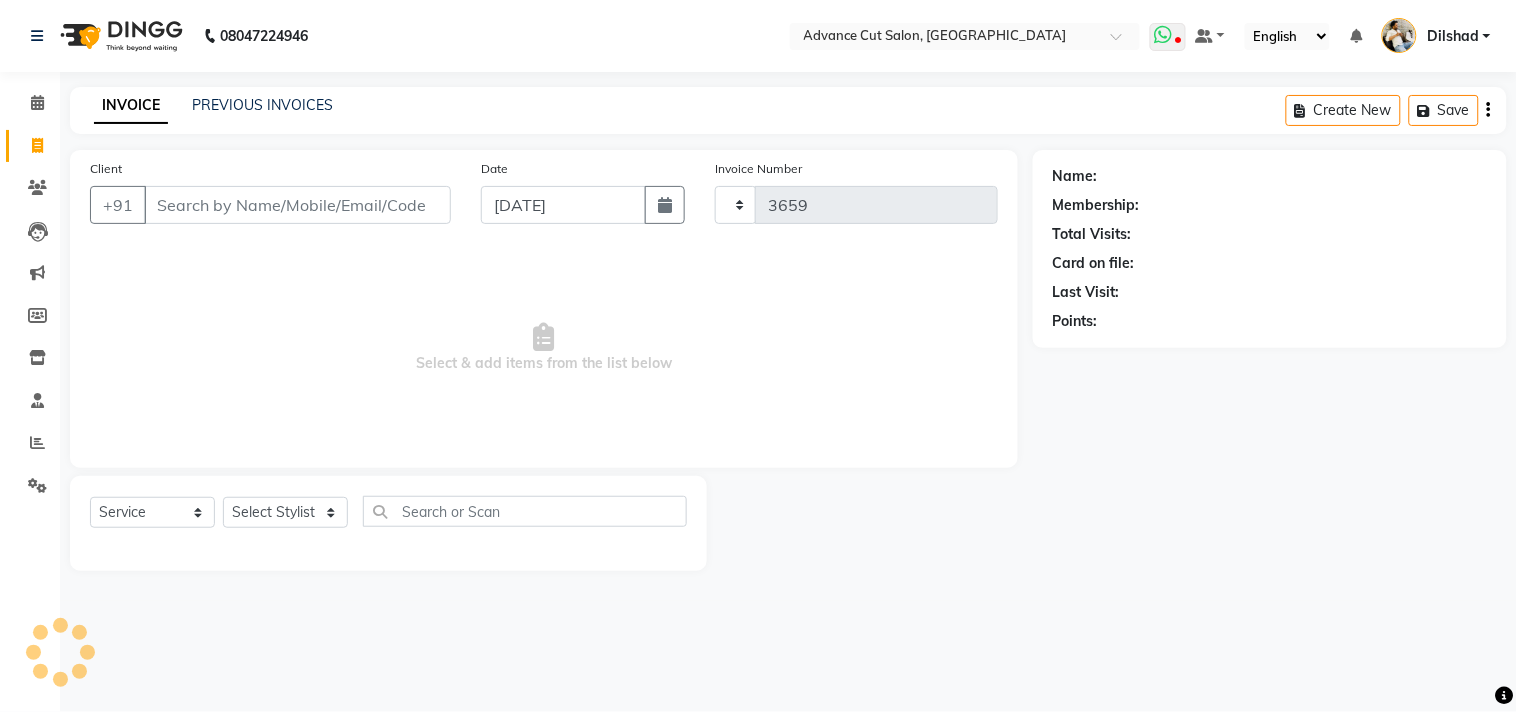 select on "922" 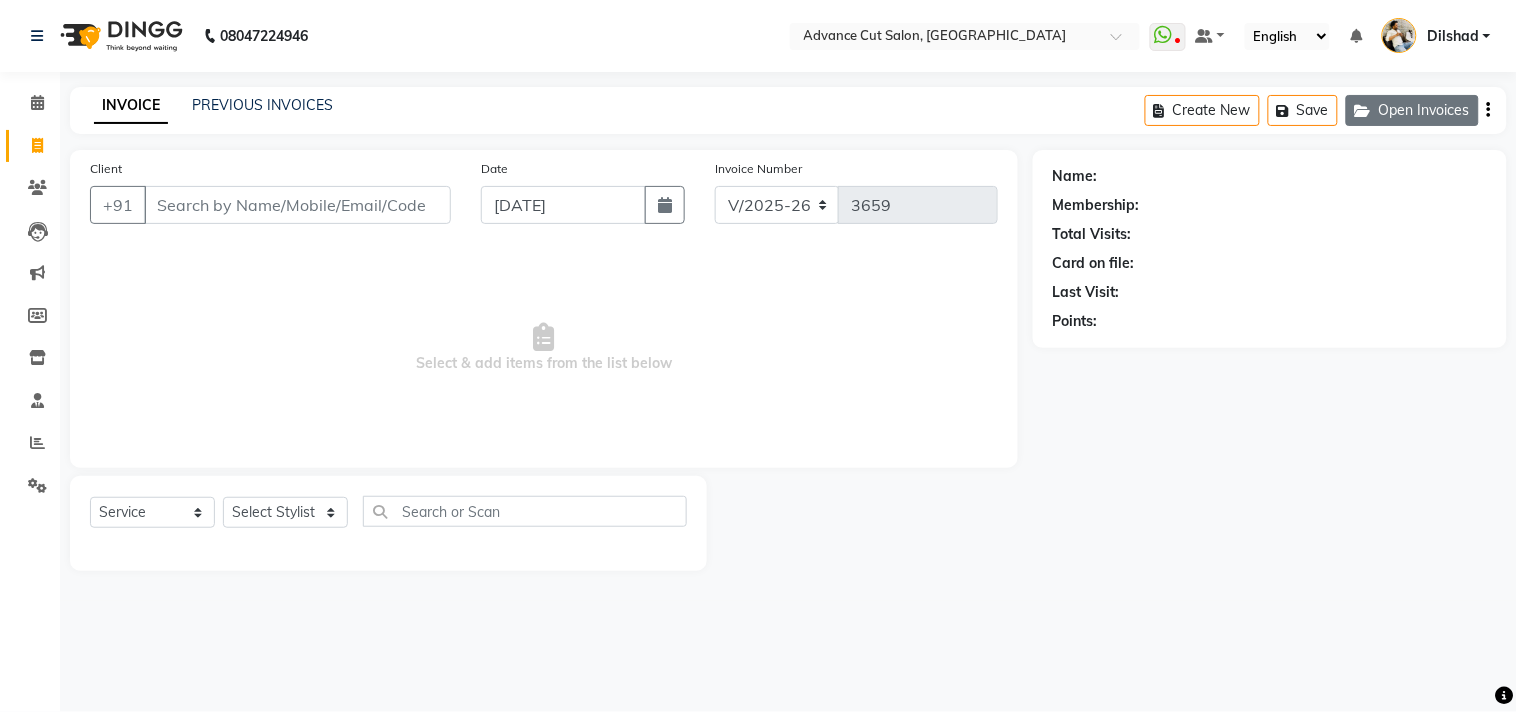 click 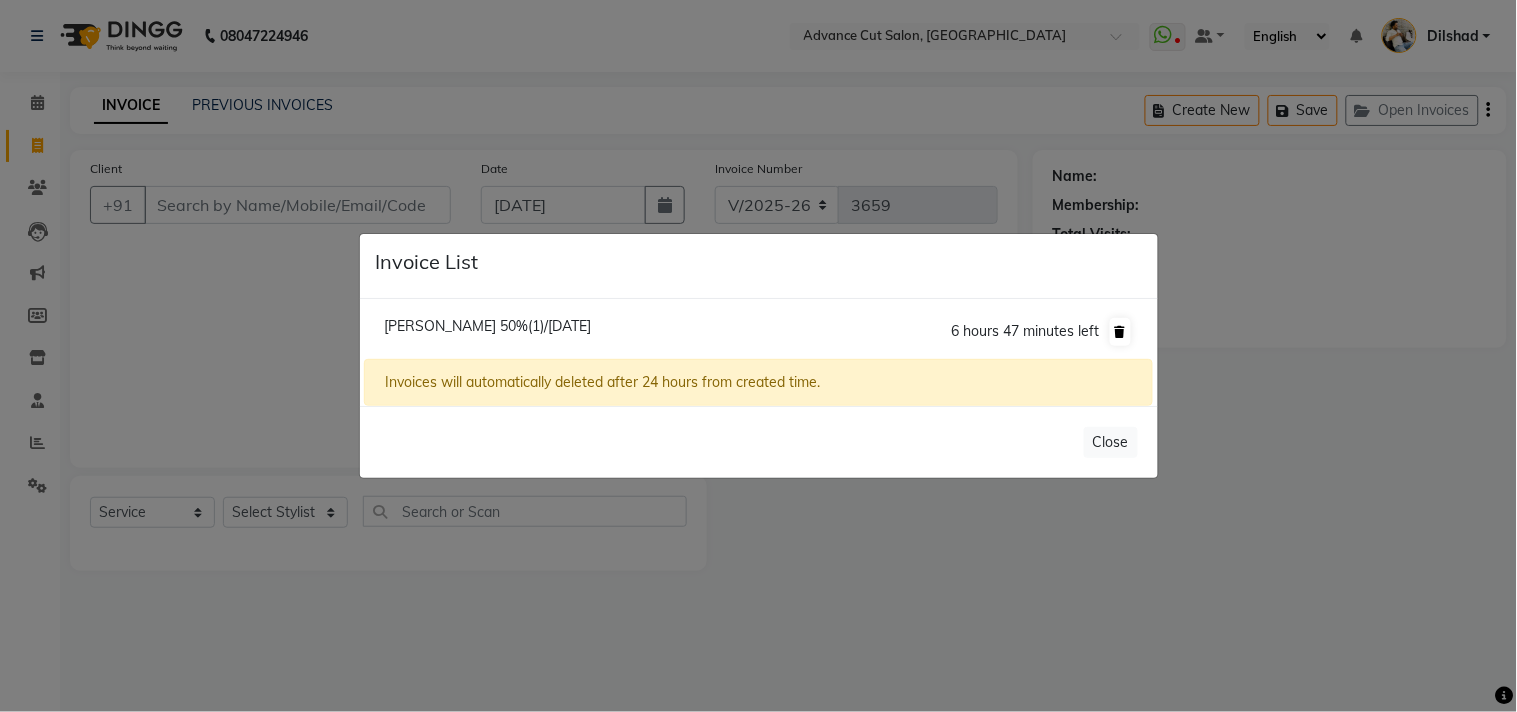 click 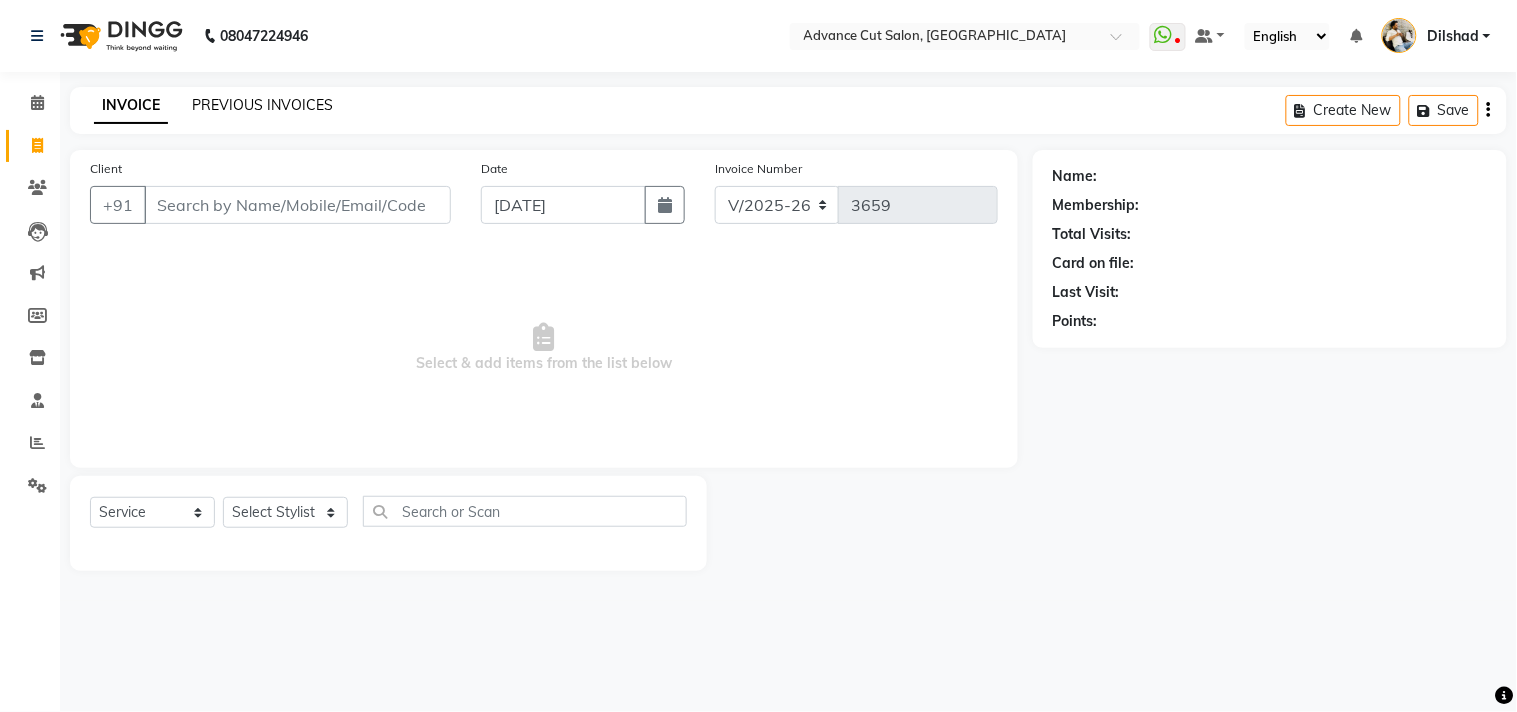click on "PREVIOUS INVOICES" 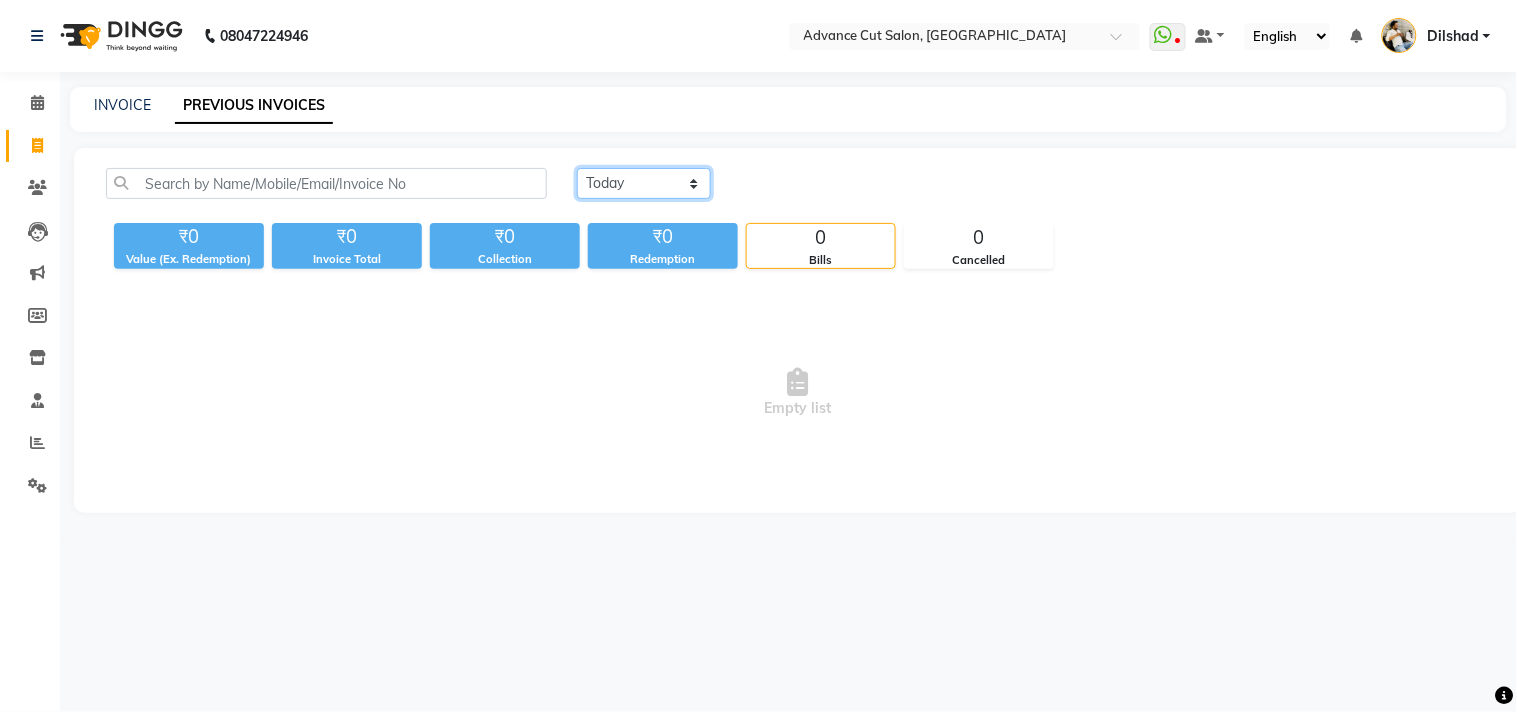 click on "Today Yesterday Custom Range" 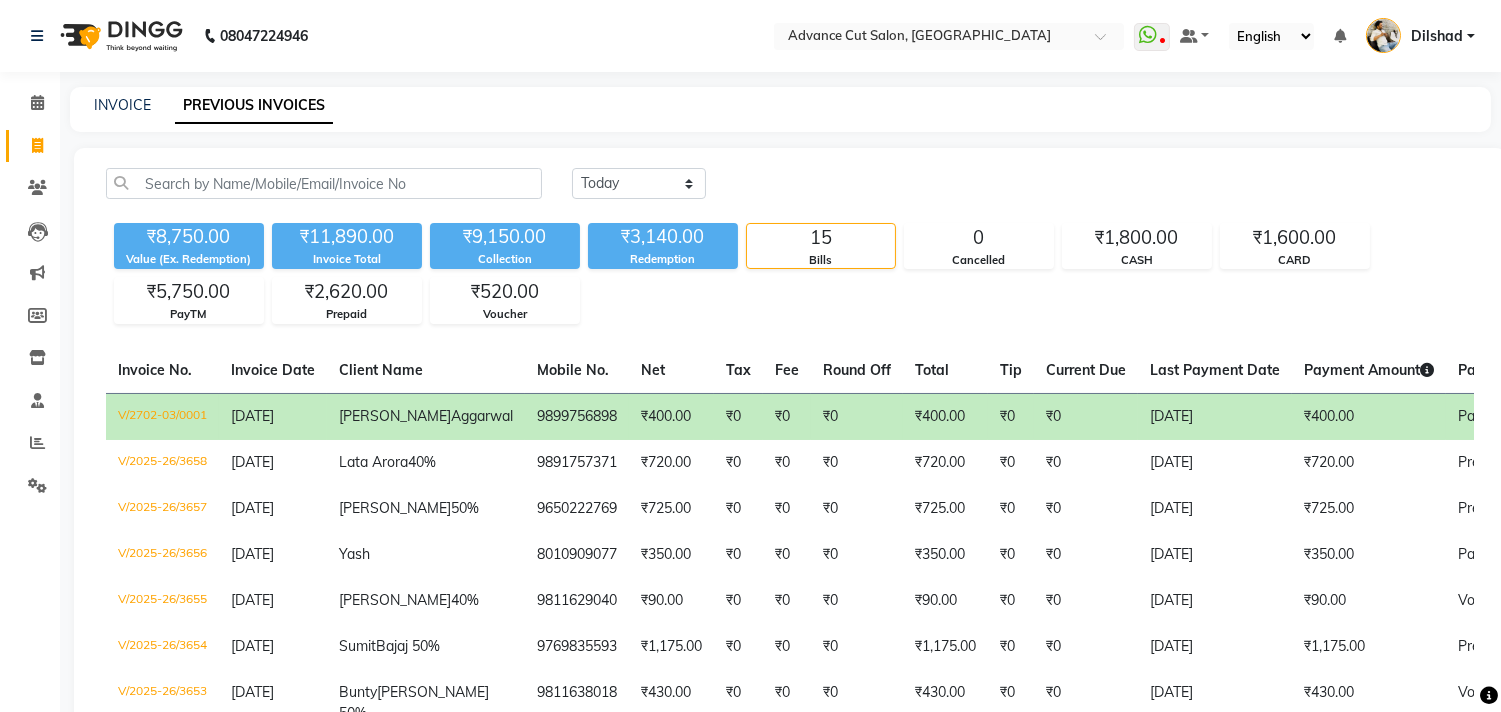 click on "₹400.00" 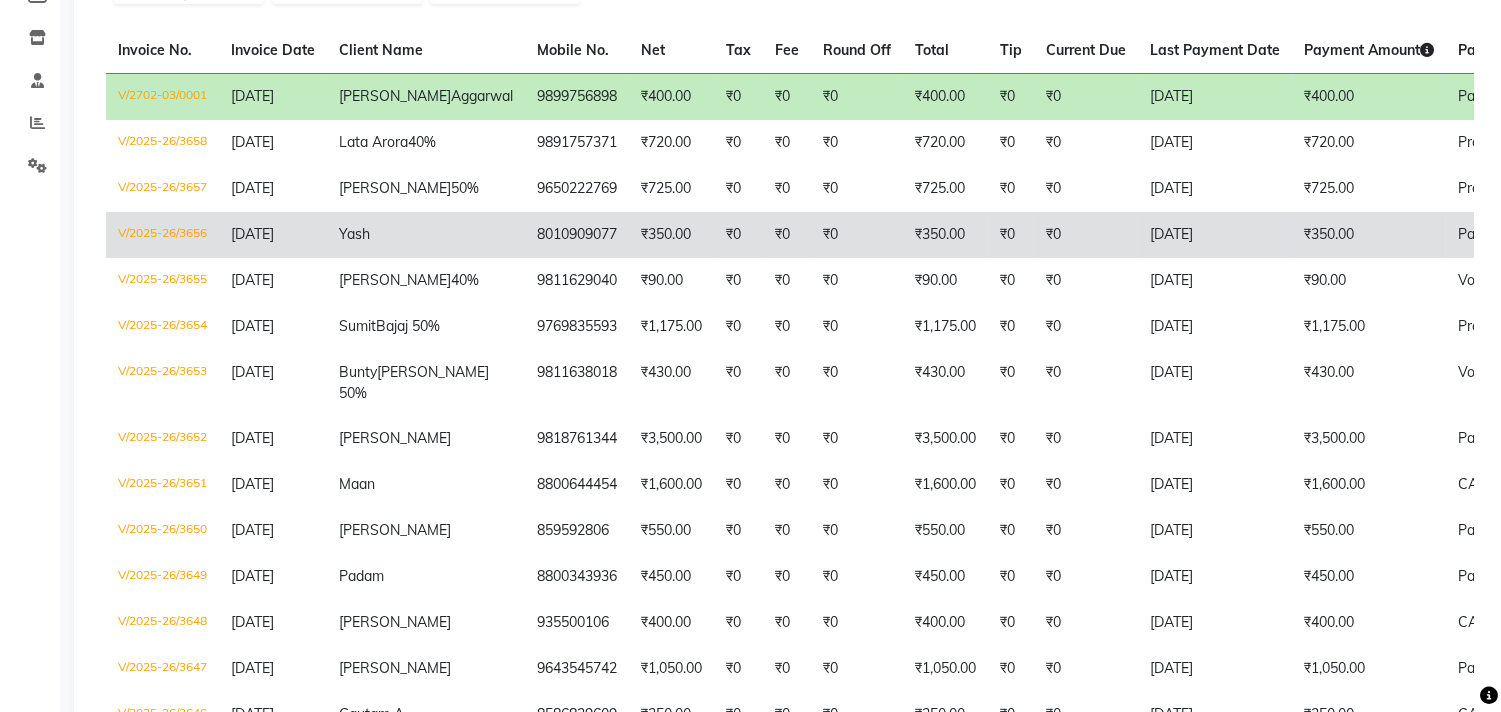 scroll, scrollTop: 333, scrollLeft: 0, axis: vertical 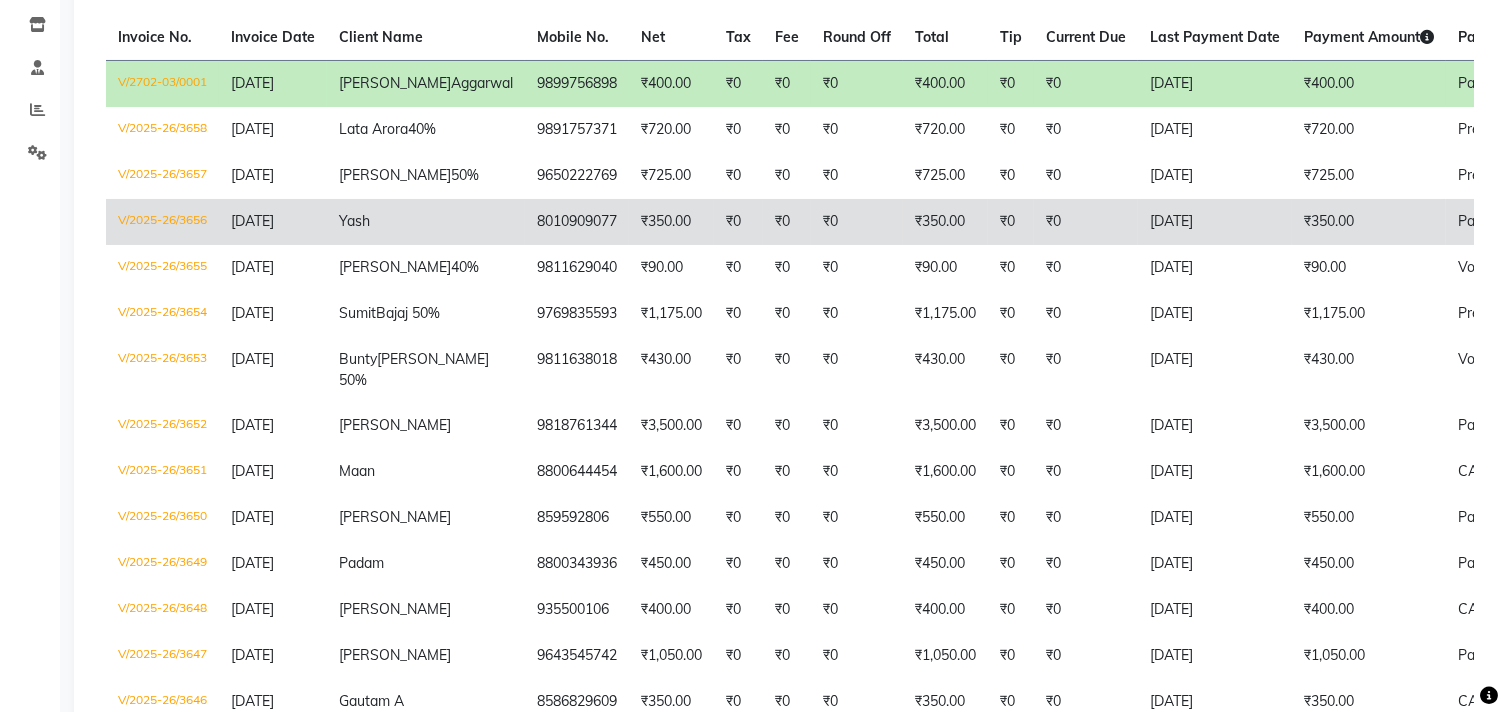 click on "₹0" 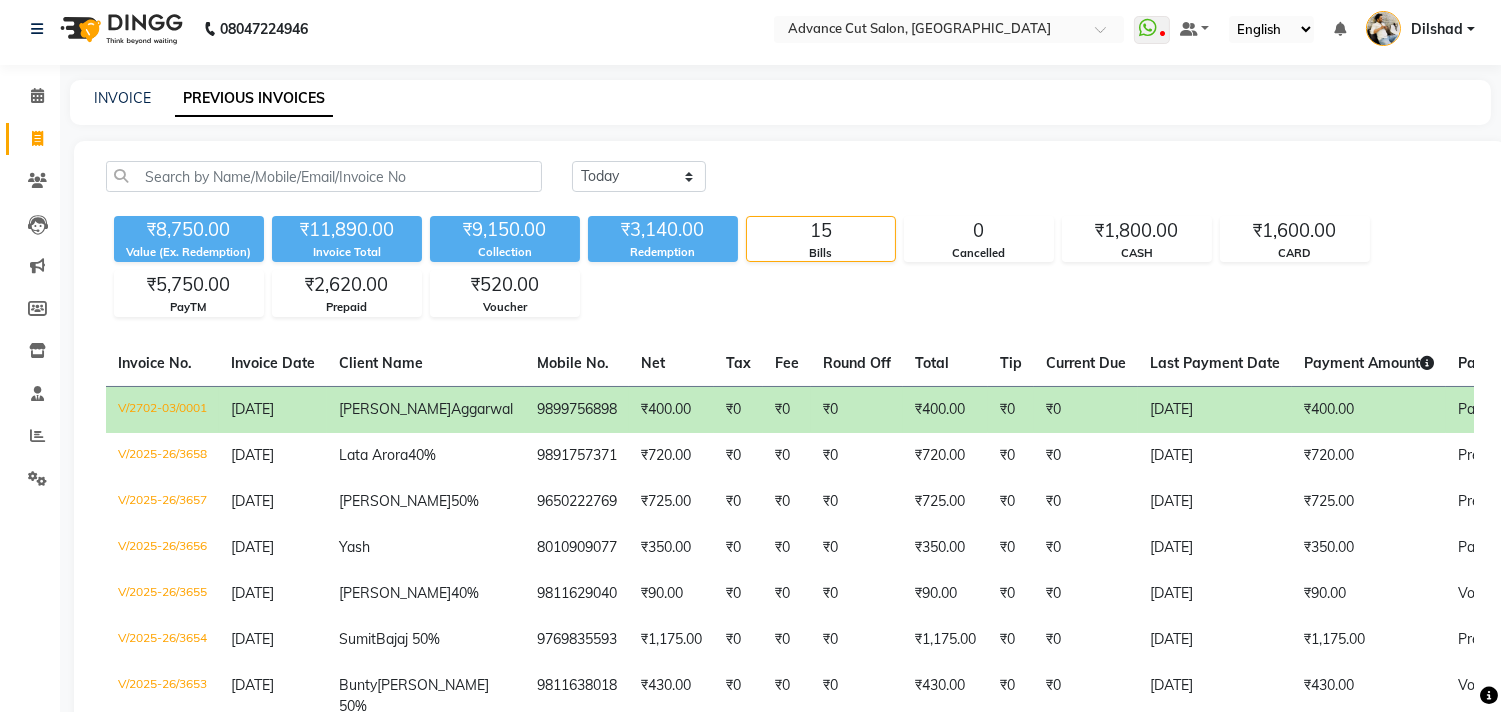 scroll, scrollTop: 0, scrollLeft: 0, axis: both 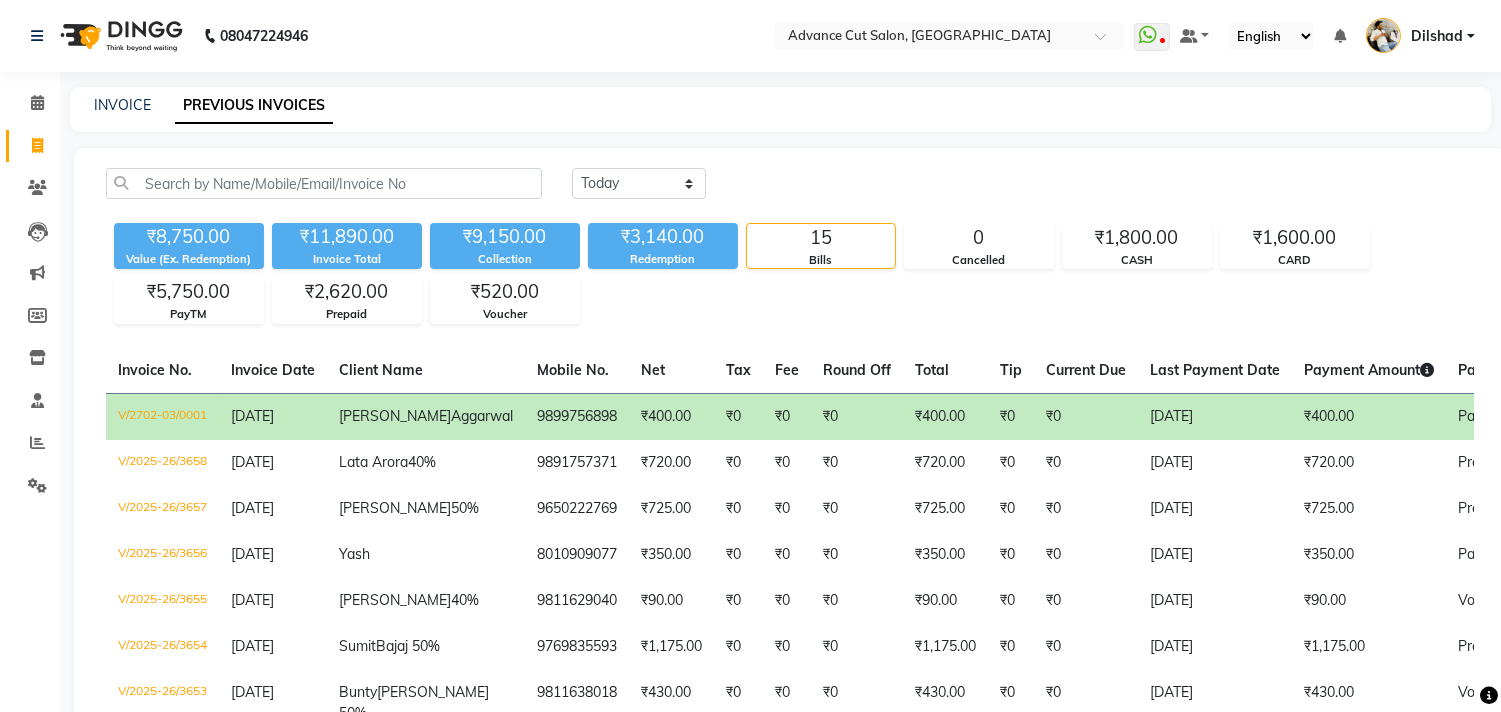 click on "INVOICE PREVIOUS INVOICES" 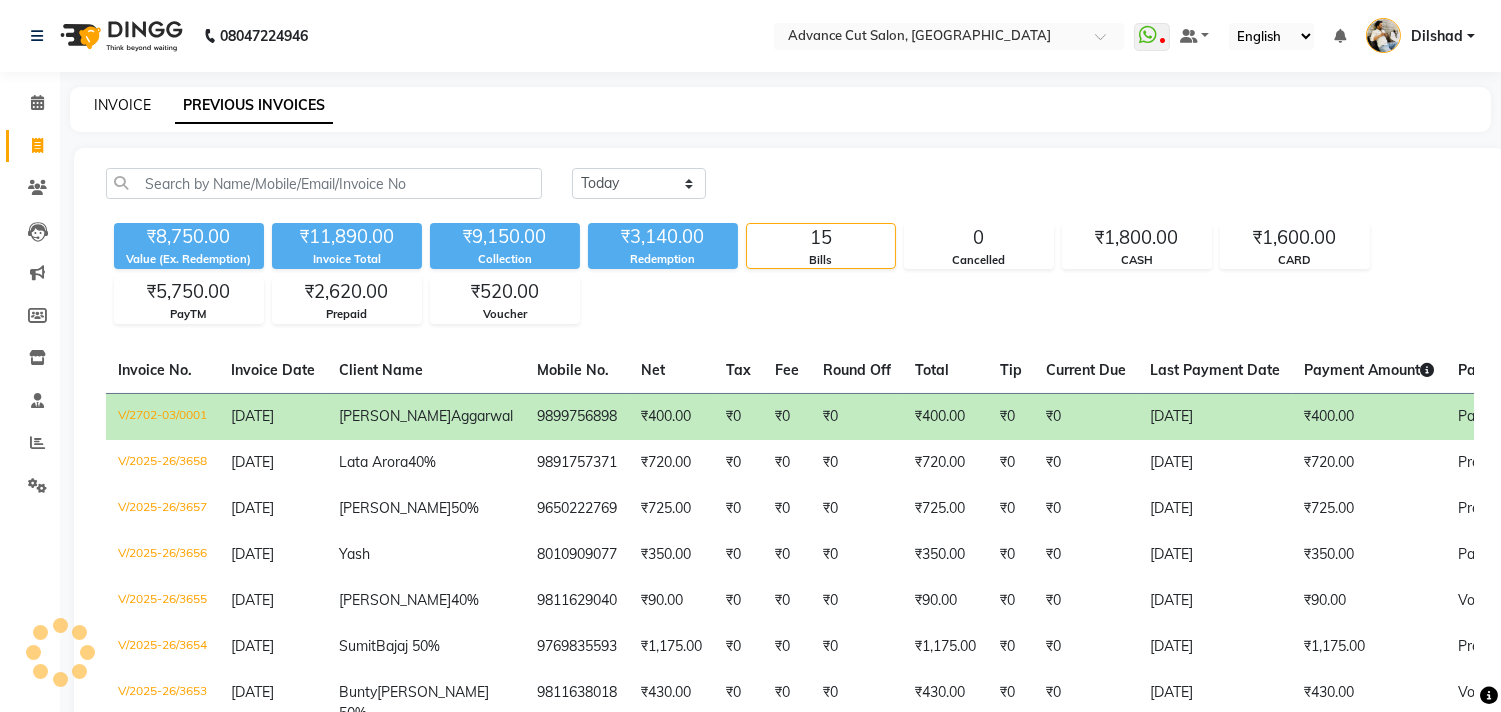 click on "INVOICE" 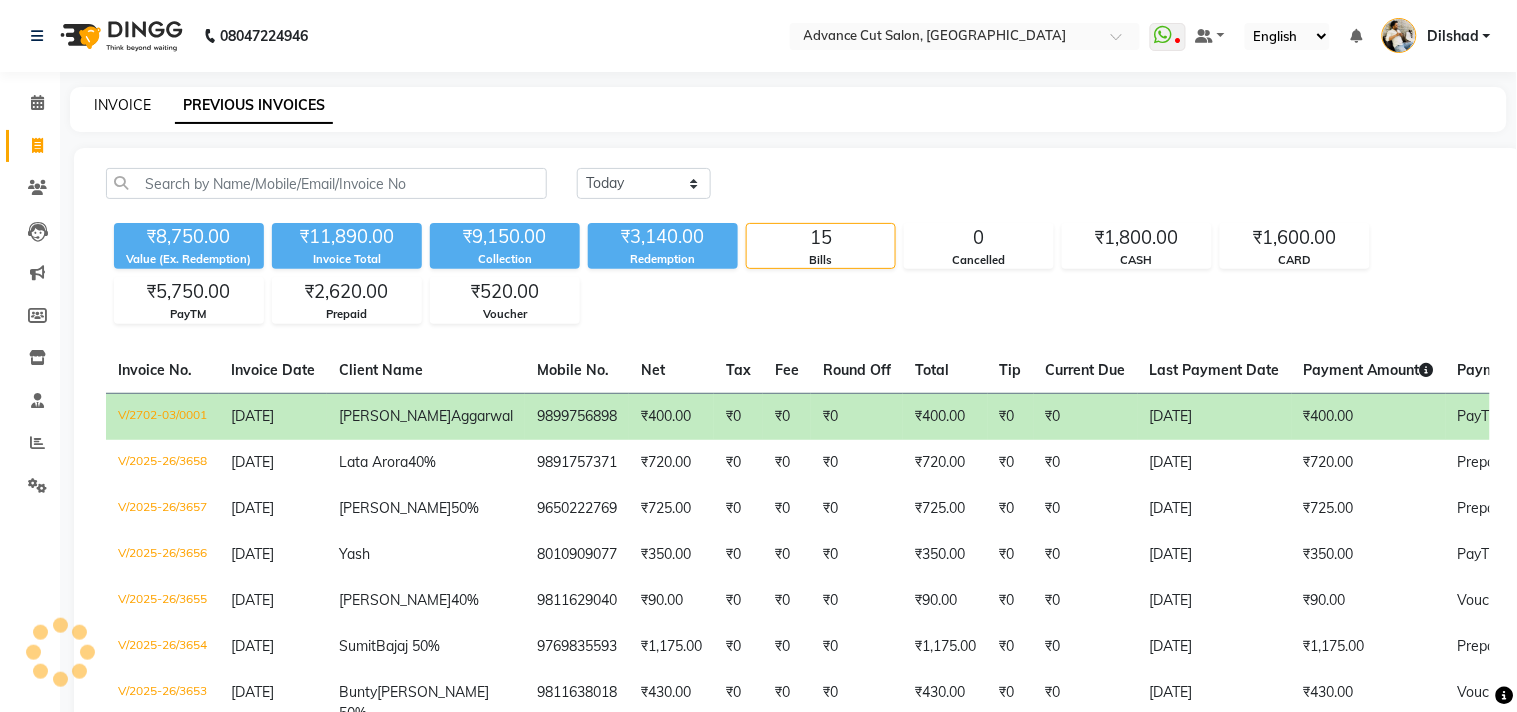 select on "922" 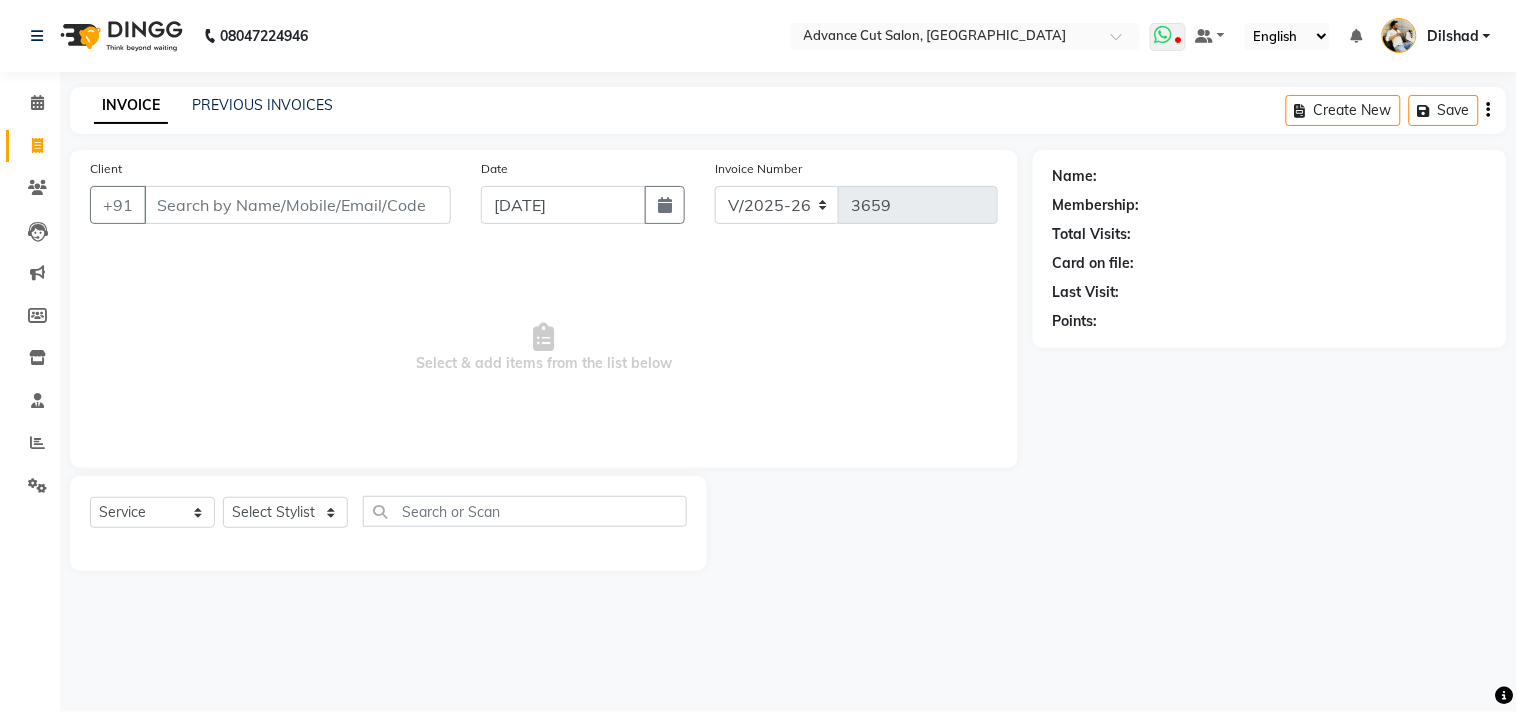 click at bounding box center [1168, 37] 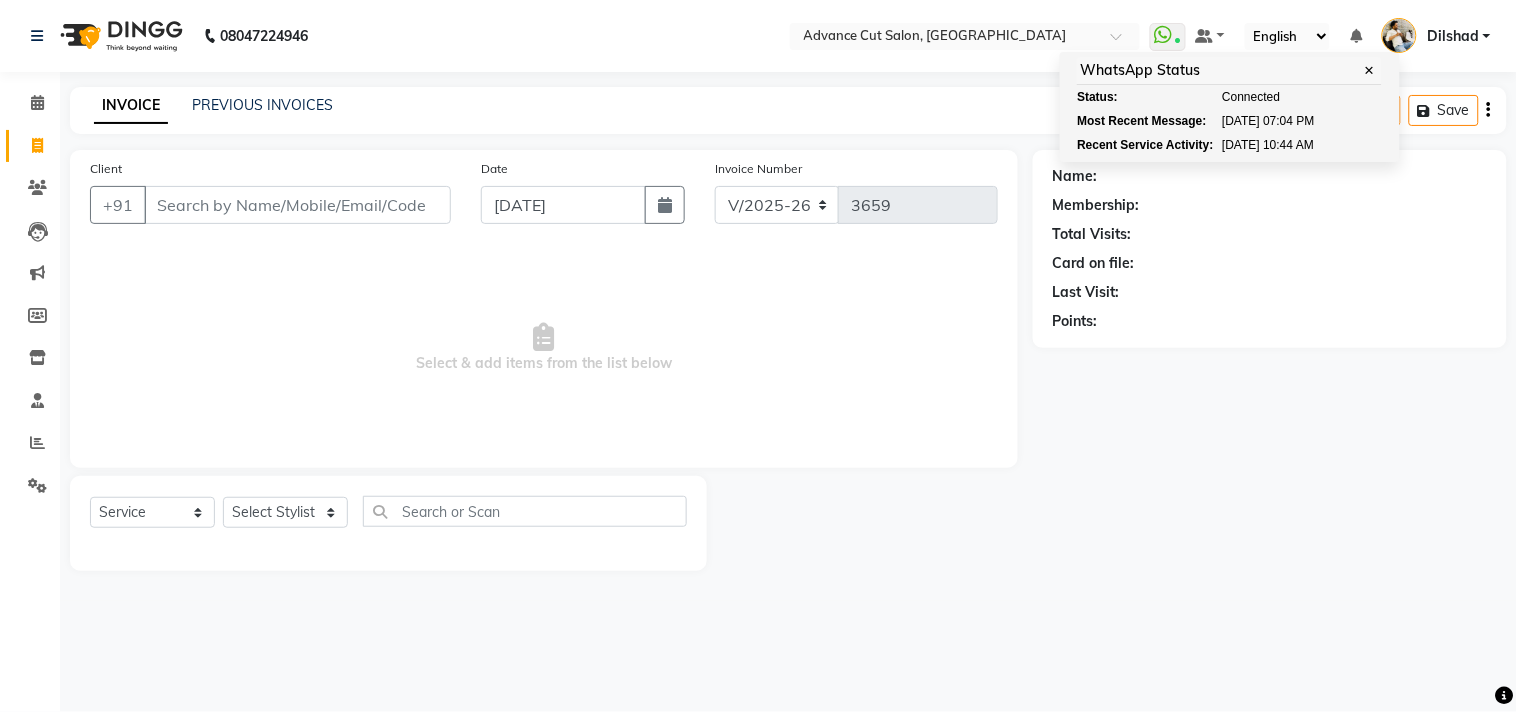 click on "08047224946 Select Location ×  Advance Cut Salon, New Colony  WhatsApp Status  ✕ Status:  Connected Most Recent Message: 10-07-2025     07:04 PM Recent Service Activity: 11-07-2025     10:44 AM Default Panel My Panel English ENGLISH Español العربية मराठी हिंदी ગુજરાતી தமிழ் 中文 Notifications nothing to show Dilshad Manage Profile Change Password Sign out  Version:3.15.4  ☀  Advance Cut Salon, New Colony  Calendar  Invoice  Clients  Leads   Marketing  Members  Inventory  Staff  Reports  Settings Completed InProgress Upcoming Dropped Tentative Check-In Confirm Bookings Generate Report Segments Page Builder INVOICE PREVIOUS INVOICES Create New   Save  Client +91 Date 11-07-2025 Invoice Number V/2025 V/2025-26 3659  Select & add items from the list below  Select  Service  Product  Membership  Package Voucher Prepaid Gift Card  Select Stylist Abrar Alam Avinash Dilshad Lallan Meenu Nabeel Nafeesh Ahmad Naved O.P. Sharma  Pryag Sahil Samar Shahzad" at bounding box center [758, 356] 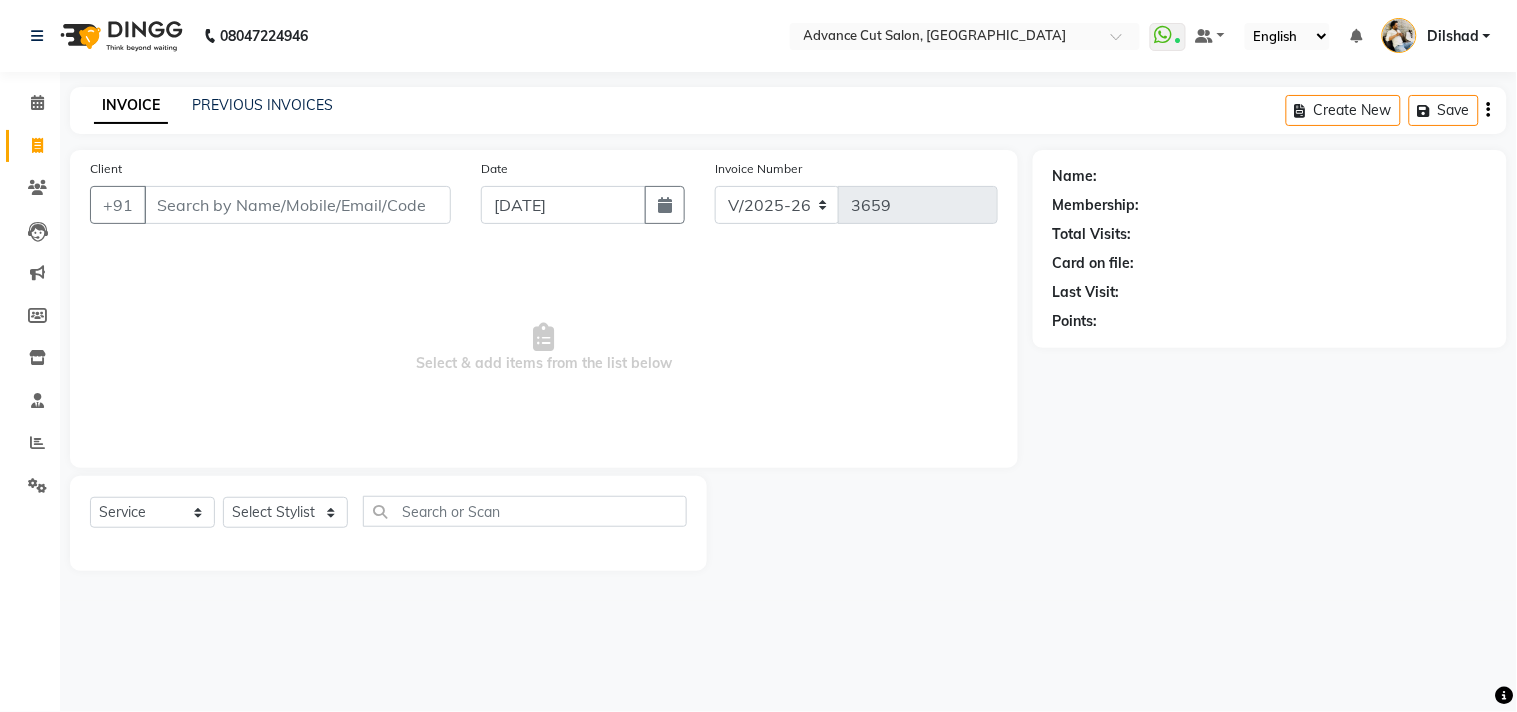 click on "INVOICE PREVIOUS INVOICES Create New   Save" 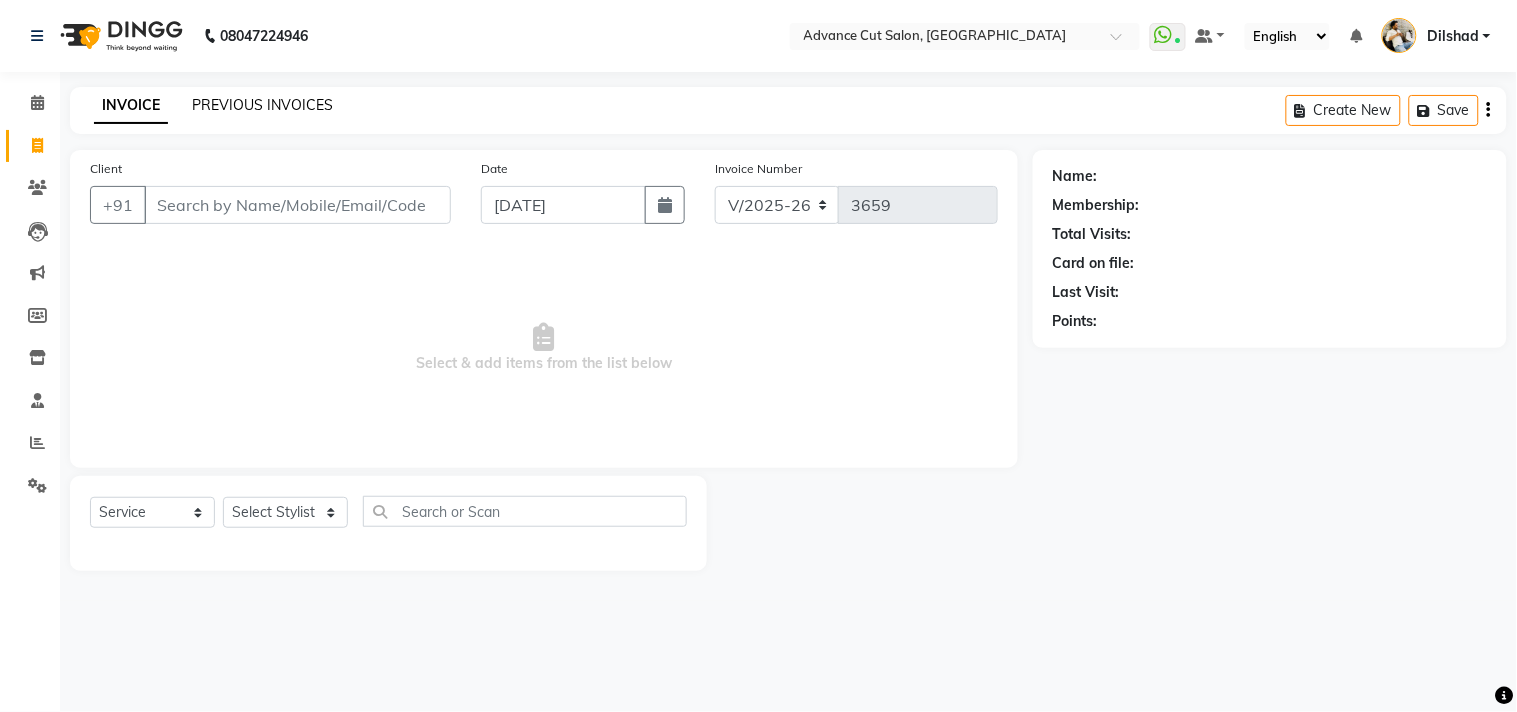 click on "PREVIOUS INVOICES" 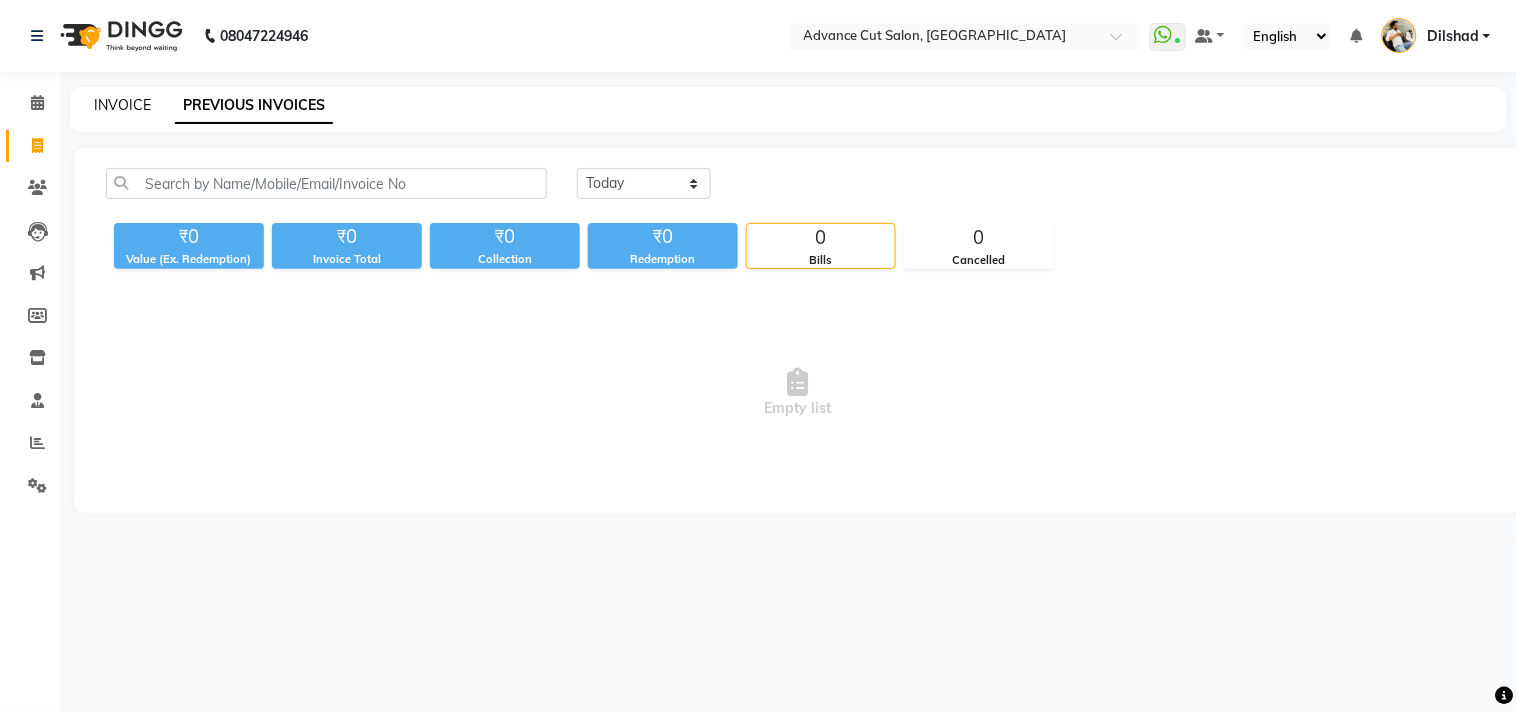 click on "INVOICE" 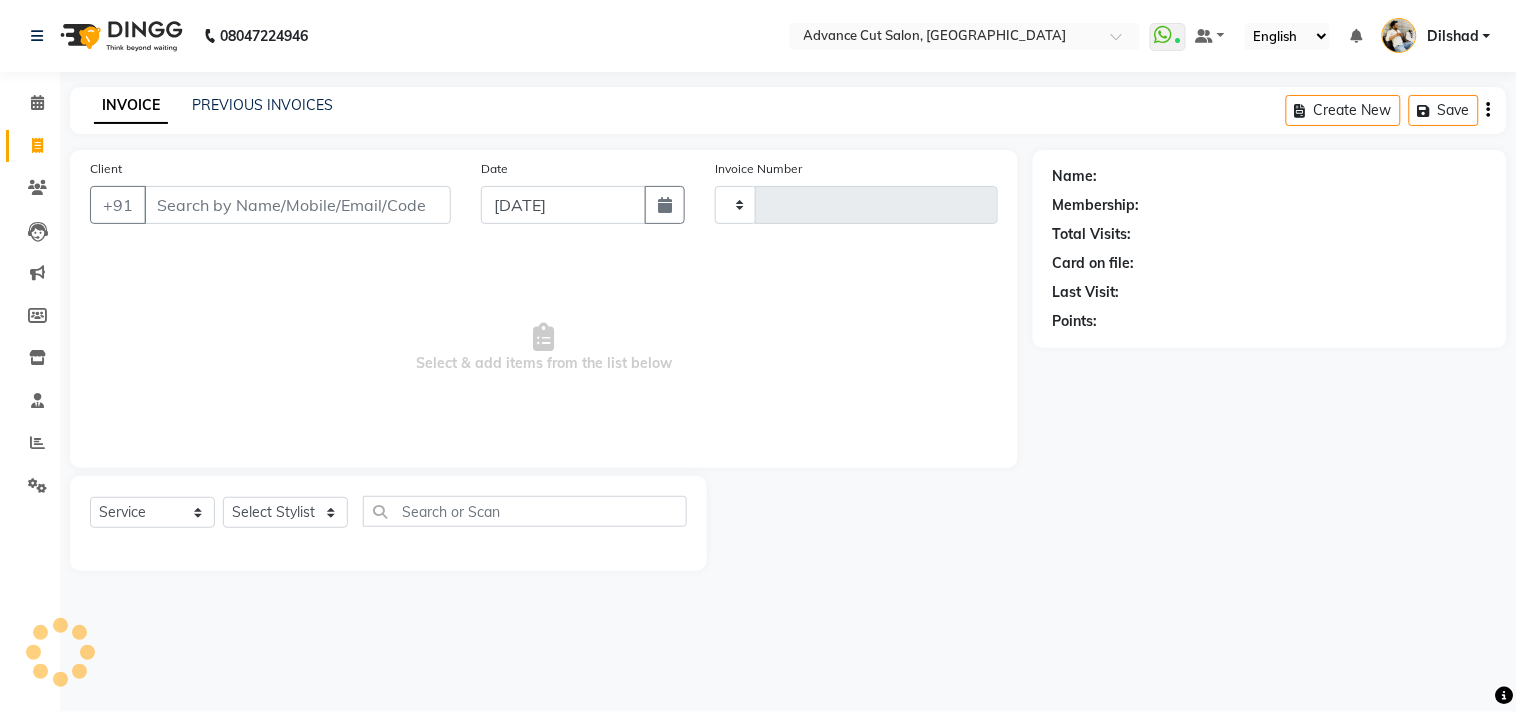 type on "3659" 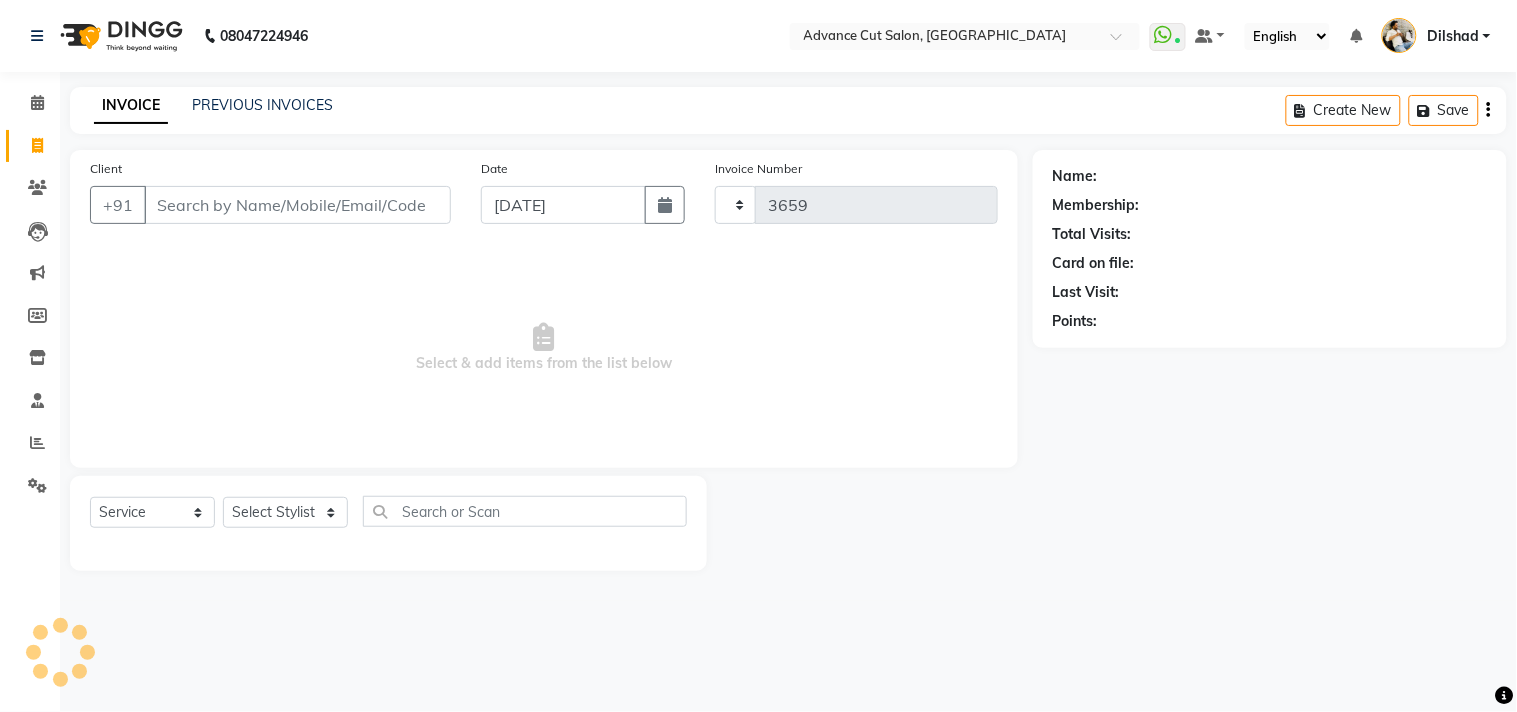 select on "922" 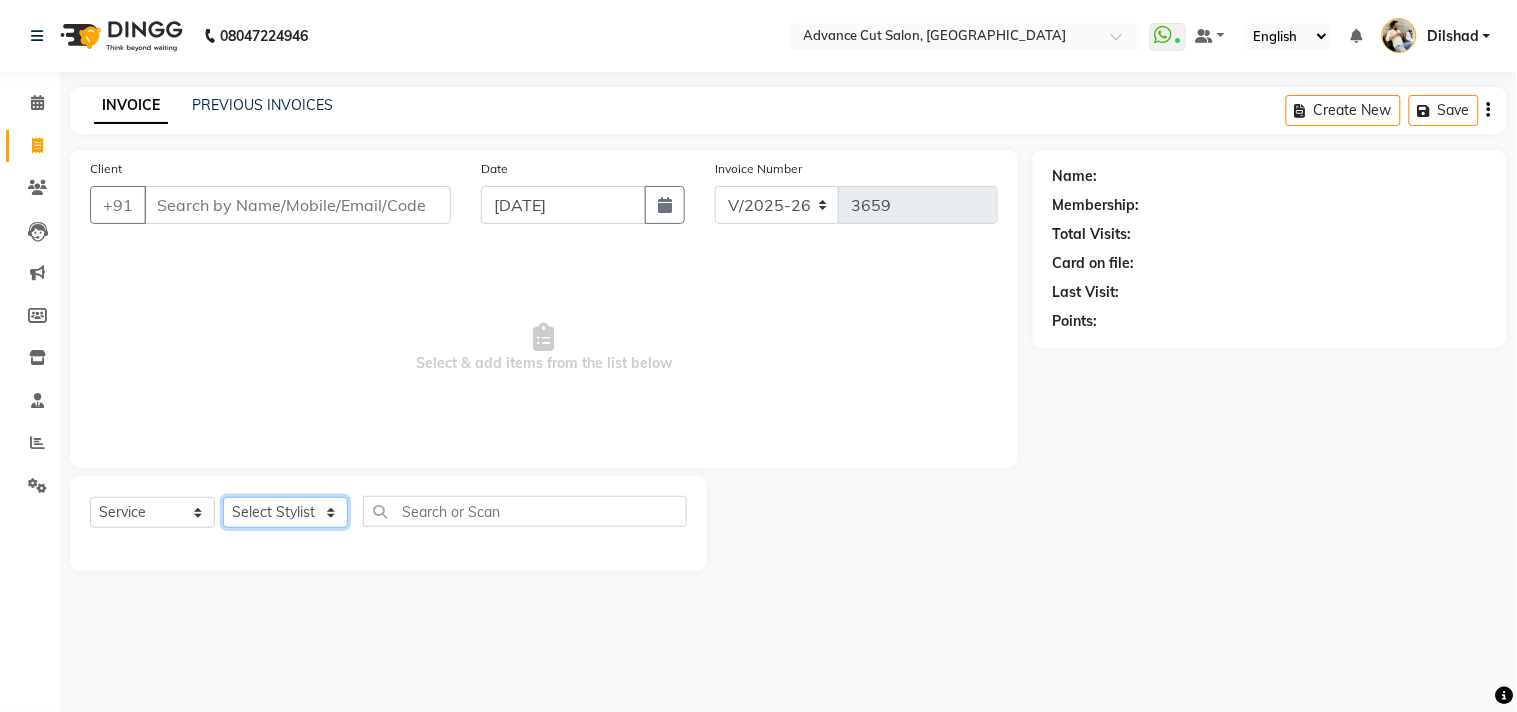 click on "Select Stylist Abrar Alam Avinash Dilshad Lallan Meenu Nabeel Nafeesh Ahmad Naved O.P. Sharma  Pryag Sahil Samar Shahzad  SHWETA SINGH Zarina" 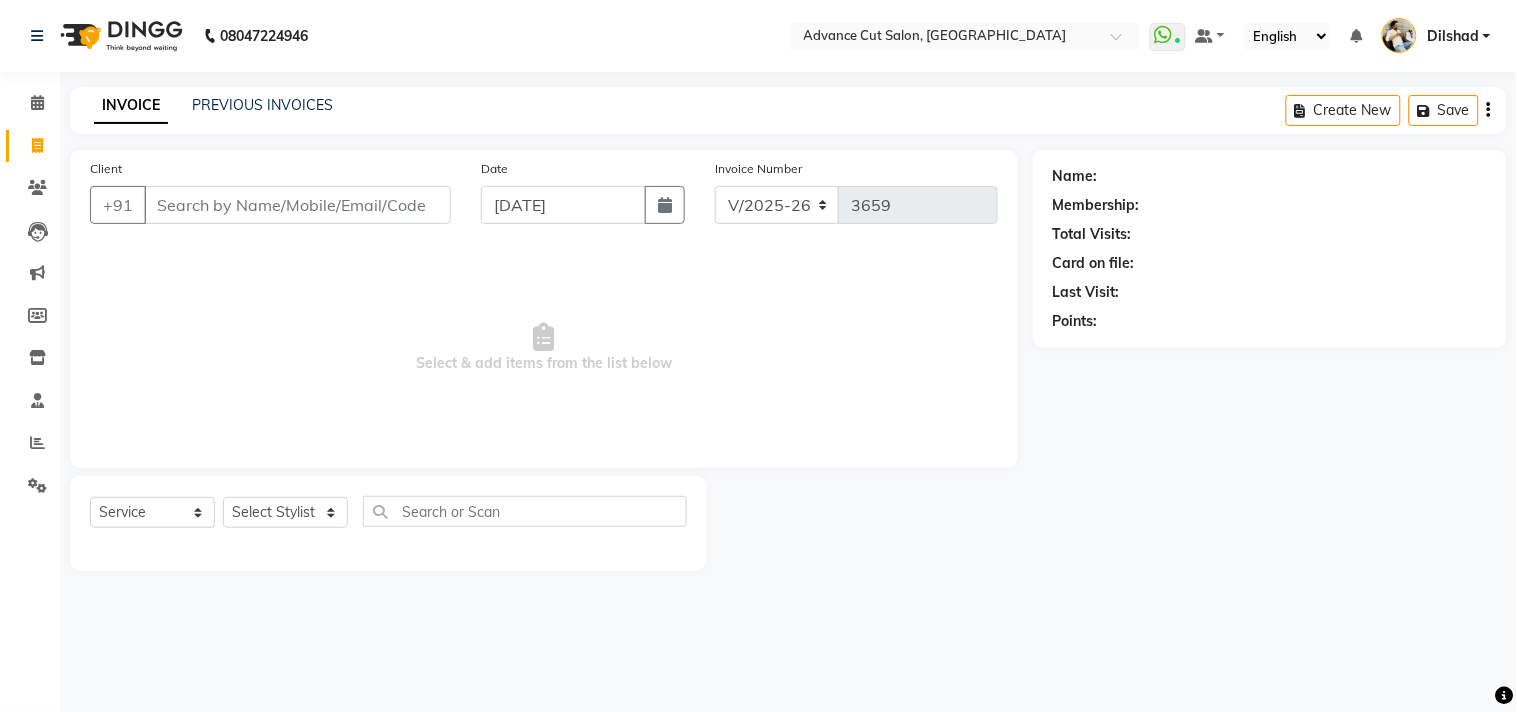 click on "Select & add items from the list below" at bounding box center [544, 348] 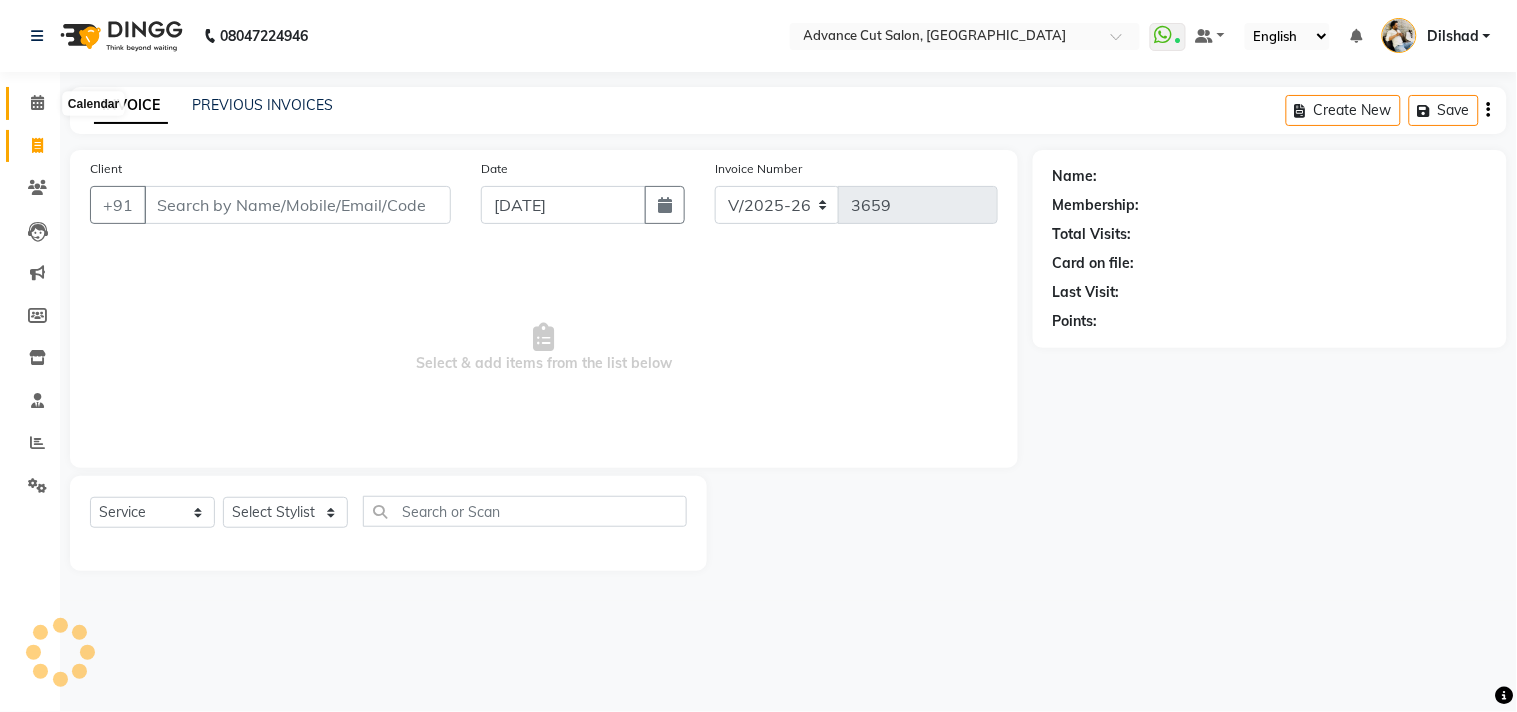click 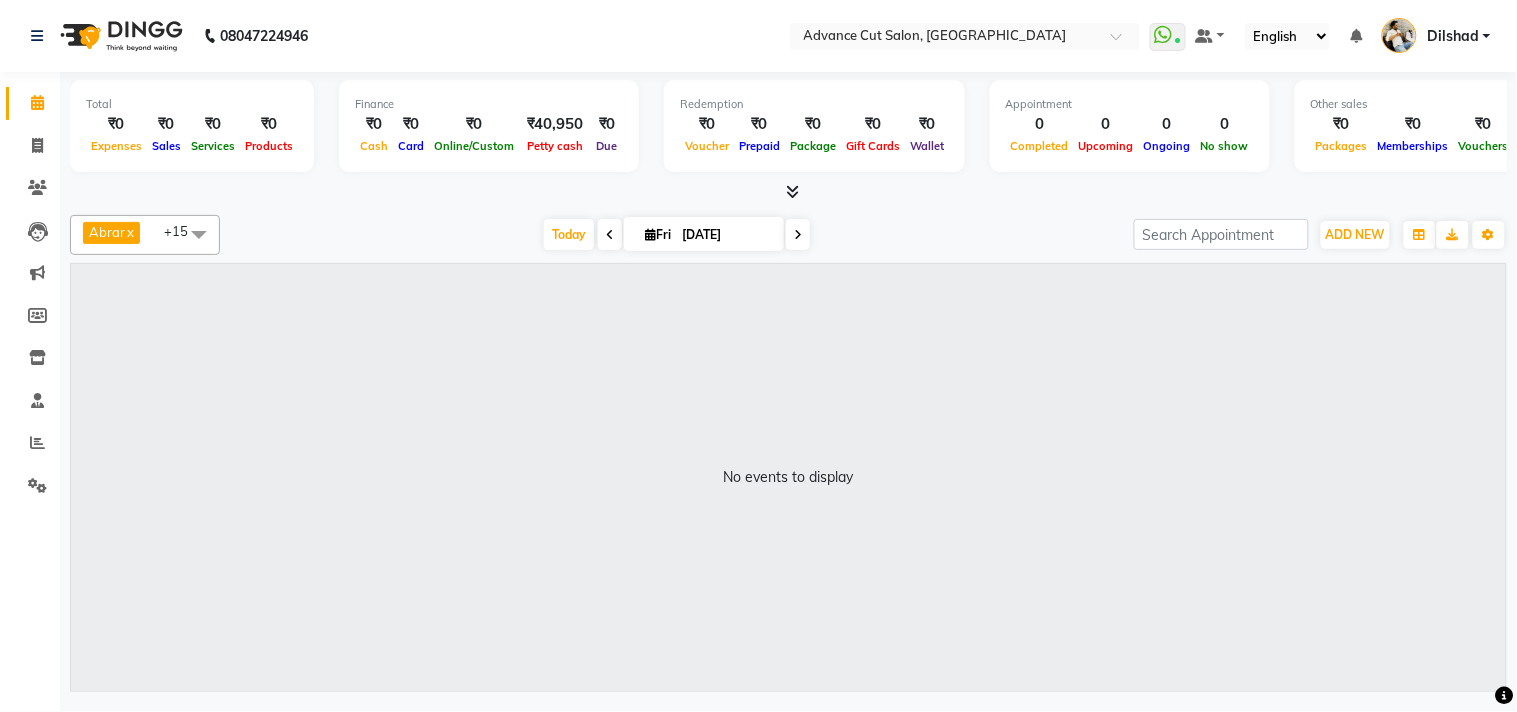 click at bounding box center [788, 192] 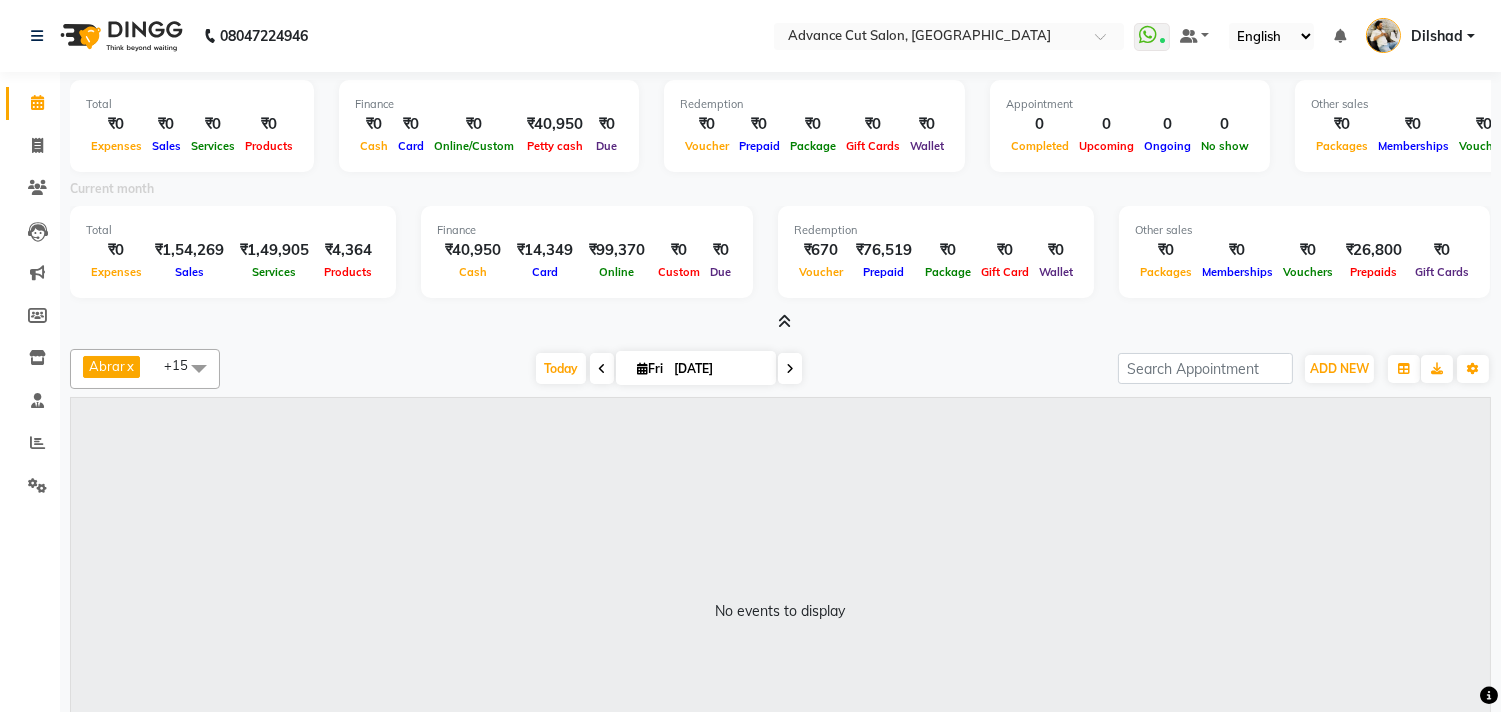 click at bounding box center (784, 321) 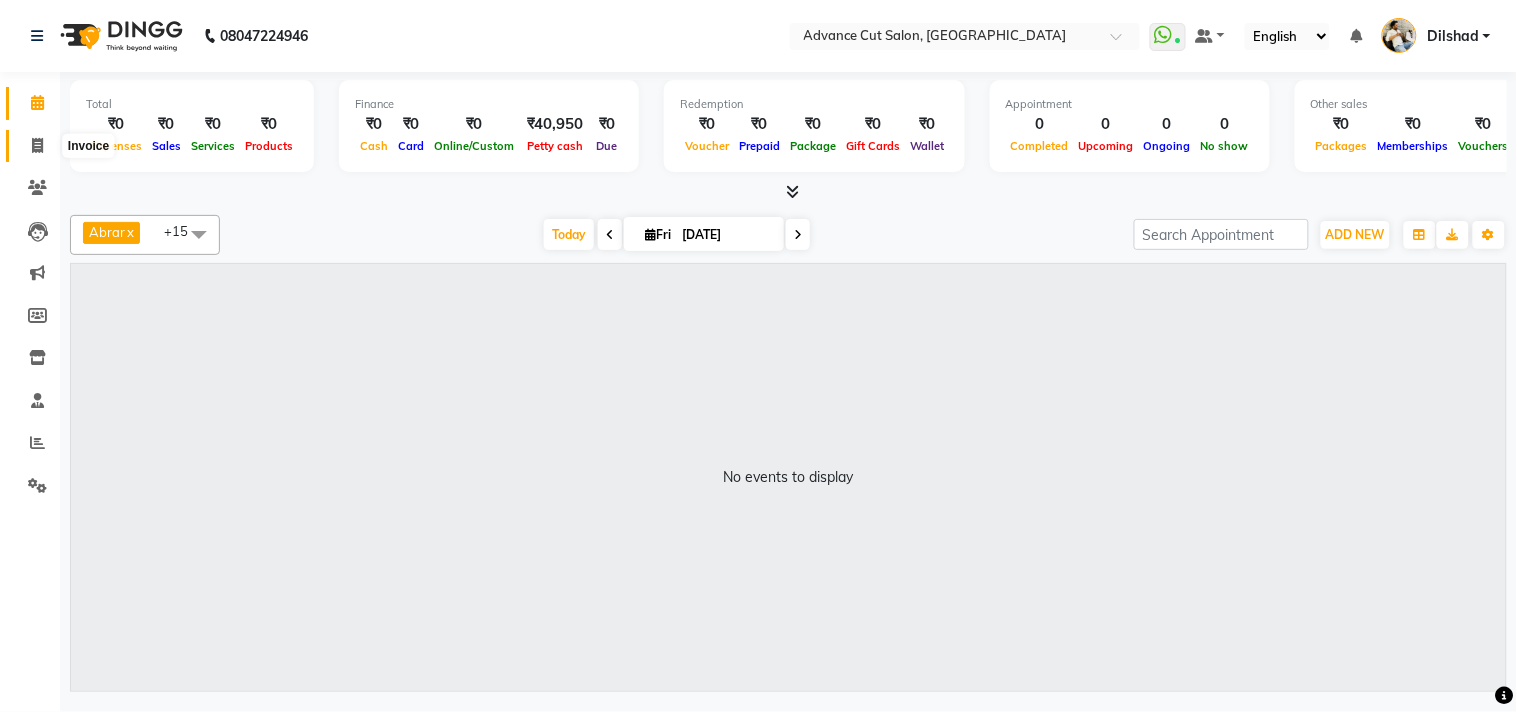 click 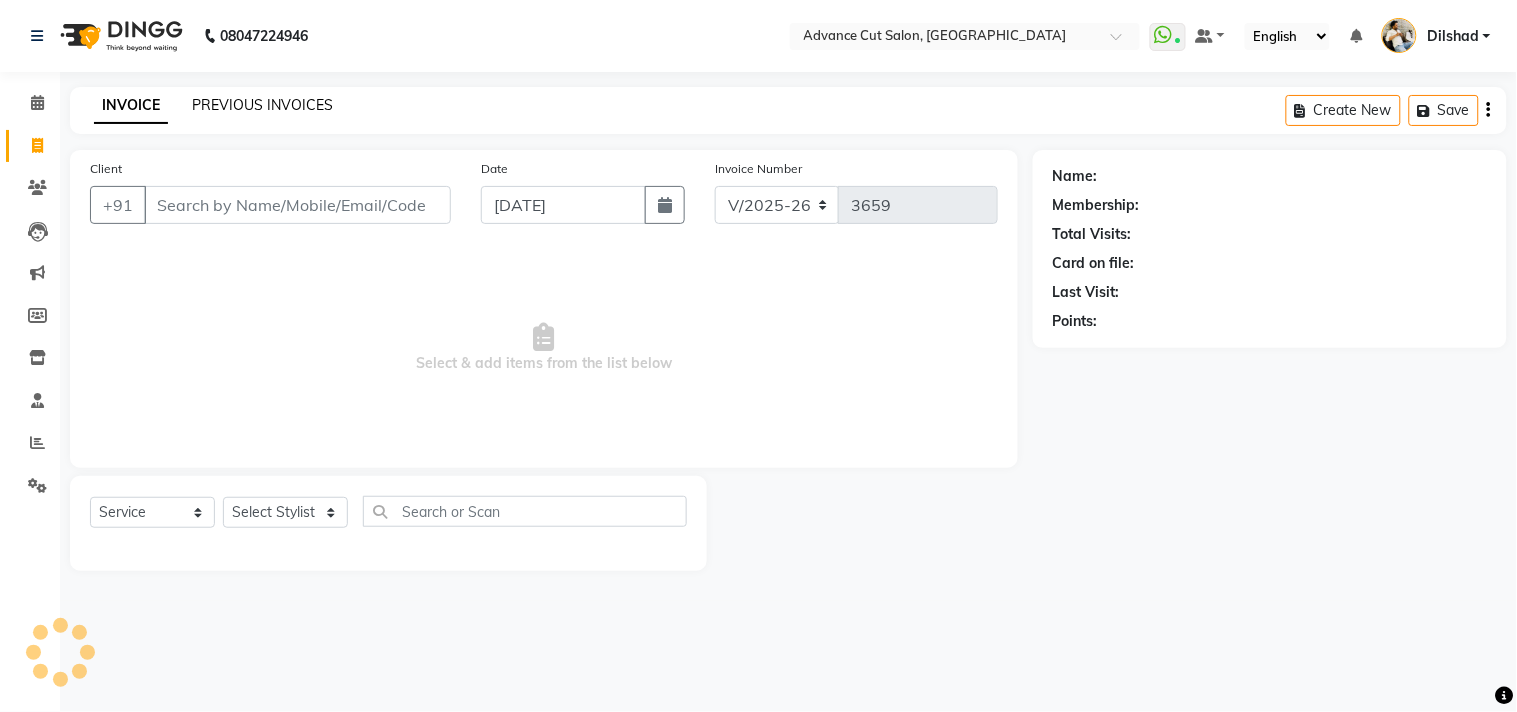 click on "PREVIOUS INVOICES" 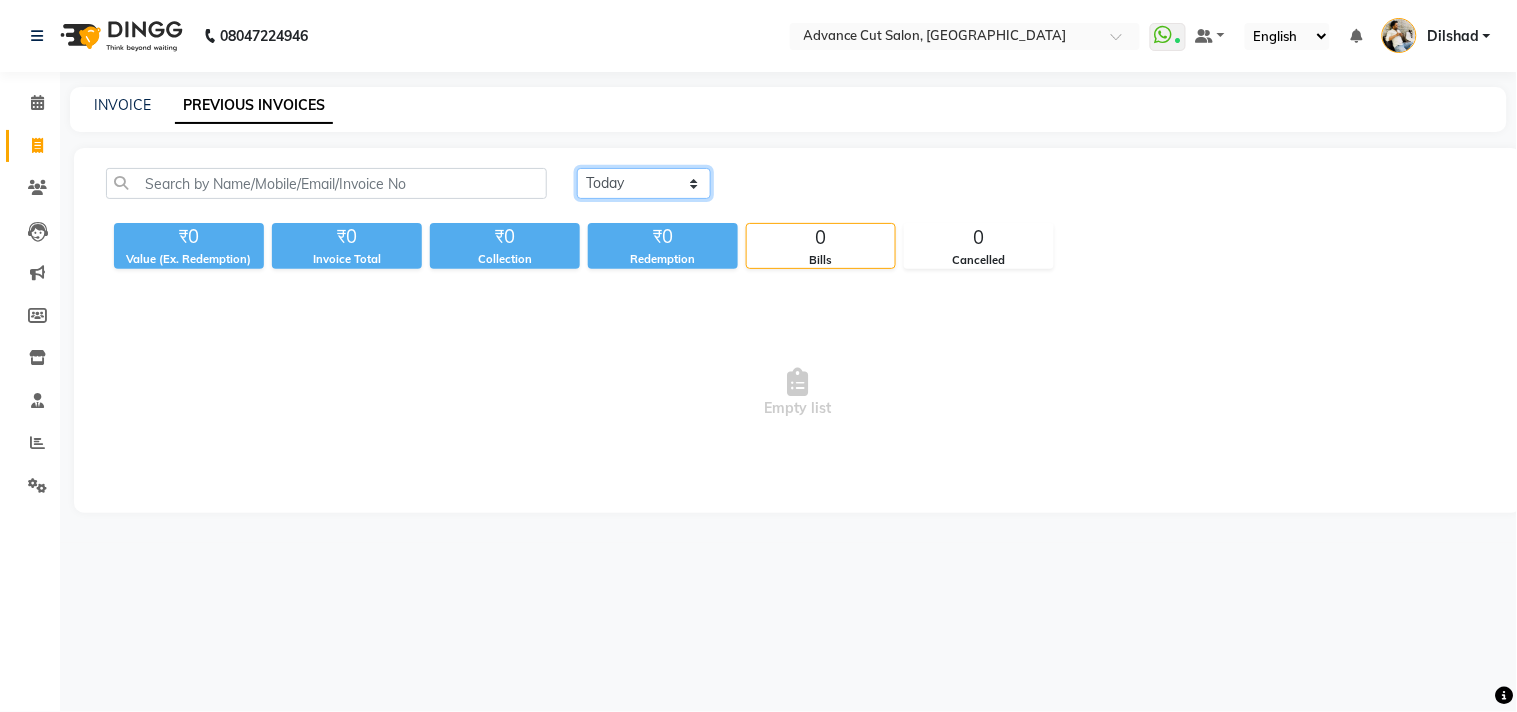 click on "Today Yesterday Custom Range" 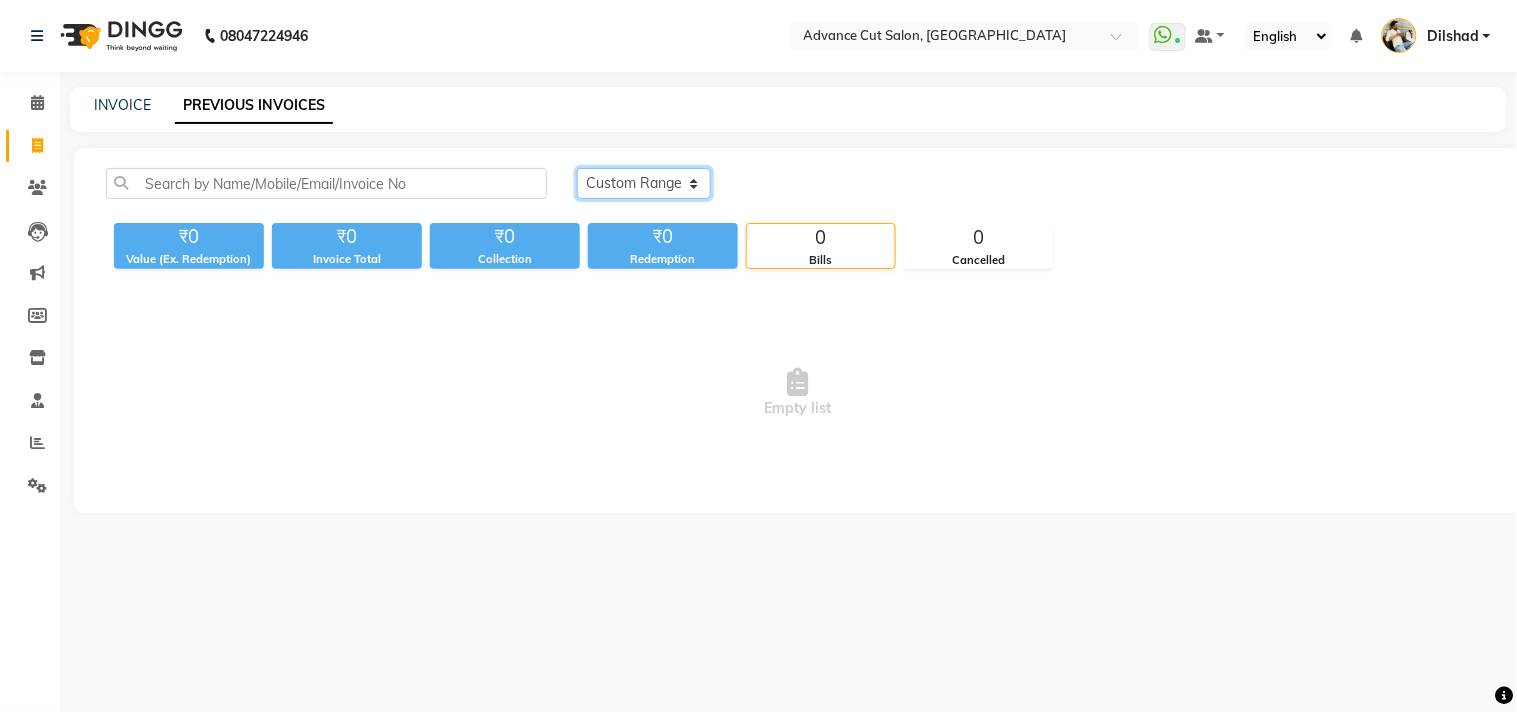 click on "Today Yesterday Custom Range" 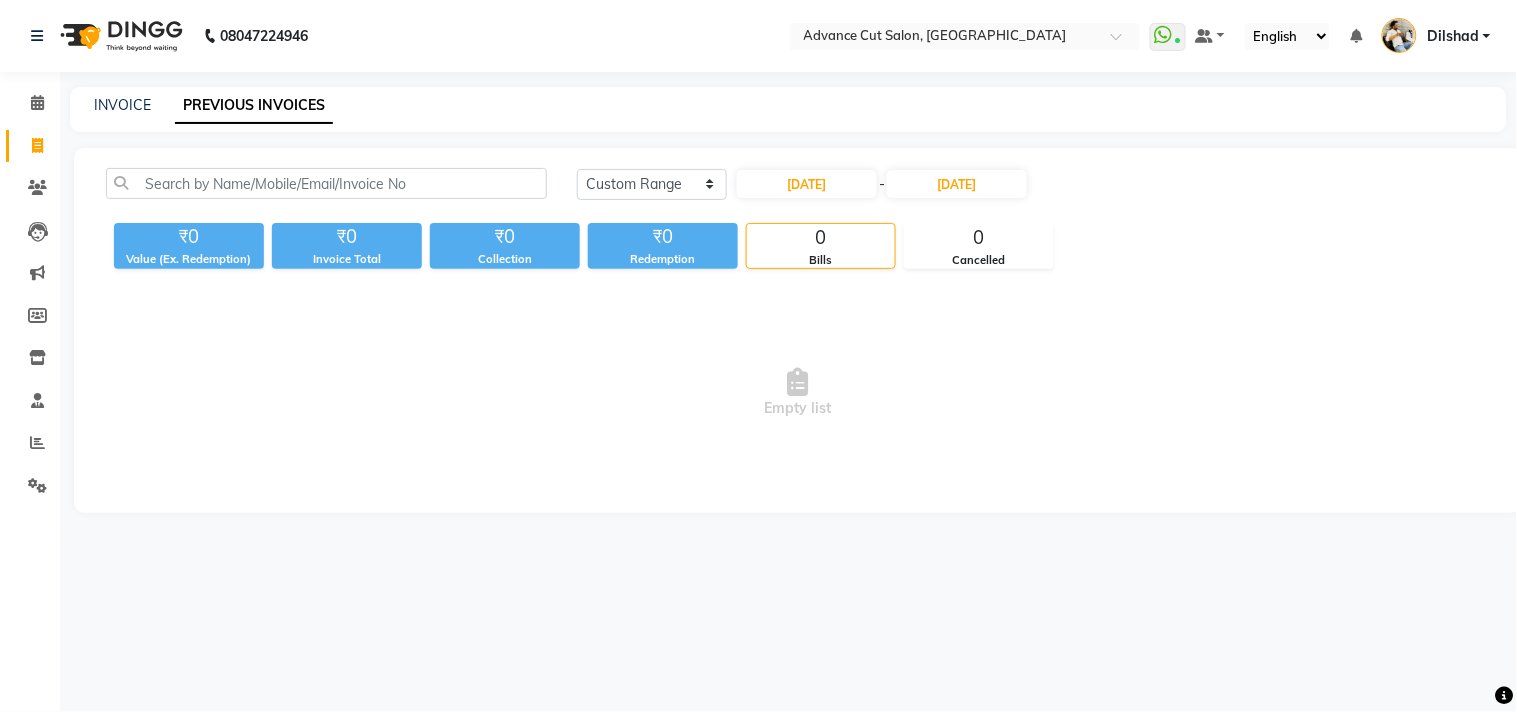click on "Today Yesterday Custom Range 11-07-2025 - 11-07-2025 ₹0 Value (Ex. Redemption) ₹0 Invoice Total  ₹0 Collection ₹0 Redemption 0 Bills 0 Cancelled  Empty list" 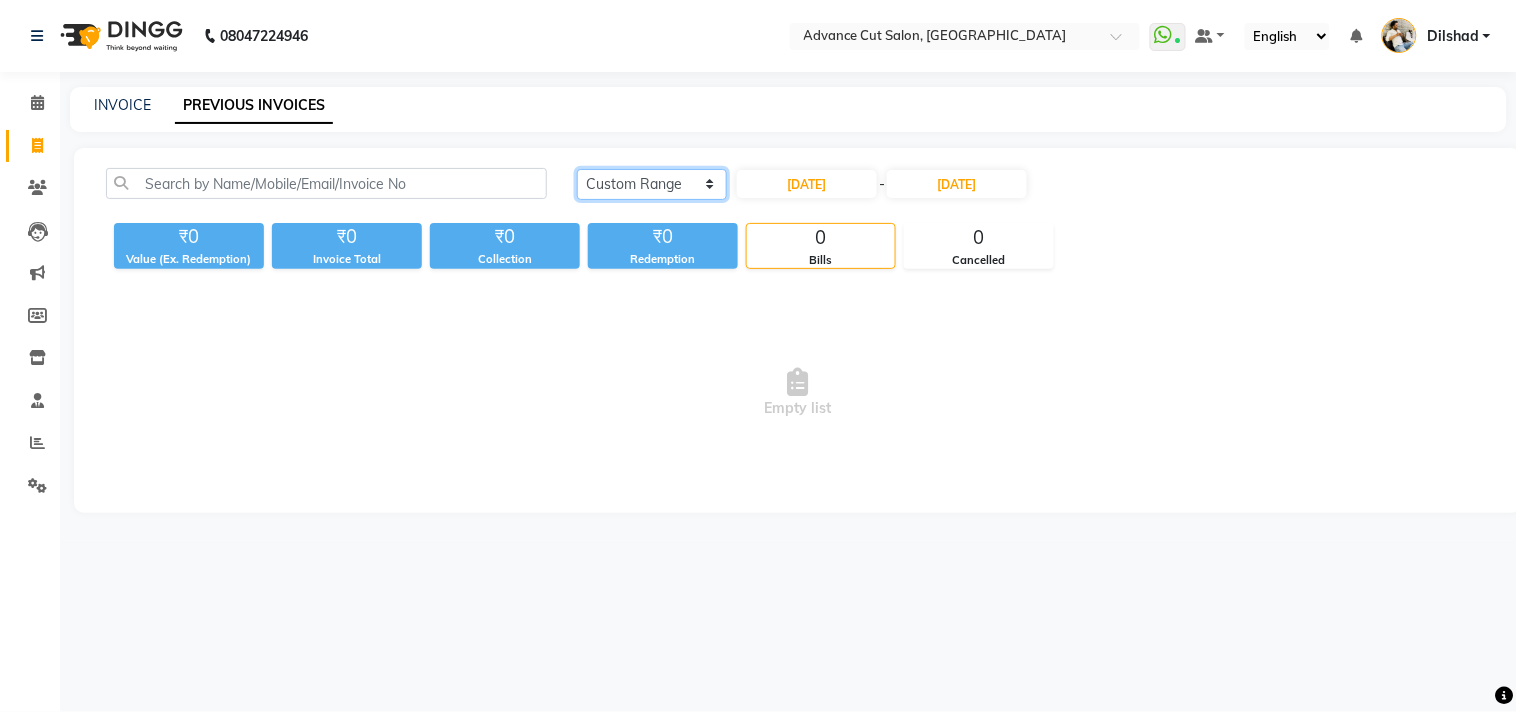 click on "Today Yesterday Custom Range" 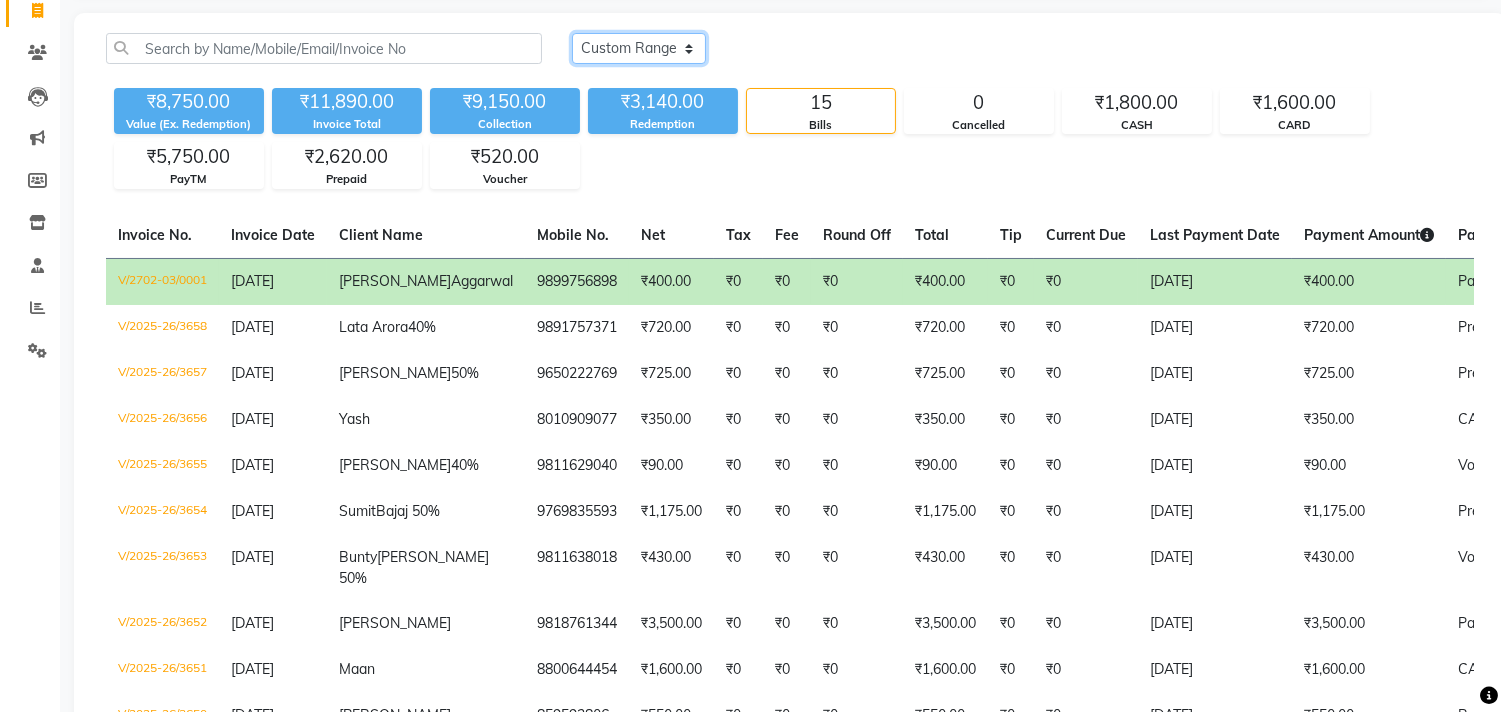 scroll, scrollTop: 333, scrollLeft: 0, axis: vertical 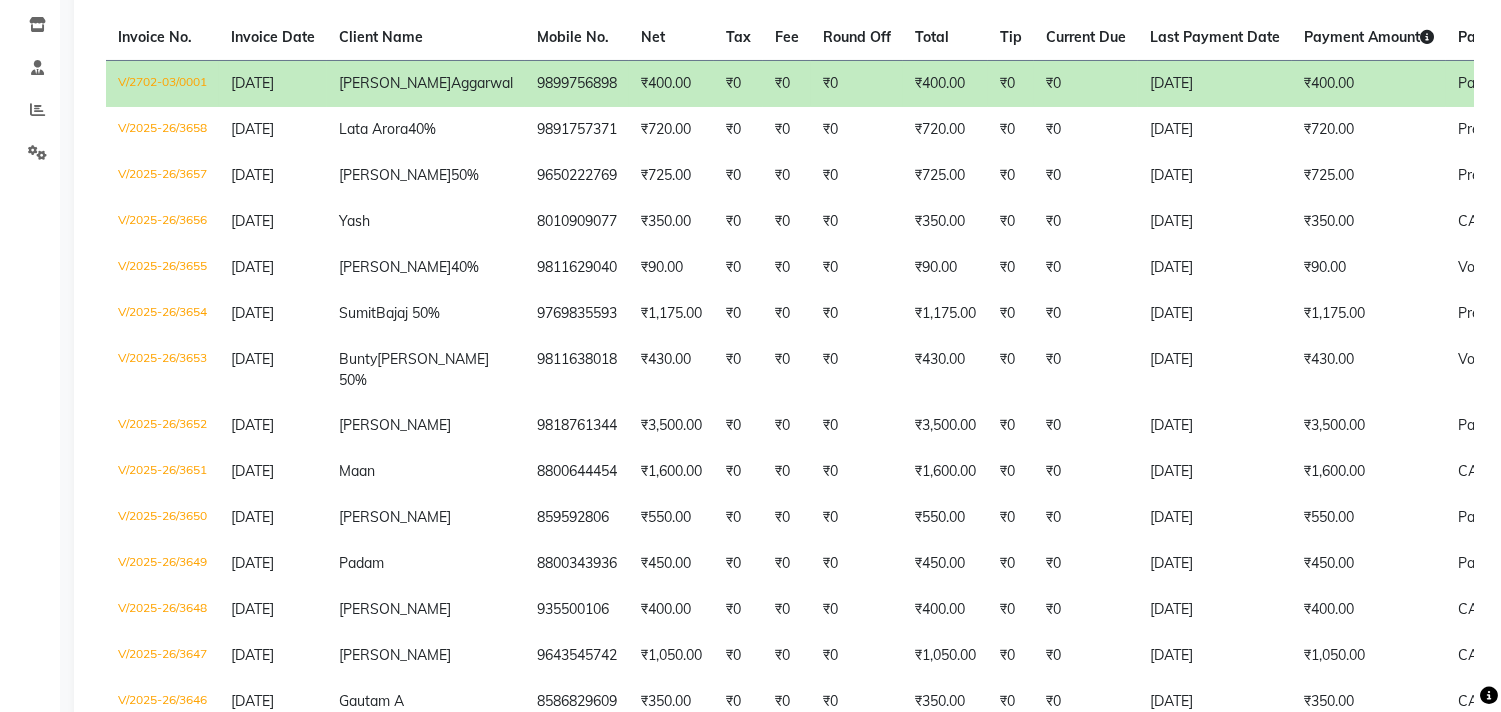 click on "9899756898" 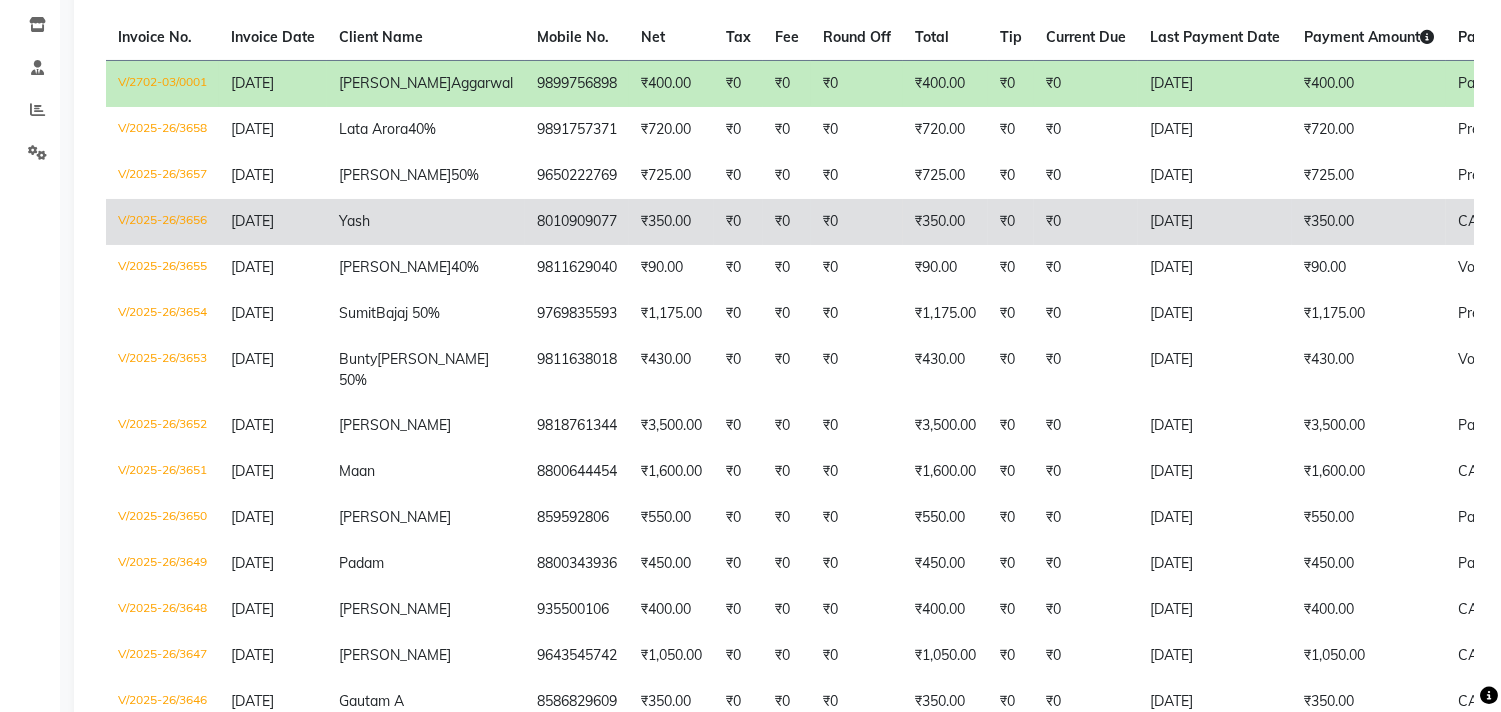 click on "₹350.00" 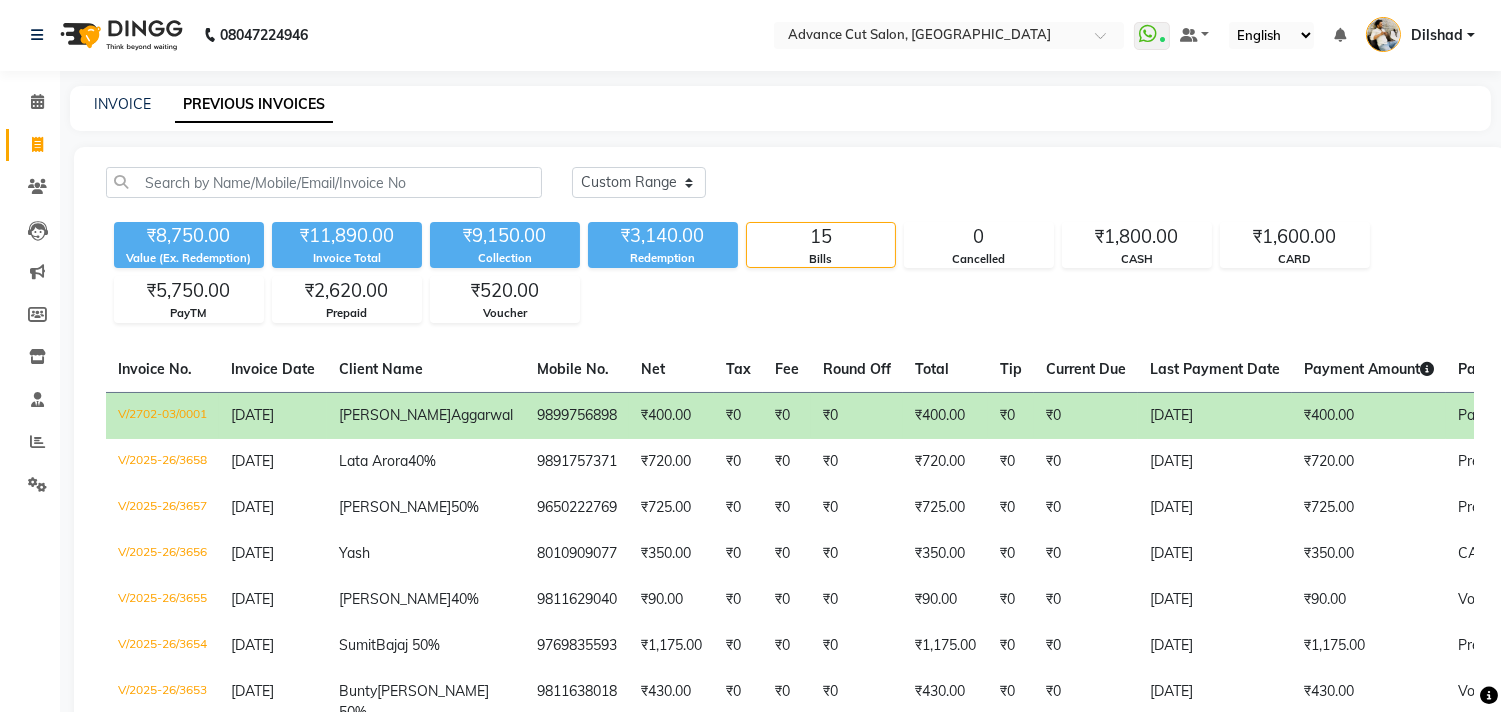 scroll, scrollTop: 0, scrollLeft: 0, axis: both 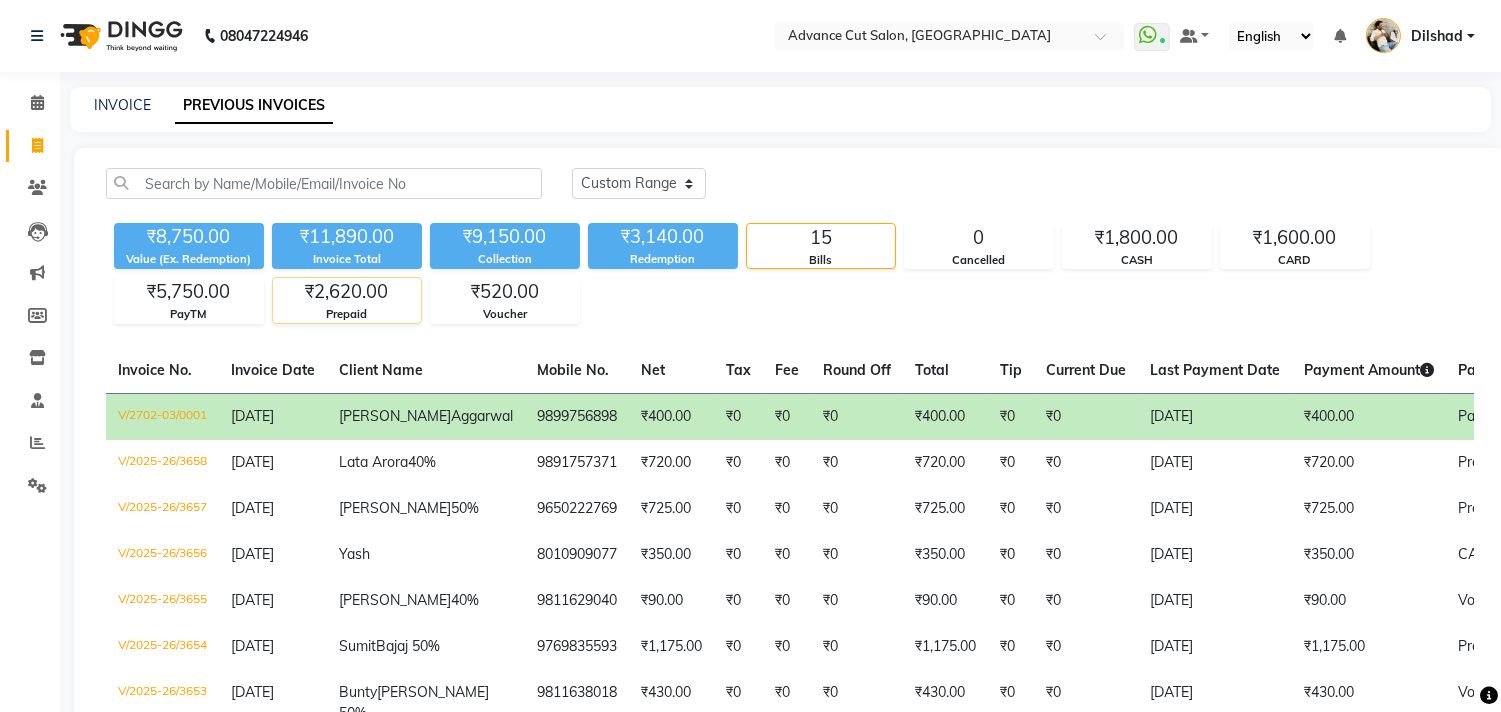 click on "₹2,620.00" 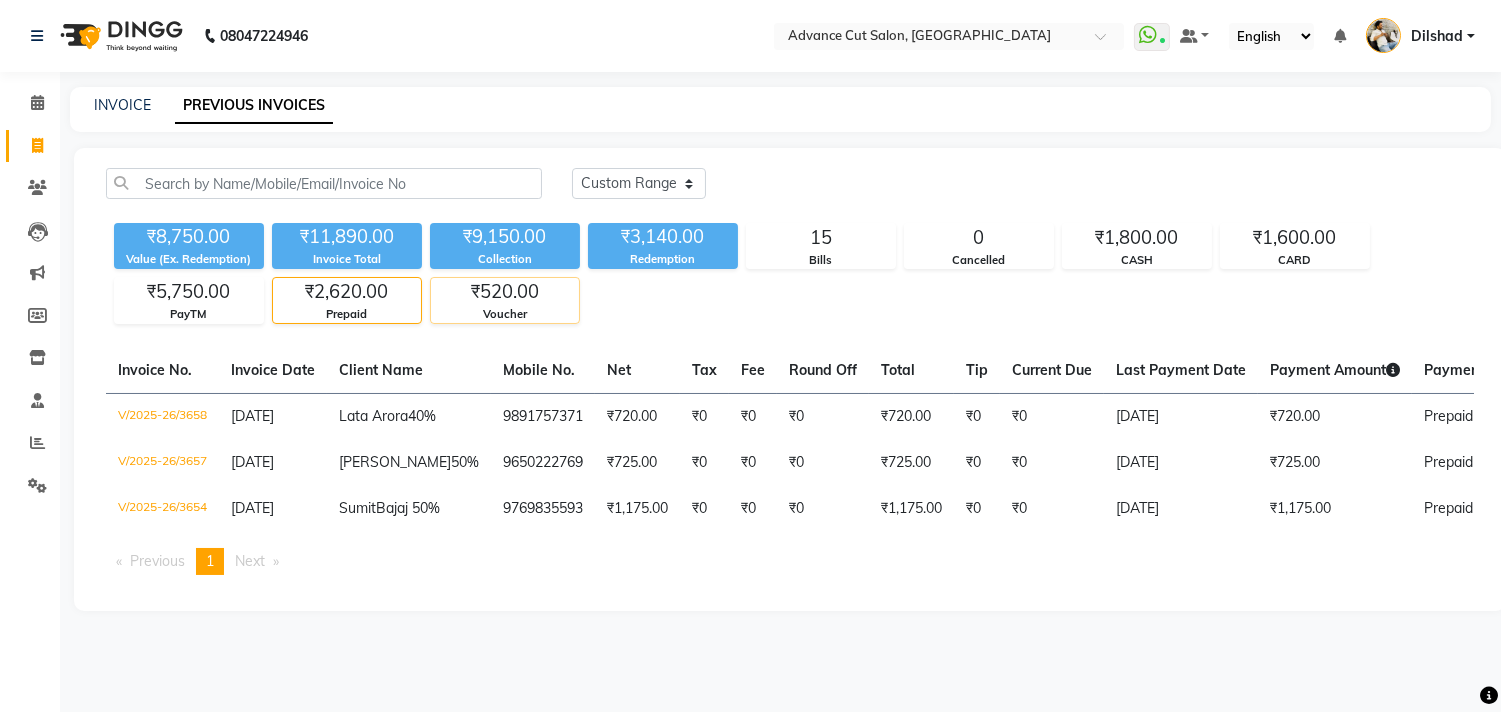 click on "₹520.00" 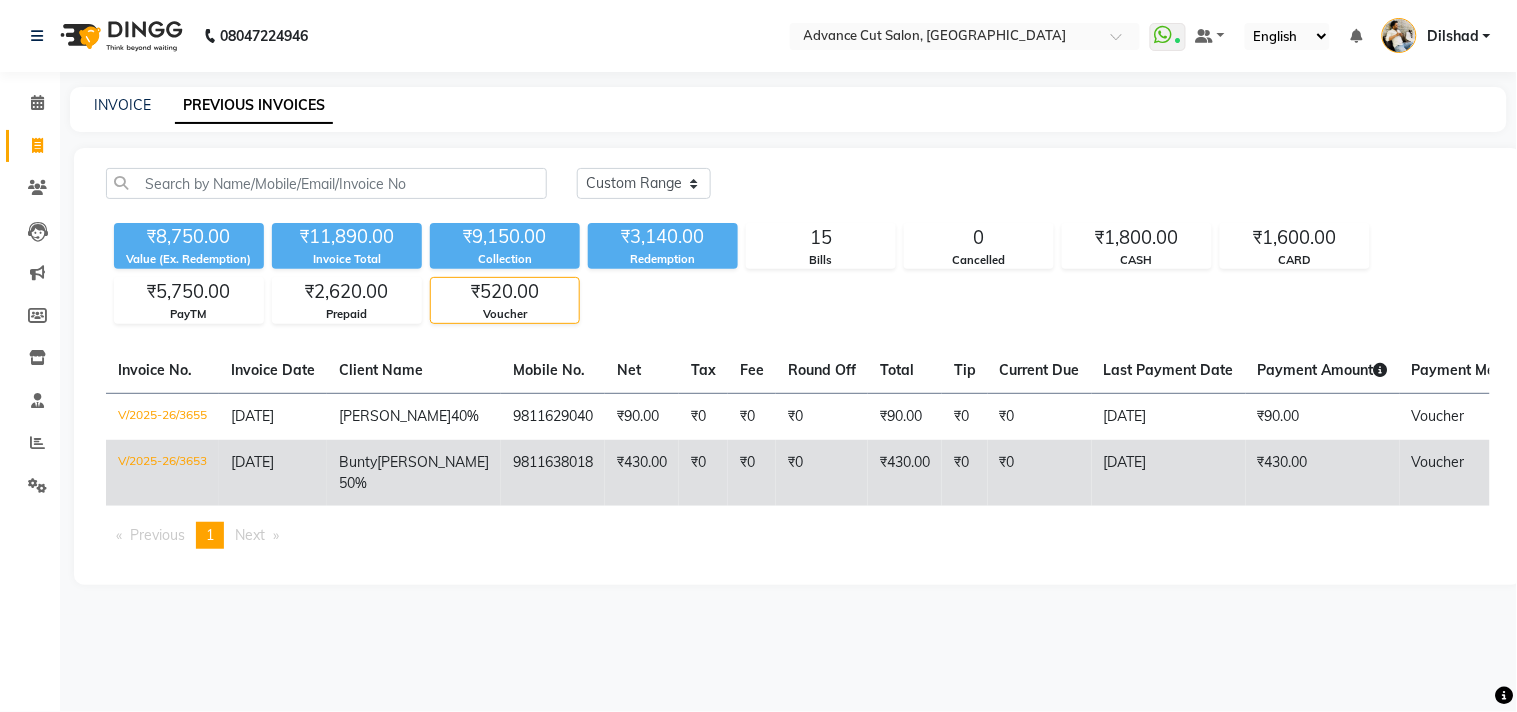 click on "9811638018" 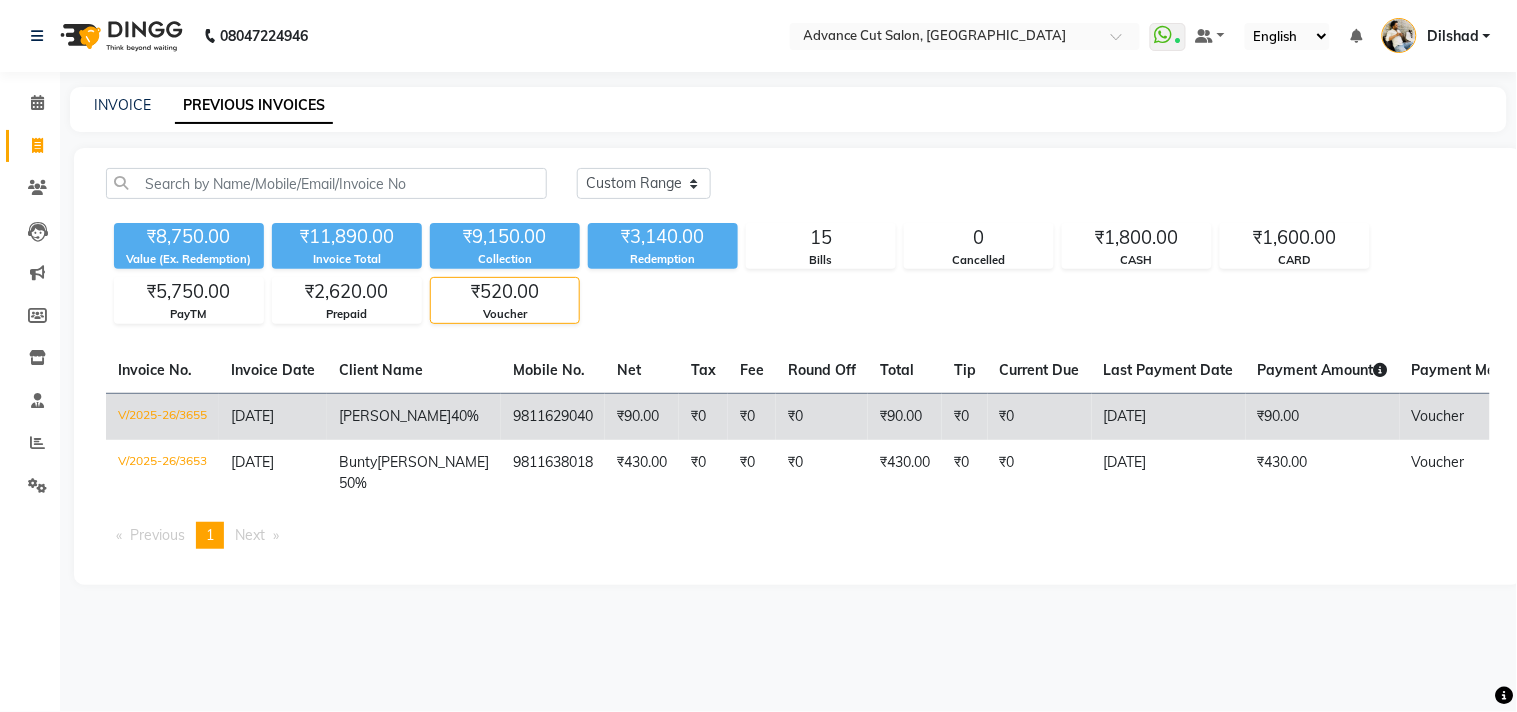 click on "₹0" 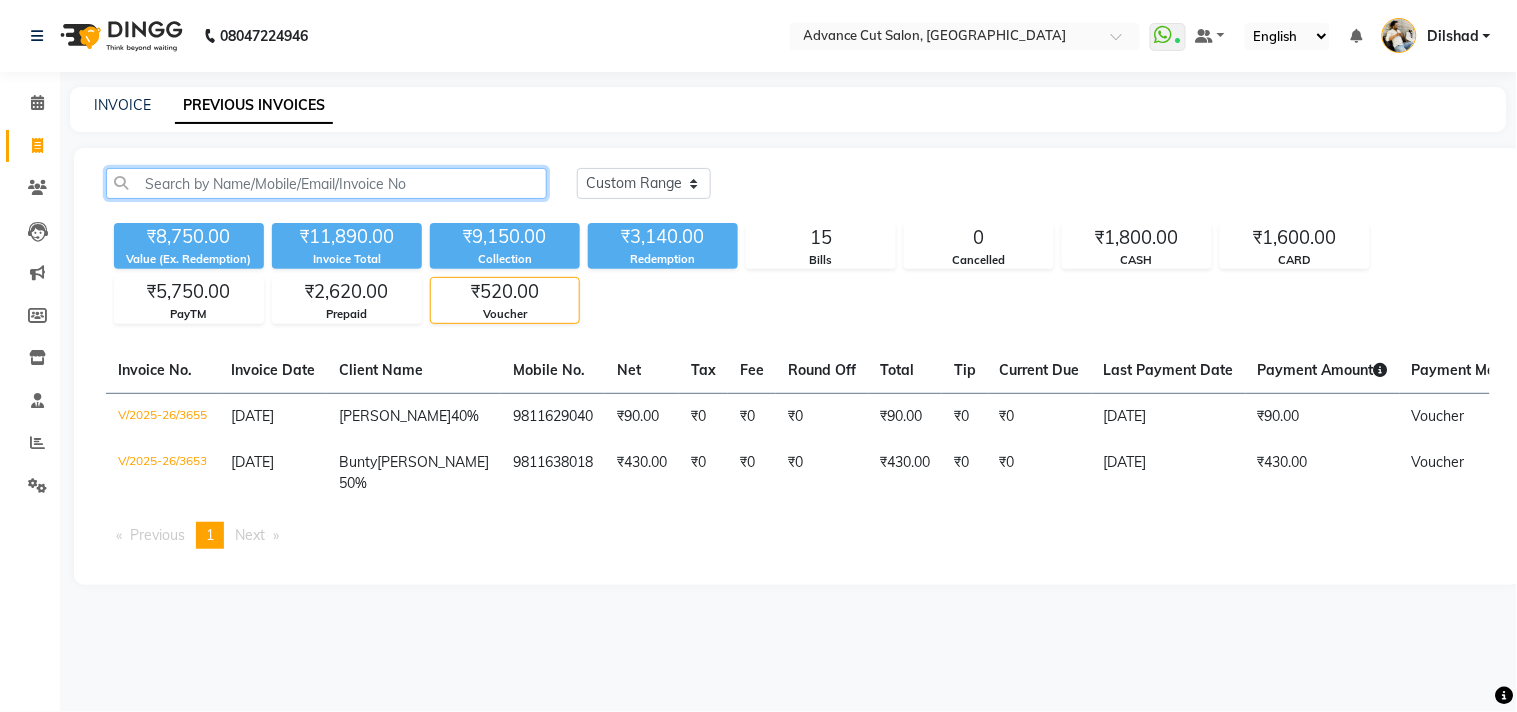 click 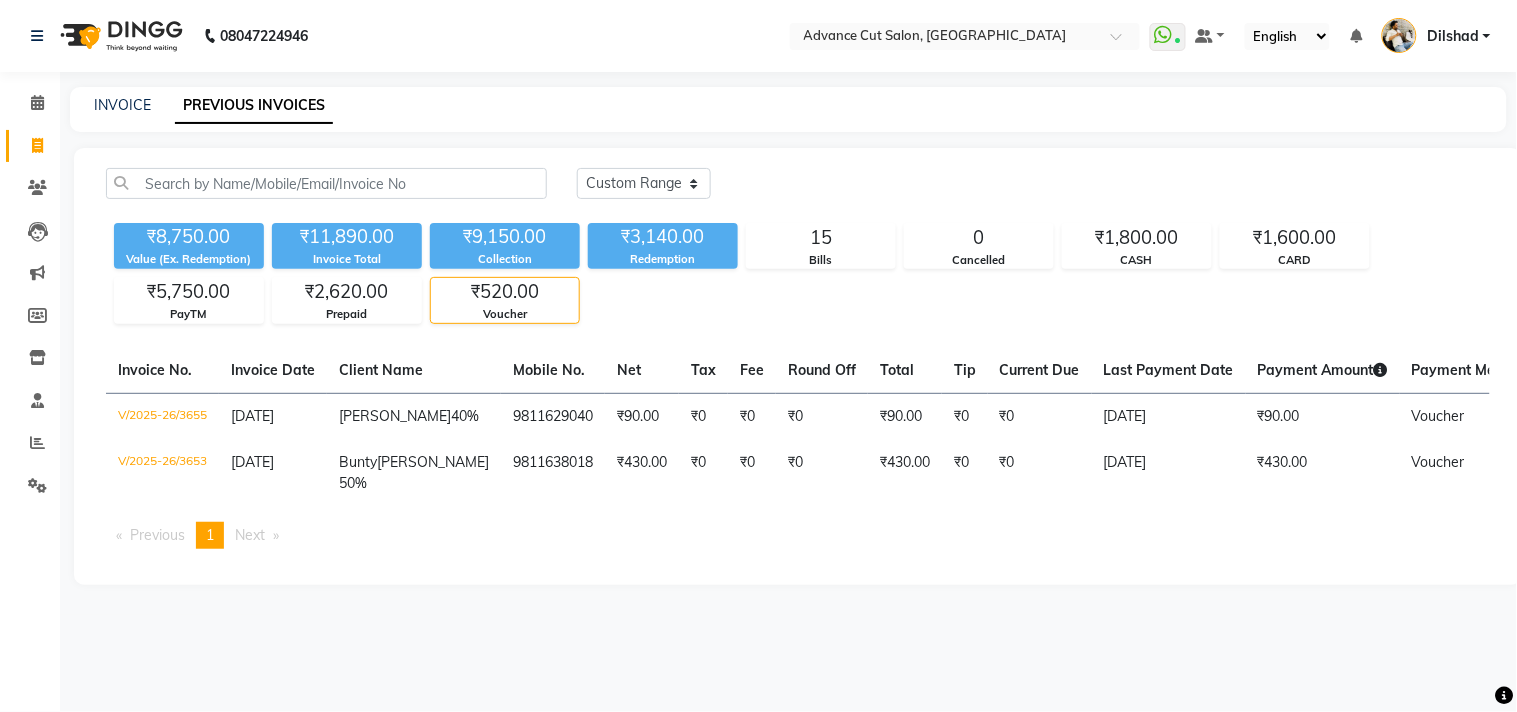 click on "INVOICE PREVIOUS INVOICES" 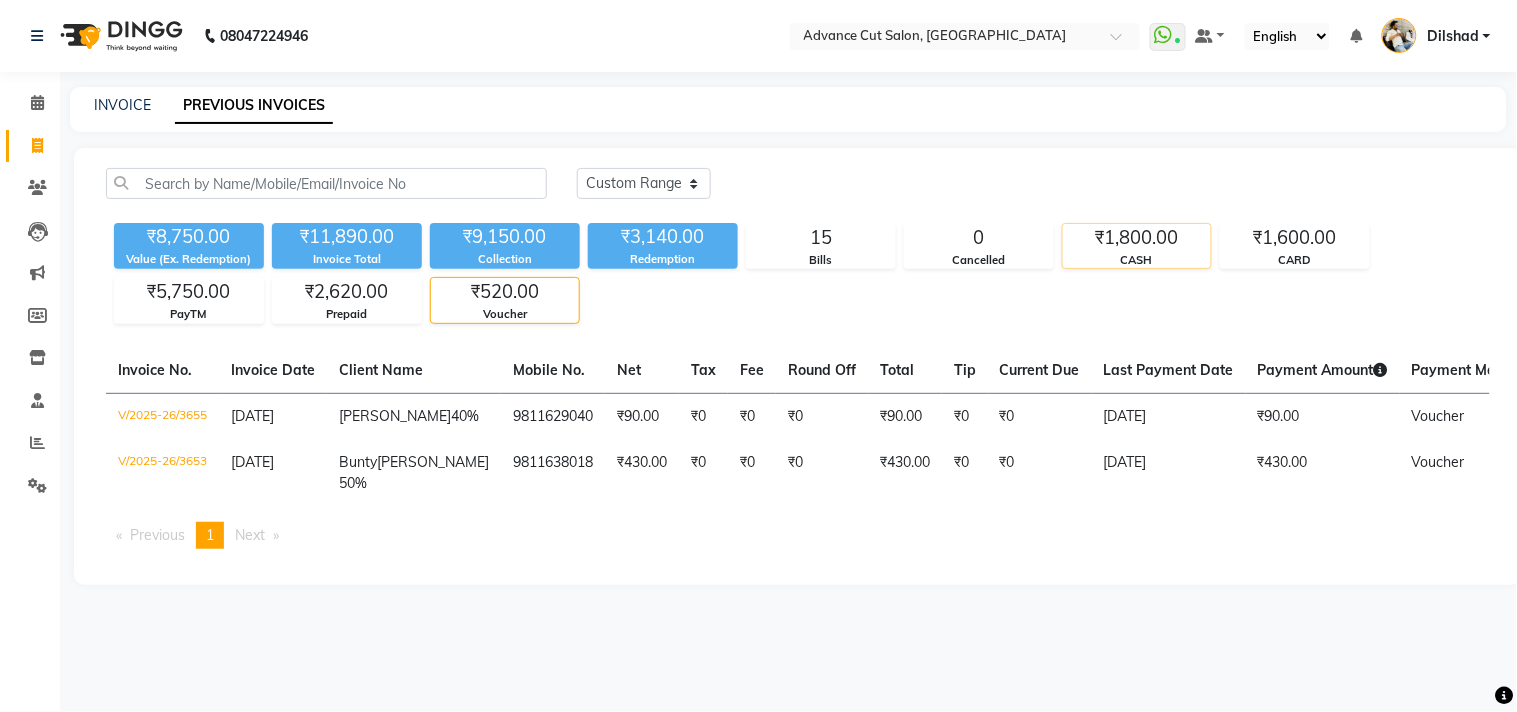 click on "₹1,800.00" 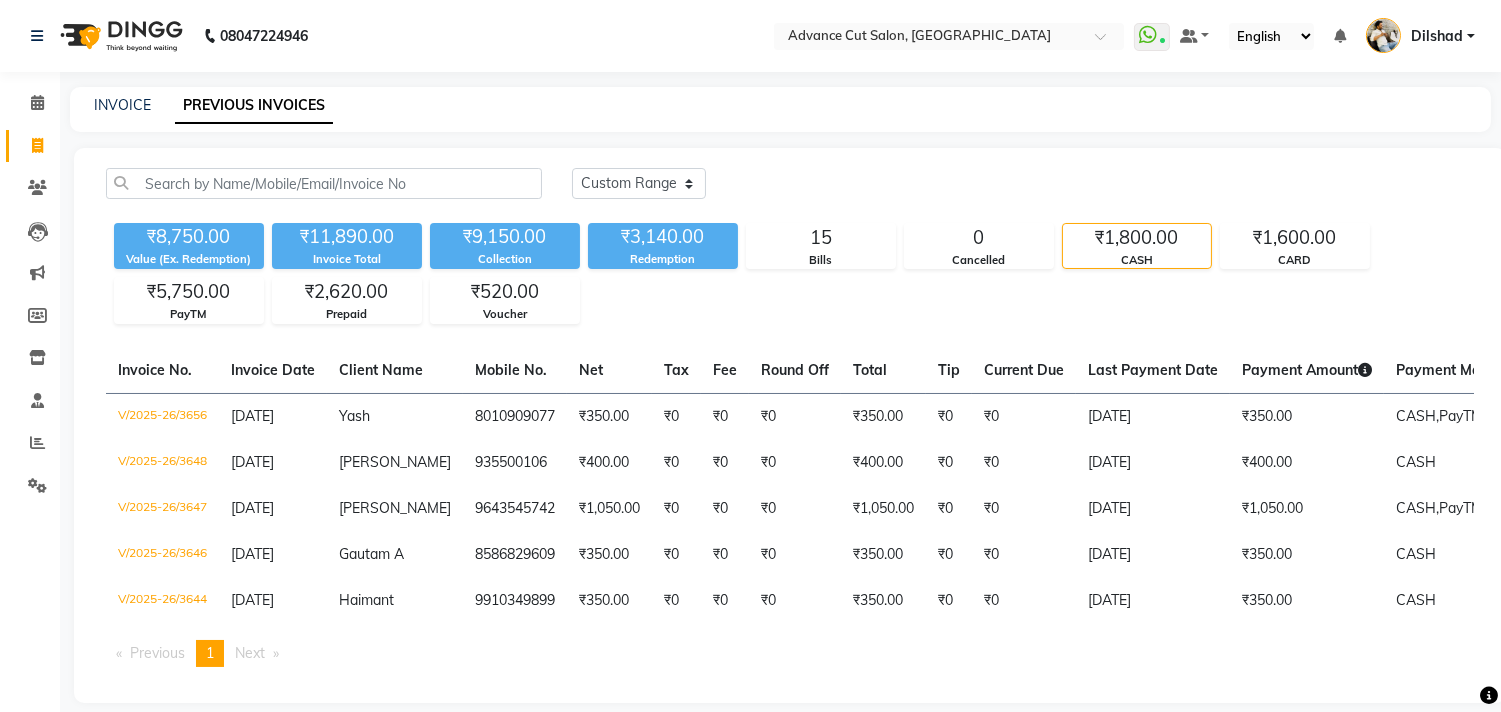 click on "INVOICE PREVIOUS INVOICES" 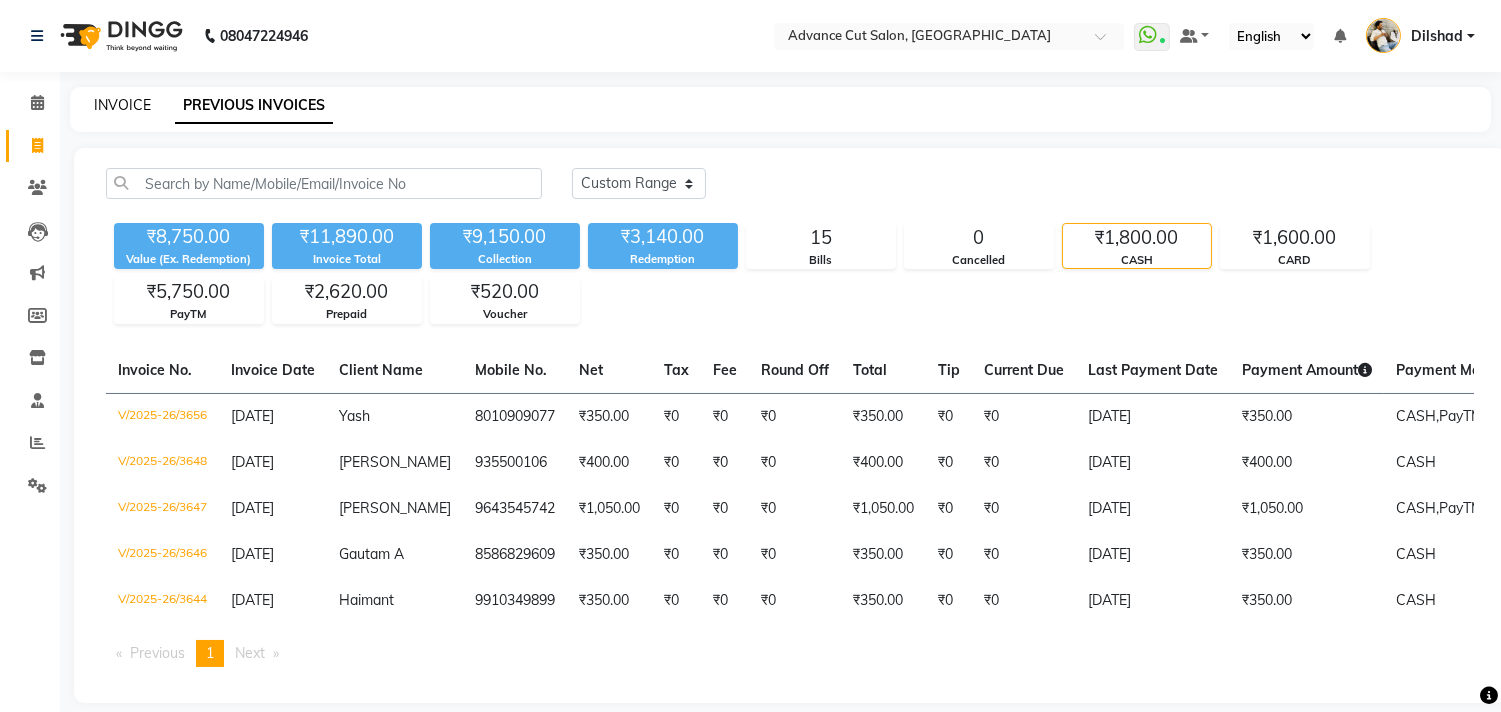 click on "INVOICE" 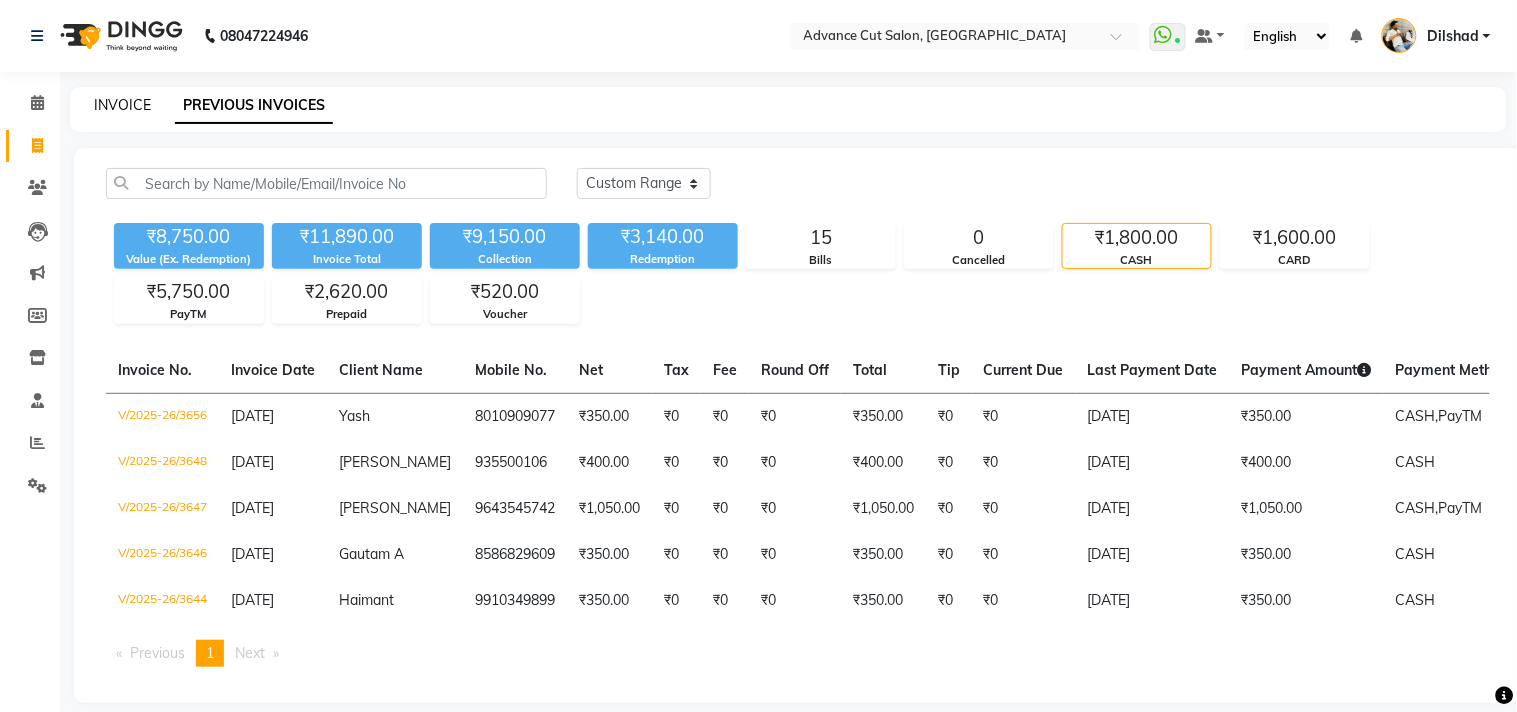 select on "922" 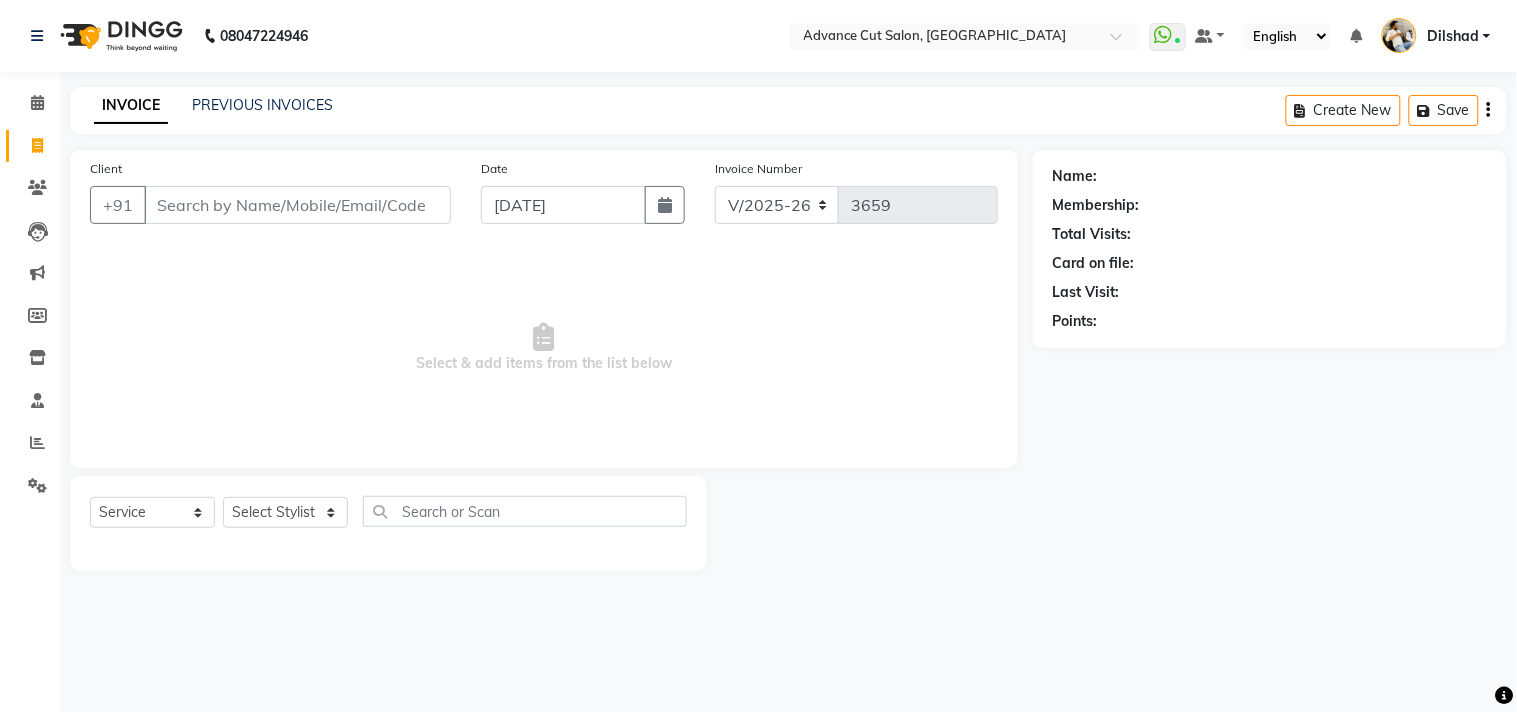 click on "Client" at bounding box center [297, 205] 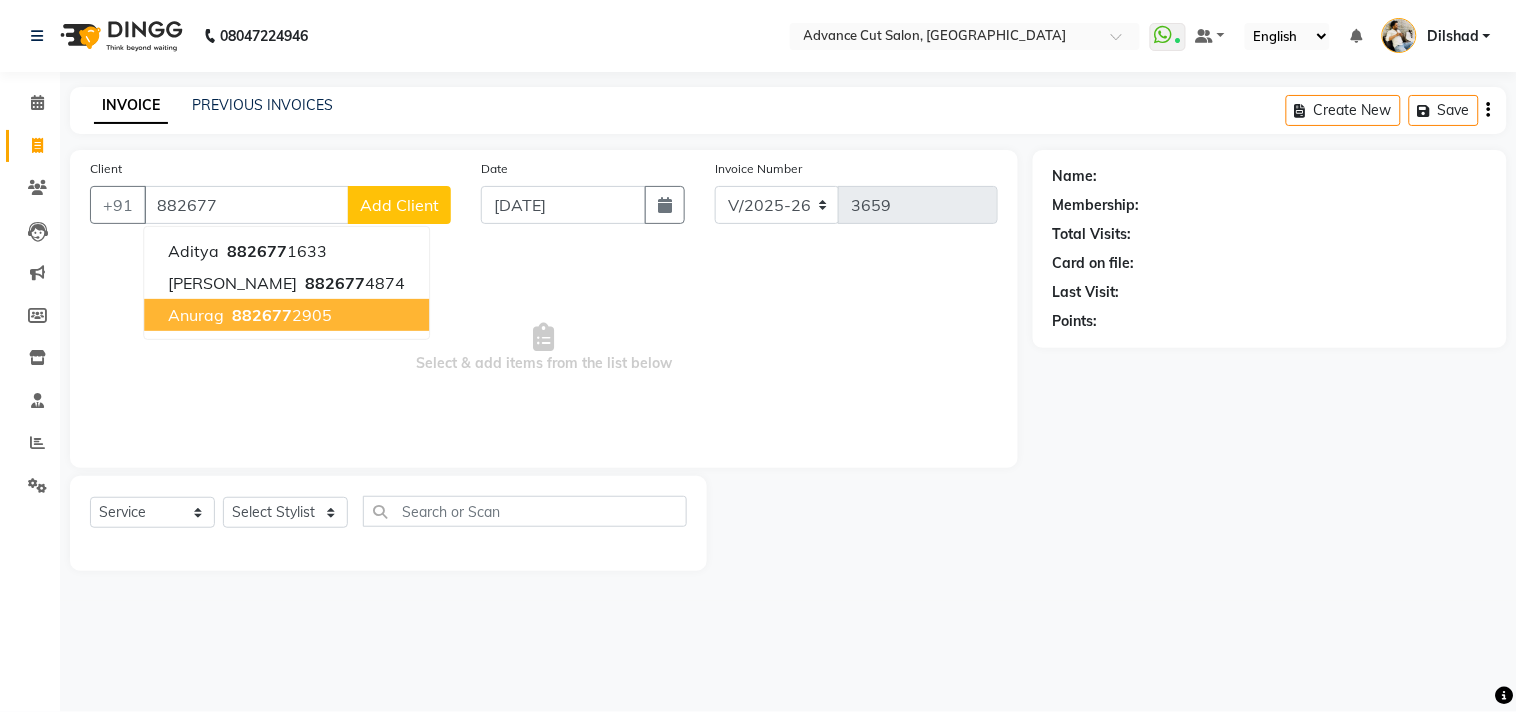 click on "882677" at bounding box center (262, 315) 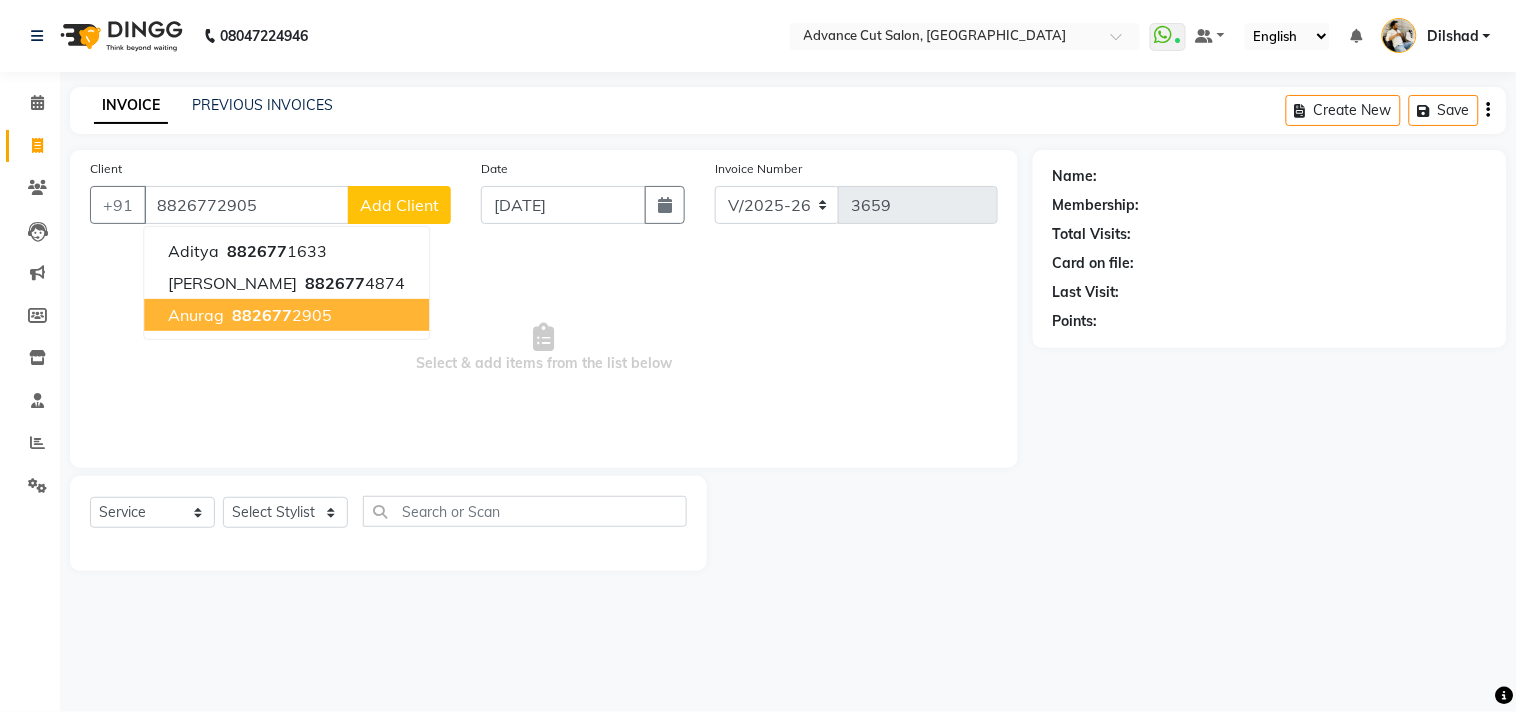 type on "8826772905" 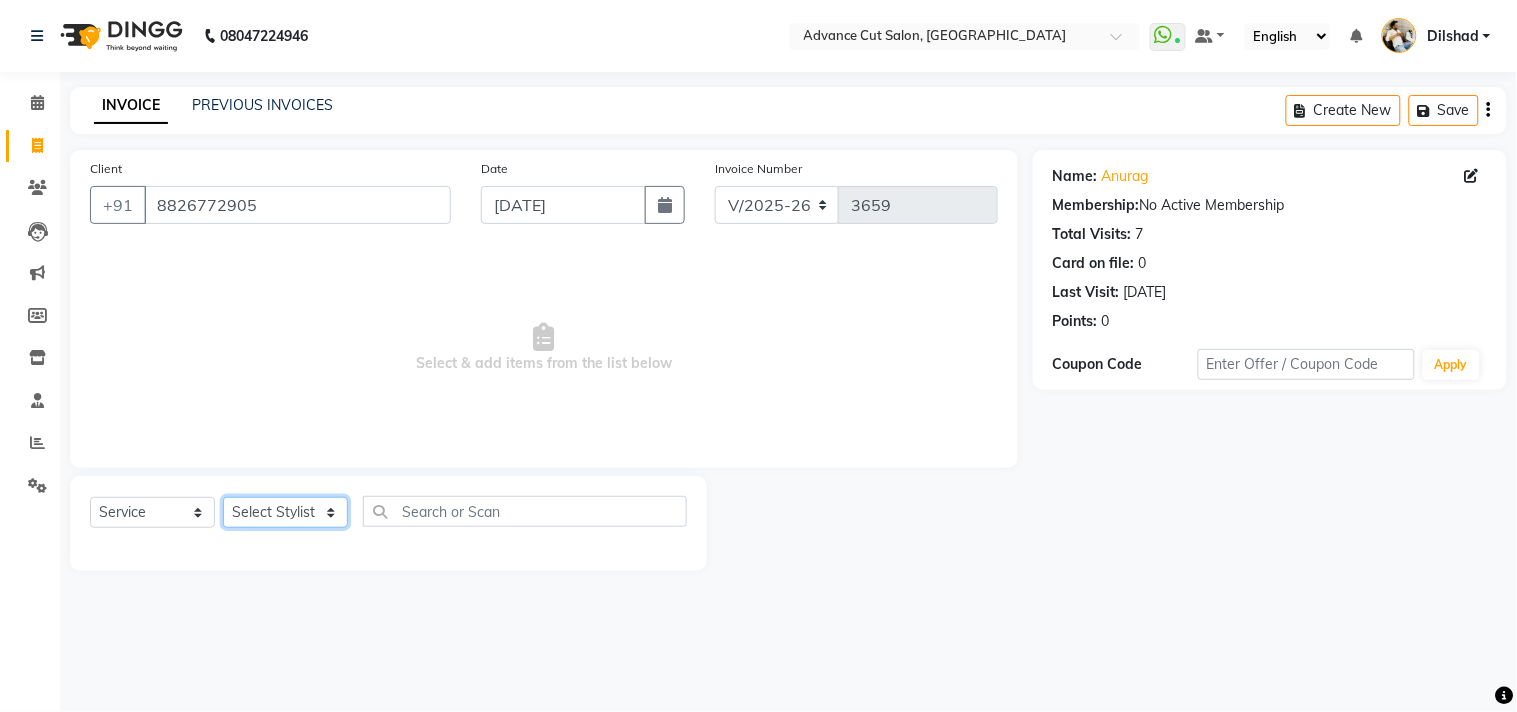 click on "Select Stylist Abrar Alam Avinash Dilshad Lallan Meenu Nabeel Nafeesh Ahmad Naved O.P. Sharma  Pryag Sahil Samar Shahzad  SHWETA SINGH Zarina" 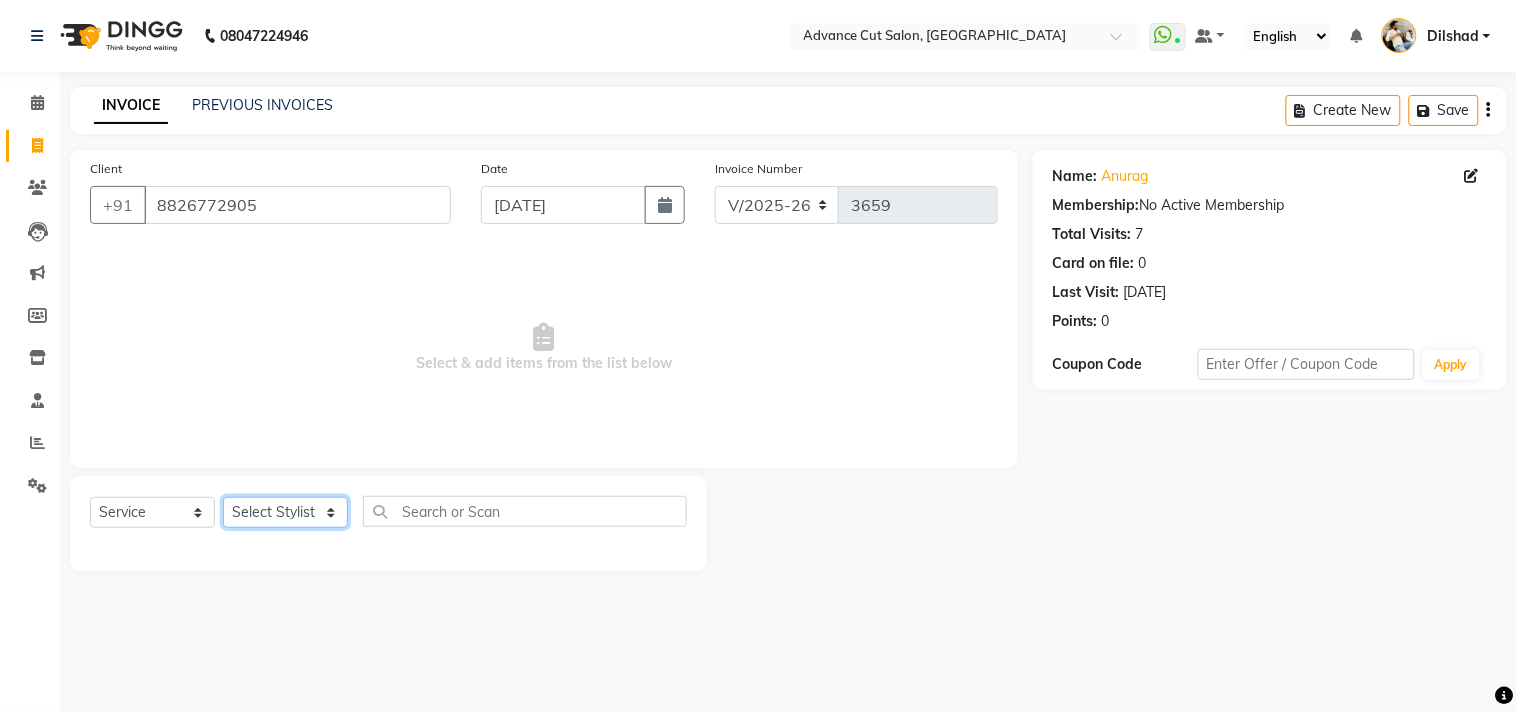 select on "25769" 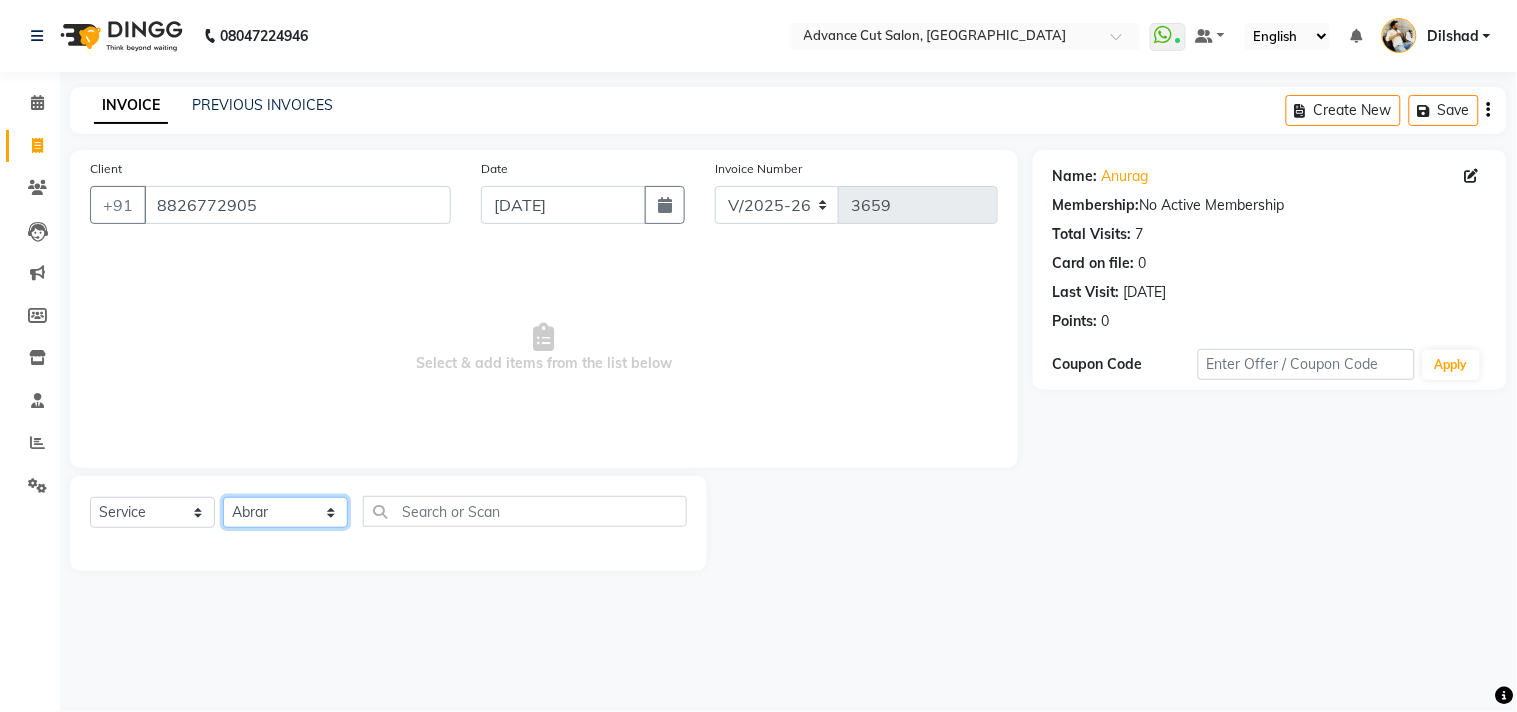 click on "Select Stylist Abrar Alam Avinash Dilshad Lallan Meenu Nabeel Nafeesh Ahmad Naved O.P. Sharma  Pryag Sahil Samar Shahzad  SHWETA SINGH Zarina" 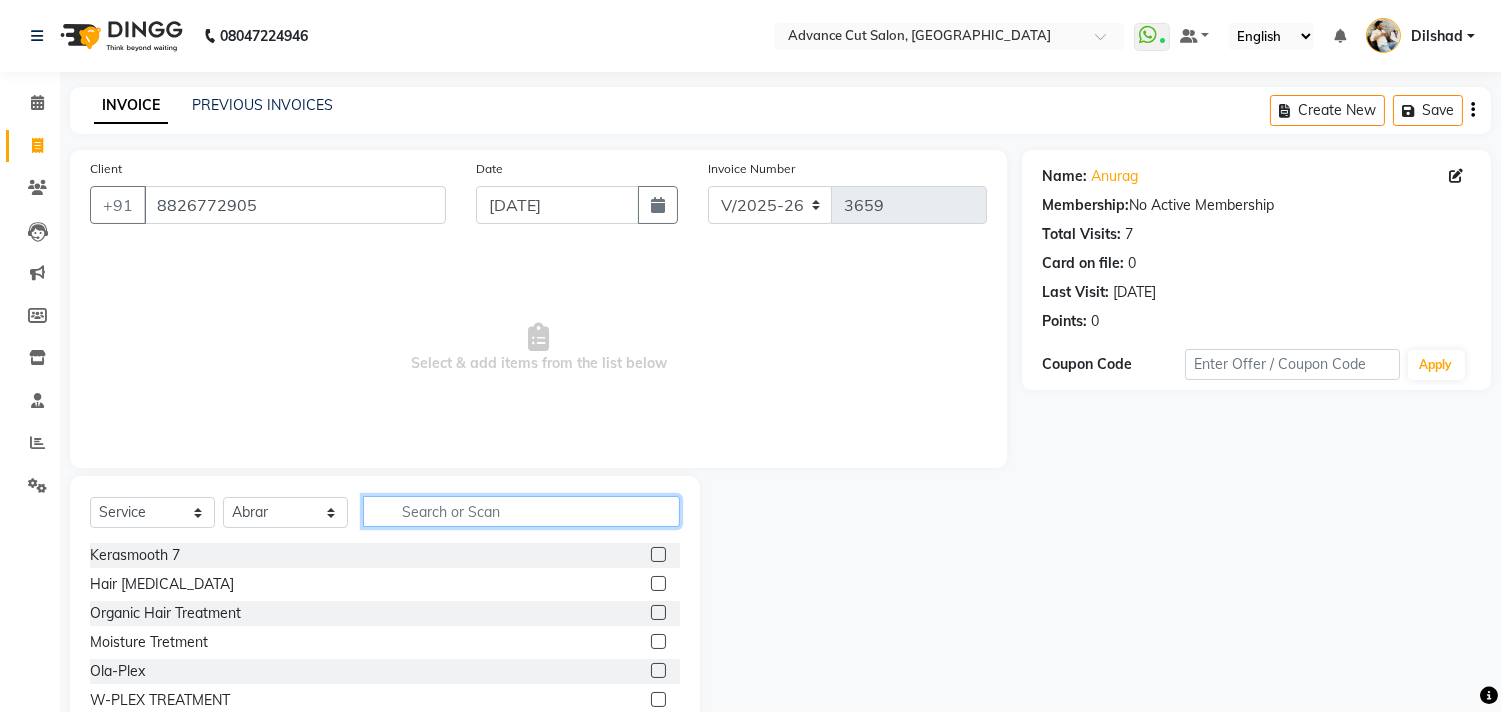 click 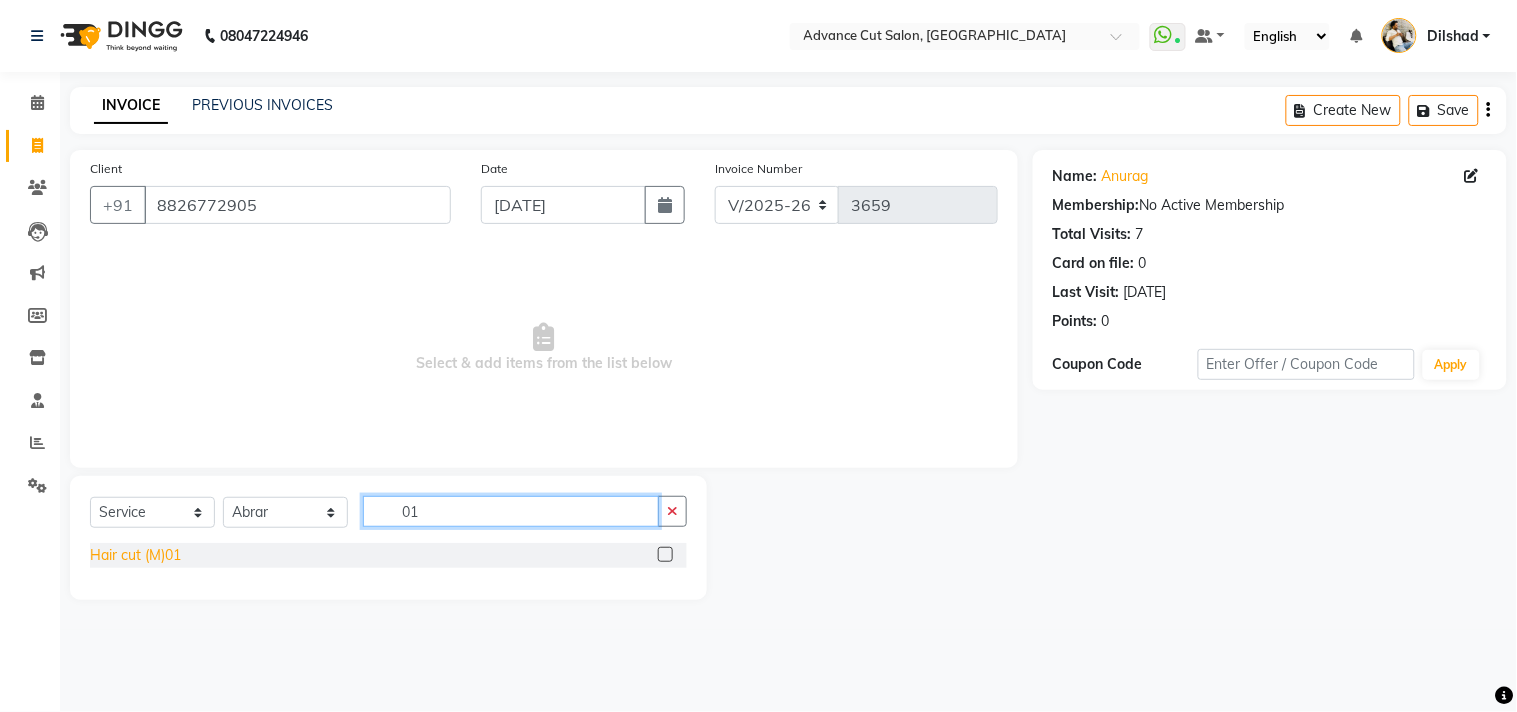 type on "01" 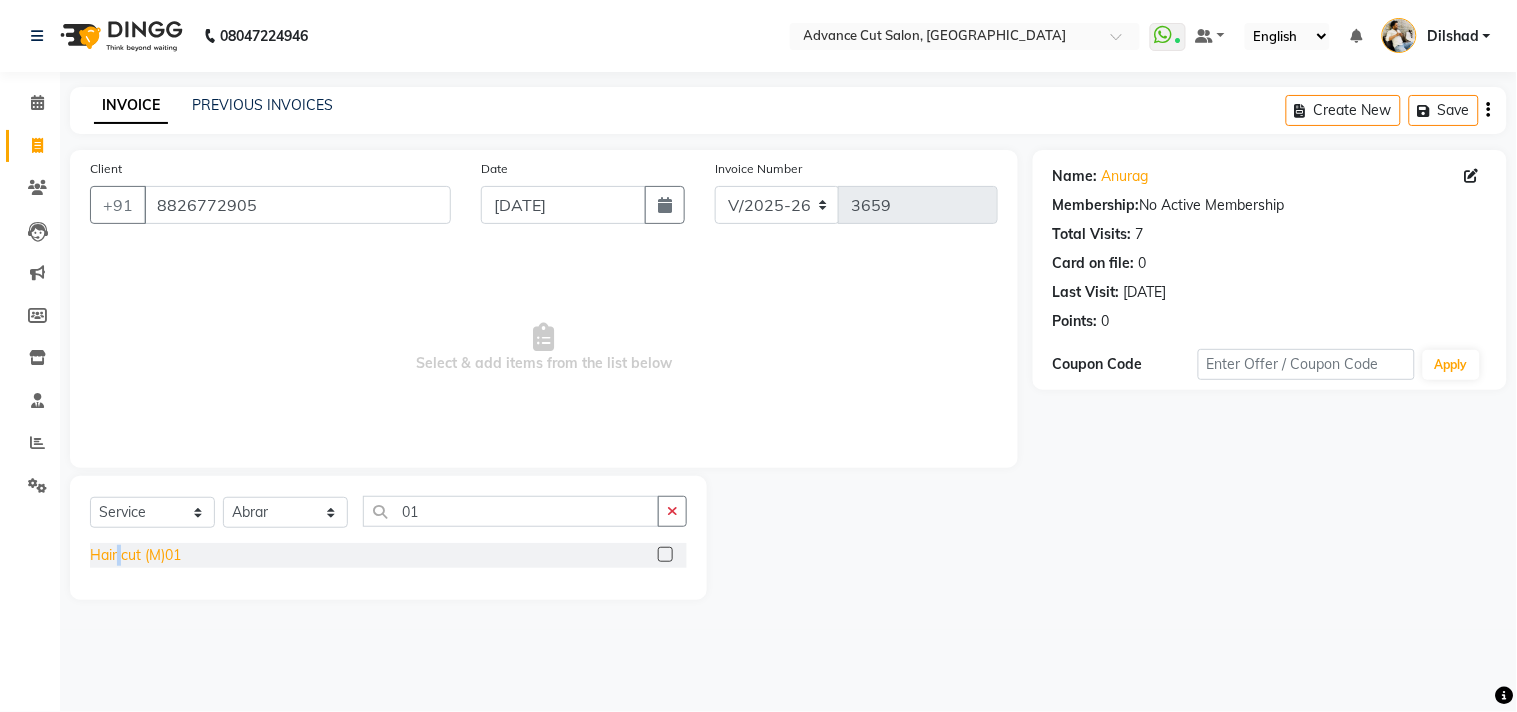 click on "Hair cut (M)01" 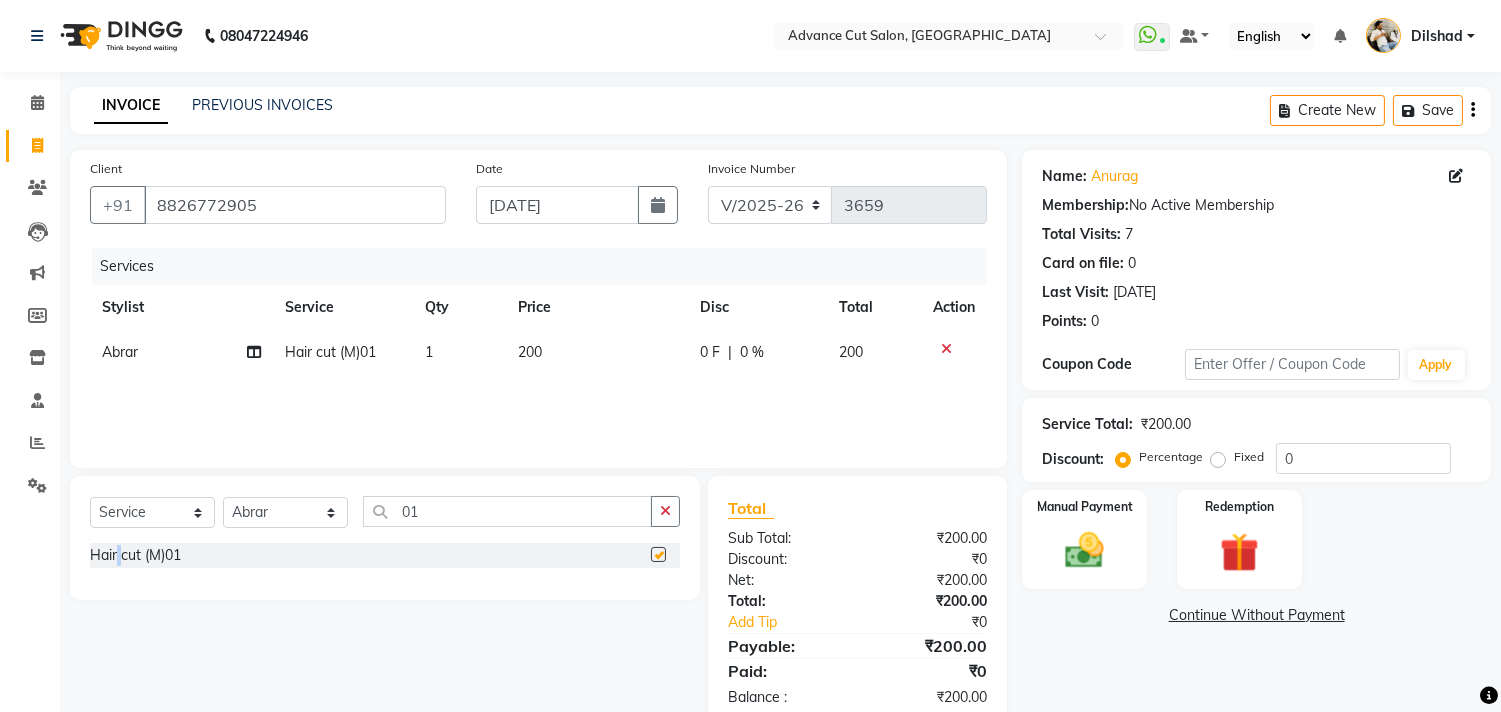 checkbox on "false" 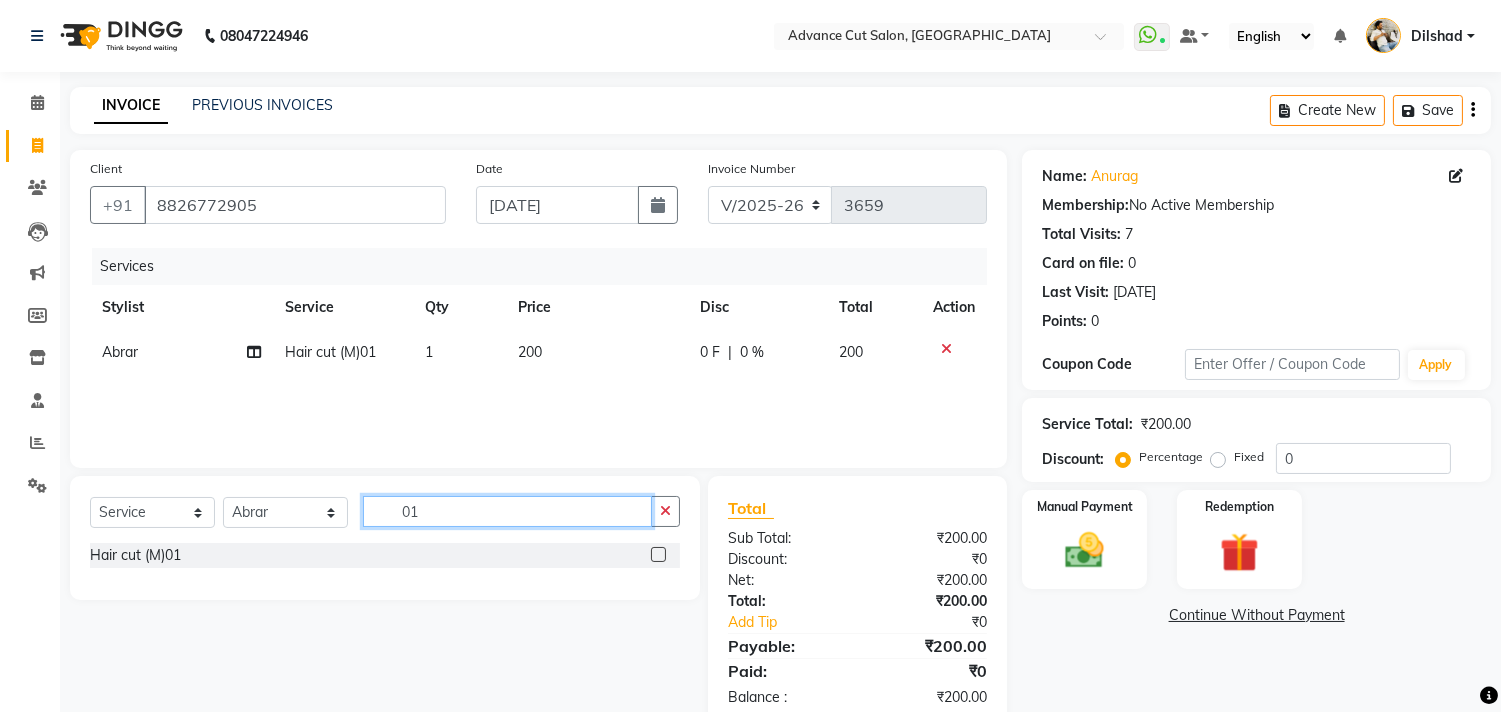 click on "01" 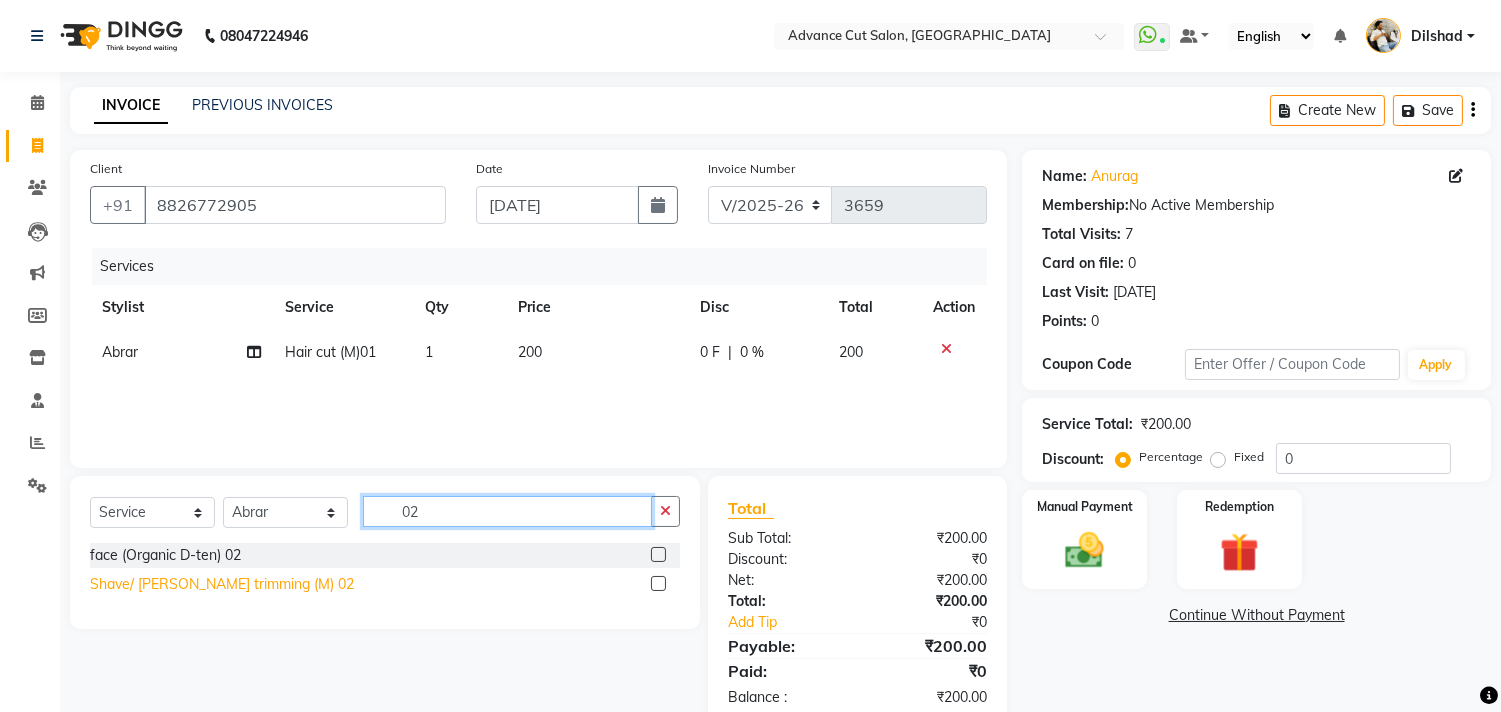 type on "02" 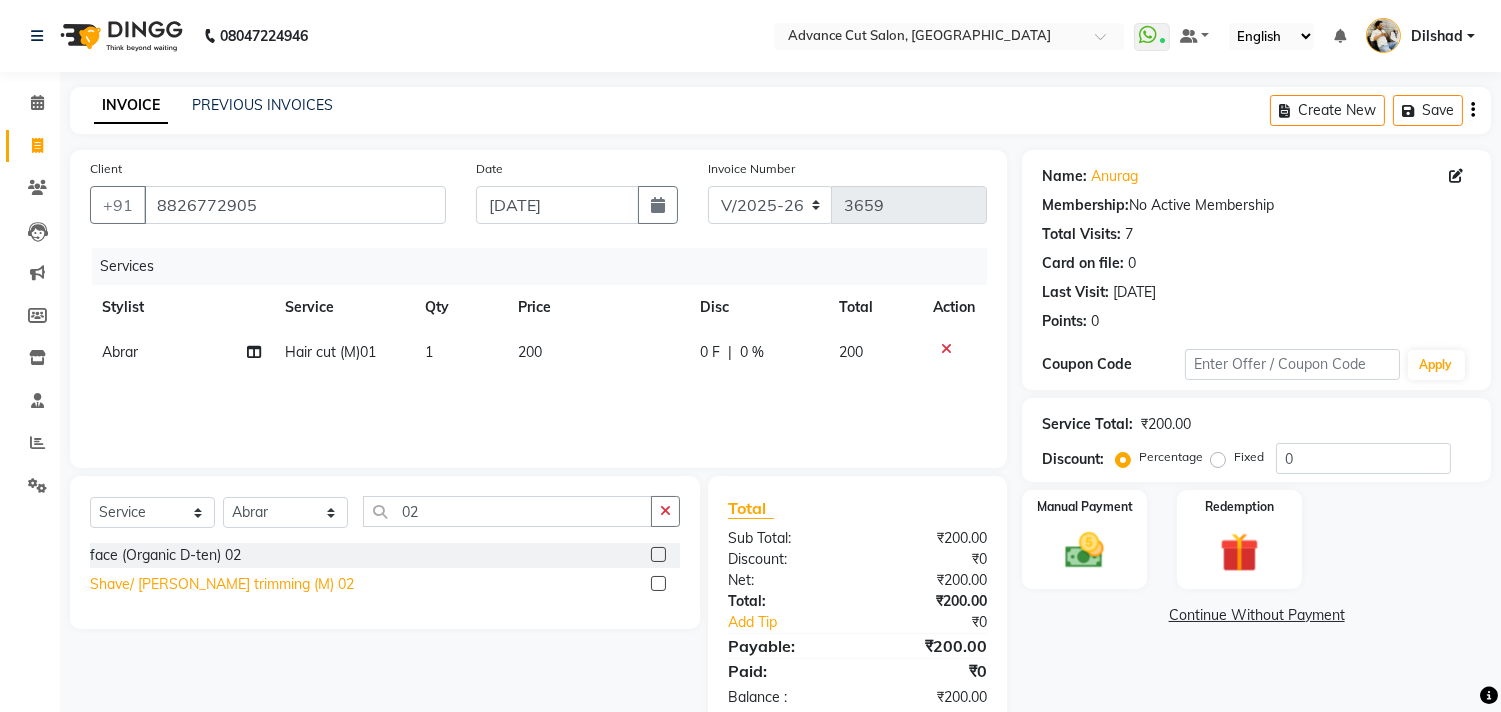 click on "Shave/ Beard trimming (M) 02" 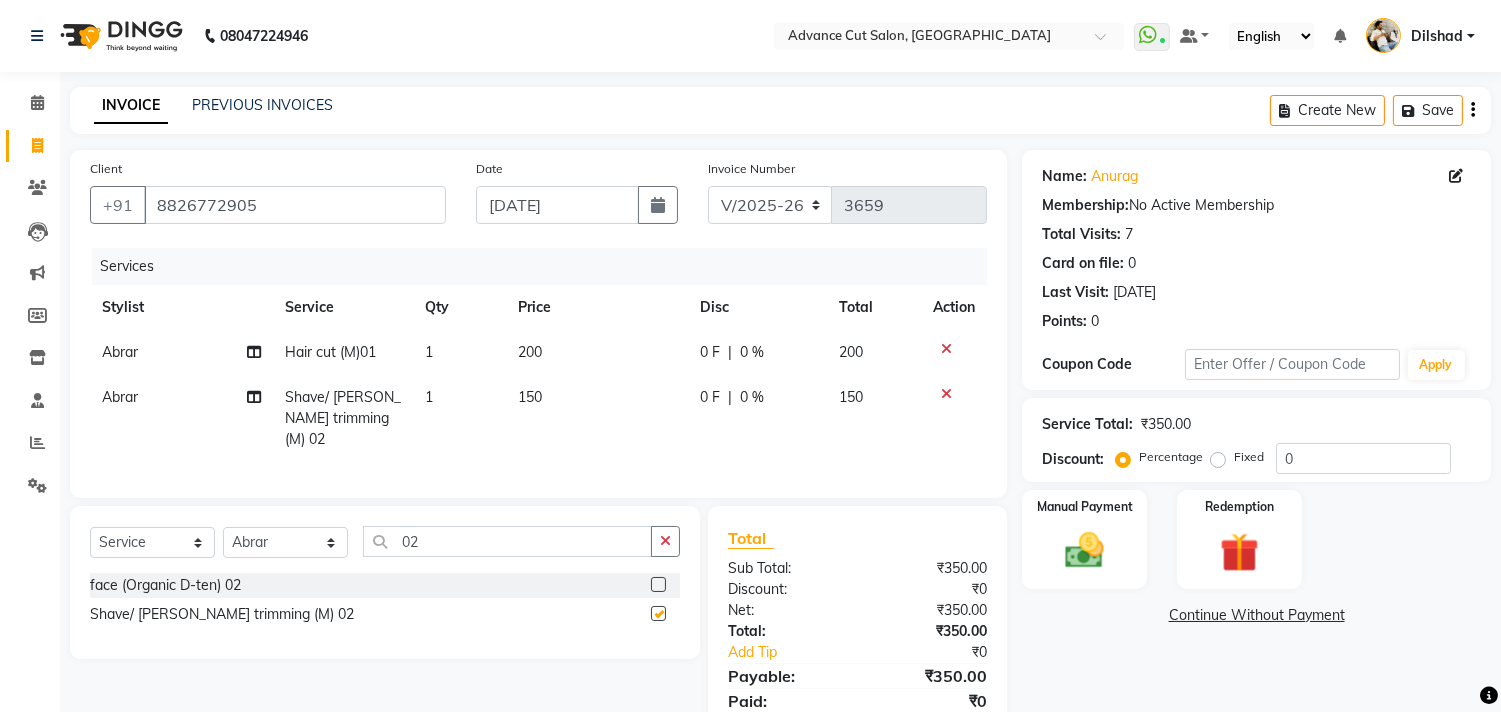checkbox on "false" 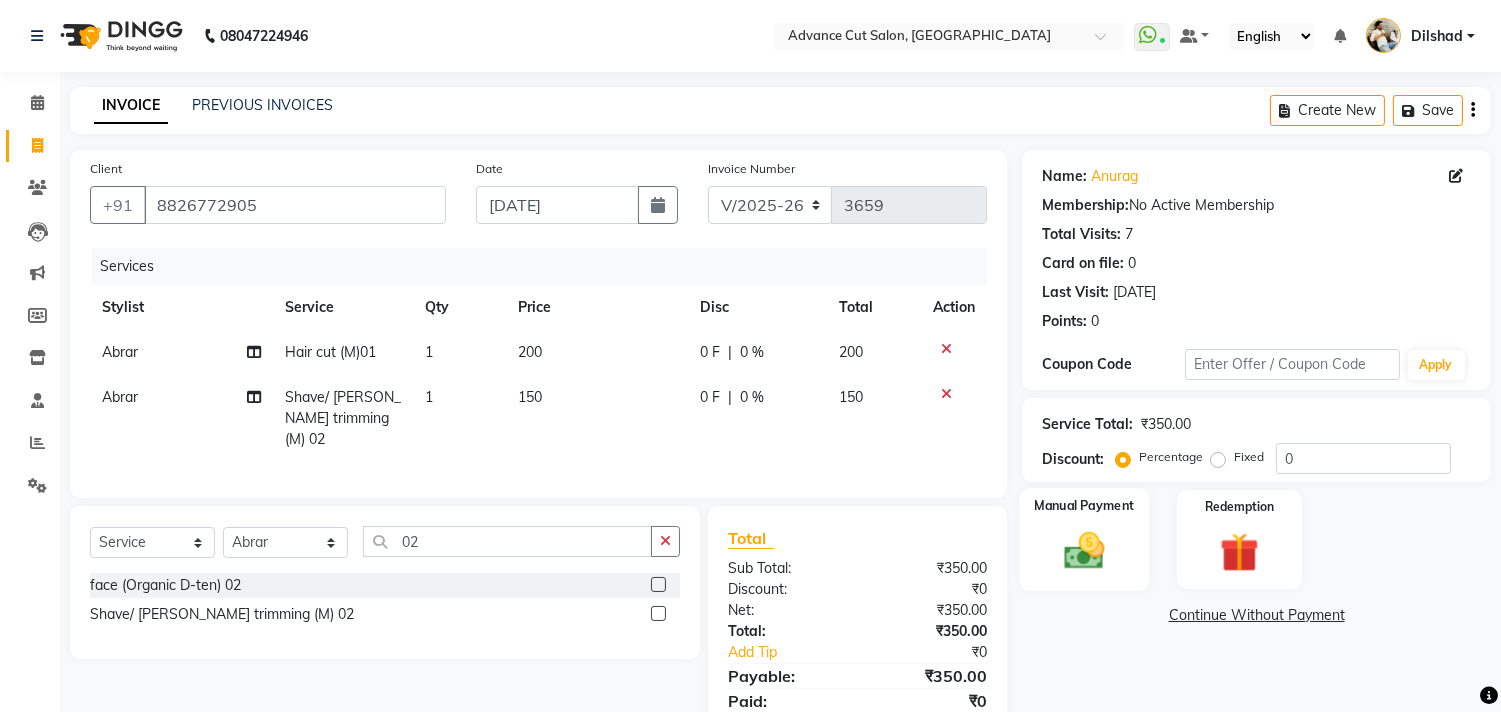 click 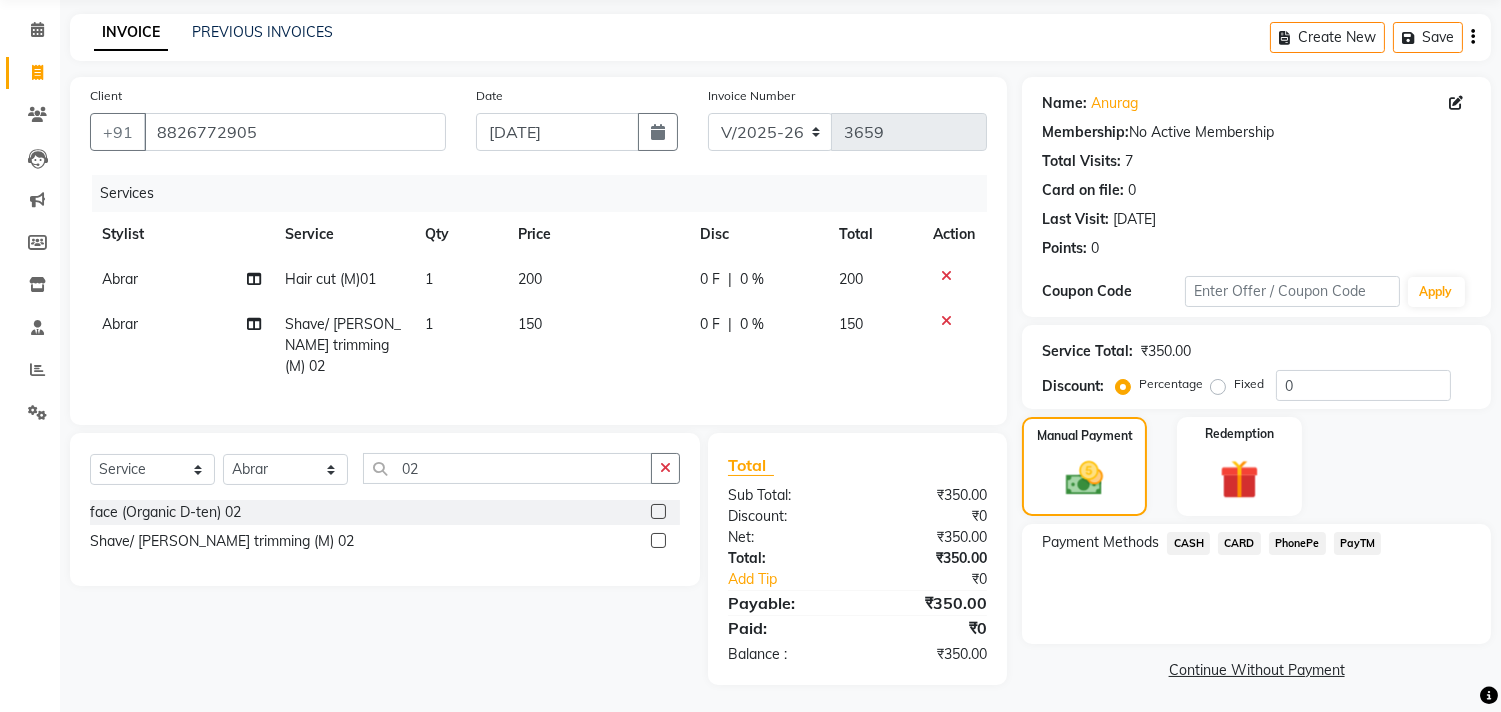scroll, scrollTop: 74, scrollLeft: 0, axis: vertical 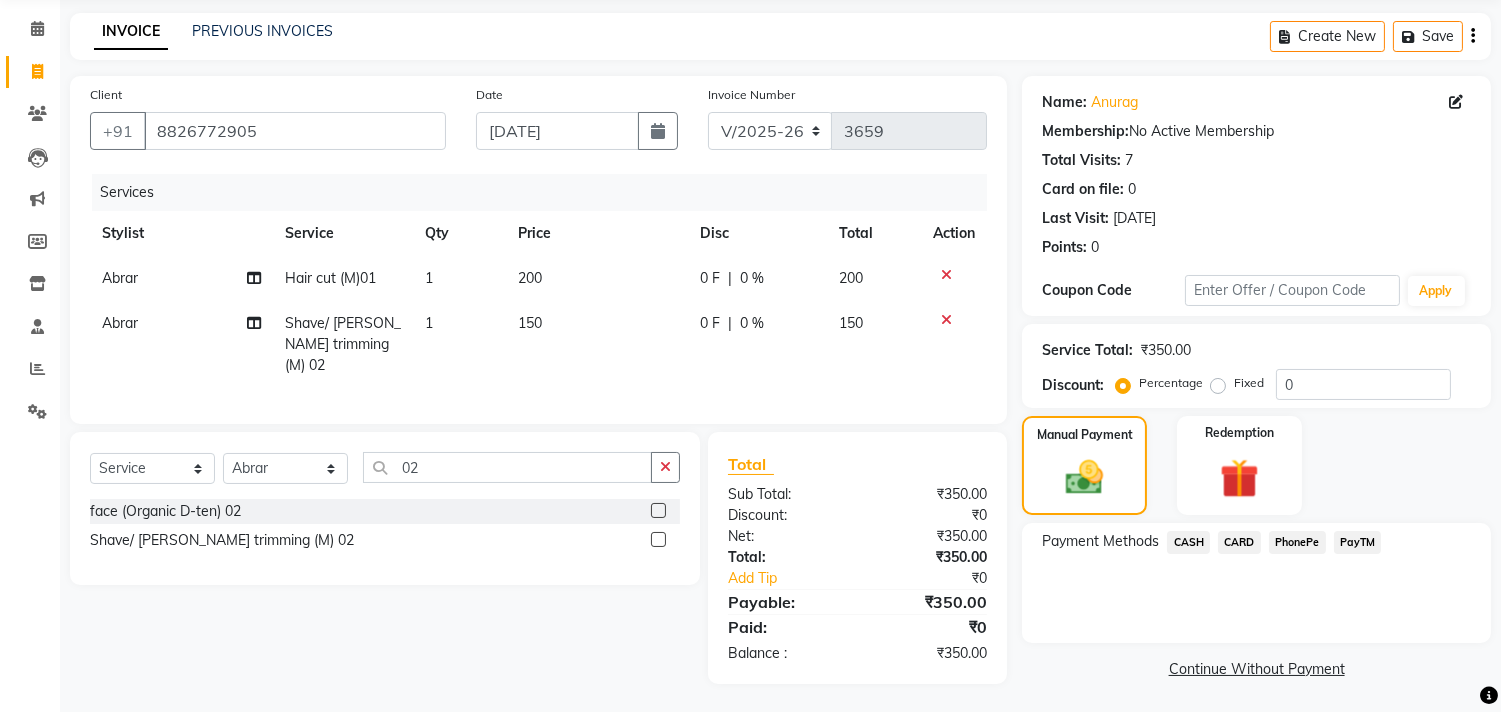 click on "PayTM" 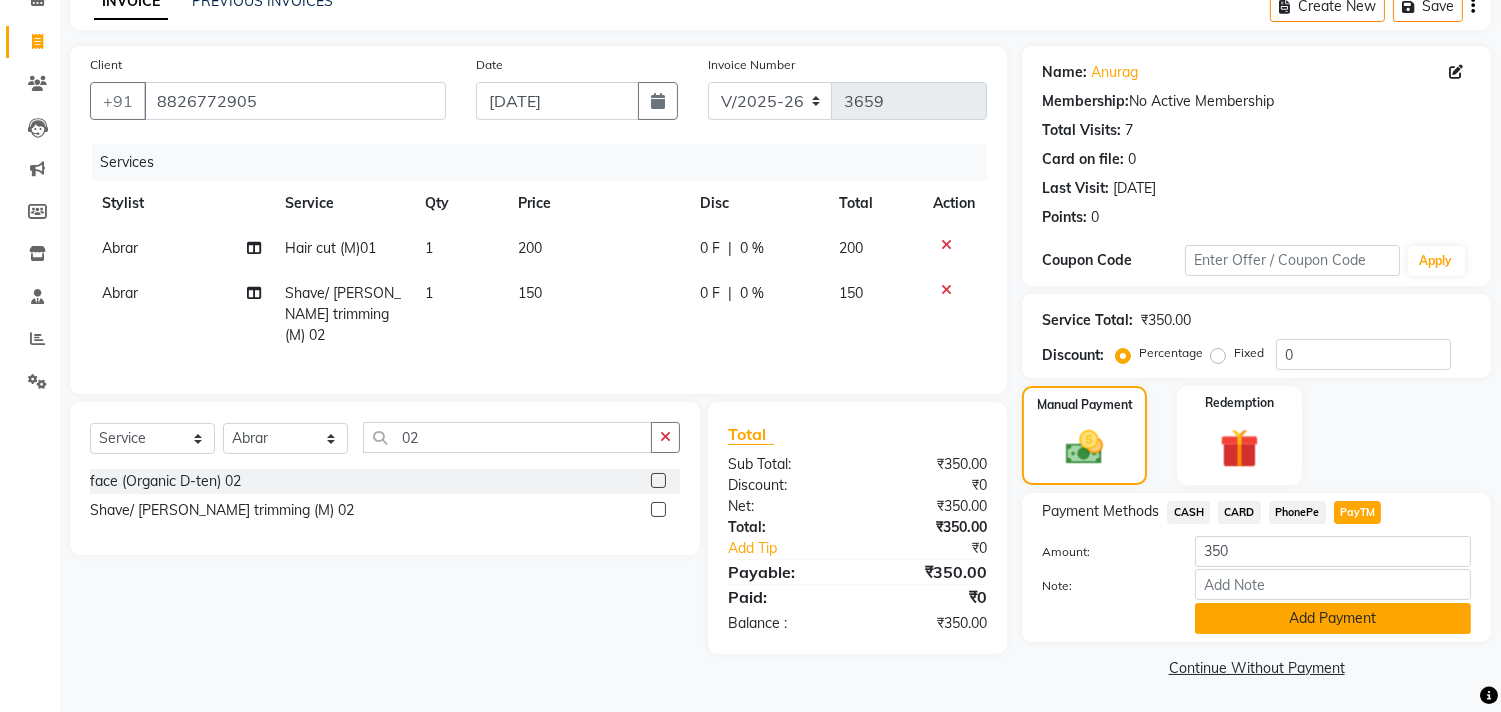 click on "Add Payment" 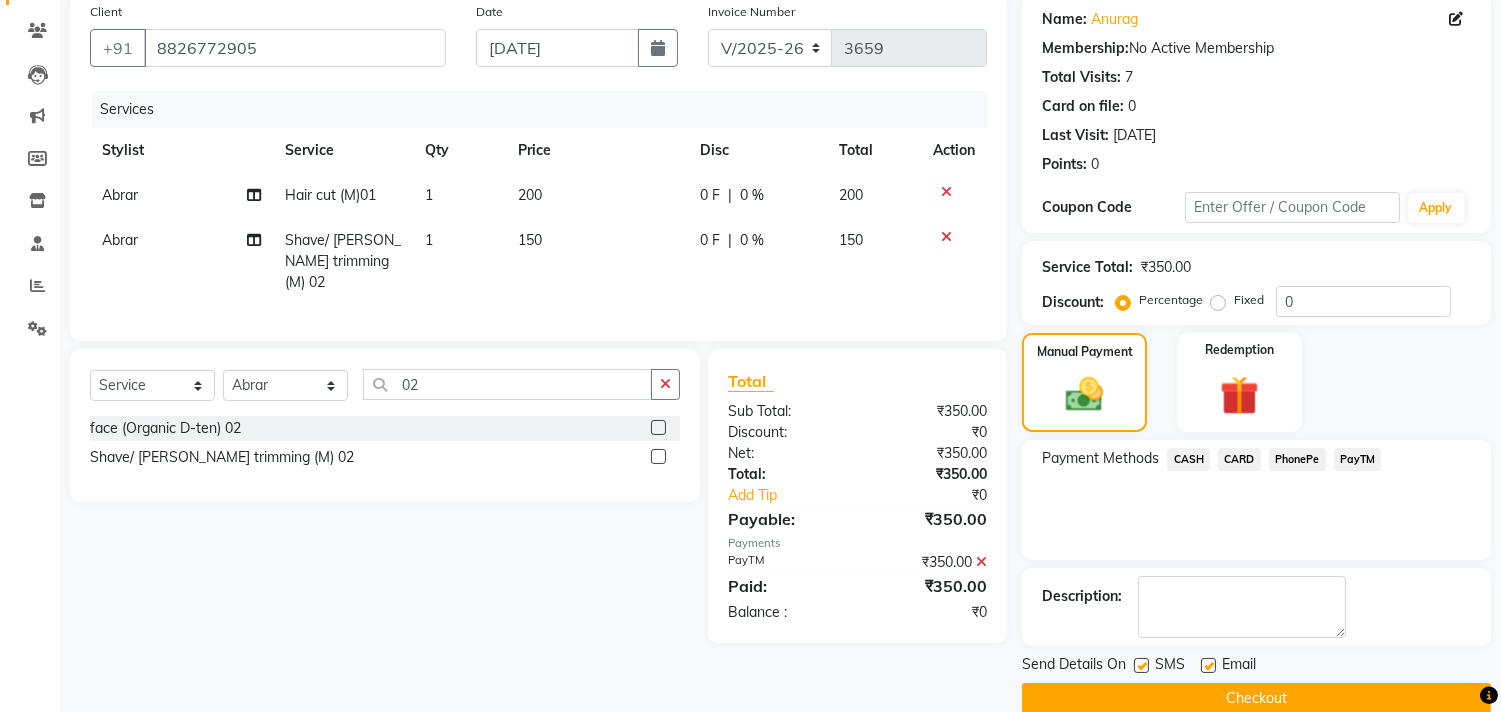 scroll, scrollTop: 187, scrollLeft: 0, axis: vertical 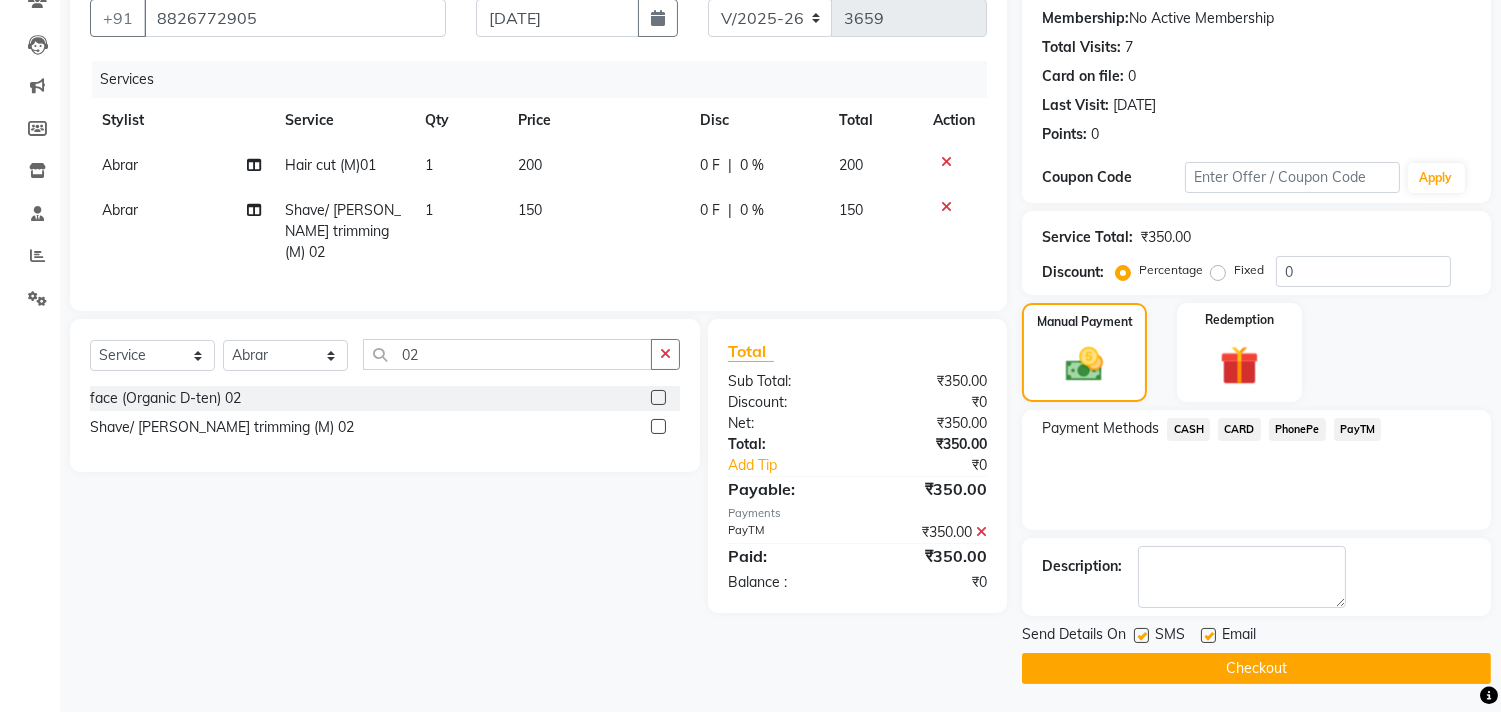 drag, startPoint x: 1250, startPoint y: 667, endPoint x: 1157, endPoint y: 681, distance: 94.04786 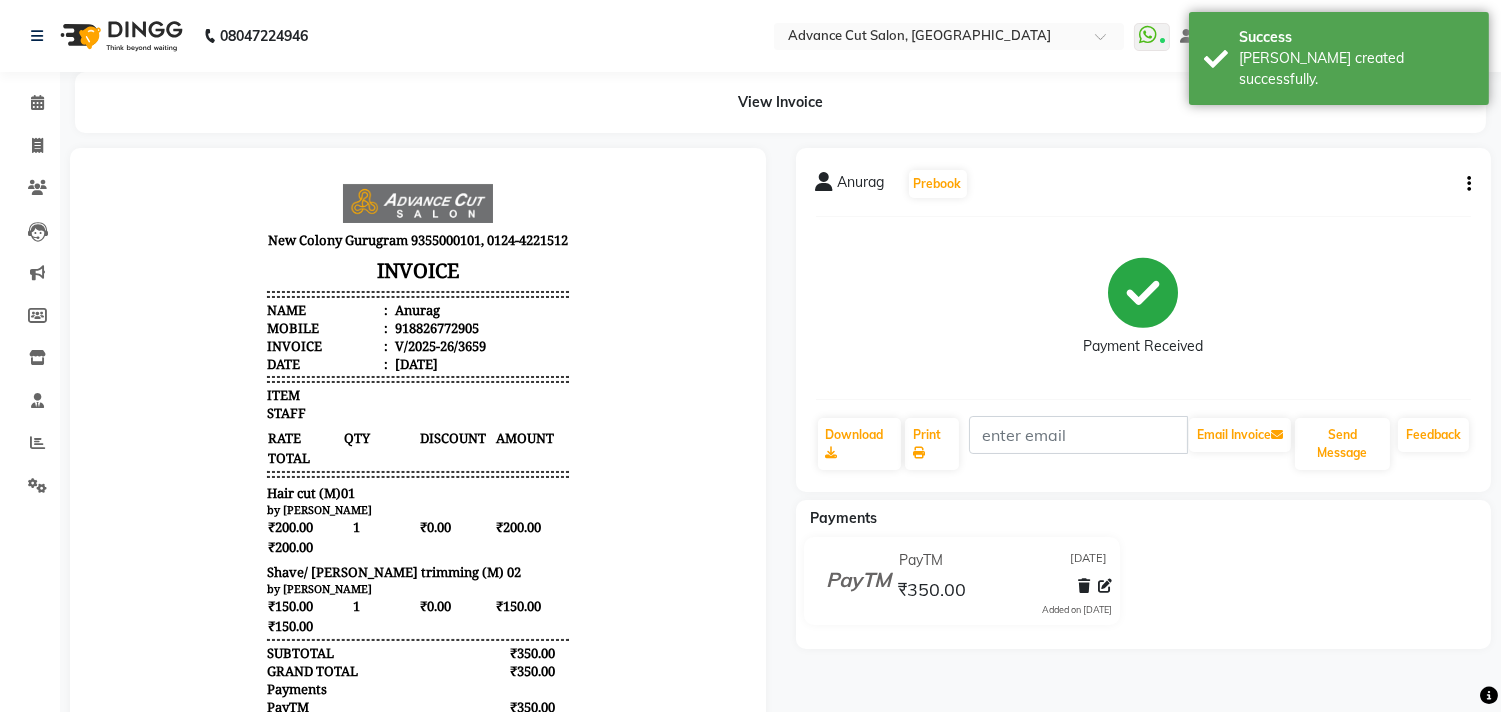 scroll, scrollTop: 0, scrollLeft: 0, axis: both 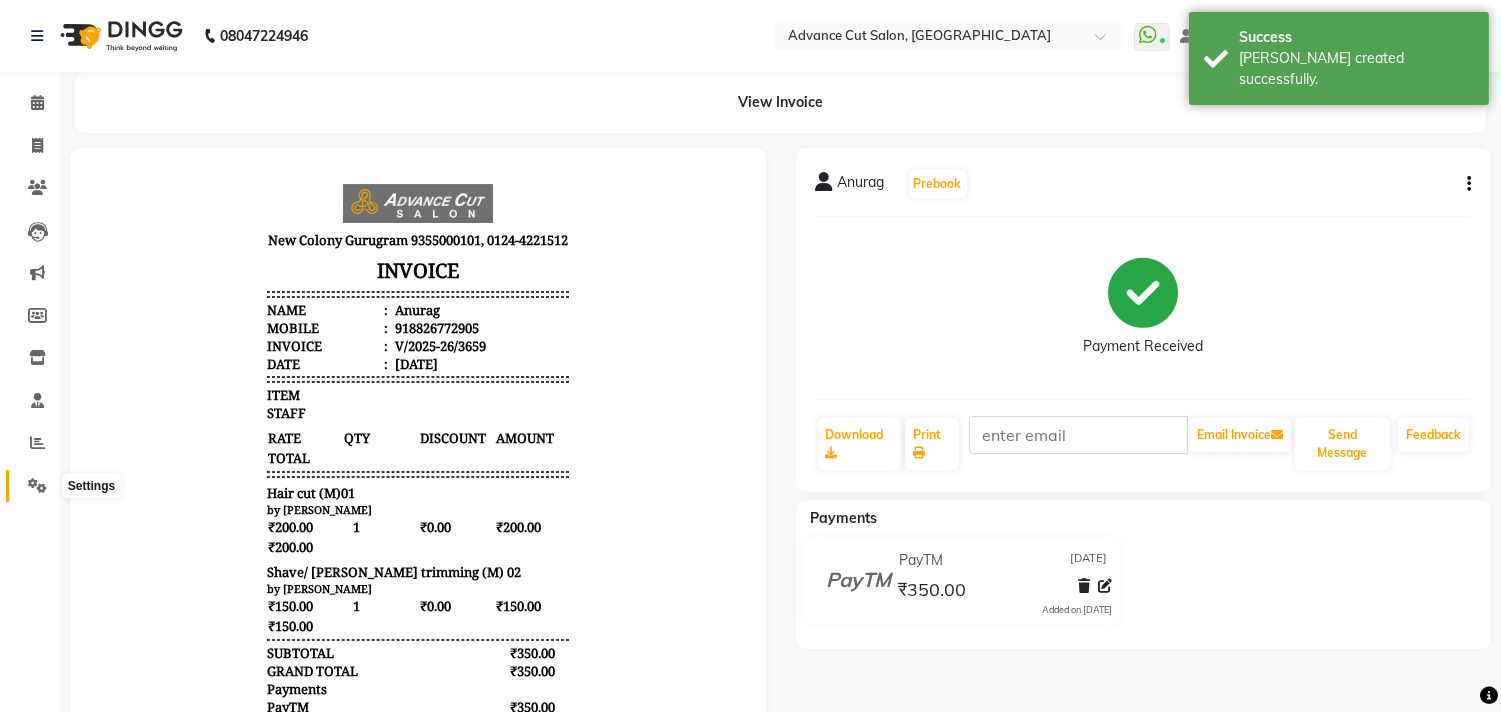 click 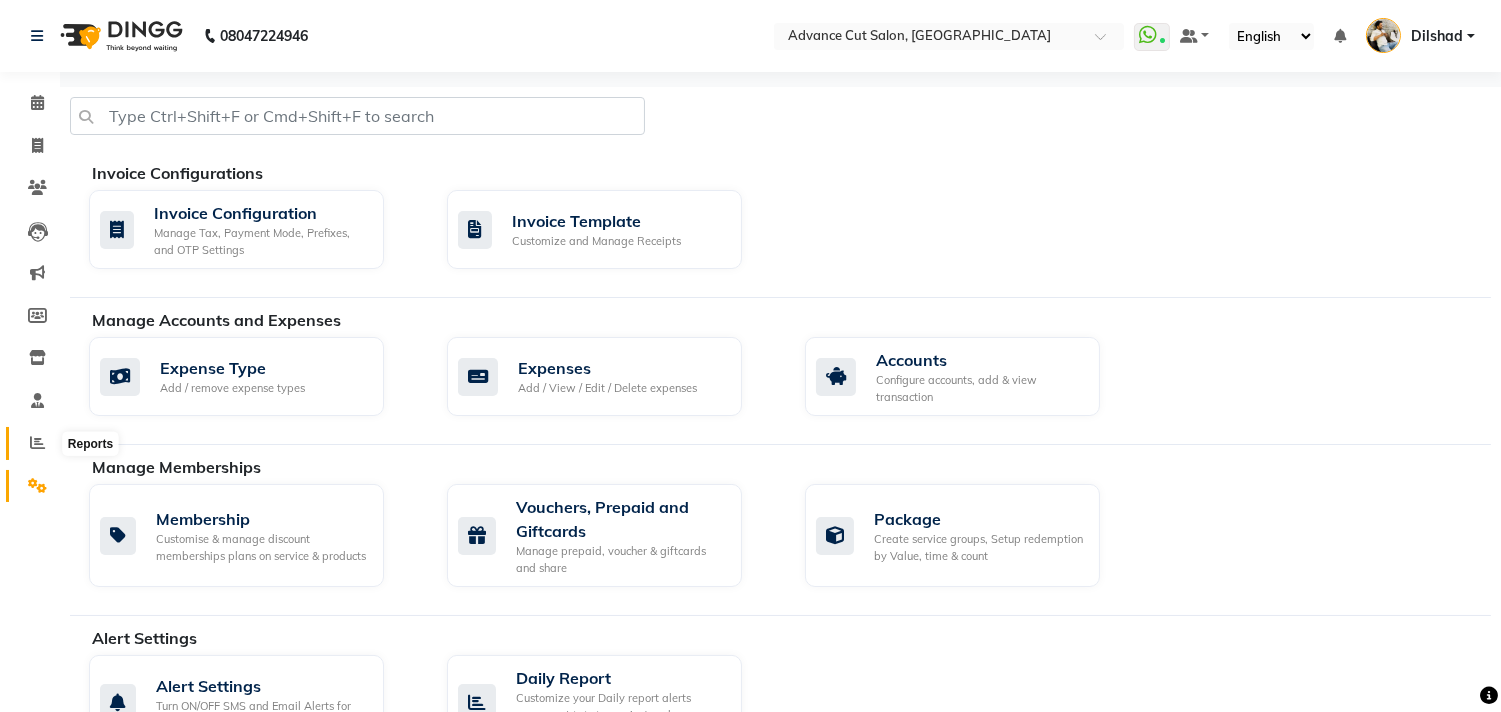 click 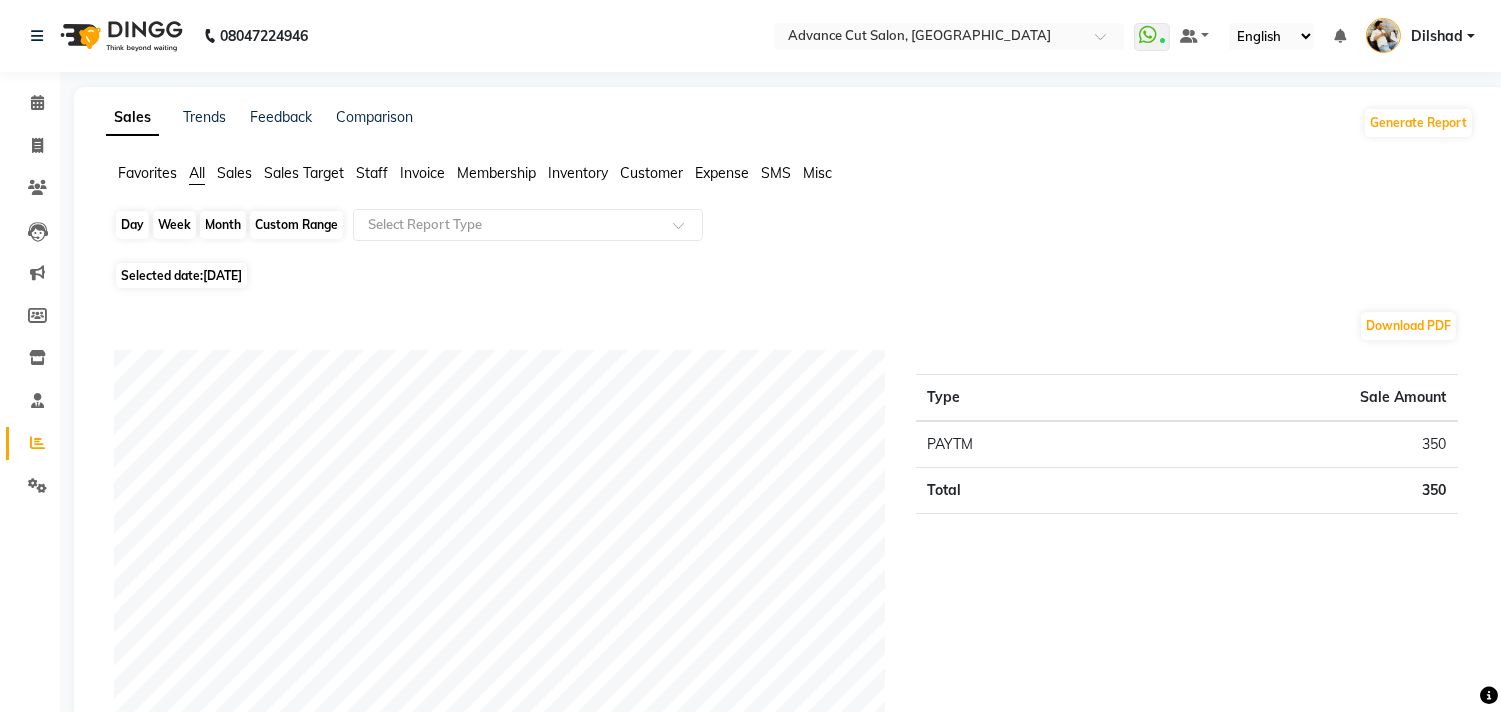 click on "Day" 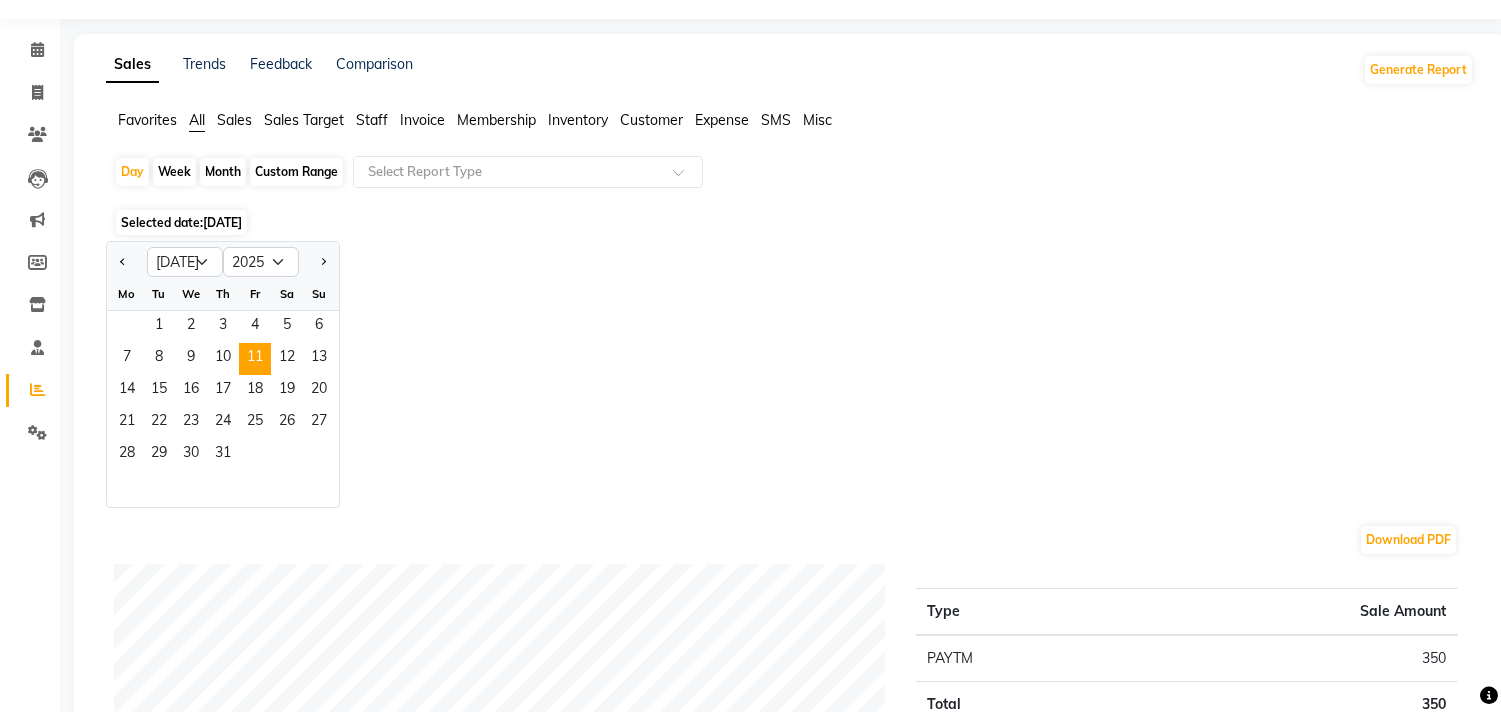 scroll, scrollTop: 0, scrollLeft: 0, axis: both 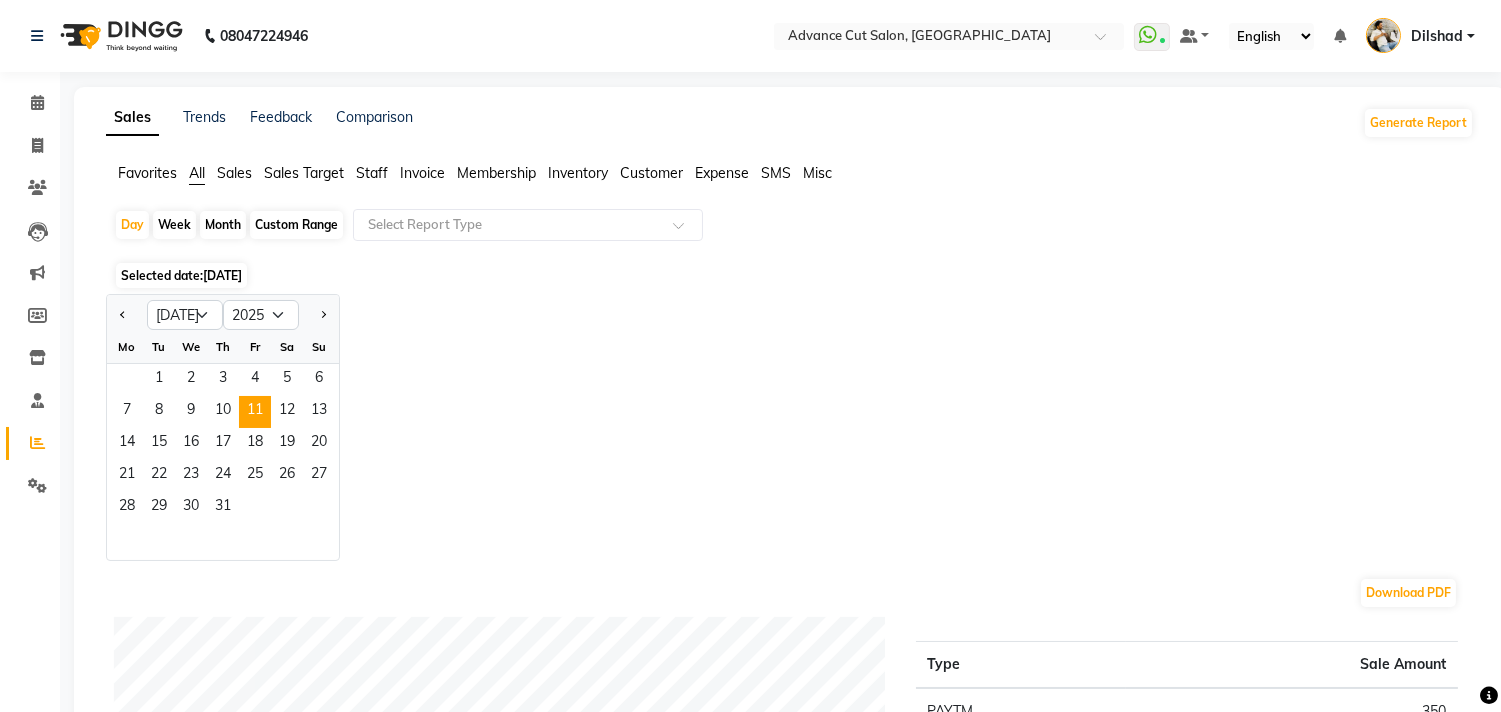 click on "Custom Range" 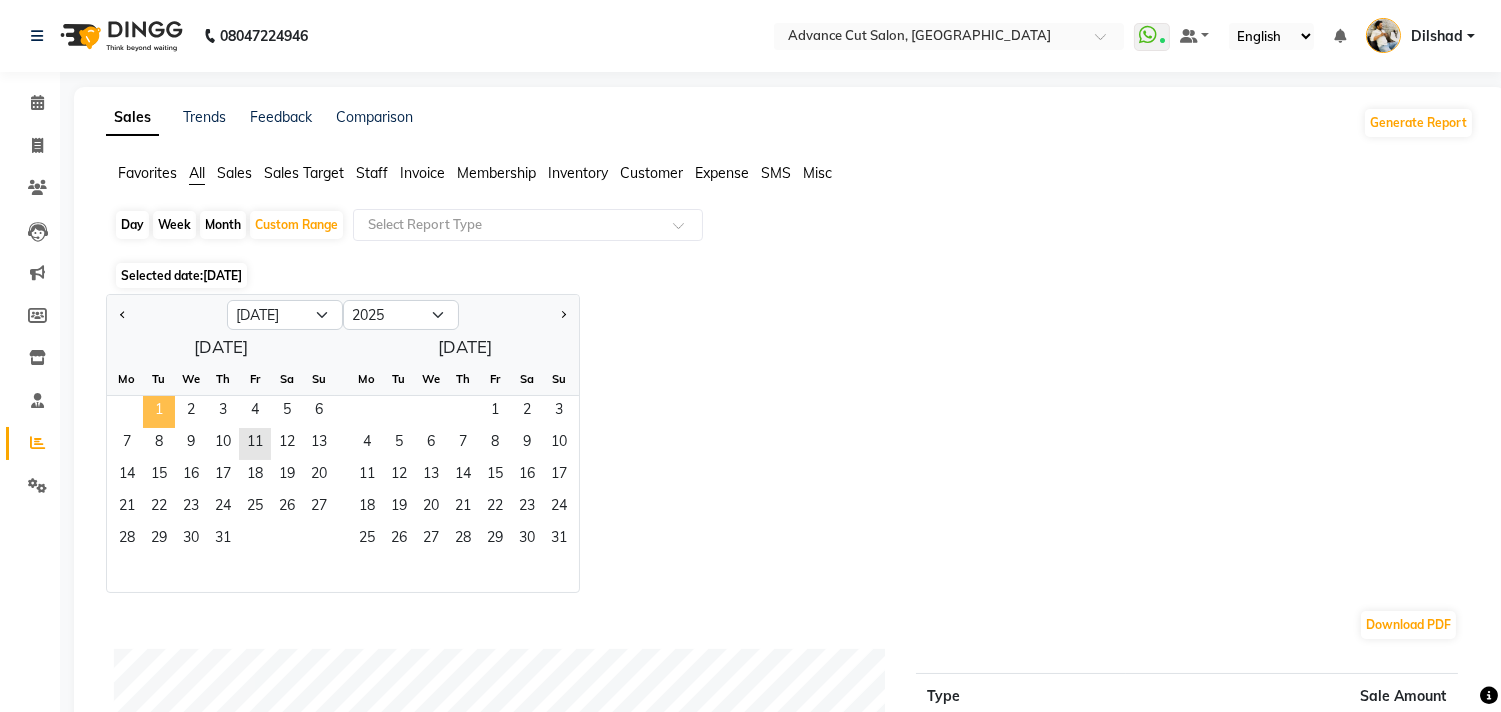 click on "1" 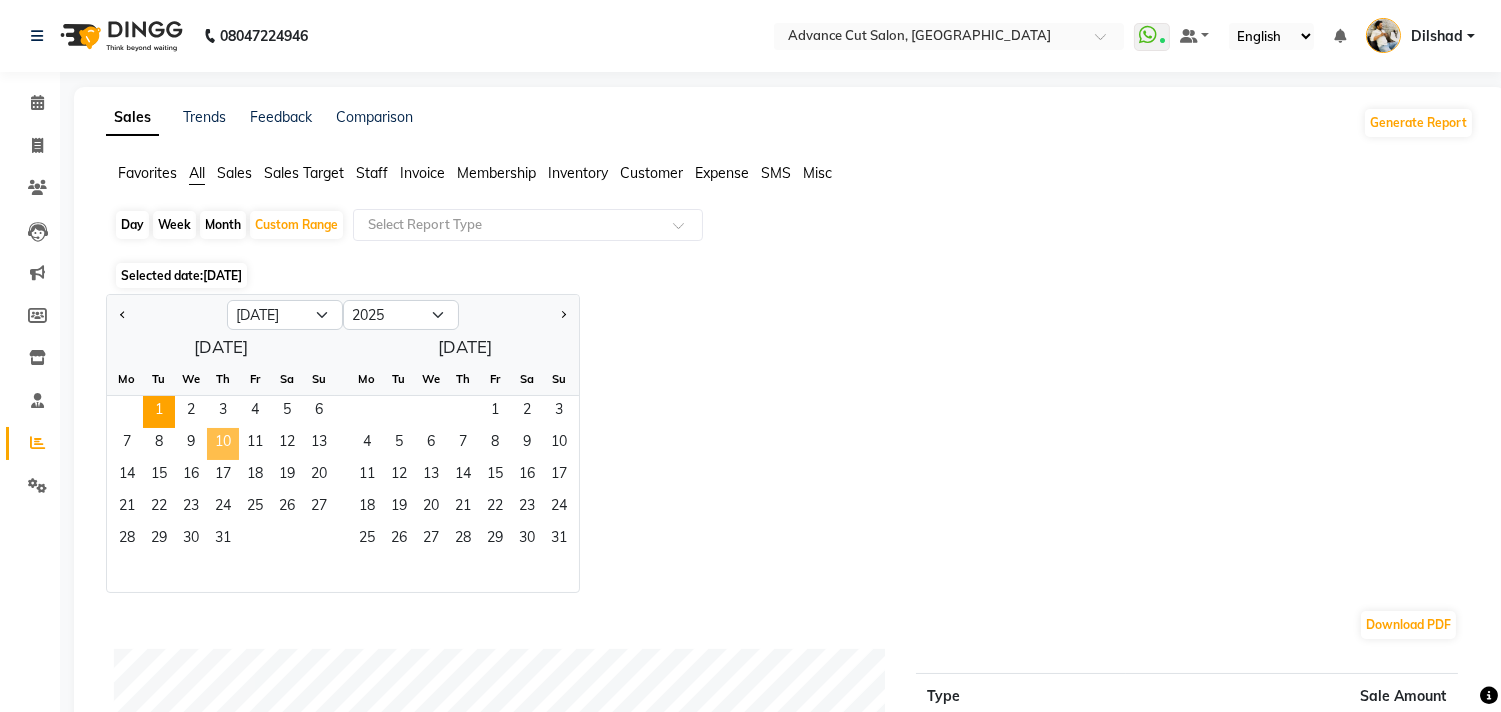 click on "10" 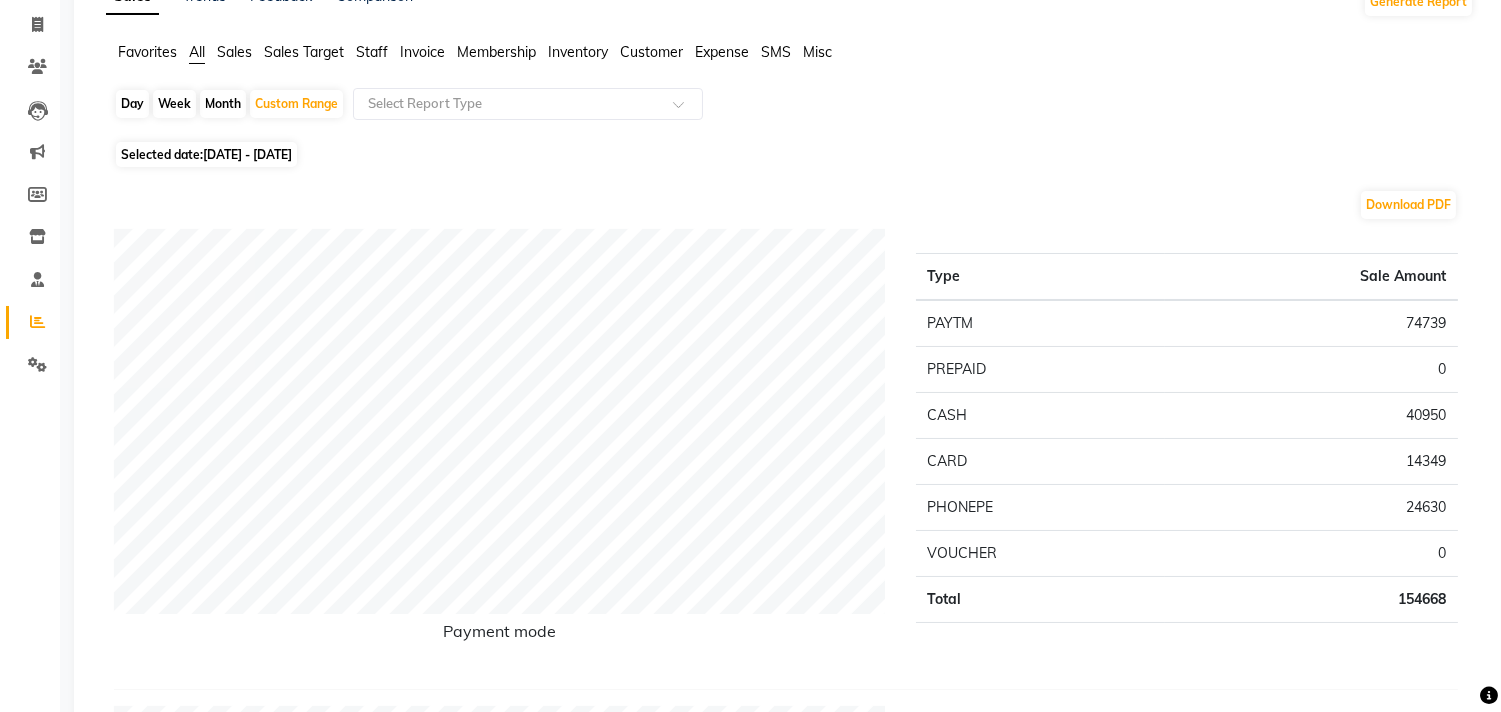 scroll, scrollTop: 0, scrollLeft: 0, axis: both 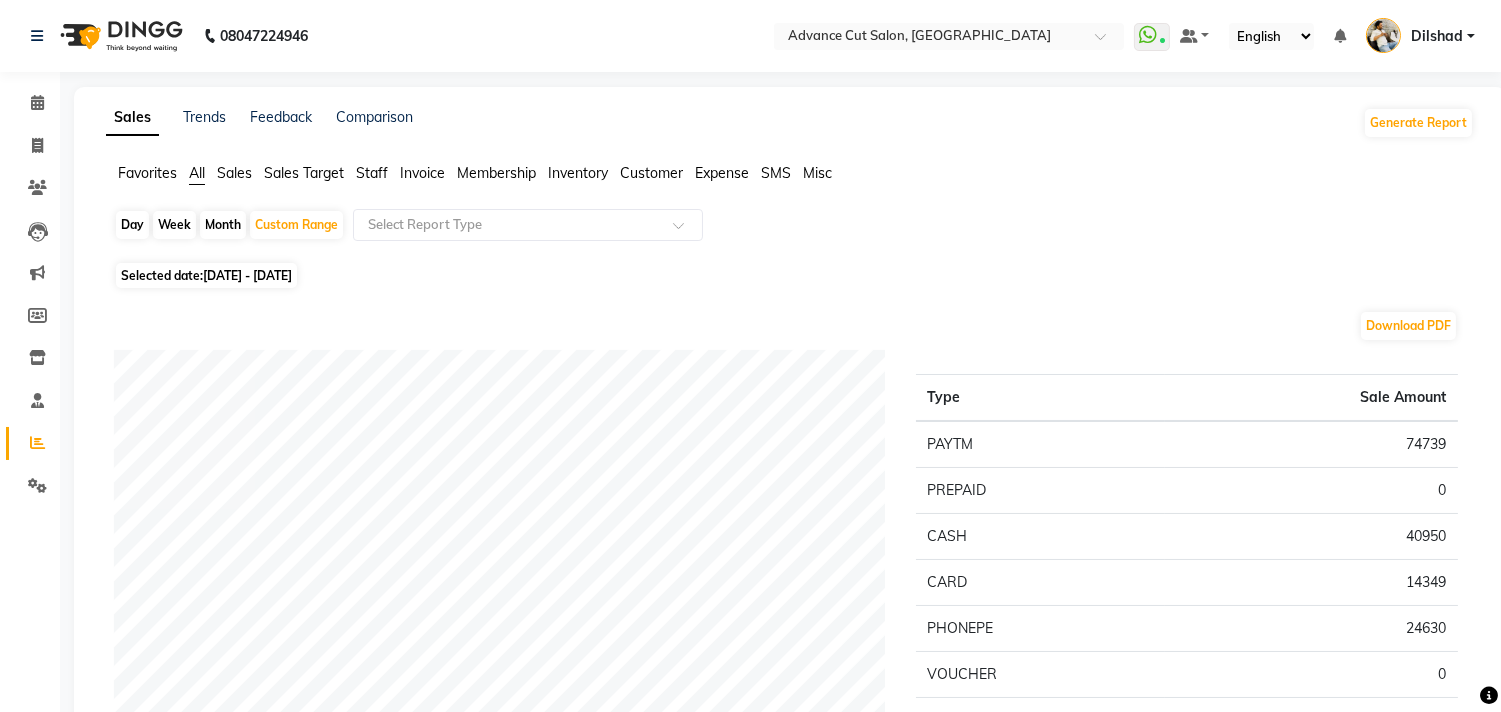 click on "Sales" 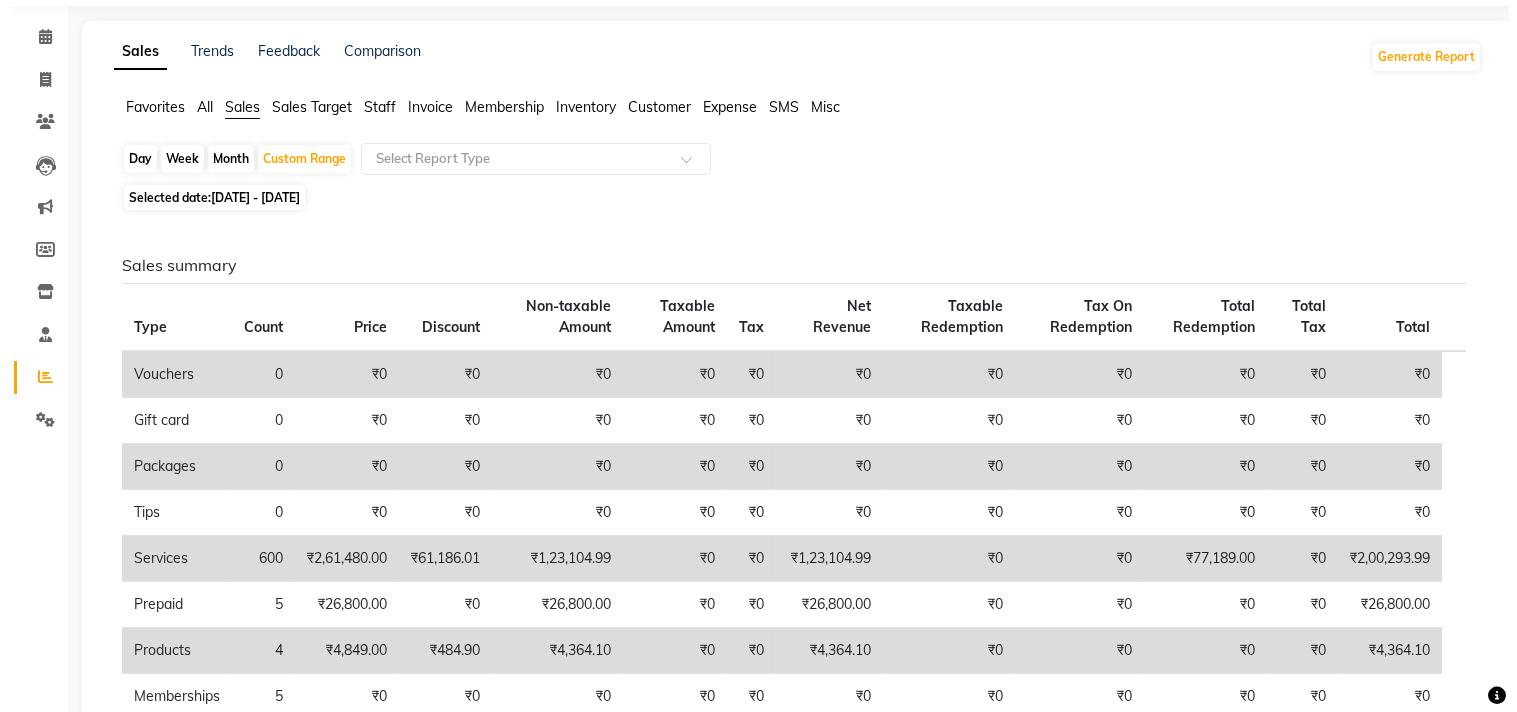 scroll, scrollTop: 0, scrollLeft: 0, axis: both 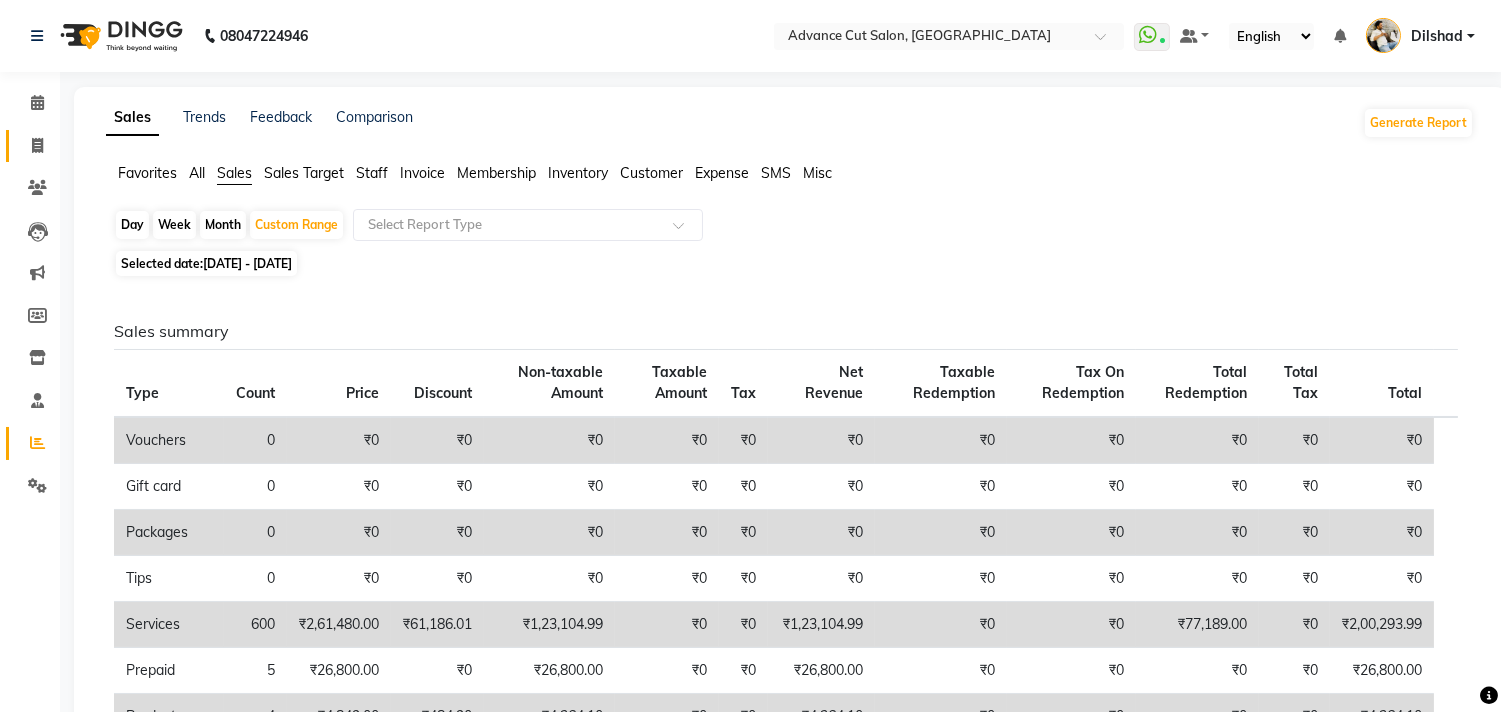 click on "Invoice" 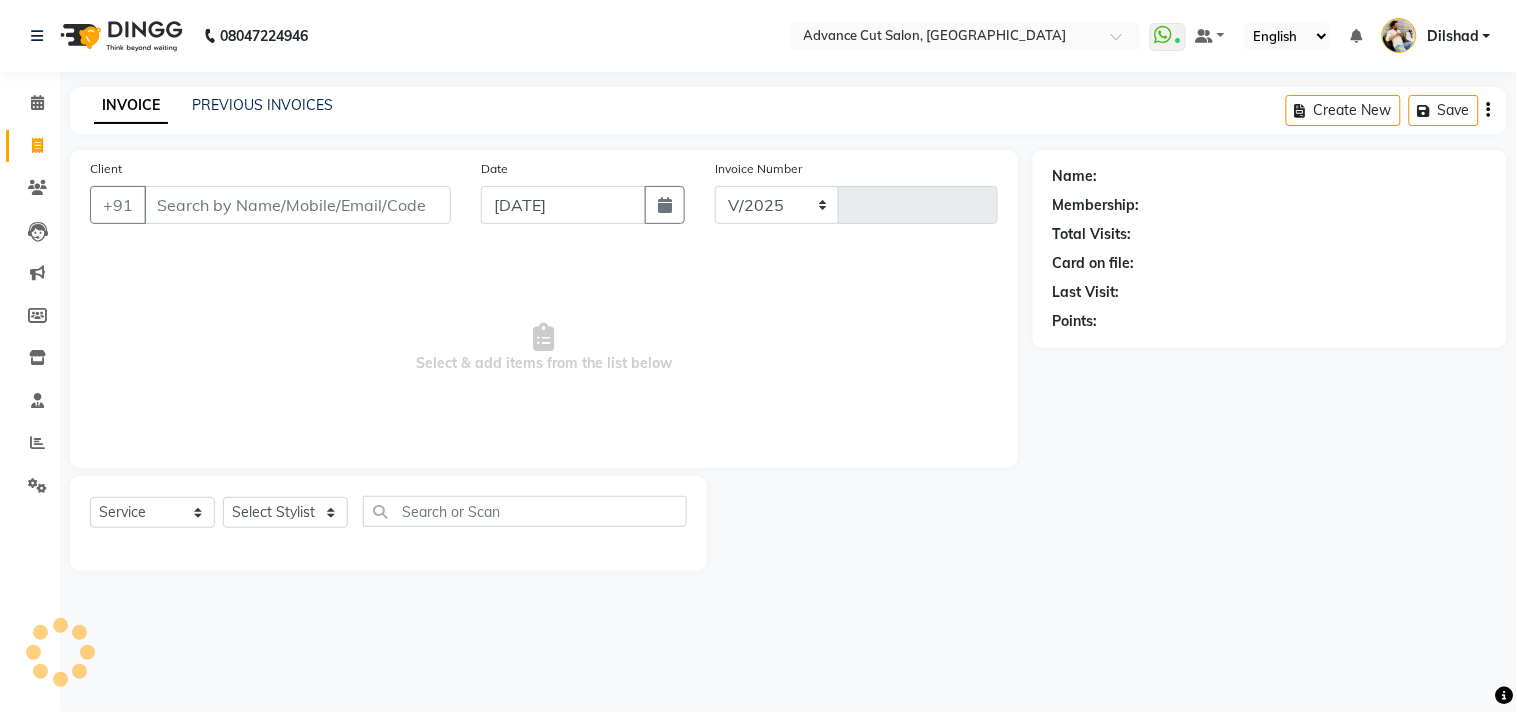select on "922" 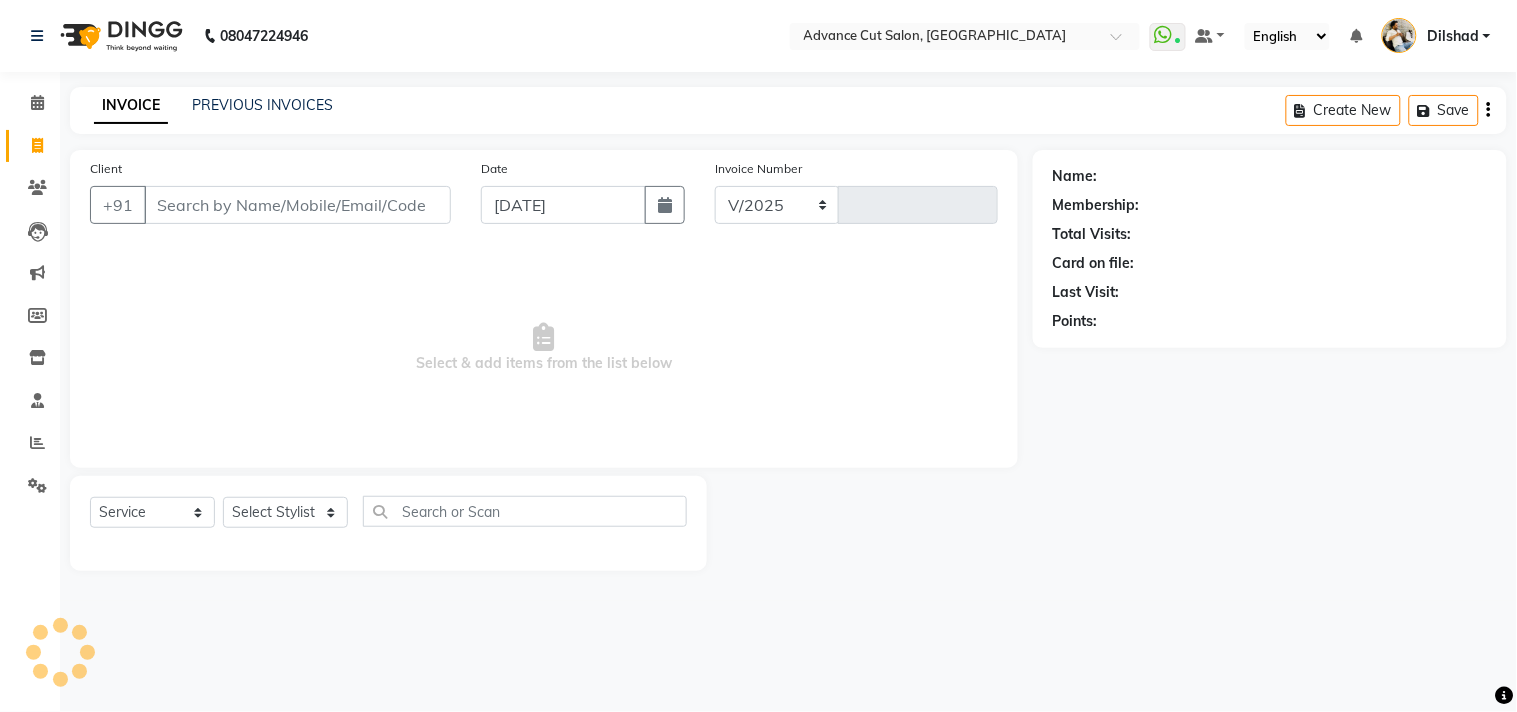 type on "3660" 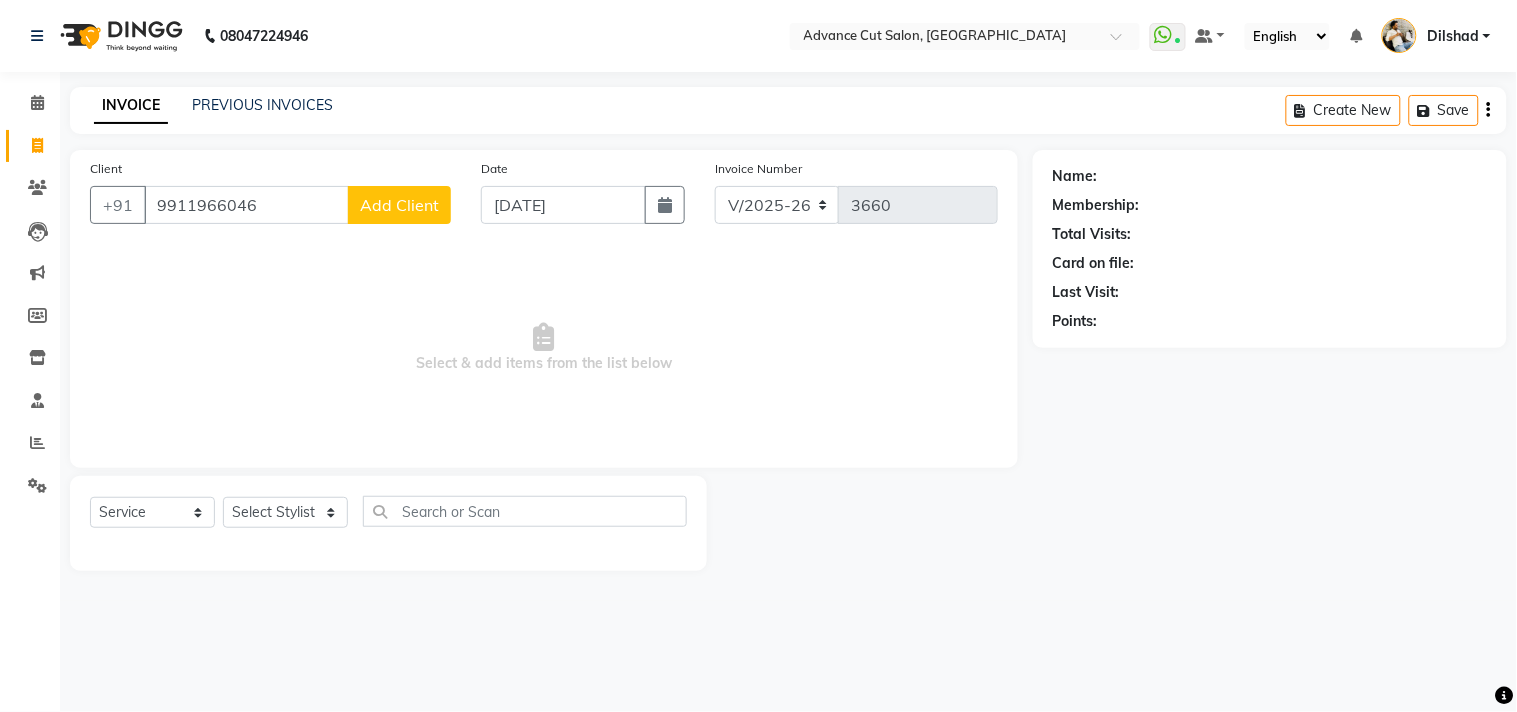 type on "9911966046" 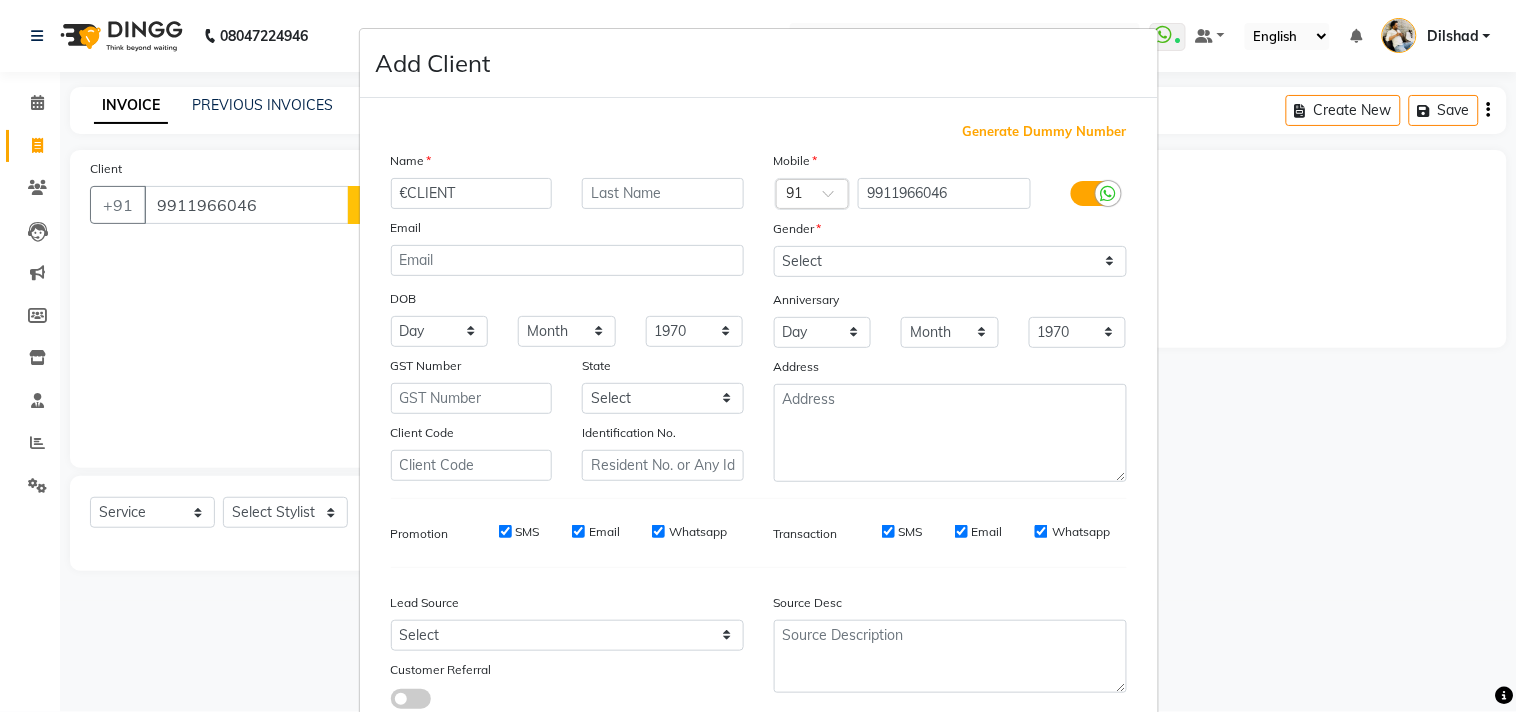 click on "€CLIENT" at bounding box center [472, 193] 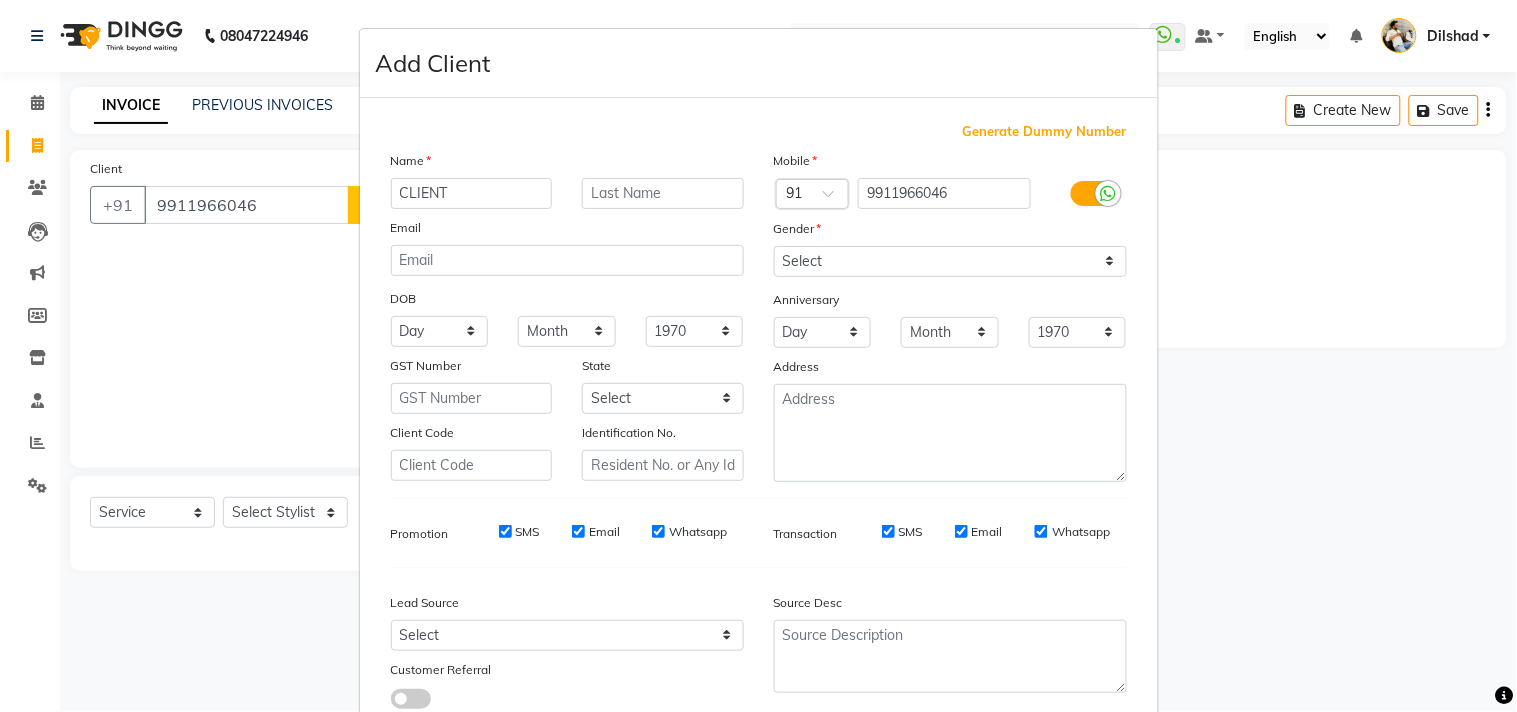 type on "CLIENT" 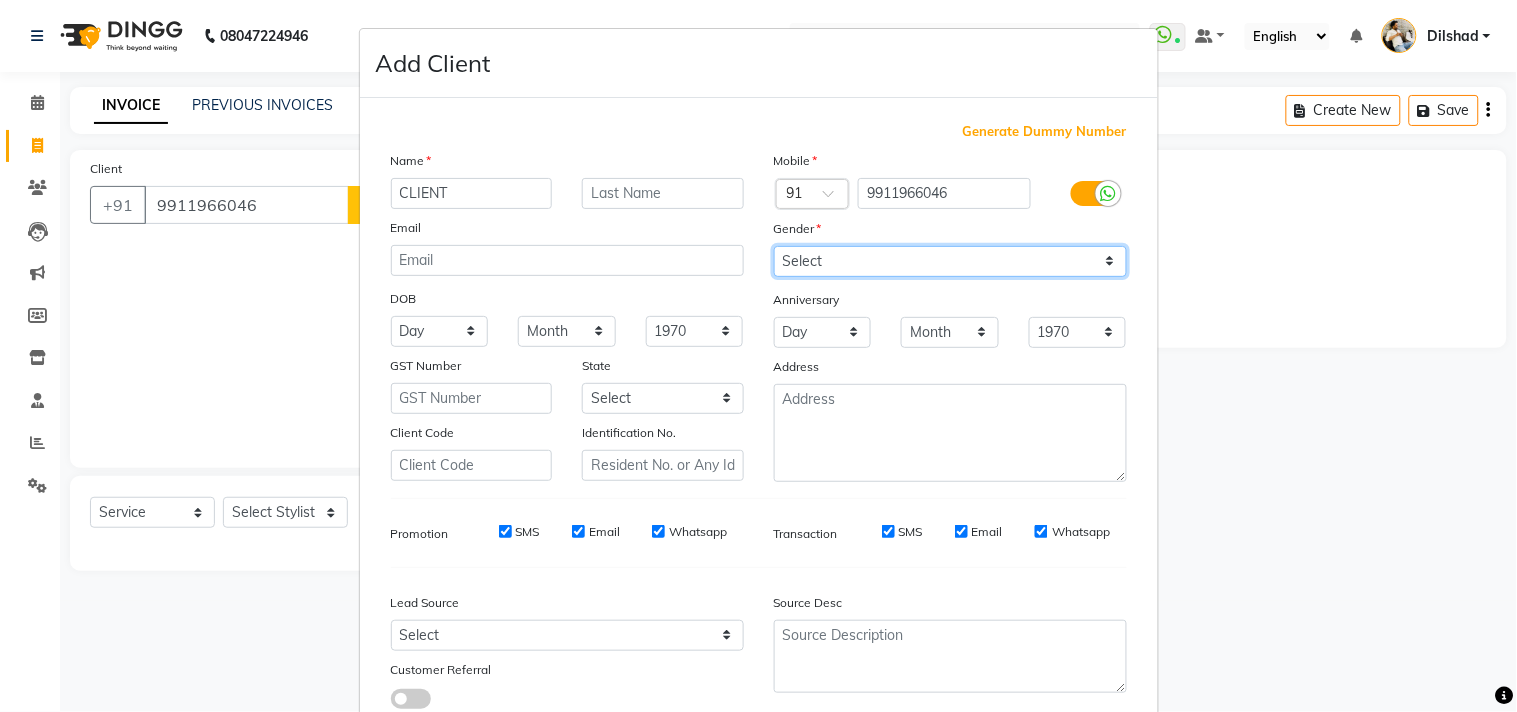 click on "Select Male Female Other Prefer Not To Say" at bounding box center [950, 261] 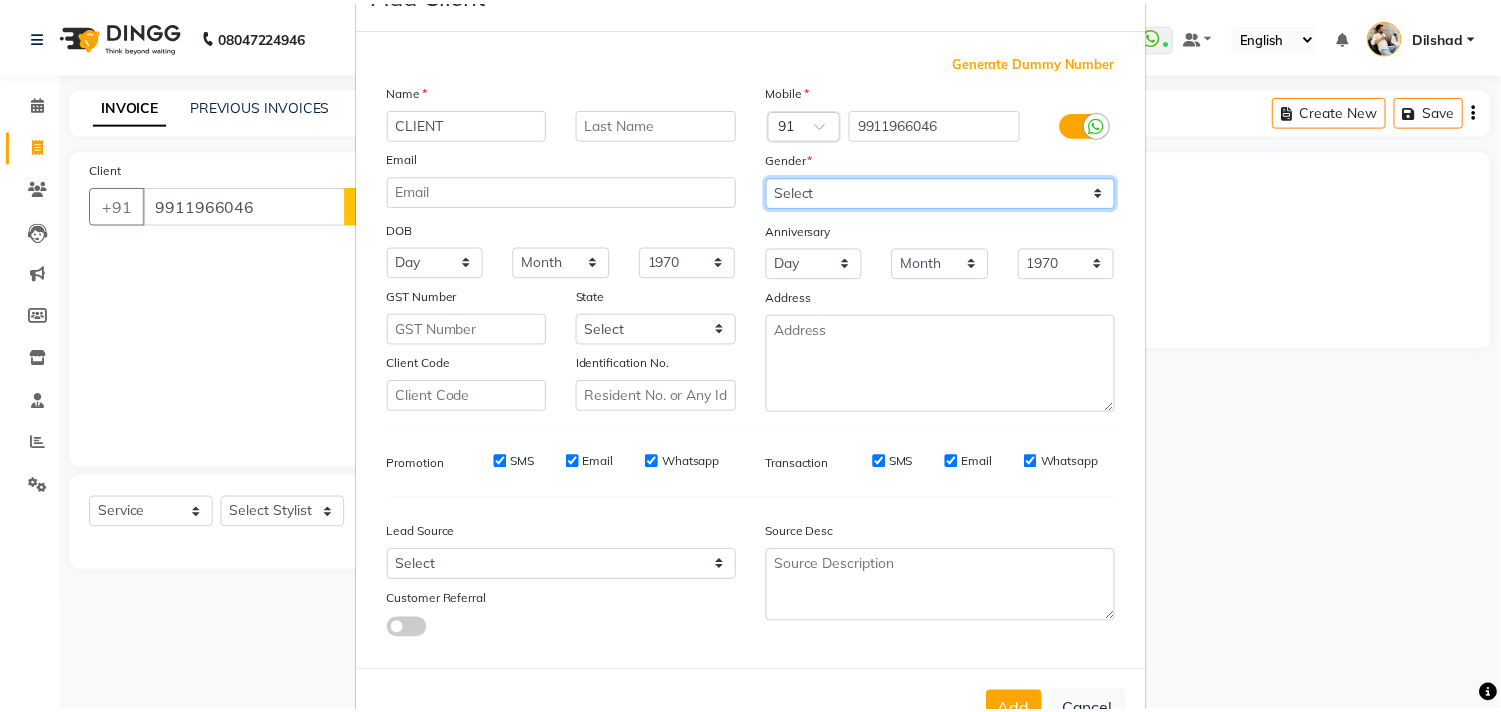 scroll, scrollTop: 138, scrollLeft: 0, axis: vertical 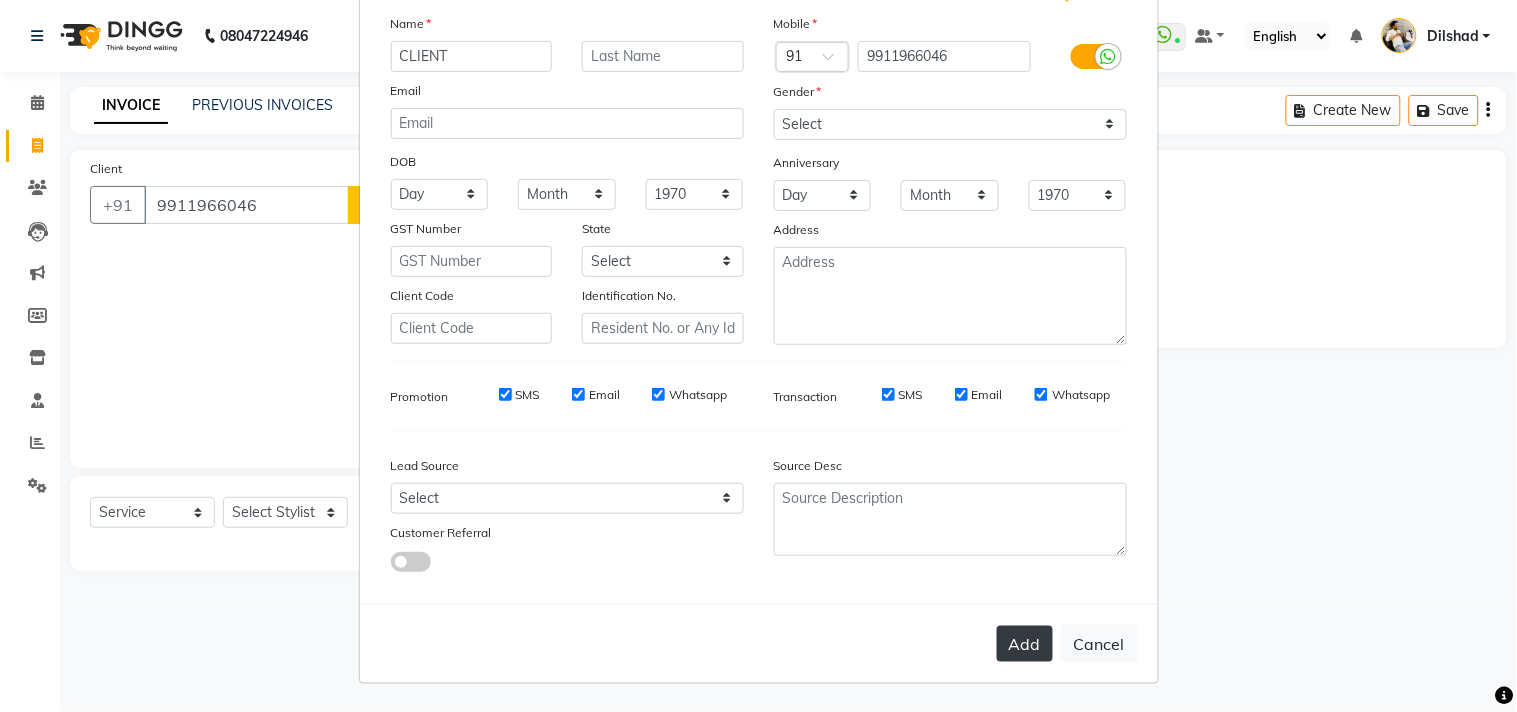 click on "Add" at bounding box center [1025, 644] 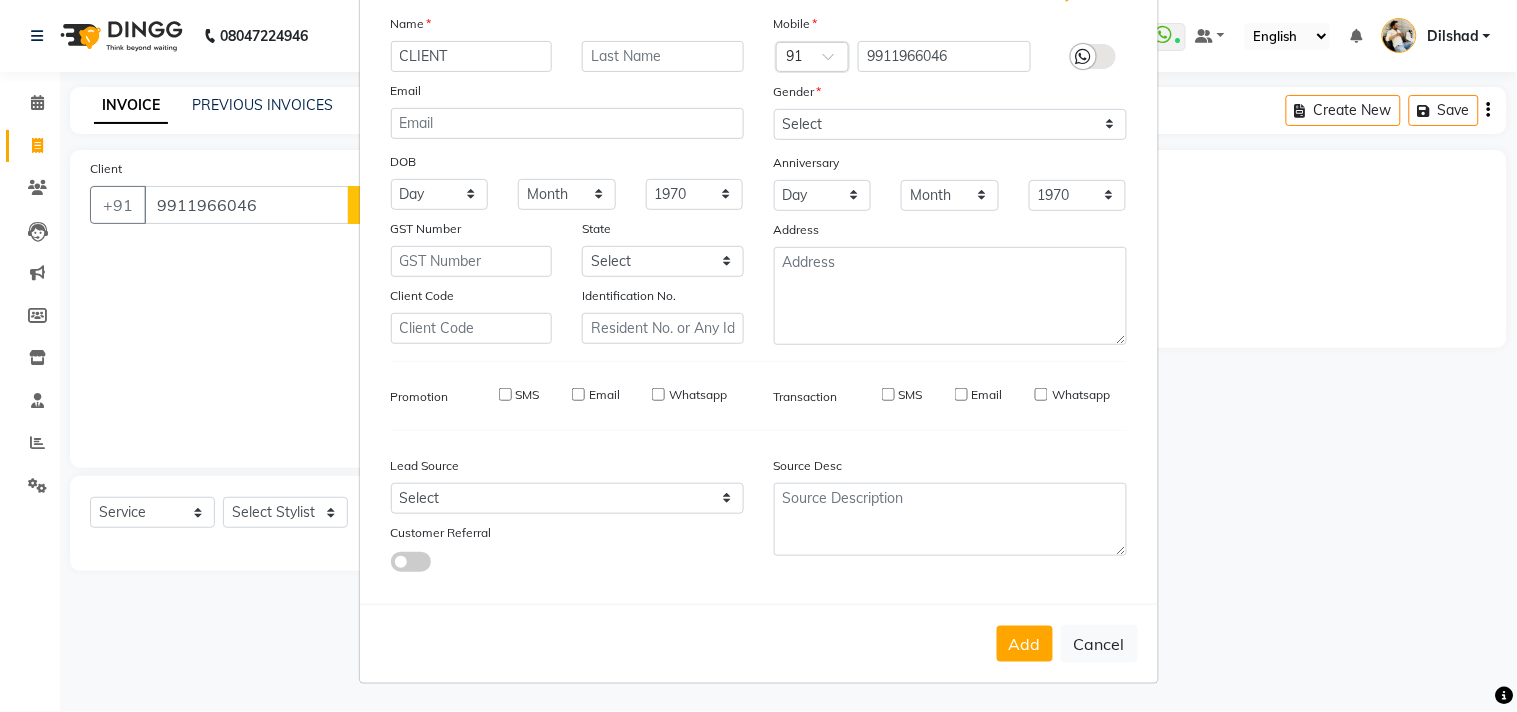 type 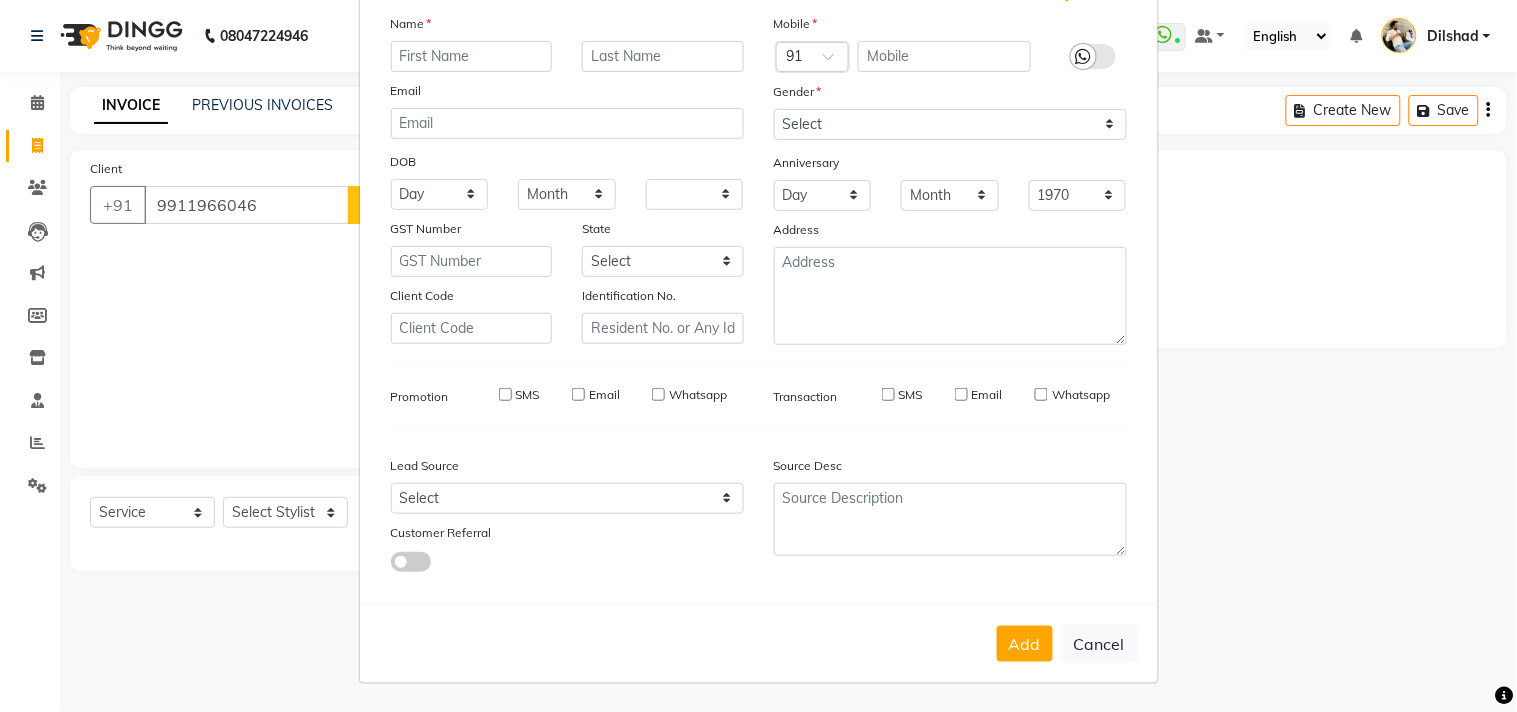 select 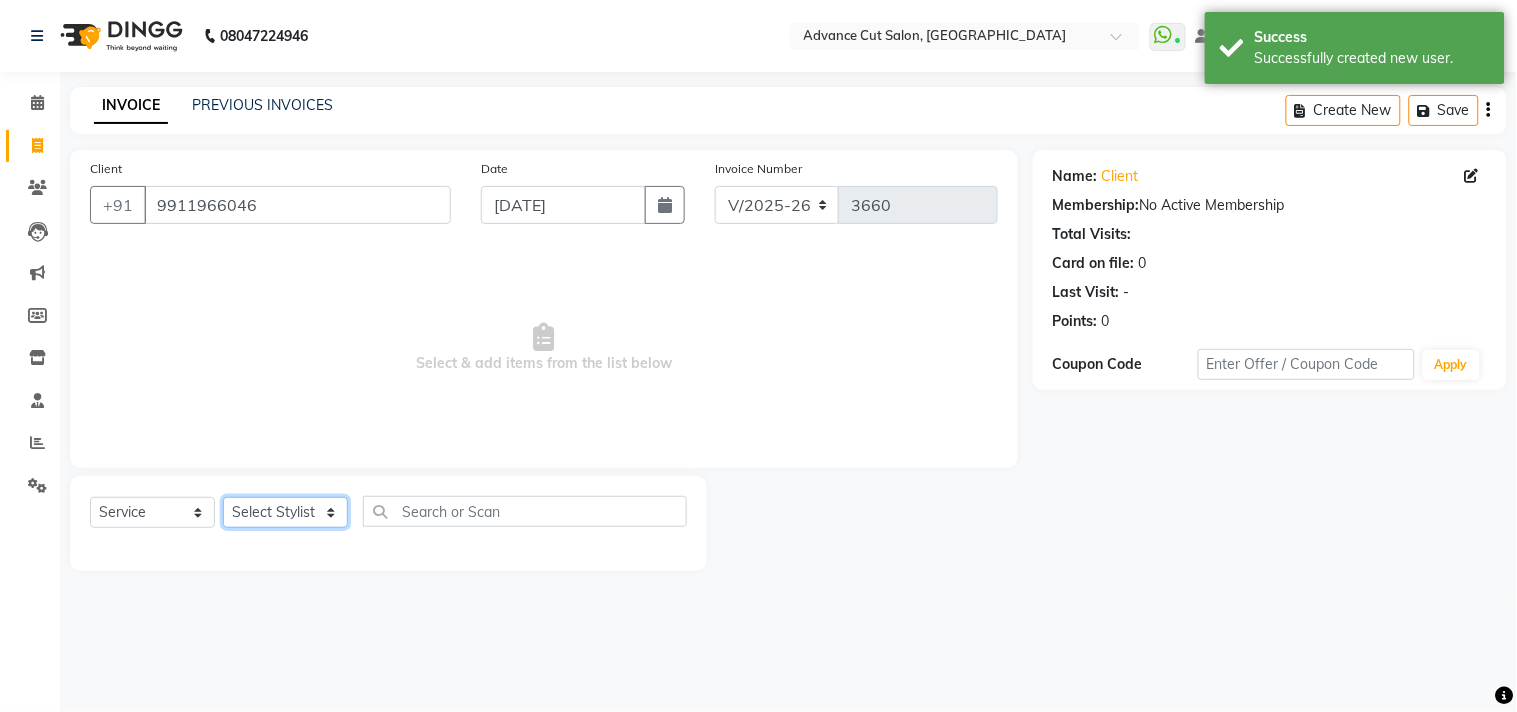 click on "Select Stylist Abrar Alam Avinash Dilshad Lallan Meenu Nabeel Nafeesh Ahmad Naved O.P. Sharma  Pryag Sahil Samar Shahzad  SHWETA SINGH Zarina" 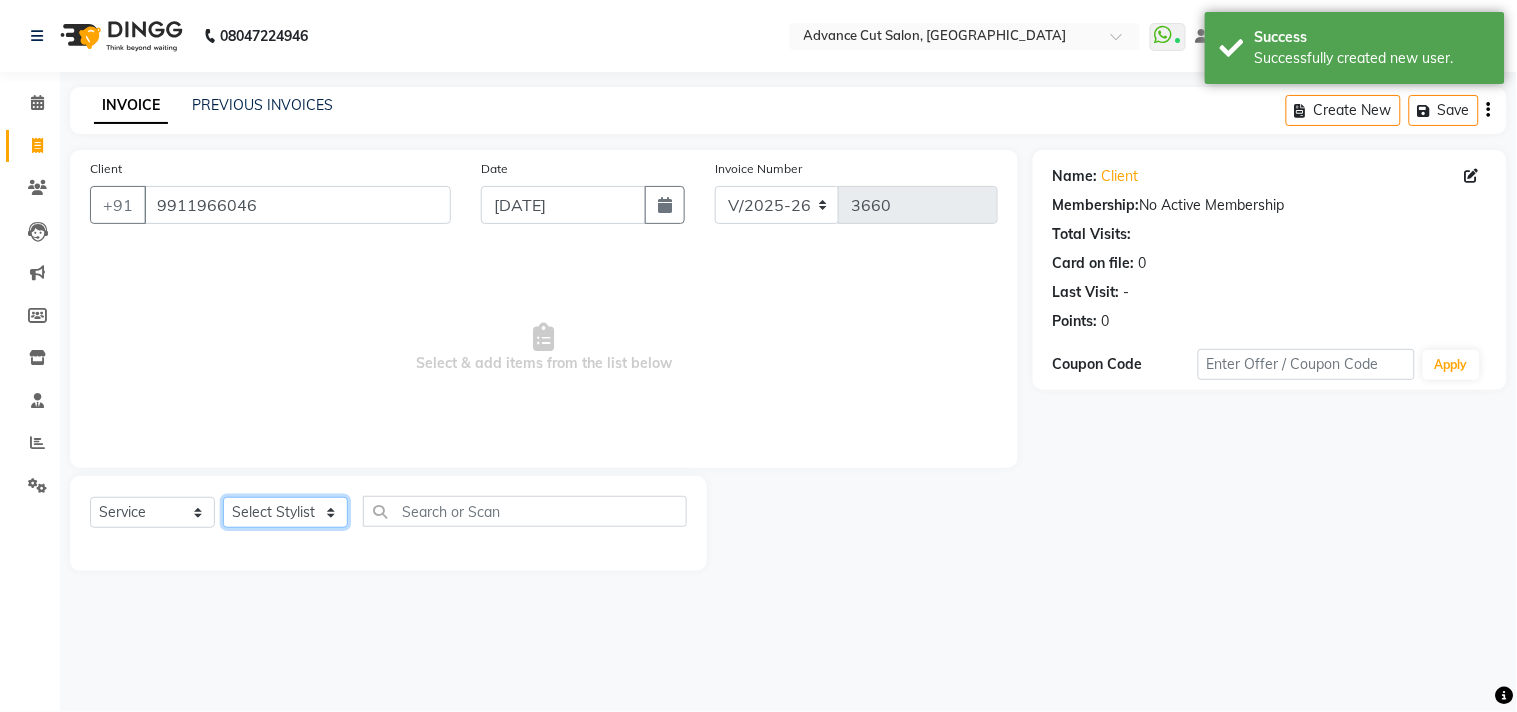 select on "85496" 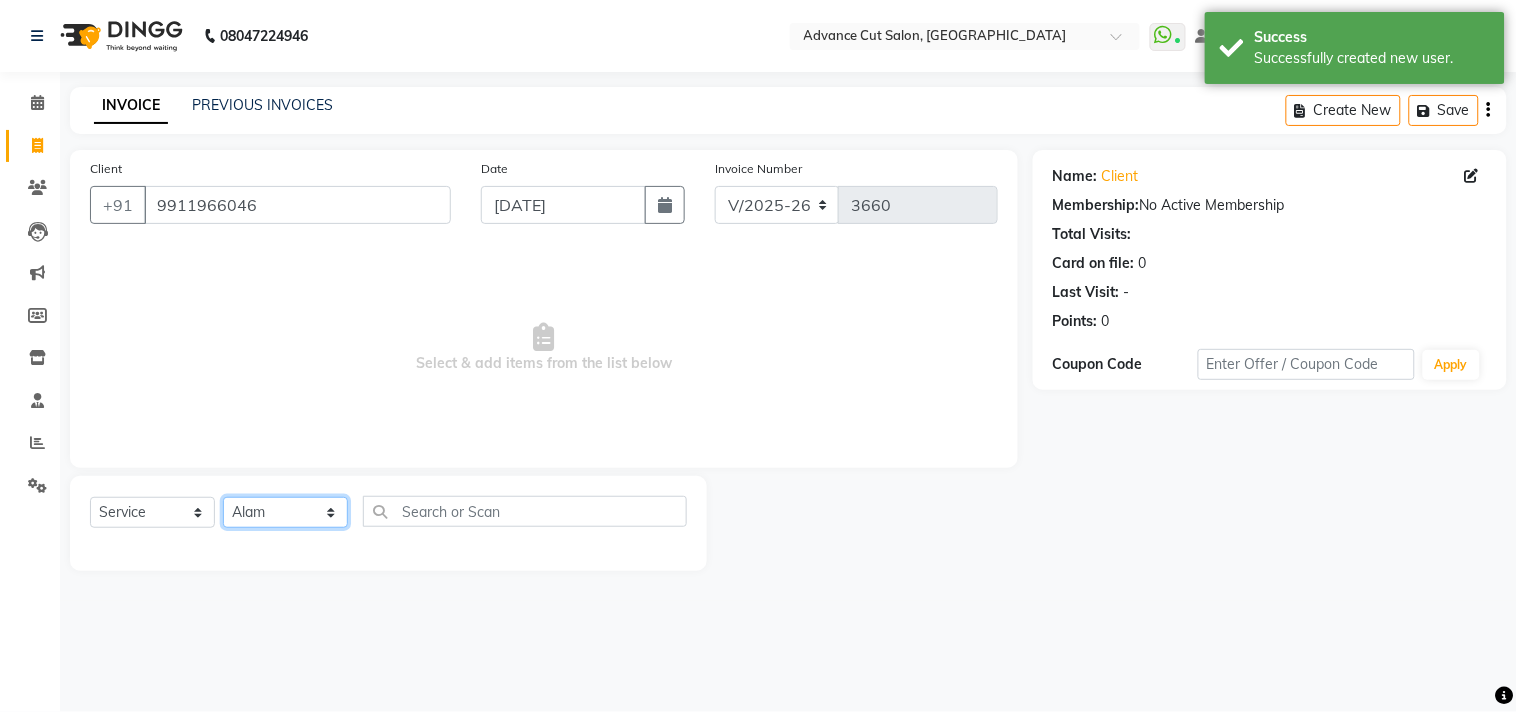 click on "Select Stylist Abrar Alam Avinash Dilshad Lallan Meenu Nabeel Nafeesh Ahmad Naved O.P. Sharma  Pryag Sahil Samar Shahzad  SHWETA SINGH Zarina" 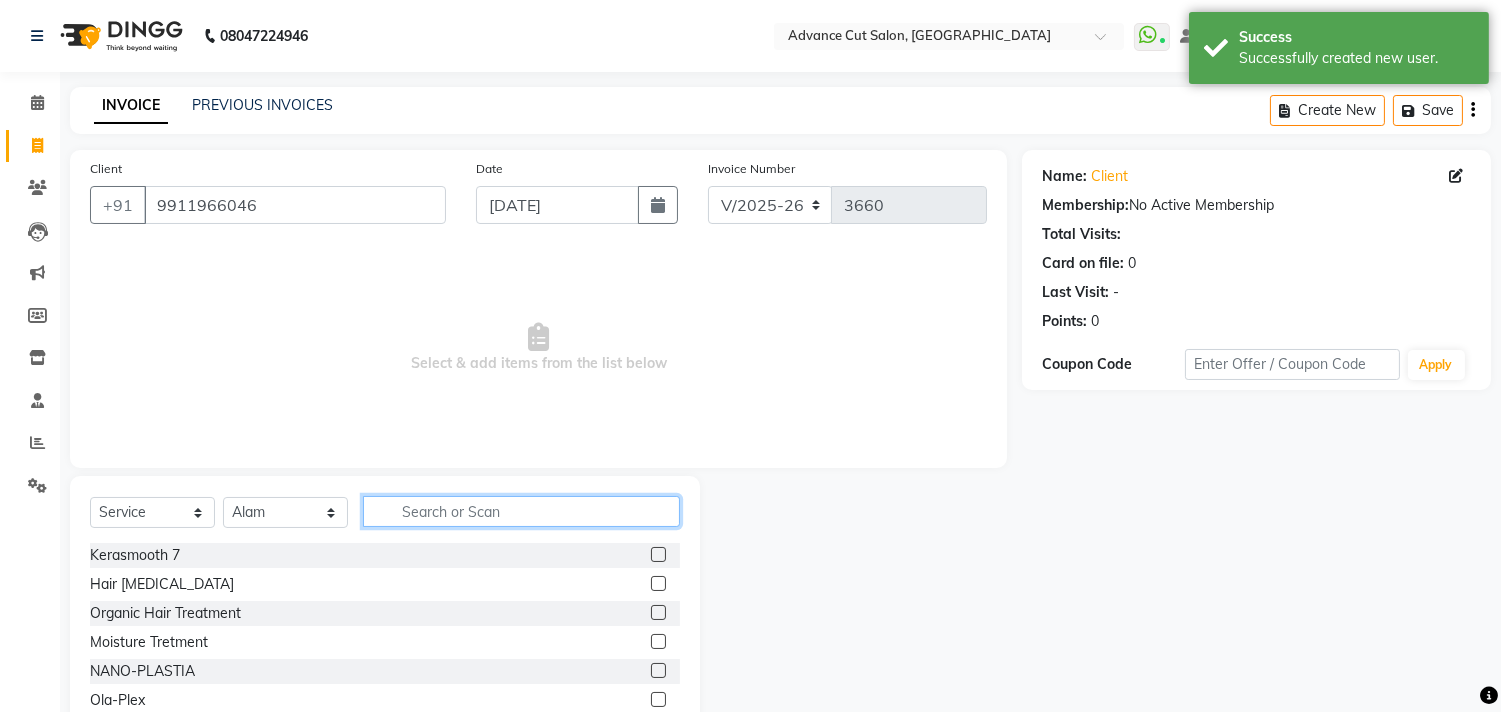 click 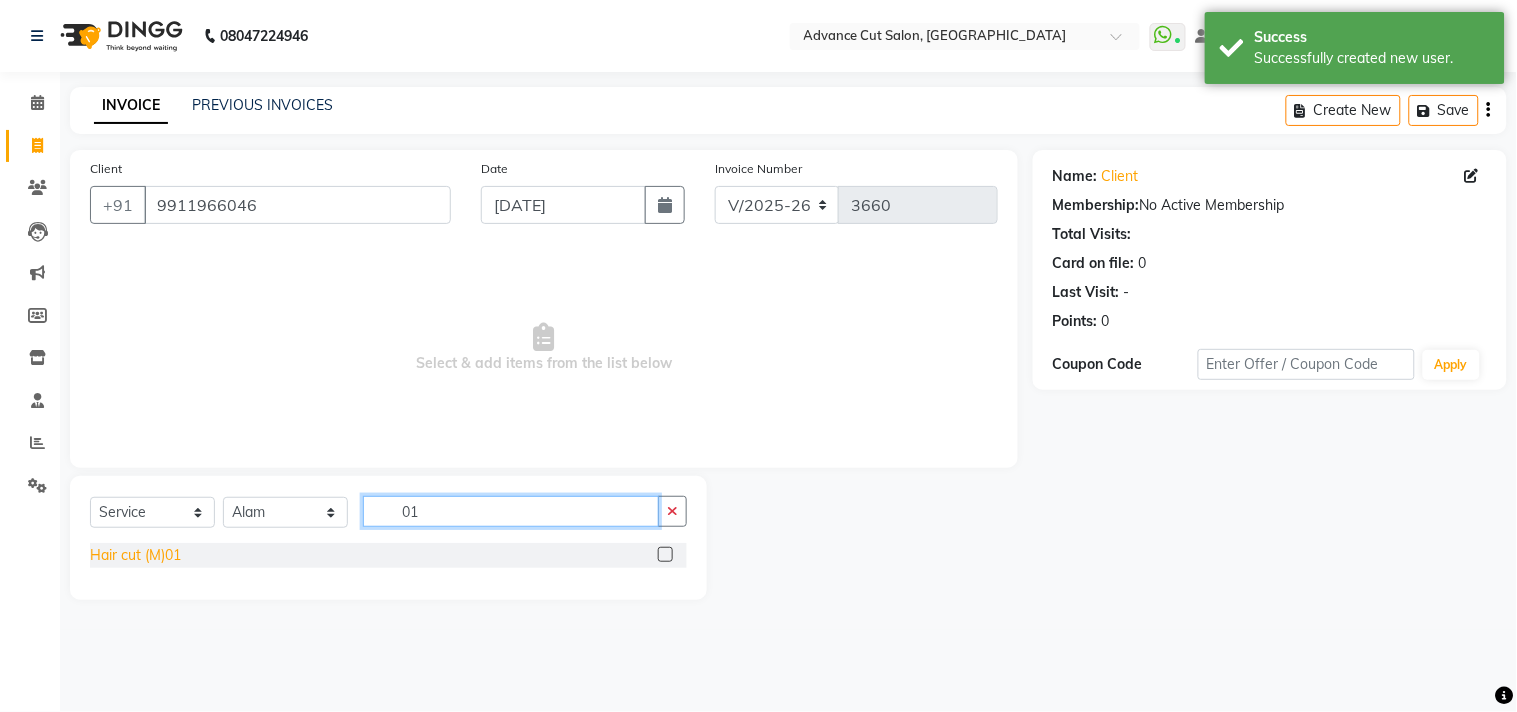 type on "01" 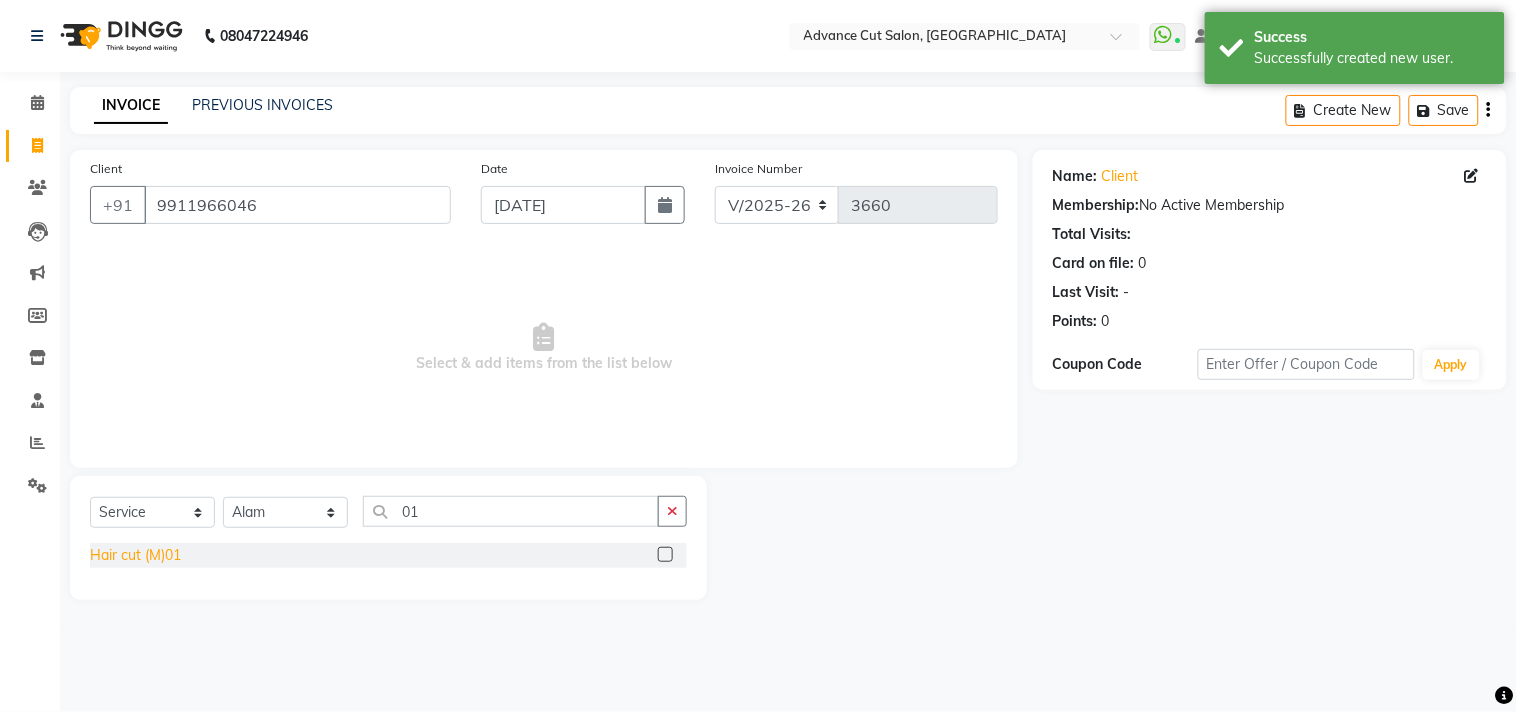 click on "Hair cut (M)01" 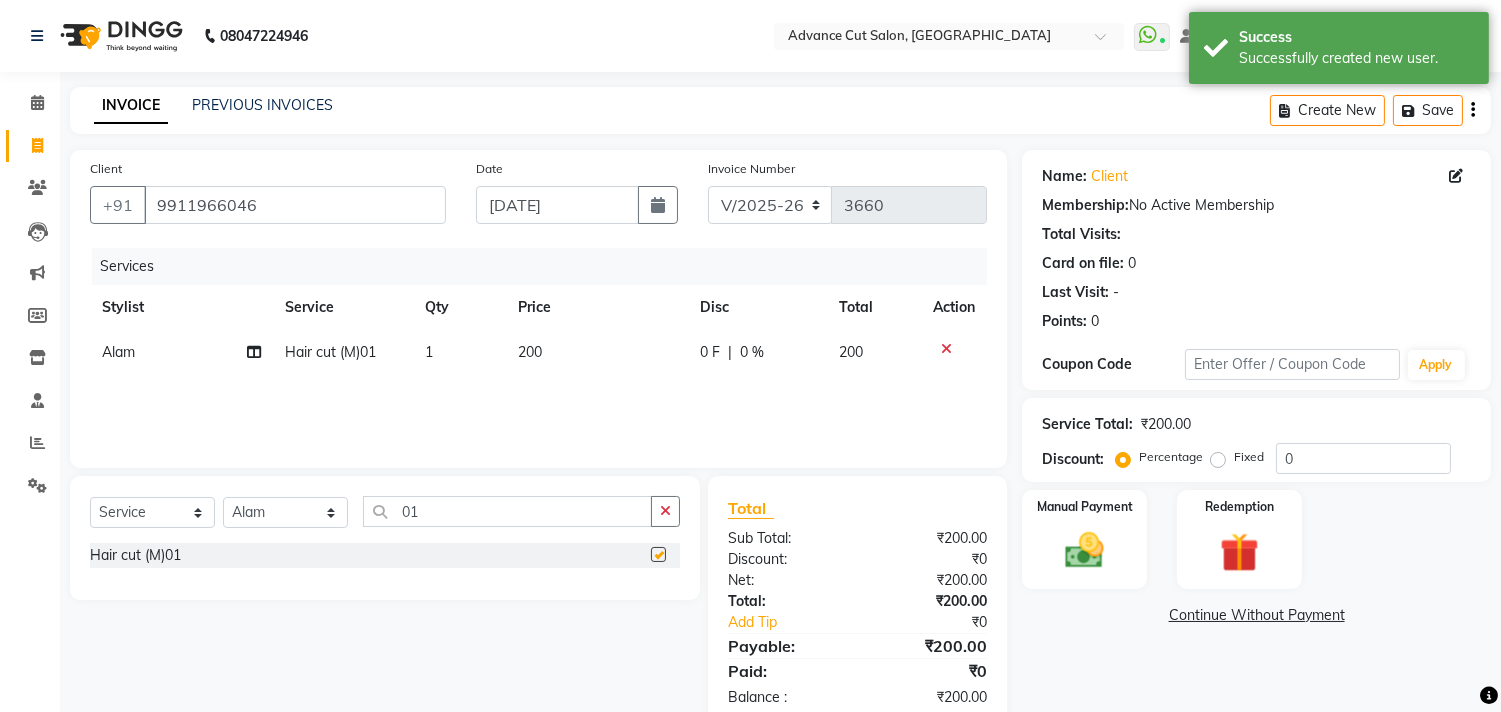 checkbox on "false" 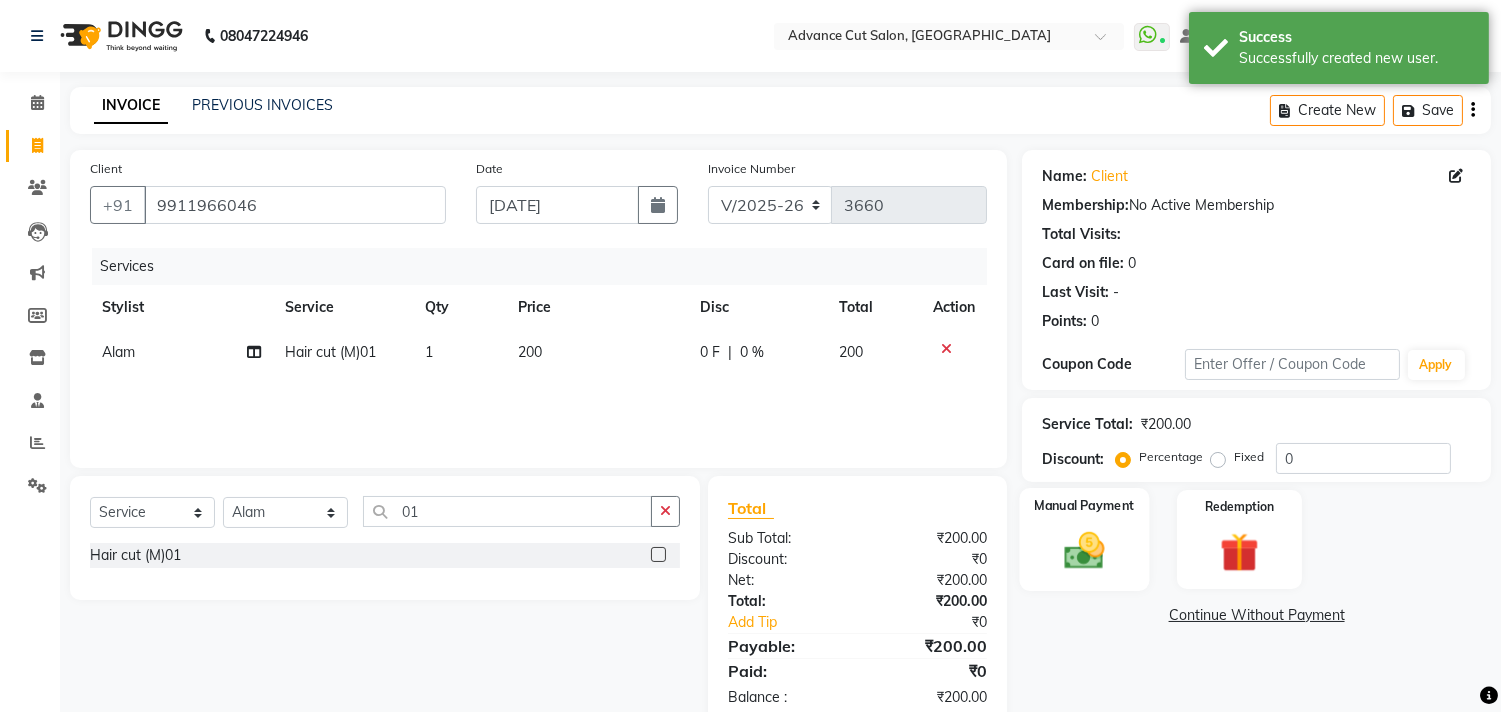 click on "Manual Payment" 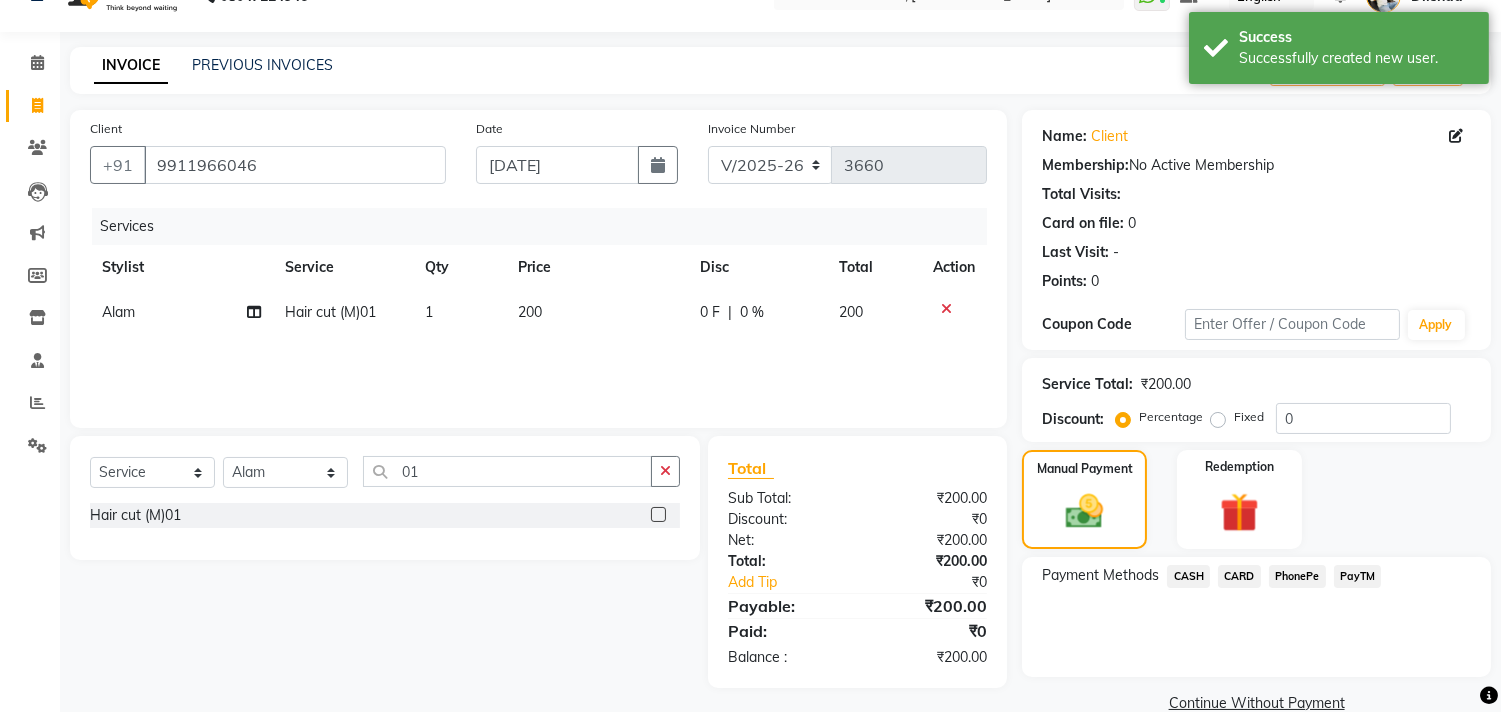 scroll, scrollTop: 74, scrollLeft: 0, axis: vertical 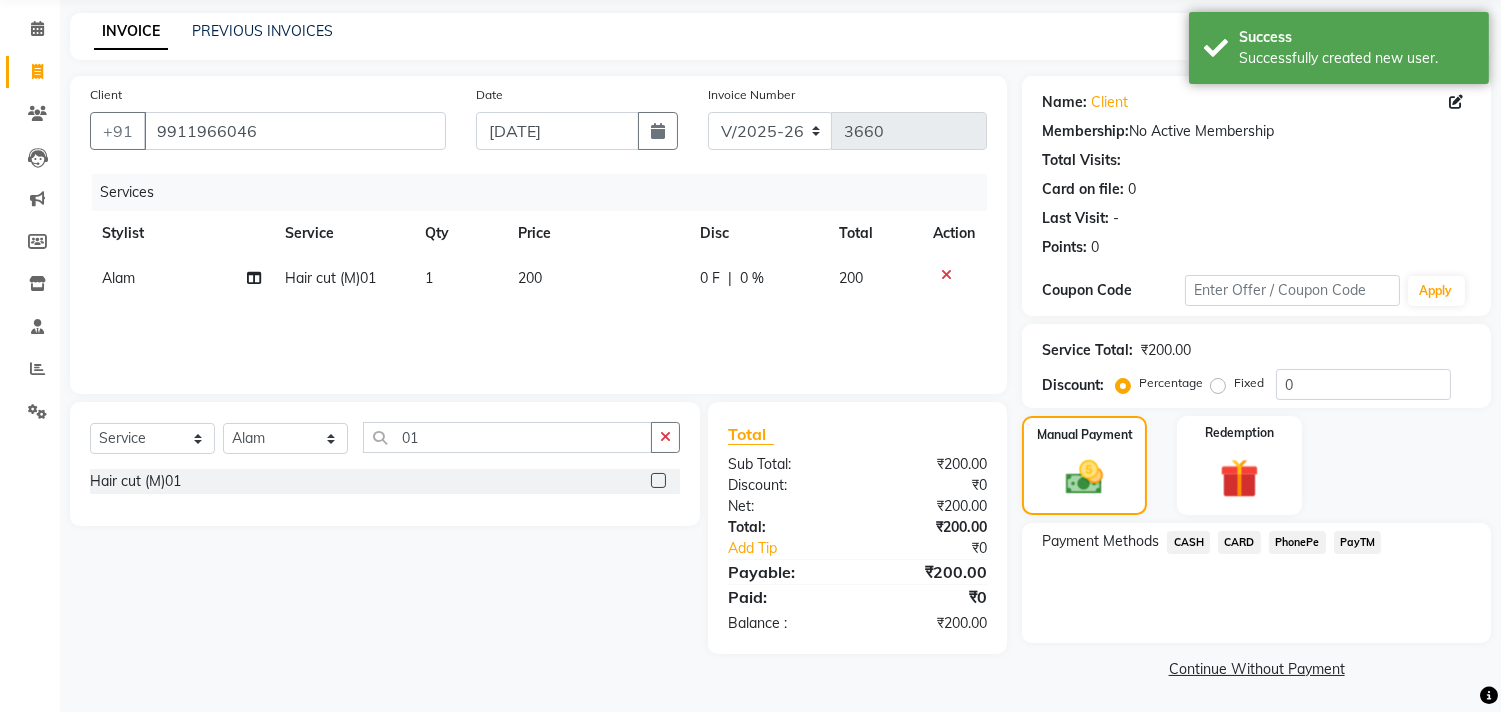 click on "PayTM" 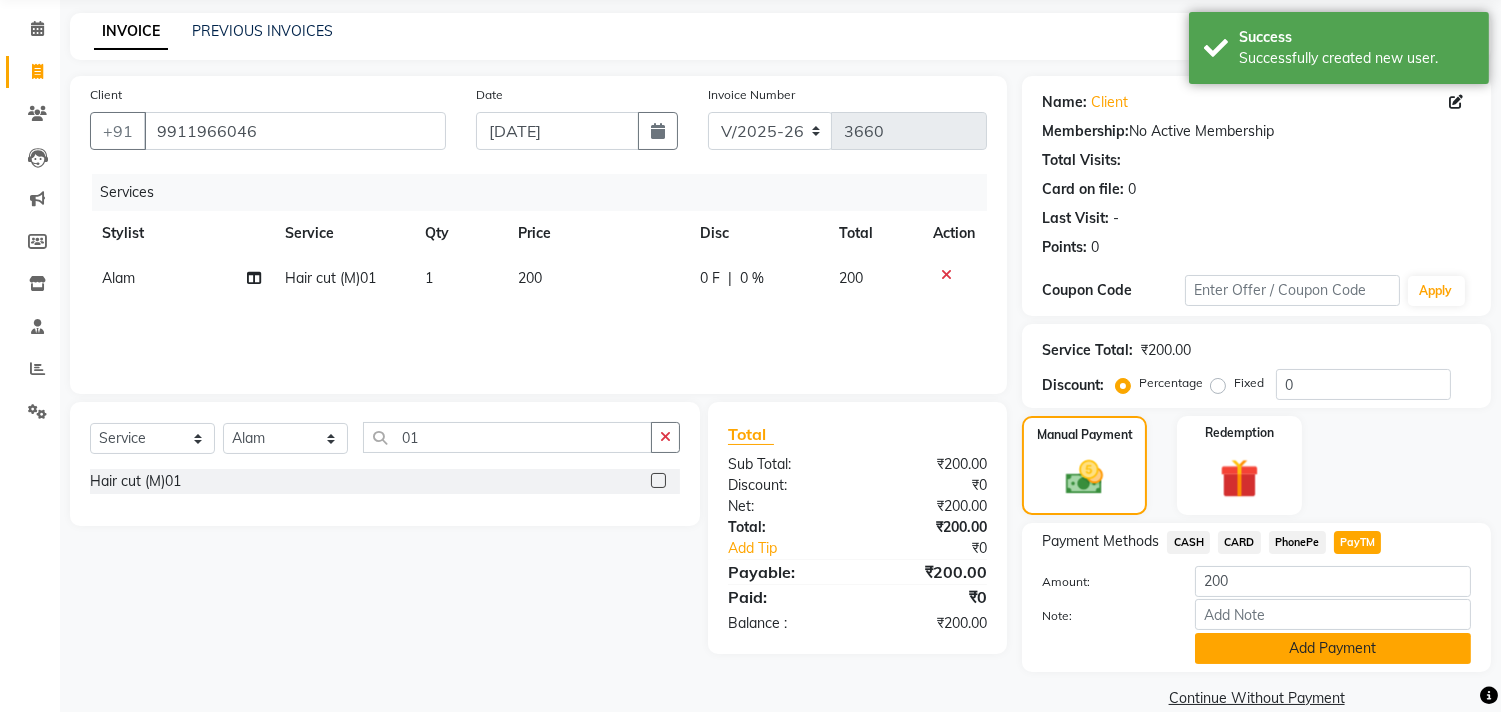 click on "Add Payment" 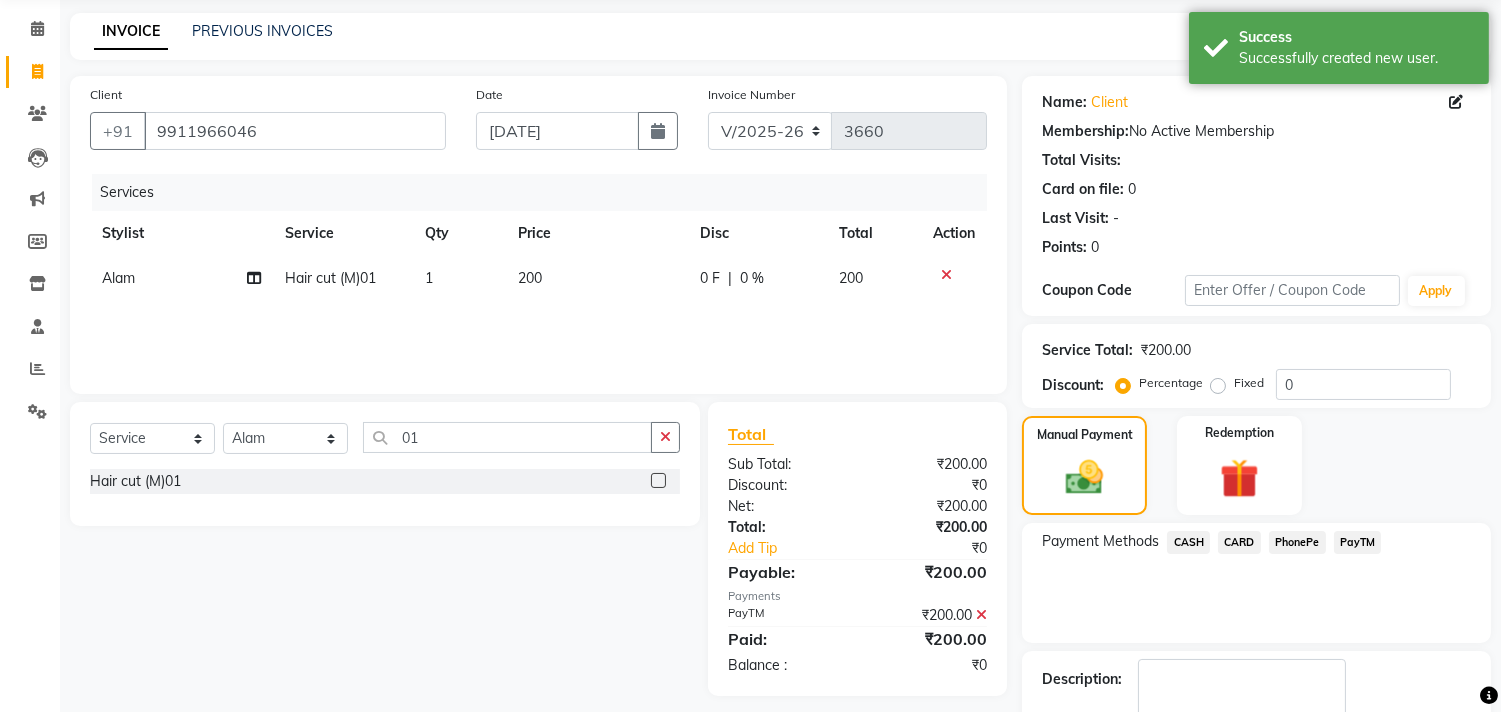scroll, scrollTop: 187, scrollLeft: 0, axis: vertical 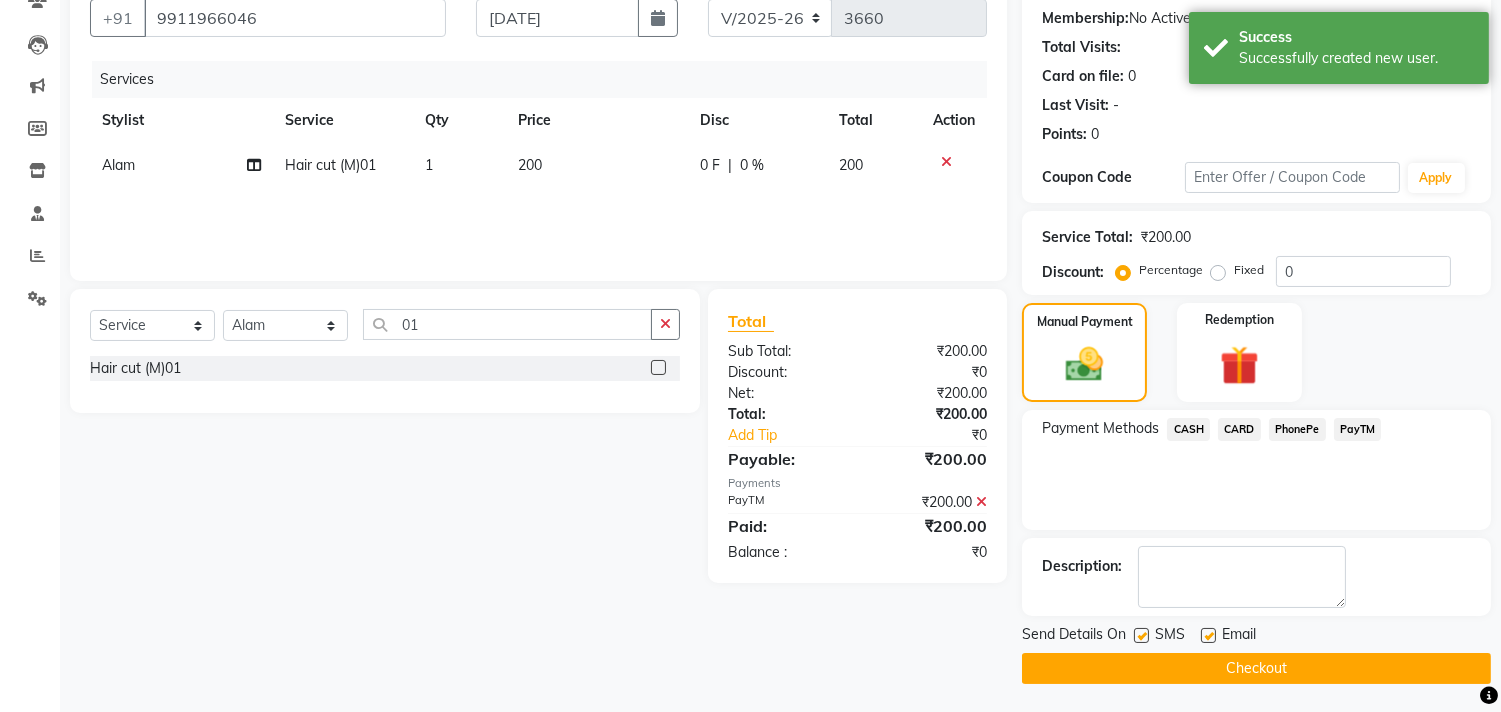 click on "Checkout" 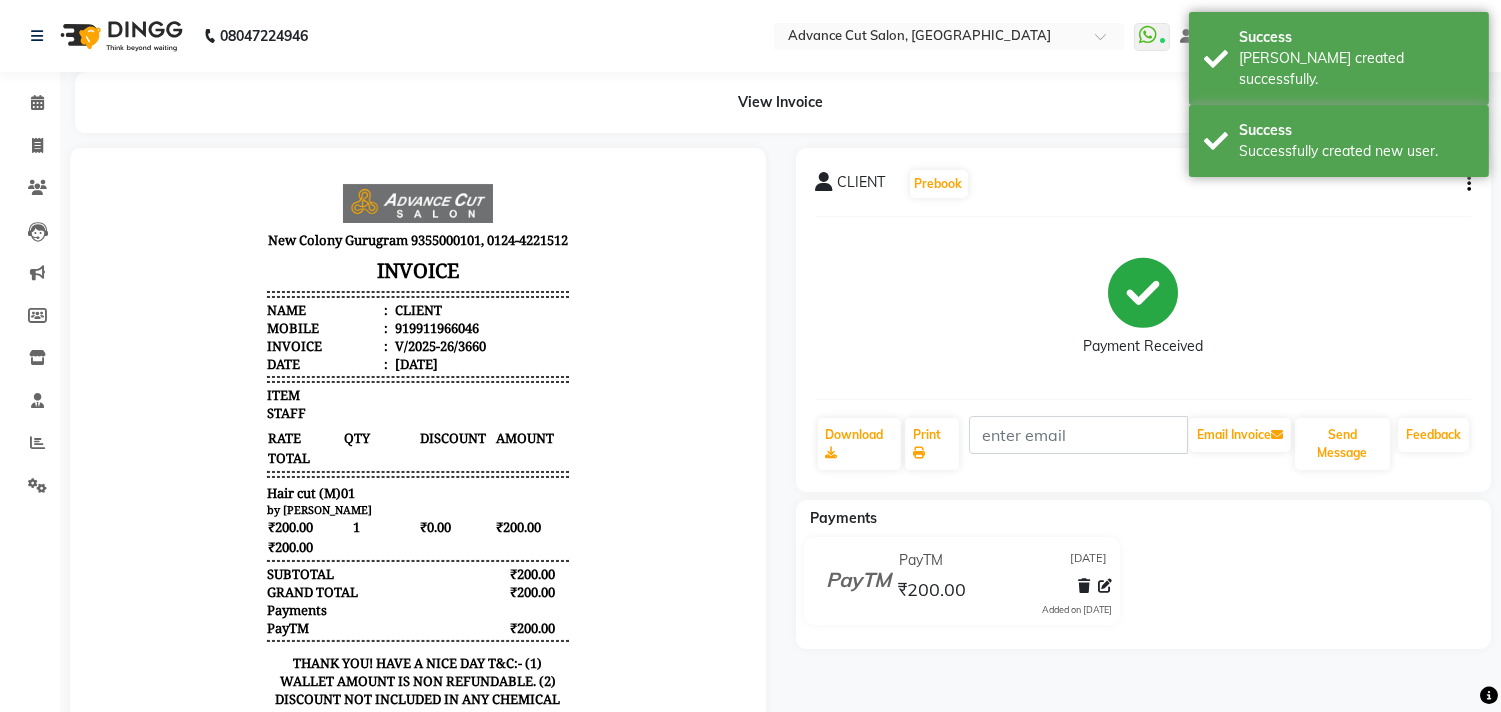 scroll, scrollTop: 0, scrollLeft: 0, axis: both 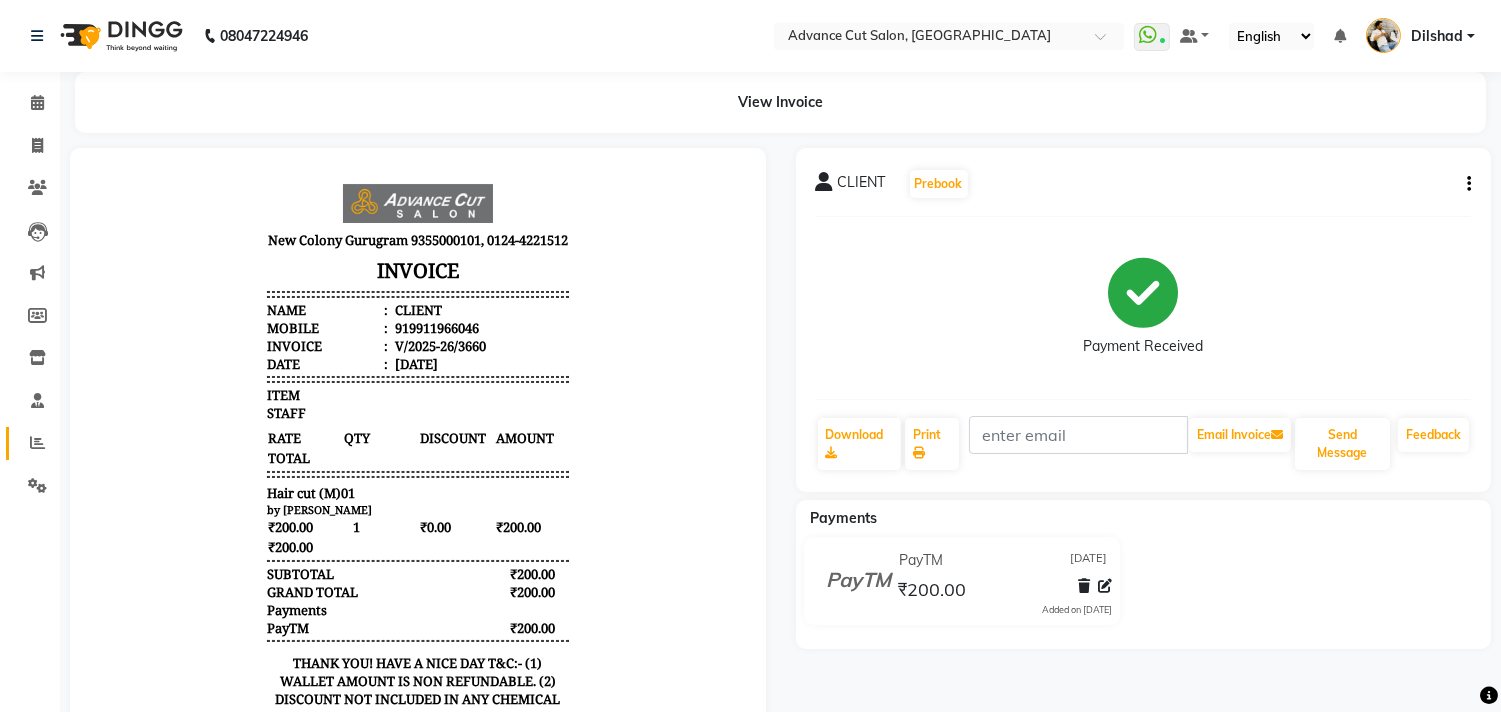 click on "Reports" 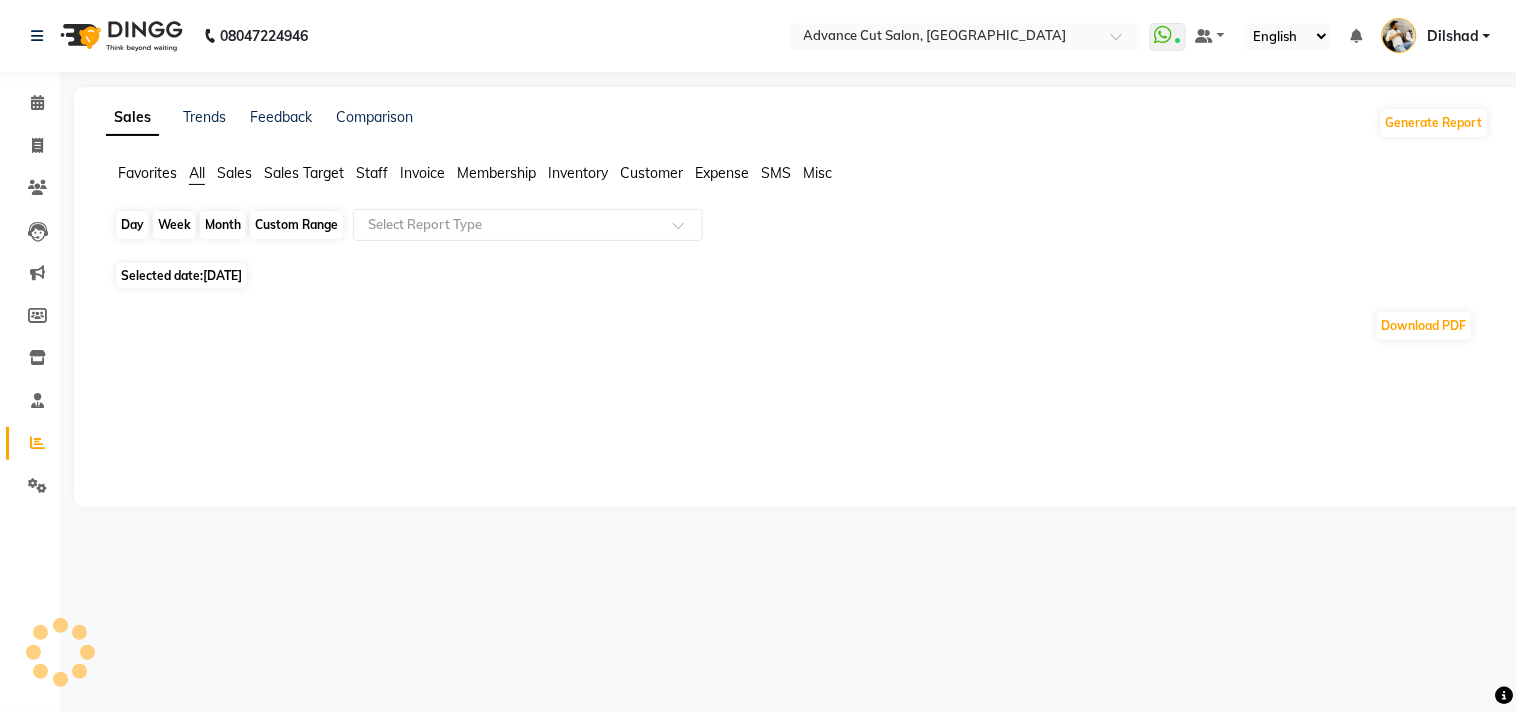 click on "Day" 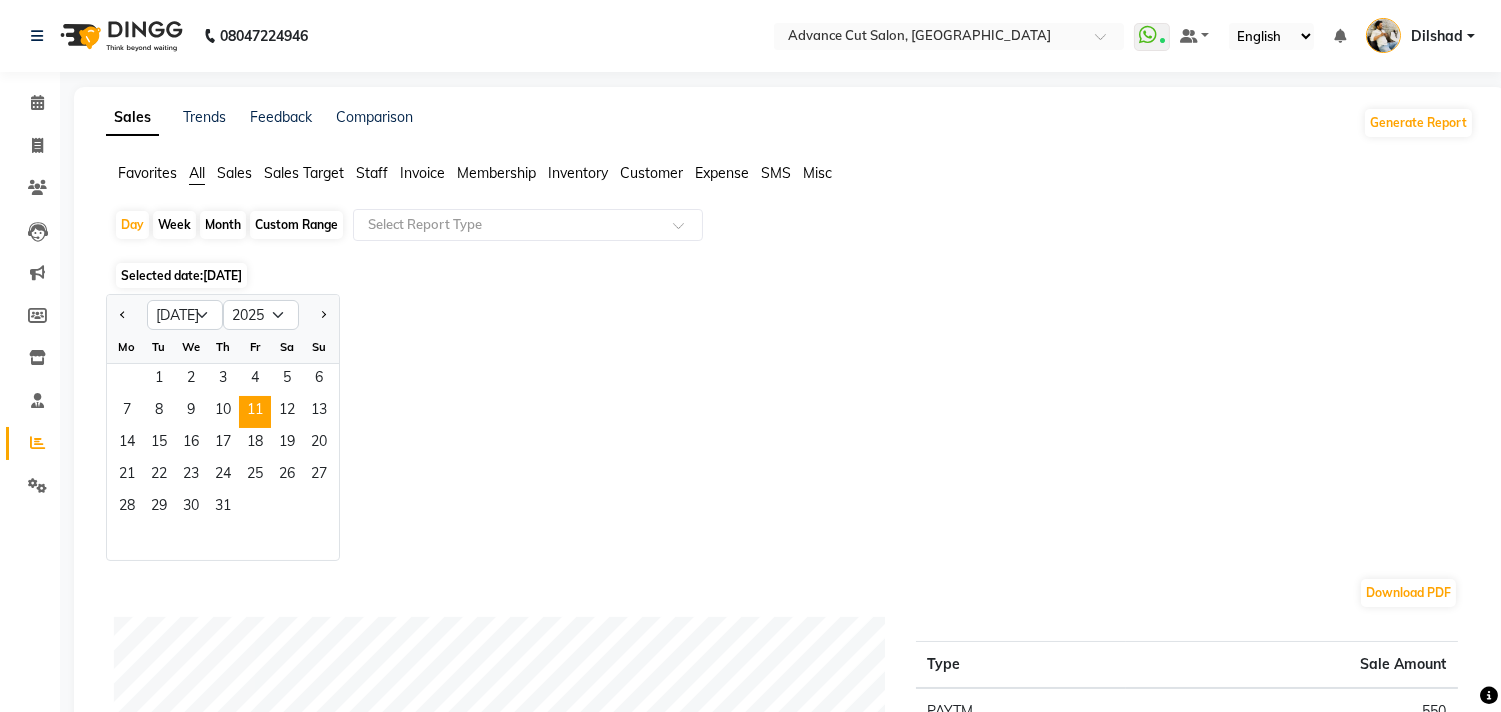 click on "Custom Range" 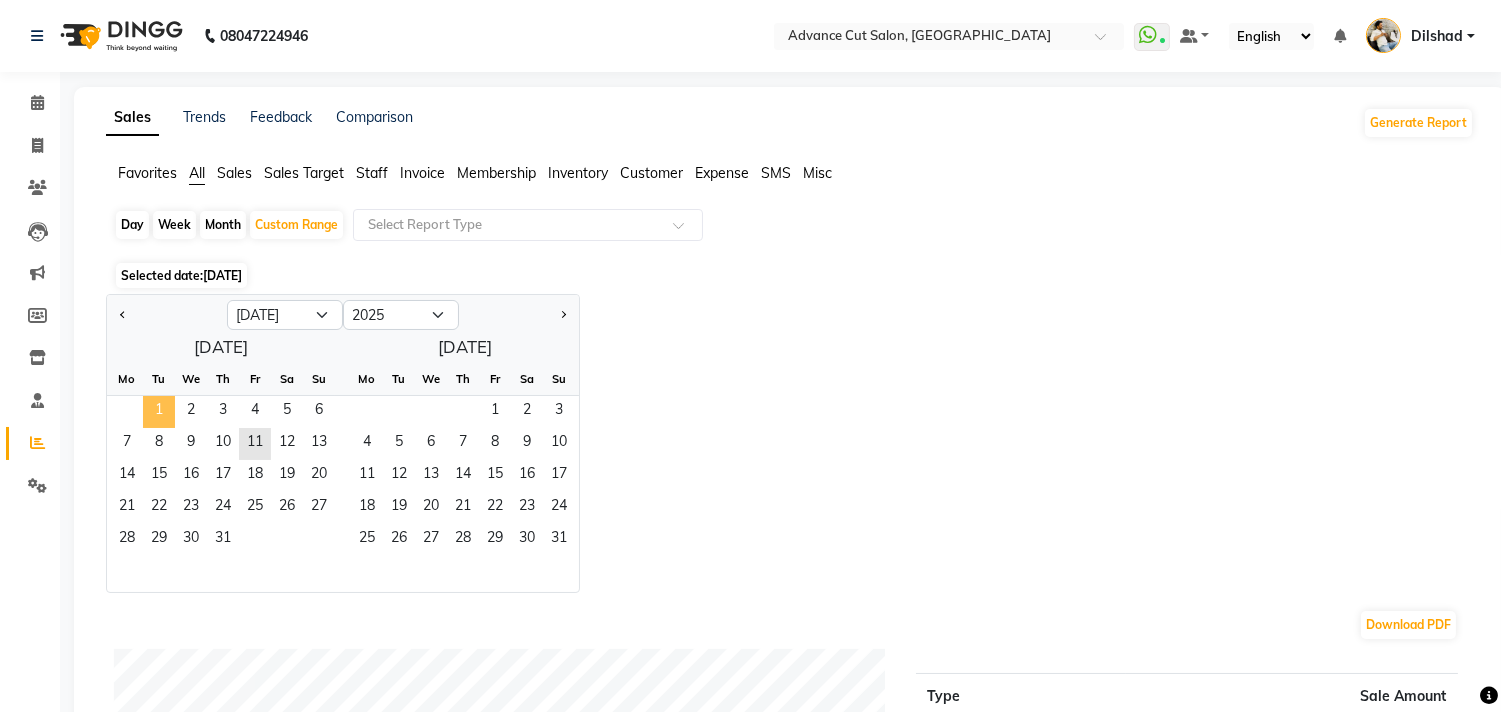 click on "1" 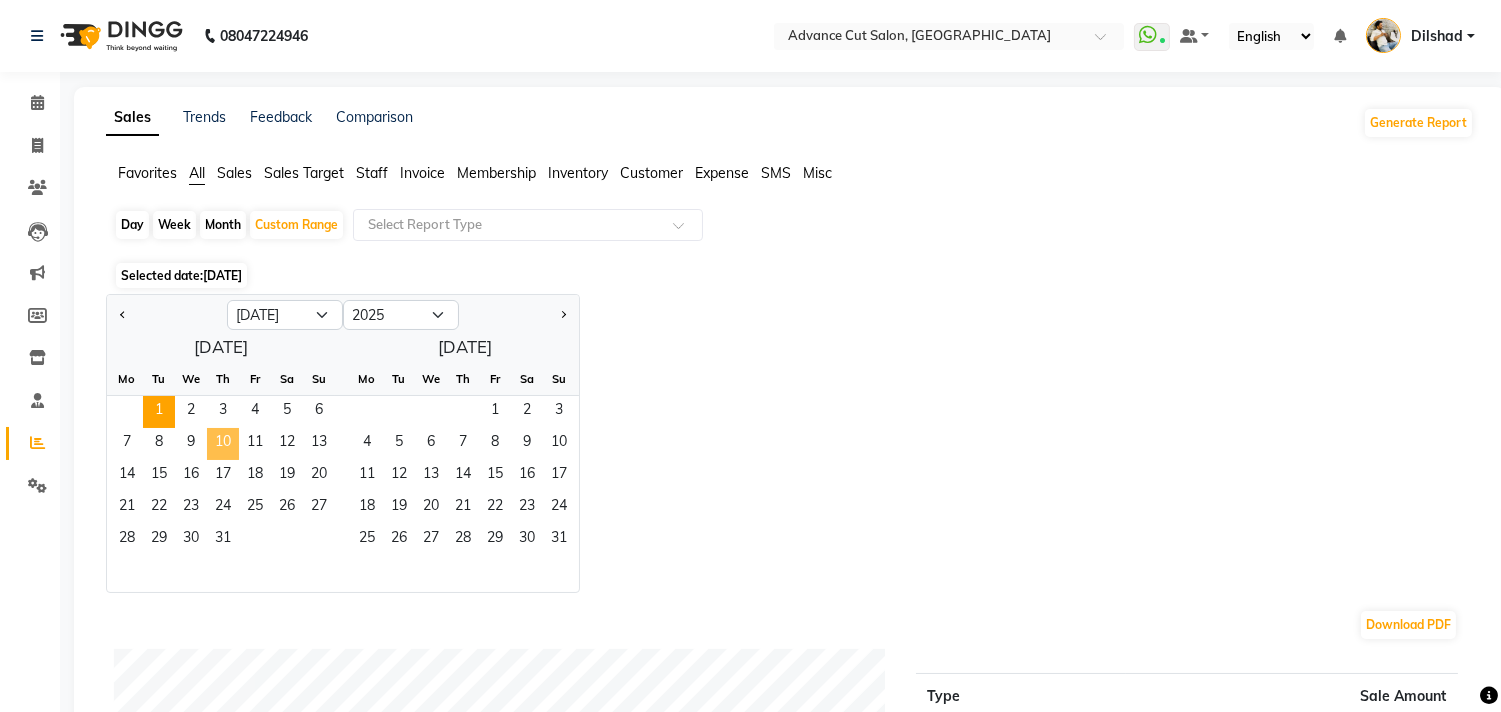 click on "10" 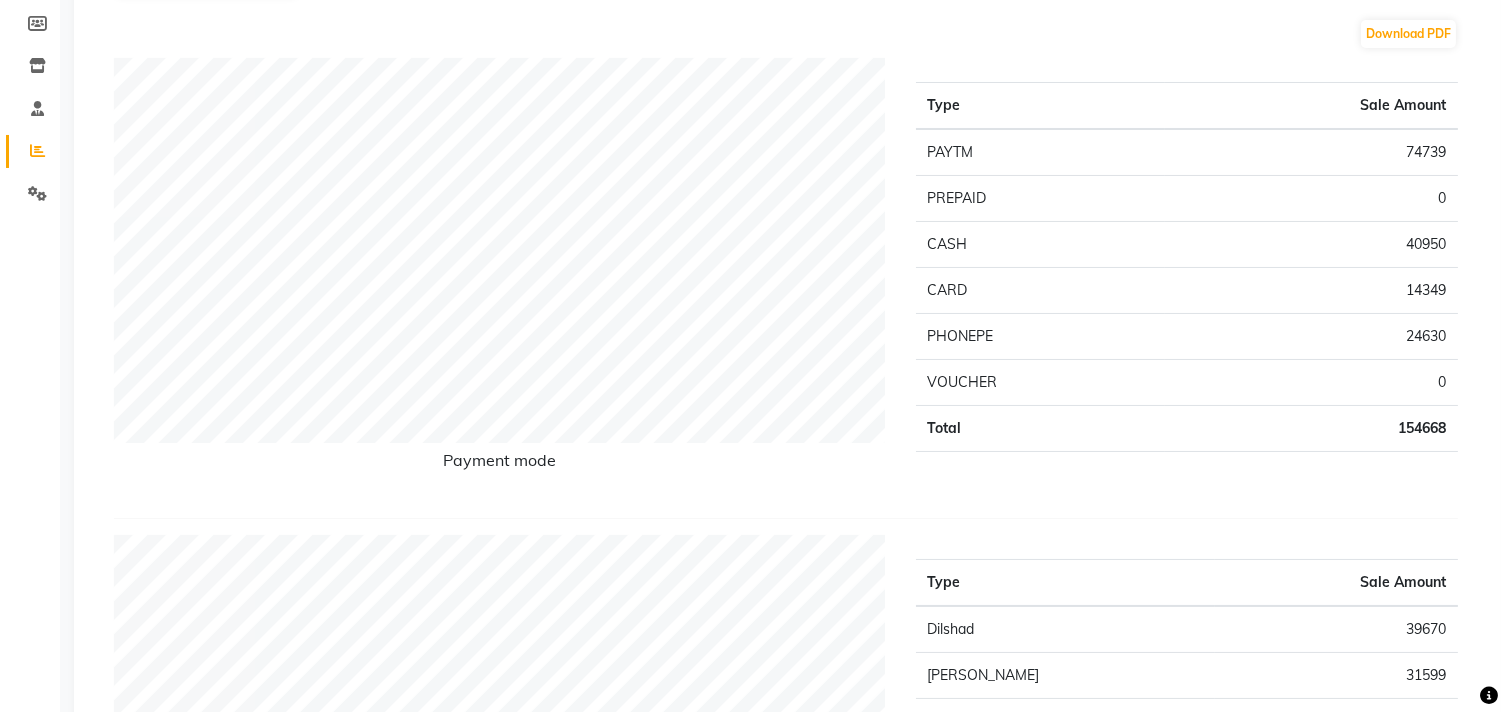 scroll, scrollTop: 0, scrollLeft: 0, axis: both 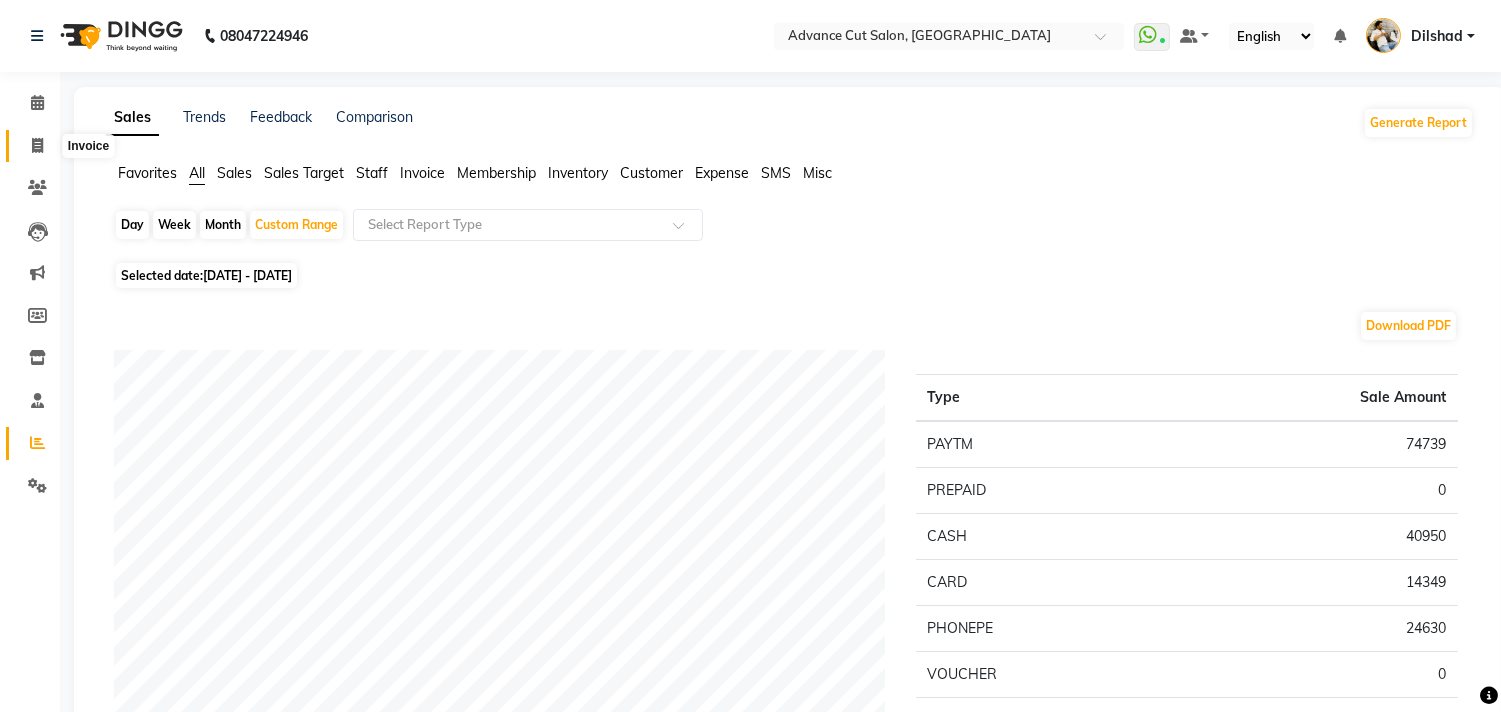 click 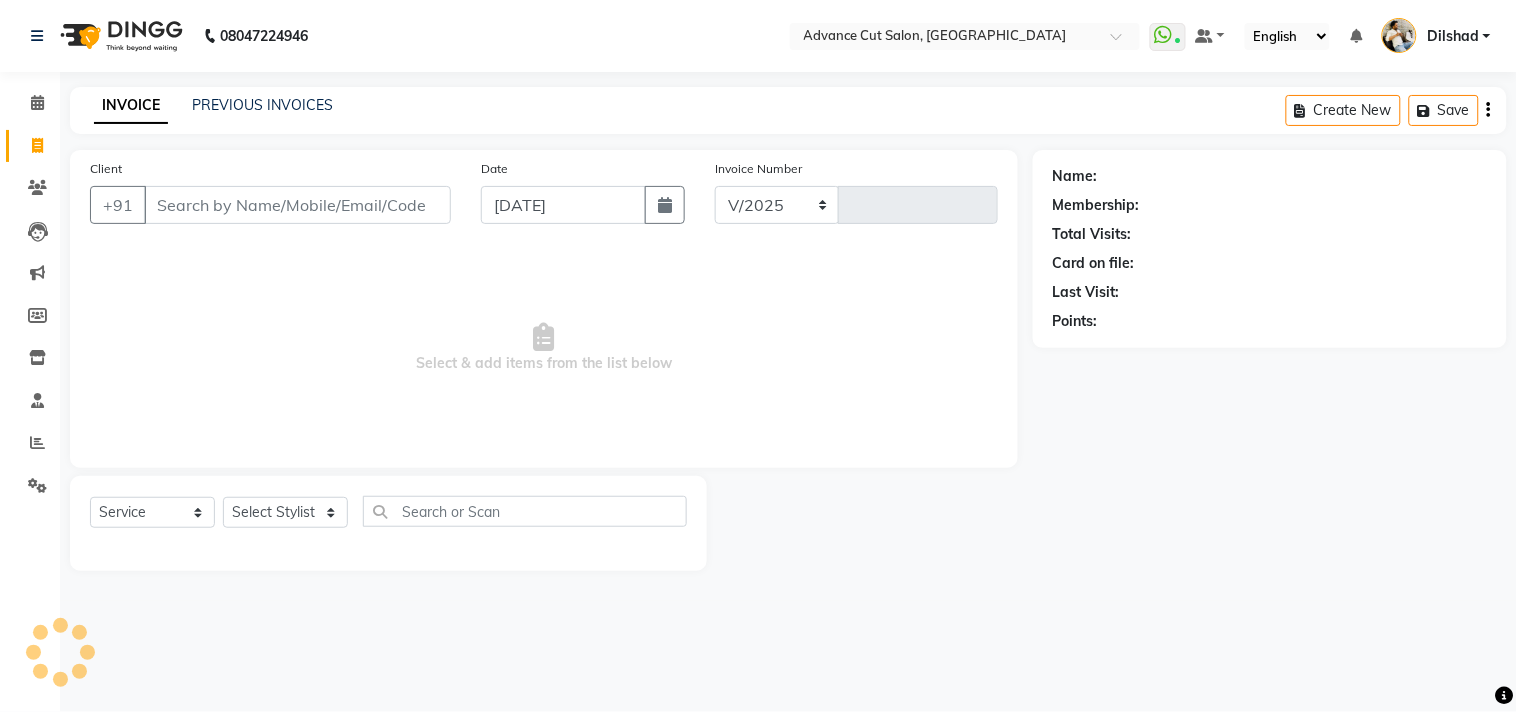 select on "922" 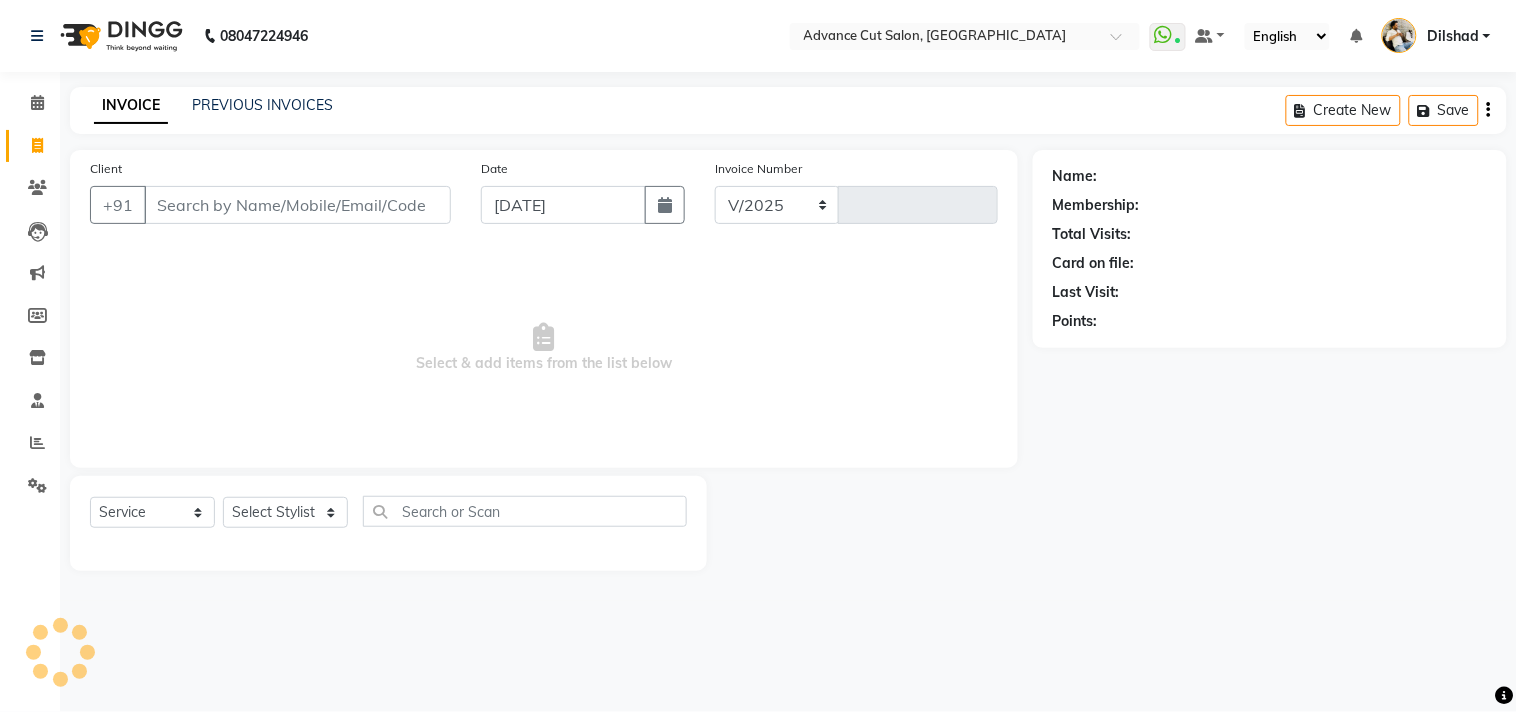 type on "3661" 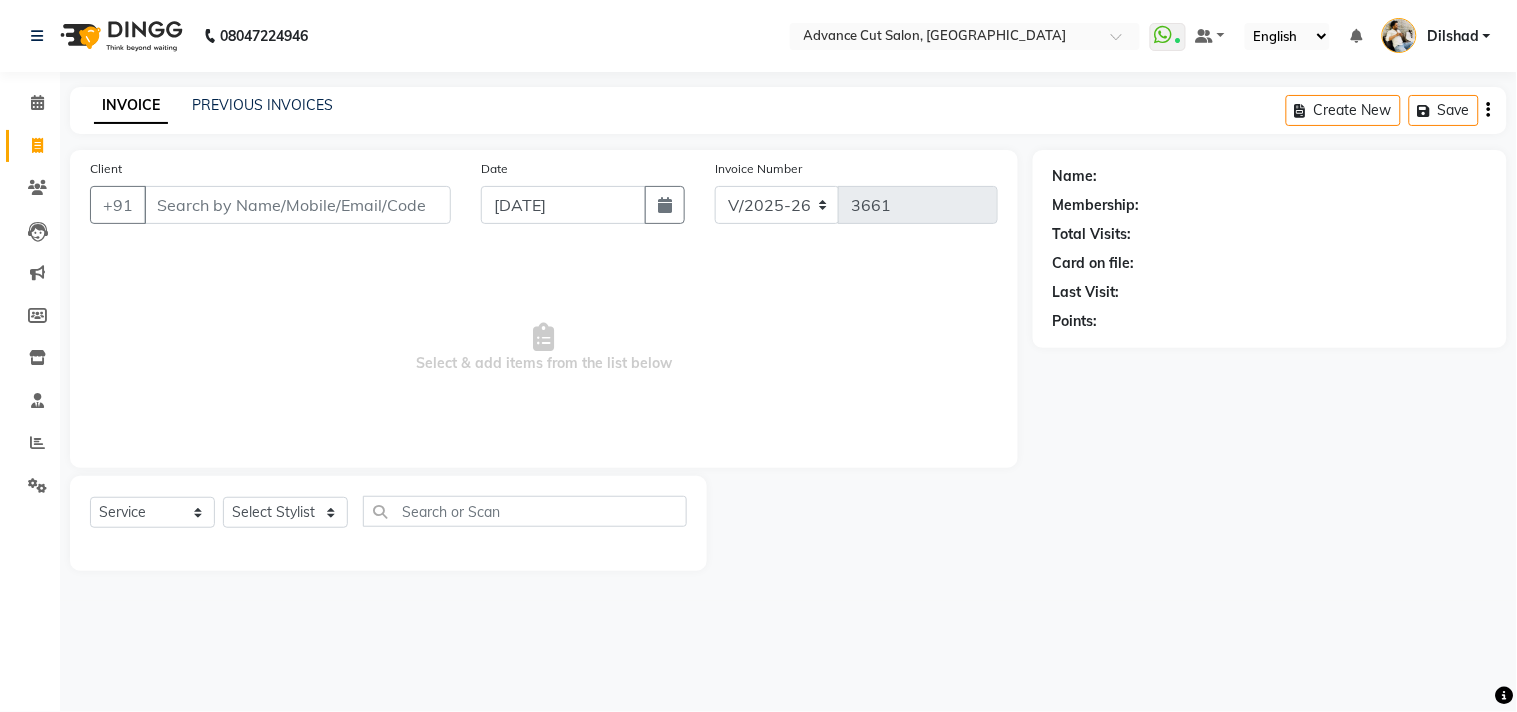 click on "PREVIOUS INVOICES" 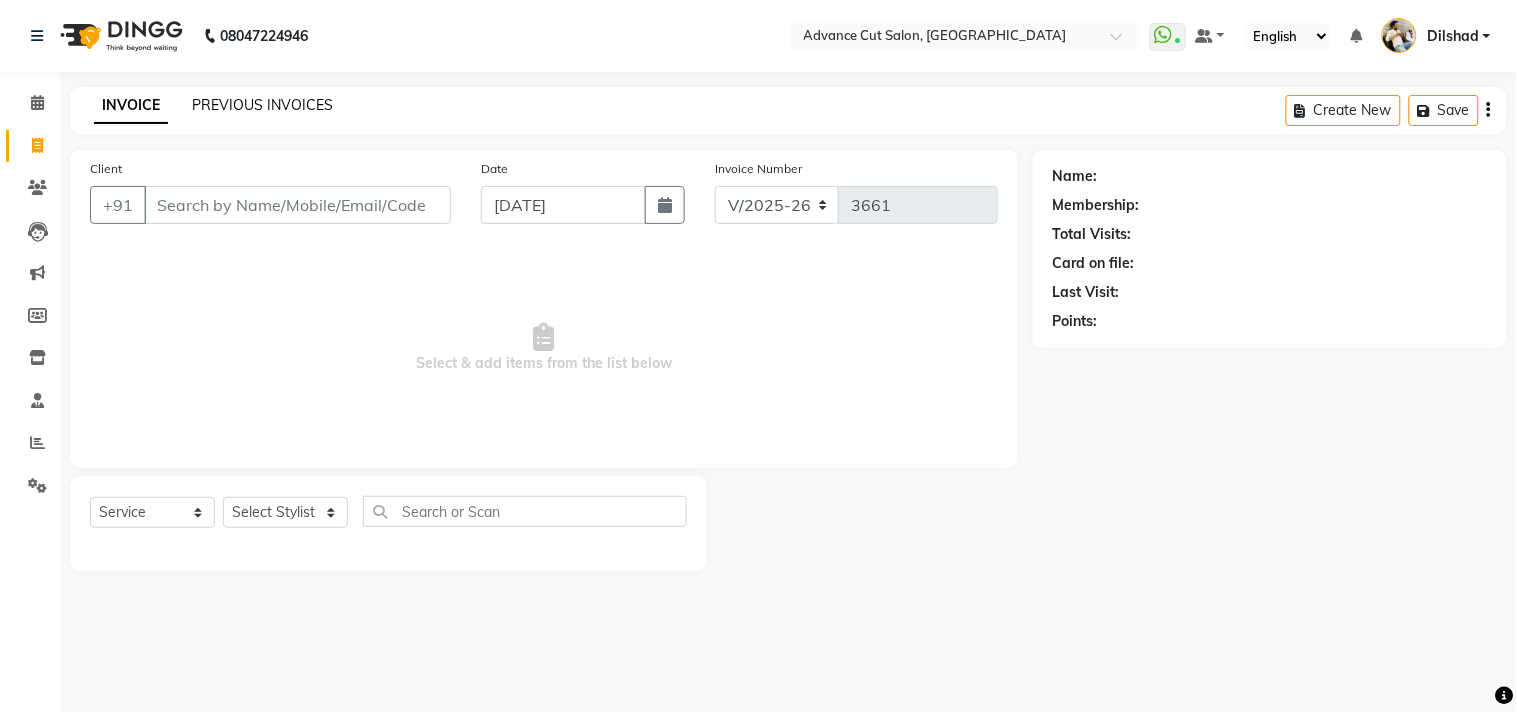 click on "PREVIOUS INVOICES" 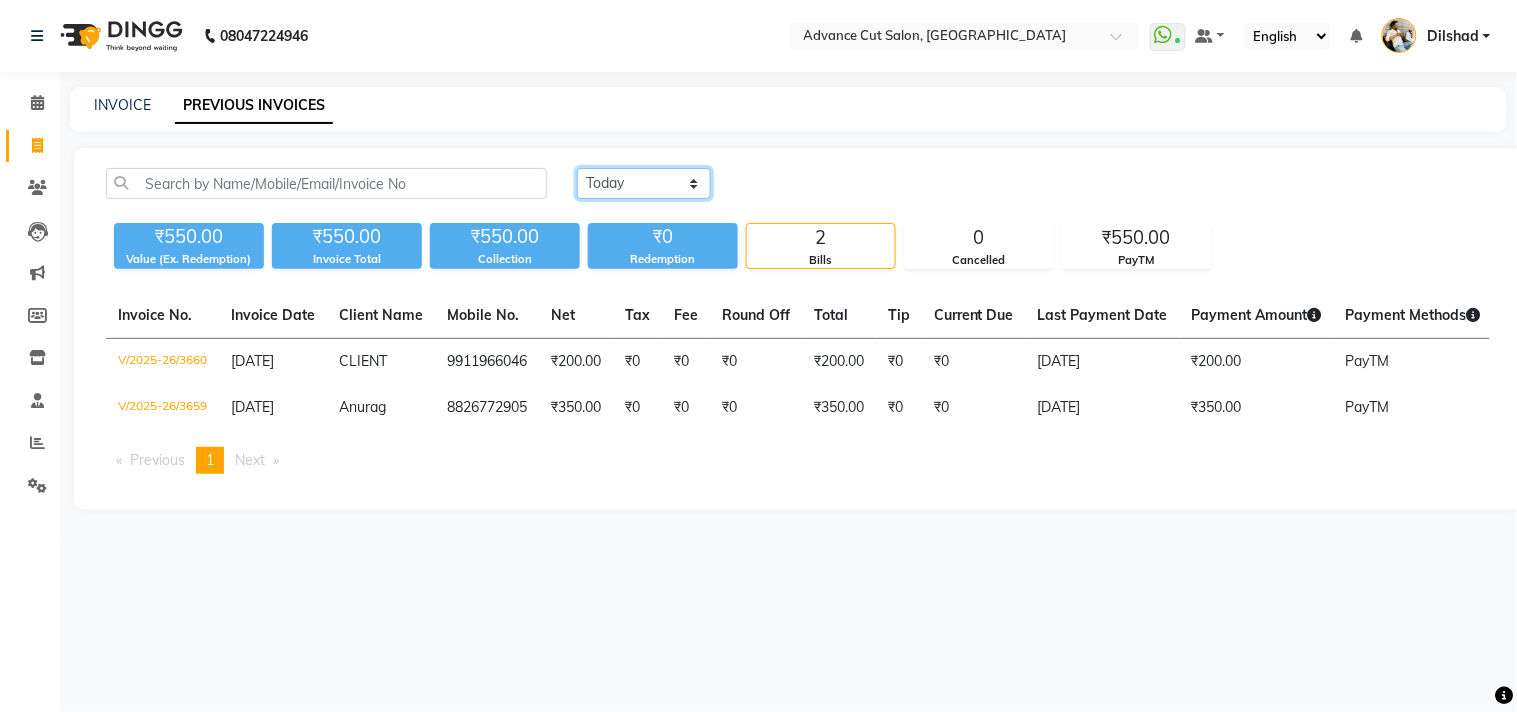 click on "Today Yesterday Custom Range" 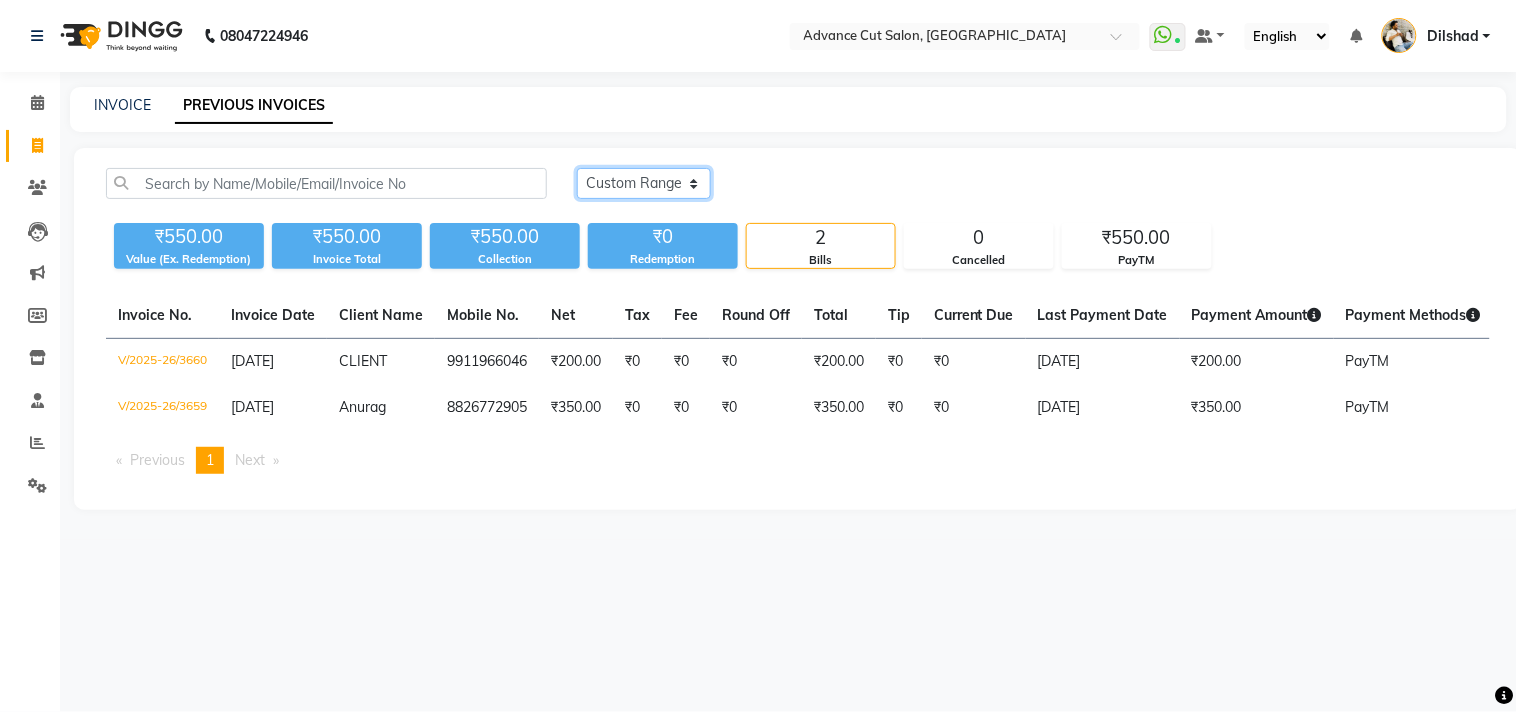 click on "Today Yesterday Custom Range" 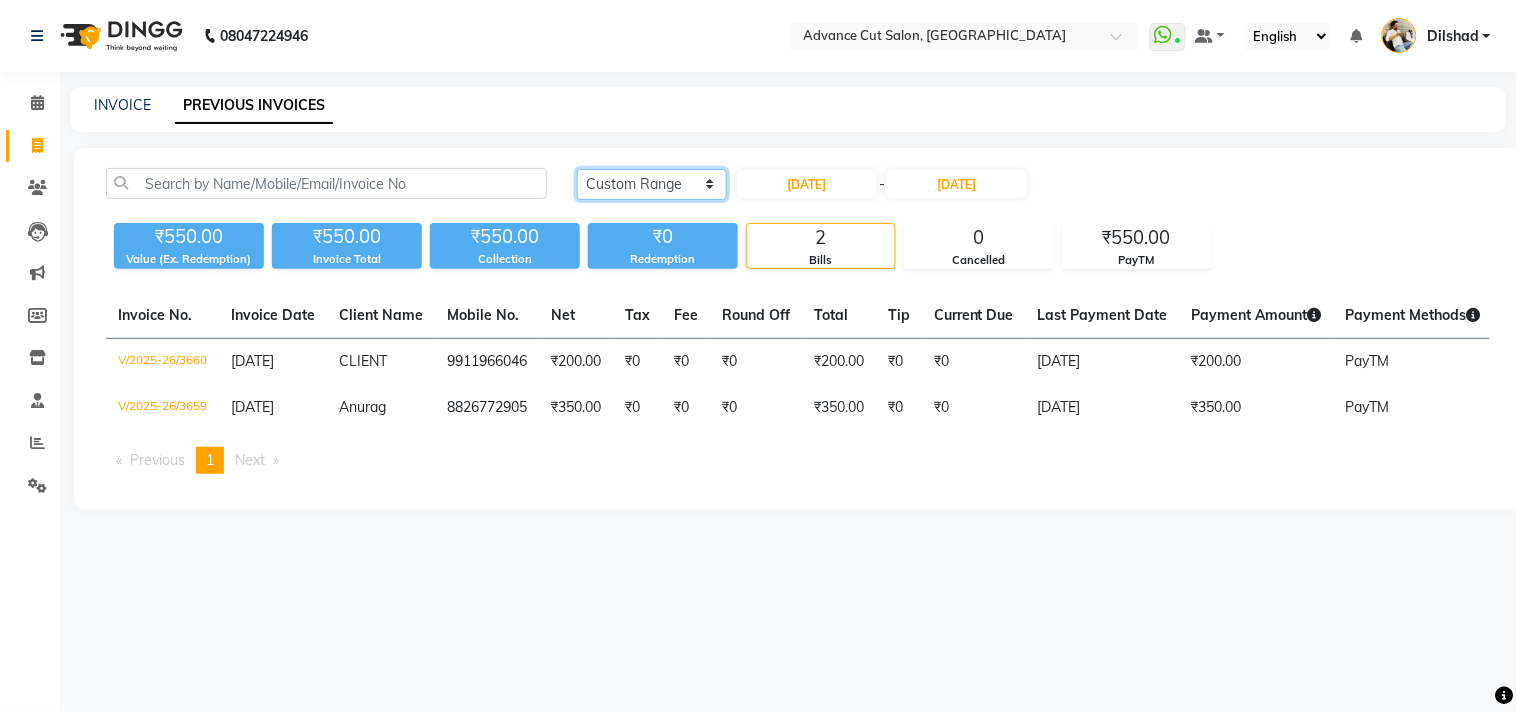 click on "Today Yesterday Custom Range" 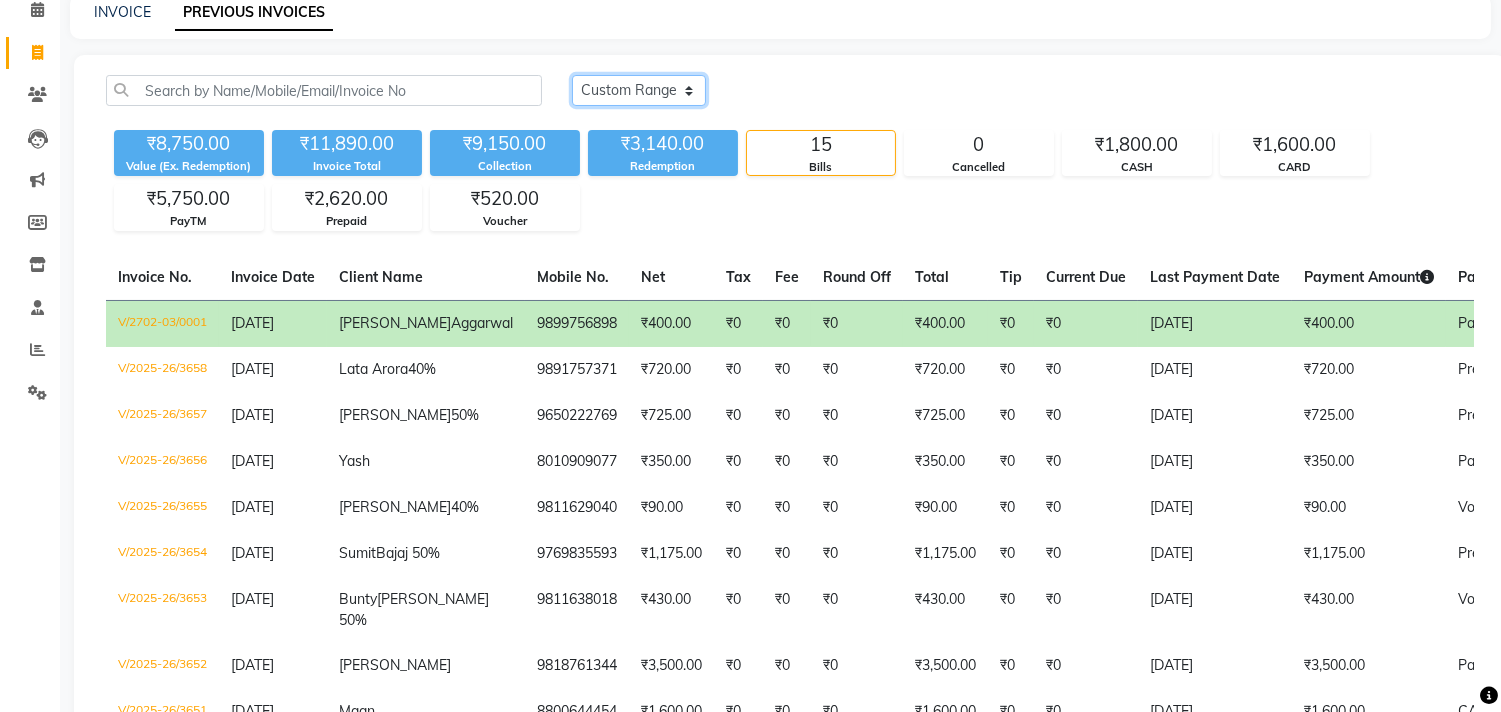 scroll, scrollTop: 222, scrollLeft: 0, axis: vertical 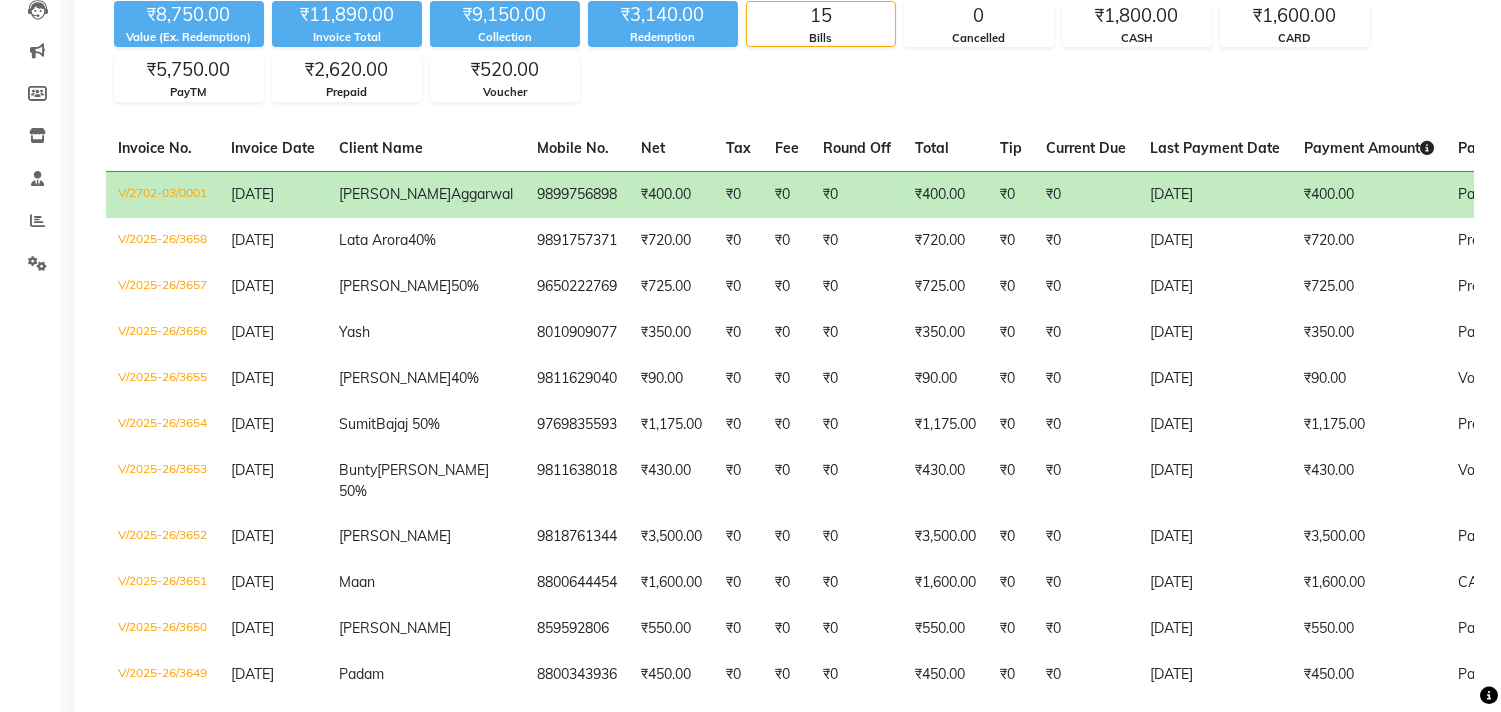 click on "₹0" 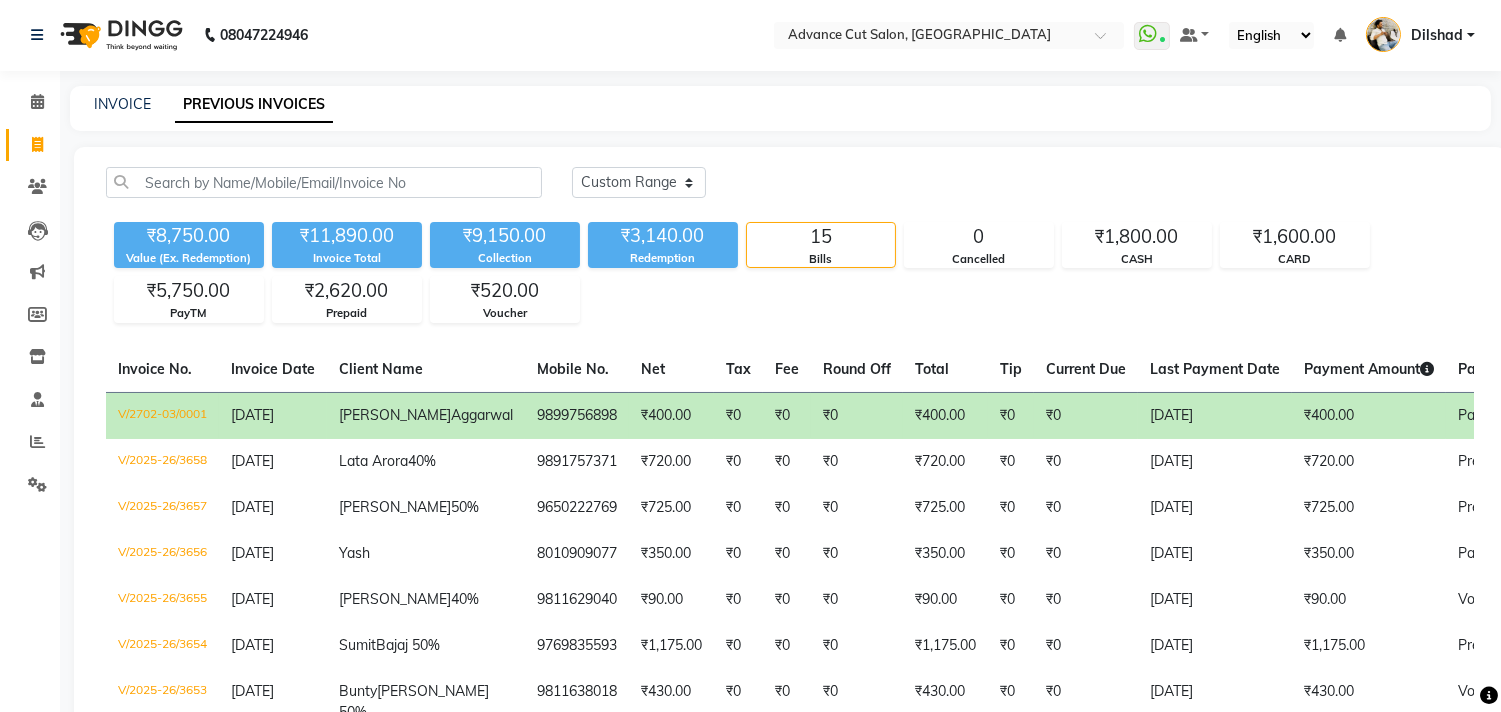 scroll, scrollTop: 0, scrollLeft: 0, axis: both 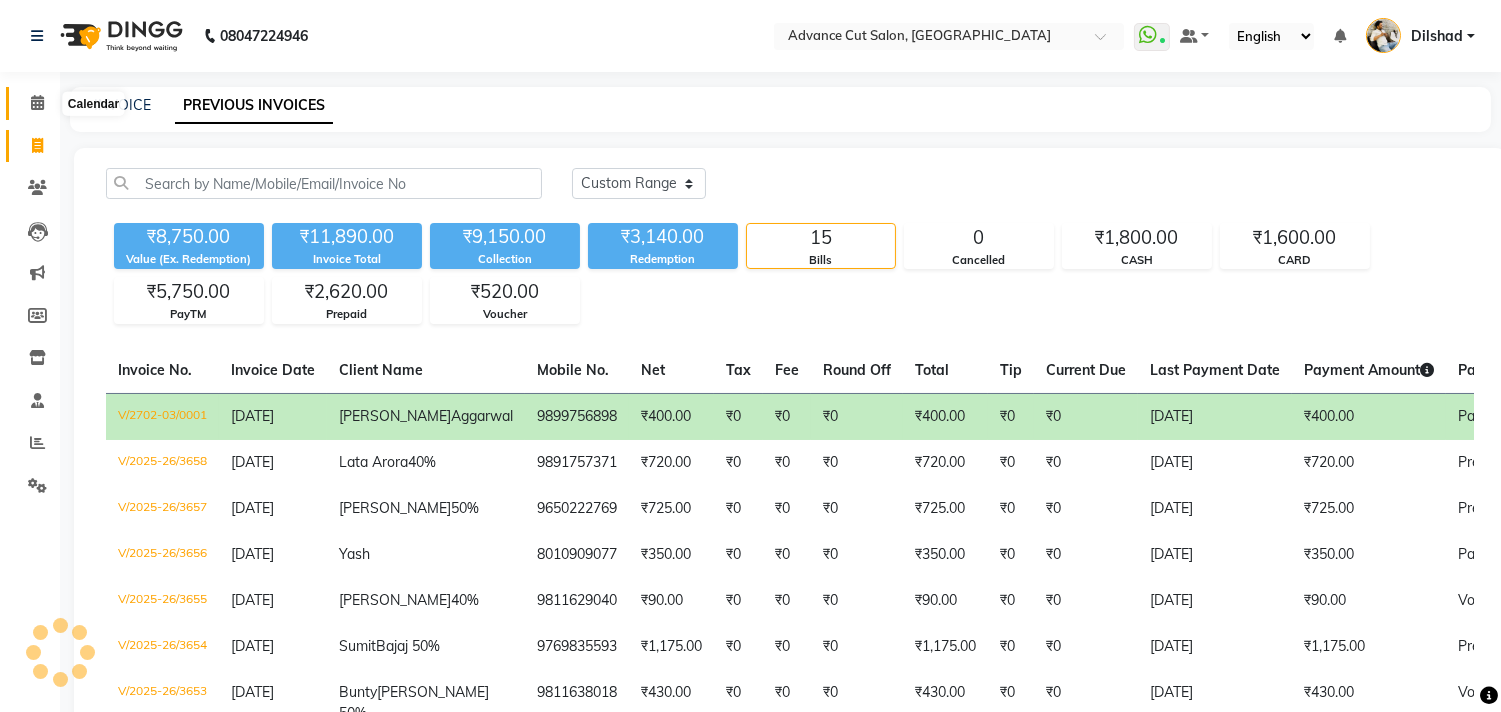 click 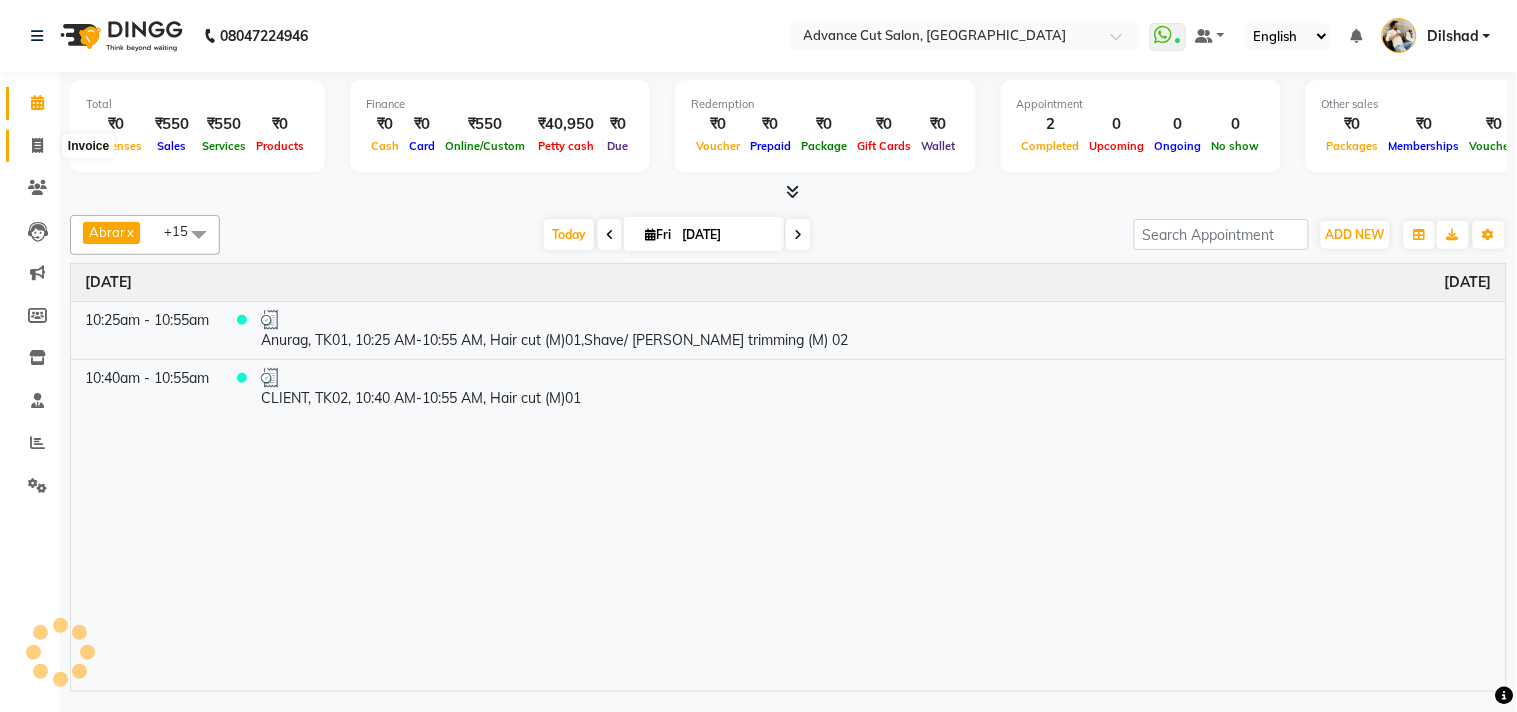 click 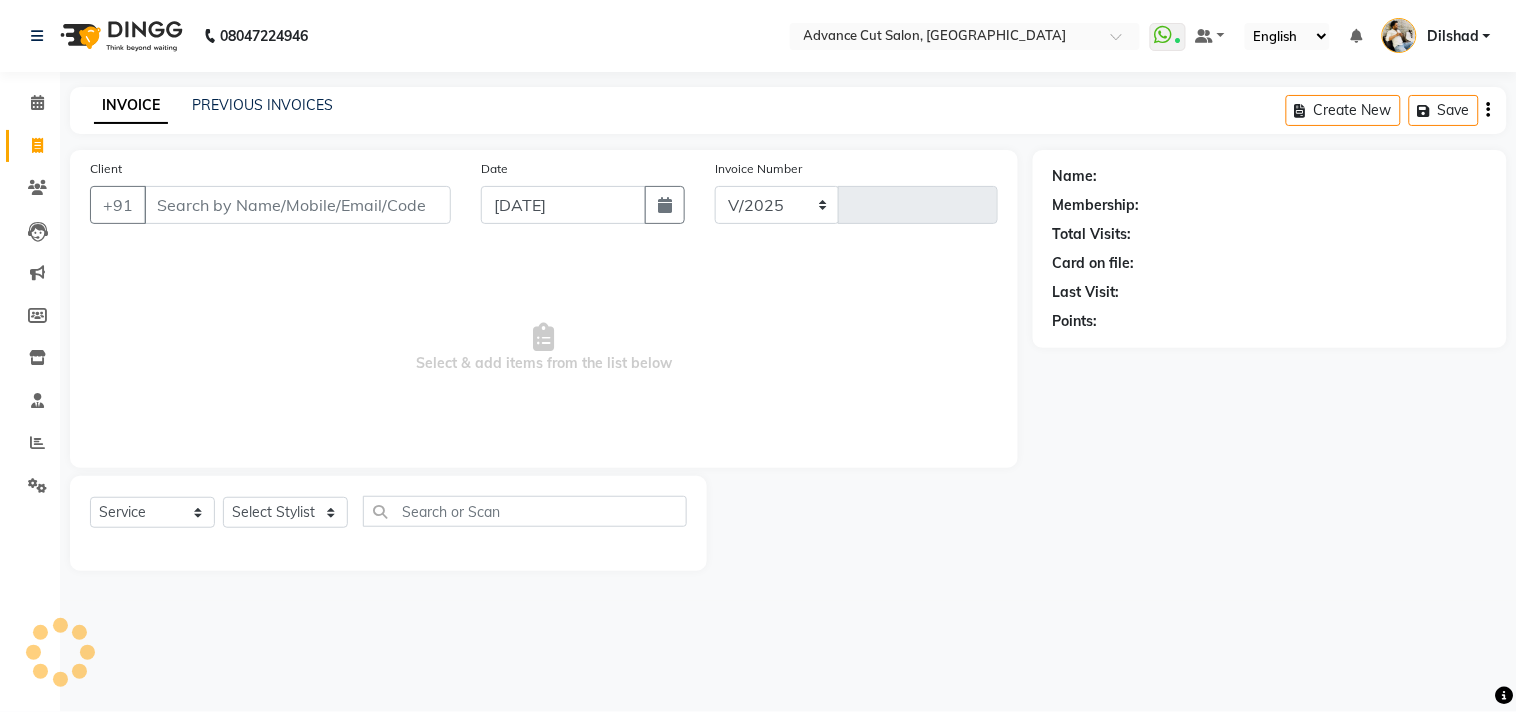 select on "922" 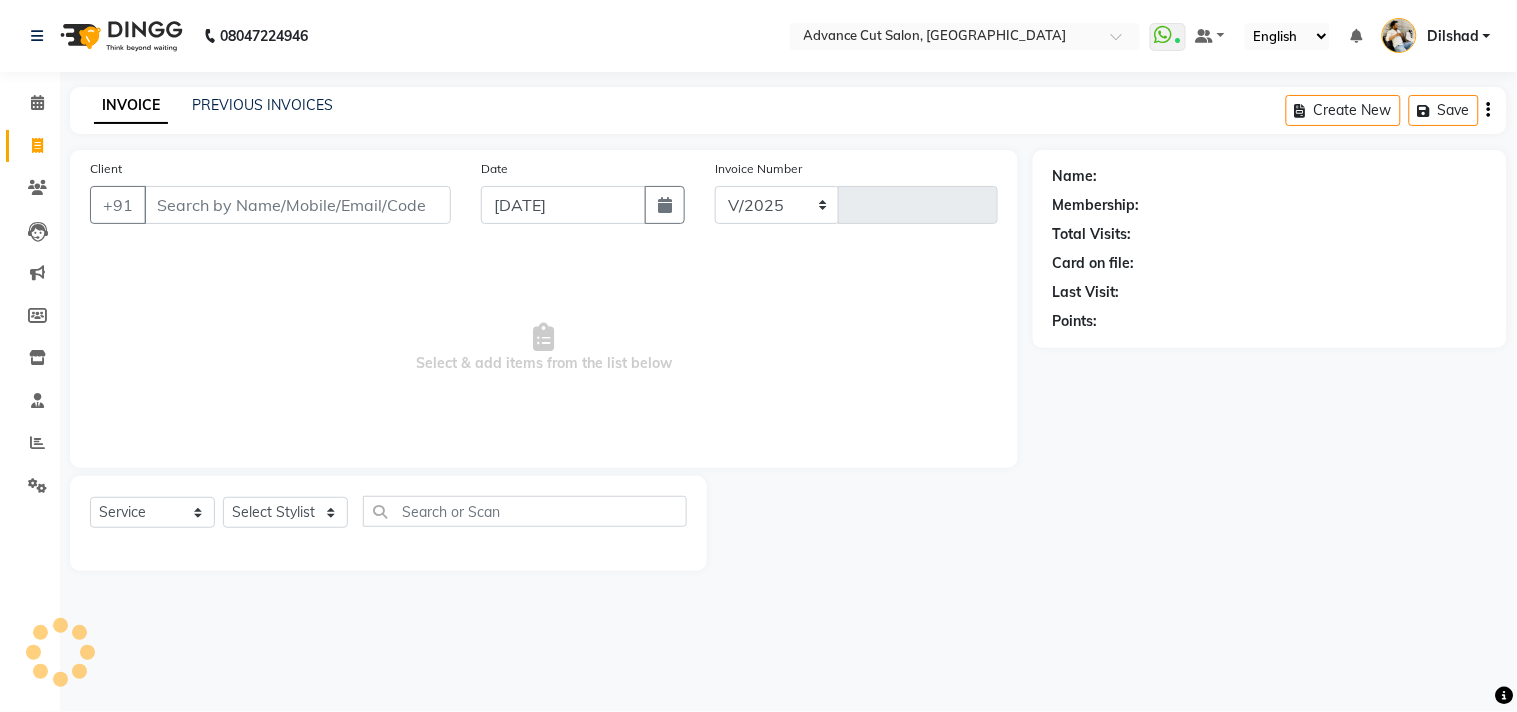 type on "3661" 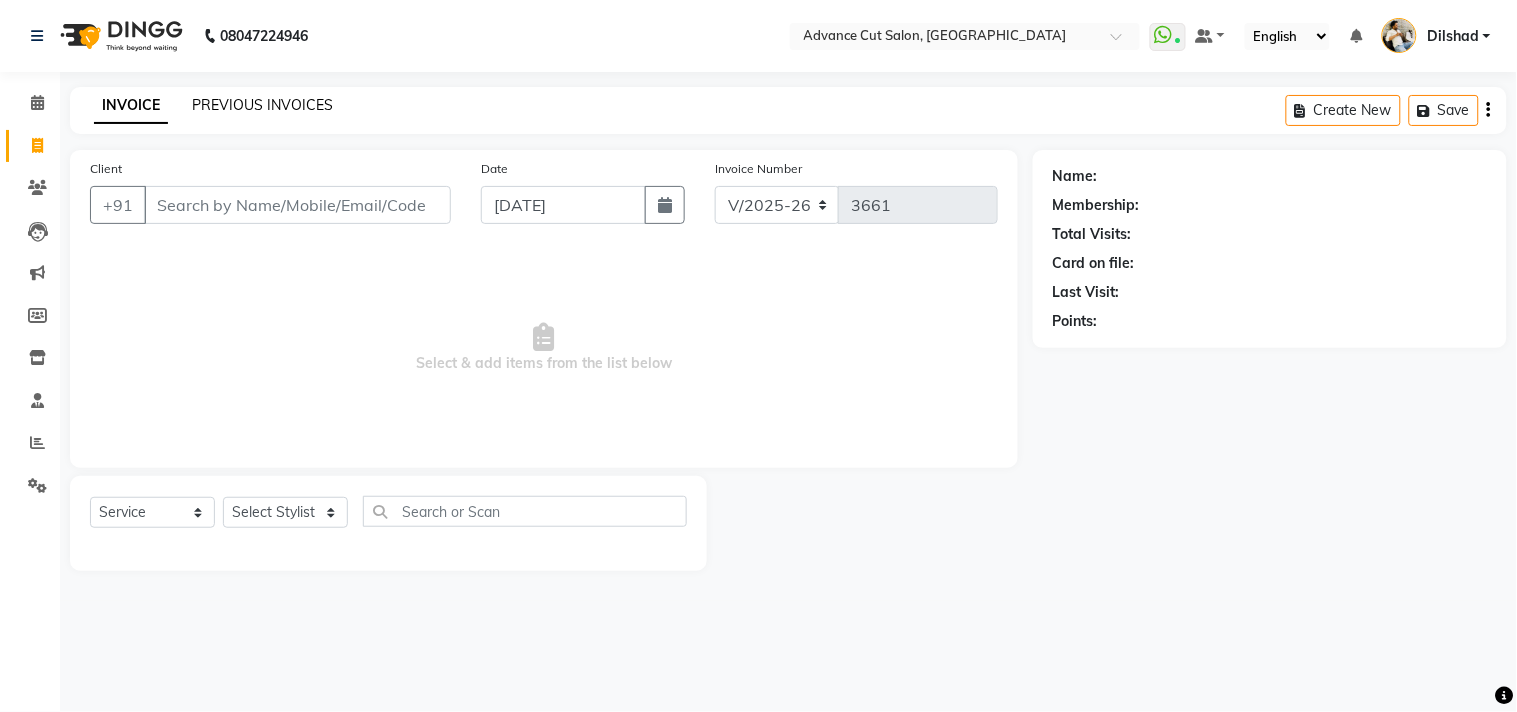 click on "PREVIOUS INVOICES" 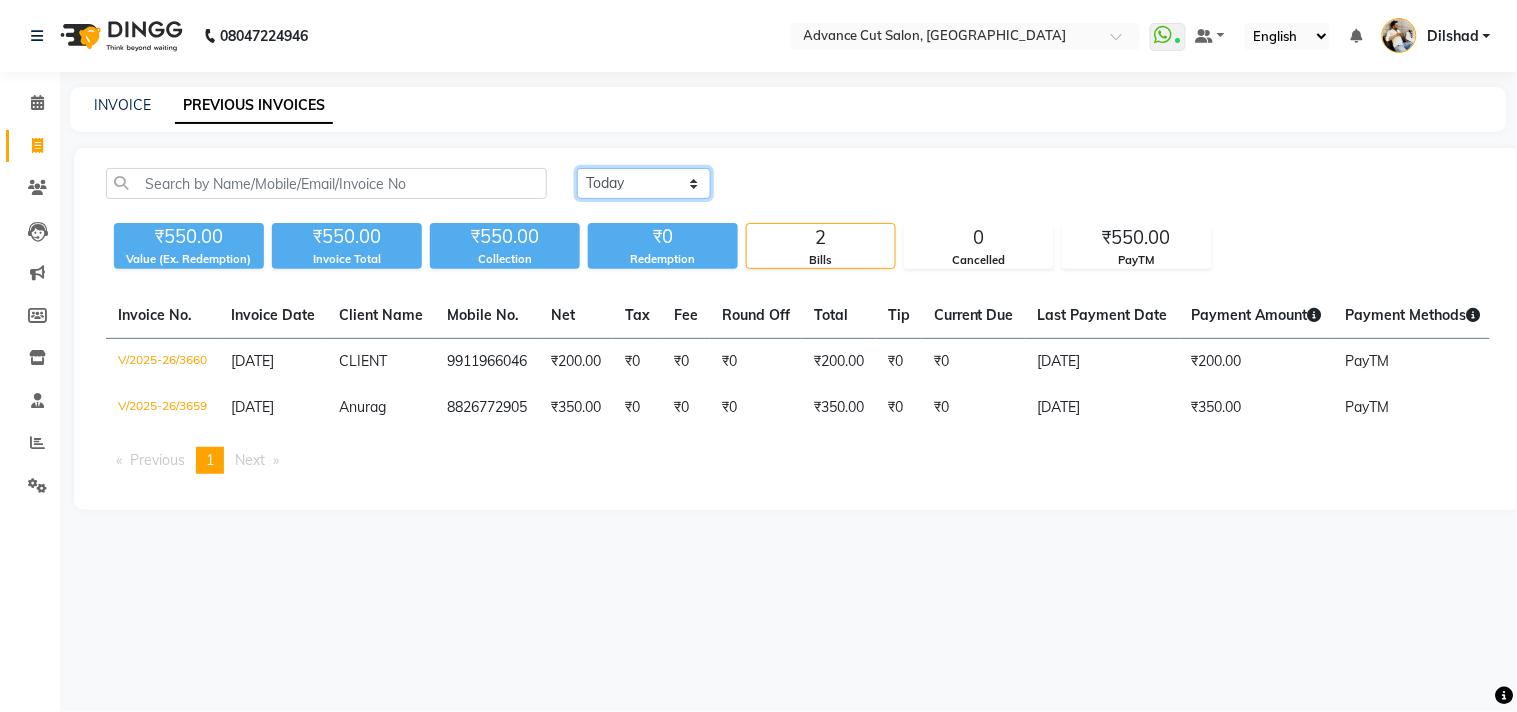 click on "Today Yesterday Custom Range" 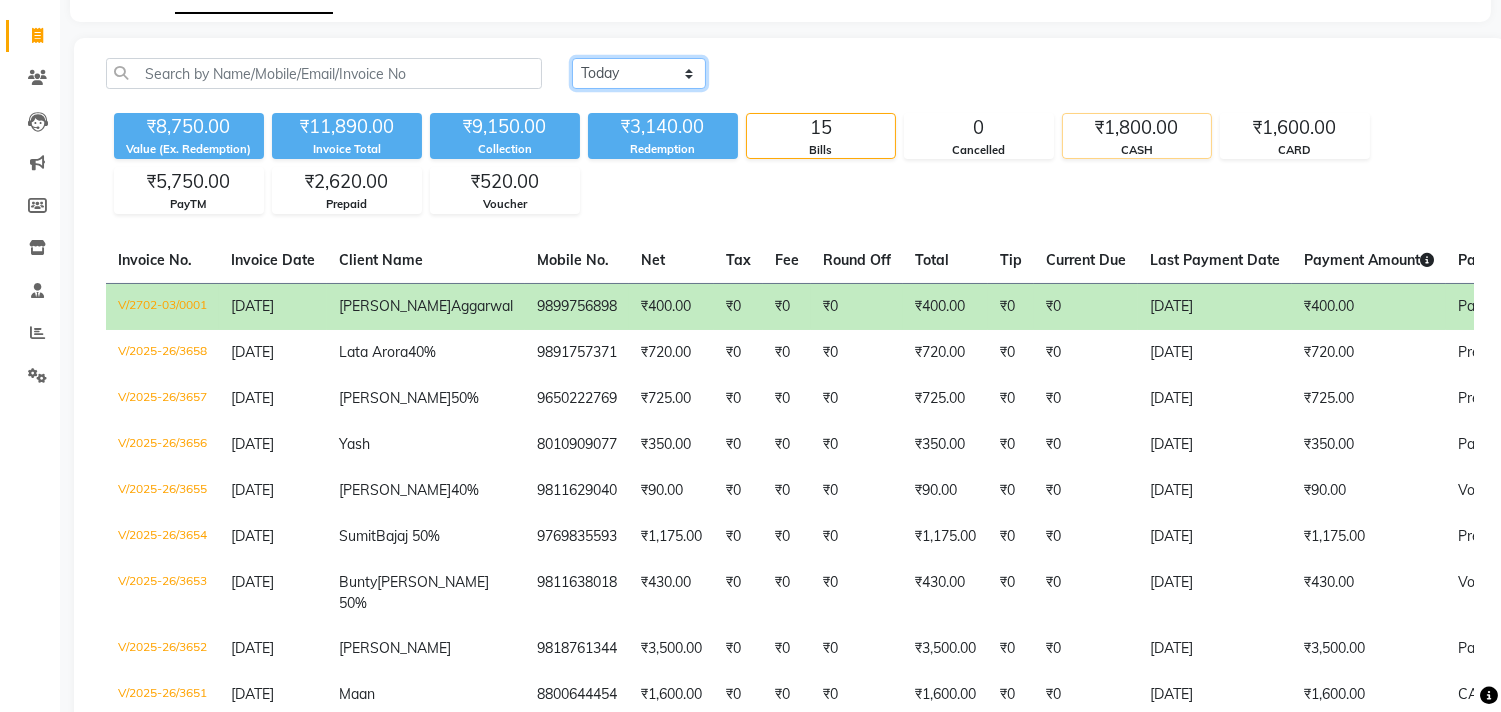 scroll, scrollTop: 111, scrollLeft: 0, axis: vertical 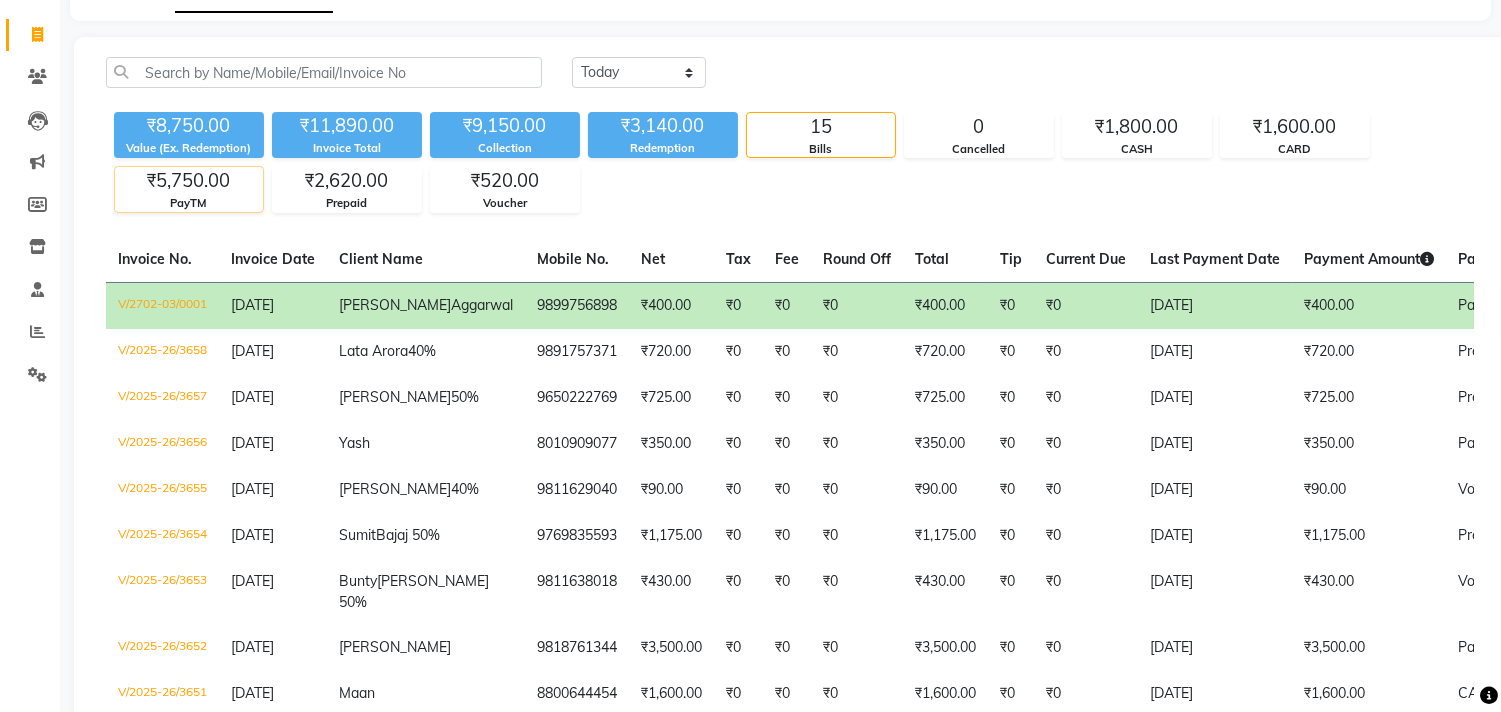click on "₹5,750.00" 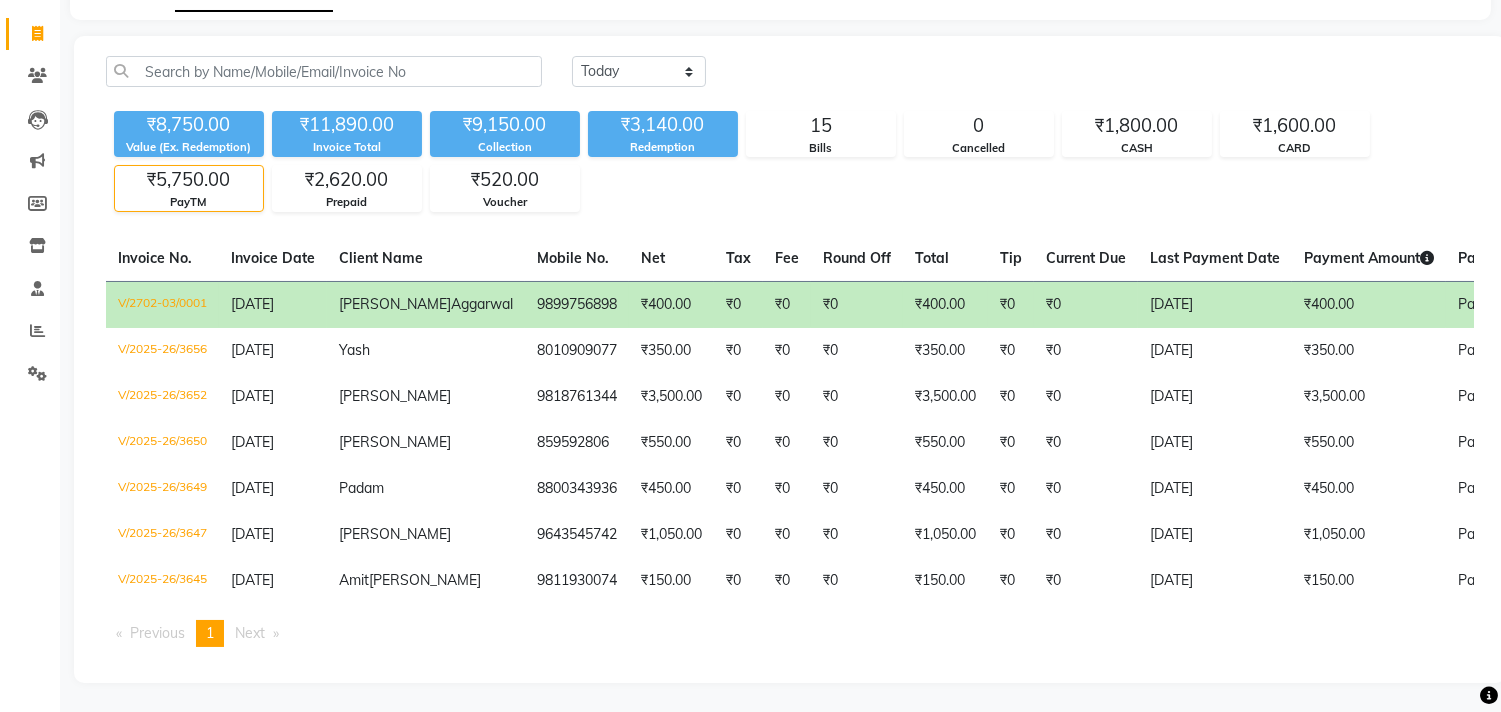 scroll, scrollTop: 56, scrollLeft: 0, axis: vertical 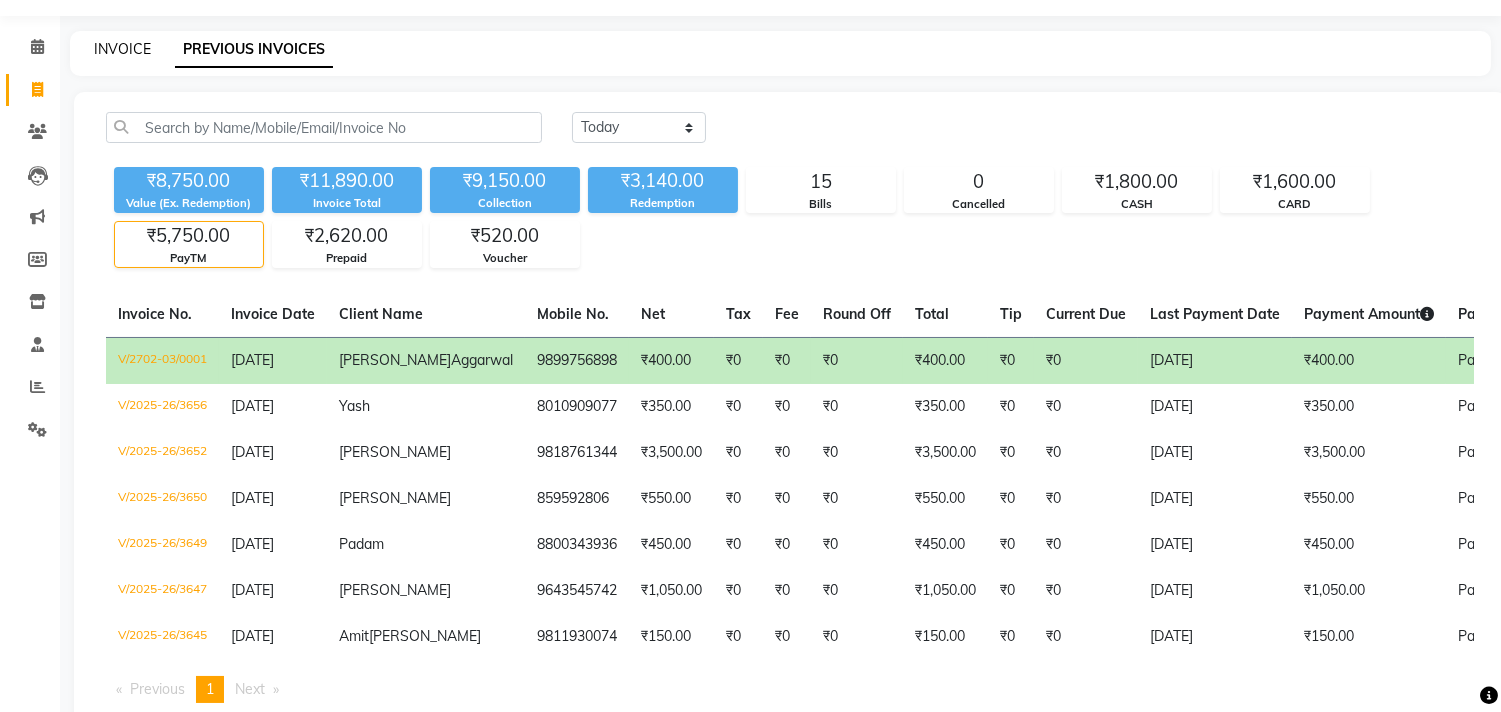 click on "INVOICE" 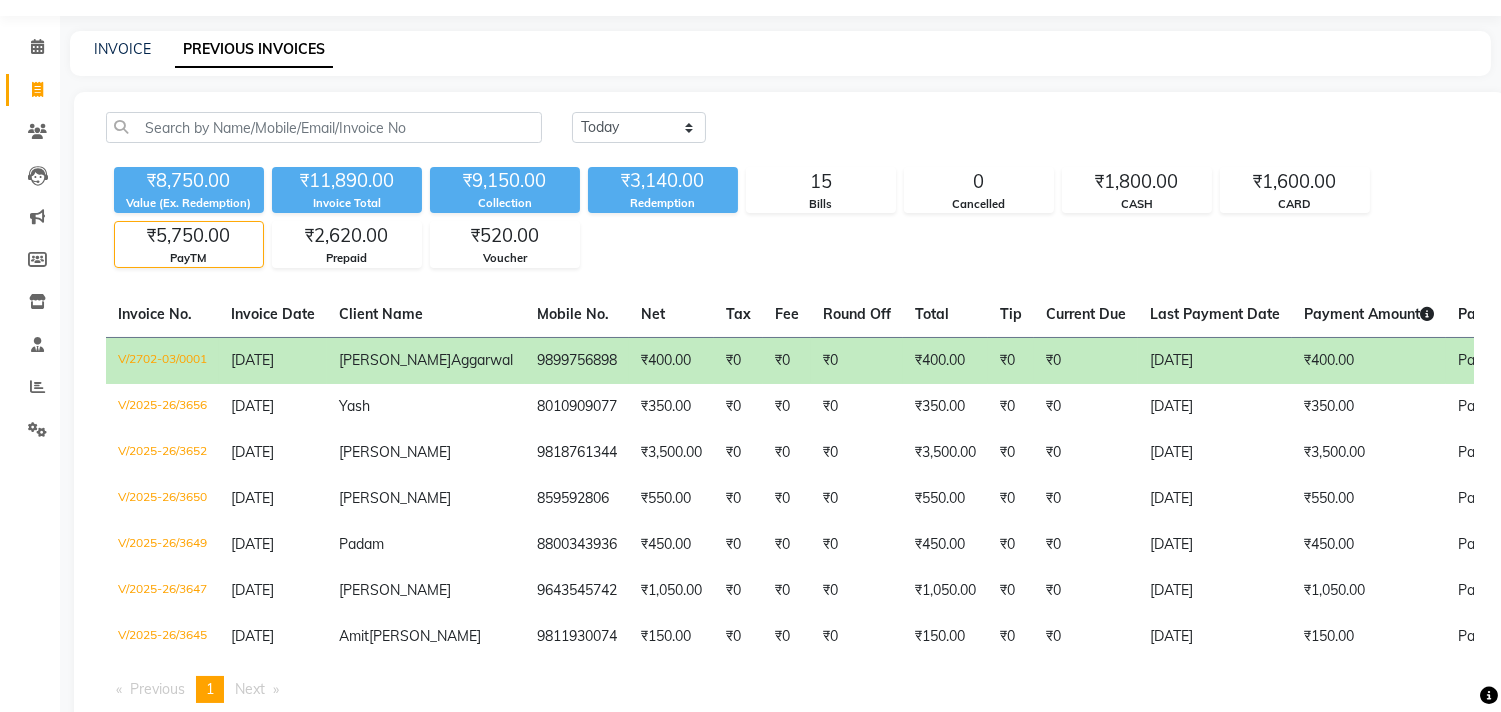 scroll, scrollTop: 0, scrollLeft: 0, axis: both 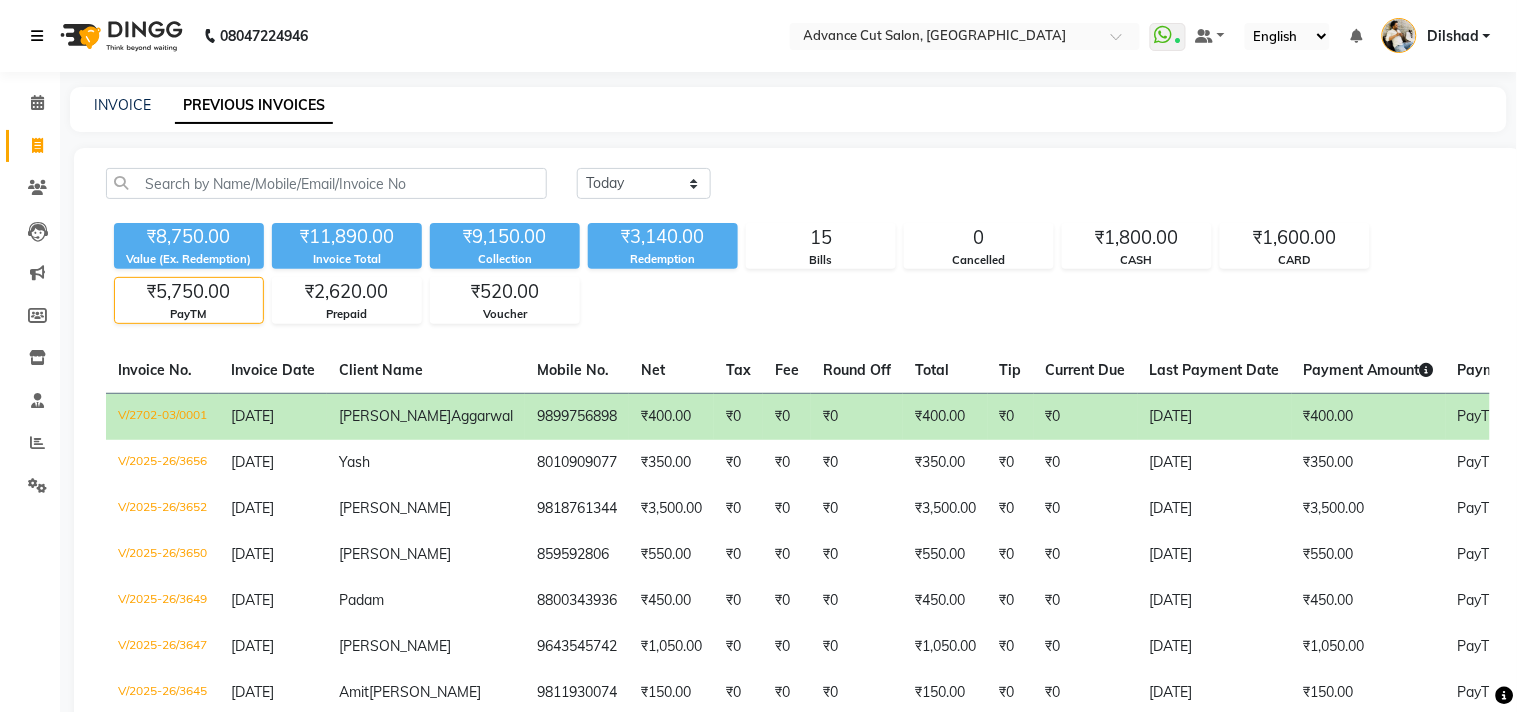 select on "service" 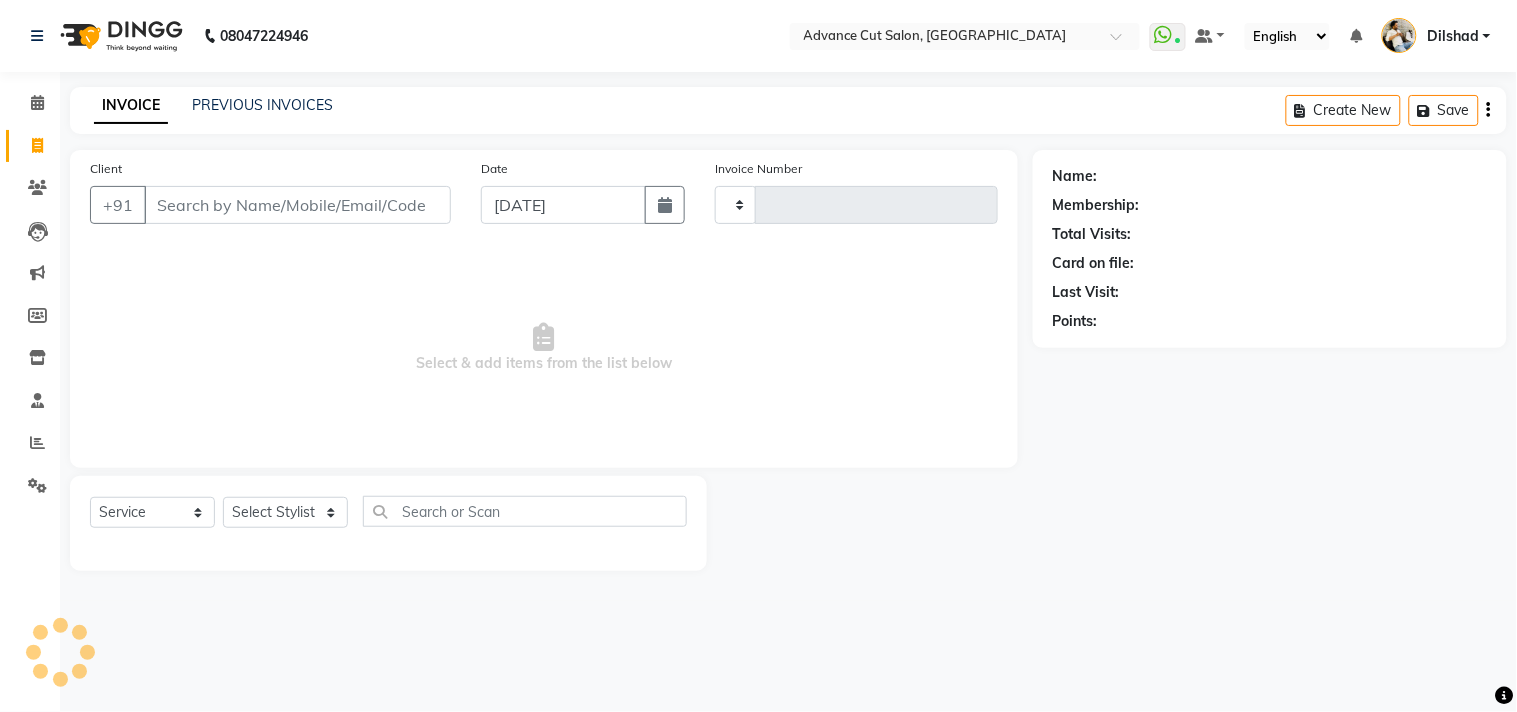 drag, startPoint x: 927, startPoint y: 354, endPoint x: 945, endPoint y: 370, distance: 24.083189 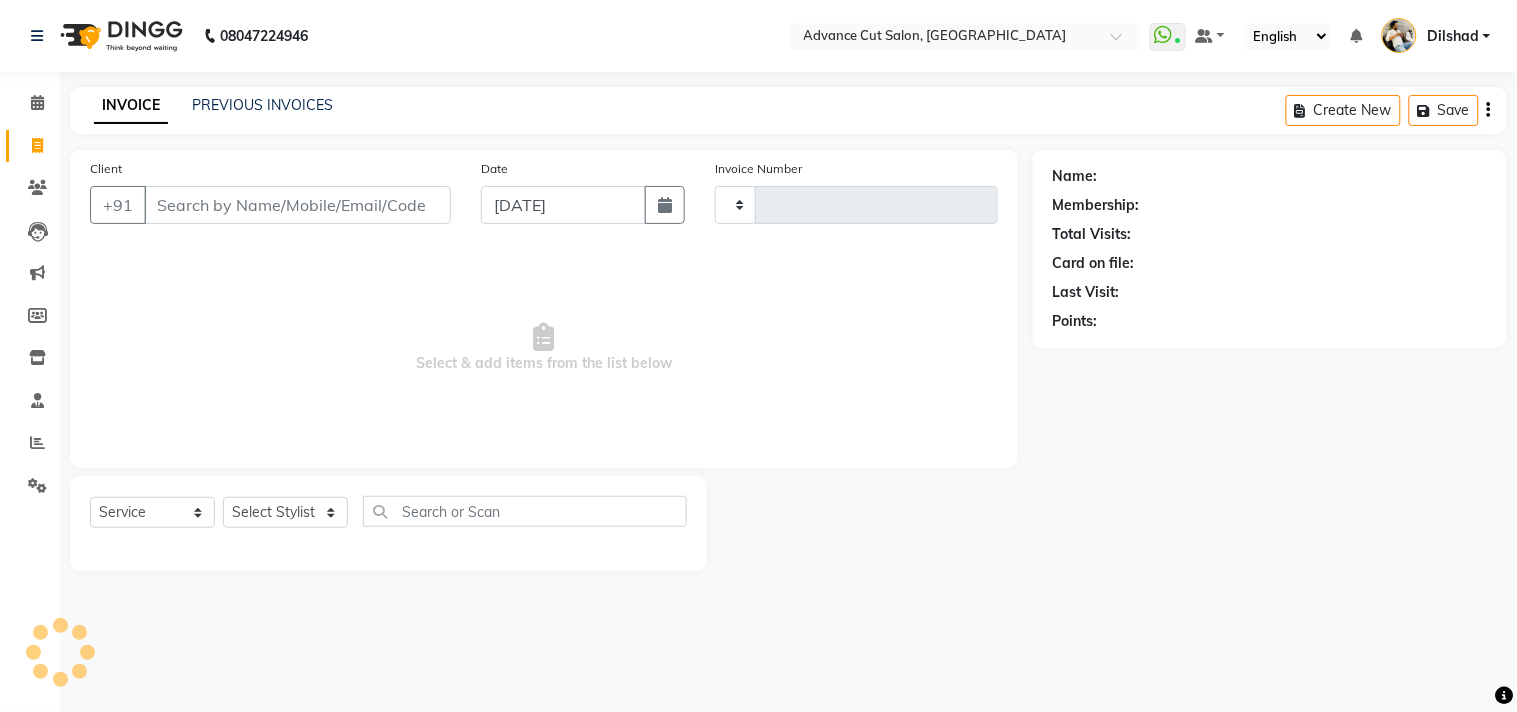 click on "Select & add items from the list below" at bounding box center (544, 348) 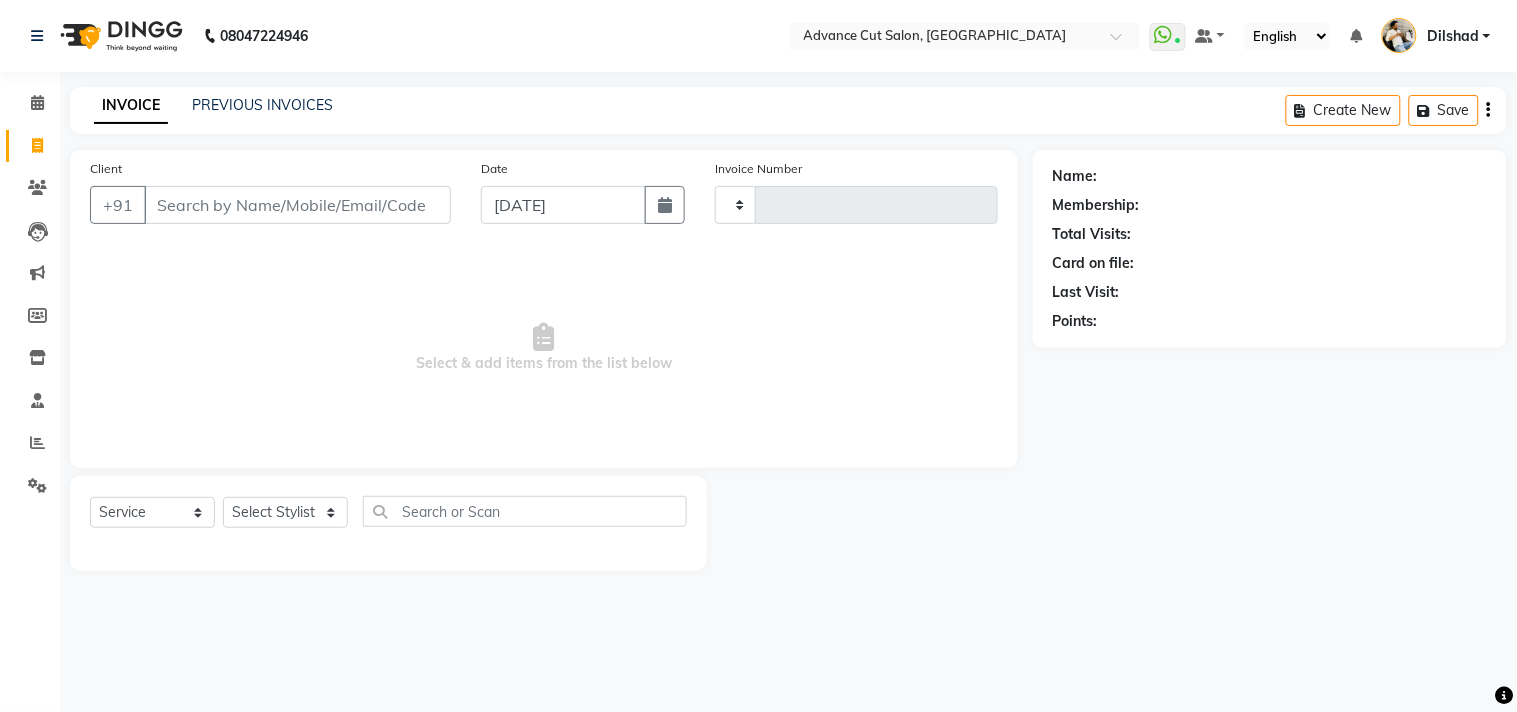 click on "Select  Service  Product  Membership  Package Voucher Prepaid Gift Card  Select Stylist" 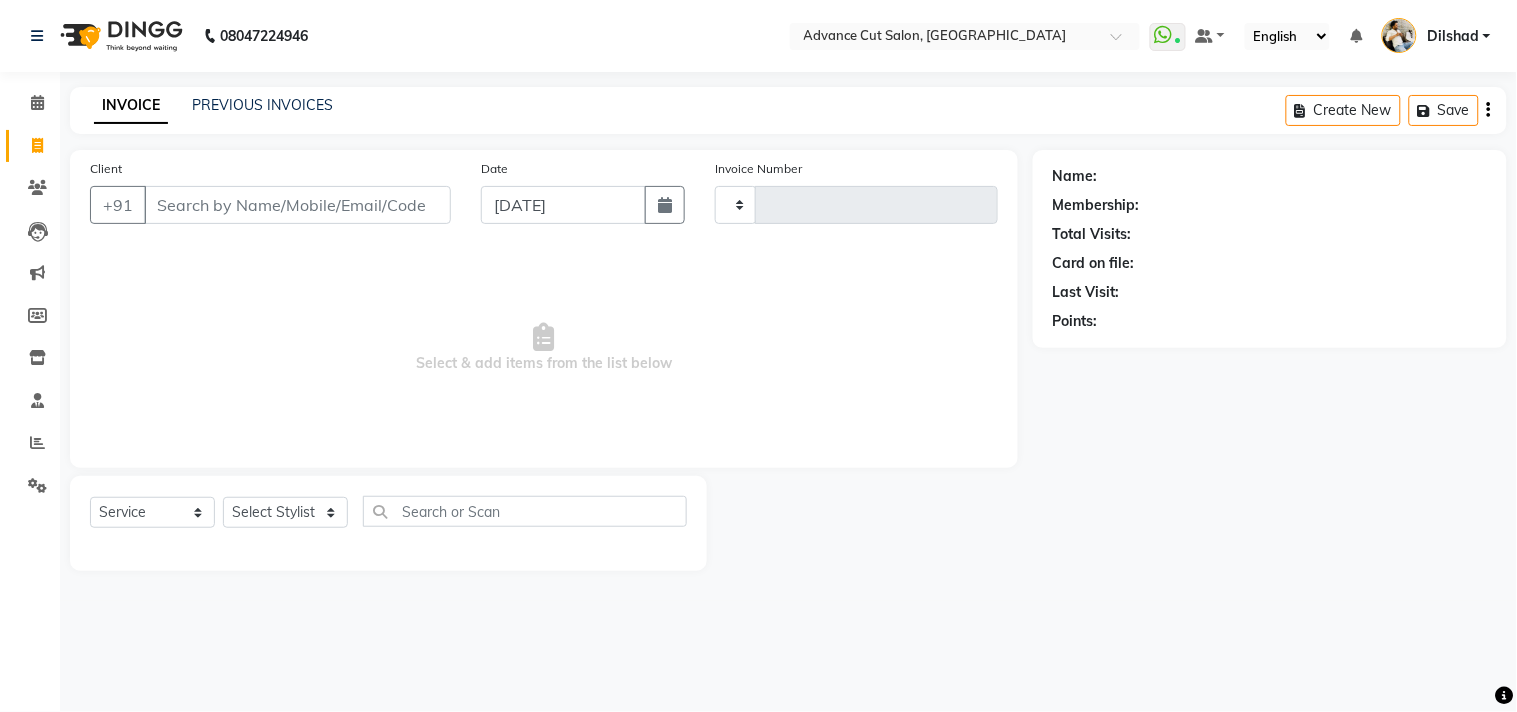 click on "Select  Service  Product  Membership  Package Voucher Prepaid Gift Card  Select Stylist" 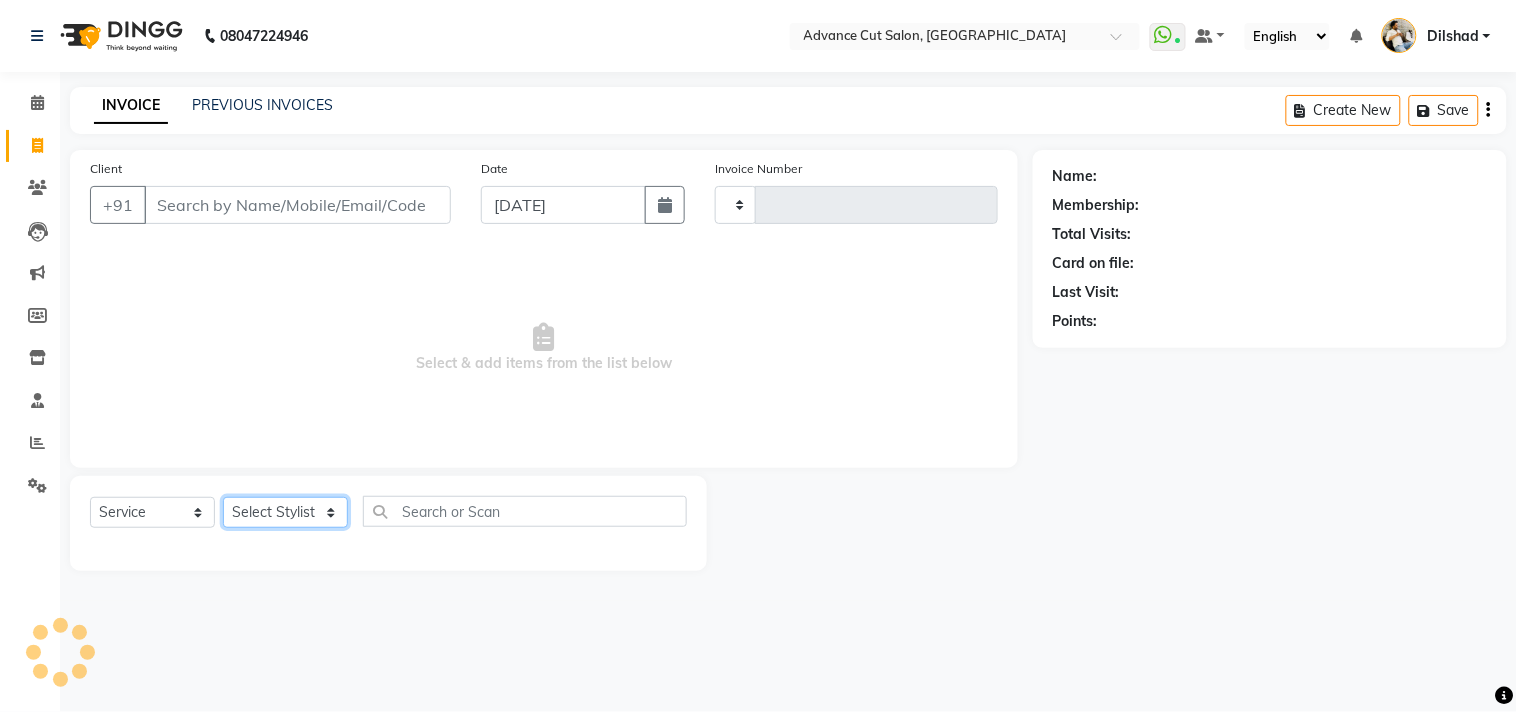 click on "Select Stylist" 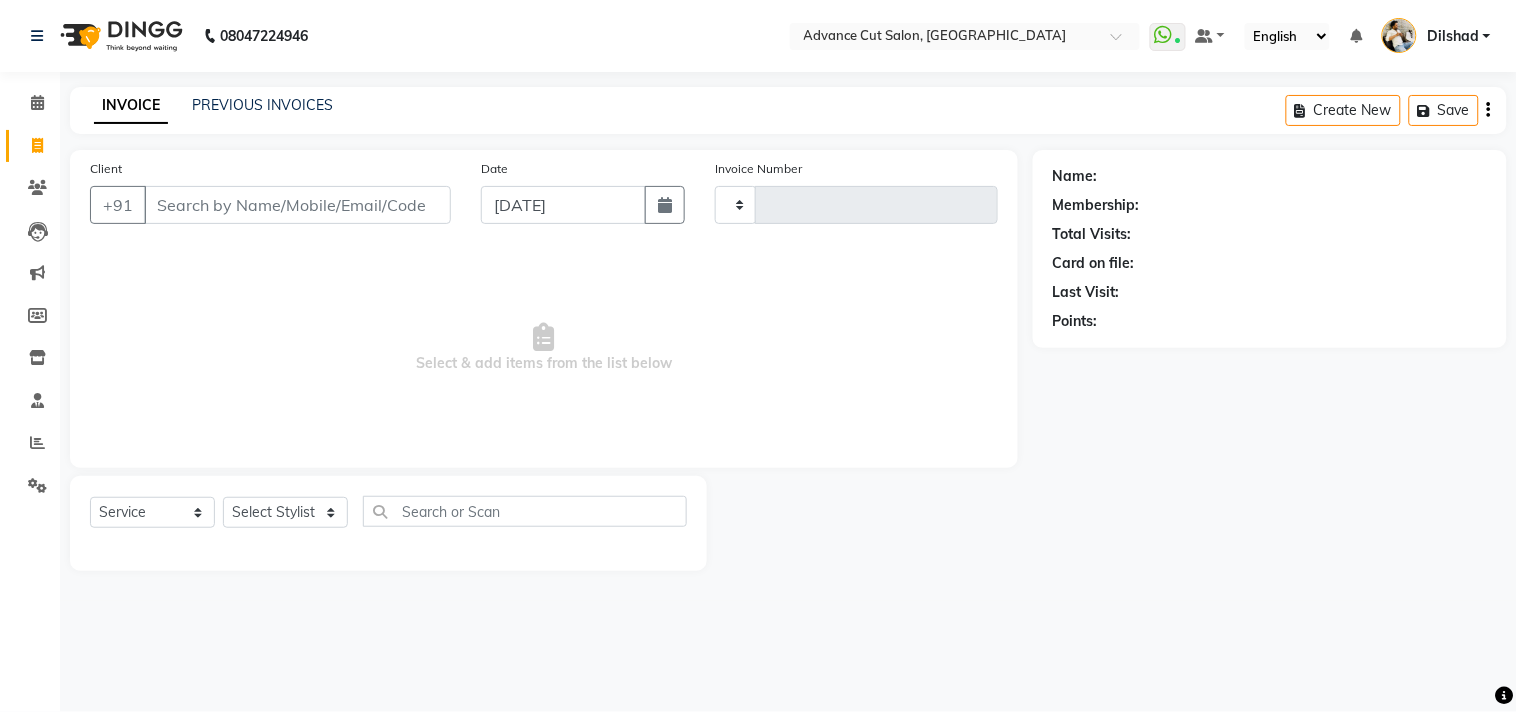 click on "Select & add items from the list below" at bounding box center (544, 348) 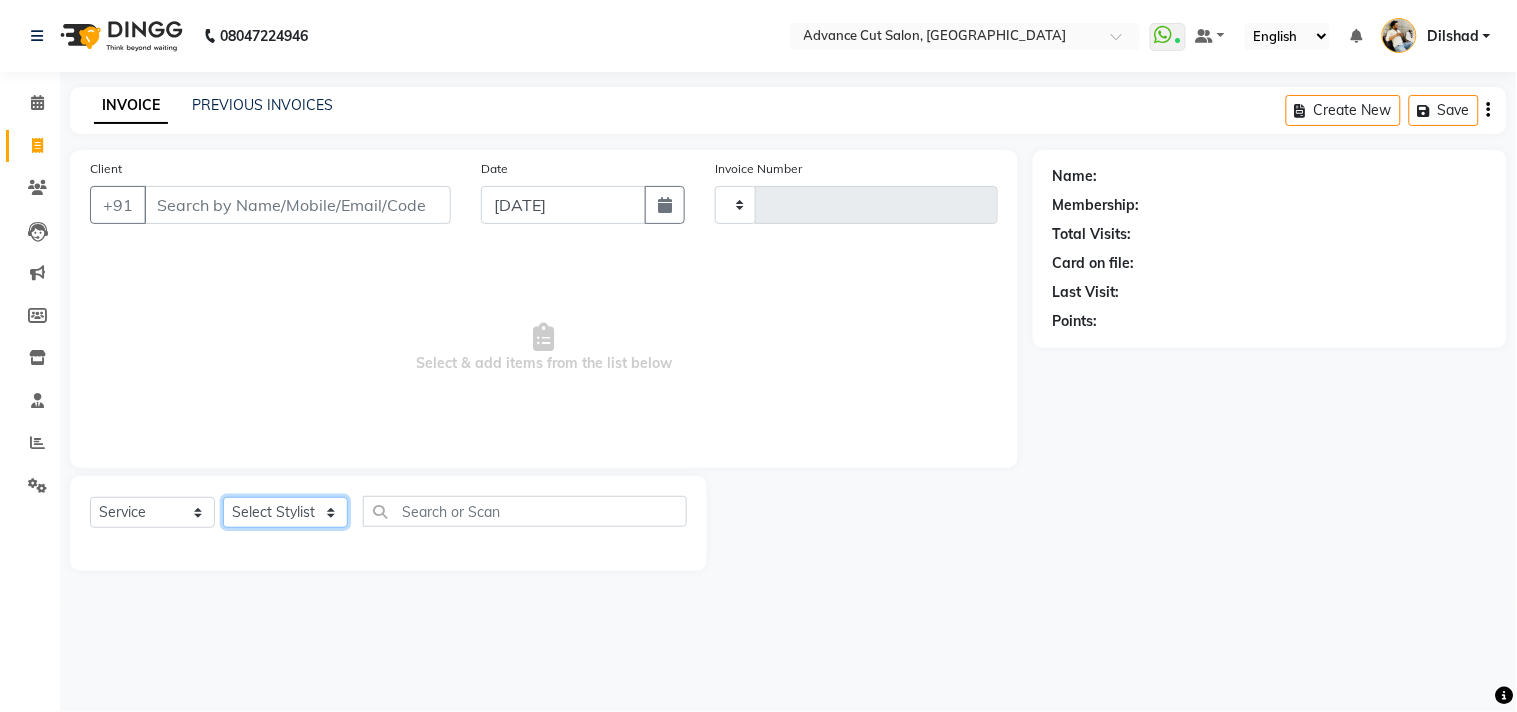 click on "Select Stylist" 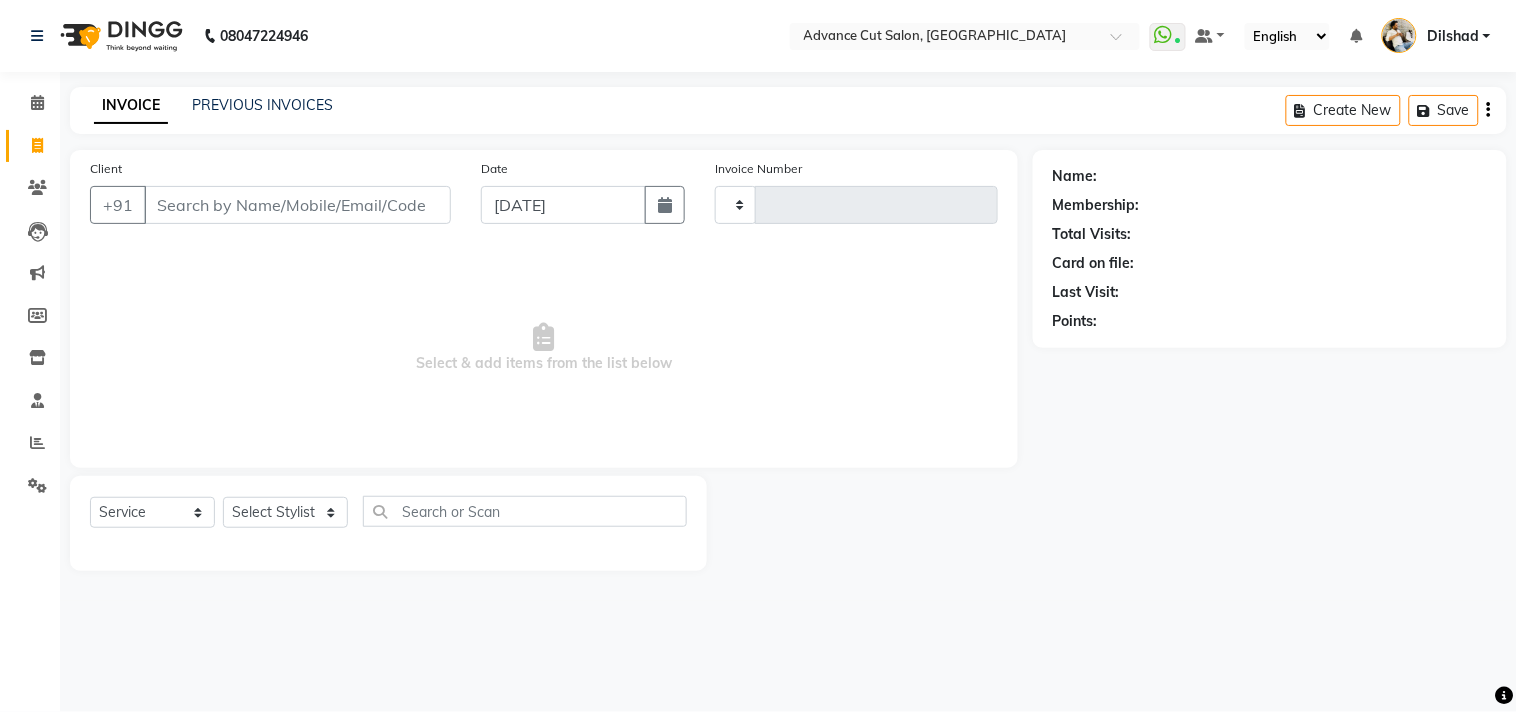 click on "Select & add items from the list below" at bounding box center [544, 348] 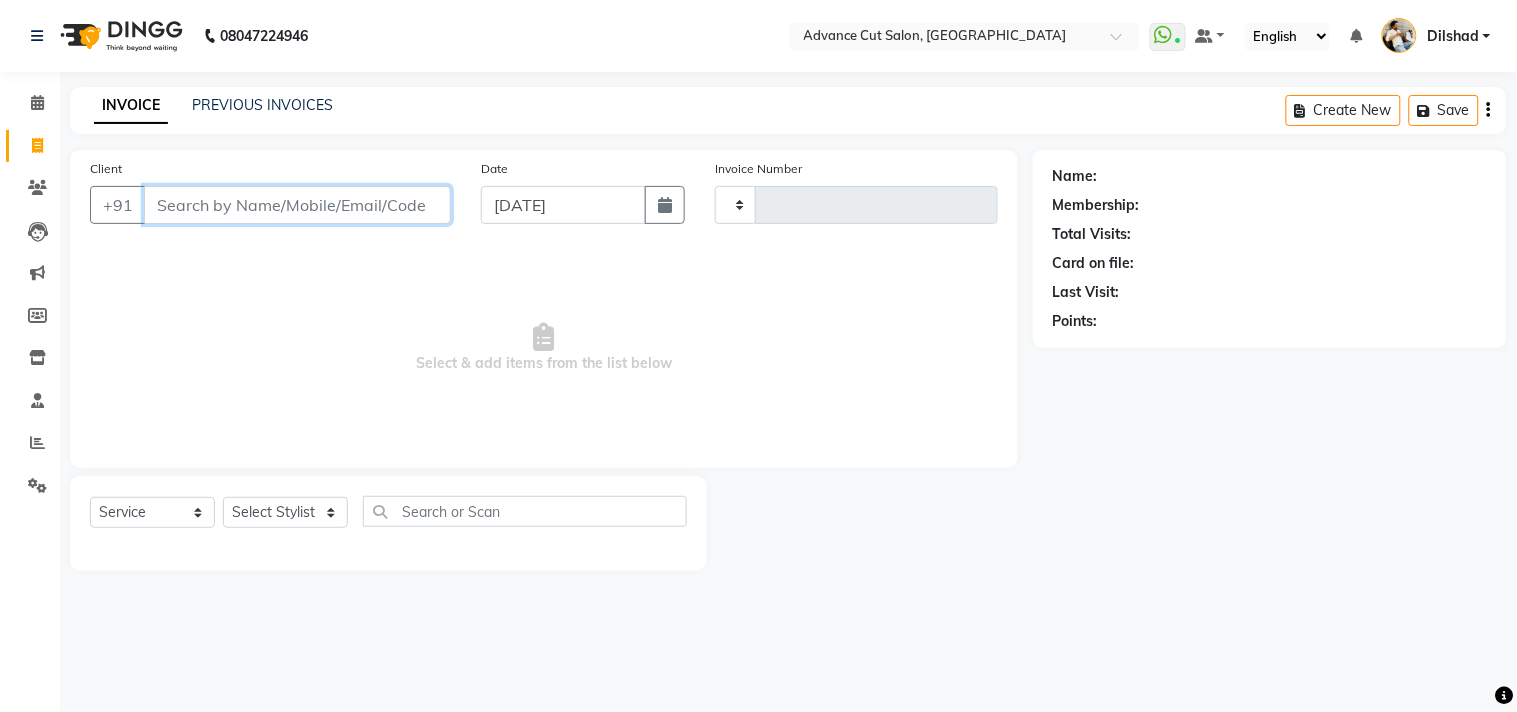 click on "Client" at bounding box center [297, 205] 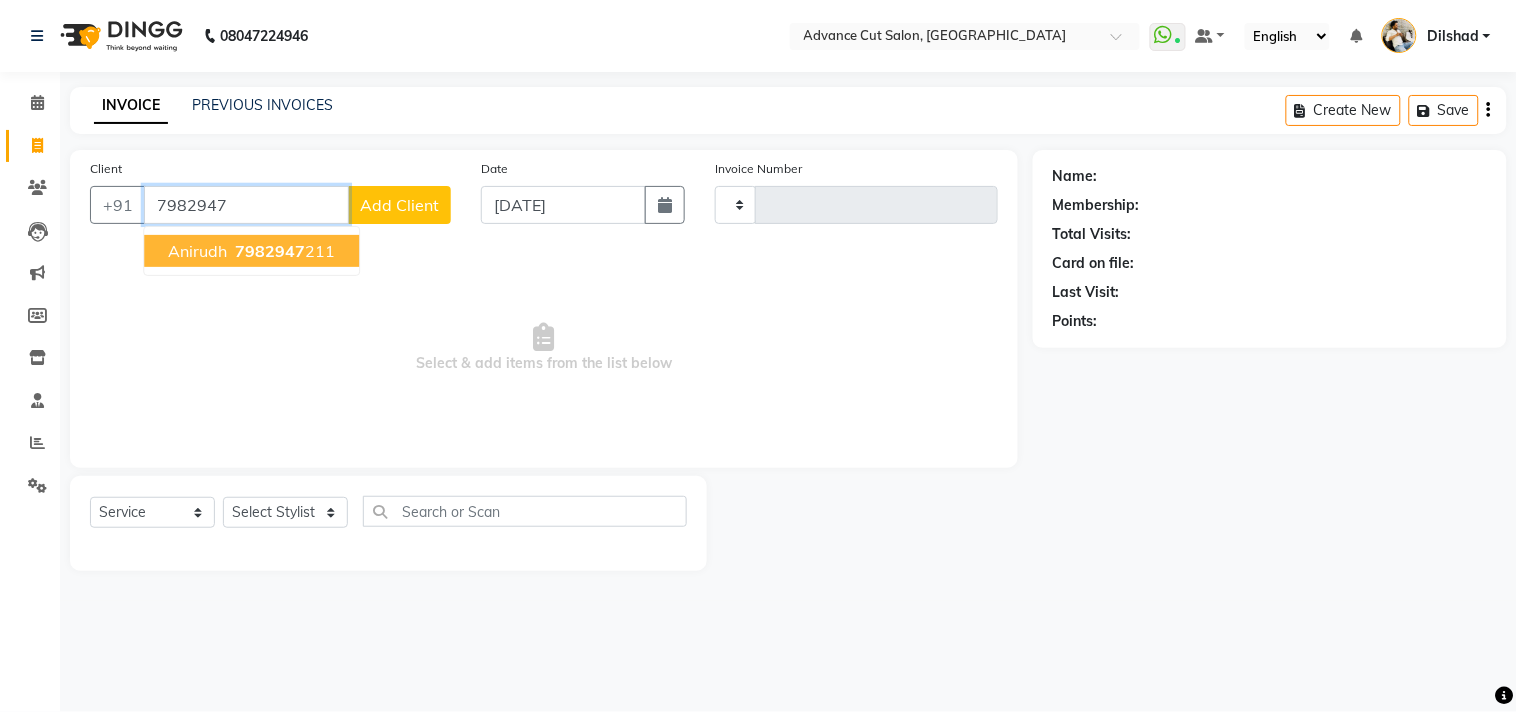 click on "Anirudh" at bounding box center [197, 251] 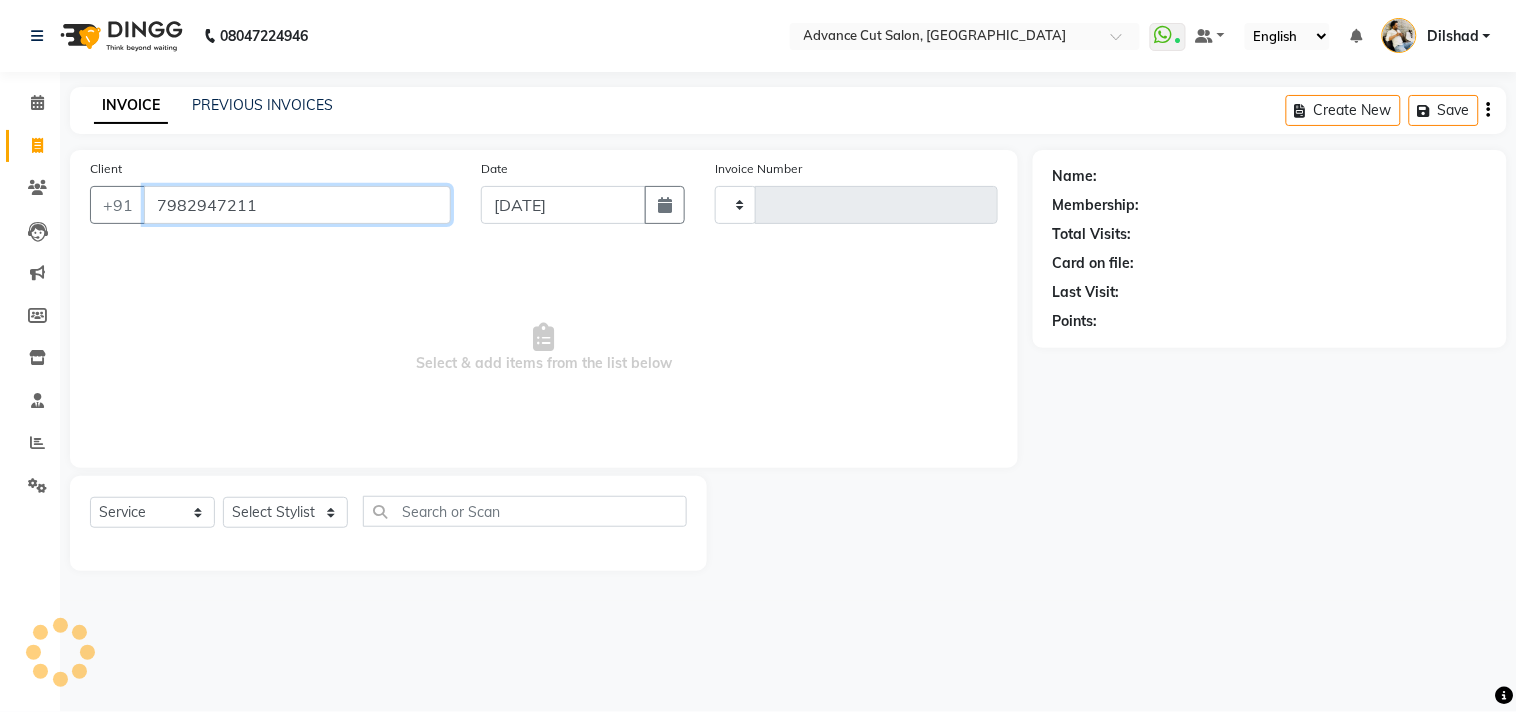 type on "7982947211" 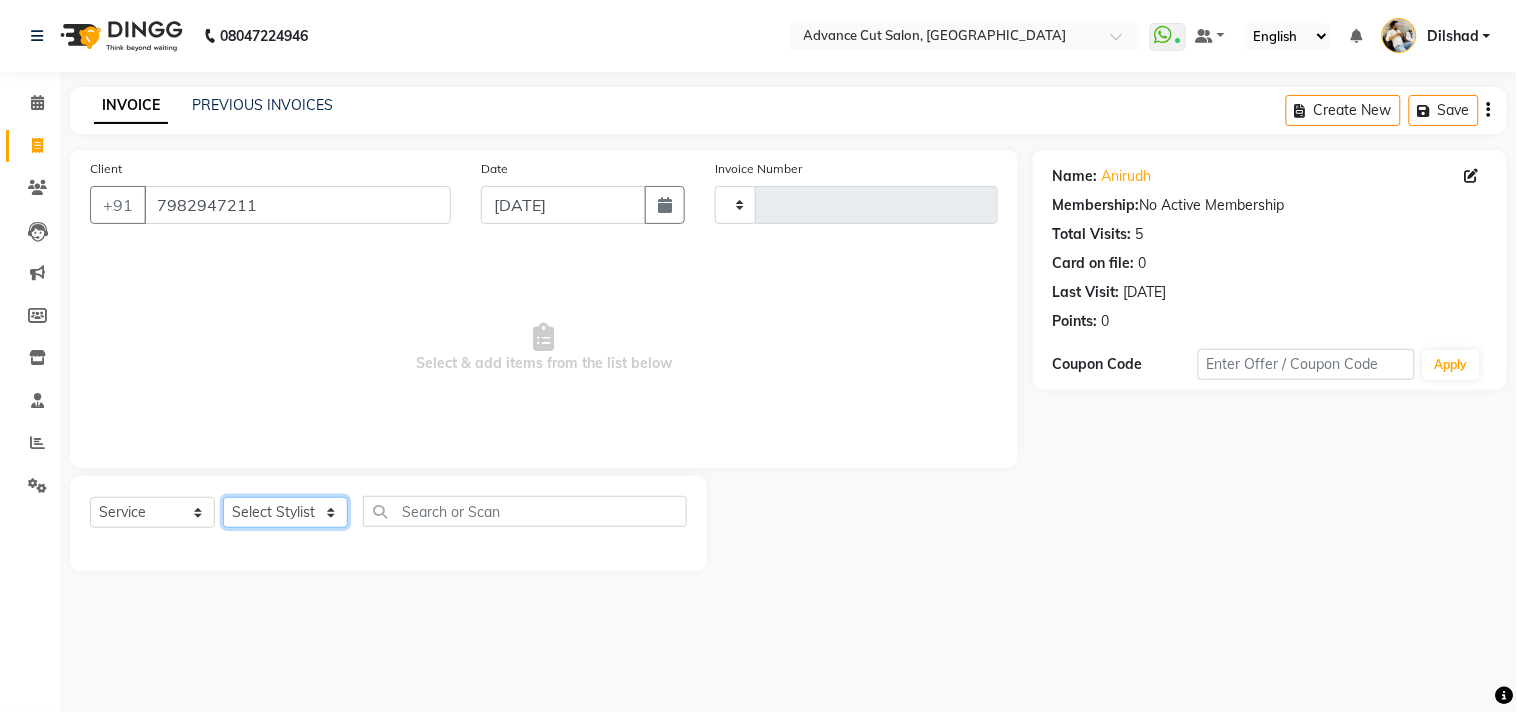 click on "Select Stylist" 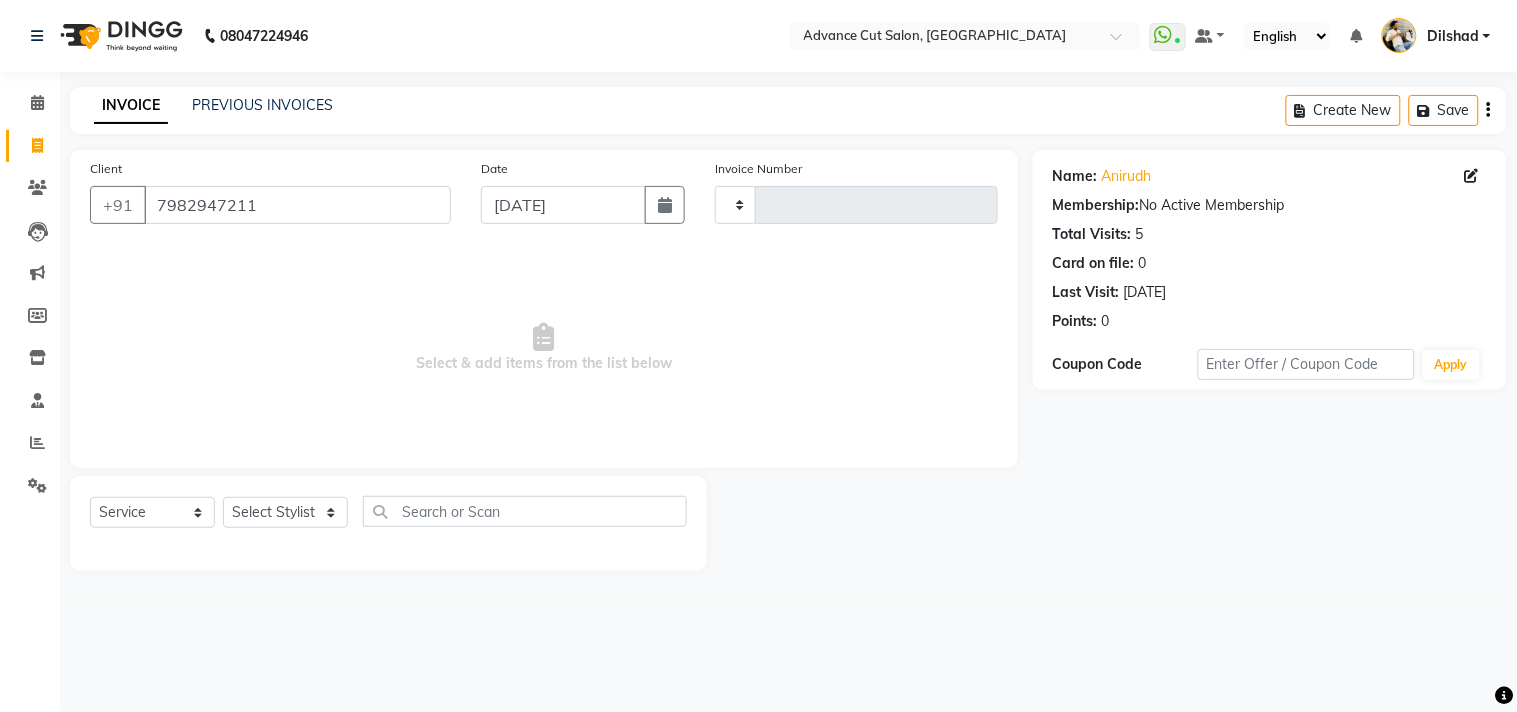 click on "Client +91 7982947211 Date 11-07-2025 Invoice Number  Select & add items from the list below" 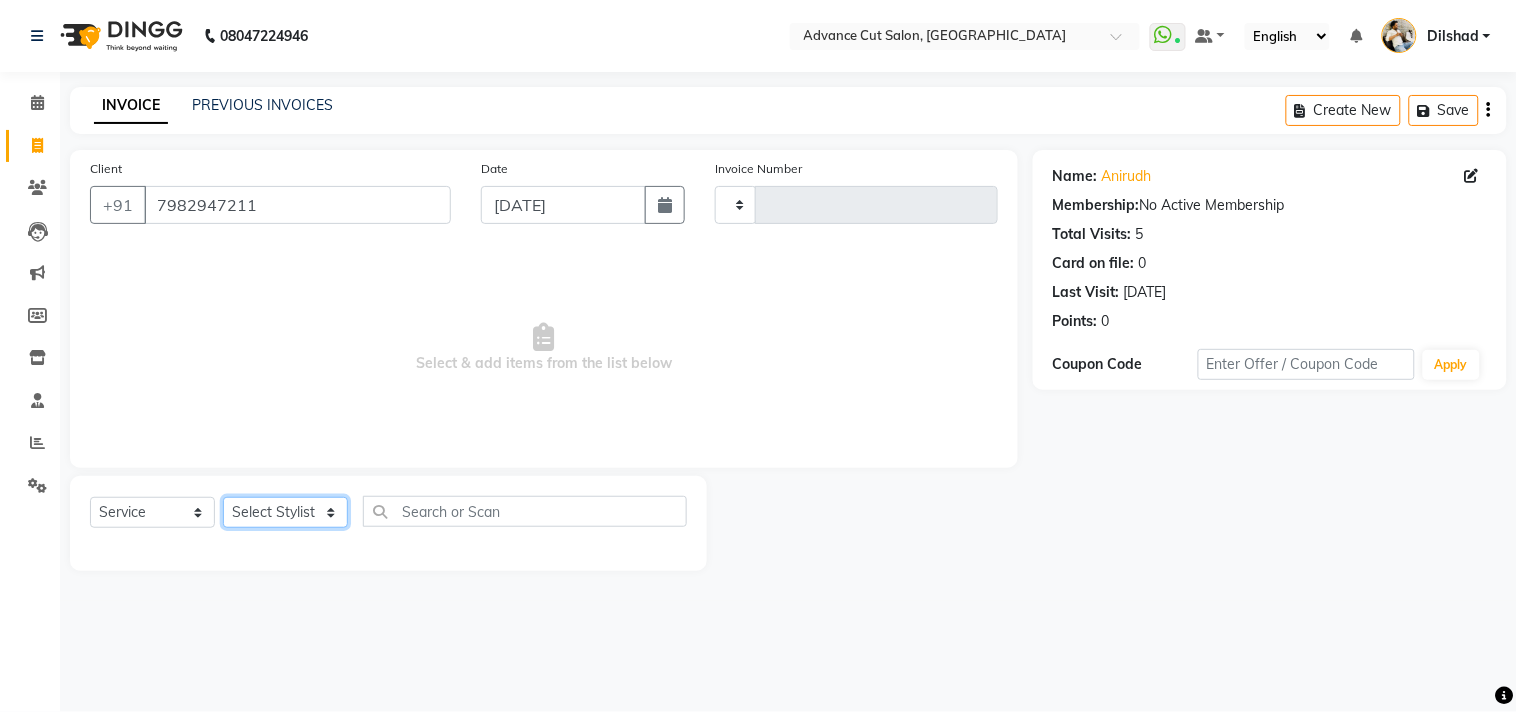 click on "Select Stylist" 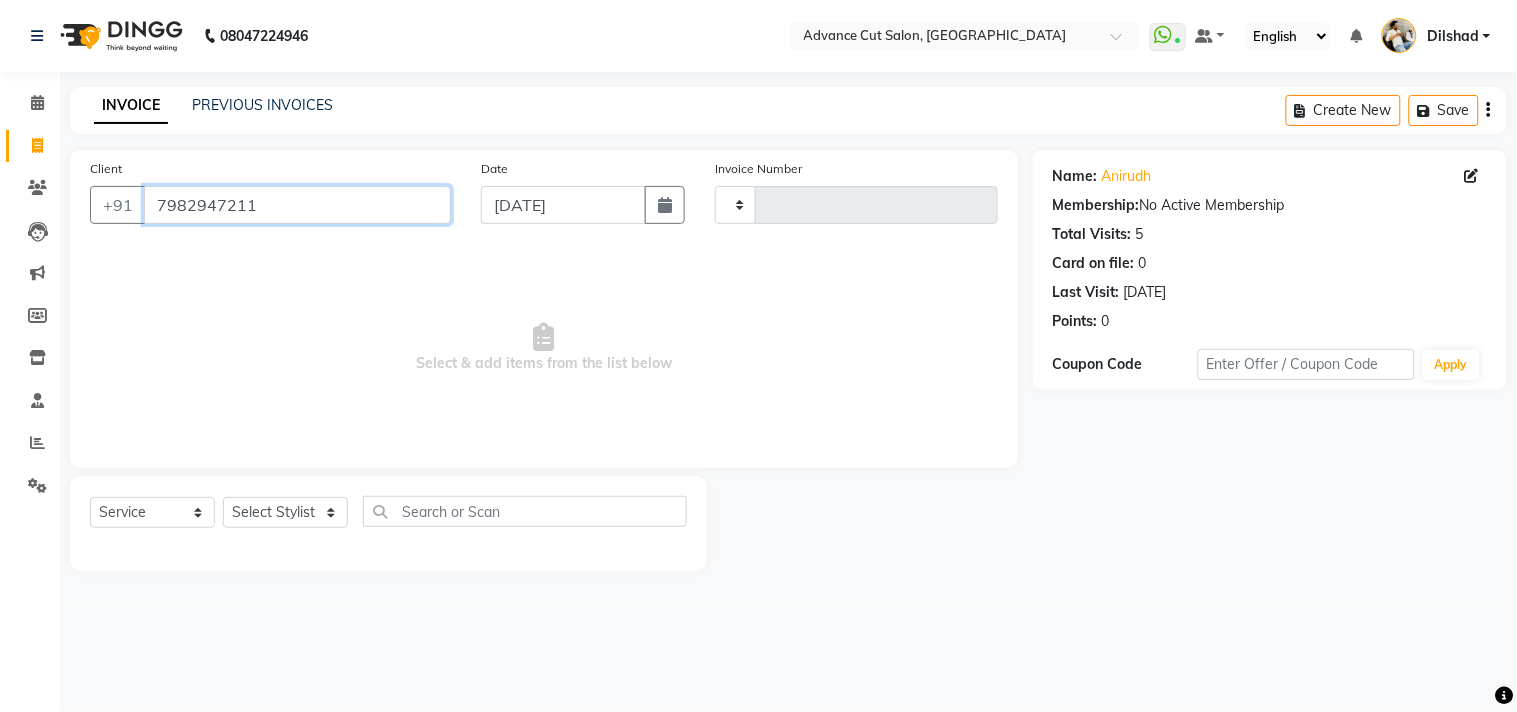 drag, startPoint x: 147, startPoint y: 207, endPoint x: 394, endPoint y: 222, distance: 247.45505 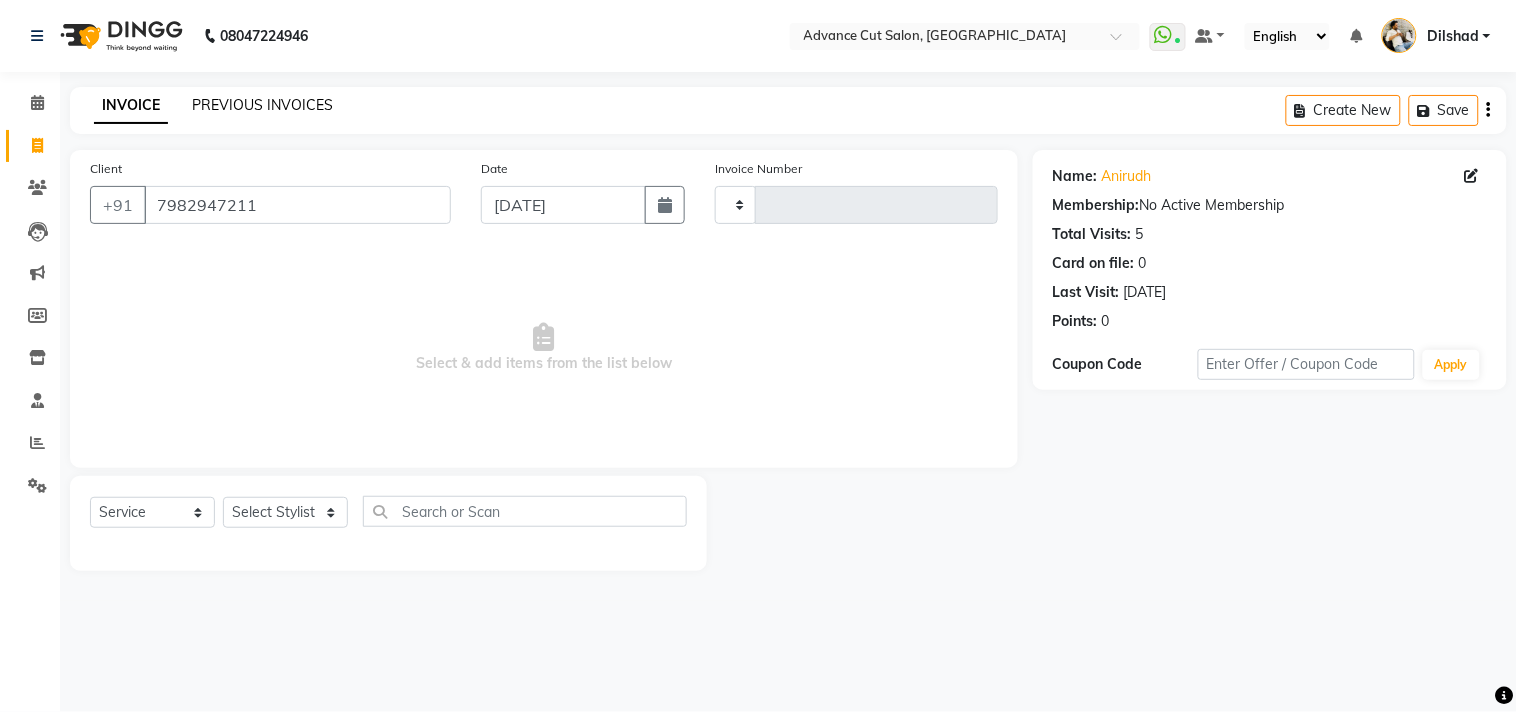 click on "PREVIOUS INVOICES" 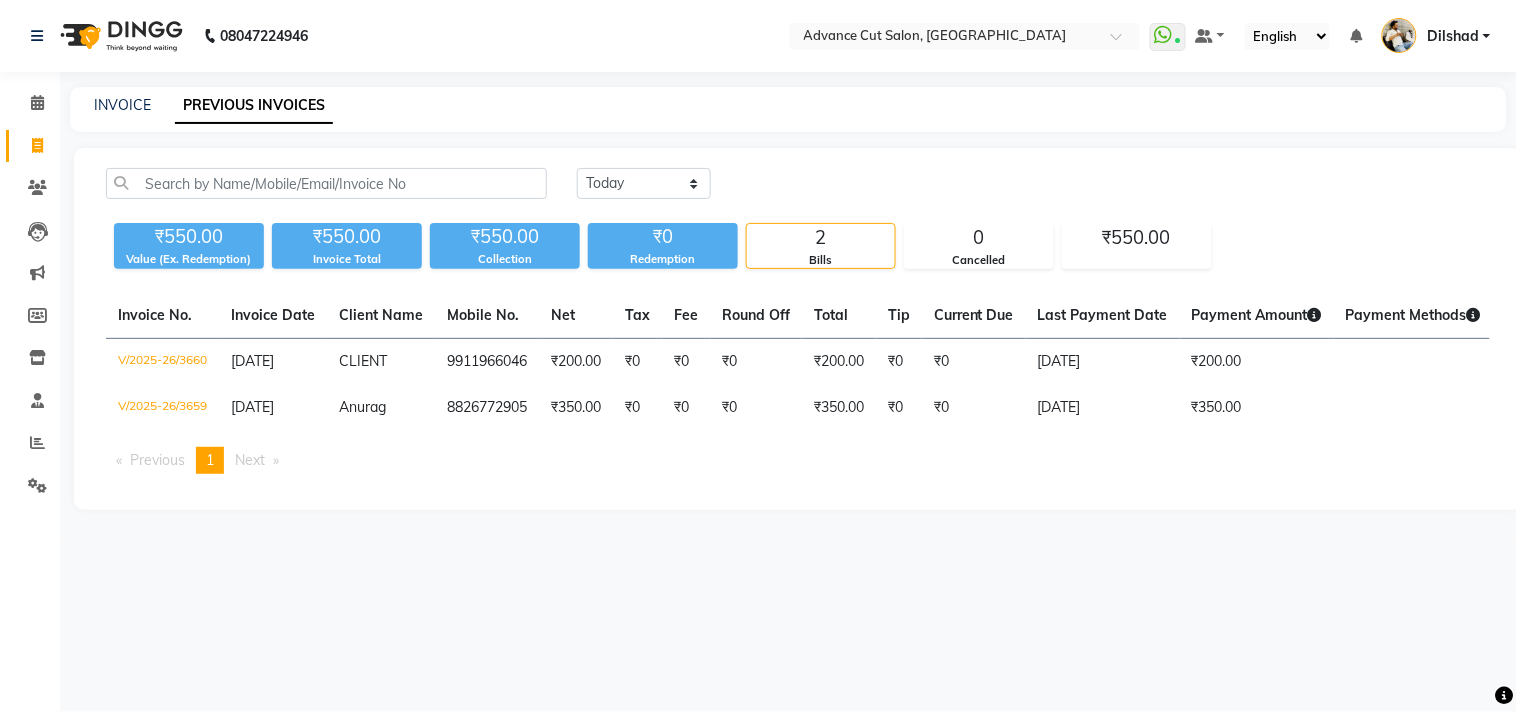 click on "INVOICE" 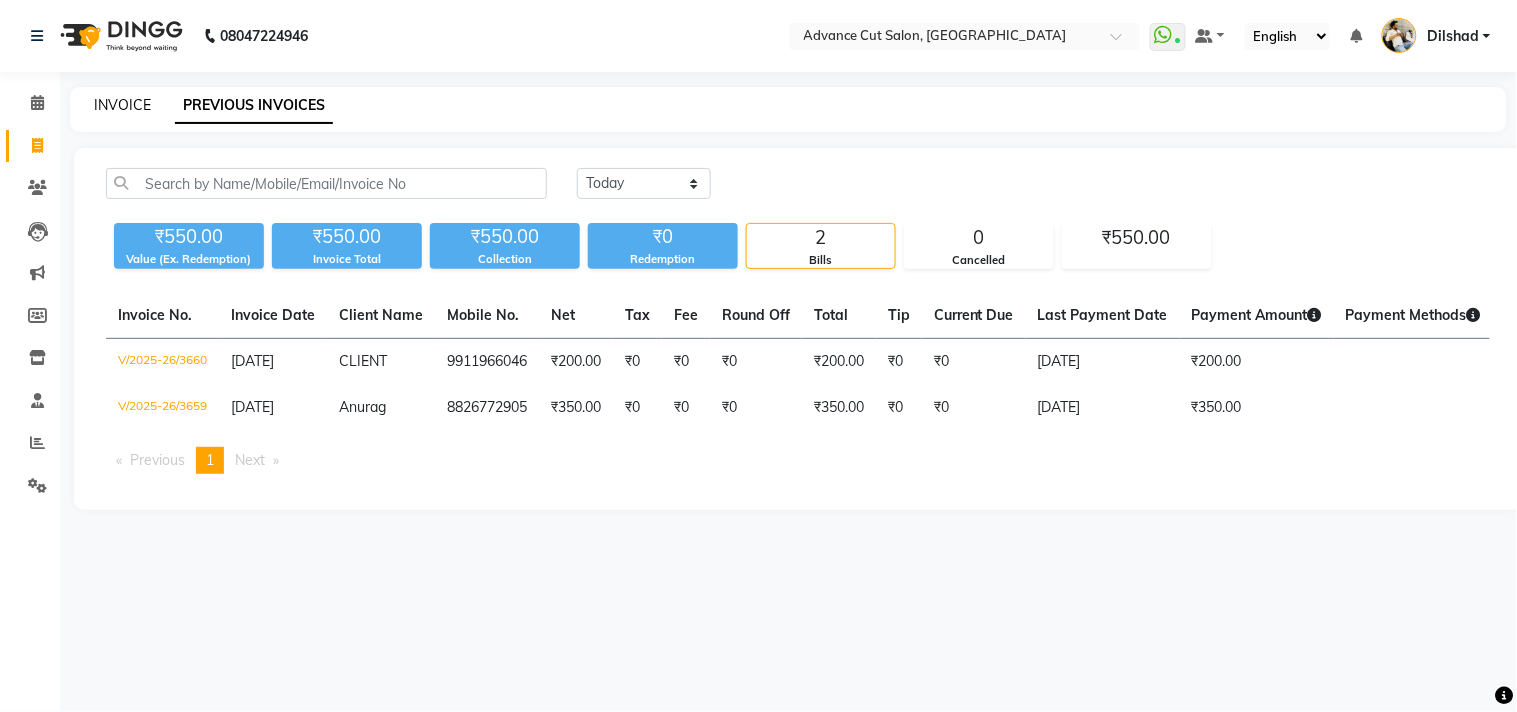 click on "INVOICE" 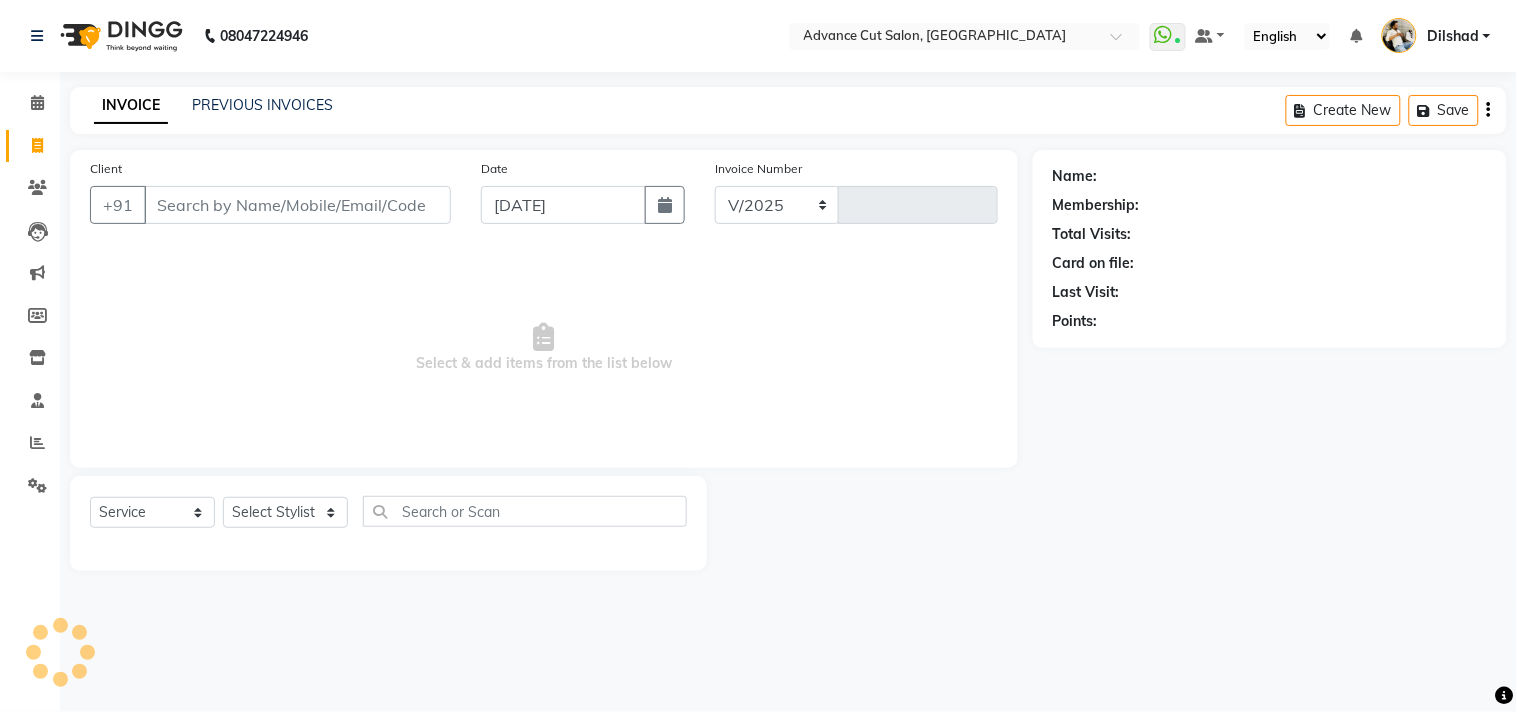 select on "922" 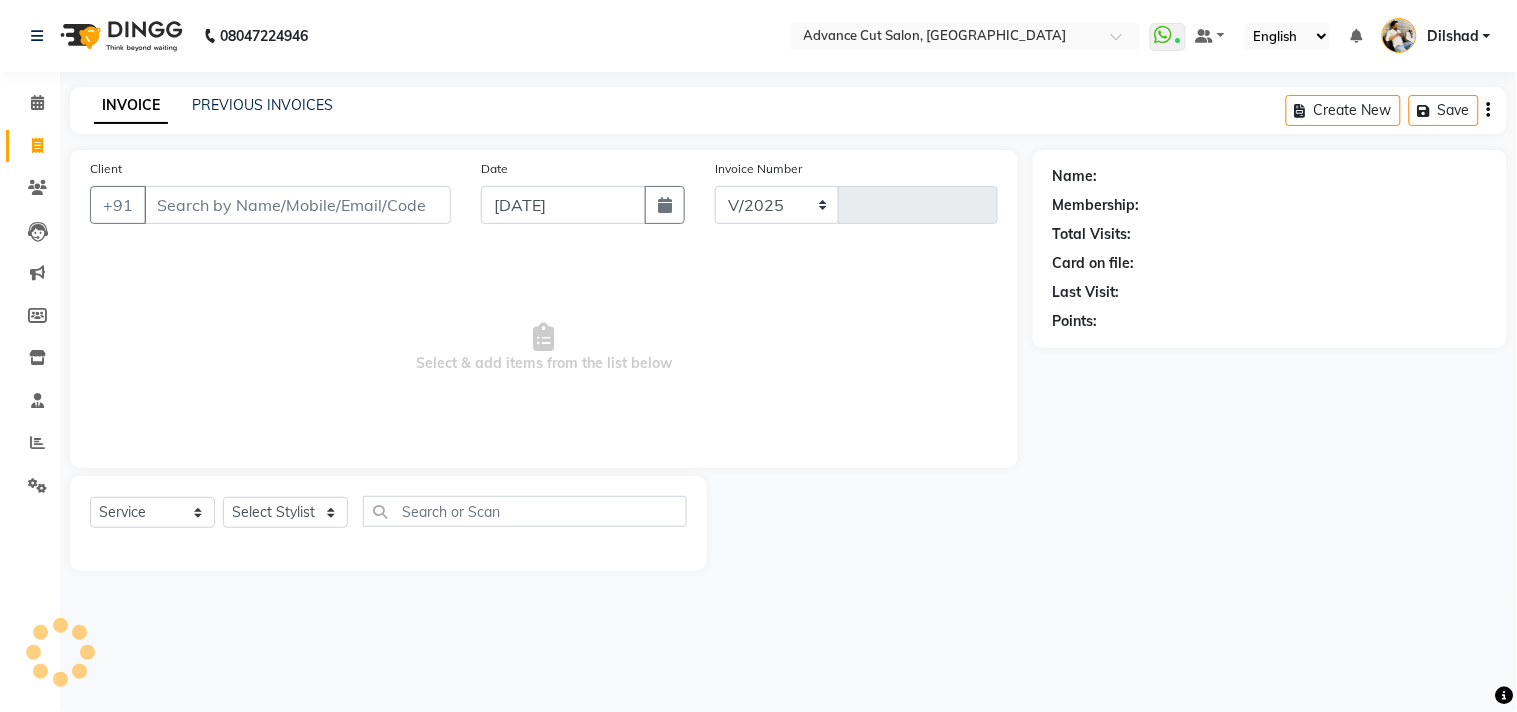 type on "3661" 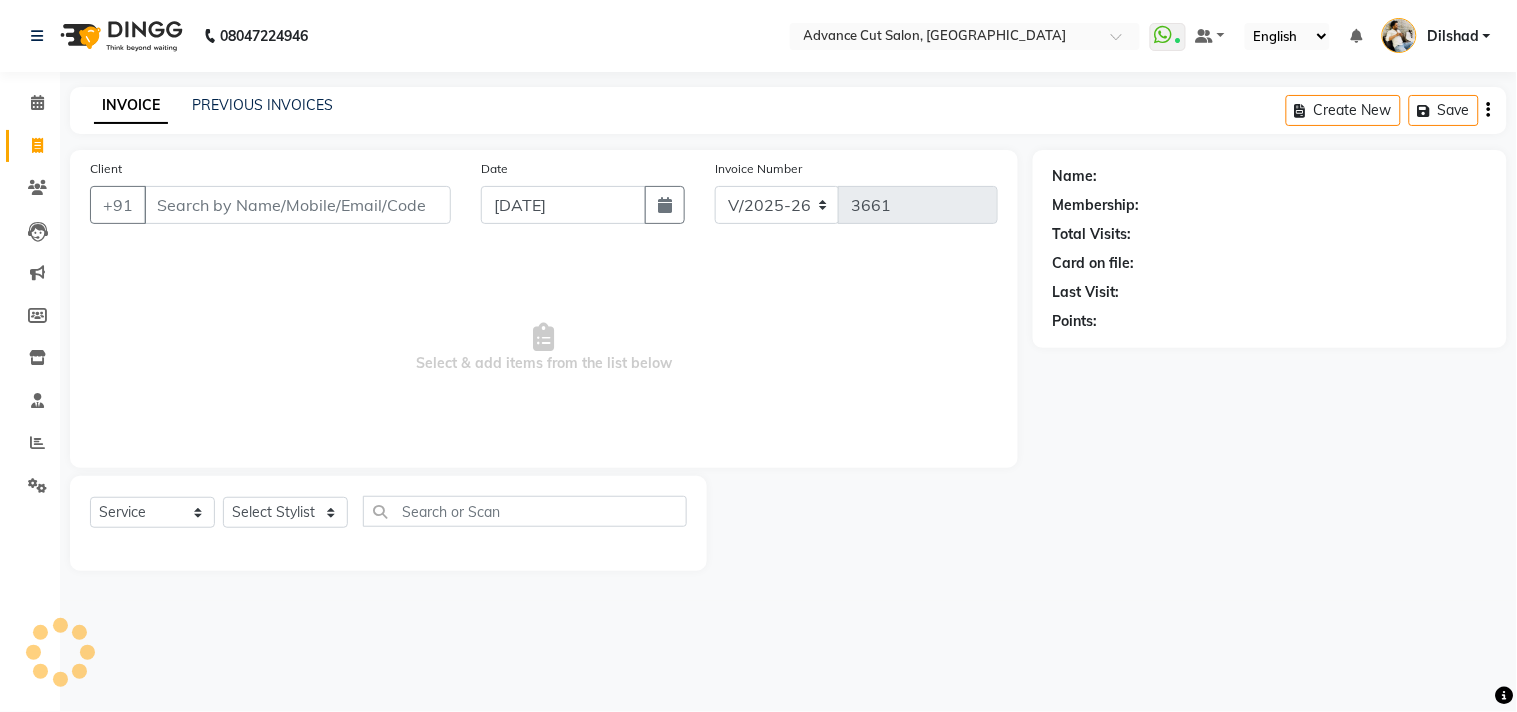 click on "Client" at bounding box center [297, 205] 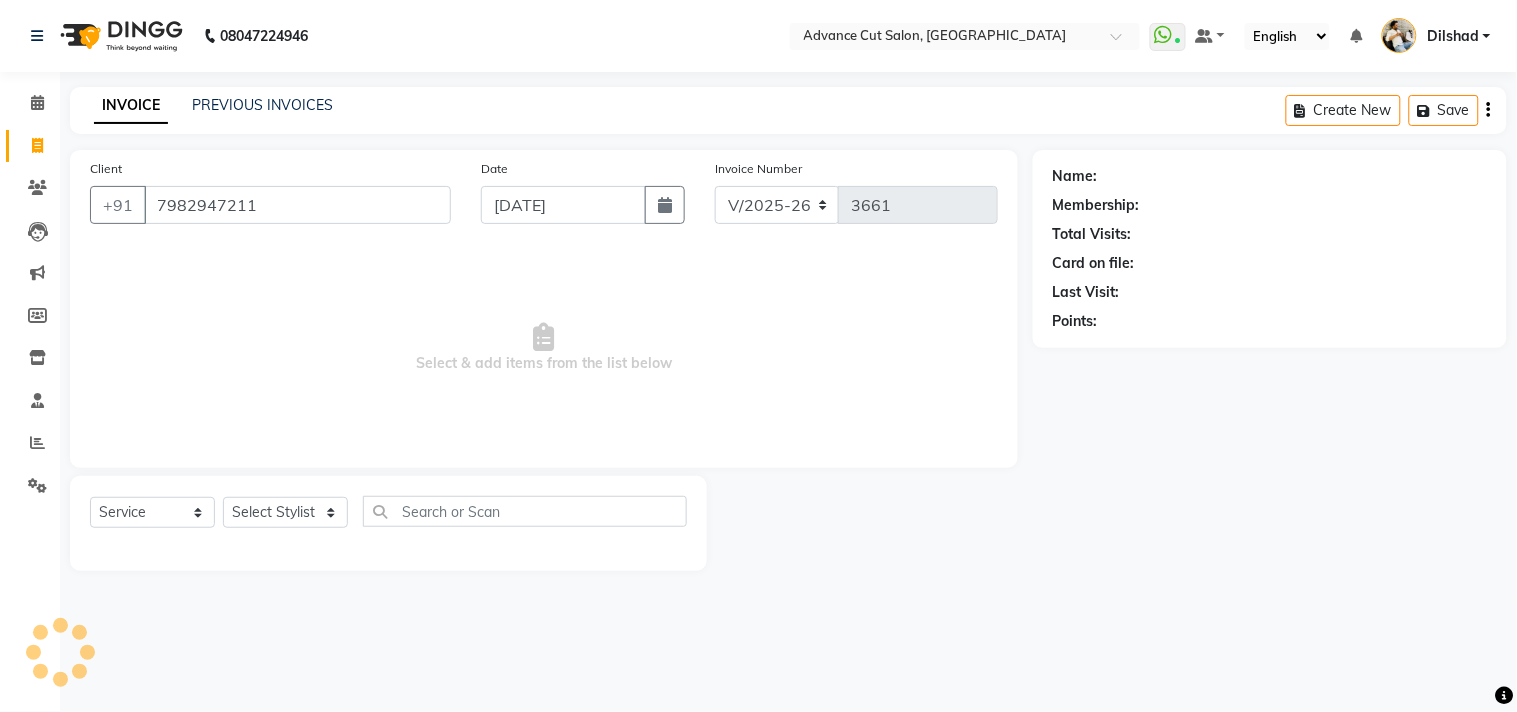 type on "7982947211" 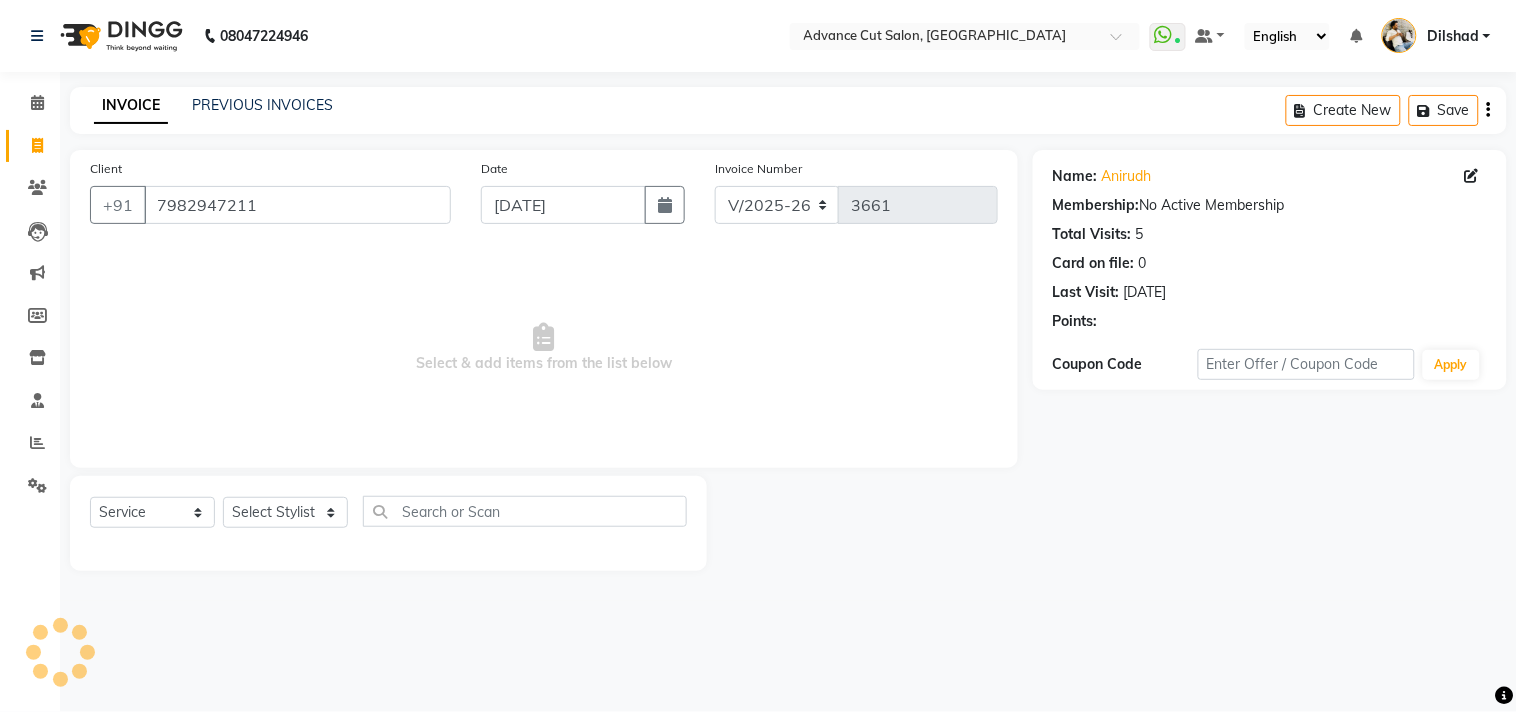 click on "Select  Service  Product  Membership  Package Voucher Prepaid Gift Card  Select Stylist Abrar Alam Avinash Dilshad Lallan Meenu Nabeel Nafeesh Ahmad Naved O.P. Sharma  Pryag Sahil Samar Shahzad  SHWETA SINGH Zarina" 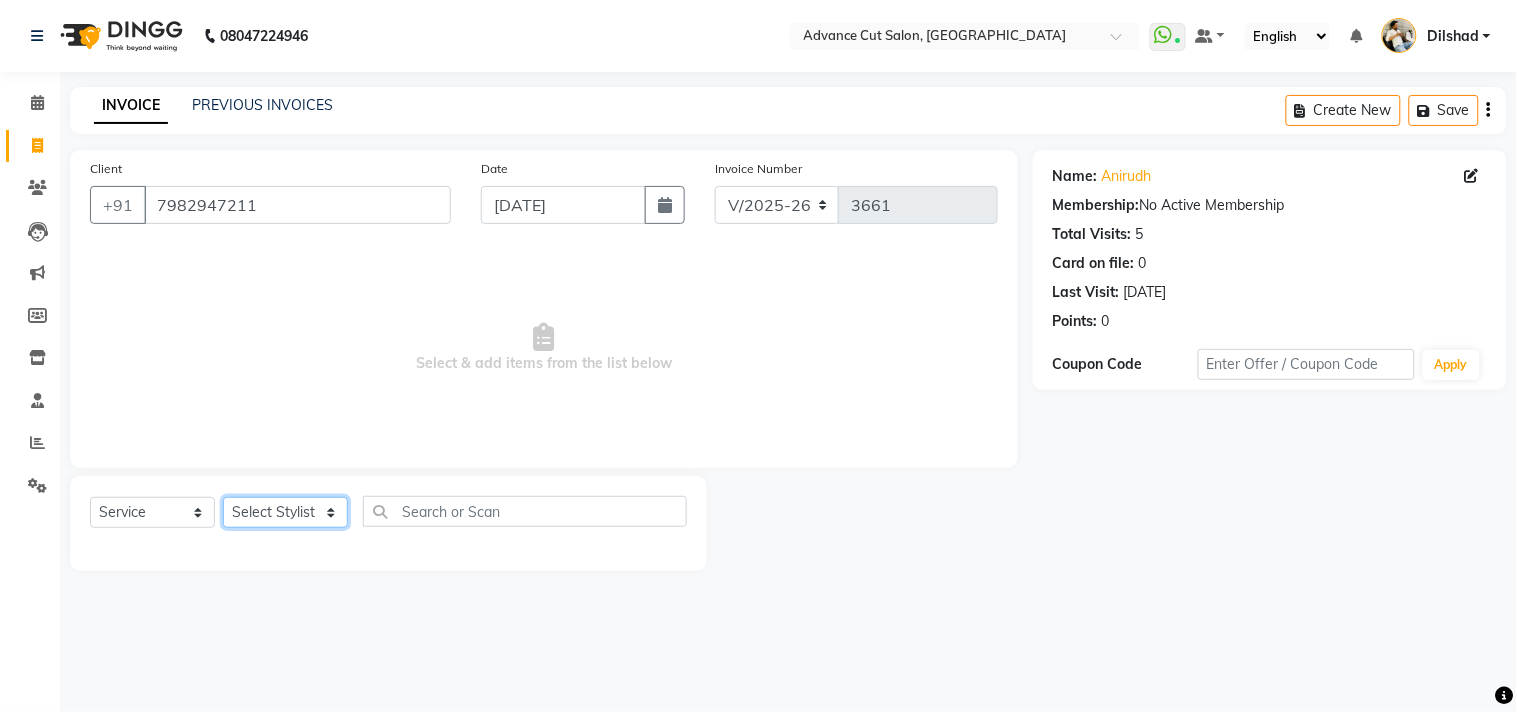 click on "Select Stylist Abrar Alam Avinash Dilshad Lallan Meenu Nabeel Nafeesh Ahmad Naved O.P. Sharma  Pryag Sahil Samar Shahzad  SHWETA SINGH Zarina" 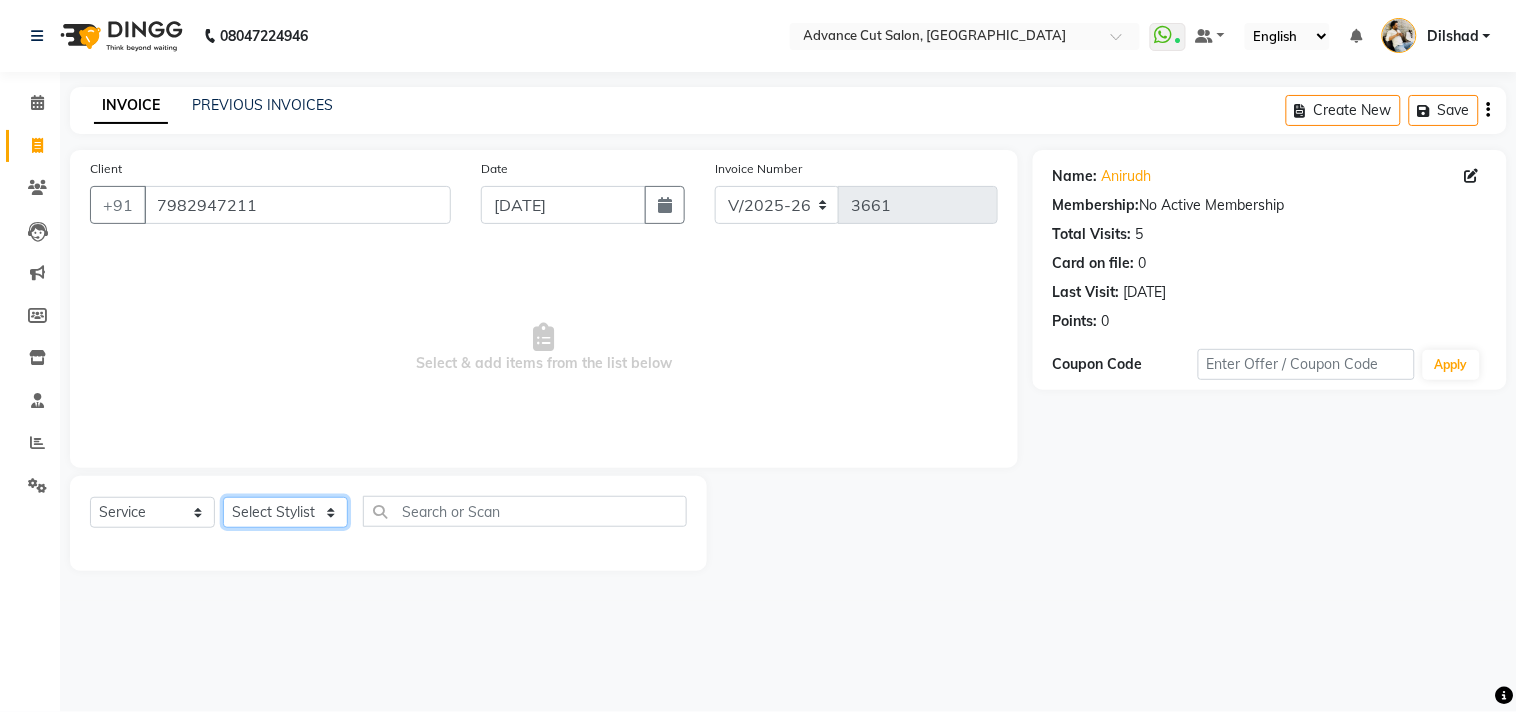 select on "15343" 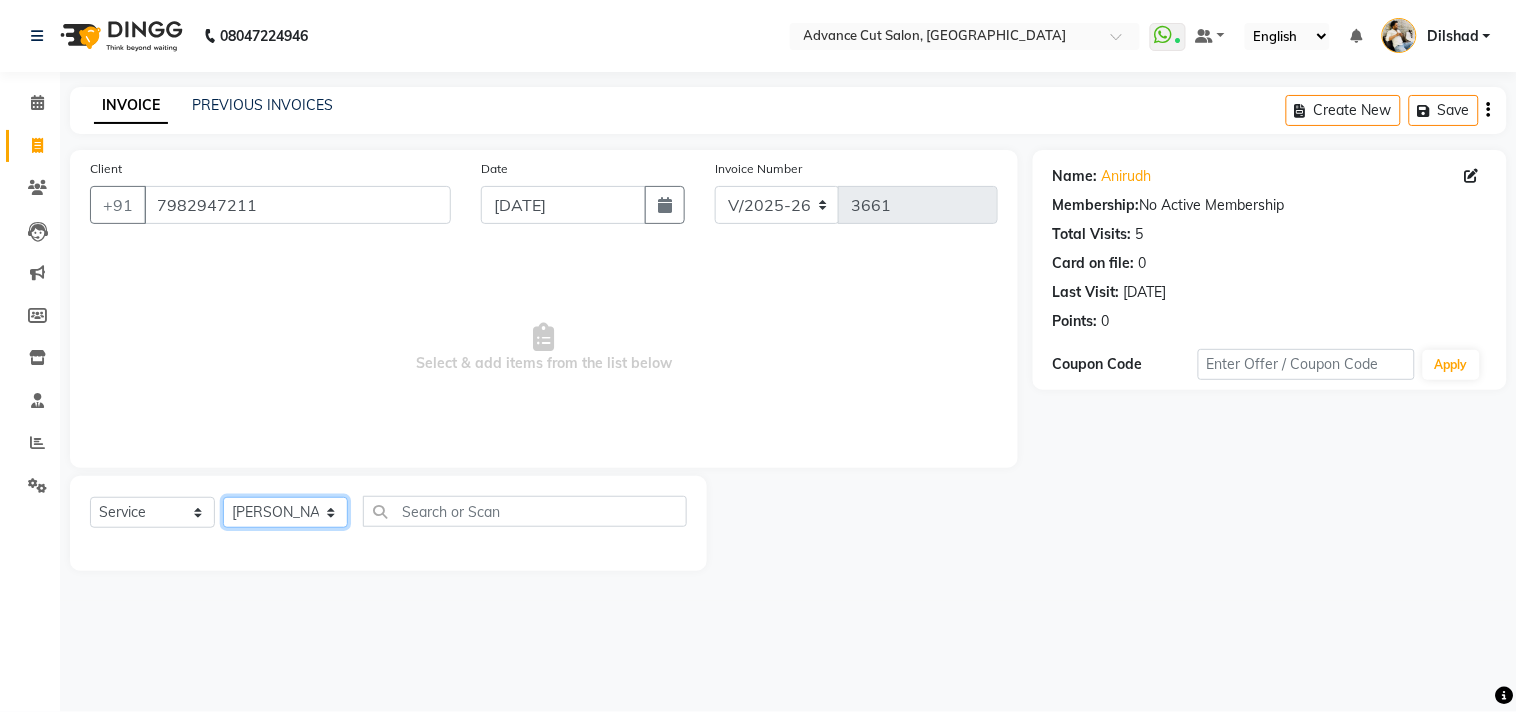 click on "Select Stylist Abrar Alam Avinash Dilshad Lallan Meenu Nabeel Nafeesh Ahmad Naved O.P. Sharma  Pryag Sahil Samar Shahzad  SHWETA SINGH Zarina" 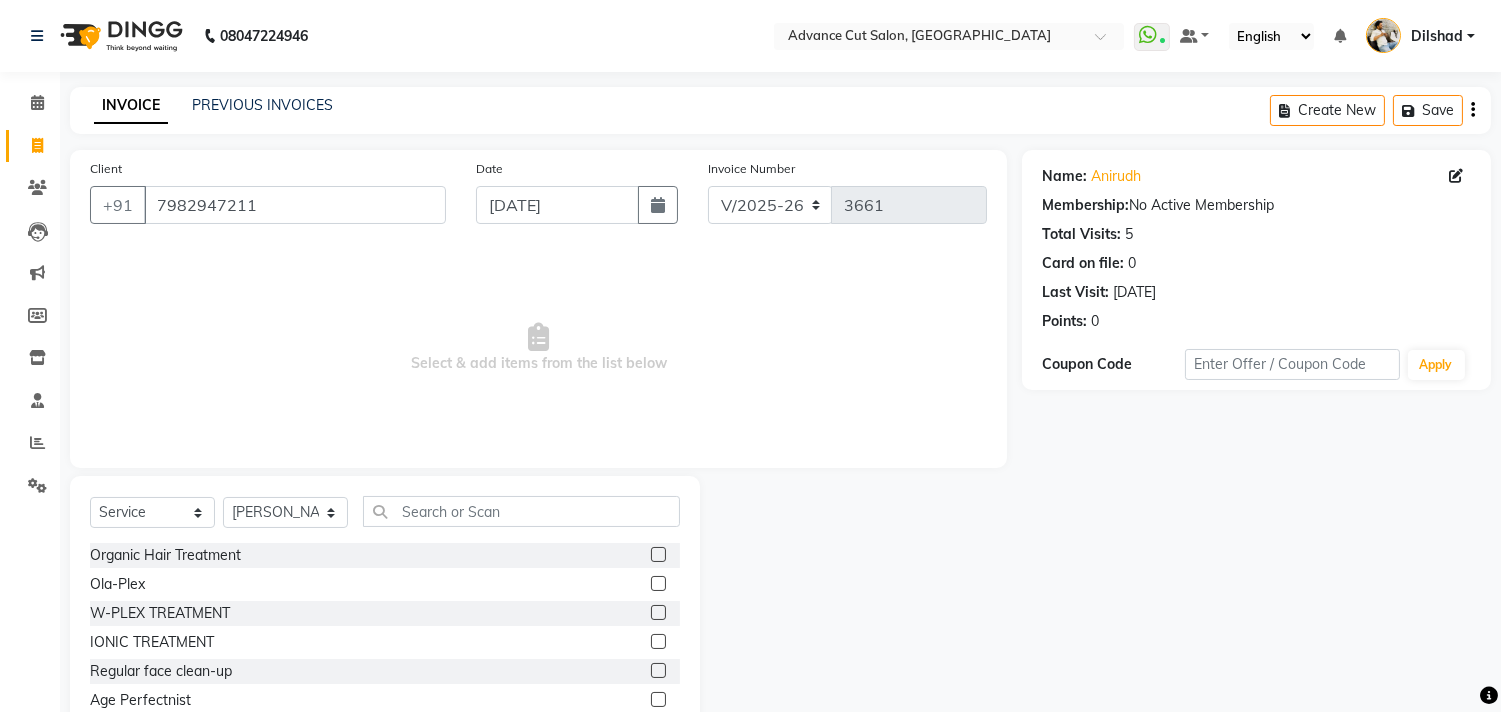 click on "Select  Service  Product  Membership  Package Voucher Prepaid Gift Card  Select Stylist Abrar Alam Avinash Dilshad Lallan Meenu Nabeel Nafeesh Ahmad Naved O.P. Sharma  Pryag Sahil Samar Shahzad  SHWETA SINGH Zarina" 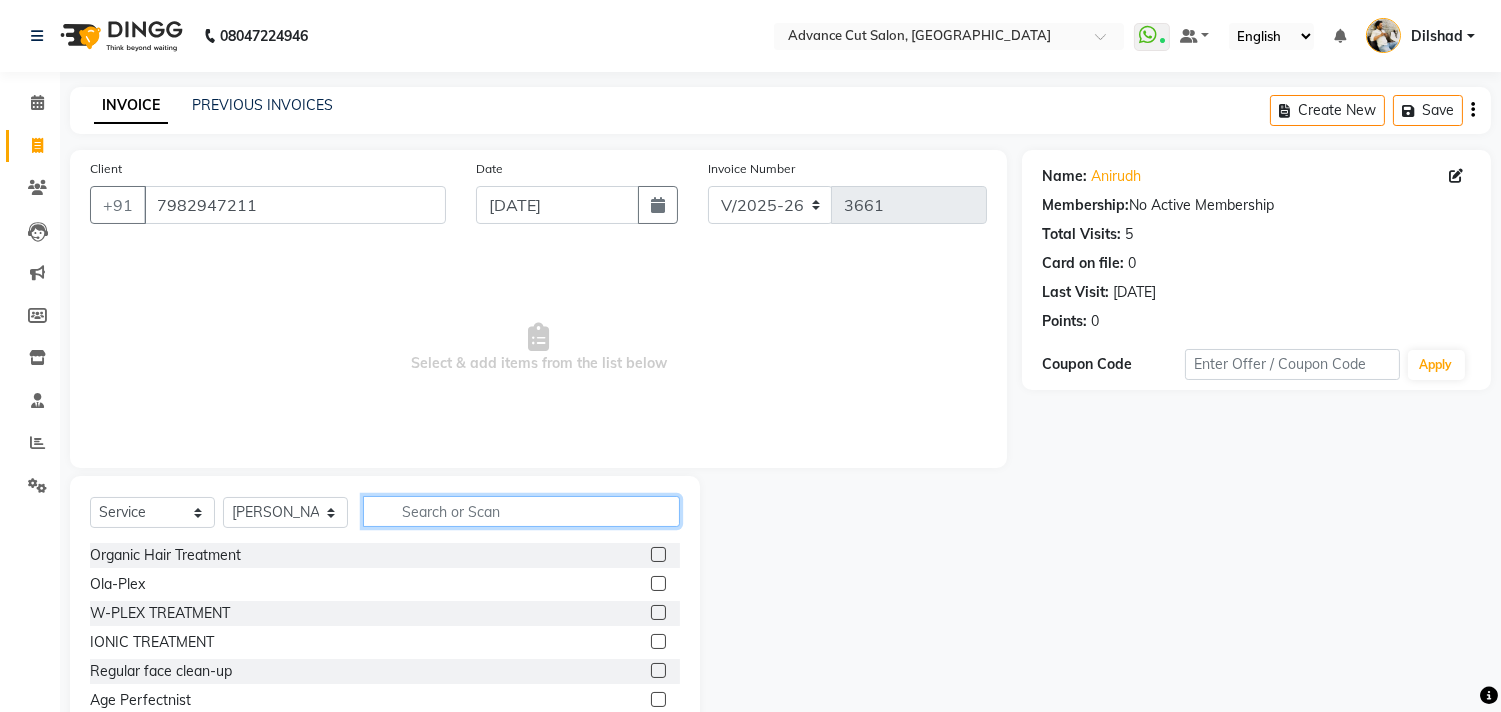 click 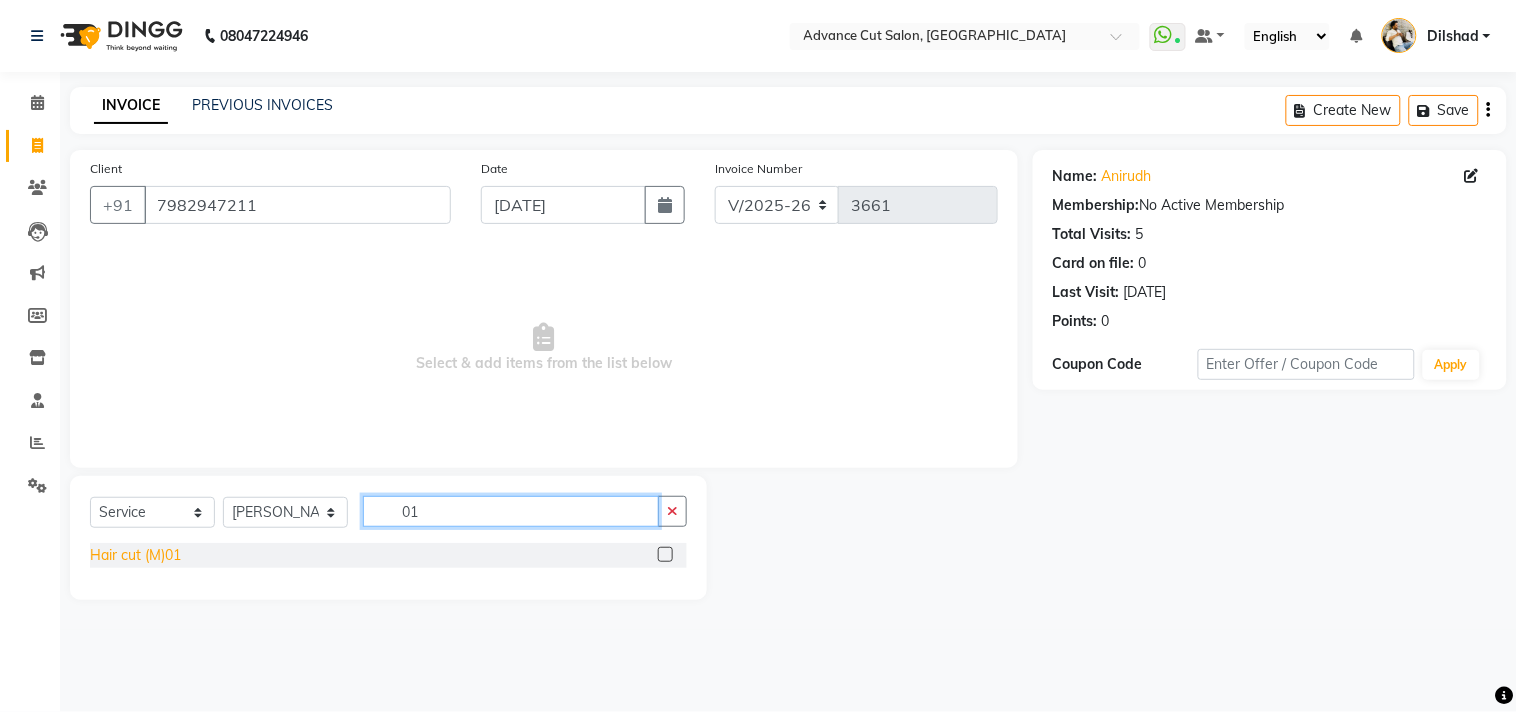type on "01" 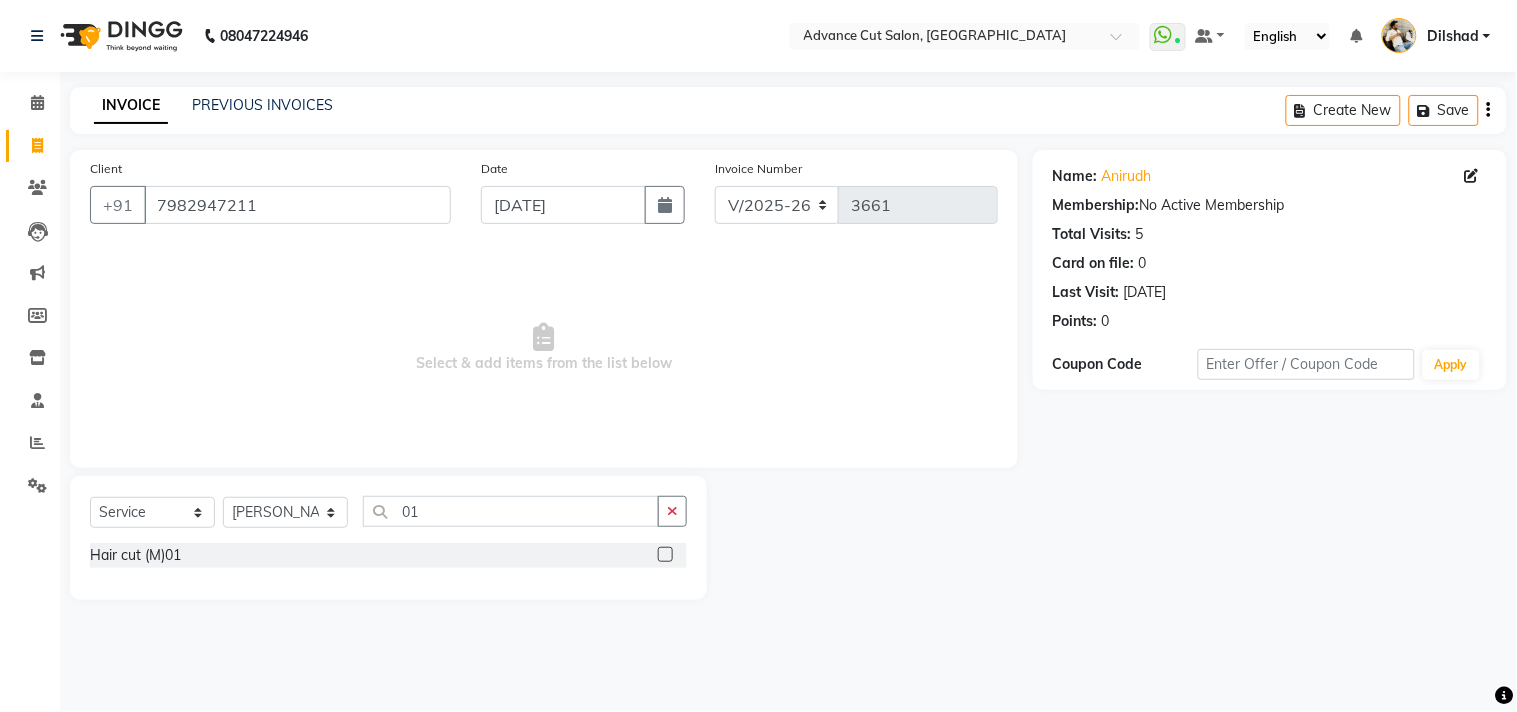 drag, startPoint x: 175, startPoint y: 550, endPoint x: 285, endPoint y: 531, distance: 111.62885 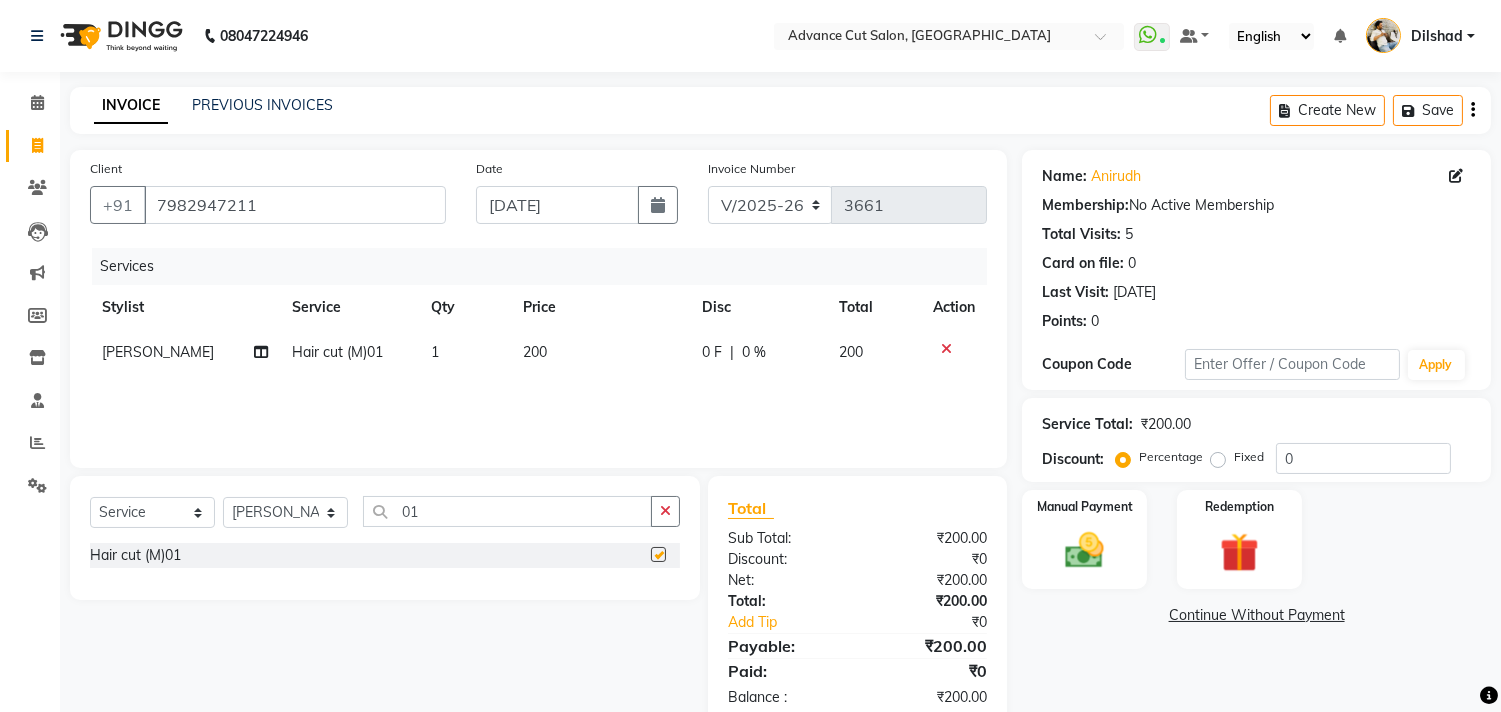 checkbox on "false" 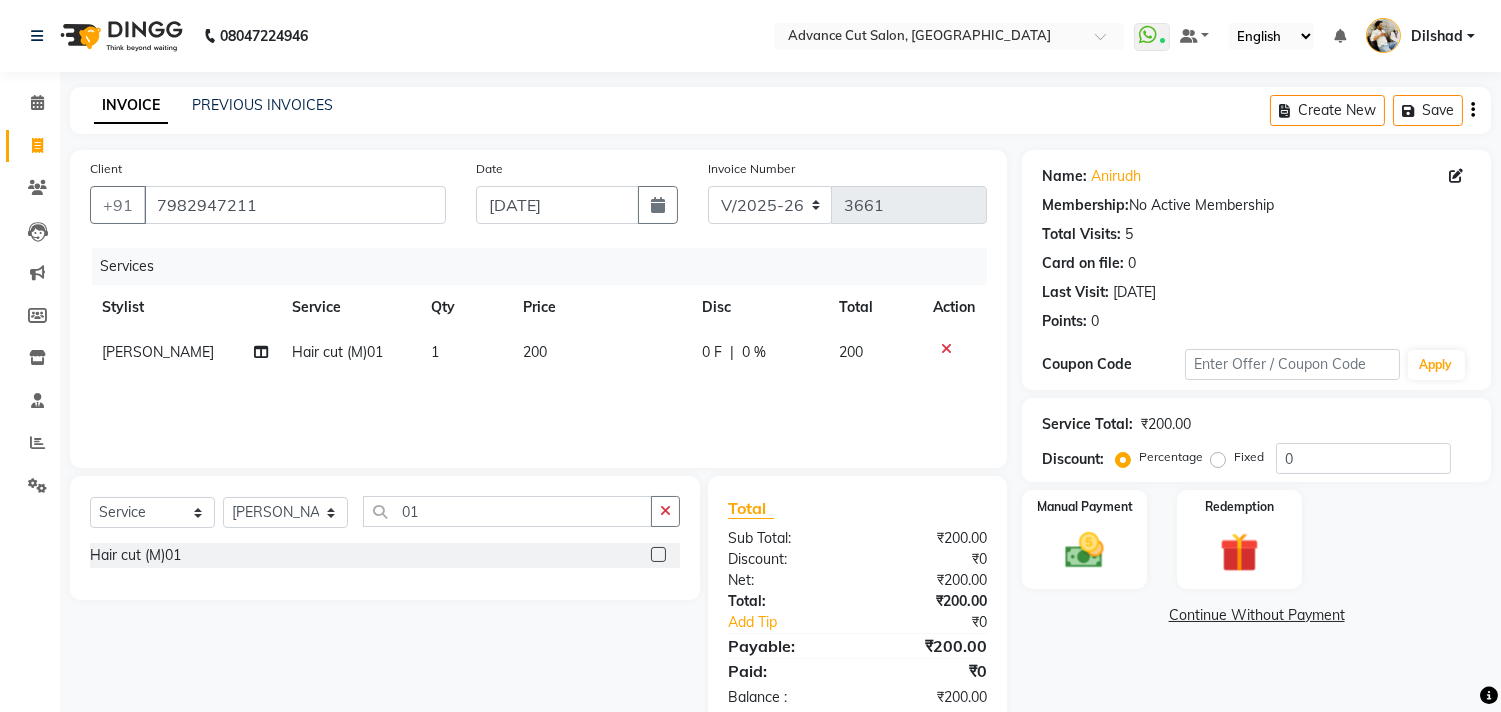 click on "Select  Service  Product  Membership  Package Voucher Prepaid Gift Card  Select Stylist Abrar Alam Avinash Dilshad Lallan Meenu Nabeel Nafeesh Ahmad Naved O.P. Sharma  Pryag Sahil Samar Shahzad  SHWETA SINGH Zarina 01 Hair cut (M)01" 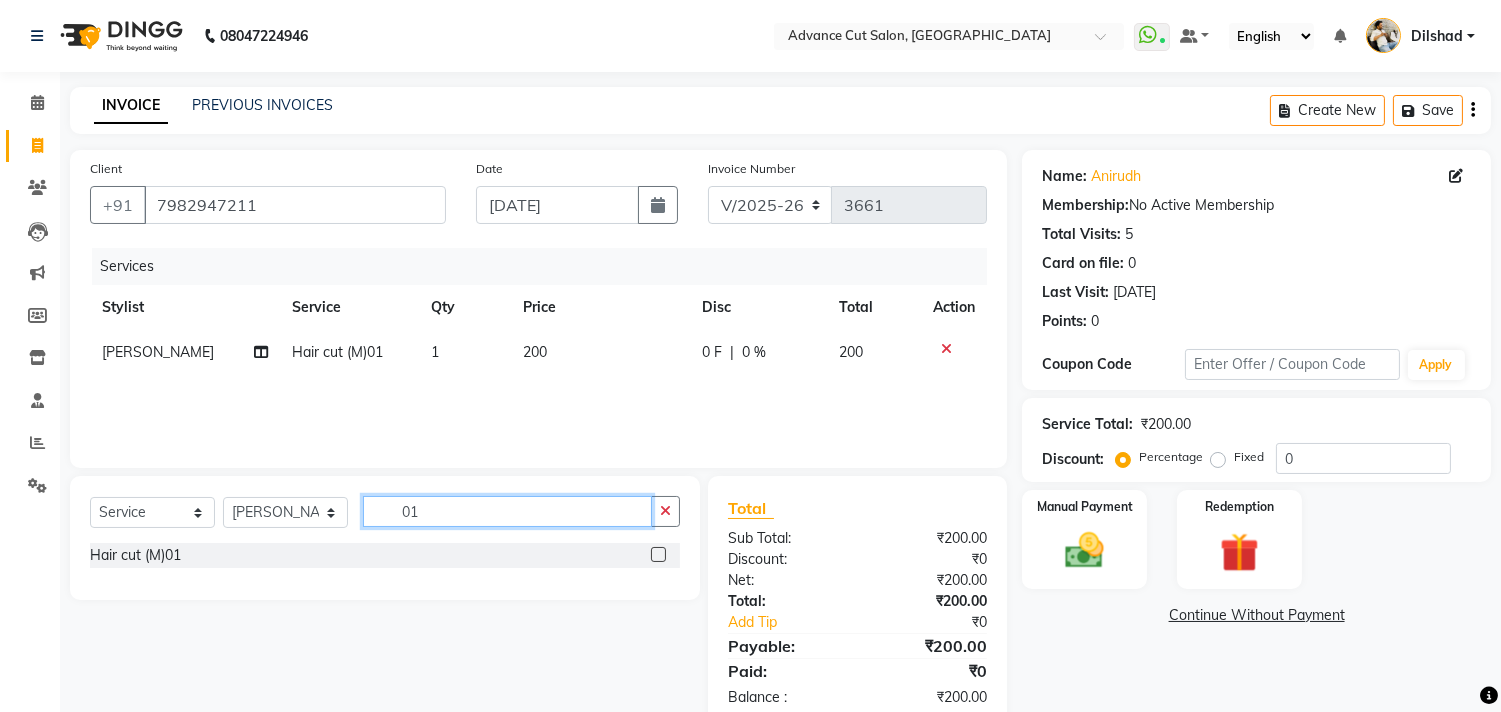 click on "01" 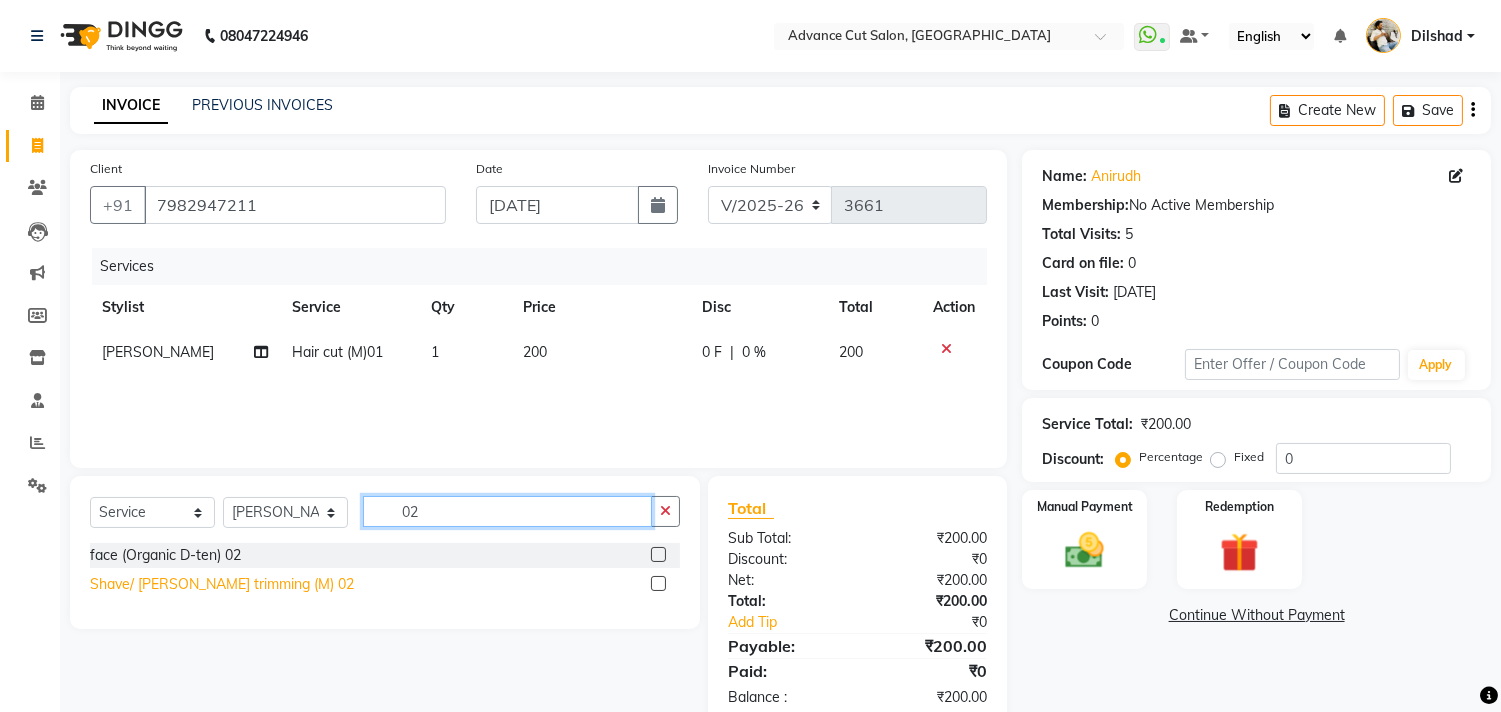 type on "02" 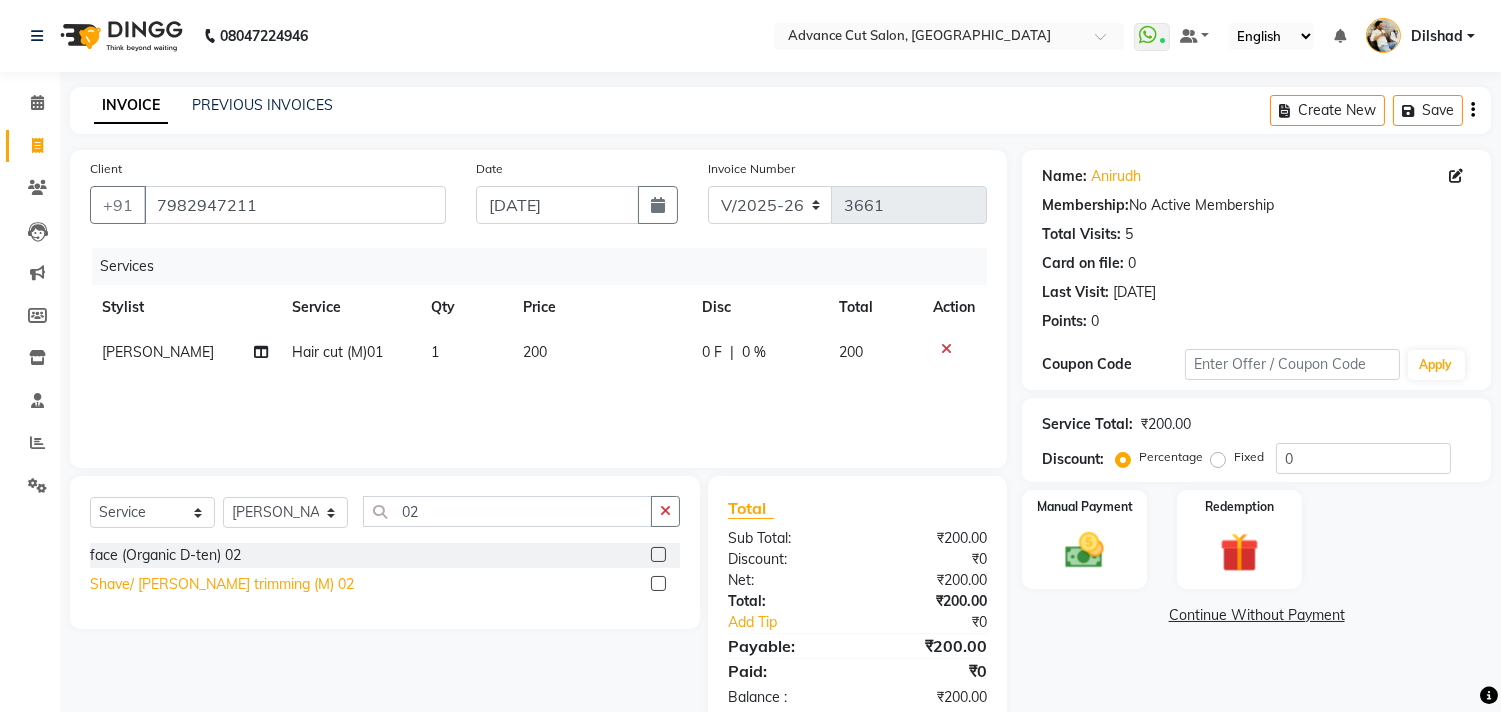 click on "Shave/ Beard trimming (M) 02" 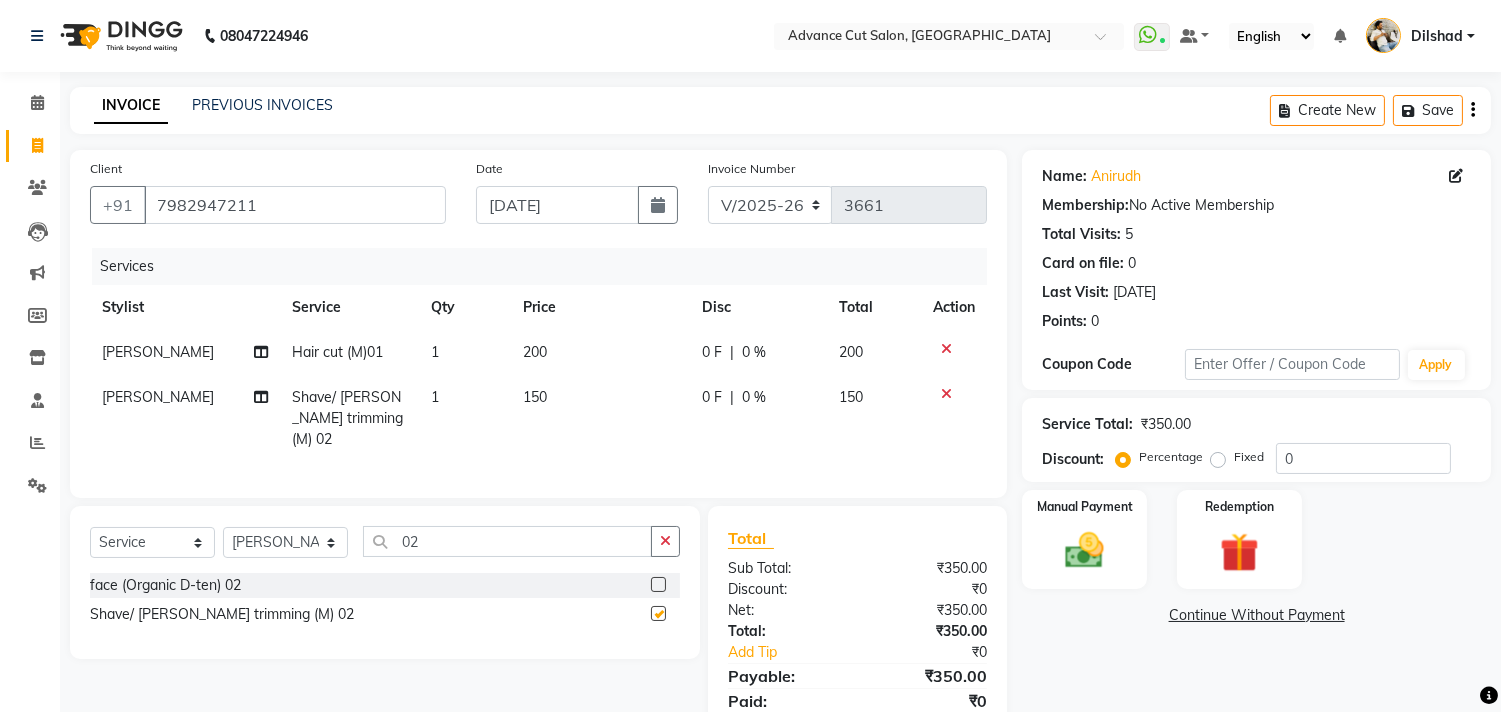 checkbox on "false" 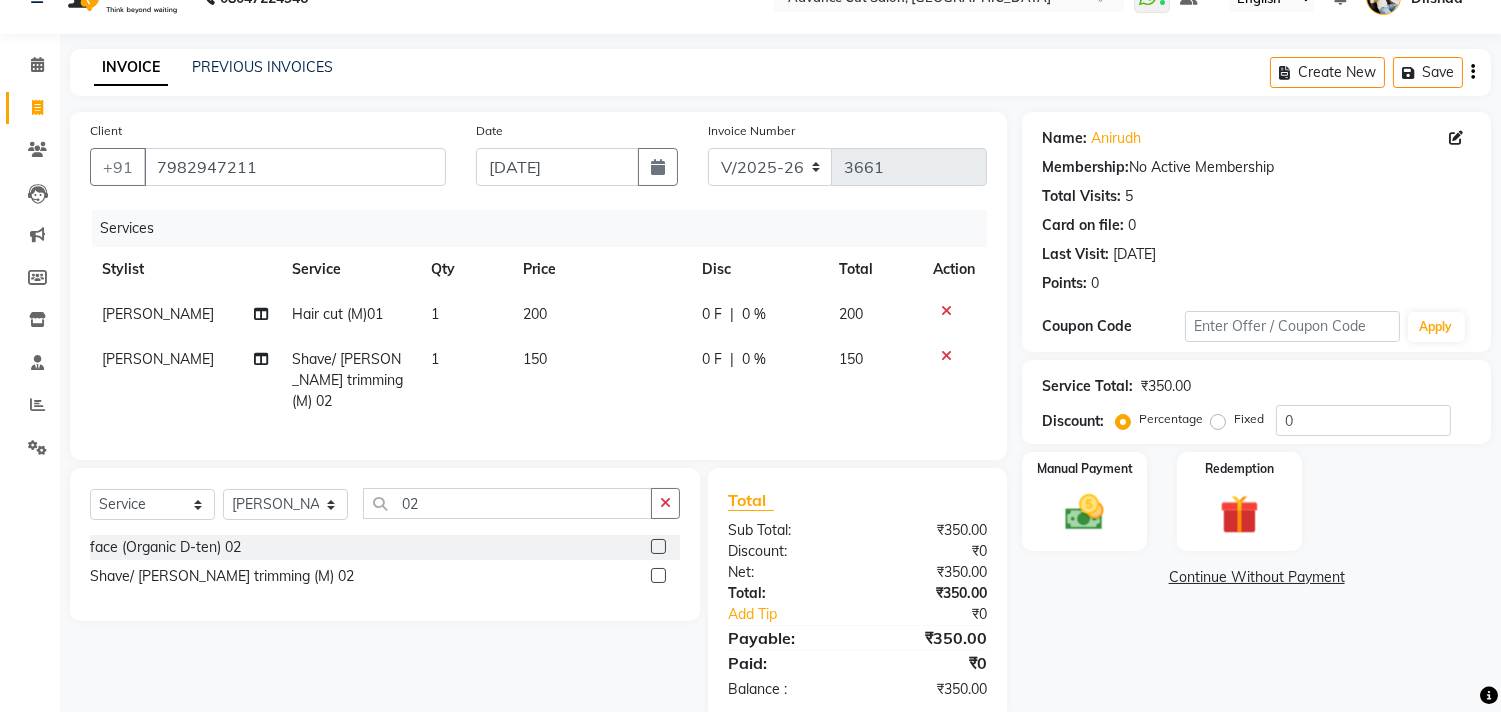 scroll, scrollTop: 72, scrollLeft: 0, axis: vertical 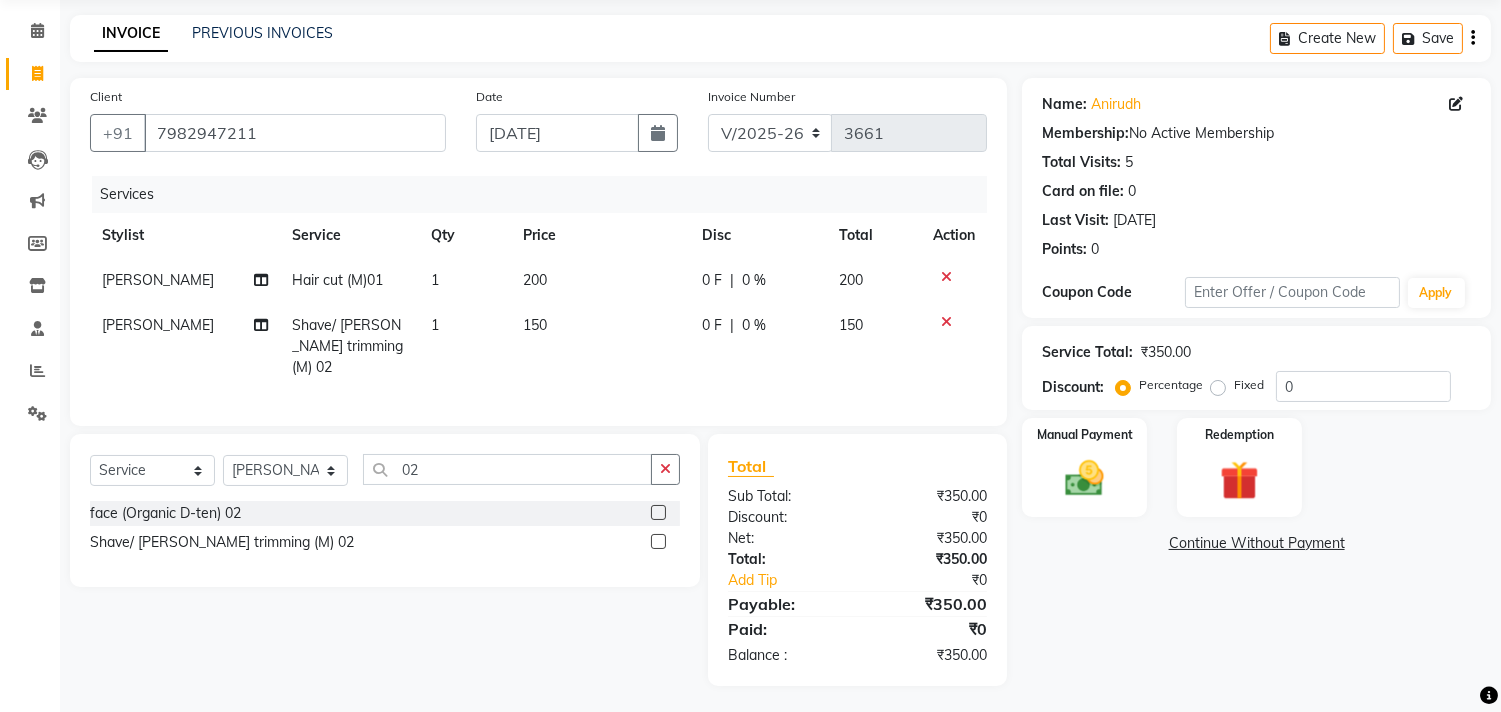 click on "Manual Payment Redemption" 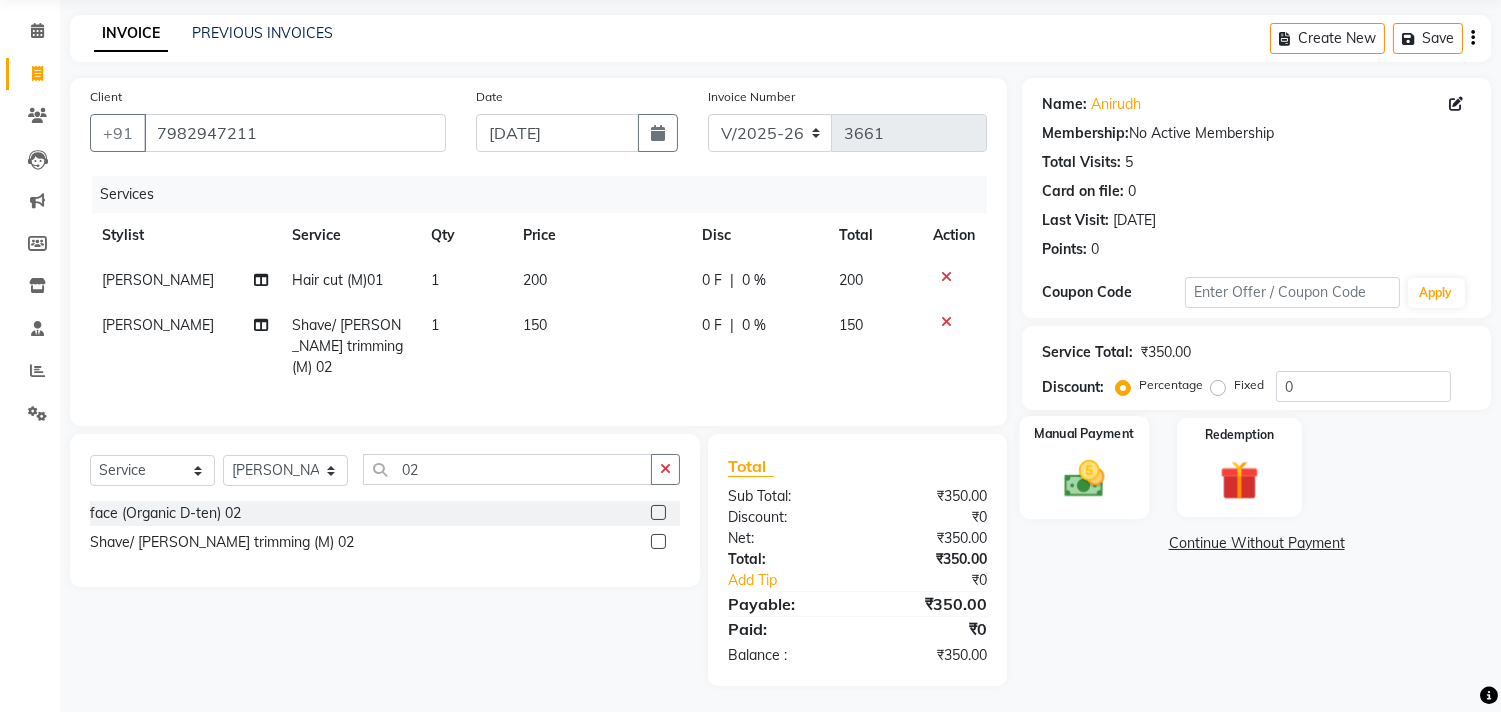 click on "Manual Payment" 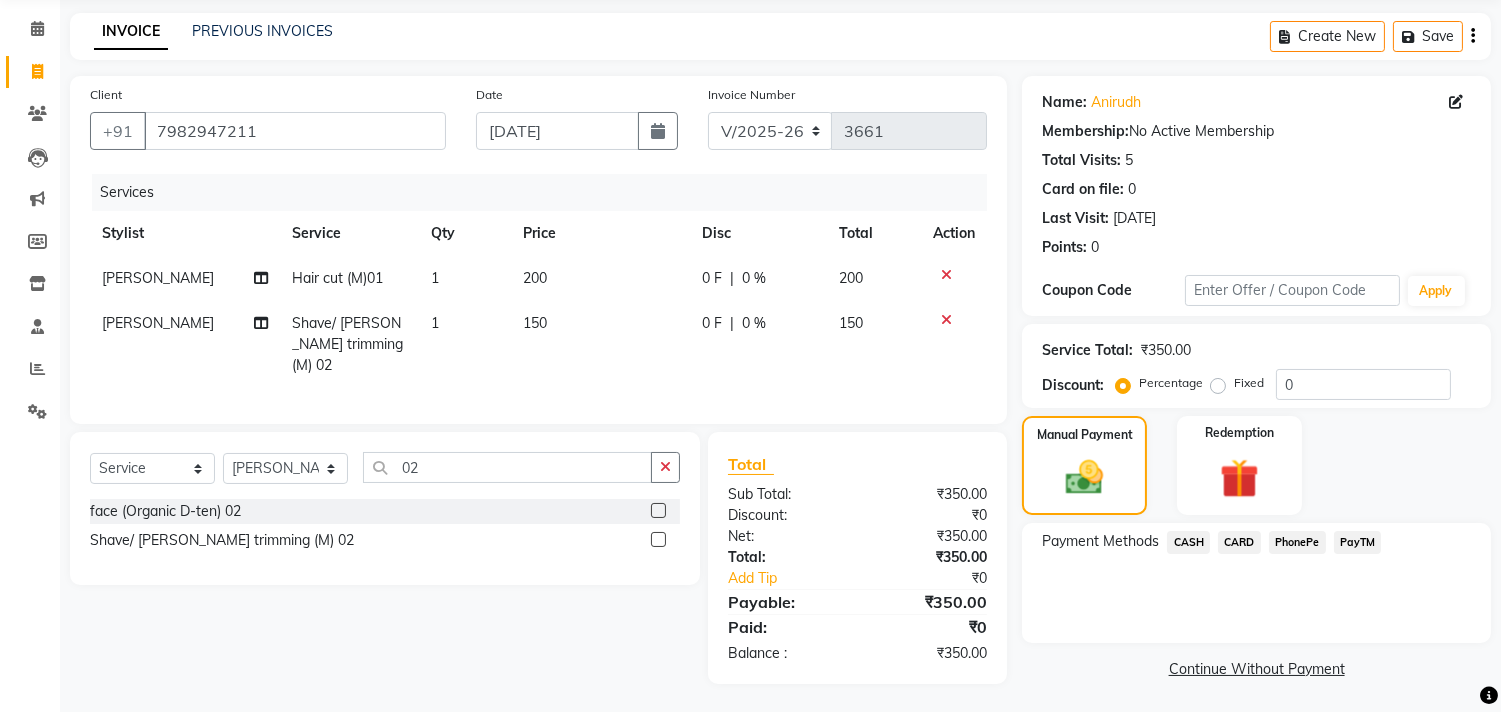 click on "CASH" 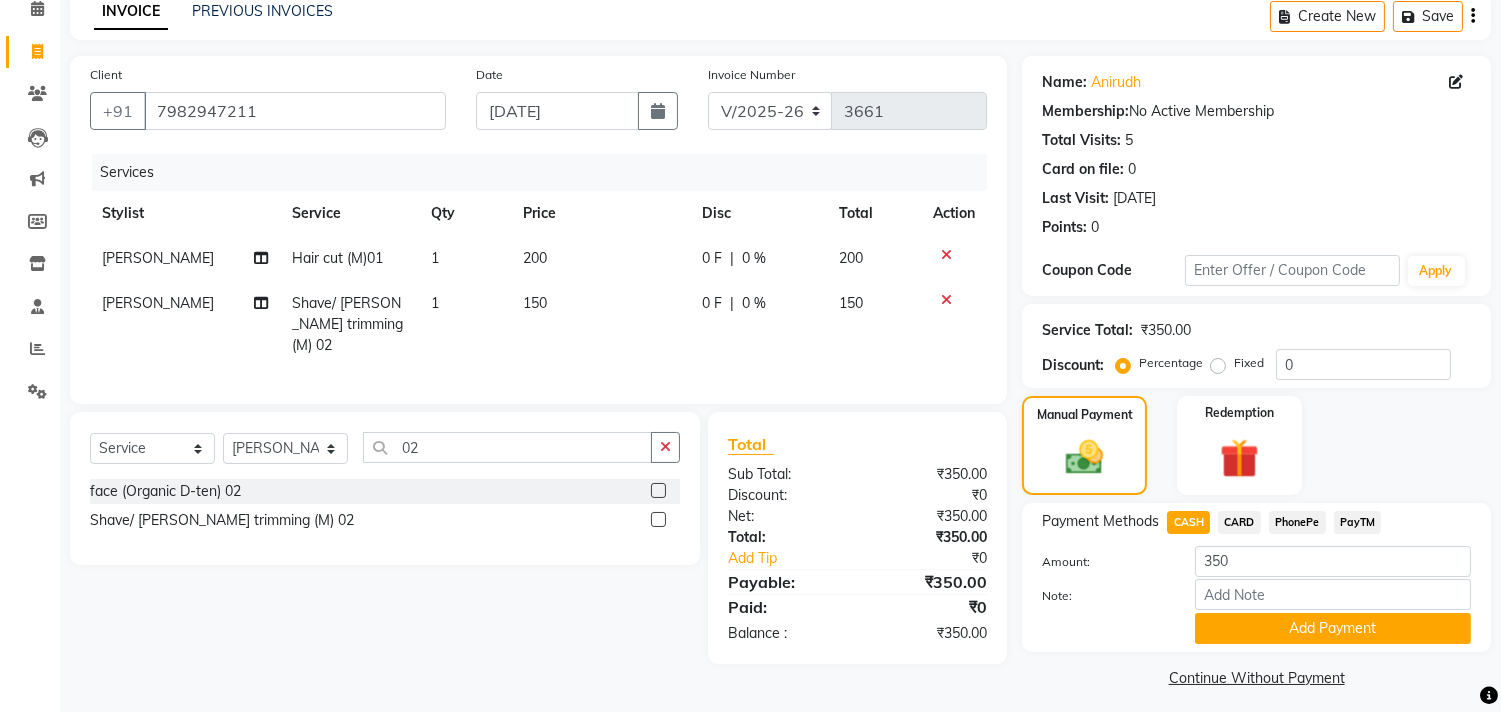 scroll, scrollTop: 104, scrollLeft: 0, axis: vertical 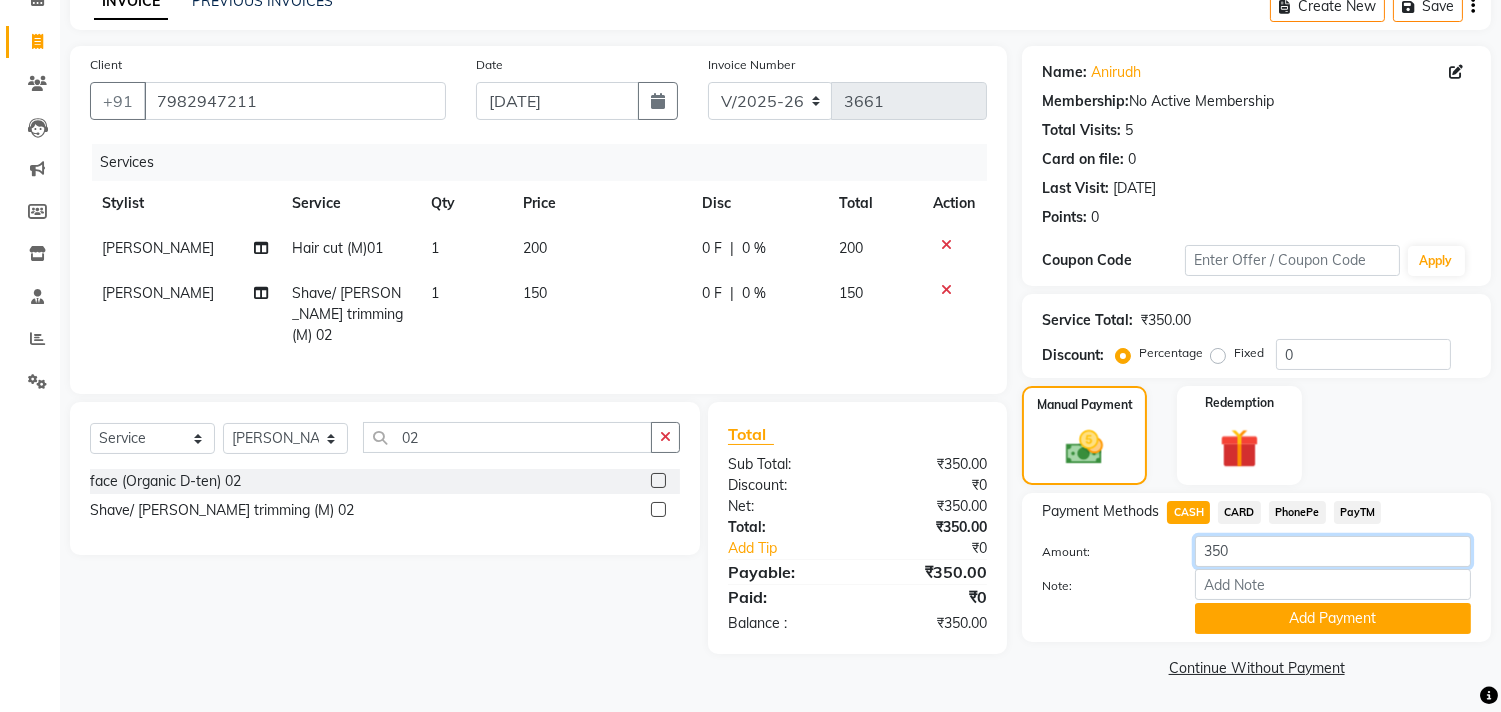 click on "350" 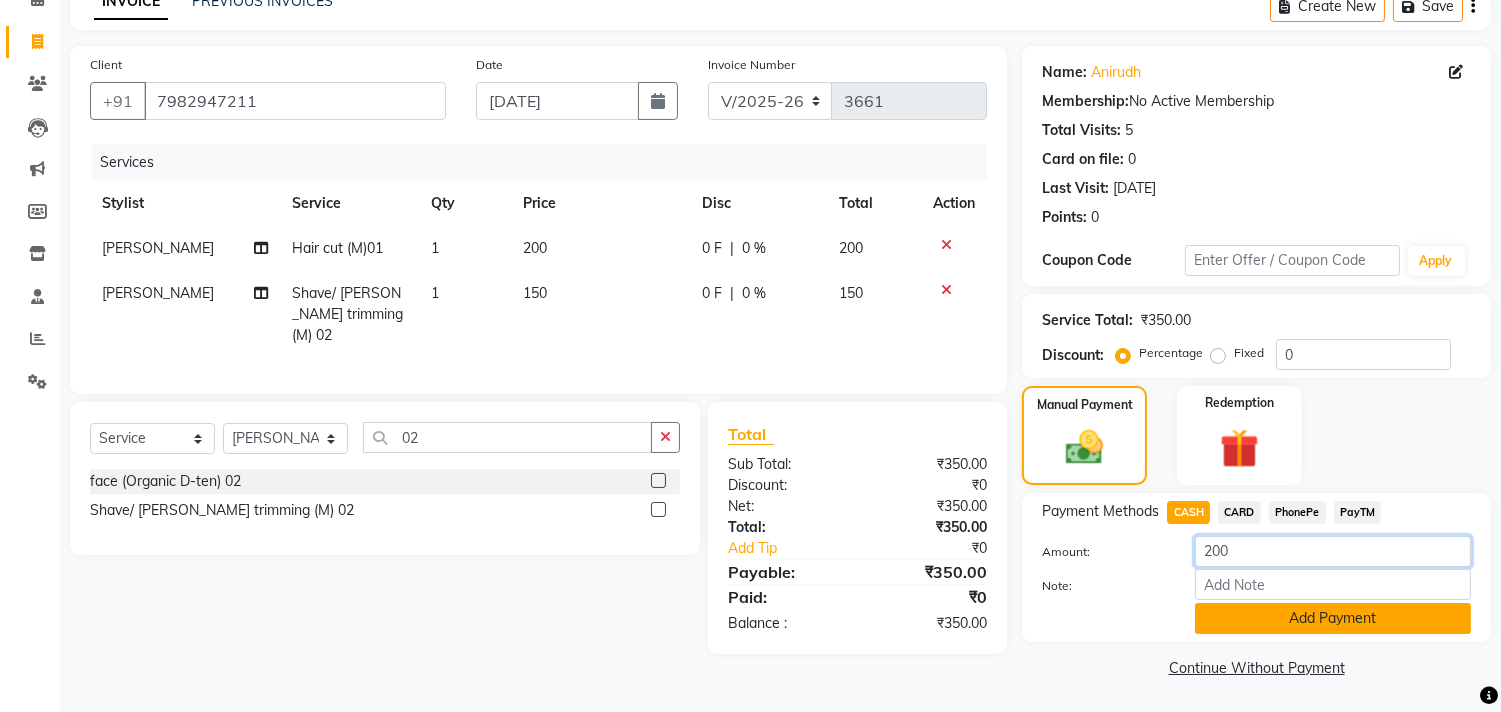 type on "200" 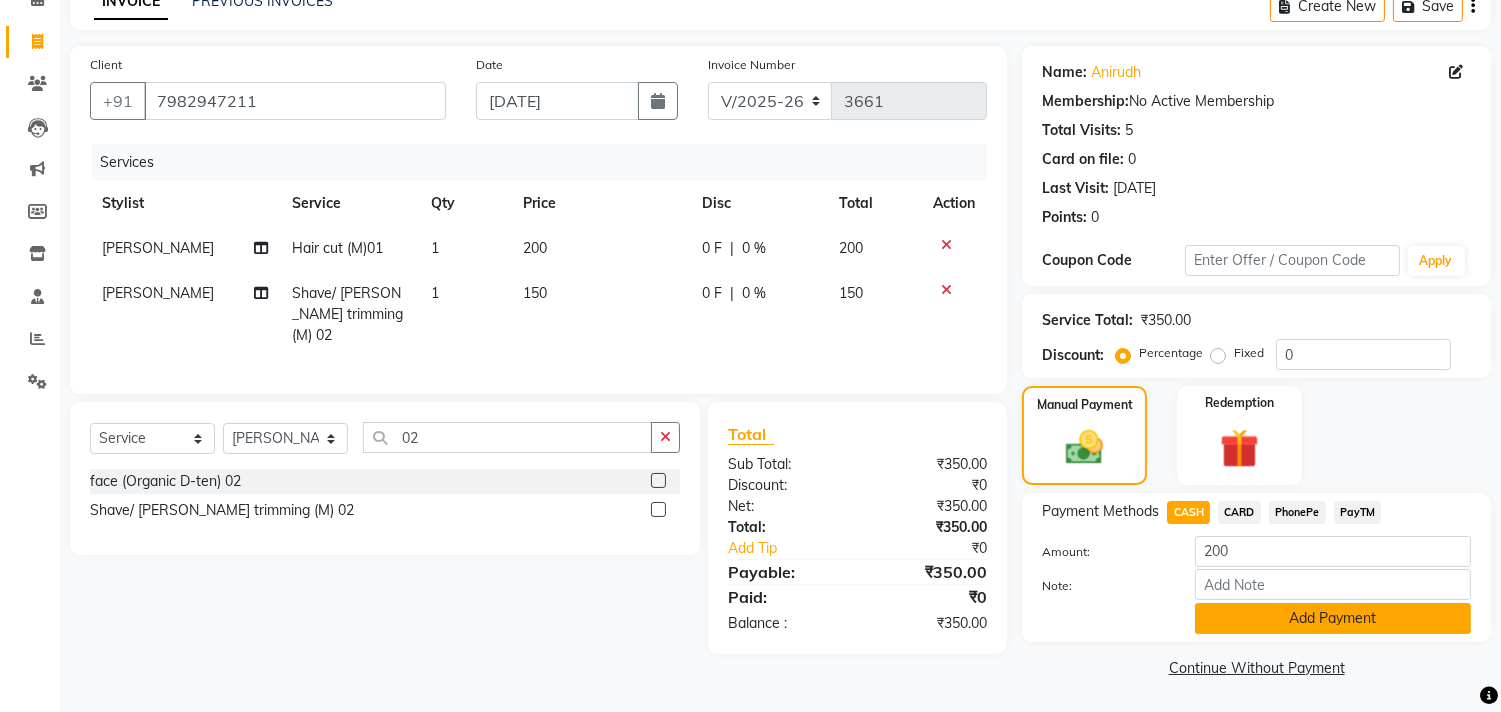 click on "Add Payment" 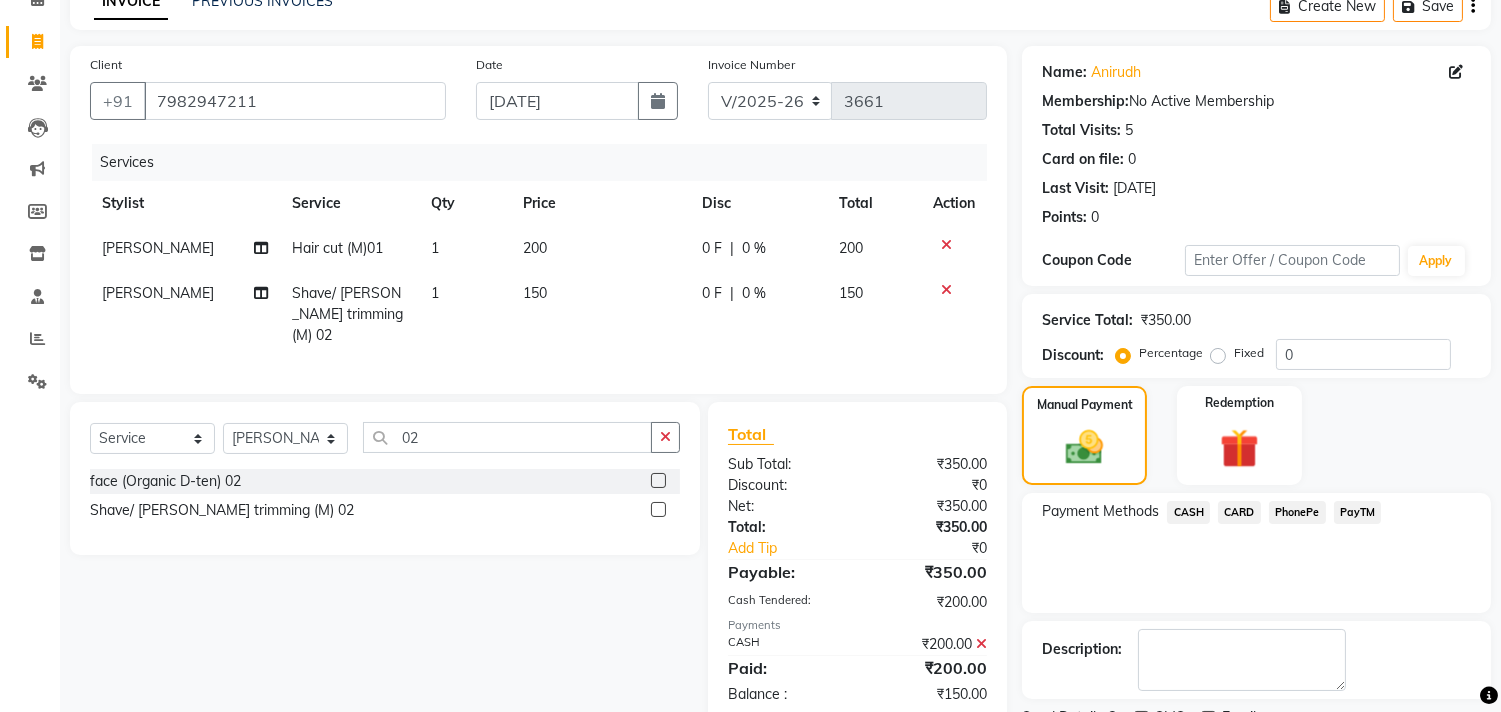 click on "PayTM" 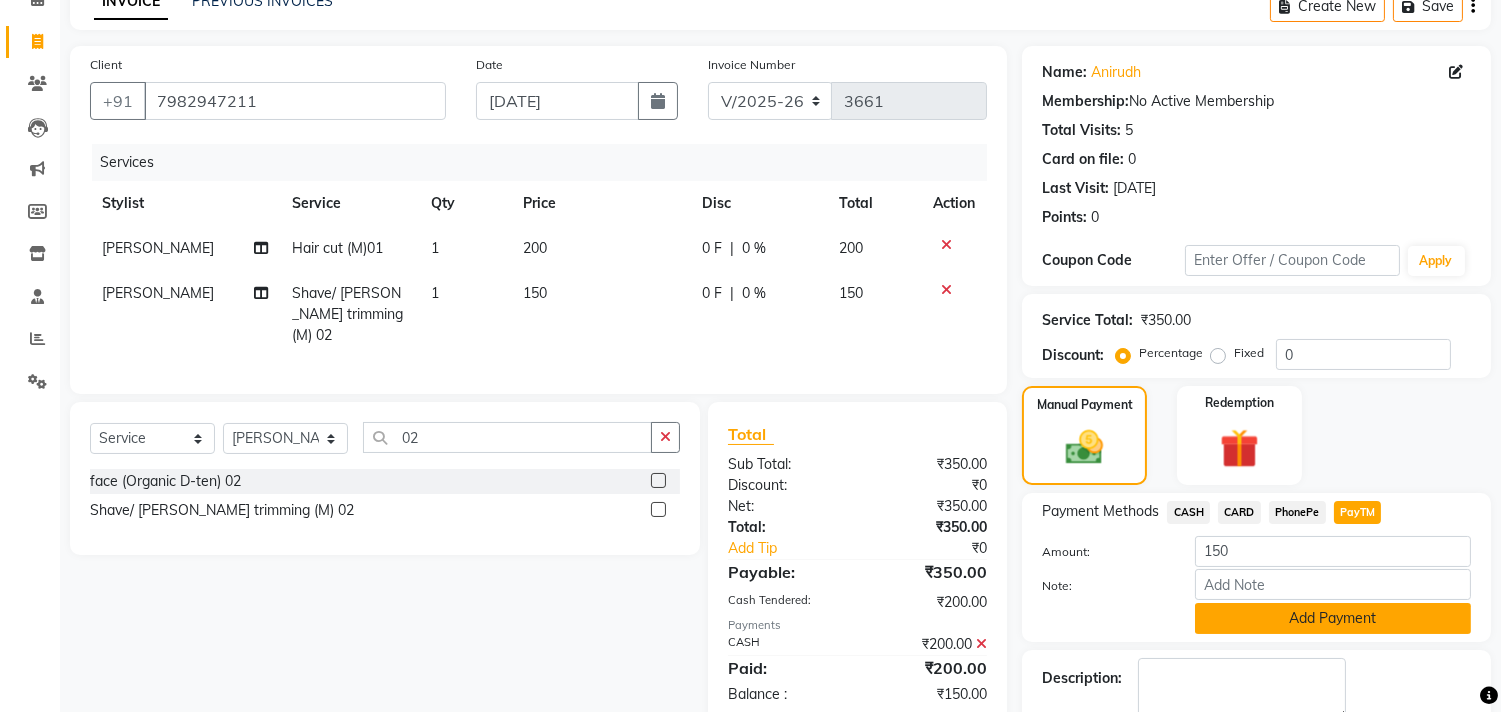 click on "Add Payment" 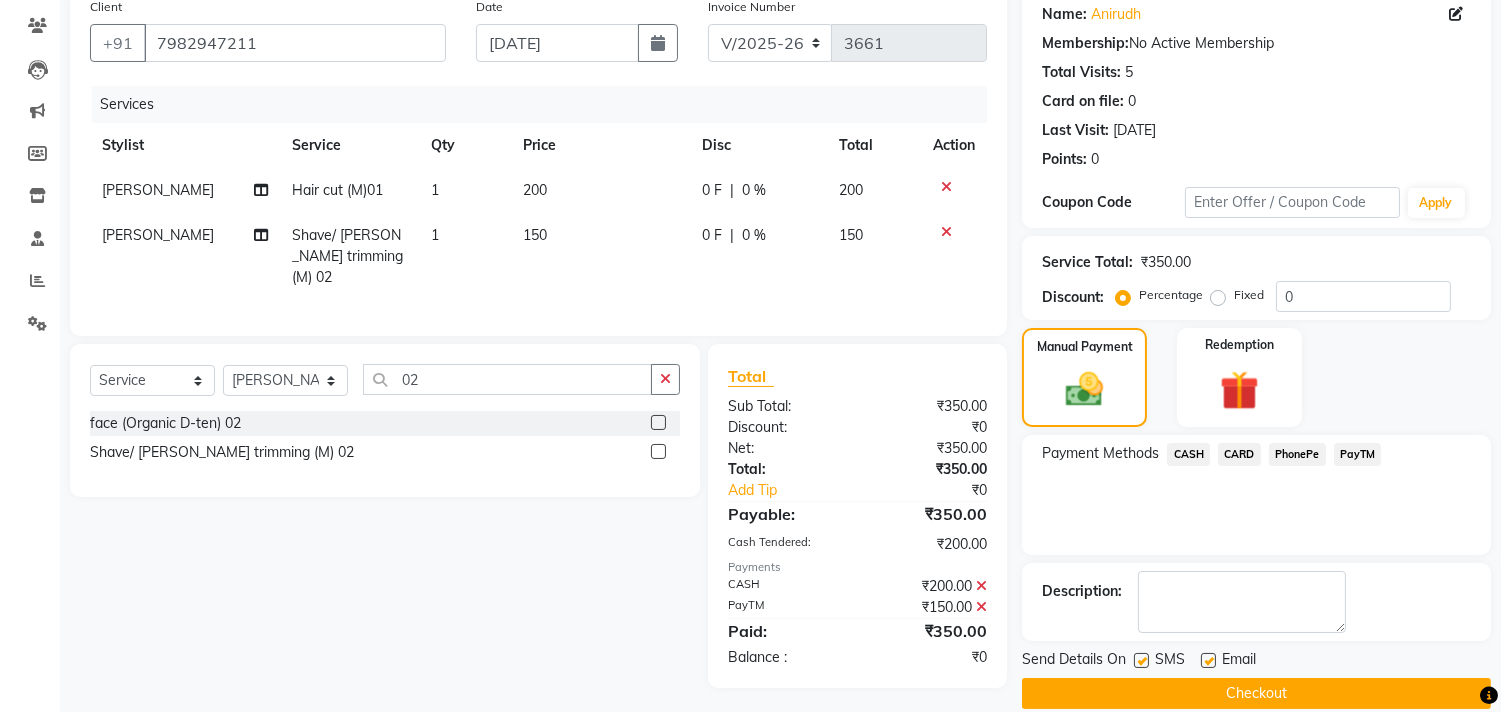 scroll, scrollTop: 187, scrollLeft: 0, axis: vertical 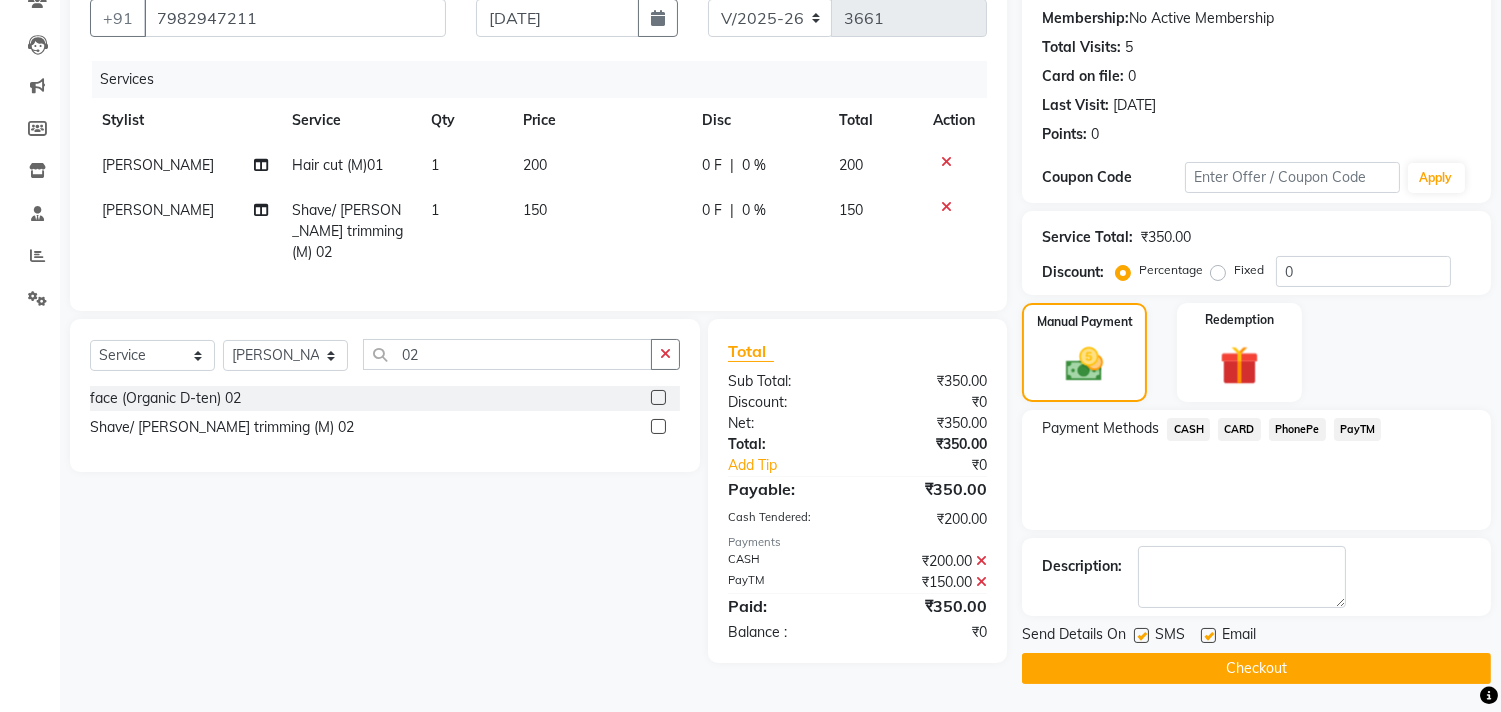 click on "Checkout" 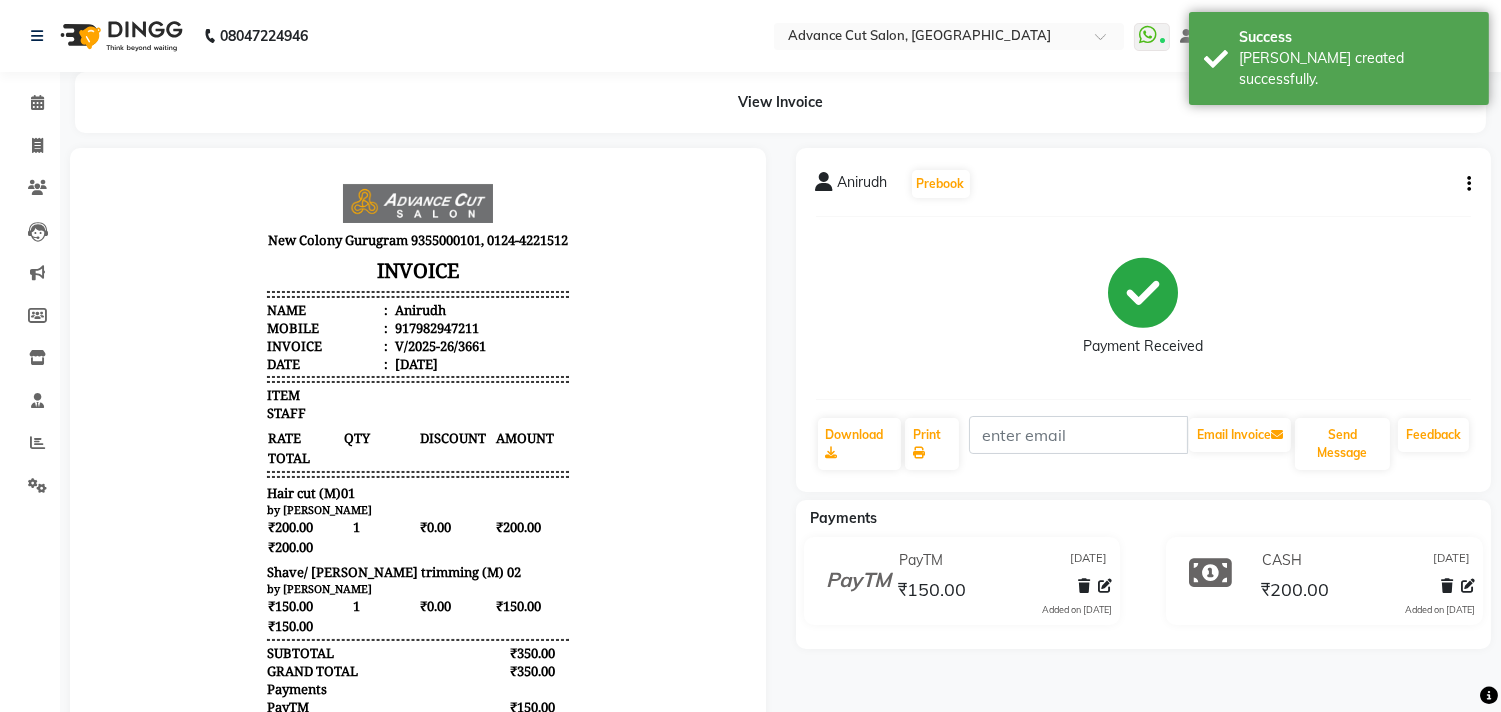 scroll, scrollTop: 0, scrollLeft: 0, axis: both 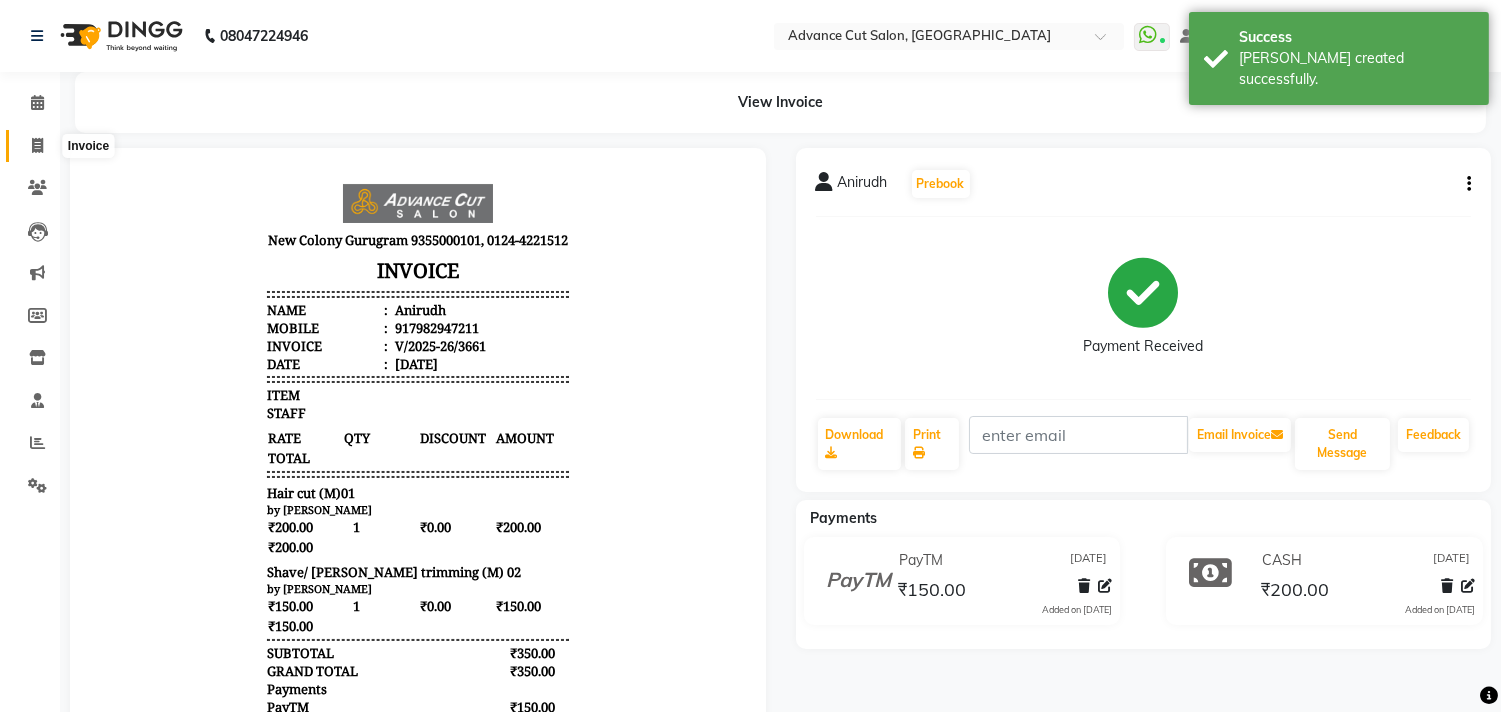 click 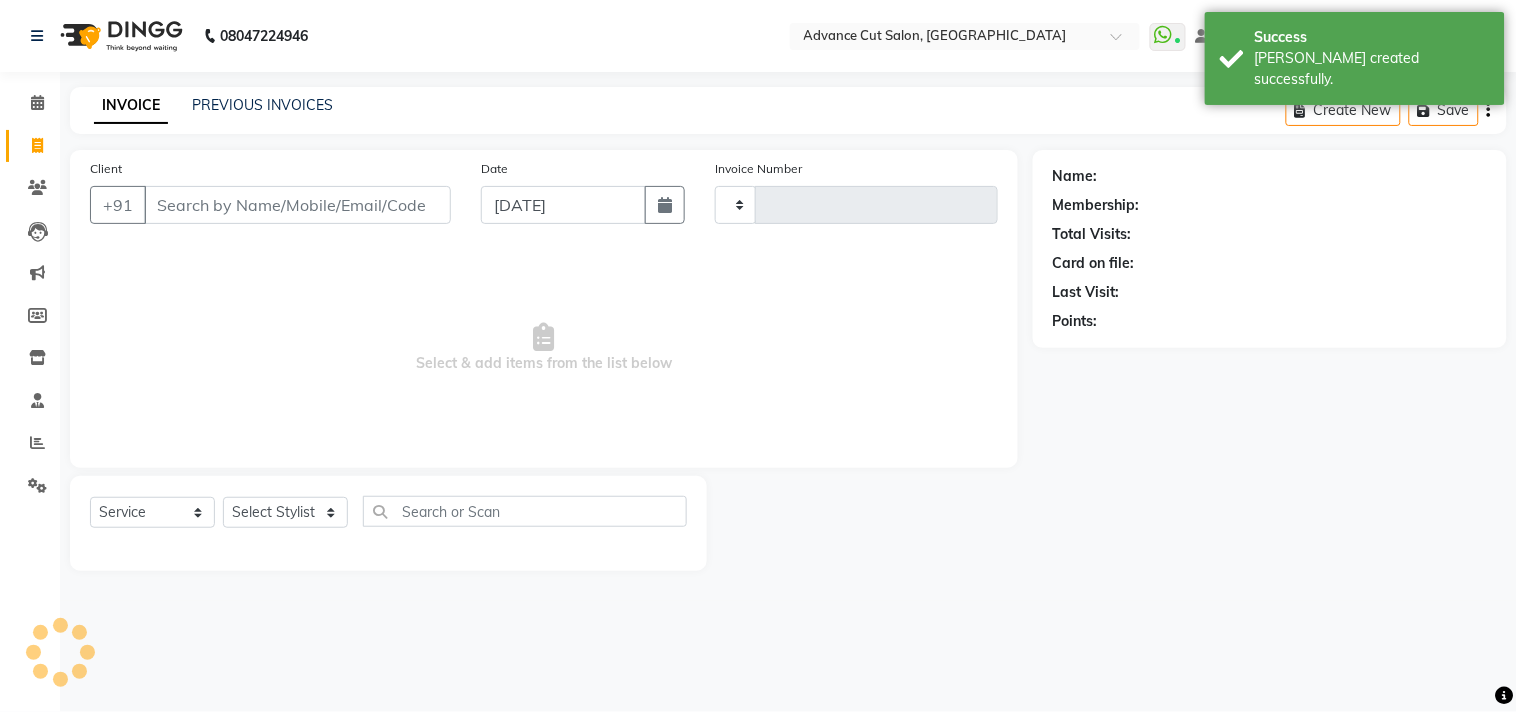type on "3662" 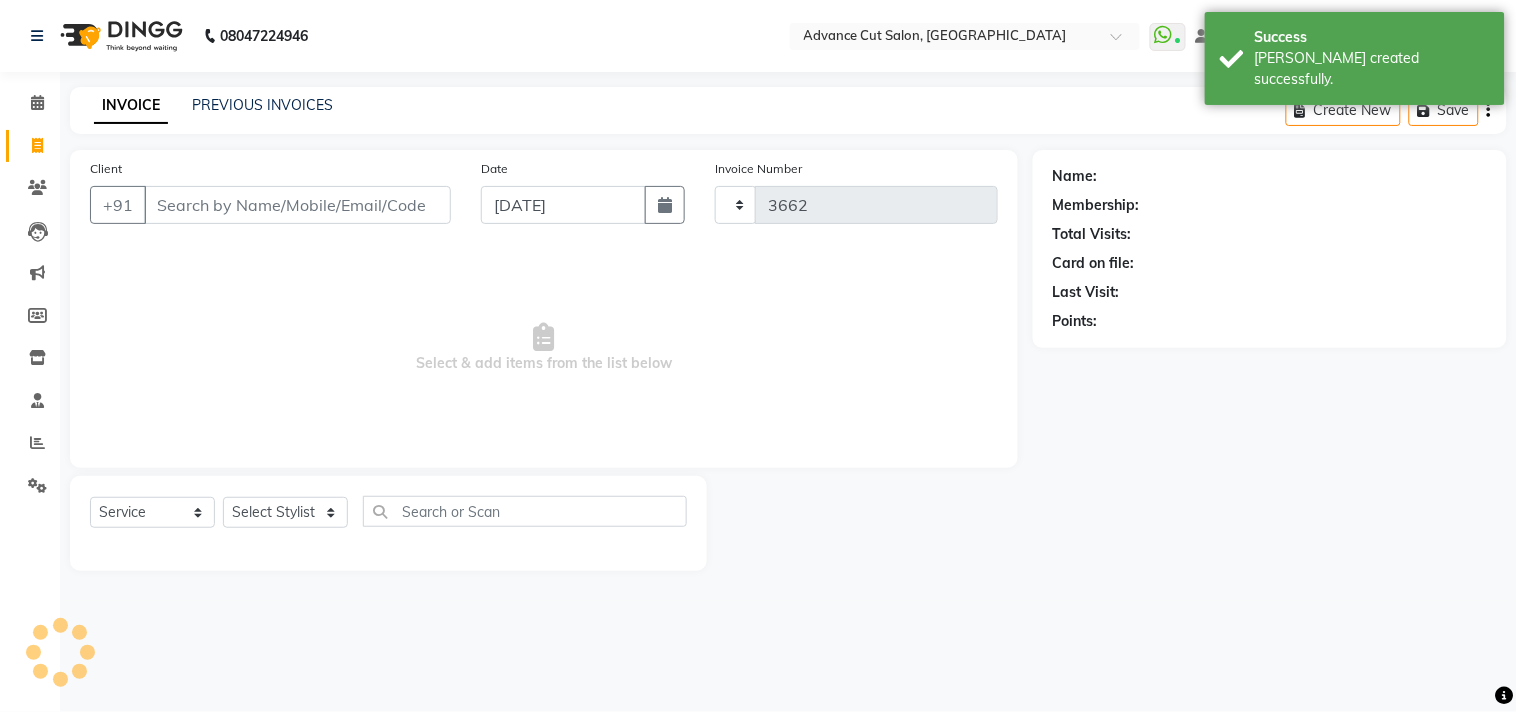 select on "922" 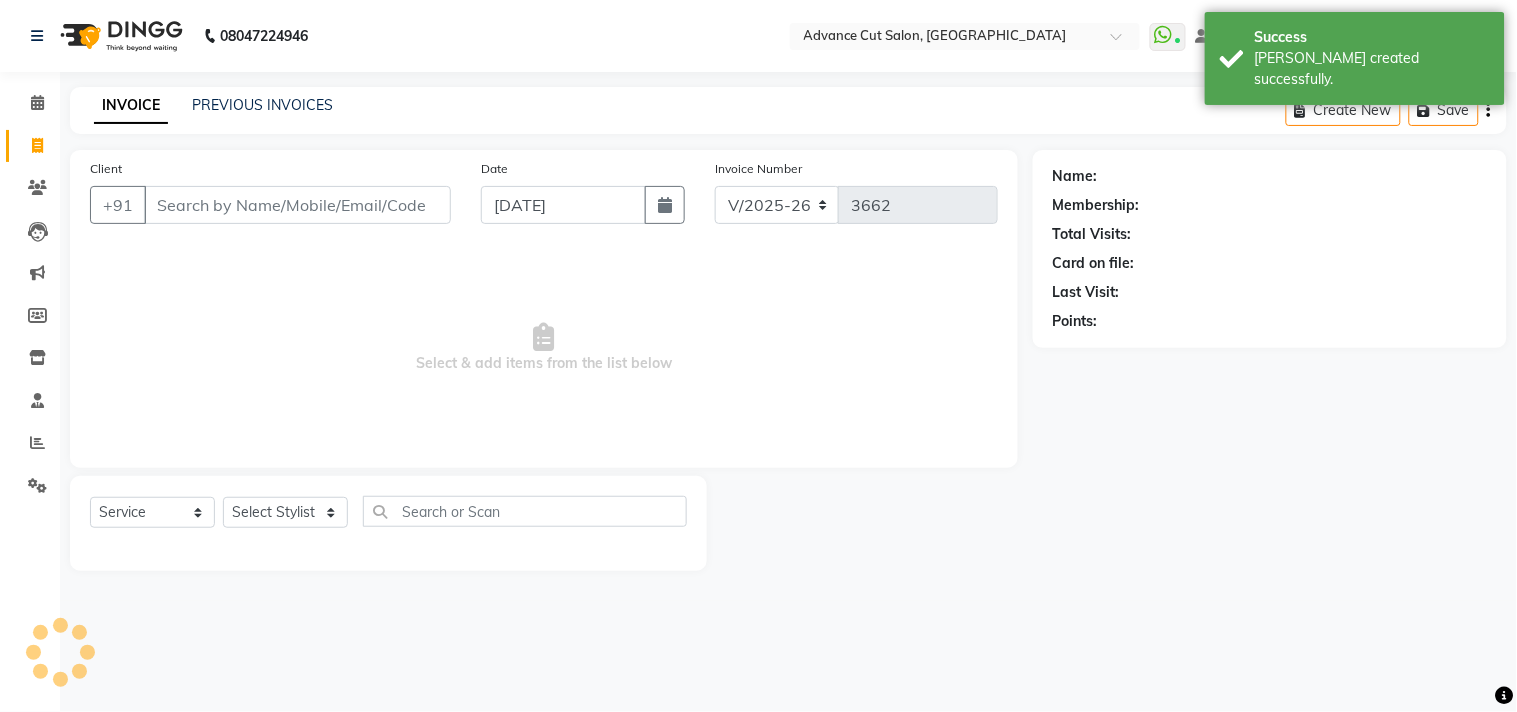 click on "08047224946 Select Location ×  Advance Cut Salon, New Colony  WhatsApp Status  ✕ Status:  Connected Most Recent Message: 10-07-2025     07:04 PM Recent Service Activity: 11-07-2025     10:44 AM Default Panel My Panel English ENGLISH Español العربية मराठी हिंदी ગુજરાતી தமிழ் 中文 Notifications nothing to show Dilshad Manage Profile Change Password Sign out  Version:3.15.4  ☀  Advance Cut Salon, New Colony  Calendar  Invoice  Clients  Leads   Marketing  Members  Inventory  Staff  Reports  Settings Completed InProgress Upcoming Dropped Tentative Check-In Confirm Bookings Generate Report Segments Page Builder INVOICE PREVIOUS INVOICES Create New   Save  Client +91 Date 11-07-2025 Invoice Number V/2025 V/2025-26 3662  Select & add items from the list below  Select  Service  Product  Membership  Package Voucher Prepaid Gift Card  Select Stylist Name: Membership: Total Visits: Card on file: Last Visit:  Points:" at bounding box center [758, 356] 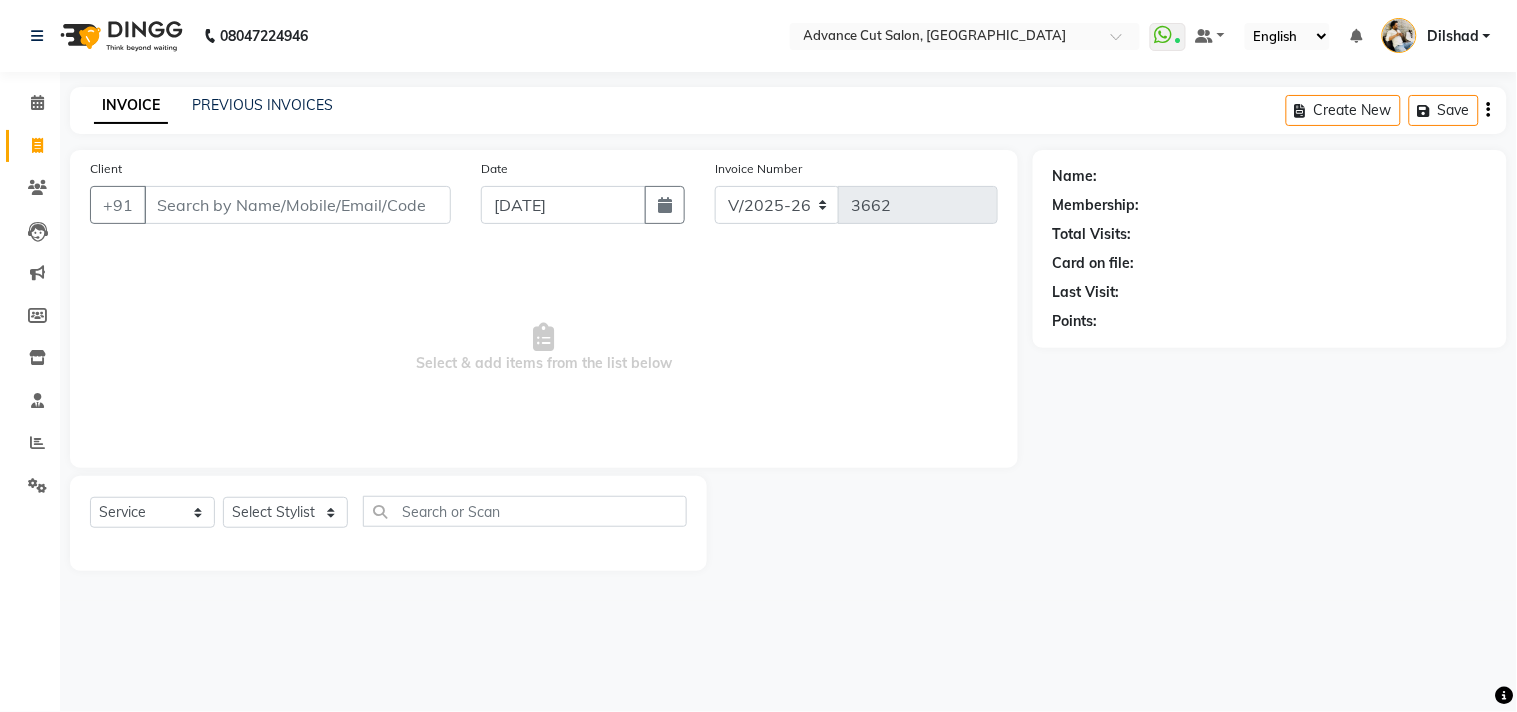 click on "INVOICE PREVIOUS INVOICES Create New   Save" 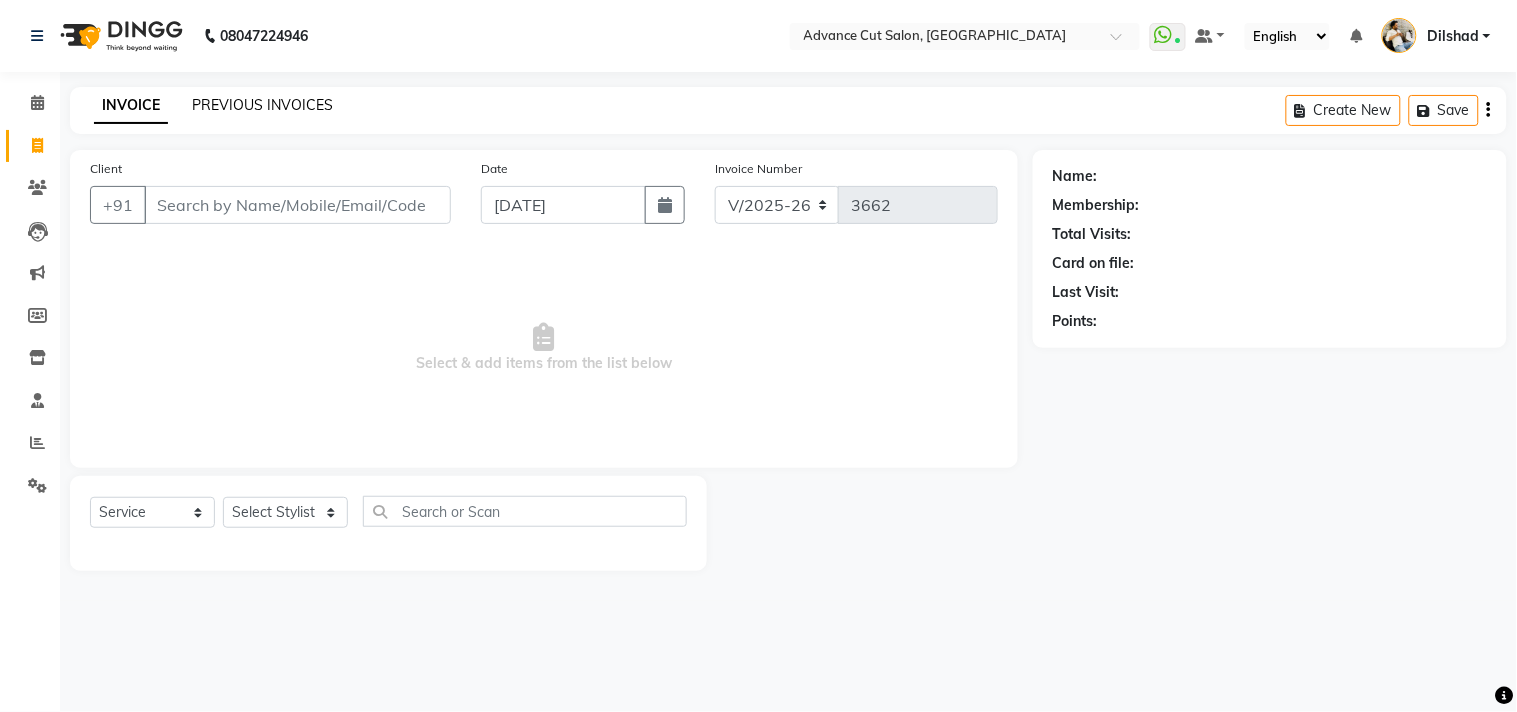 click on "PREVIOUS INVOICES" 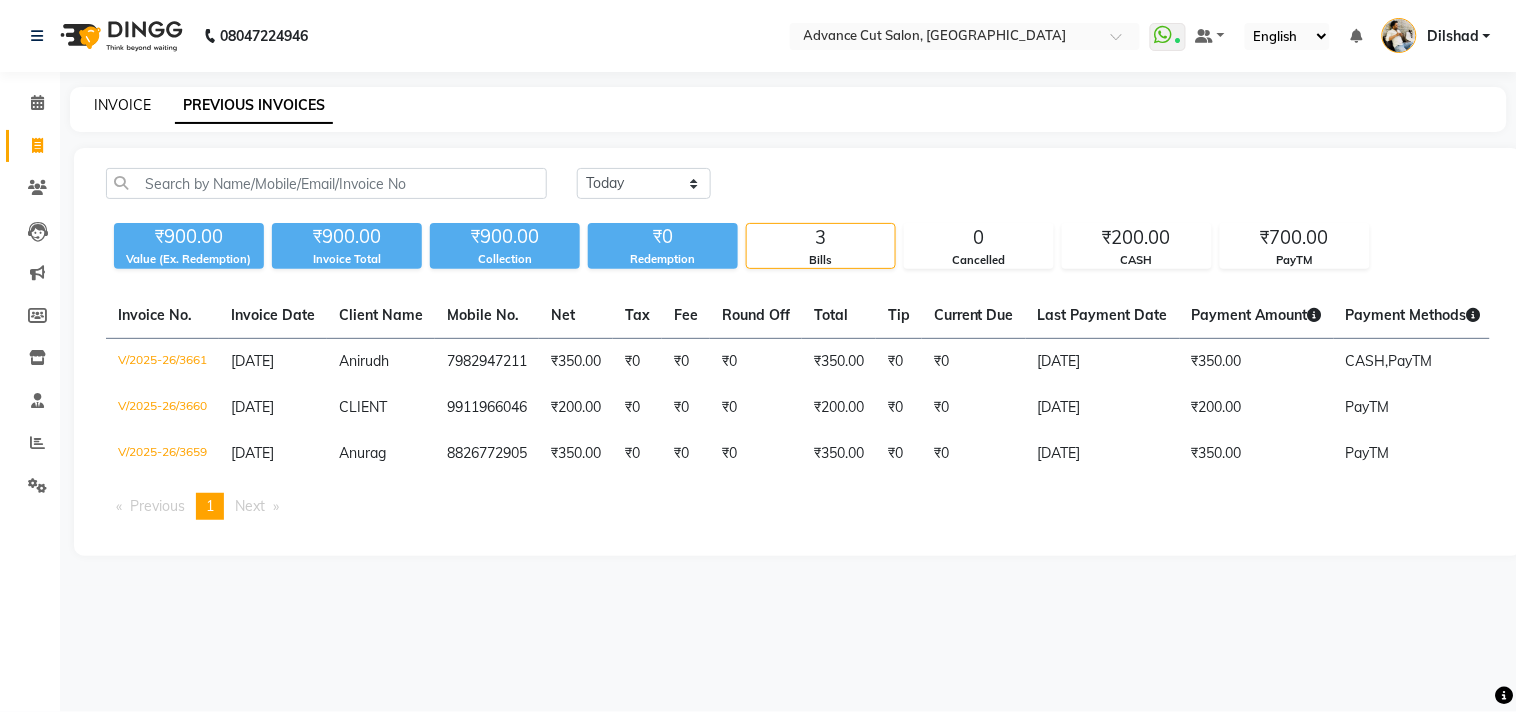 click on "INVOICE" 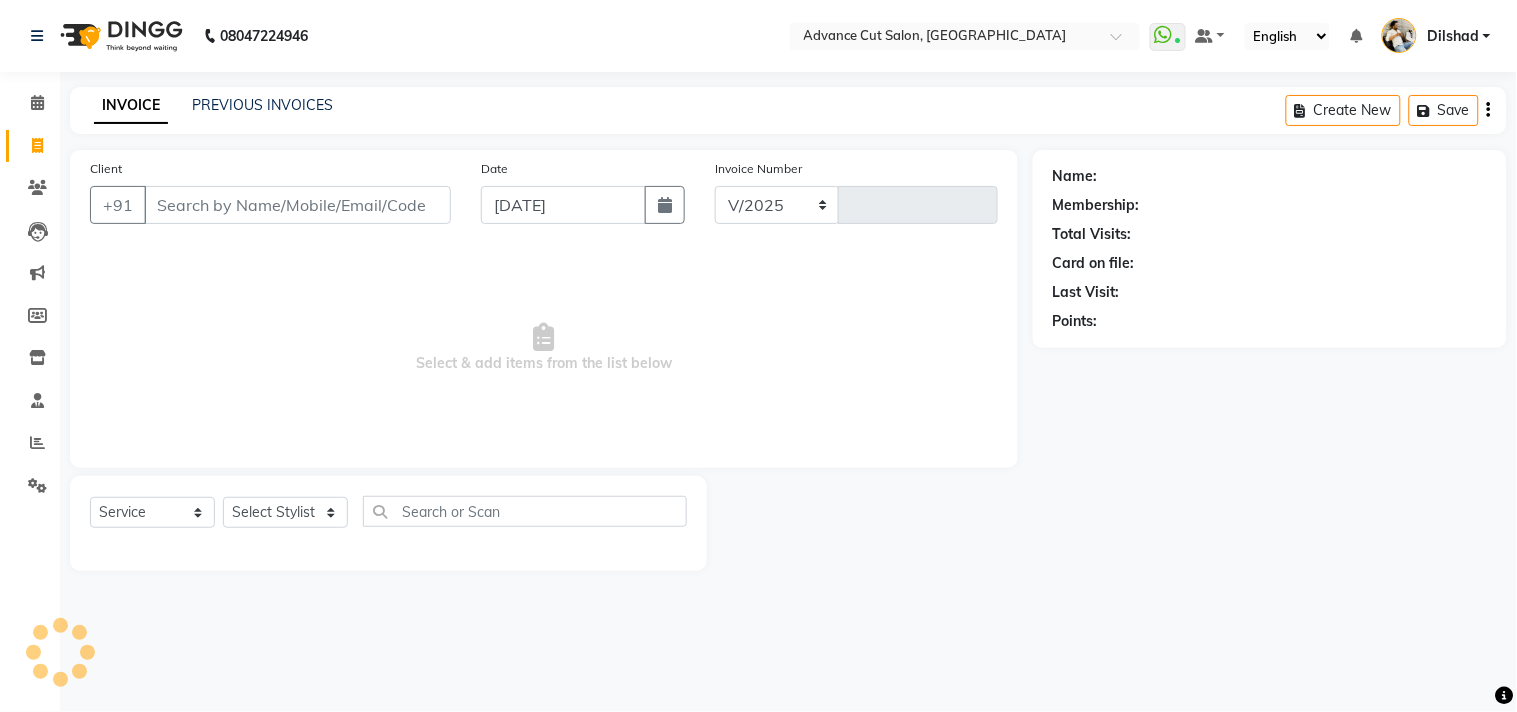 select on "922" 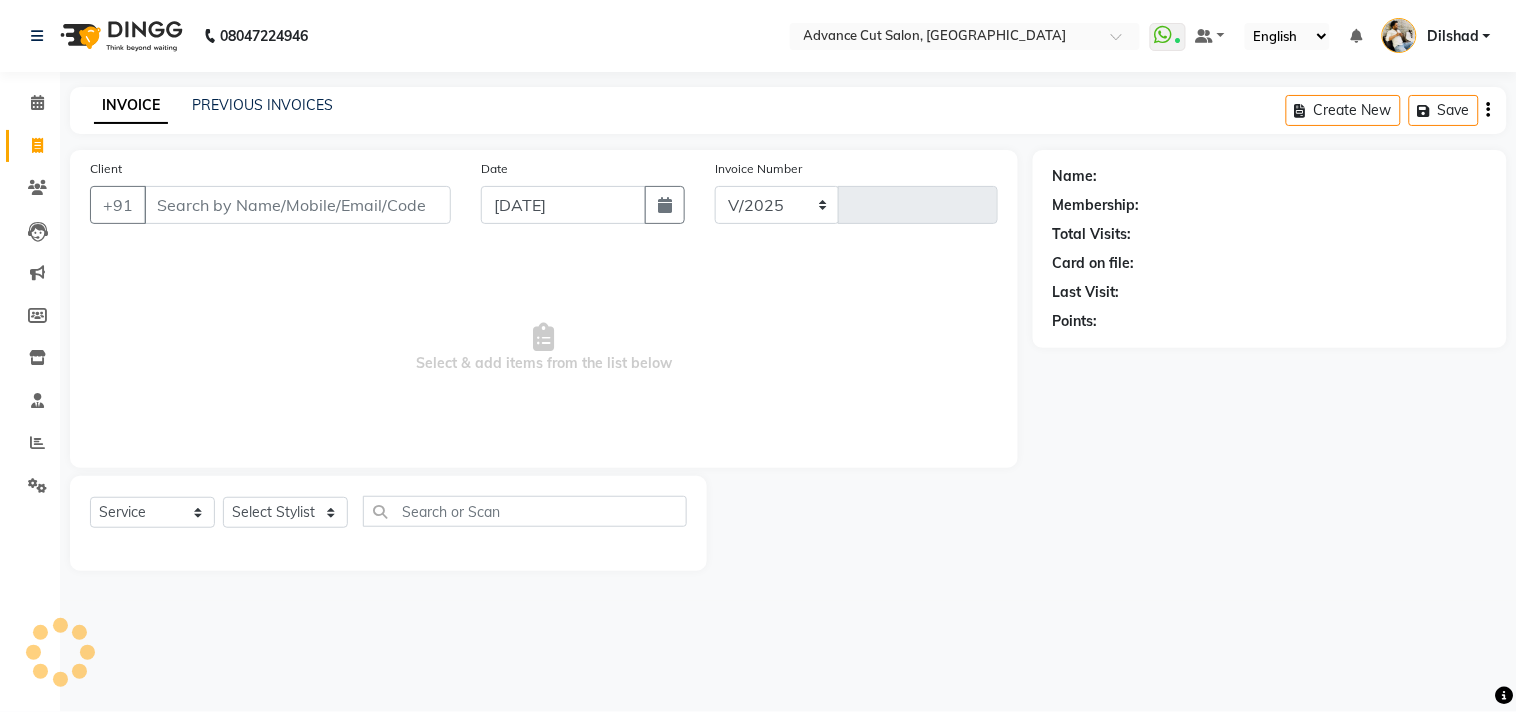 type on "3662" 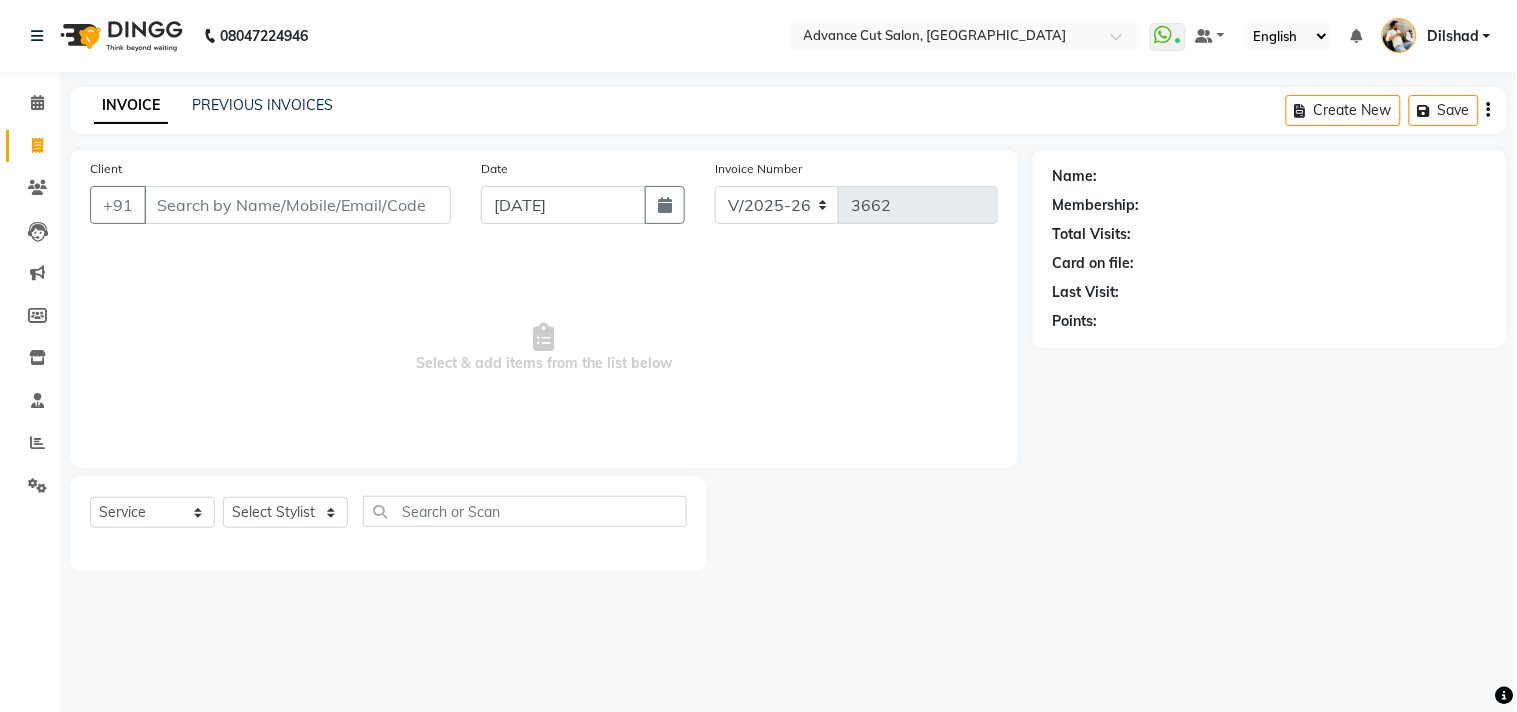 click on "INVOICE PREVIOUS INVOICES Create New   Save  Client +91 Date 11-07-2025 Invoice Number V/2025 V/2025-26 3662  Select & add items from the list below  Select  Service  Product  Membership  Package Voucher Prepaid Gift Card  Select Stylist Name: Membership: Total Visits: Card on file: Last Visit:  Points:" 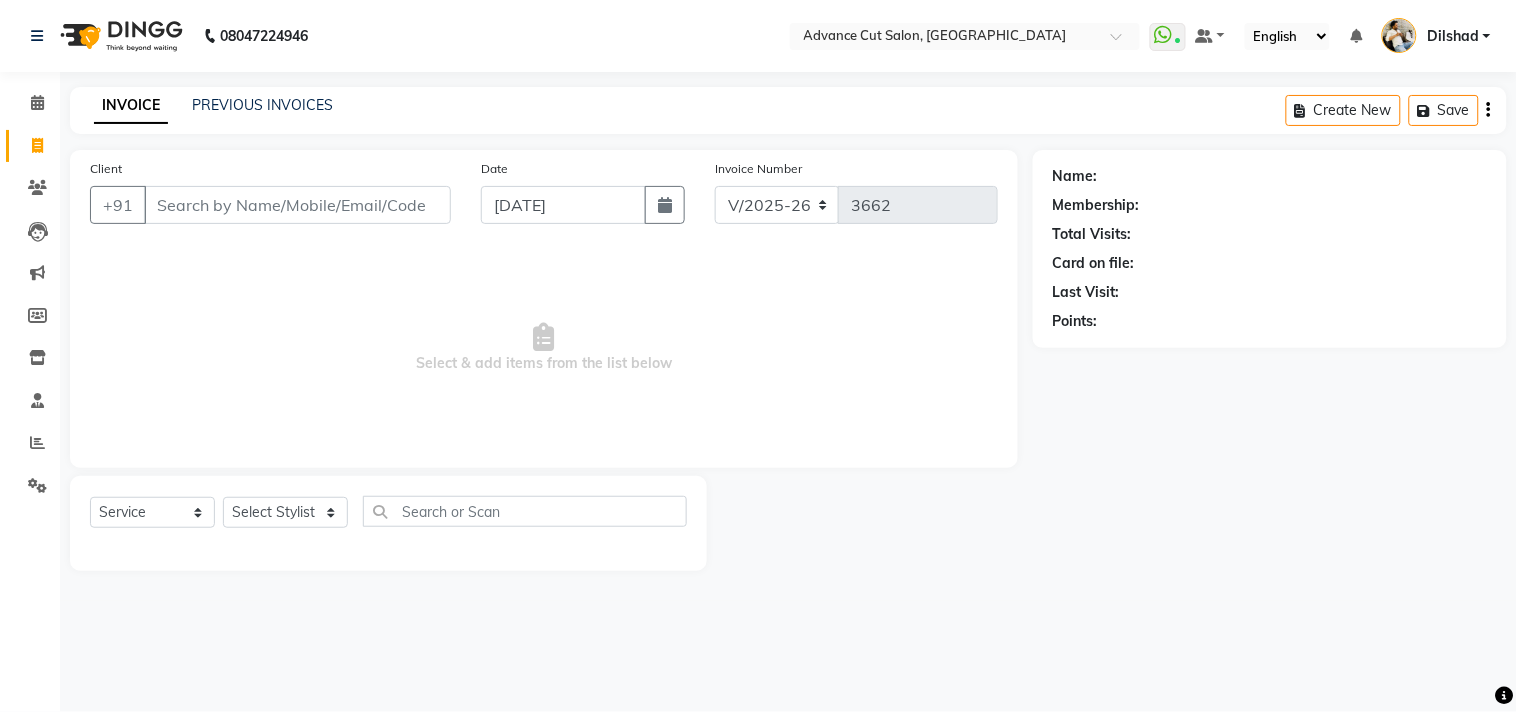 click on "INVOICE PREVIOUS INVOICES Create New   Save" 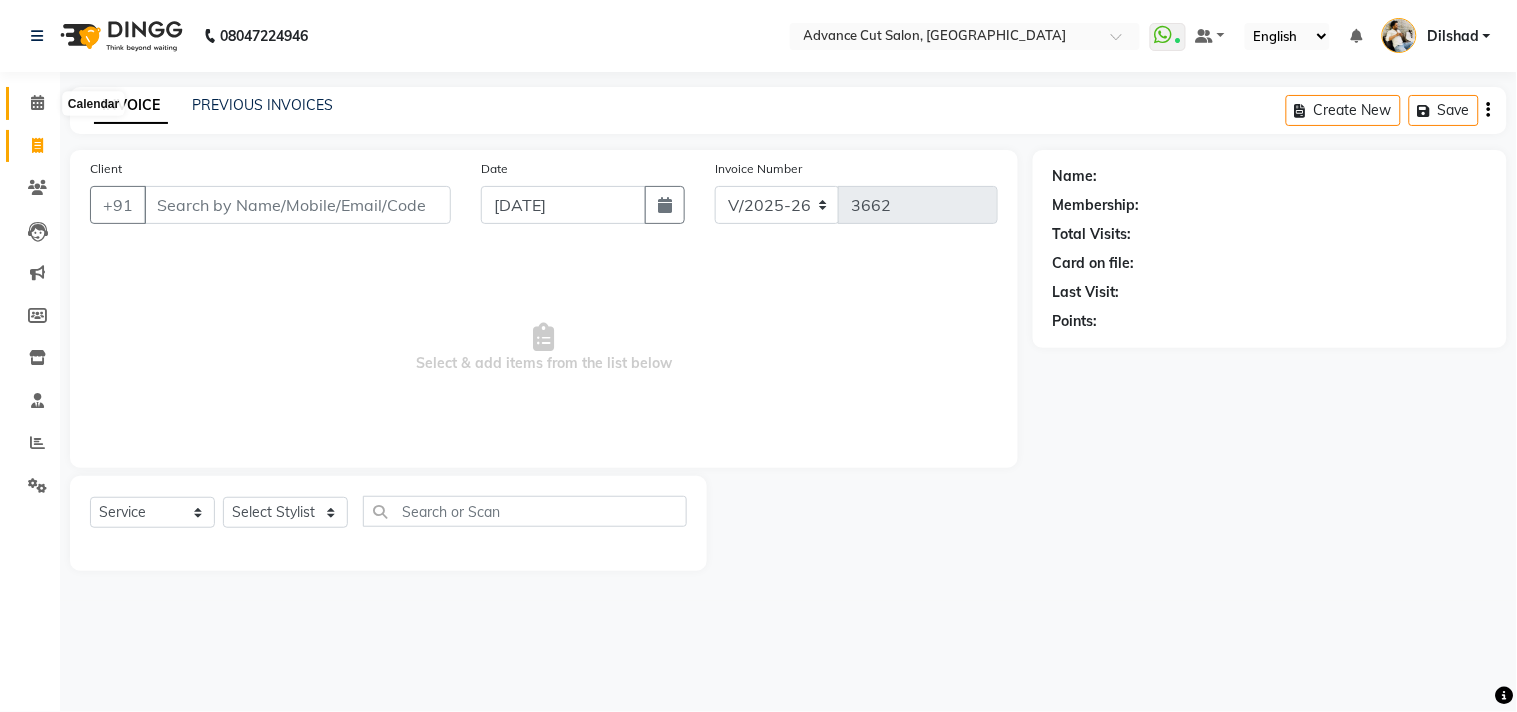 click 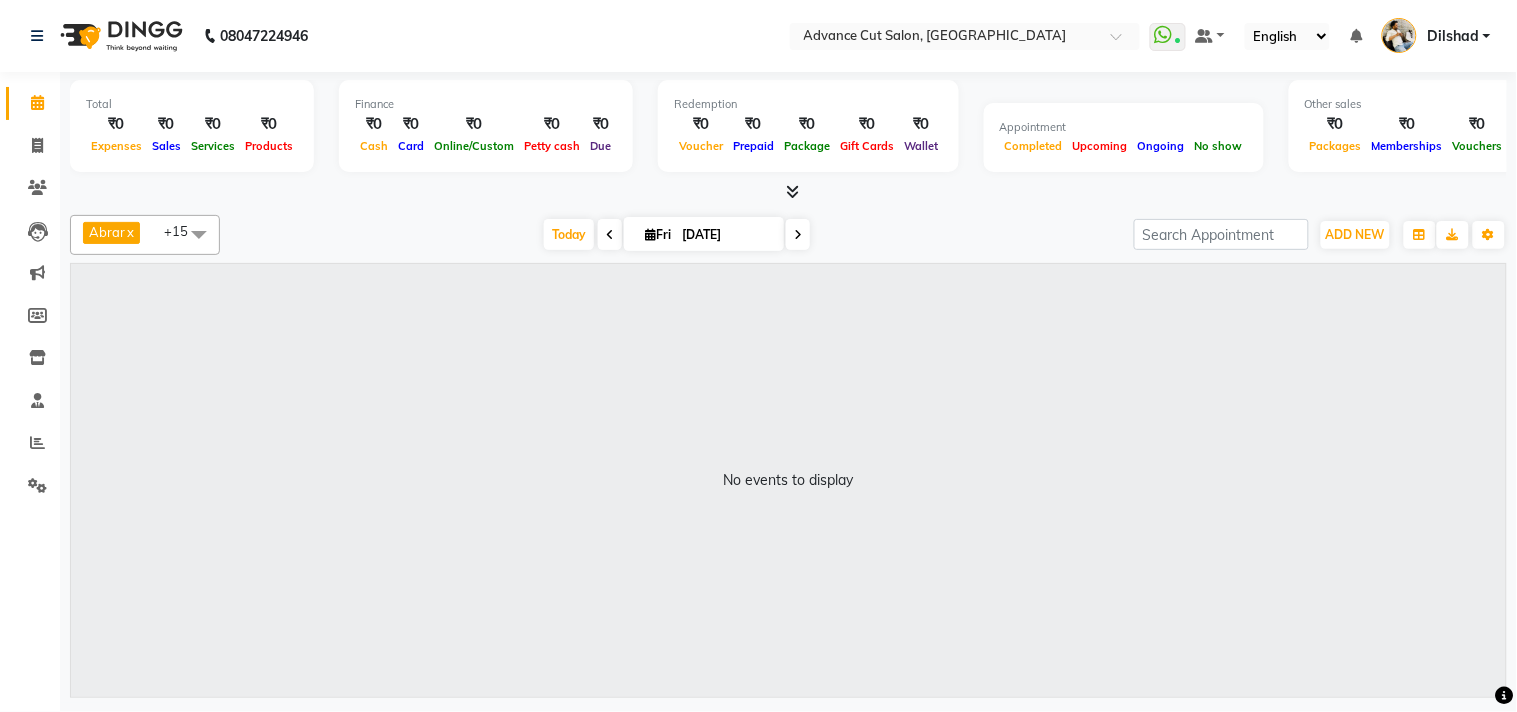 drag, startPoint x: 354, startPoint y: 46, endPoint x: 306, endPoint y: 42, distance: 48.166378 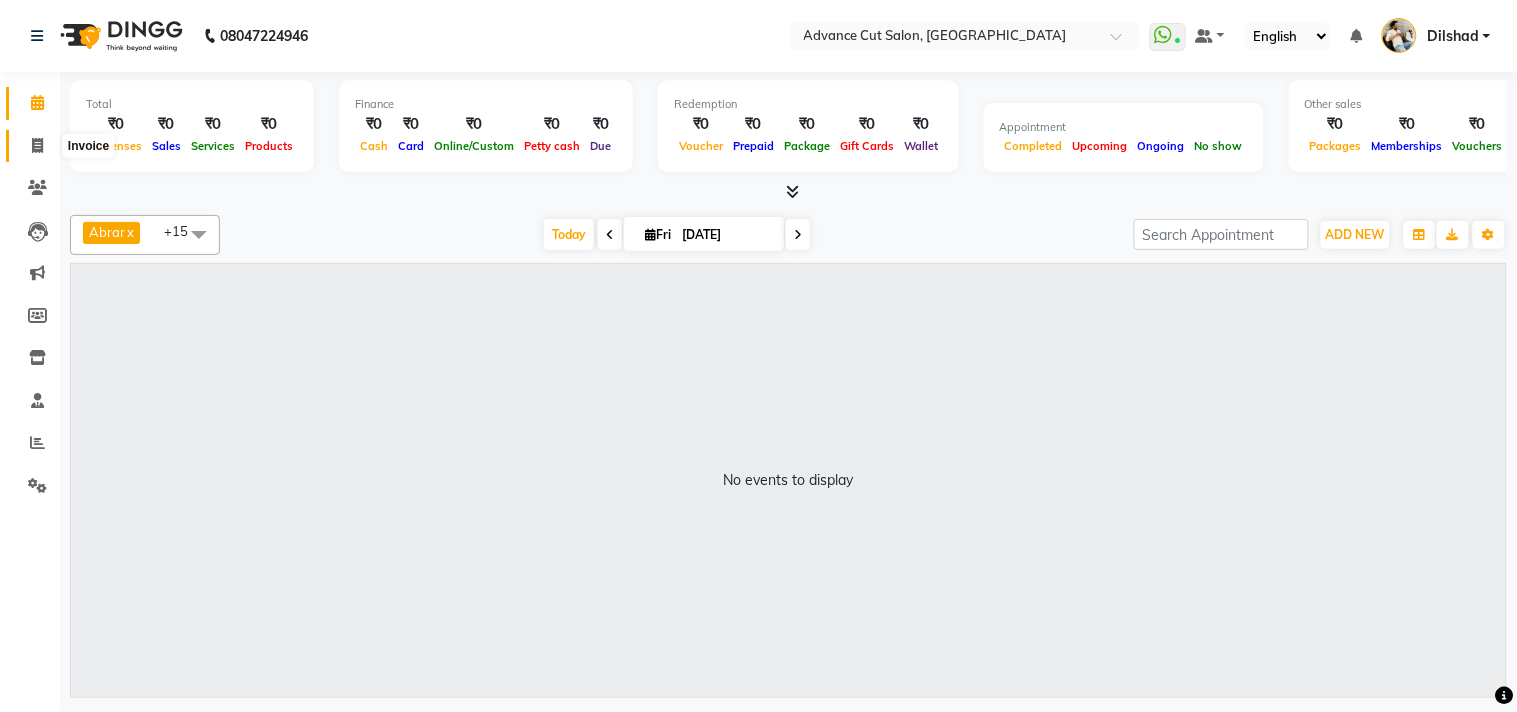 click 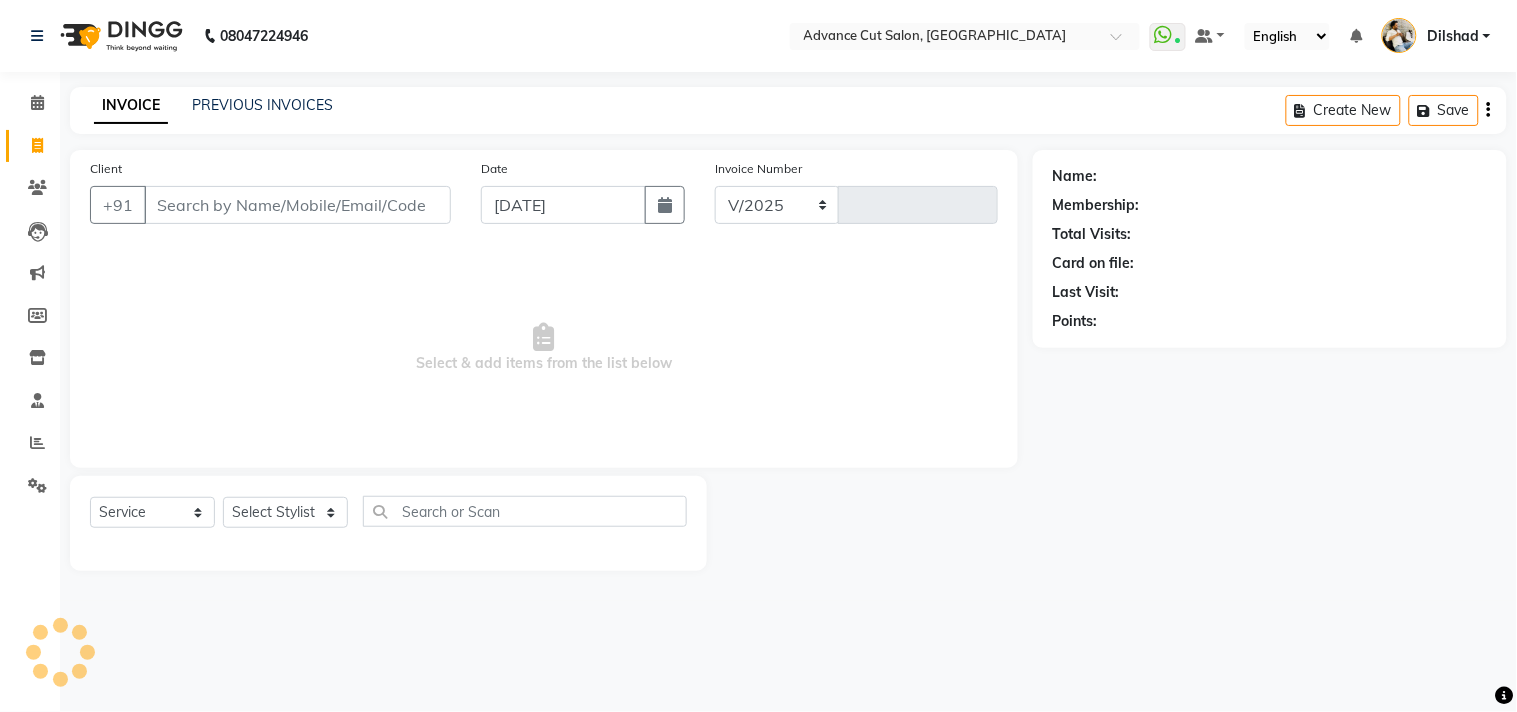 select on "922" 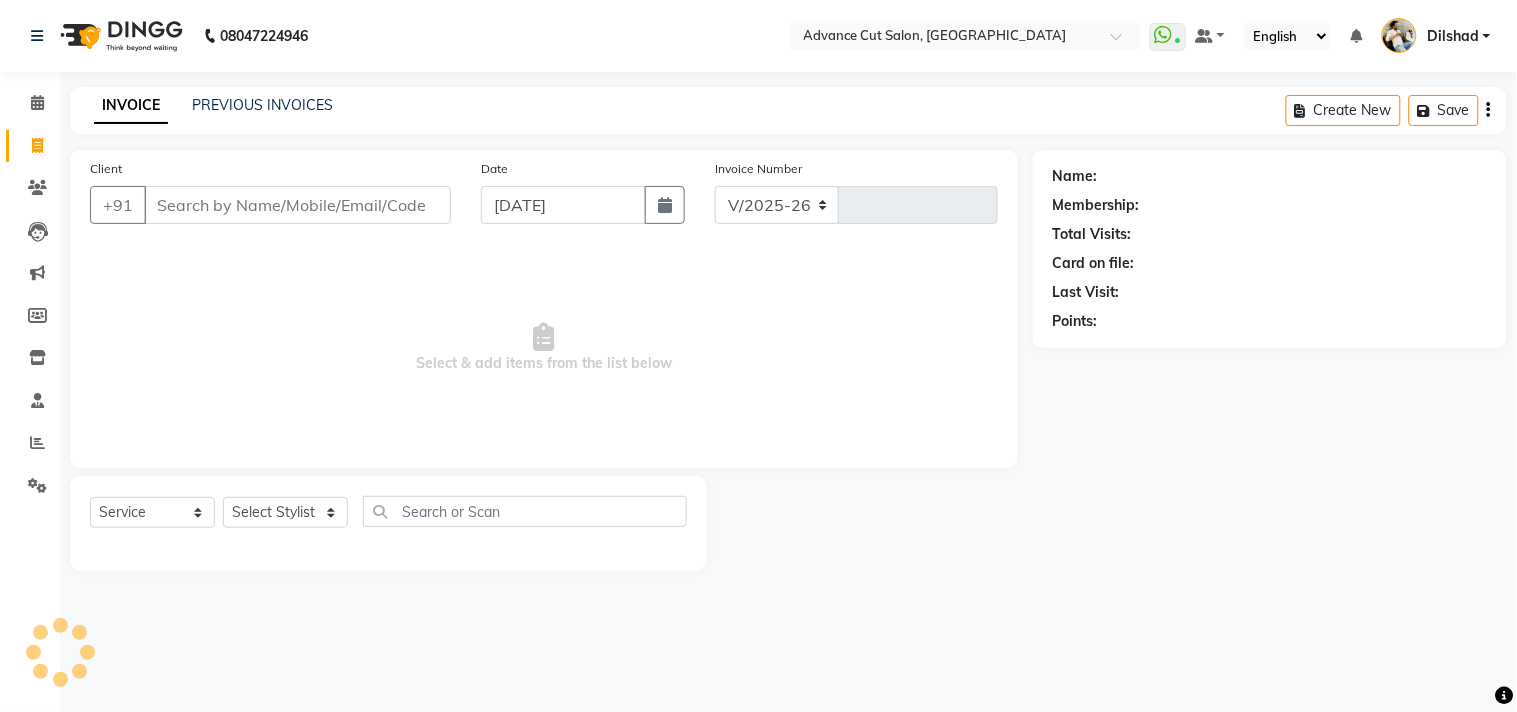 type on "3662" 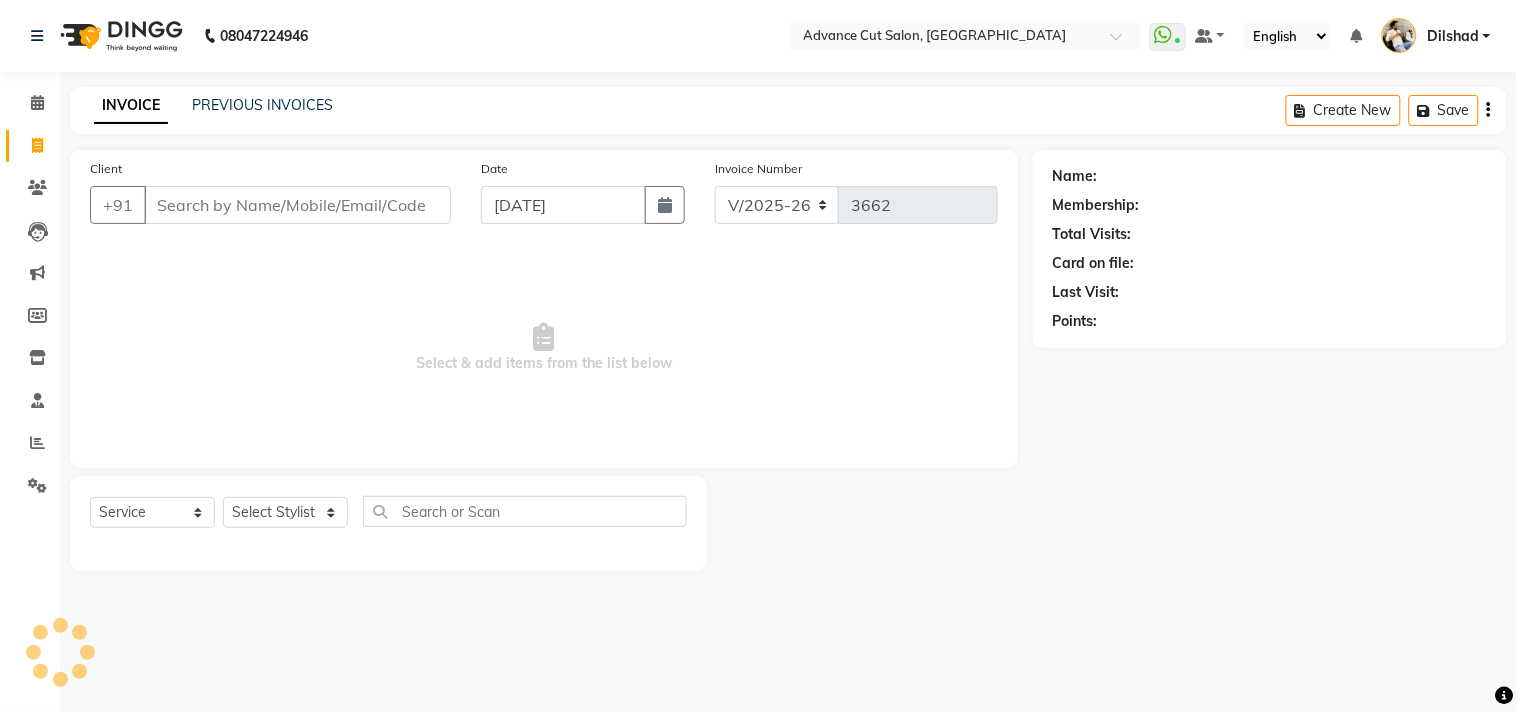click on "08047224946 Select Location ×  Advance Cut Salon, New Colony  WhatsApp Status  ✕ Status:  Connected Most Recent Message: 10-07-2025     07:04 PM Recent Service Activity: 11-07-2025     10:44 AM Default Panel My Panel English ENGLISH Español العربية मराठी हिंदी ગુજરાતી தமிழ் 中文 Notifications nothing to show Dilshad Manage Profile Change Password Sign out  Version:3.15.4  ☀  Advance Cut Salon, New Colony  Calendar  Invoice  Clients  Leads   Marketing  Members  Inventory  Staff  Reports  Settings Completed InProgress Upcoming Dropped Tentative Check-In Confirm Bookings Generate Report Segments Page Builder INVOICE PREVIOUS INVOICES Create New   Save  Client +91 Date 11-07-2025 Invoice Number V/2025 V/2025-26 3662  Select & add items from the list below  Select  Service  Product  Membership  Package Voucher Prepaid Gift Card  Select Stylist Name: Membership: Total Visits: Card on file: Last Visit:  Points:" at bounding box center (758, 356) 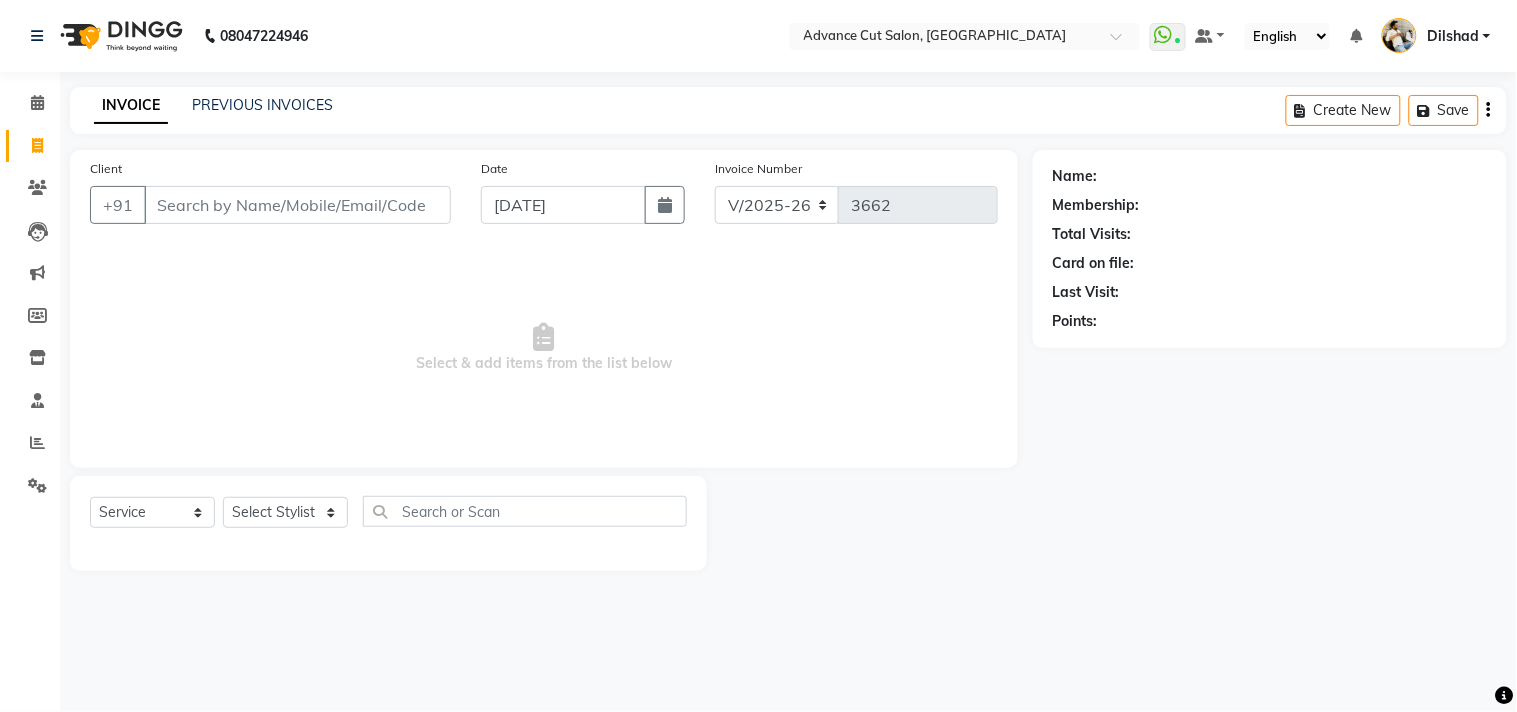 click on "INVOICE PREVIOUS INVOICES Create New   Save" 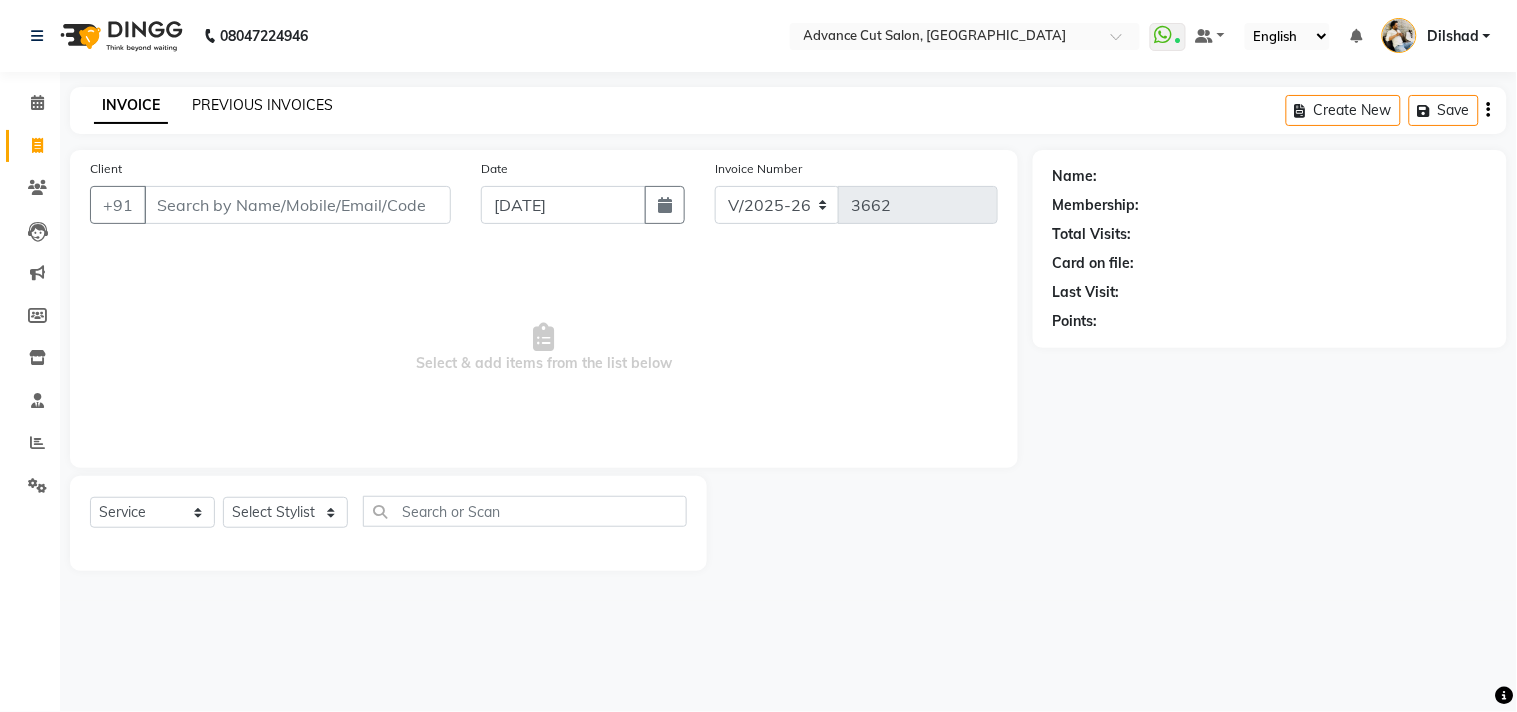 click on "PREVIOUS INVOICES" 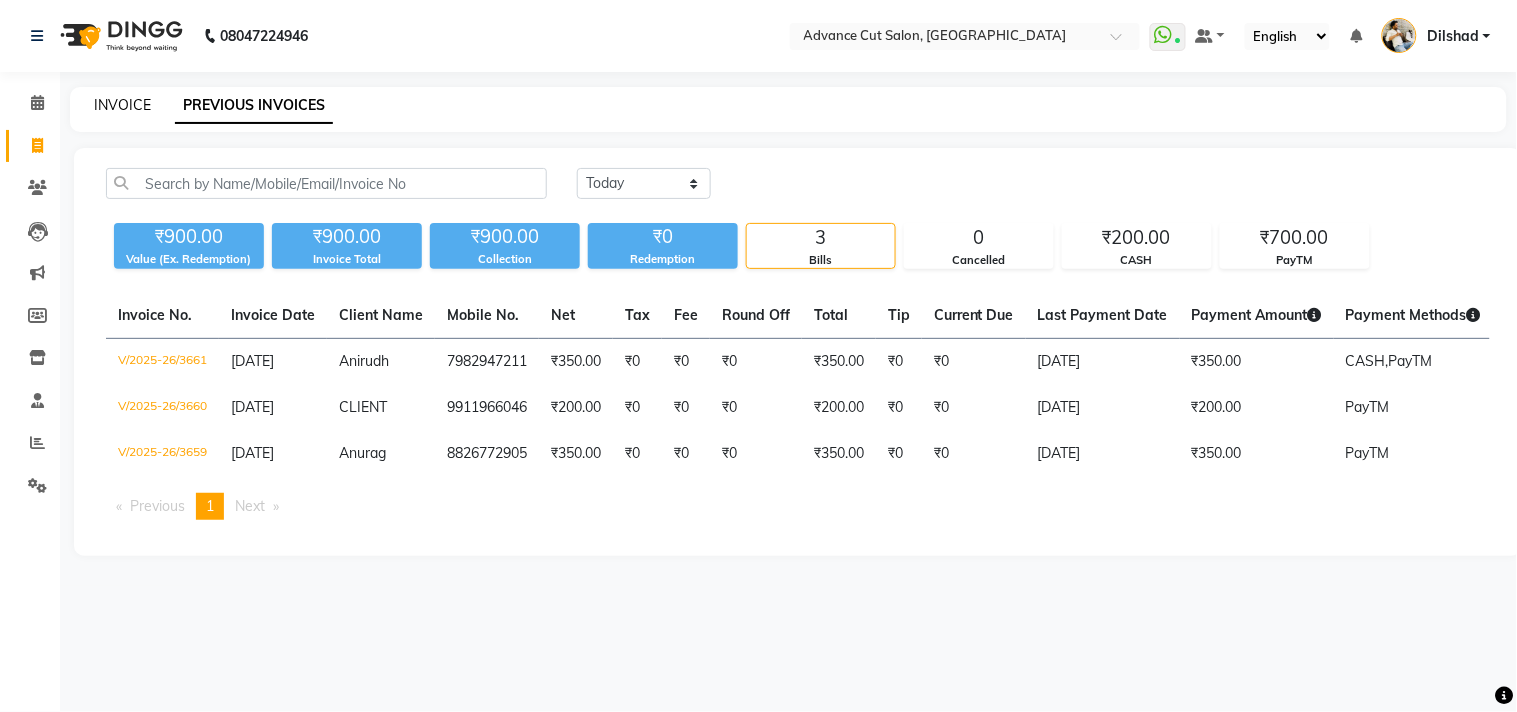 click on "INVOICE" 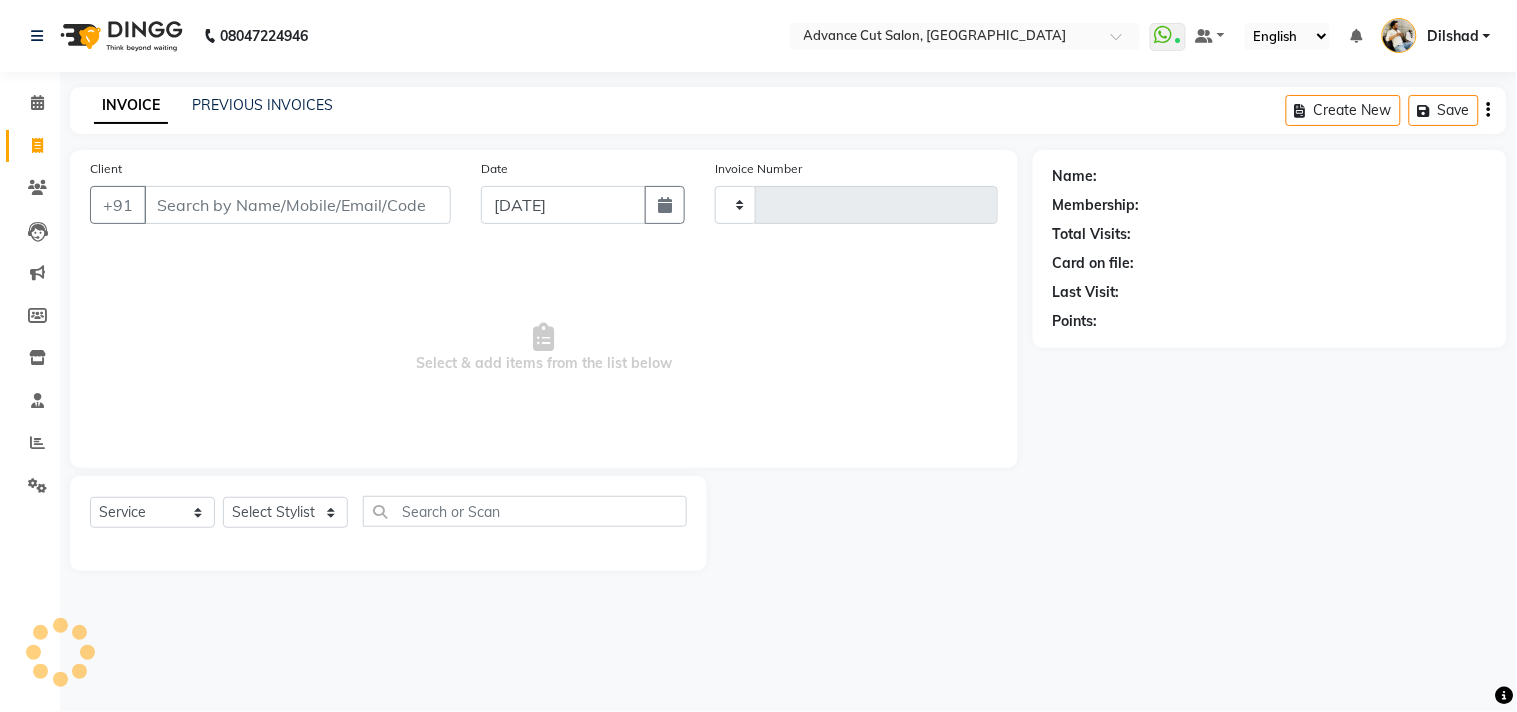 type on "3662" 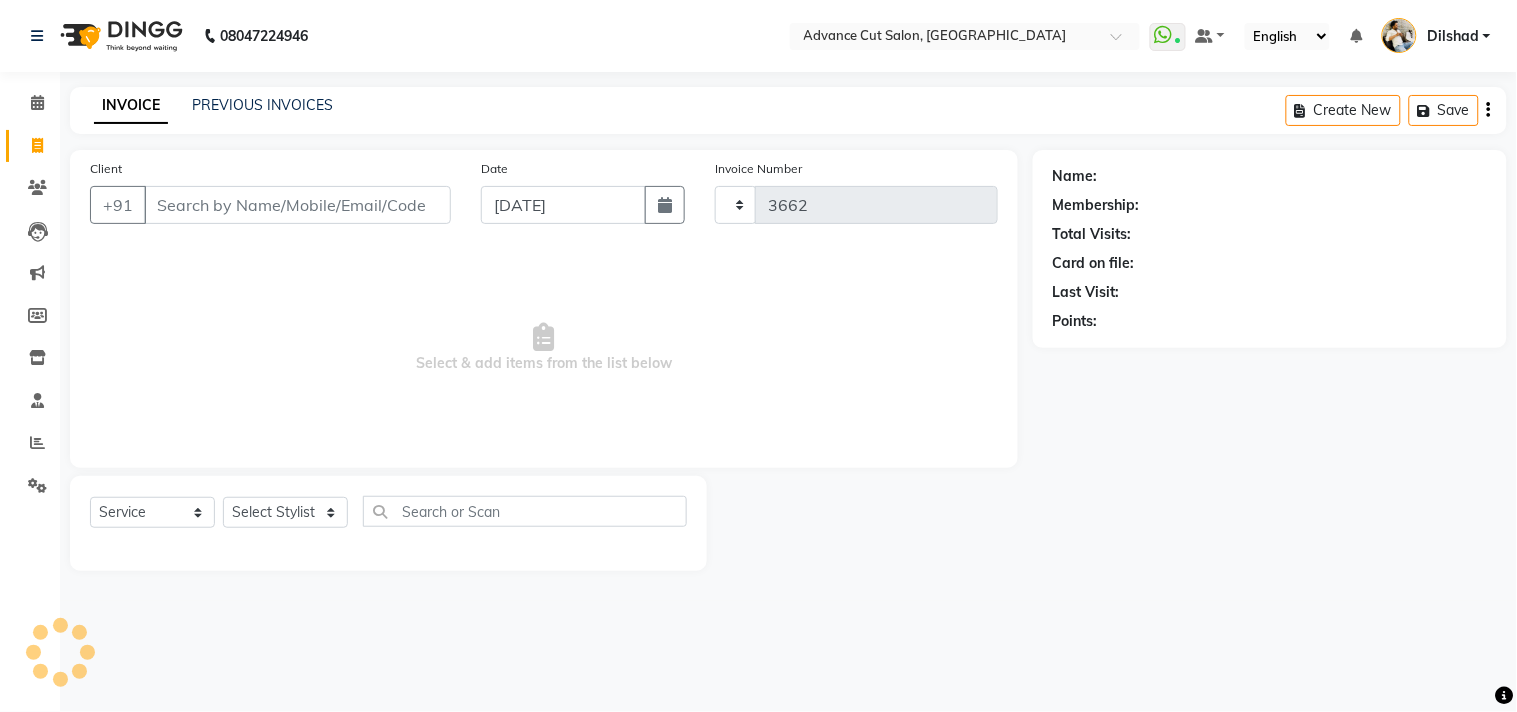 select on "922" 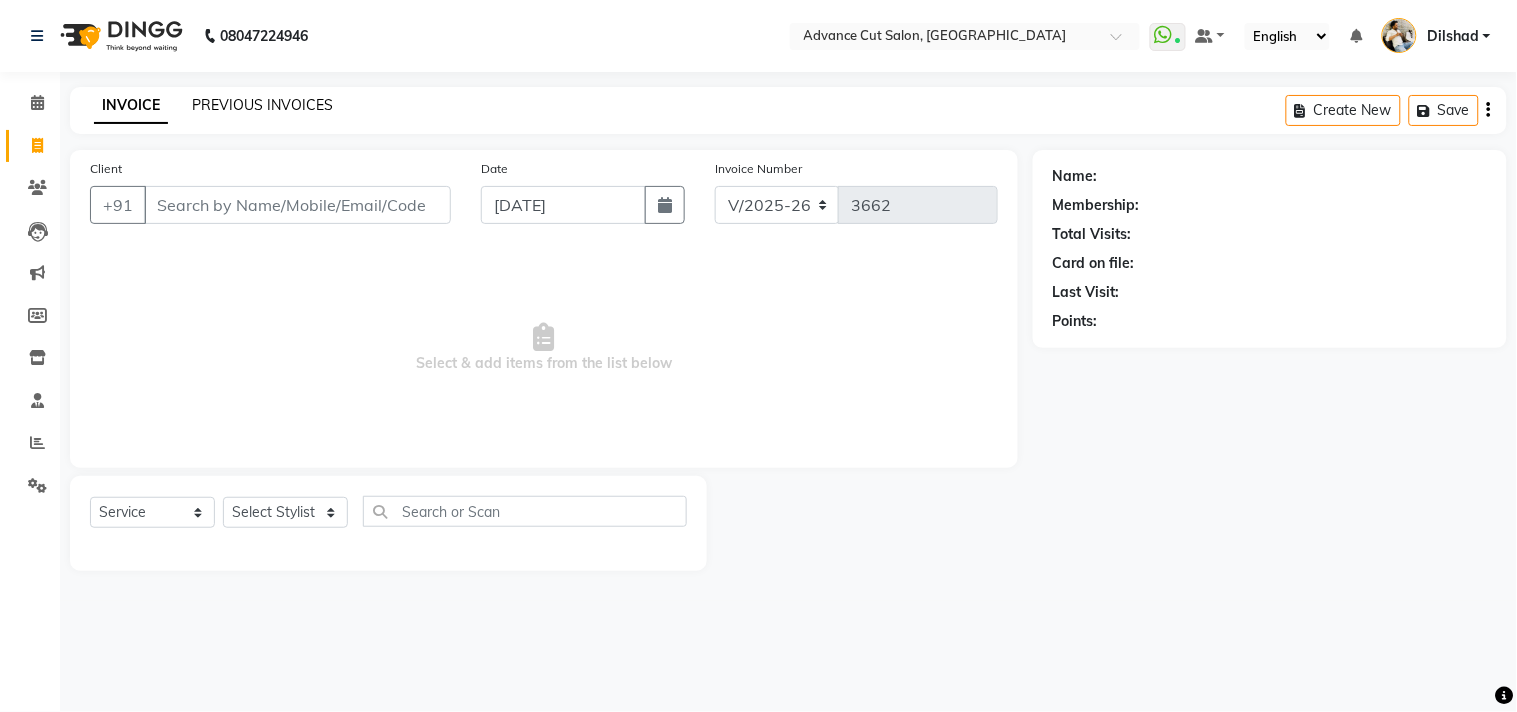 click on "PREVIOUS INVOICES" 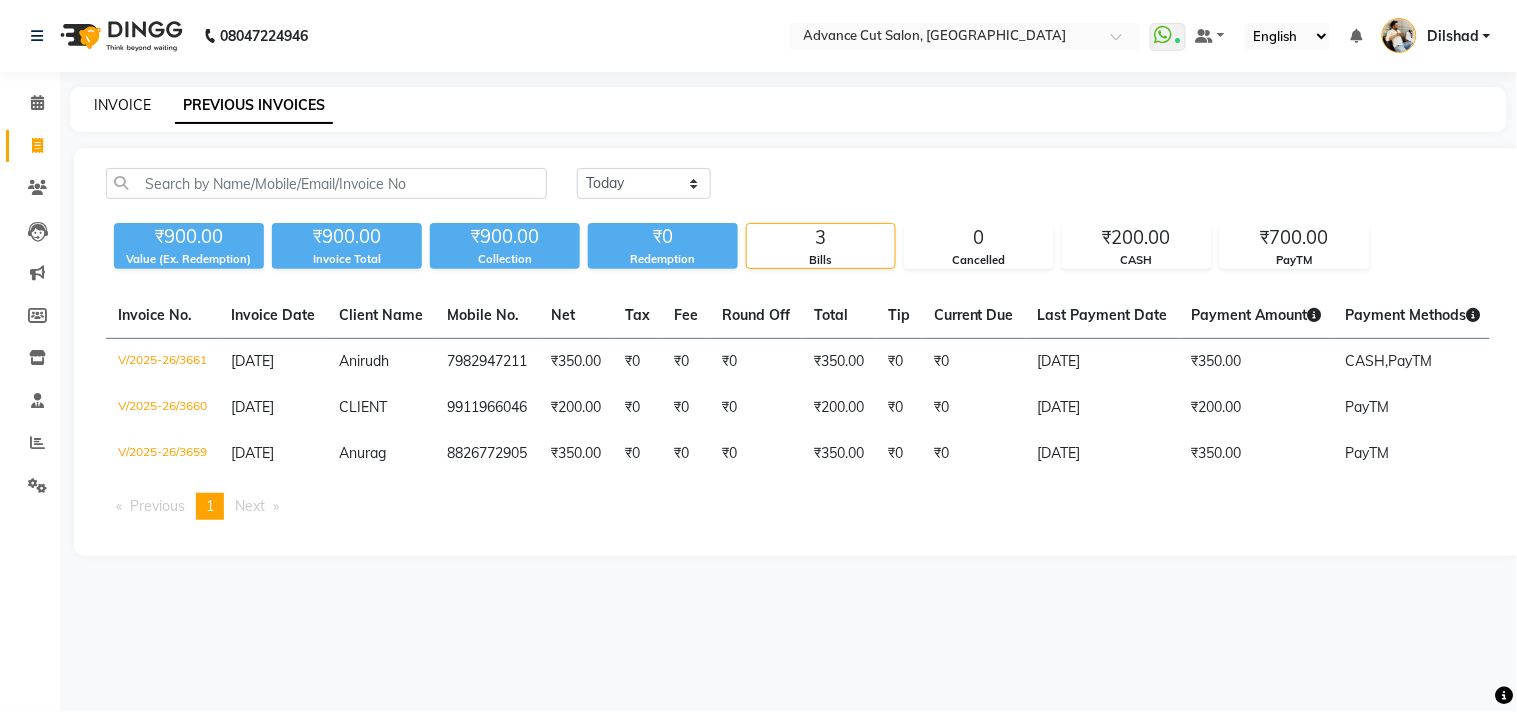 click on "INVOICE" 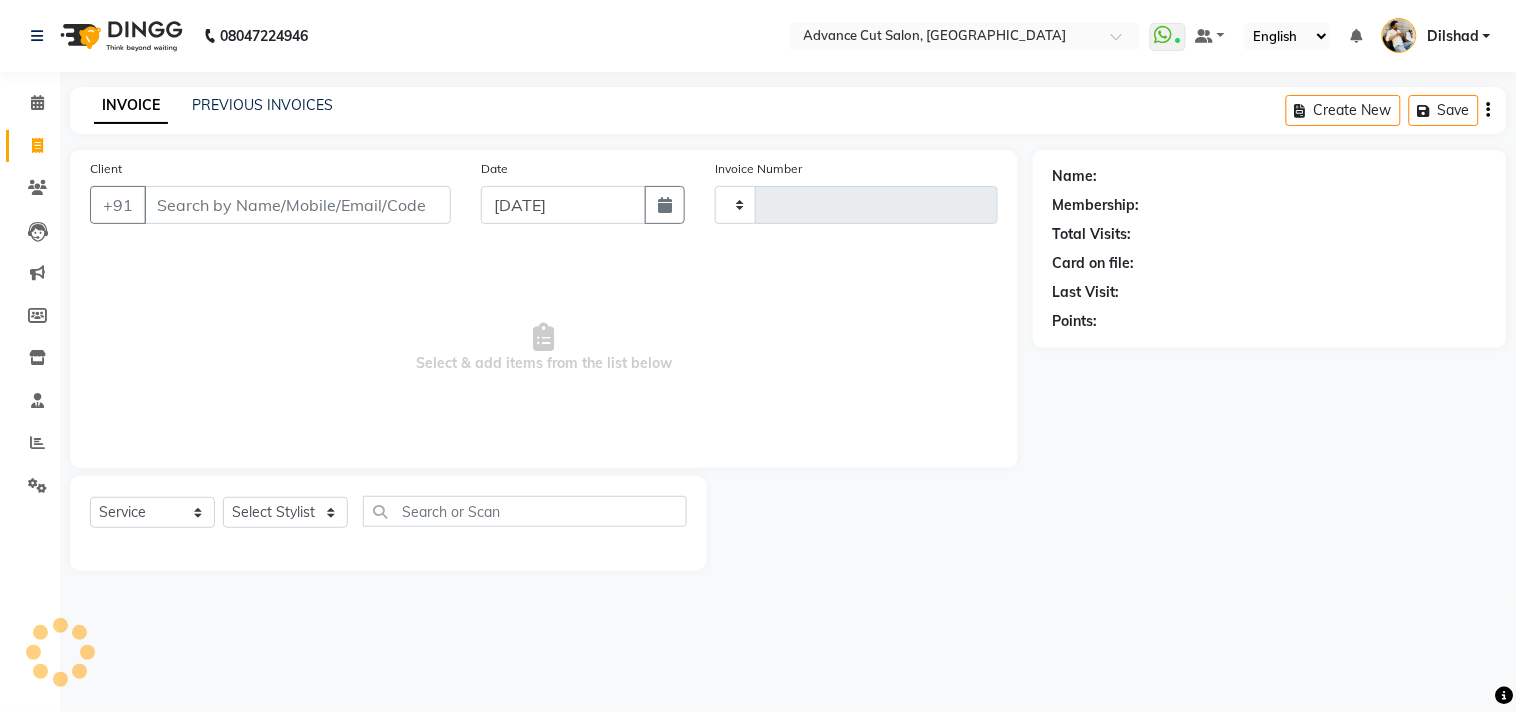 type on "3662" 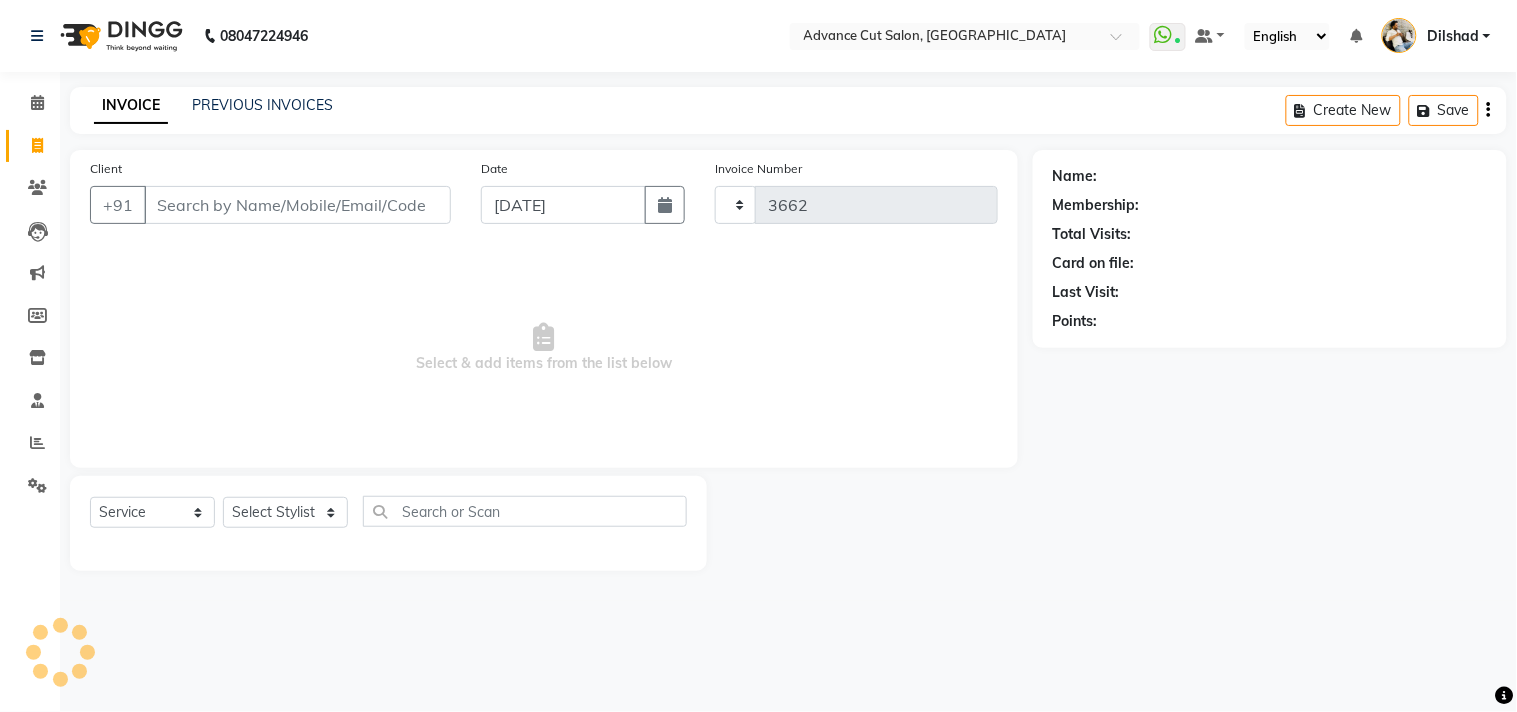 select on "922" 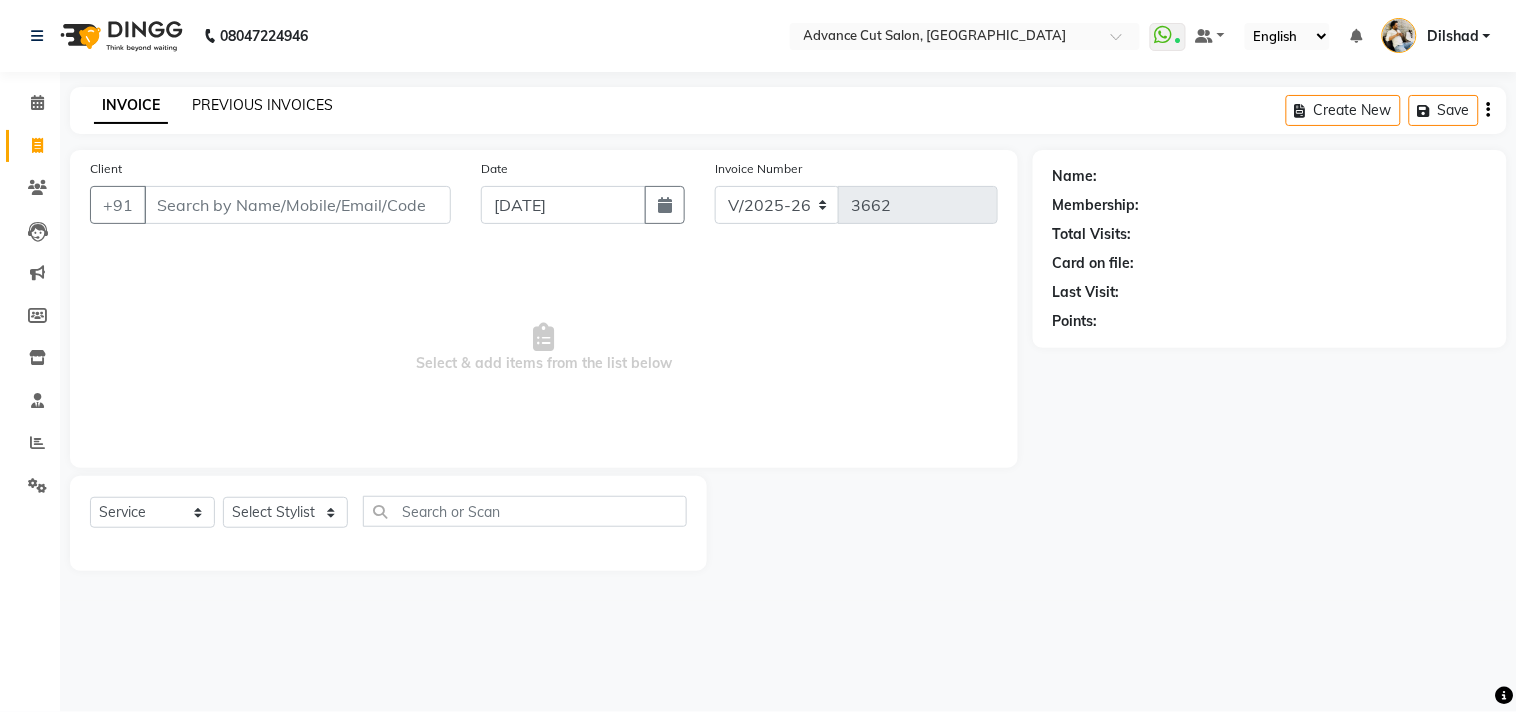 click on "PREVIOUS INVOICES" 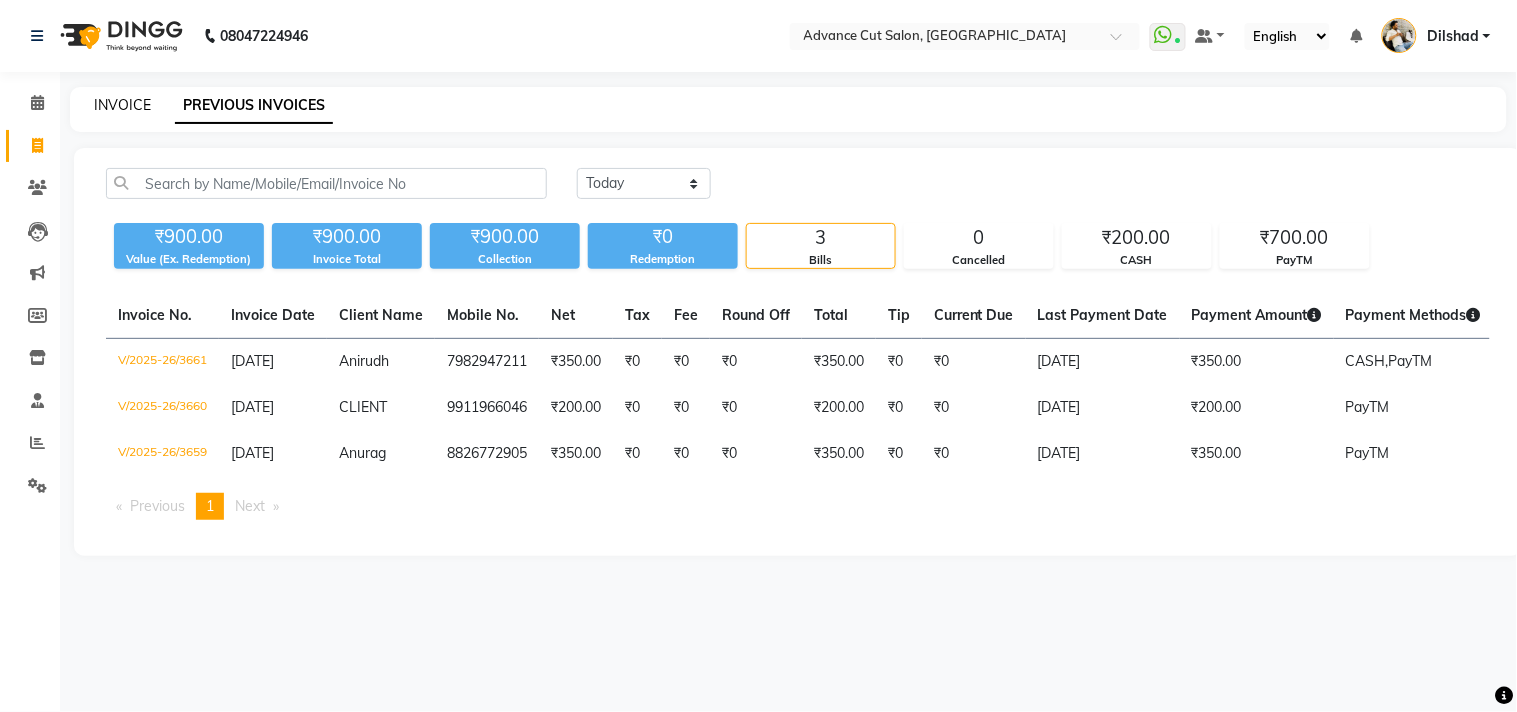 click on "INVOICE" 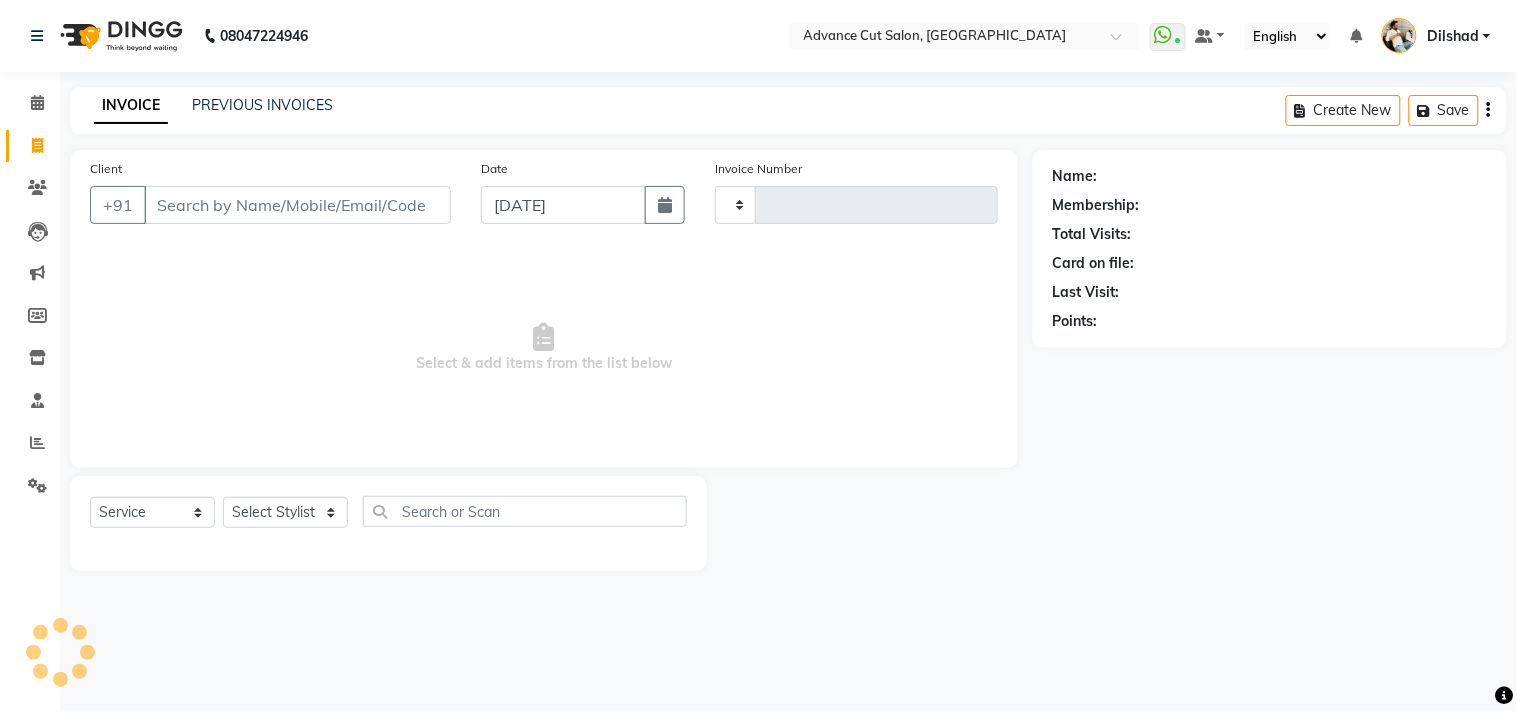type on "3662" 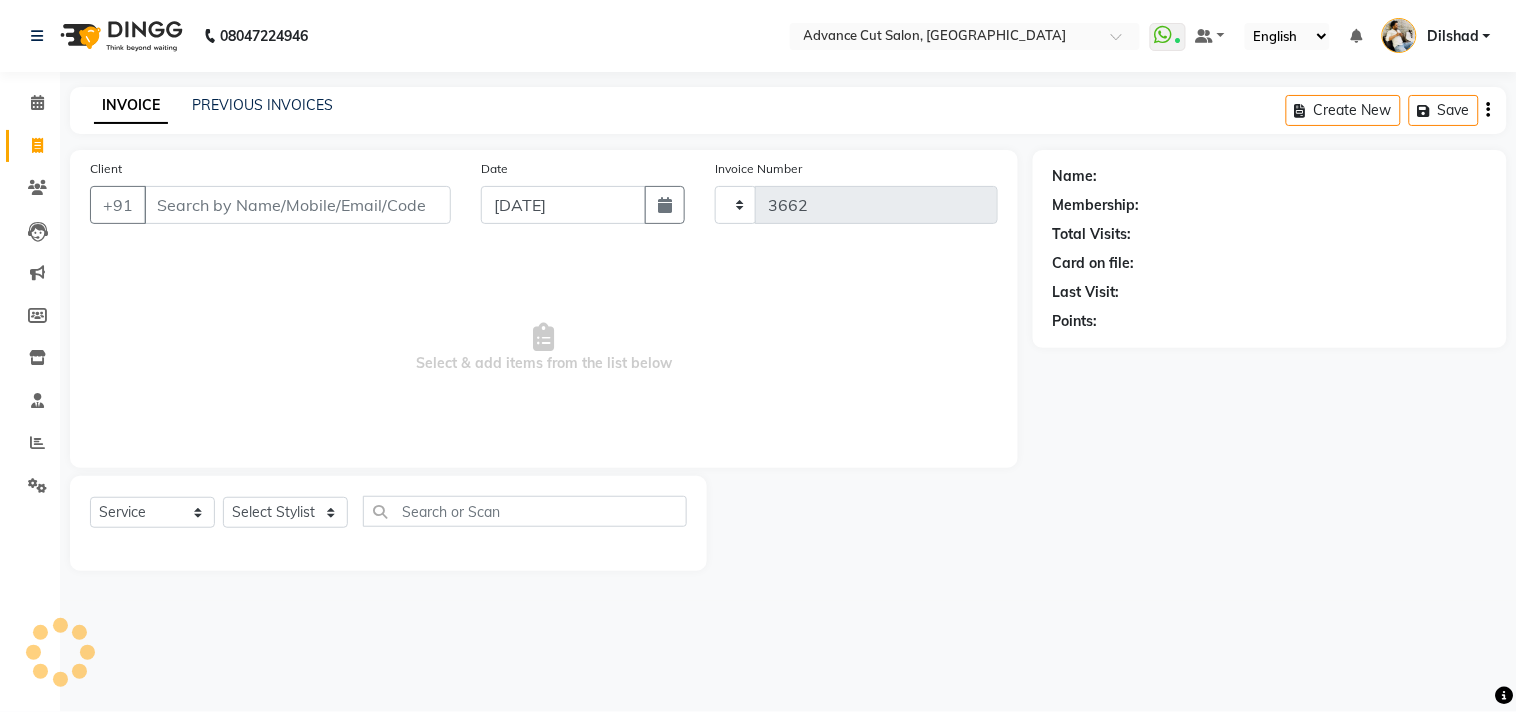 select on "922" 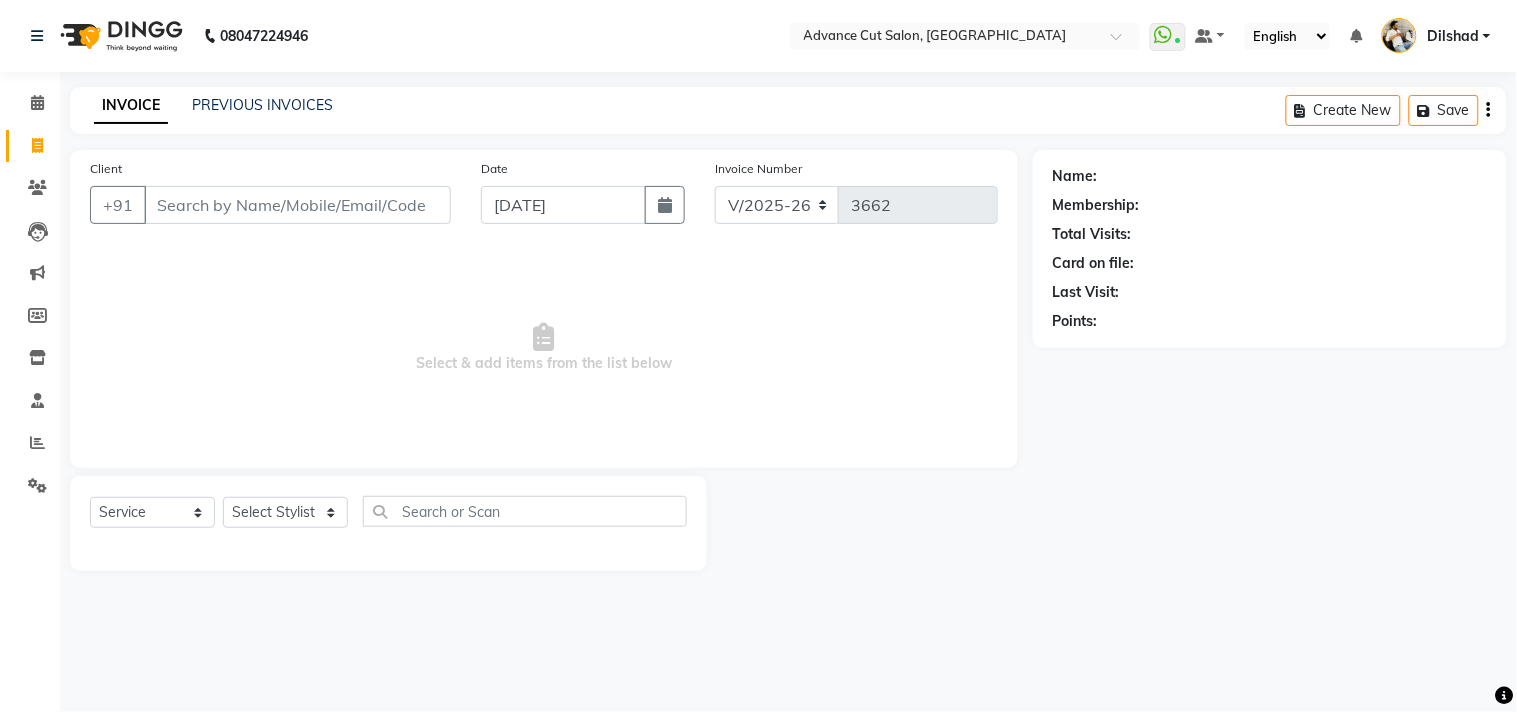 click on "INVOICE PREVIOUS INVOICES Create New   Save  Client +91 Date 11-07-2025 Invoice Number V/2025 V/2025-26 3662  Select & add items from the list below  Select  Service  Product  Membership  Package Voucher Prepaid Gift Card  Select Stylist Abrar Alam Avinash Dilshad Lallan Meenu Nabeel Nafeesh Ahmad Naved O.P. Sharma  Pryag Sahil Samar Shahzad  SHWETA SINGH Zarina Name: Membership: Total Visits: Card on file: Last Visit:  Points:" 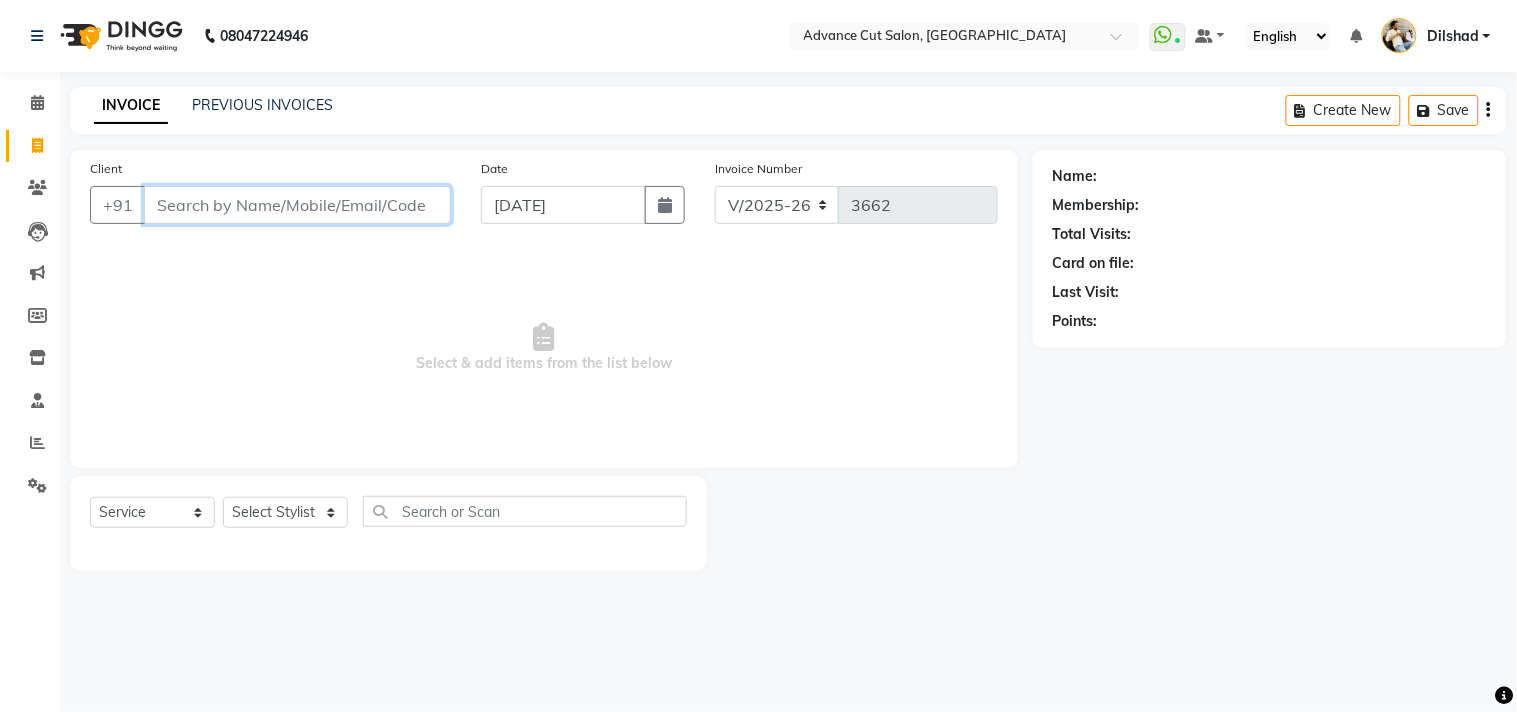 click on "Client" at bounding box center [297, 205] 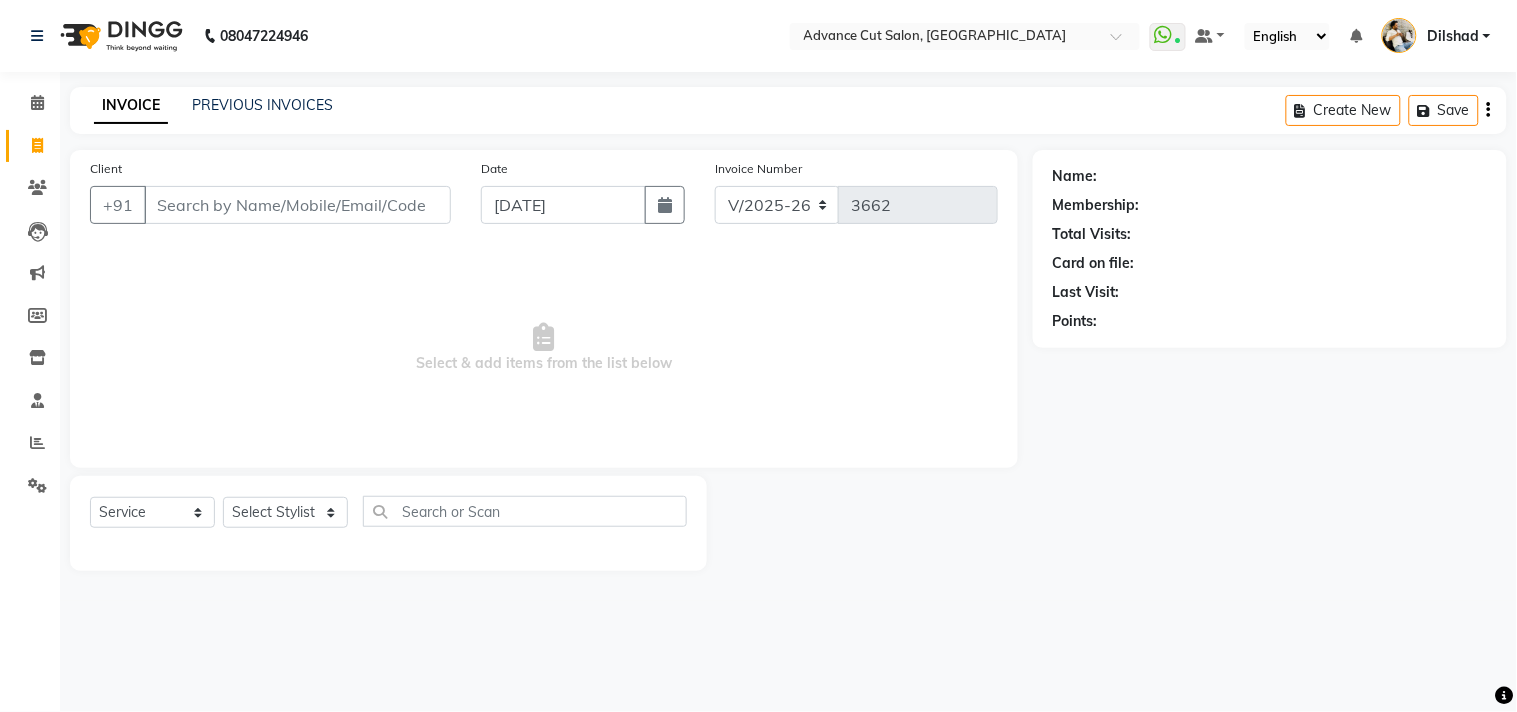 click on "Select & add items from the list below" at bounding box center (544, 348) 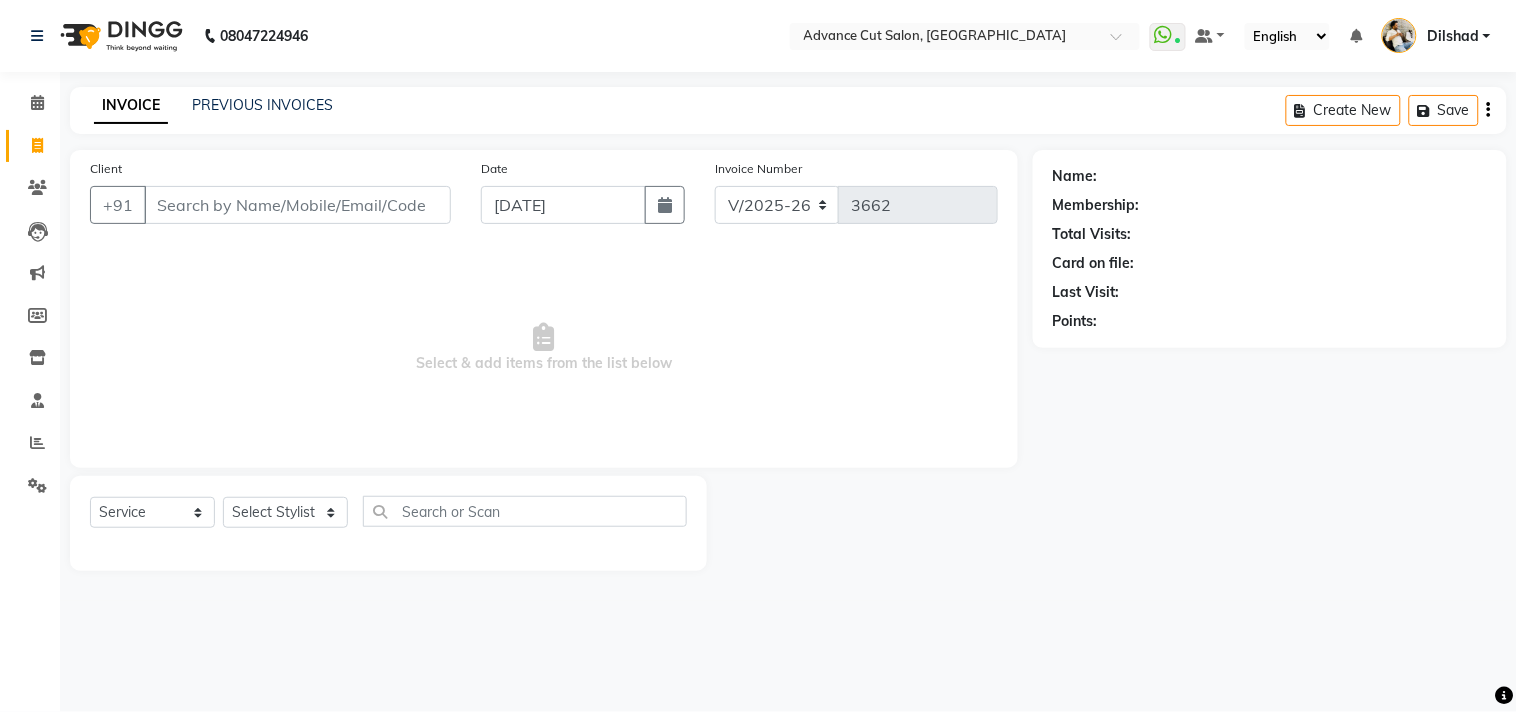 click on "INVOICE PREVIOUS INVOICES Create New   Save" 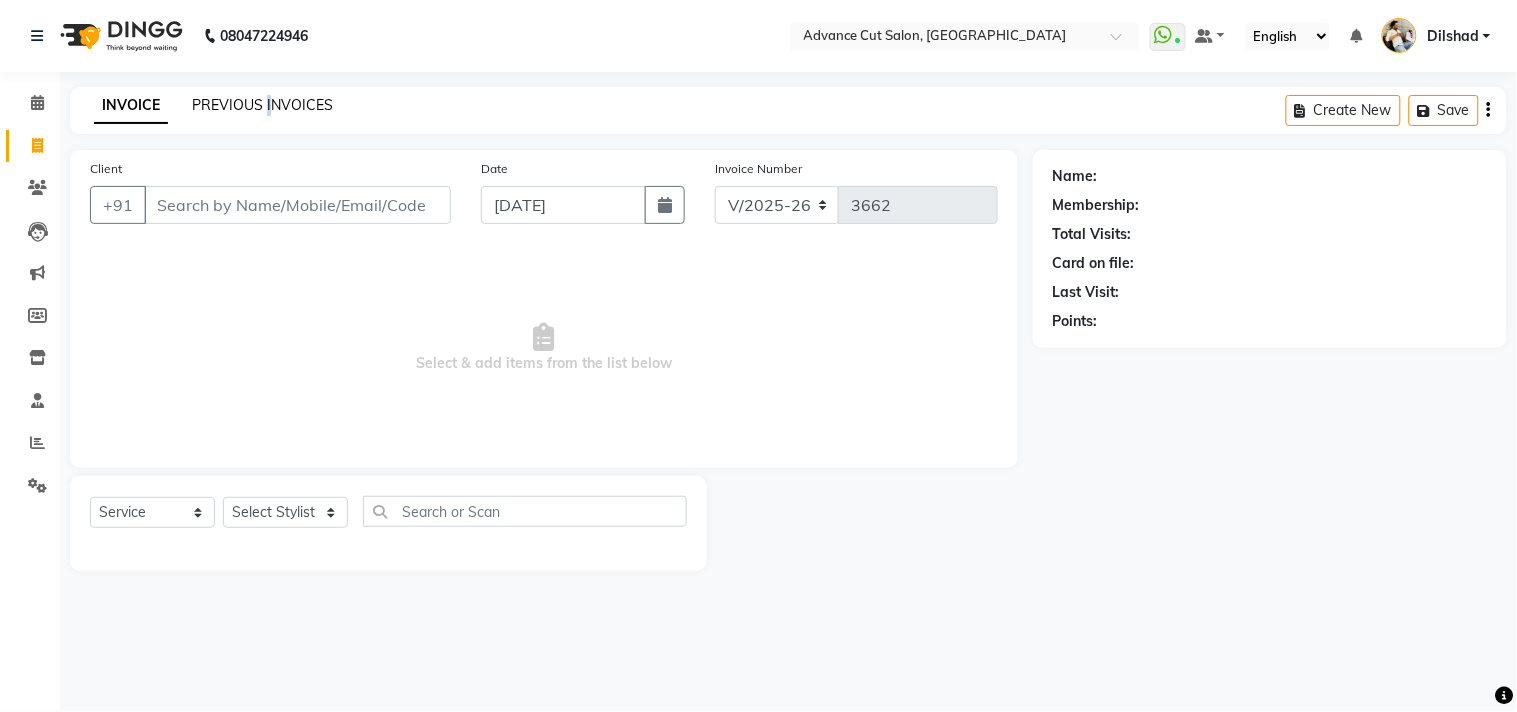 click on "PREVIOUS INVOICES" 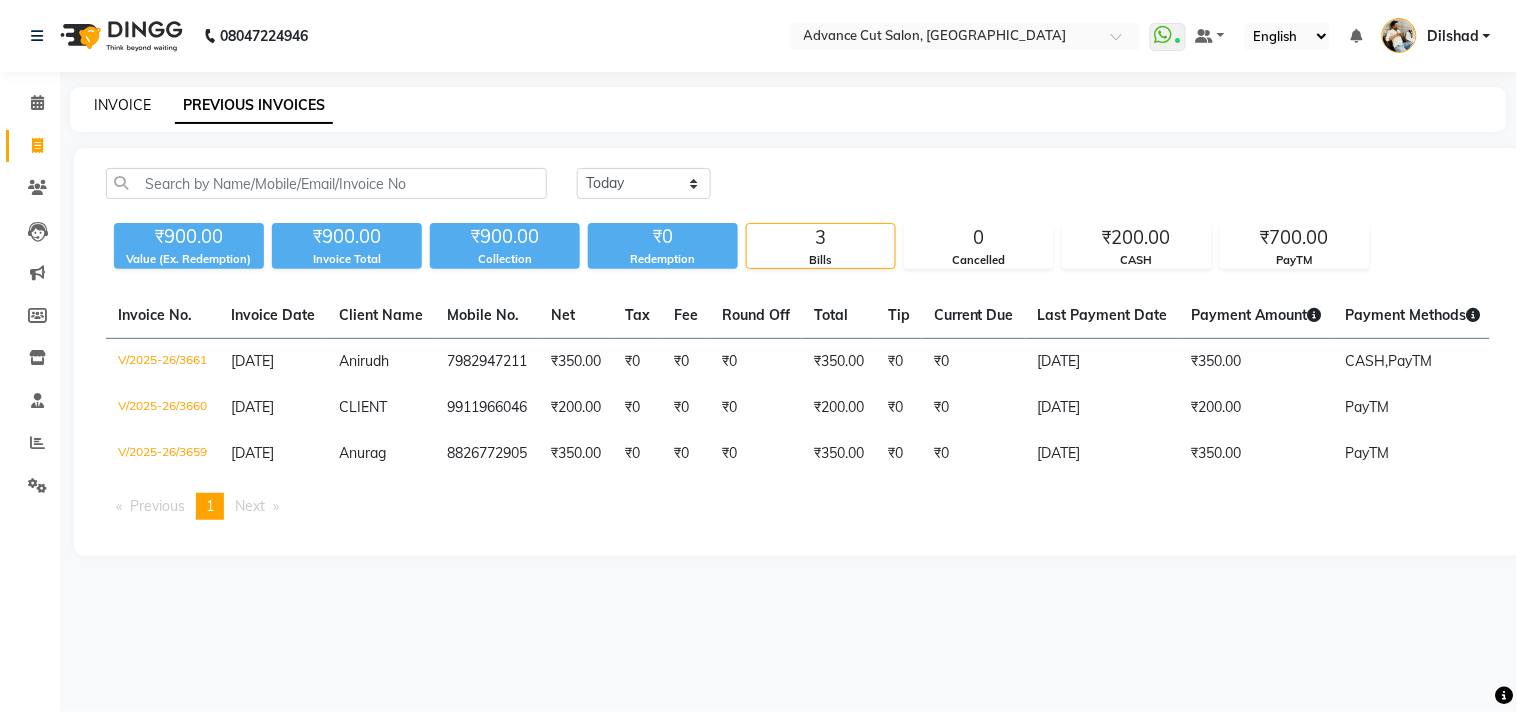 click on "INVOICE" 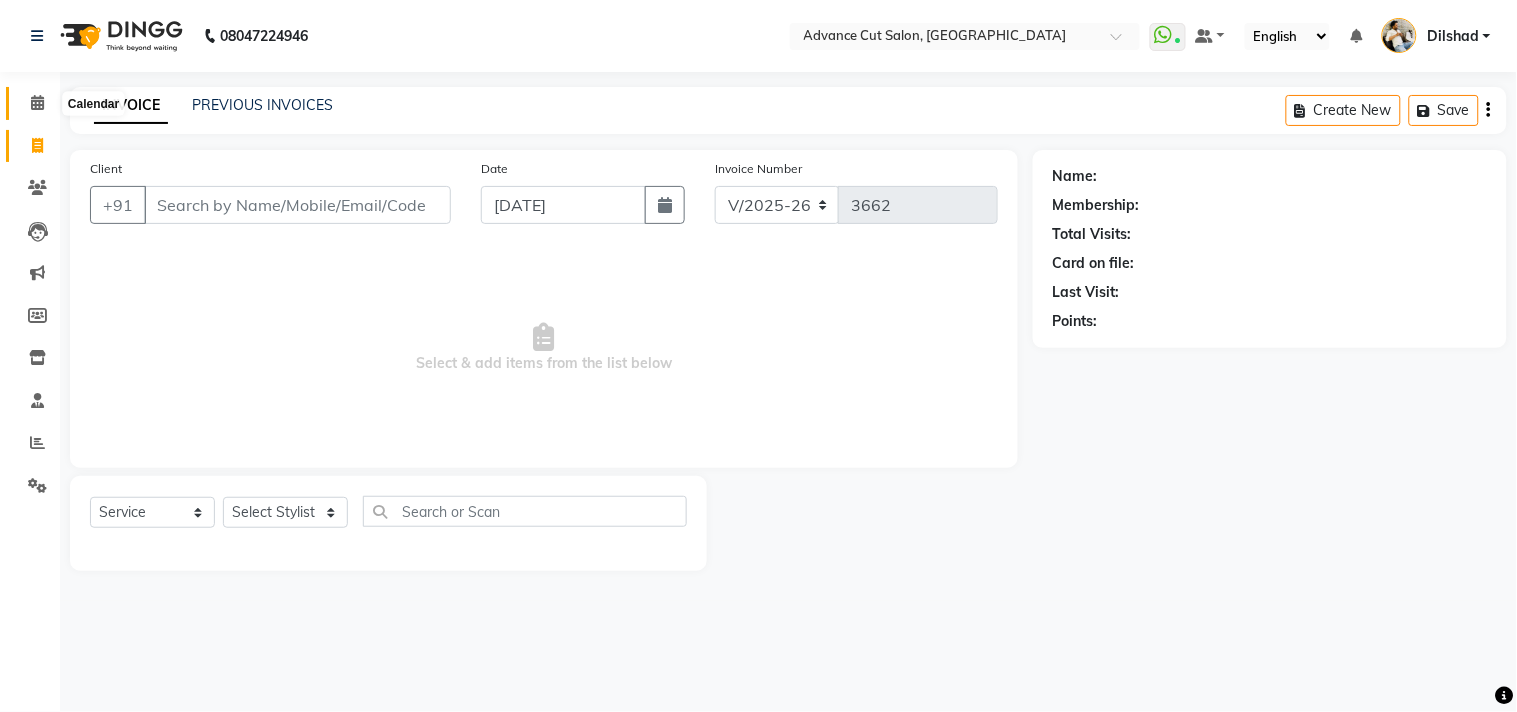 click 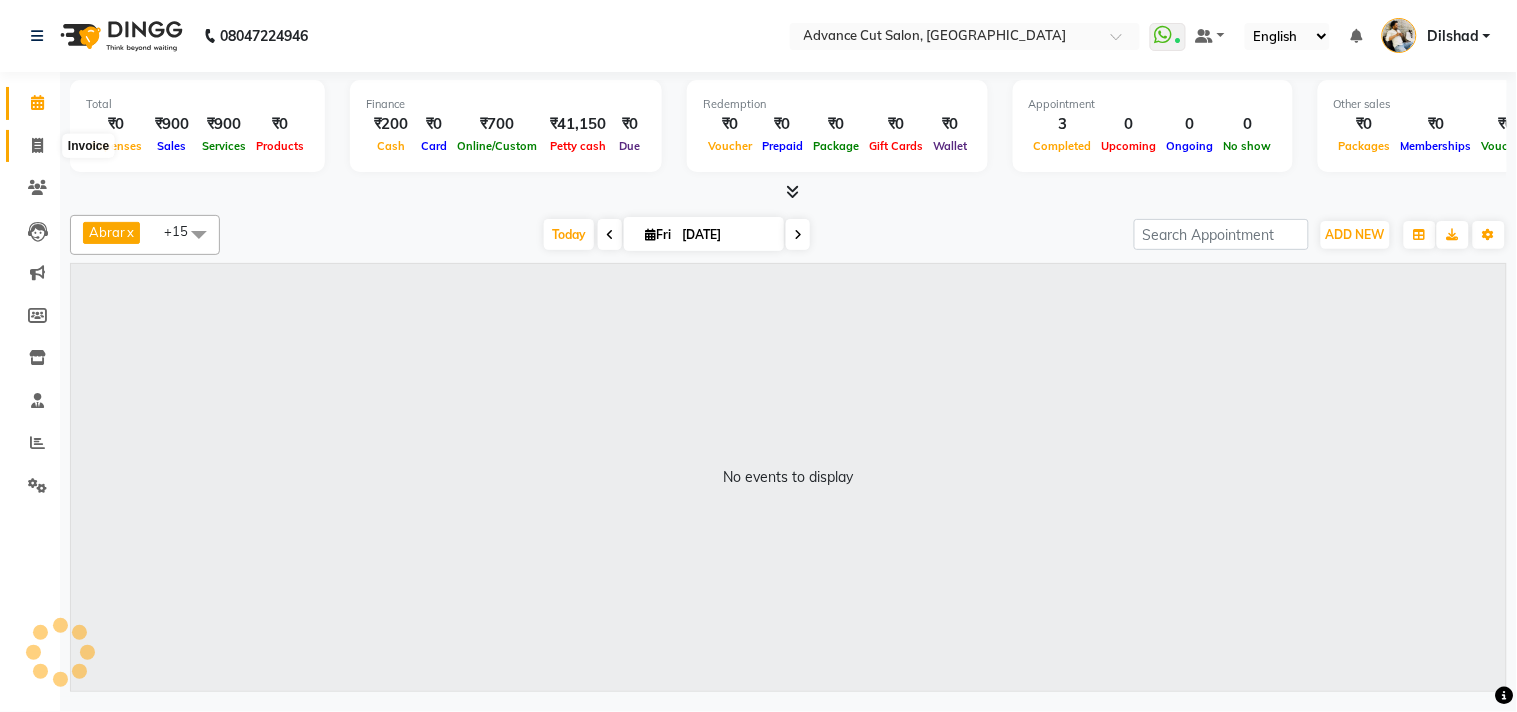 click 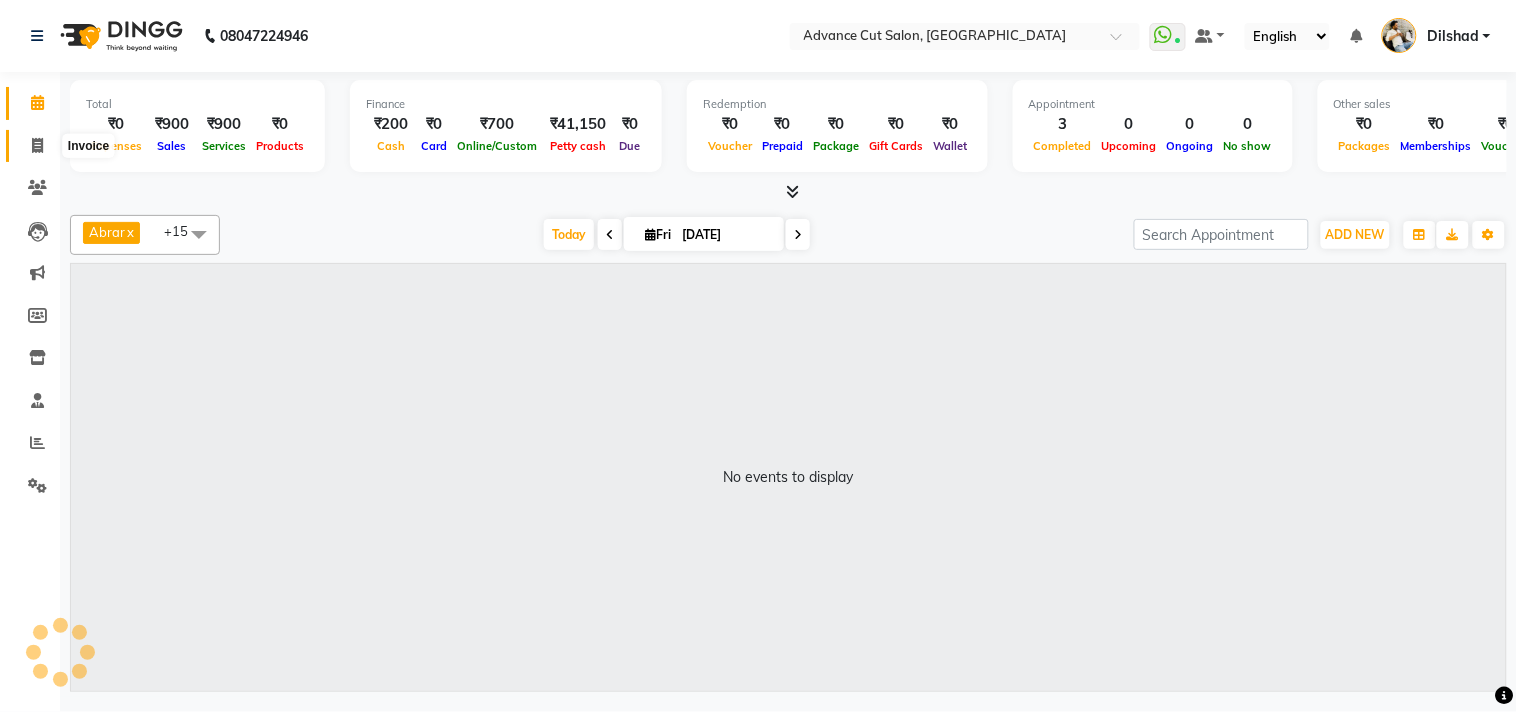 select on "service" 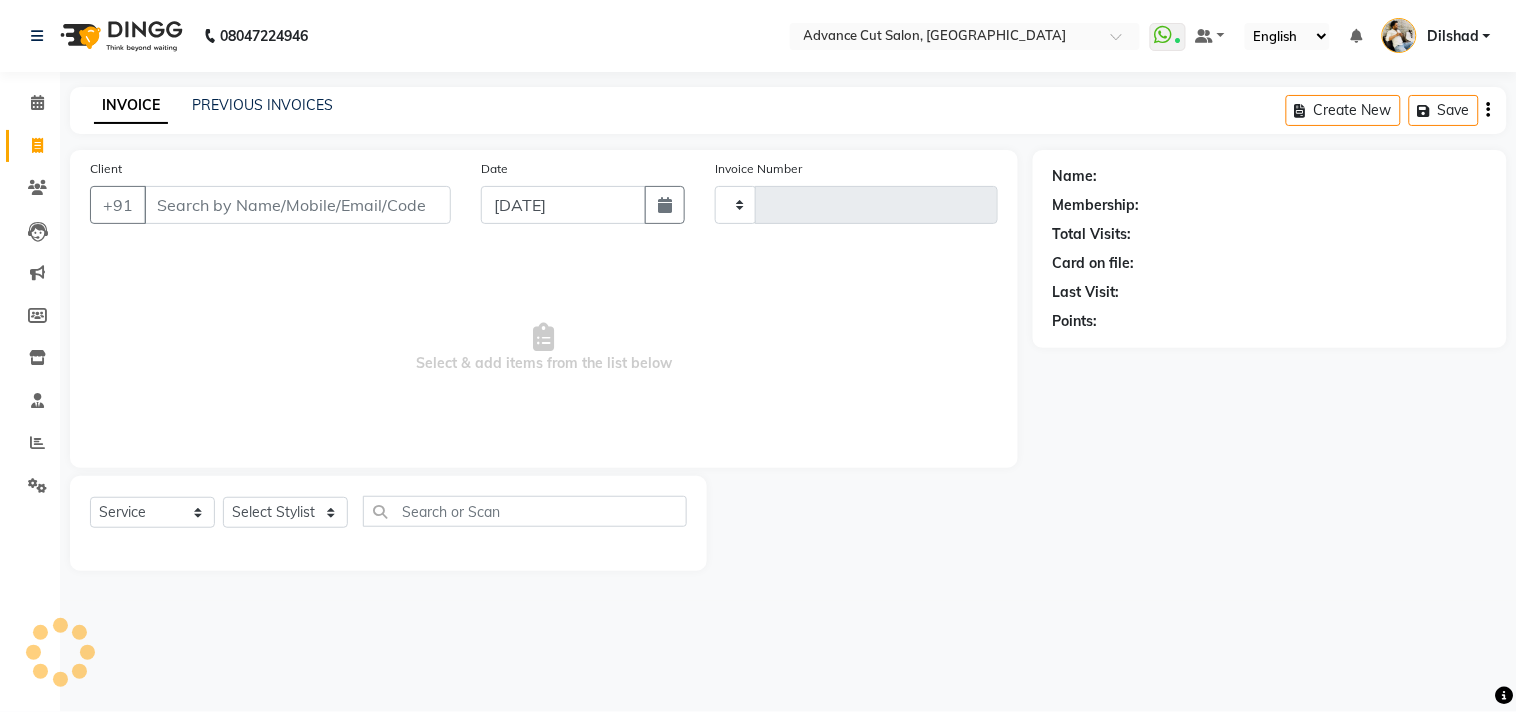 type on "3662" 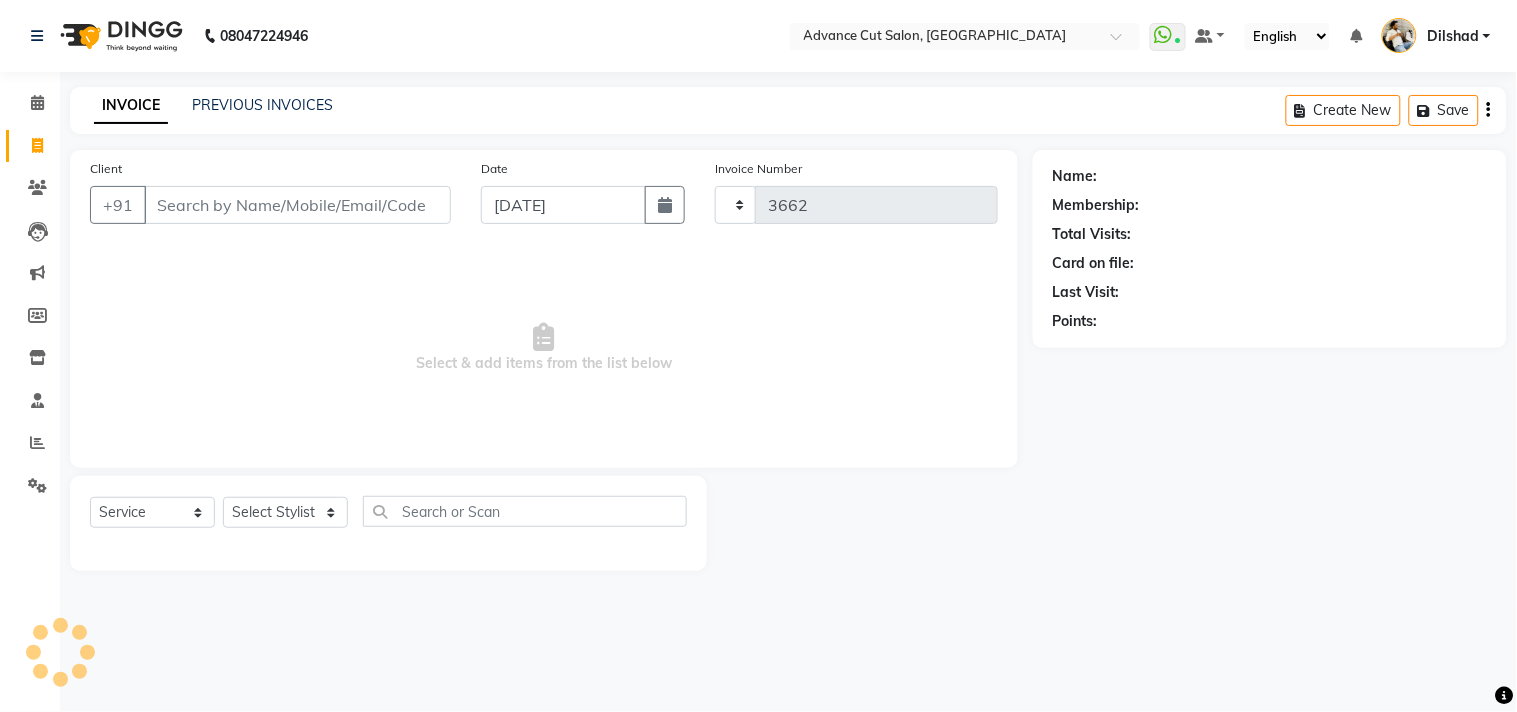 select on "922" 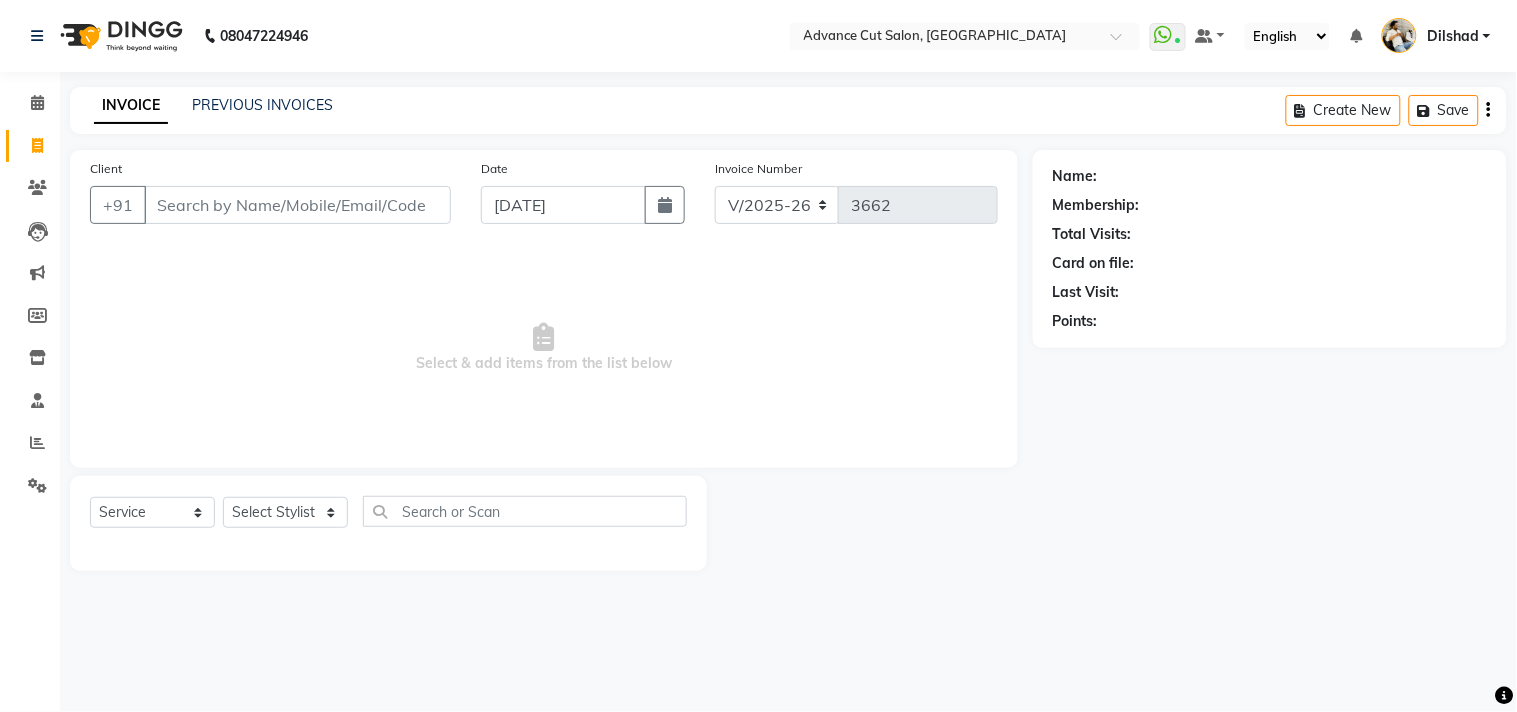 click on "INVOICE PREVIOUS INVOICES Create New   Save" 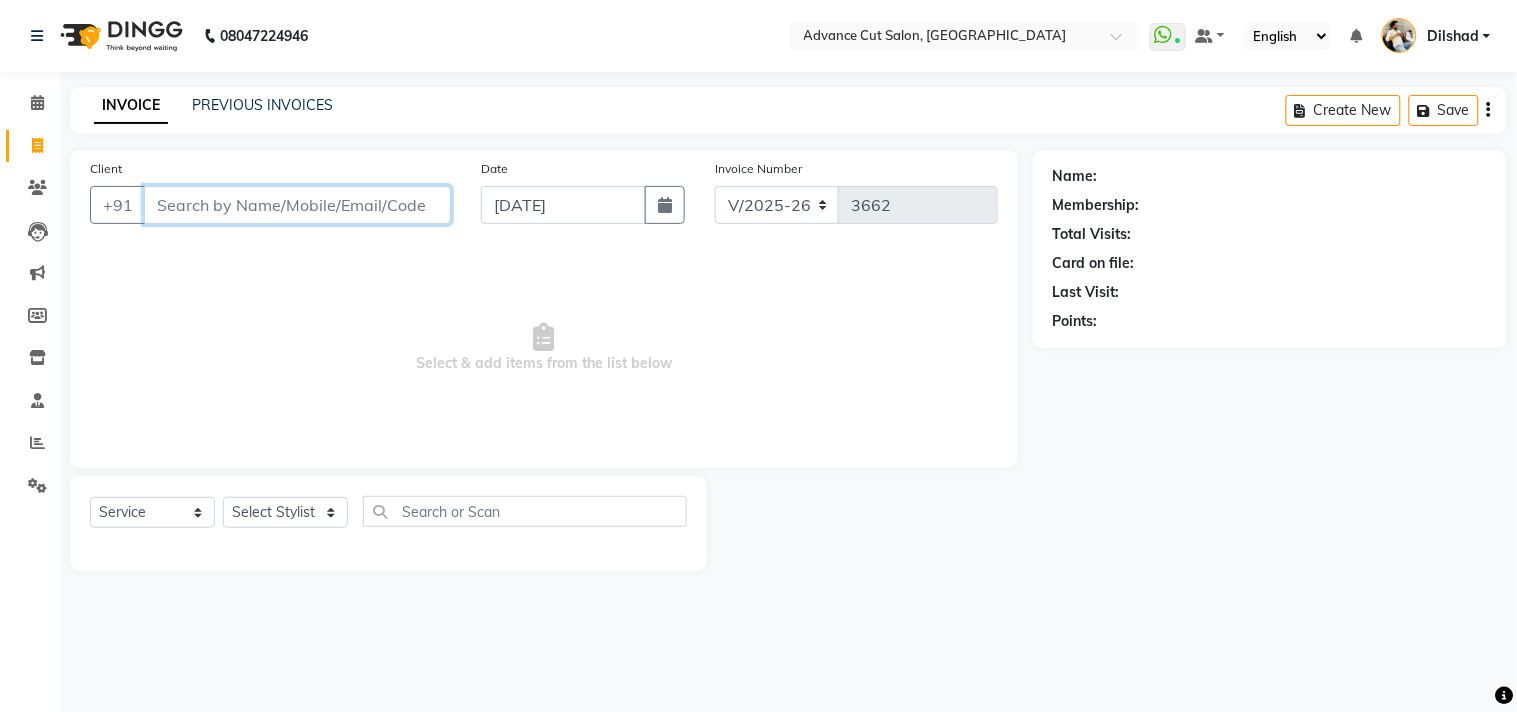 click on "Client" at bounding box center (297, 205) 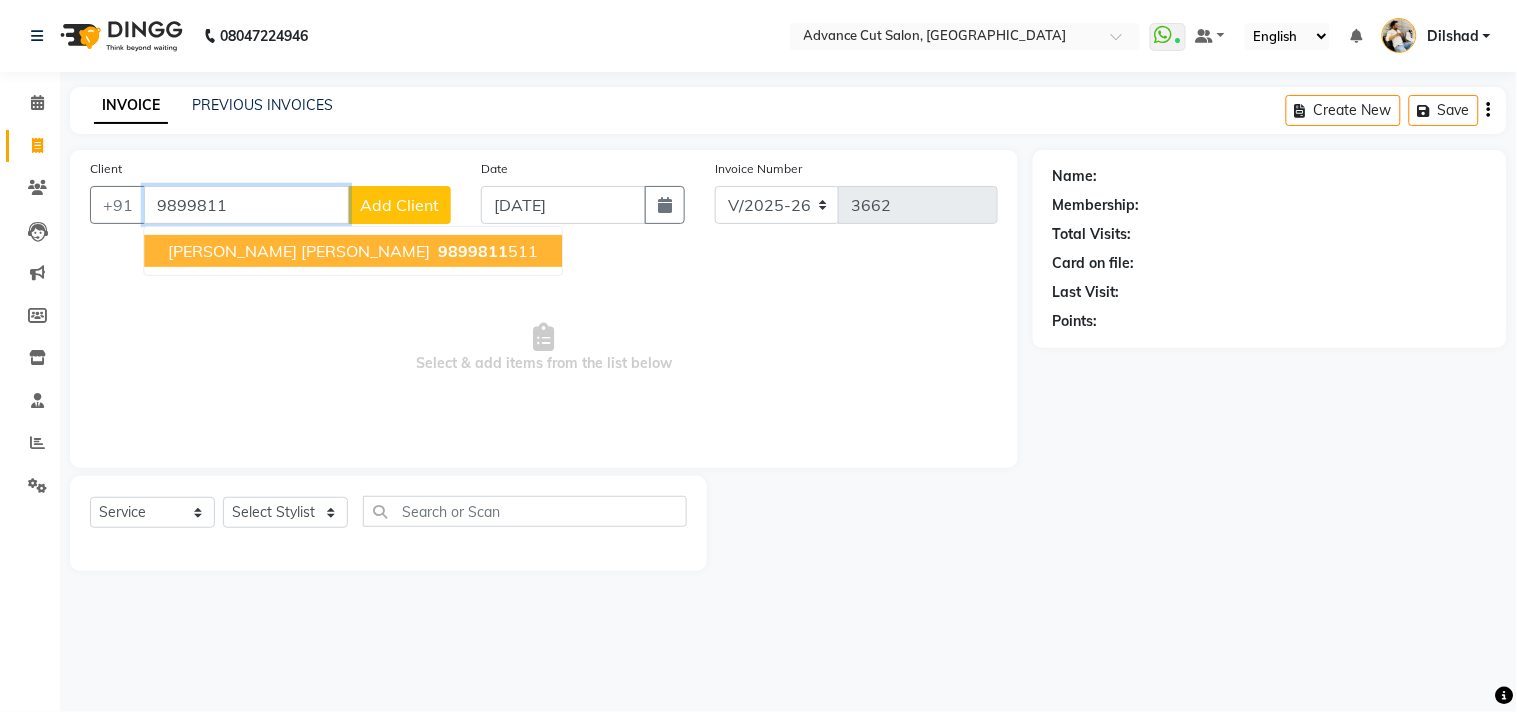 click on "Robin Robin   9899811 511" at bounding box center [353, 251] 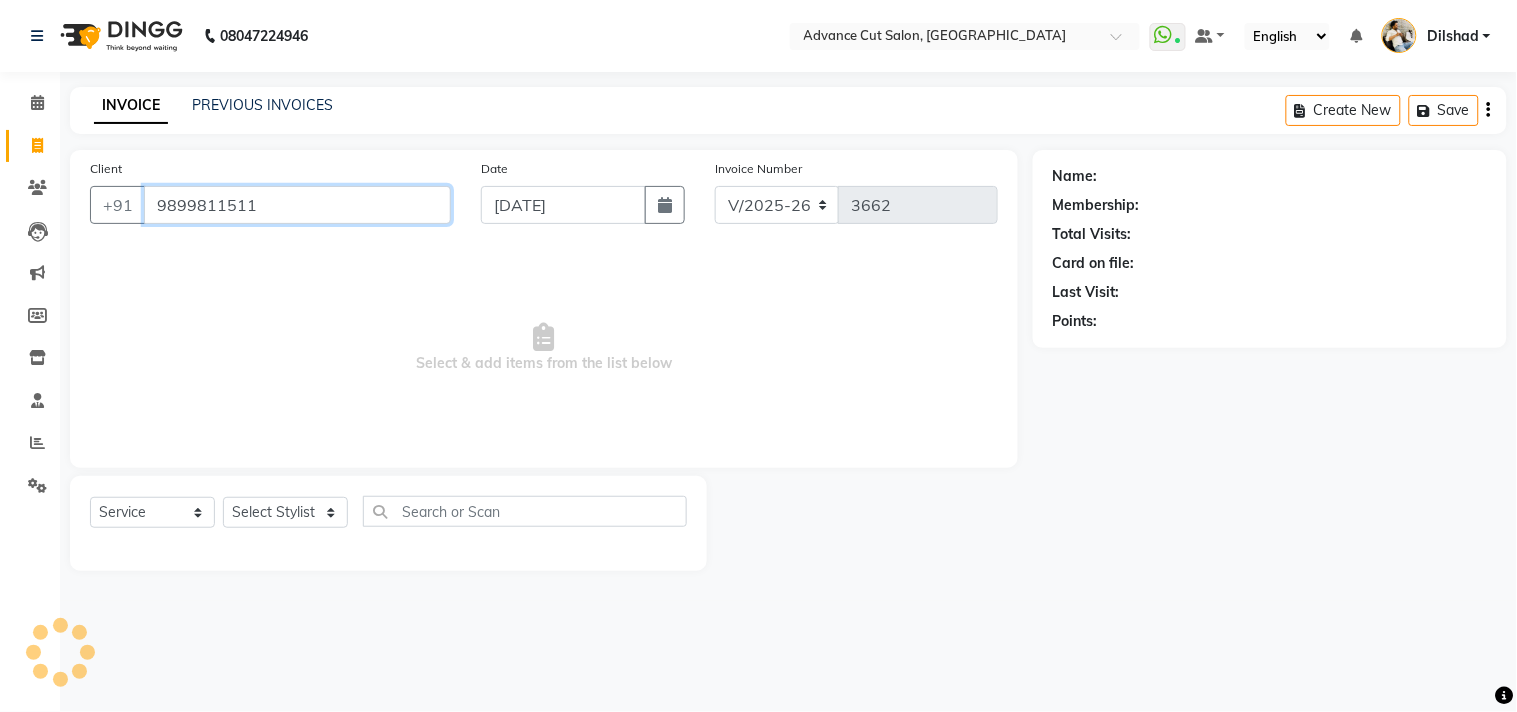 type on "9899811511" 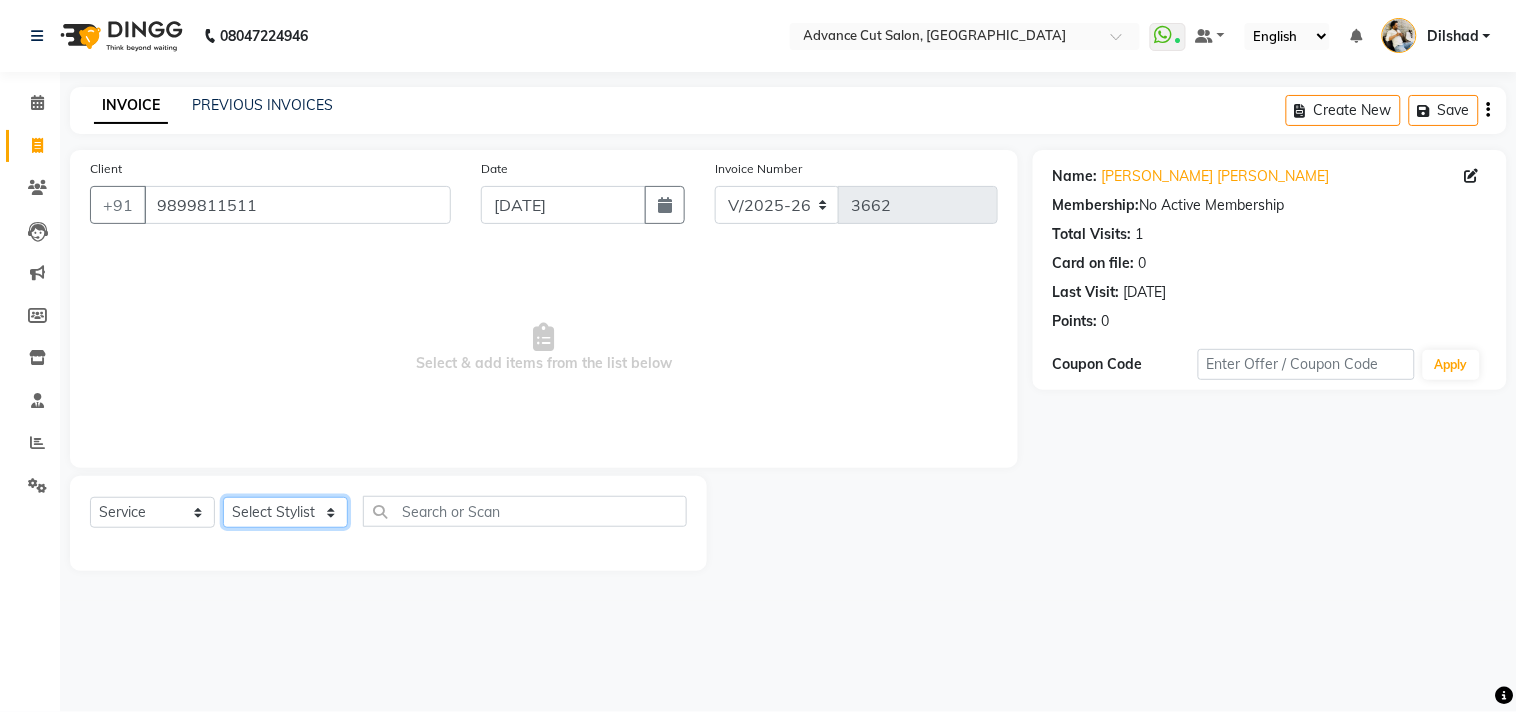 click on "Select Stylist Abrar Alam Avinash Dilshad Lallan Meenu Nabeel Nafeesh Ahmad Naved O.P. Sharma  Pryag Sahil Samar Shahzad  SHWETA SINGH Zarina" 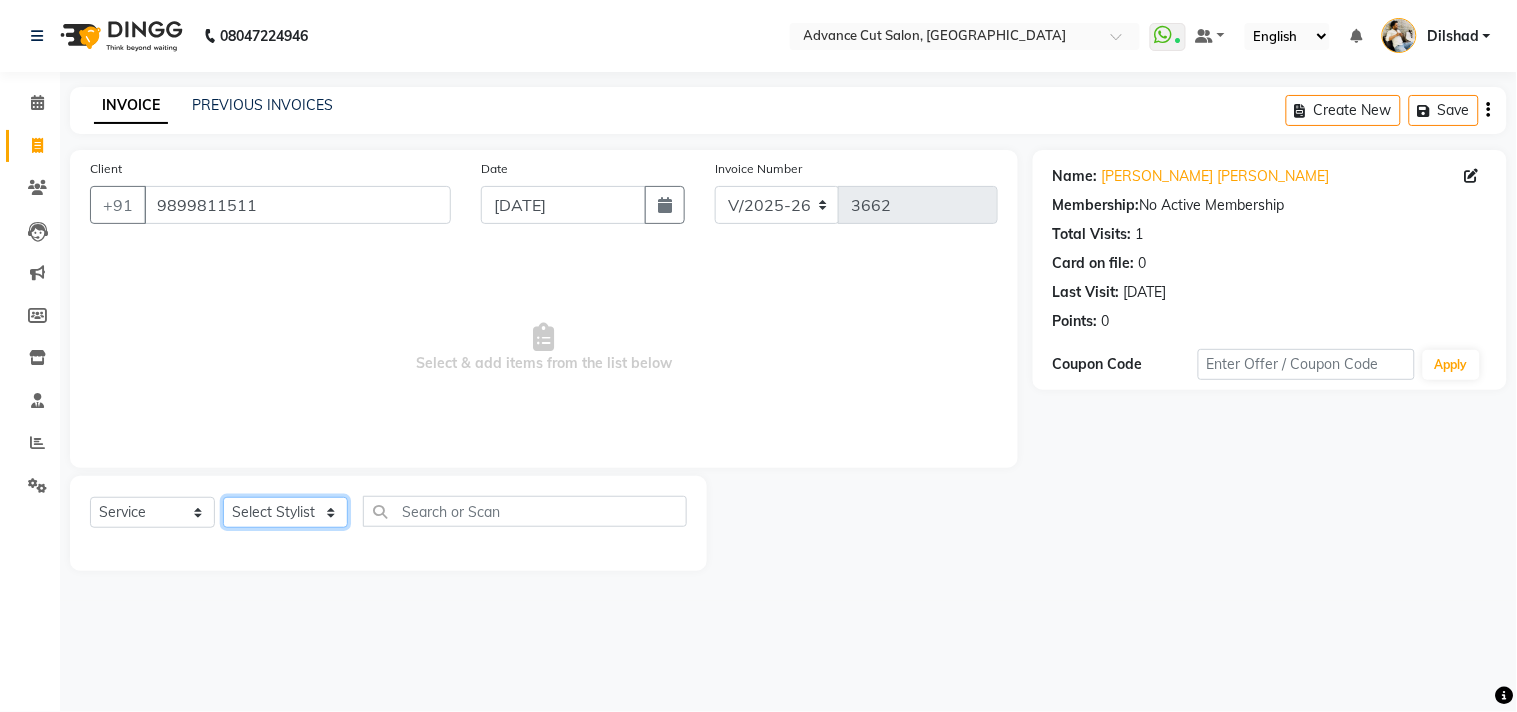 select on "35524" 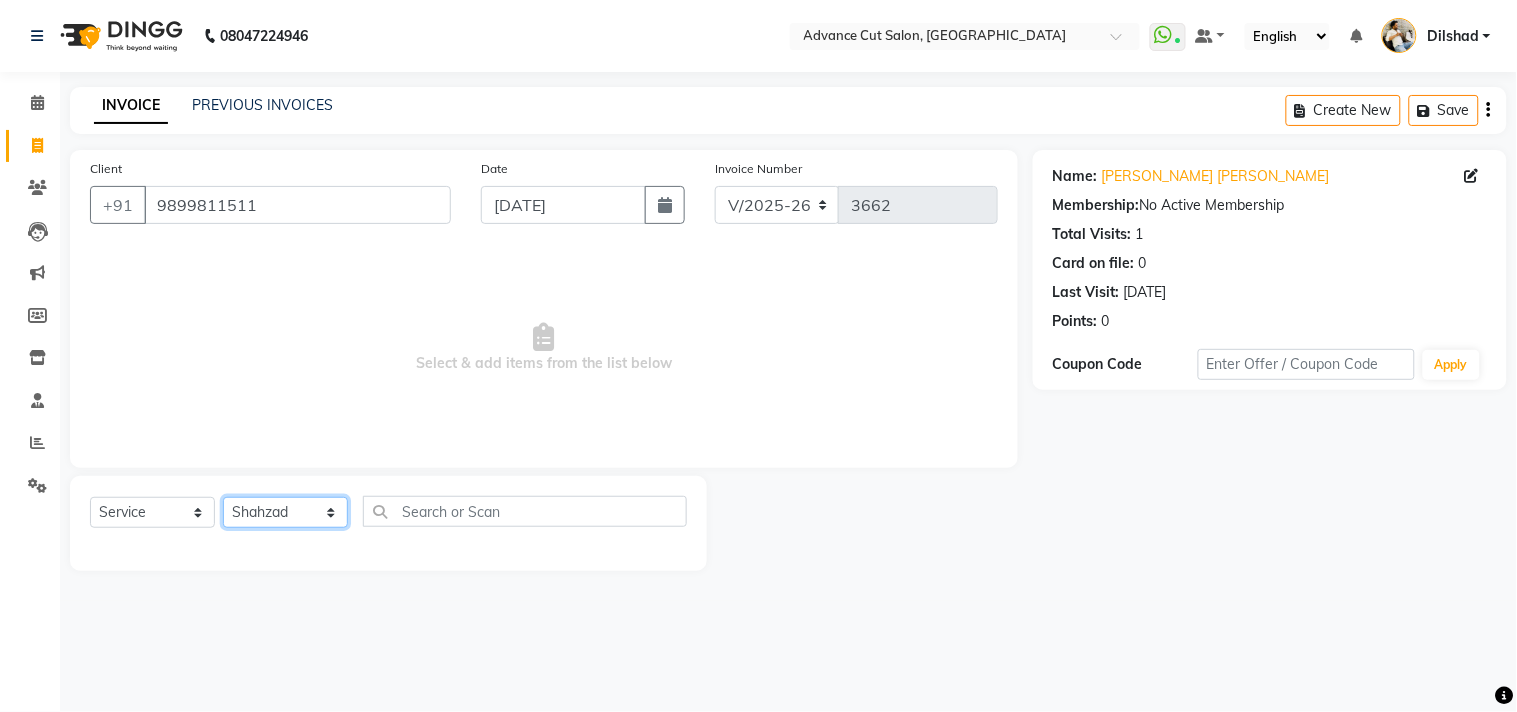click on "Select Stylist Abrar Alam Avinash Dilshad Lallan Meenu Nabeel Nafeesh Ahmad Naved O.P. Sharma  Pryag Sahil Samar Shahzad  SHWETA SINGH Zarina" 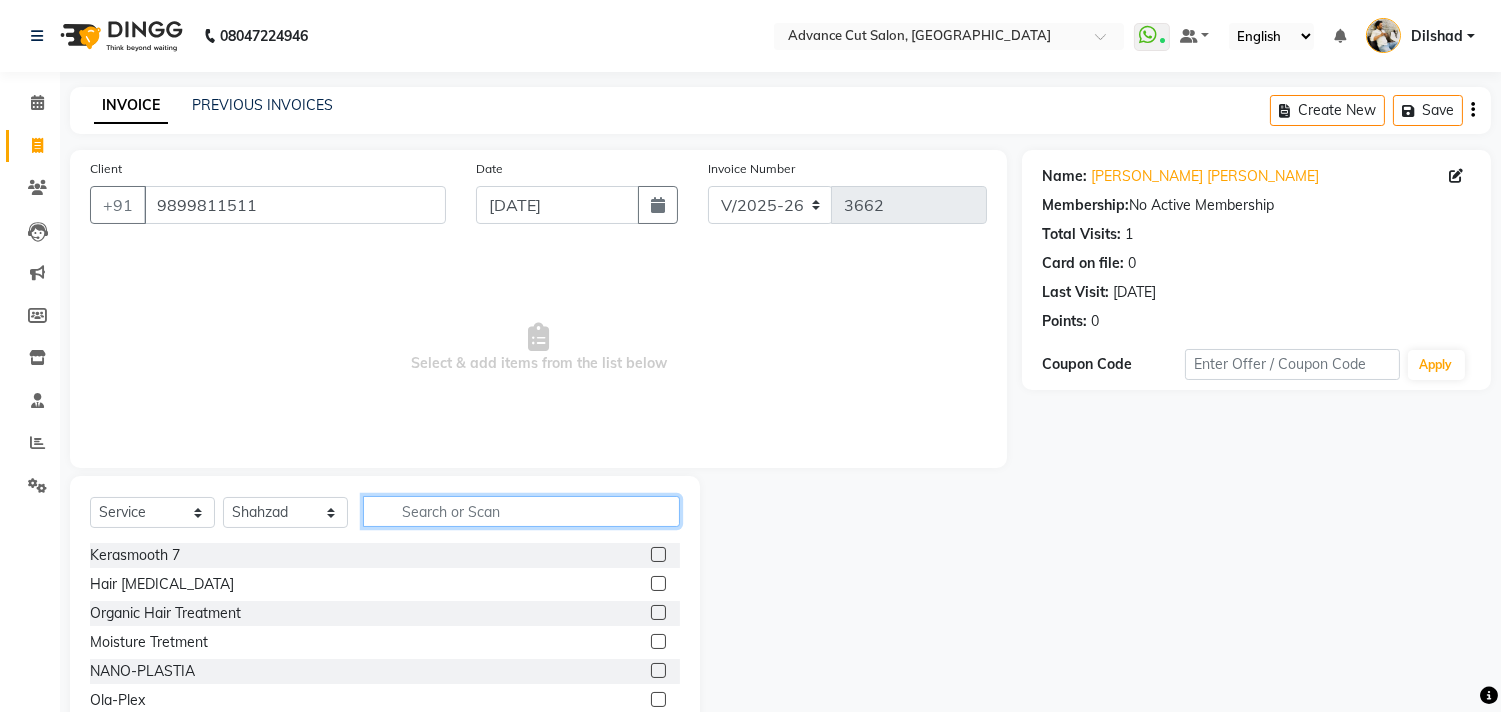 click 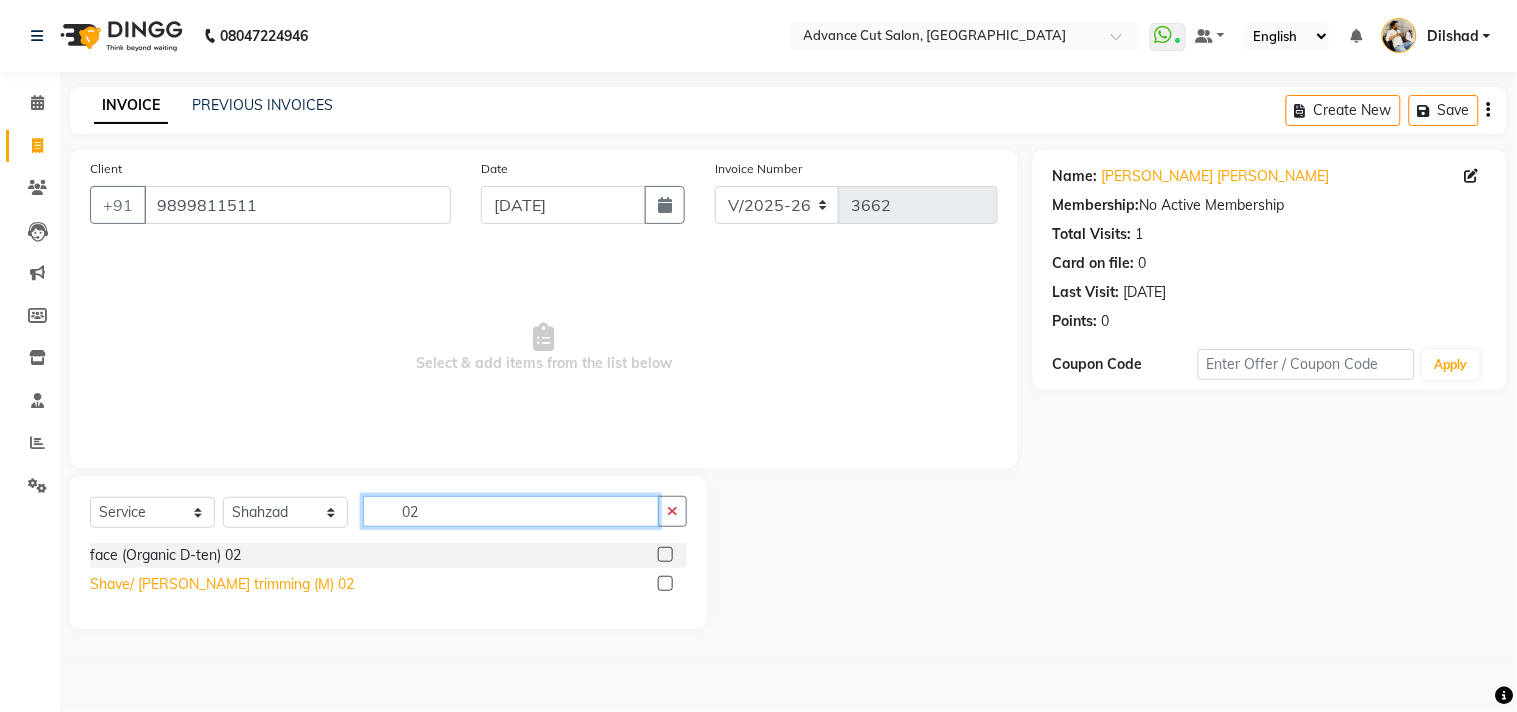type on "02" 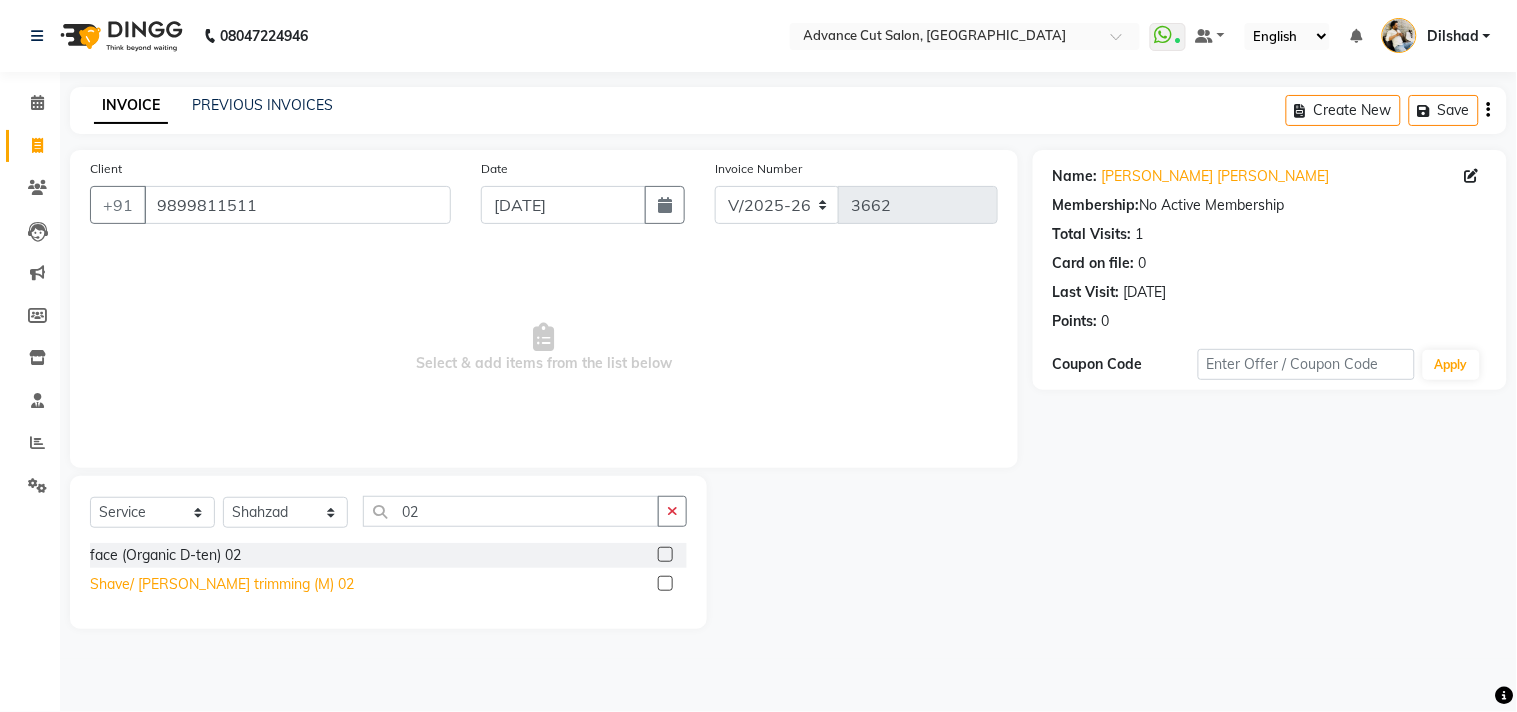 click on "Shave/ Beard trimming (M) 02" 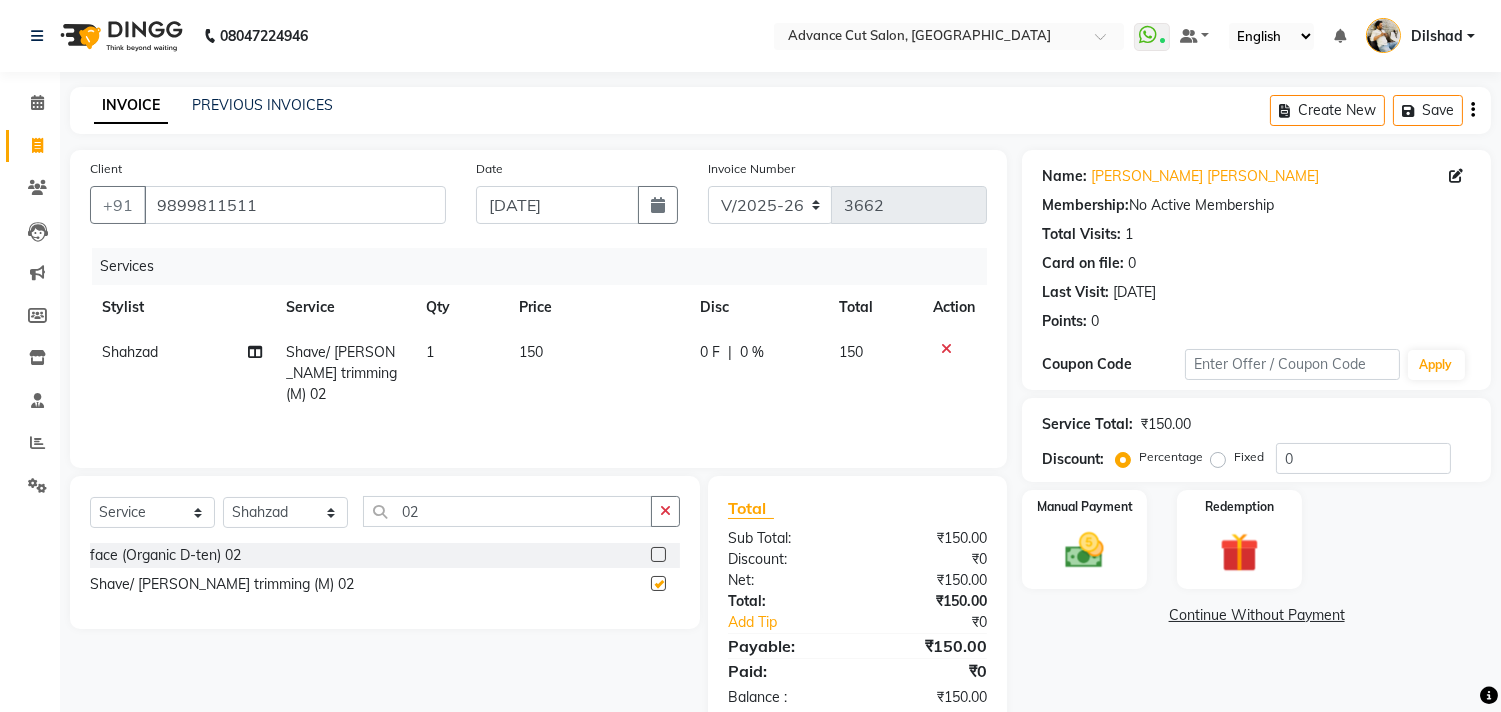 checkbox on "false" 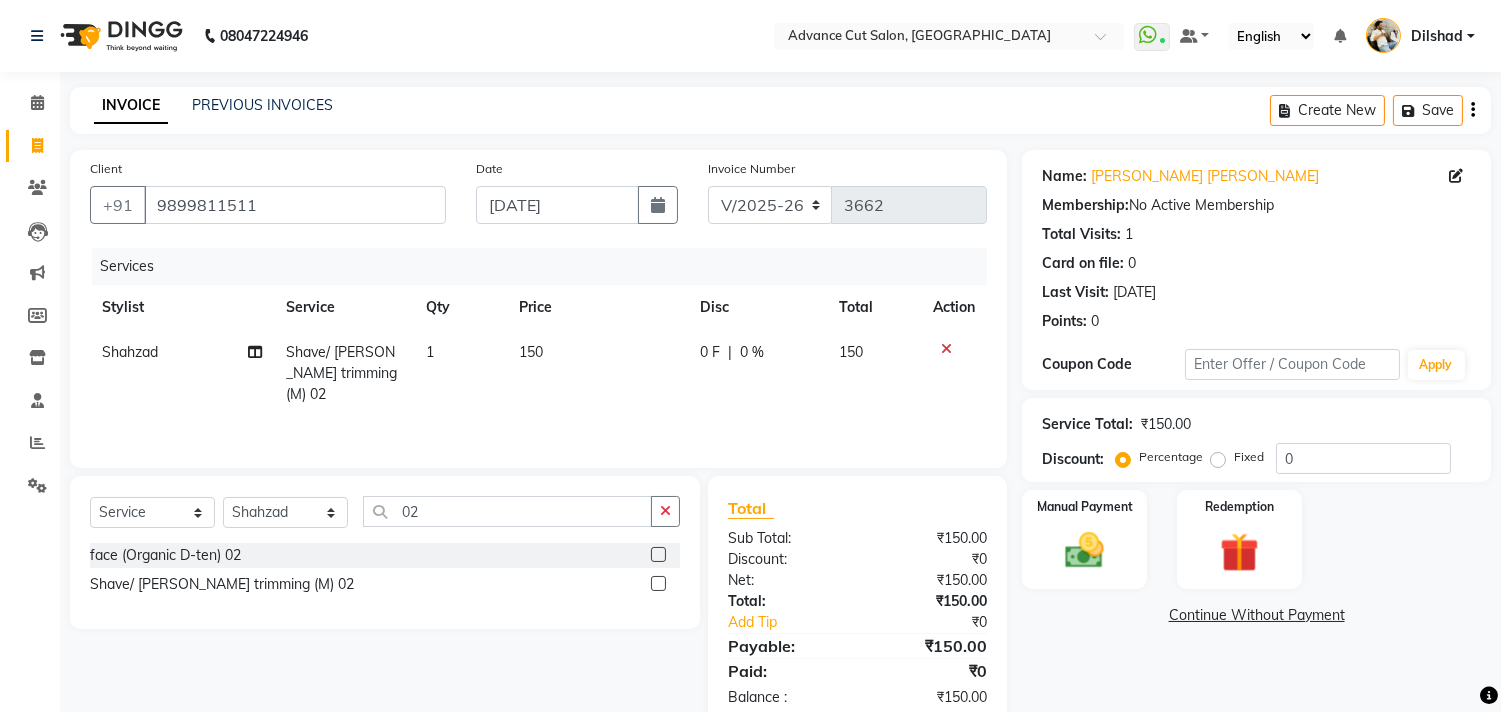 click on "Manual Payment Redemption" 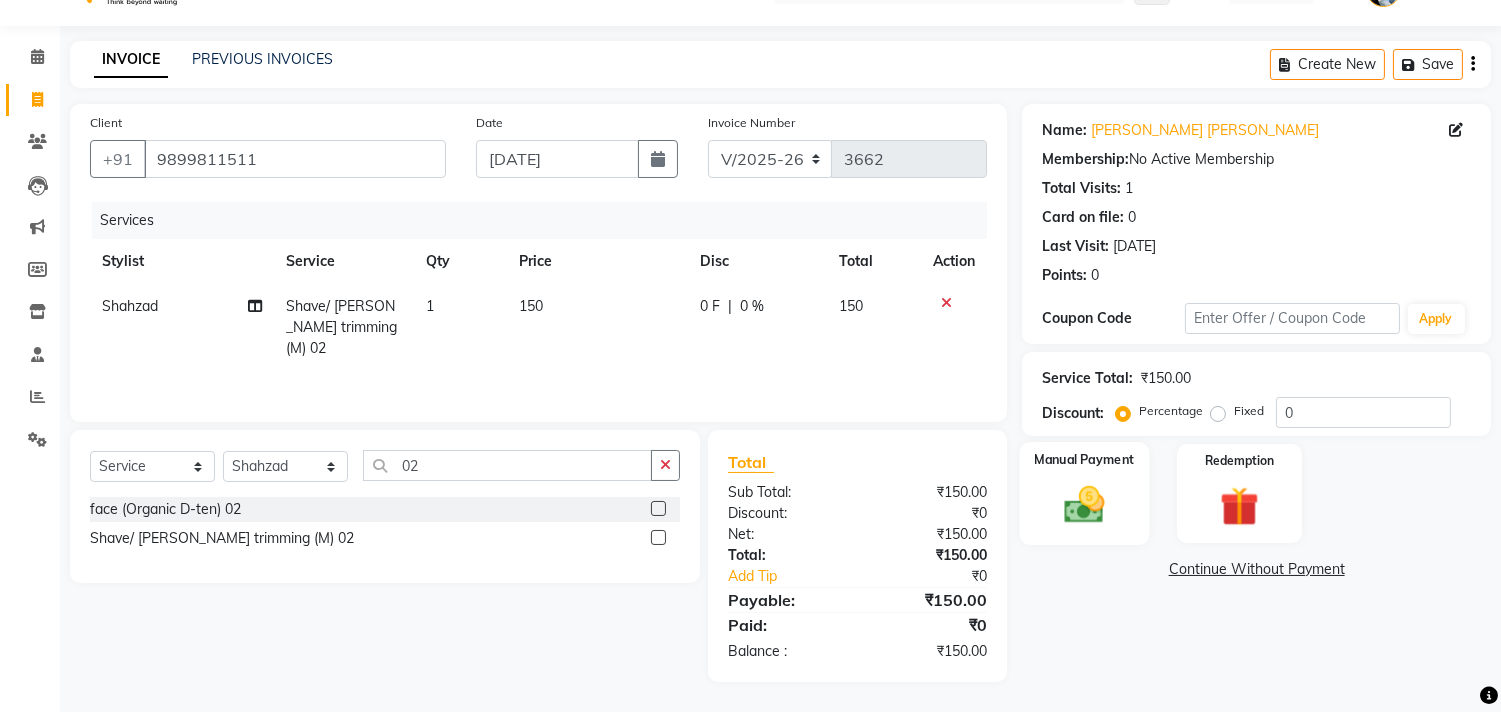 click 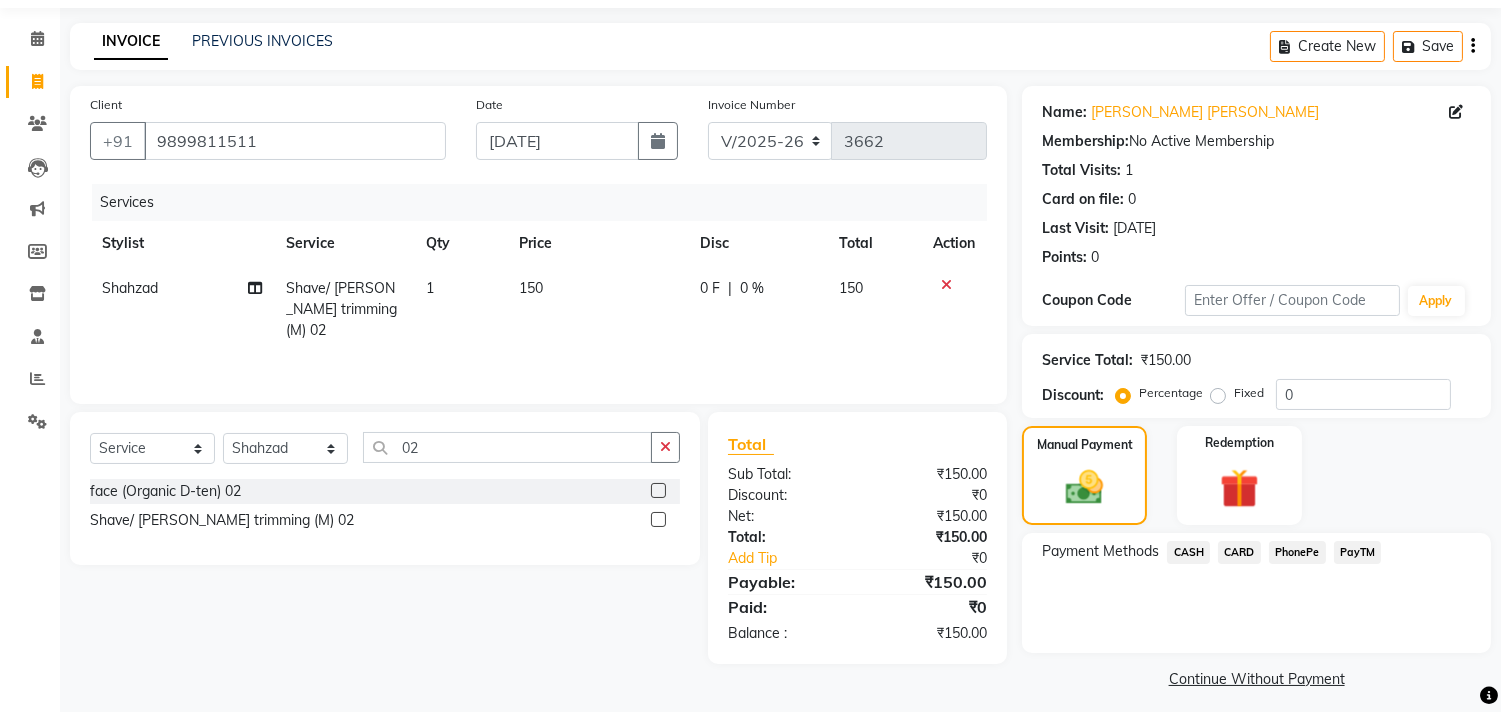 scroll, scrollTop: 74, scrollLeft: 0, axis: vertical 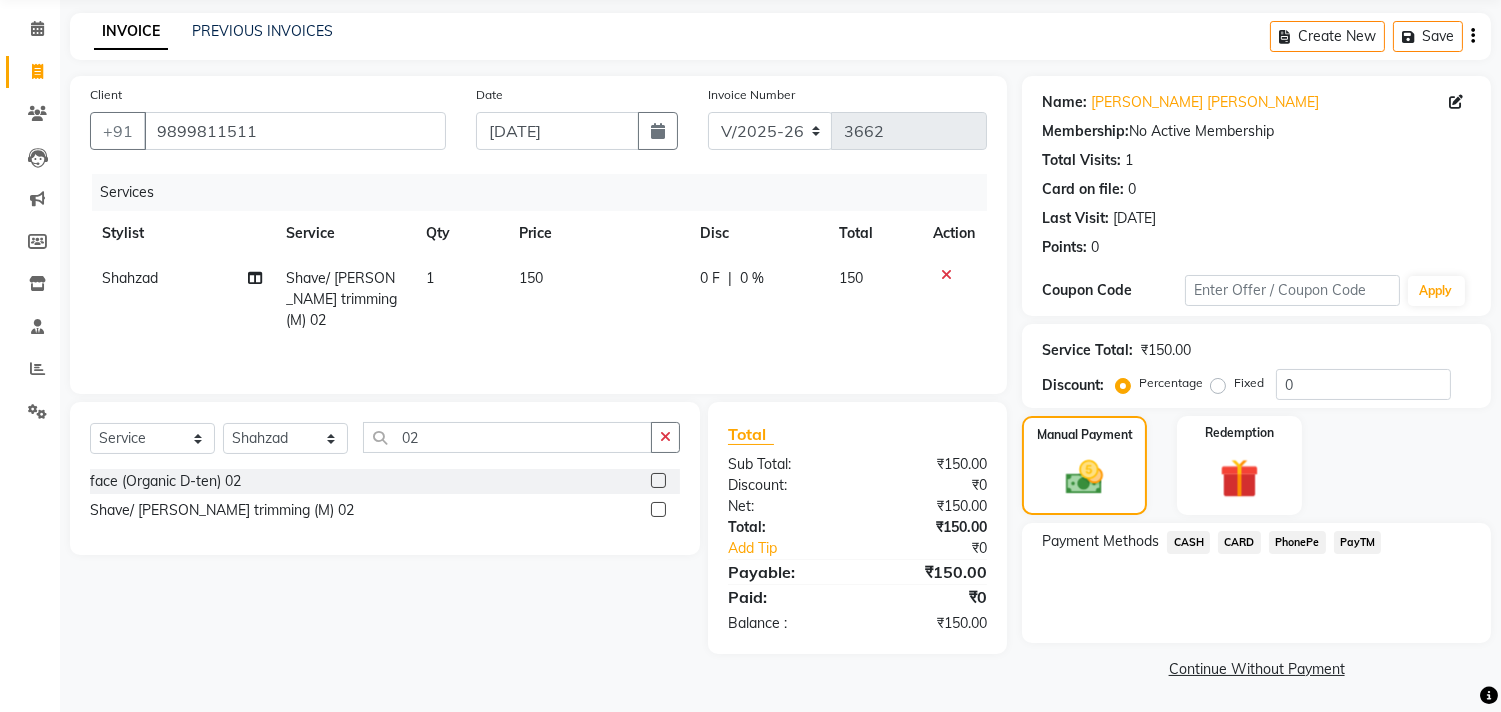 click on "CASH" 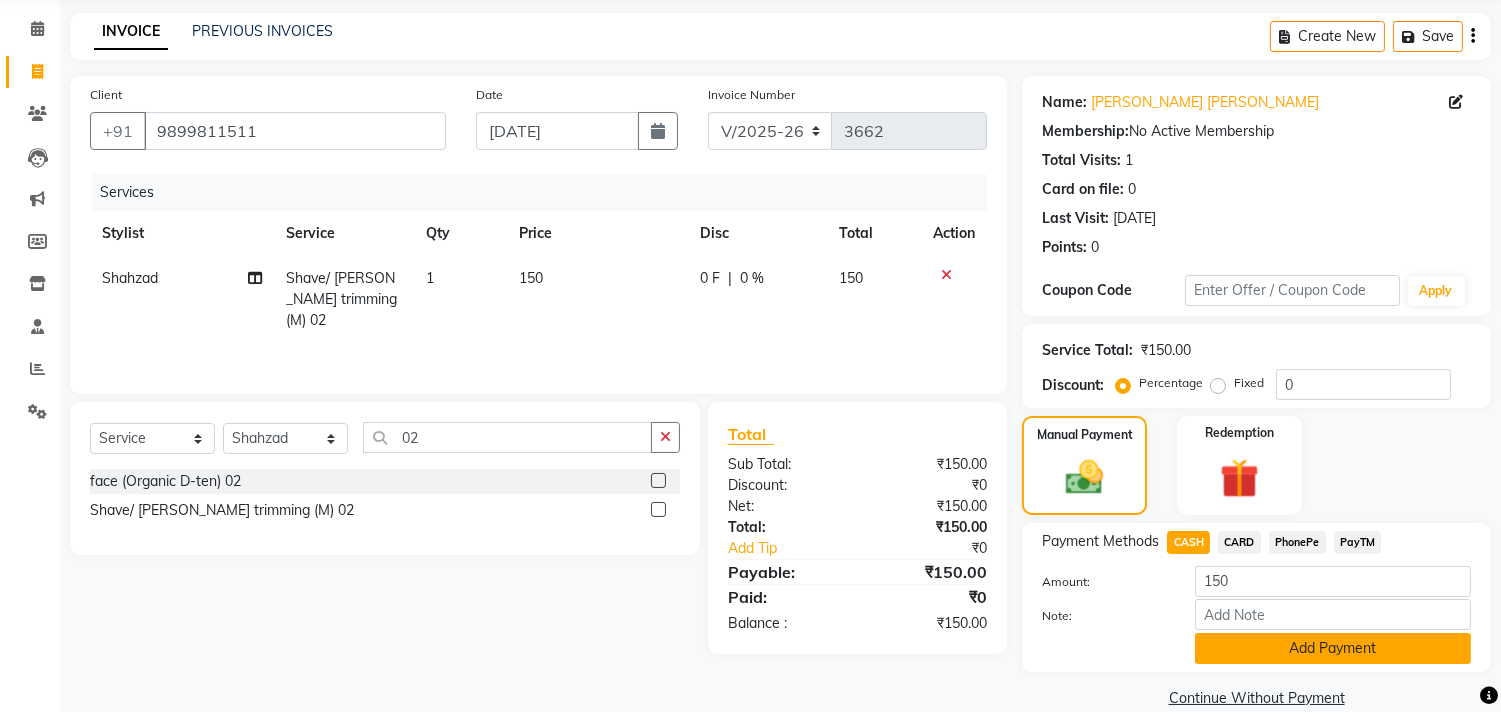 click on "Add Payment" 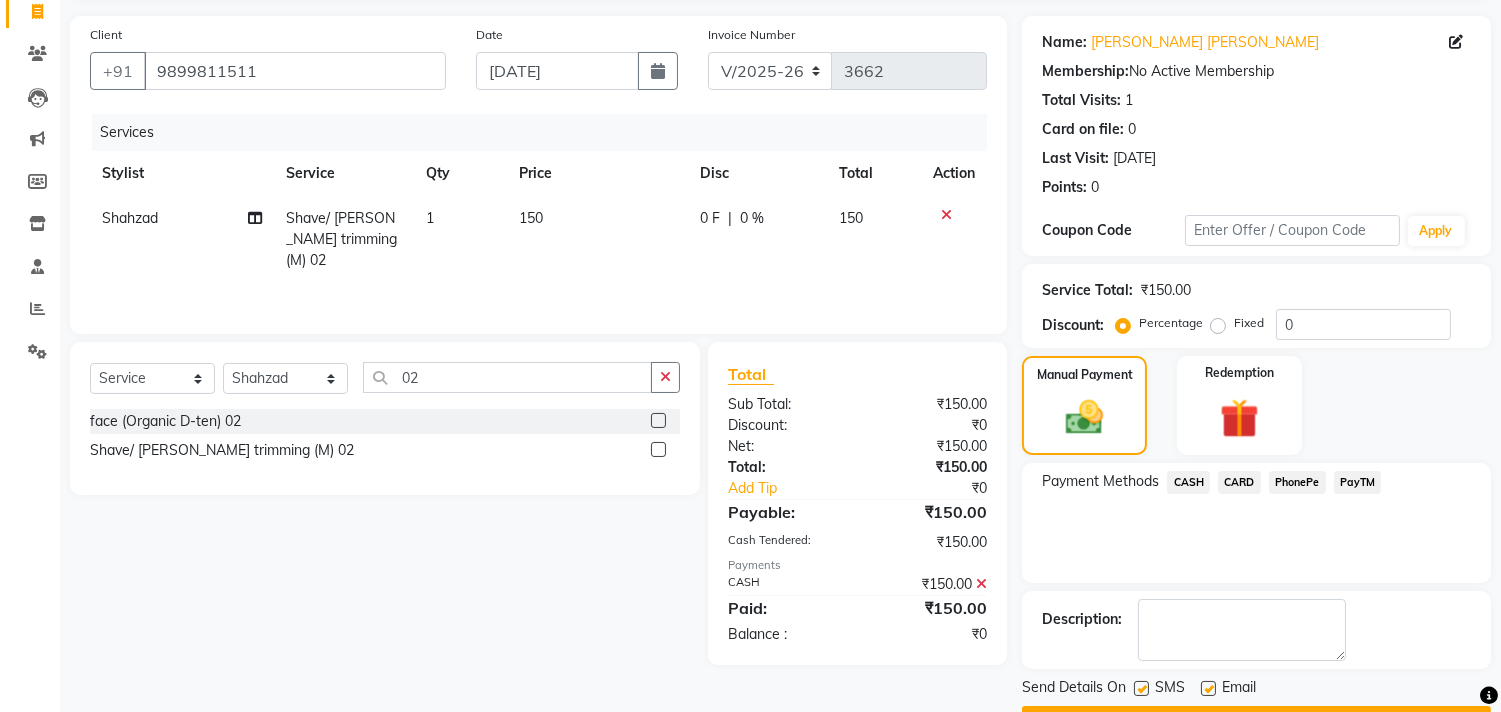 scroll, scrollTop: 187, scrollLeft: 0, axis: vertical 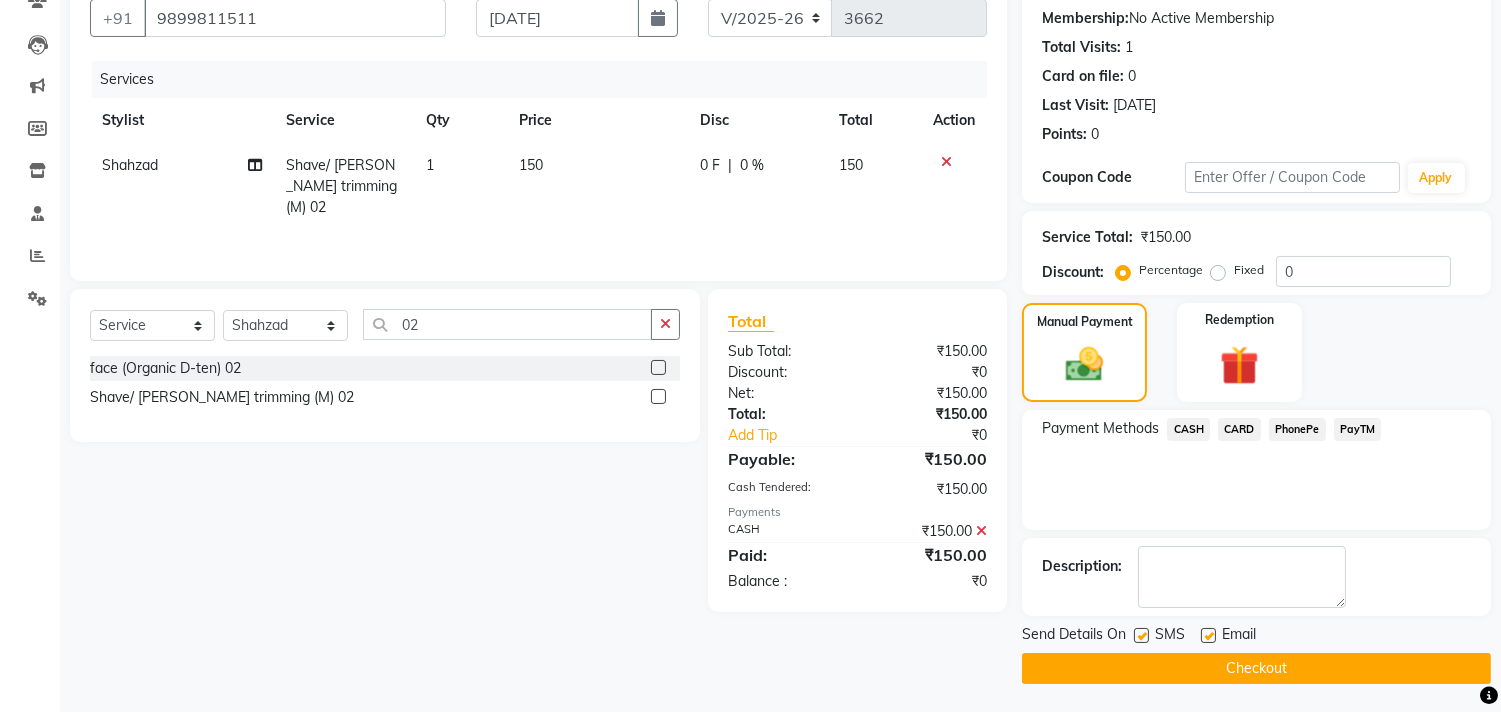 click on "Checkout" 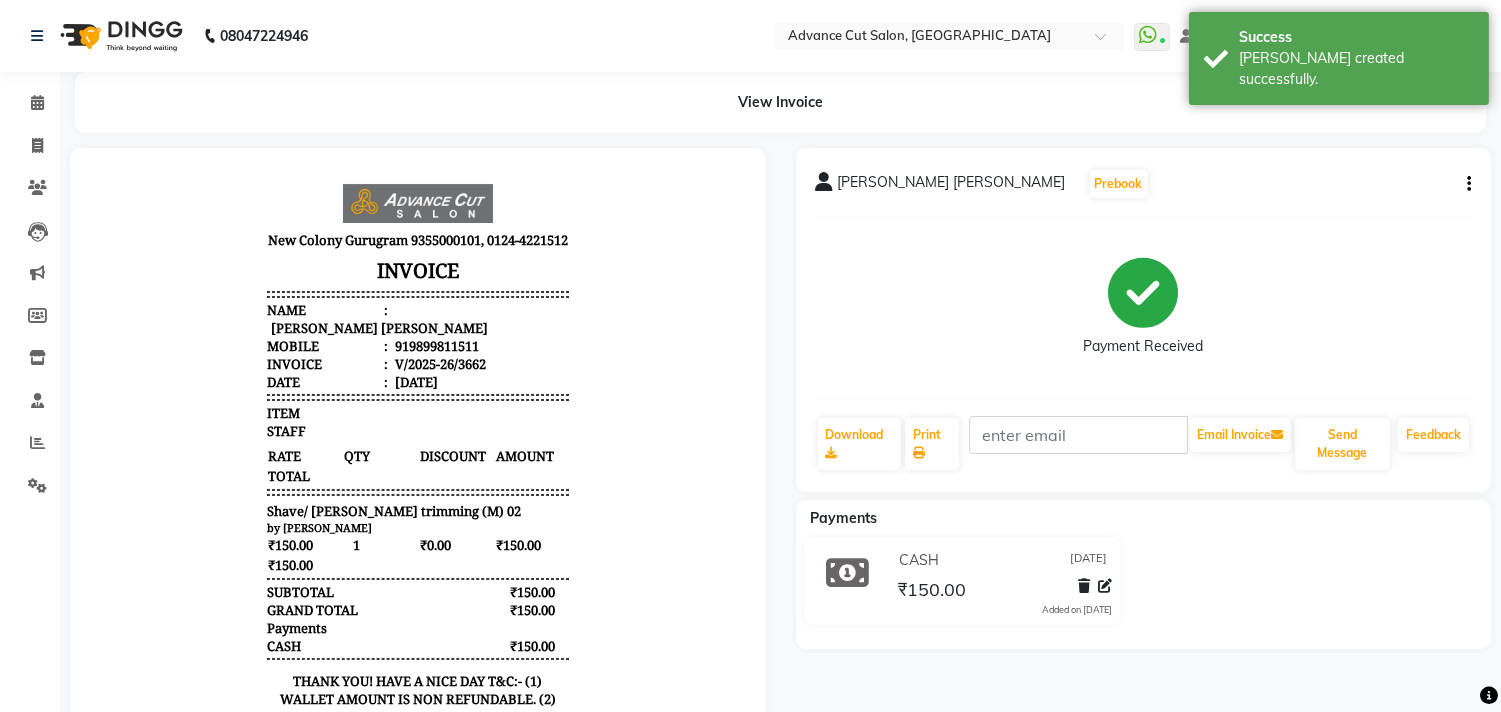 scroll, scrollTop: 0, scrollLeft: 0, axis: both 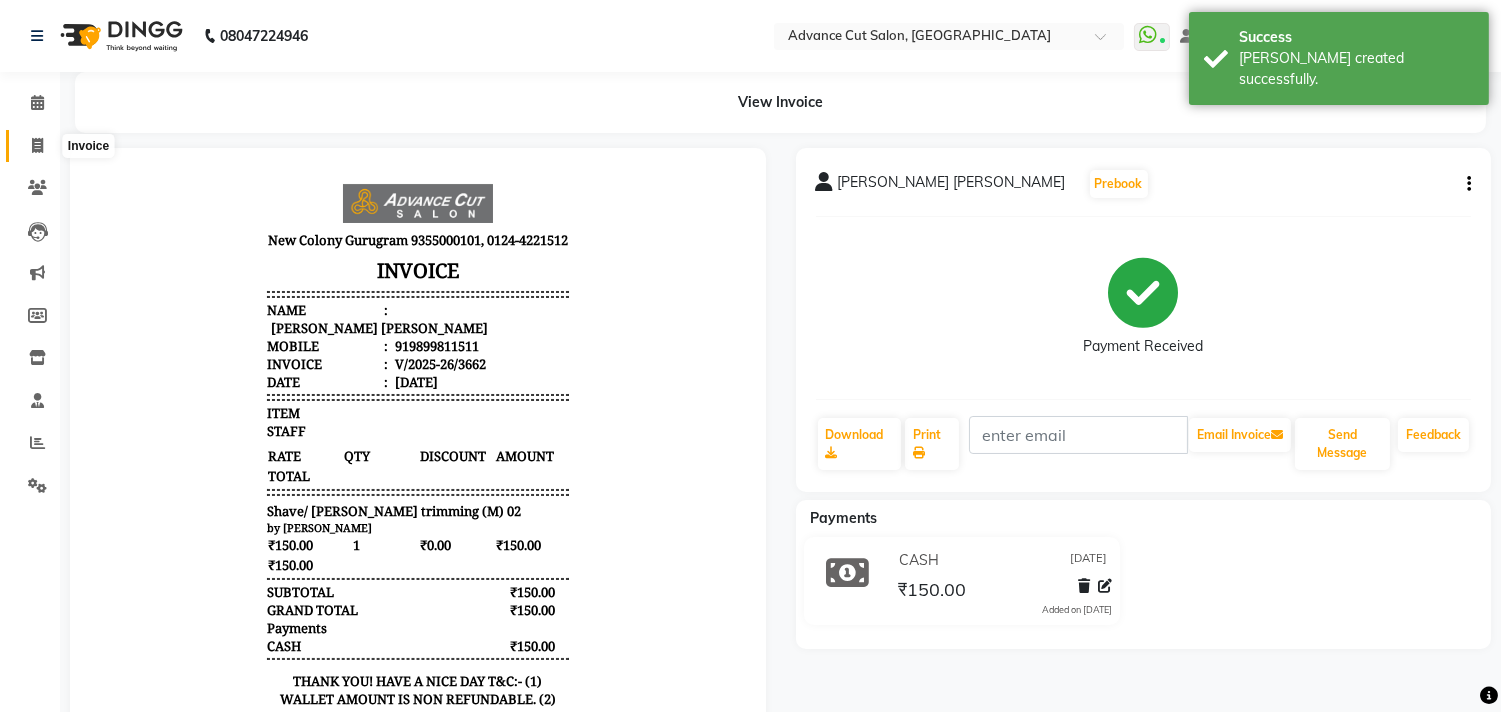 click 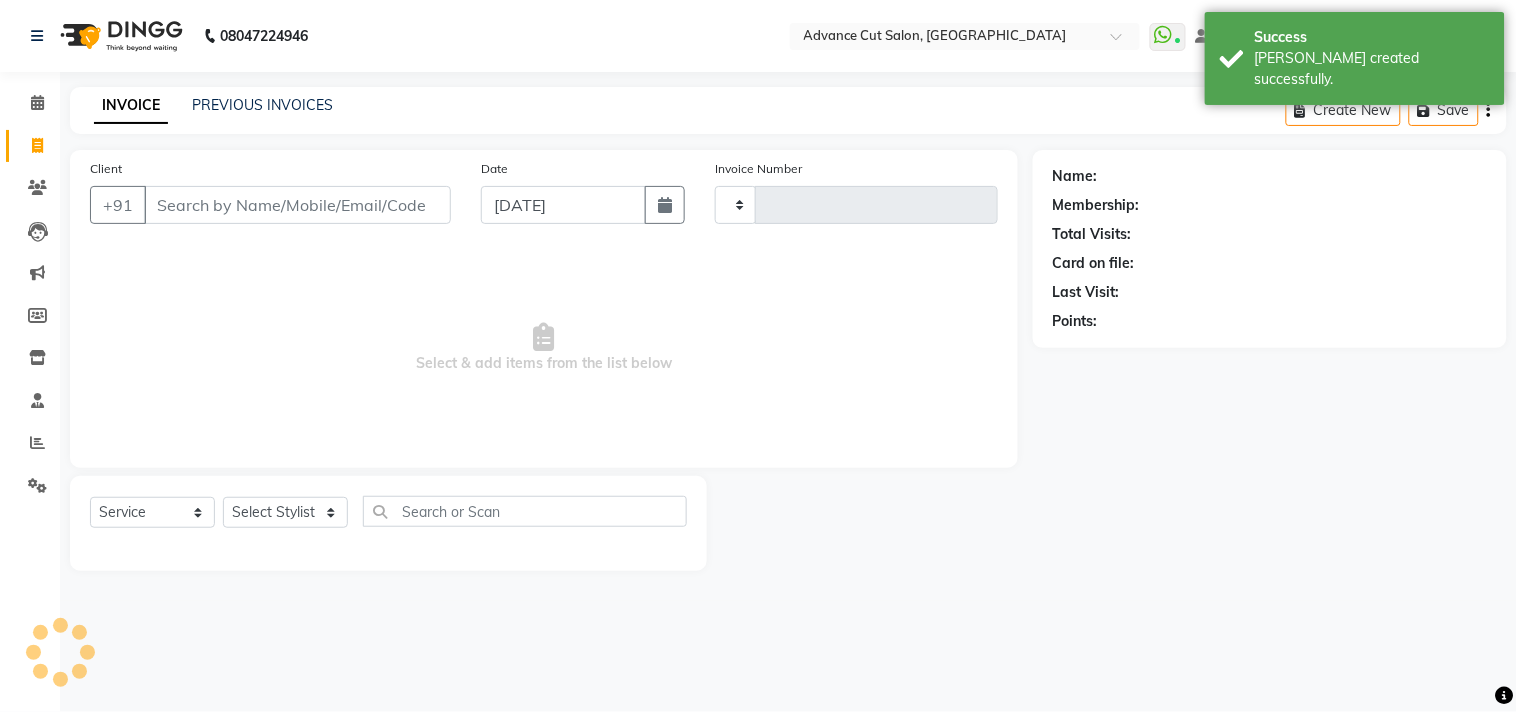 type on "3663" 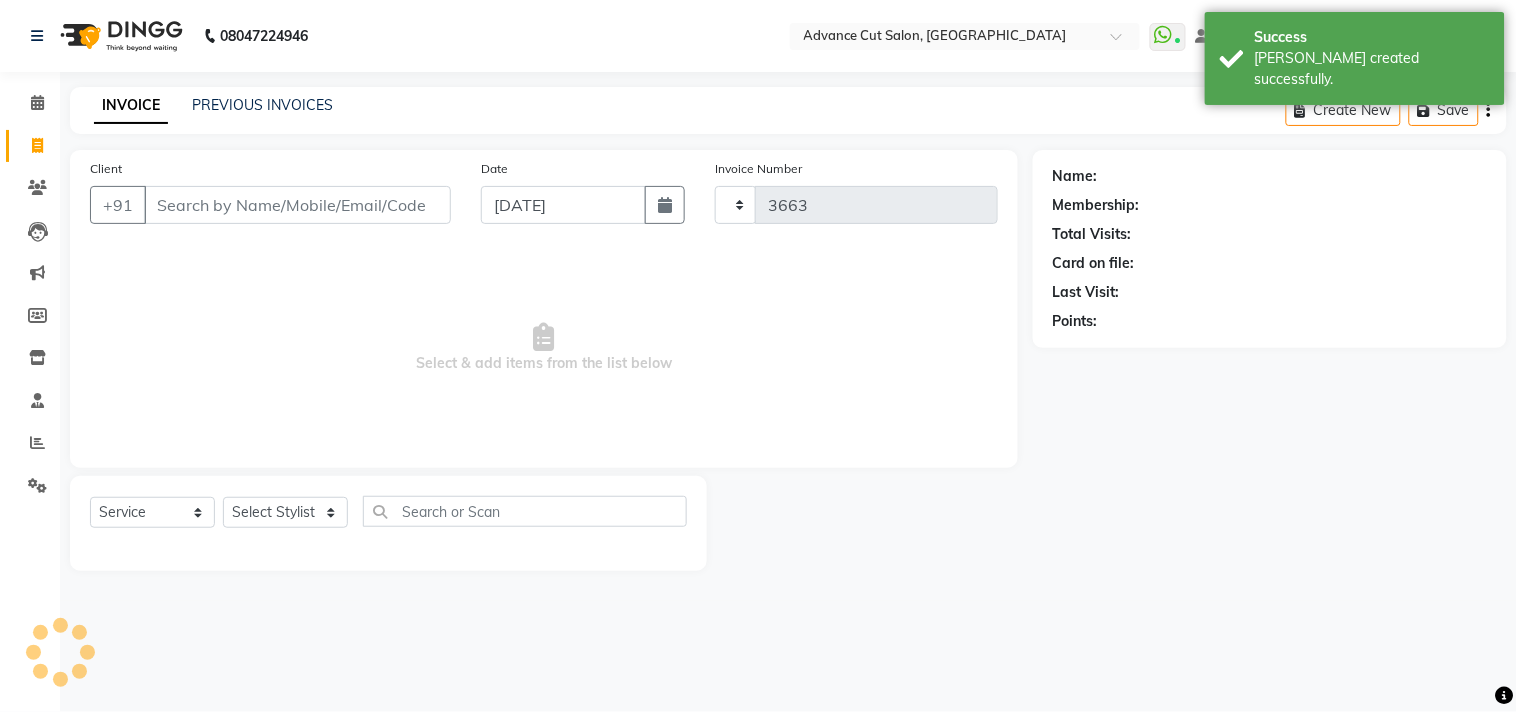 select on "922" 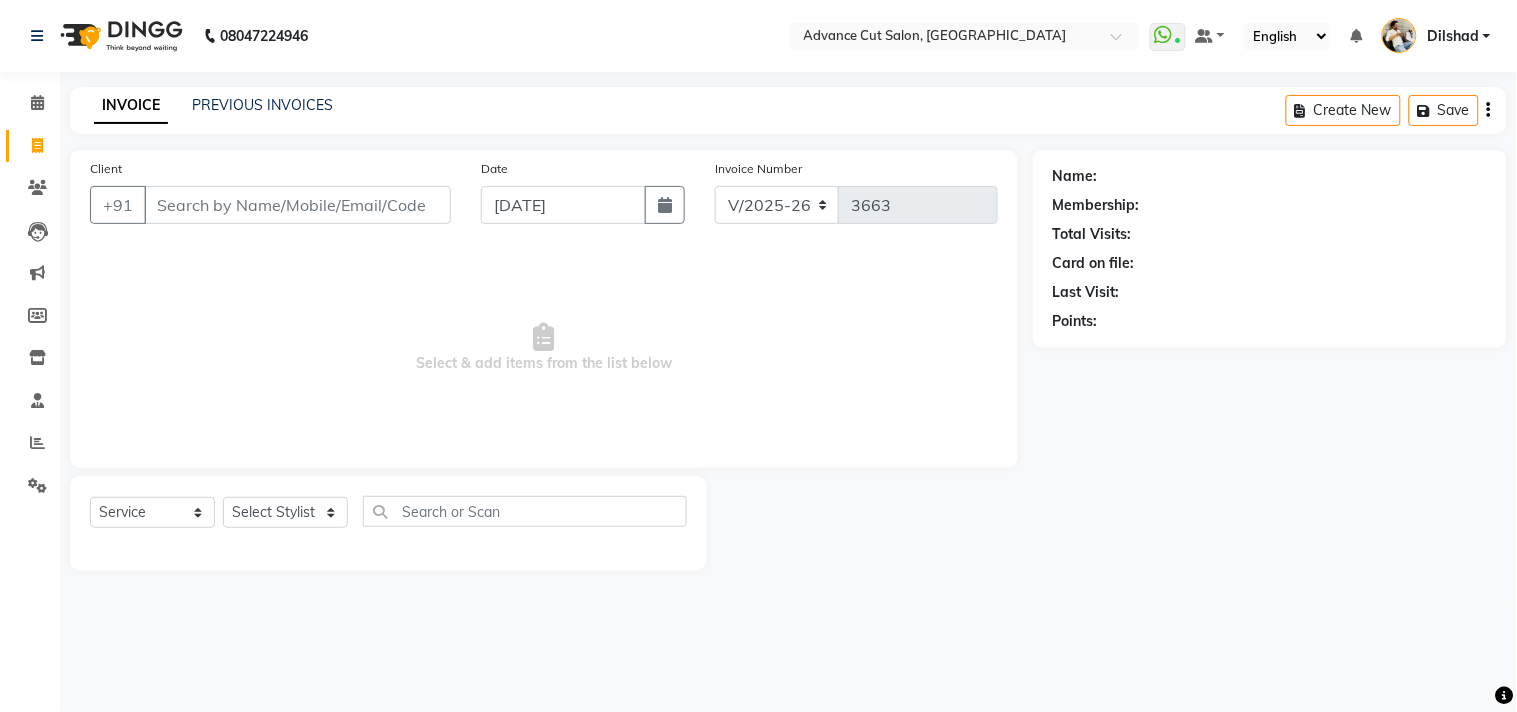 click on "INVOICE PREVIOUS INVOICES Create New   Save" 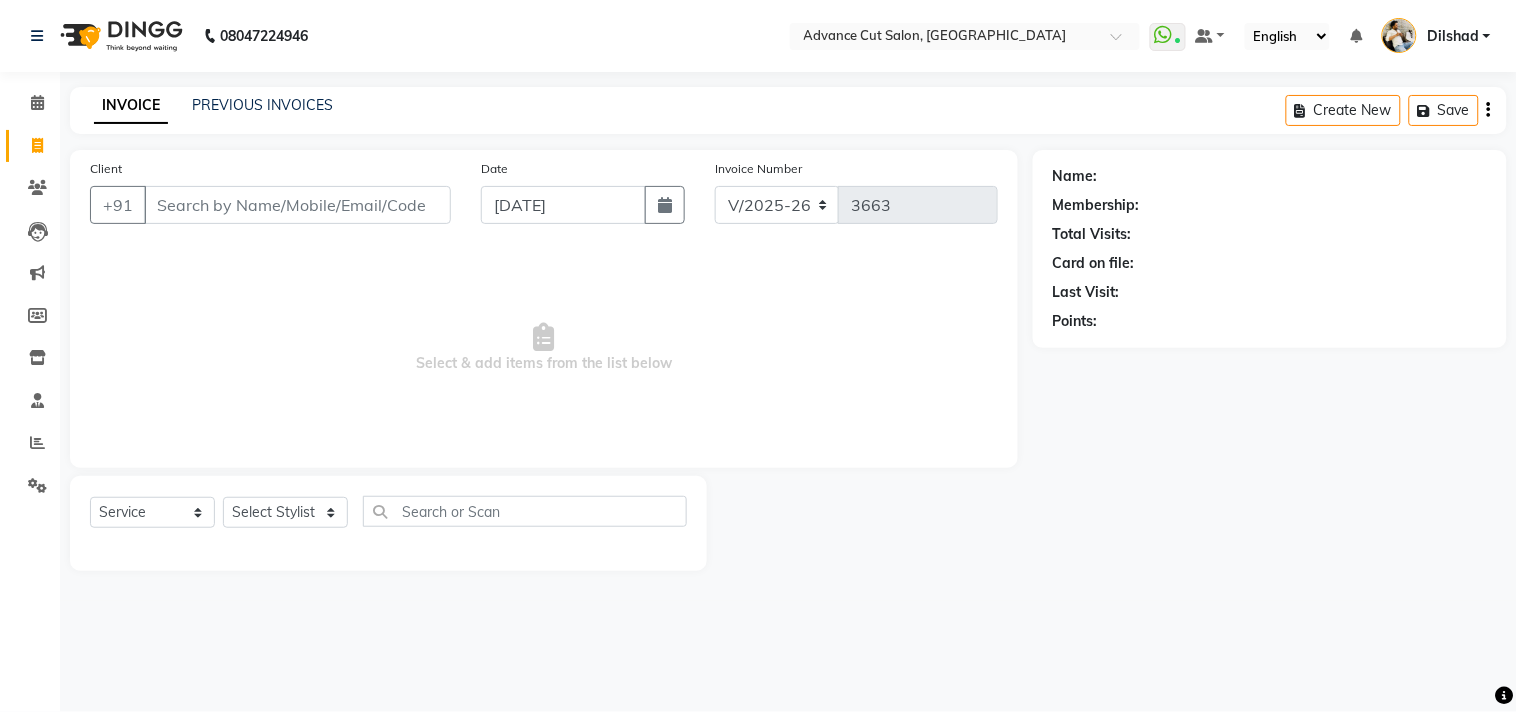 click on "INVOICE PREVIOUS INVOICES Create New   Save" 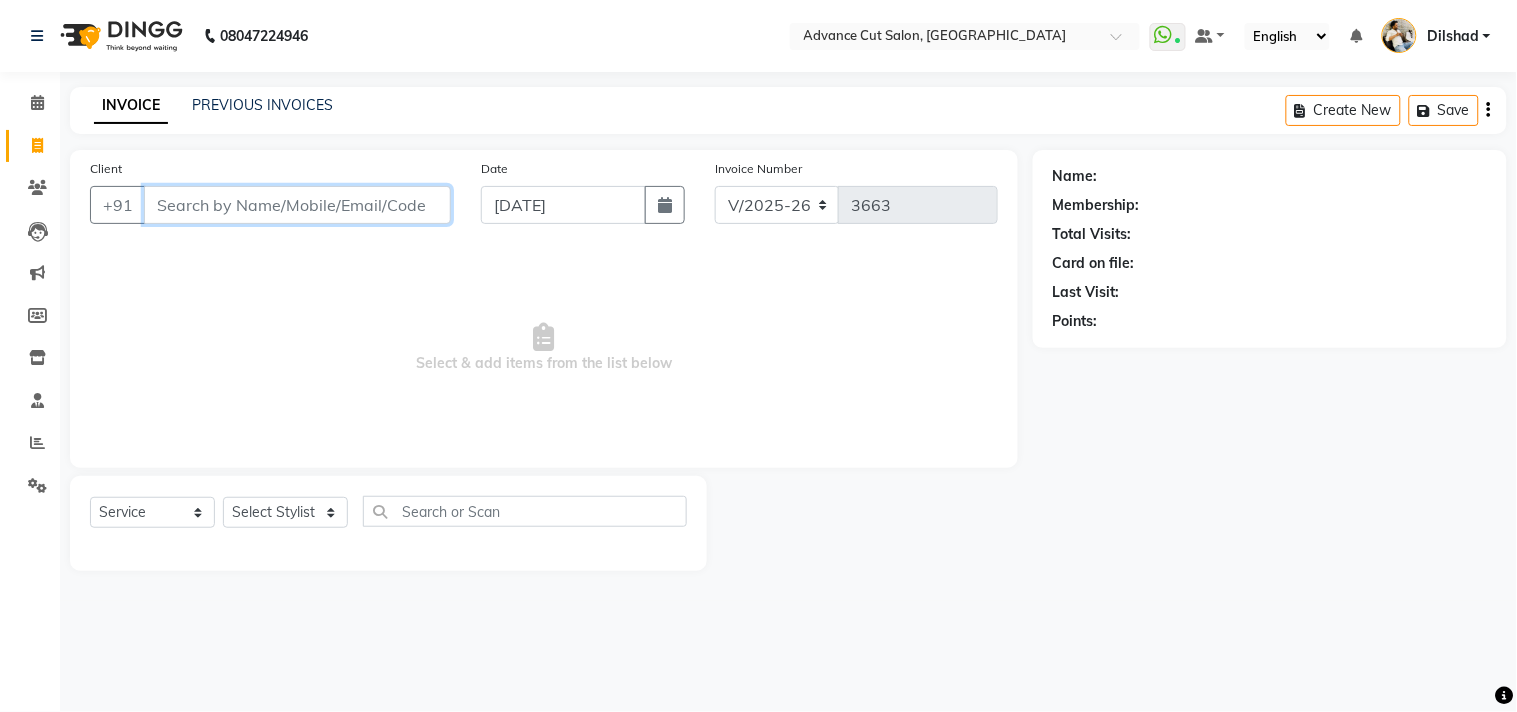 click on "Client" at bounding box center (297, 205) 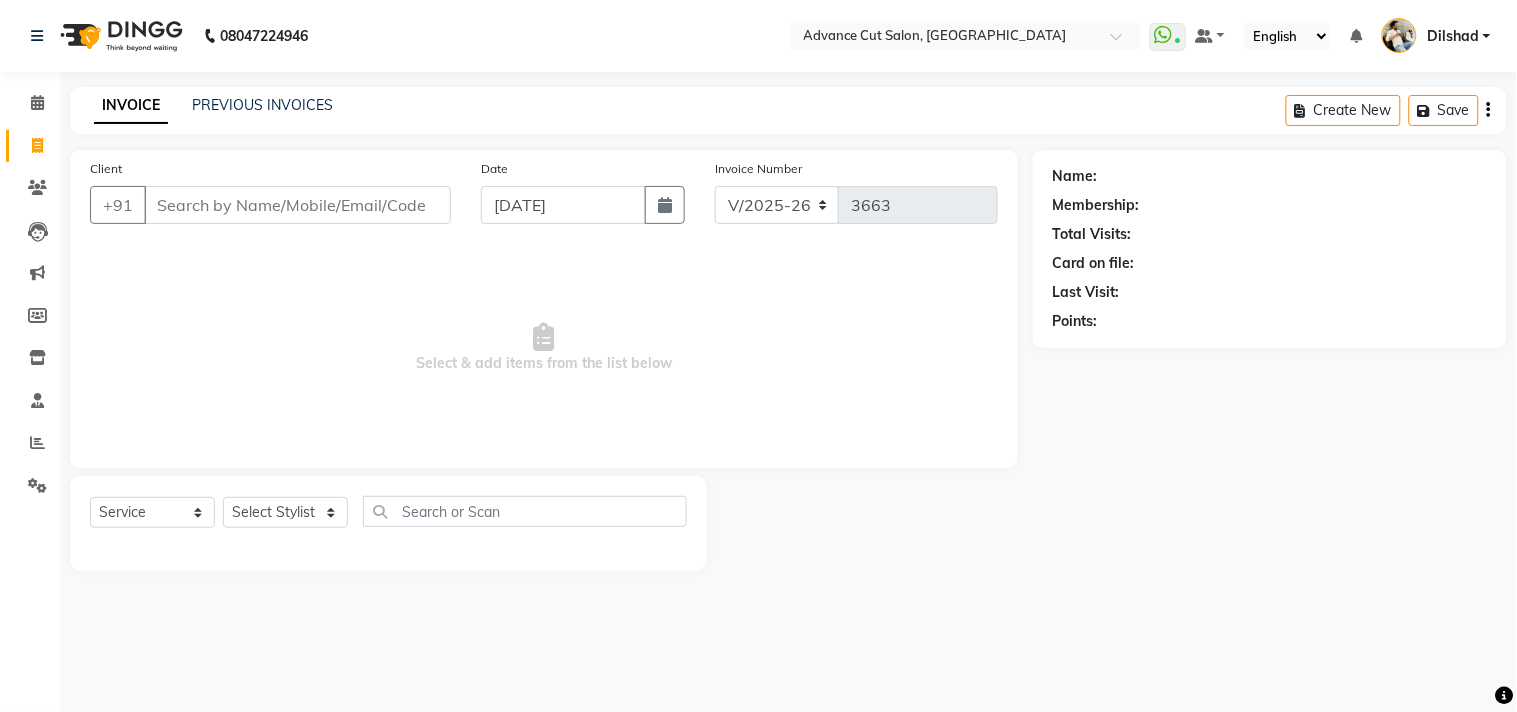 click on "INVOICE PREVIOUS INVOICES Create New   Save  Client +91 Date 11-07-2025 Invoice Number V/2025 V/2025-26 3663  Select & add items from the list below  Select  Service  Product  Membership  Package Voucher Prepaid Gift Card  Select Stylist Abrar Alam Avinash Dilshad Lallan Meenu Nabeel Nafeesh Ahmad Naved O.P. Sharma  Pryag Sahil Samar Shahzad  SHWETA SINGH Zarina Name: Membership: Total Visits: Card on file: Last Visit:  Points:" 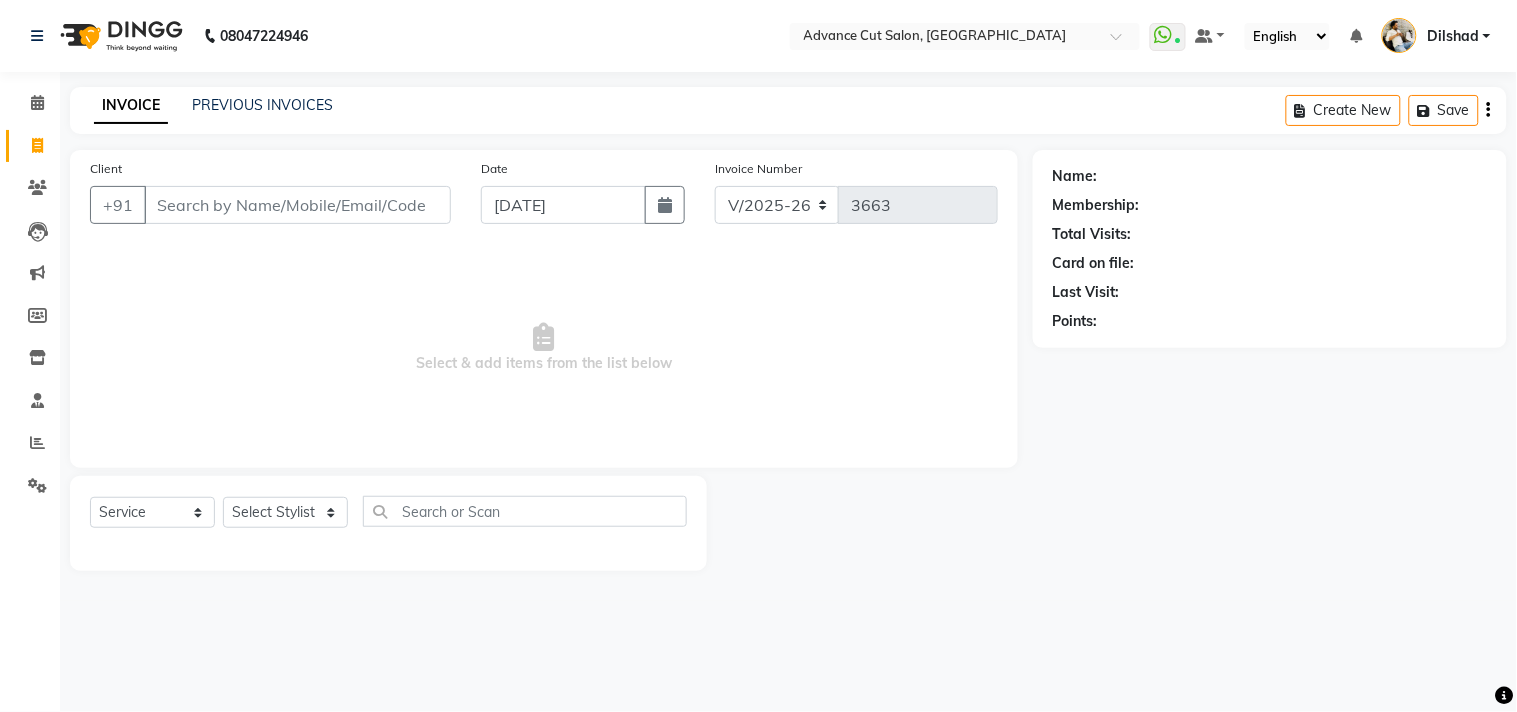 click on "Client +91" 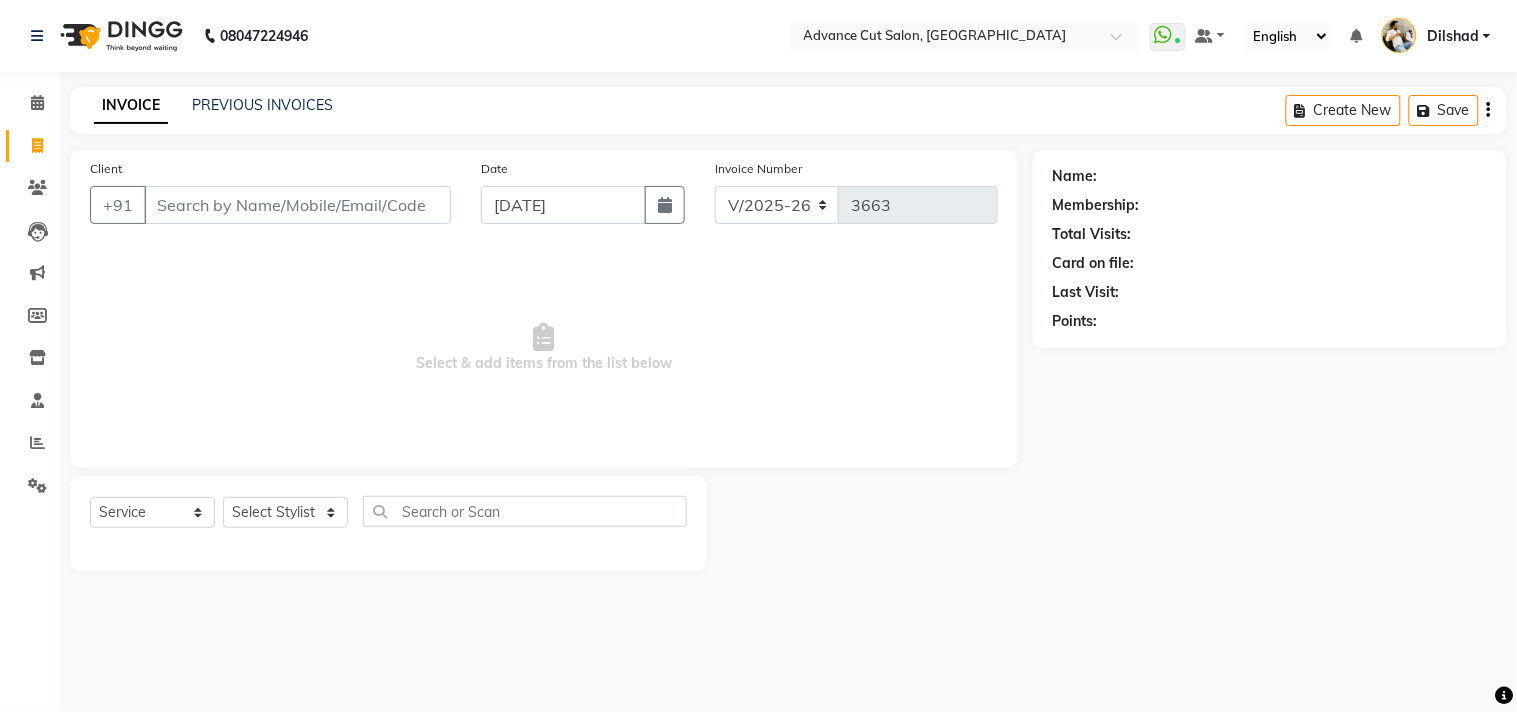 click on "PREVIOUS INVOICES" 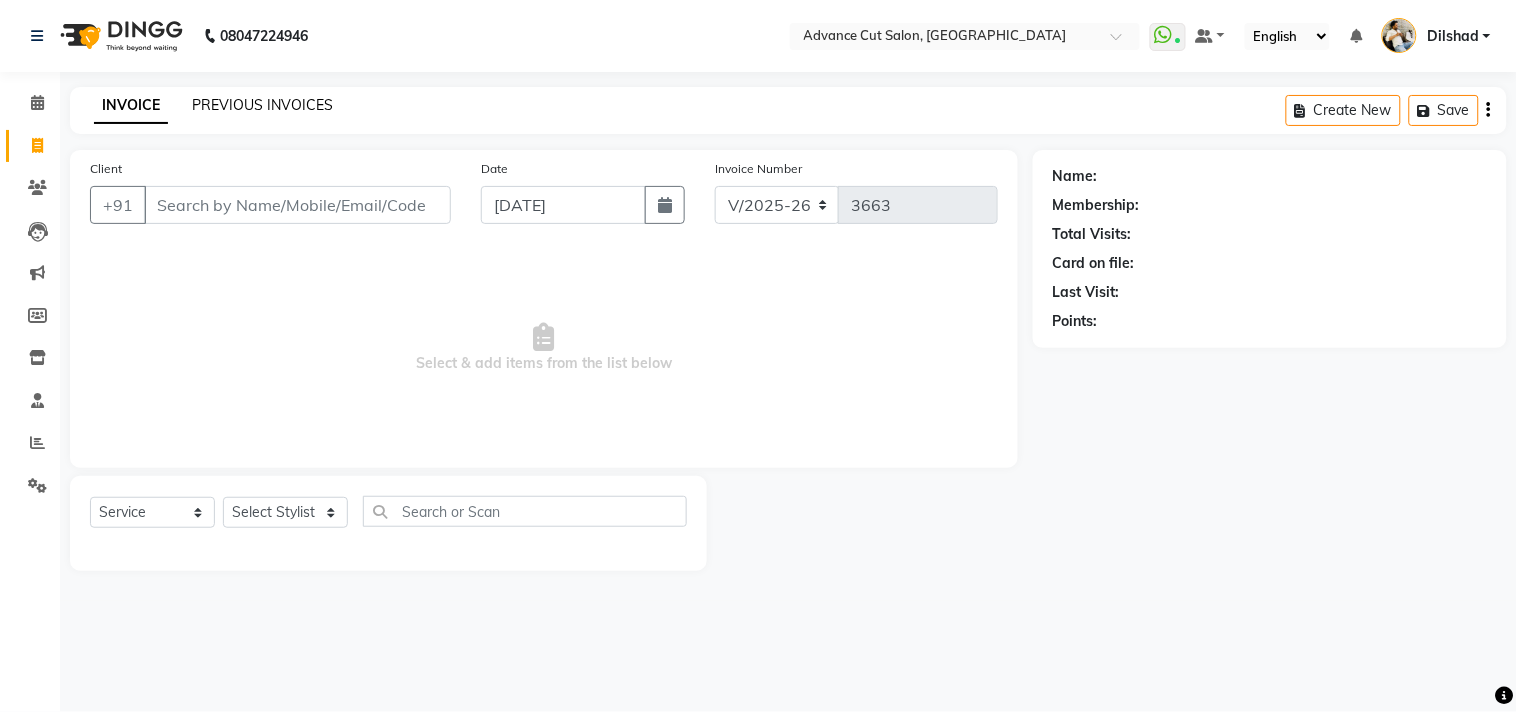 click on "PREVIOUS INVOICES" 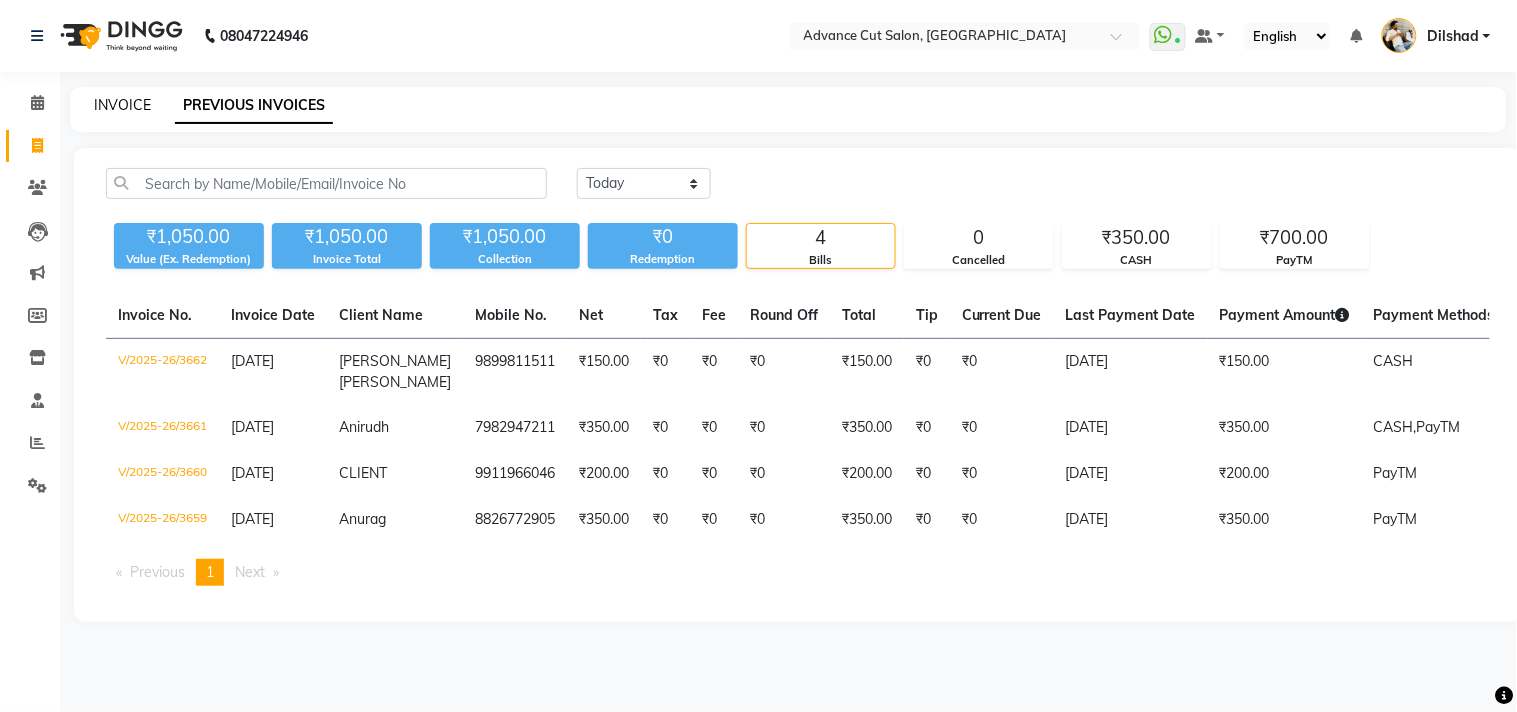 click on "INVOICE" 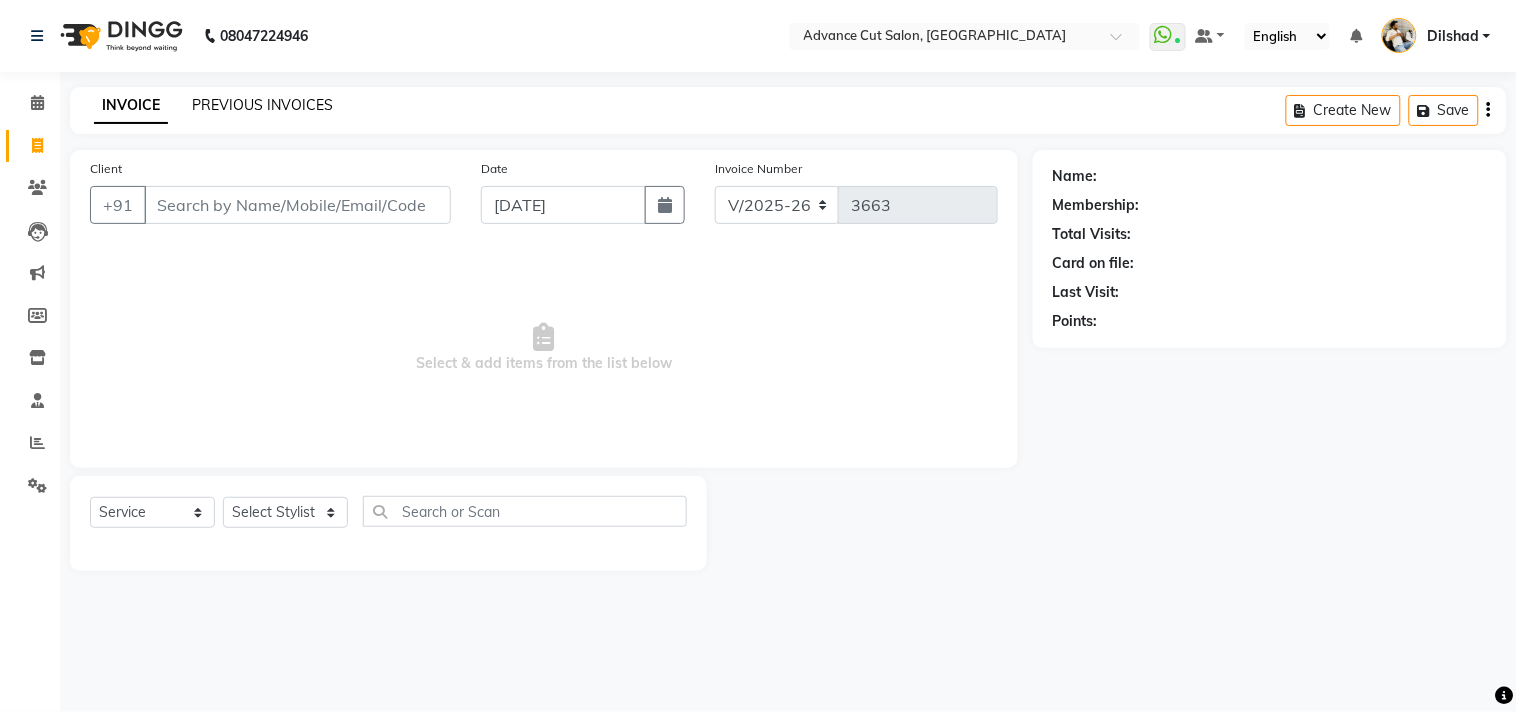 click on "PREVIOUS INVOICES" 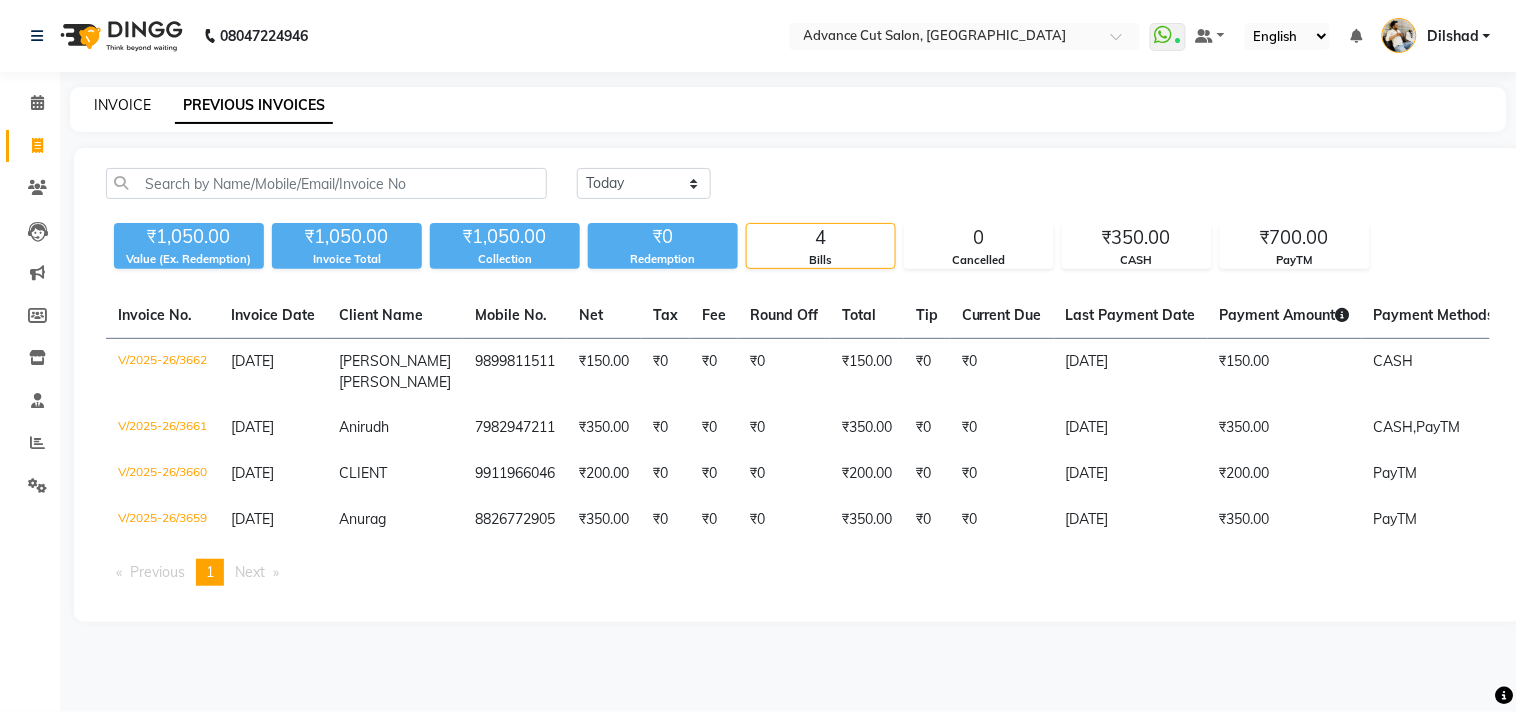 click on "INVOICE" 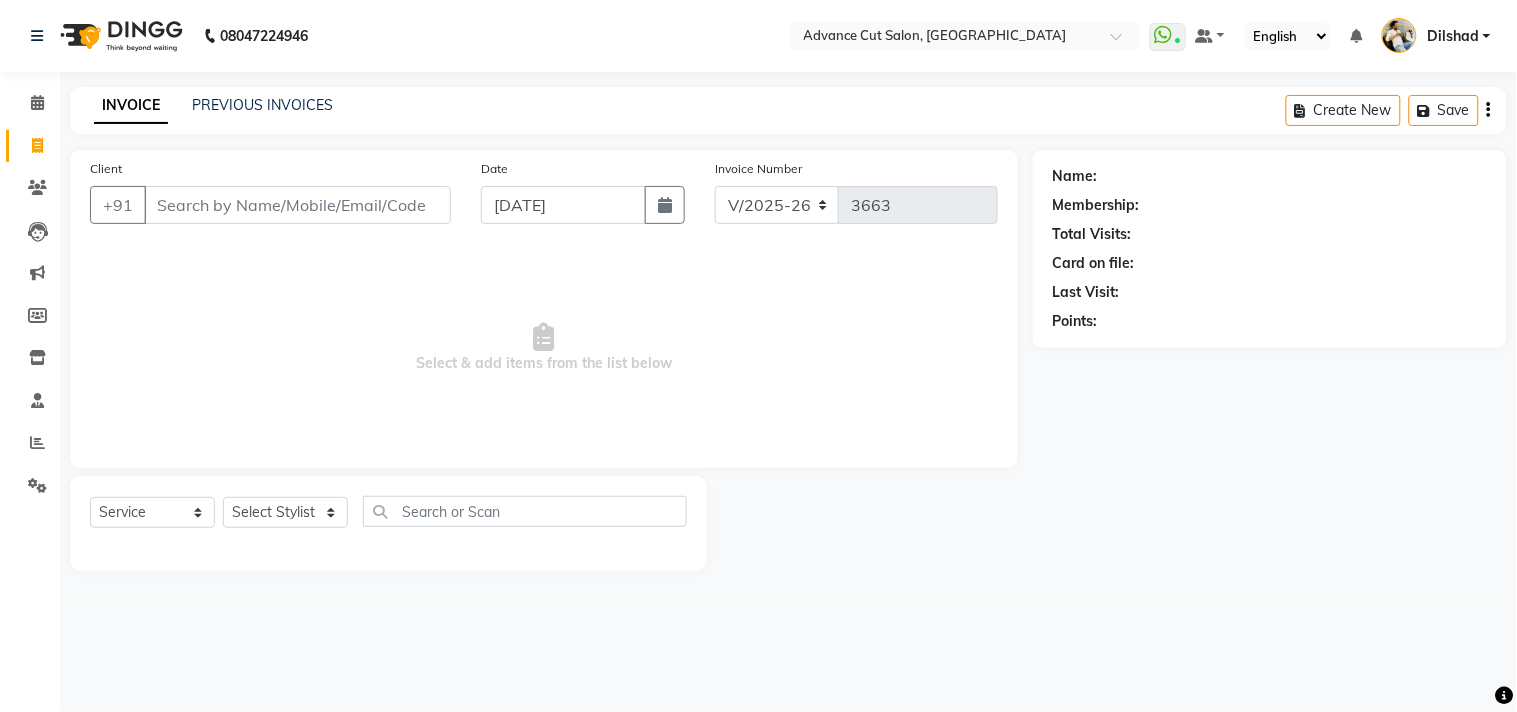 click on "INVOICE PREVIOUS INVOICES Create New   Save  Client +91 Date 11-07-2025 Invoice Number V/2025 V/2025-26 3663  Select & add items from the list below  Select  Service  Product  Membership  Package Voucher Prepaid Gift Card  Select Stylist Abrar Alam Avinash Dilshad Lallan Meenu Nabeel Nafeesh Ahmad Naved O.P. Sharma  Pryag Sahil Samar Shahzad  SHWETA SINGH Zarina Name: Membership: Total Visits: Card on file: Last Visit:  Points:" 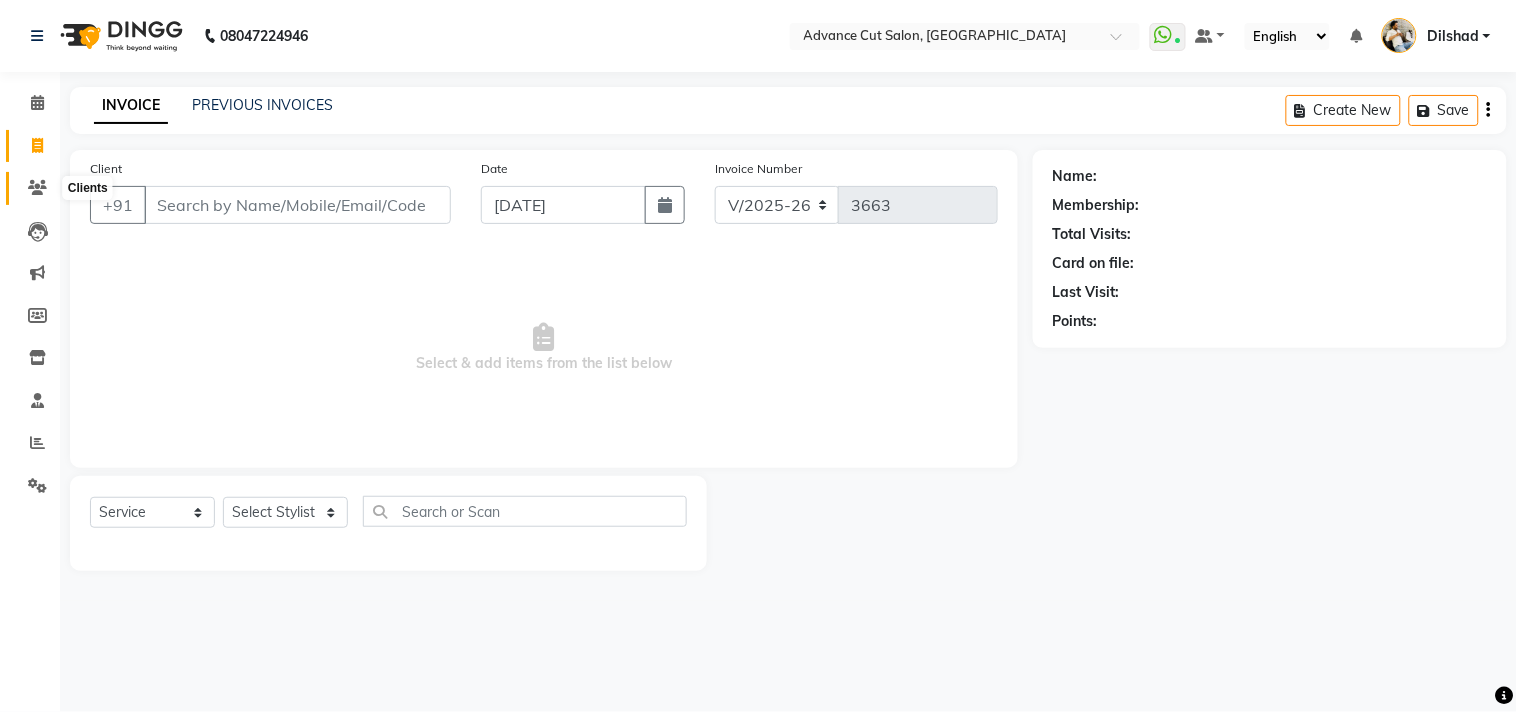 click 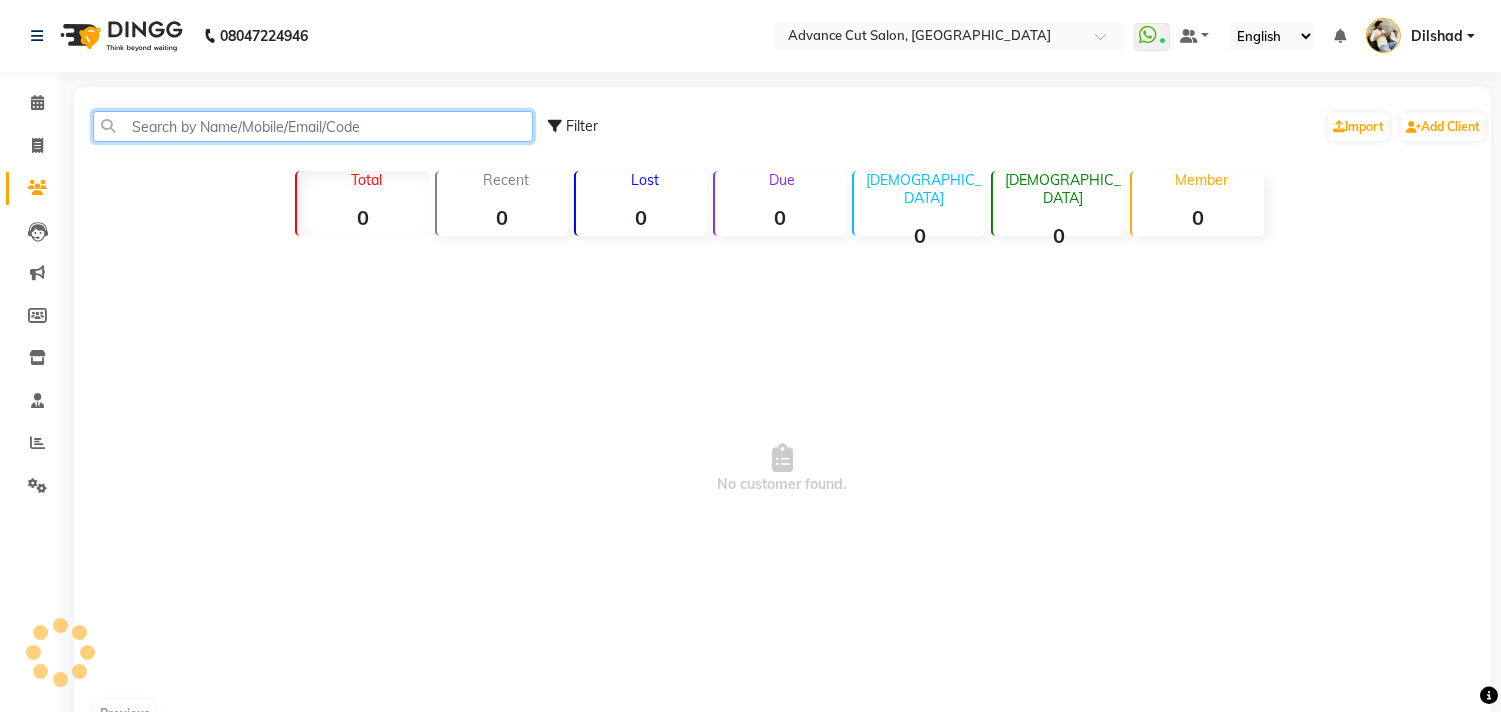 click 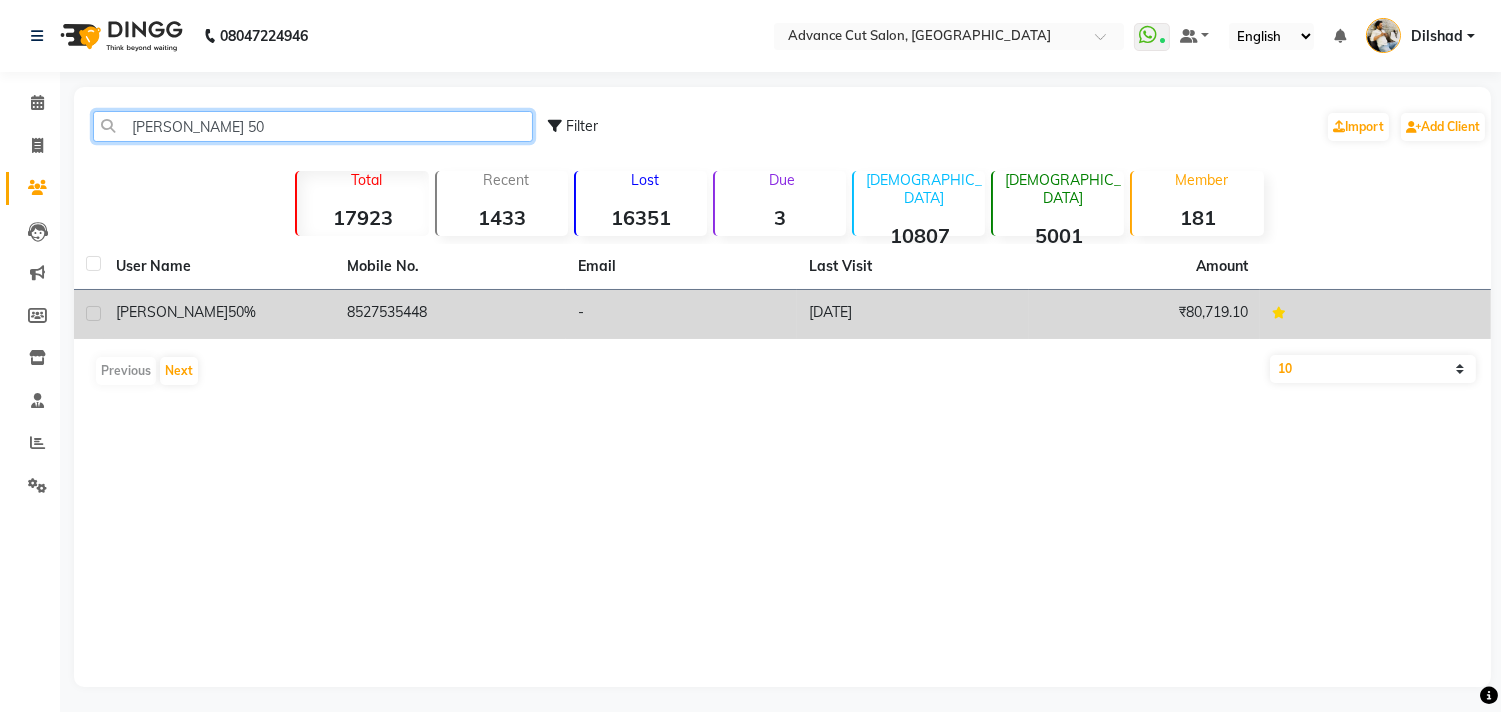 type on "inder 50" 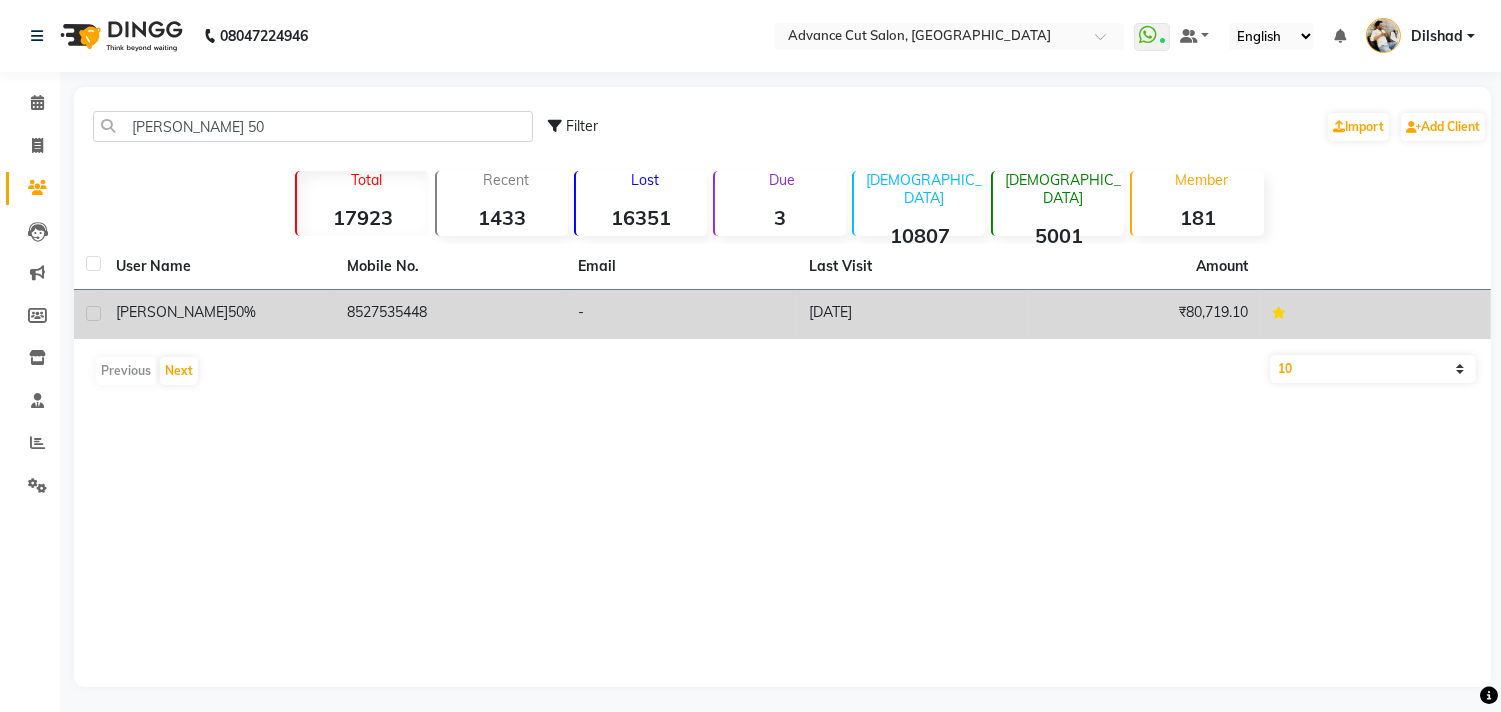 click on "8527535448" 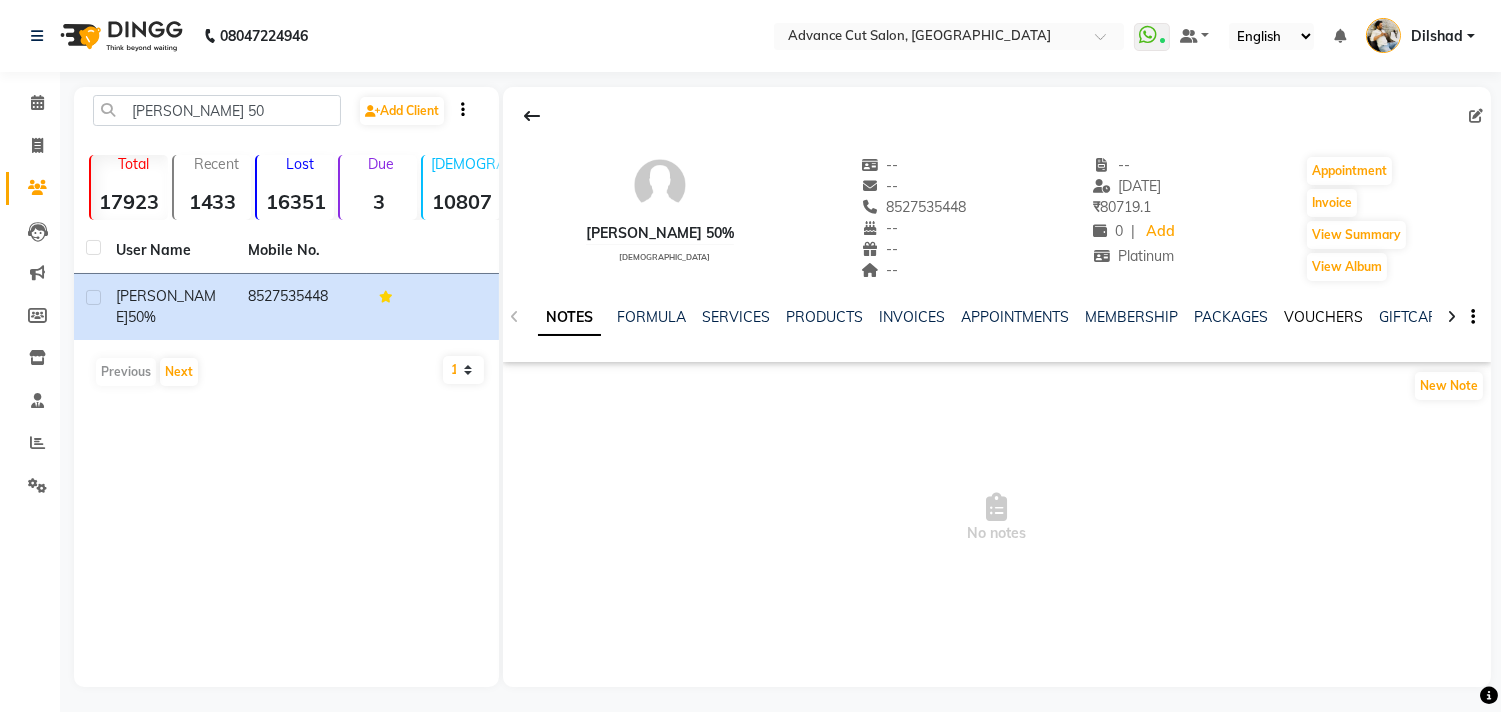 click on "VOUCHERS" 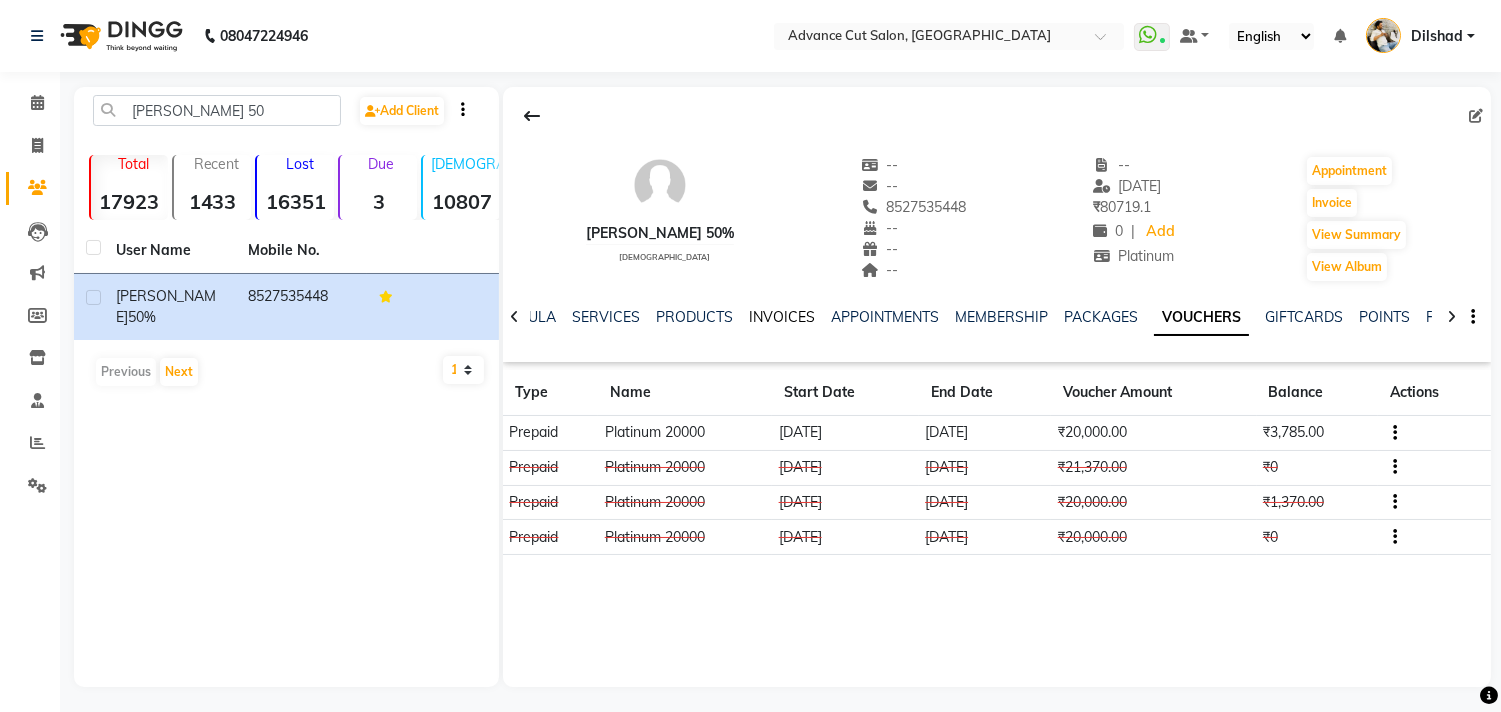 click on "INVOICES" 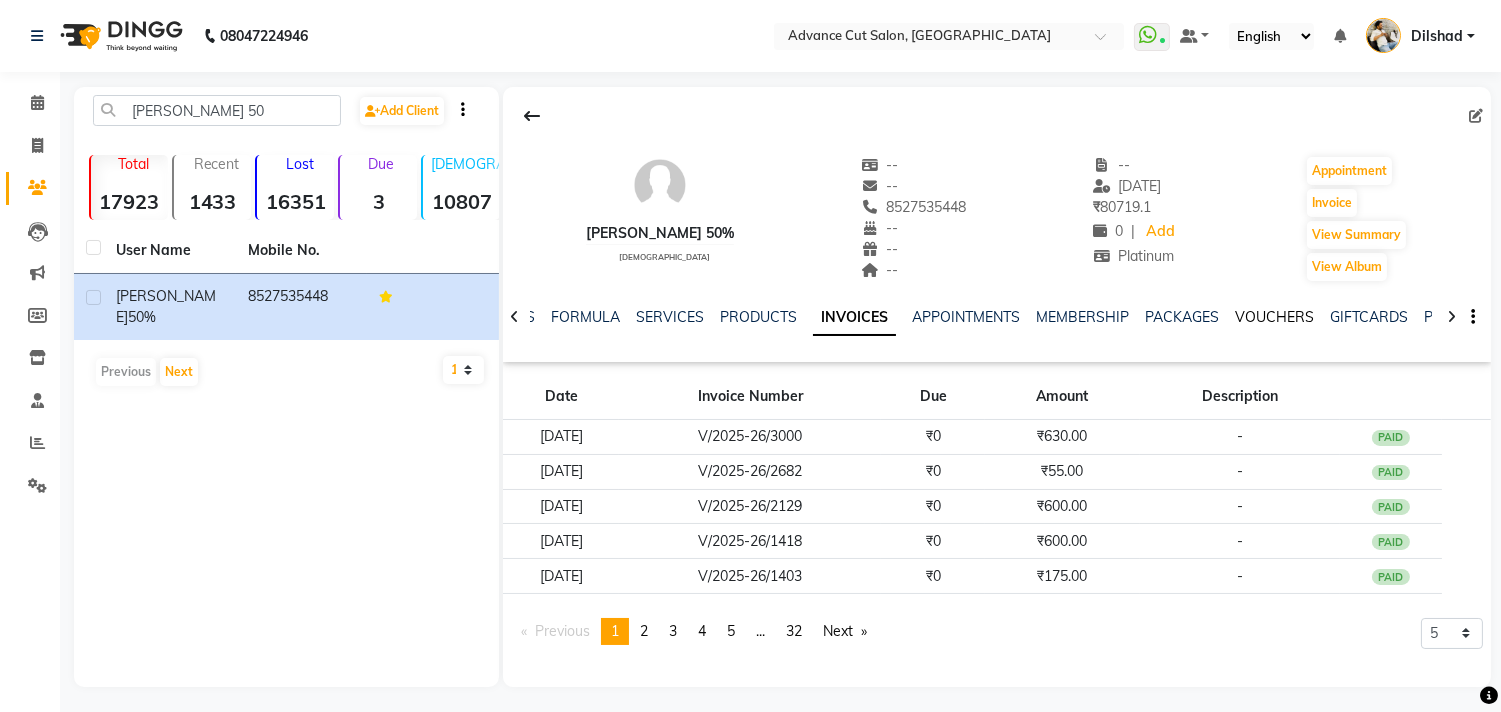 click on "VOUCHERS" 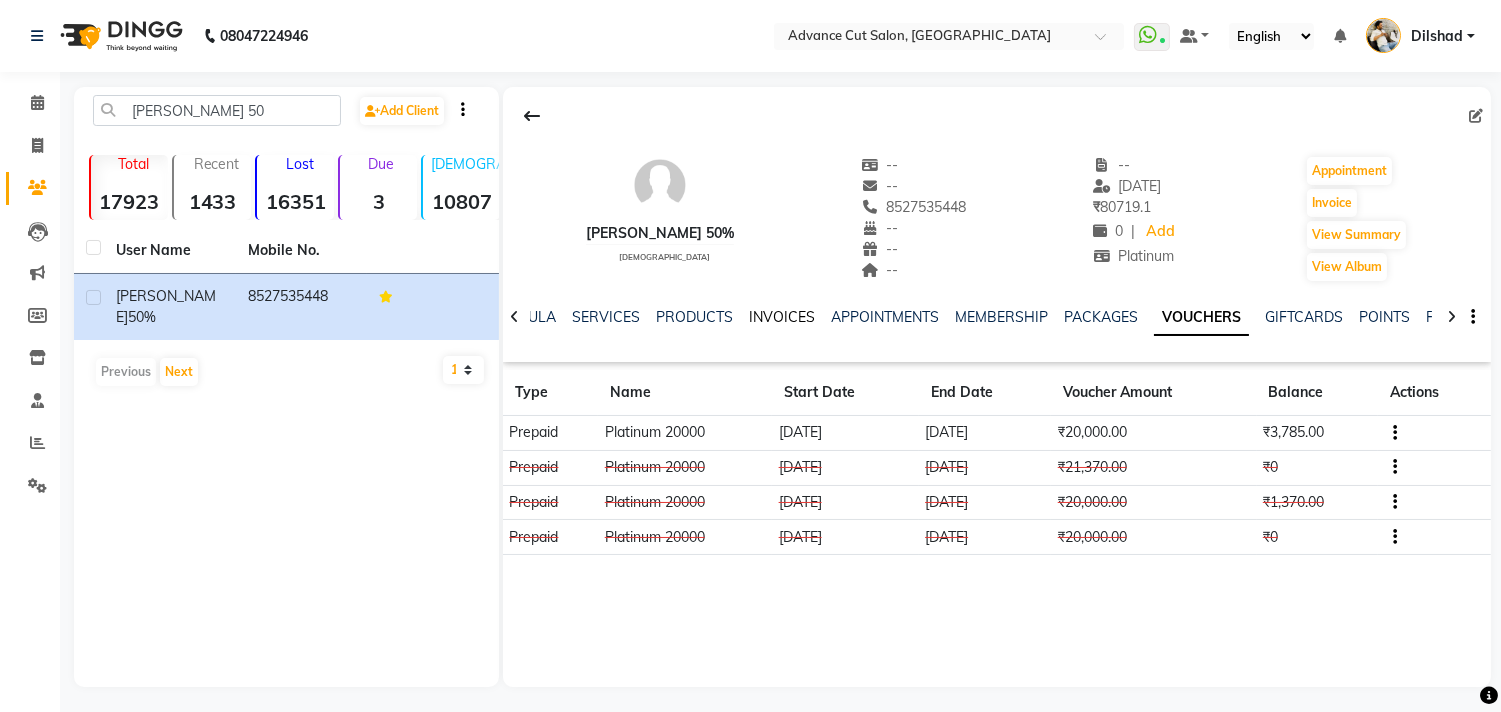 click on "INVOICES" 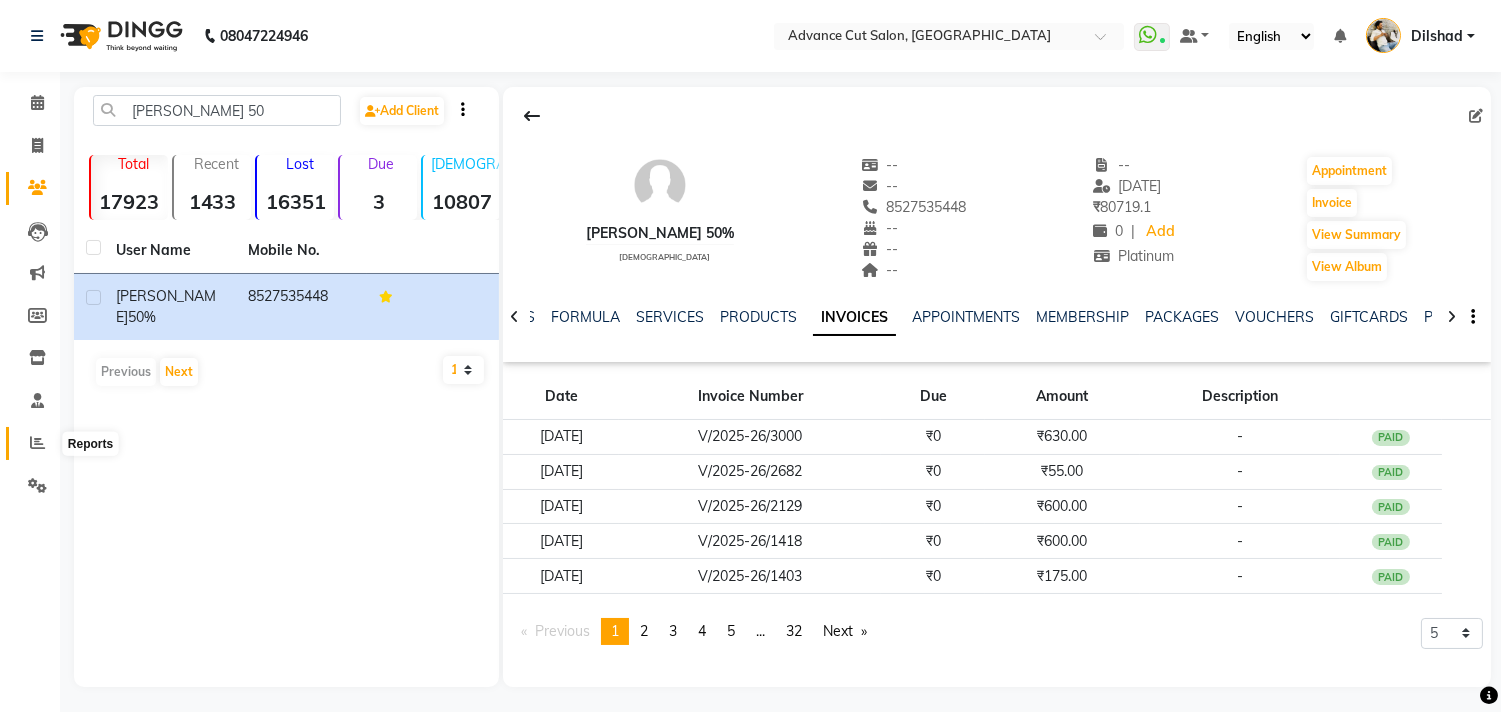 click 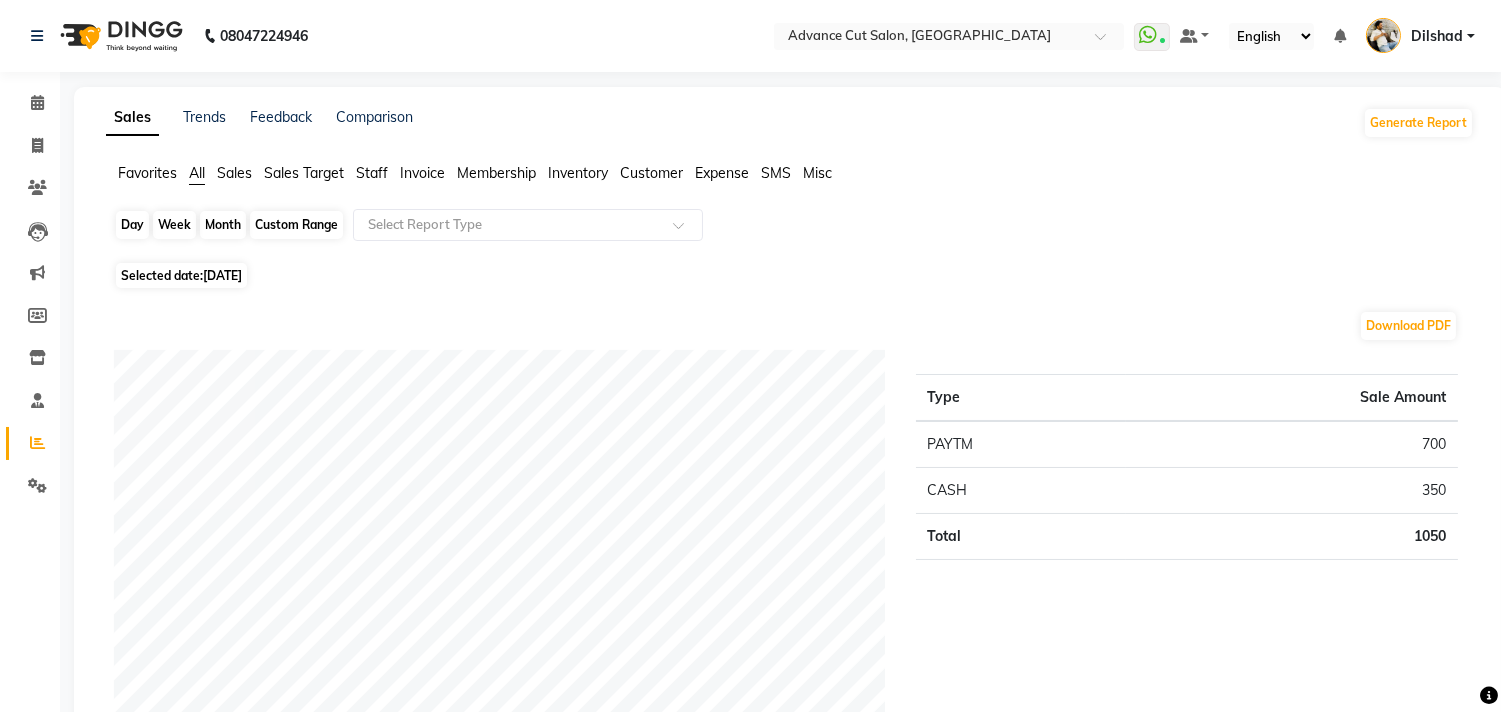 click on "Day" 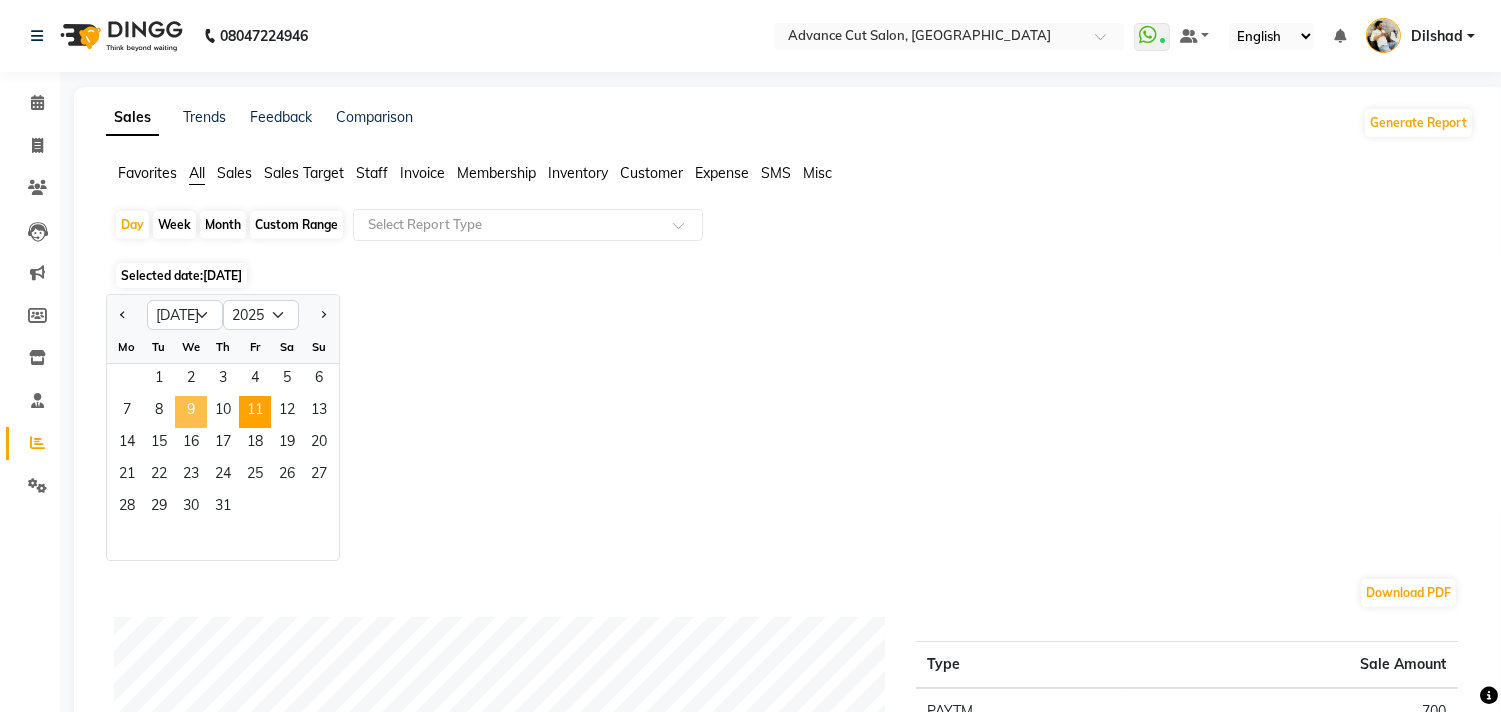 click on "9" 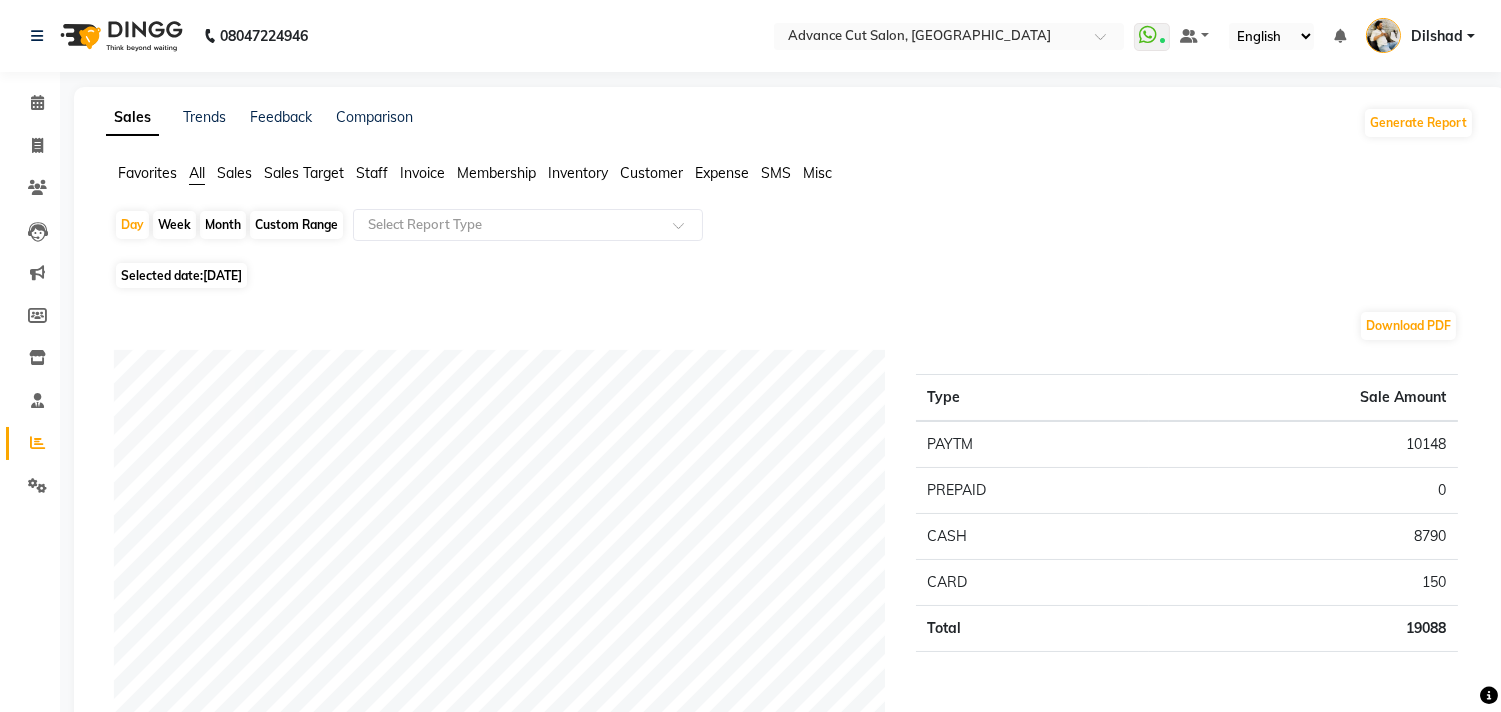 click on "Staff" 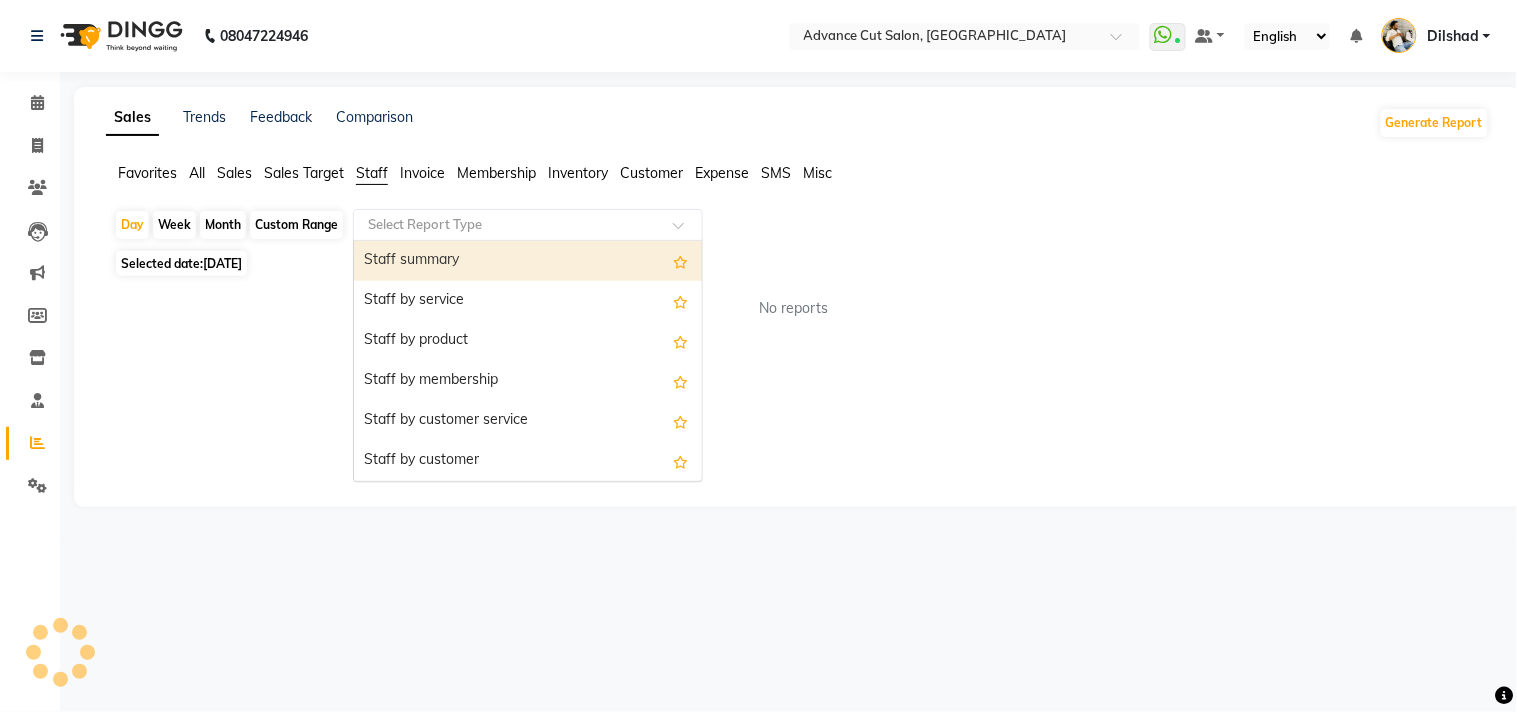click 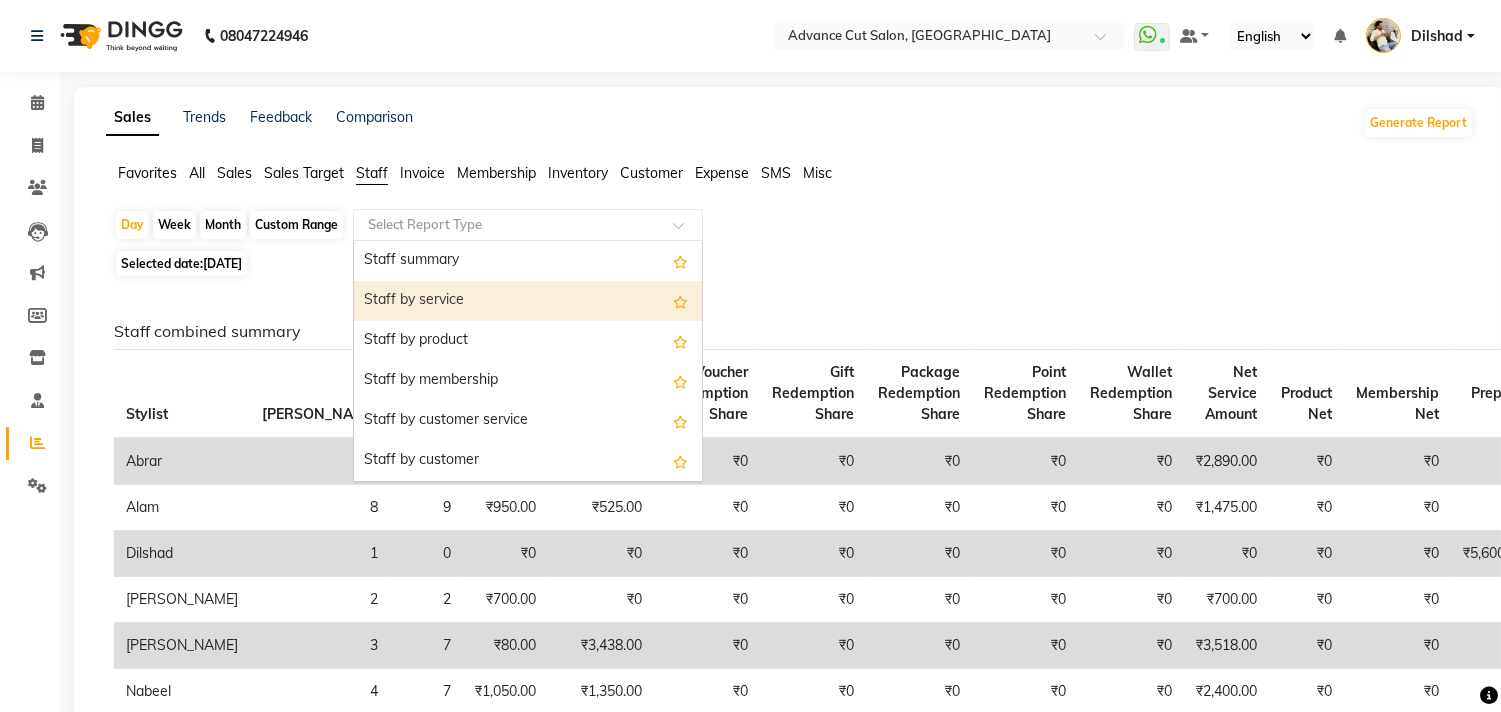 click on "Staff by service" at bounding box center [528, 301] 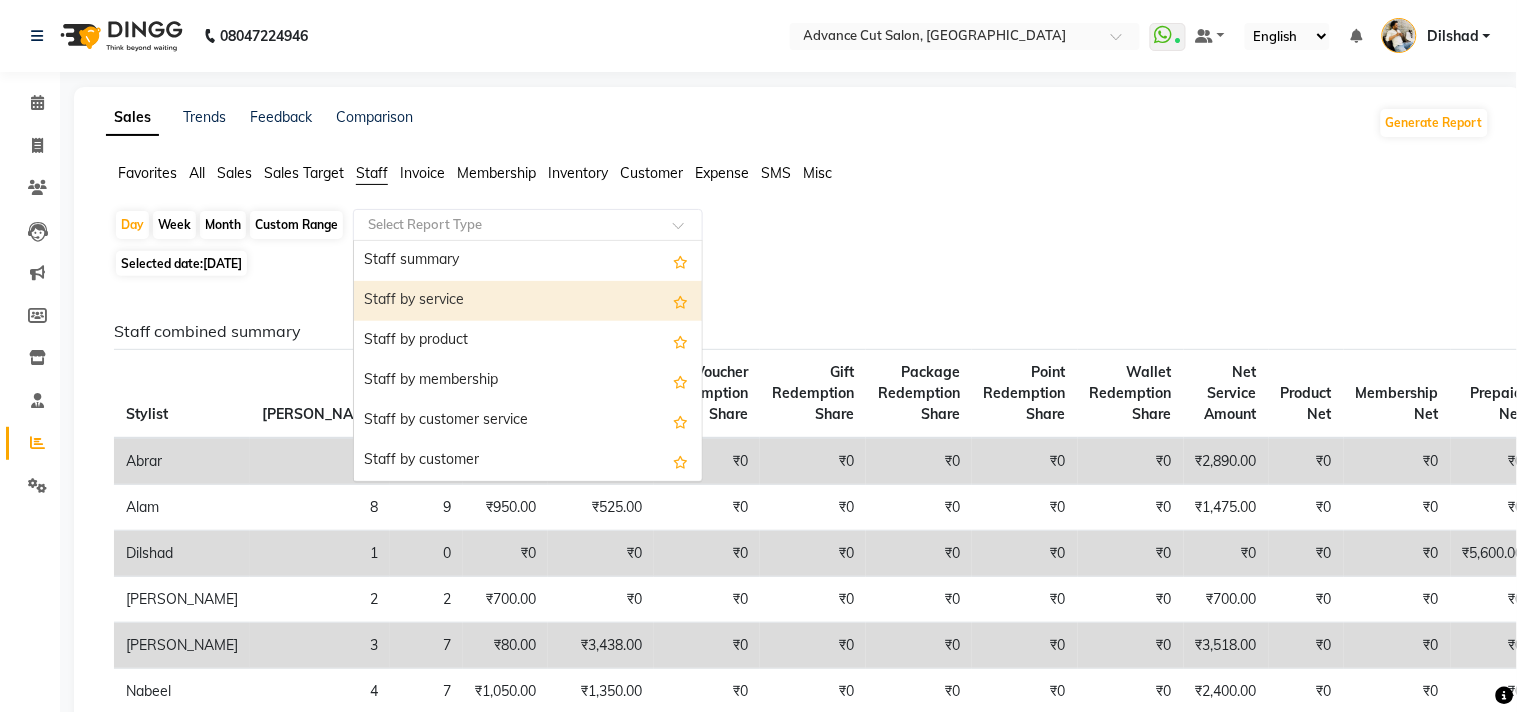 select on "full_report" 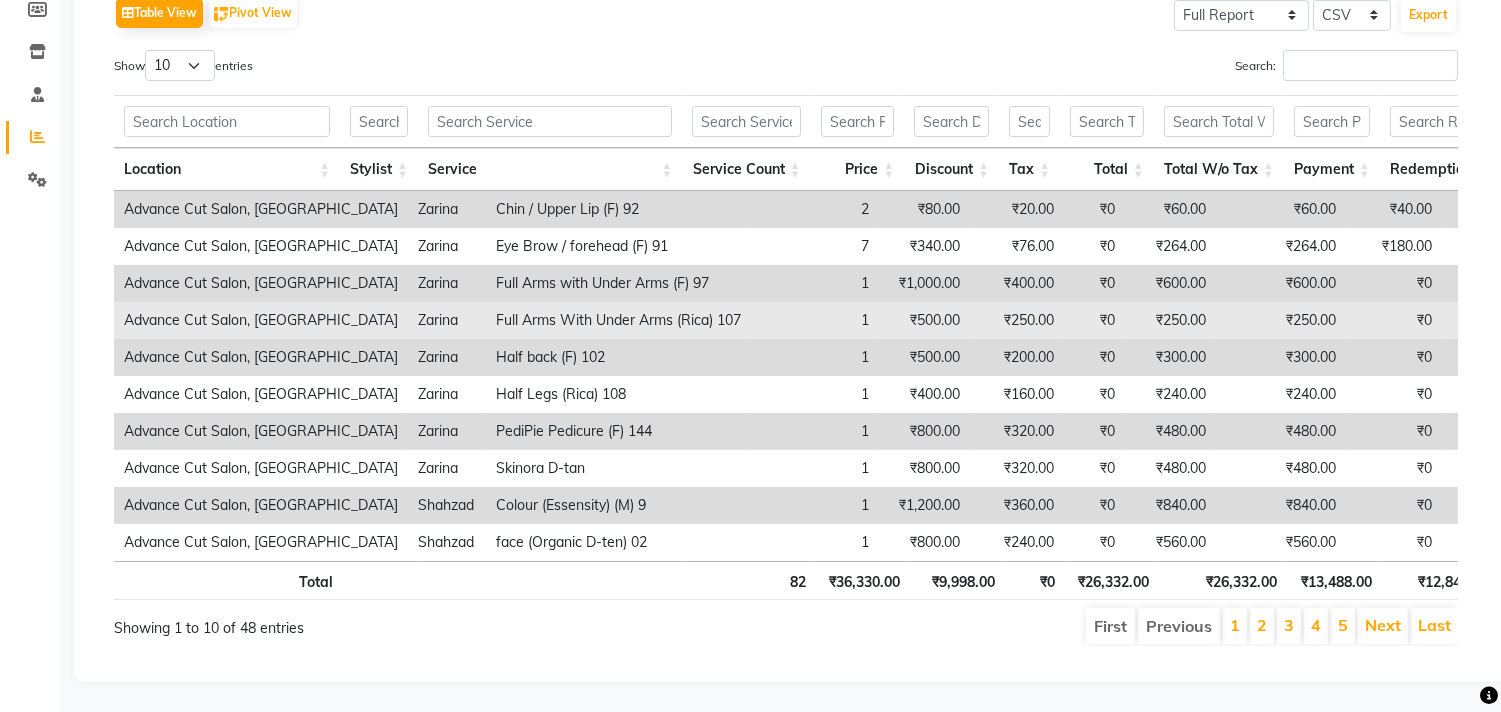 scroll, scrollTop: 340, scrollLeft: 0, axis: vertical 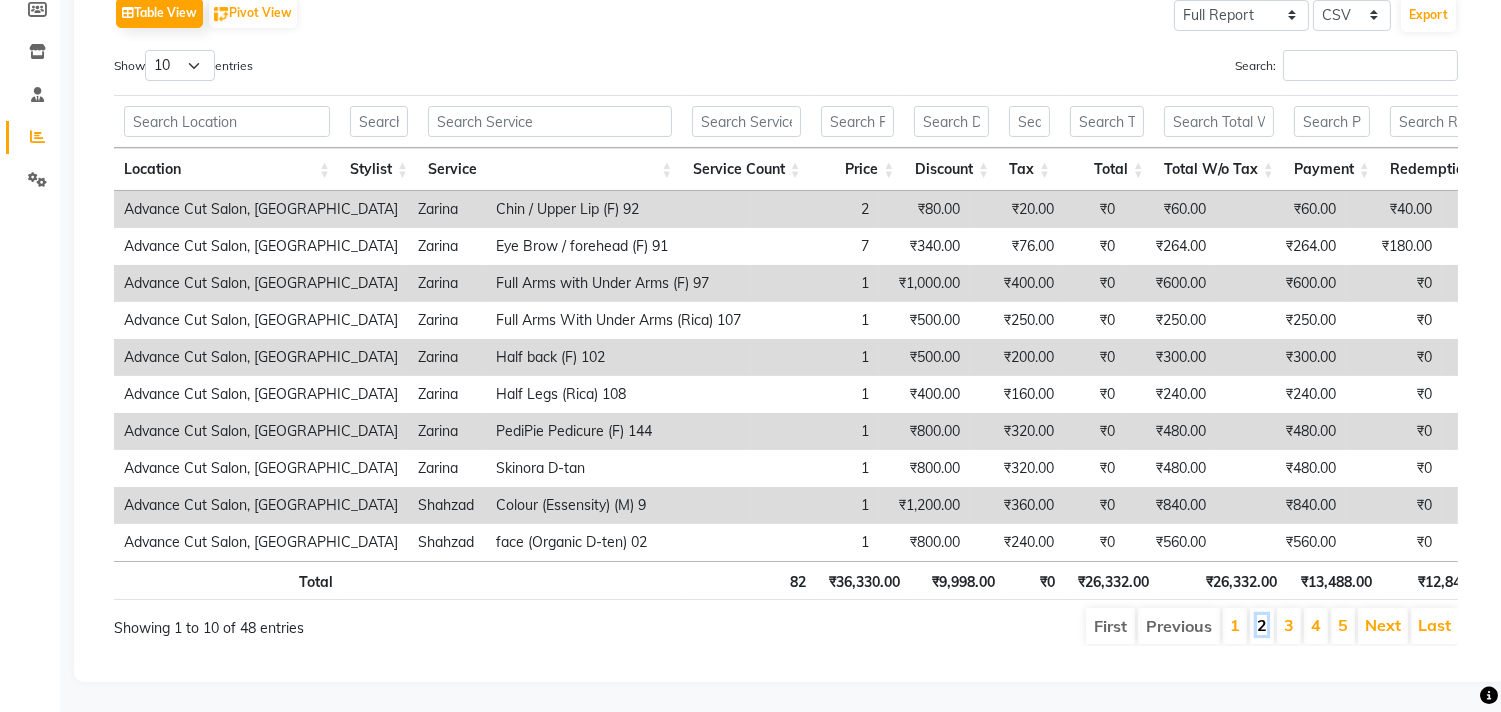 click on "2" at bounding box center [1262, 625] 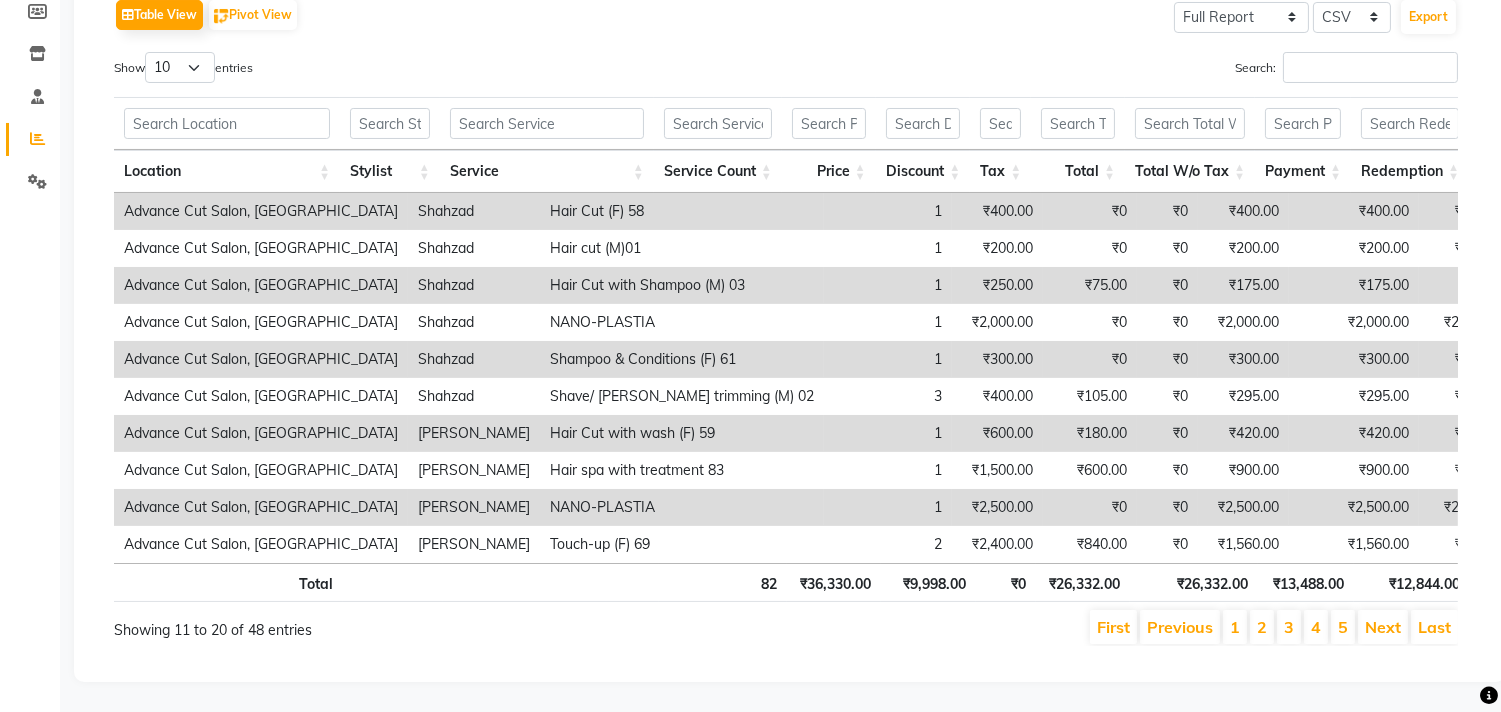 scroll, scrollTop: 337, scrollLeft: 0, axis: vertical 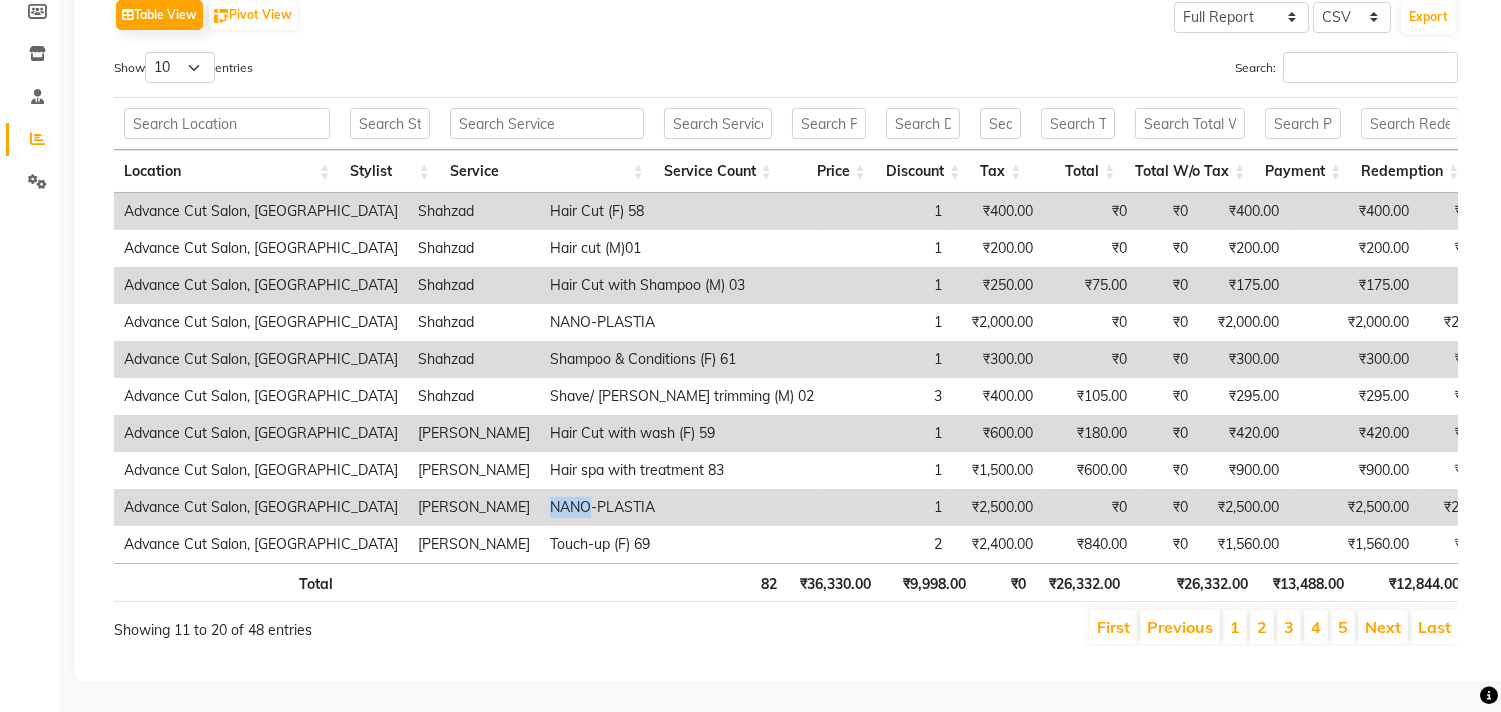 click on "NANO-PLASTIA" at bounding box center [682, 507] 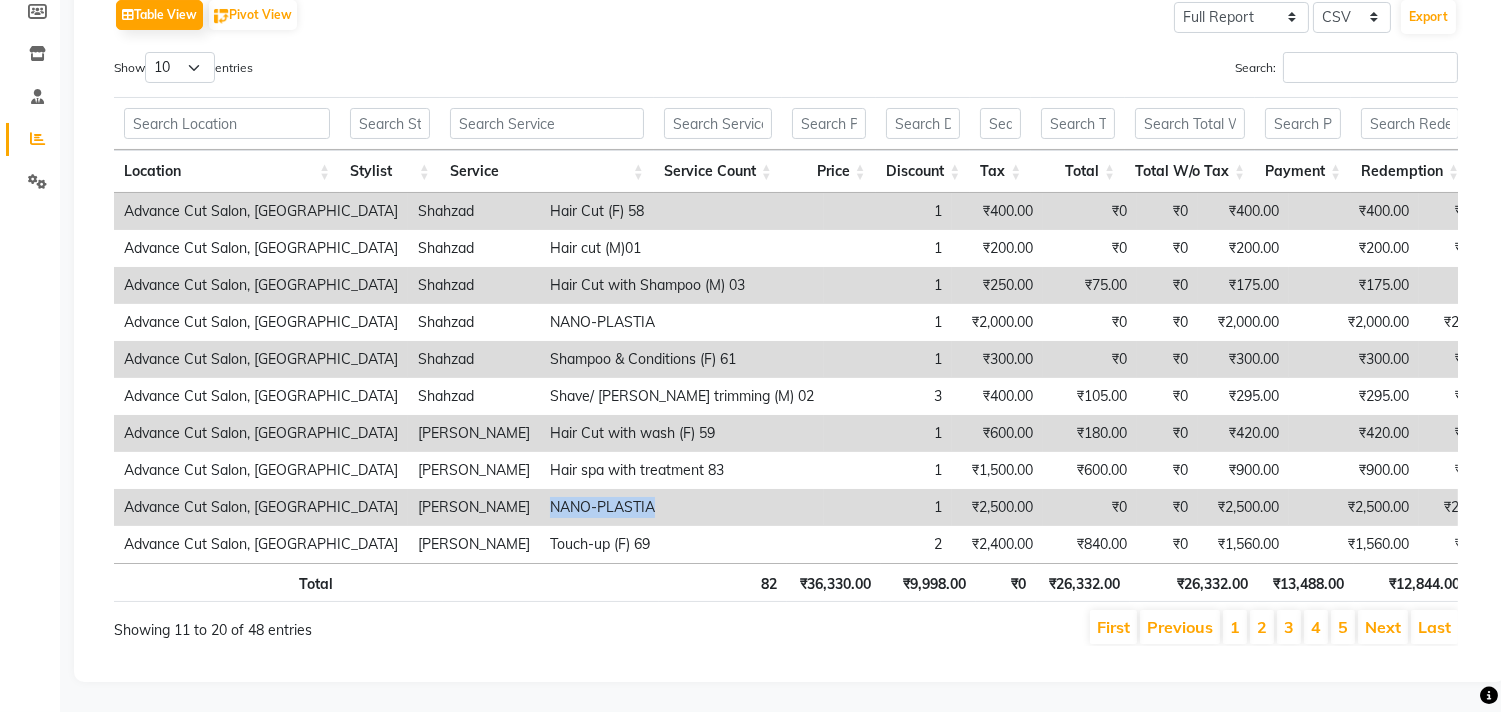 click on "NANO-PLASTIA" at bounding box center [682, 507] 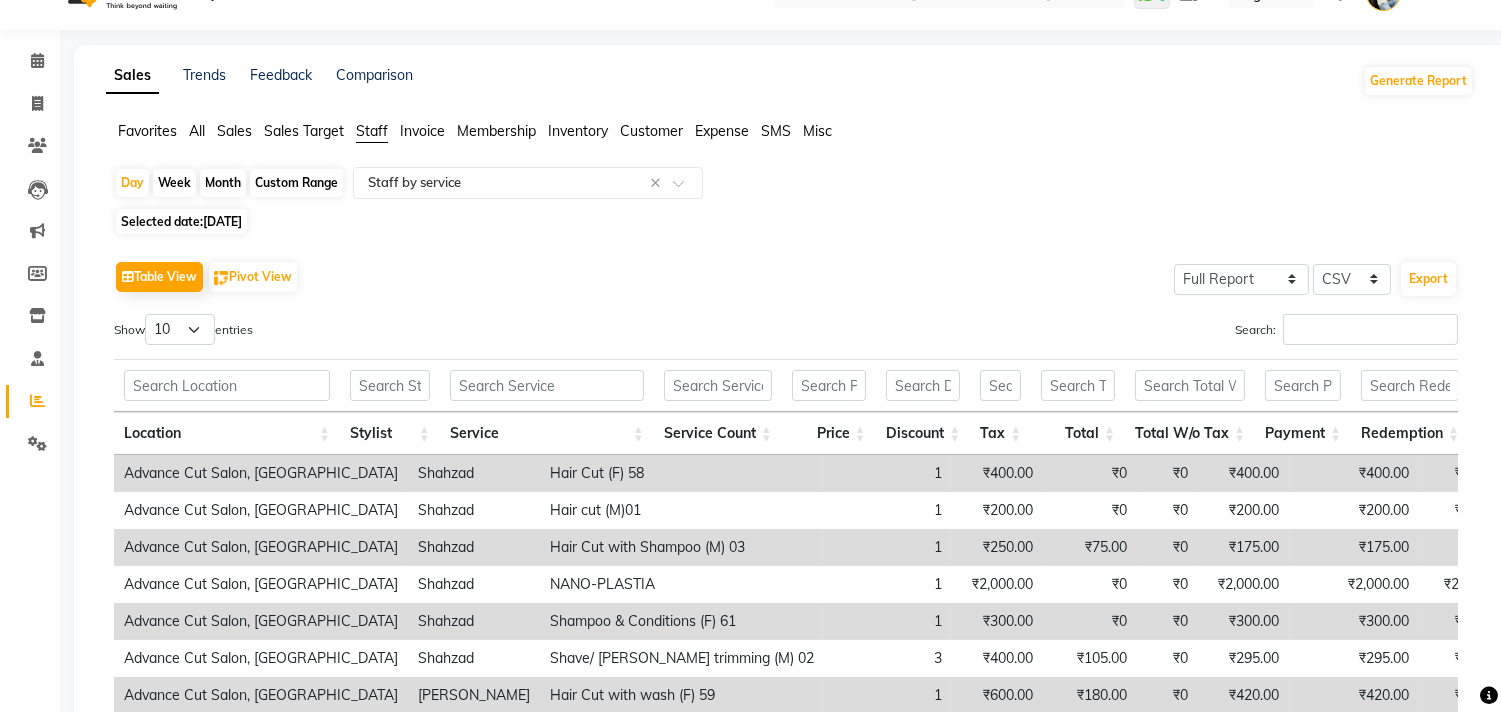 scroll, scrollTop: 0, scrollLeft: 0, axis: both 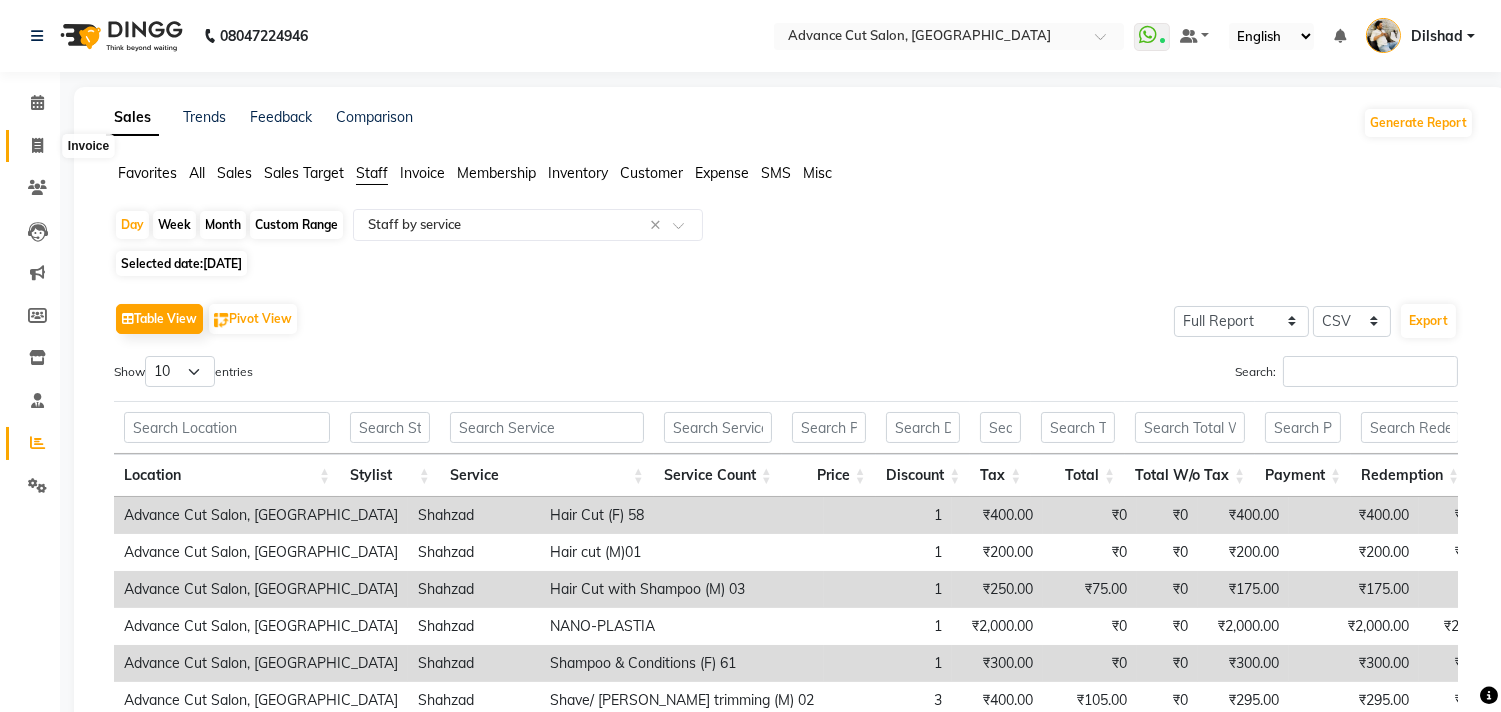 click 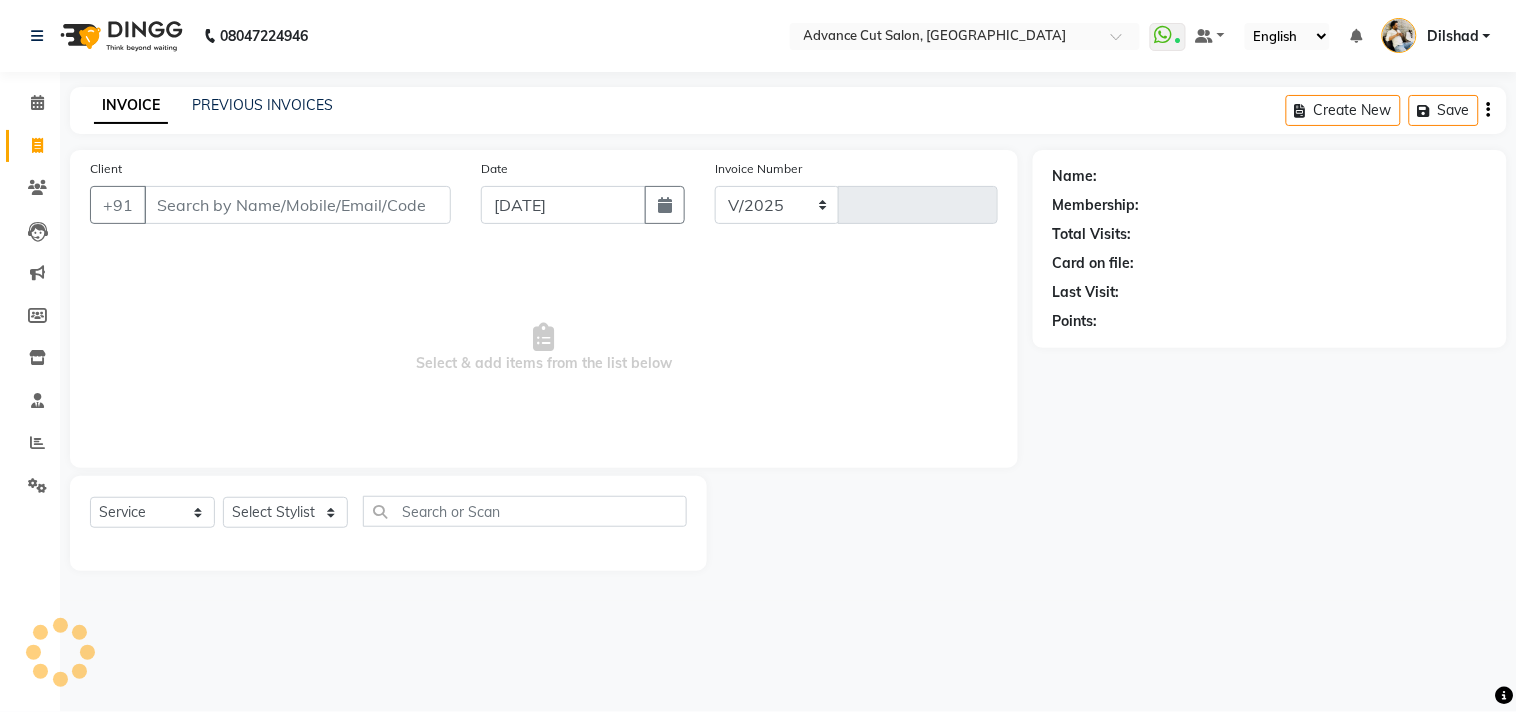 select on "922" 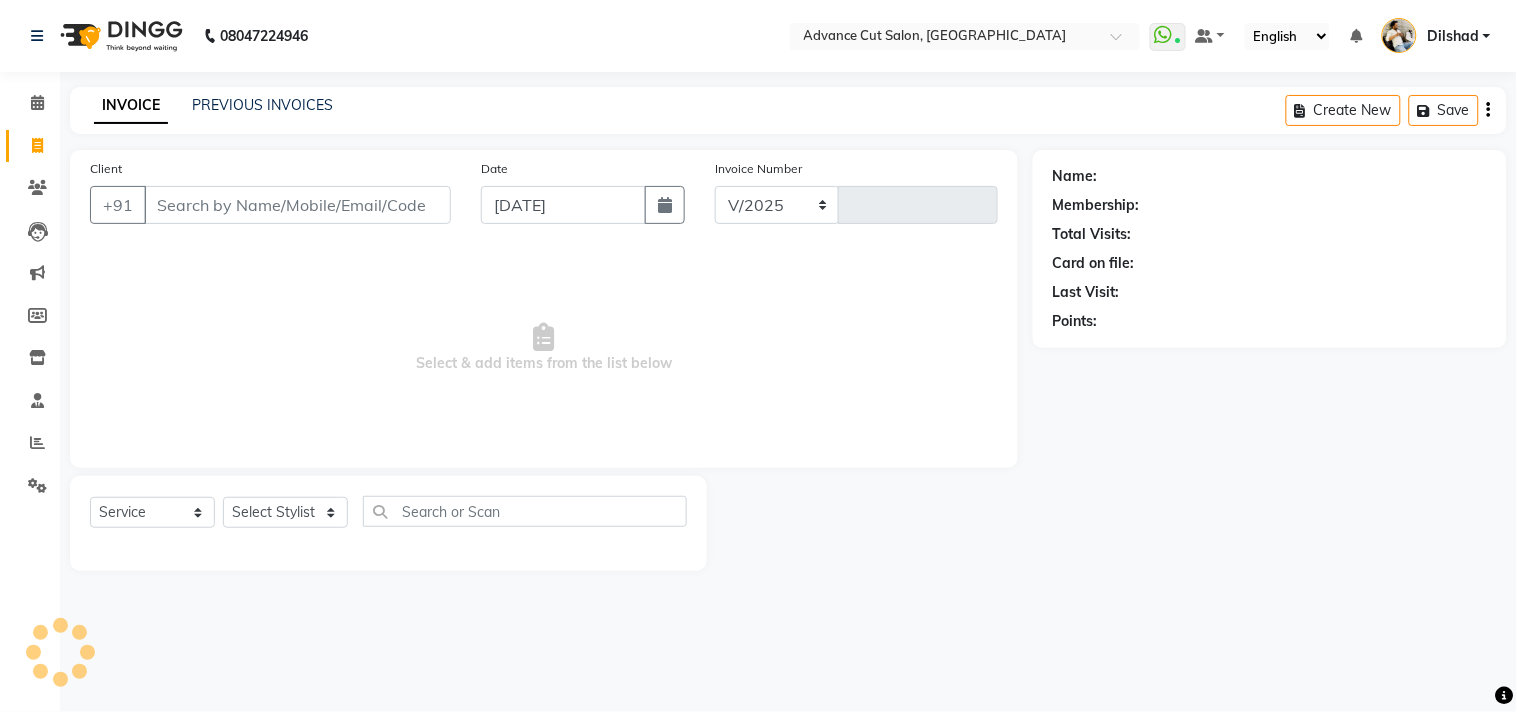 type on "3663" 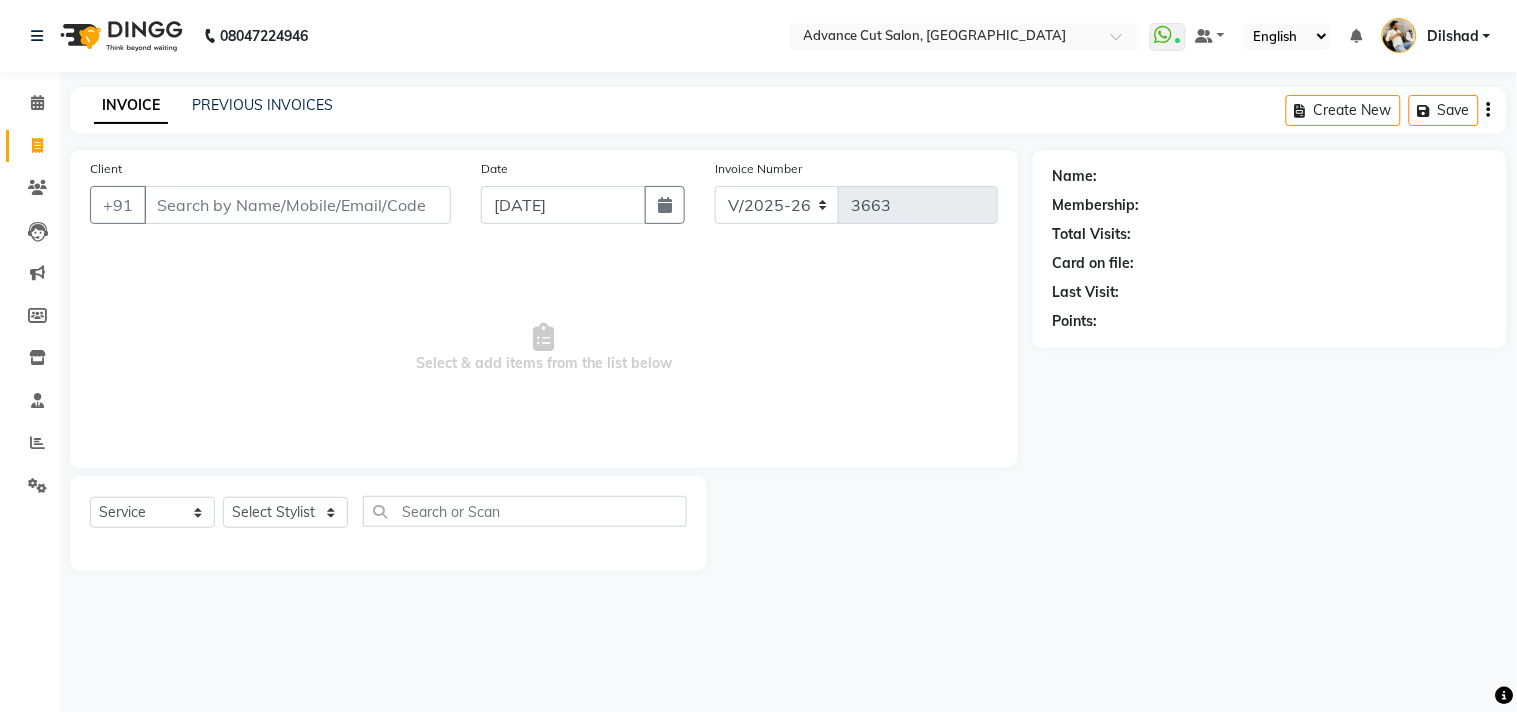 click on "PREVIOUS INVOICES" 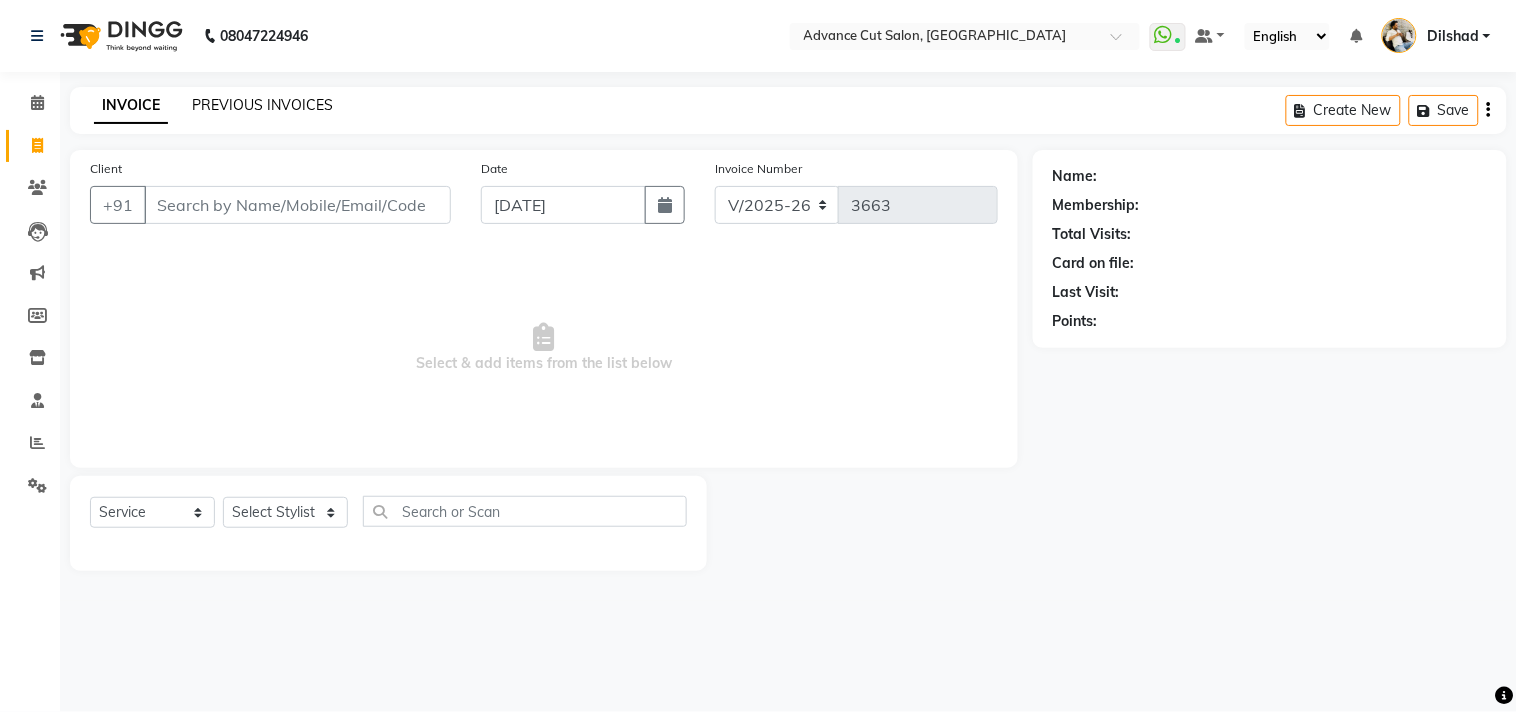 click on "PREVIOUS INVOICES" 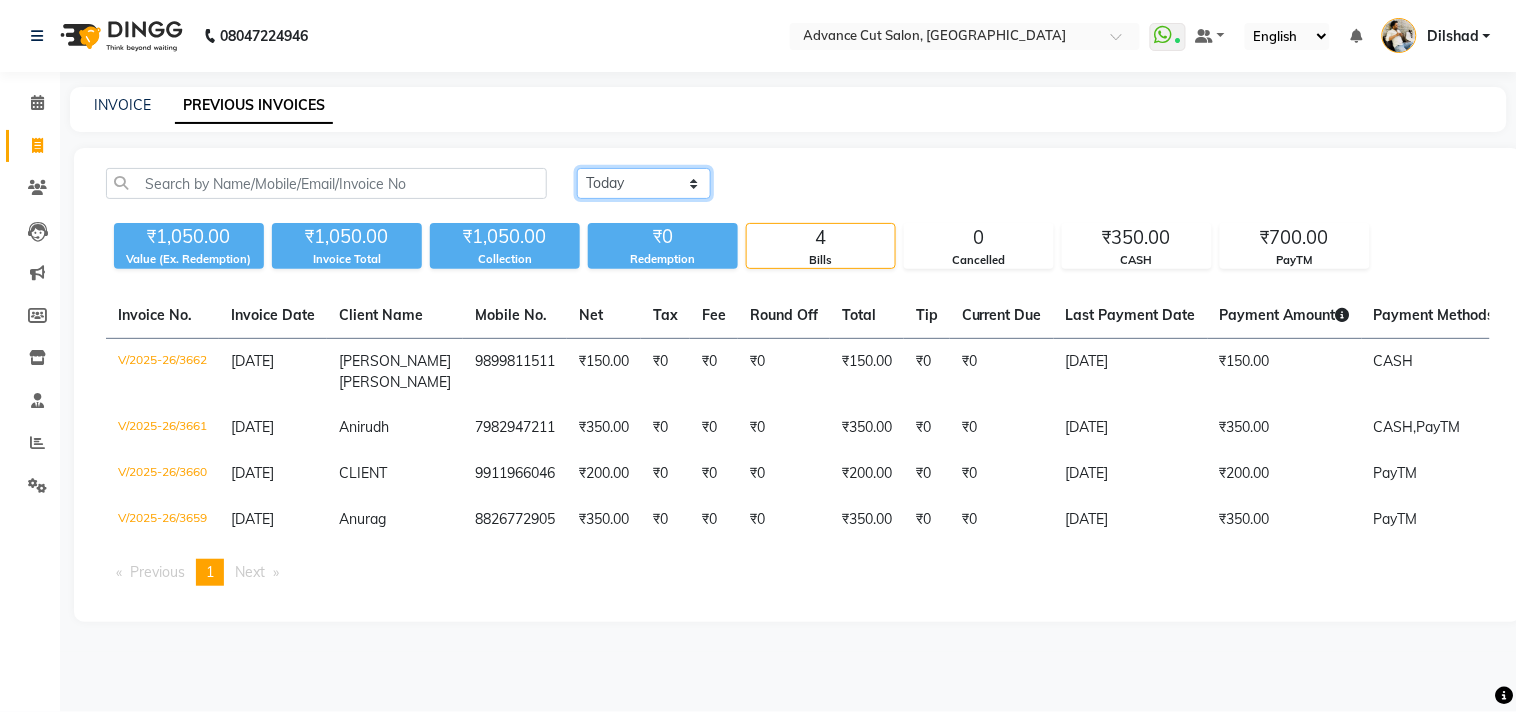click on "Today Yesterday Custom Range" 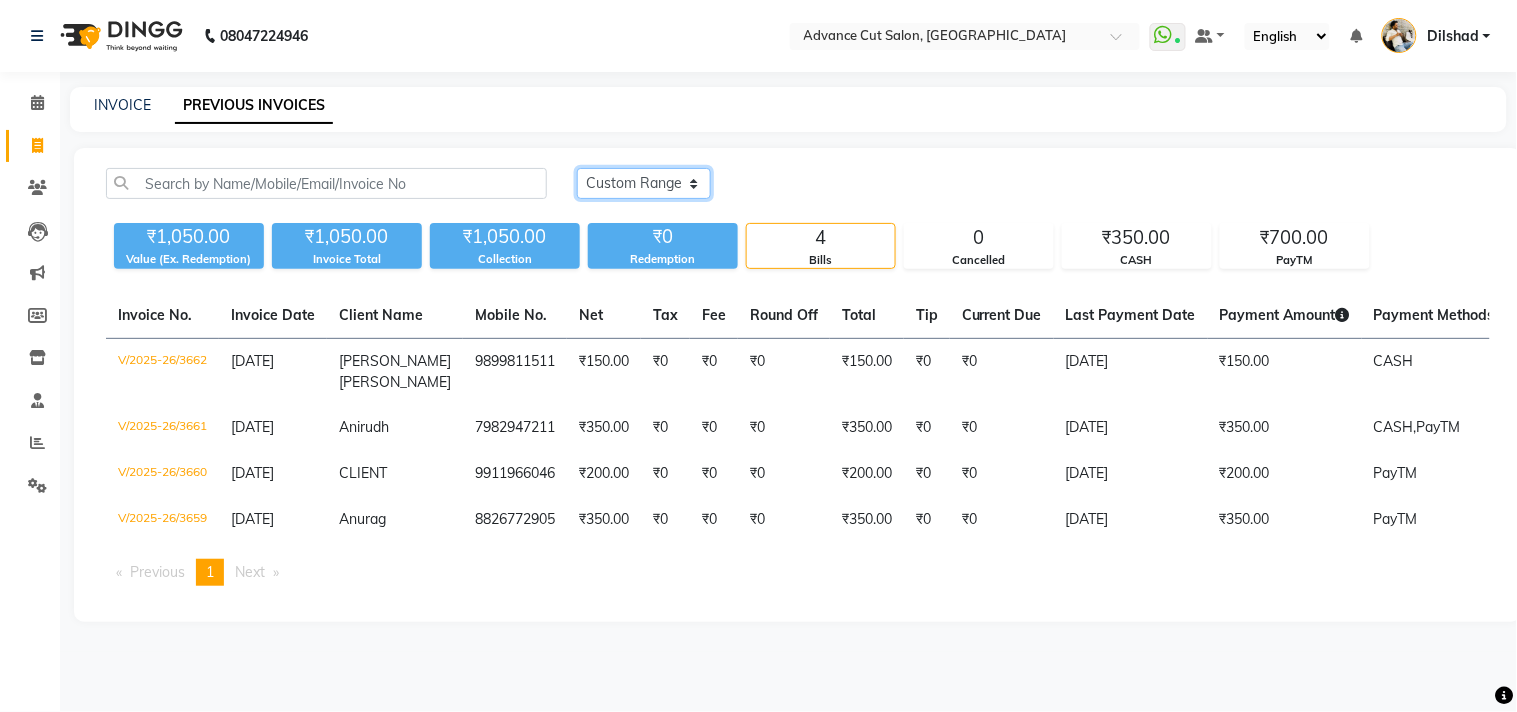 click on "Today Yesterday Custom Range" 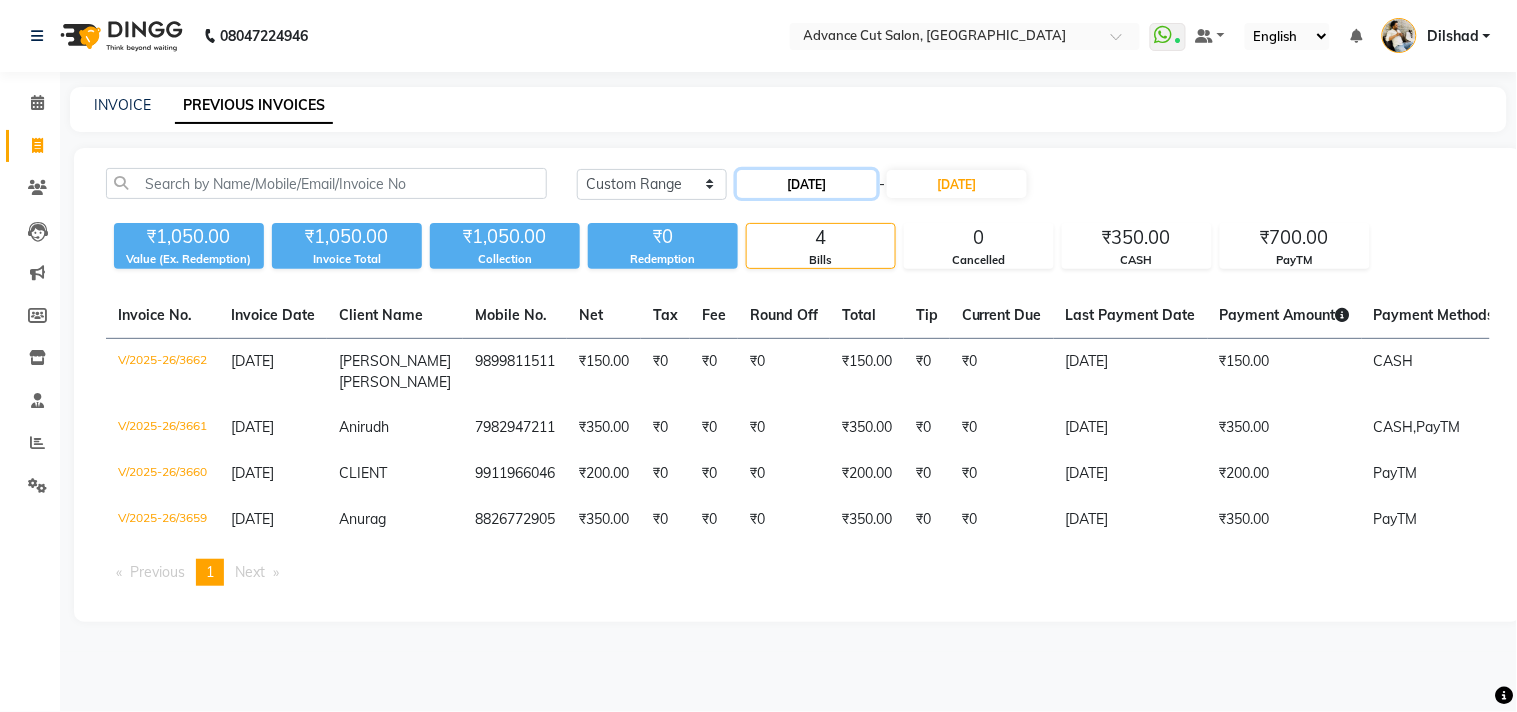 click on "[DATE]" 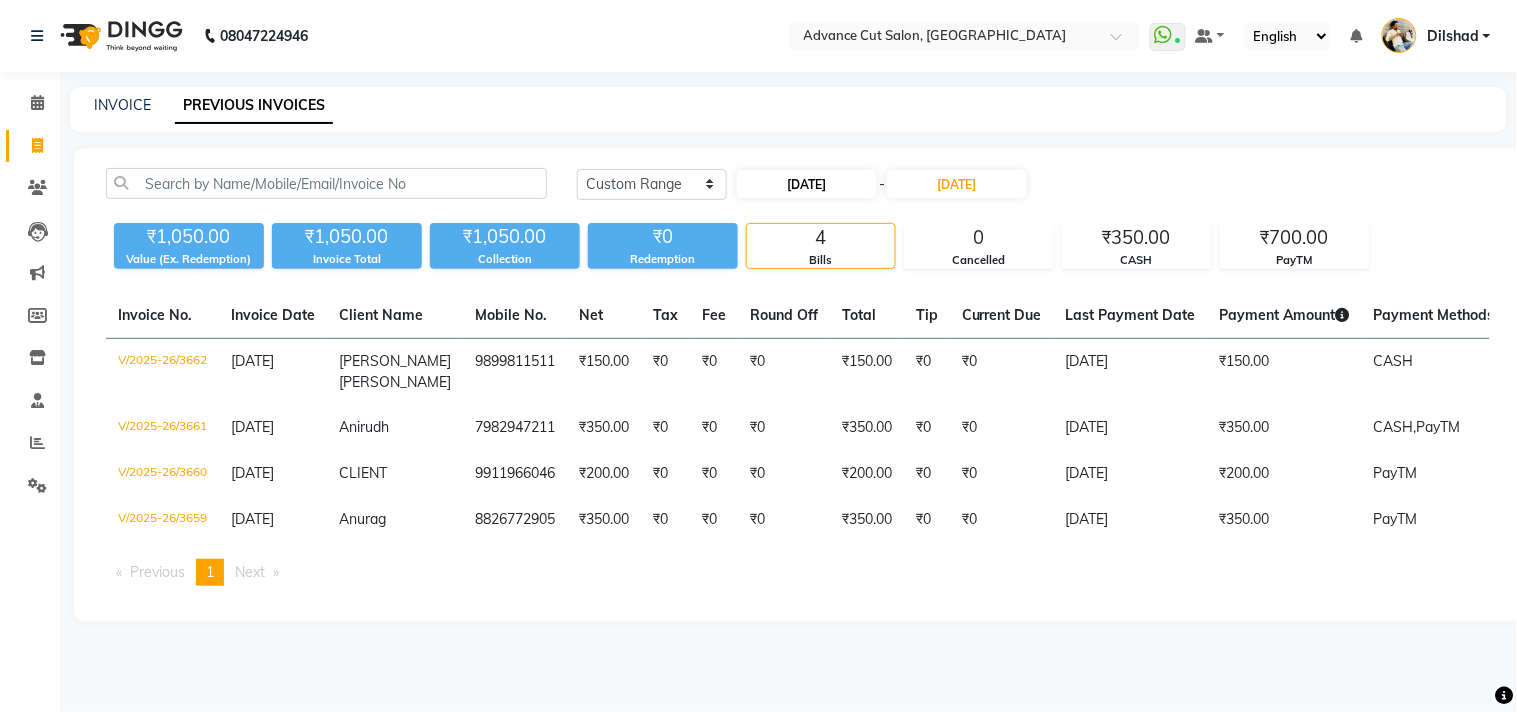 select on "7" 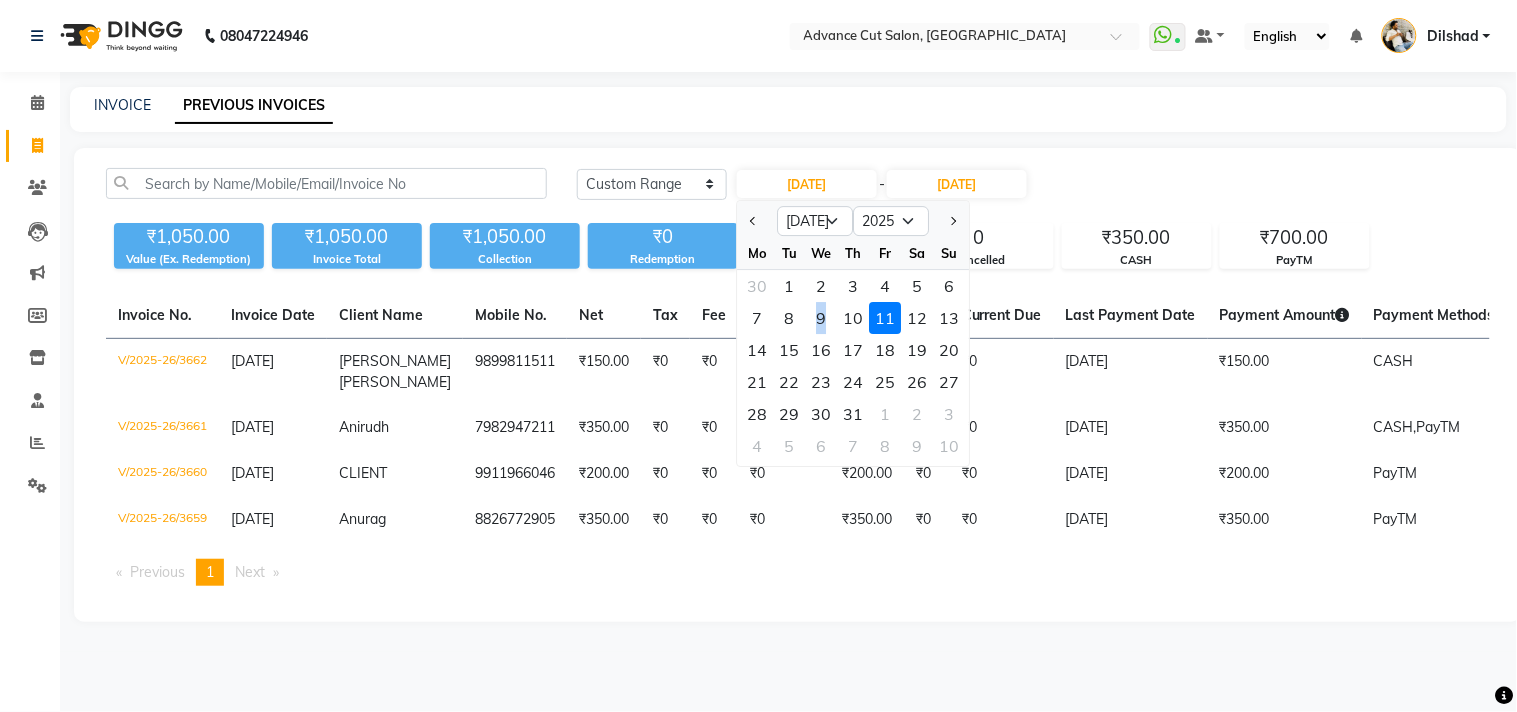 click on "9" 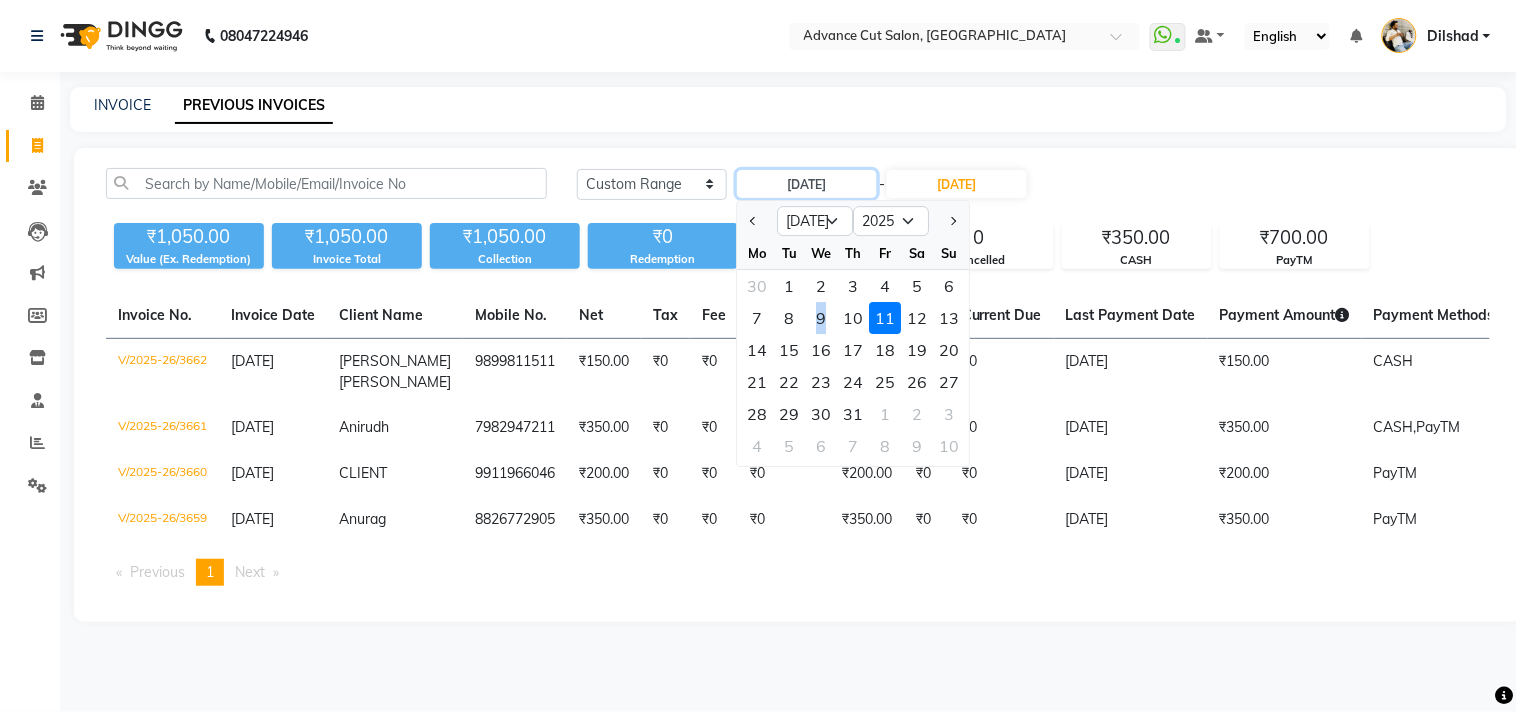 type on "09-07-2025" 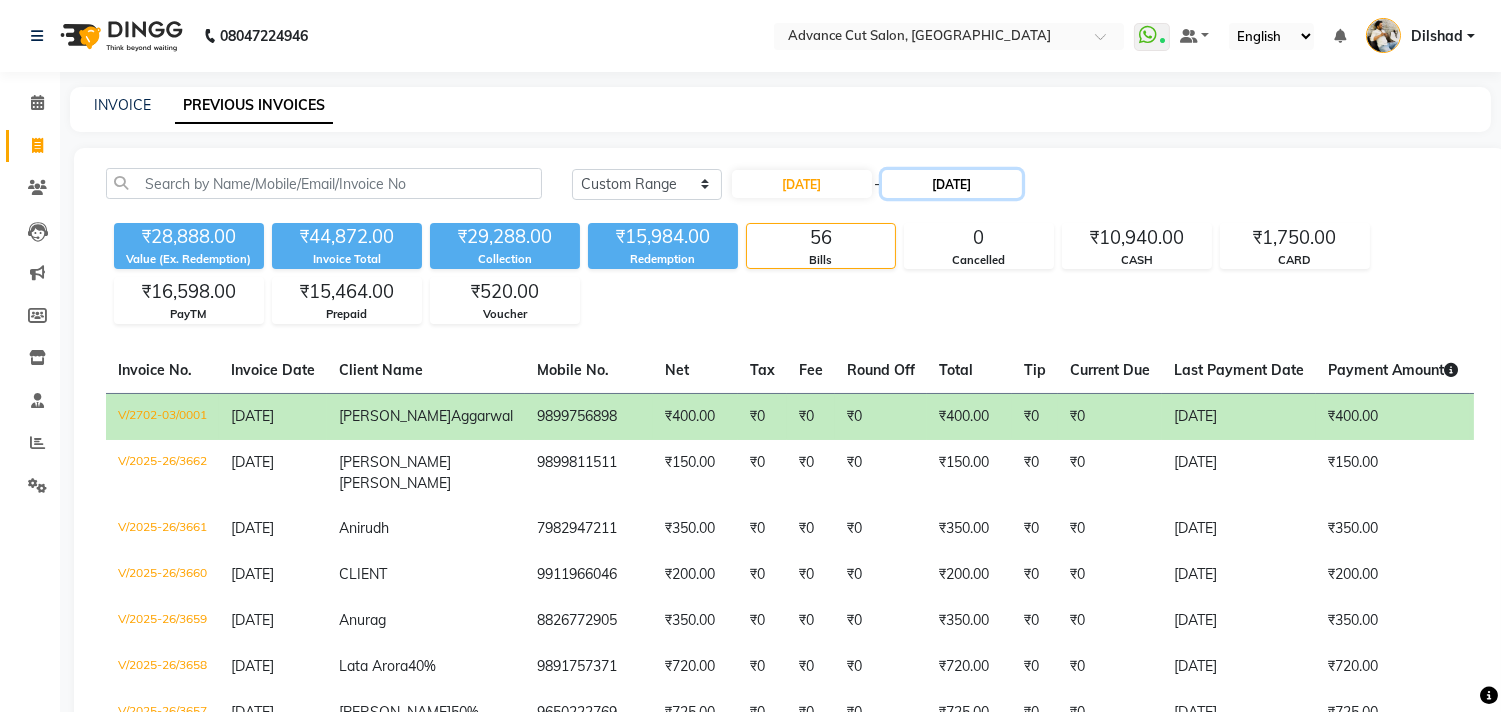 drag, startPoint x: 973, startPoint y: 177, endPoint x: 948, endPoint y: 187, distance: 26.925823 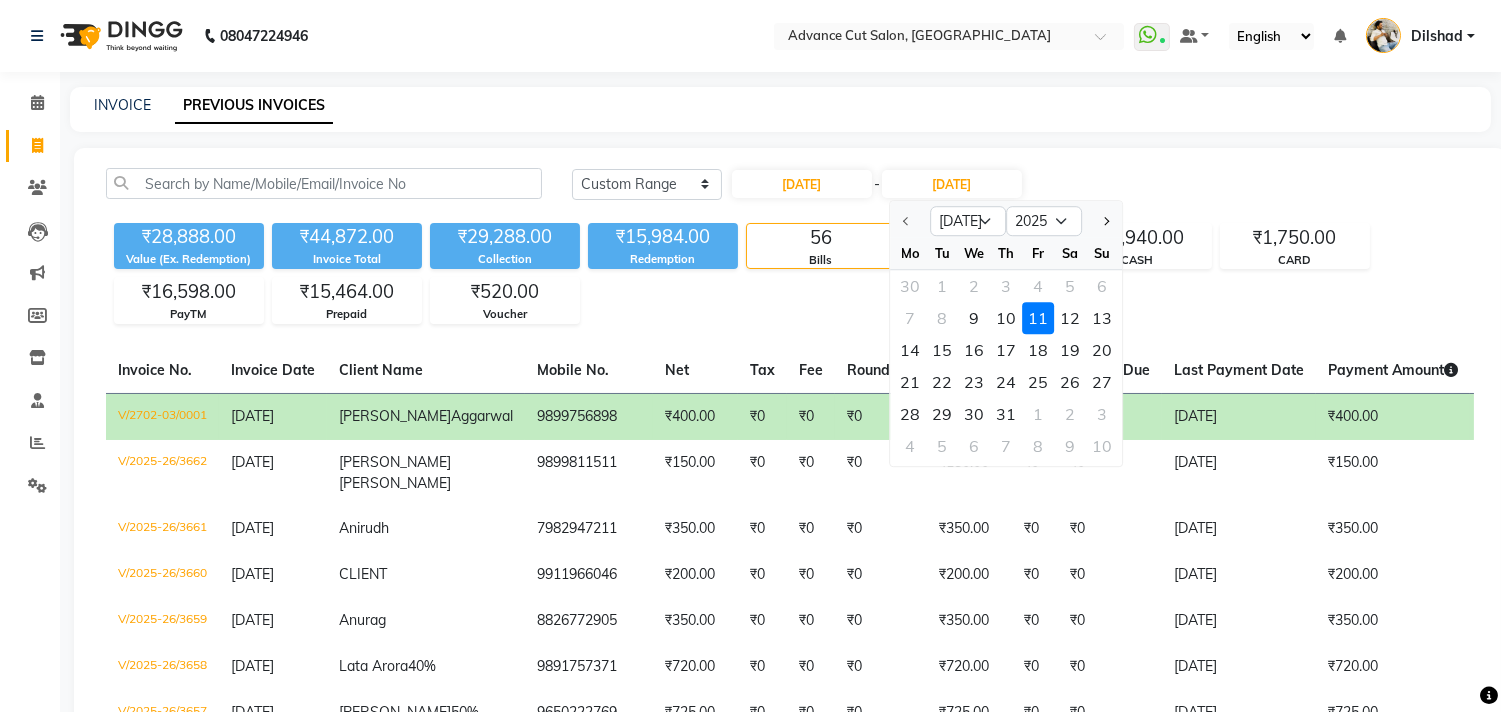 click on "9" 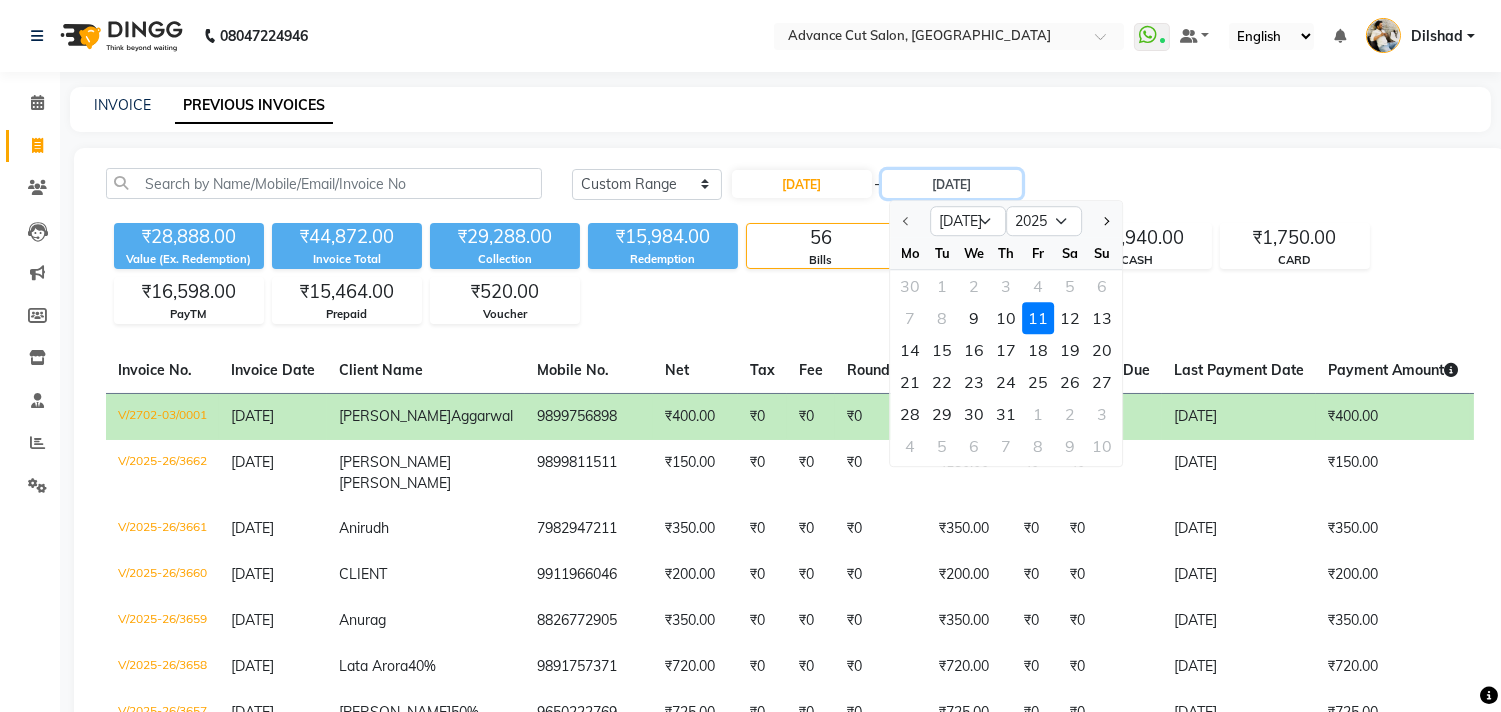 type on "09-07-2025" 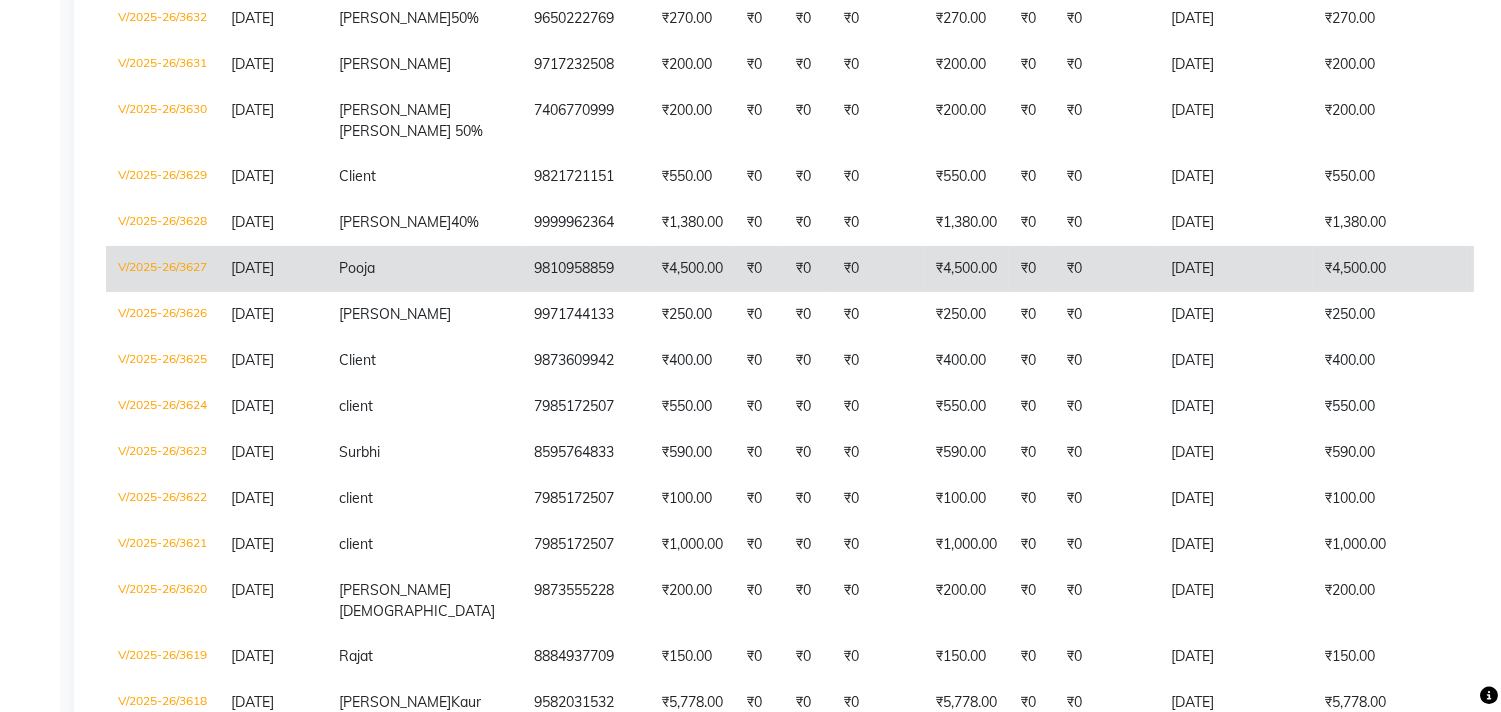 scroll, scrollTop: 1000, scrollLeft: 0, axis: vertical 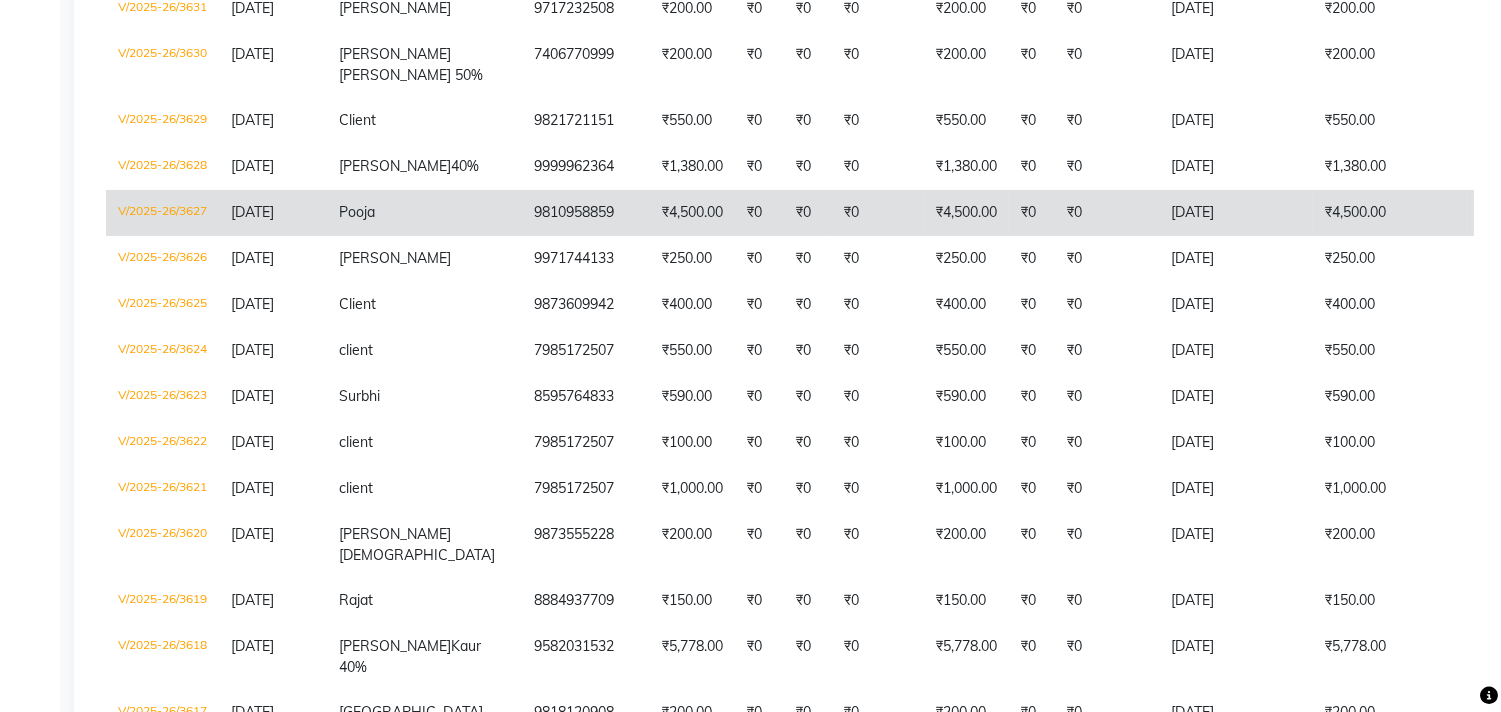 click on "9810958859" 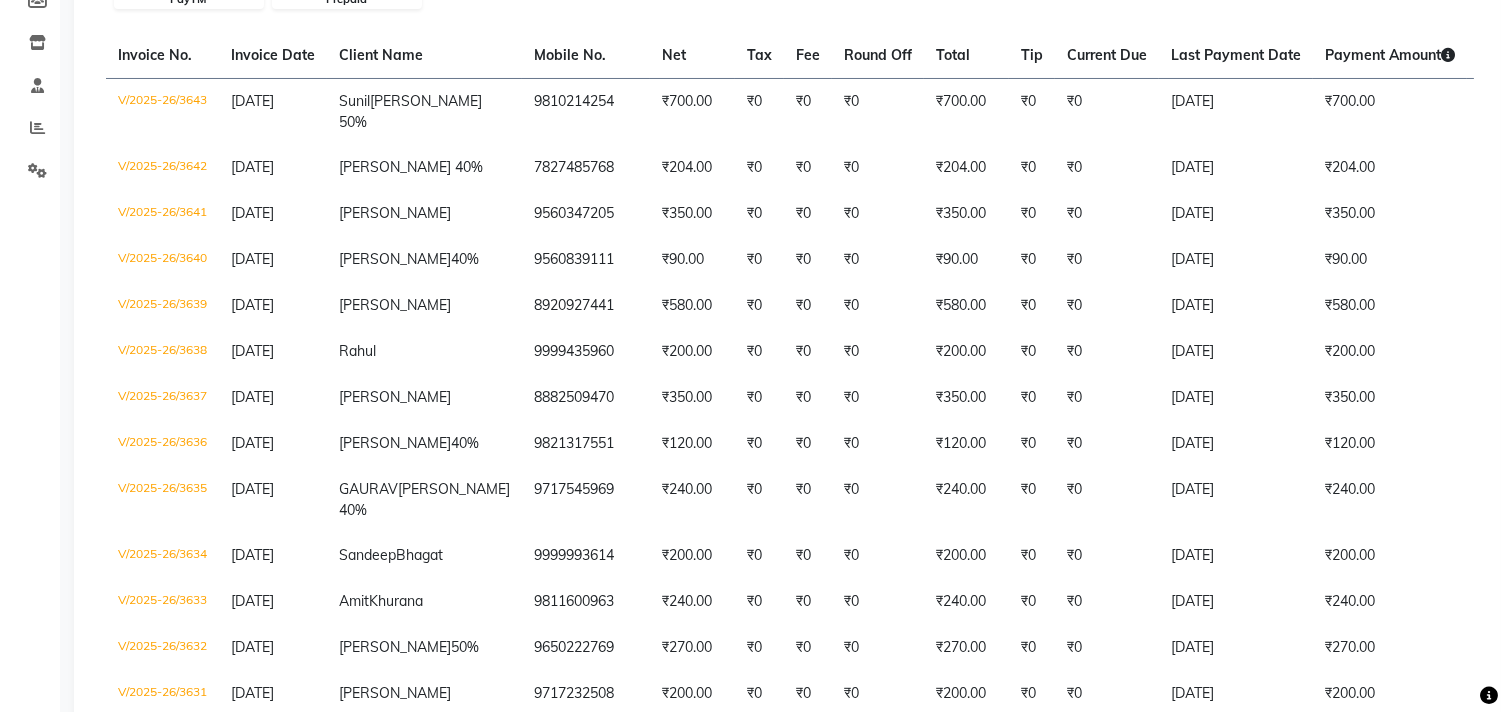 scroll, scrollTop: 0, scrollLeft: 0, axis: both 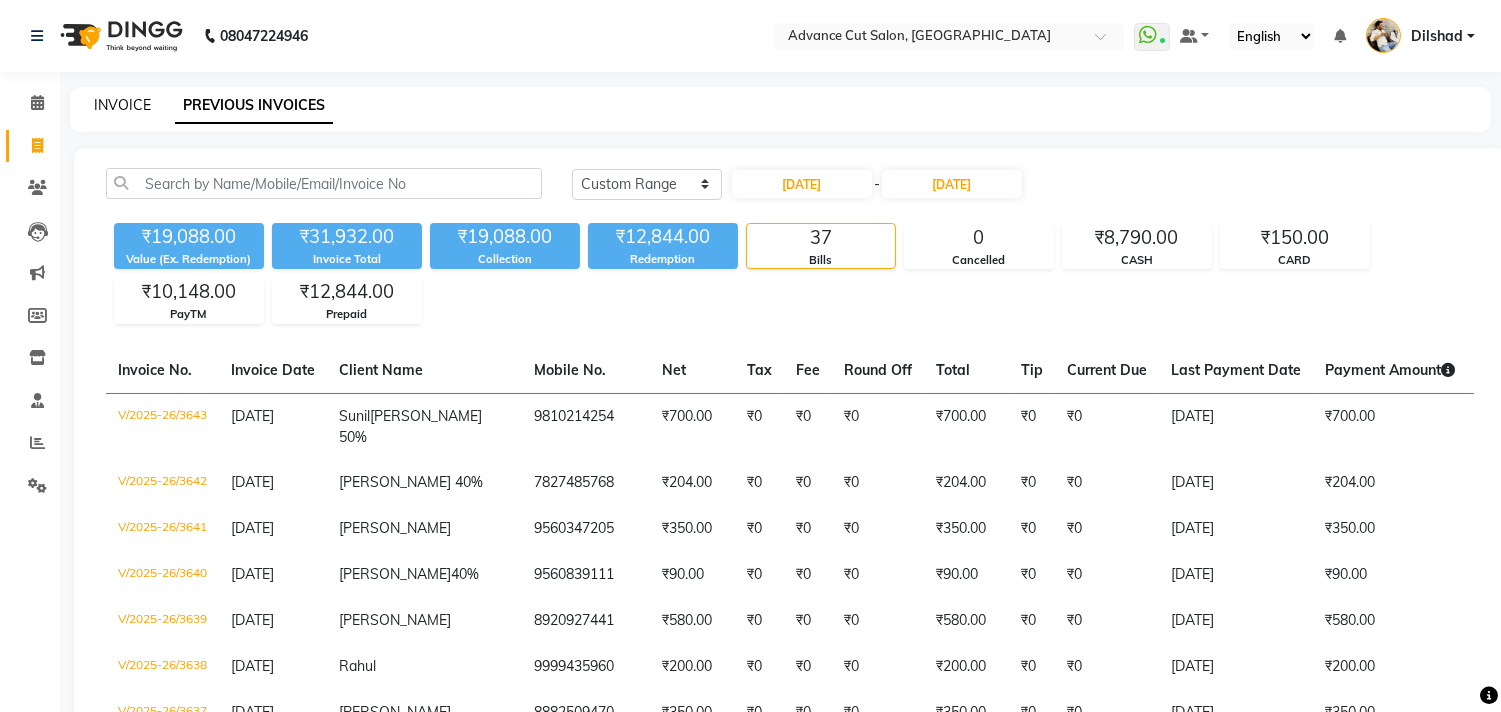 click on "INVOICE" 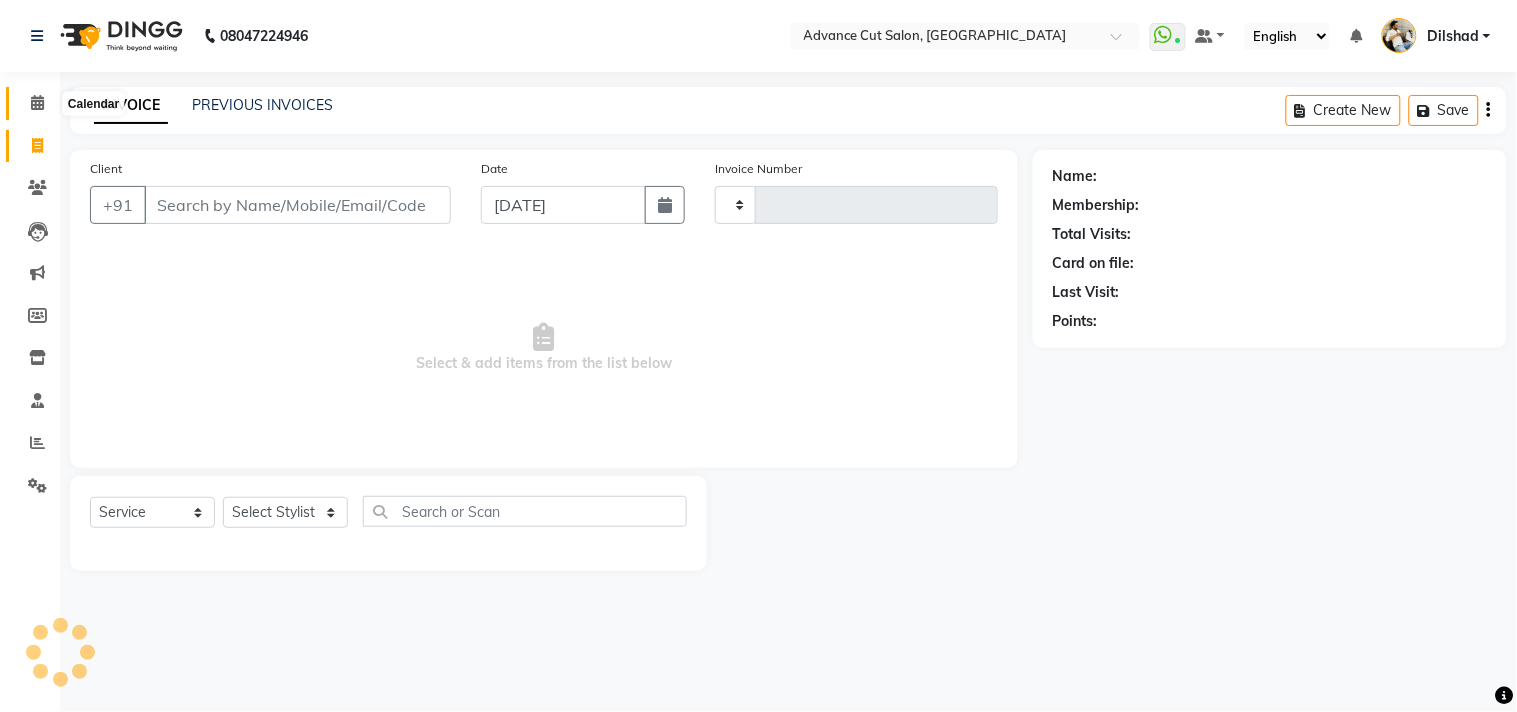 drag, startPoint x: 36, startPoint y: 102, endPoint x: 63, endPoint y: 105, distance: 27.166155 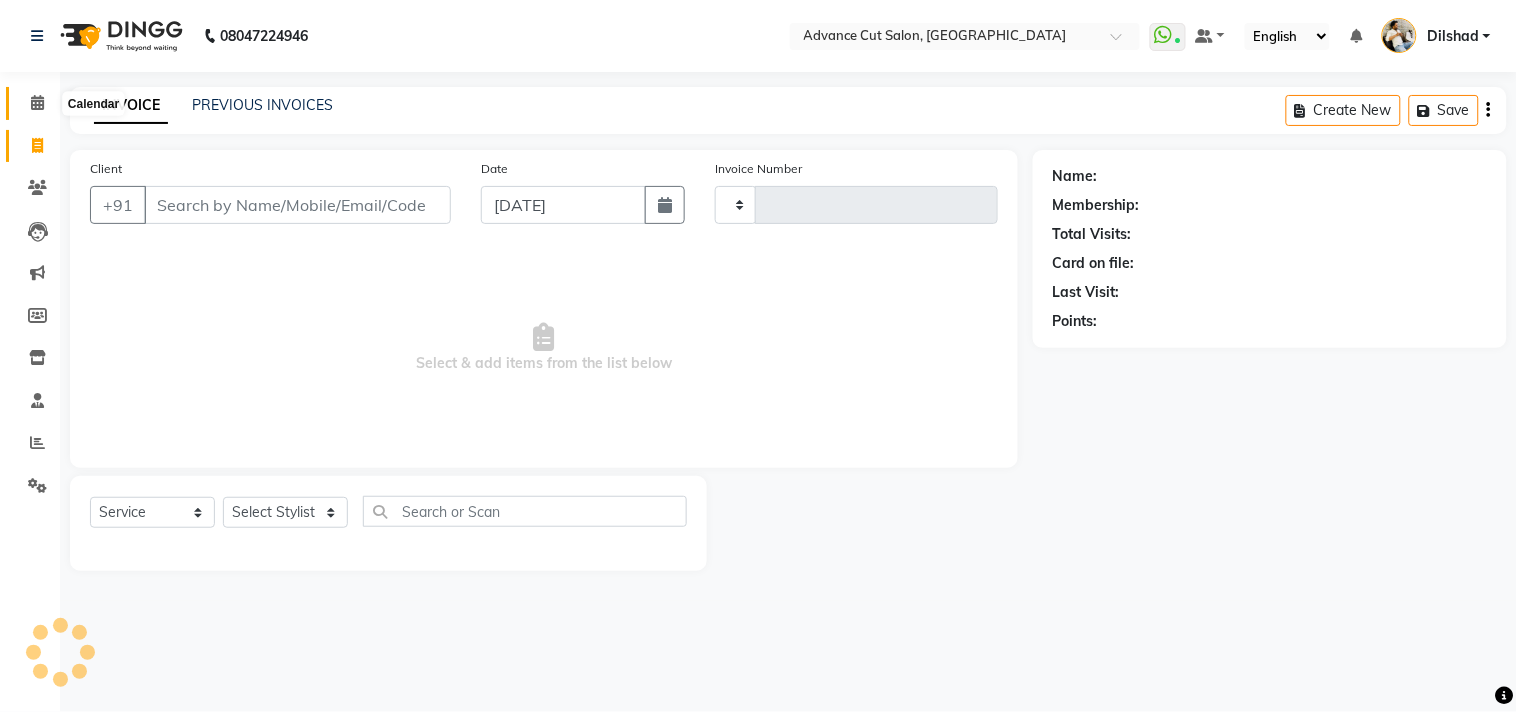 click 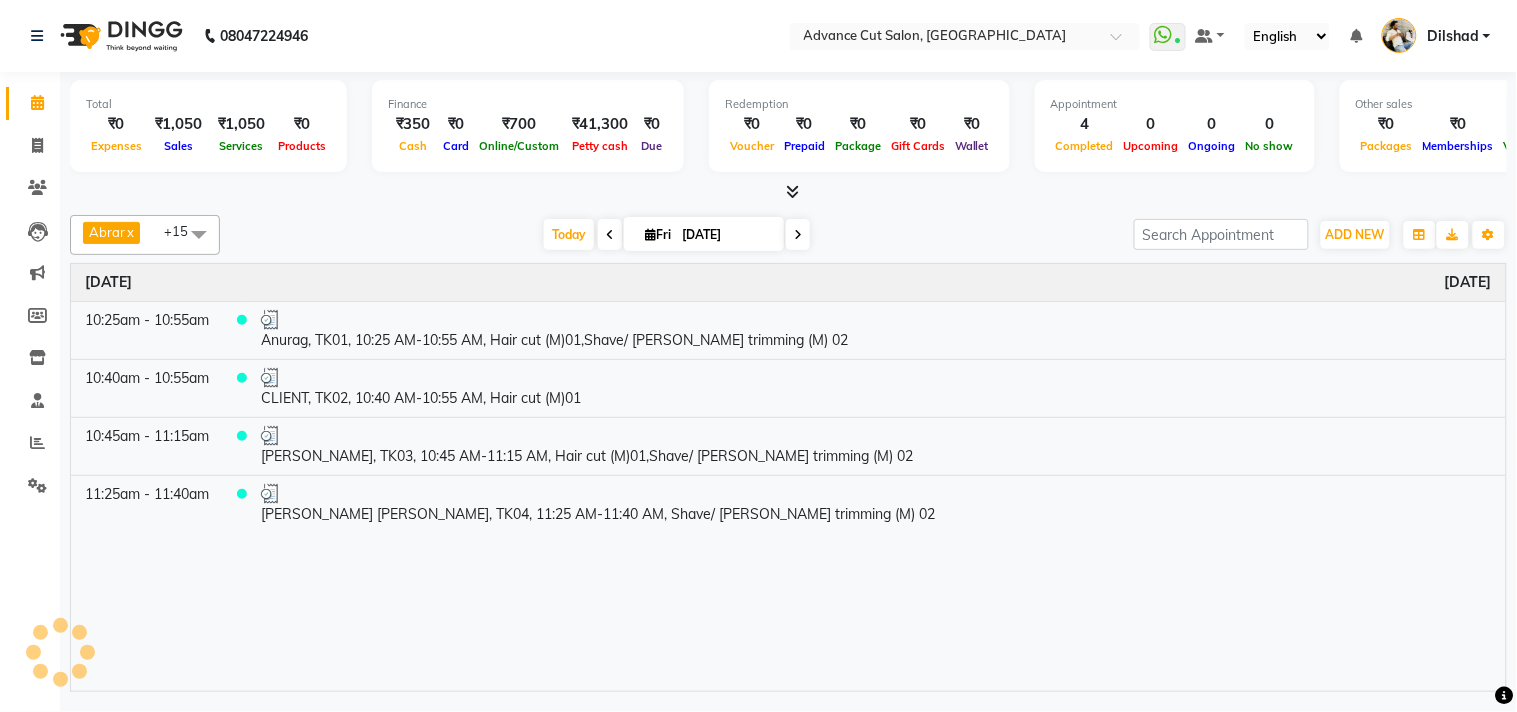 click at bounding box center (792, 191) 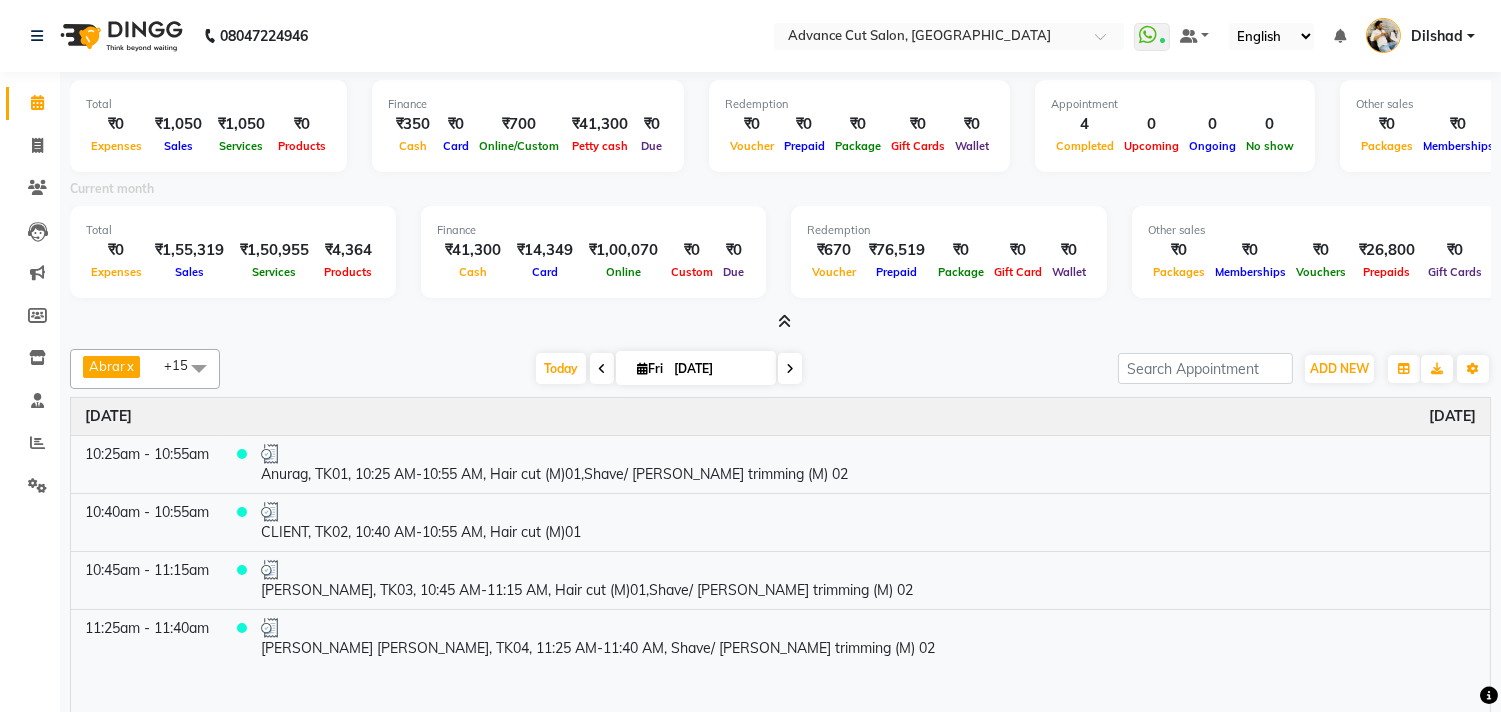 click at bounding box center (784, 321) 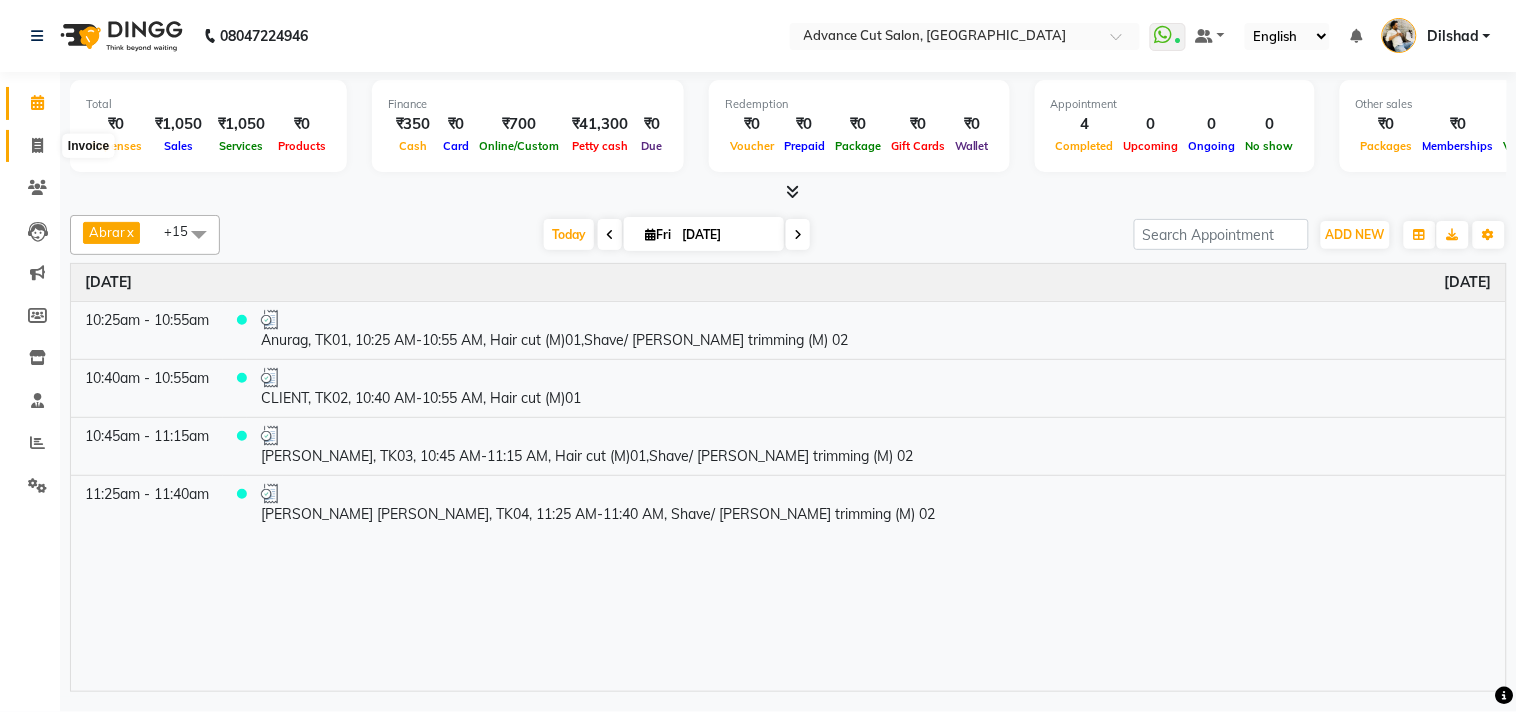 click 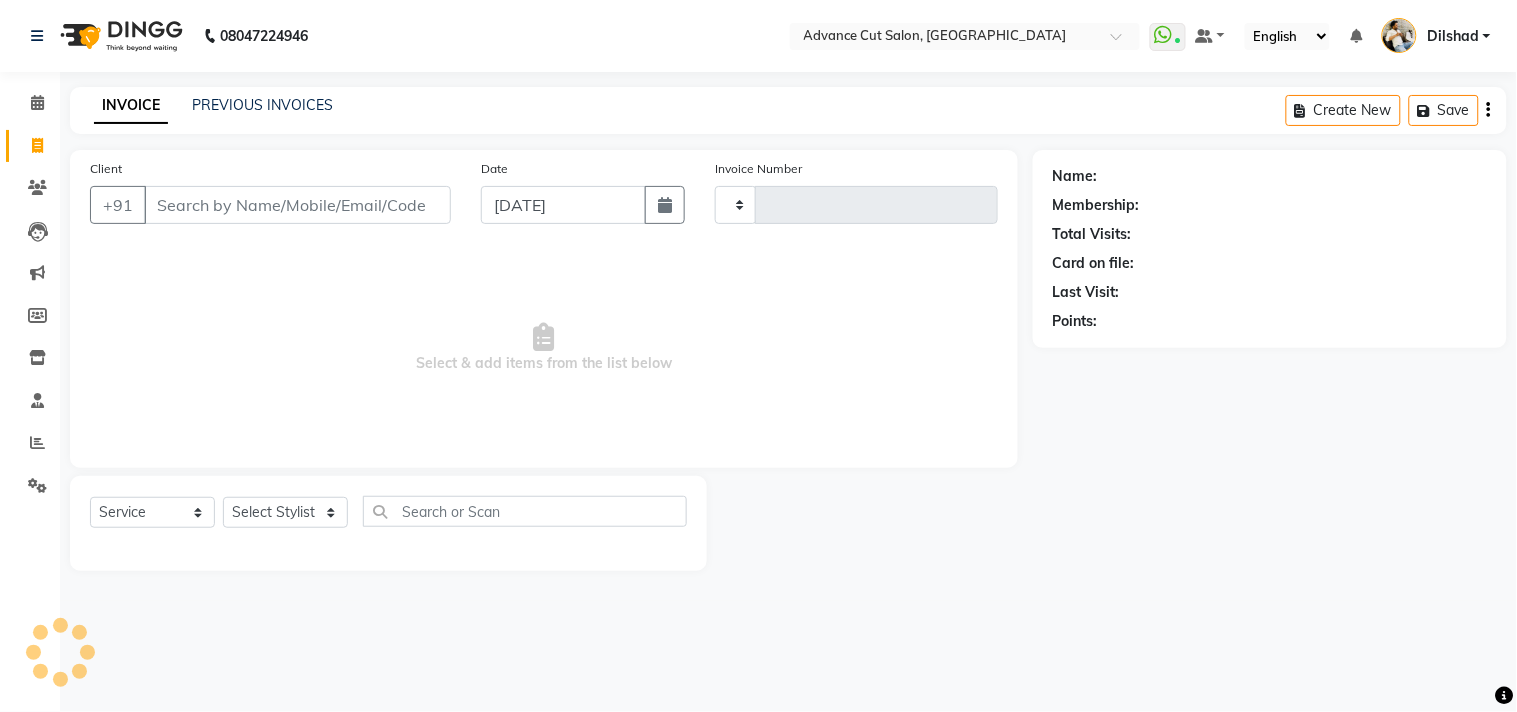 type on "3663" 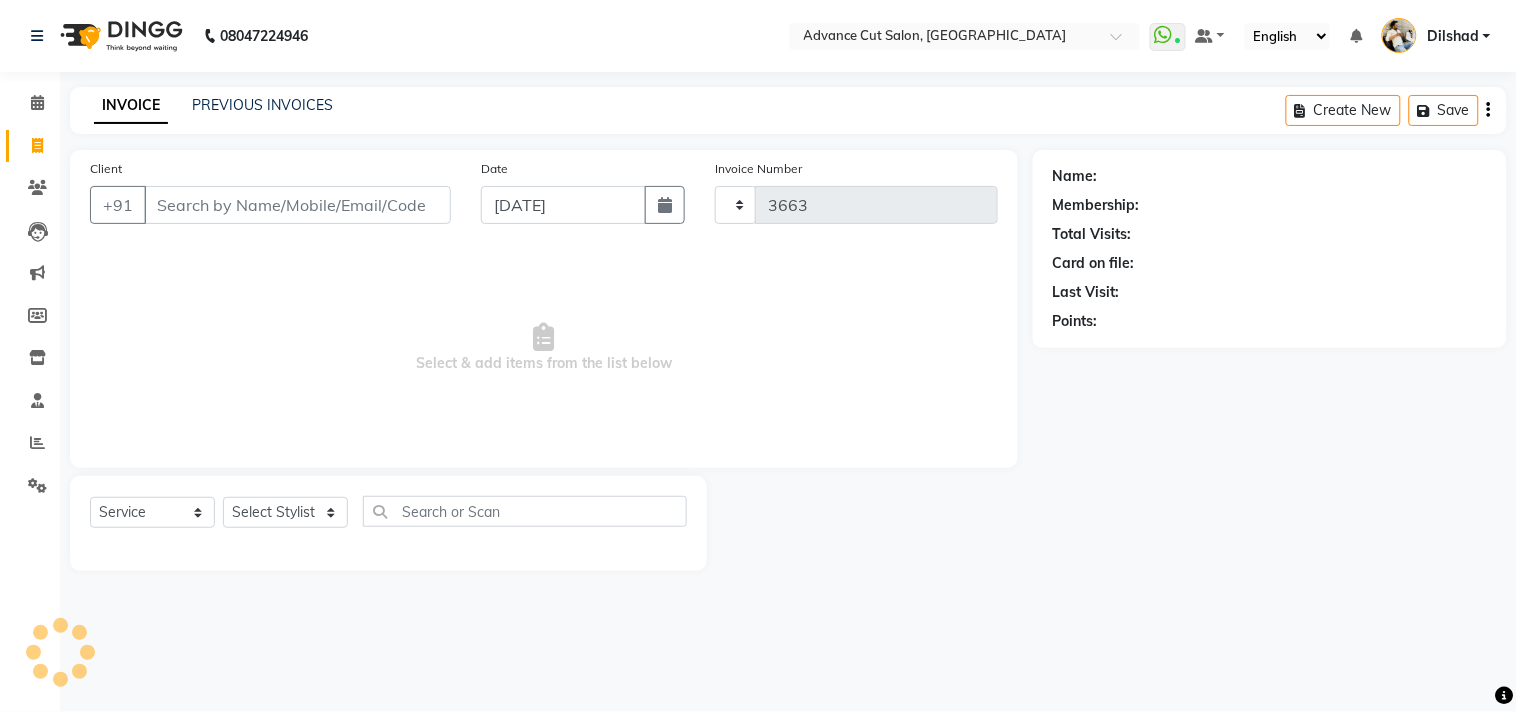 select on "922" 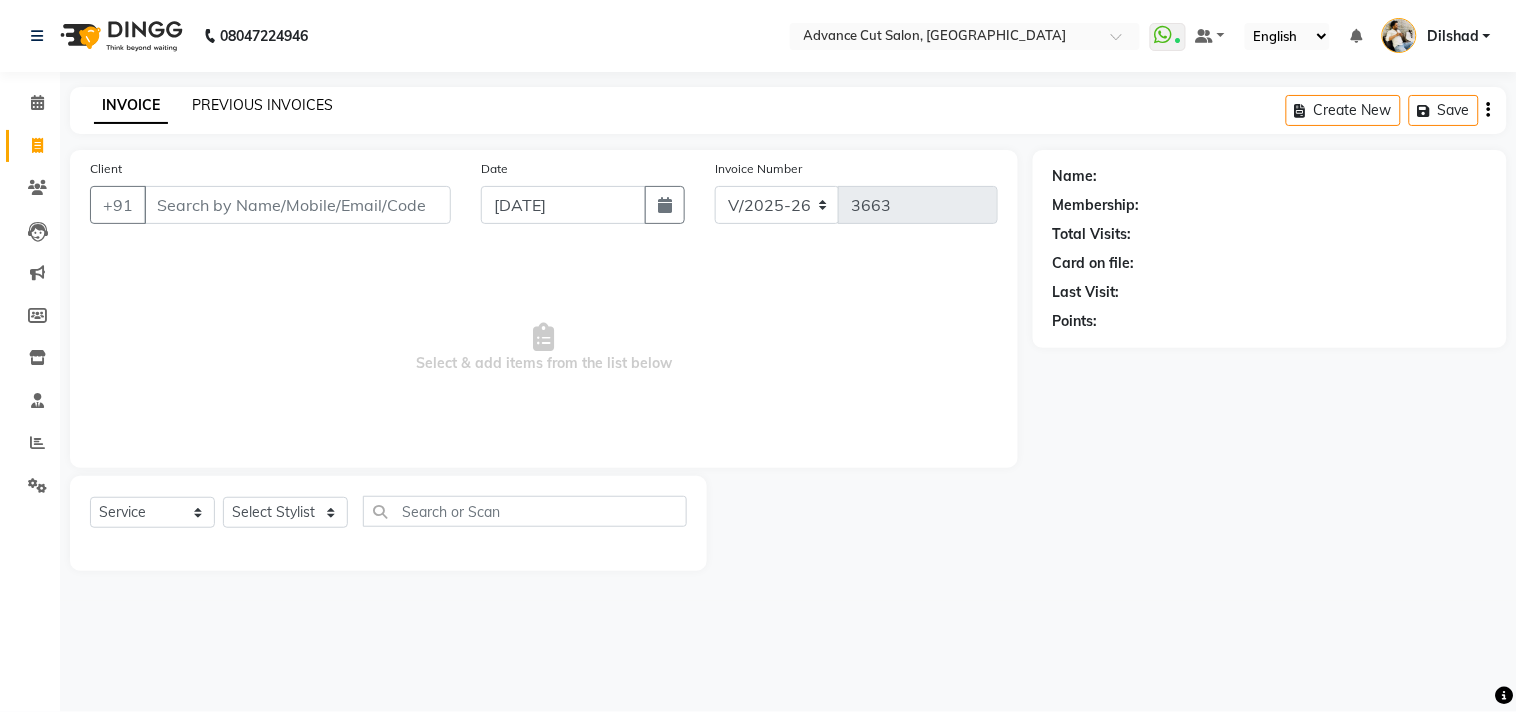click on "PREVIOUS INVOICES" 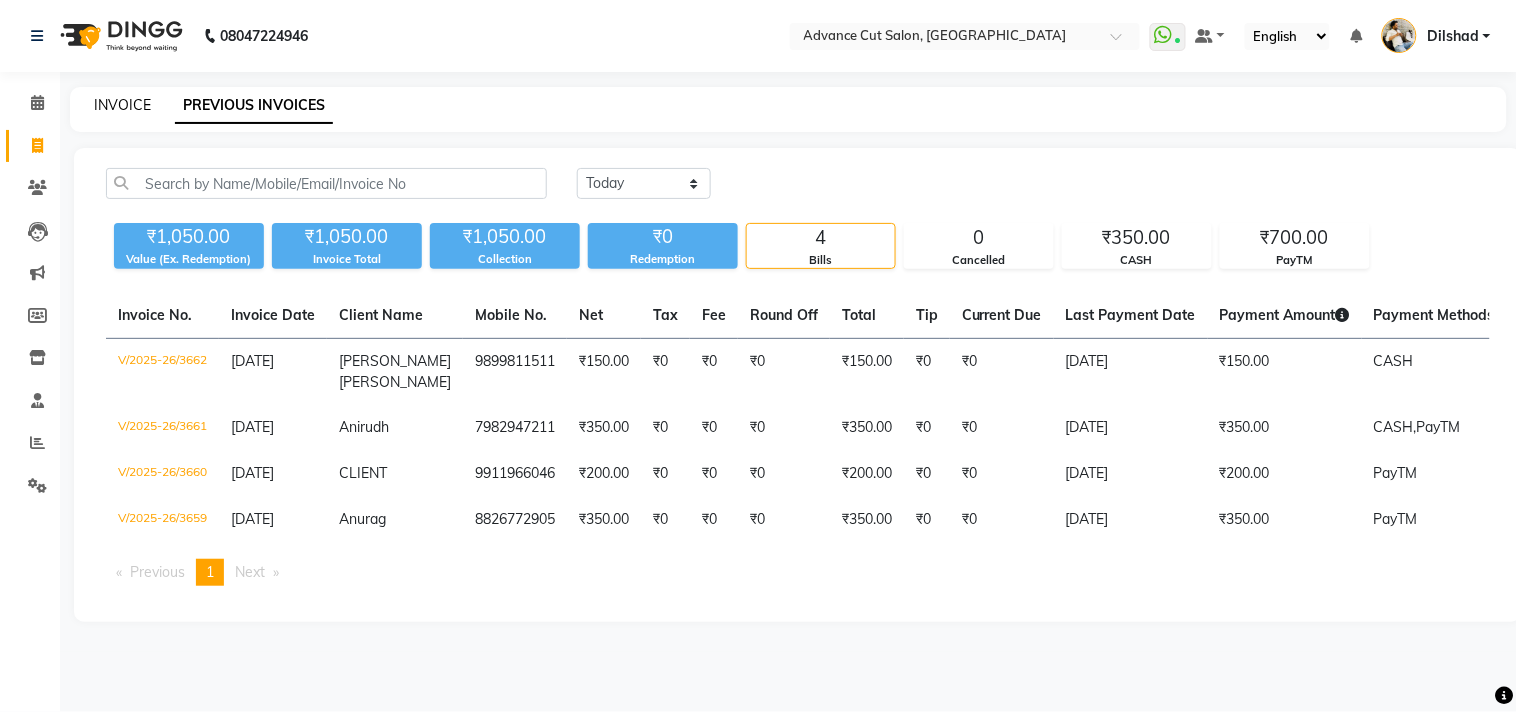 click on "INVOICE" 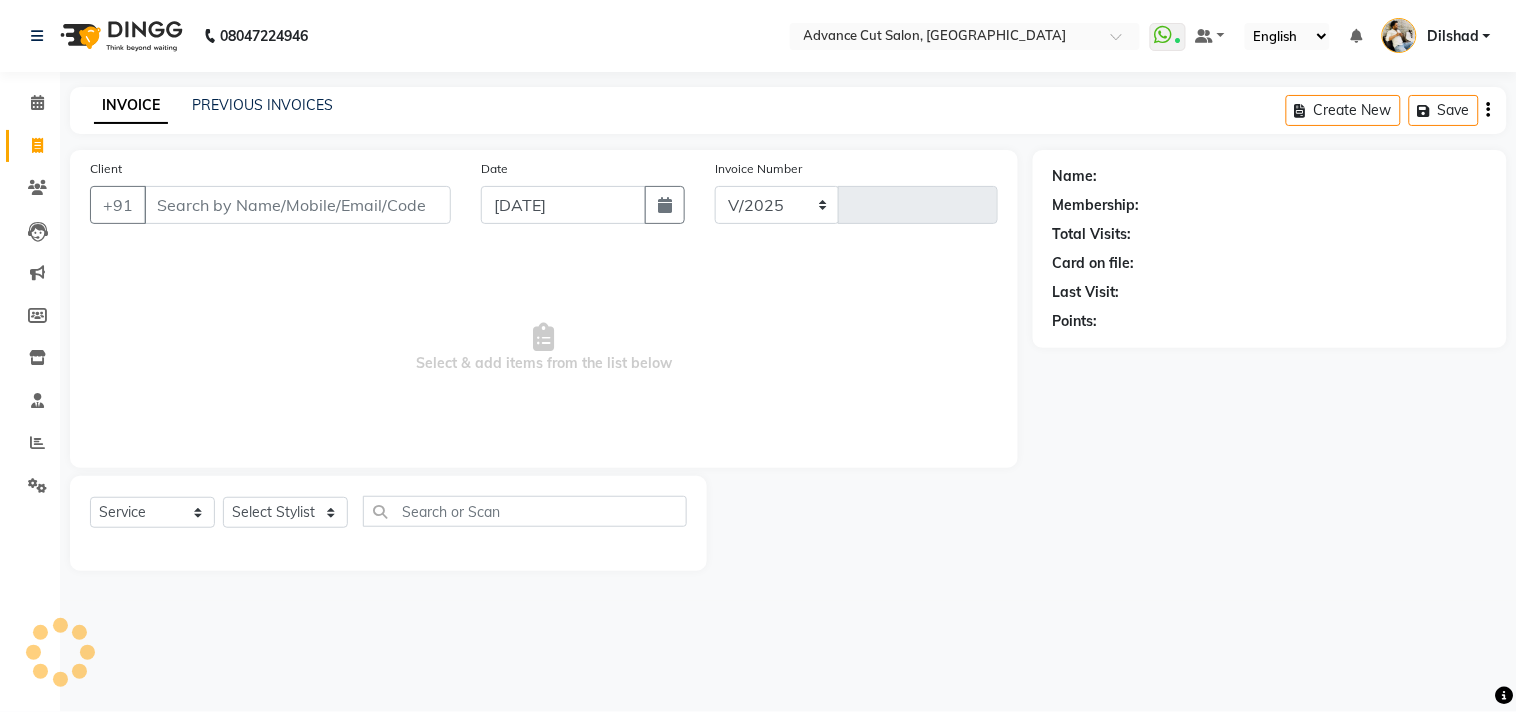 select on "922" 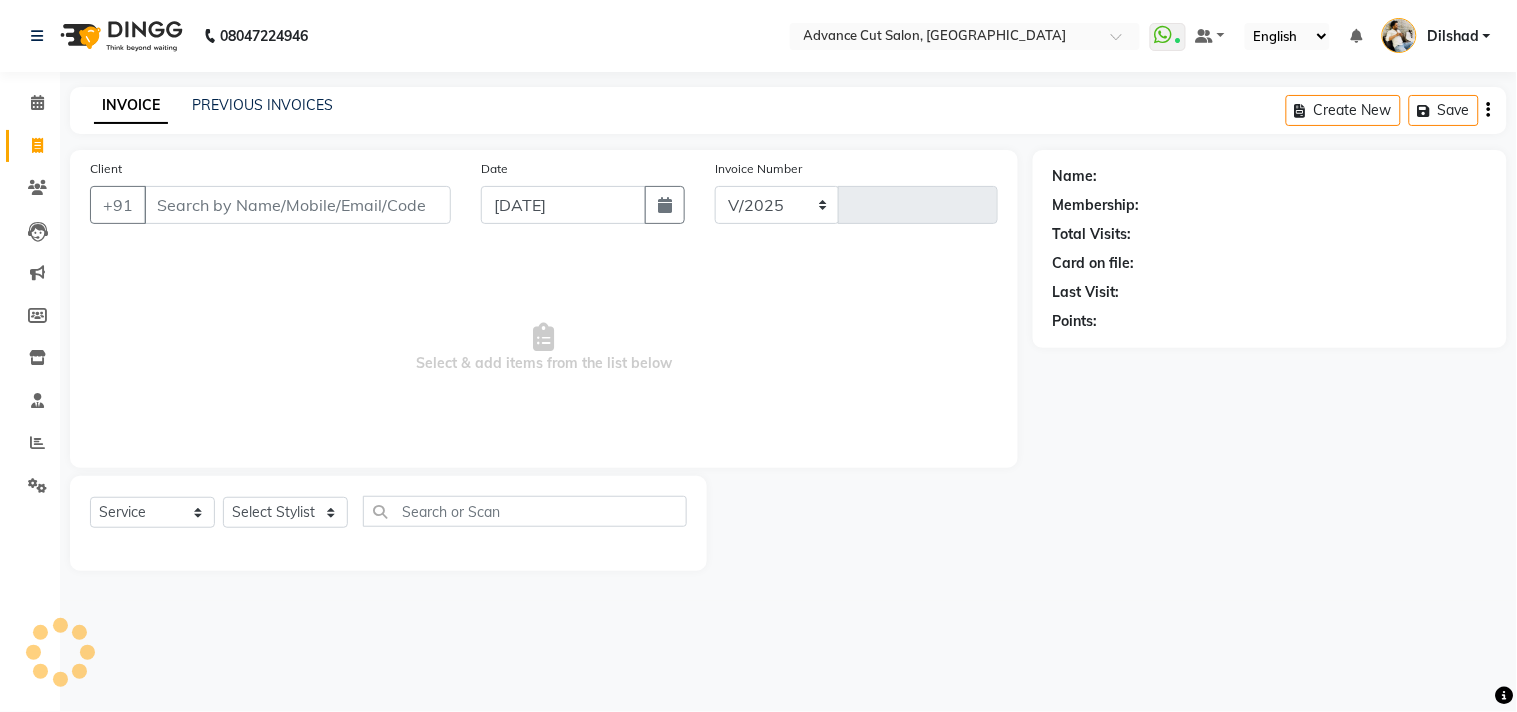 type on "3663" 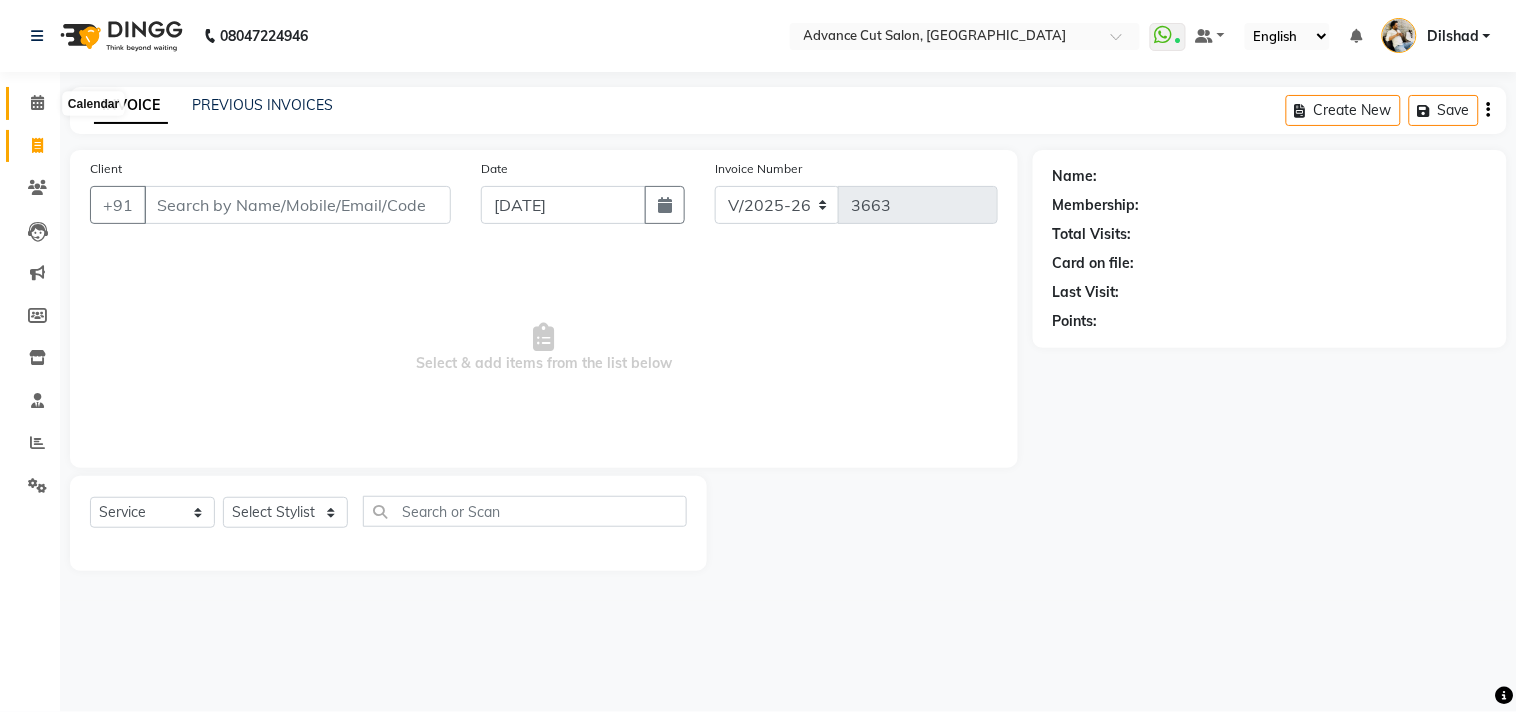 click 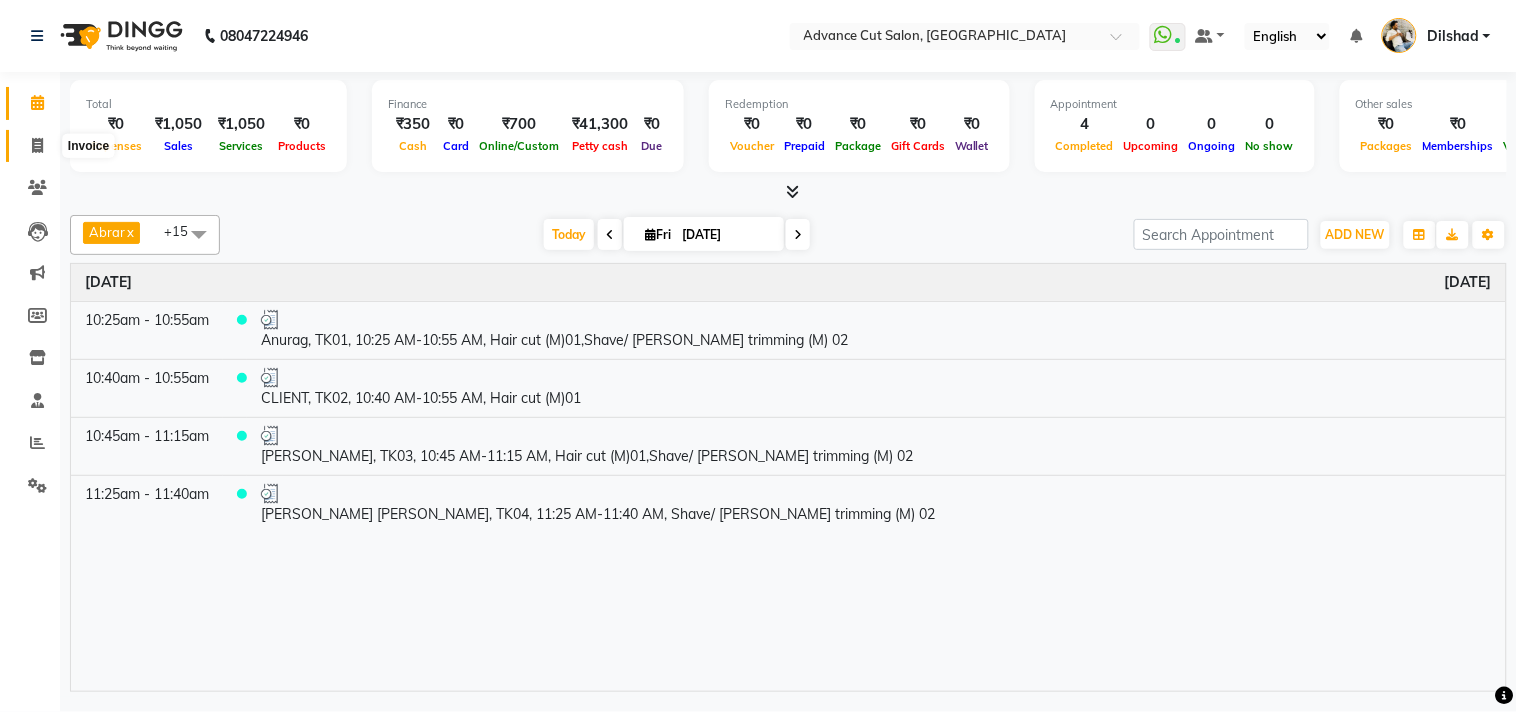 click 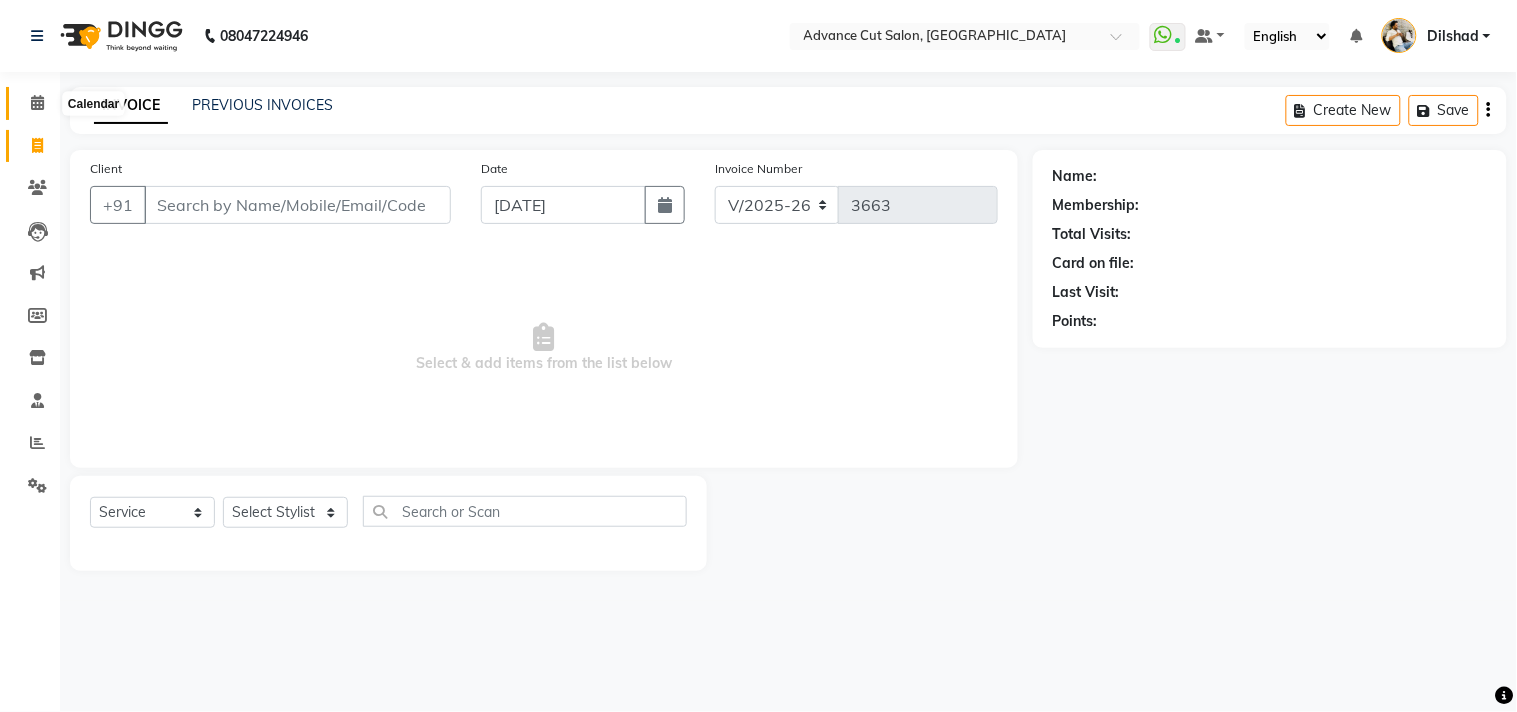click 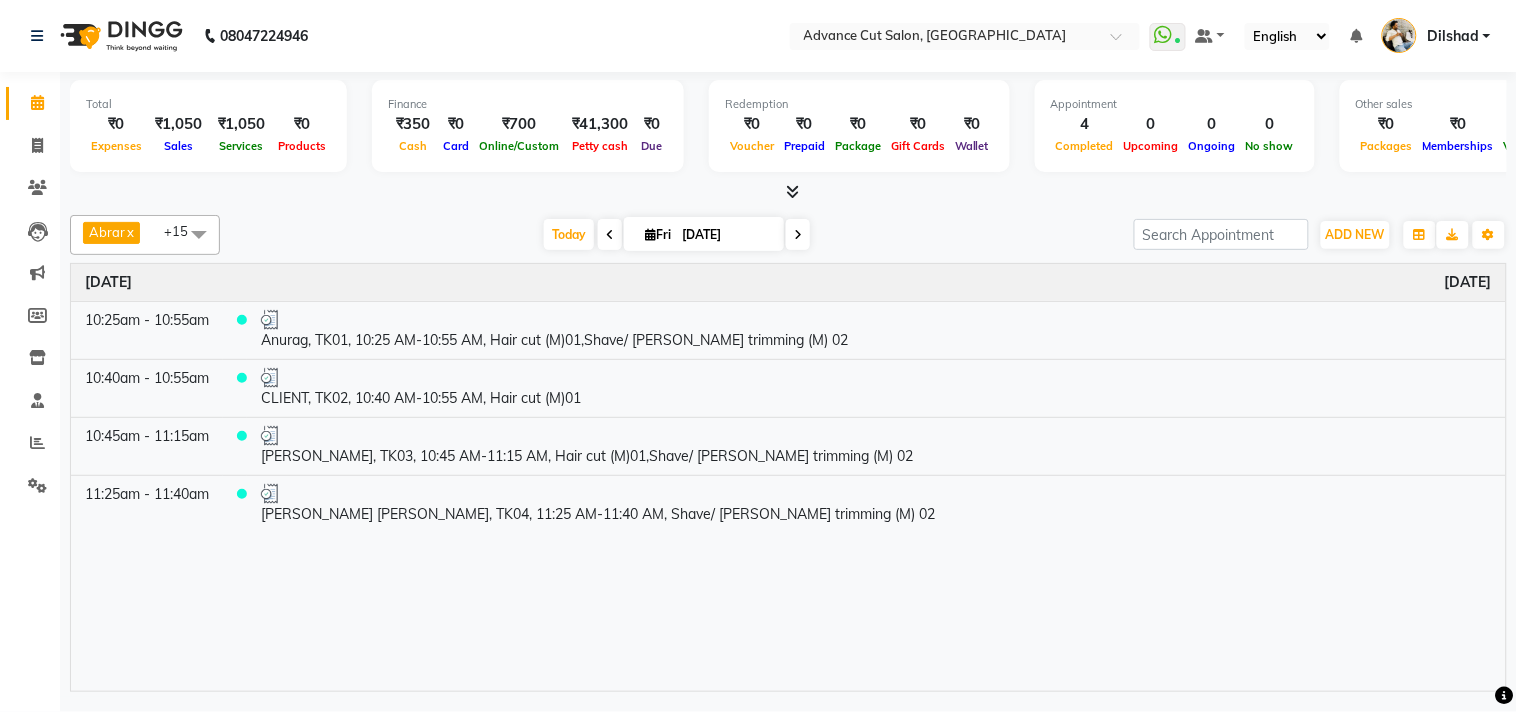 click at bounding box center (792, 191) 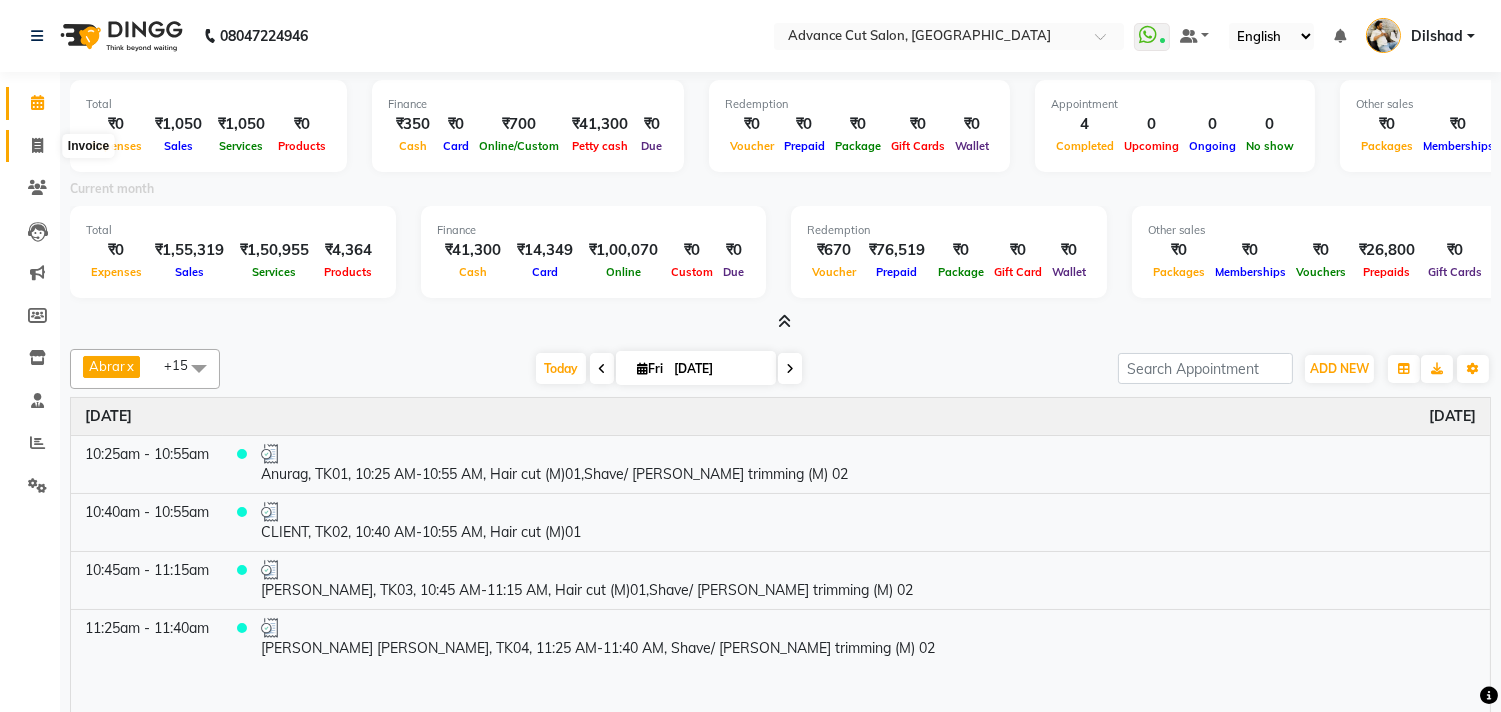 click 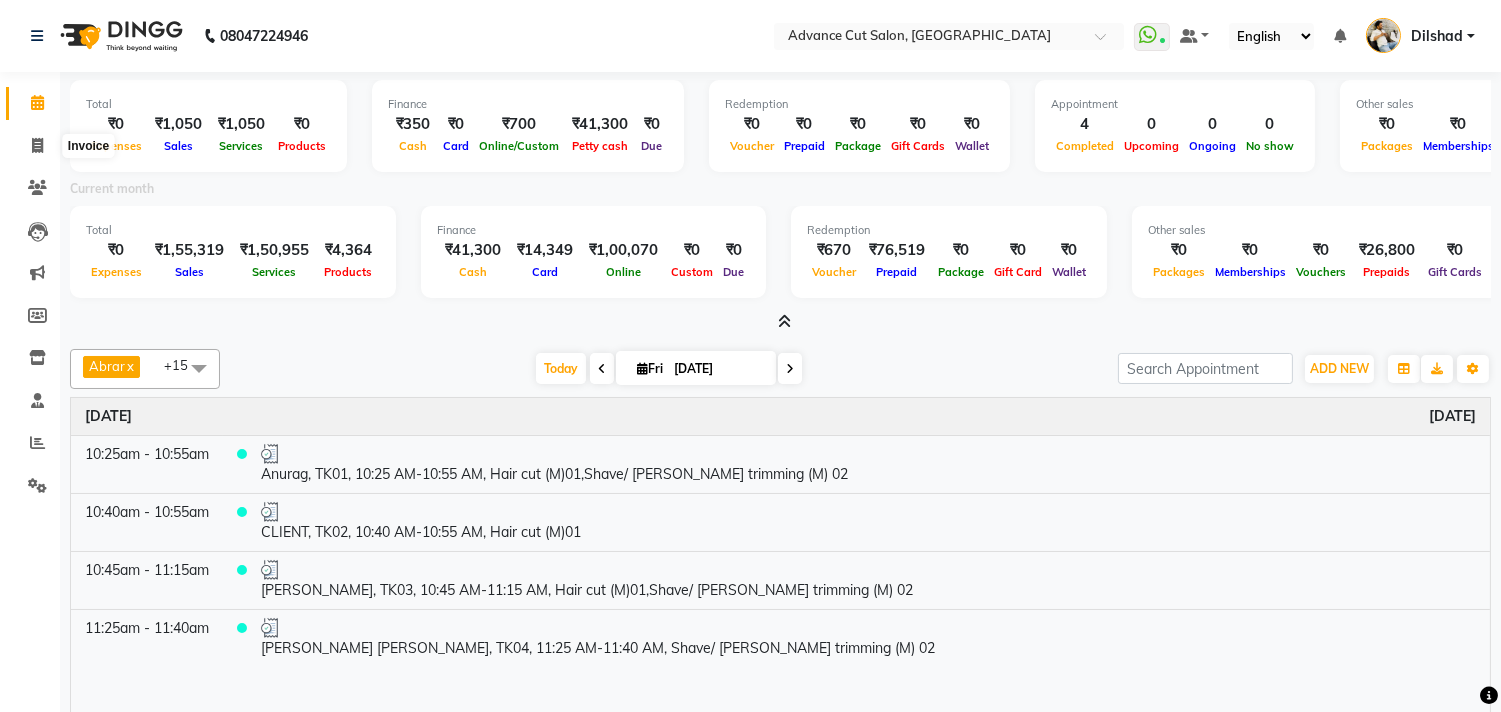 select on "service" 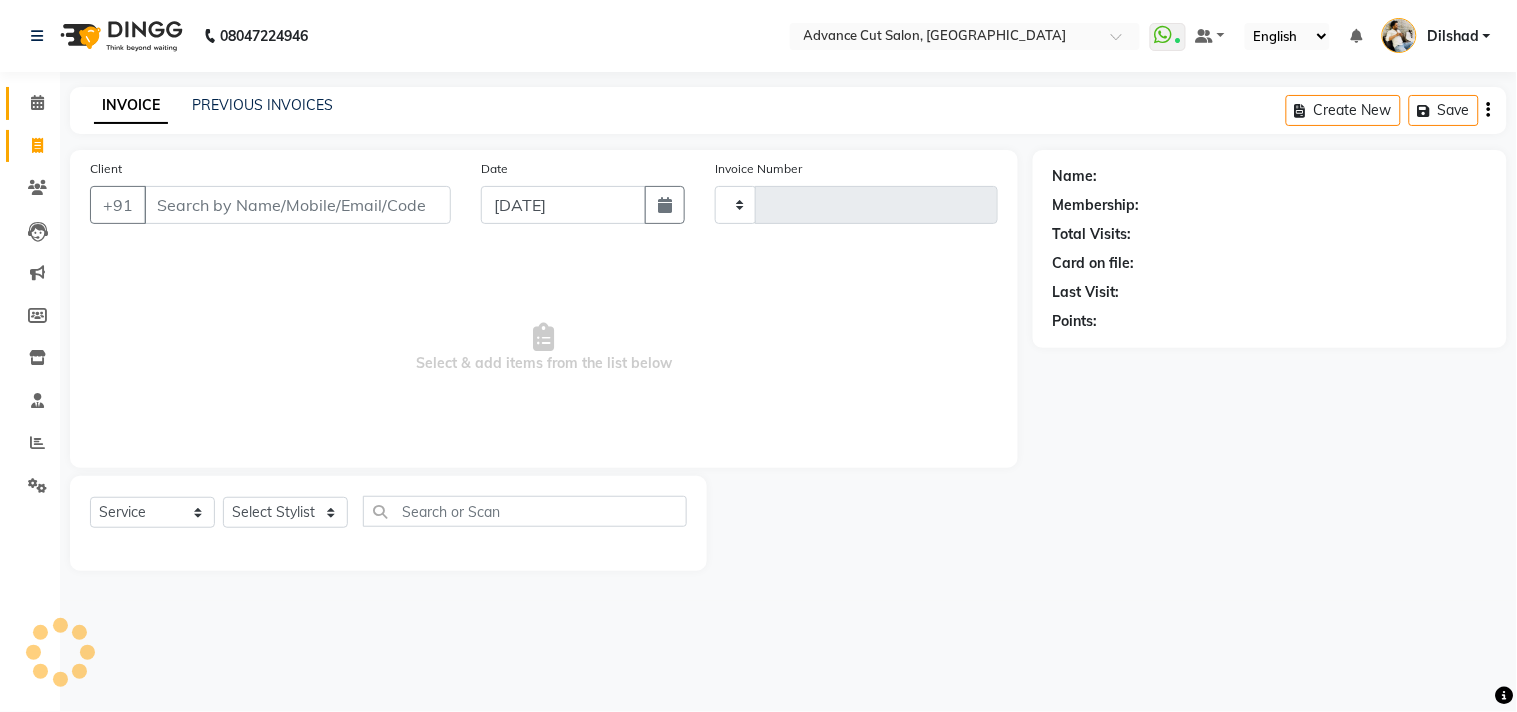 type on "3663" 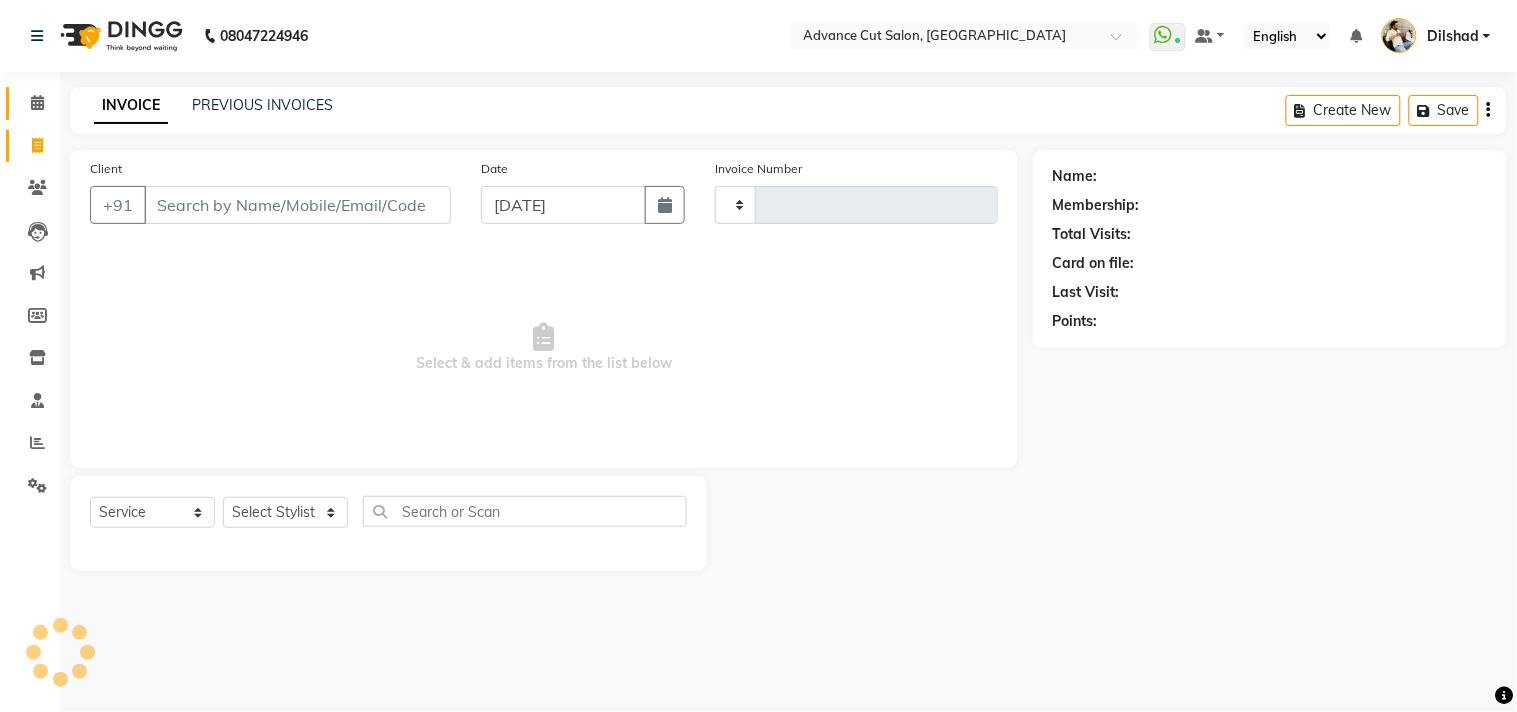 select on "922" 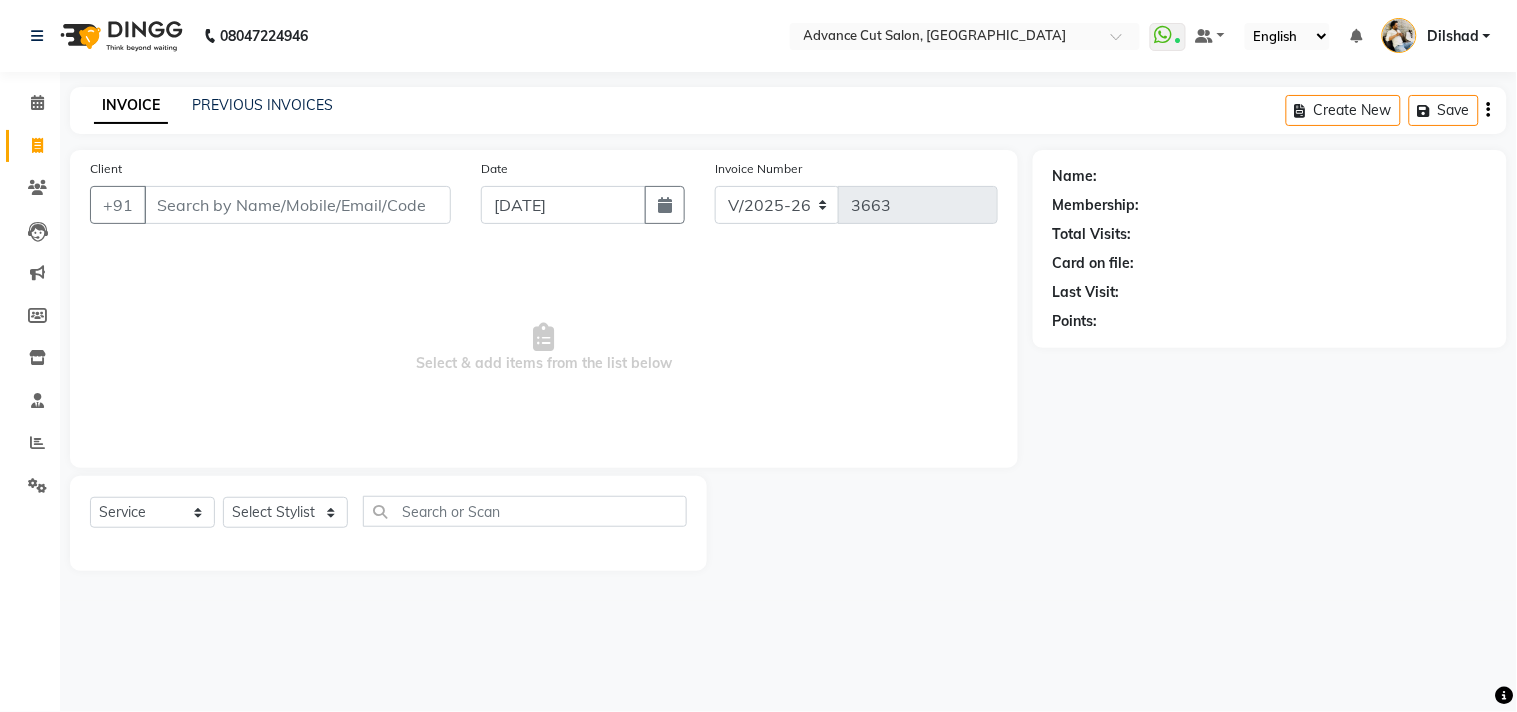 click on "Client +91 Date 11-07-2025 Invoice Number V/2025 V/2025-26 3663  Select & add items from the list below" 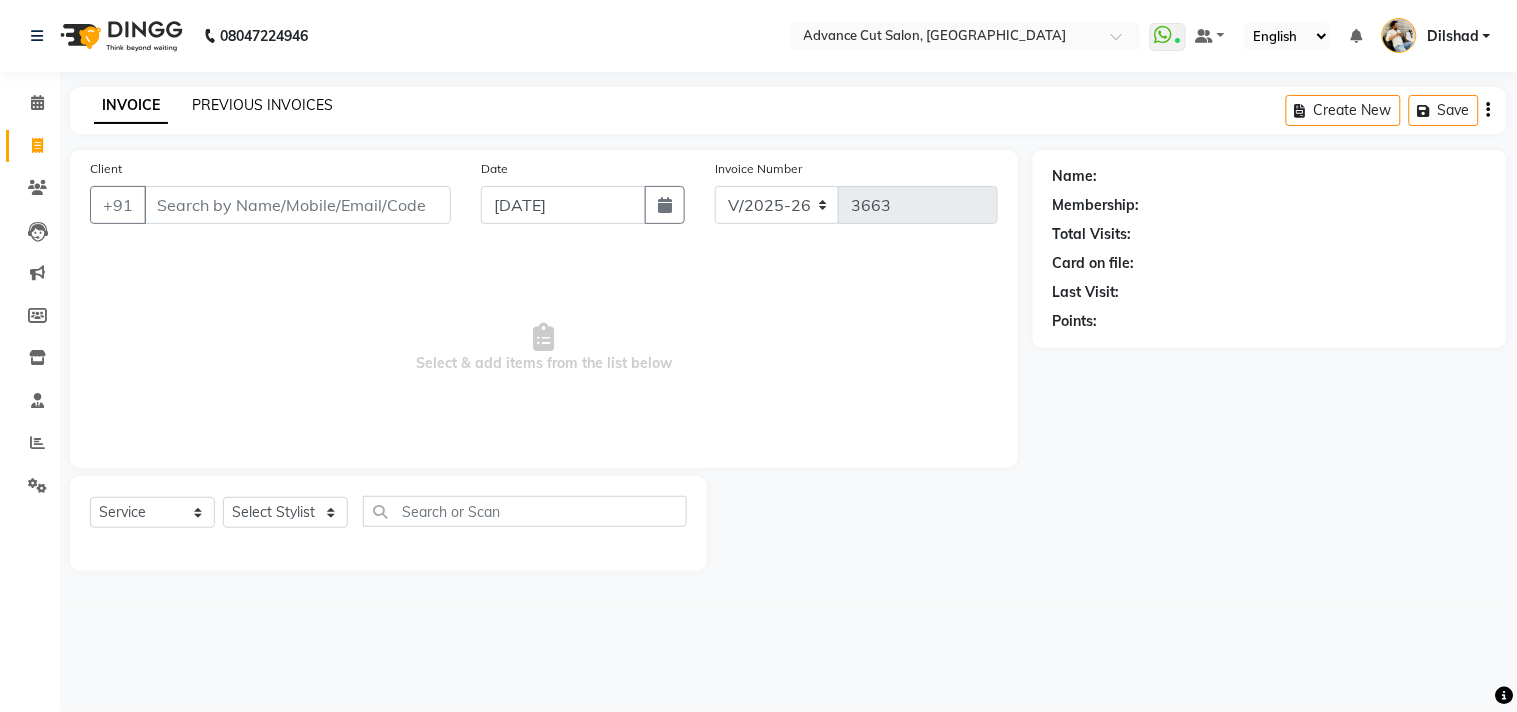 click on "PREVIOUS INVOICES" 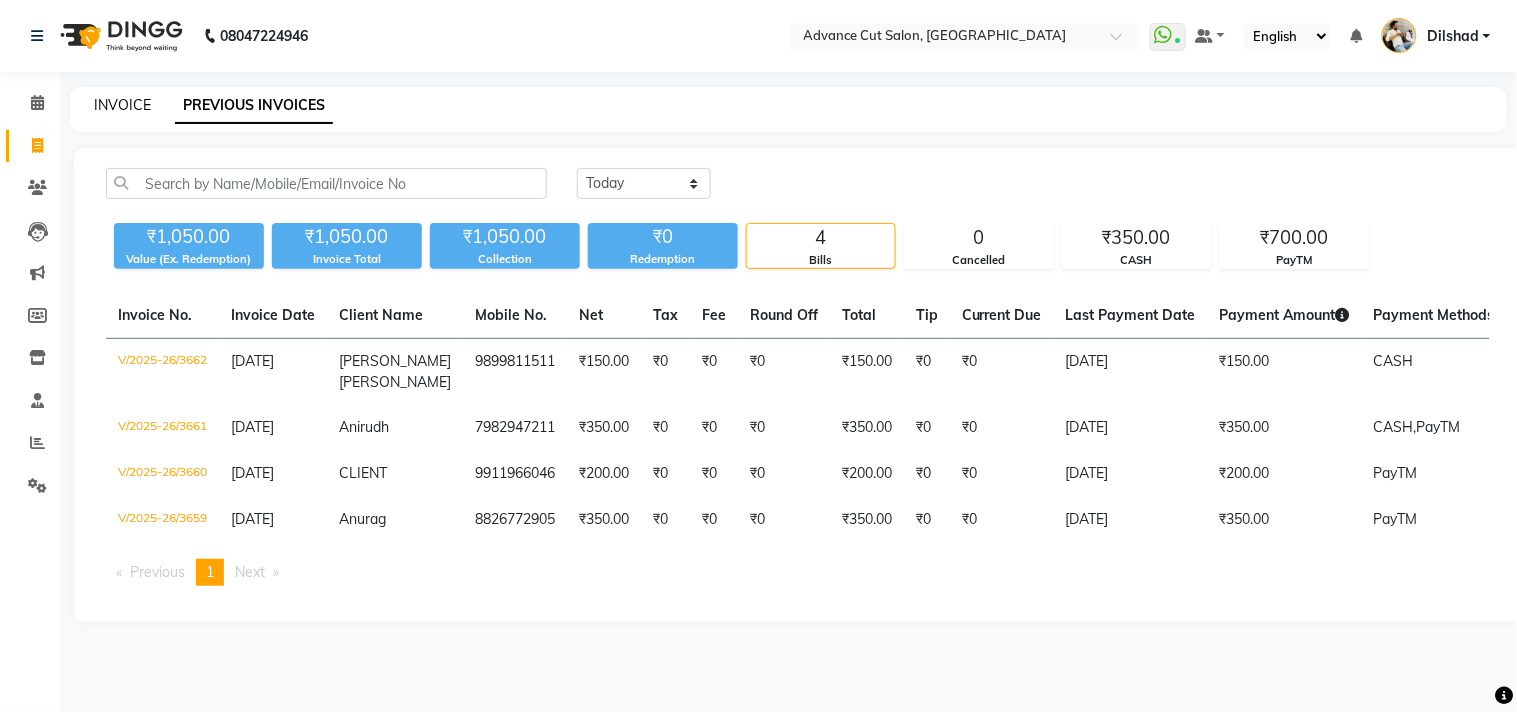 click on "INVOICE" 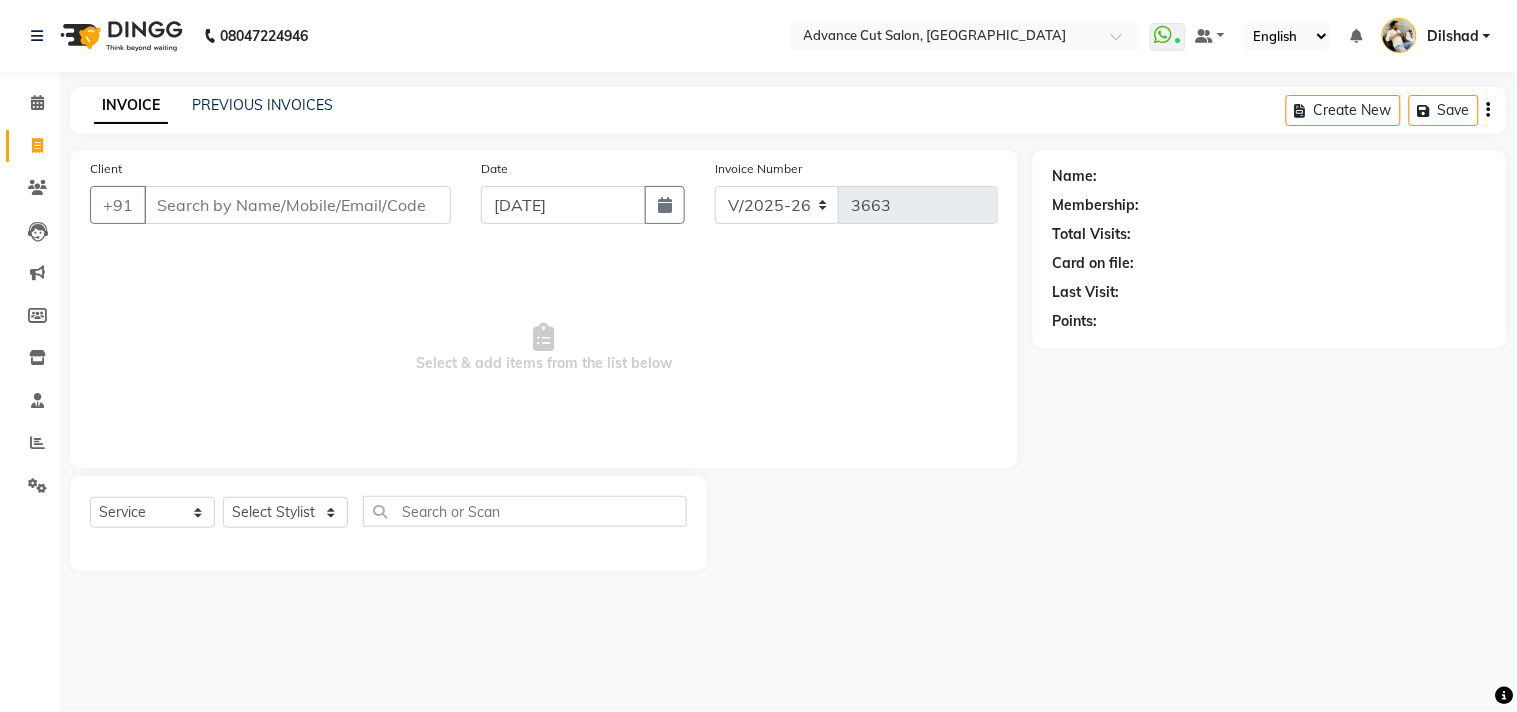 click on "INVOICE PREVIOUS INVOICES Create New   Save" 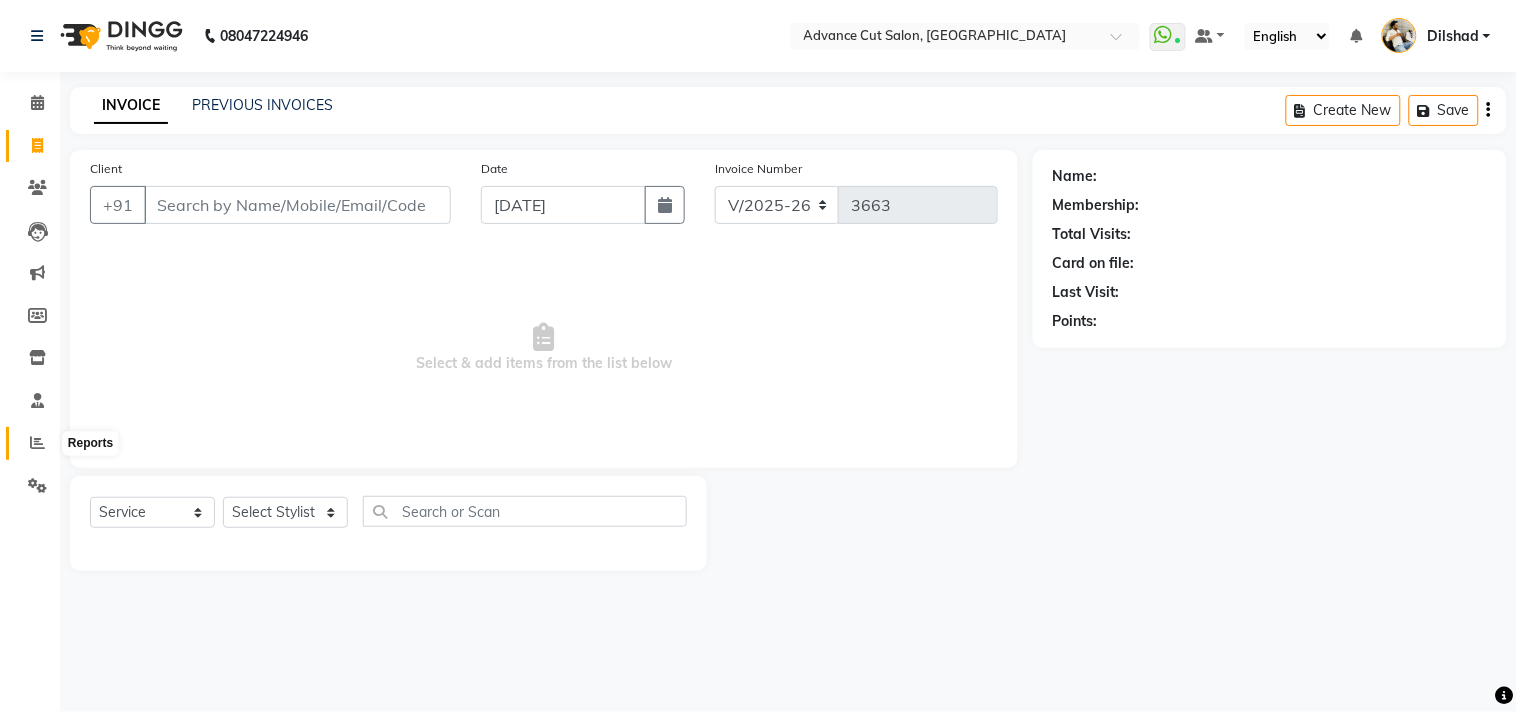 click 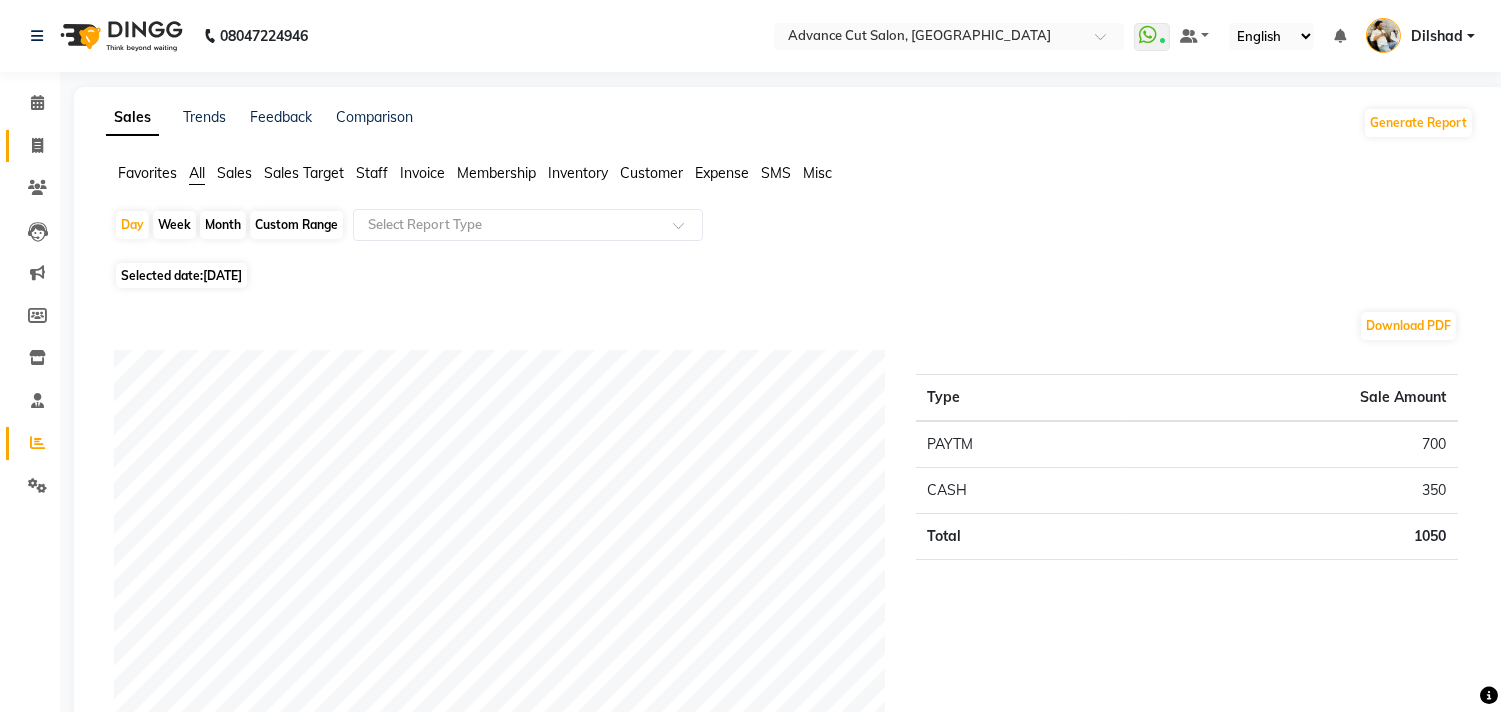 click on "Invoice" 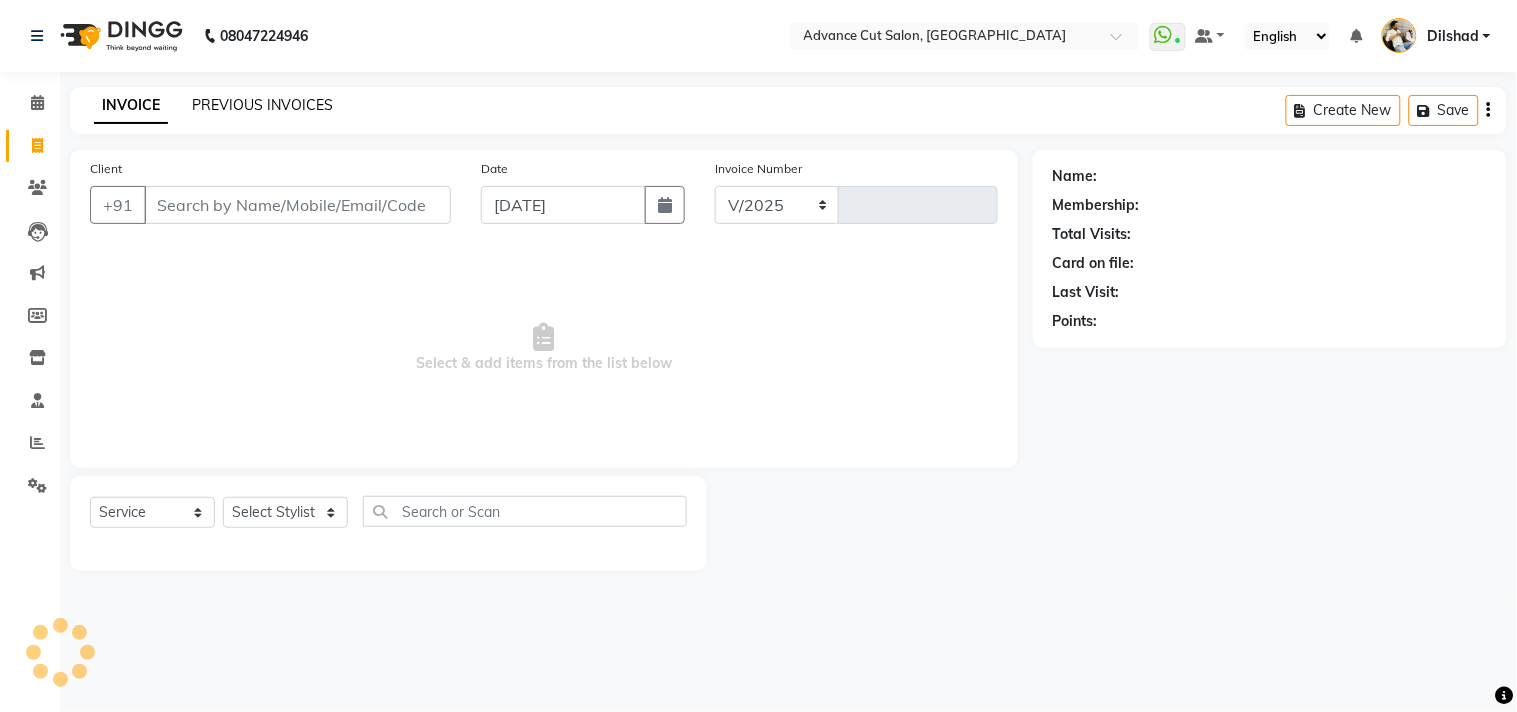 select on "922" 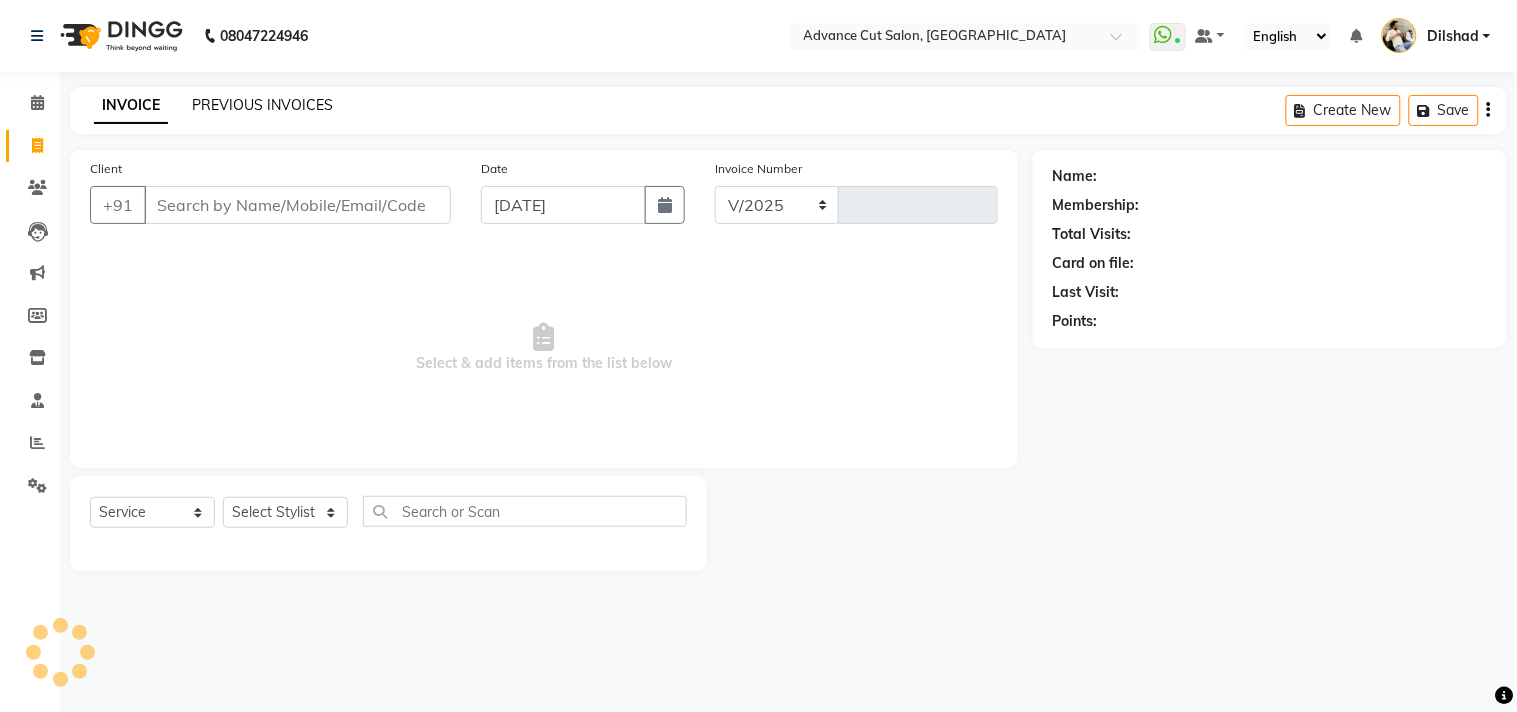 type on "3663" 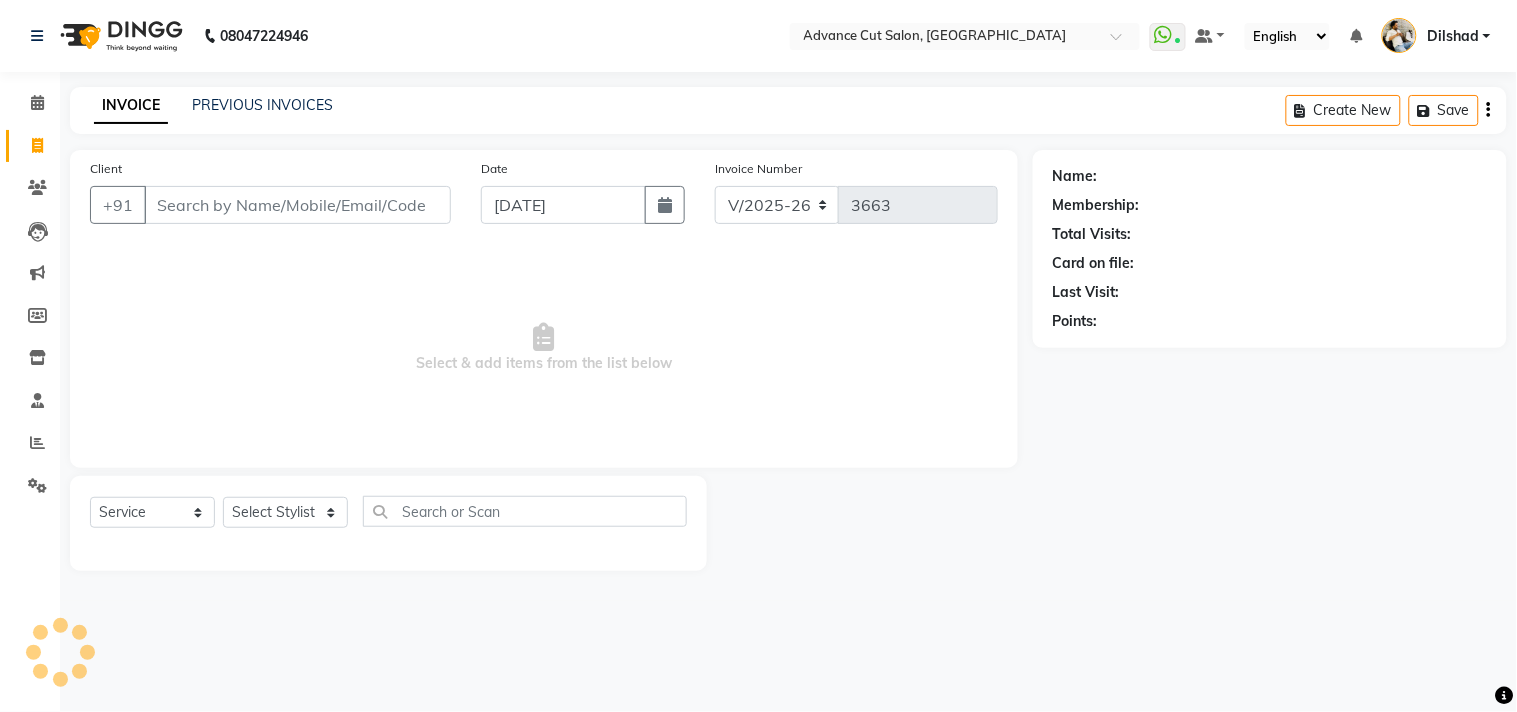 click on "INVOICE PREVIOUS INVOICES Create New   Save" 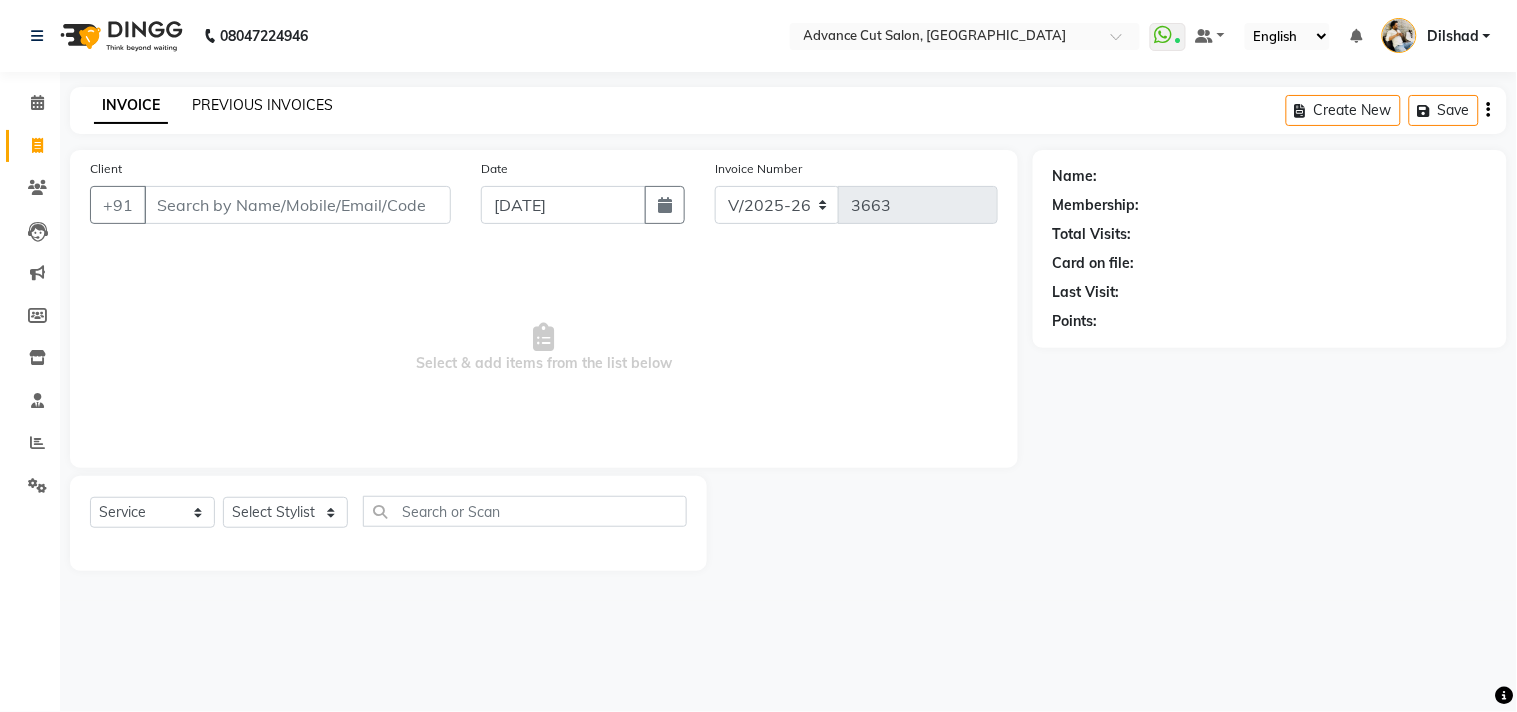 click on "PREVIOUS INVOICES" 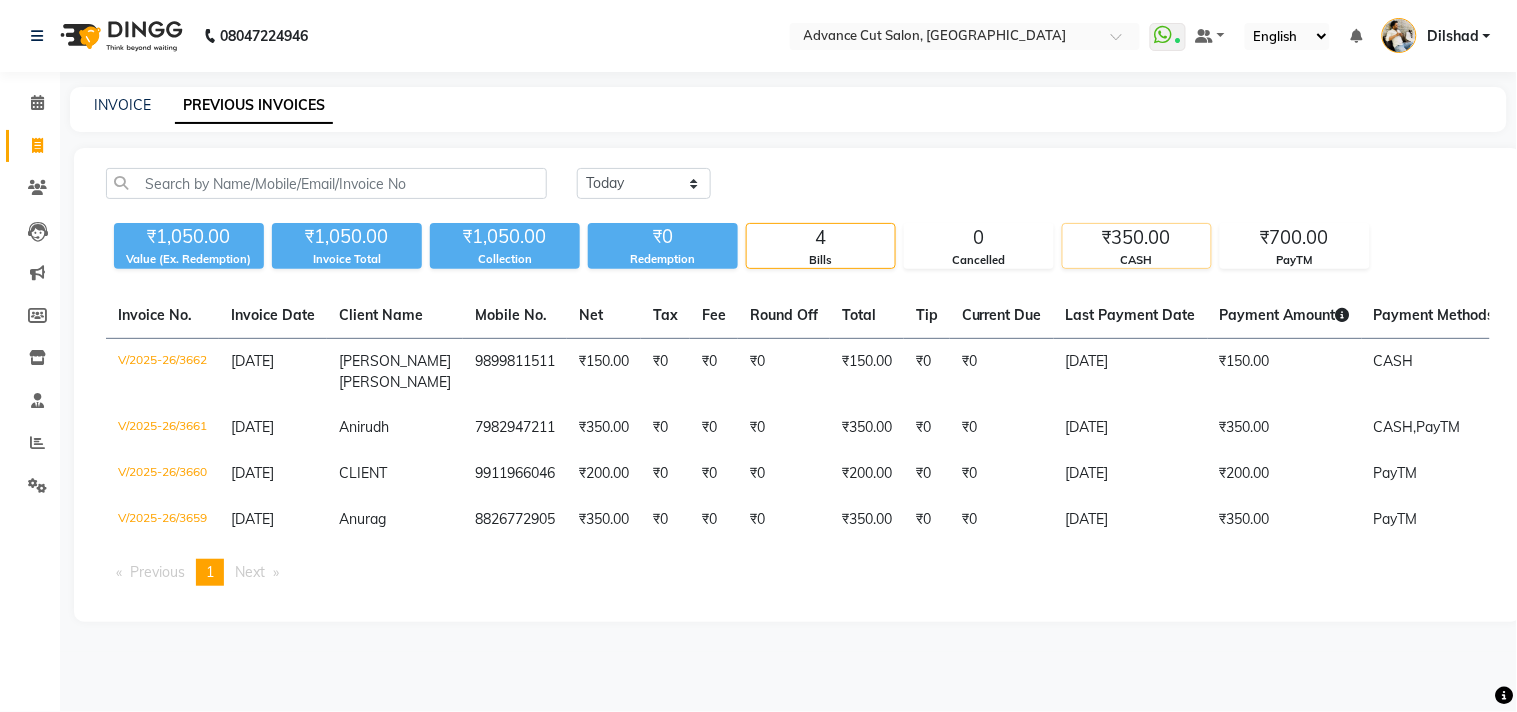 click on "CASH" 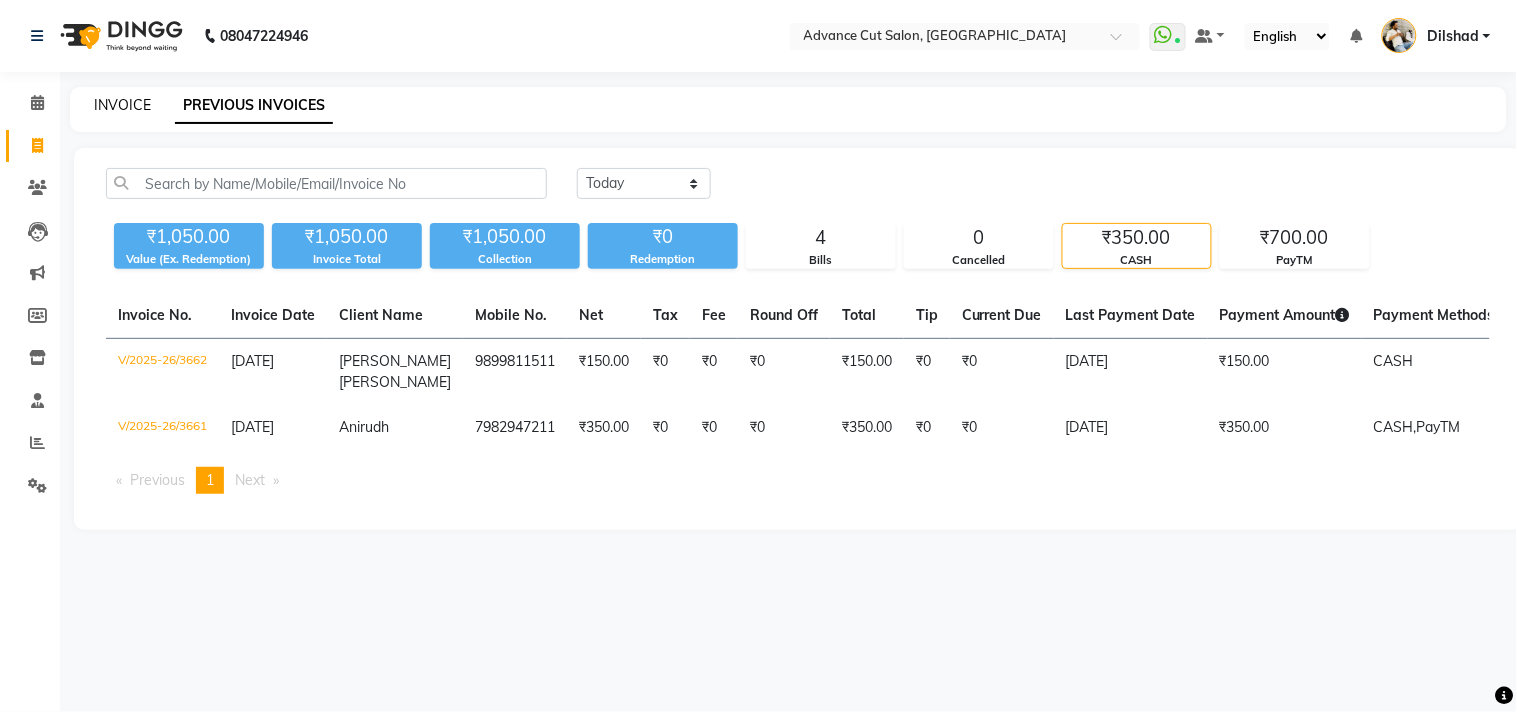 click on "INVOICE" 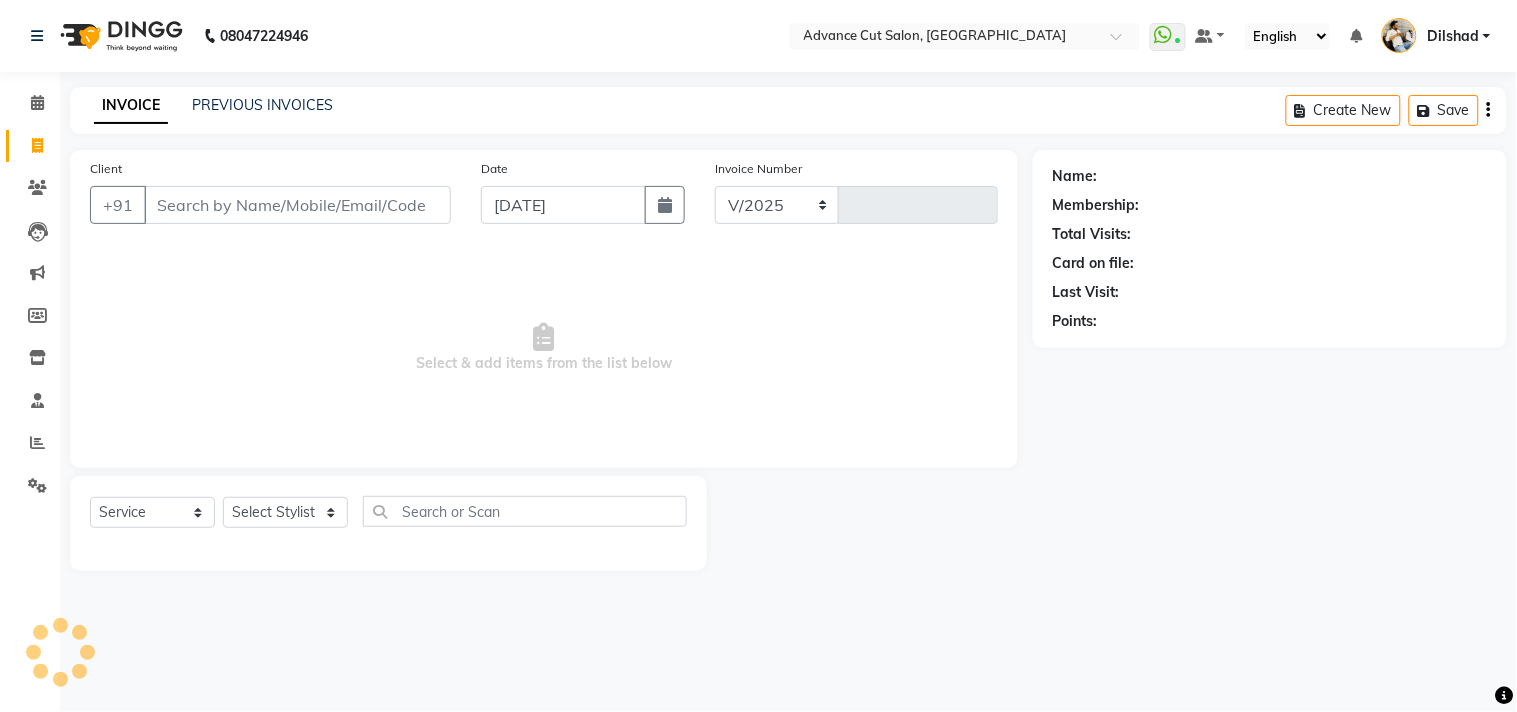 select on "922" 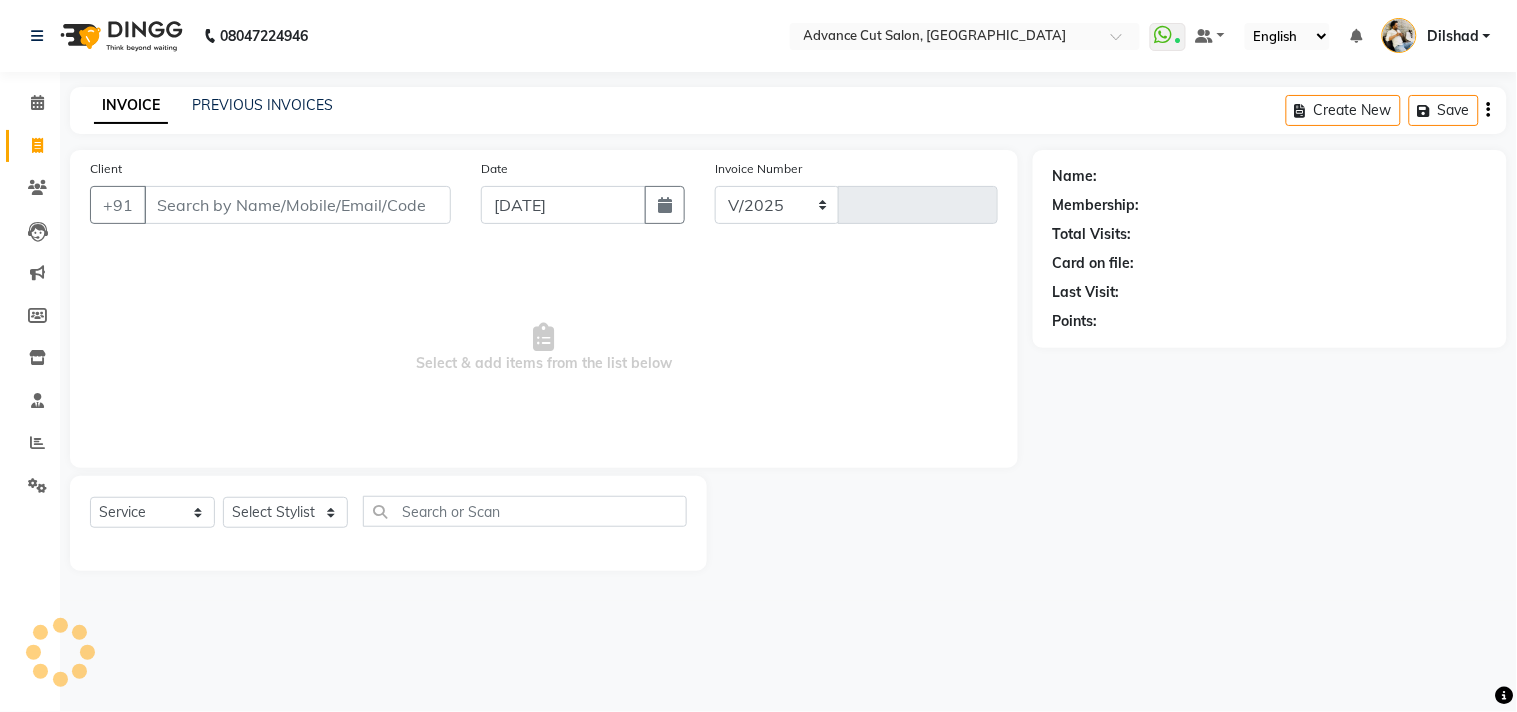 type on "3663" 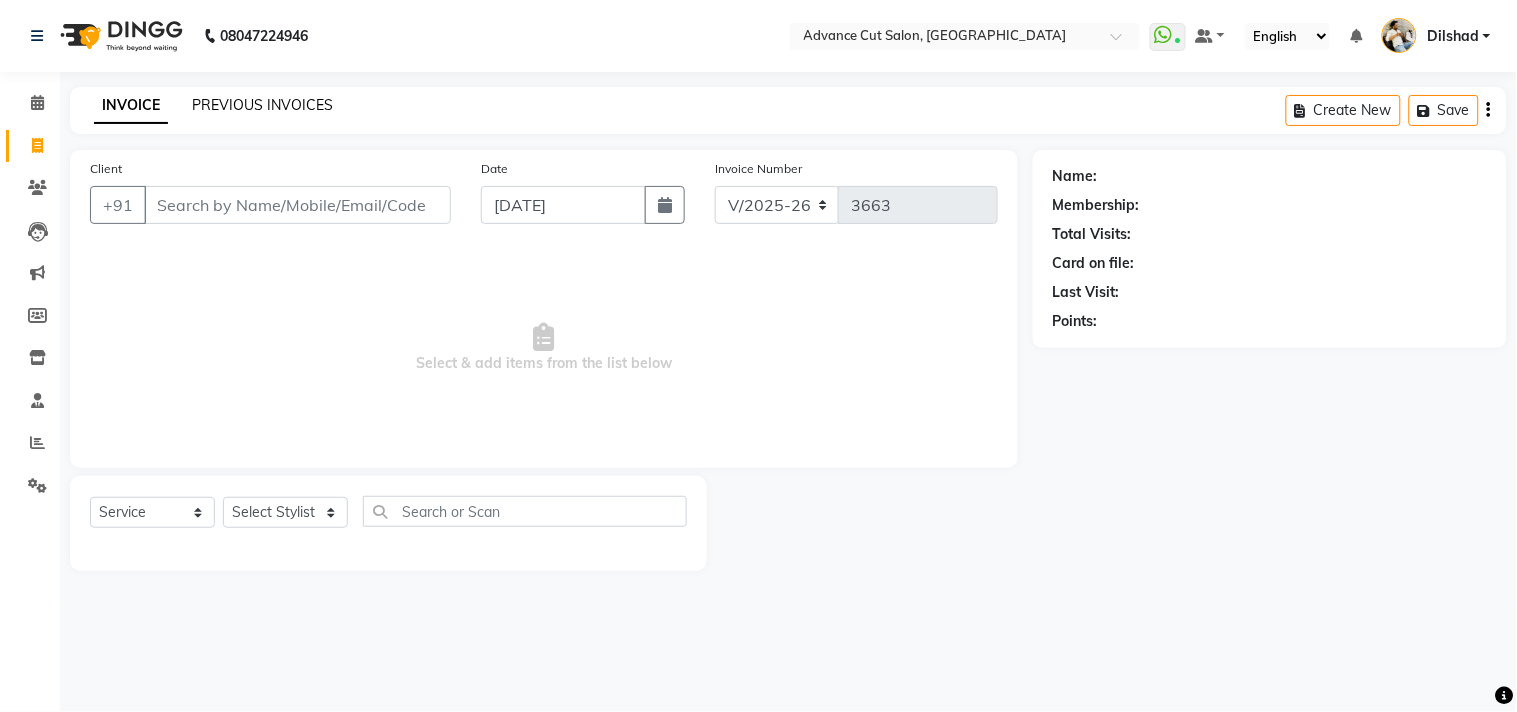 click on "PREVIOUS INVOICES" 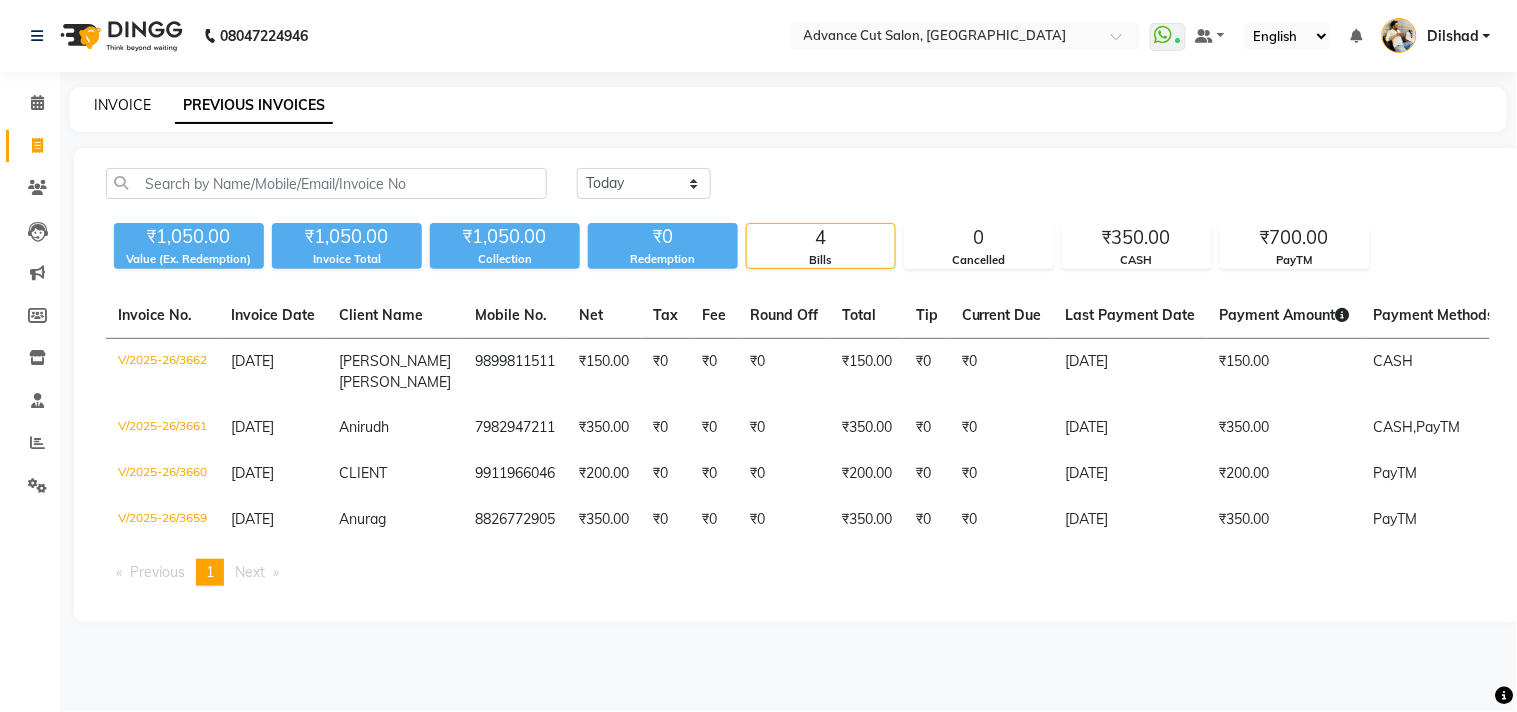 click on "INVOICE" 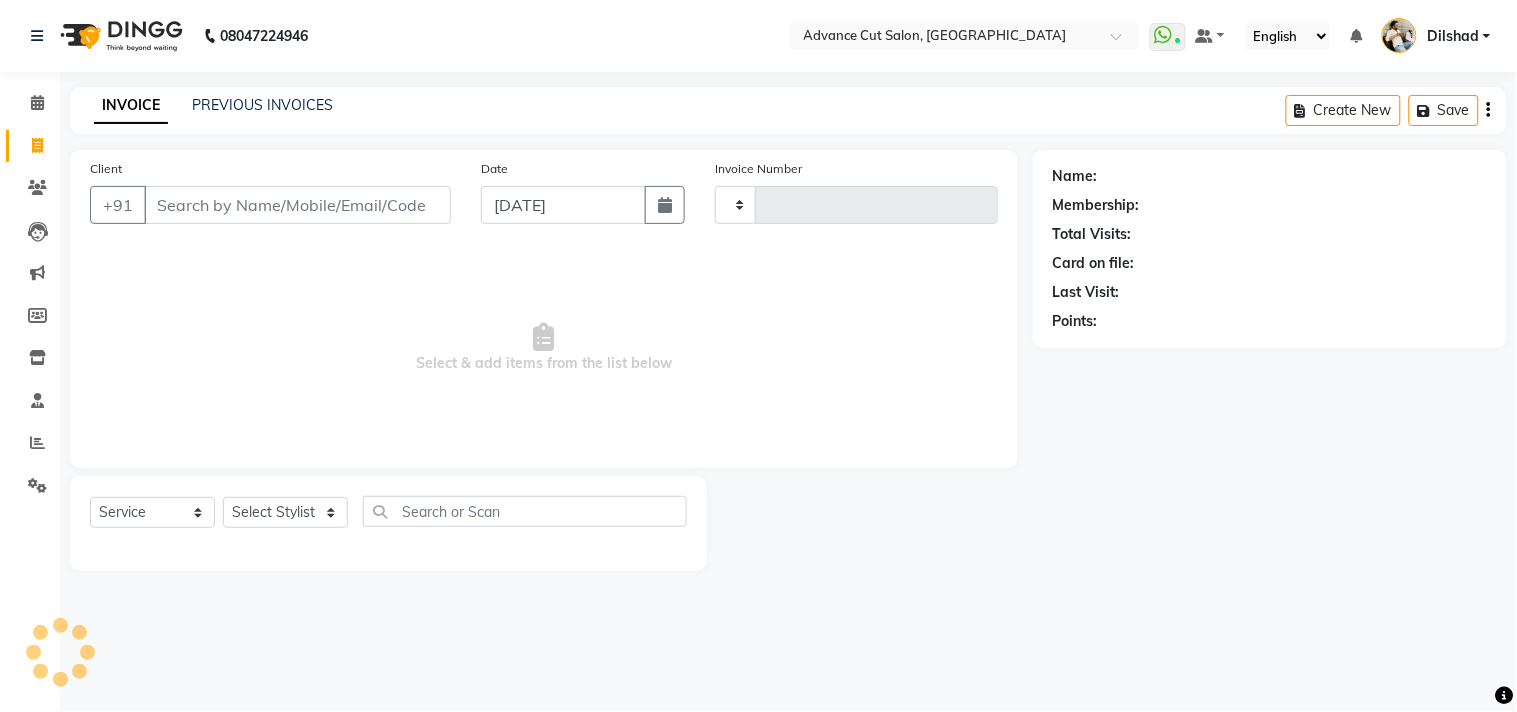 type on "3663" 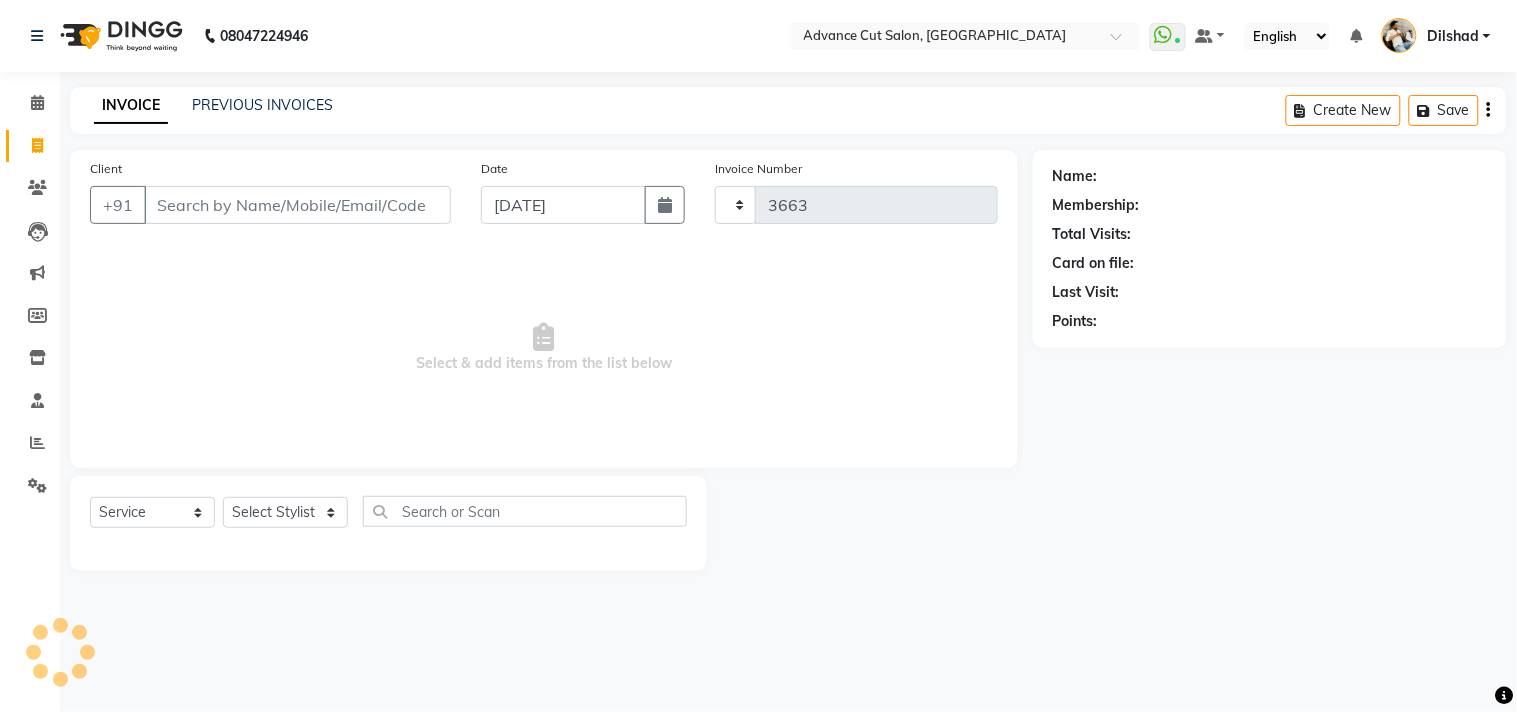 select on "922" 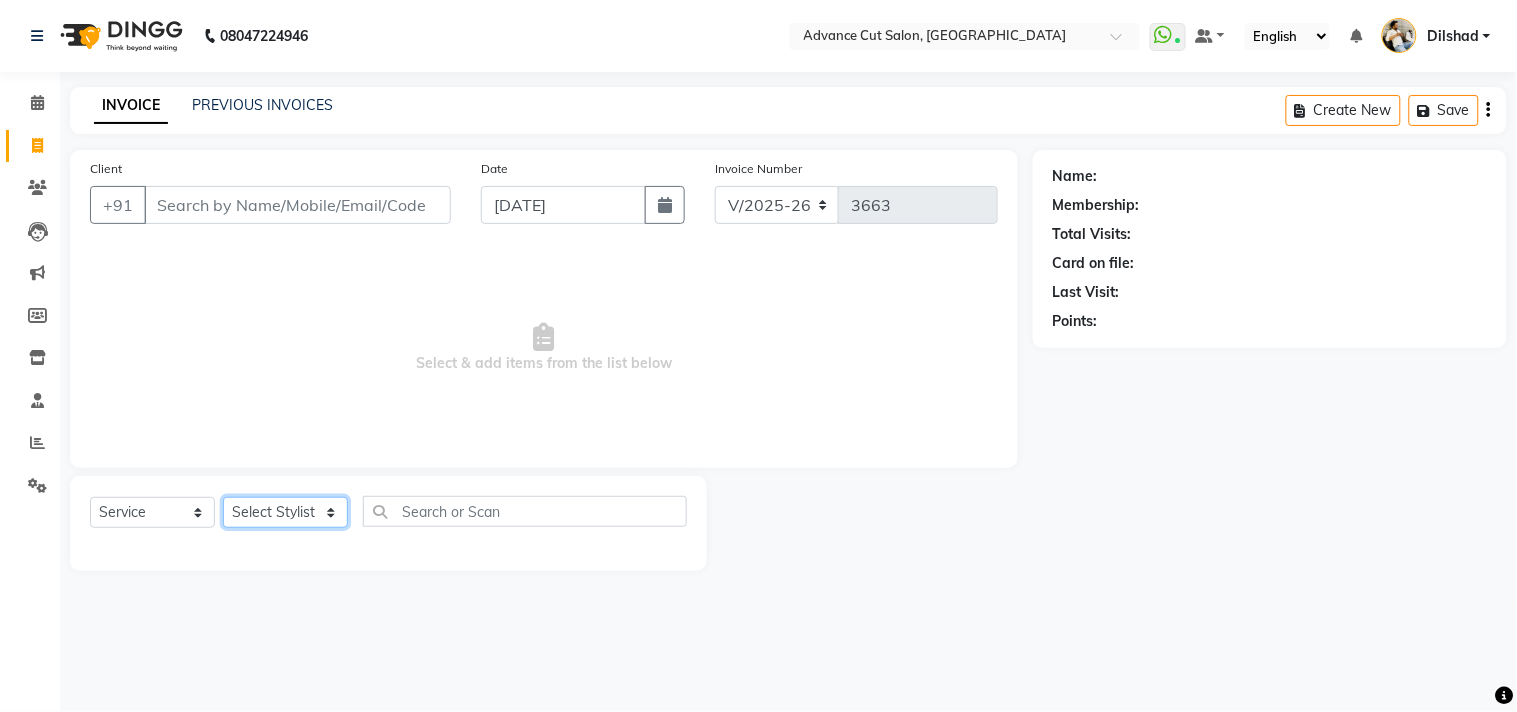 click on "Select Stylist" 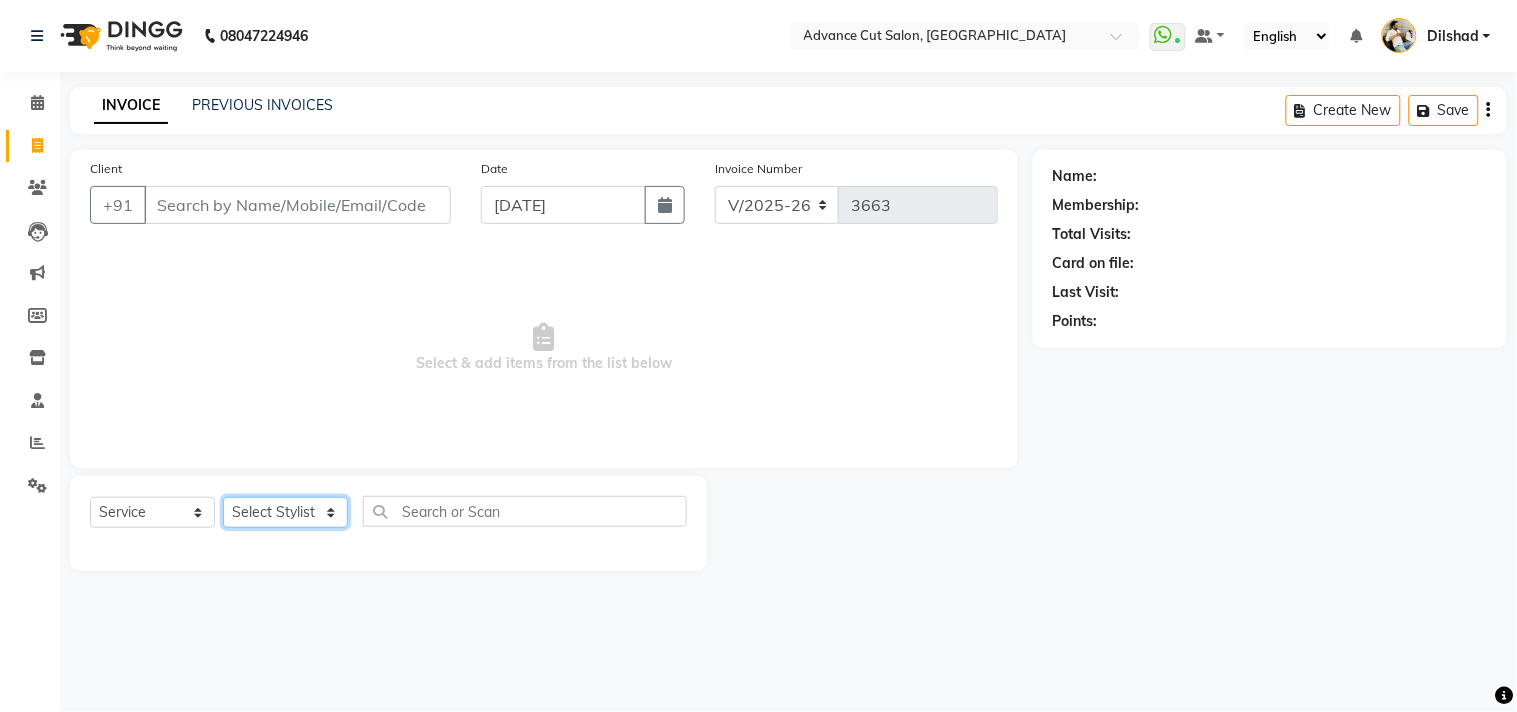 select on "85496" 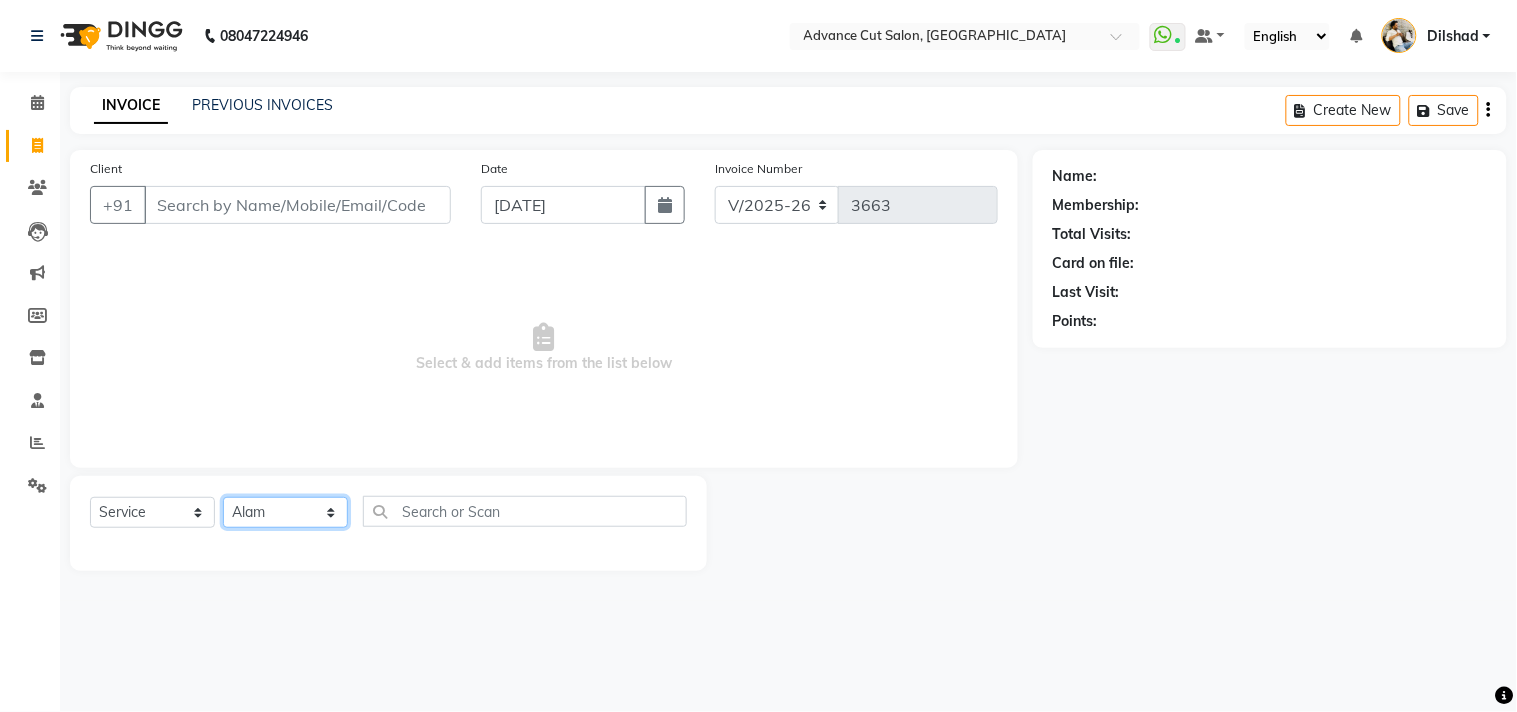 click on "Select Stylist Abrar Alam Avinash Dilshad Lallan Meenu Nabeel Nafeesh Ahmad Naved O.P. Sharma  Pryag Sahil Samar Shahzad  SHWETA SINGH Zarina" 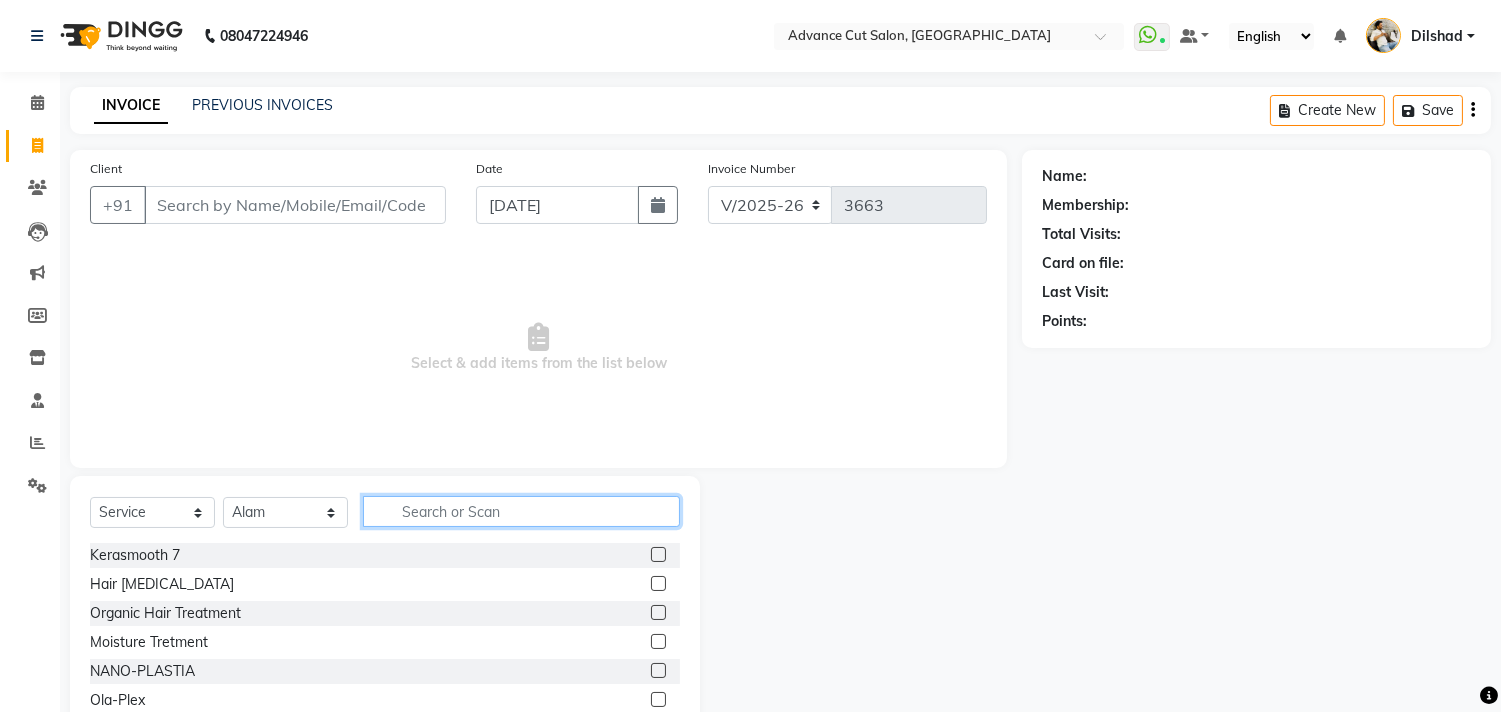 click 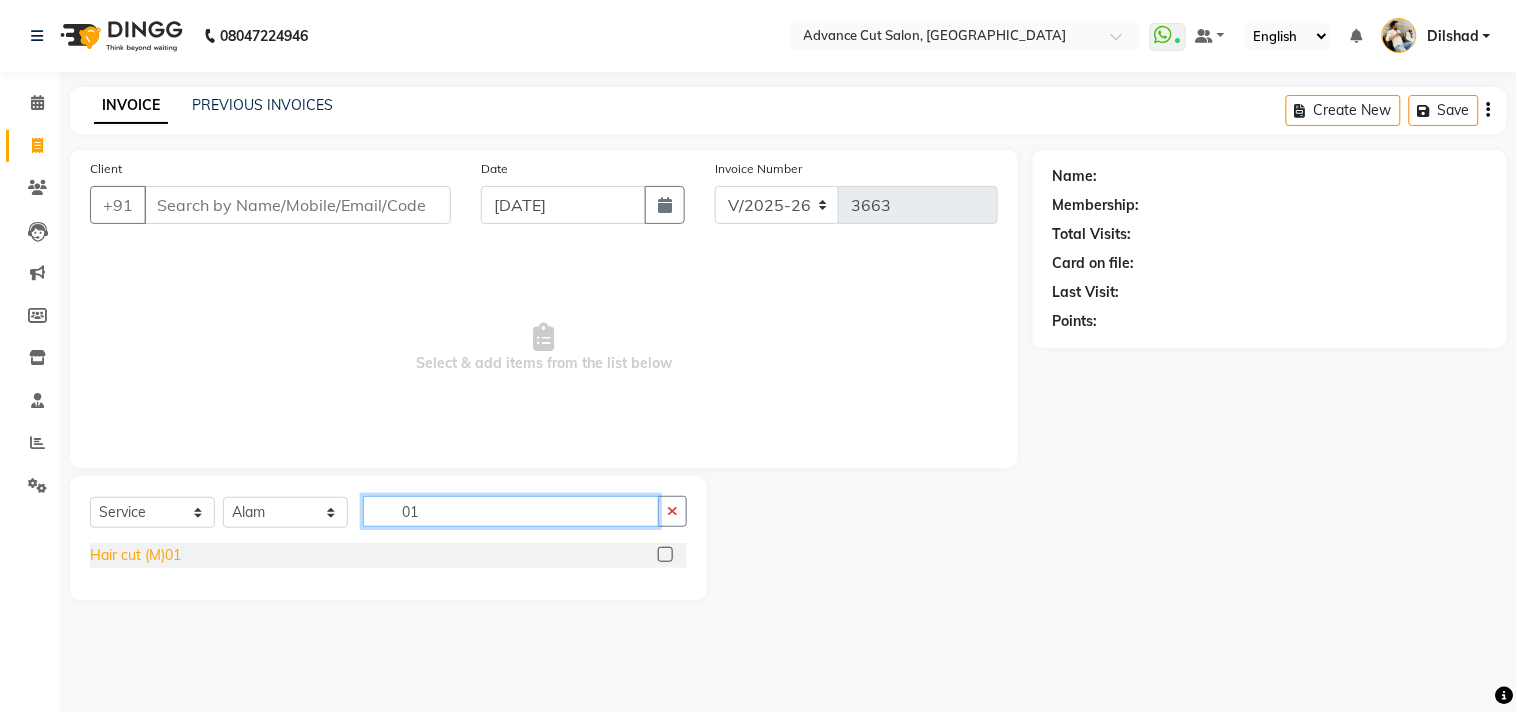 type on "01" 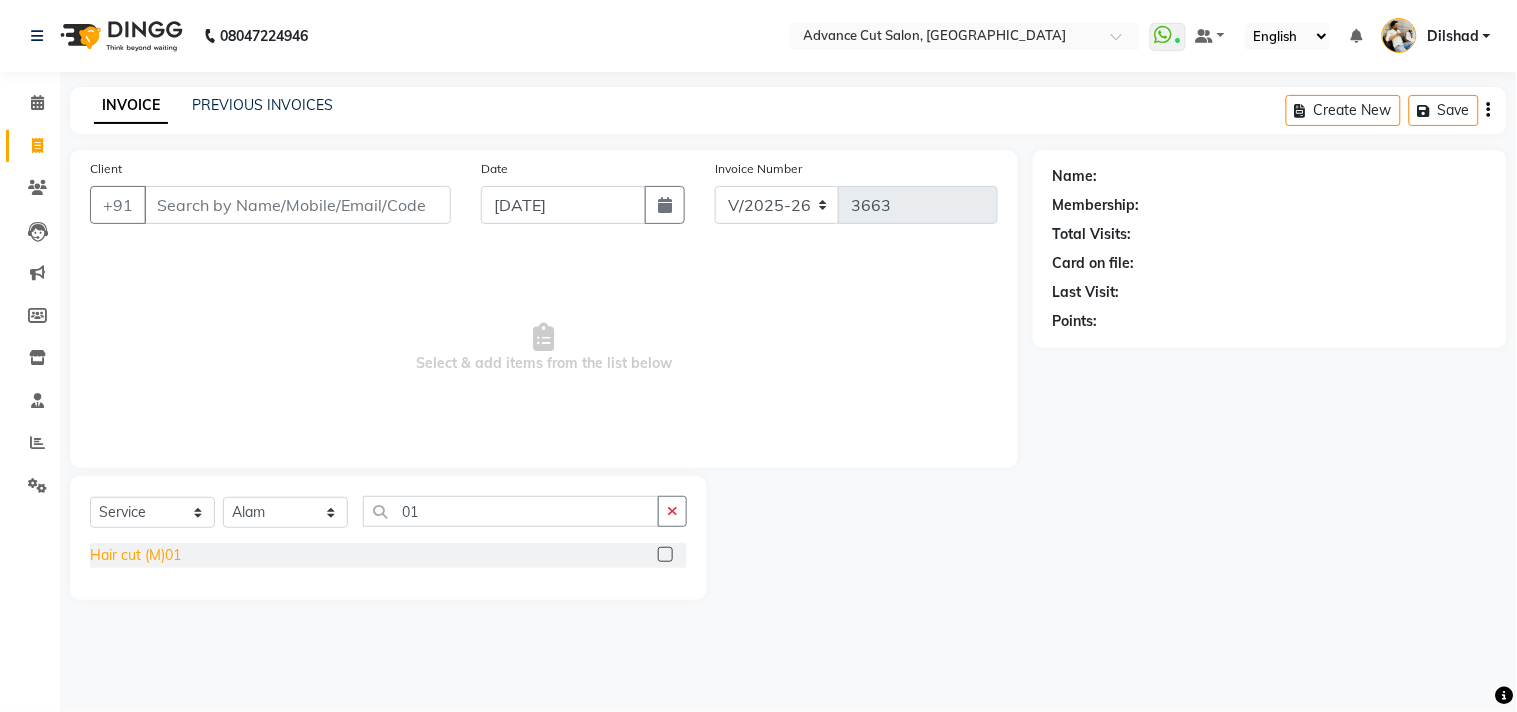 click on "Hair cut (M)01" 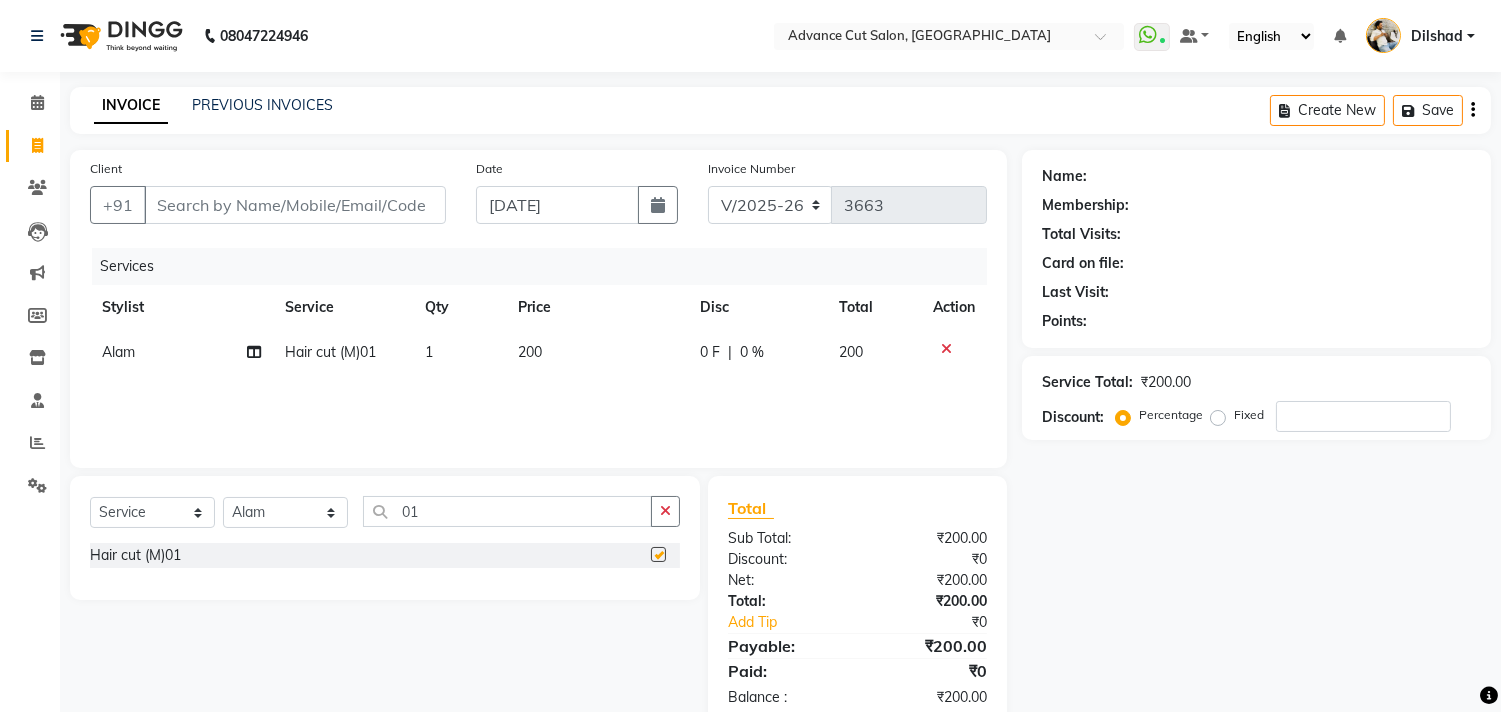 checkbox on "false" 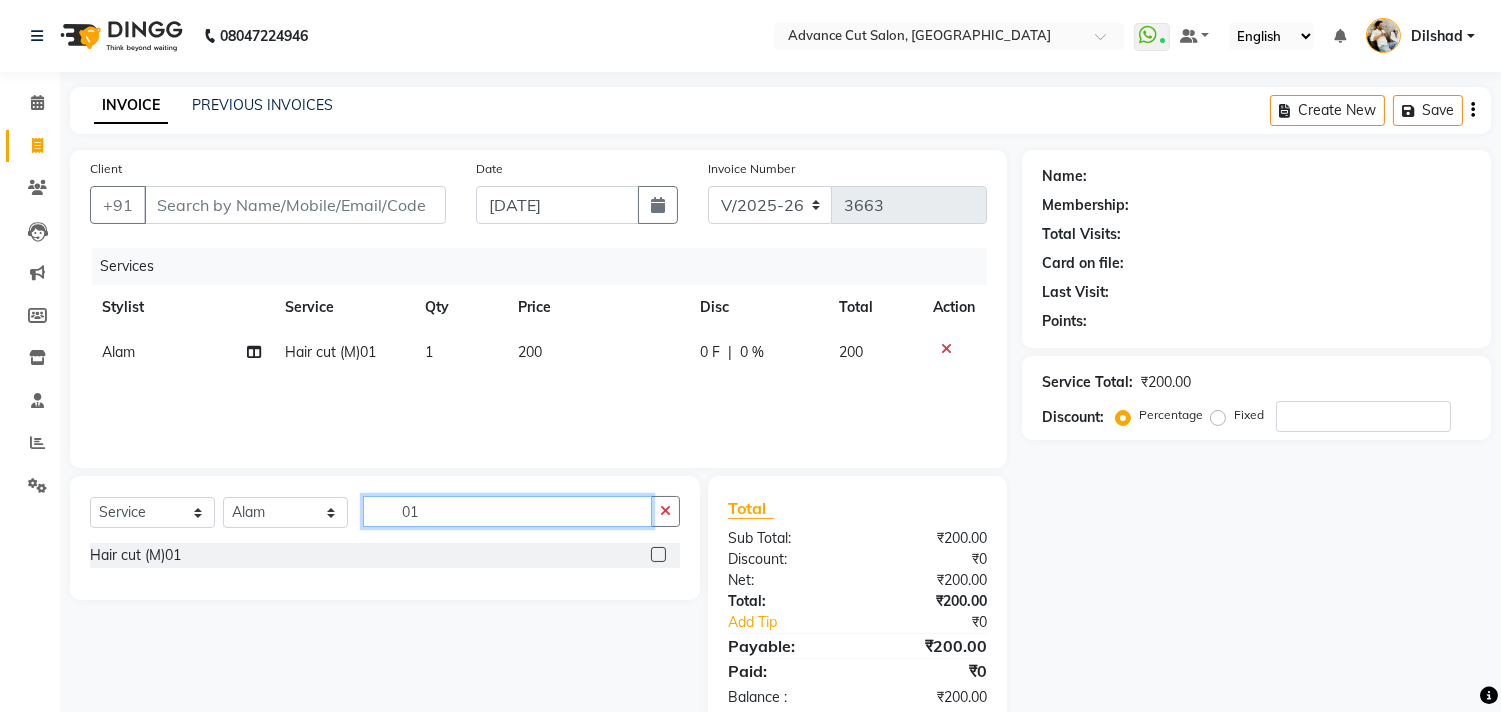 click on "01" 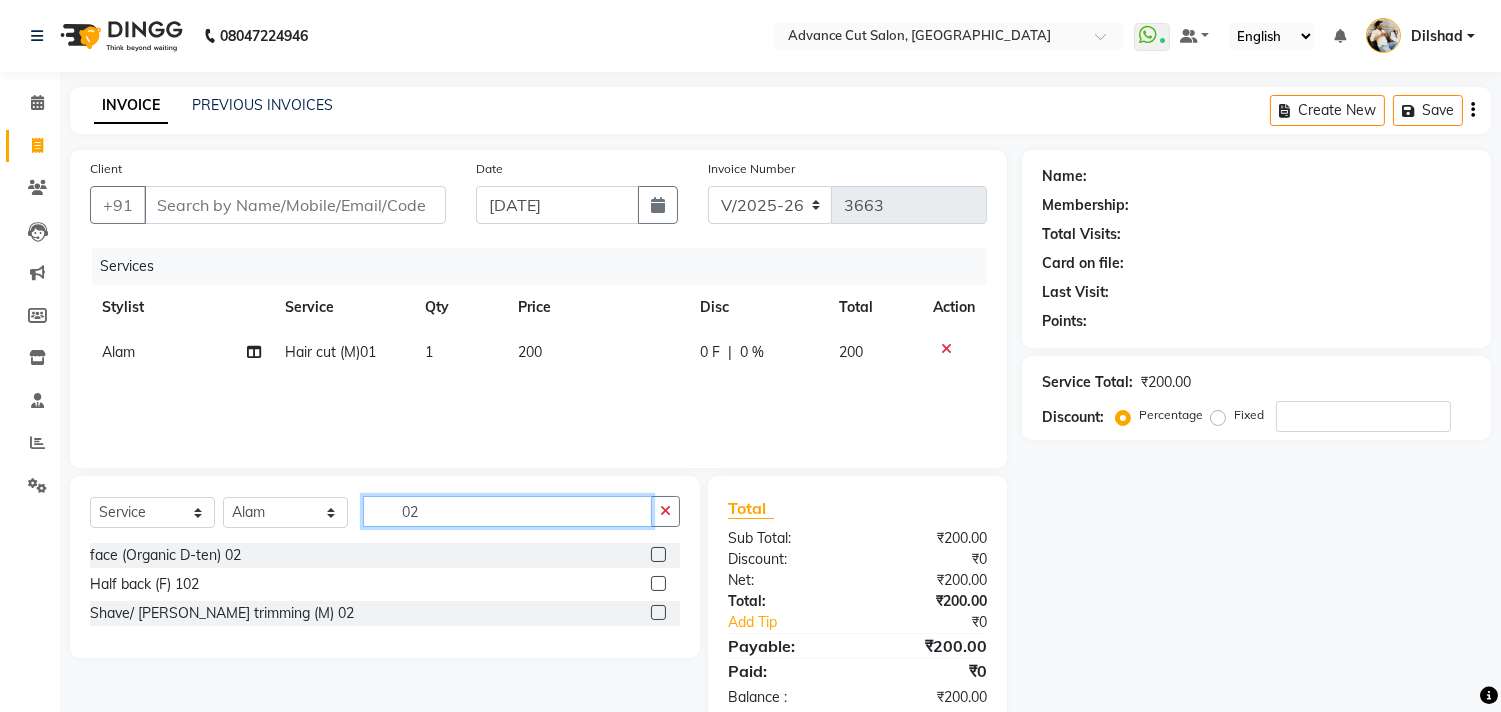 click on "02" 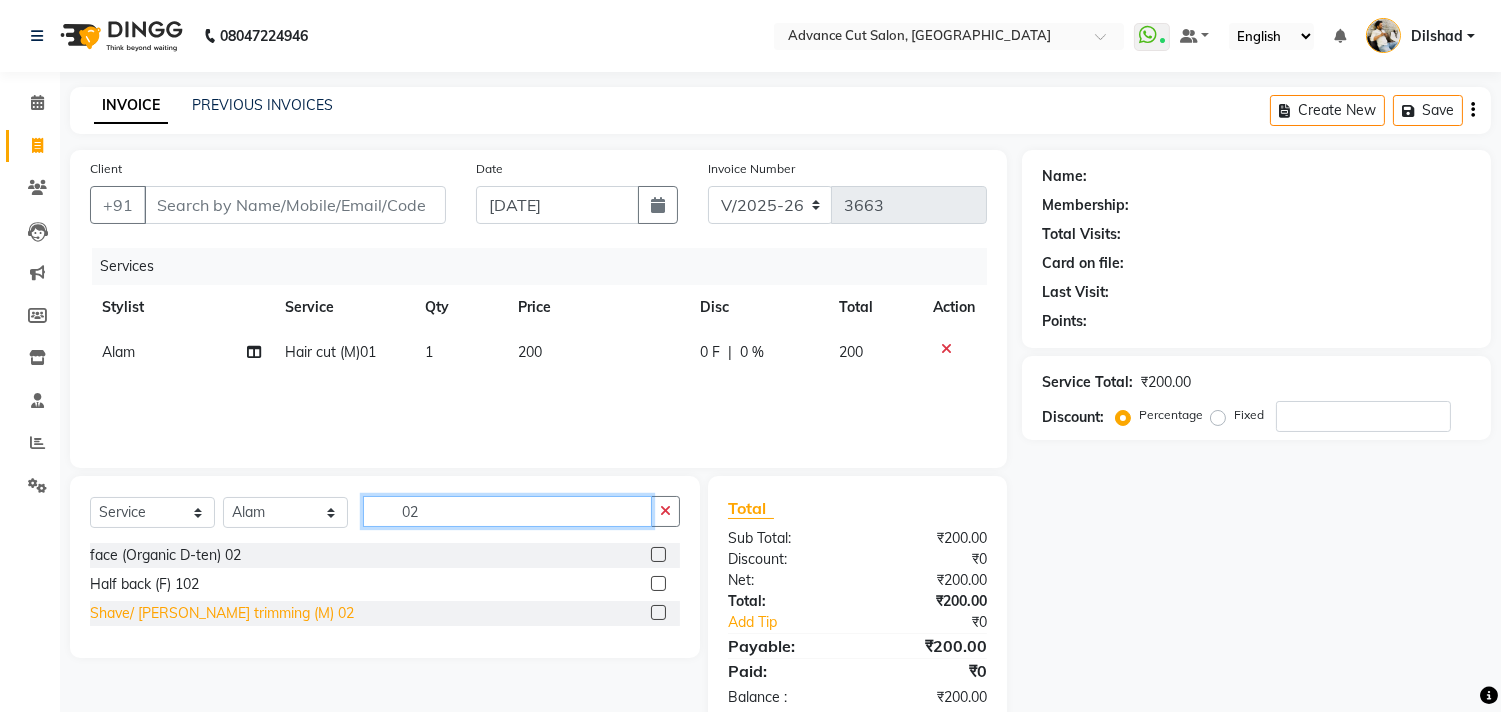 type on "02" 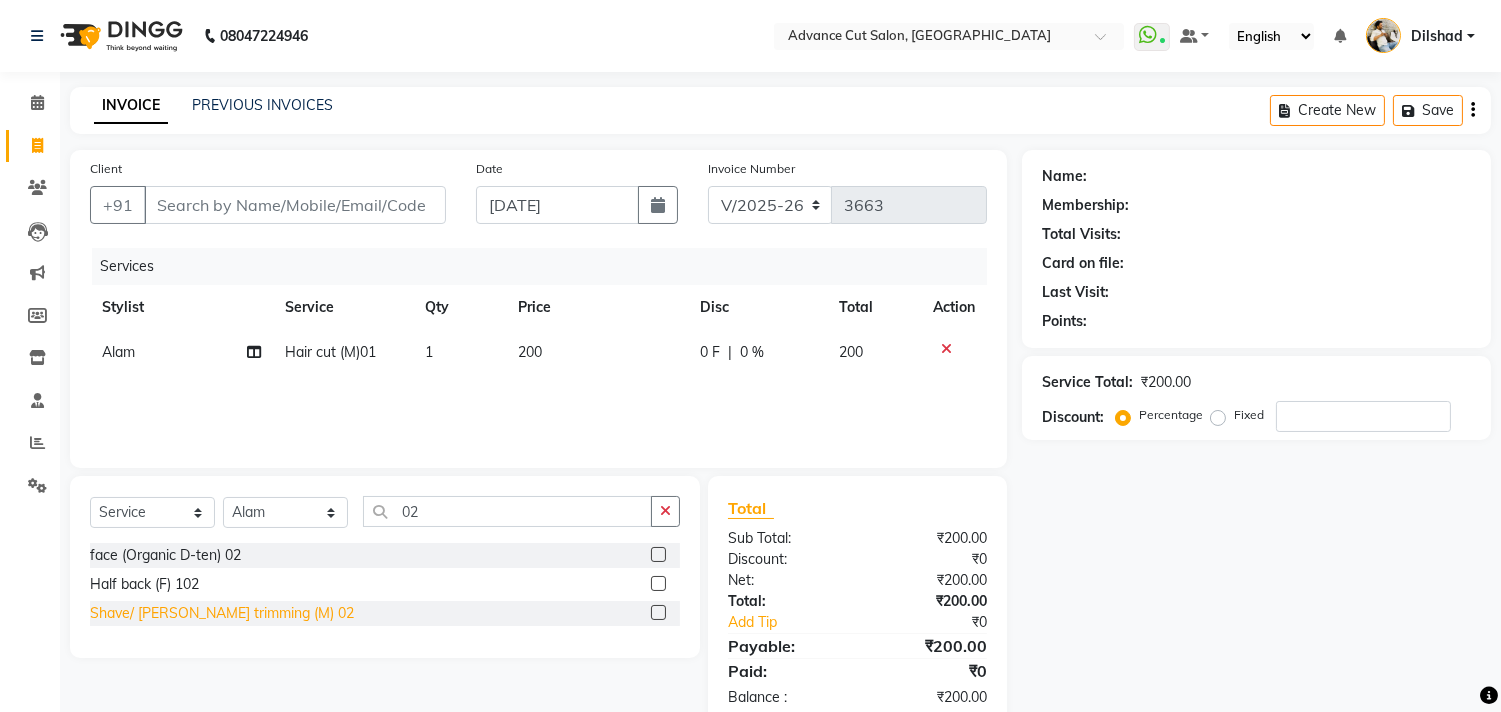 click on "Shave/ Beard trimming (M) 02" 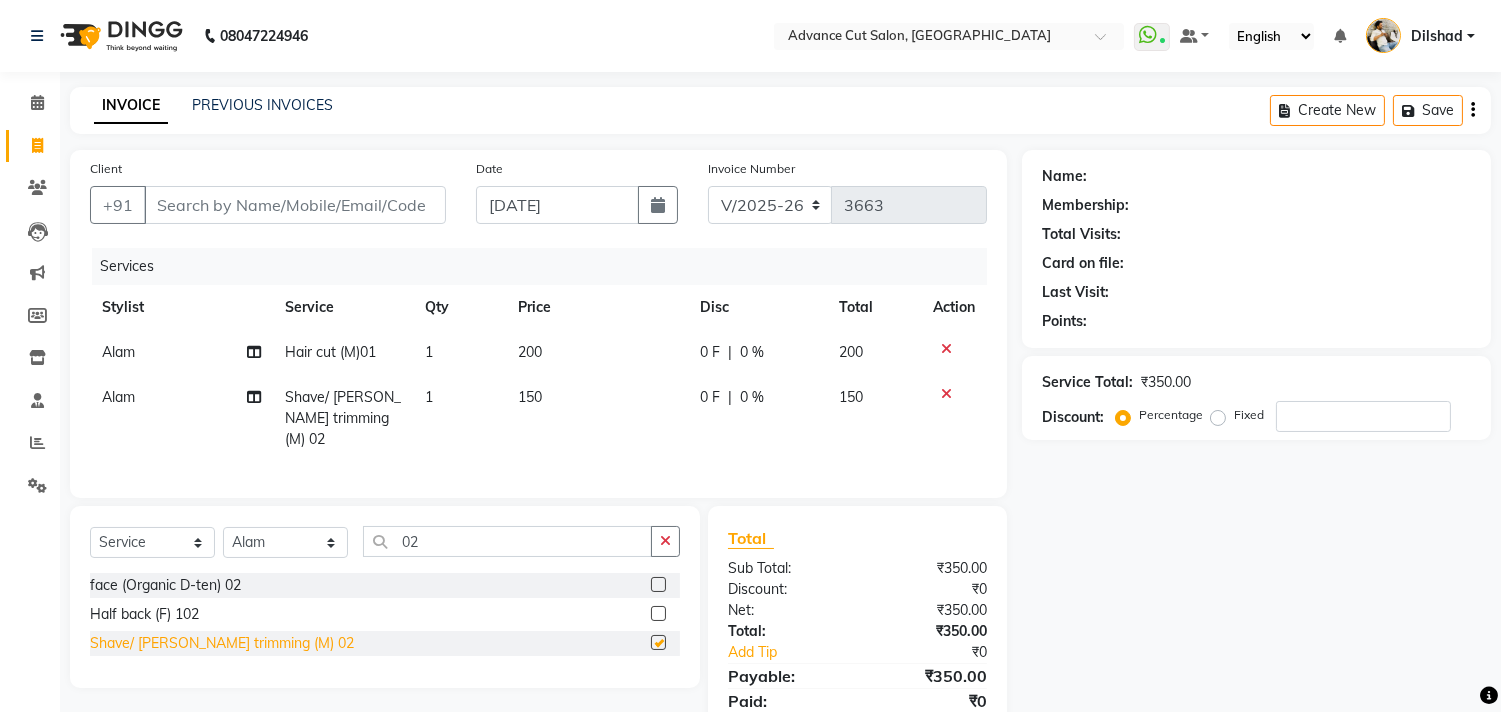 checkbox on "false" 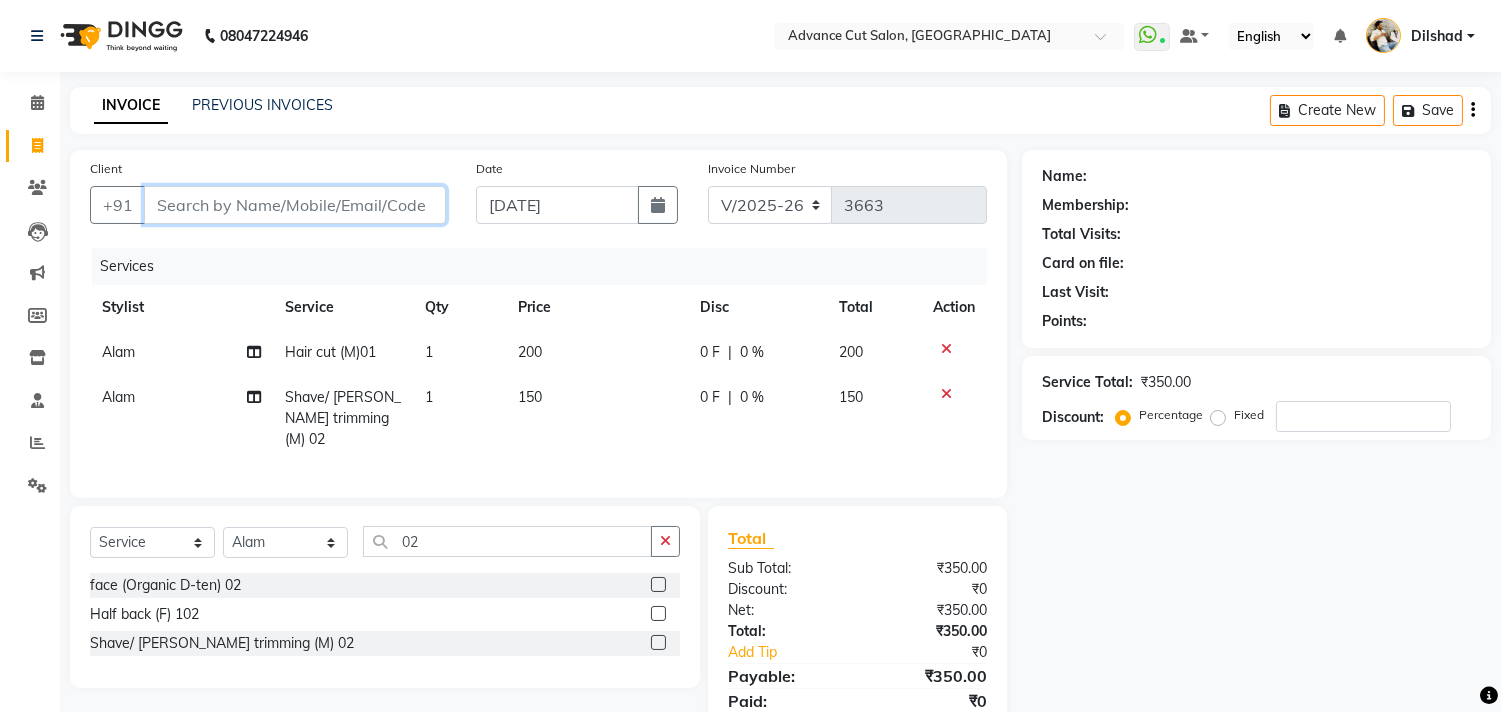 click on "Client" at bounding box center [295, 205] 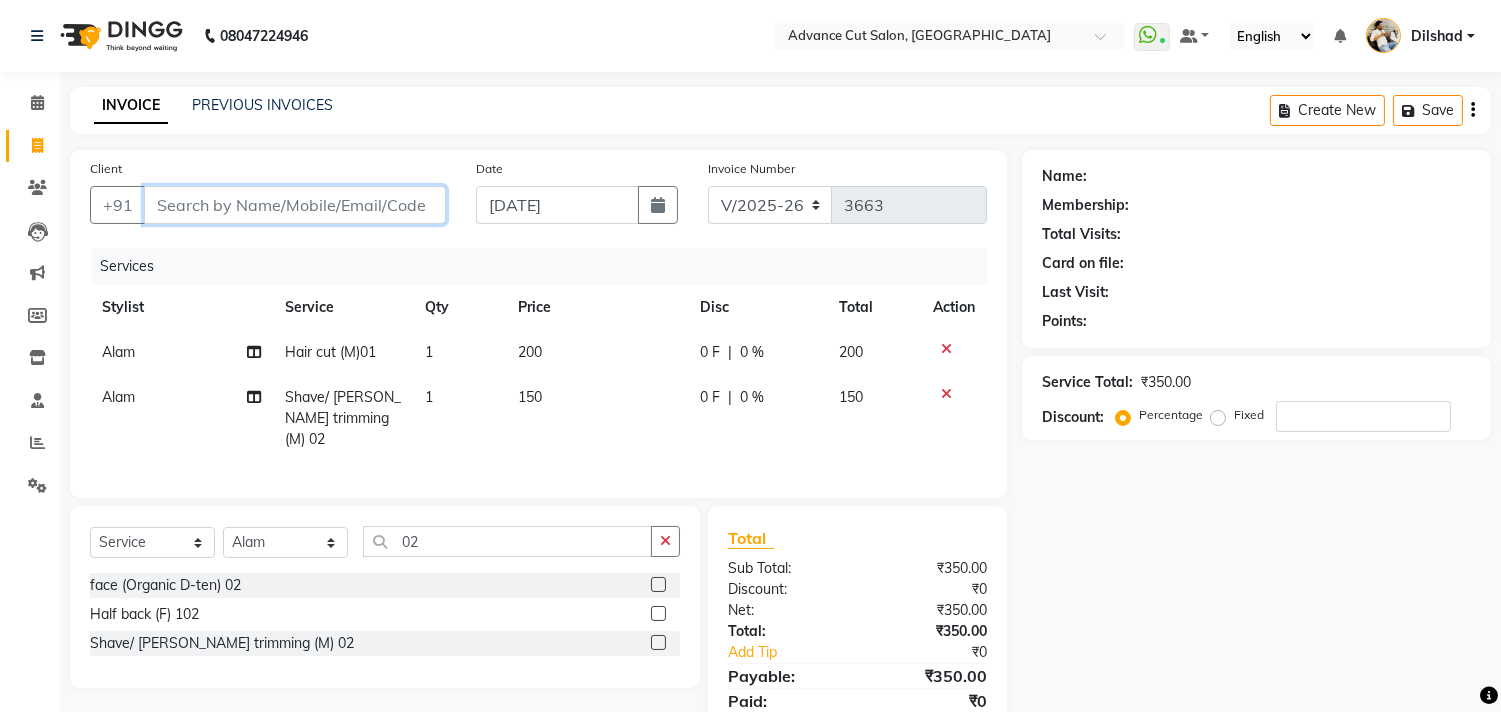click on "Client" at bounding box center [295, 205] 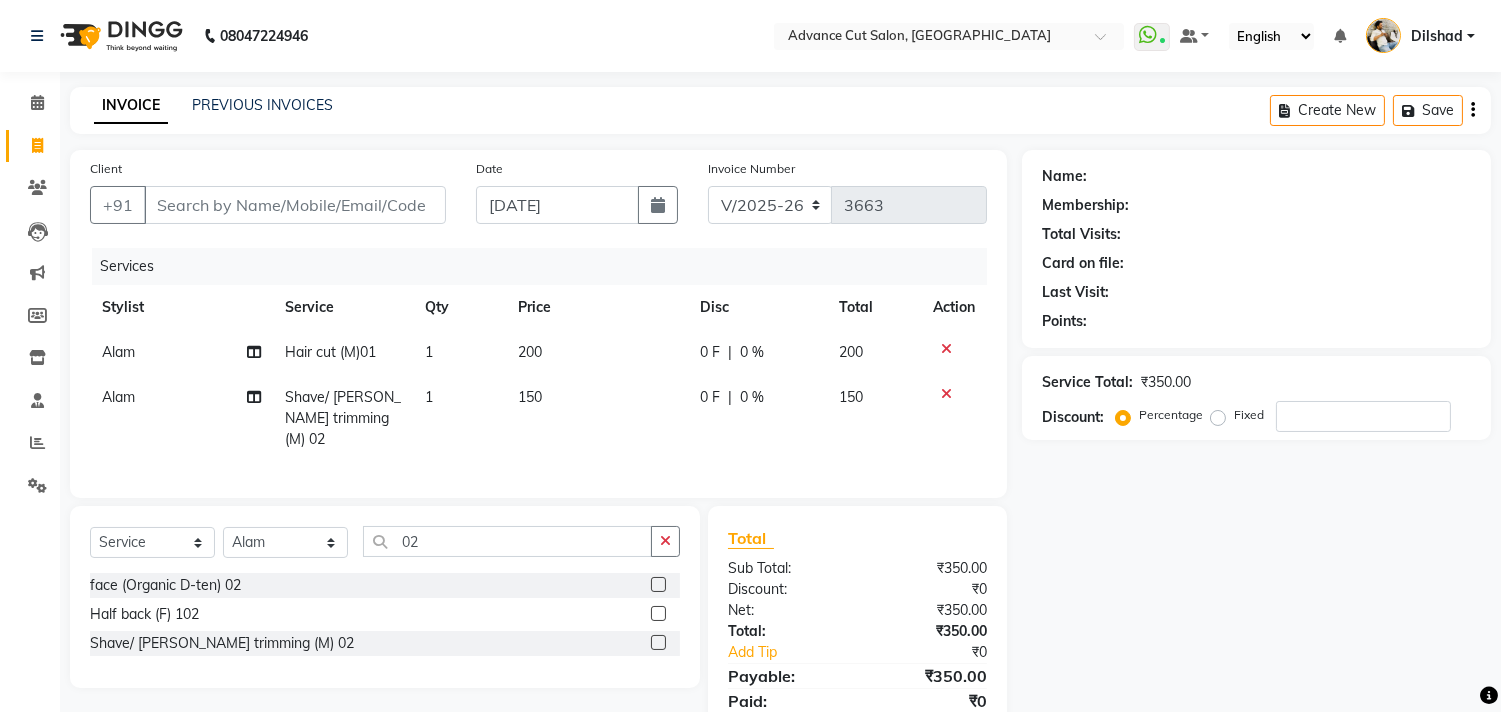 click on "Client +91" 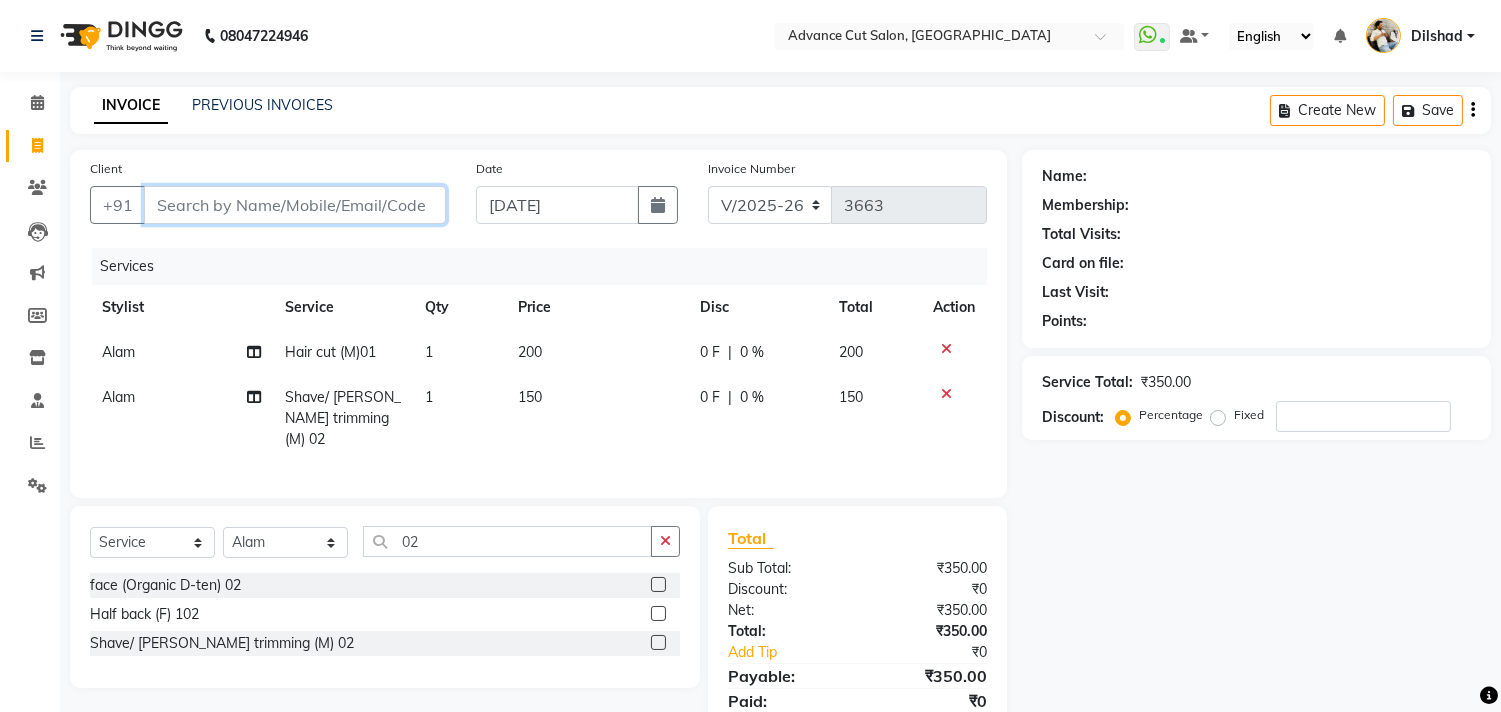 click on "Client" at bounding box center [295, 205] 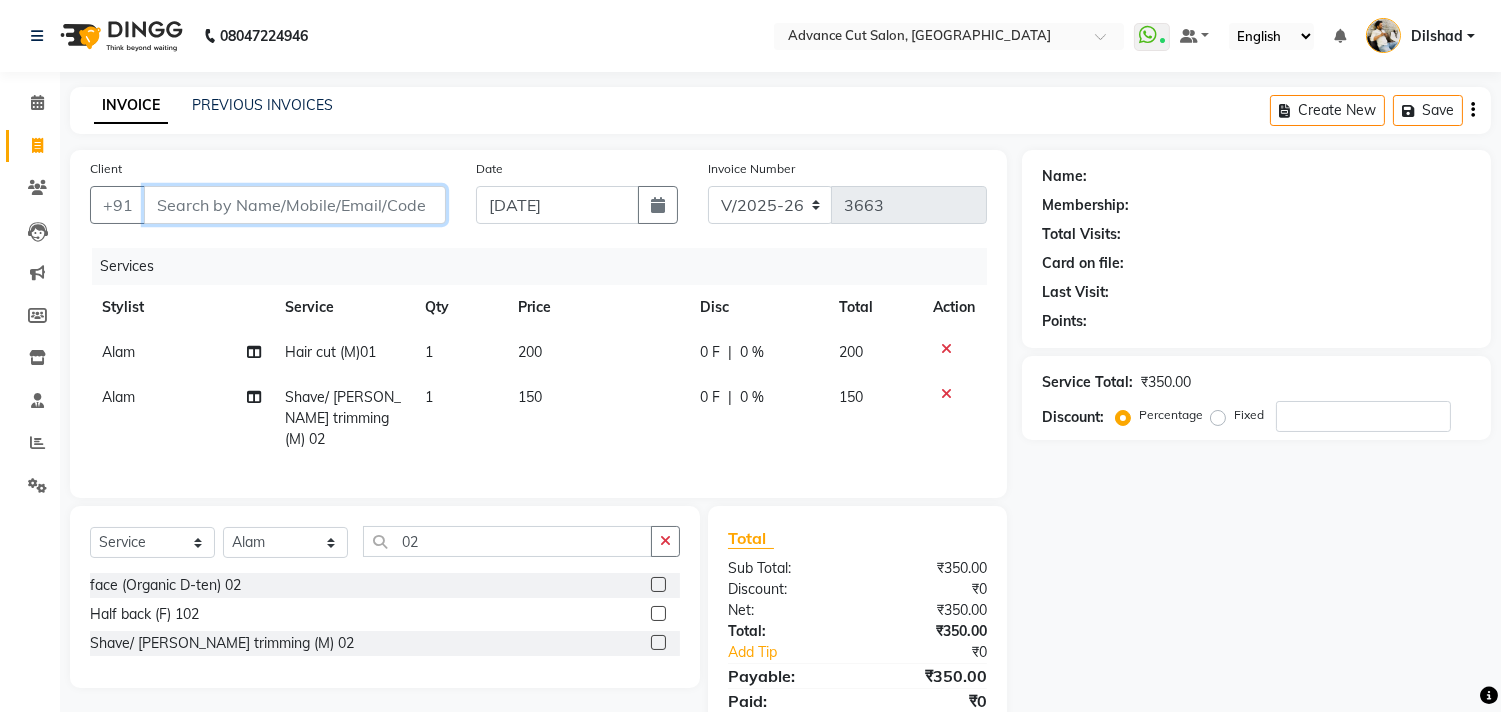 type on "9" 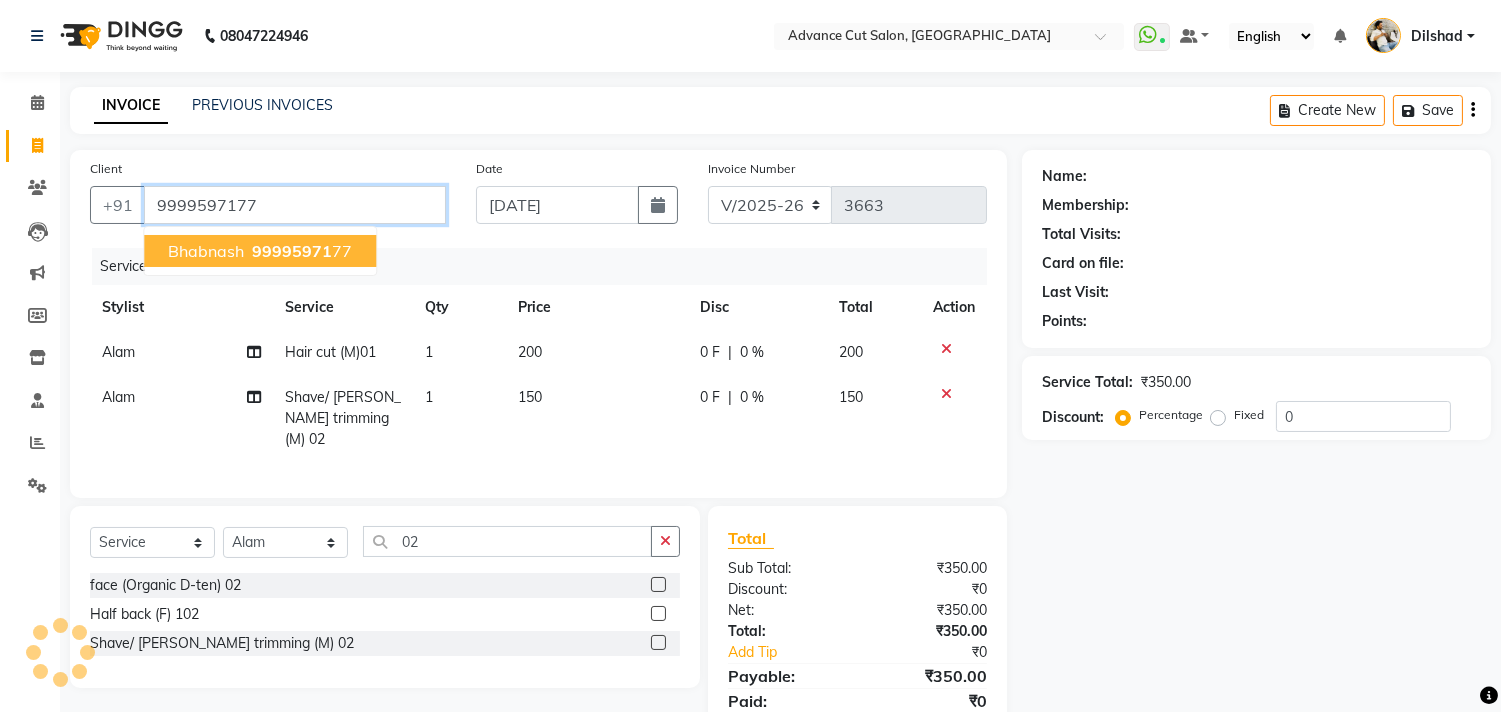 type on "9999597177" 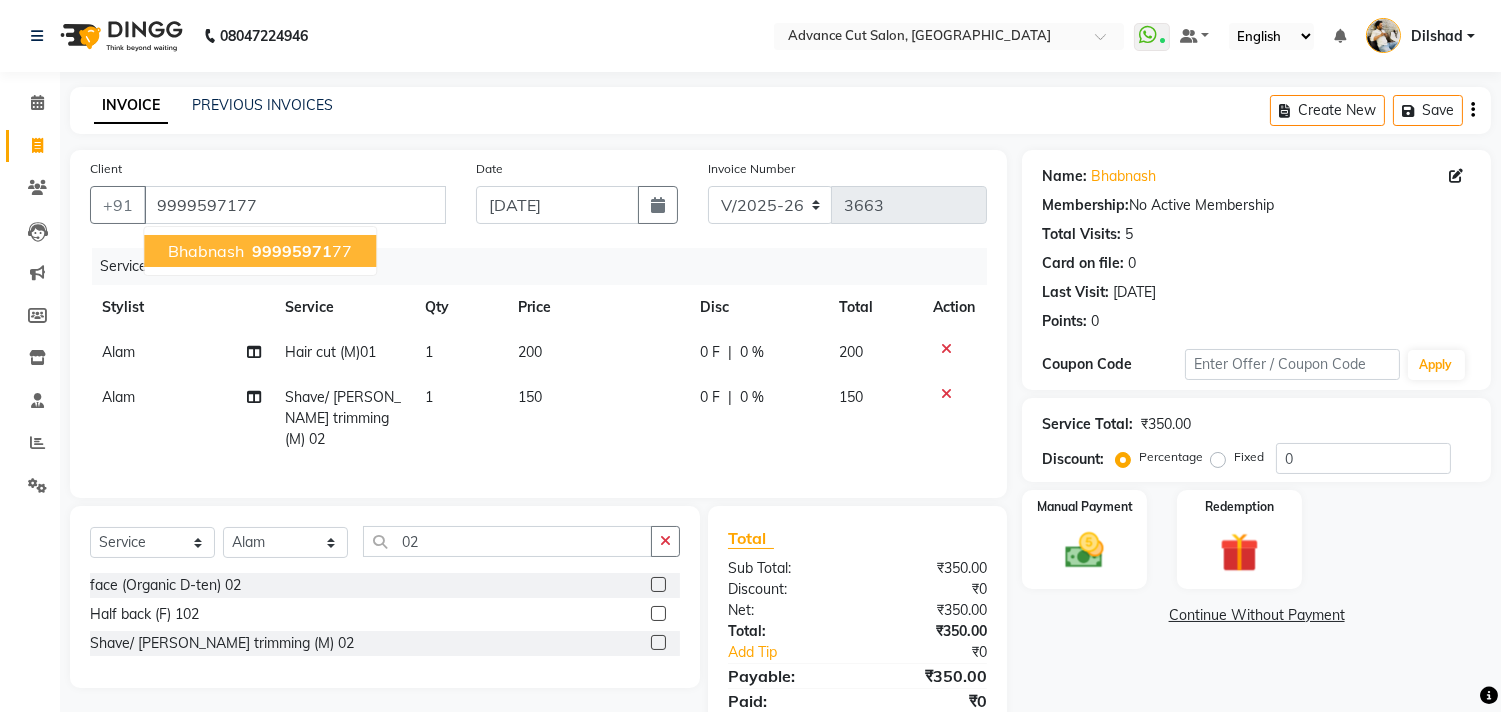click on "Bhabnash   99995971 77" at bounding box center (260, 251) 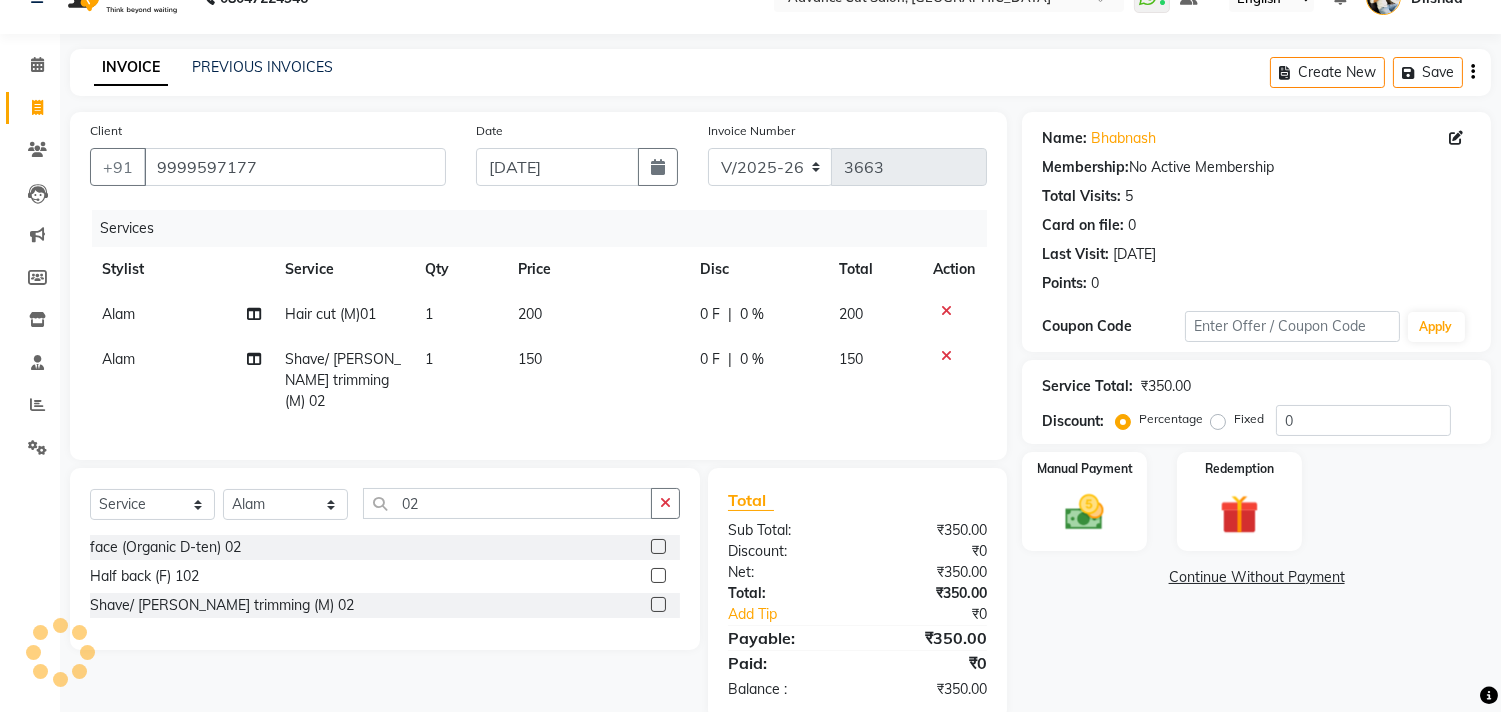scroll, scrollTop: 72, scrollLeft: 0, axis: vertical 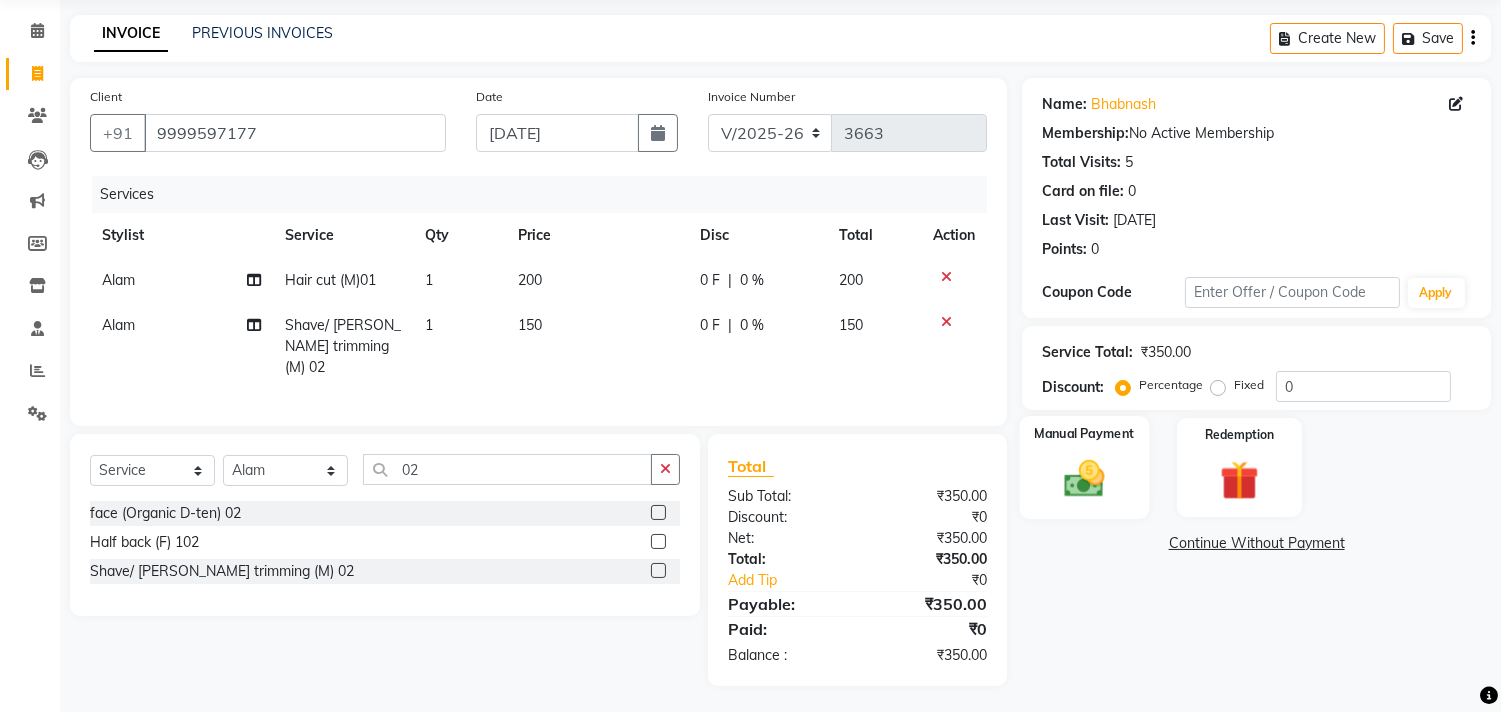 click 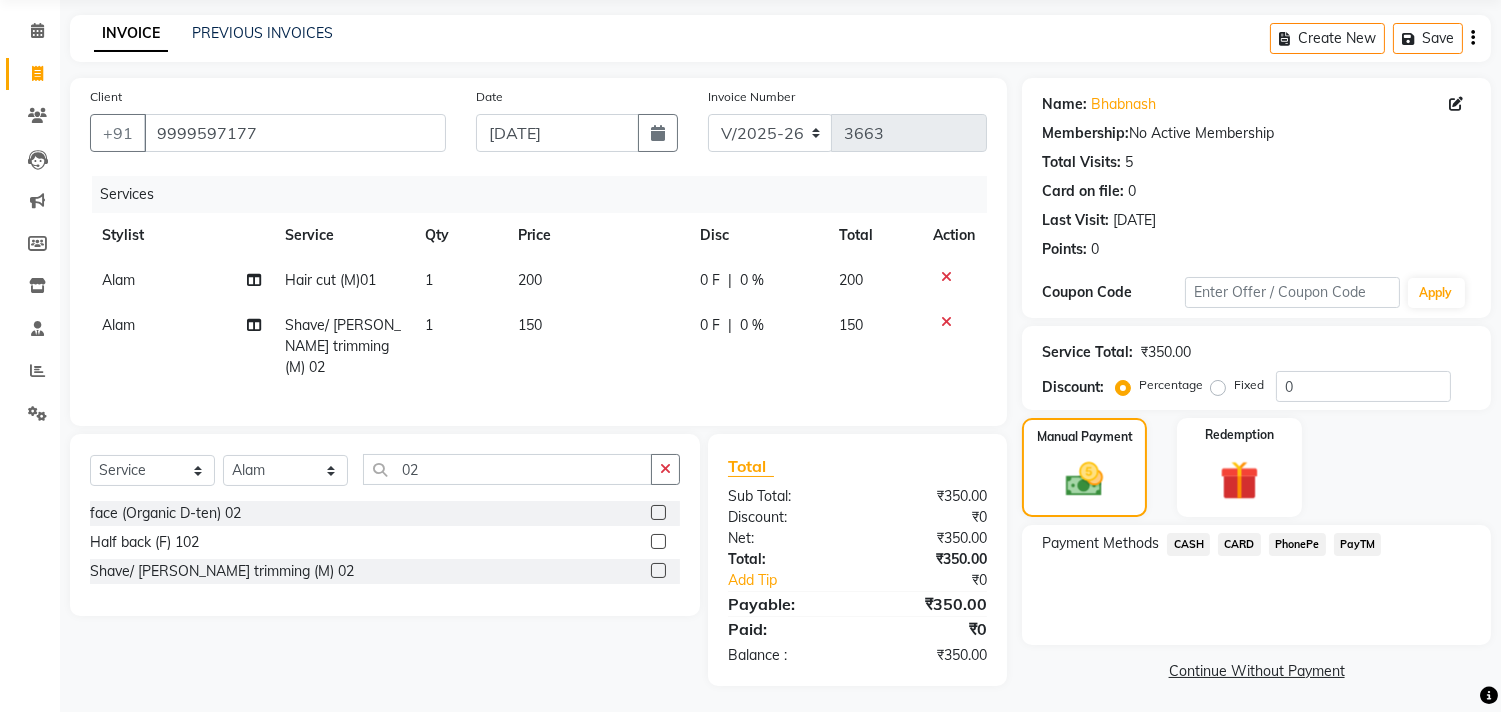 click on "PayTM" 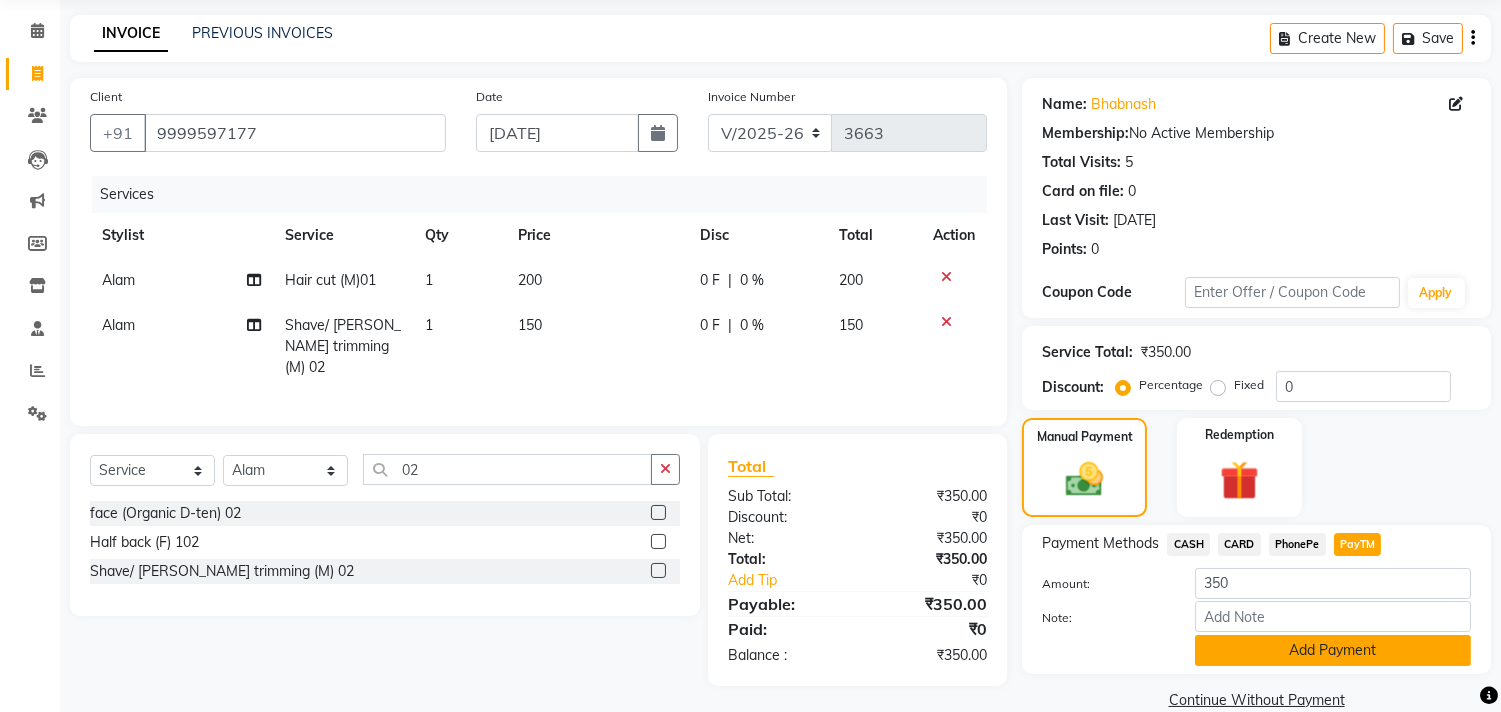 click on "Add Payment" 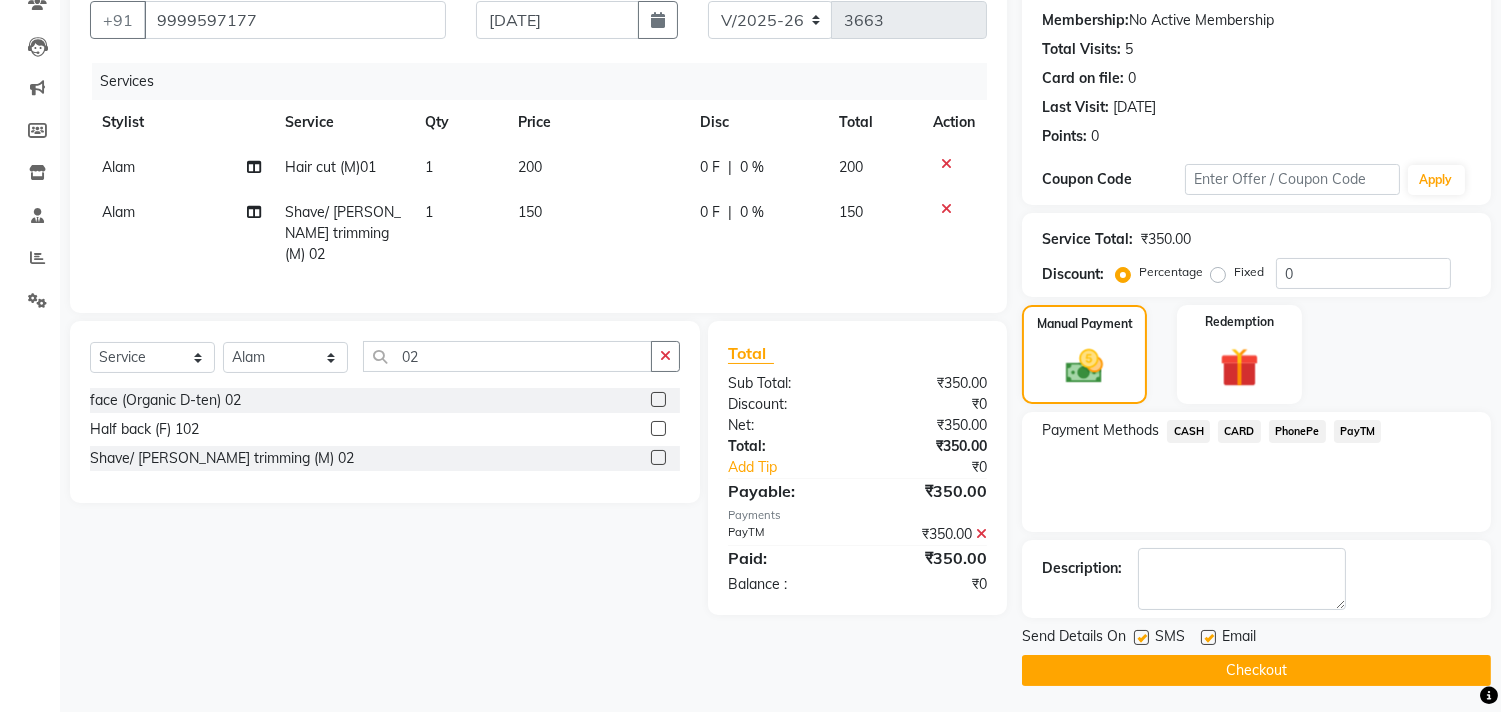 scroll, scrollTop: 187, scrollLeft: 0, axis: vertical 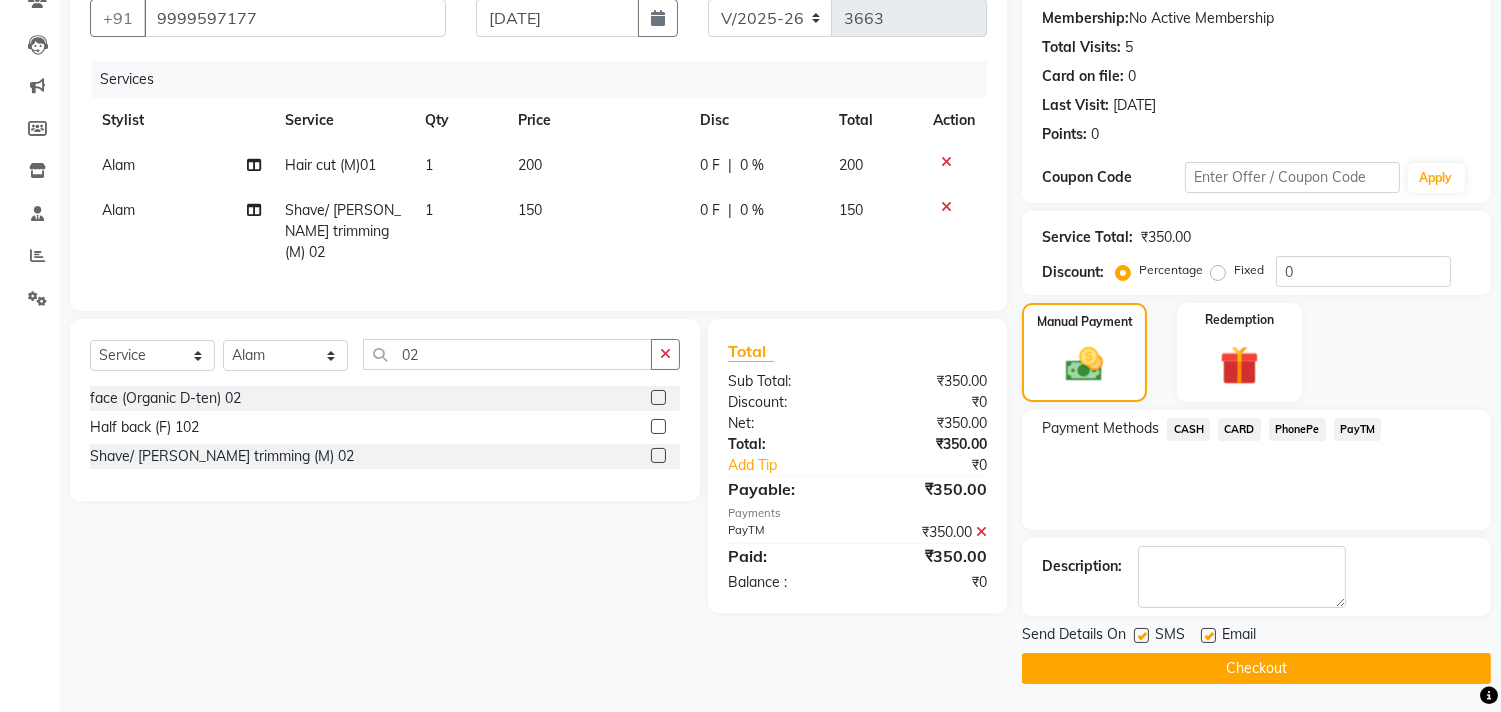 click on "Checkout" 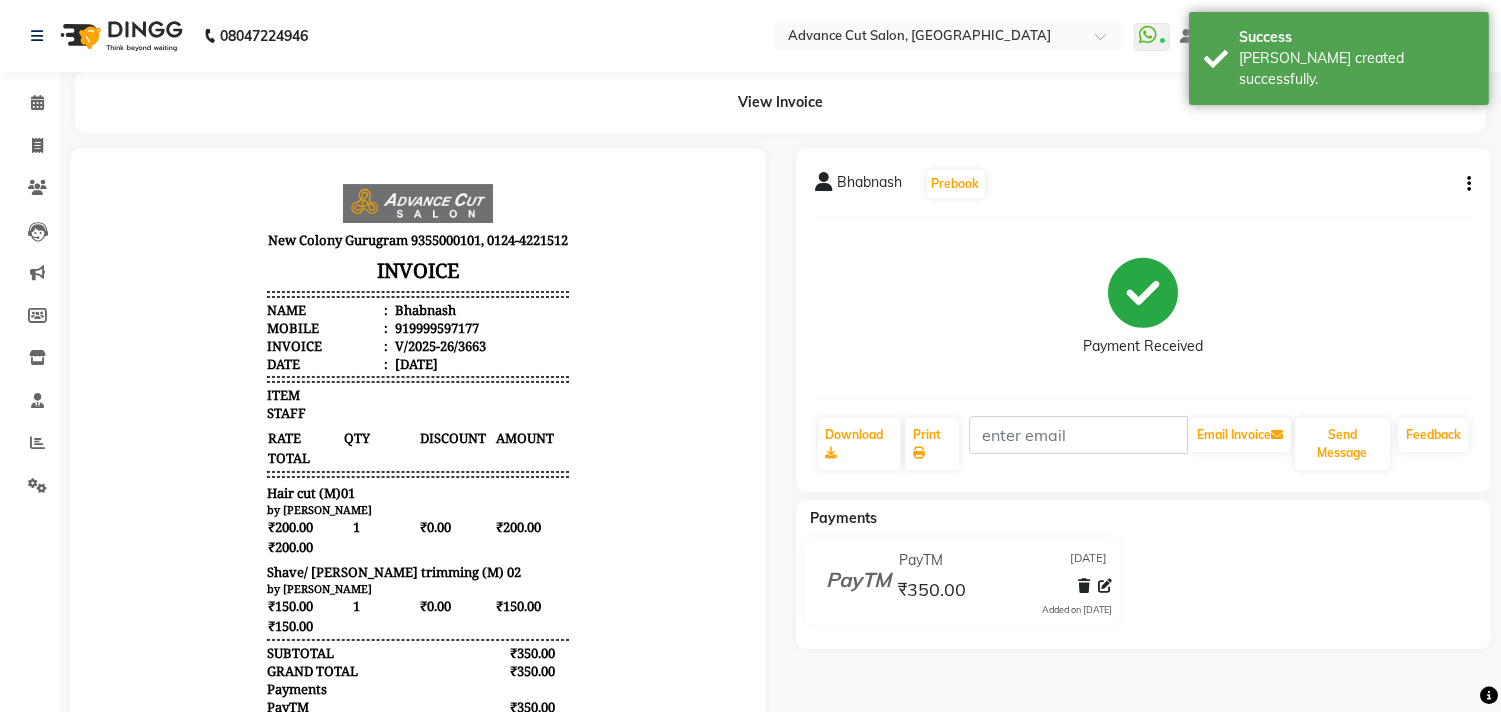 scroll, scrollTop: 0, scrollLeft: 0, axis: both 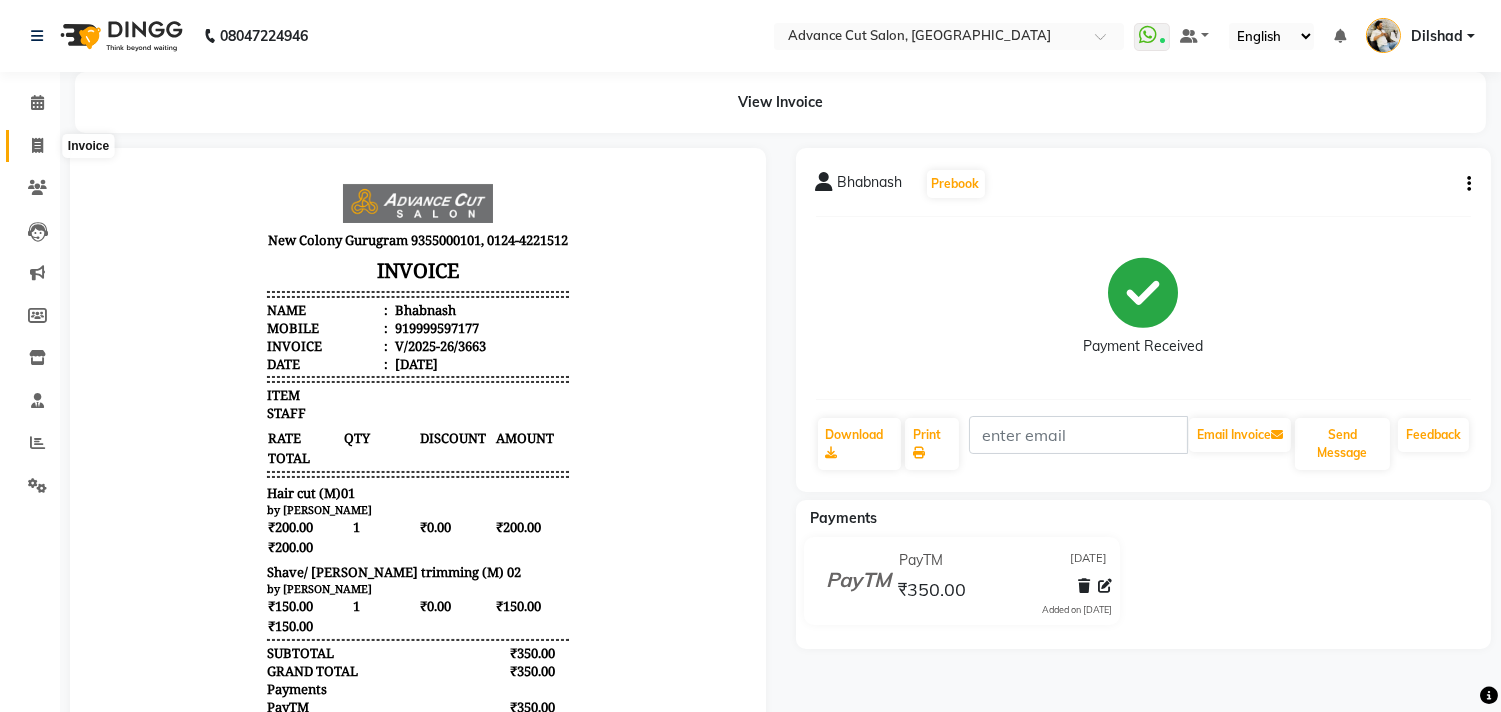 click 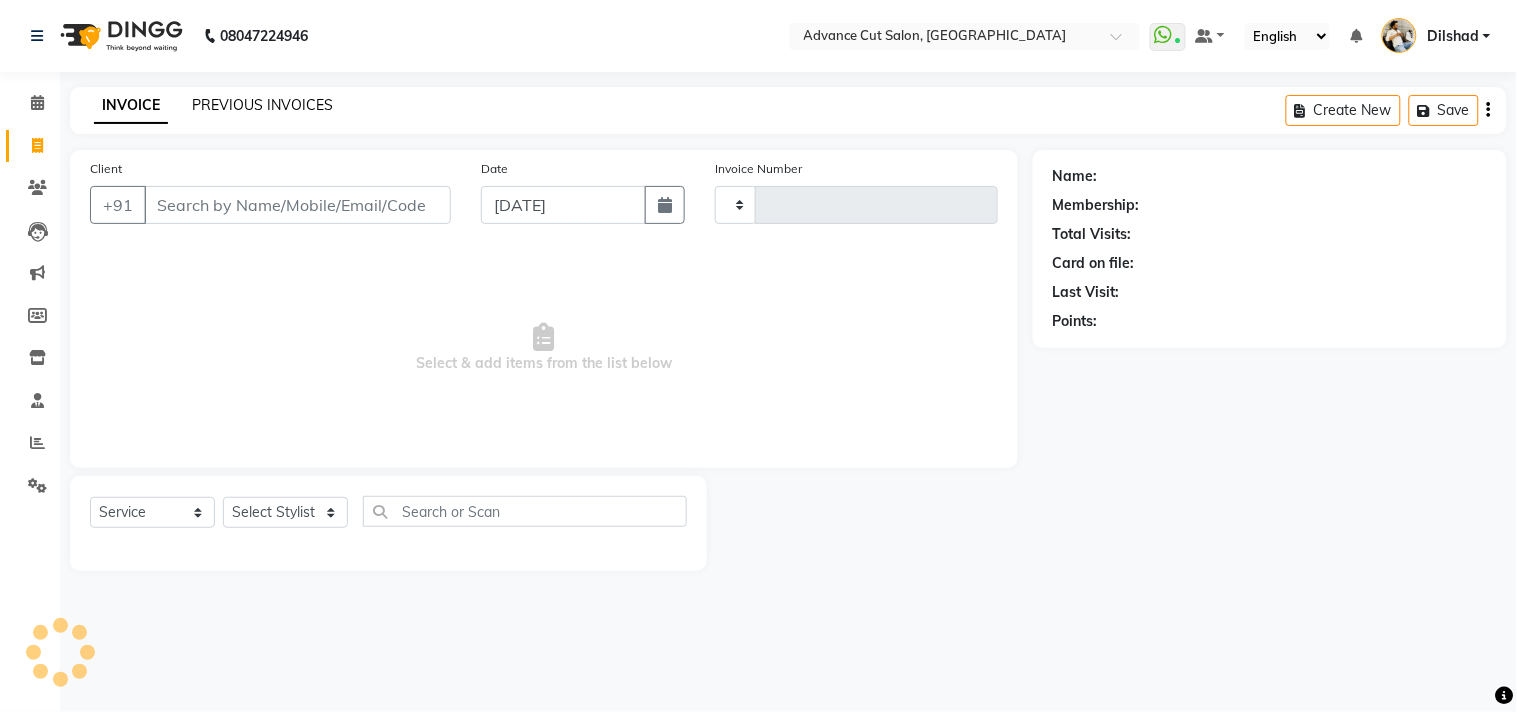 click on "PREVIOUS INVOICES" 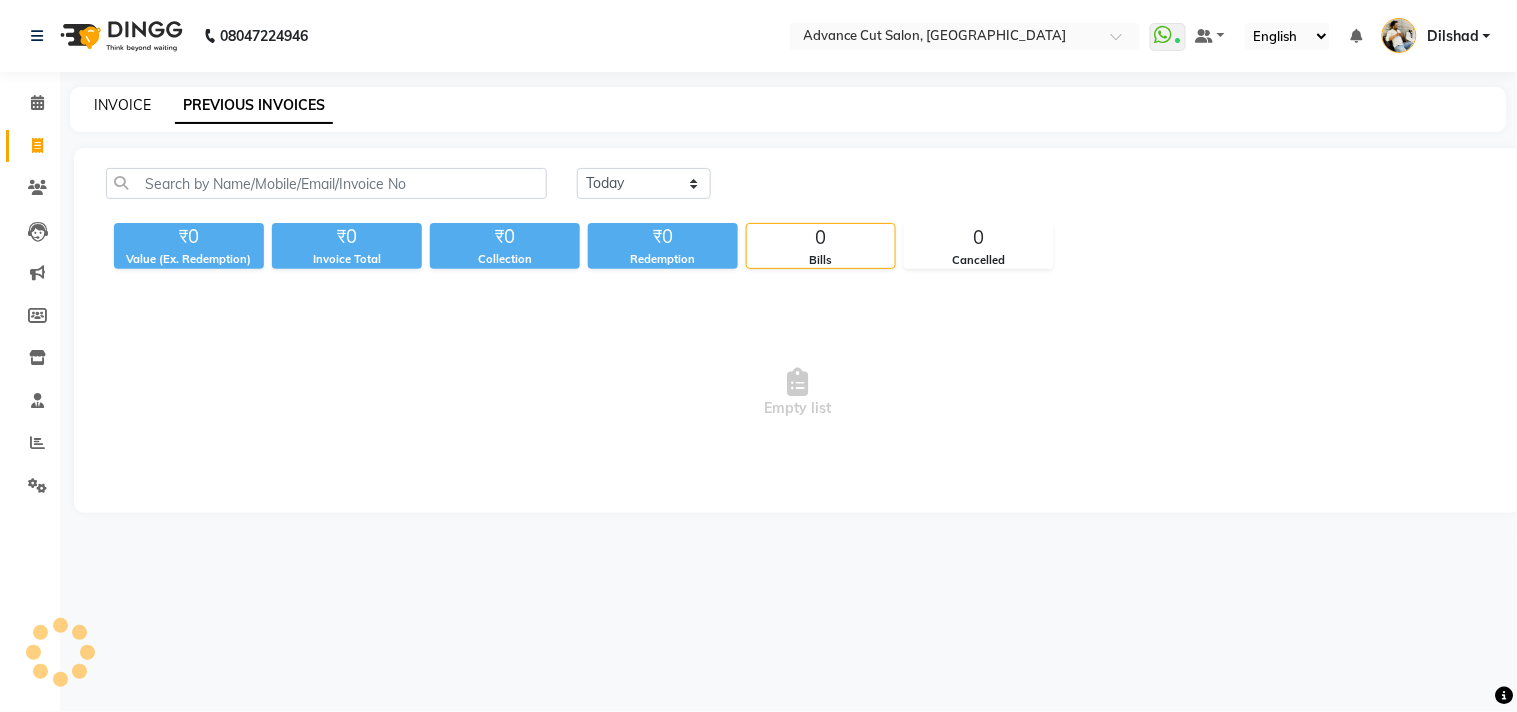 click on "INVOICE" 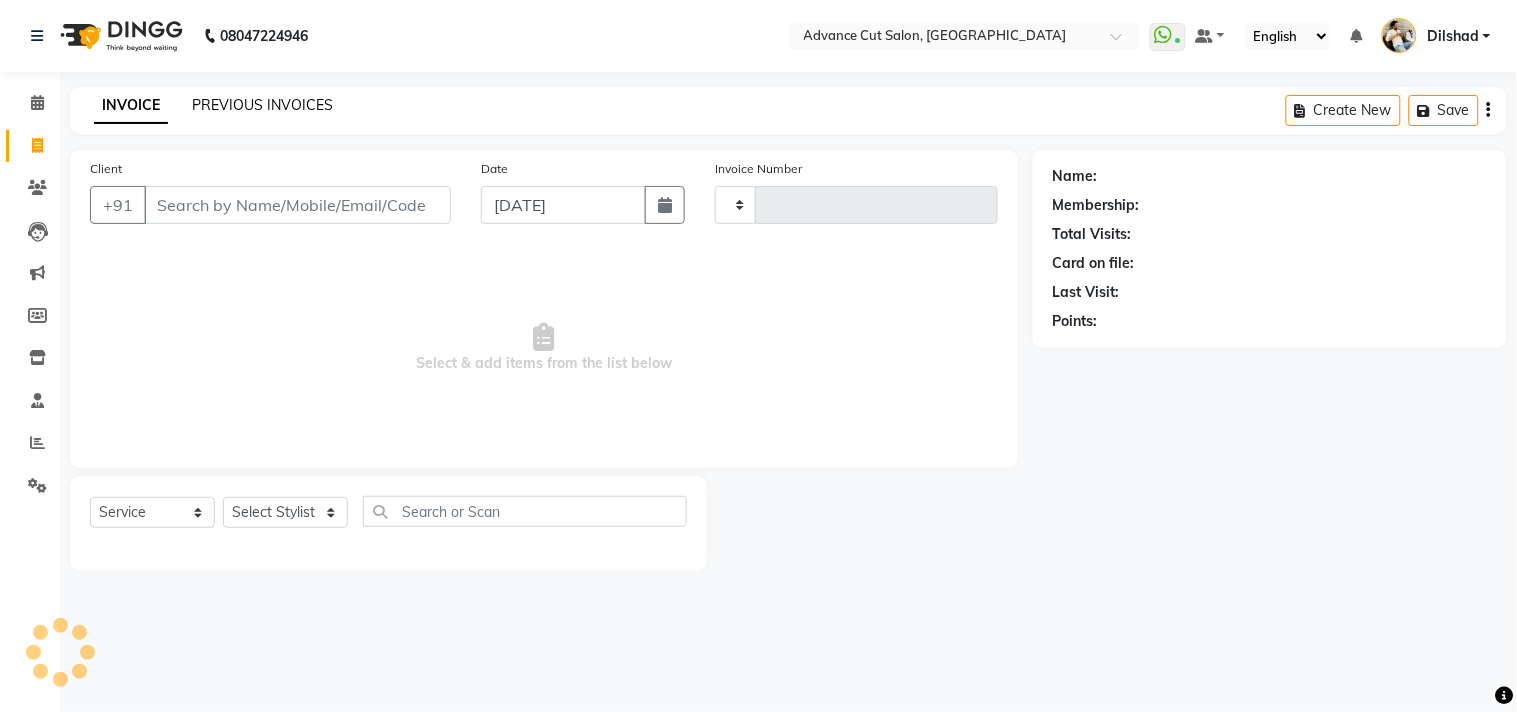 type on "3664" 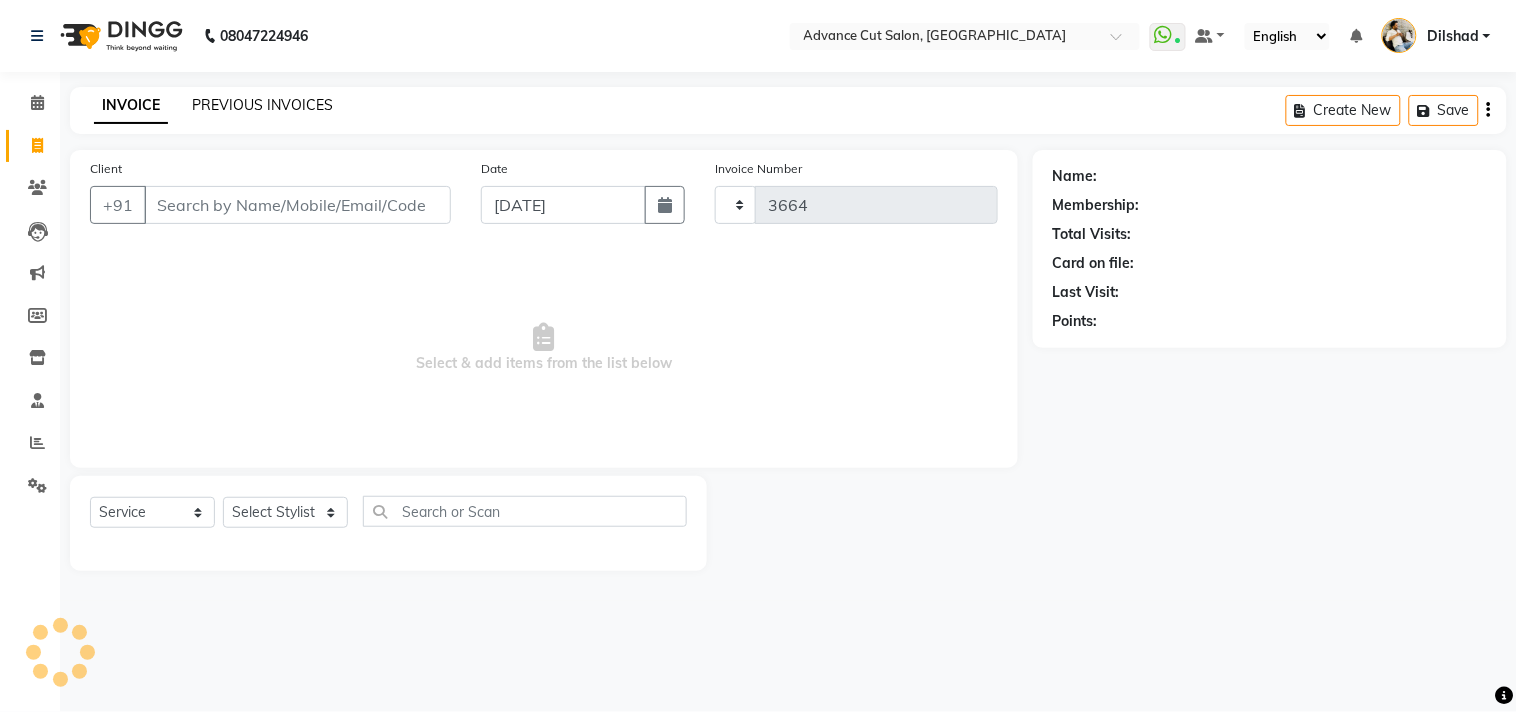 select on "922" 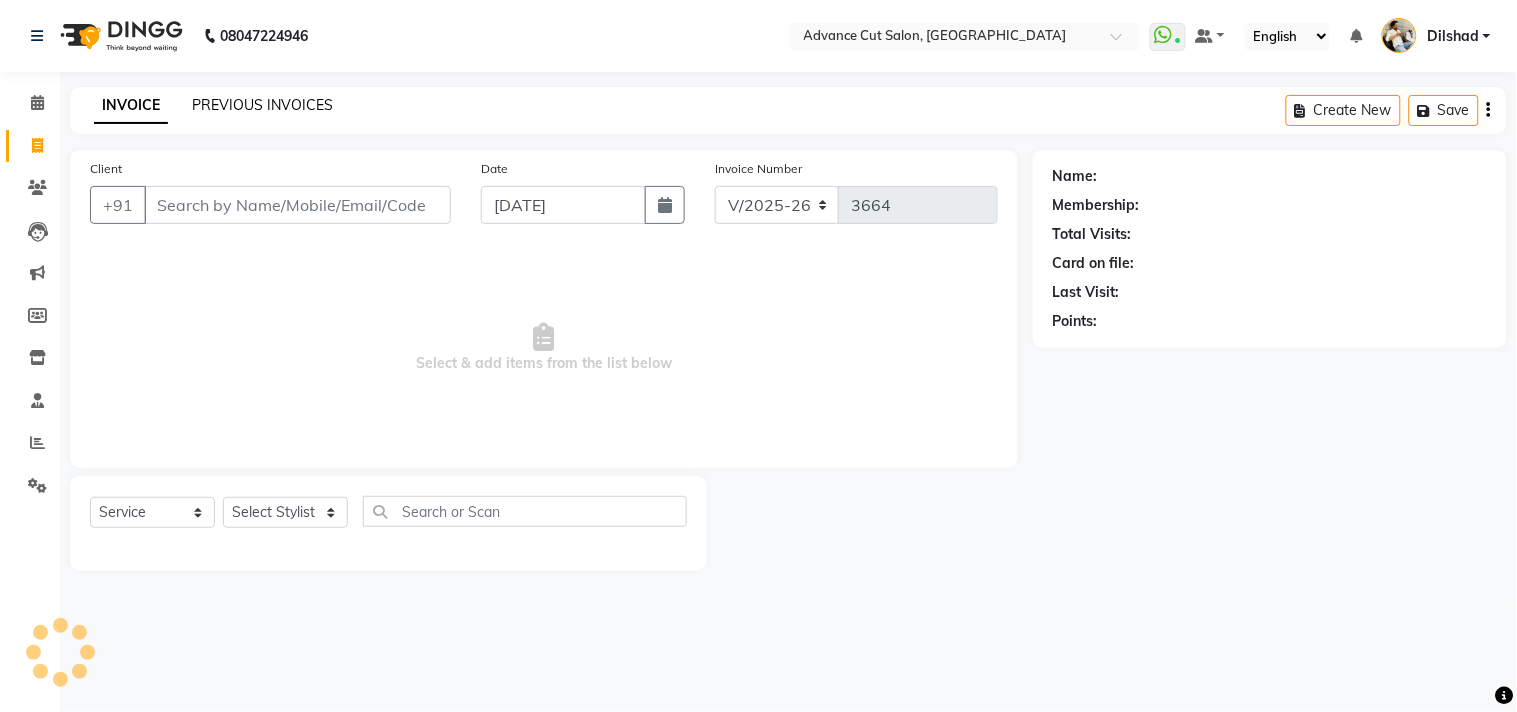 click on "PREVIOUS INVOICES" 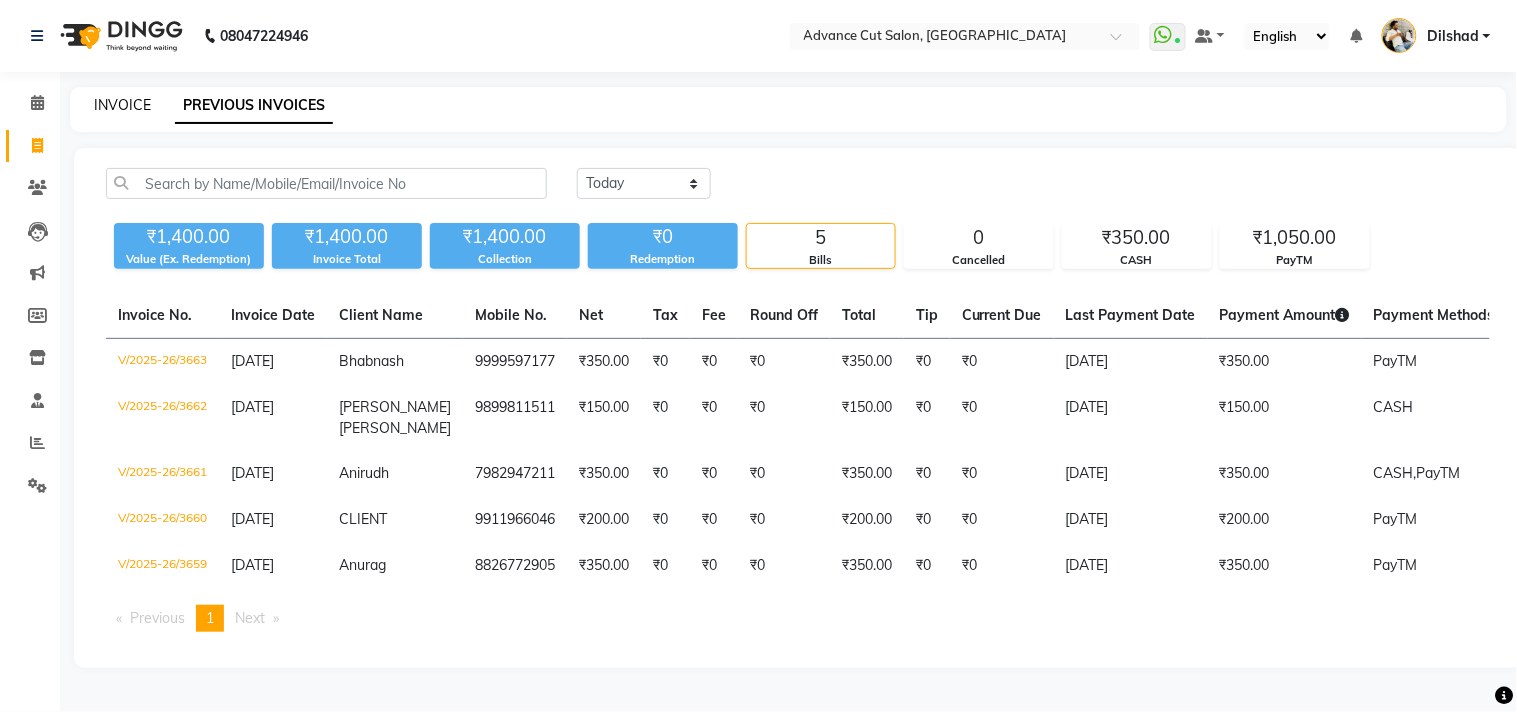 click on "INVOICE" 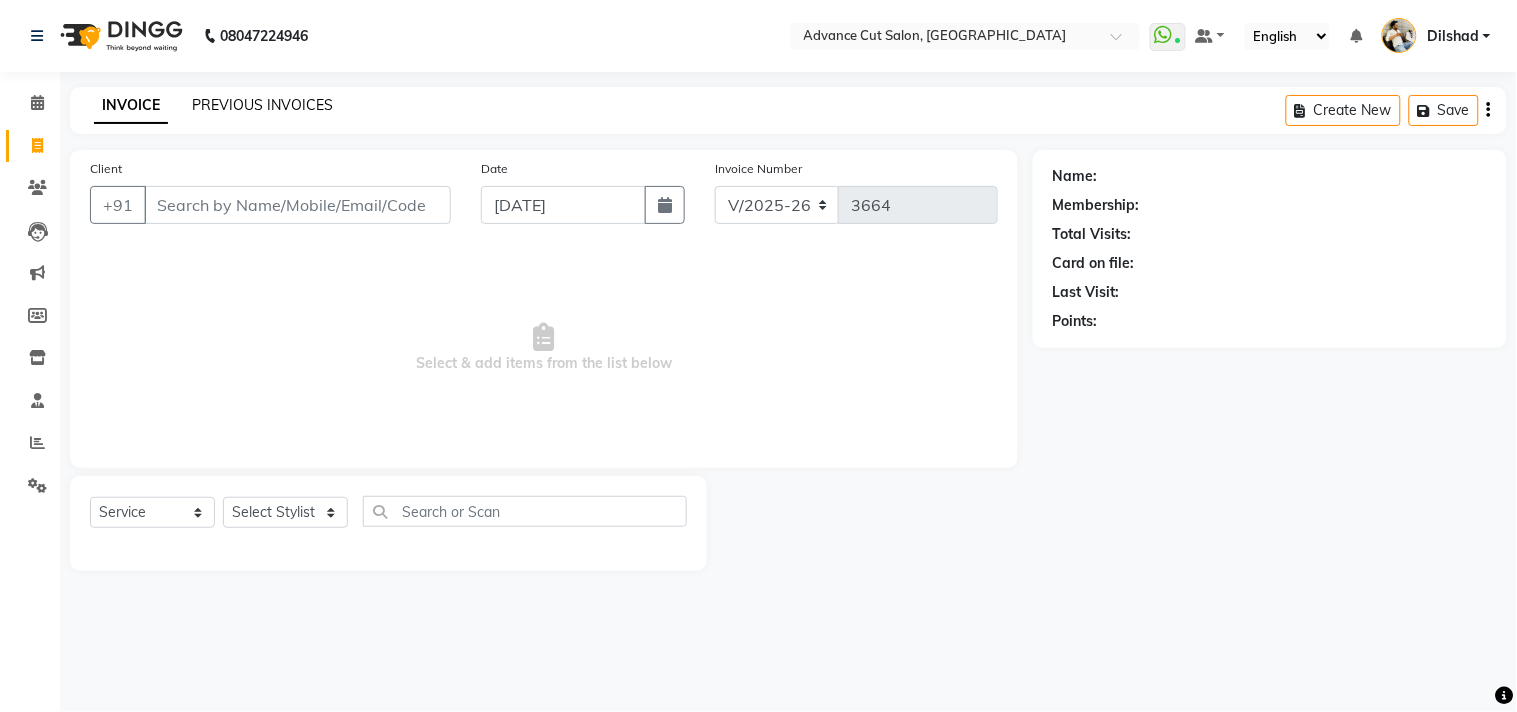 click on "PREVIOUS INVOICES" 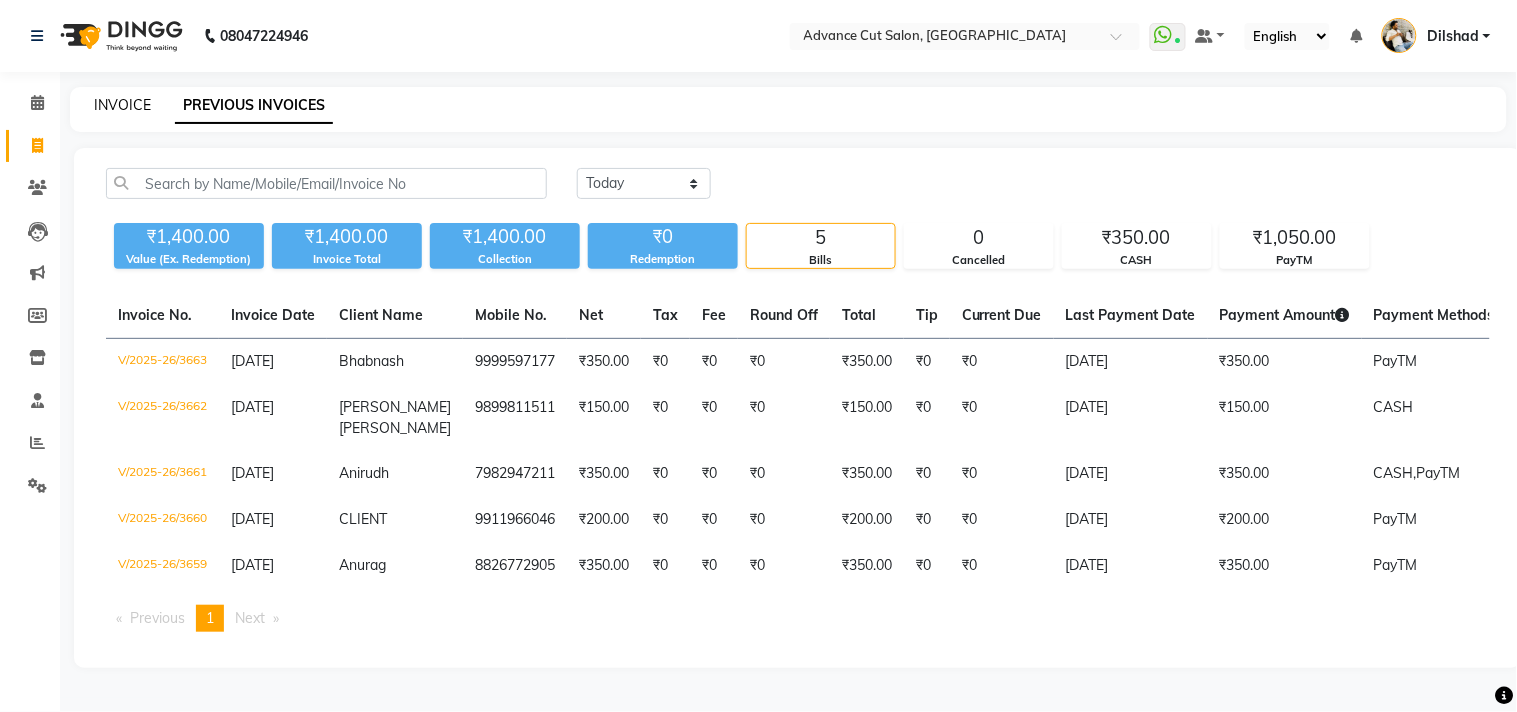 click on "INVOICE" 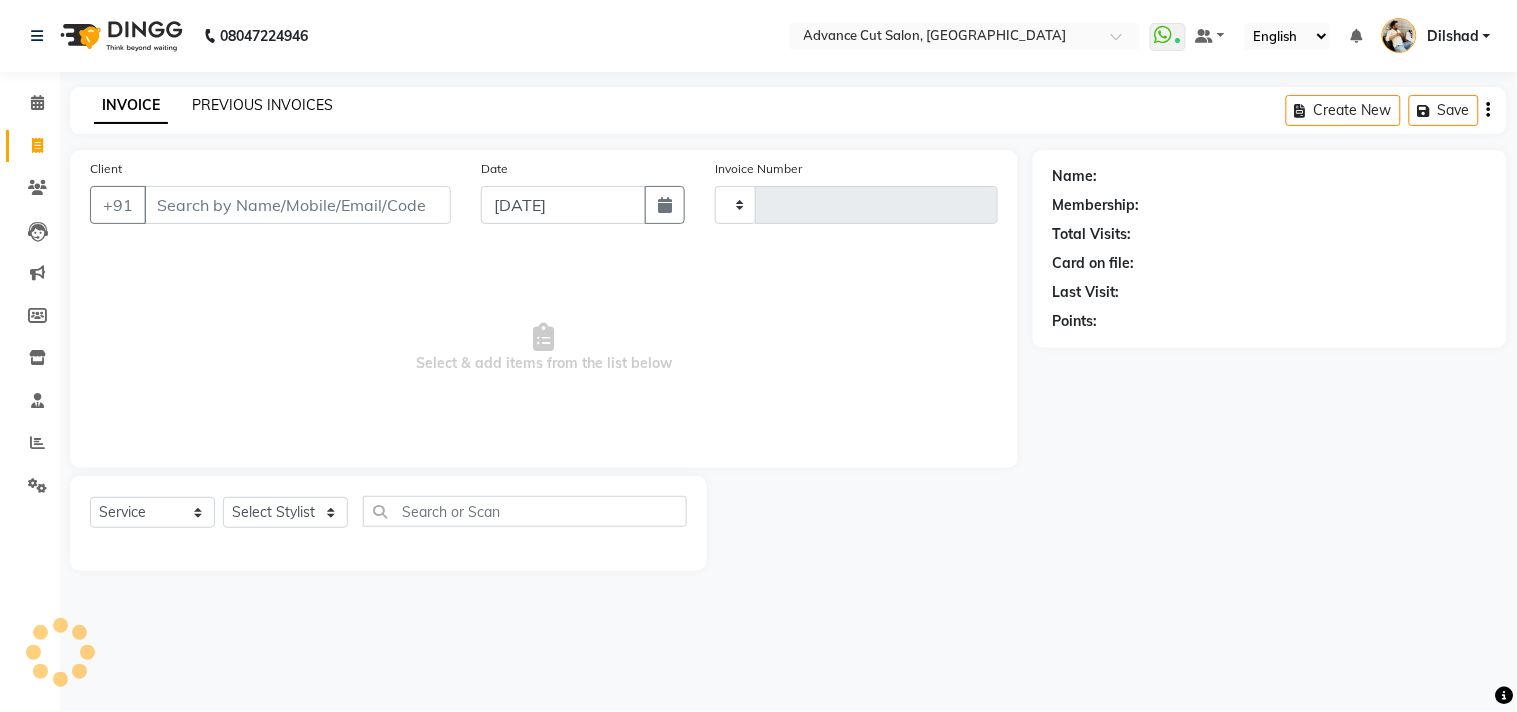 type on "3664" 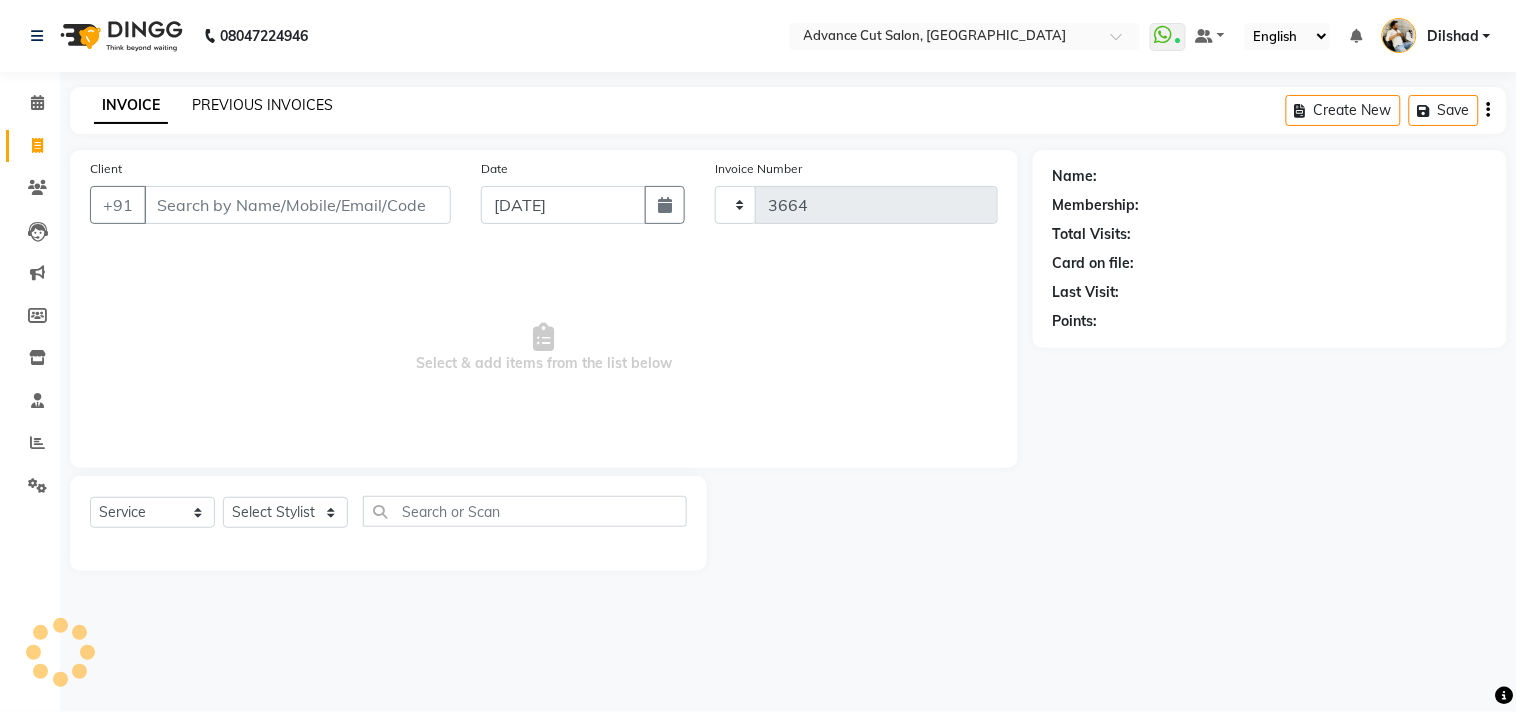 select on "922" 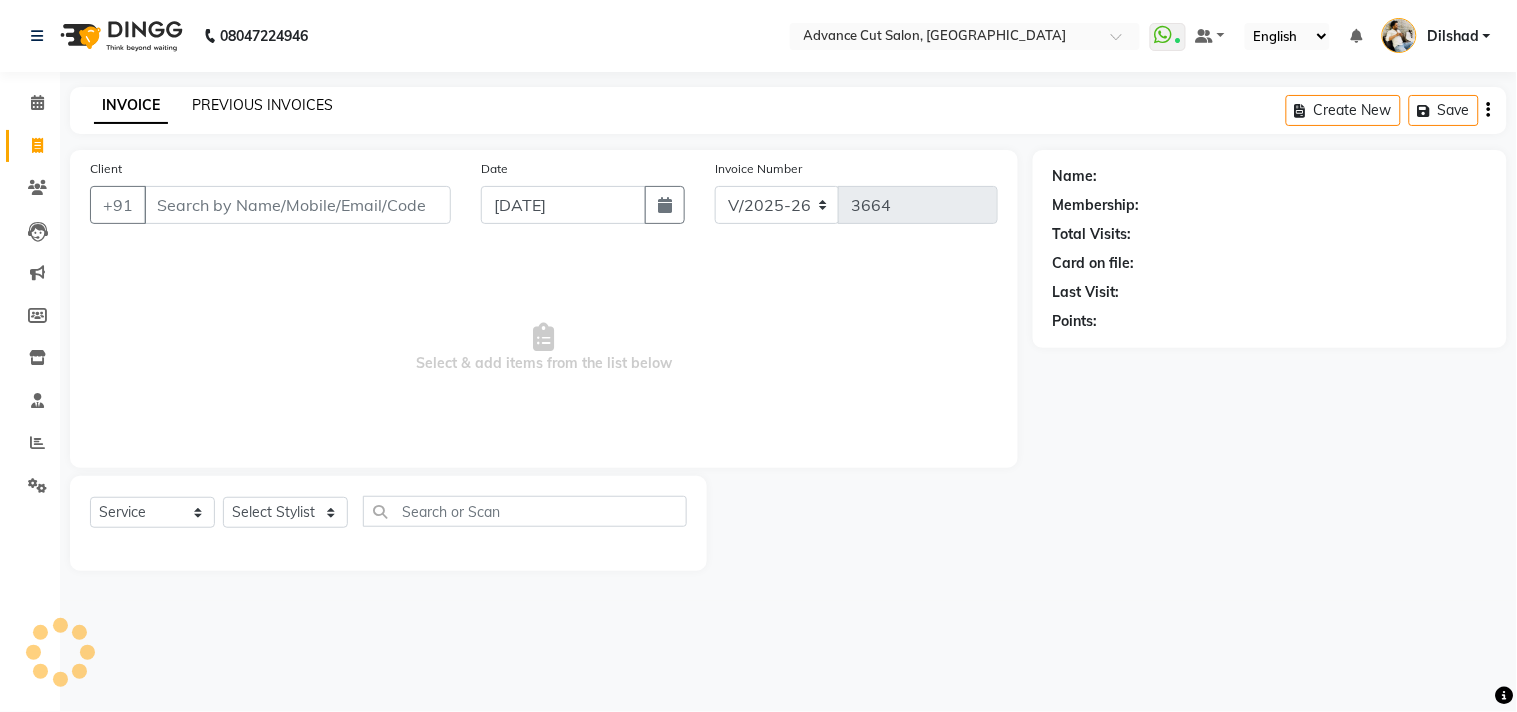 click on "PREVIOUS INVOICES" 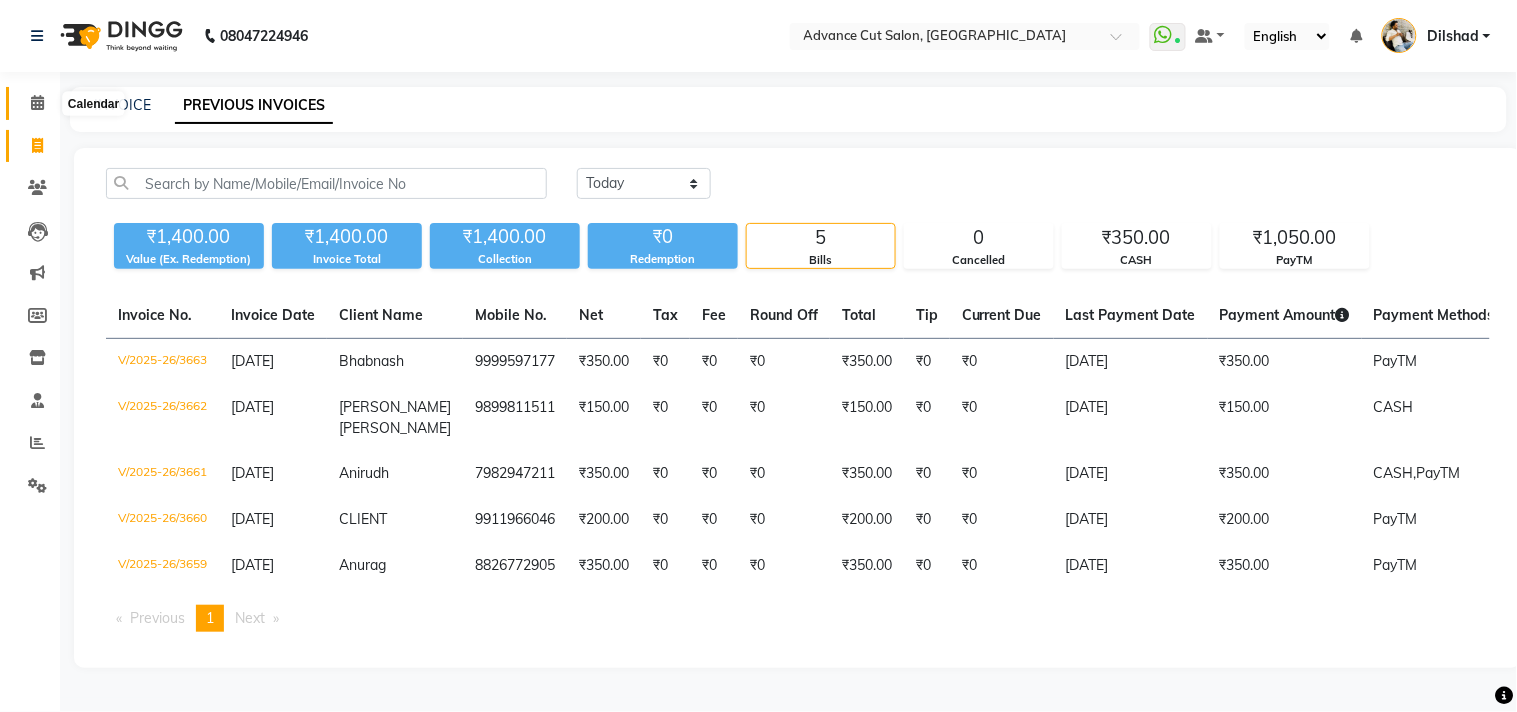 click 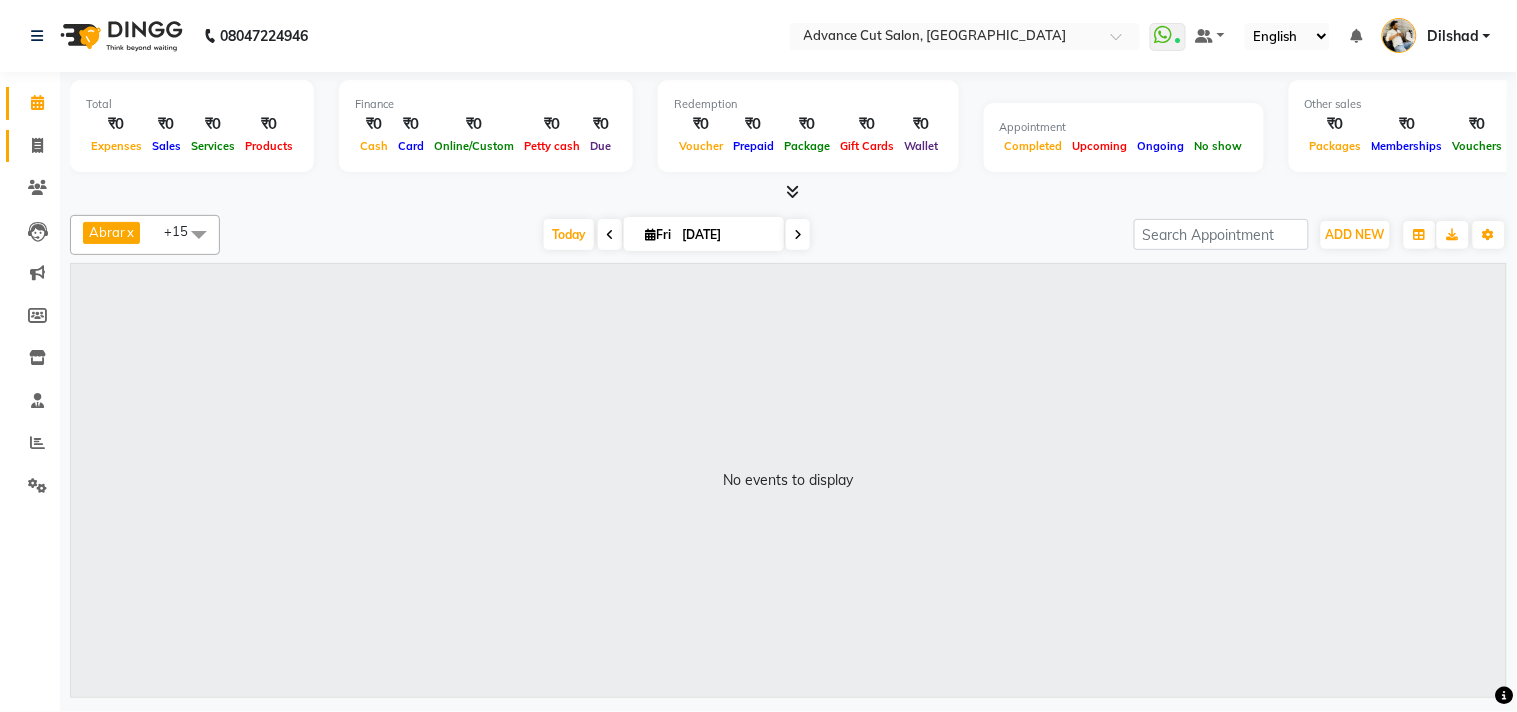 click 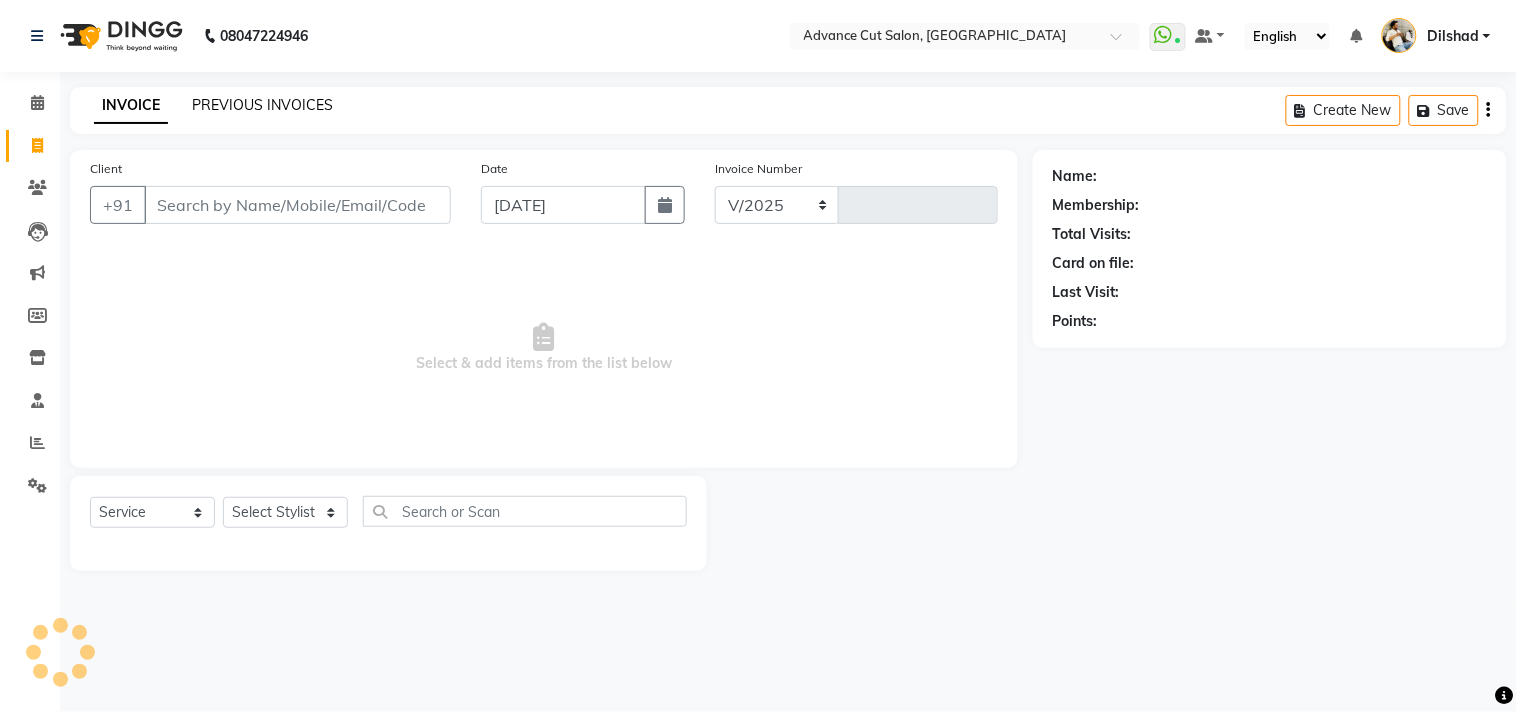 select on "922" 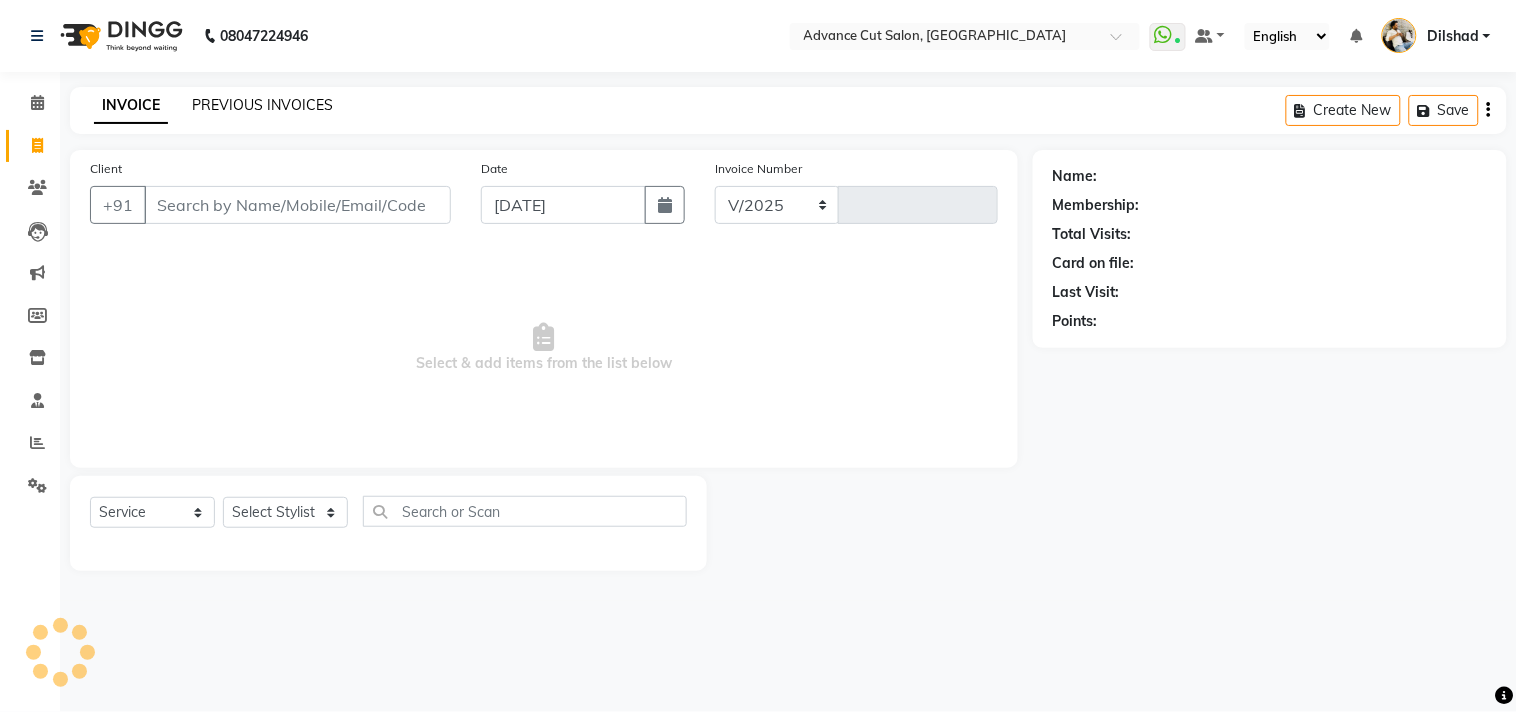 type on "3664" 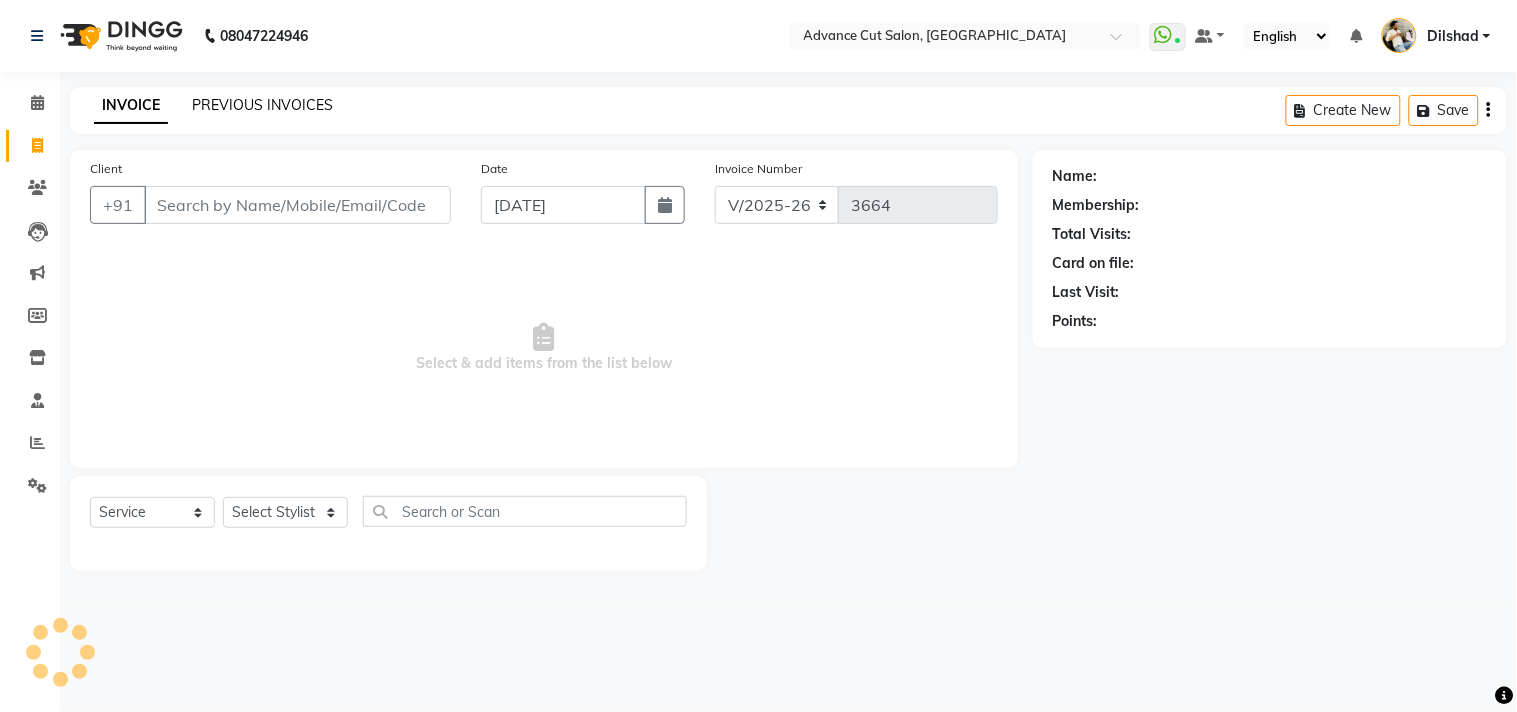 click on "PREVIOUS INVOICES" 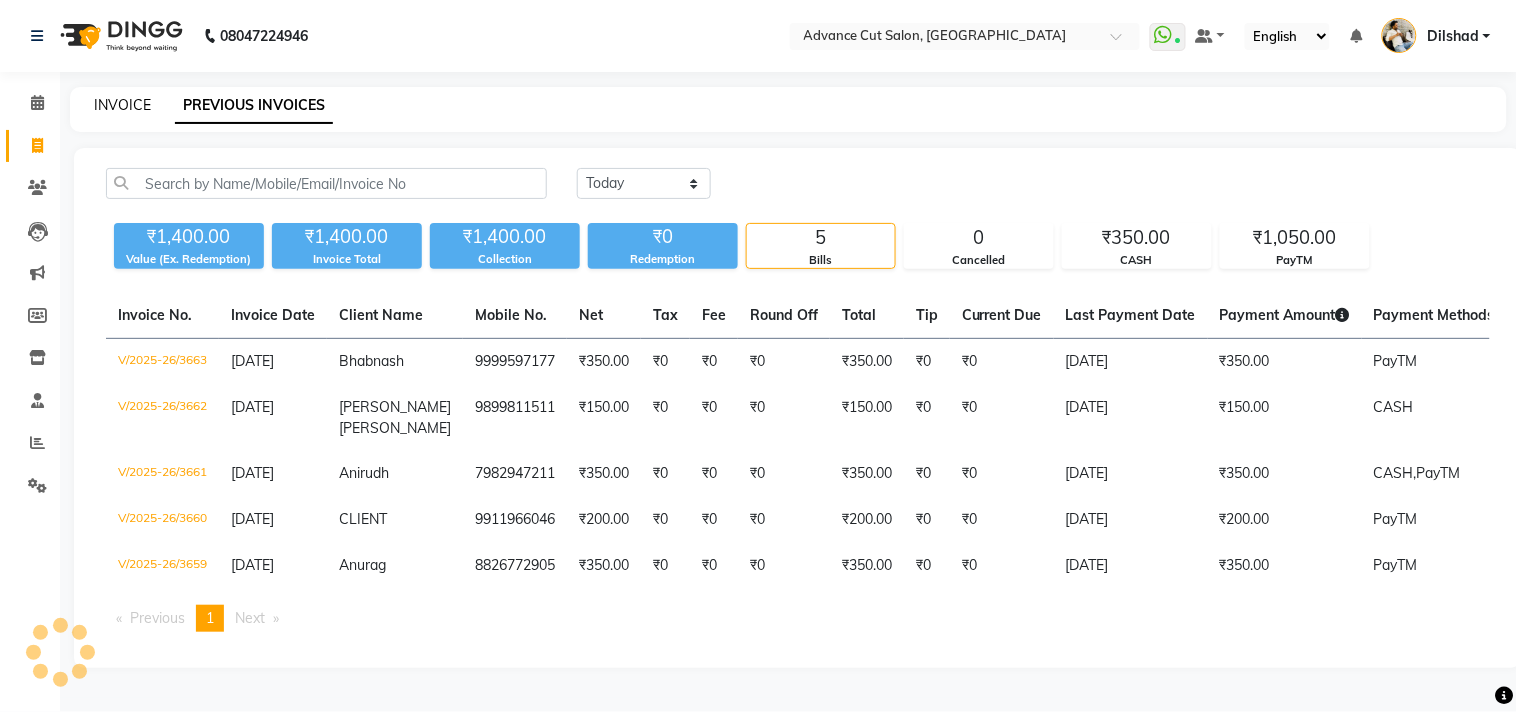 click on "INVOICE" 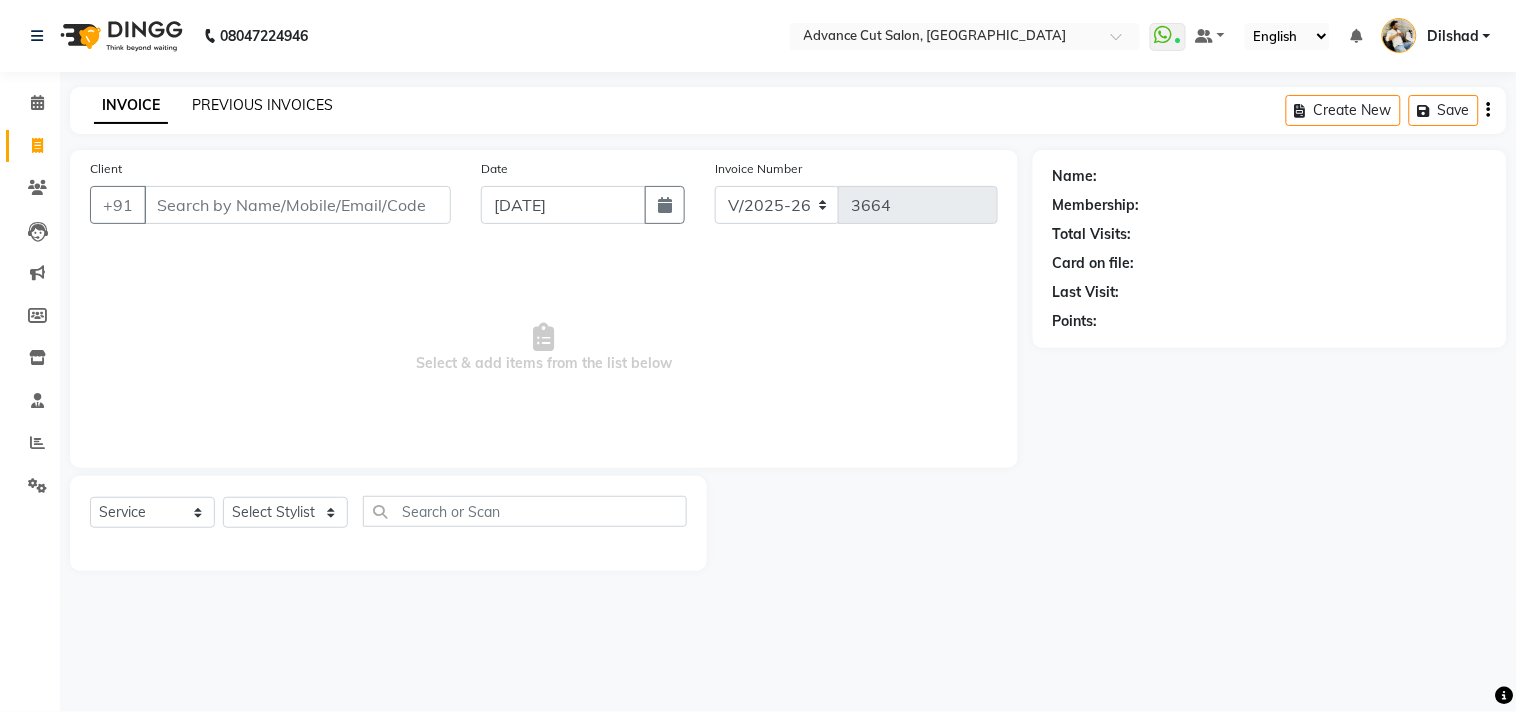 click on "PREVIOUS INVOICES" 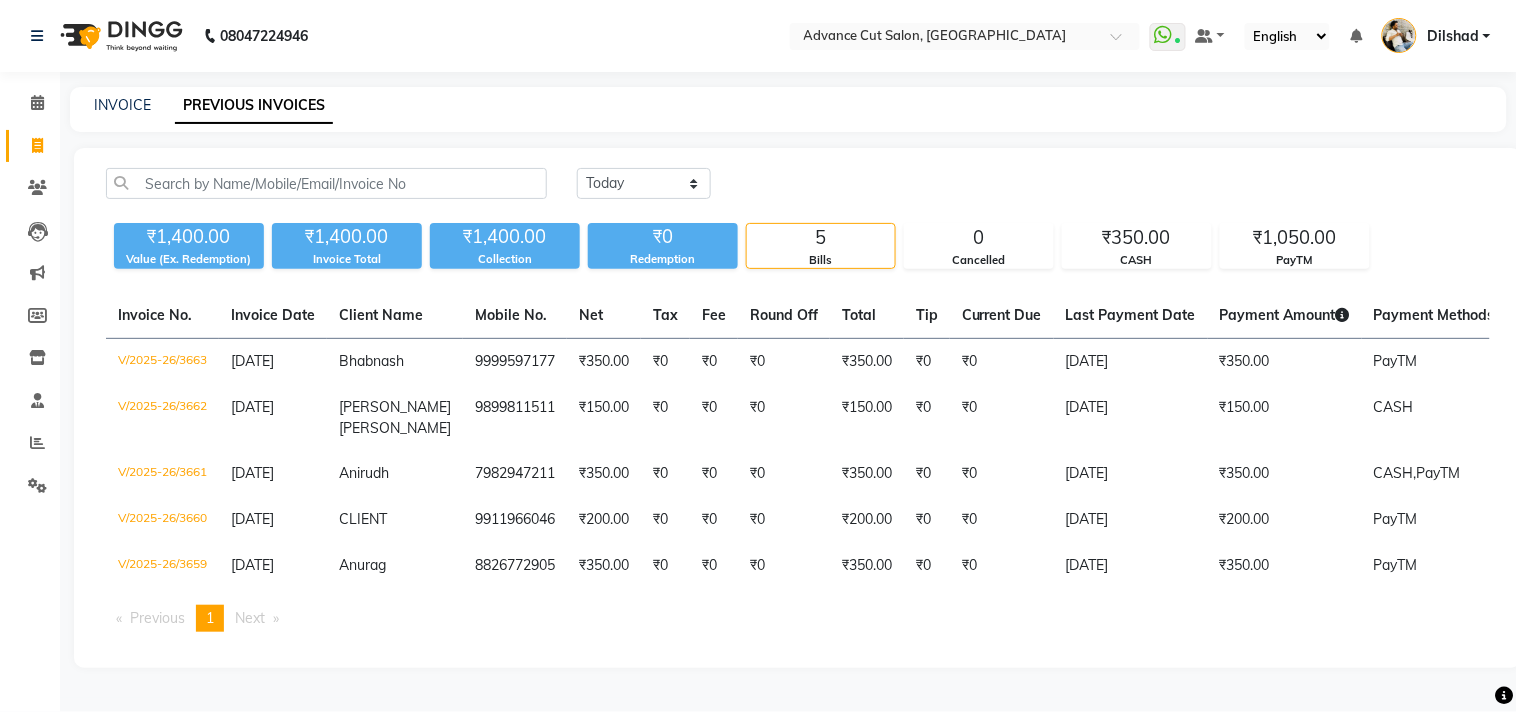 click on "INVOICE" 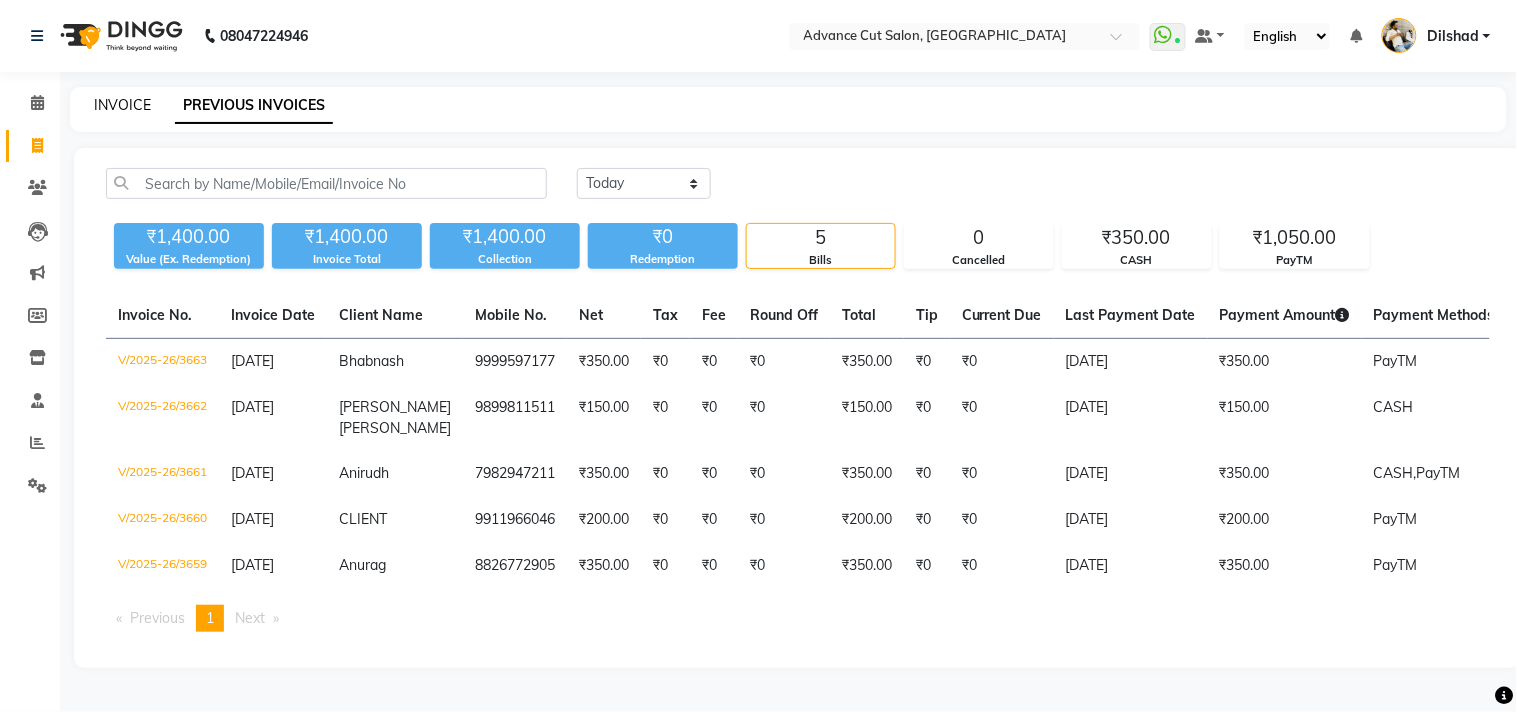 click on "INVOICE" 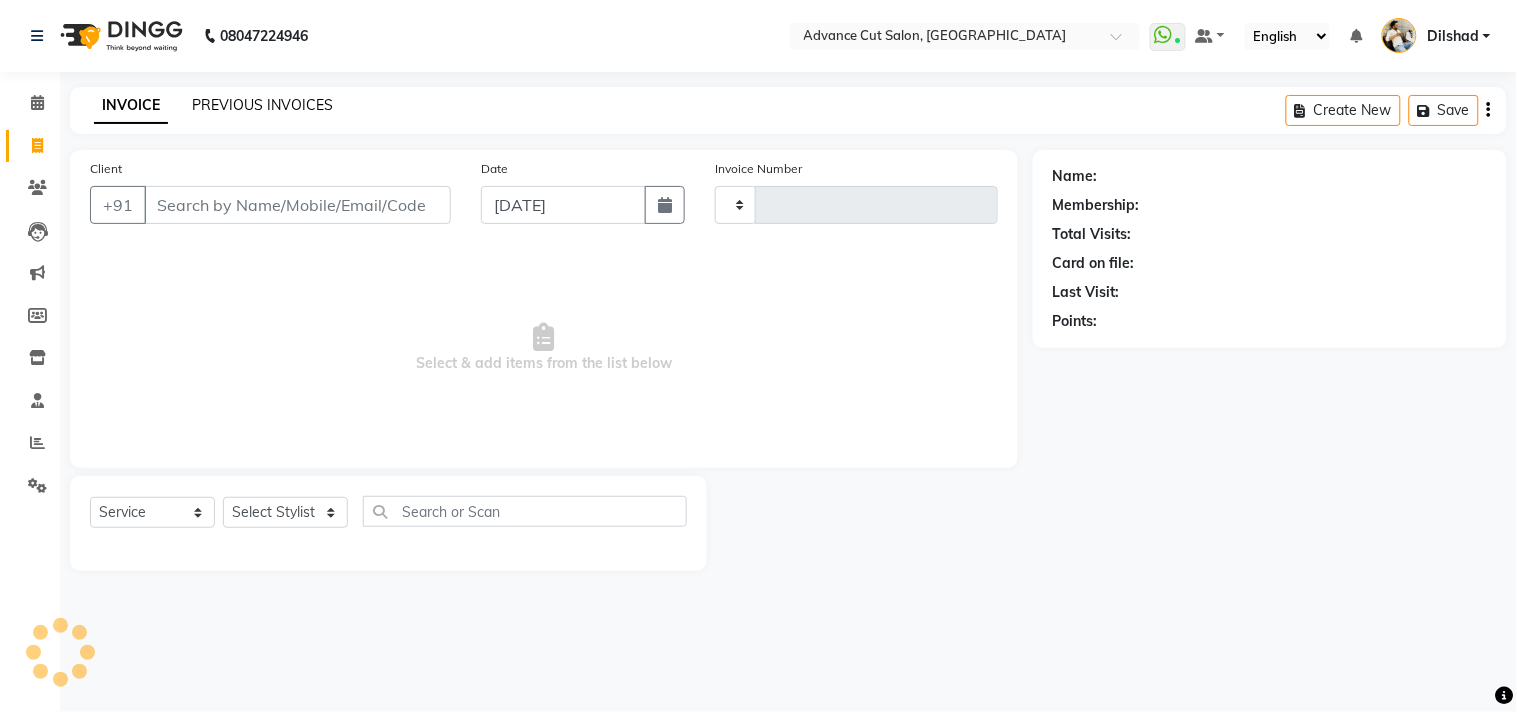 type on "3664" 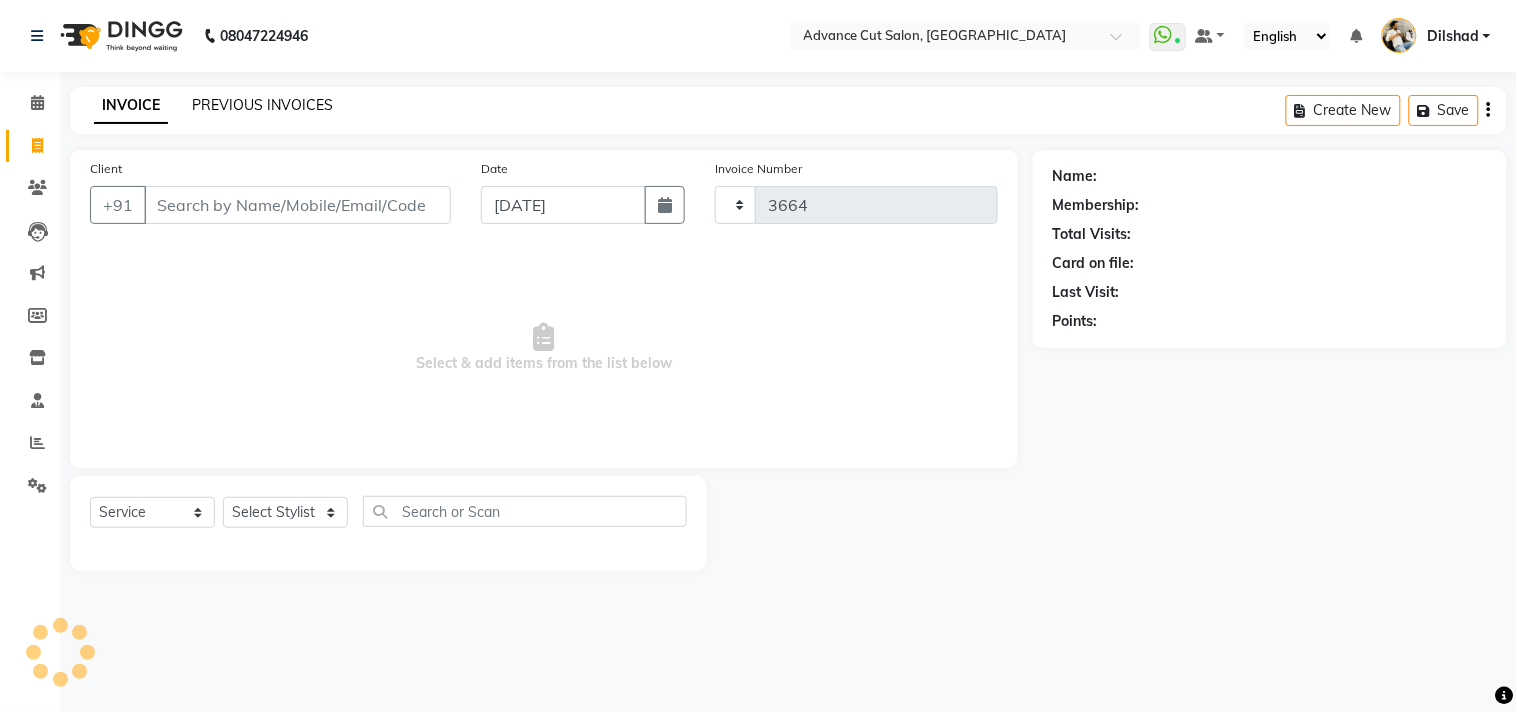 select on "922" 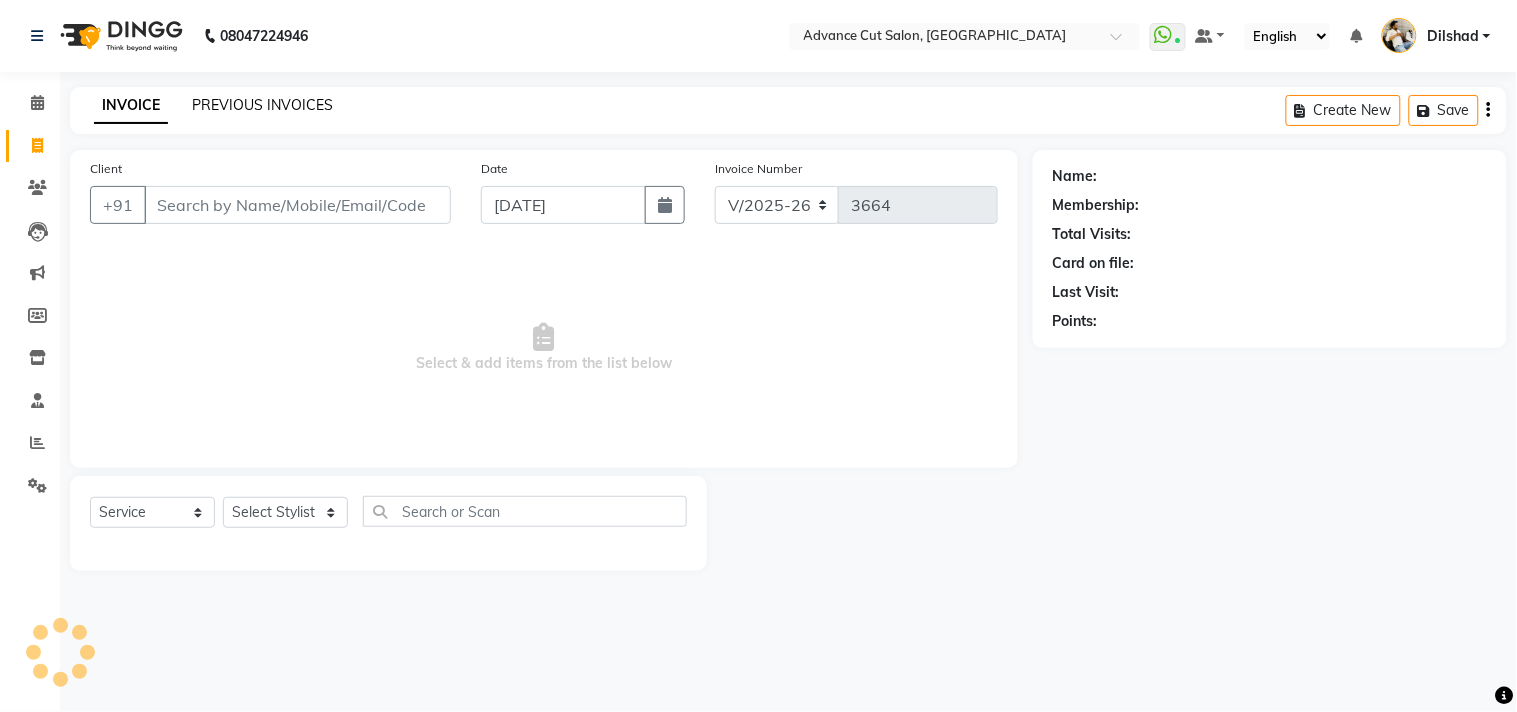 click on "PREVIOUS INVOICES" 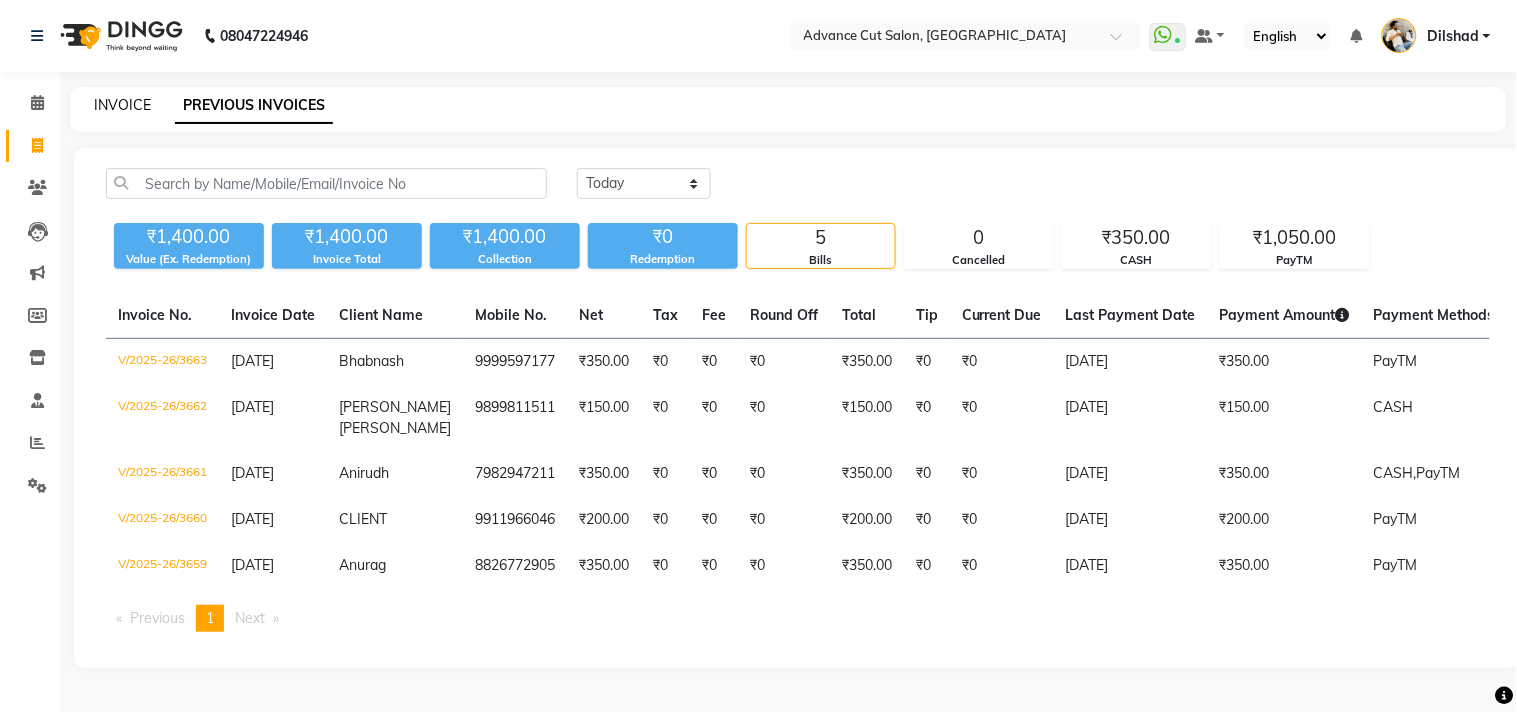 click on "INVOICE" 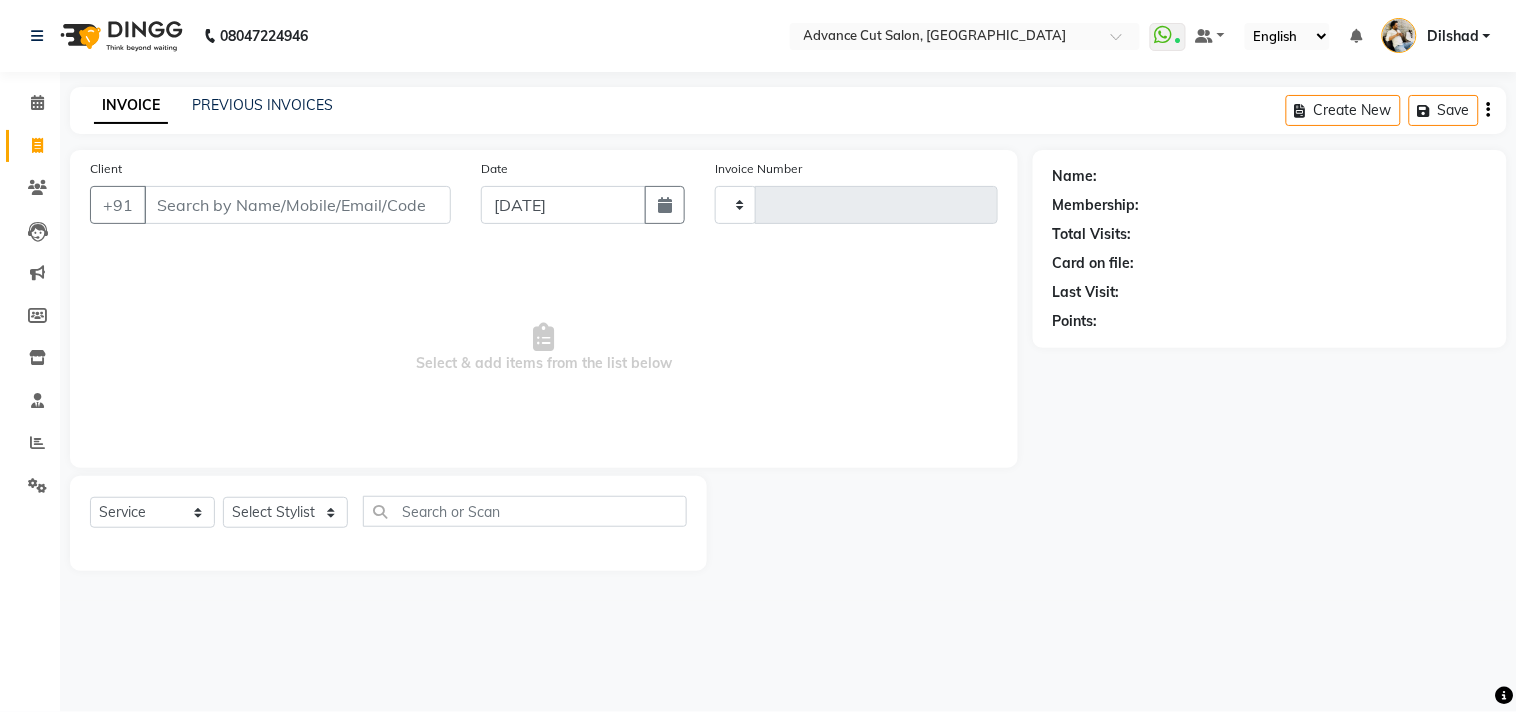 type on "3664" 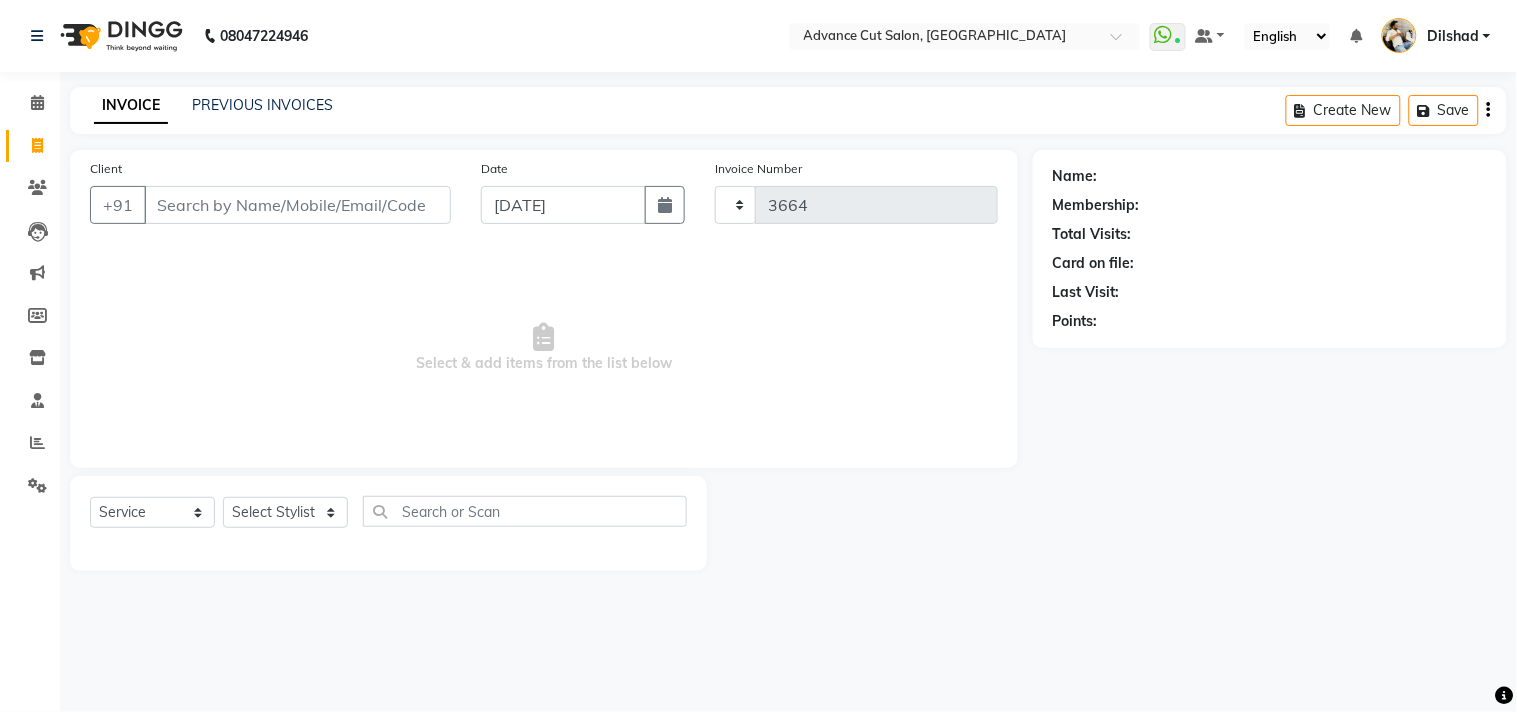 select on "922" 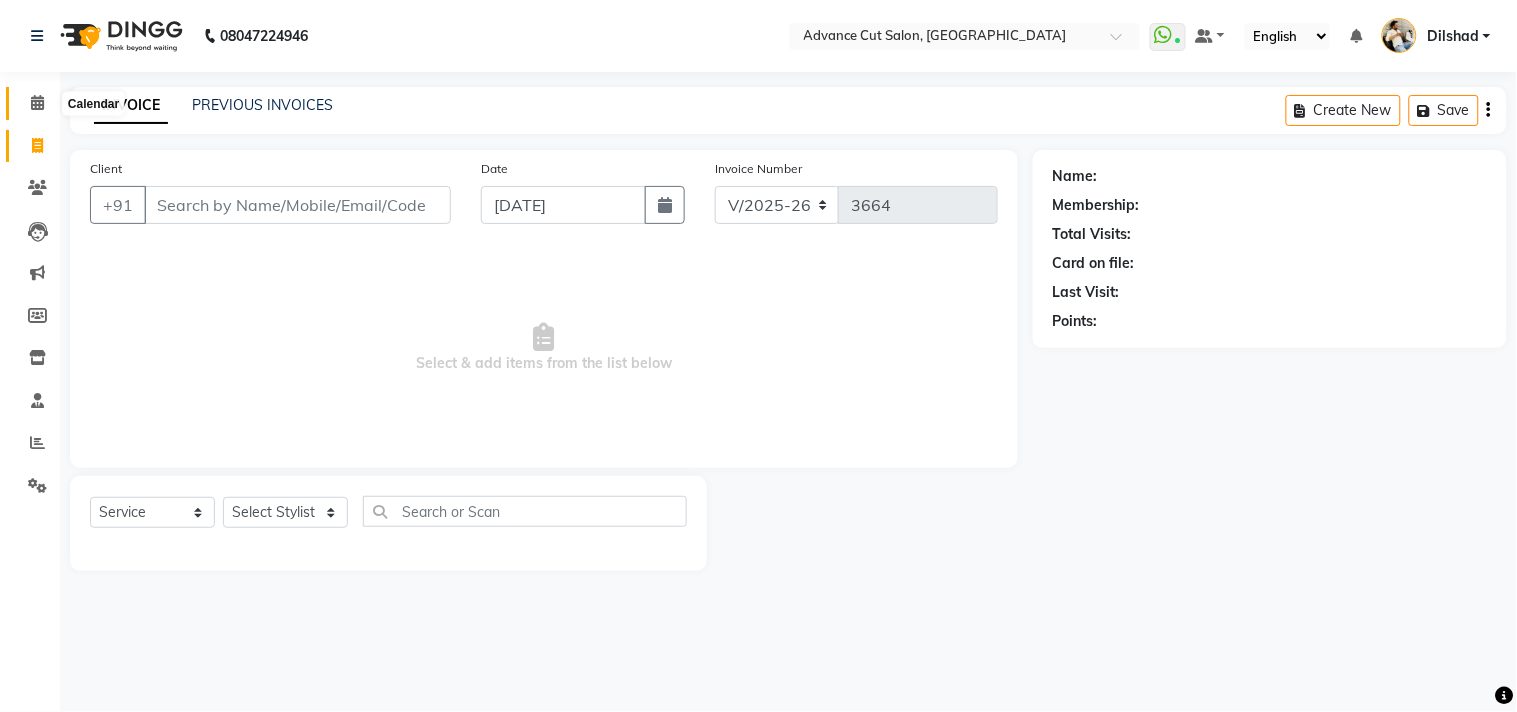 click 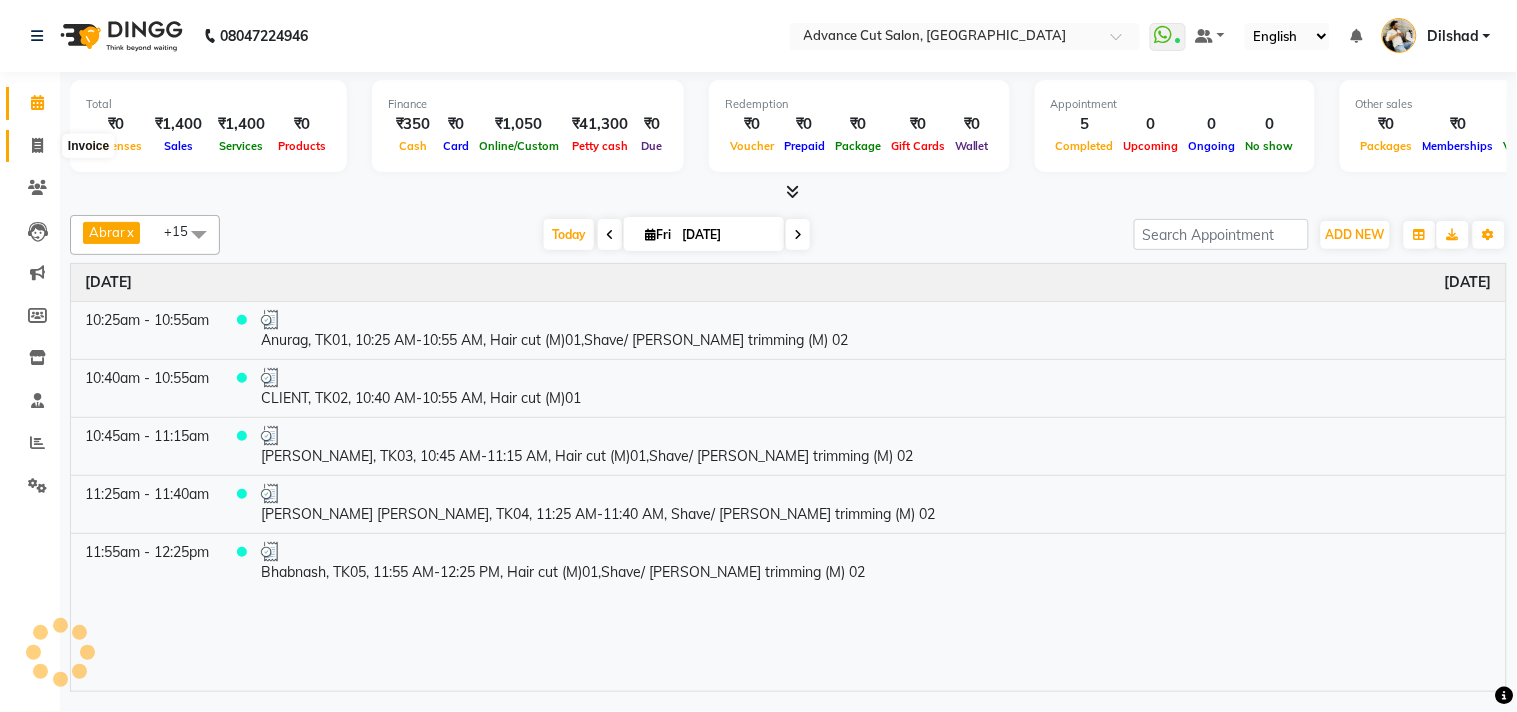click 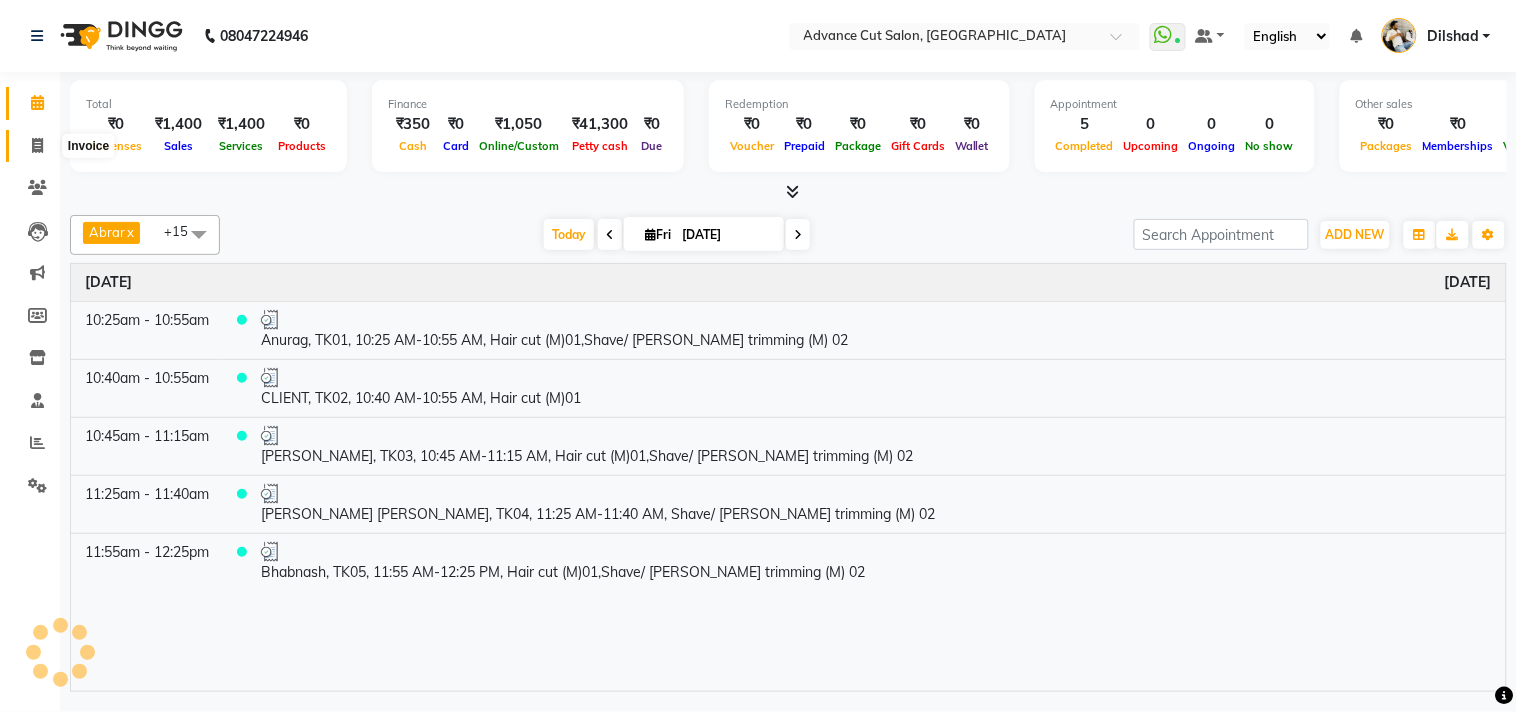 select on "922" 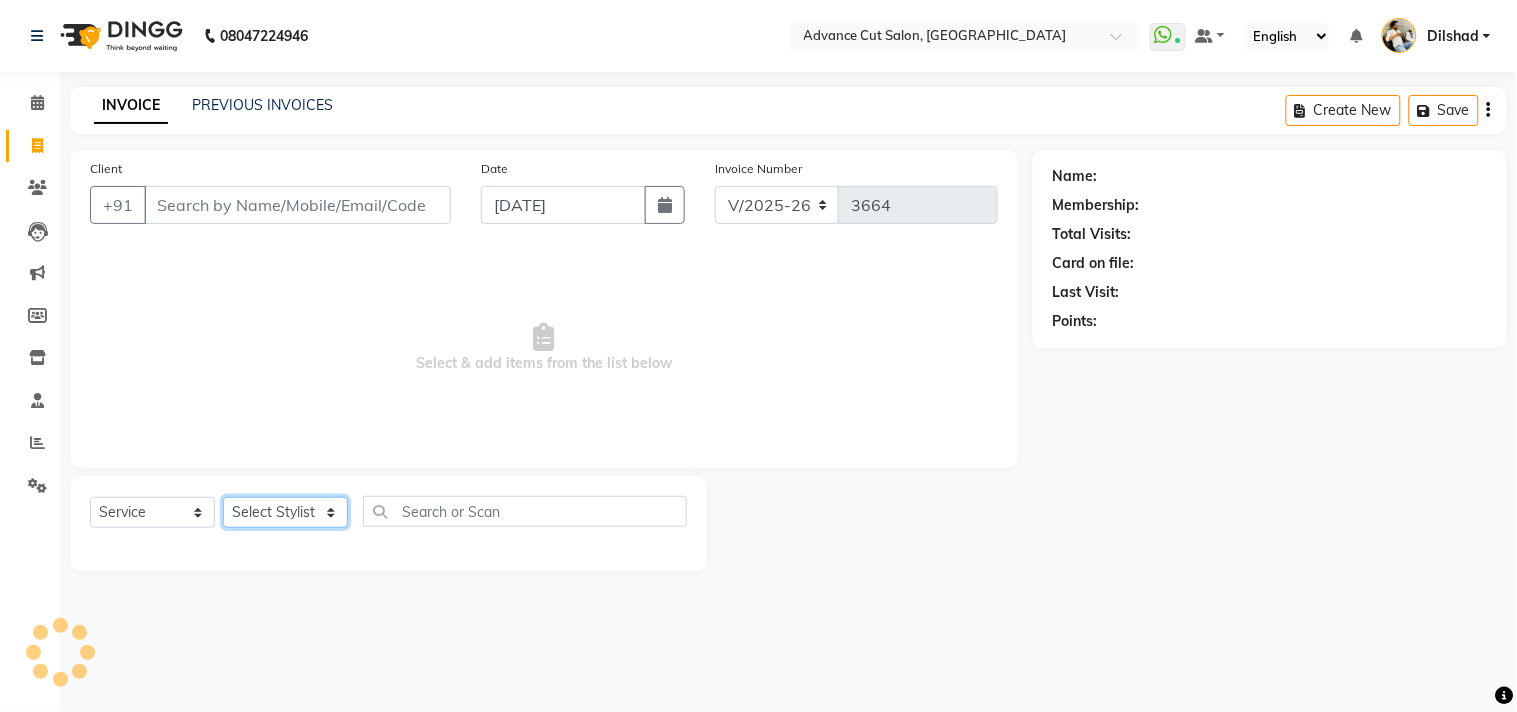 click on "Select Stylist Abrar Alam Avinash Dilshad Lallan Meenu Nabeel Nafeesh Ahmad Naved O.P. Sharma  Pryag Sahil Samar Shahzad  SHWETA SINGH Zarina" 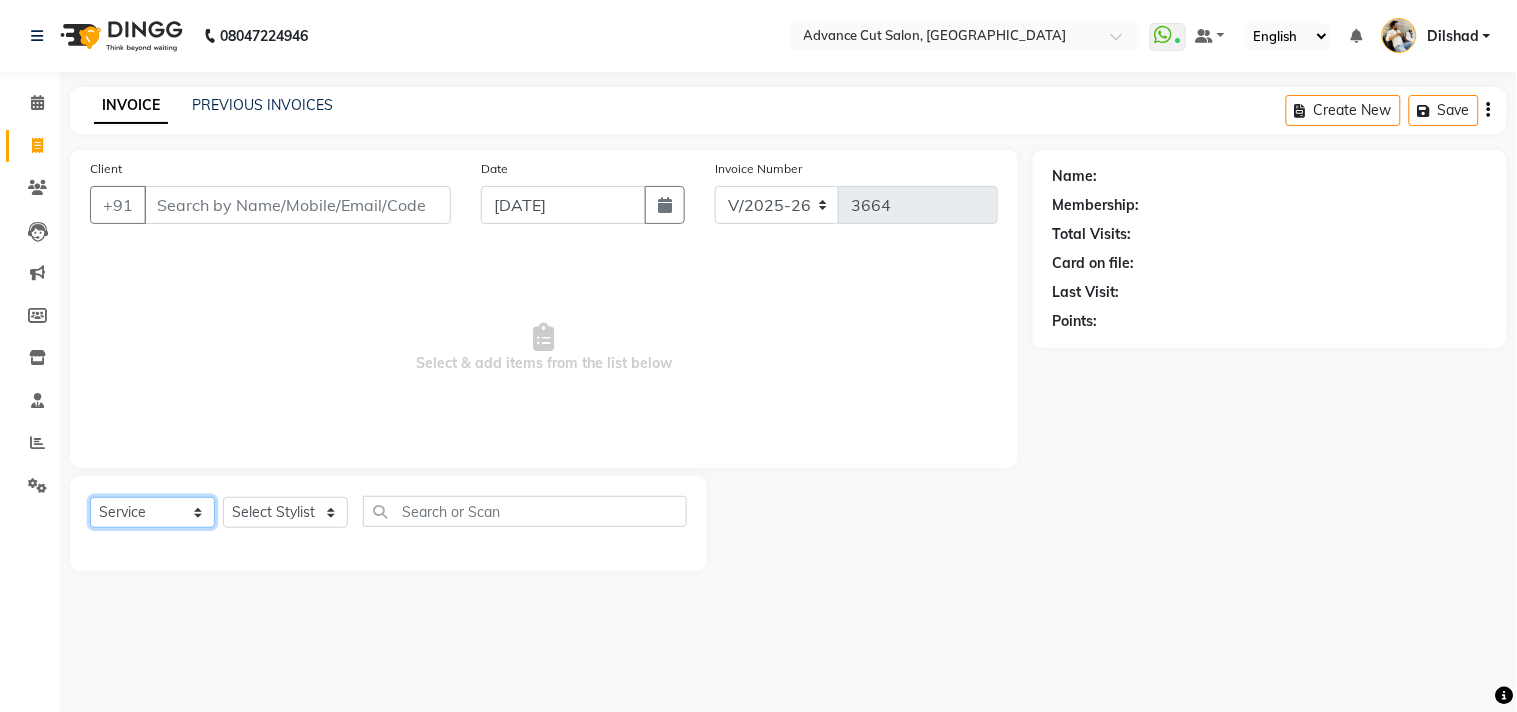 click on "Select  Service  Product  Membership  Package Voucher Prepaid Gift Card" 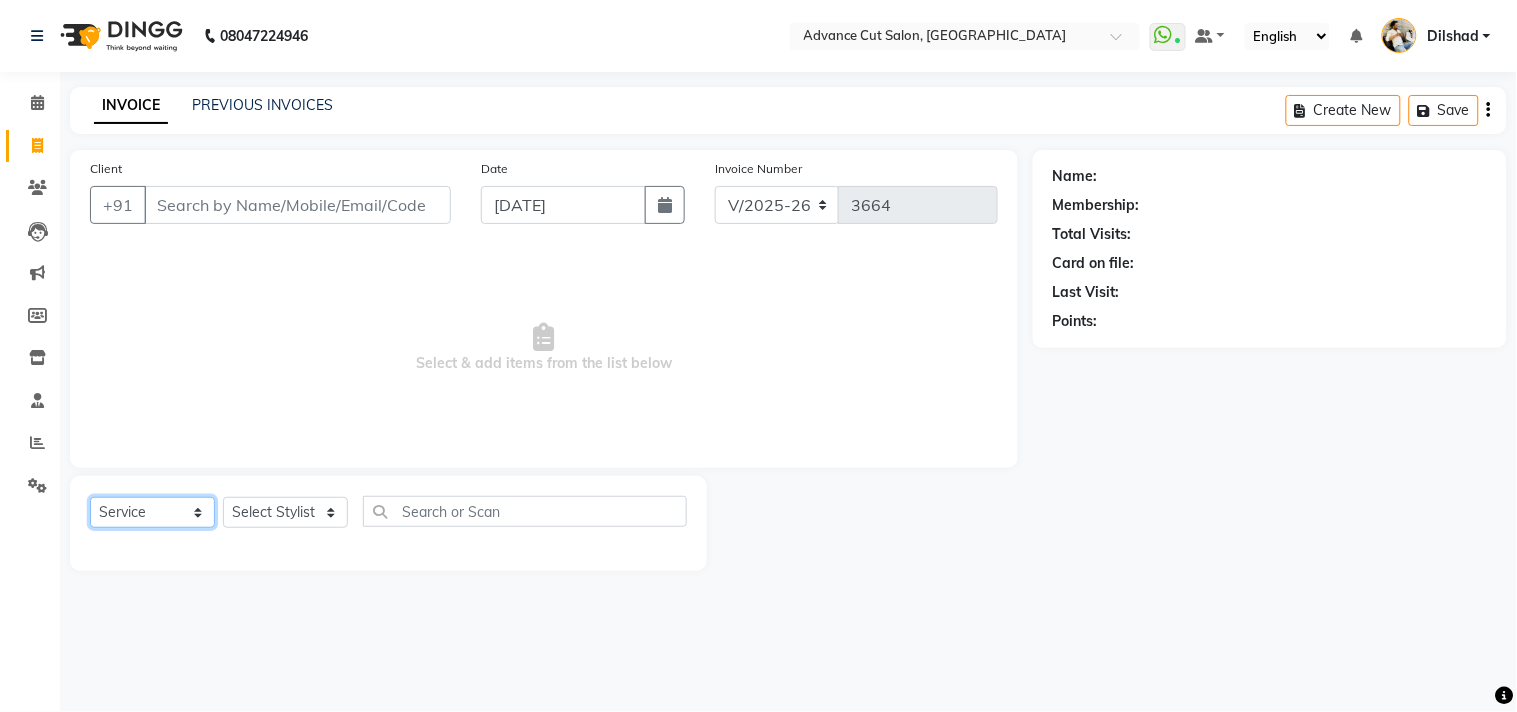 select on "product" 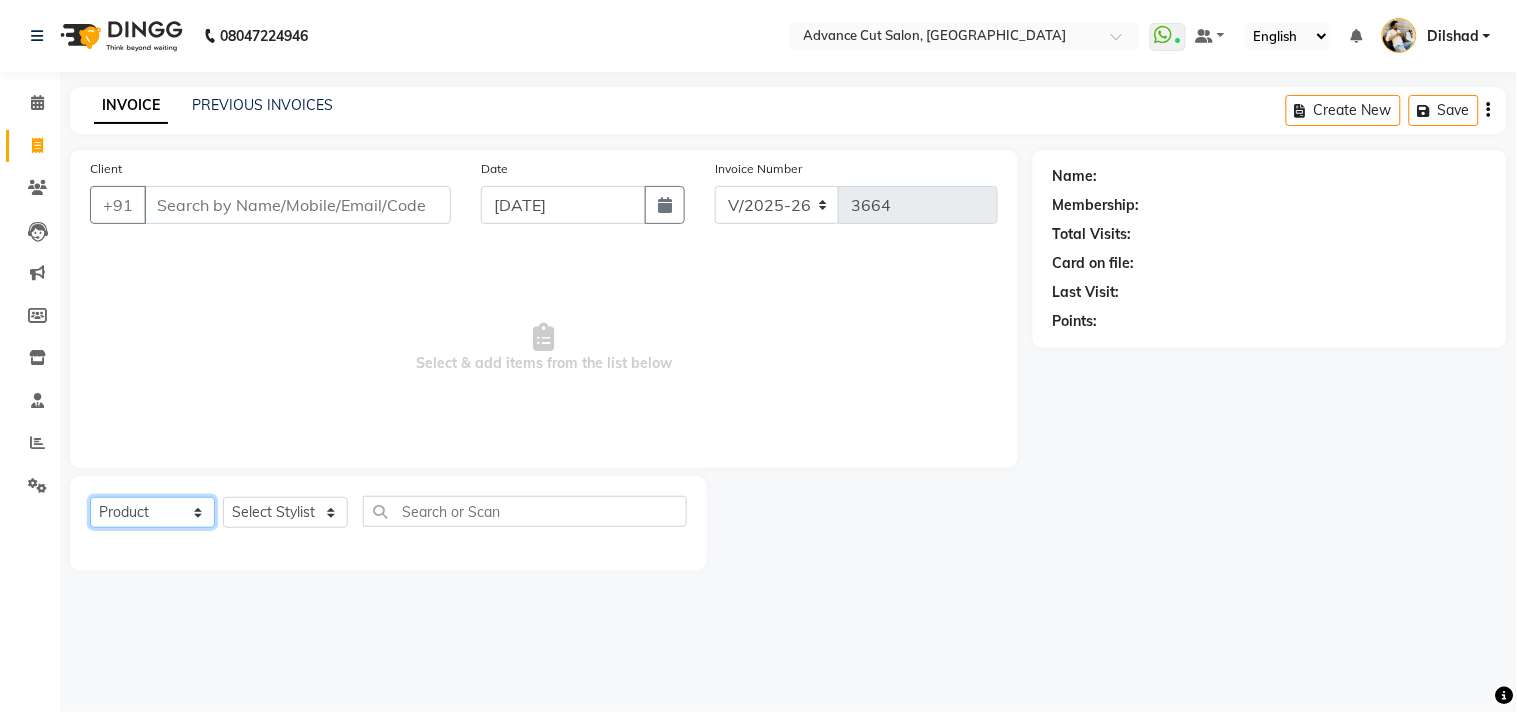click on "Select  Service  Product  Membership  Package Voucher Prepaid Gift Card" 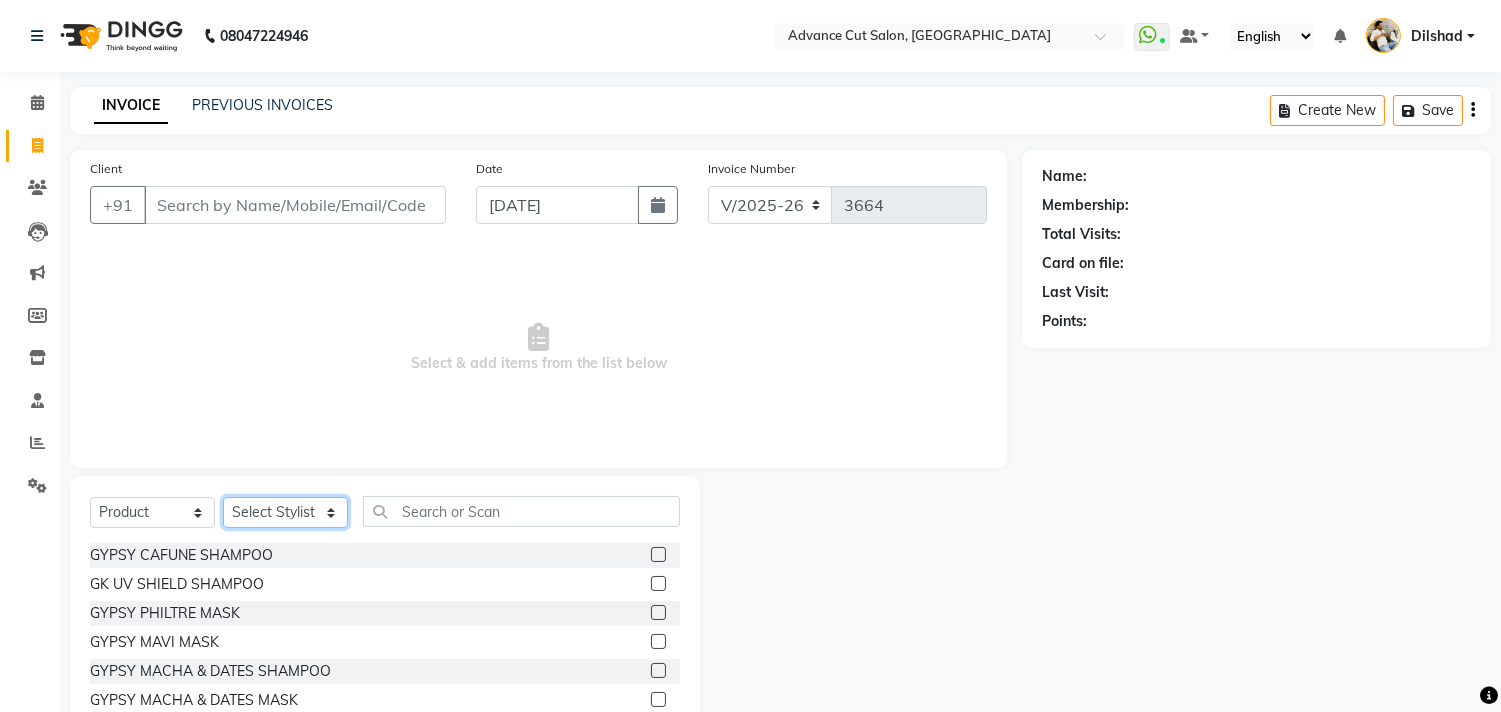 click on "Select Stylist Abrar Alam Avinash Dilshad Lallan Meenu Nabeel Nafeesh Ahmad Naved O.P. Sharma  Pryag Sahil Samar Shahzad  SHWETA SINGH Zarina" 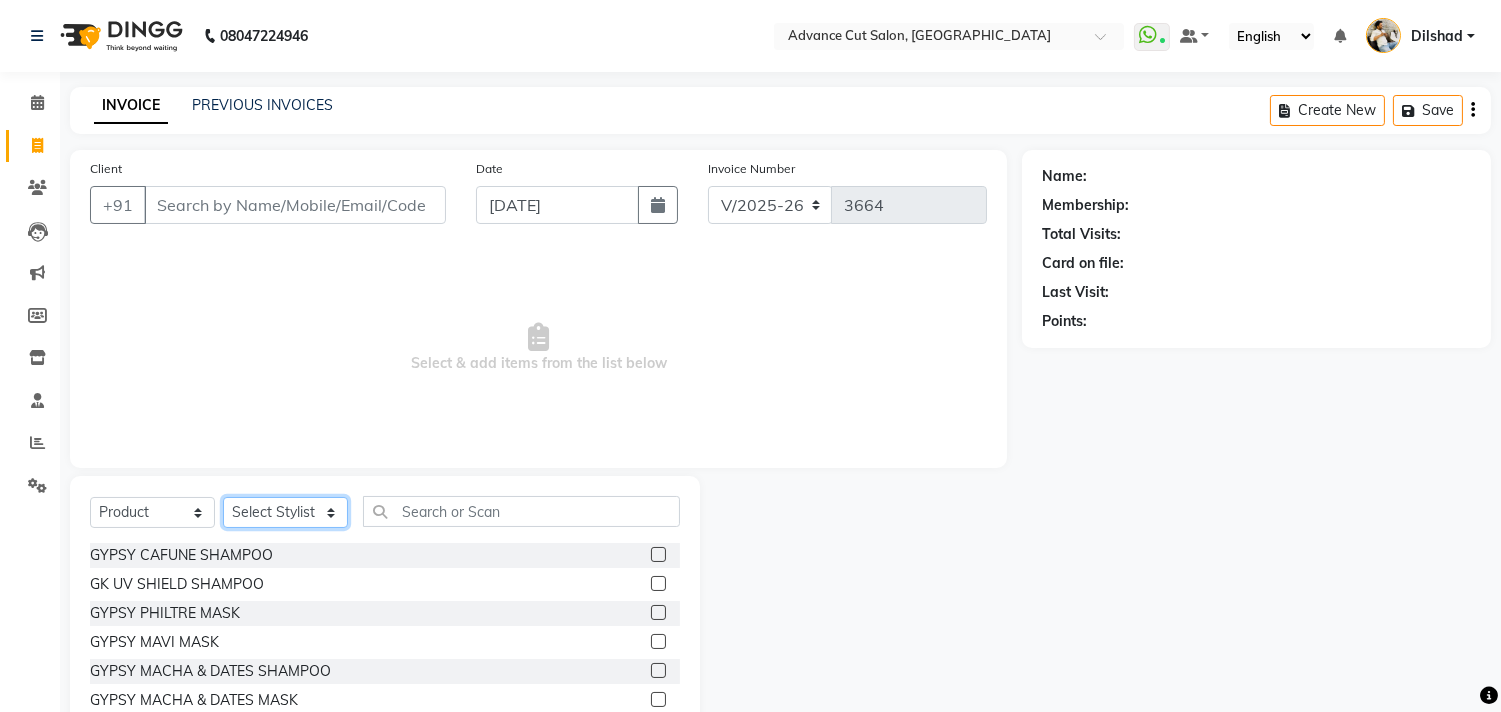 select on "15626" 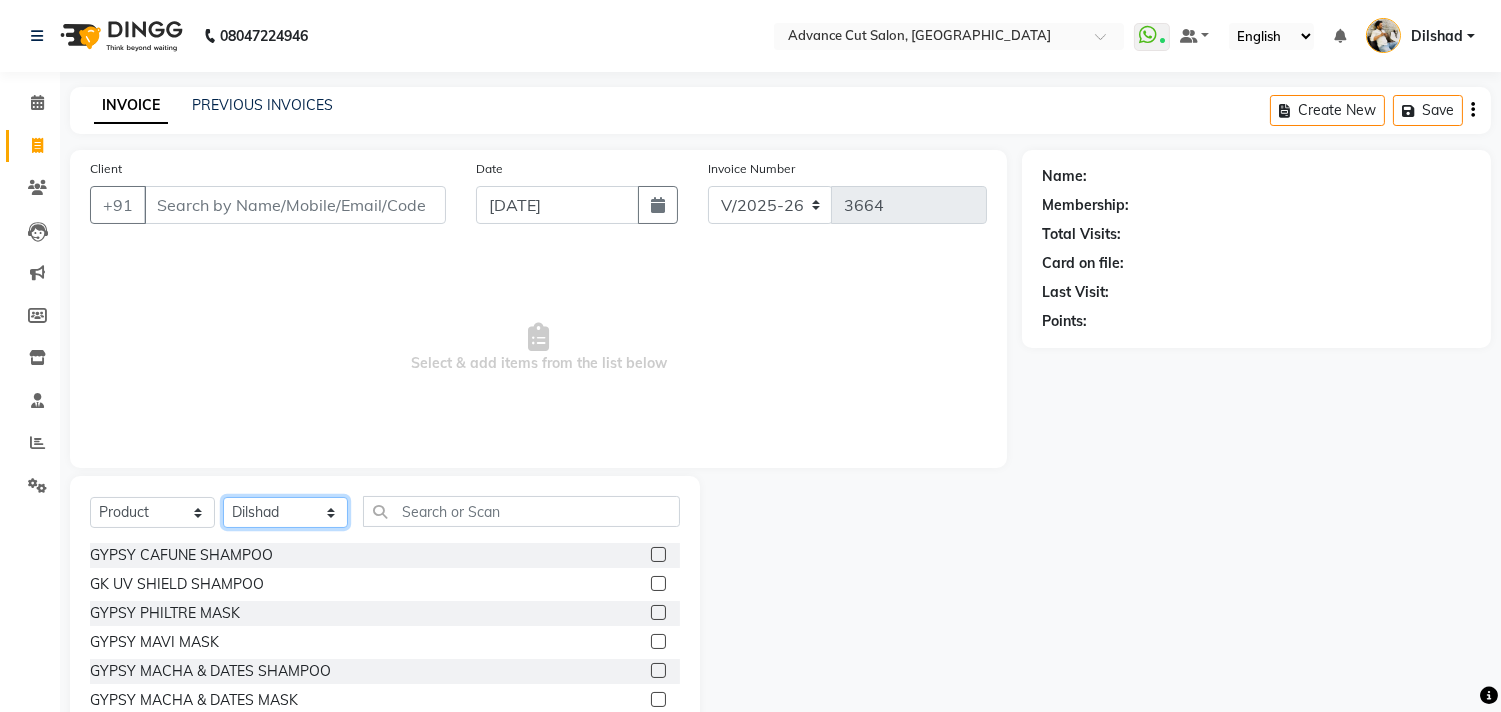 click on "Select Stylist Abrar Alam Avinash Dilshad Lallan Meenu Nabeel Nafeesh Ahmad Naved O.P. Sharma  Pryag Sahil Samar Shahzad  SHWETA SINGH Zarina" 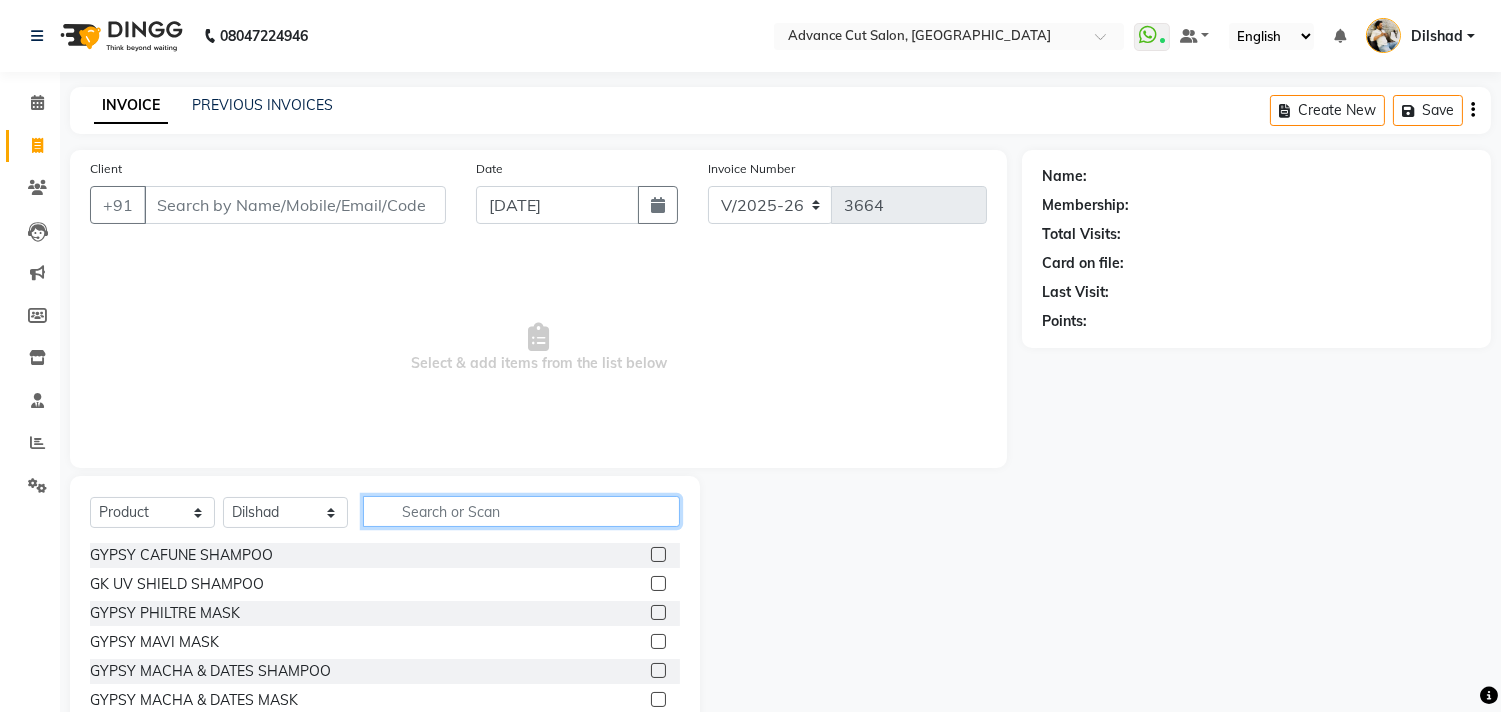 click 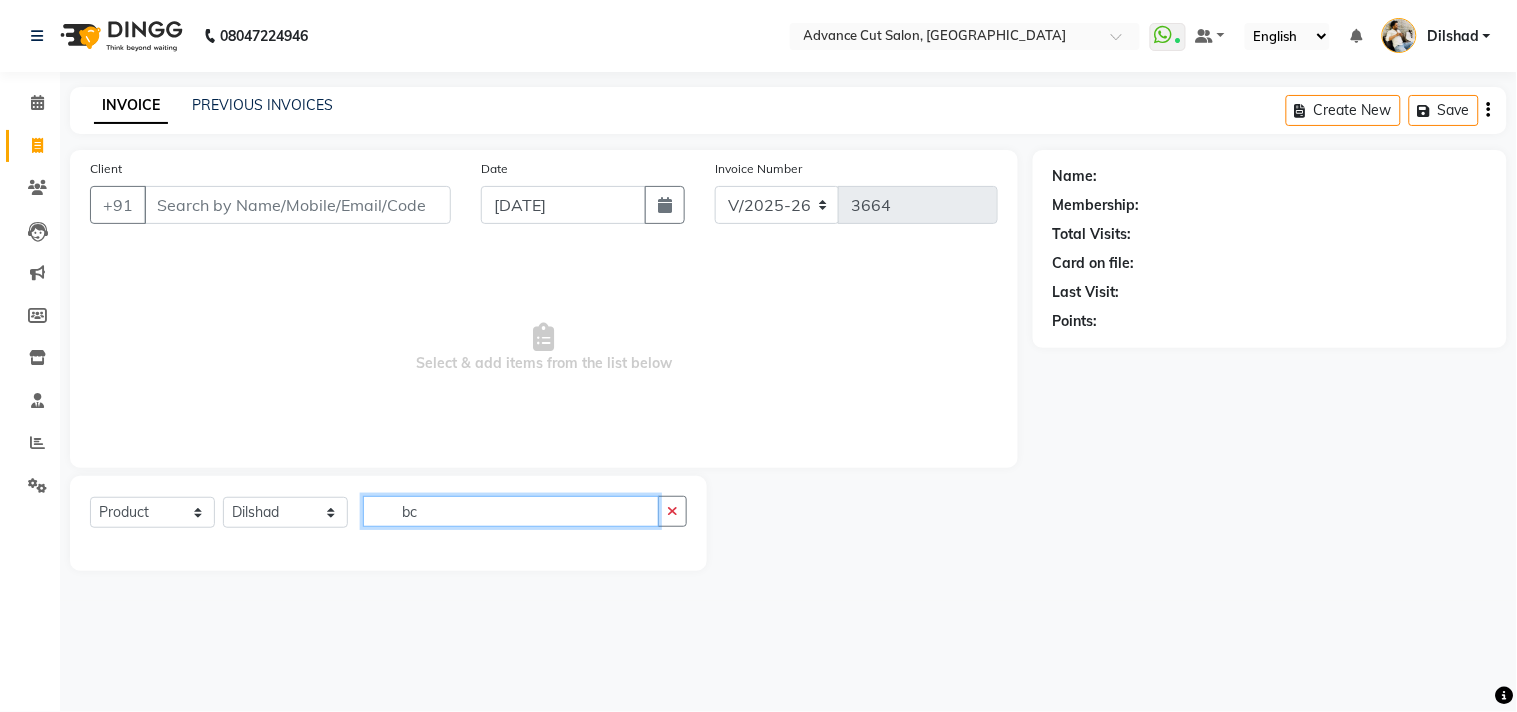 type on "b" 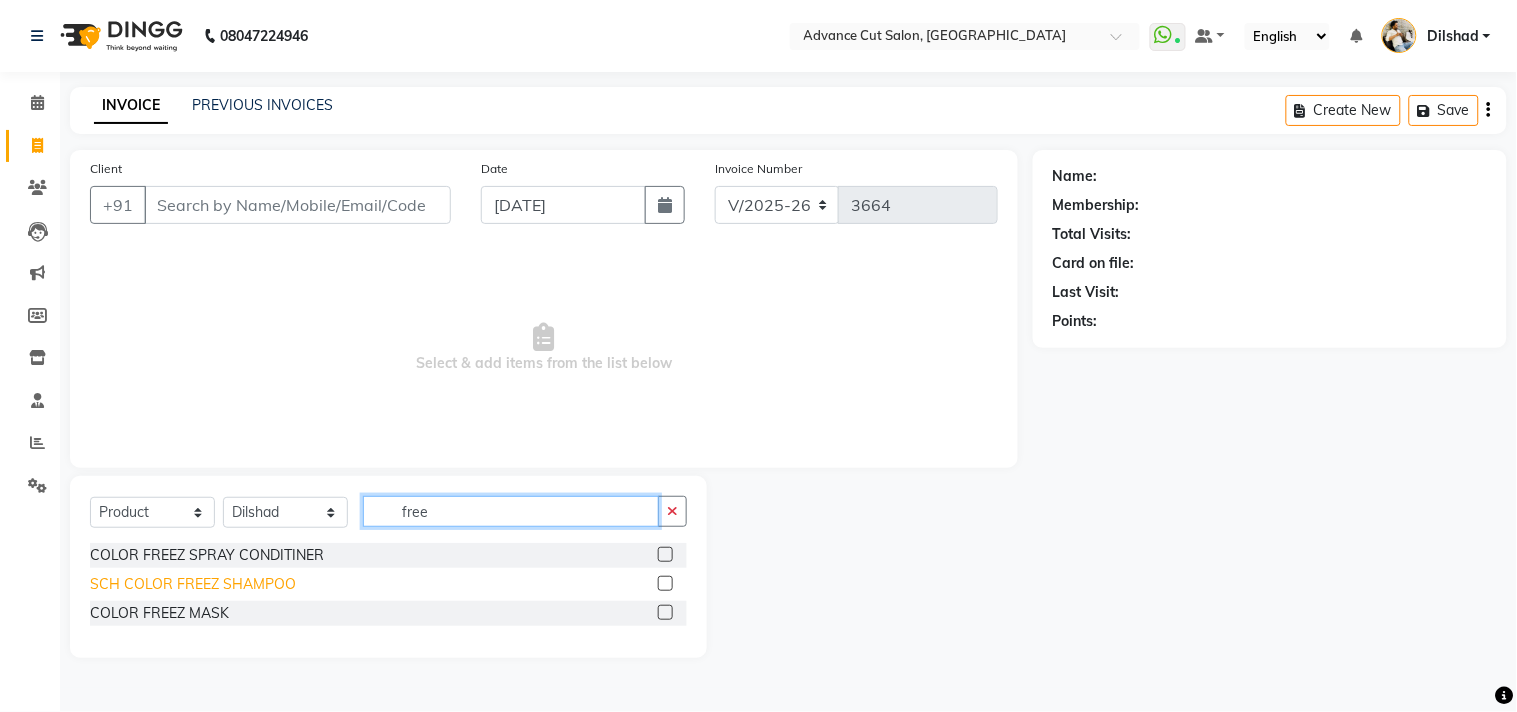 type on "free" 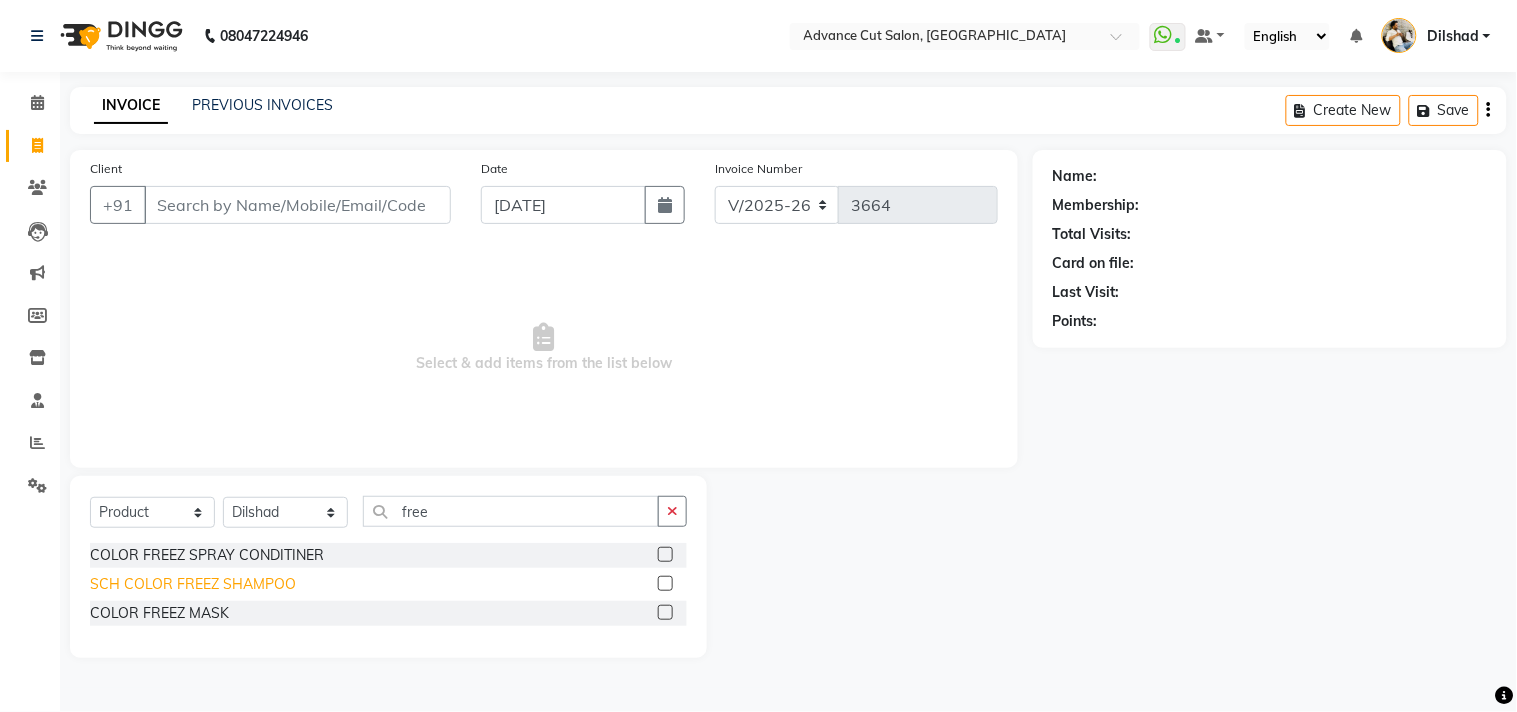 click on "SCH COLOR FREEZ SHAMPOO" 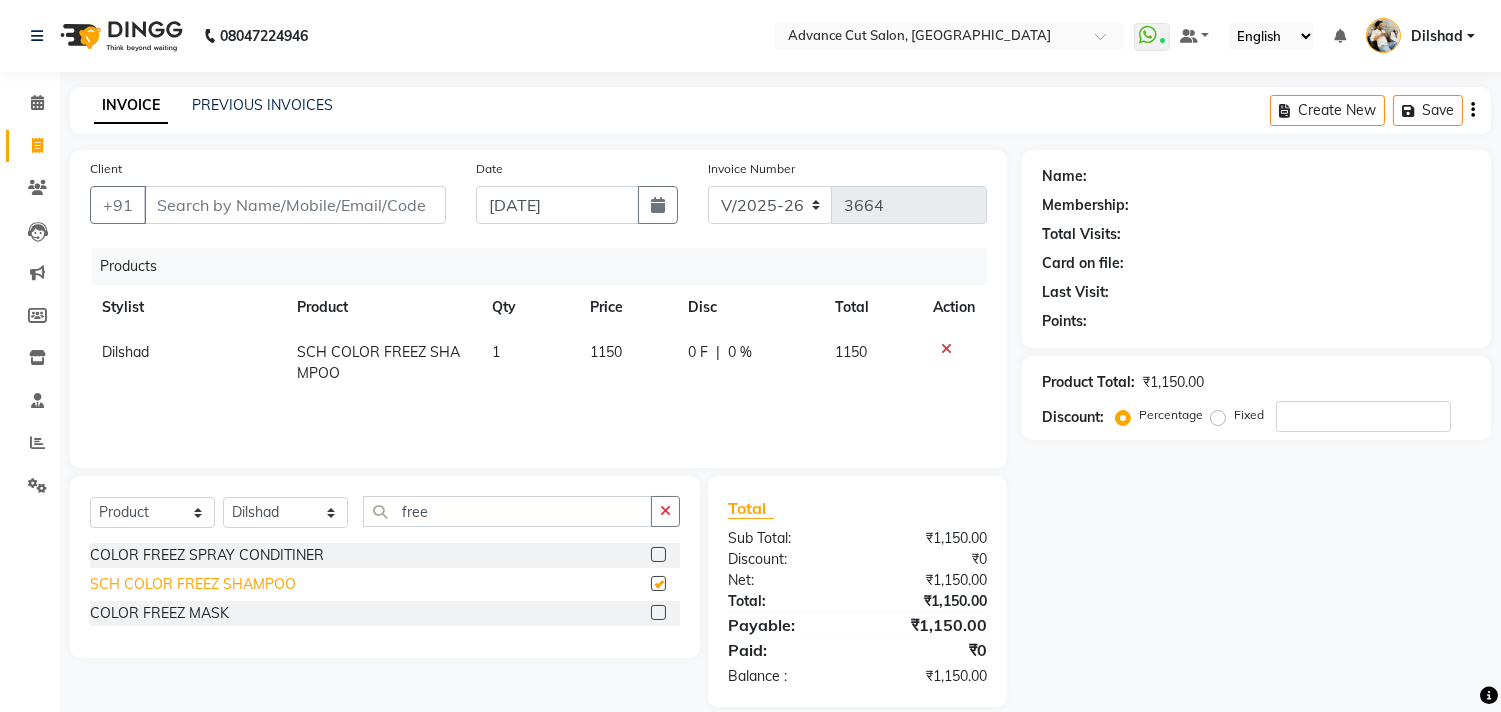 checkbox on "false" 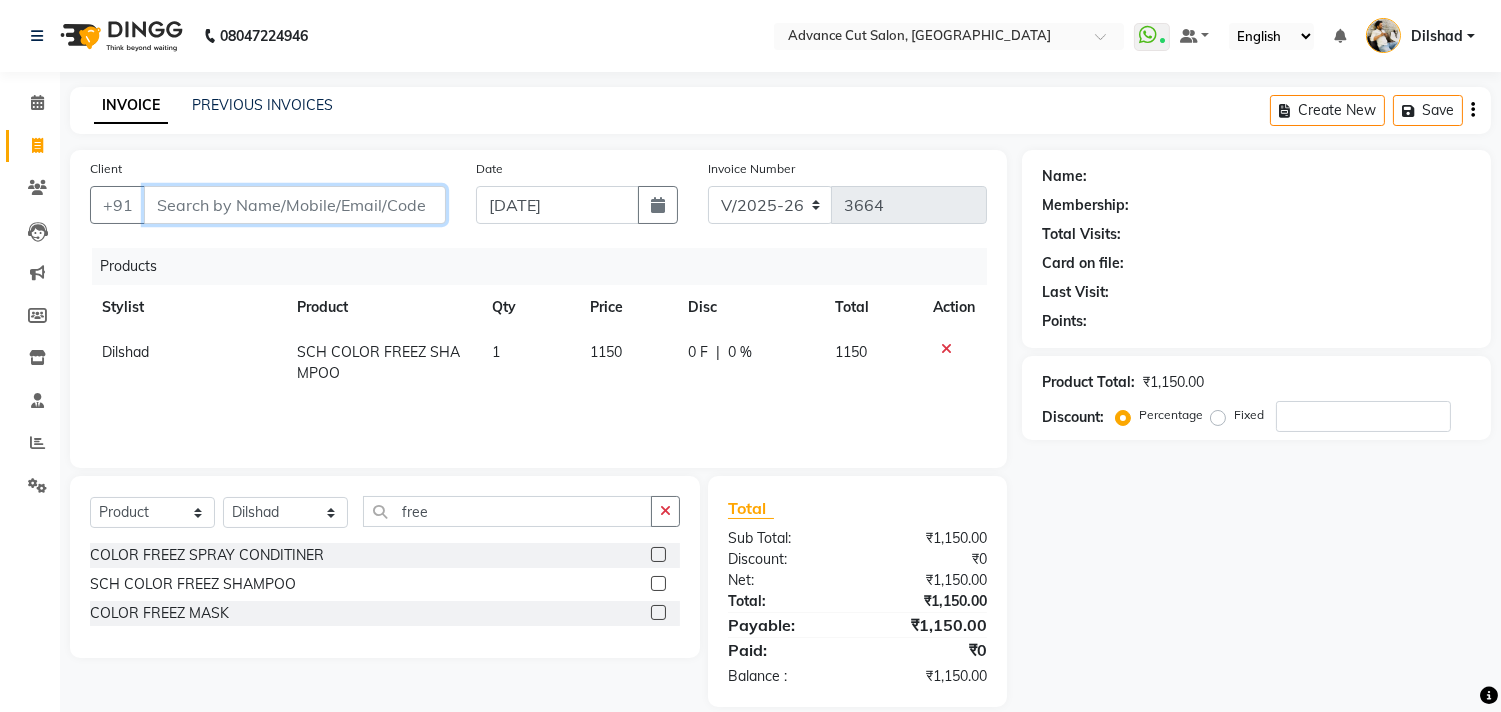 click on "Client" at bounding box center (295, 205) 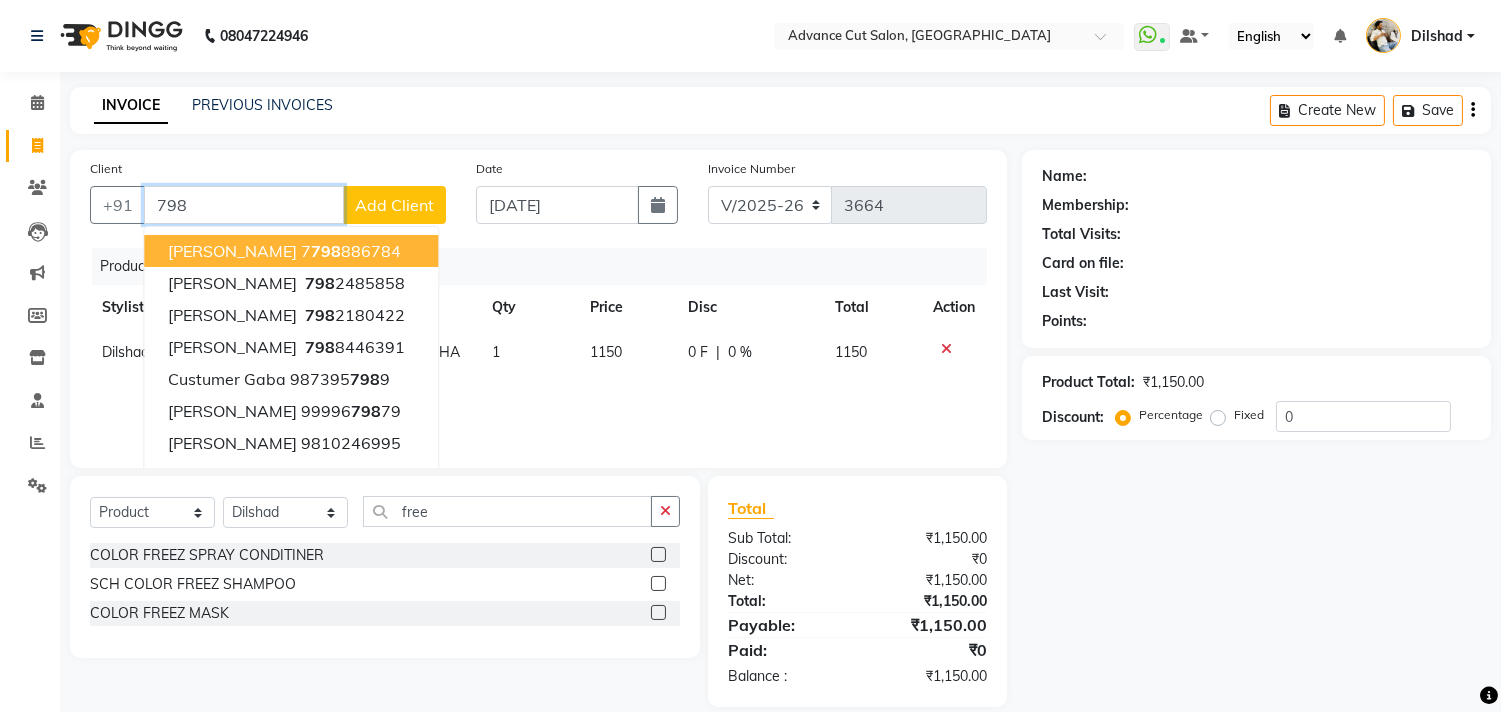 type on "798" 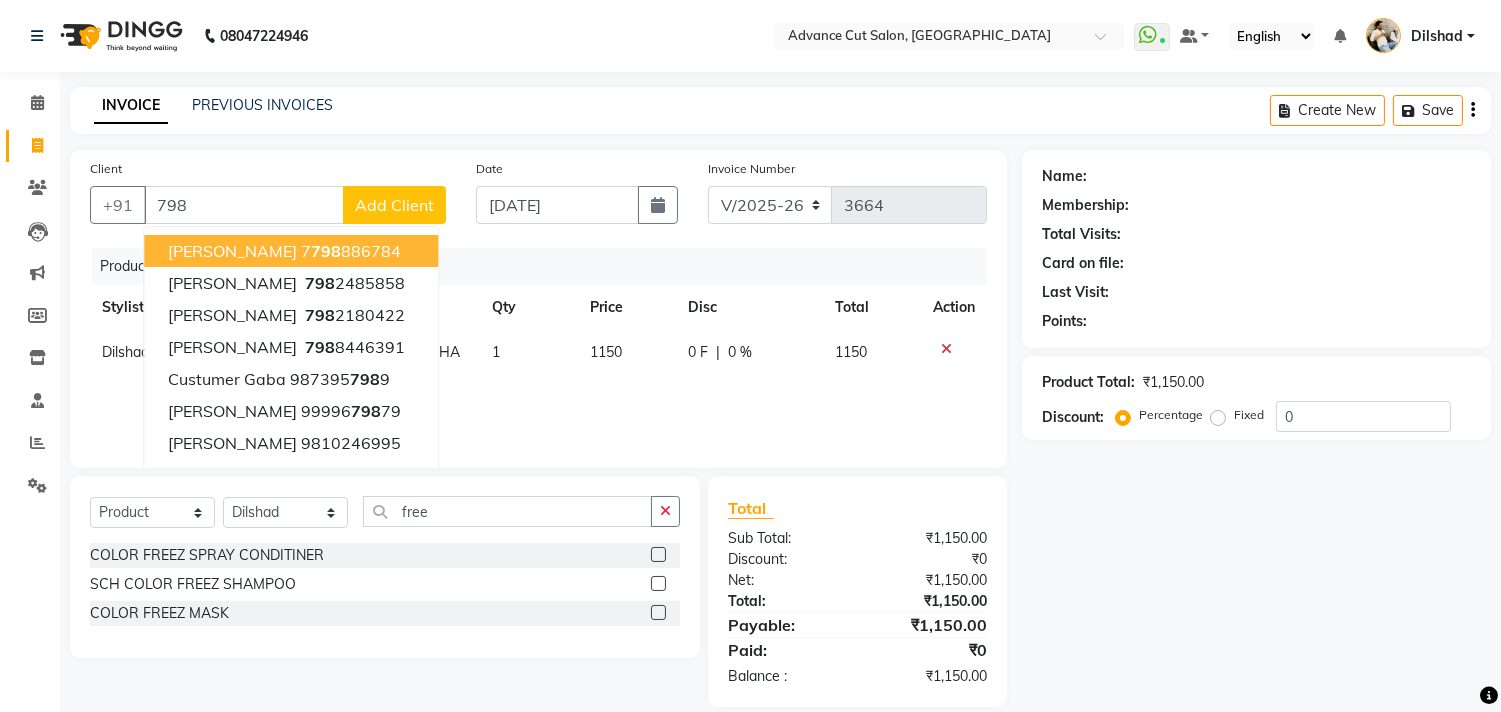 click on "Percentage   Fixed  0" 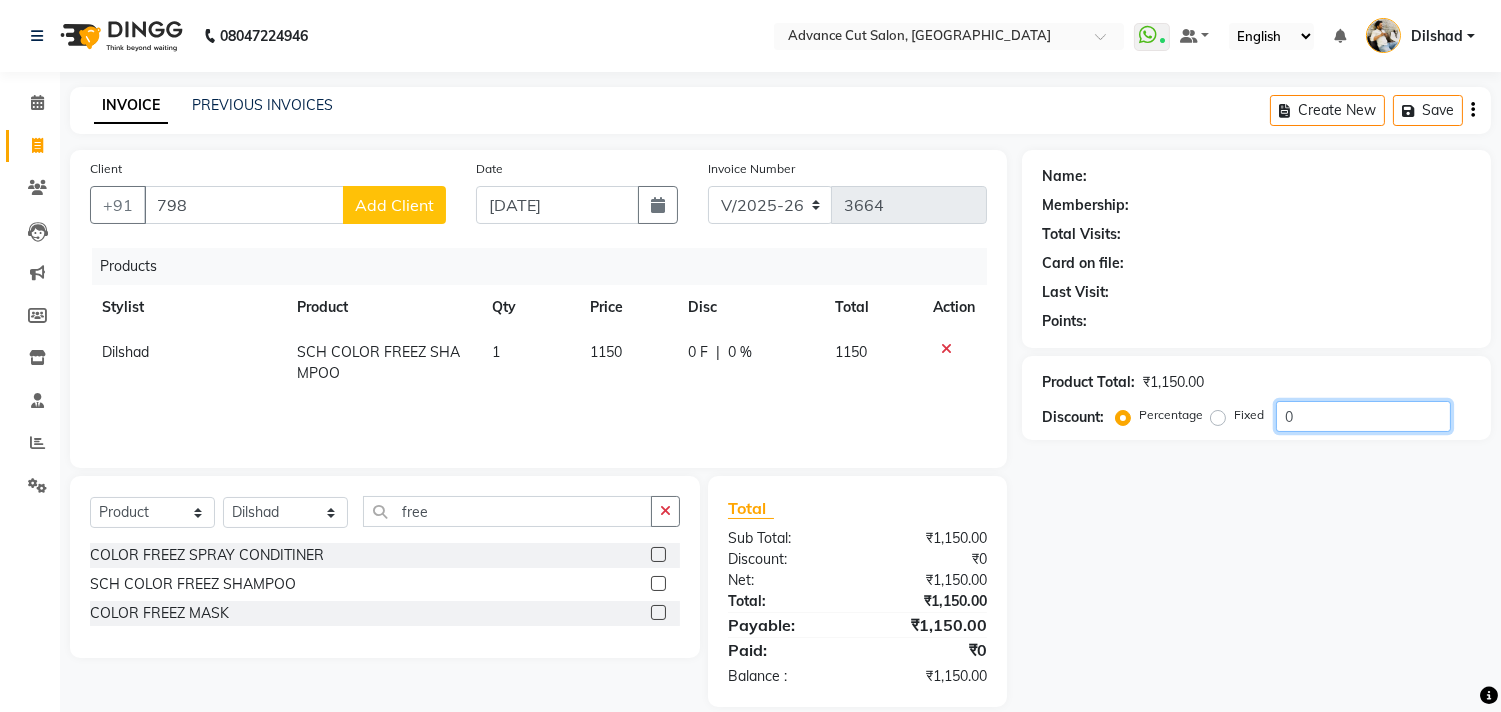 click on "0" 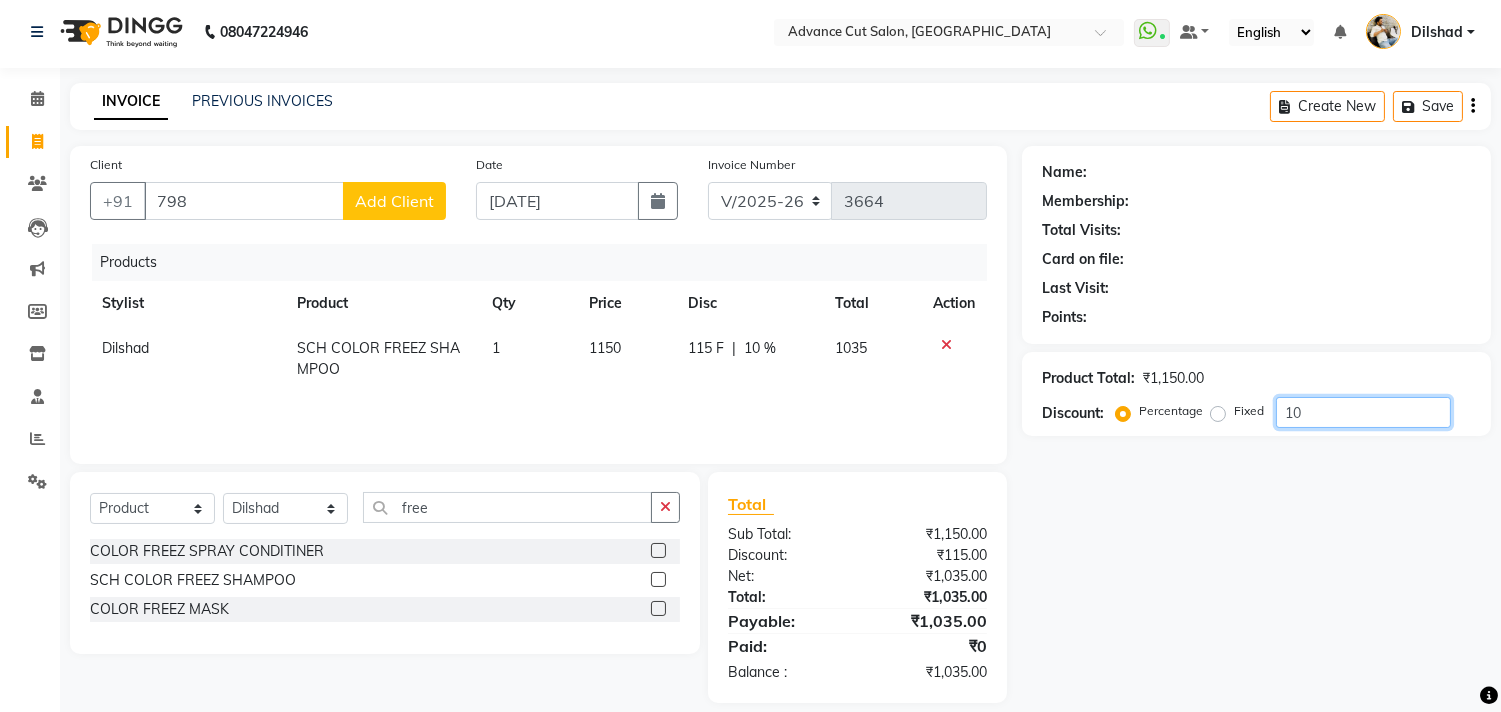 scroll, scrollTop: 0, scrollLeft: 0, axis: both 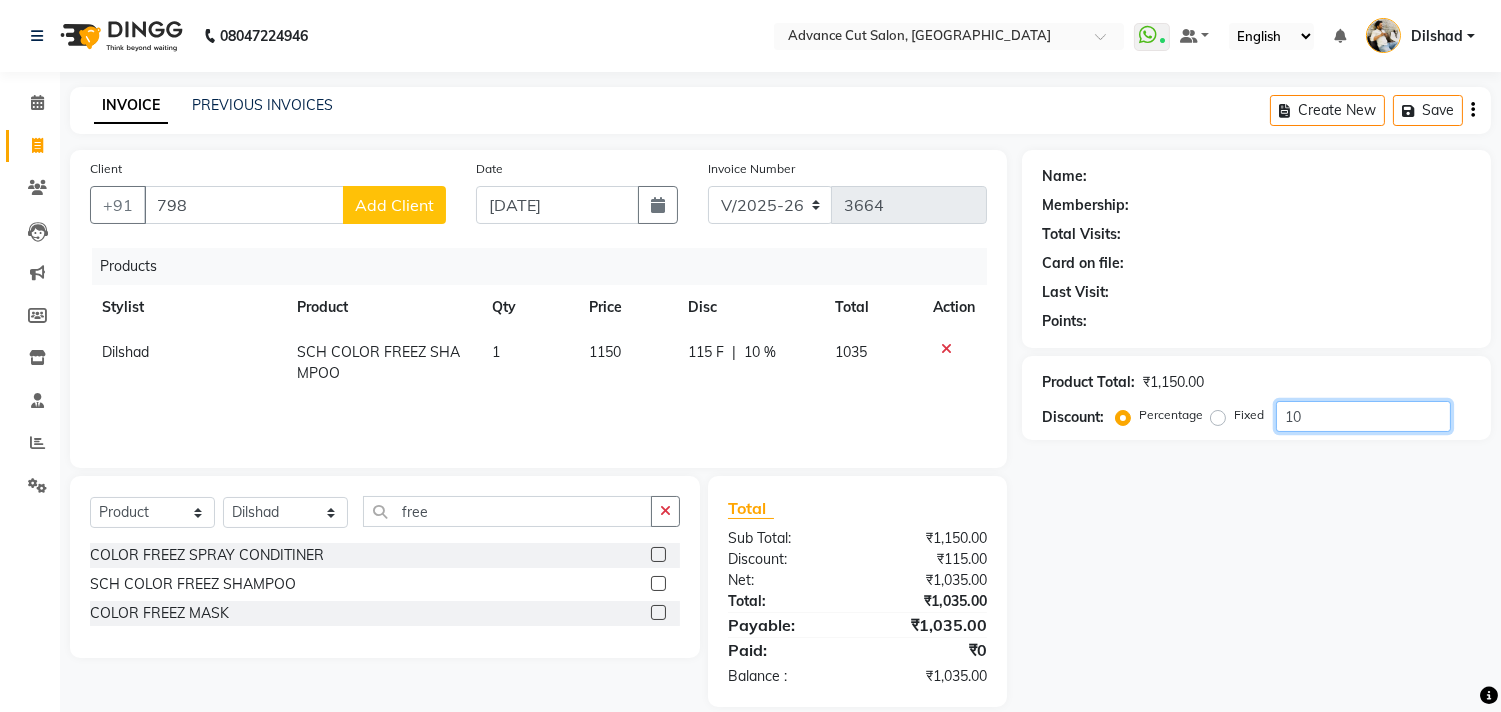 type 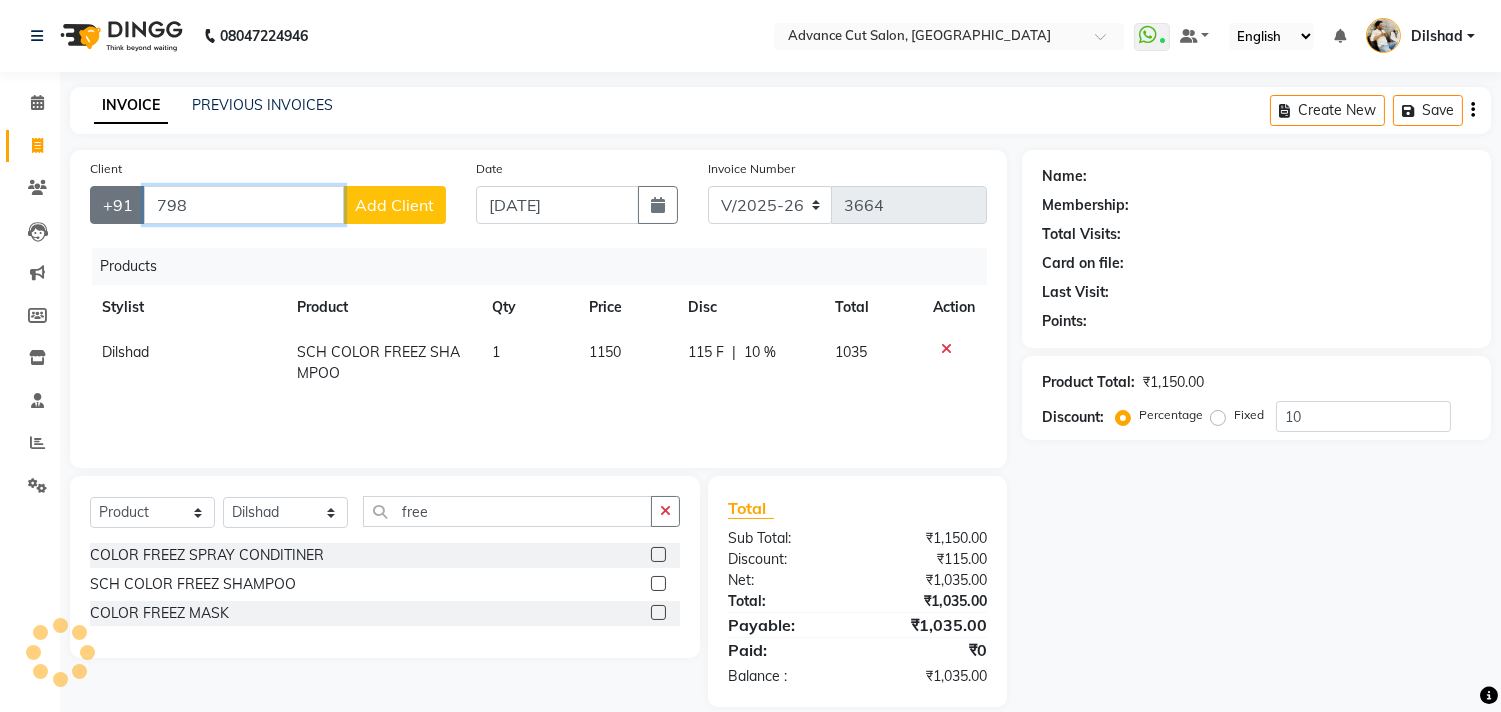 drag, startPoint x: 203, startPoint y: 198, endPoint x: 138, endPoint y: 216, distance: 67.44627 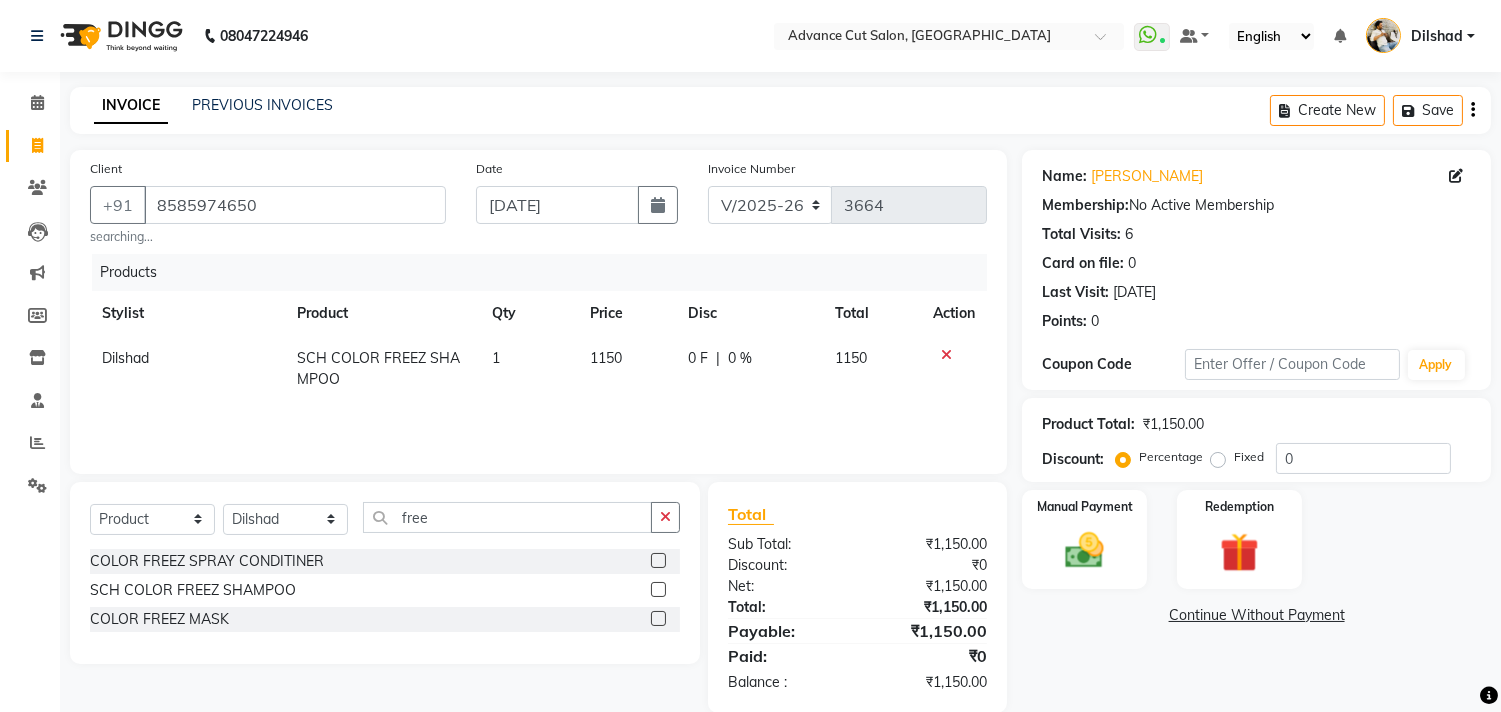 click 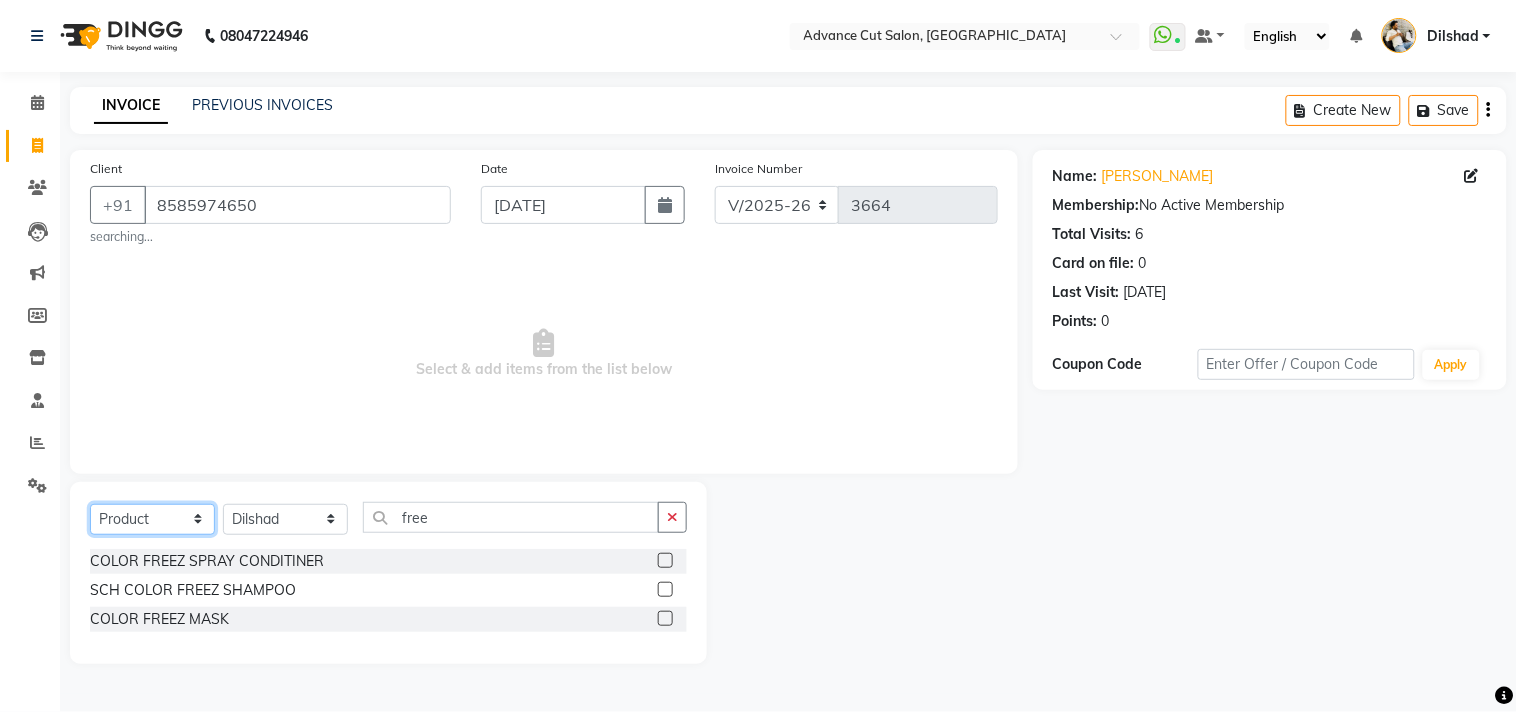 click on "Select  Service  Product  Membership  Package Voucher Prepaid Gift Card" 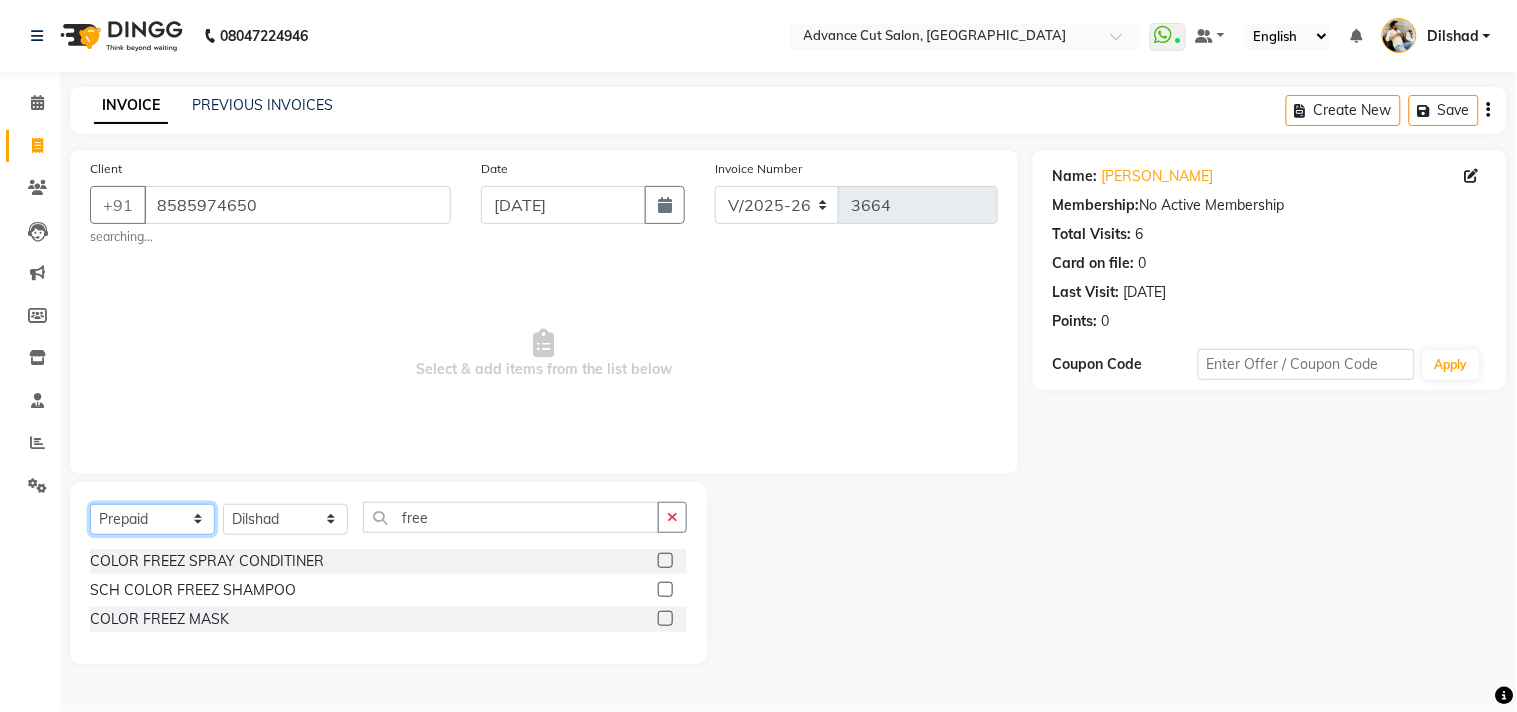 click on "Select  Service  Product  Membership  Package Voucher Prepaid Gift Card" 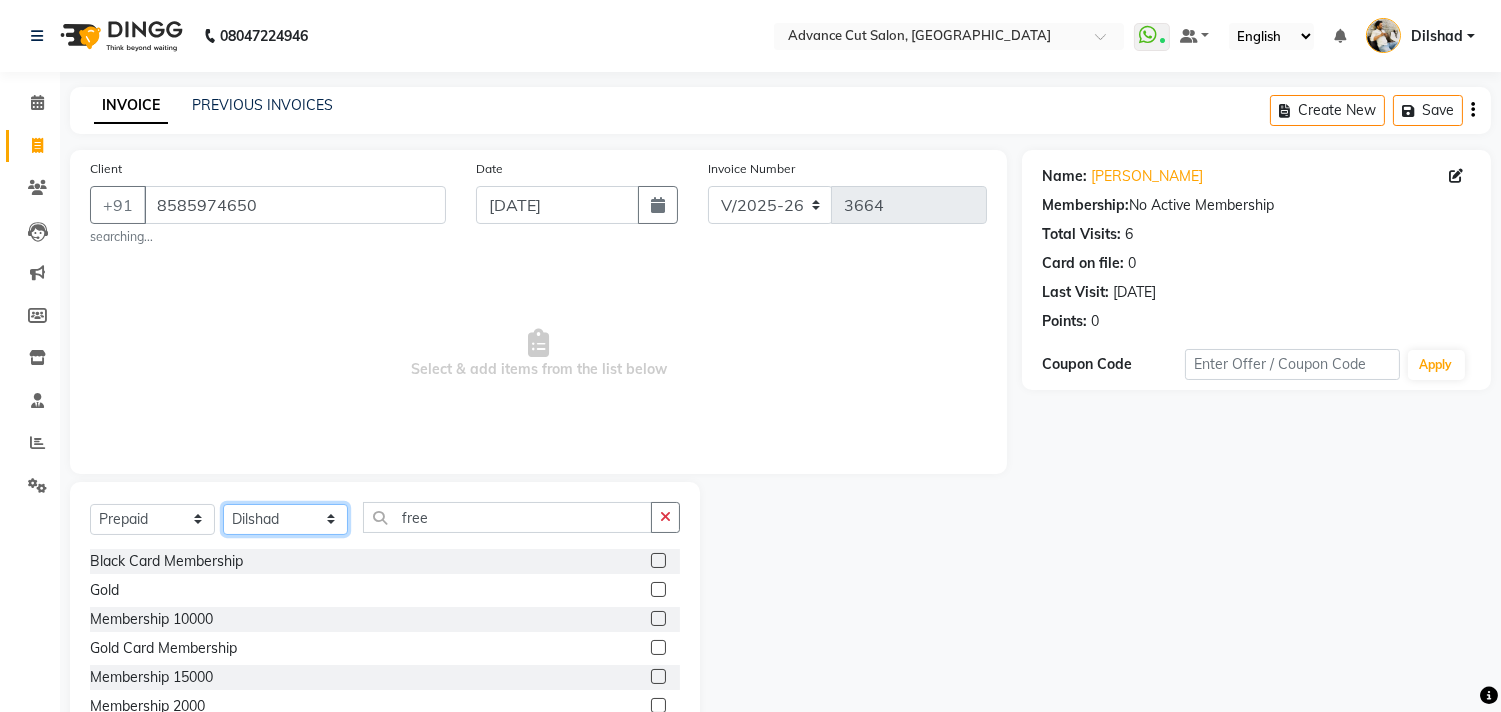 click on "Select Stylist Abrar Alam Avinash Dilshad Lallan Meenu Nabeel Nafeesh Ahmad Naved O.P. Sharma  Pryag Sahil Samar Shahzad  SHWETA SINGH Zarina" 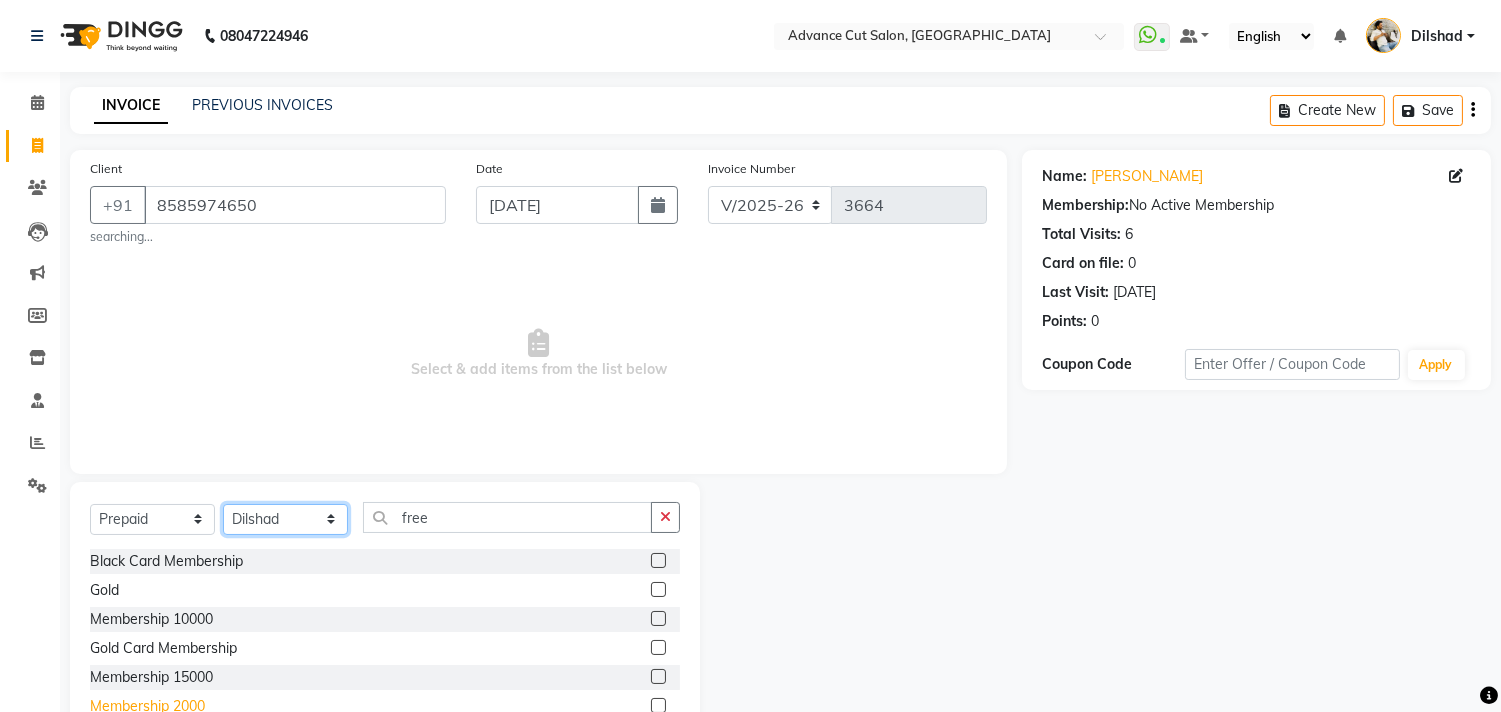 scroll, scrollTop: 111, scrollLeft: 0, axis: vertical 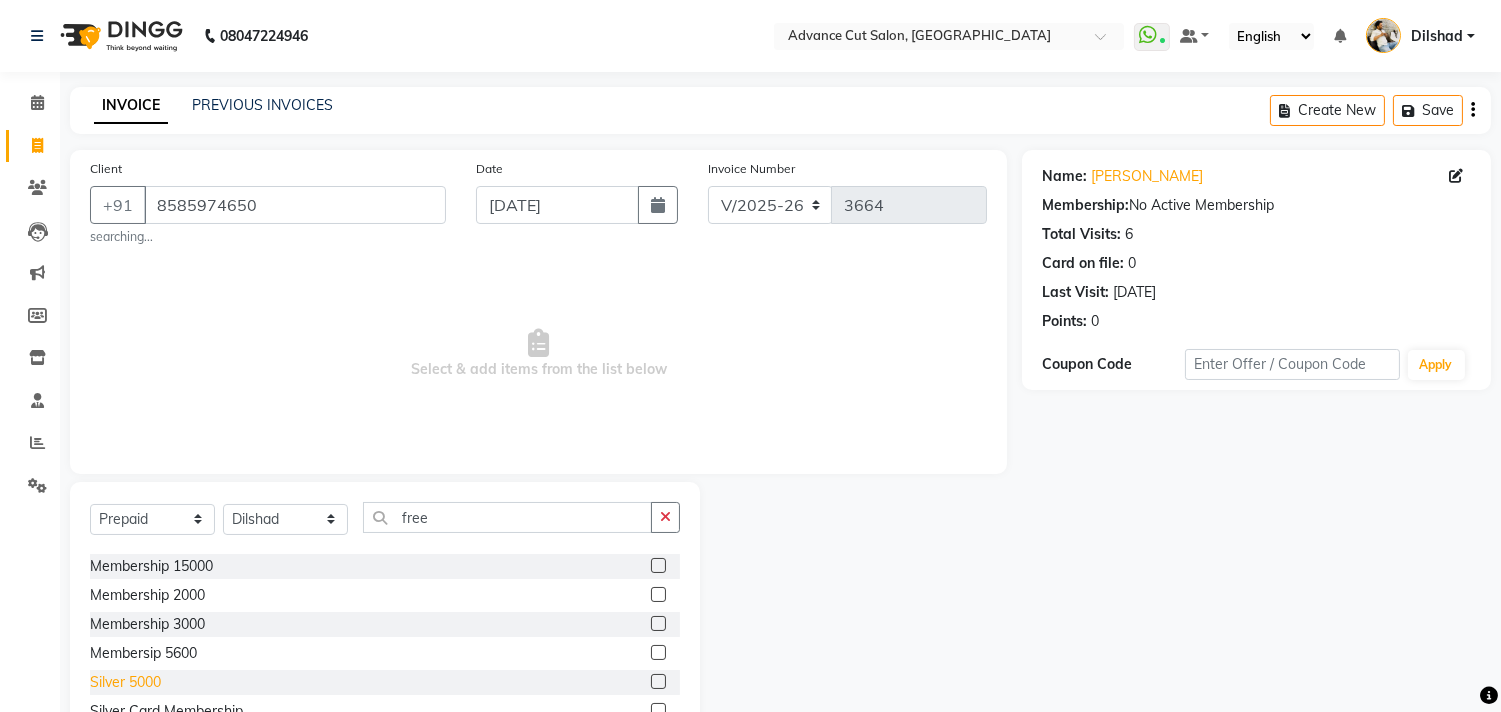 click on "Silver 5000" 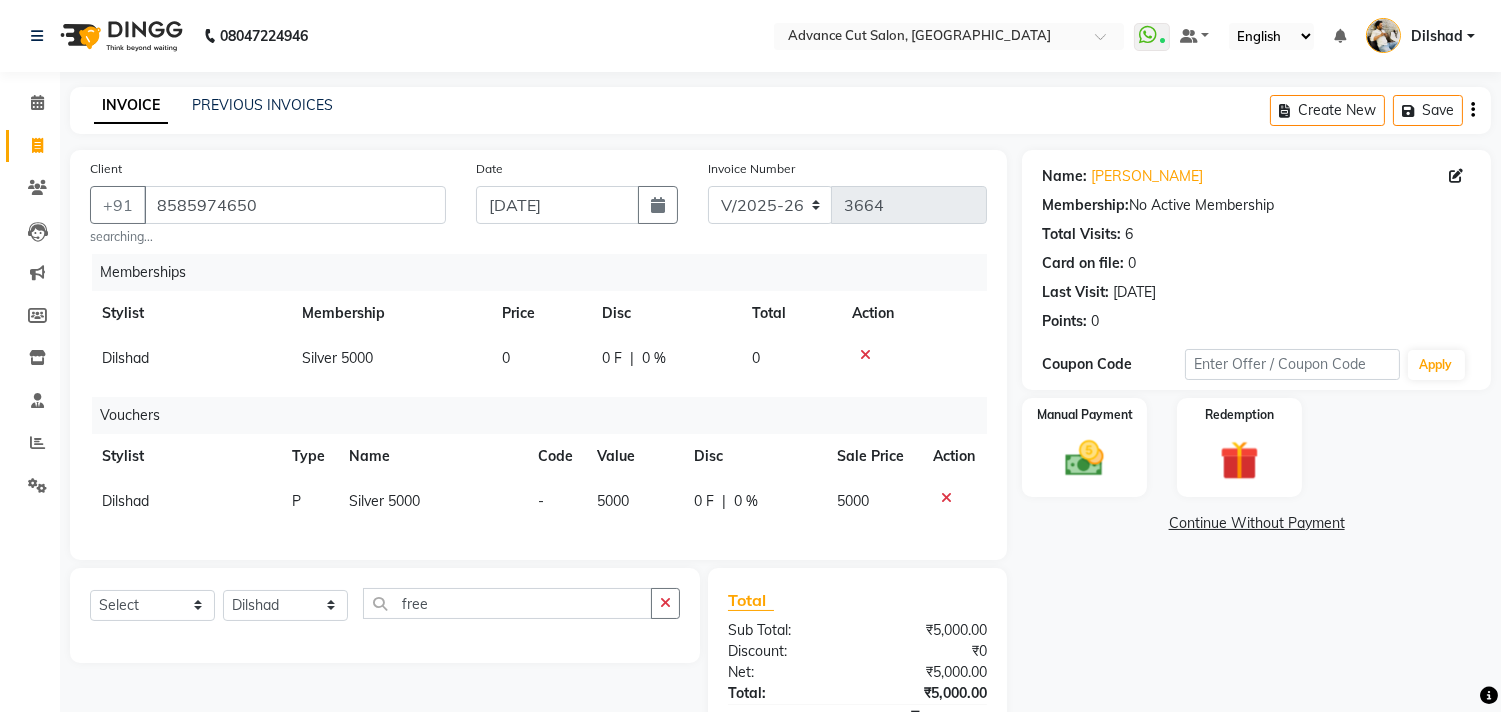 scroll, scrollTop: 0, scrollLeft: 0, axis: both 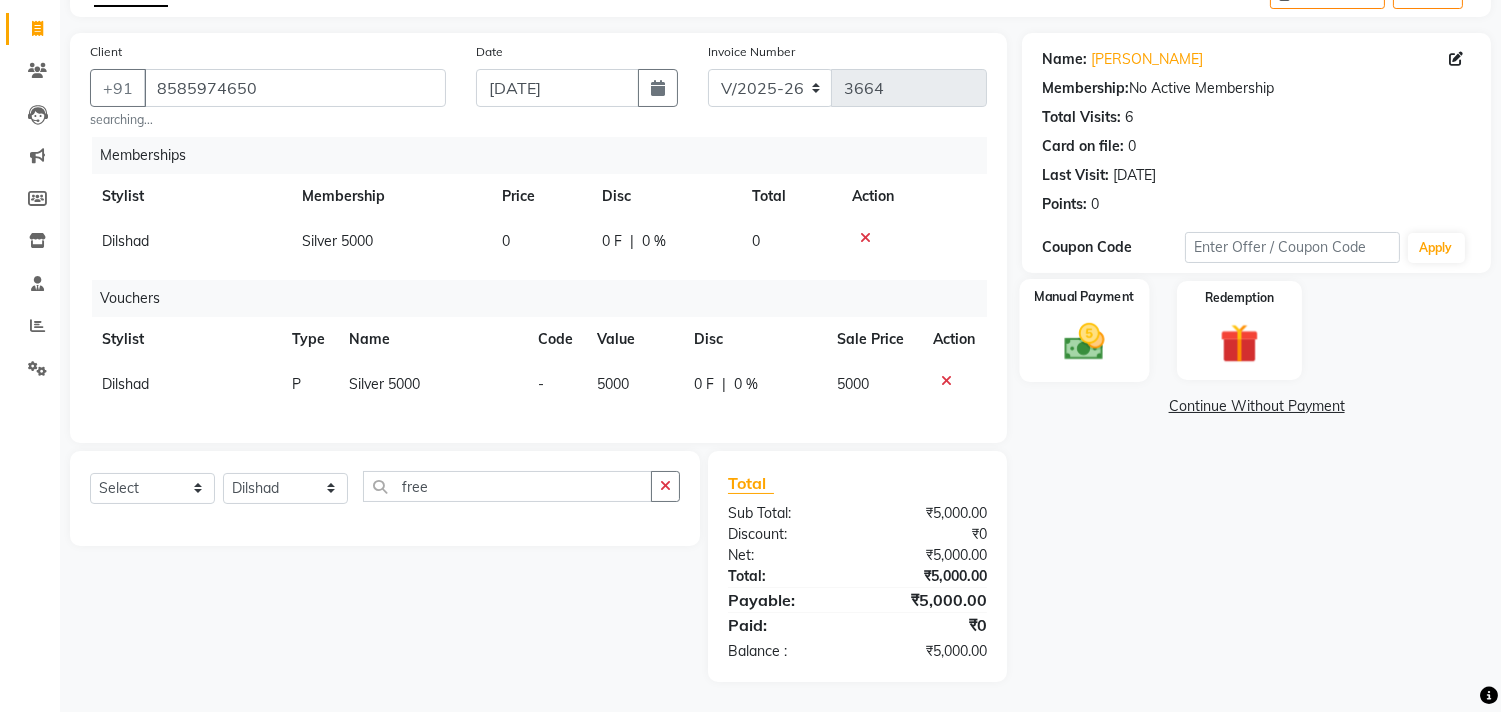 click on "Manual Payment" 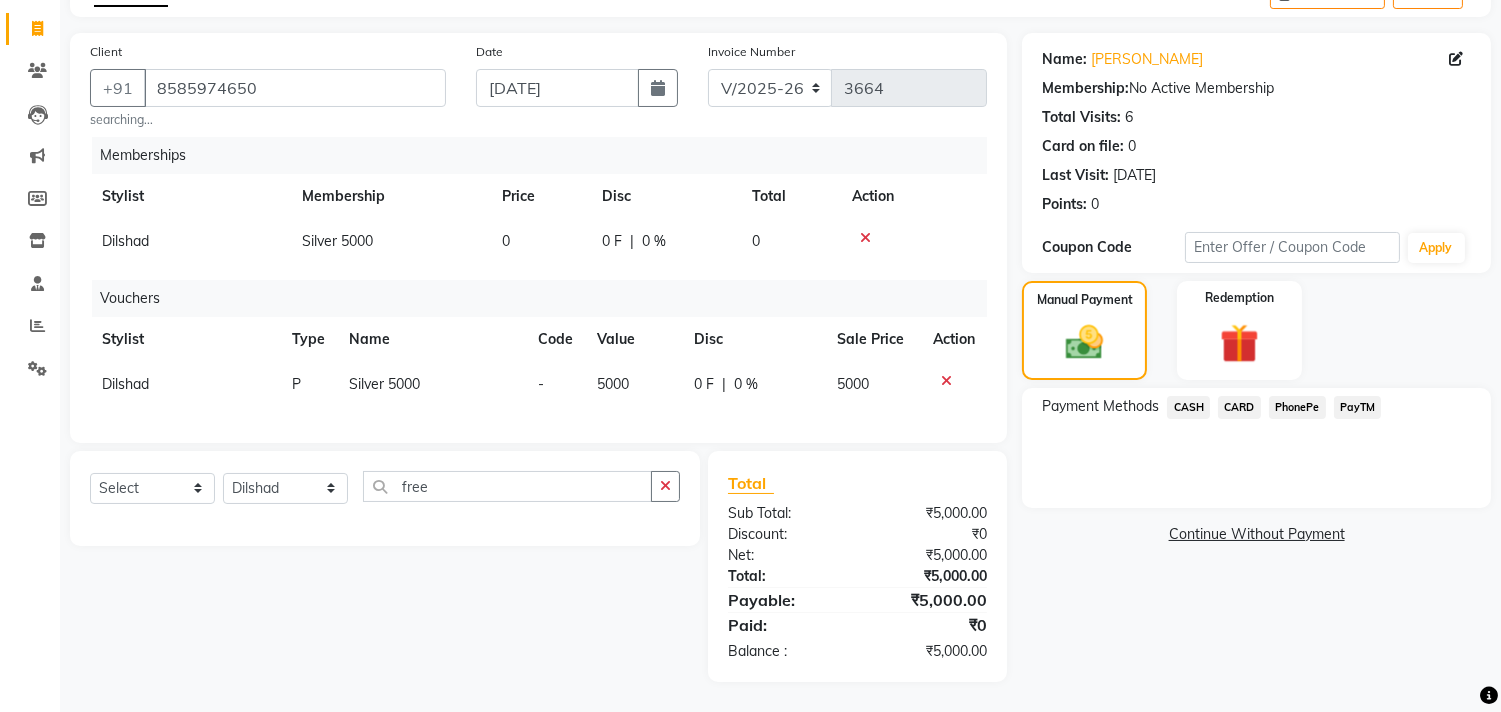 click on "PayTM" 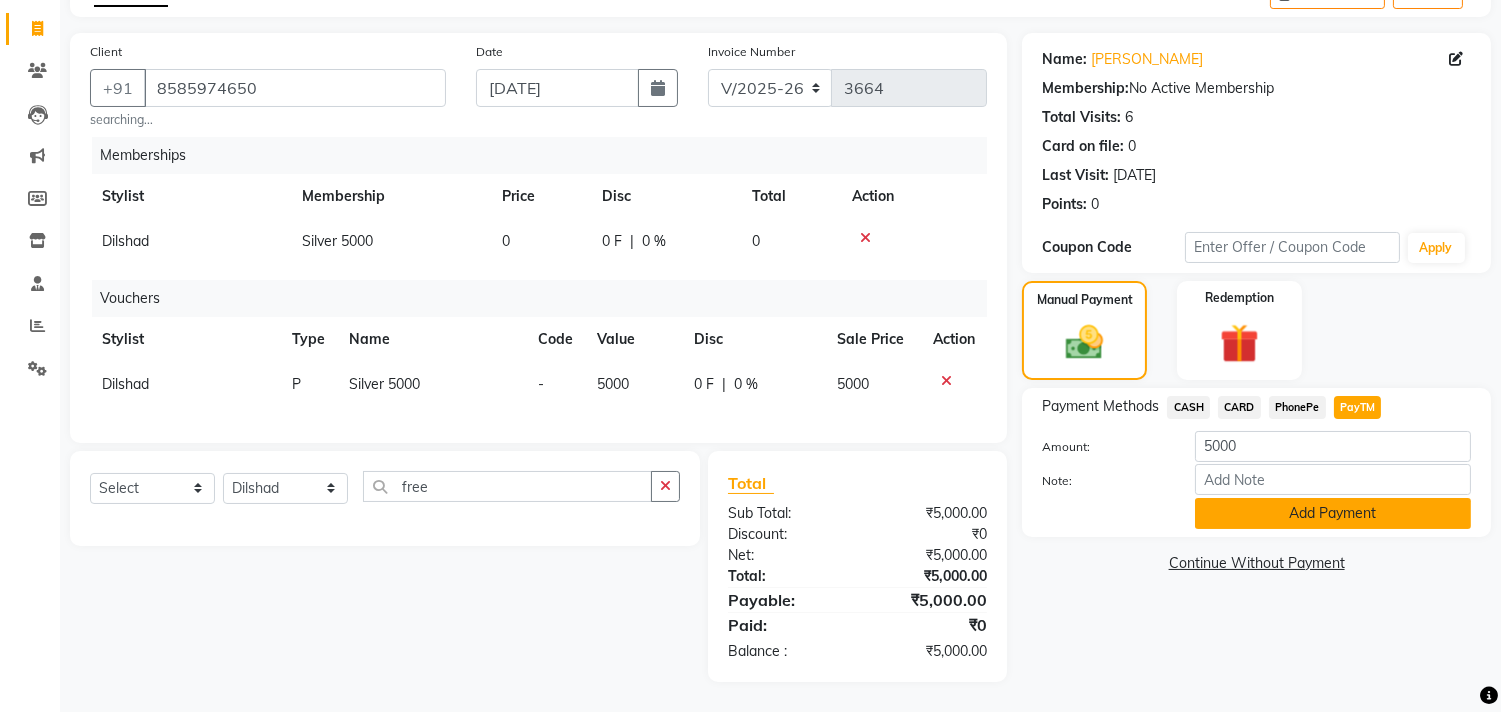 click on "Add Payment" 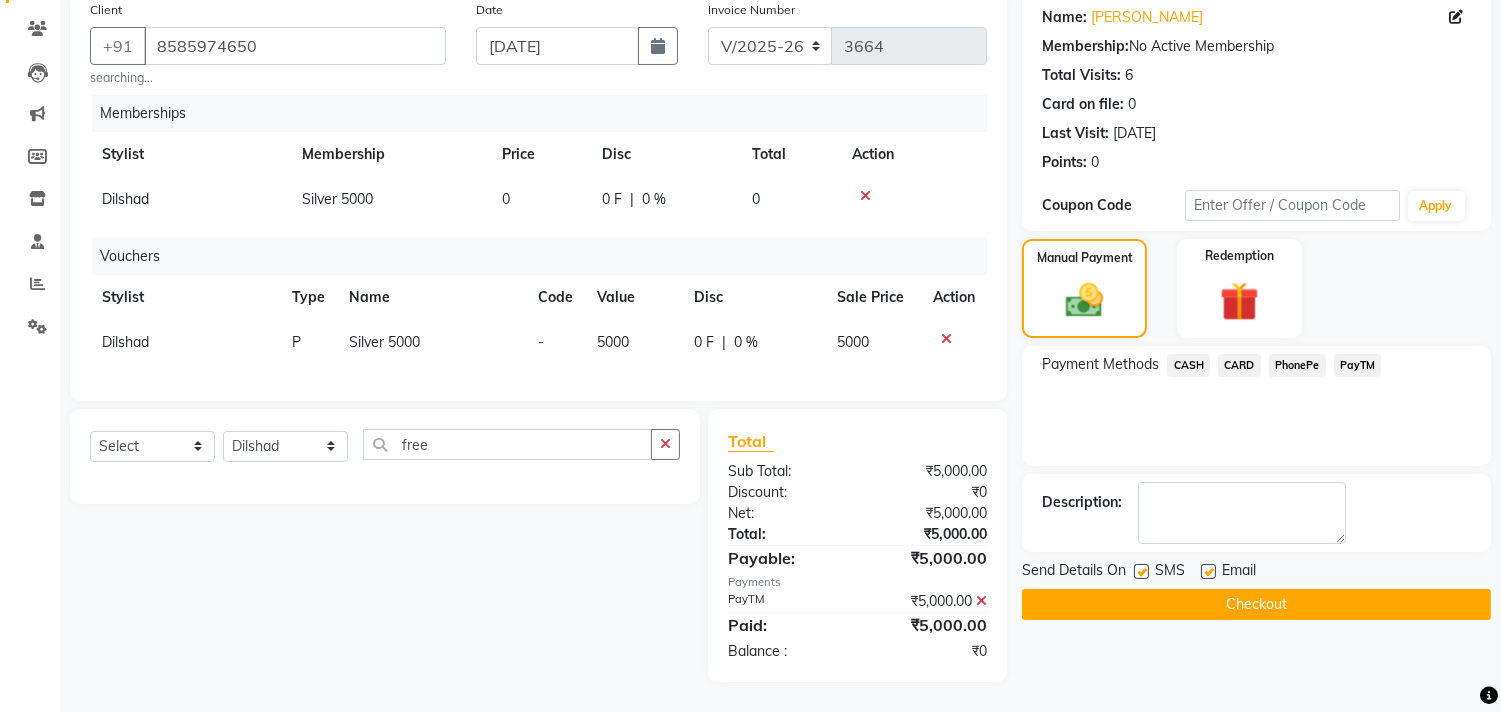scroll, scrollTop: 175, scrollLeft: 0, axis: vertical 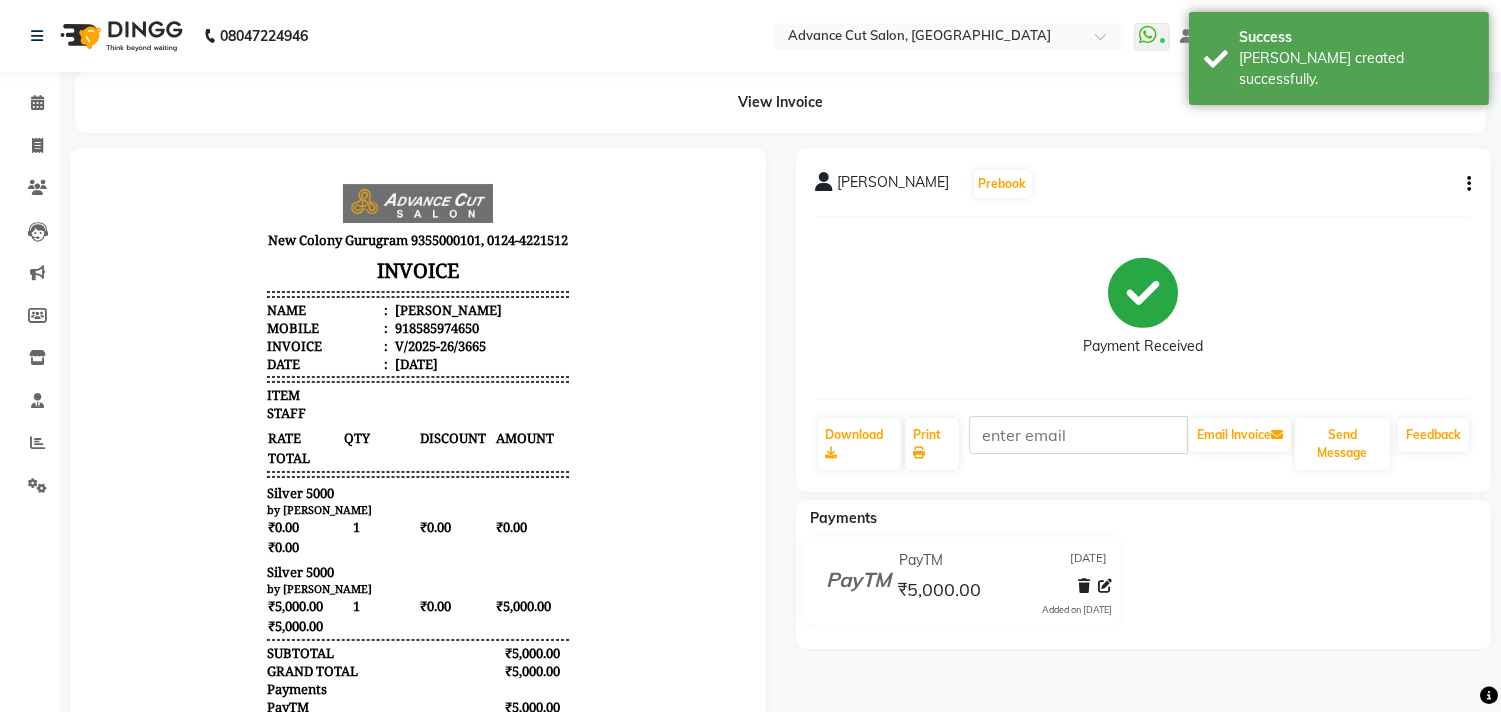 click on "918585974650" at bounding box center [435, 327] 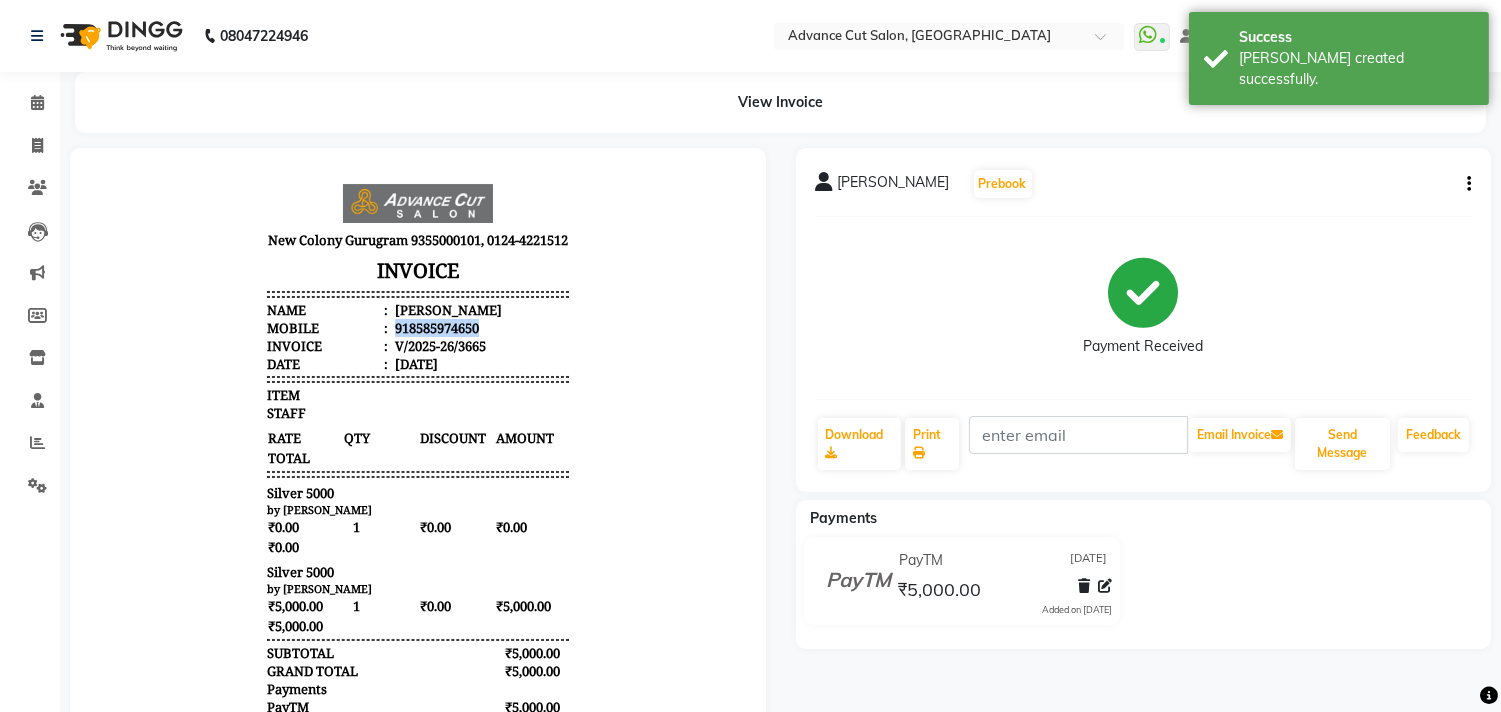 click on "918585974650" at bounding box center [435, 327] 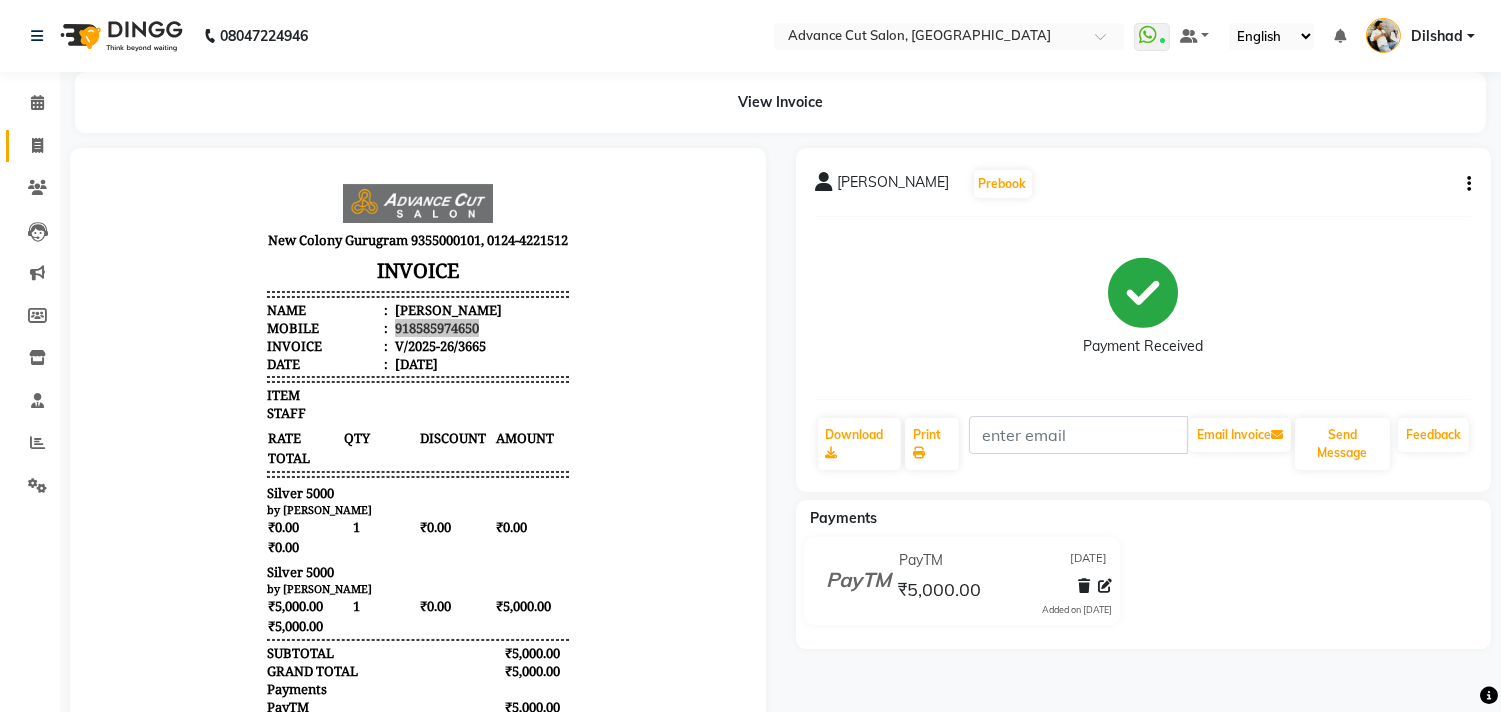 click on "Invoice" 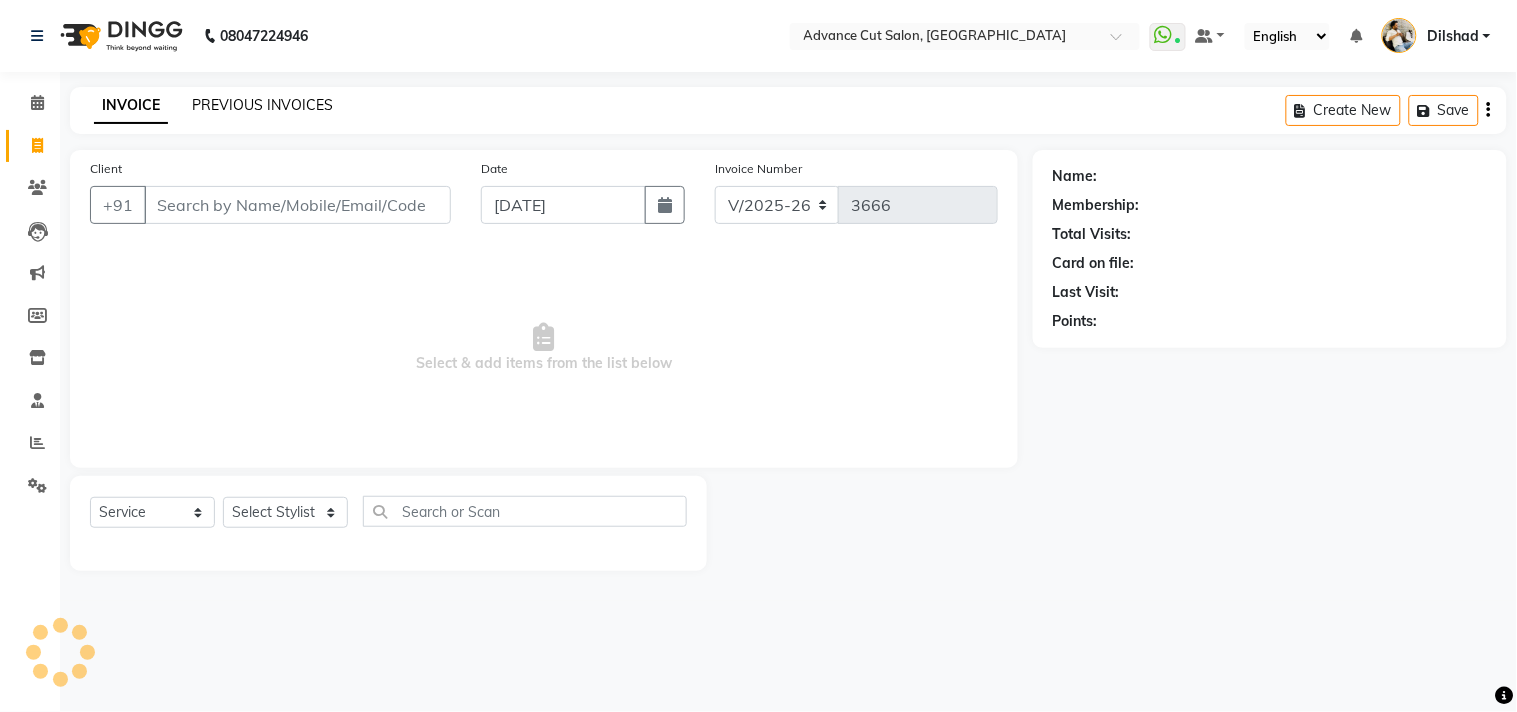 click on "PREVIOUS INVOICES" 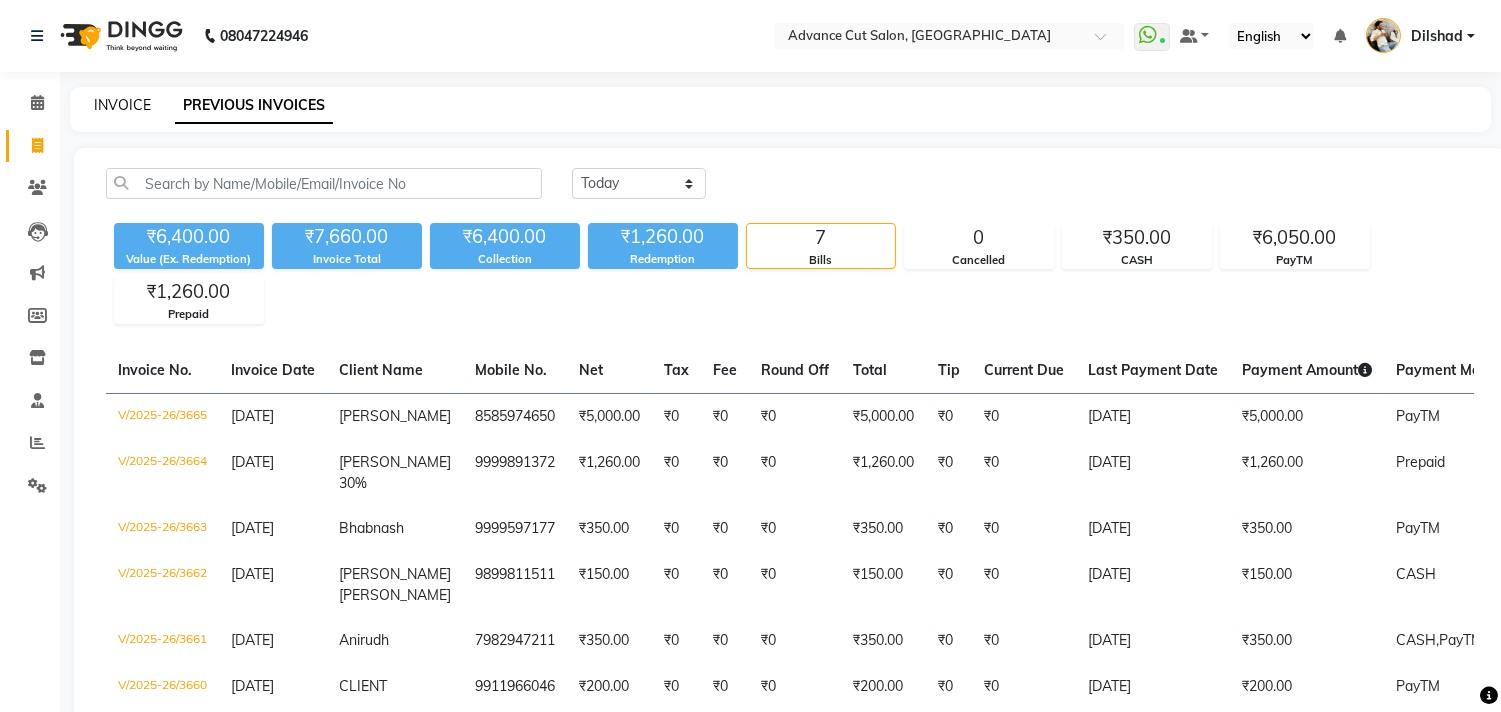 click on "INVOICE" 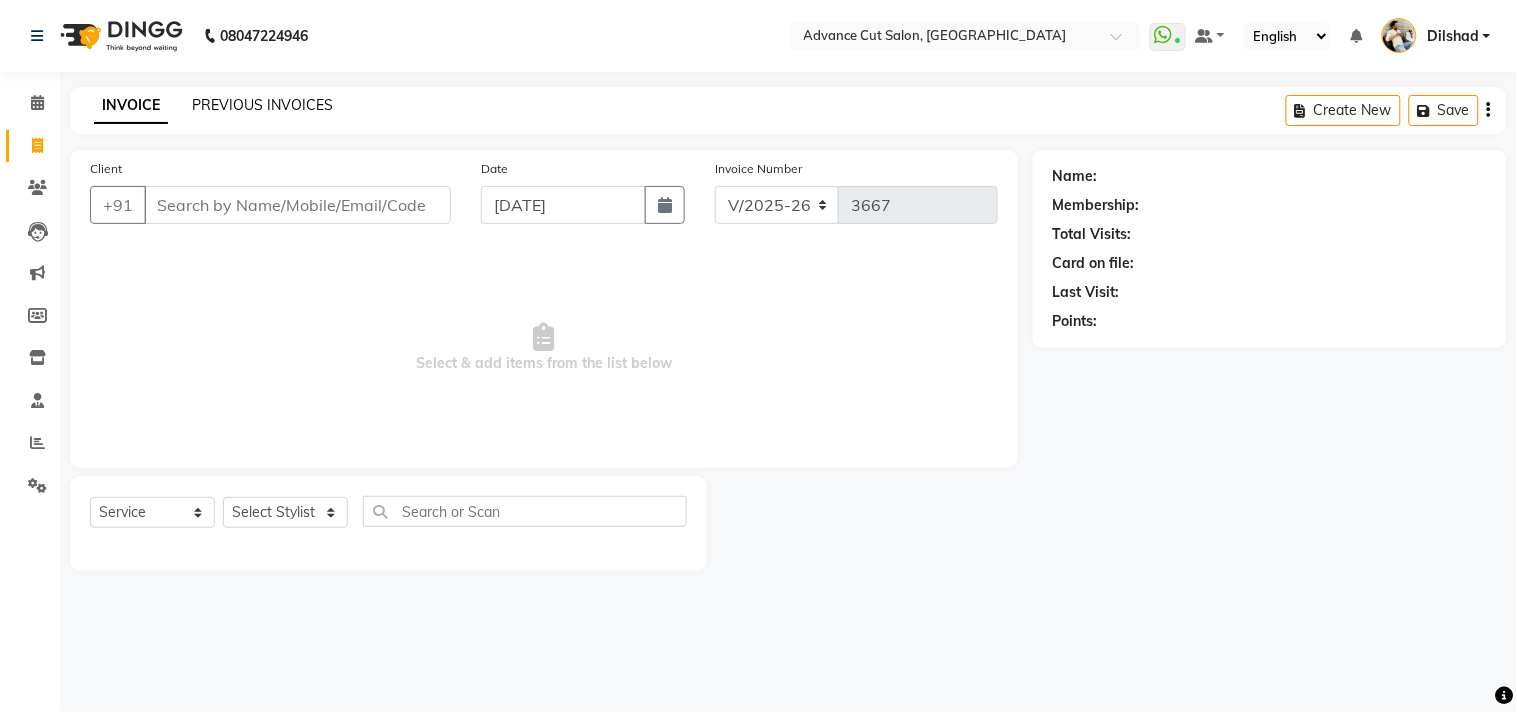 click on "PREVIOUS INVOICES" 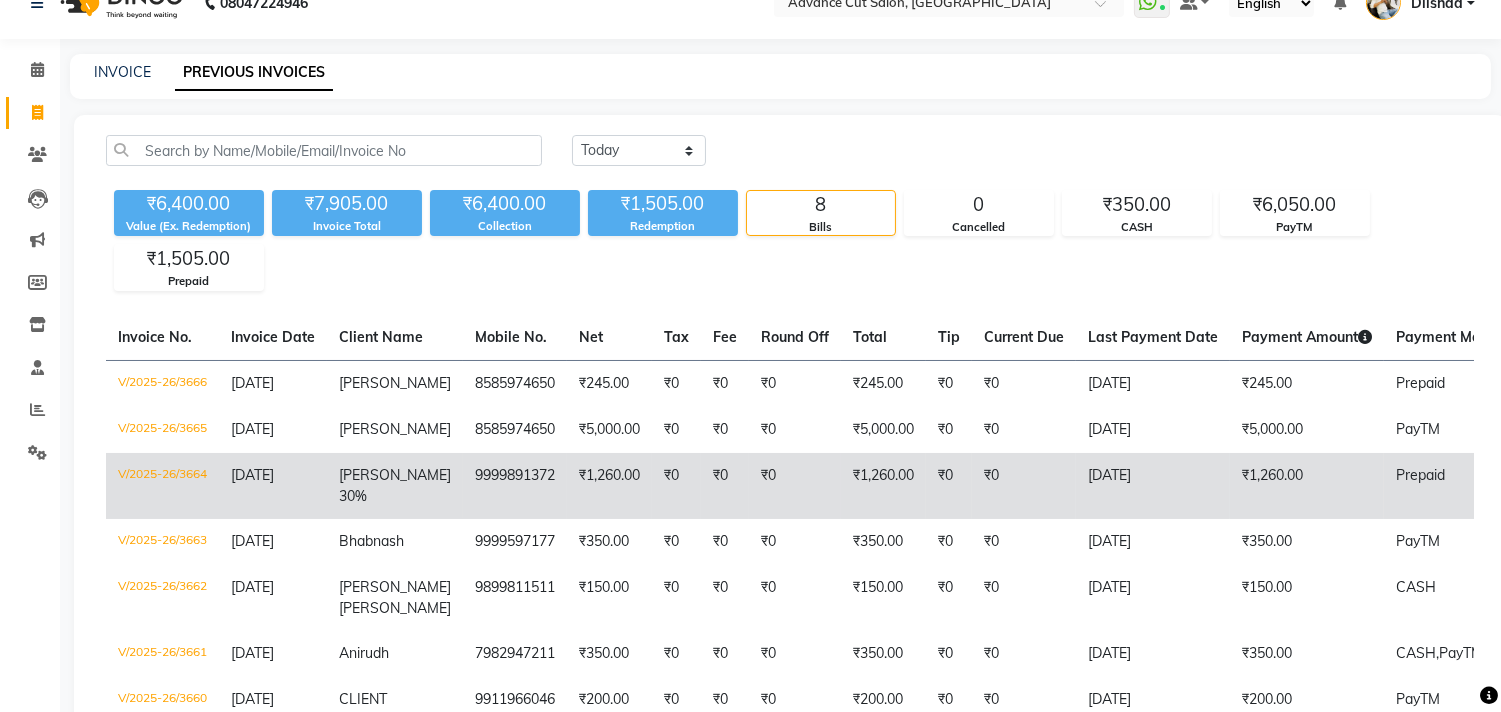 scroll, scrollTop: 0, scrollLeft: 0, axis: both 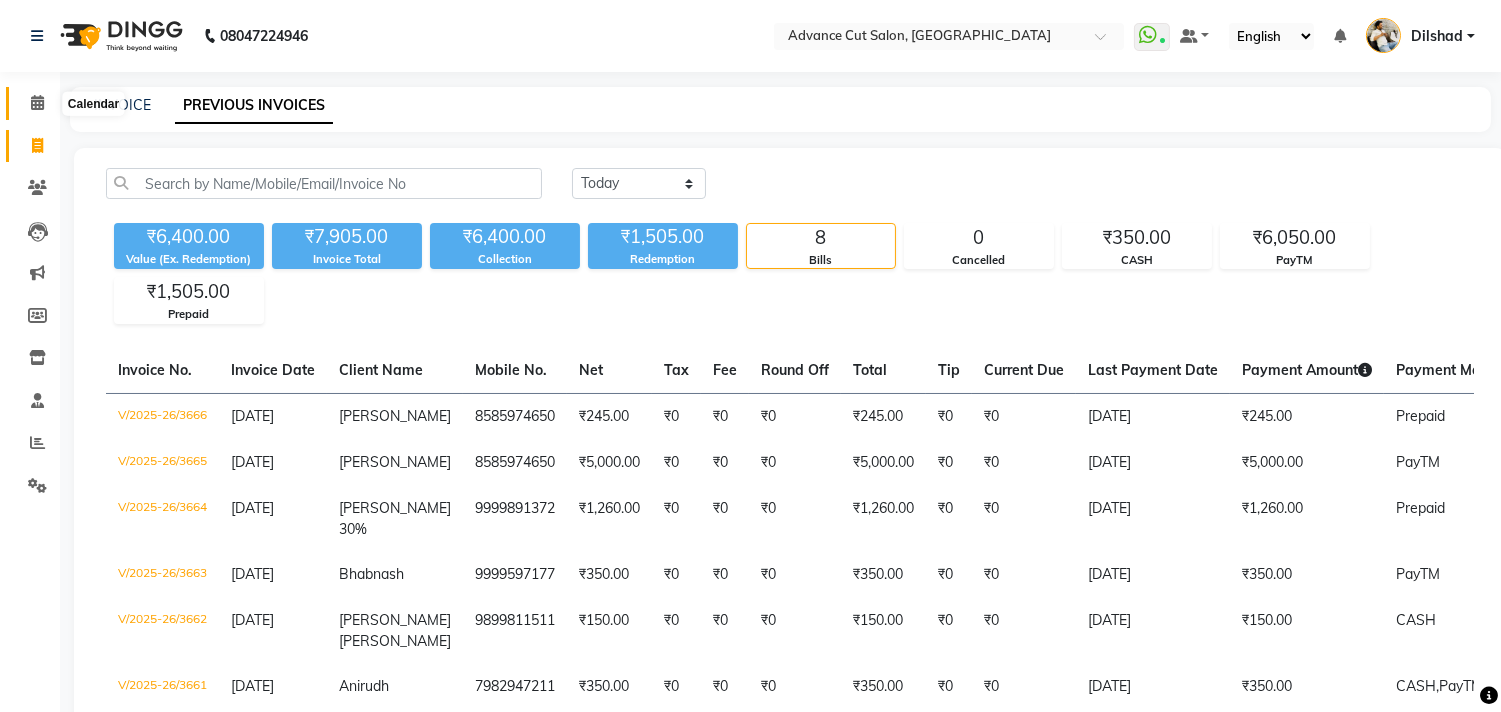 click 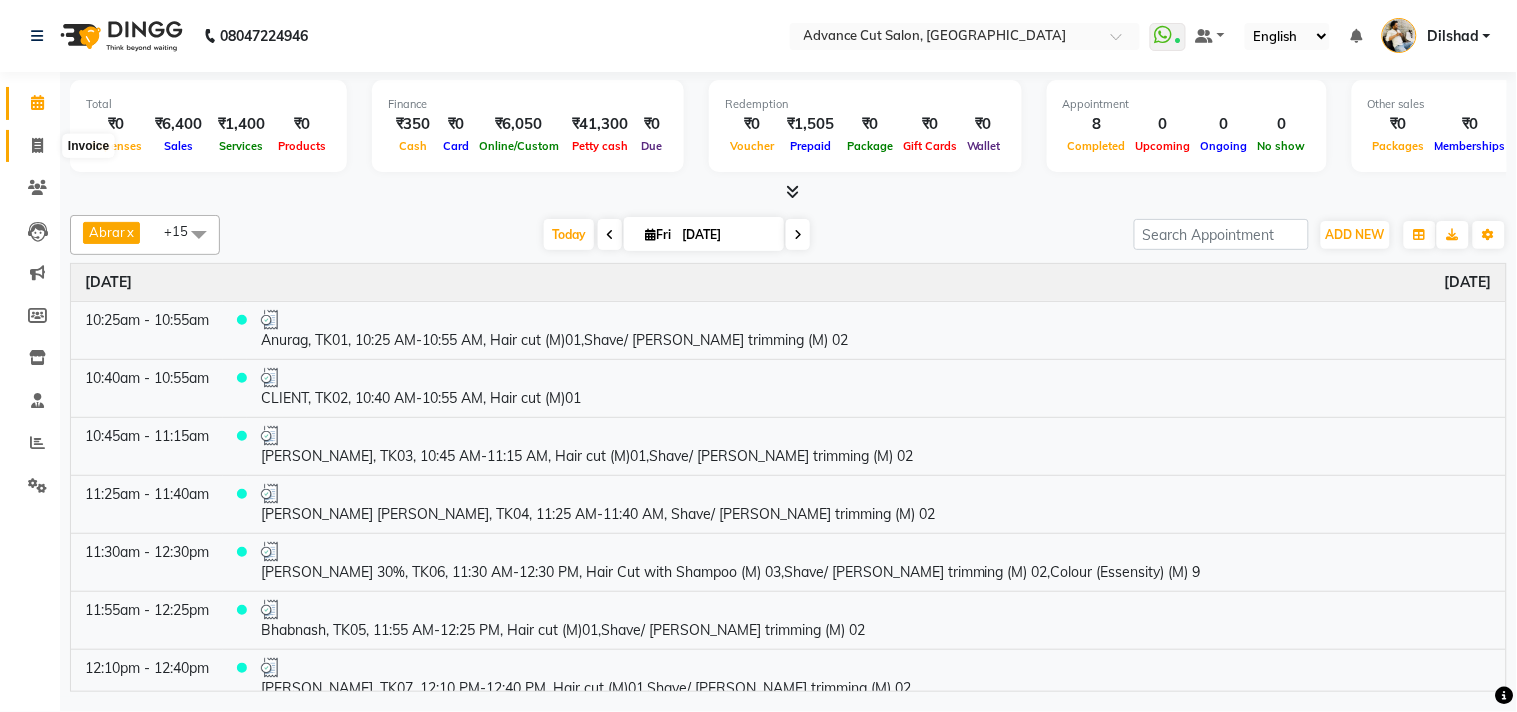 click 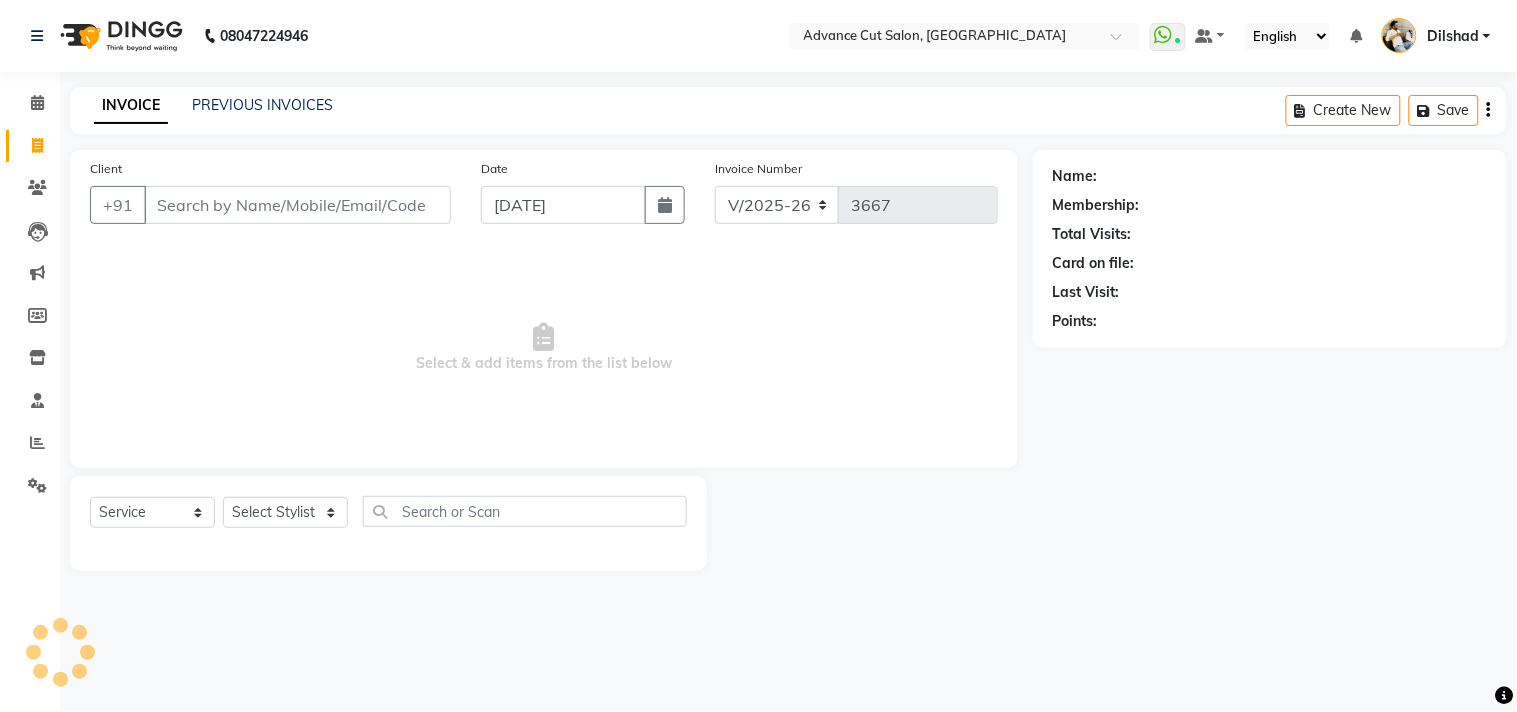 click on "PREVIOUS INVOICES" 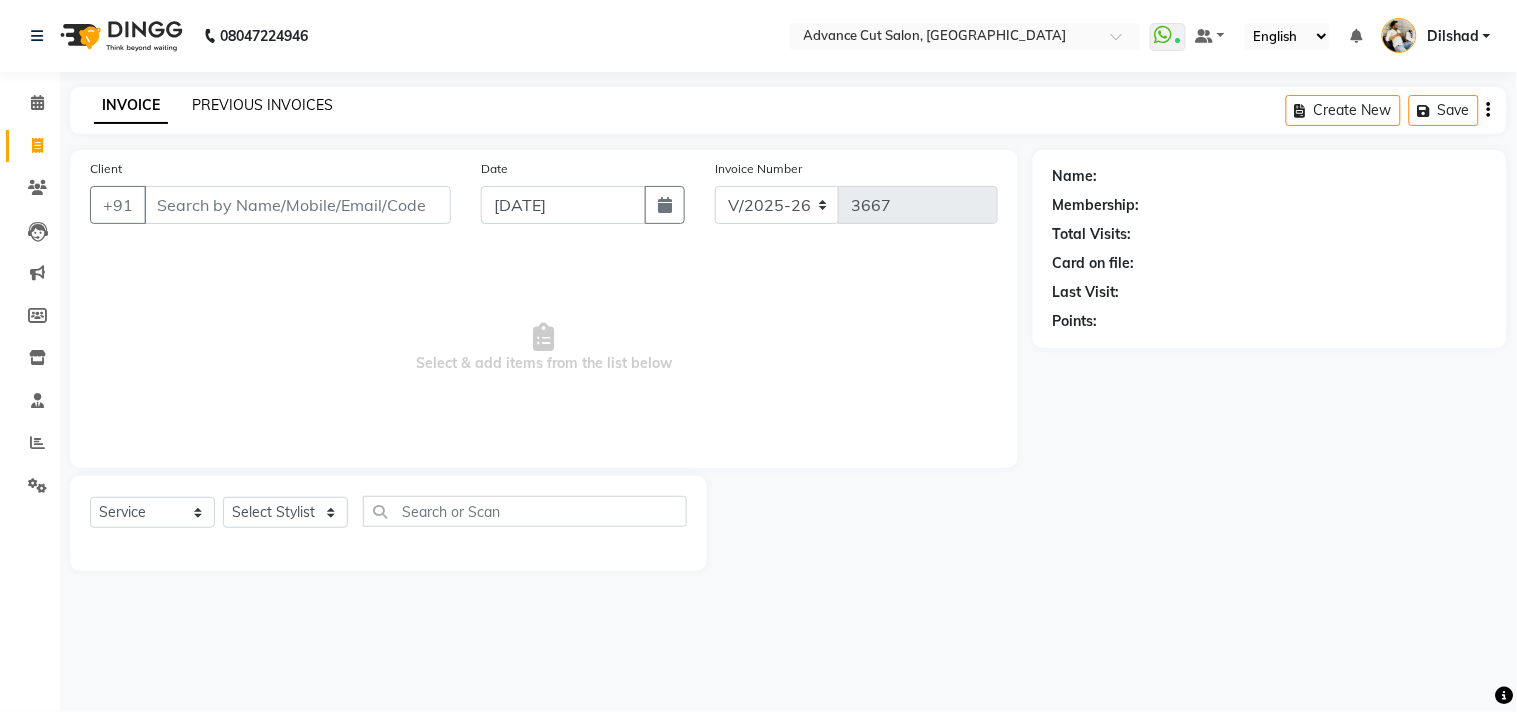 click on "PREVIOUS INVOICES" 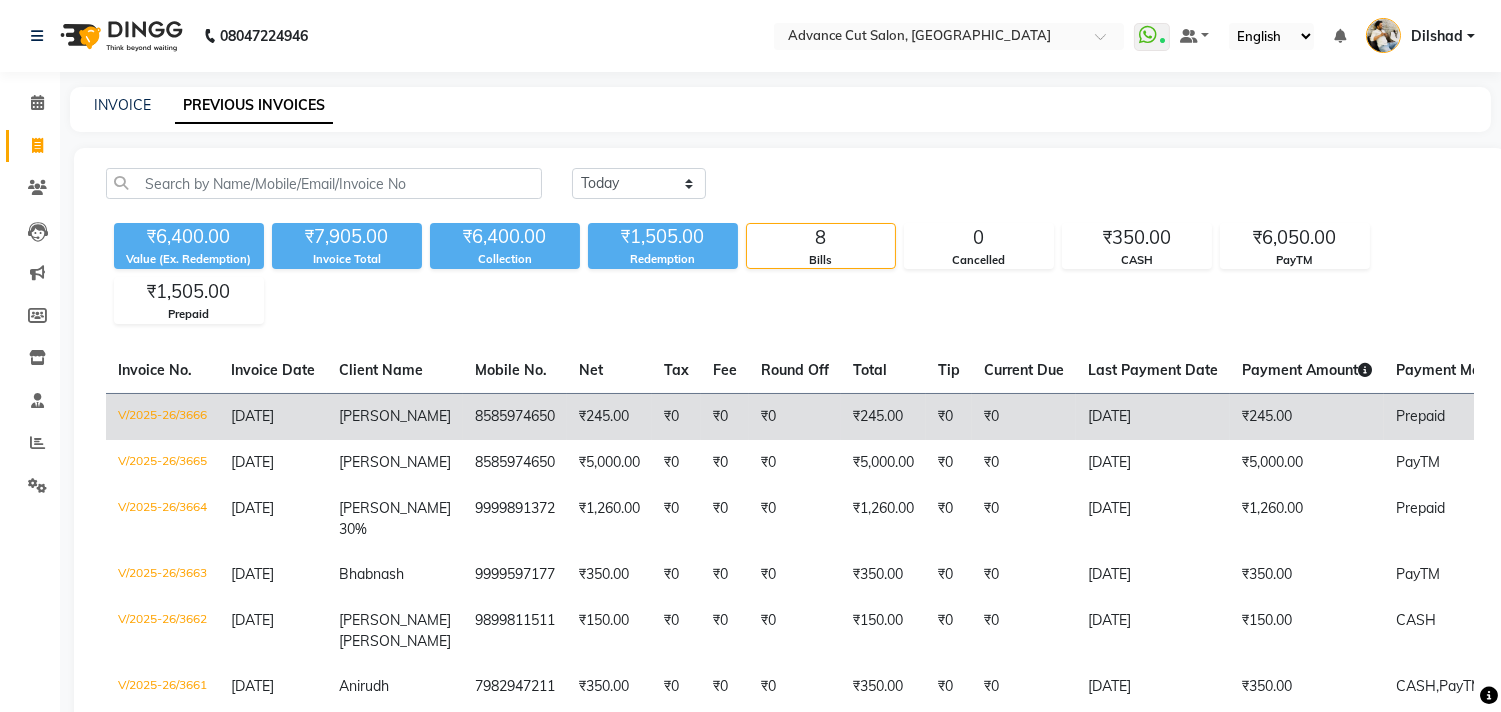click on "₹245.00" 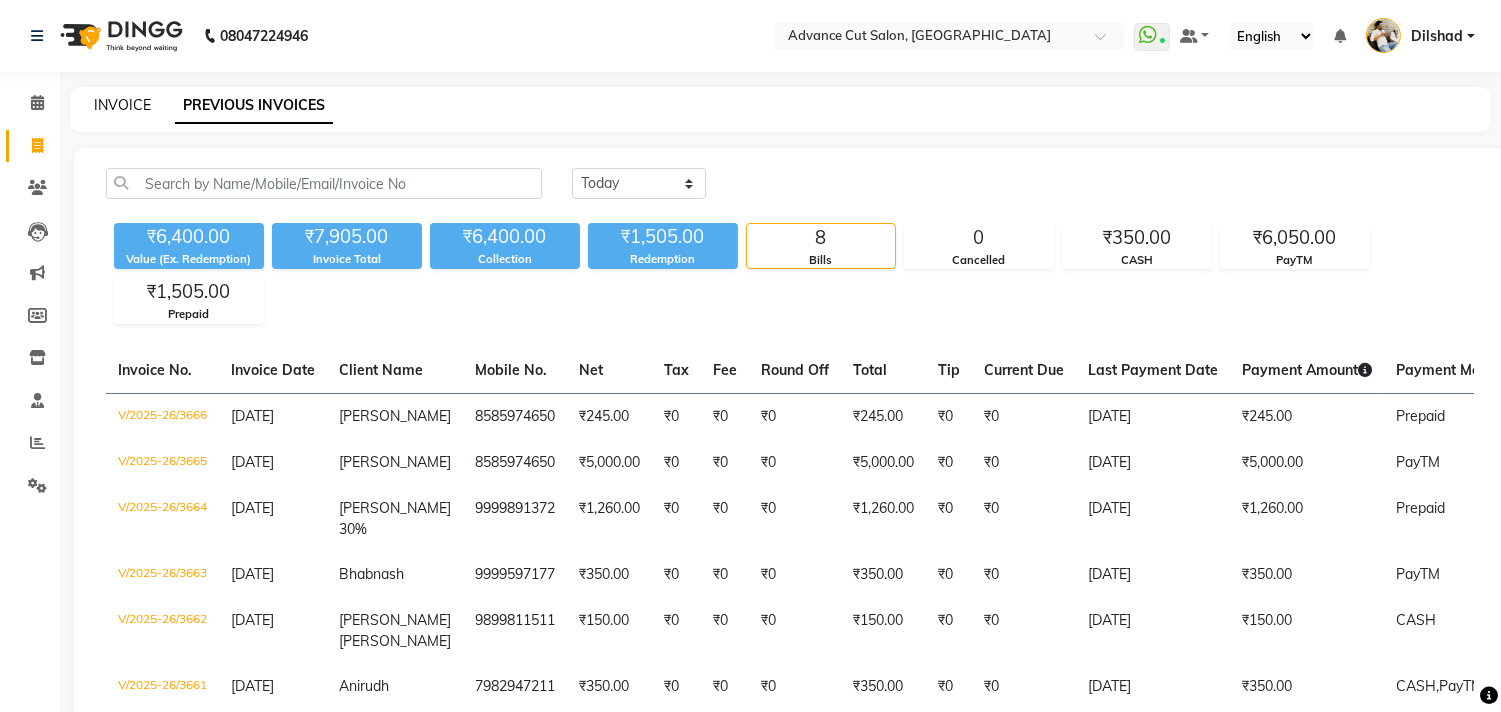 click on "INVOICE" 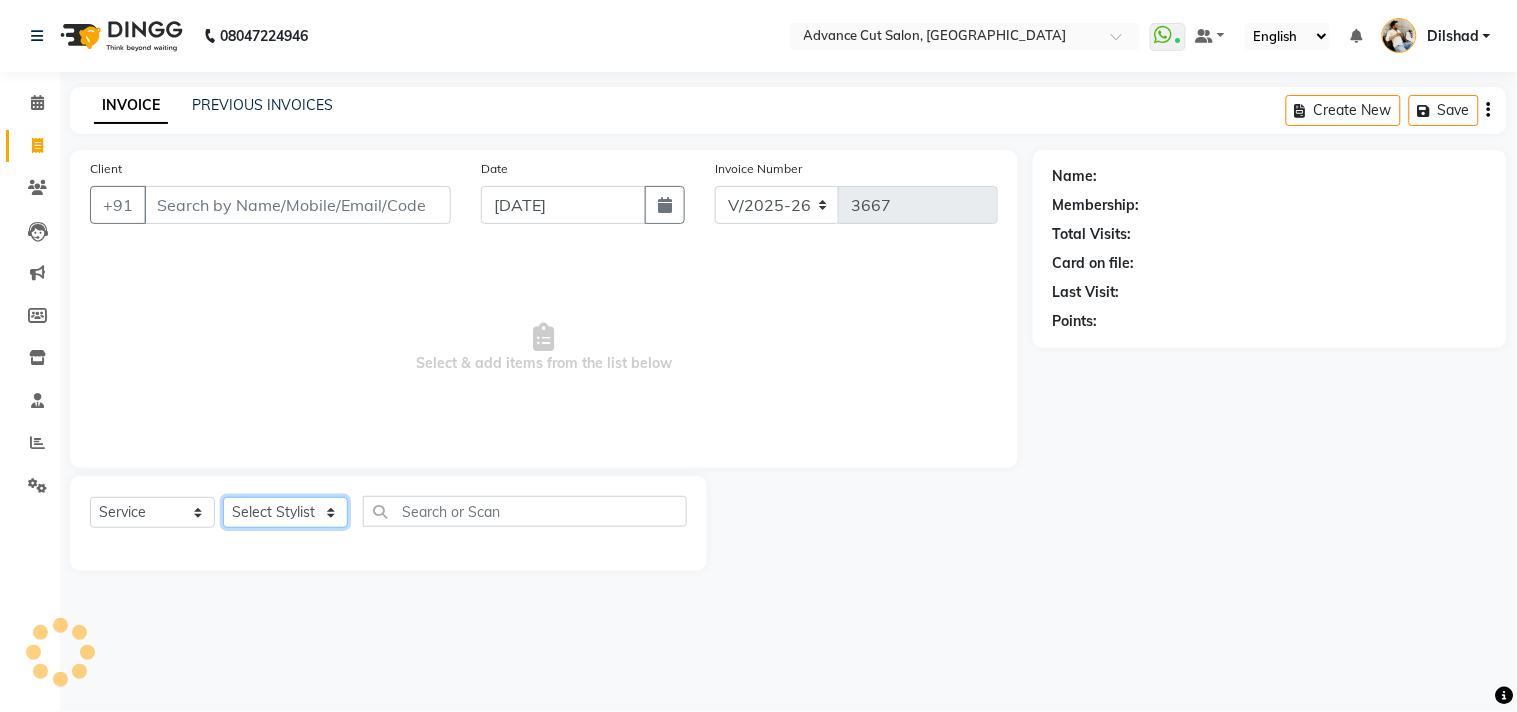 click on "Select Stylist Abrar Alam Avinash Dilshad Lallan Meenu Nabeel Nafeesh Ahmad Naved O.P. Sharma  Pryag Sahil Samar Shahzad  SHWETA SINGH Zarina" 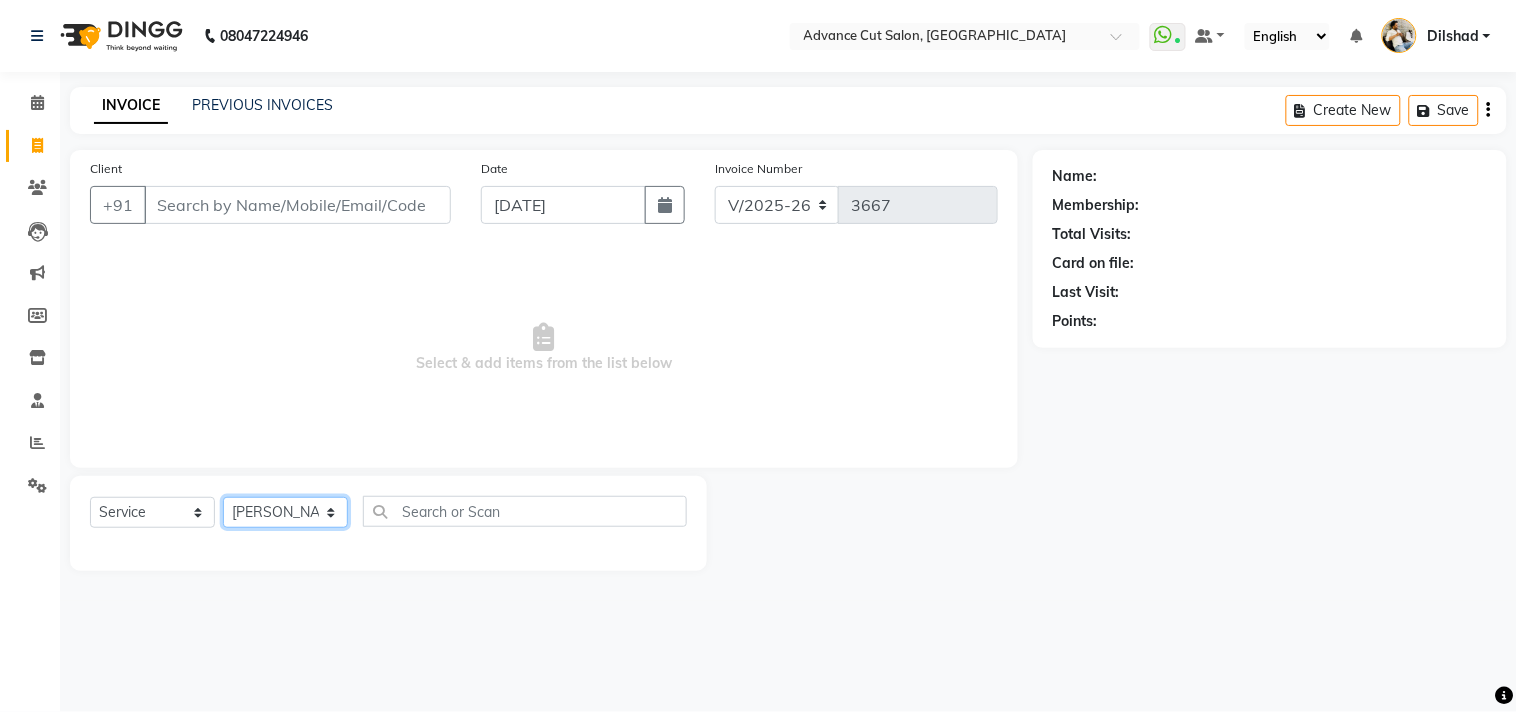 click on "Select Stylist Abrar Alam Avinash Dilshad Lallan Meenu Nabeel Nafeesh Ahmad Naved O.P. Sharma  Pryag Sahil Samar Shahzad  SHWETA SINGH Zarina" 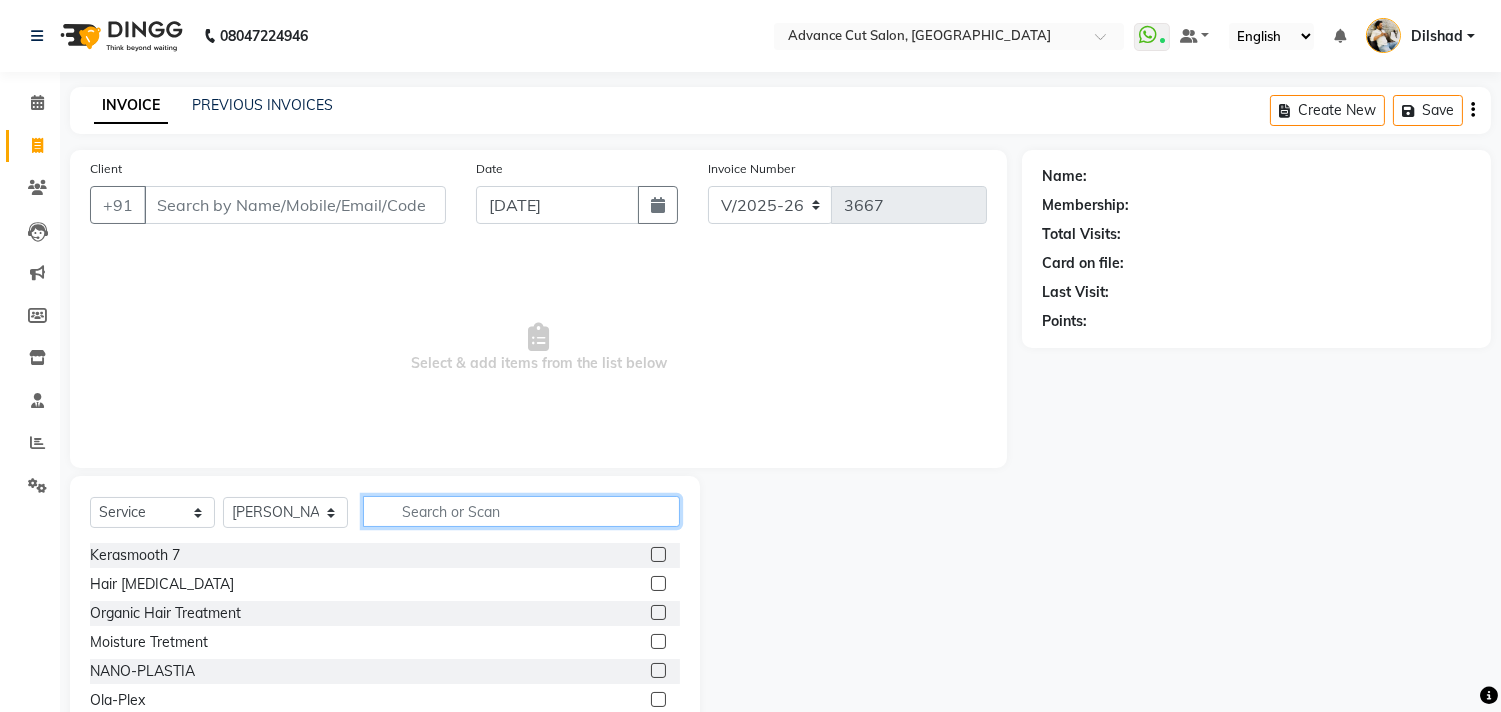 click 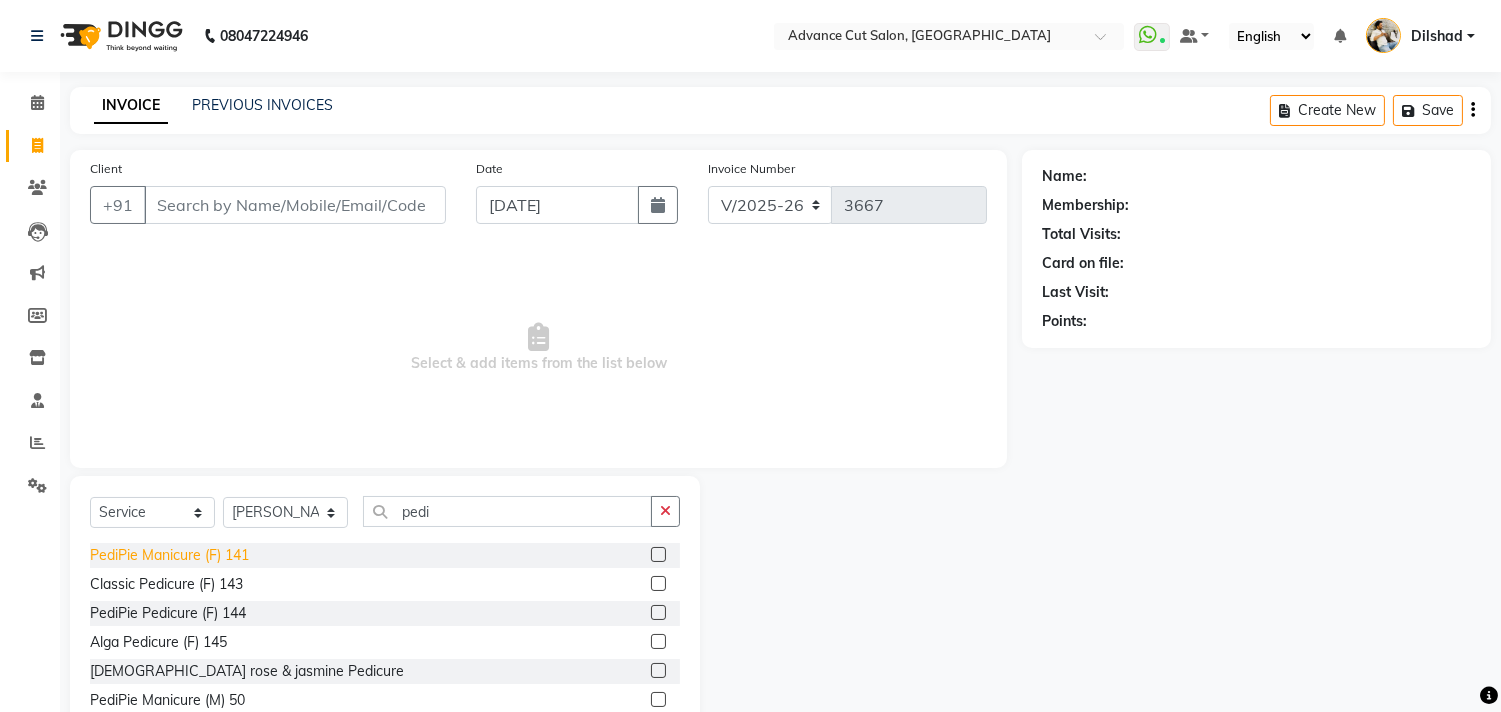 click on "PediPie Manicure (F) 141" 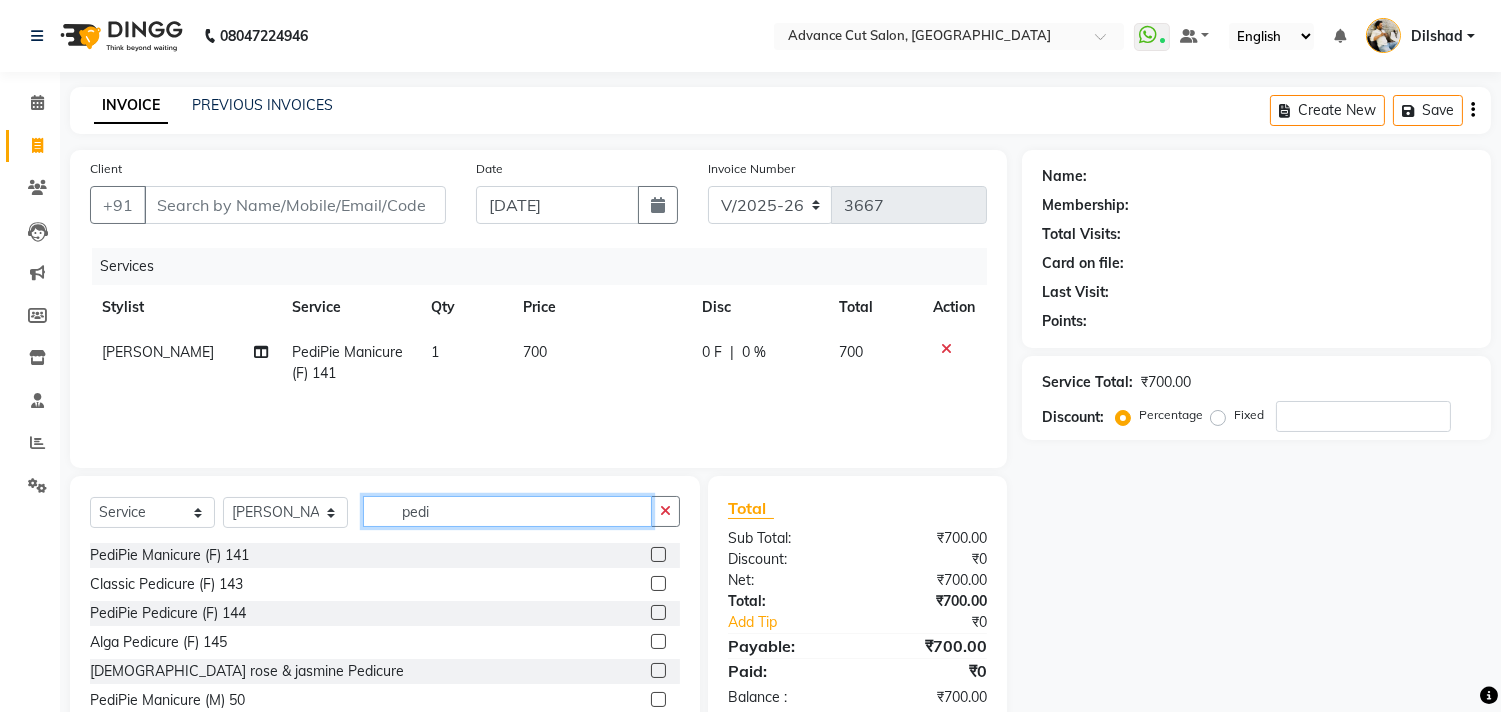 click on "pedi" 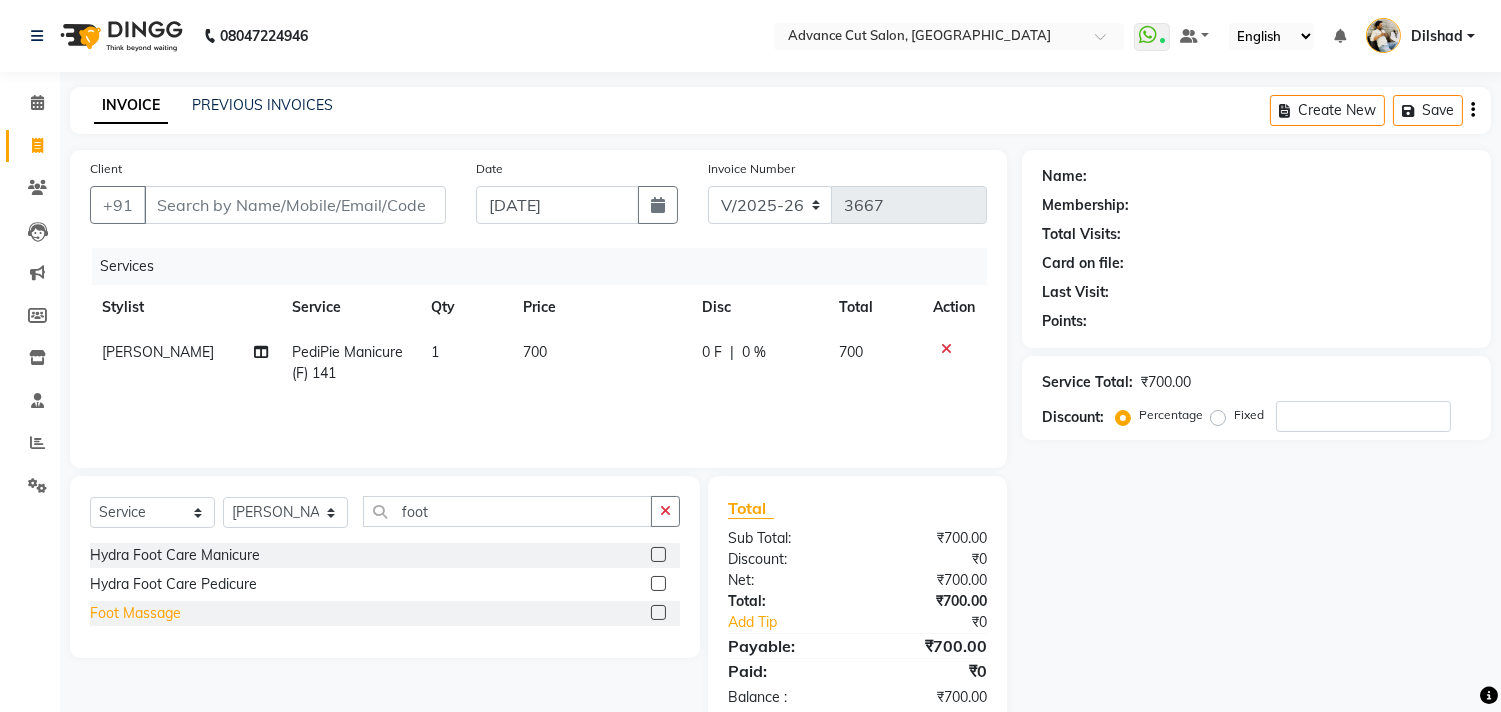 click on "Foot Massage" 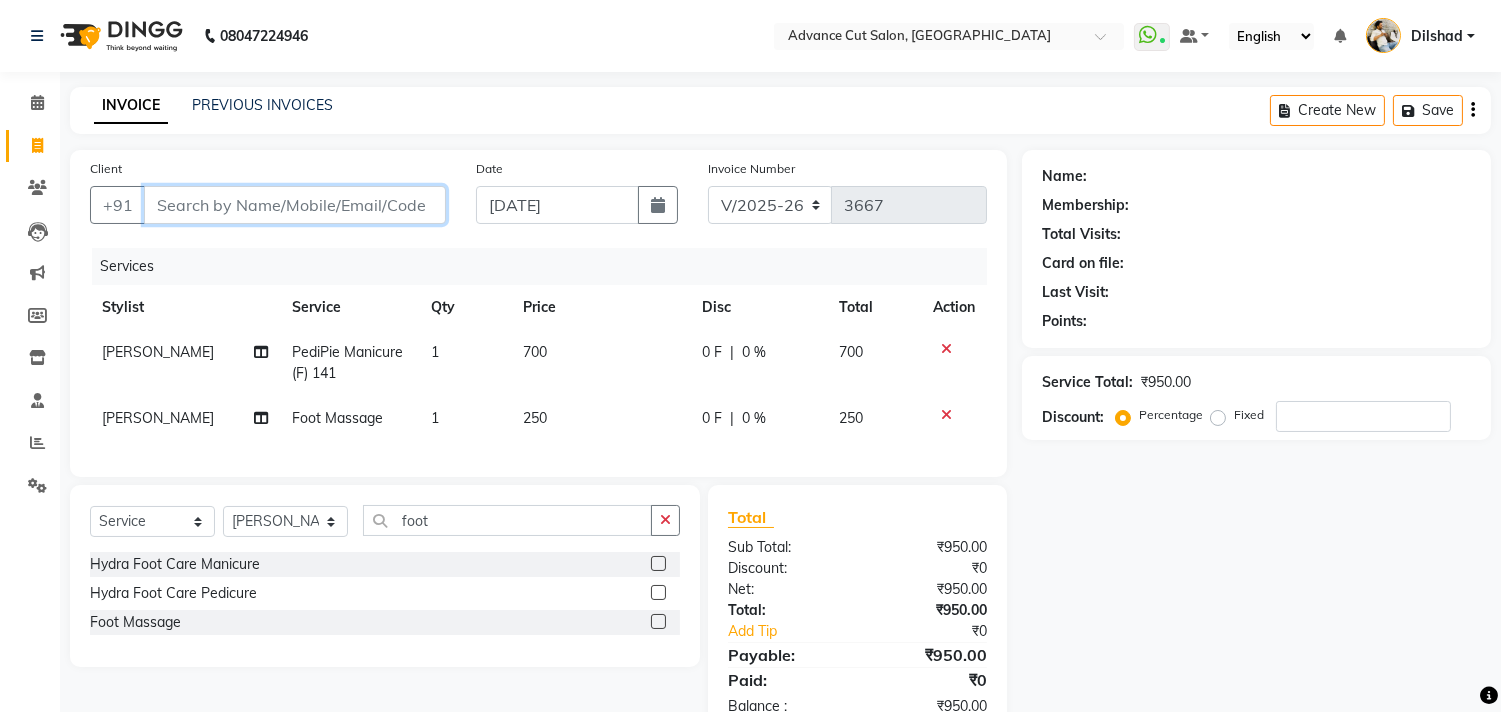 click on "Client" at bounding box center [295, 205] 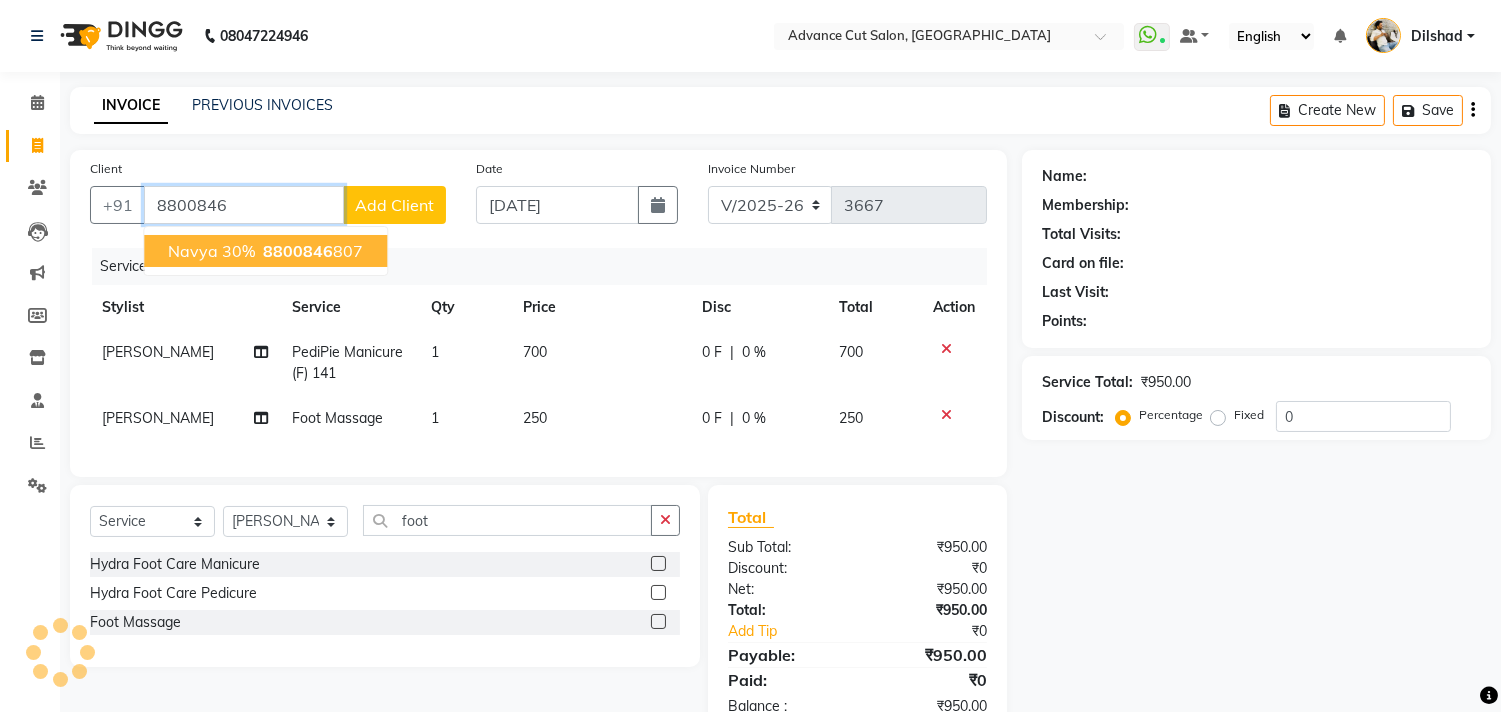 click on "navya 30%" at bounding box center (211, 251) 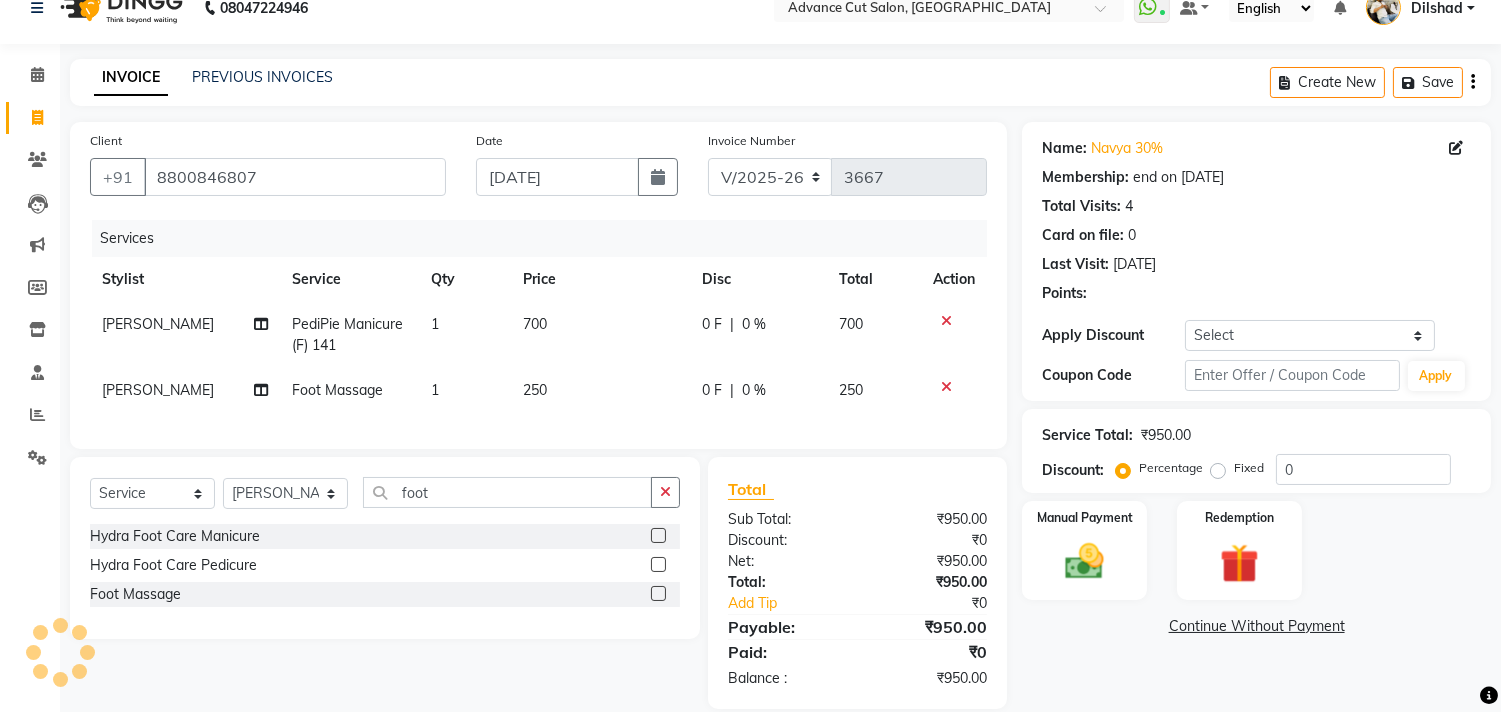 scroll, scrollTop: 72, scrollLeft: 0, axis: vertical 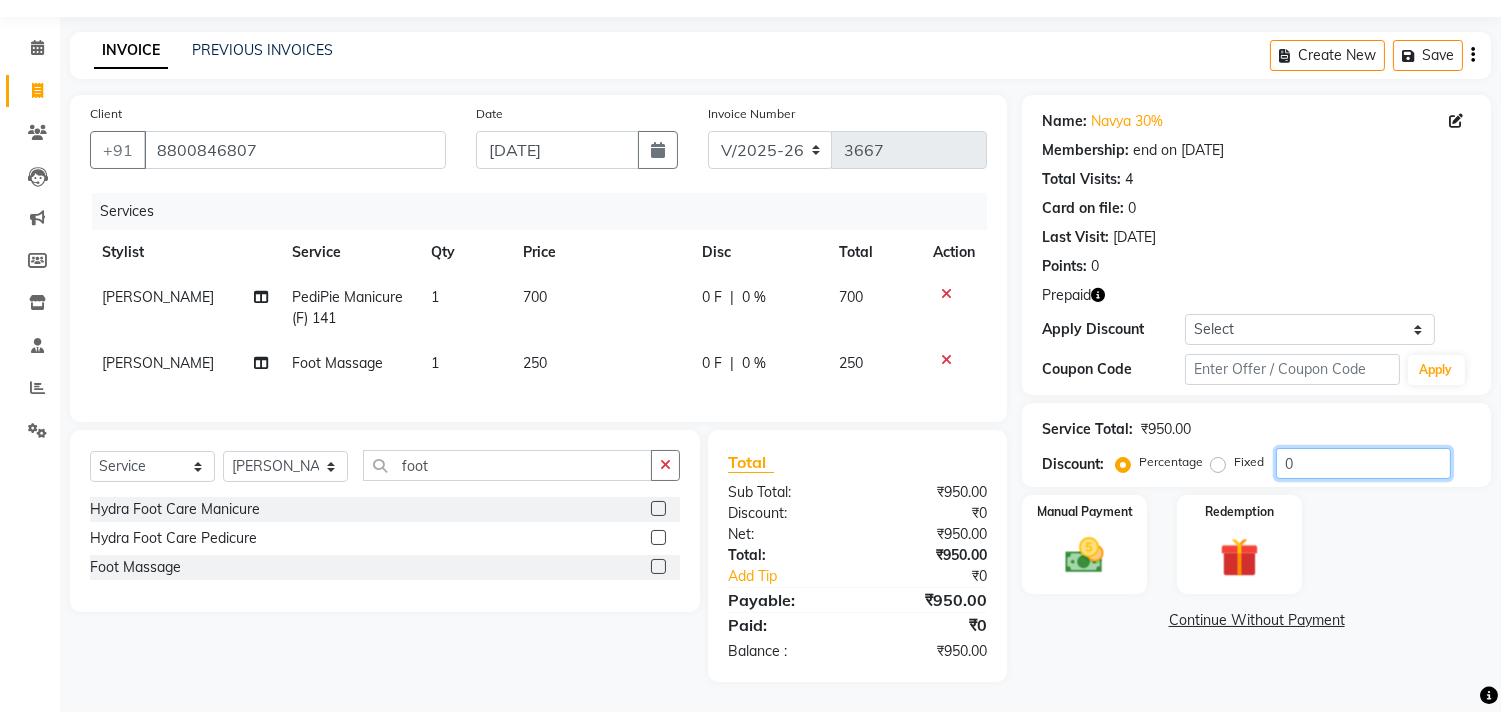 click on "0" 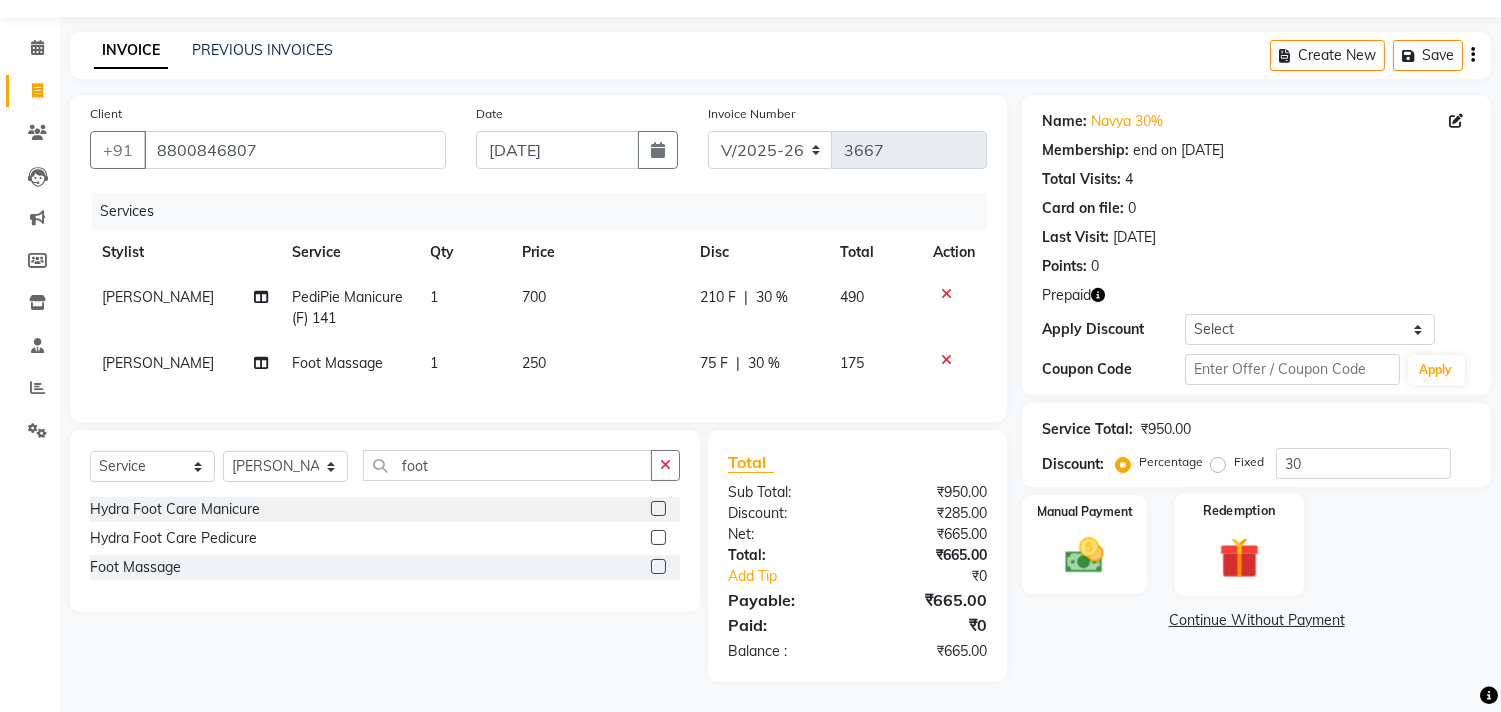click 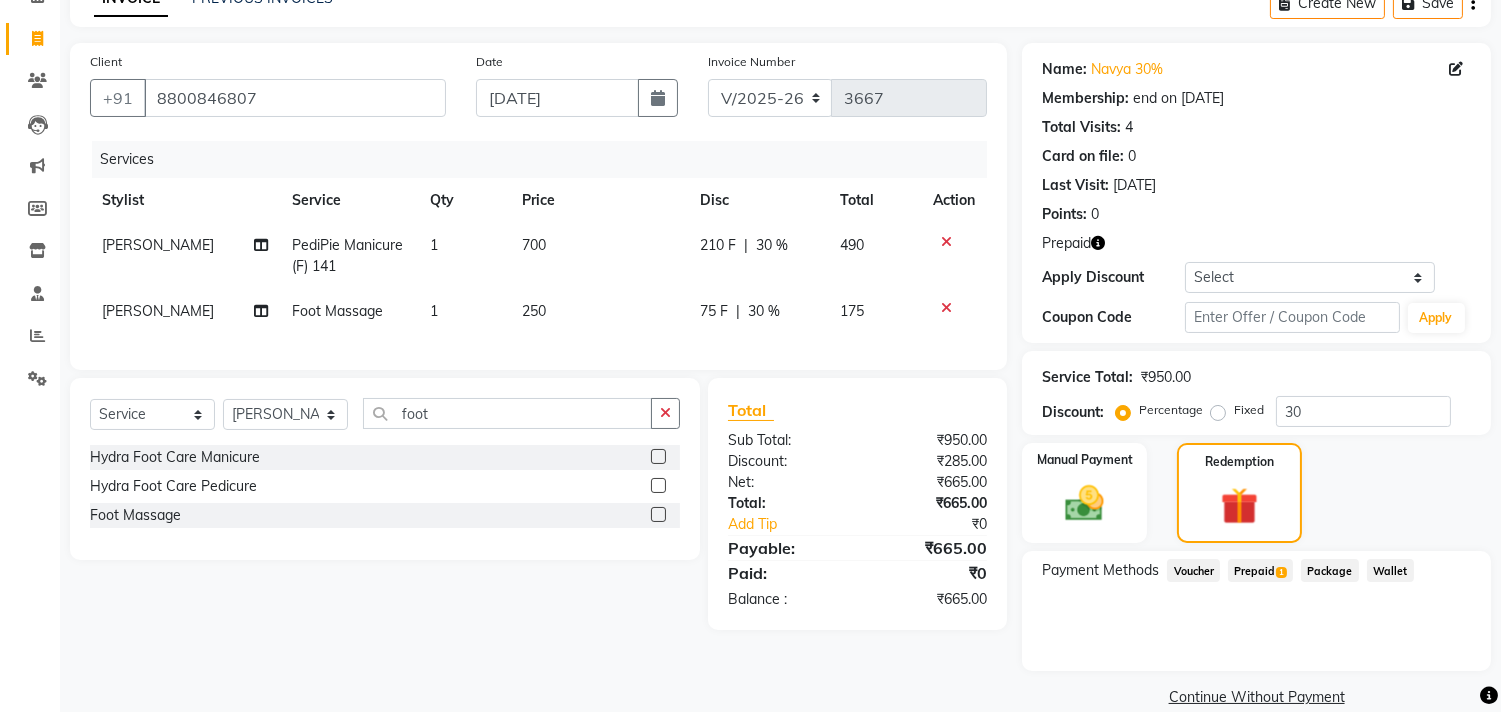 scroll, scrollTop: 135, scrollLeft: 0, axis: vertical 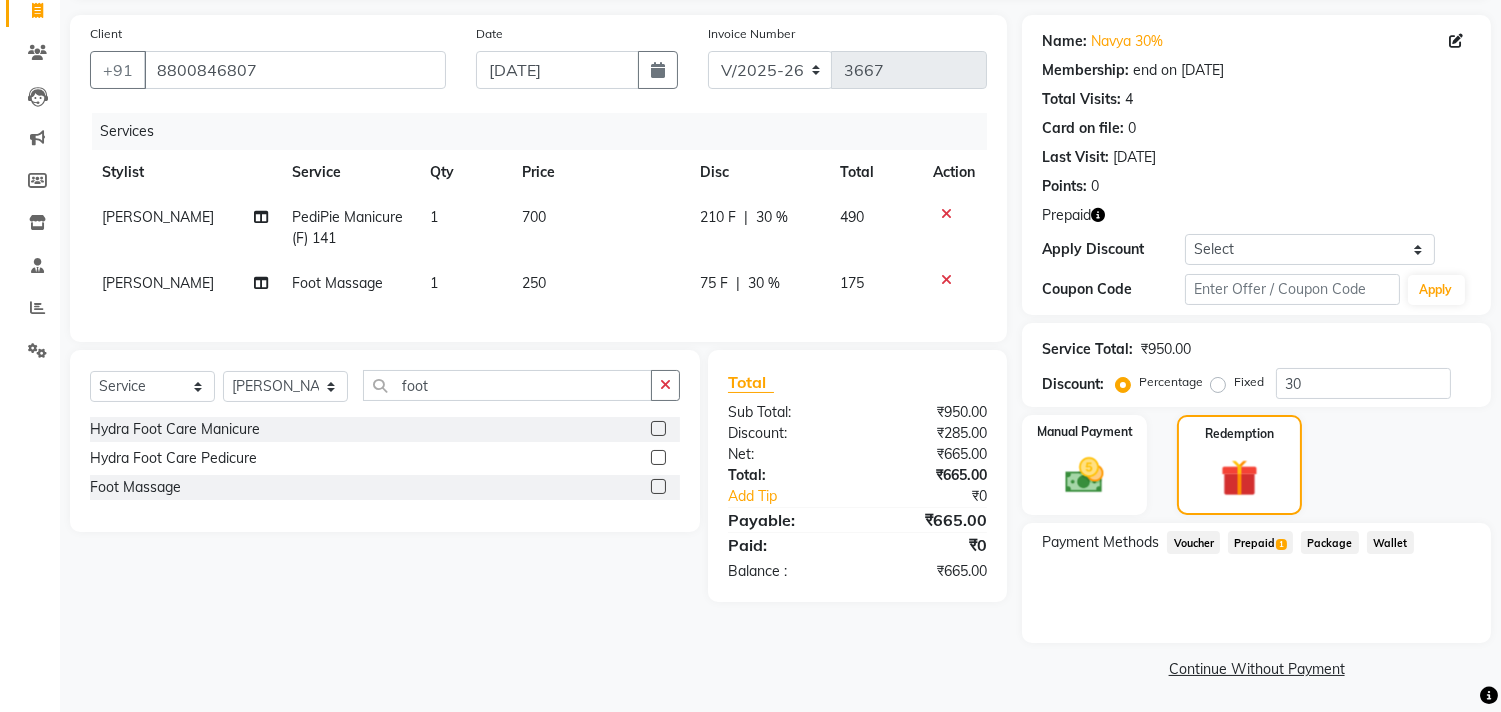 click on "Prepaid  1" 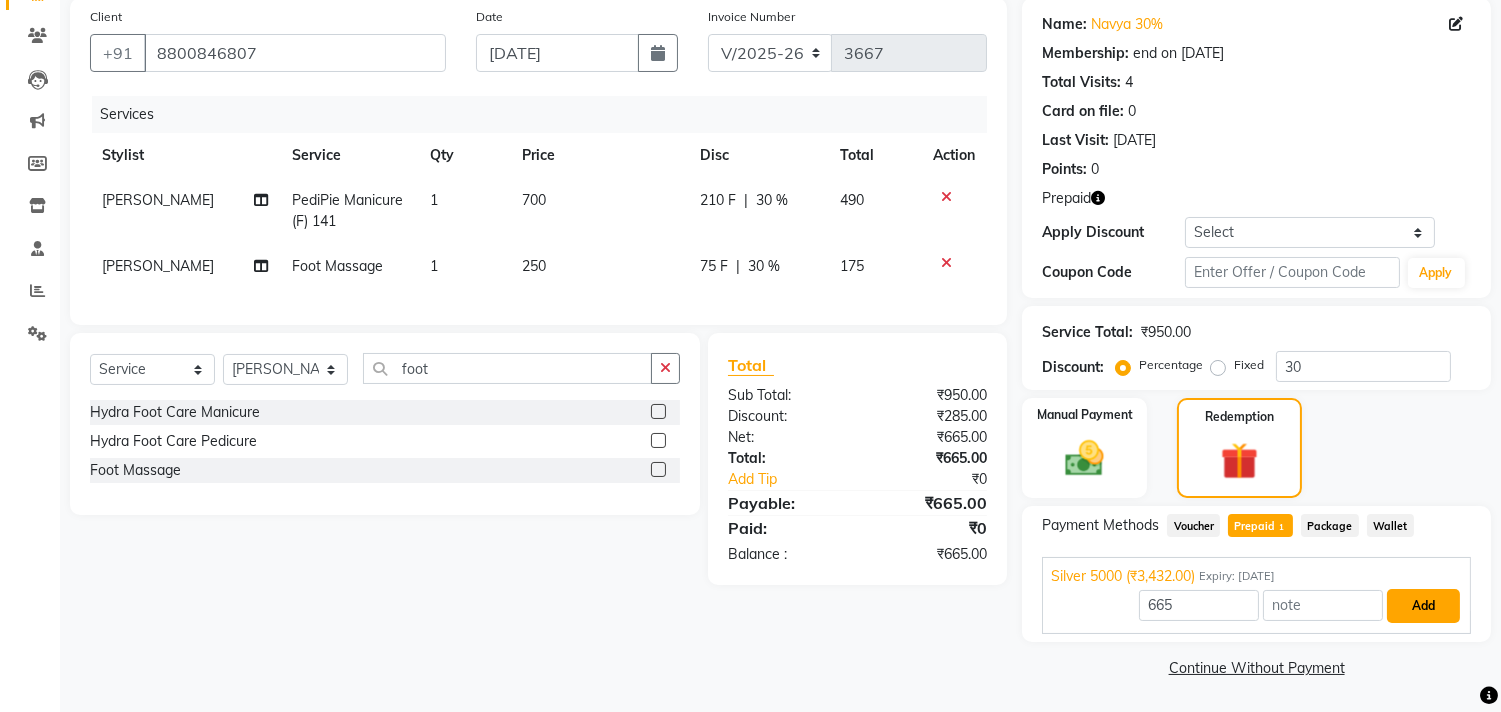 click on "Add" at bounding box center (1423, 606) 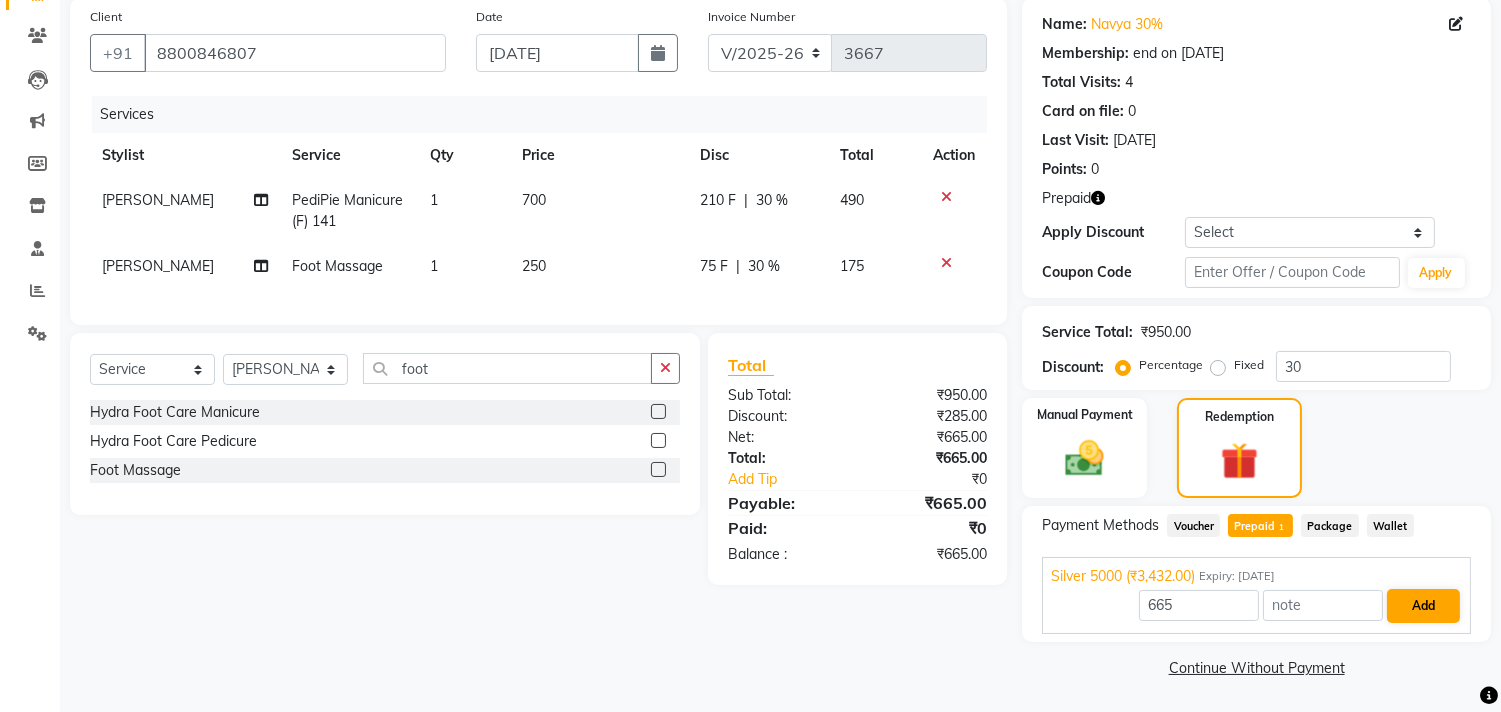 scroll, scrollTop: 135, scrollLeft: 0, axis: vertical 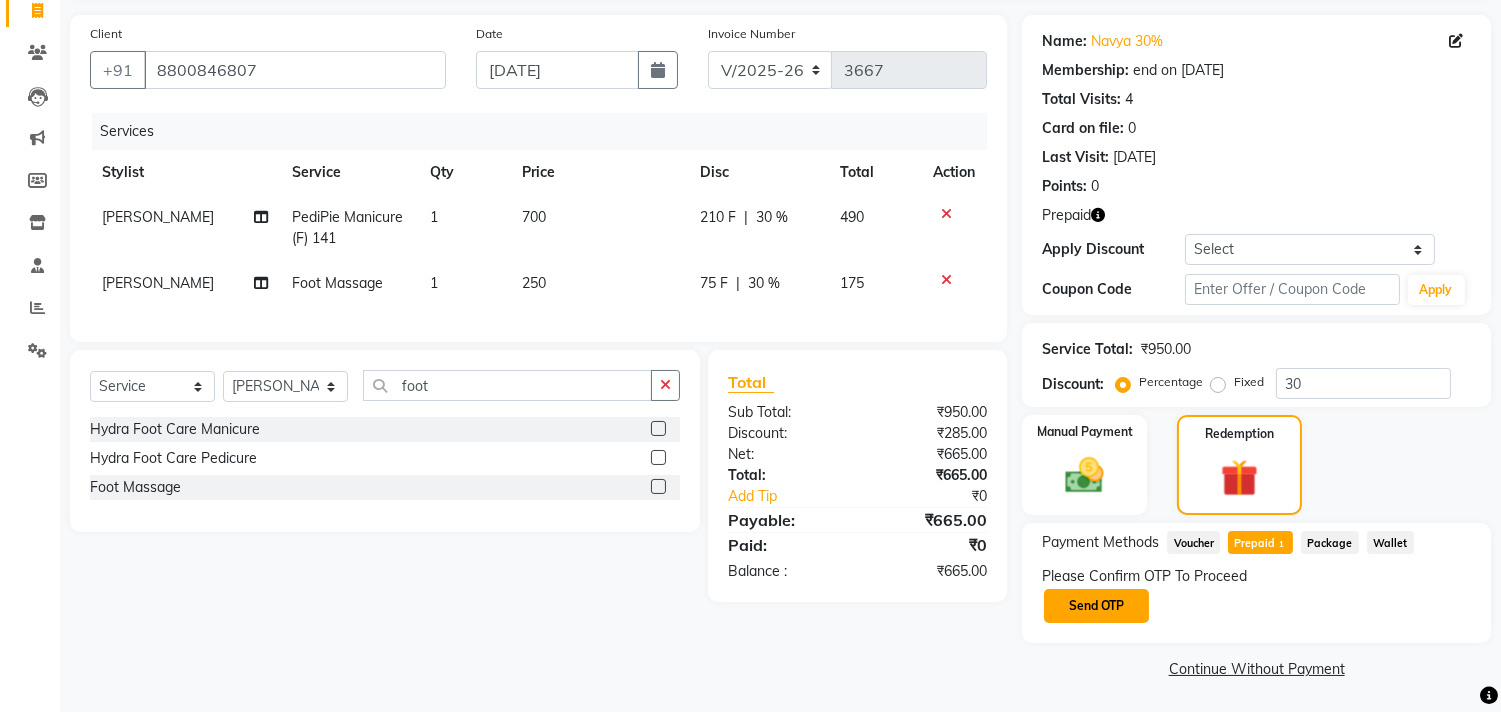 click on "Send OTP" 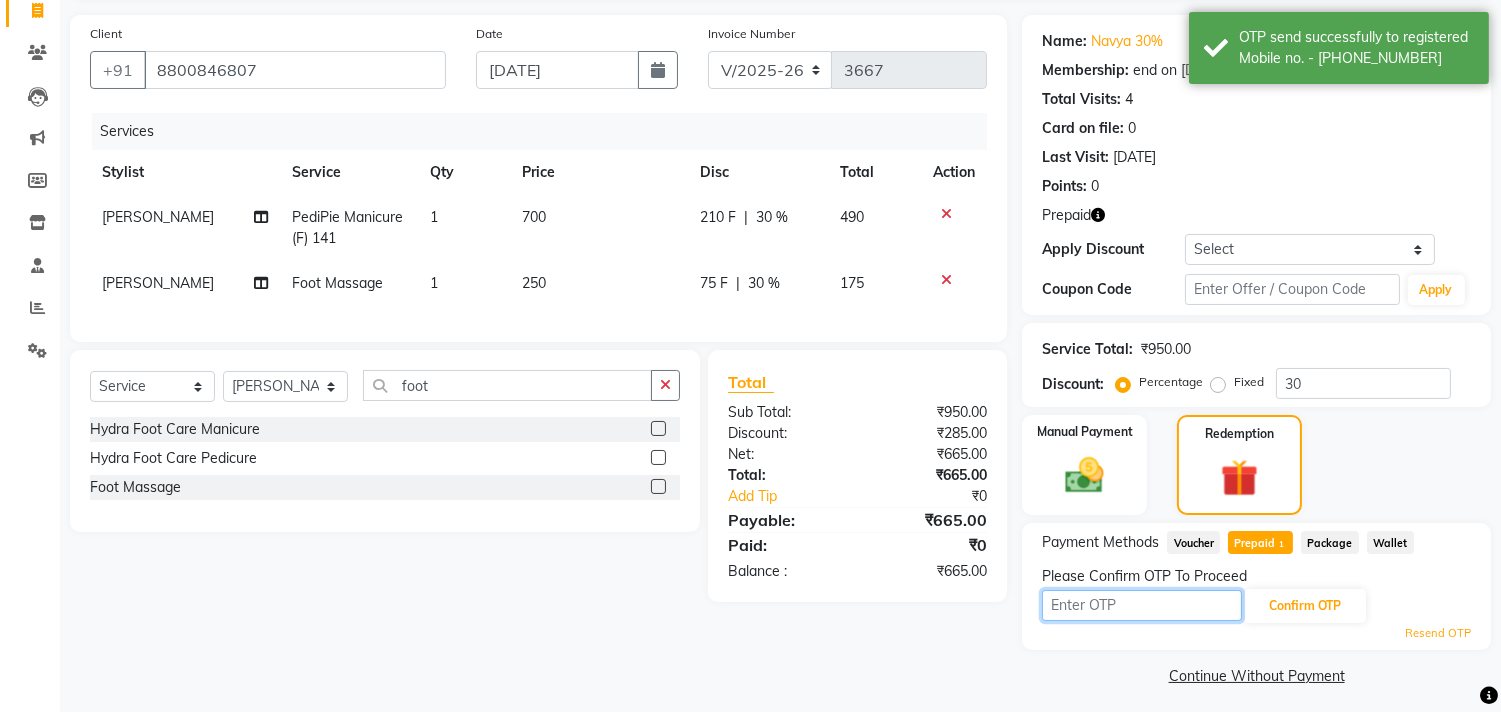 click at bounding box center [1142, 605] 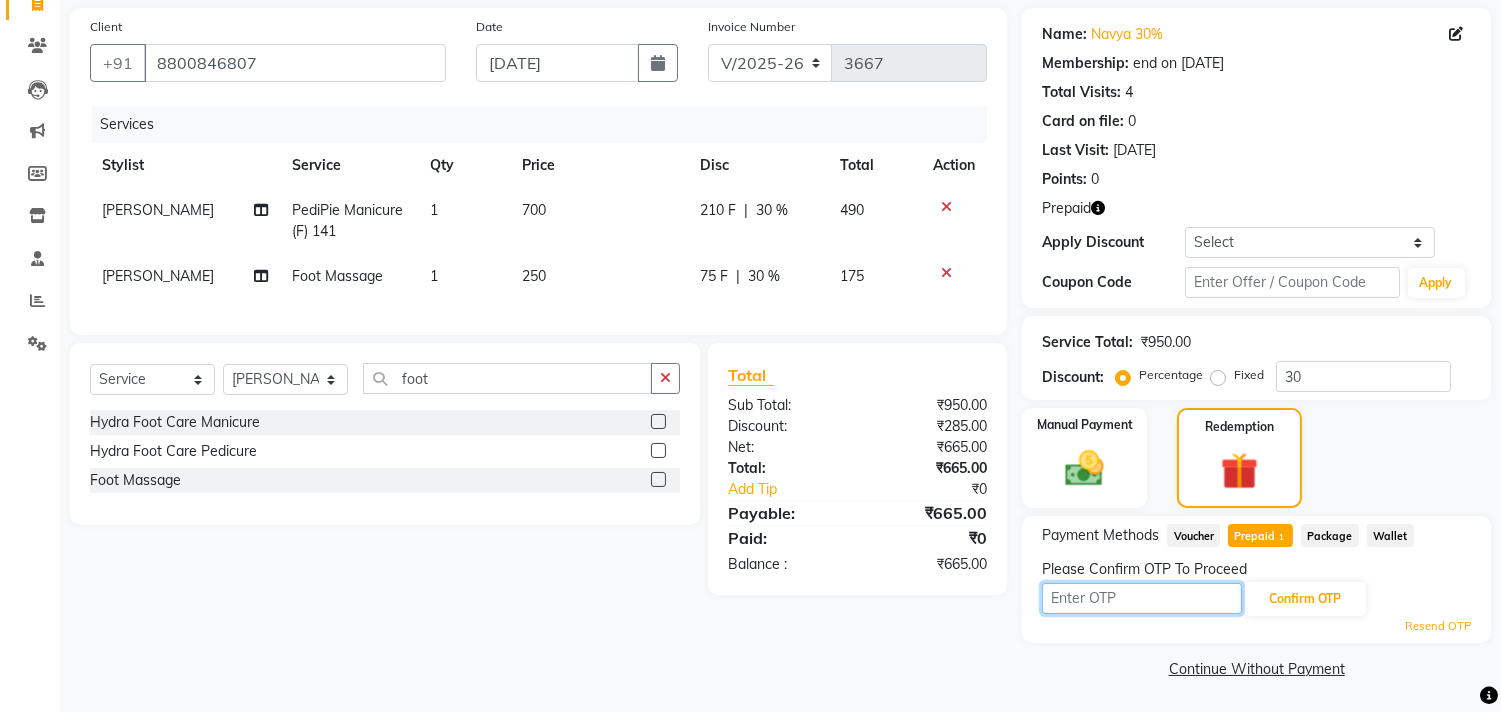 scroll, scrollTop: 143, scrollLeft: 0, axis: vertical 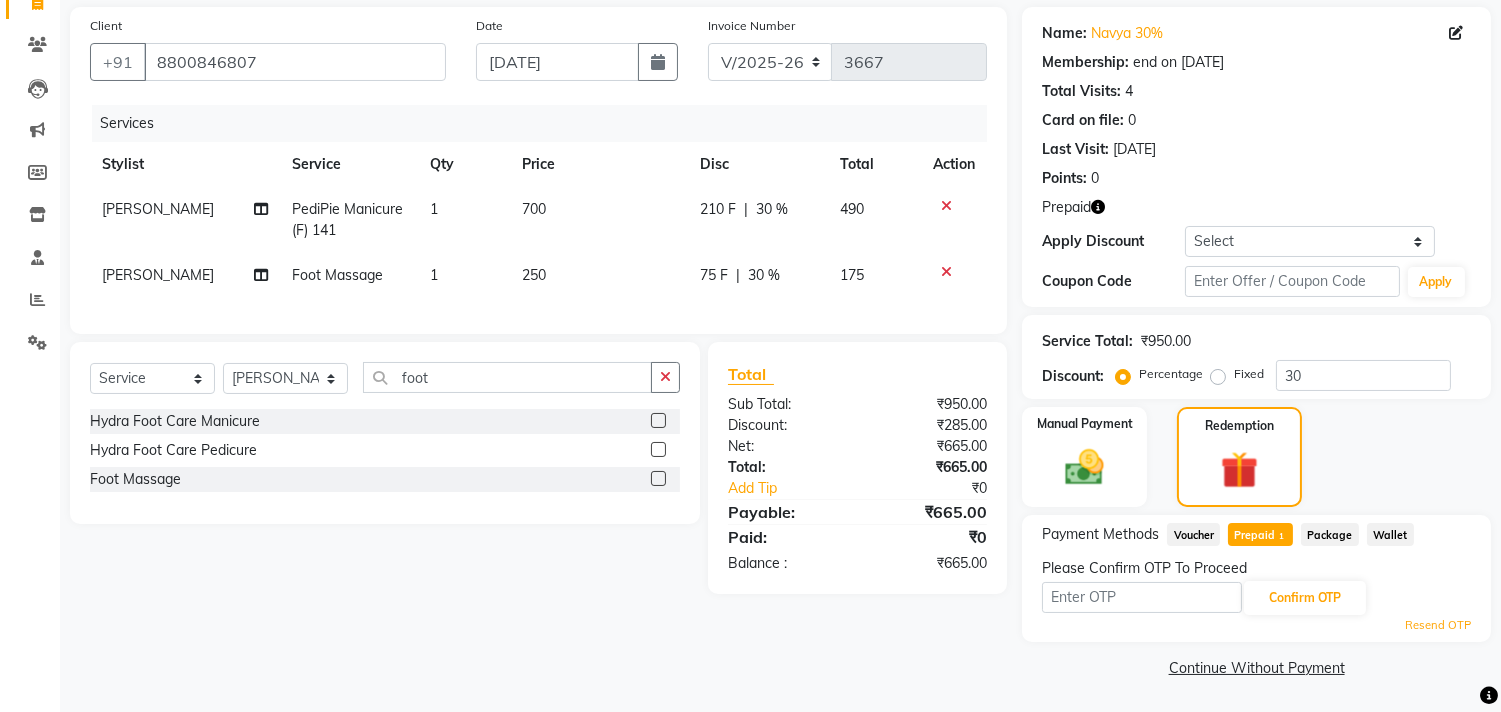 click on "Resend OTP" 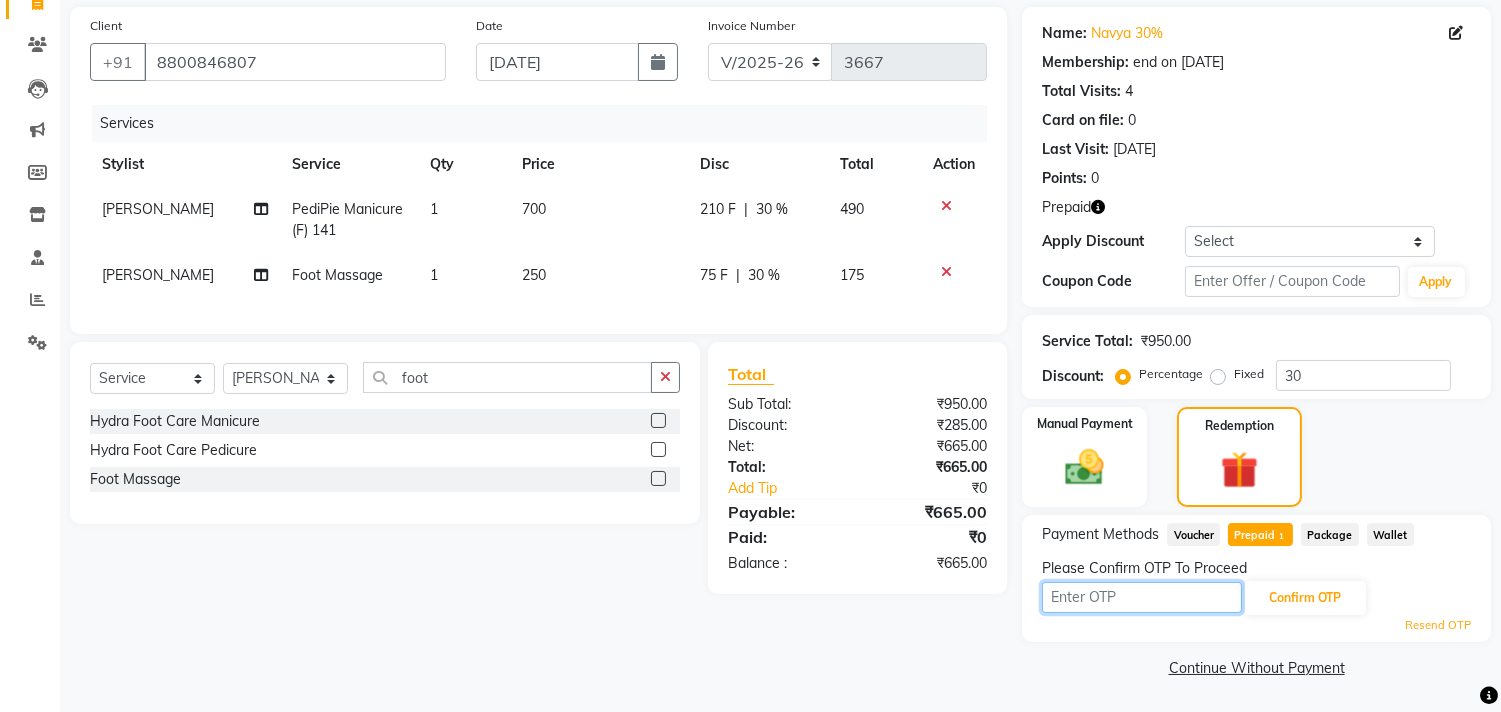 click at bounding box center (1142, 597) 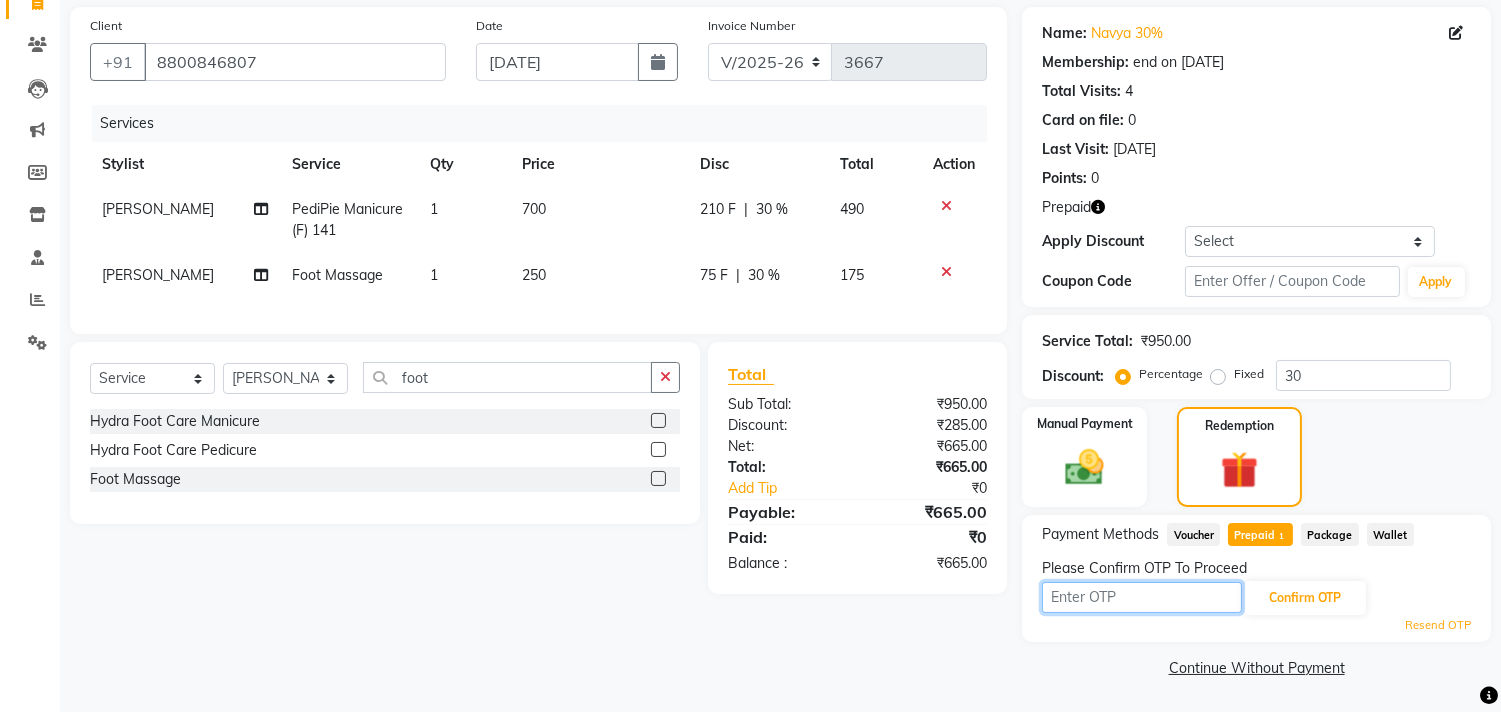 click at bounding box center [1142, 597] 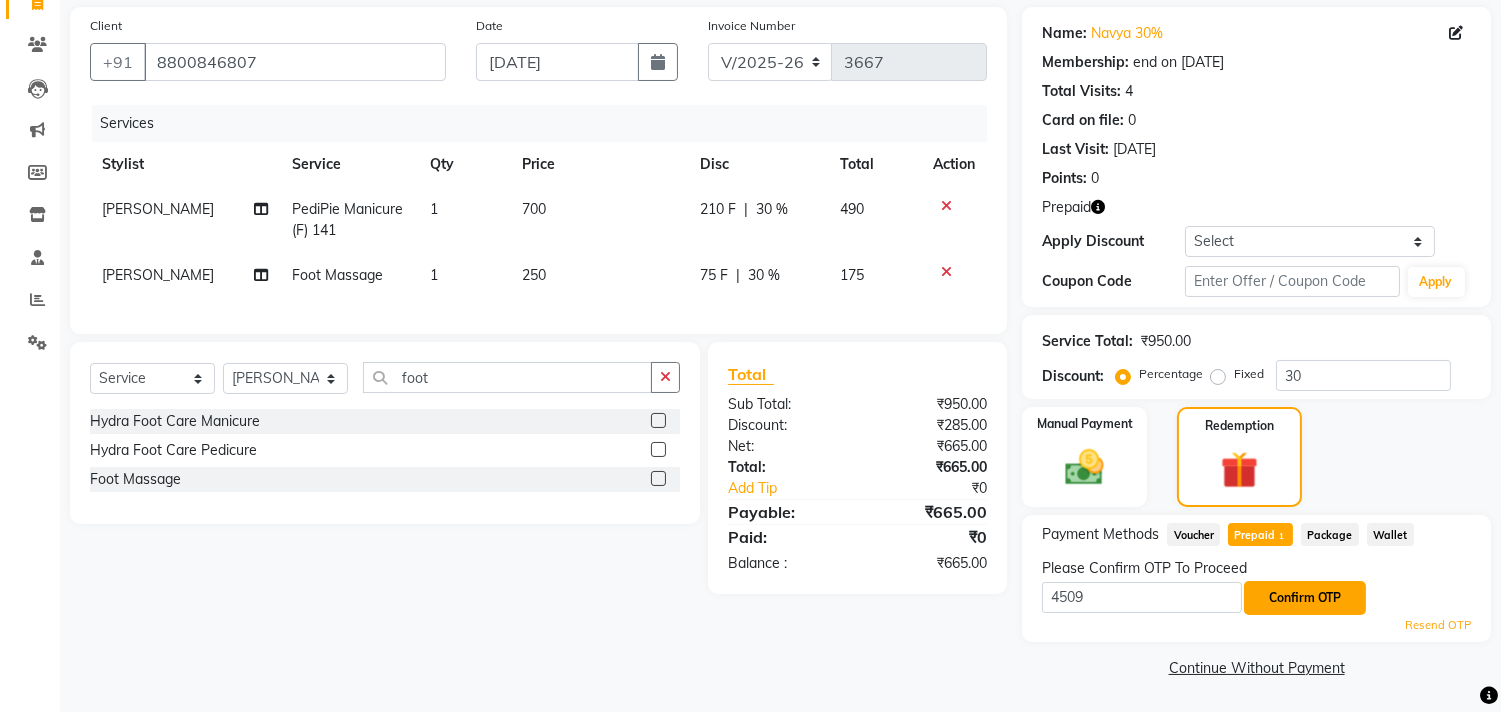click on "Confirm OTP" 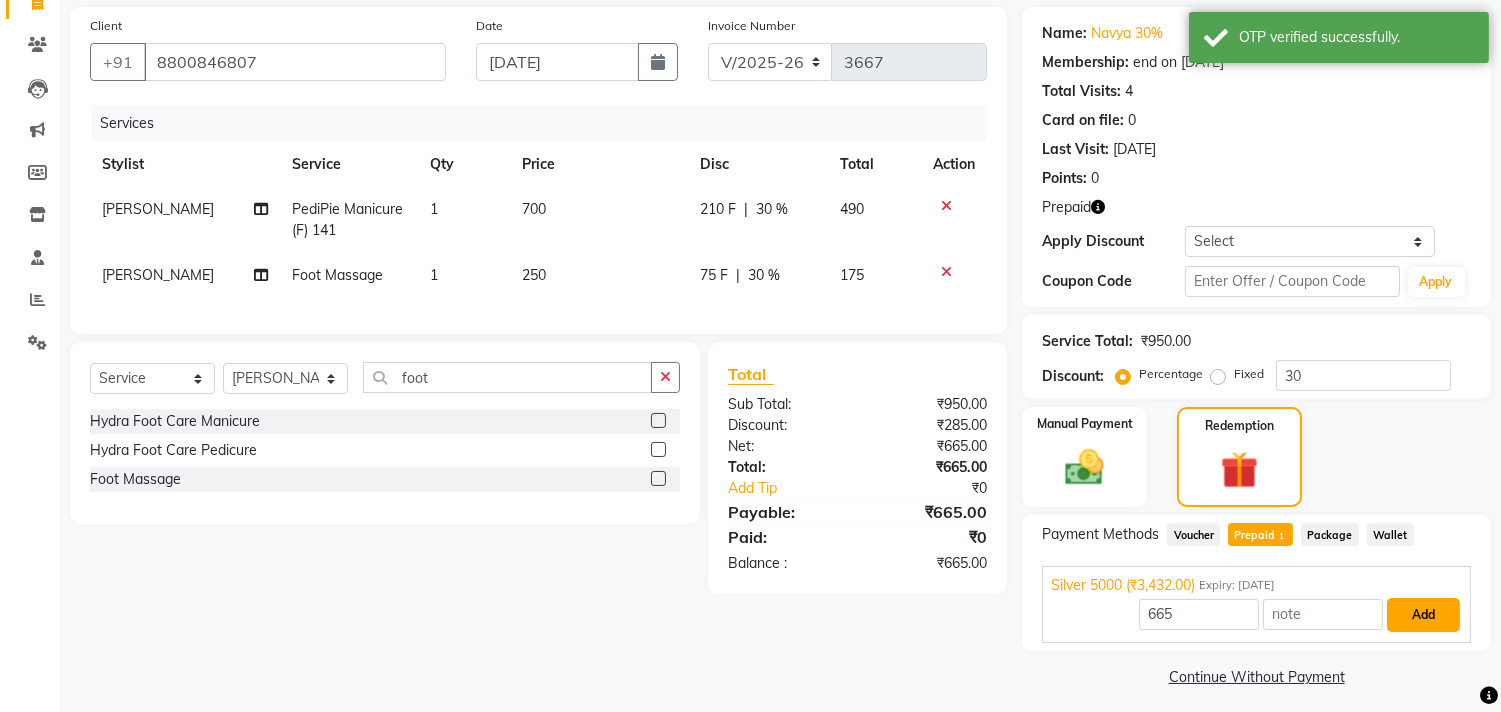 click on "Add" at bounding box center [1423, 615] 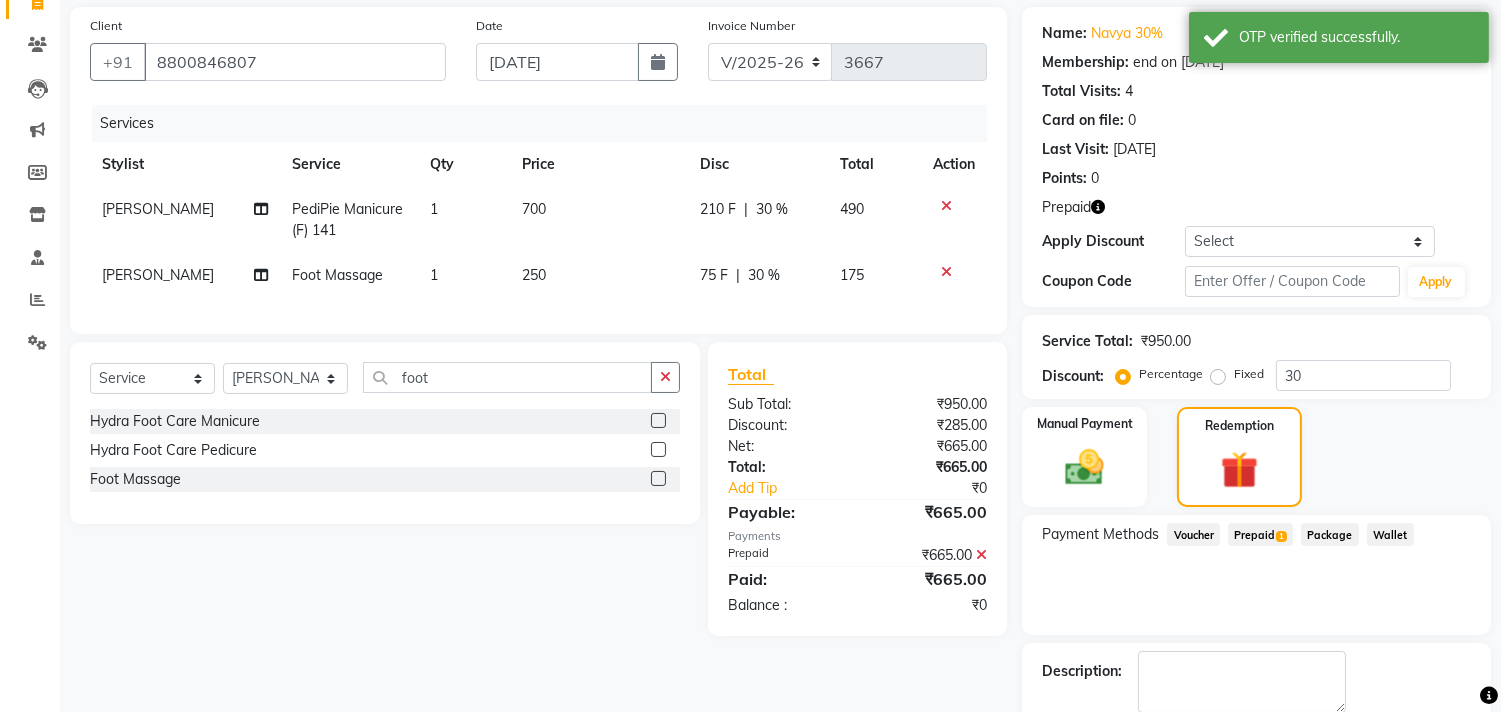 scroll, scrollTop: 248, scrollLeft: 0, axis: vertical 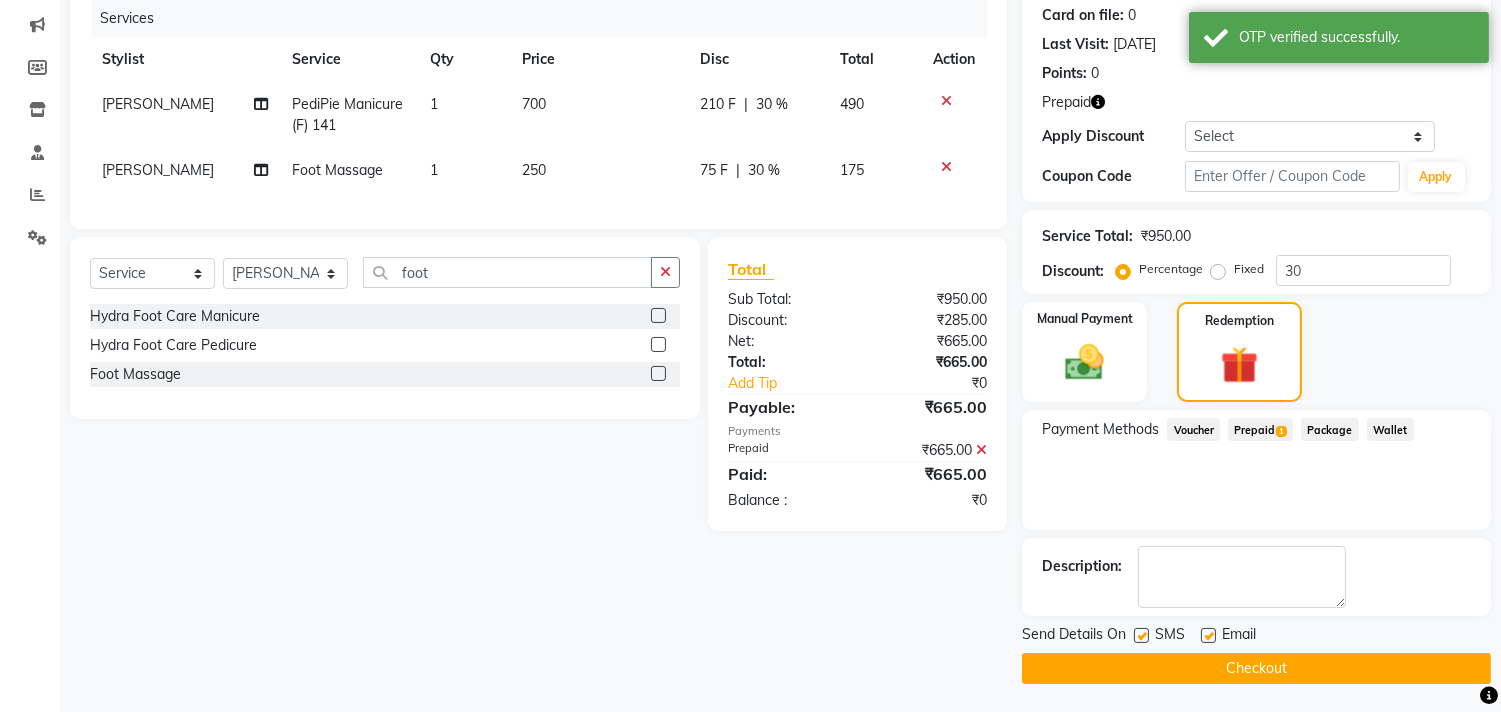 click on "Checkout" 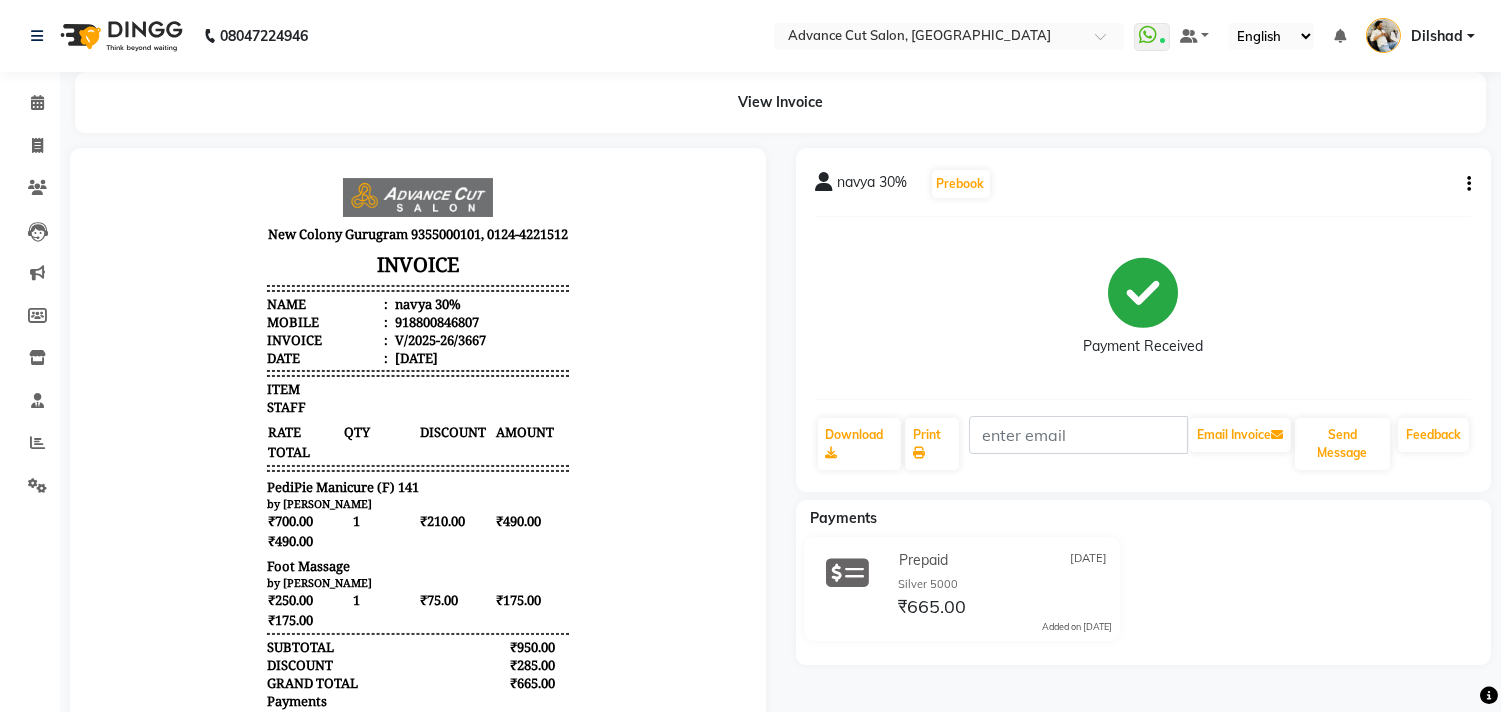 scroll, scrollTop: 0, scrollLeft: 0, axis: both 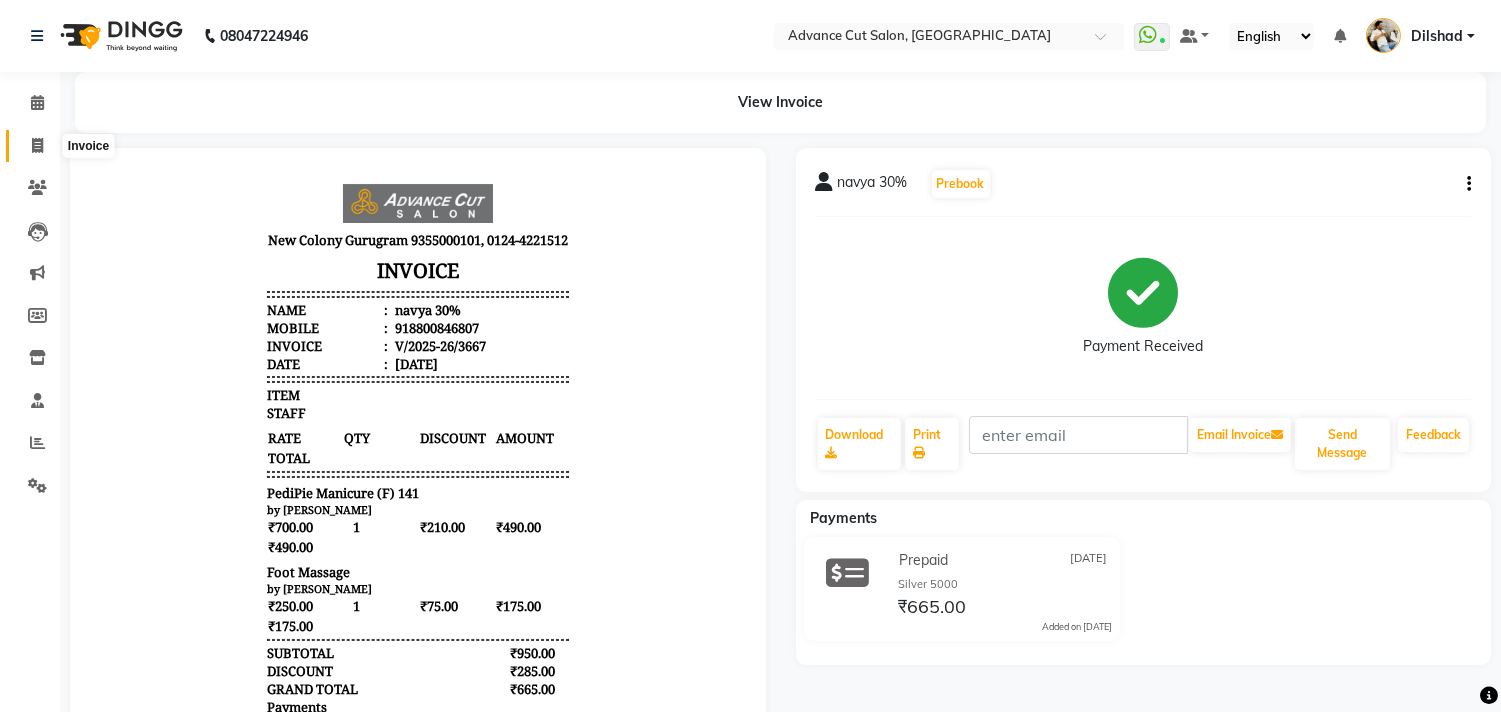 click 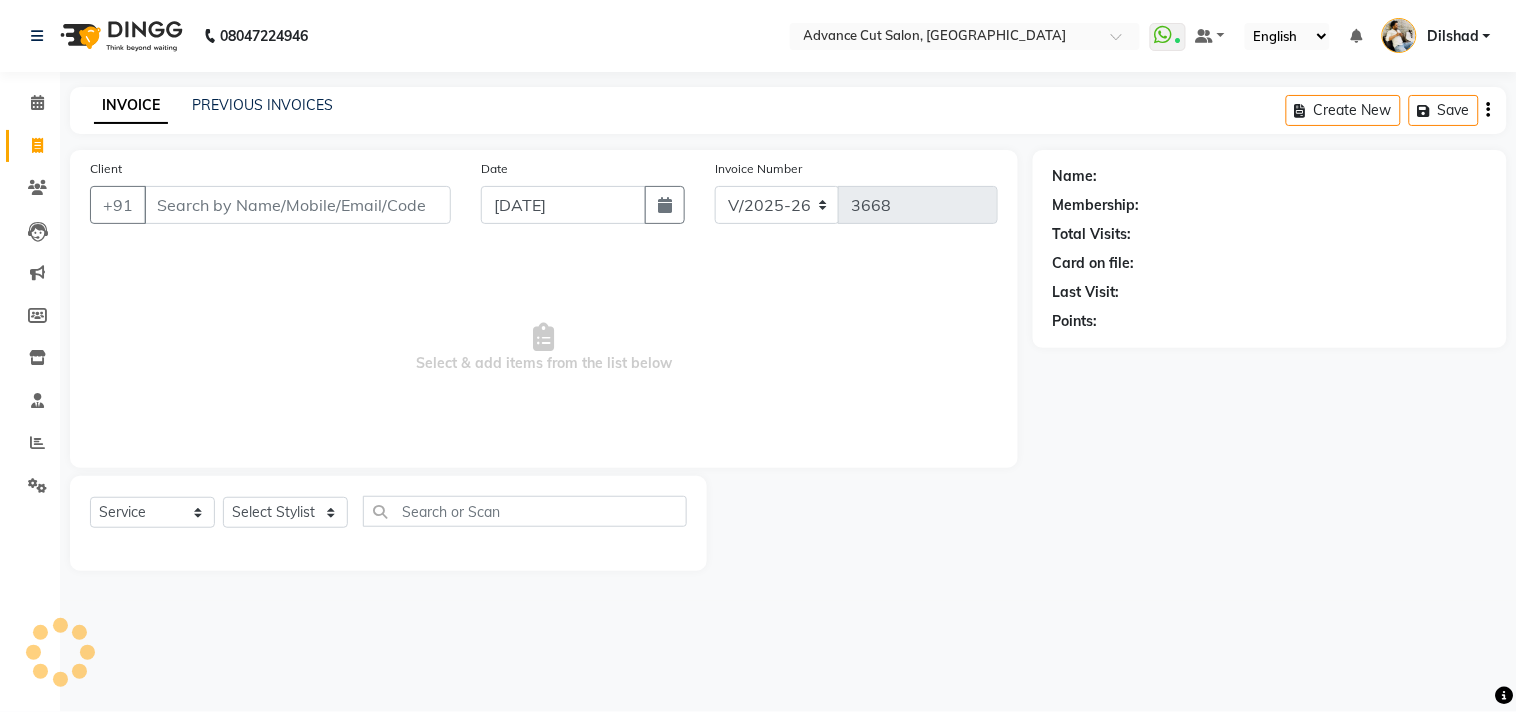 click on "INVOICE PREVIOUS INVOICES Create New   Save" 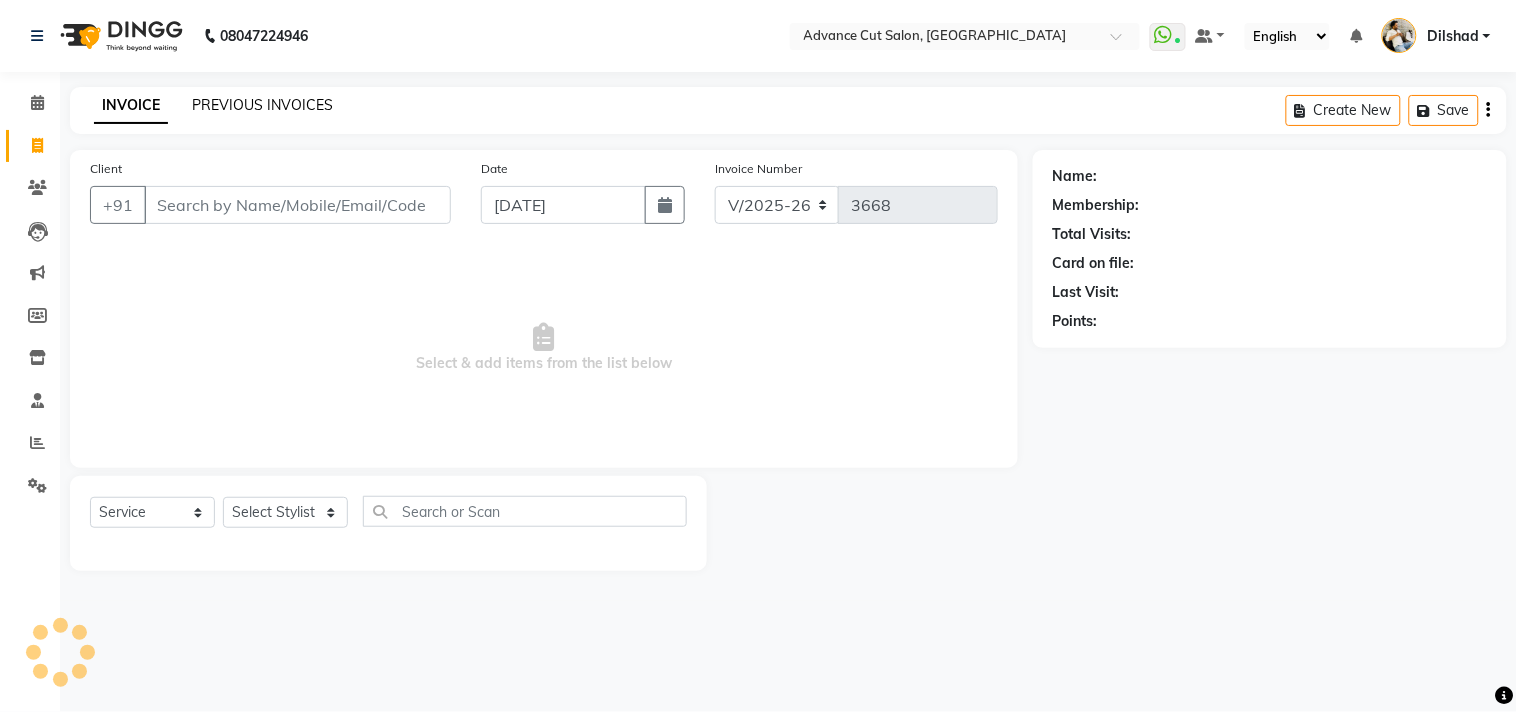 click on "PREVIOUS INVOICES" 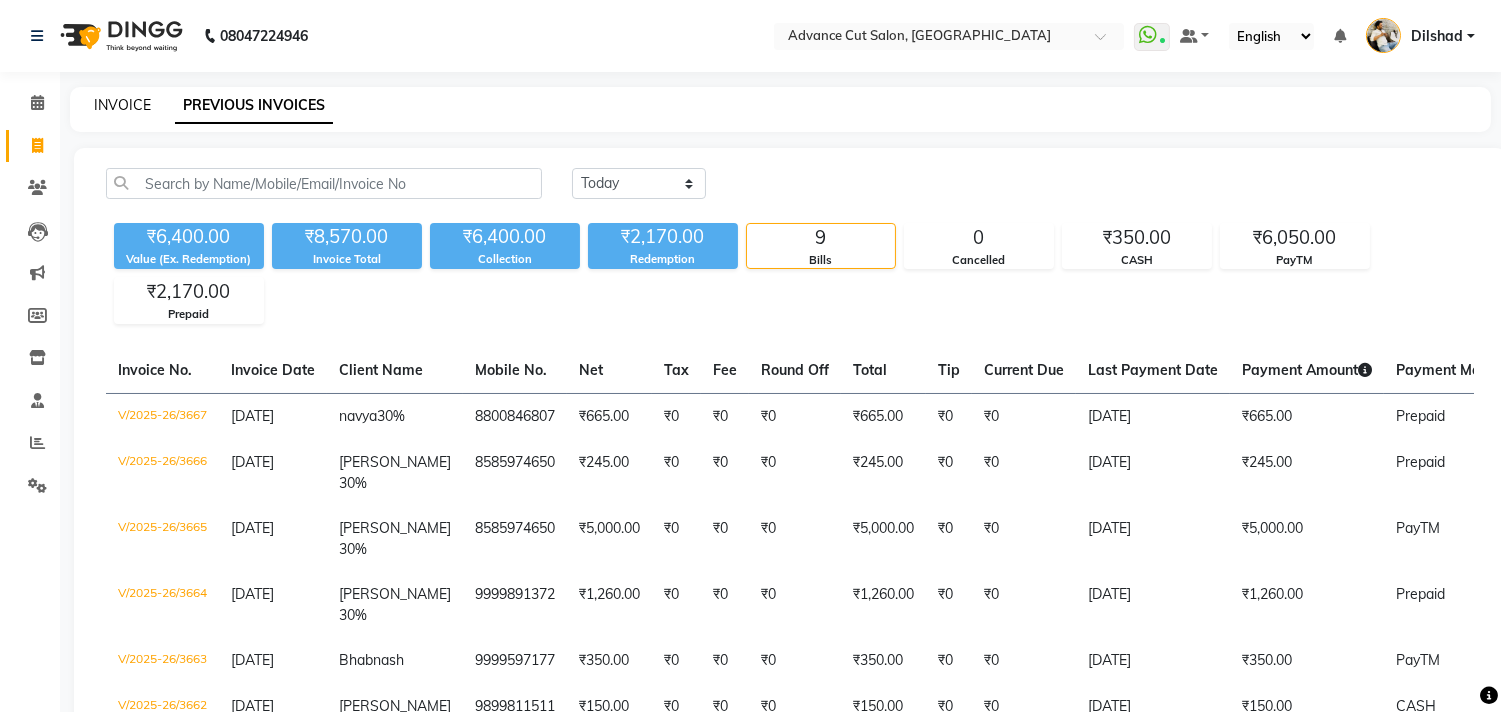 click on "INVOICE" 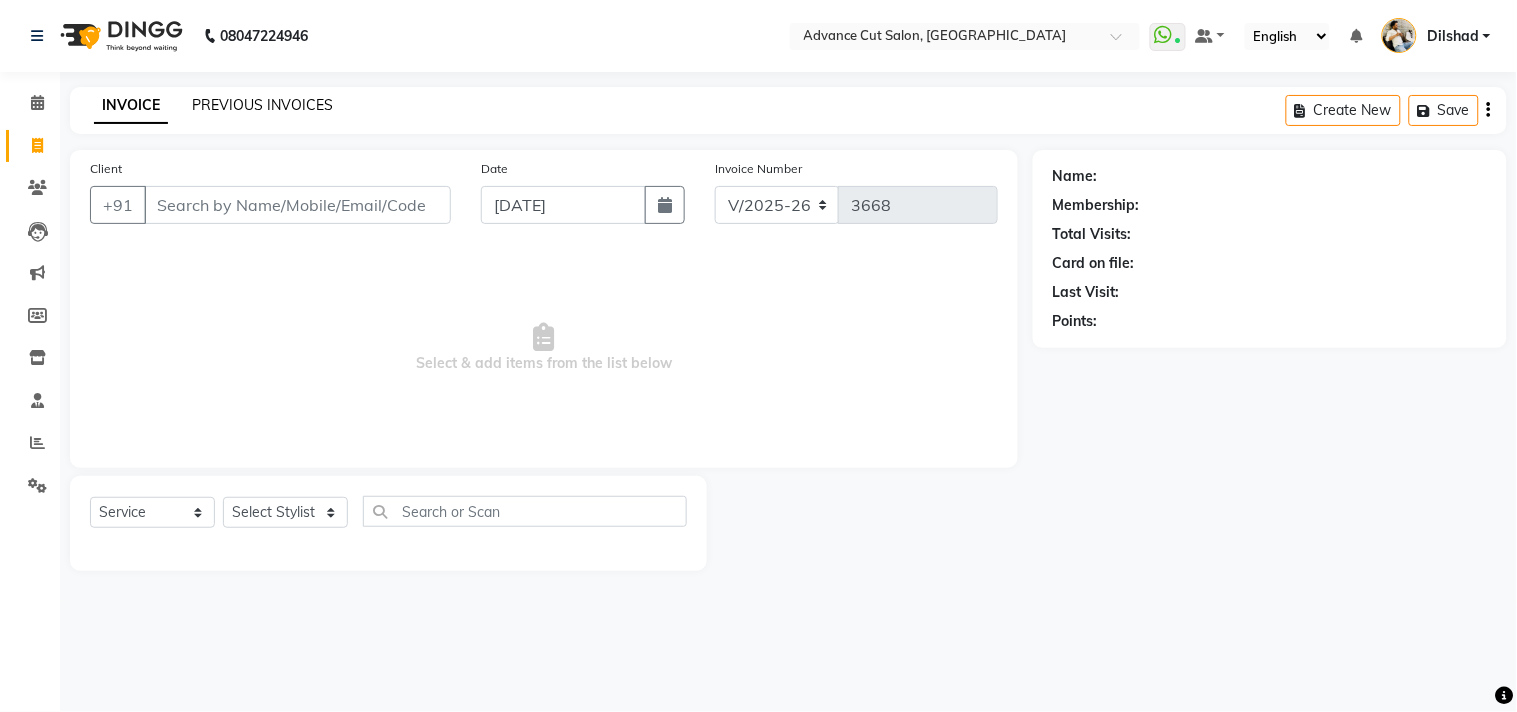 click on "PREVIOUS INVOICES" 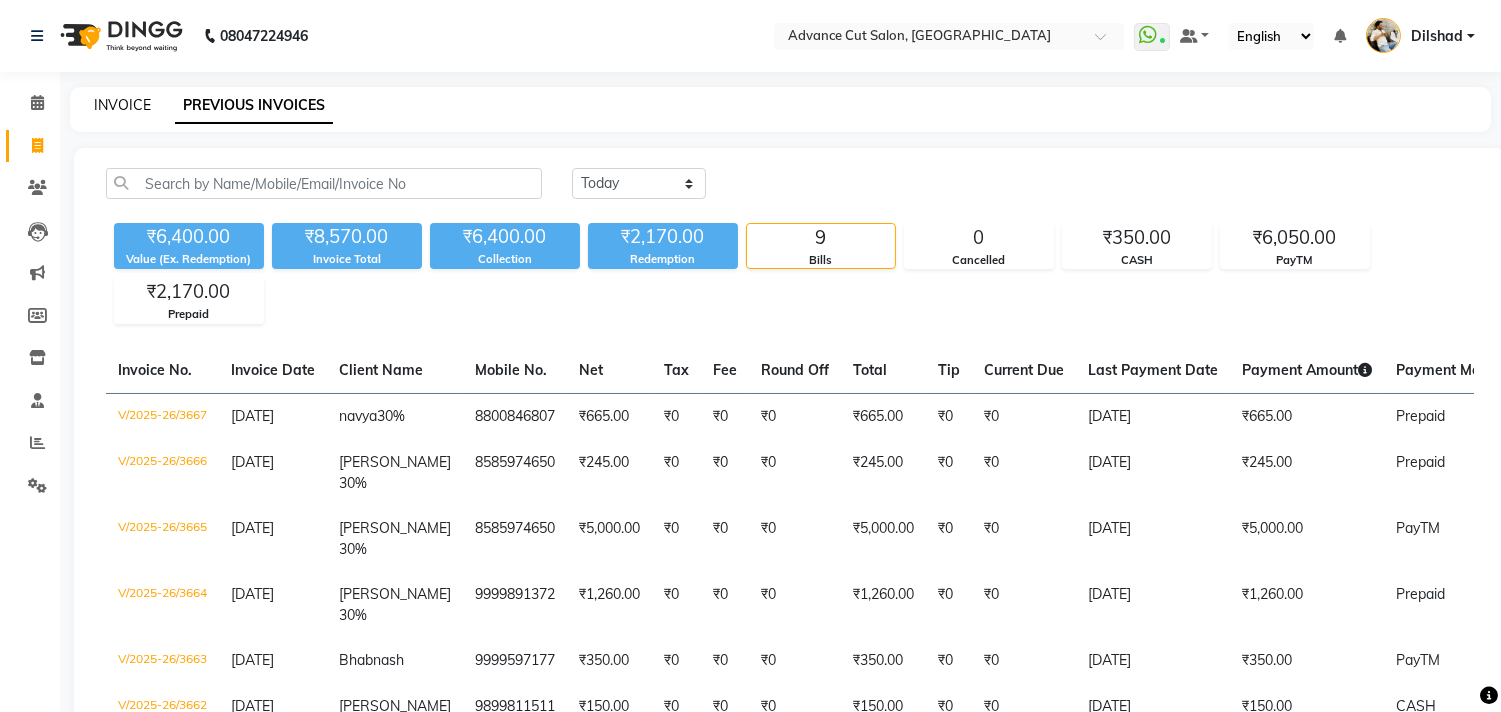 click on "INVOICE" 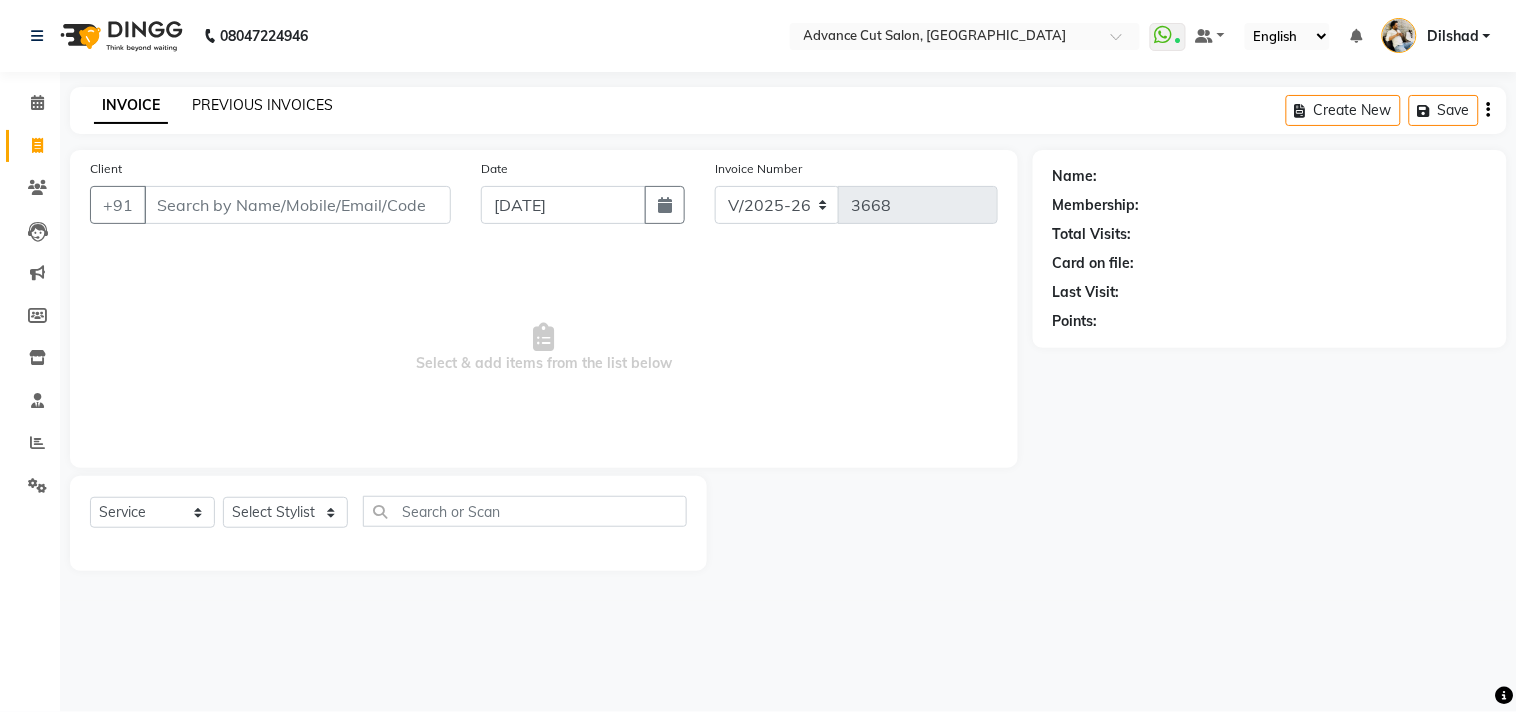 click on "PREVIOUS INVOICES" 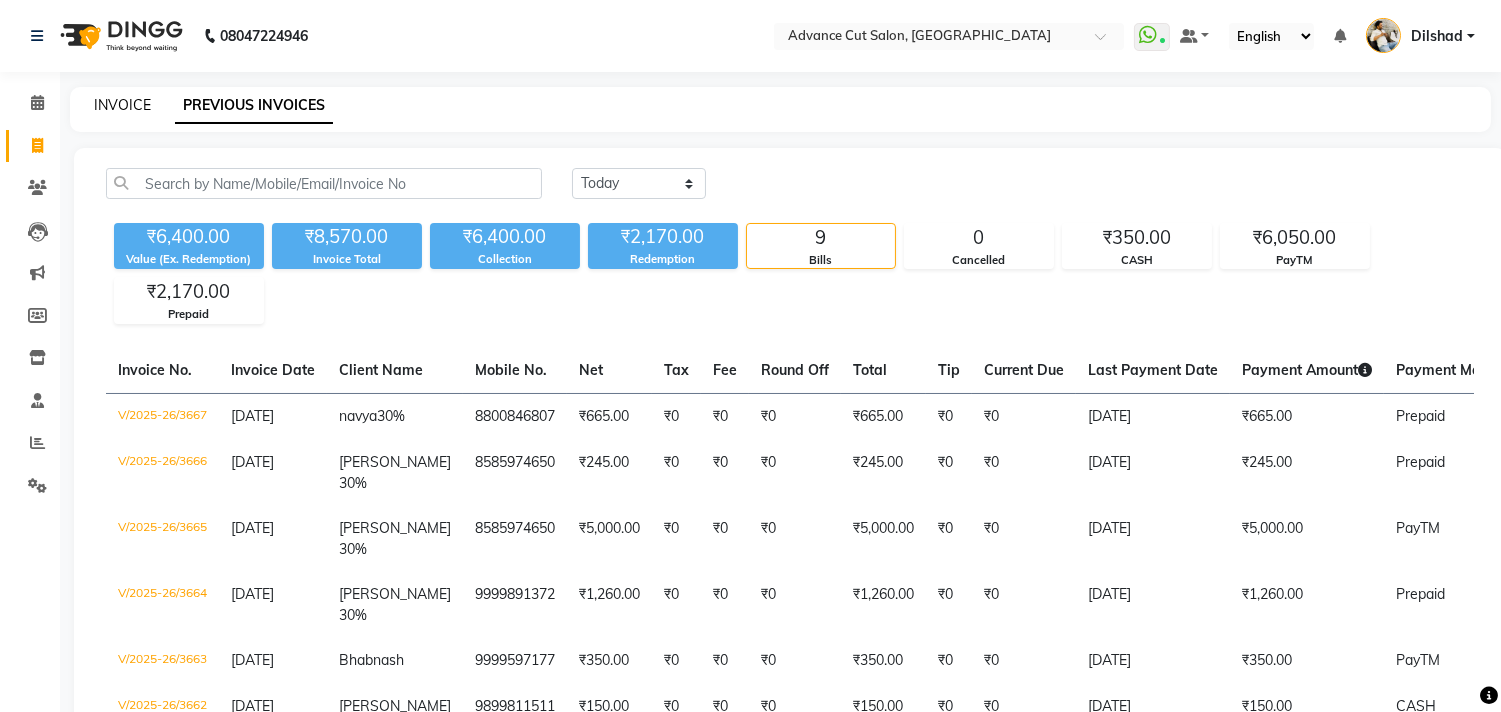 click on "INVOICE" 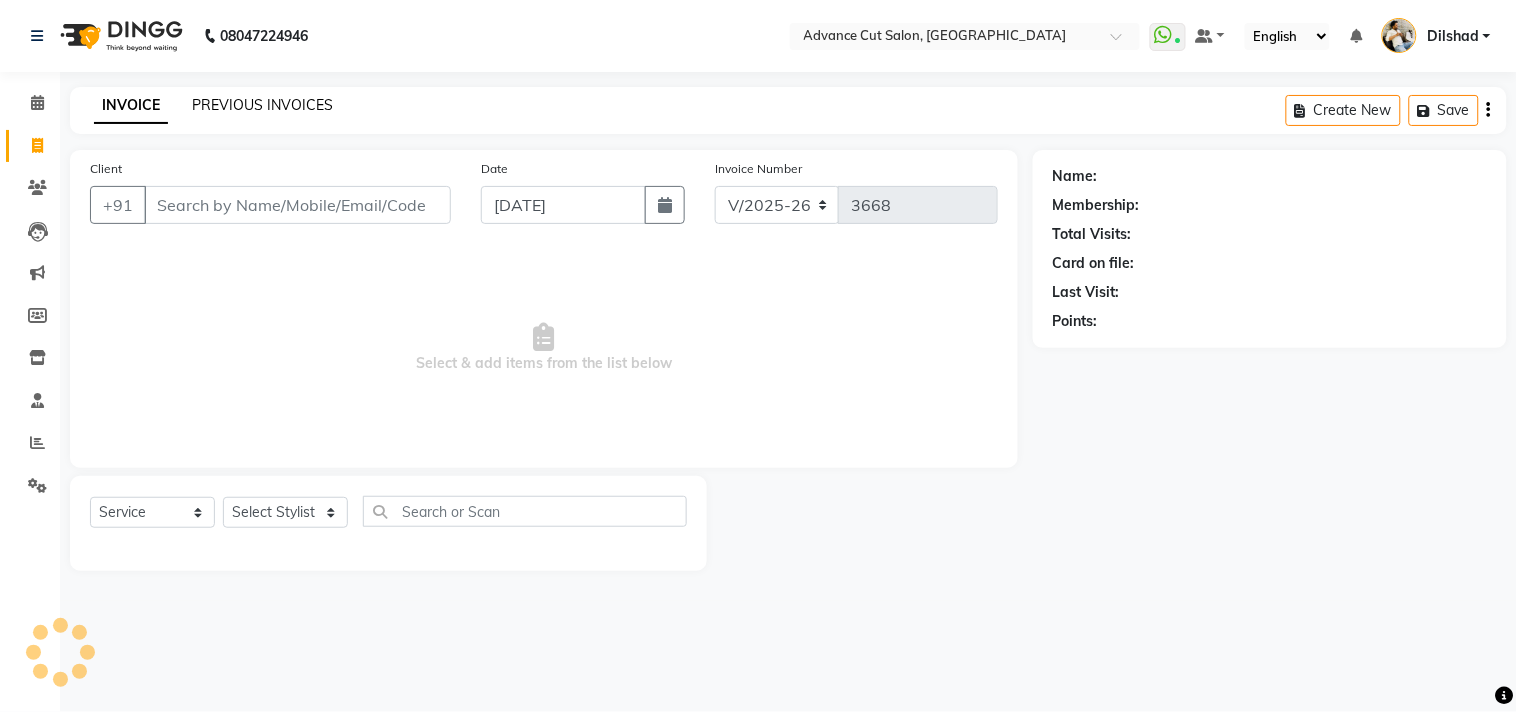 click on "PREVIOUS INVOICES" 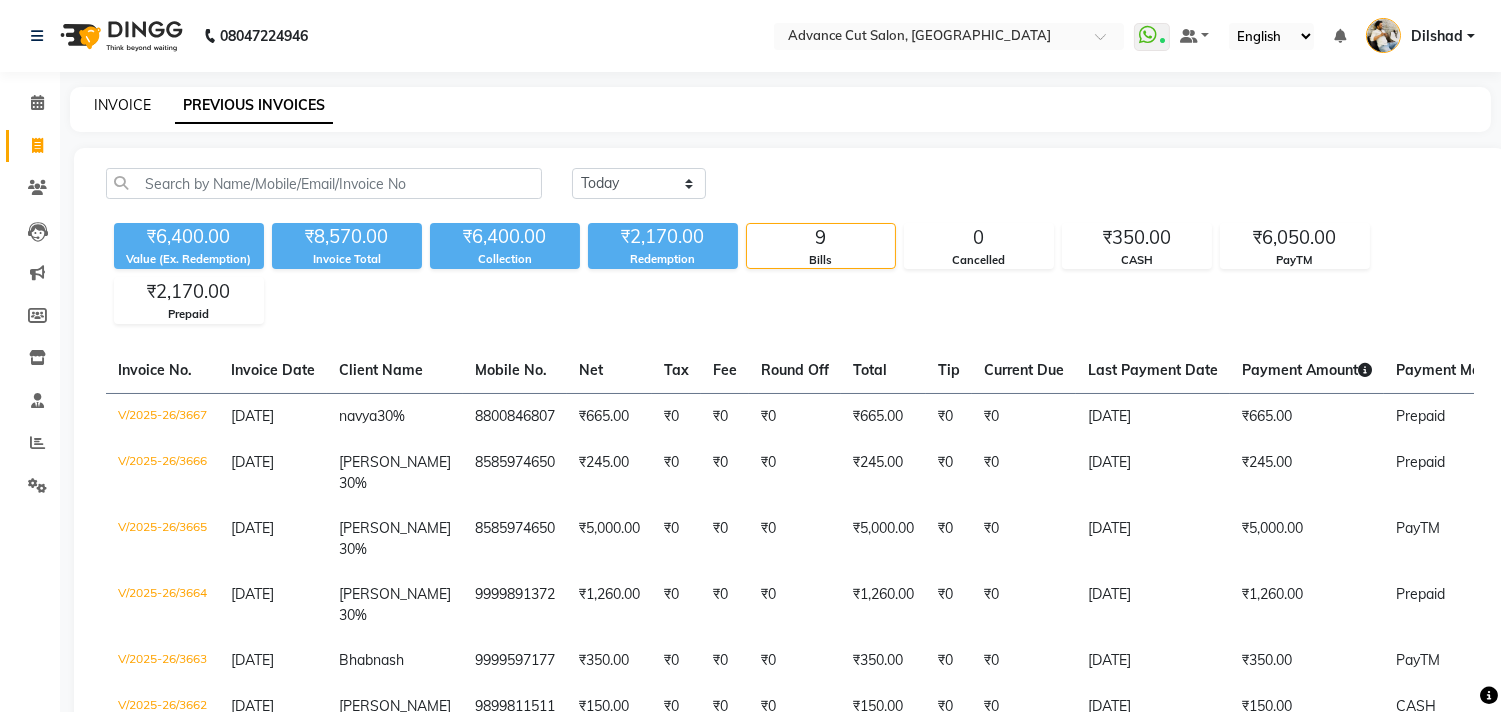 click on "INVOICE" 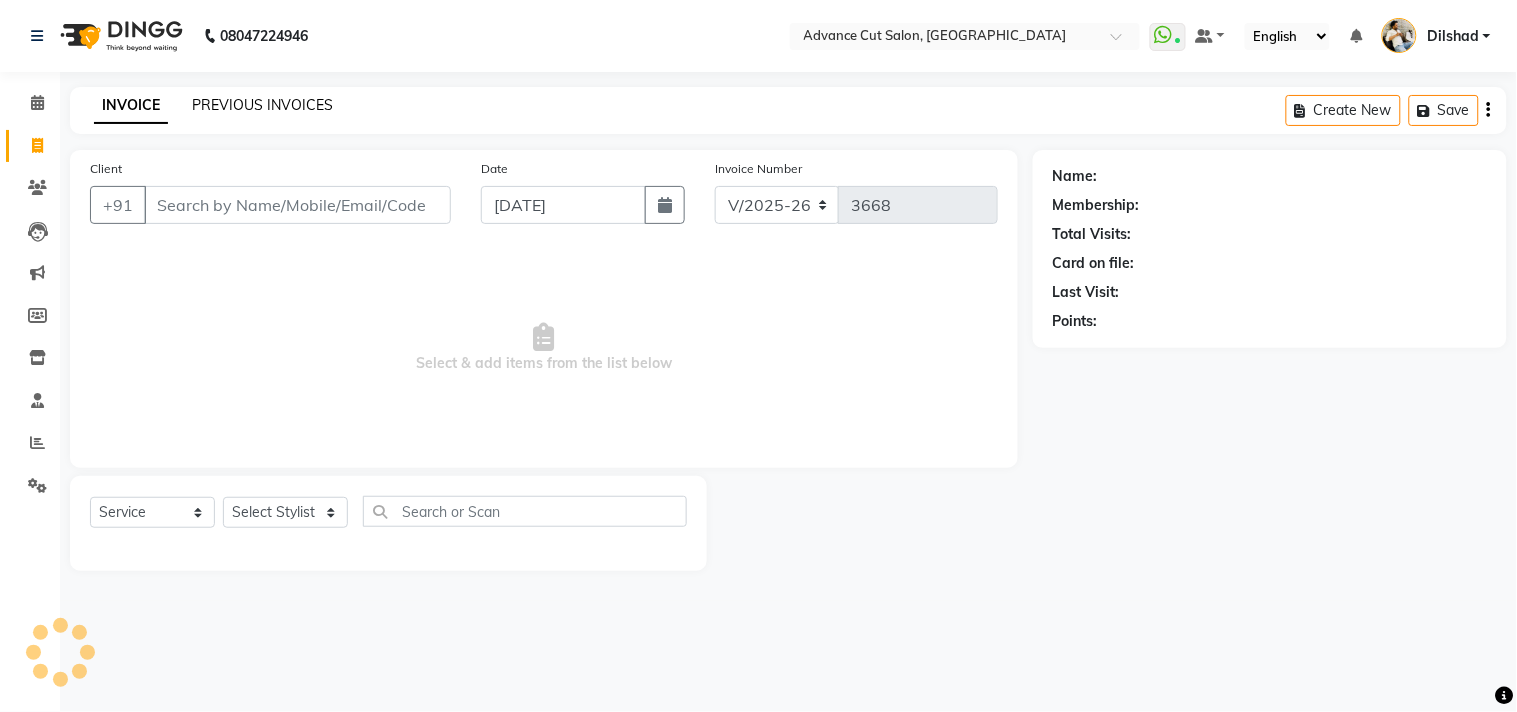 click on "PREVIOUS INVOICES" 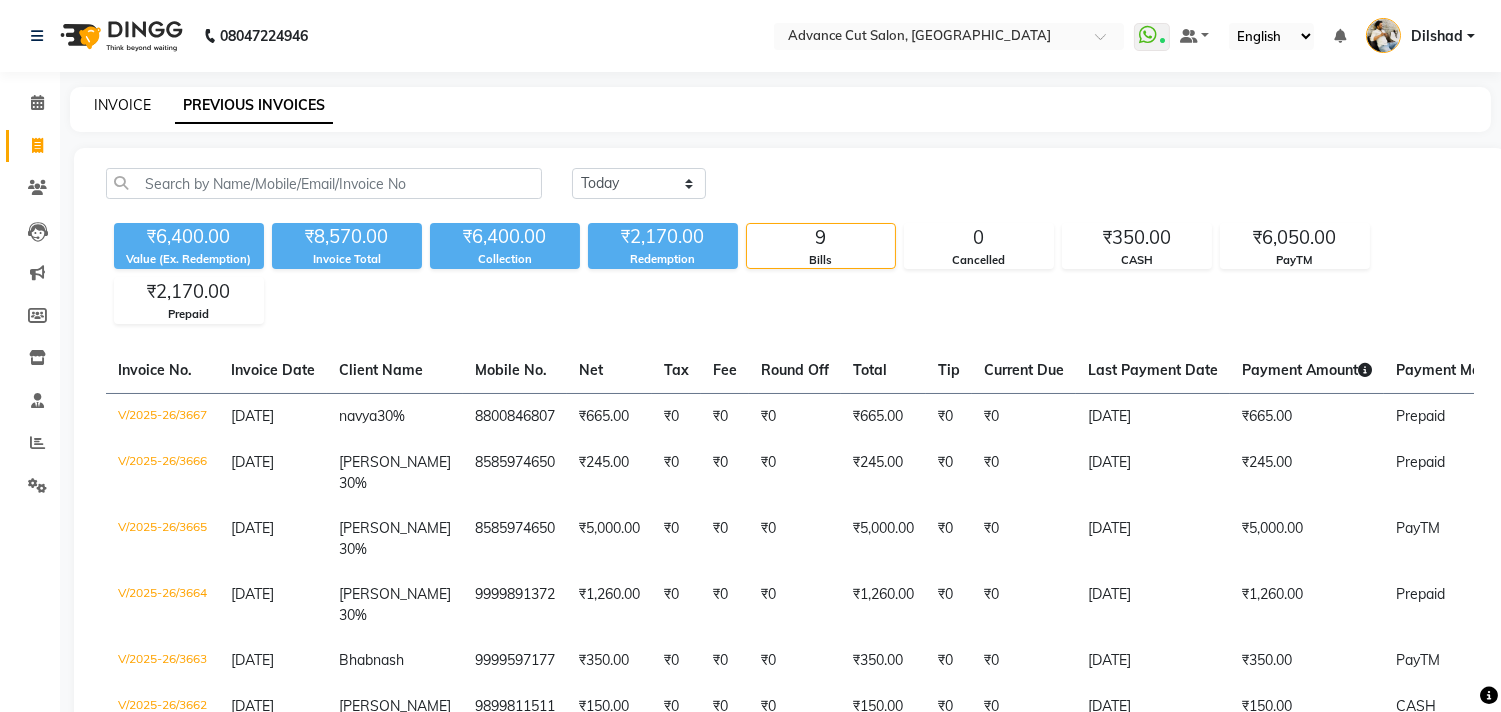 click on "INVOICE" 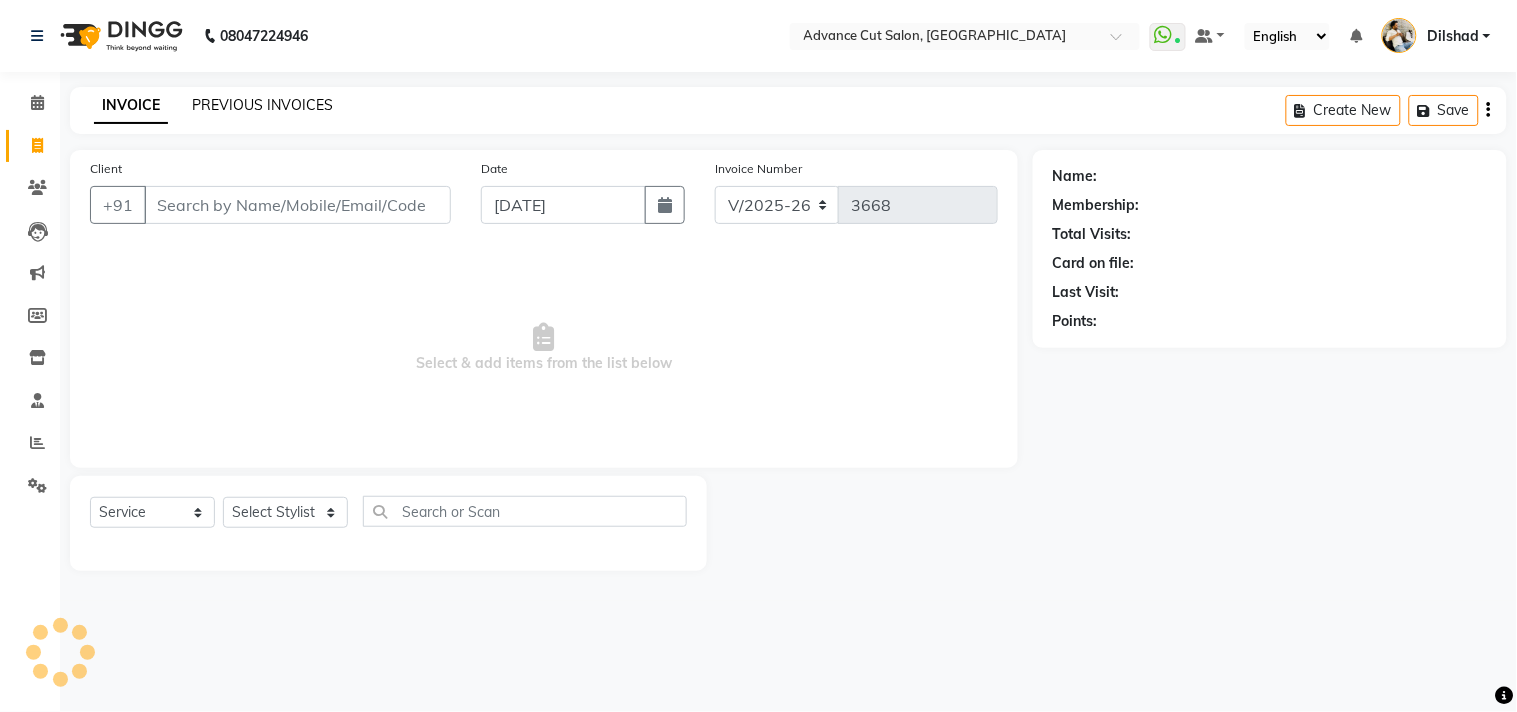click on "PREVIOUS INVOICES" 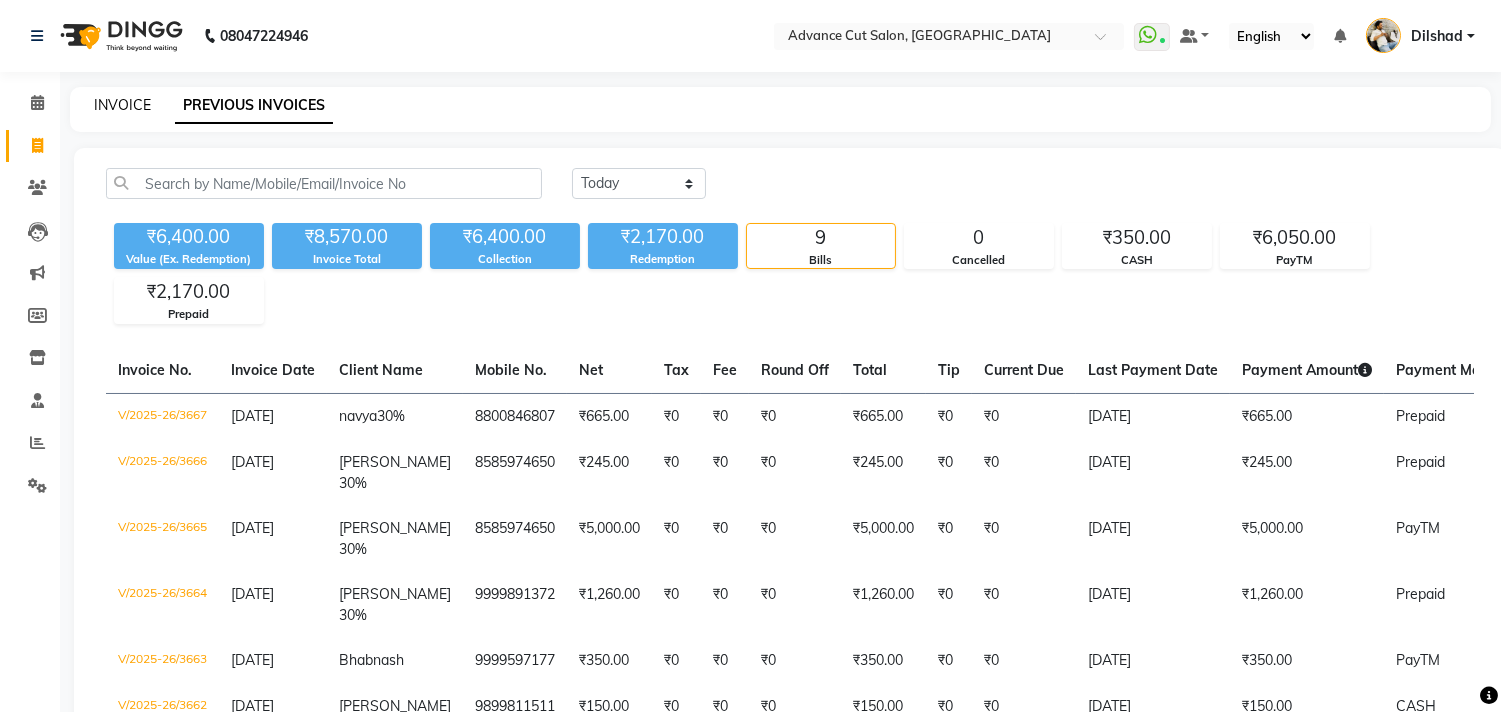 click on "INVOICE" 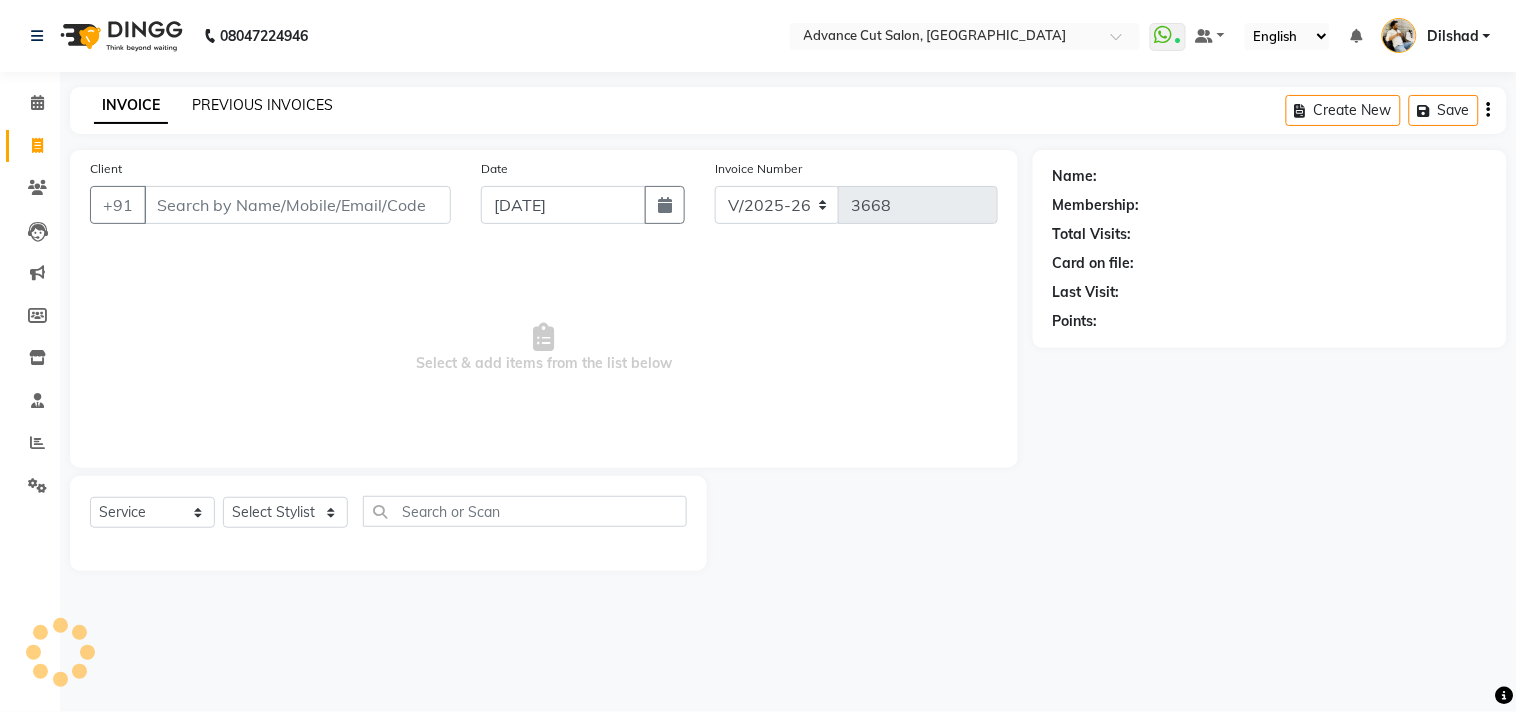click on "PREVIOUS INVOICES" 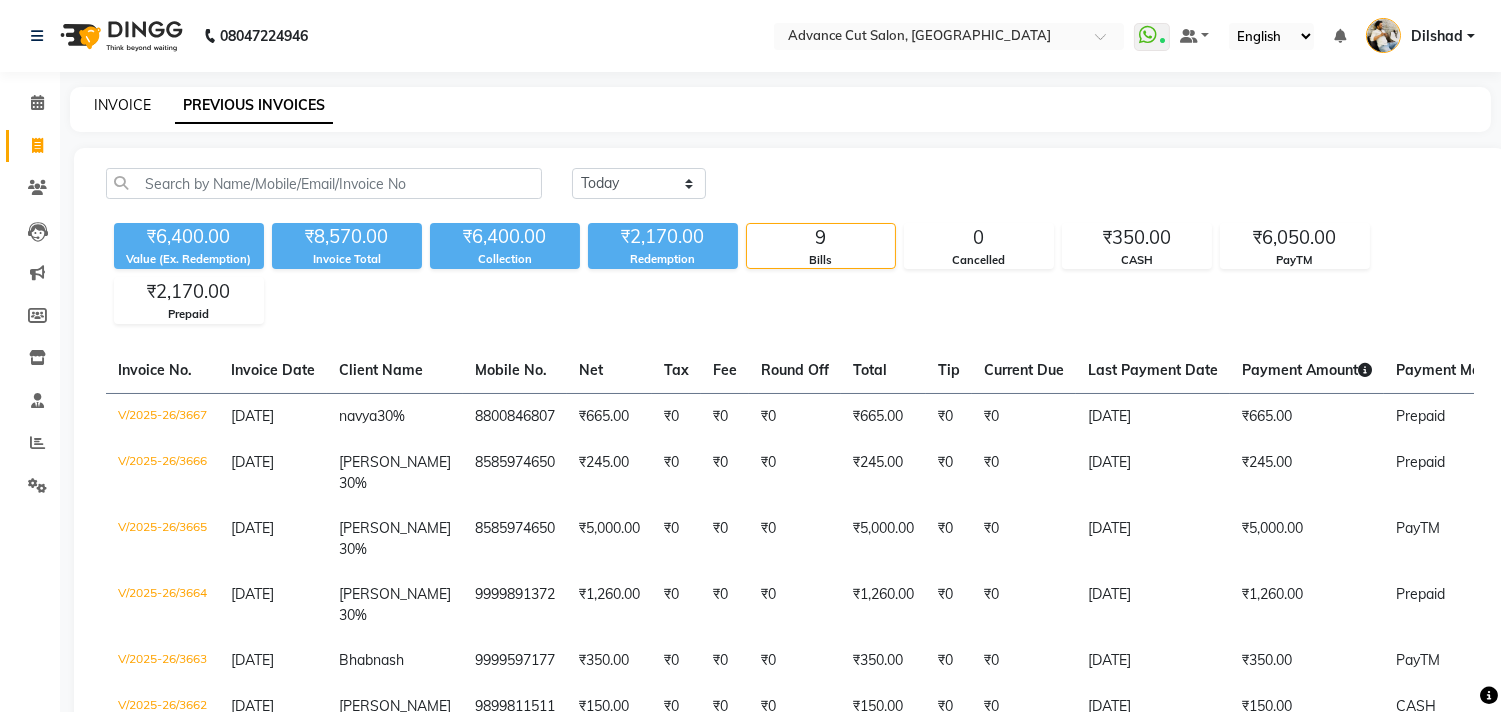 click on "INVOICE" 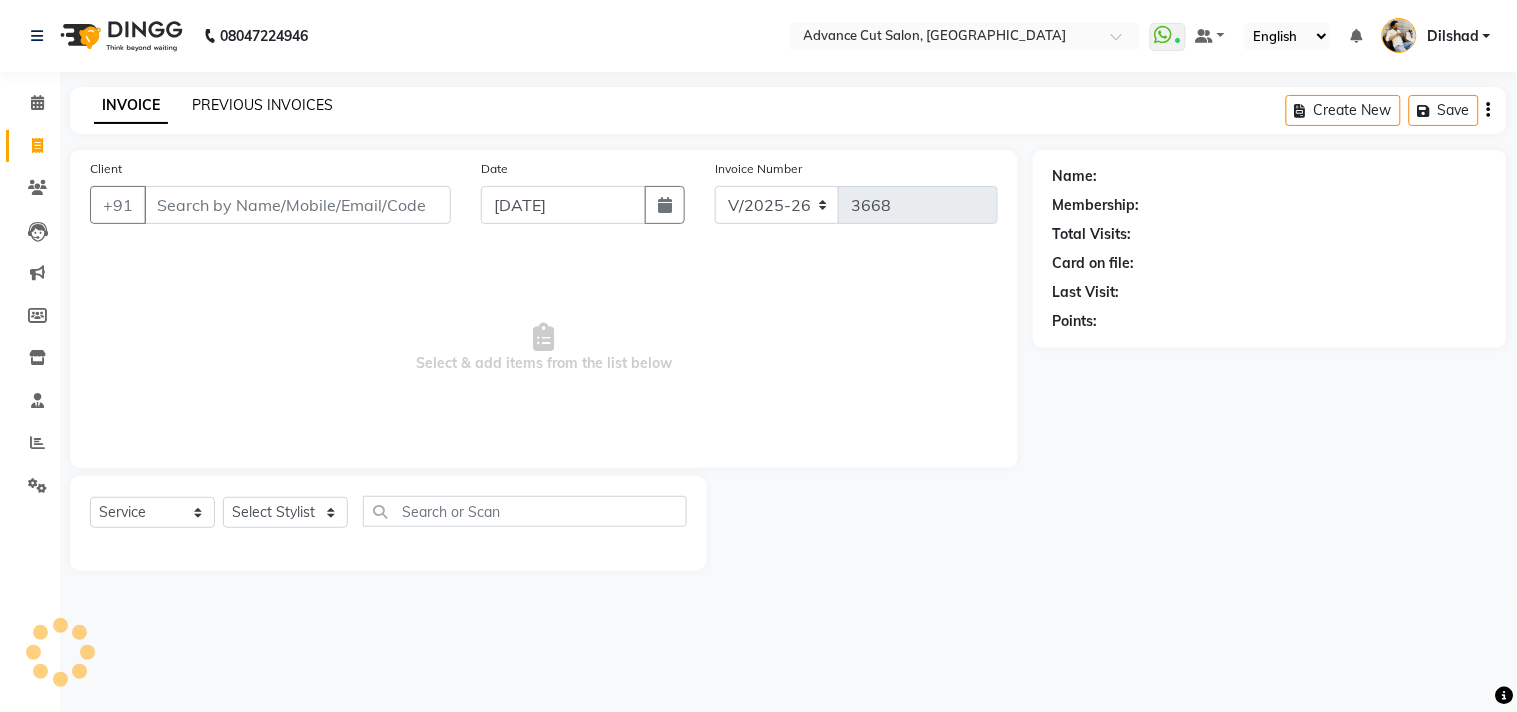 click on "PREVIOUS INVOICES" 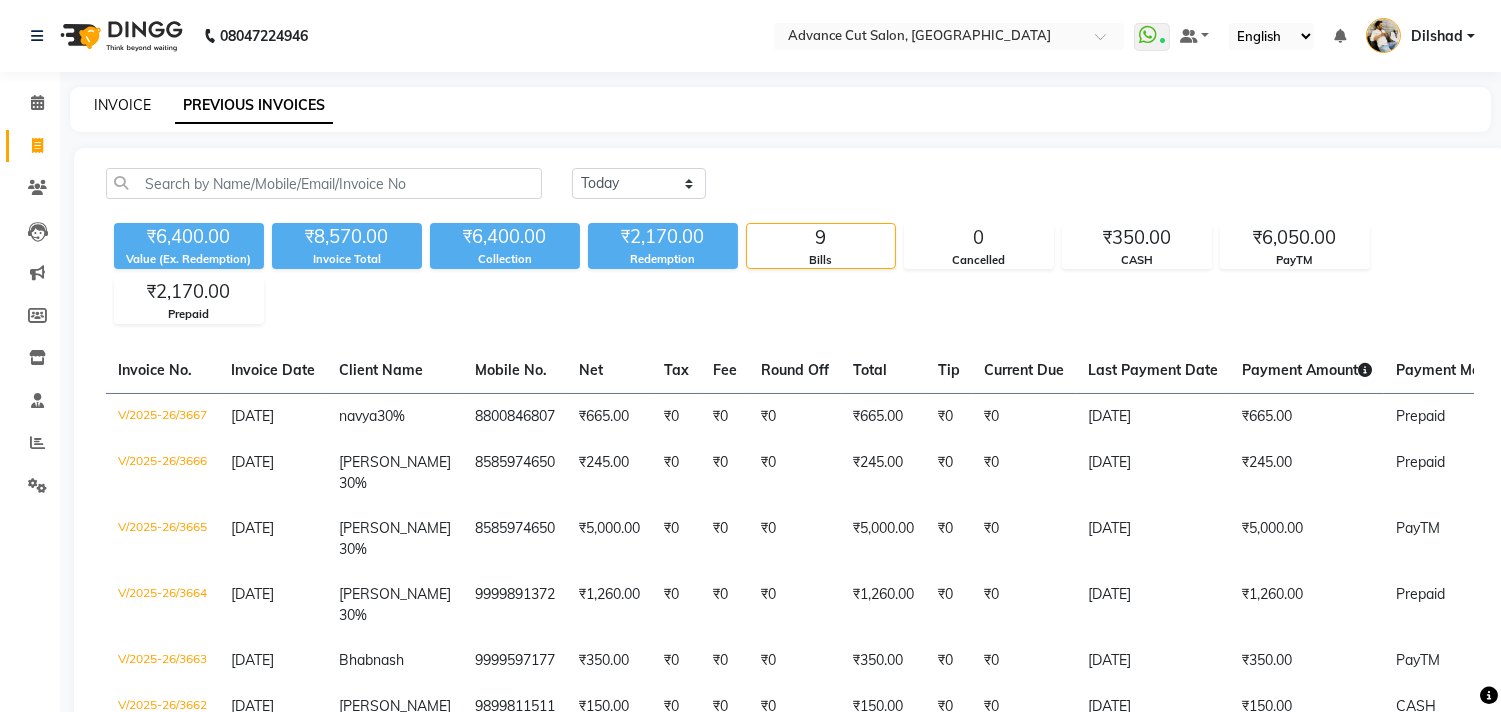 click on "INVOICE" 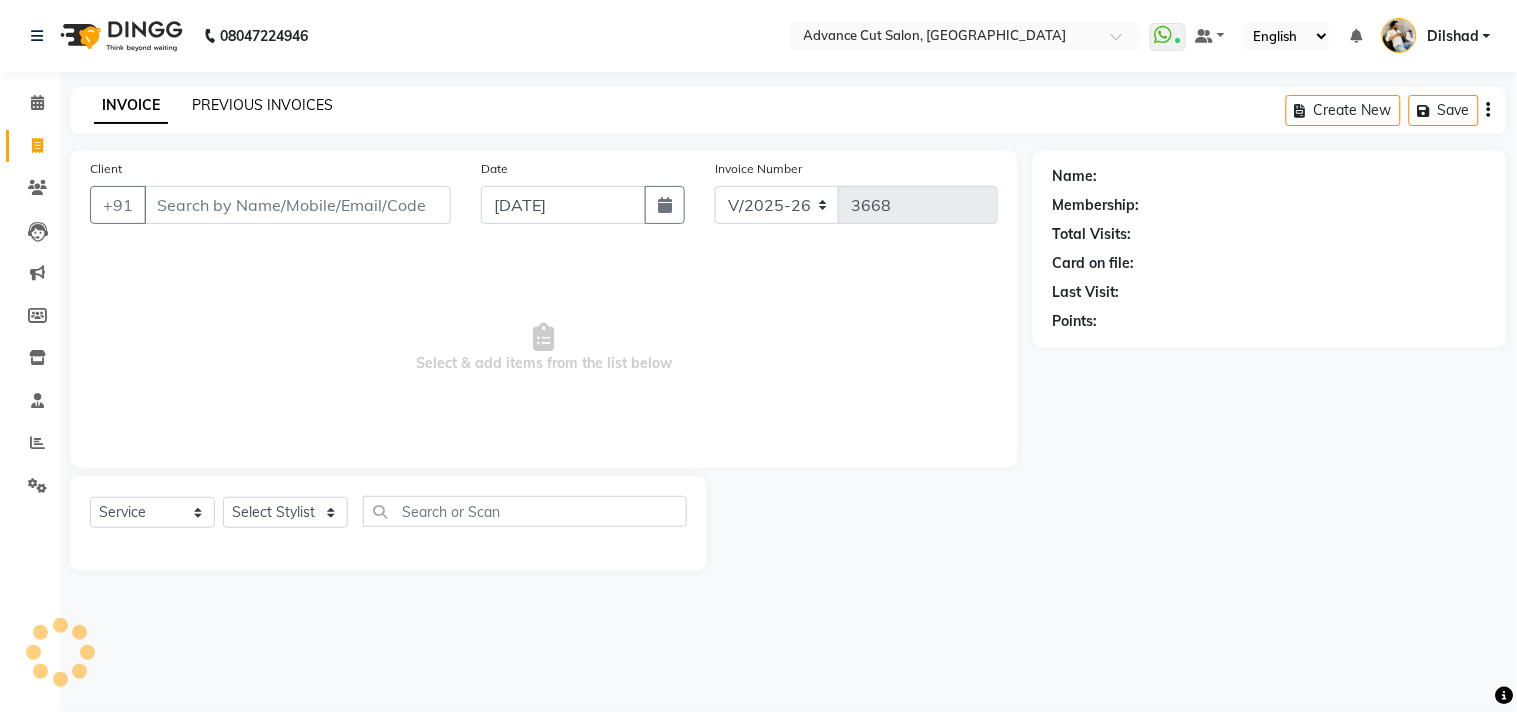 click on "PREVIOUS INVOICES" 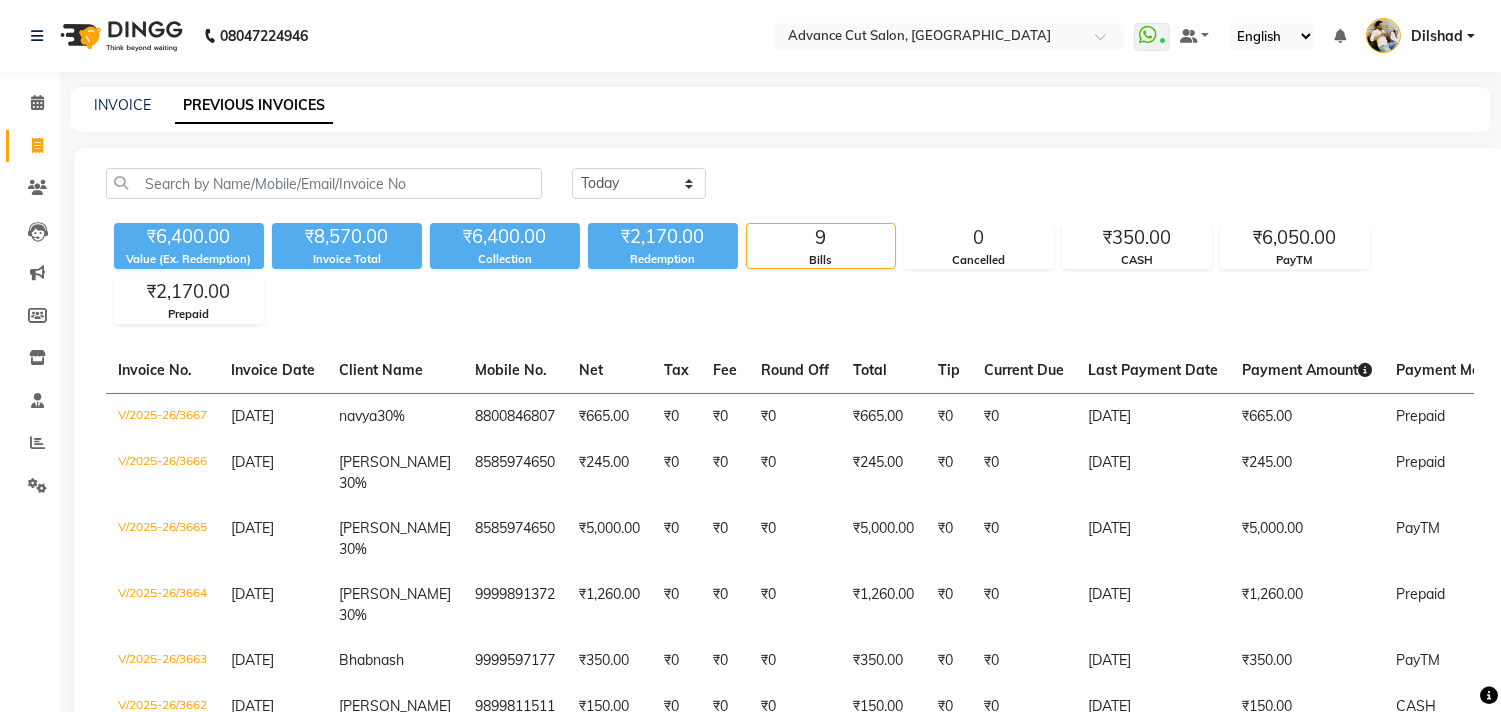 click on "INVOICE" 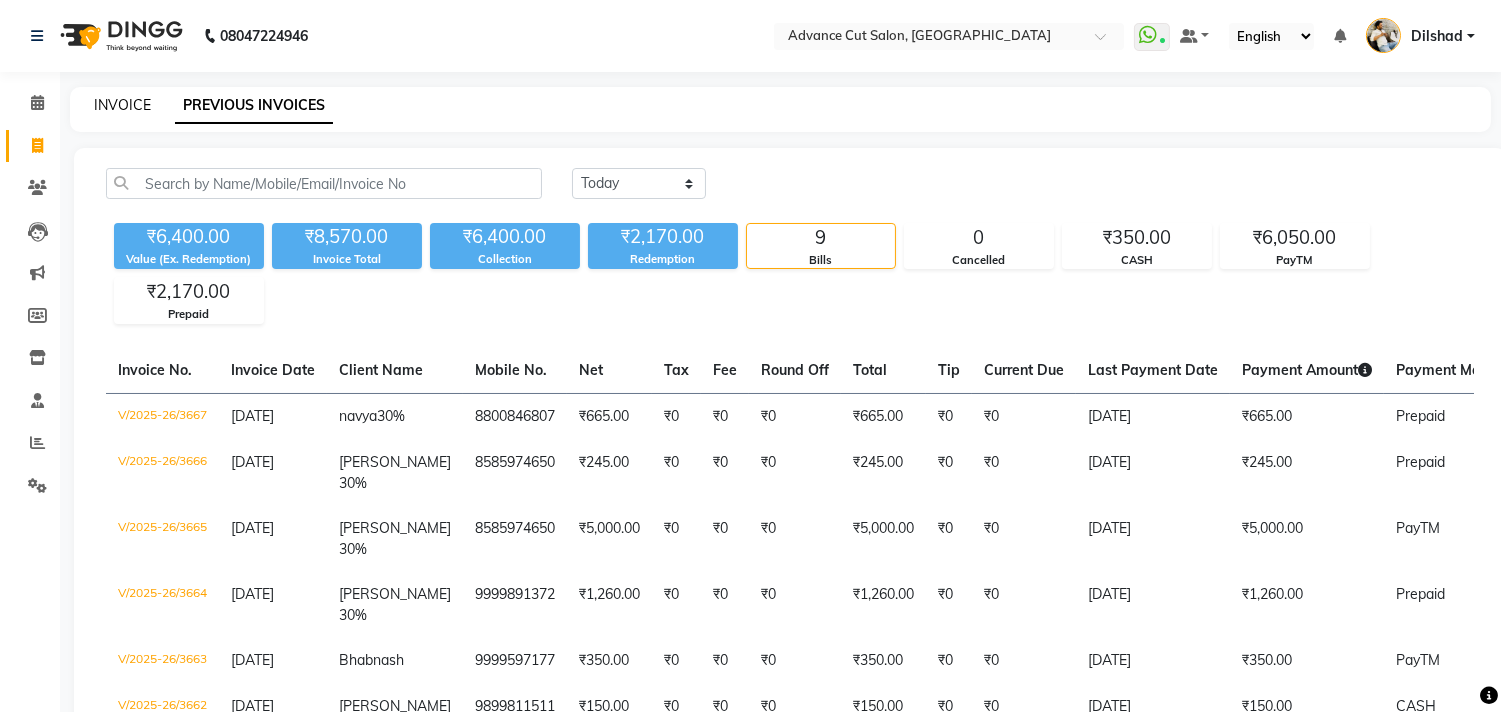 click on "INVOICE" 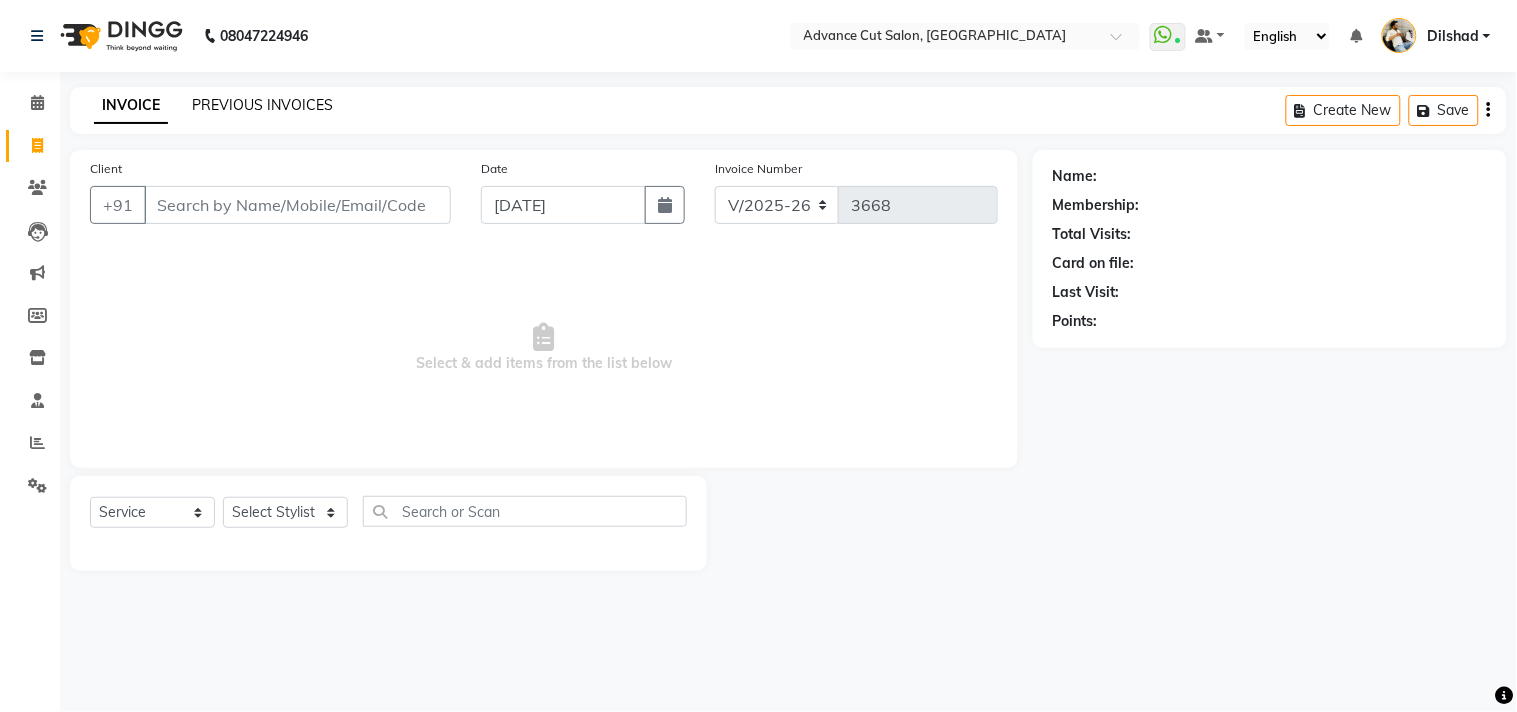 click on "PREVIOUS INVOICES" 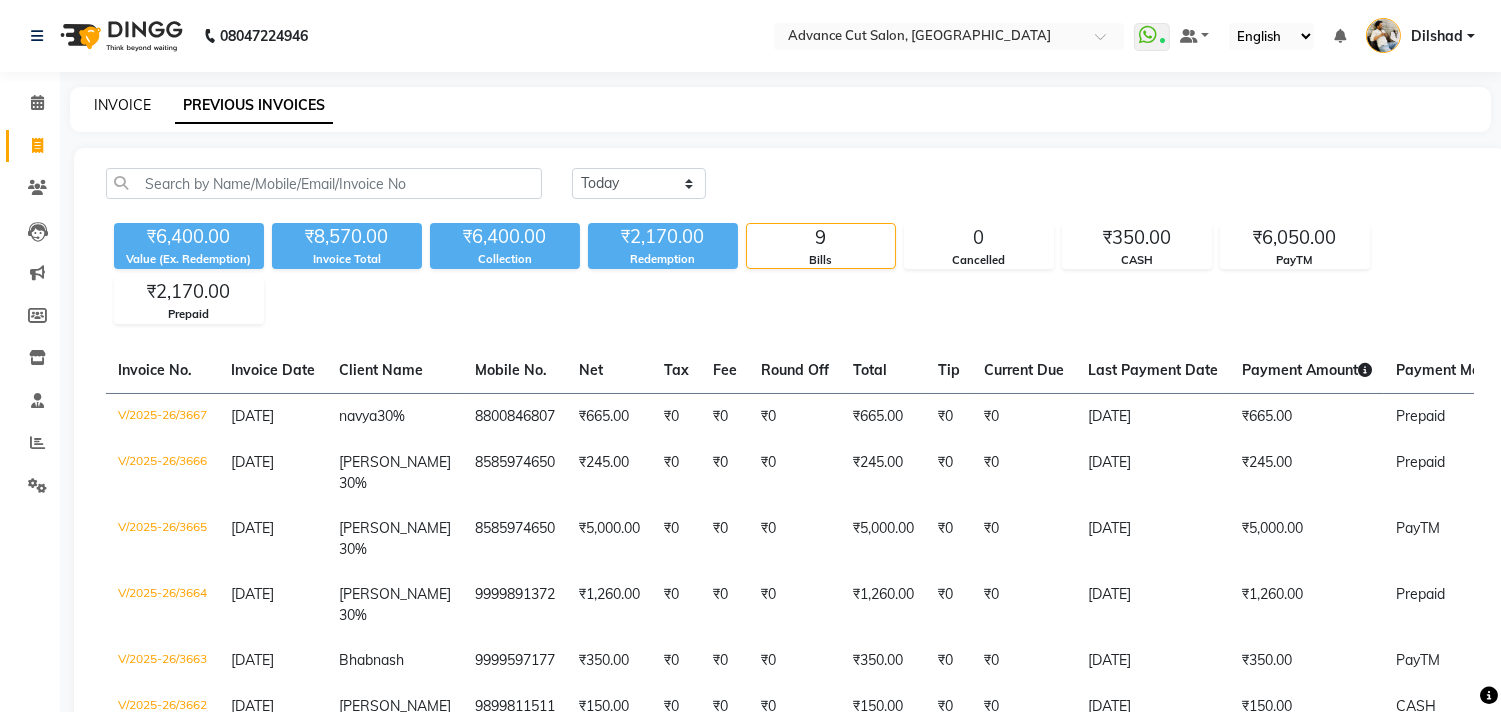 click on "INVOICE" 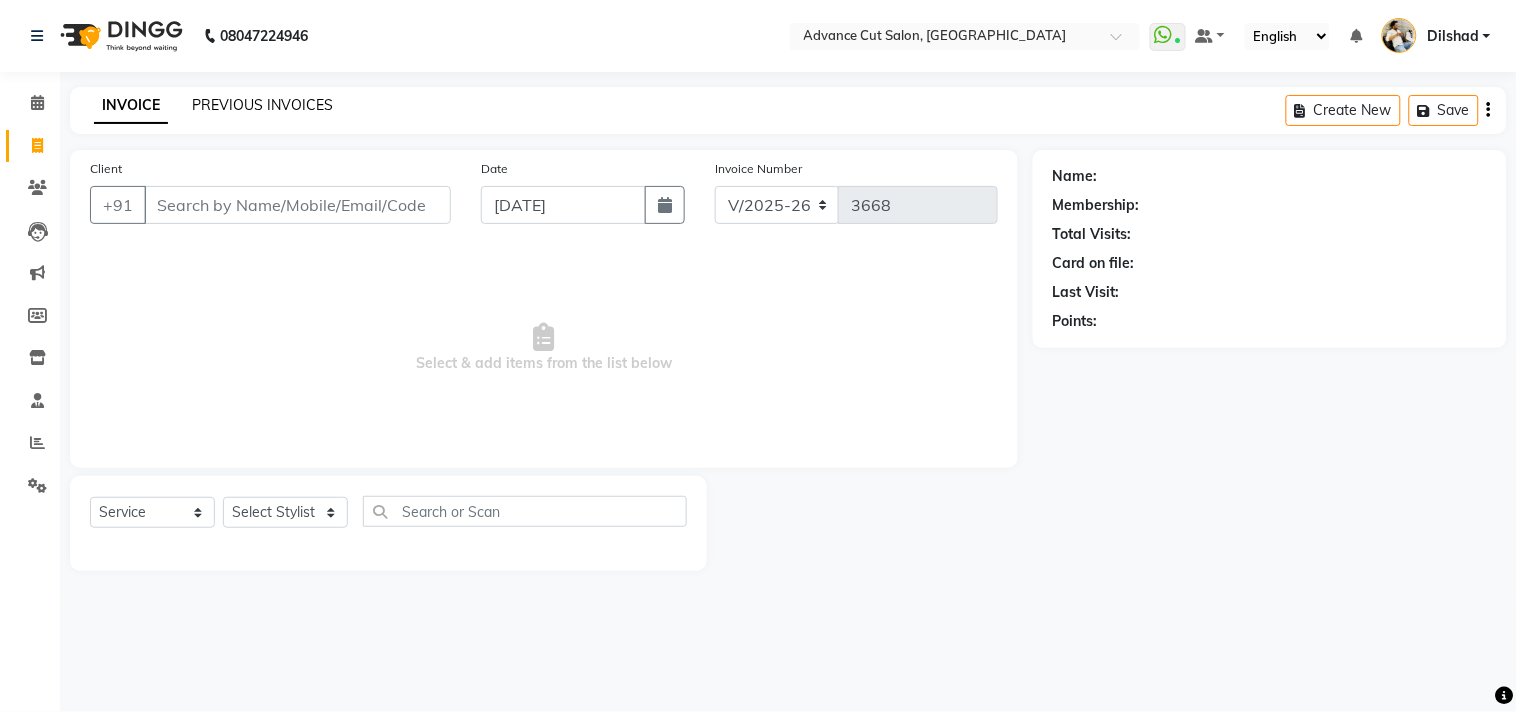click on "PREVIOUS INVOICES" 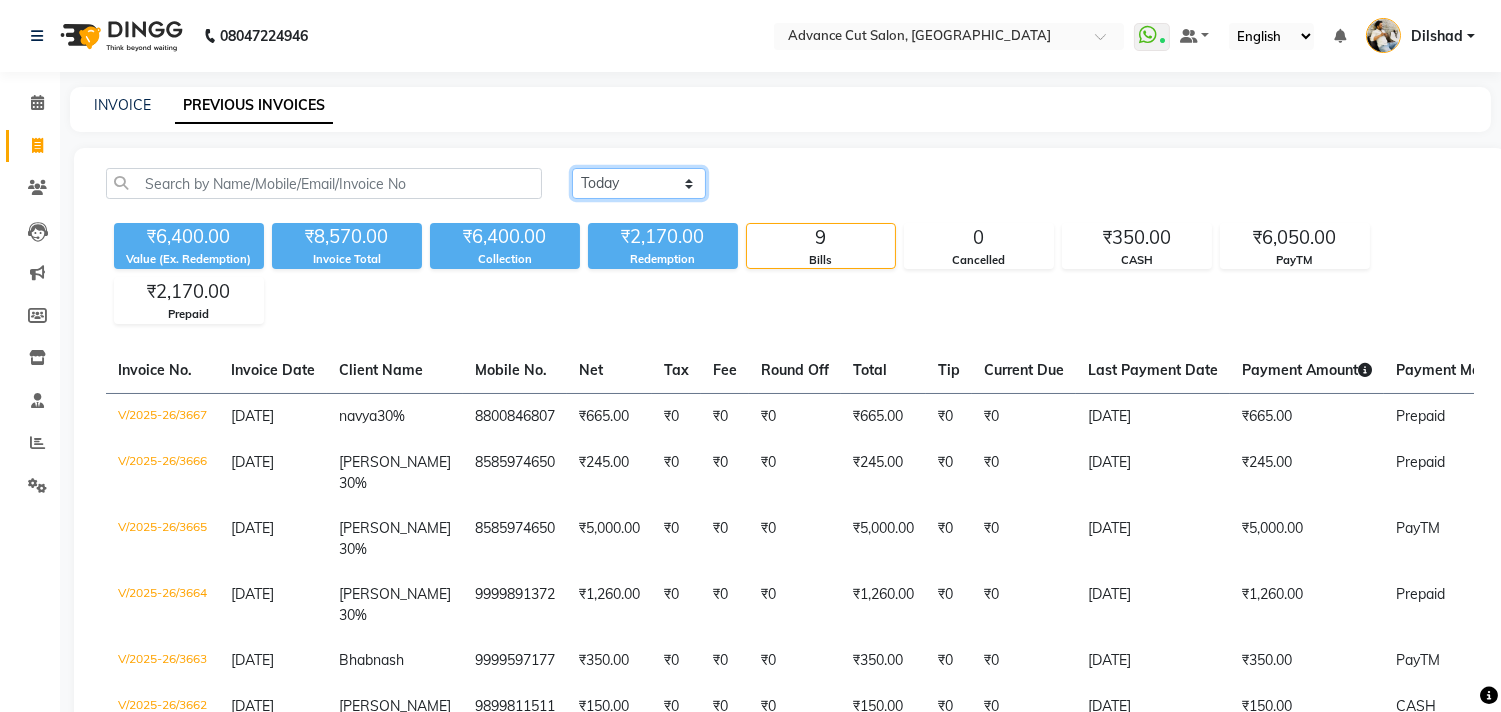 click on "Today Yesterday Custom Range" 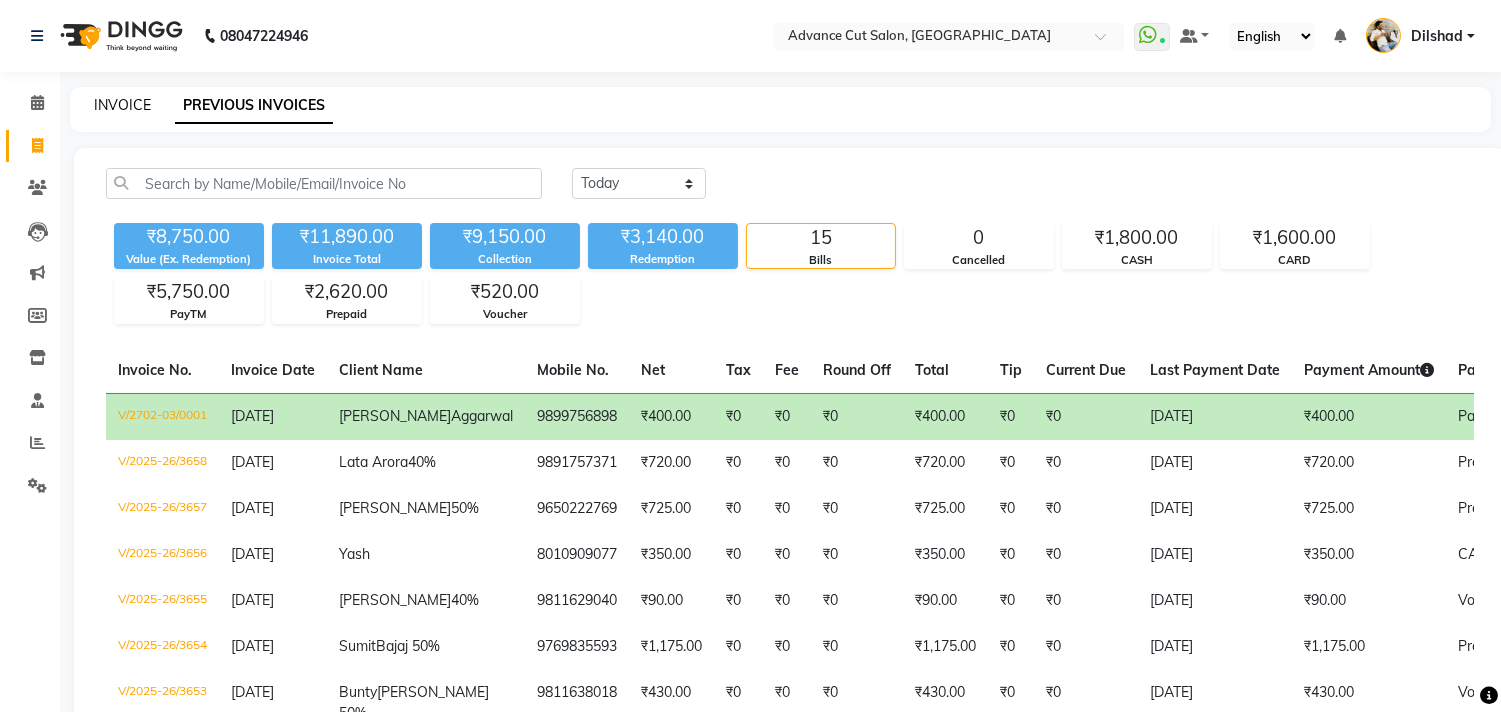 click on "INVOICE" 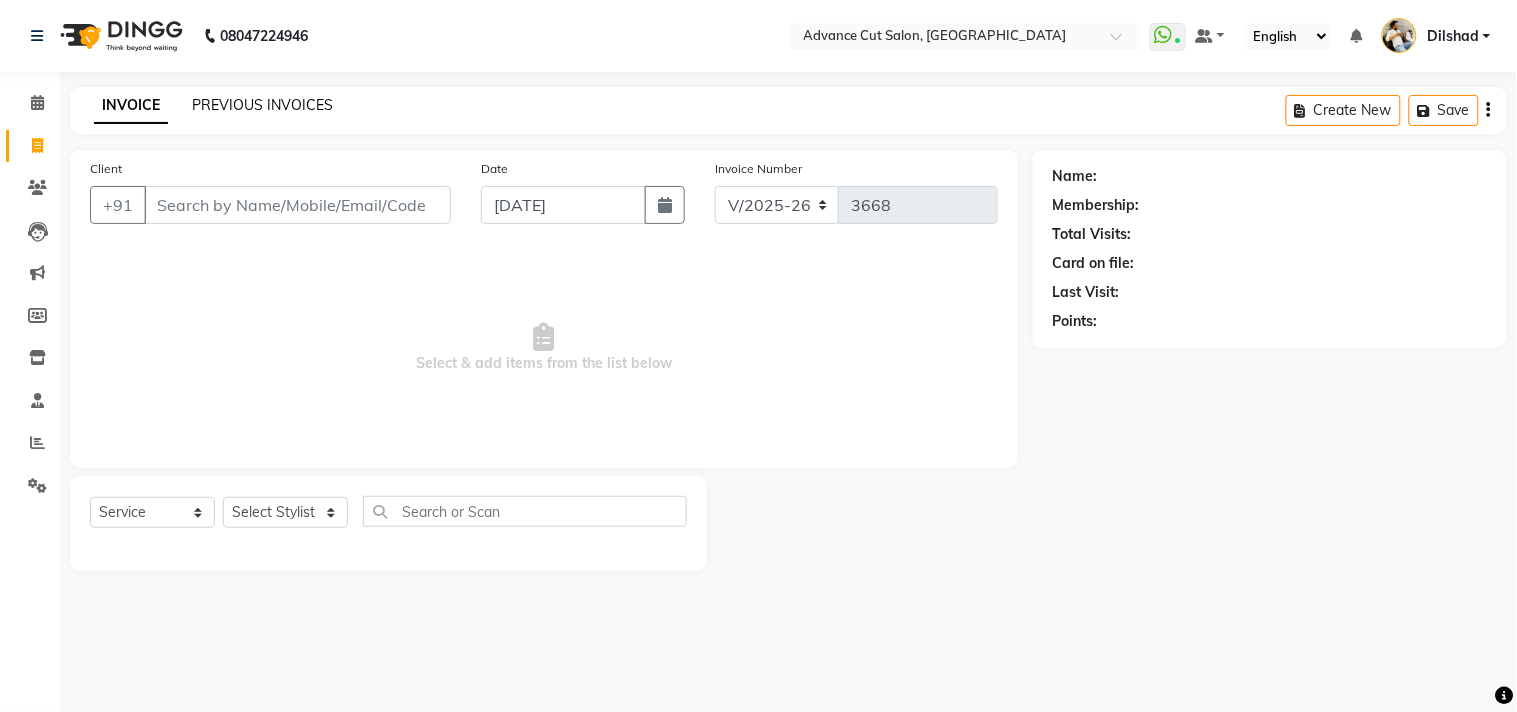 click on "PREVIOUS INVOICES" 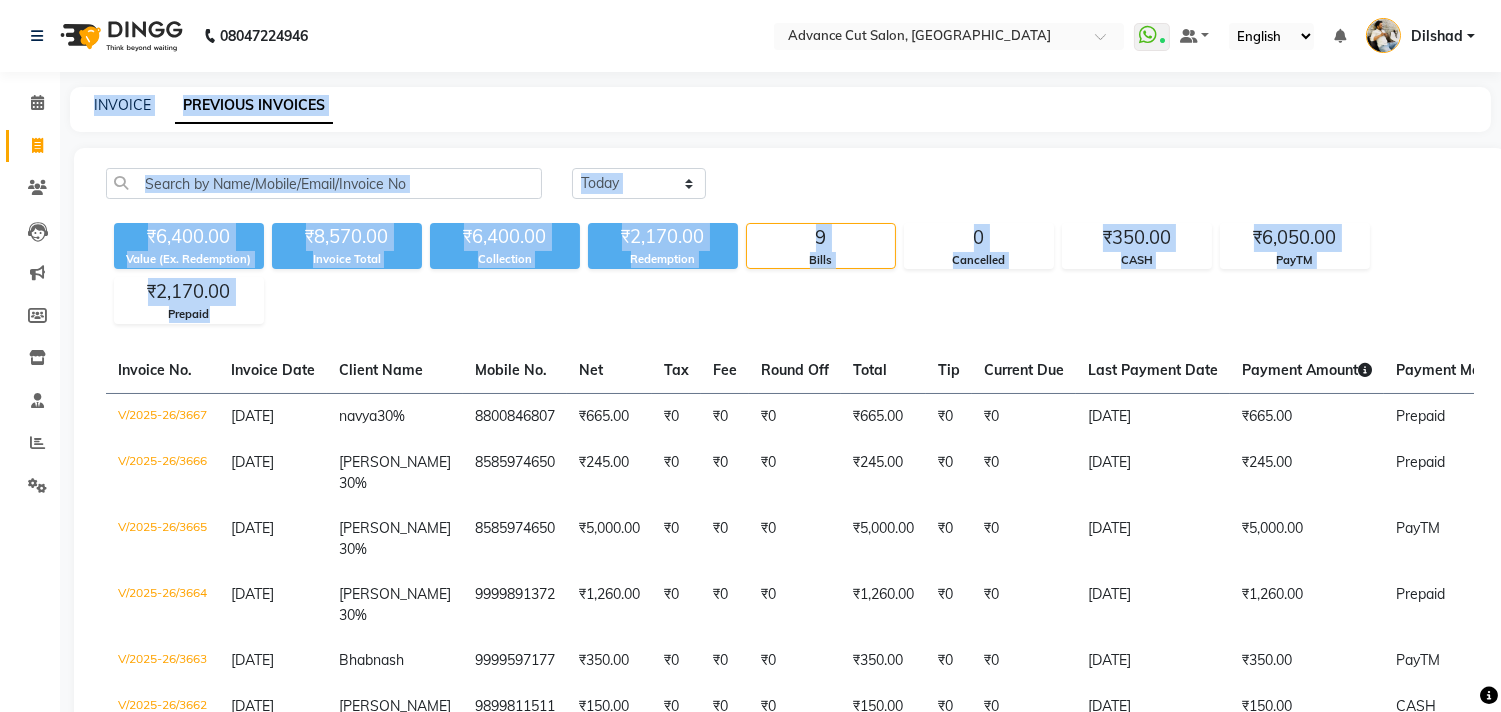 drag, startPoint x: 112, startPoint y: 390, endPoint x: 35, endPoint y: 463, distance: 106.10372 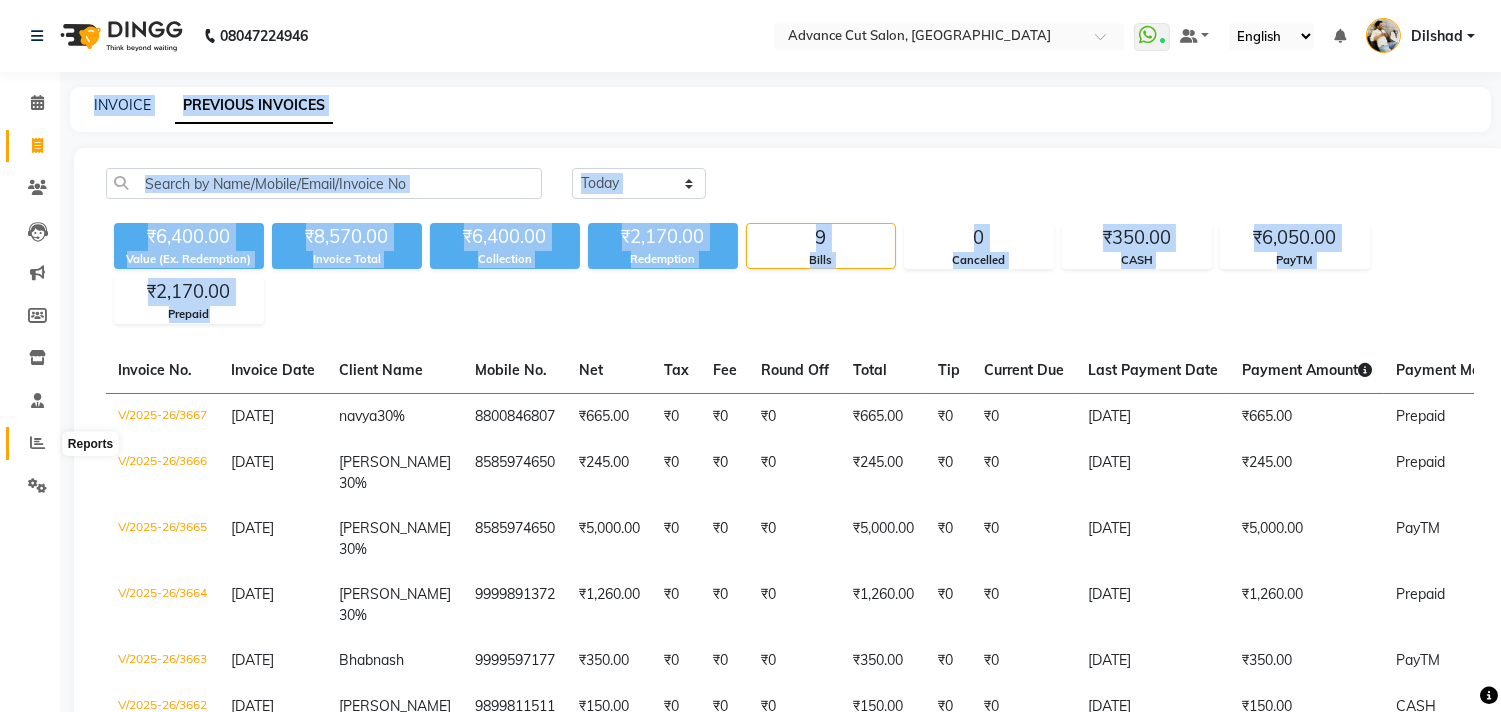 click 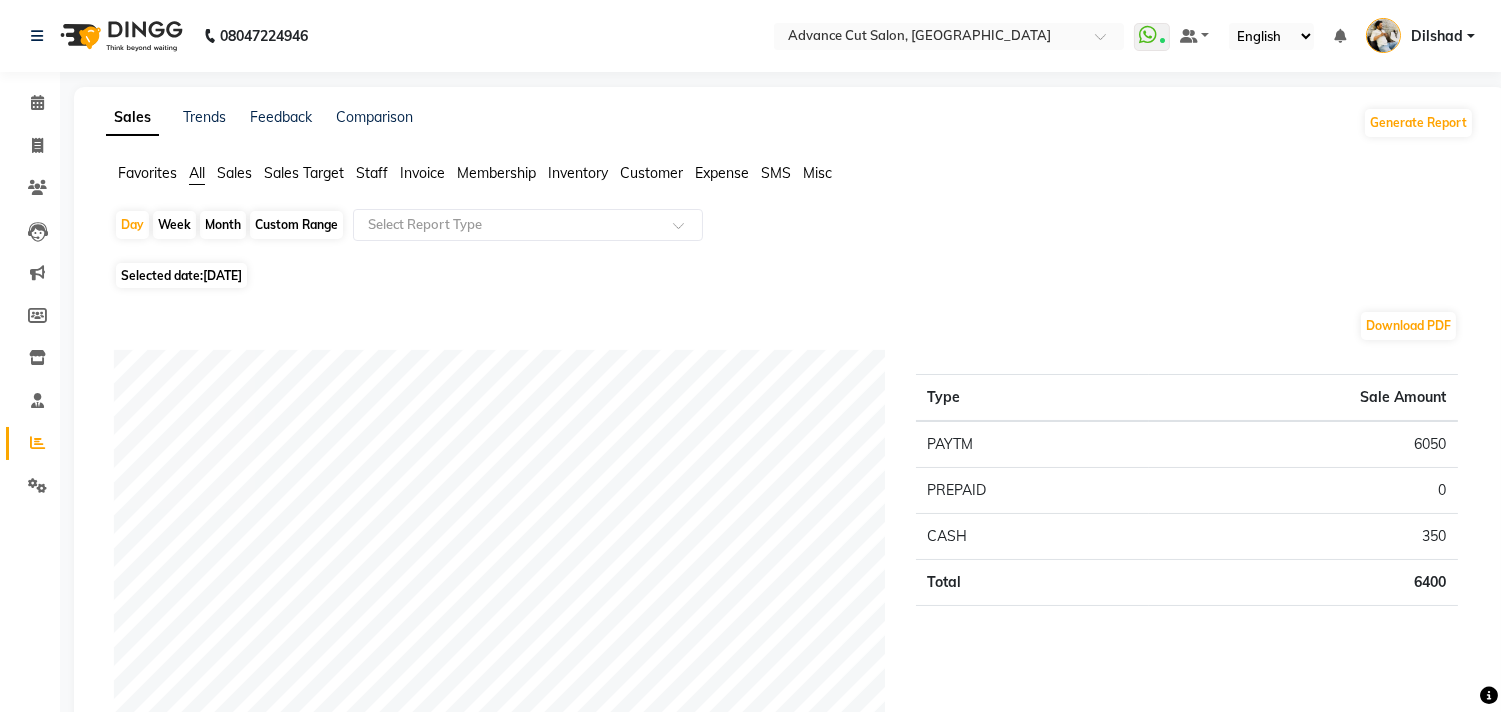 click on "Month" 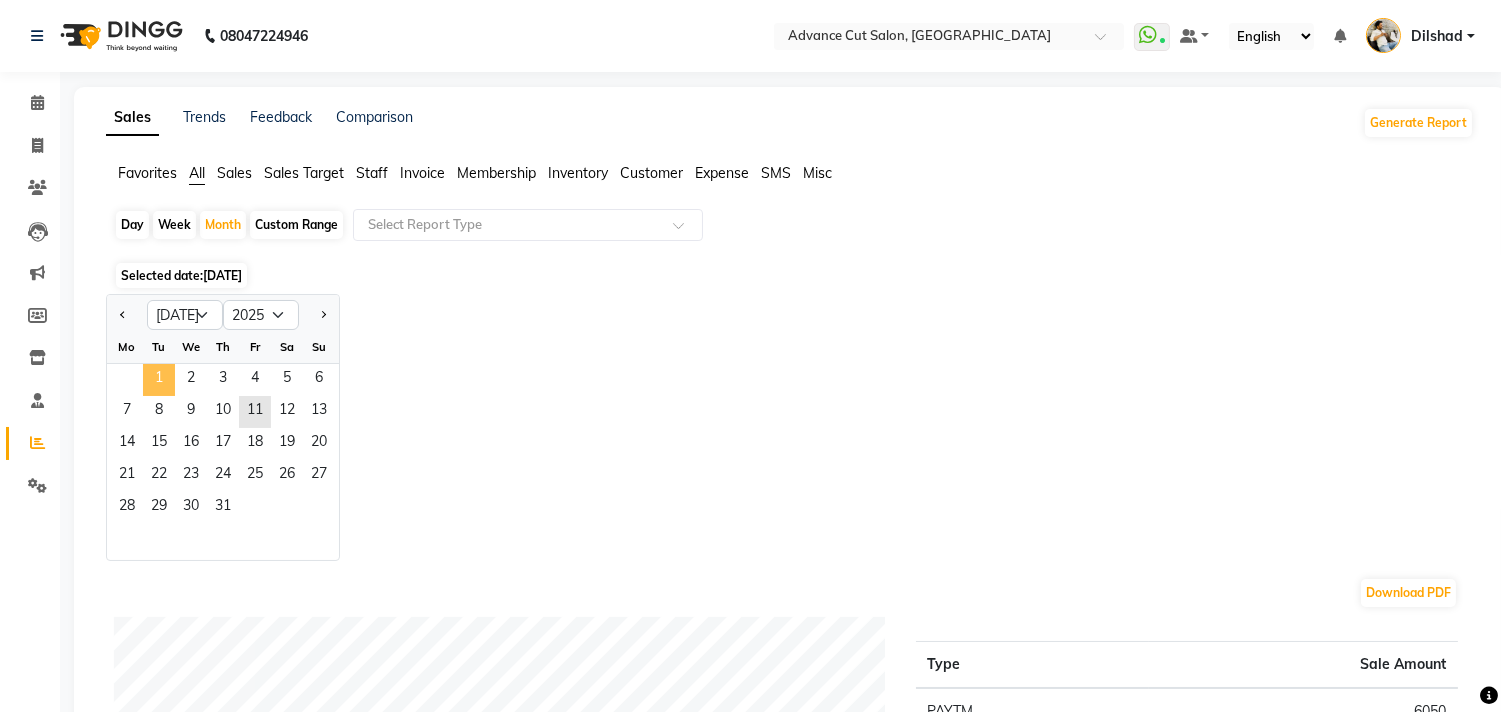 click on "1" 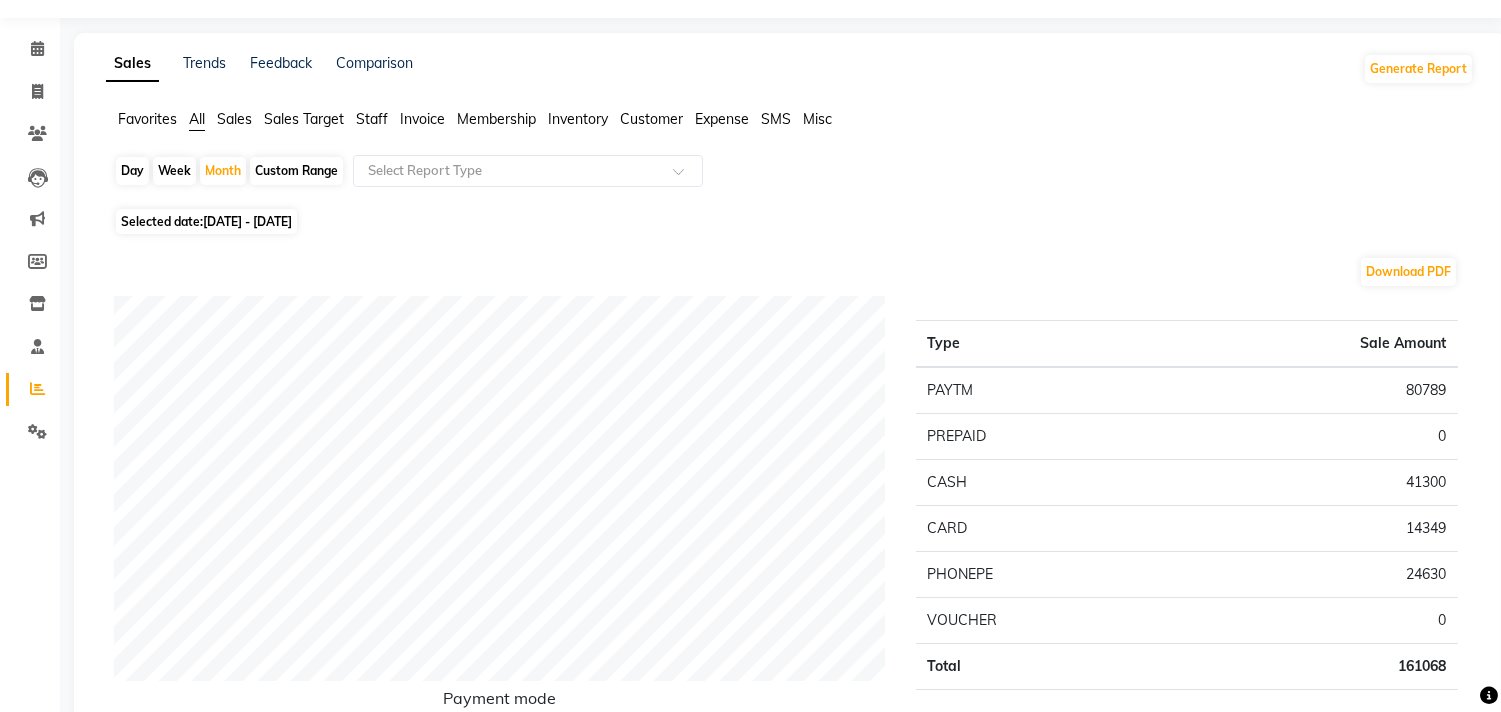 scroll, scrollTop: 0, scrollLeft: 0, axis: both 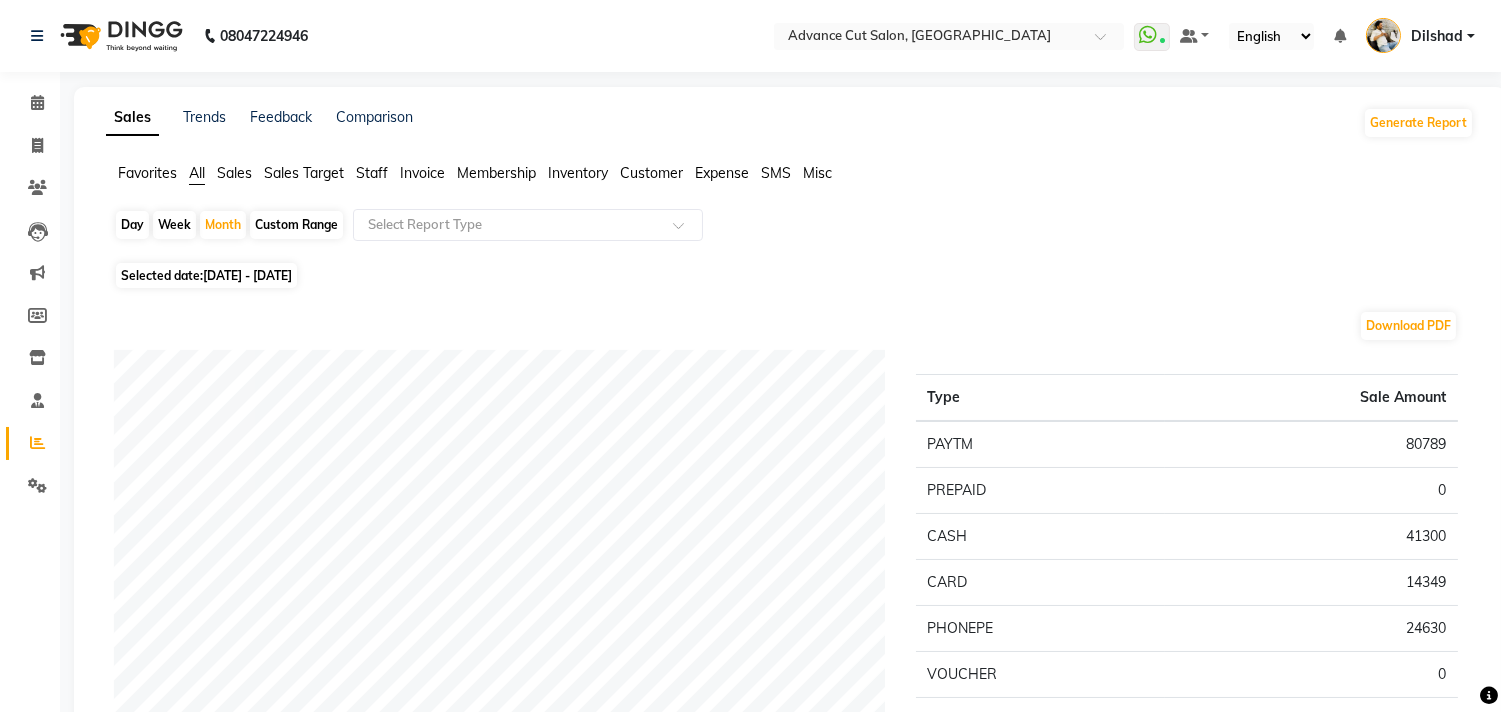 click on "Staff" 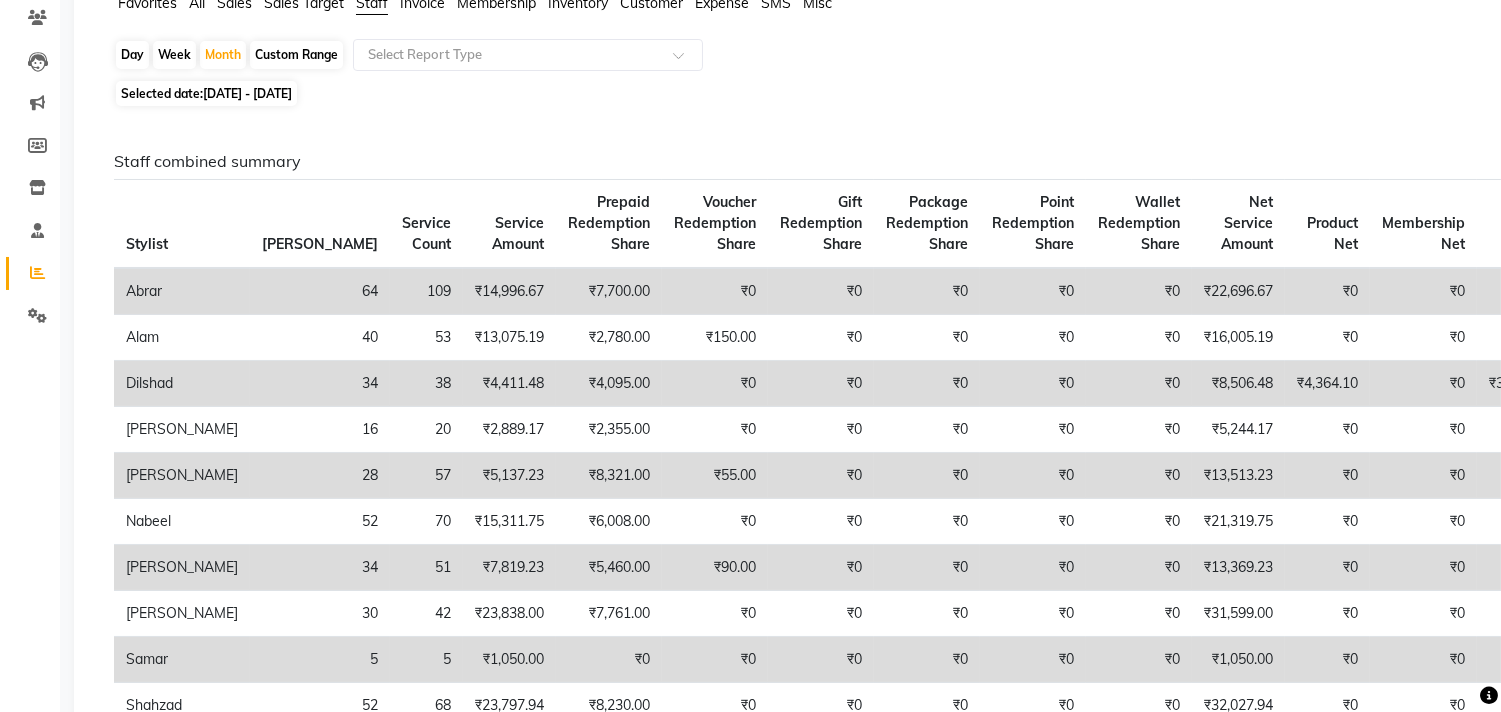 scroll, scrollTop: 0, scrollLeft: 0, axis: both 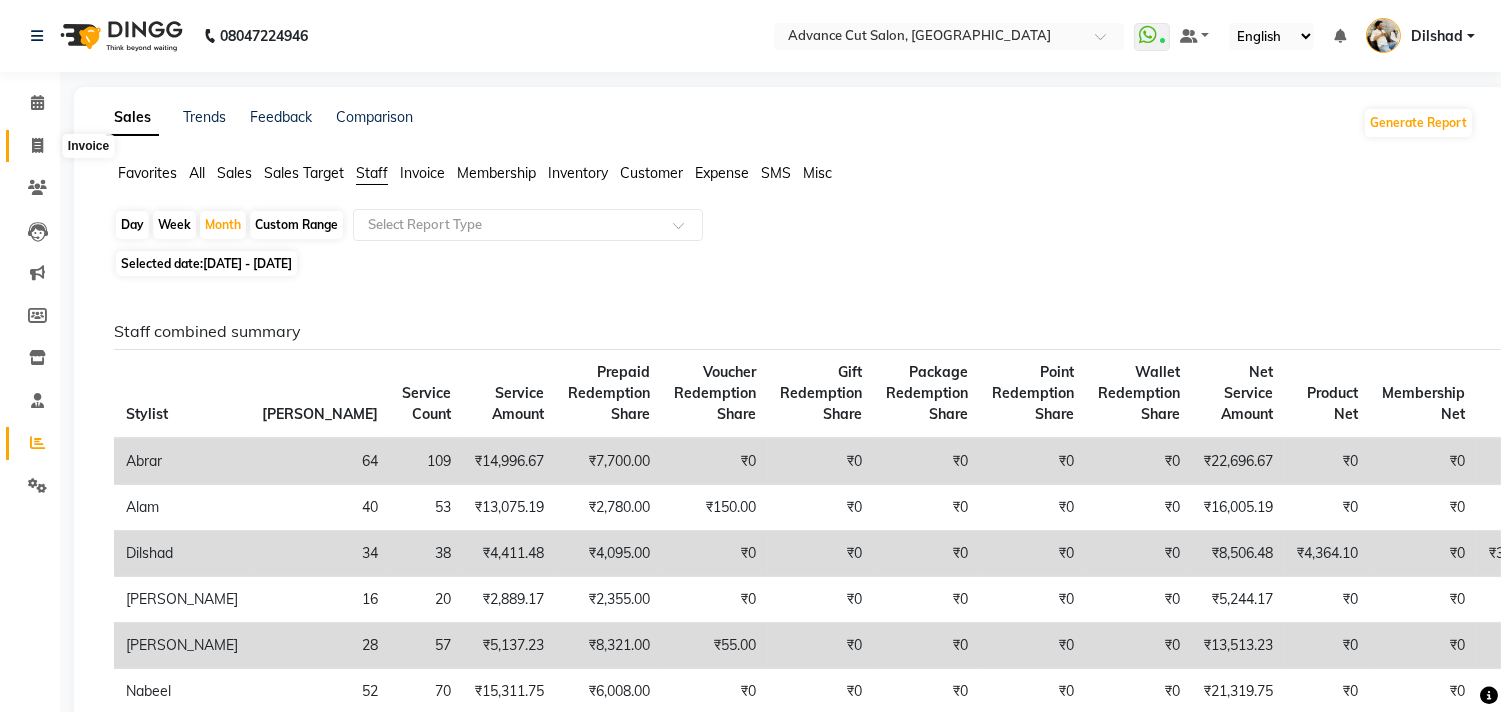 click 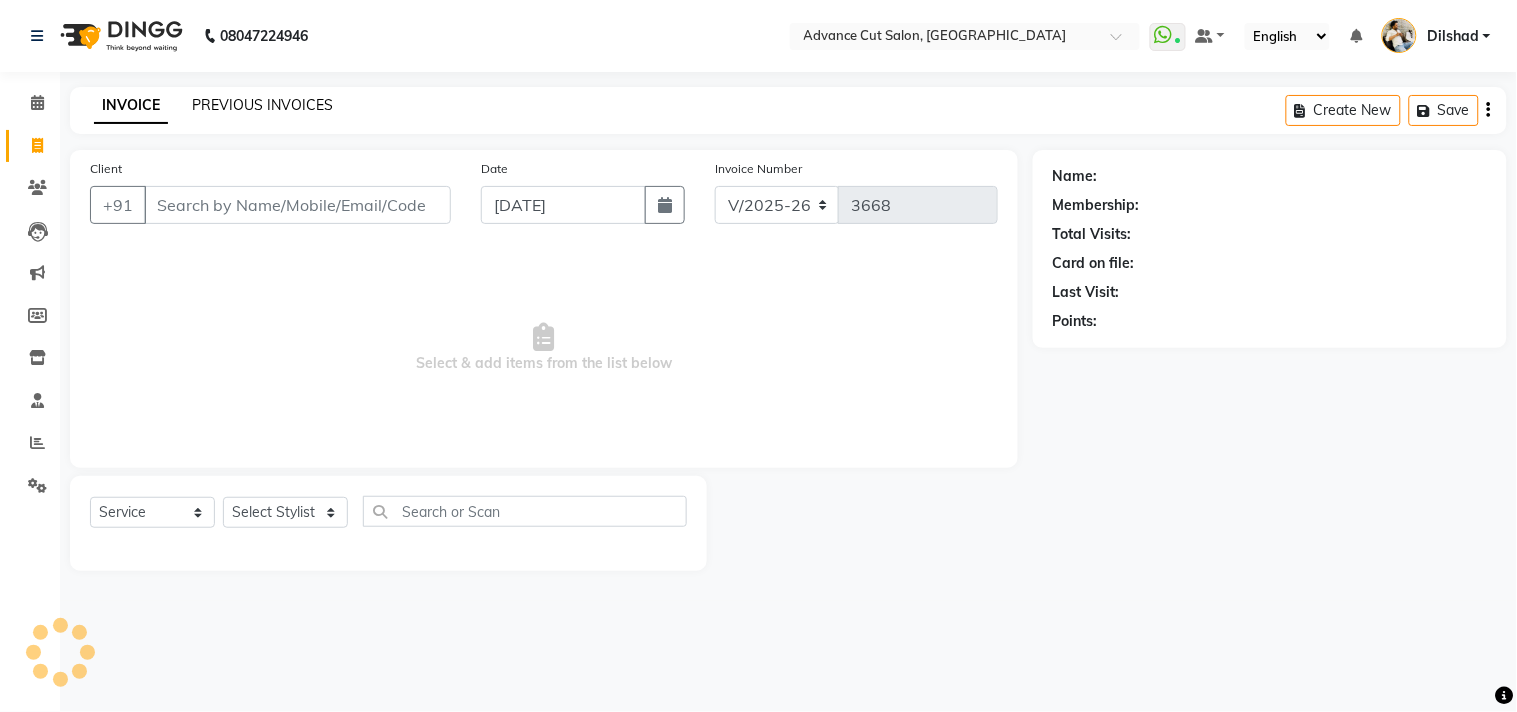 click on "PREVIOUS INVOICES" 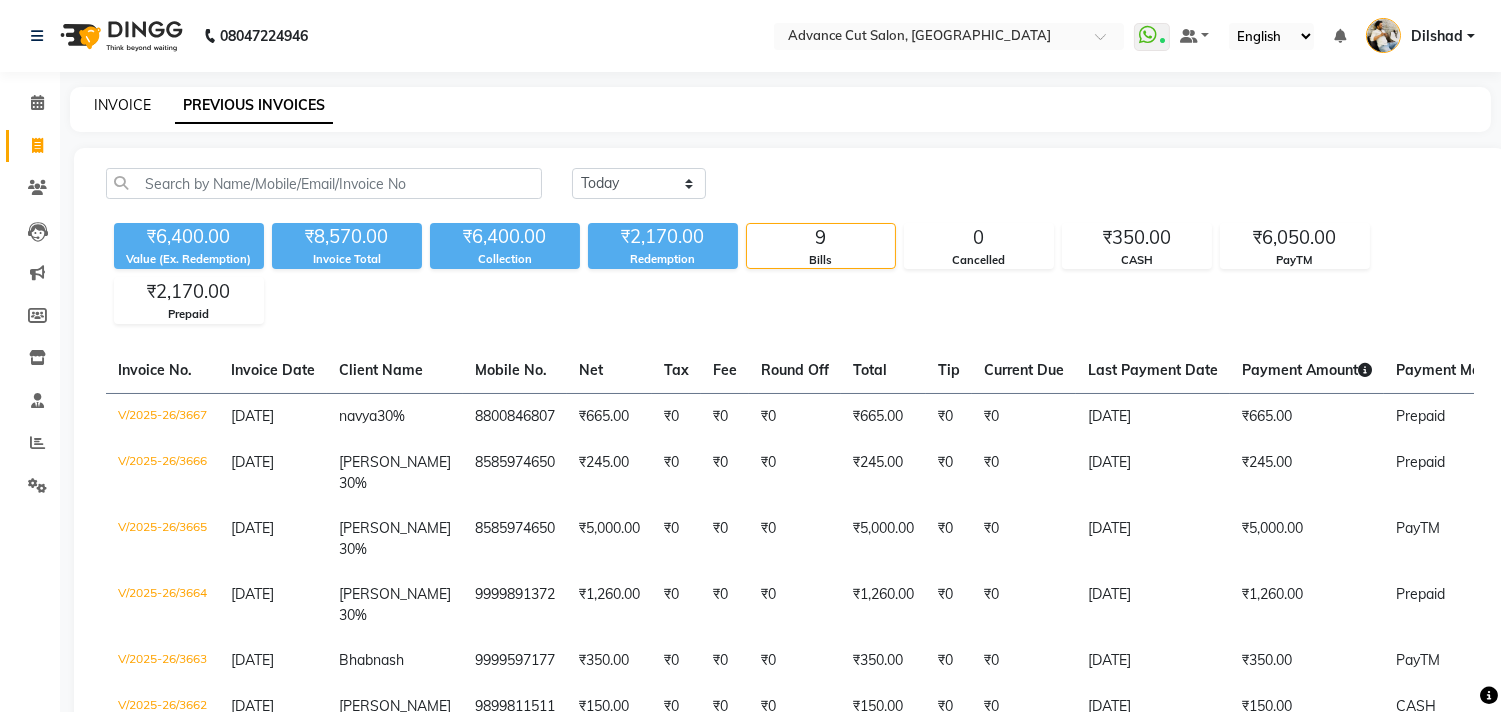 click on "INVOICE" 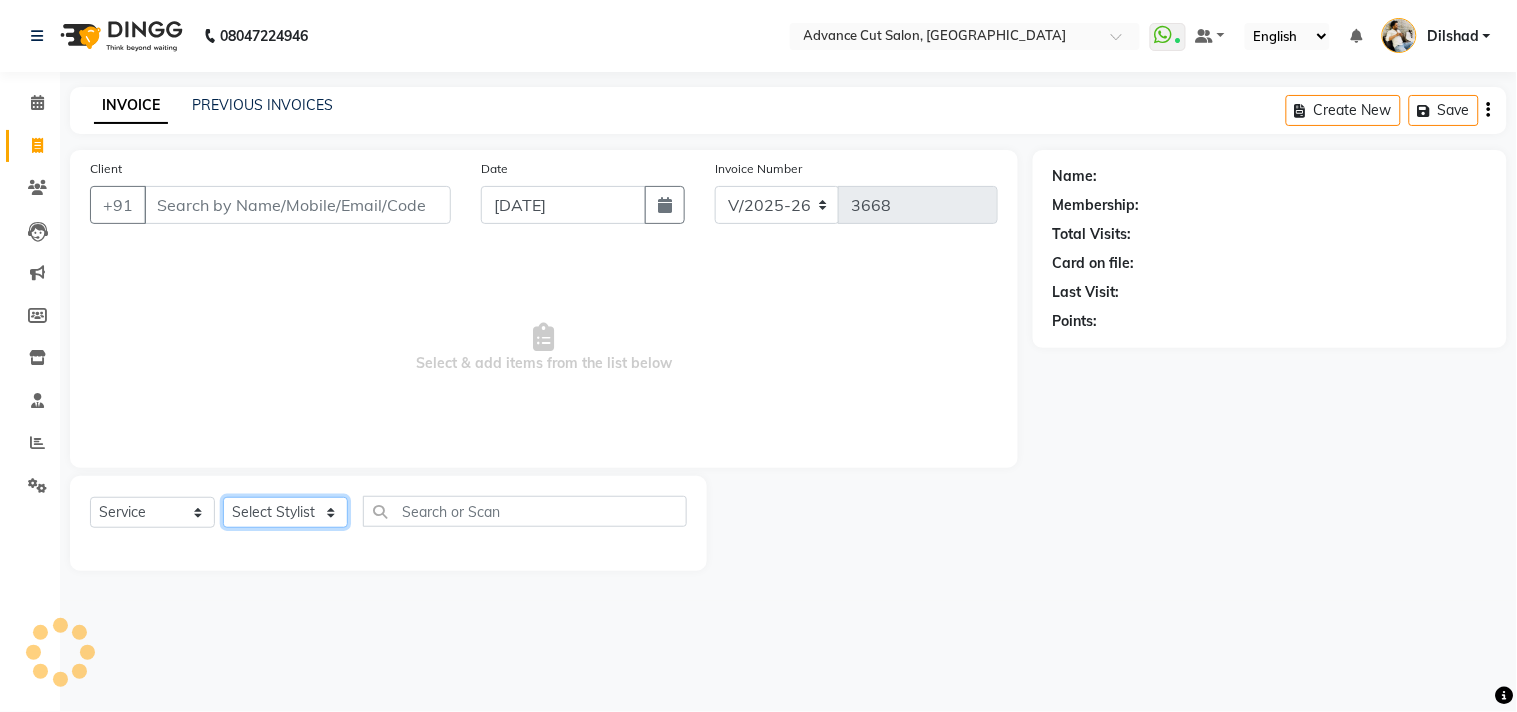 click on "Select Stylist" 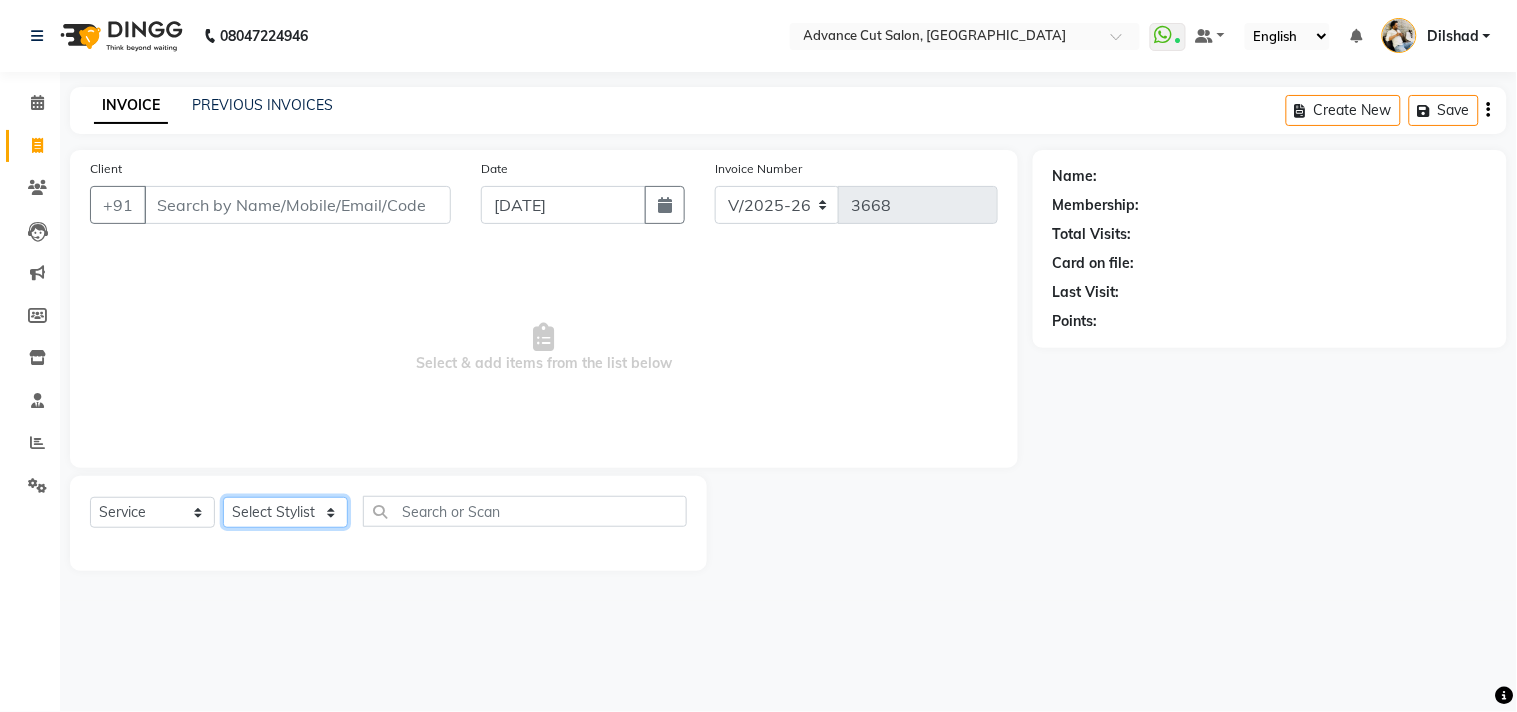 click on "Select Stylist Abrar Alam Avinash Dilshad Lallan Meenu Nabeel Nafeesh Ahmad Naved O.P. Sharma  Pryag Sahil Samar Shahzad  SHWETA SINGH Zarina" 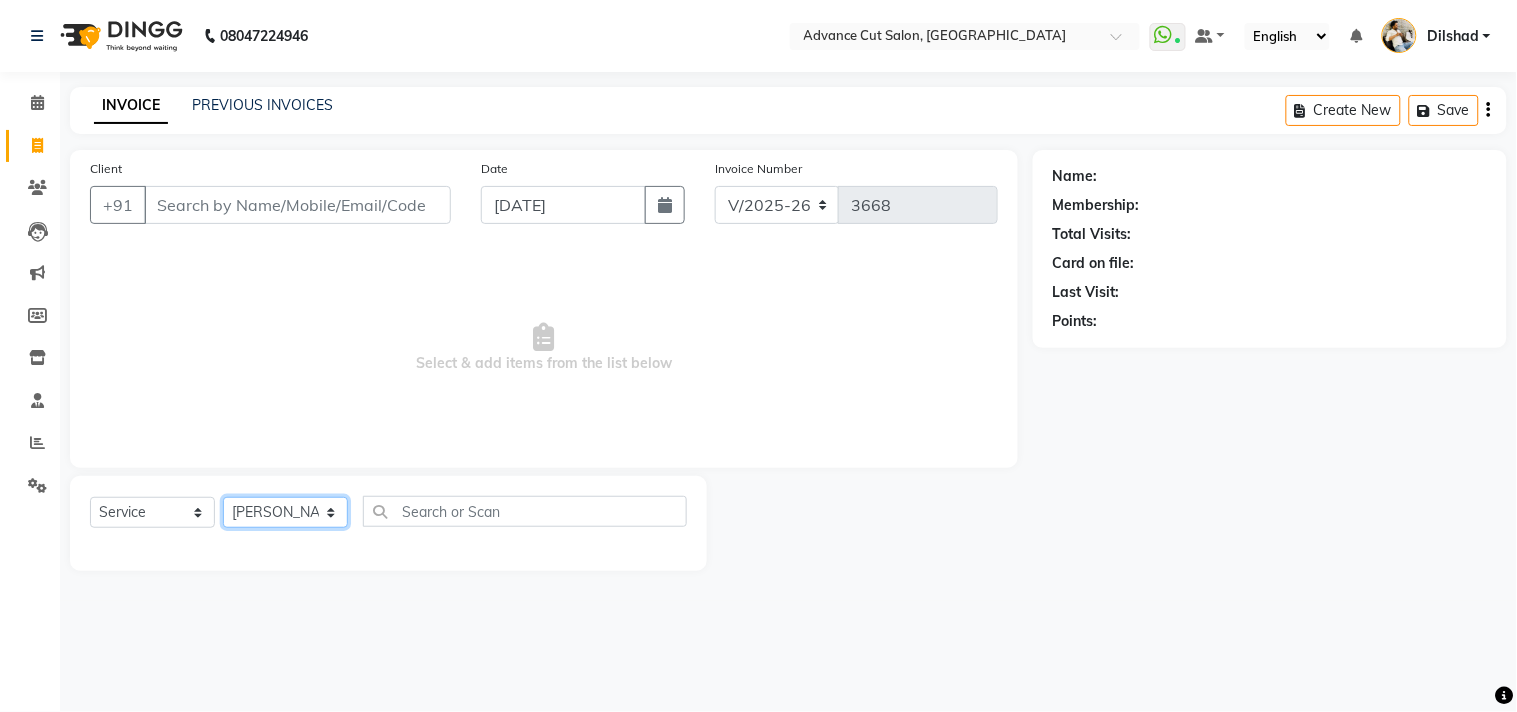 click on "Select Stylist Abrar Alam Avinash Dilshad Lallan Meenu Nabeel Nafeesh Ahmad Naved O.P. Sharma  Pryag Sahil Samar Shahzad  SHWETA SINGH Zarina" 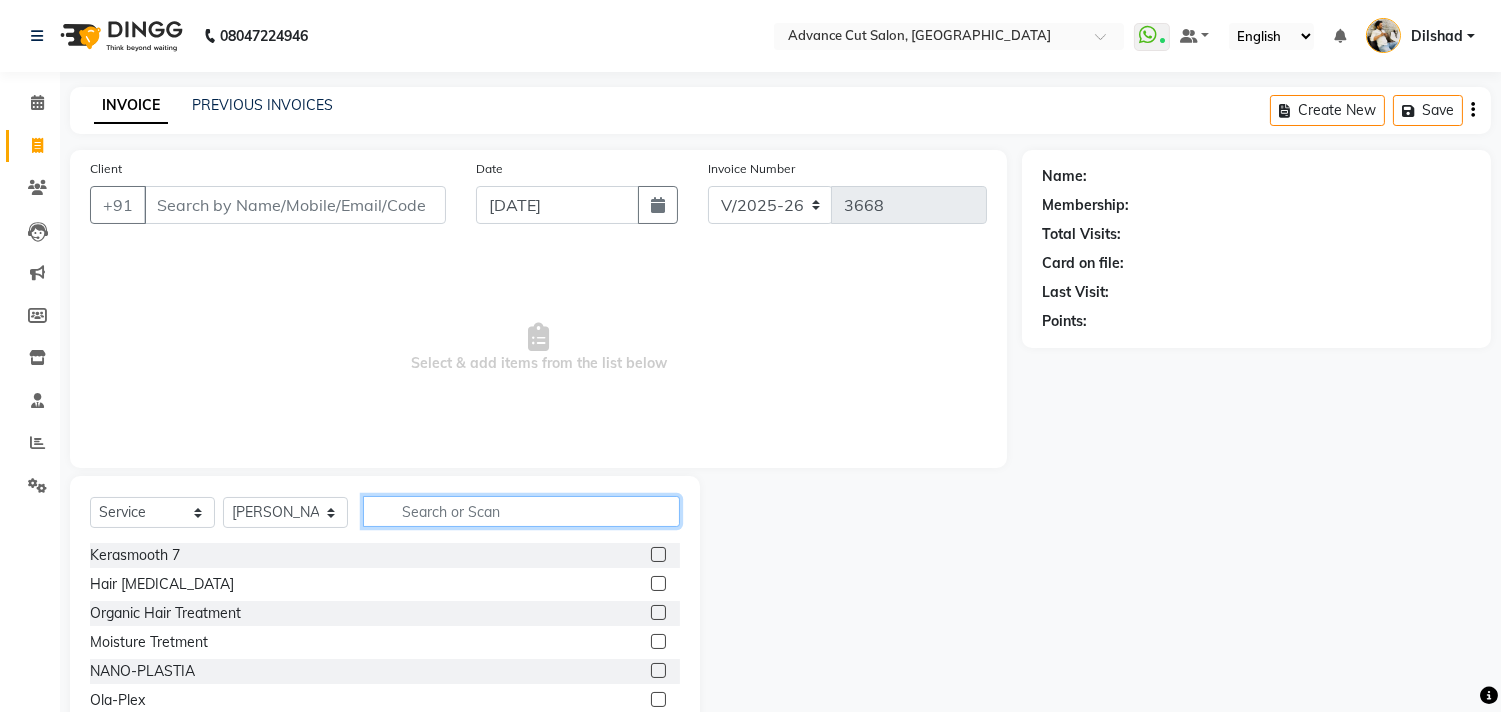 click 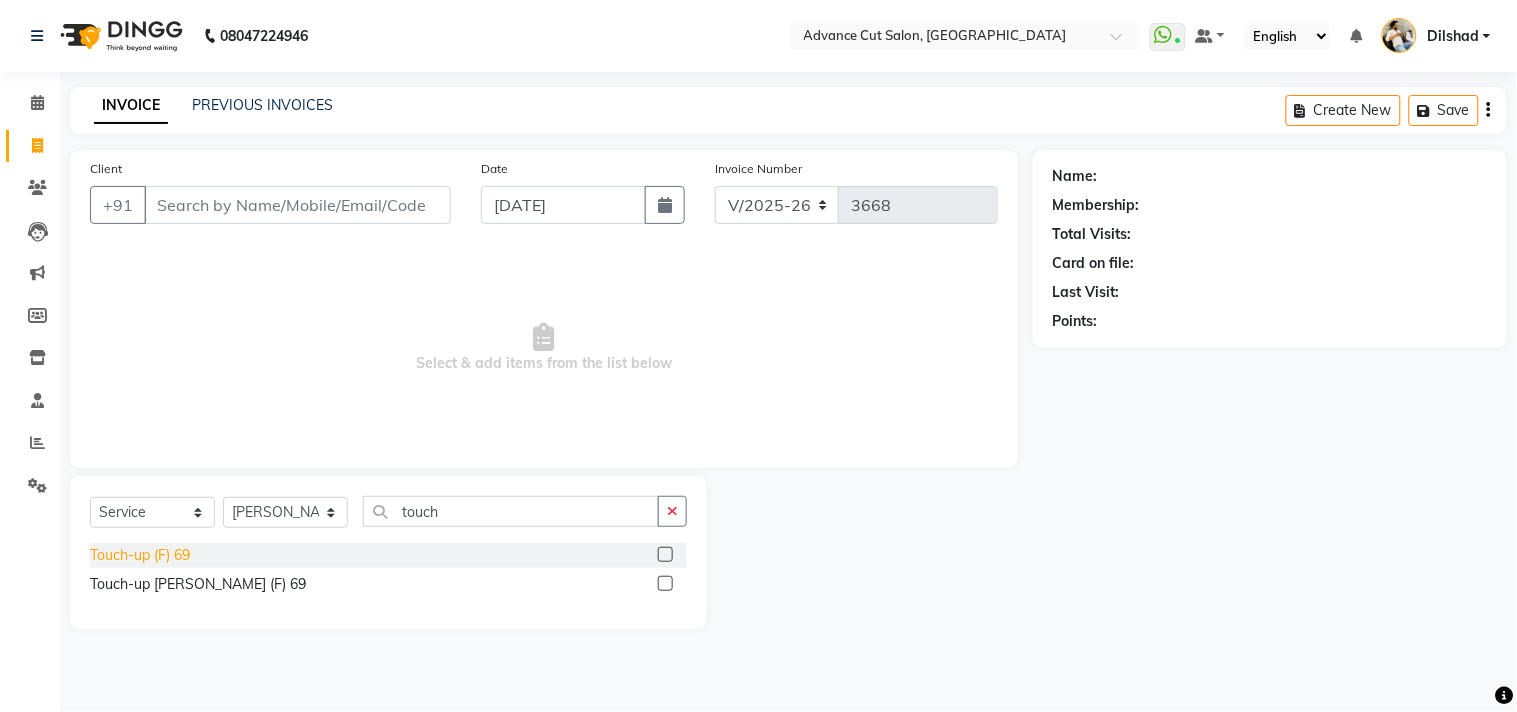 click on "Touch-up (F) 69" 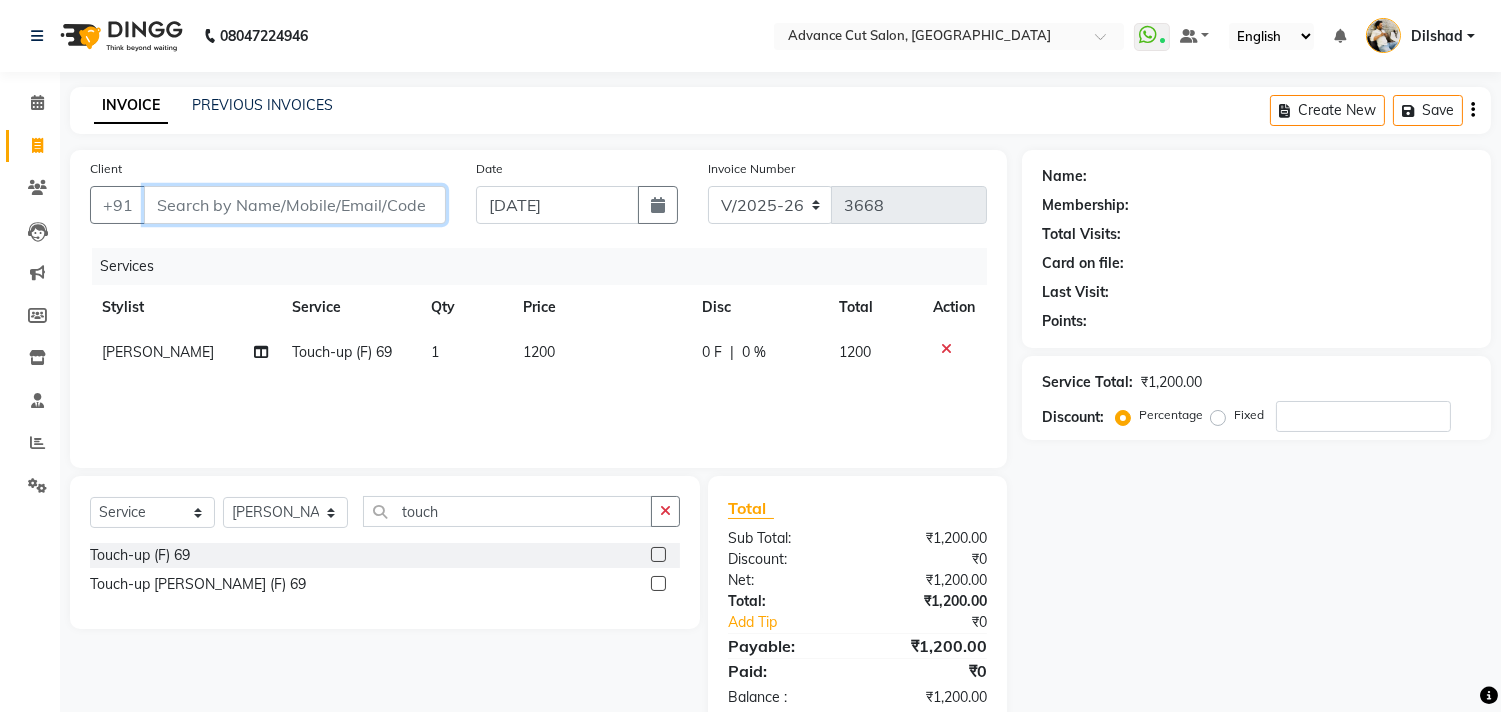 click on "Client" at bounding box center (295, 205) 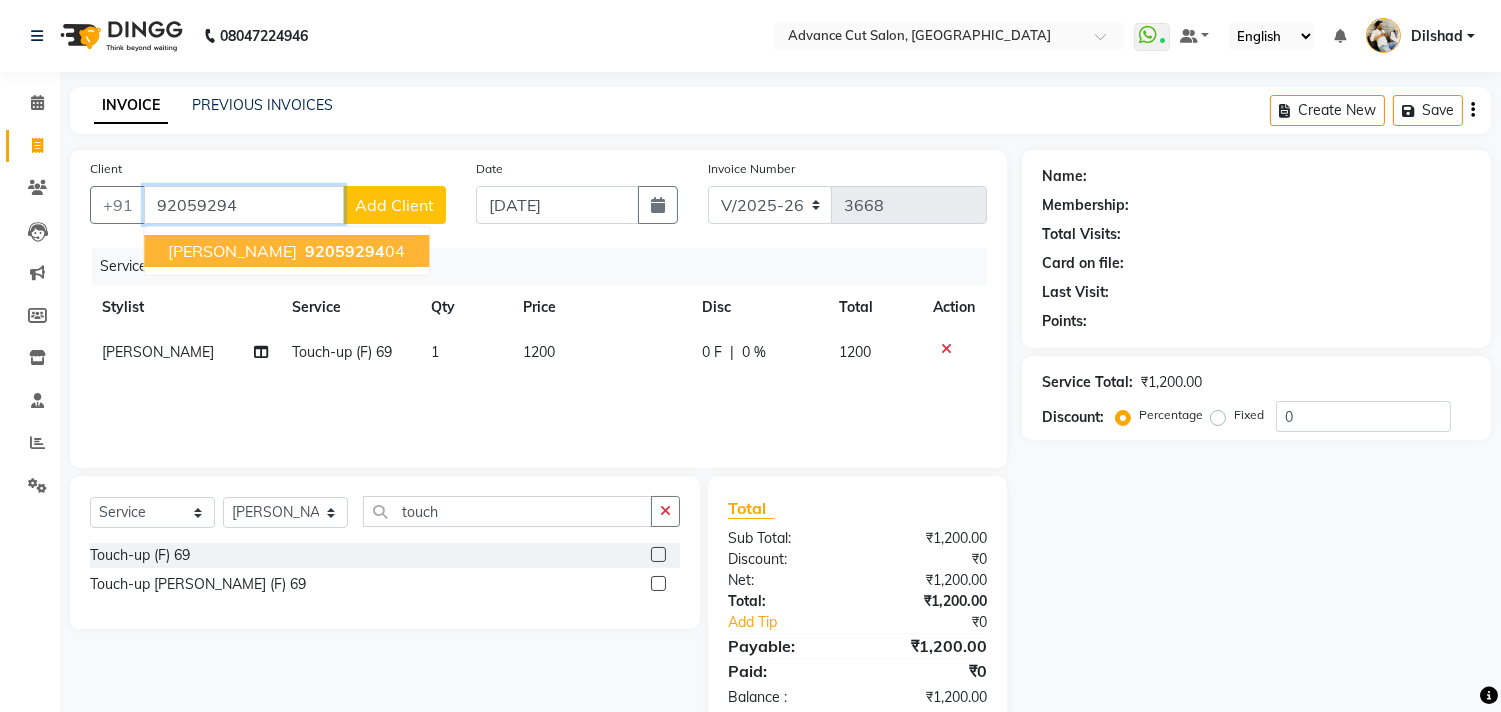 click on "92059294 04" at bounding box center [353, 251] 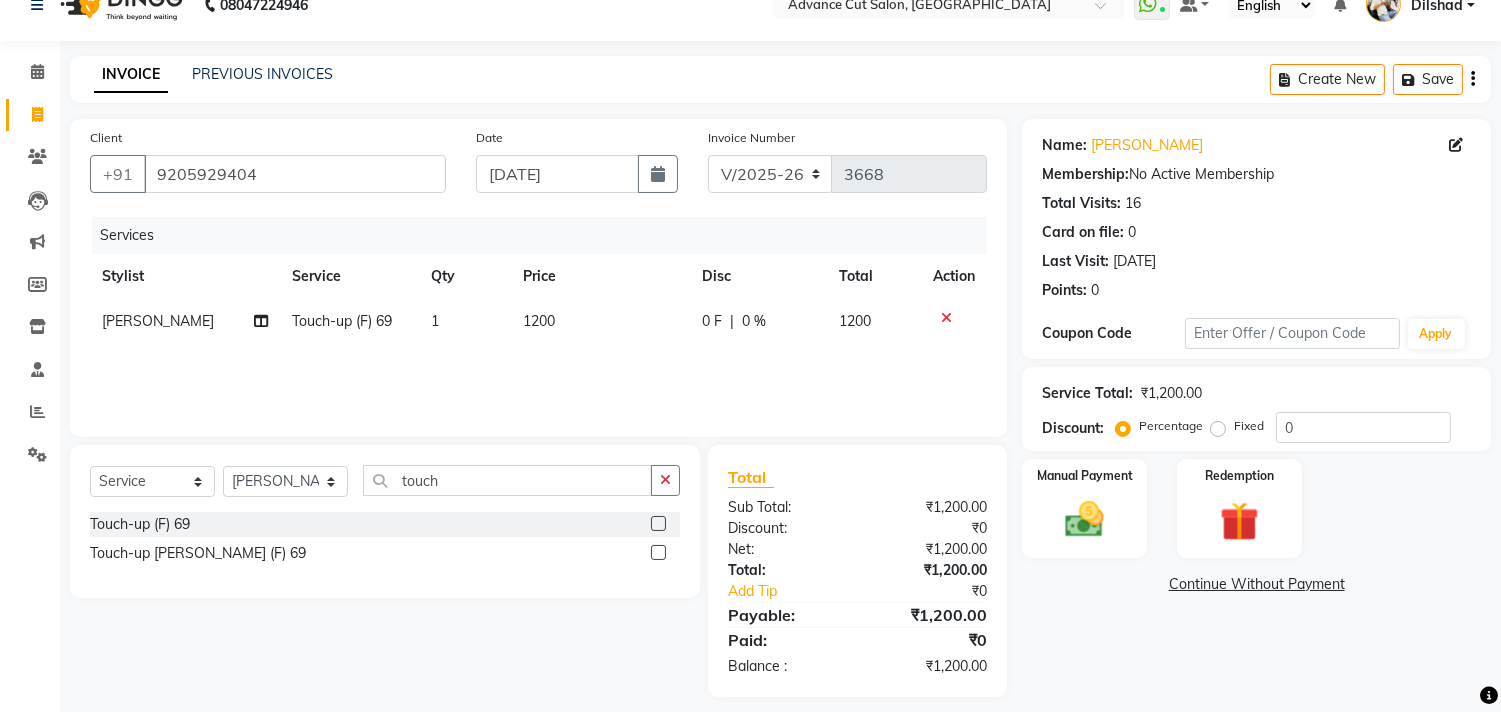 scroll, scrollTop: 46, scrollLeft: 0, axis: vertical 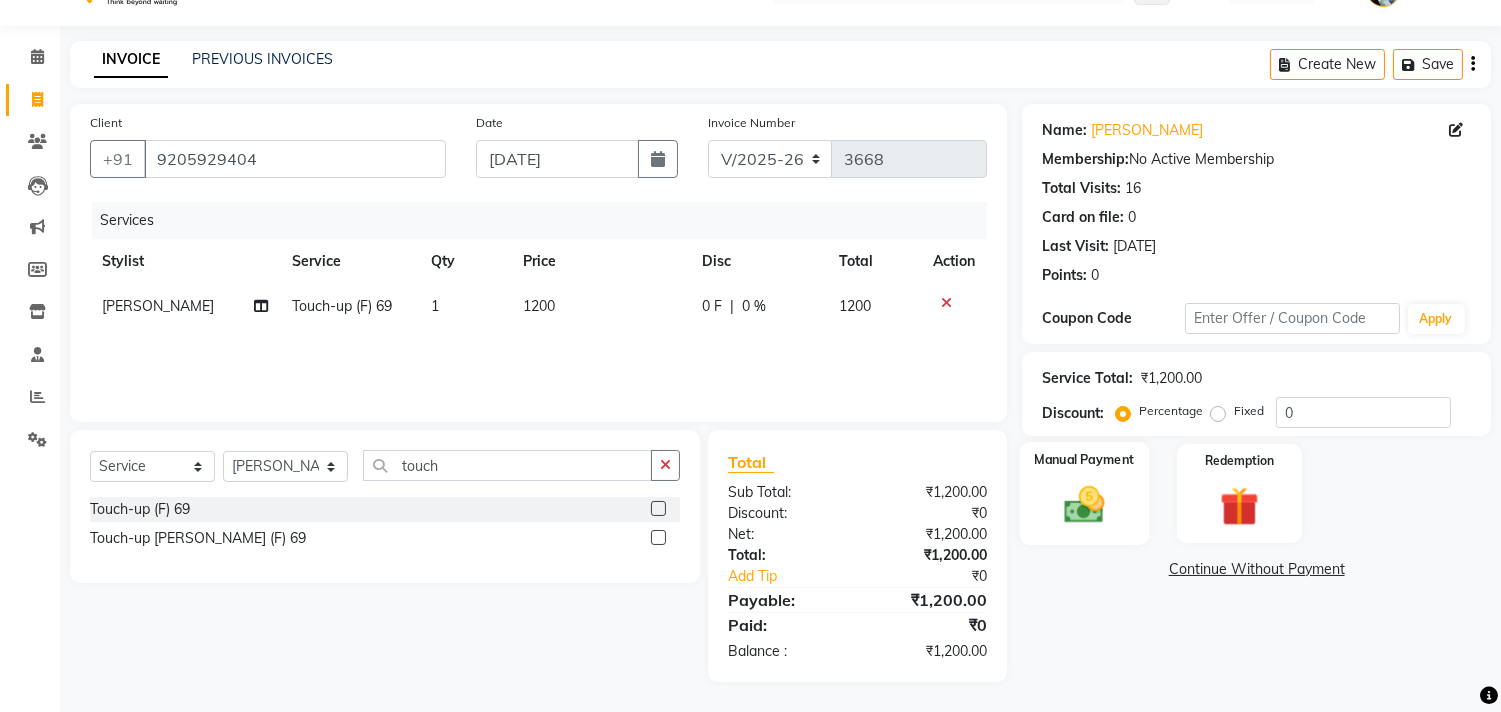click on "Manual Payment" 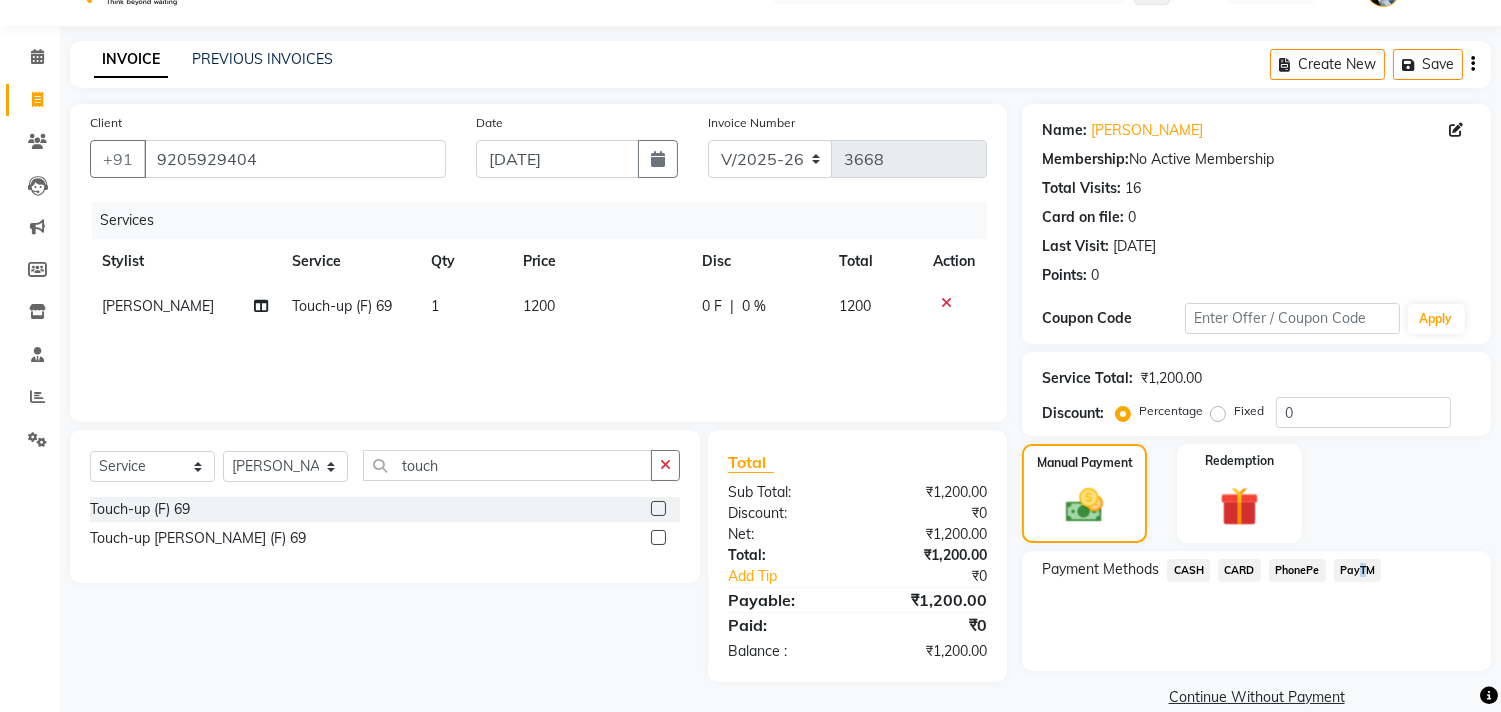 click on "PayTM" 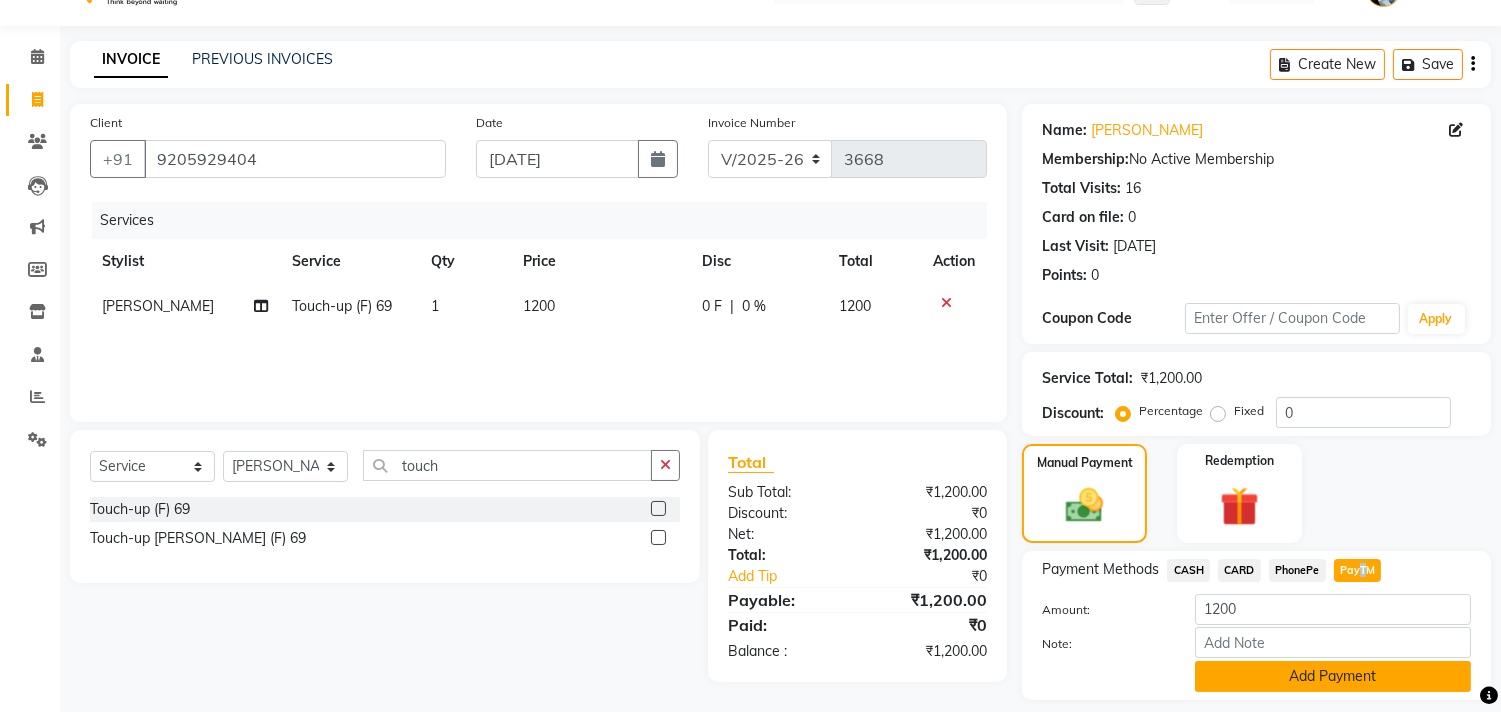 click on "Add Payment" 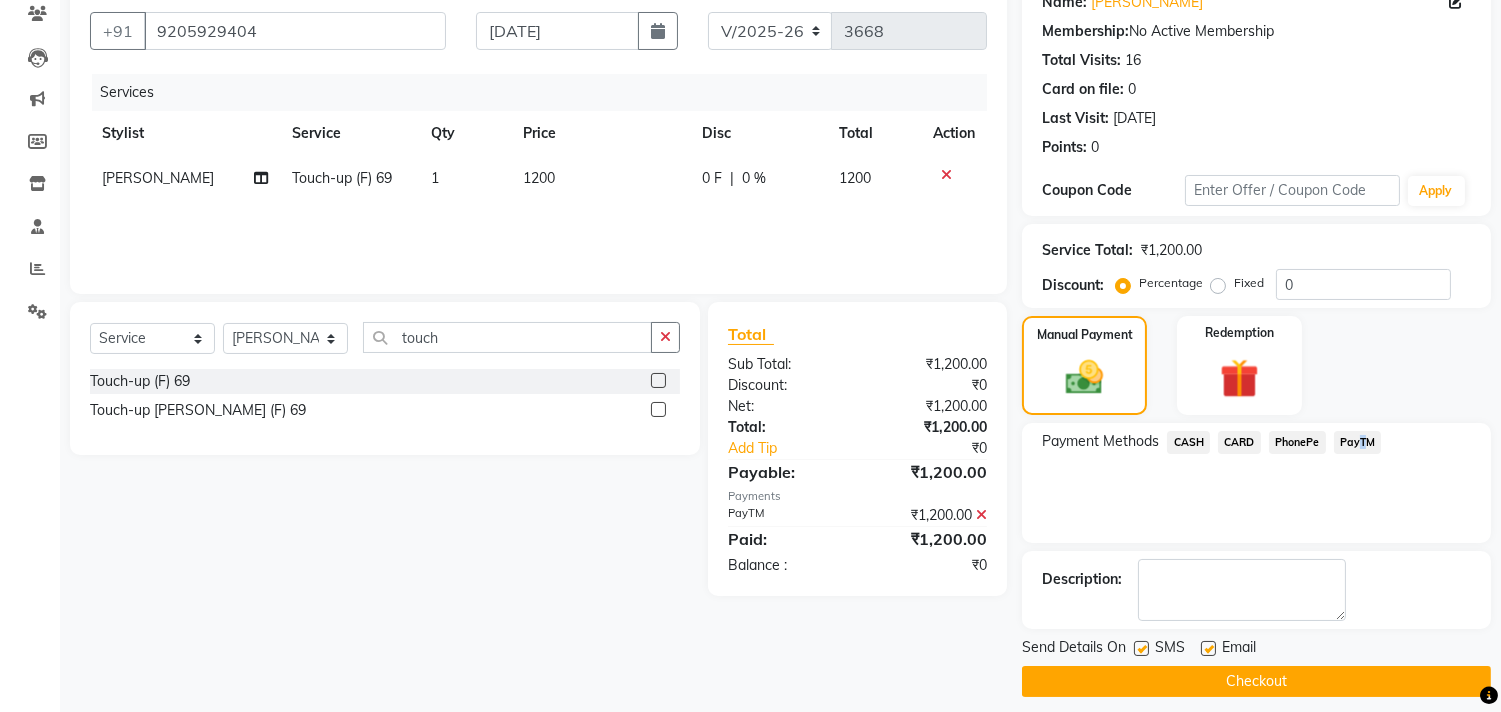 scroll, scrollTop: 187, scrollLeft: 0, axis: vertical 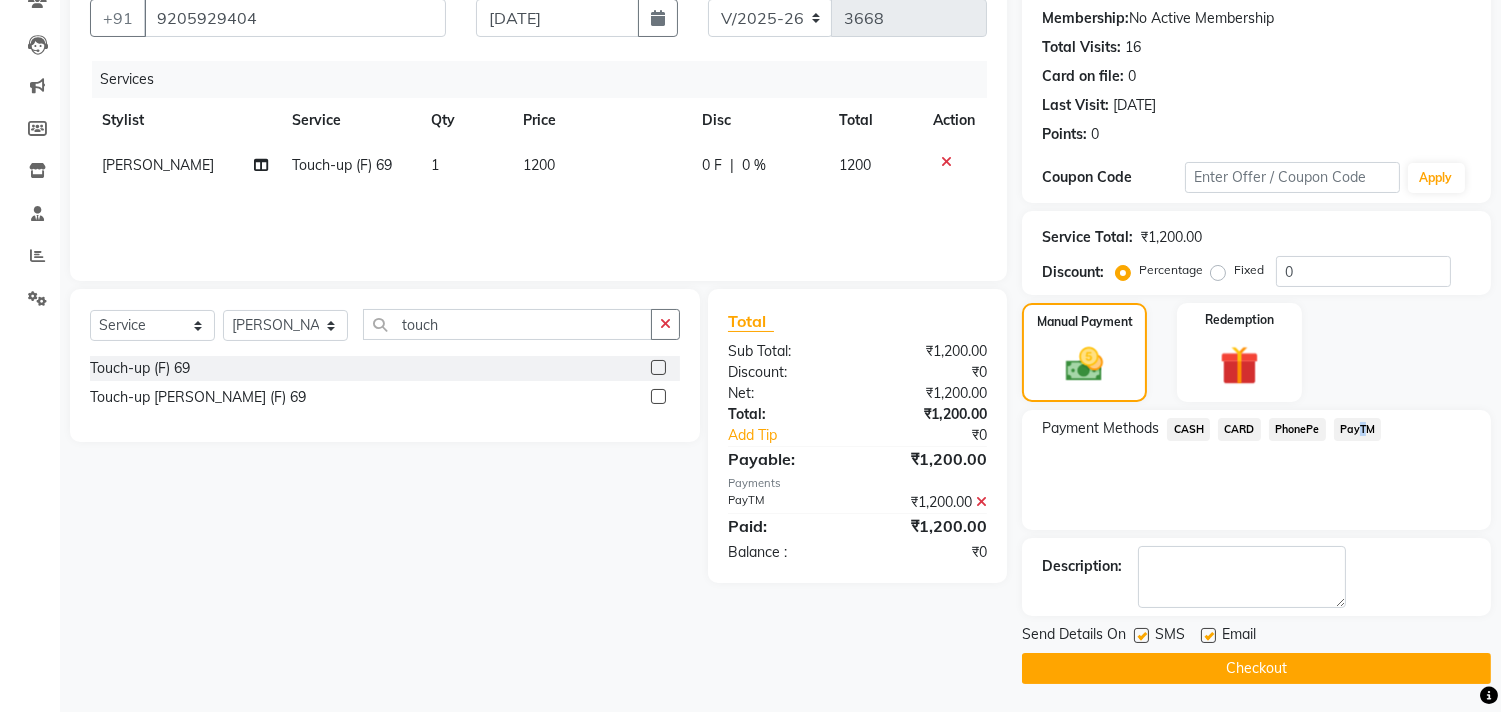 click on "Checkout" 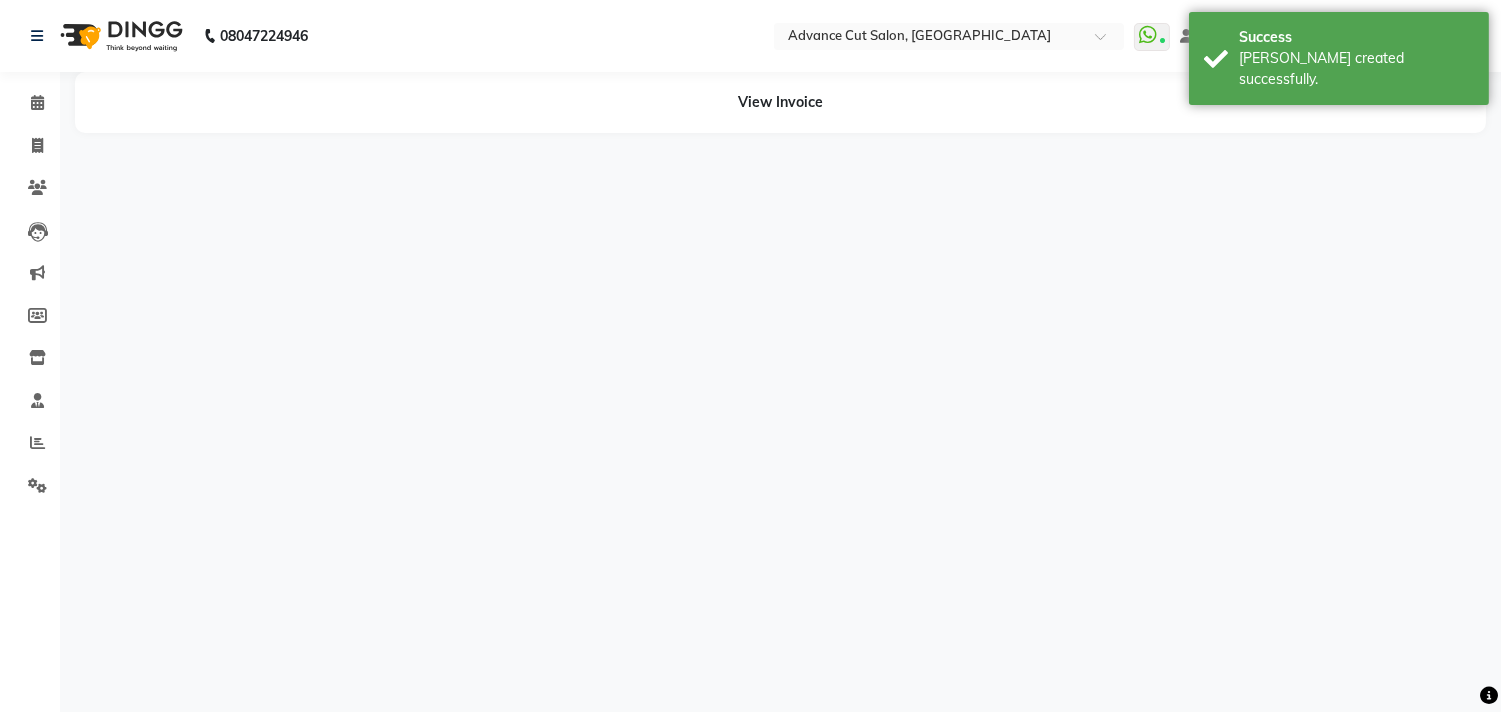 scroll, scrollTop: 0, scrollLeft: 0, axis: both 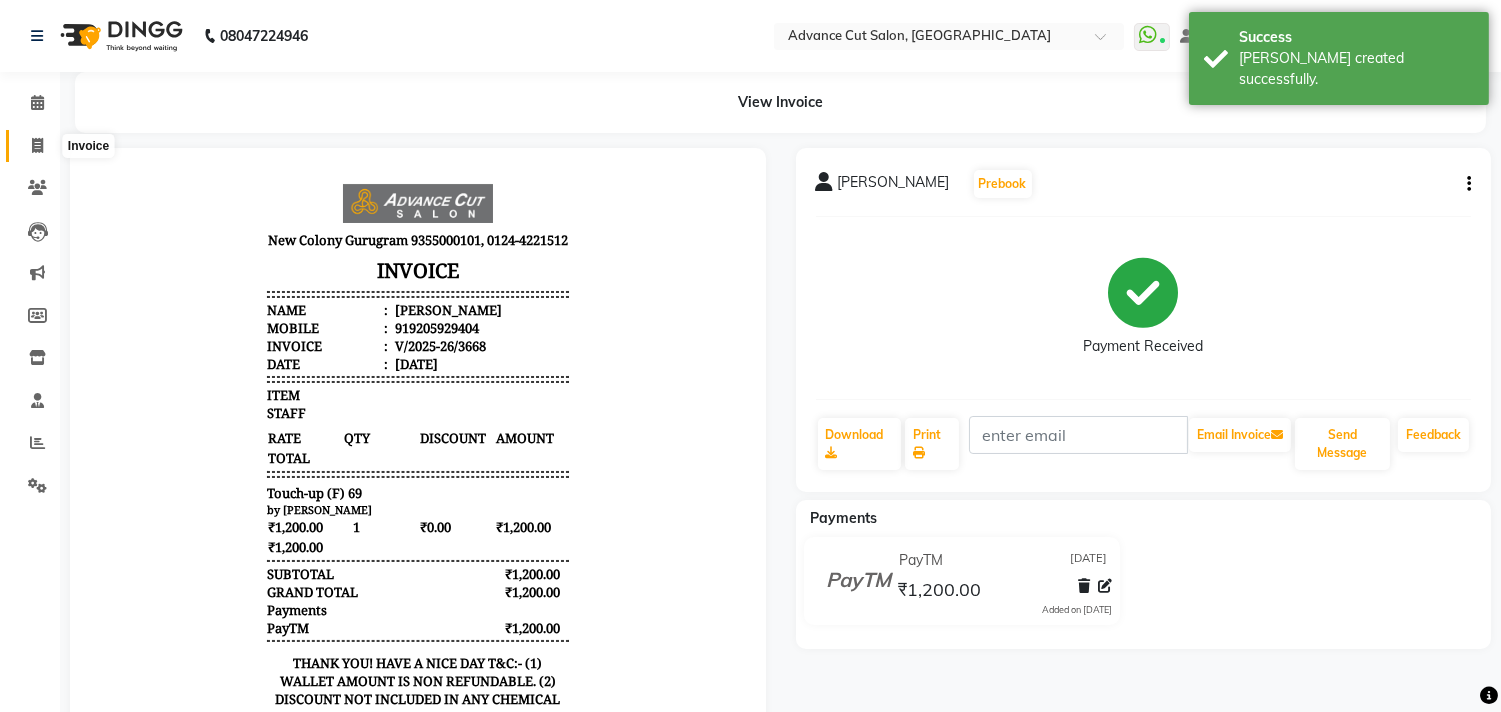 click 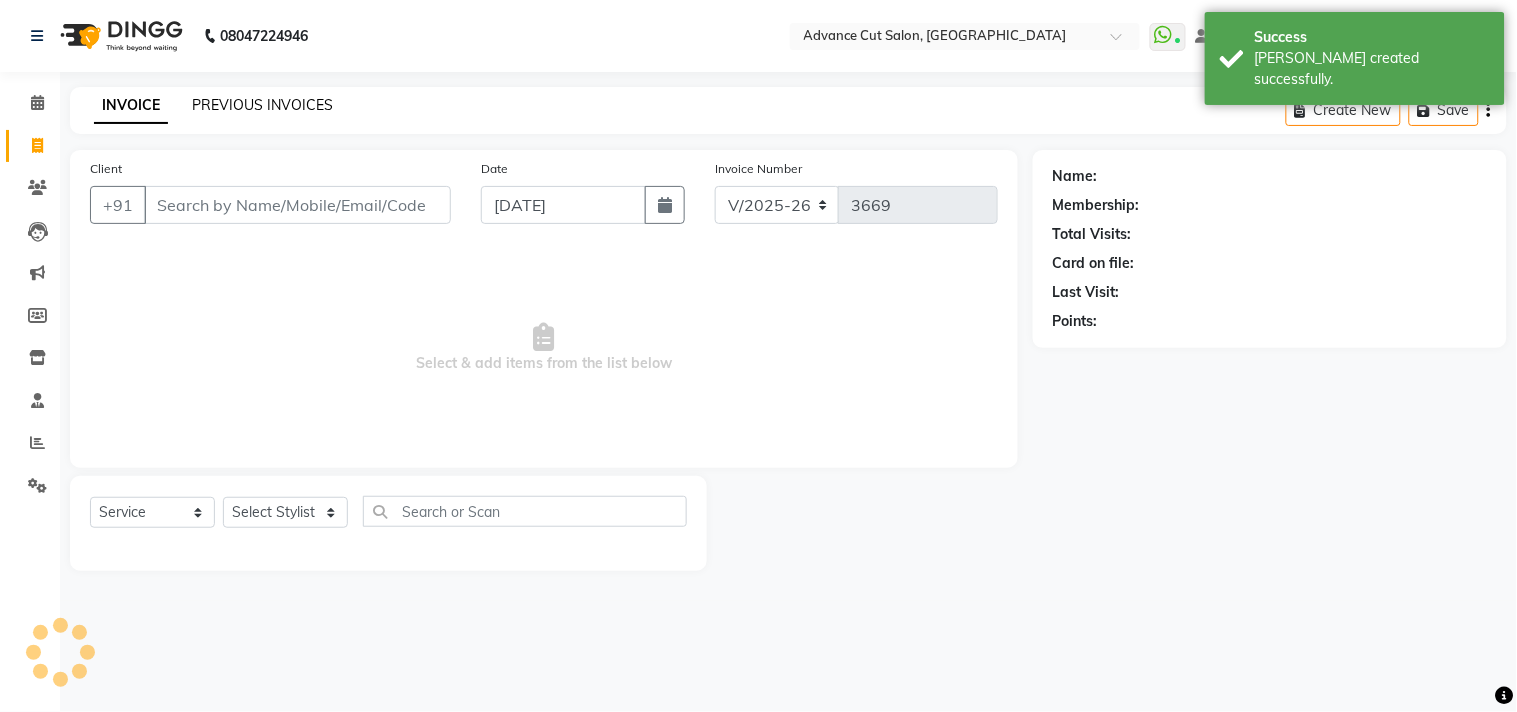 click on "PREVIOUS INVOICES" 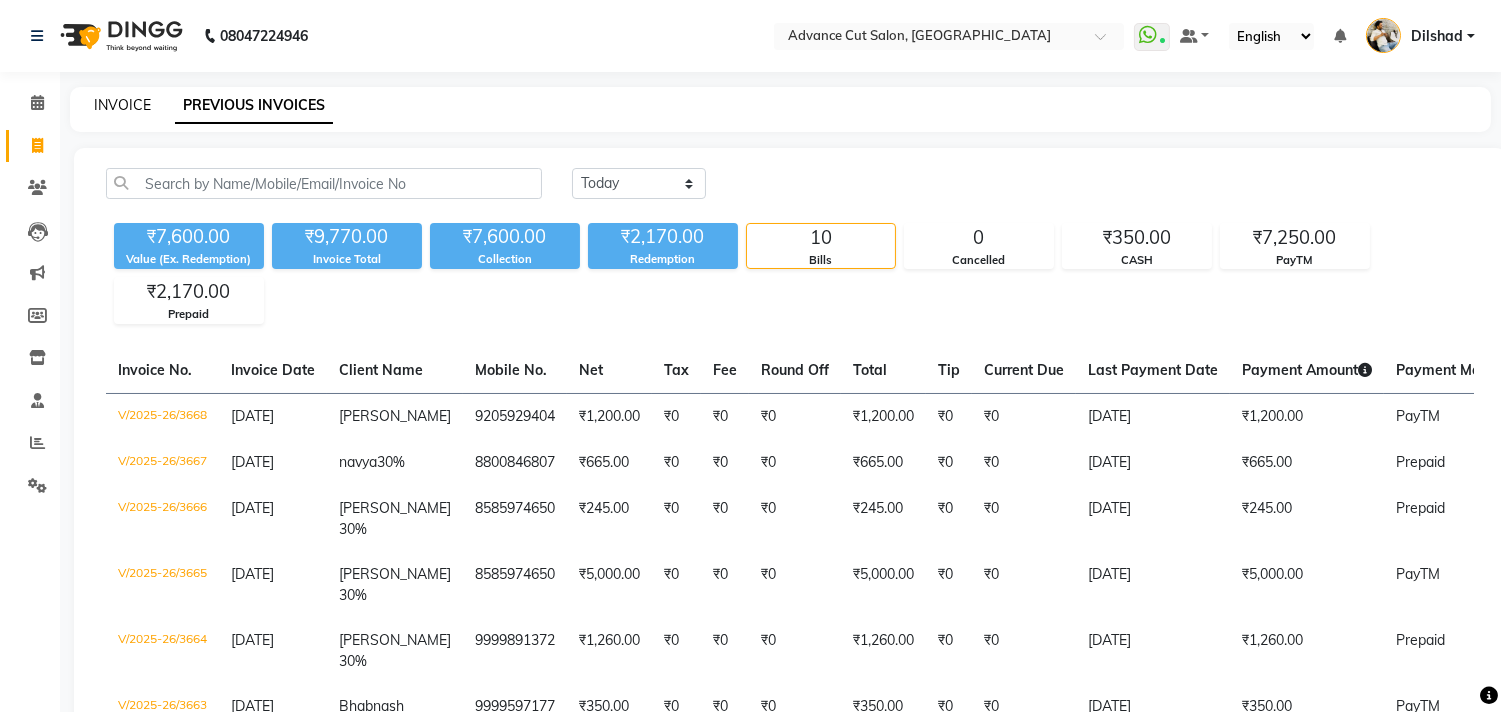 click on "INVOICE" 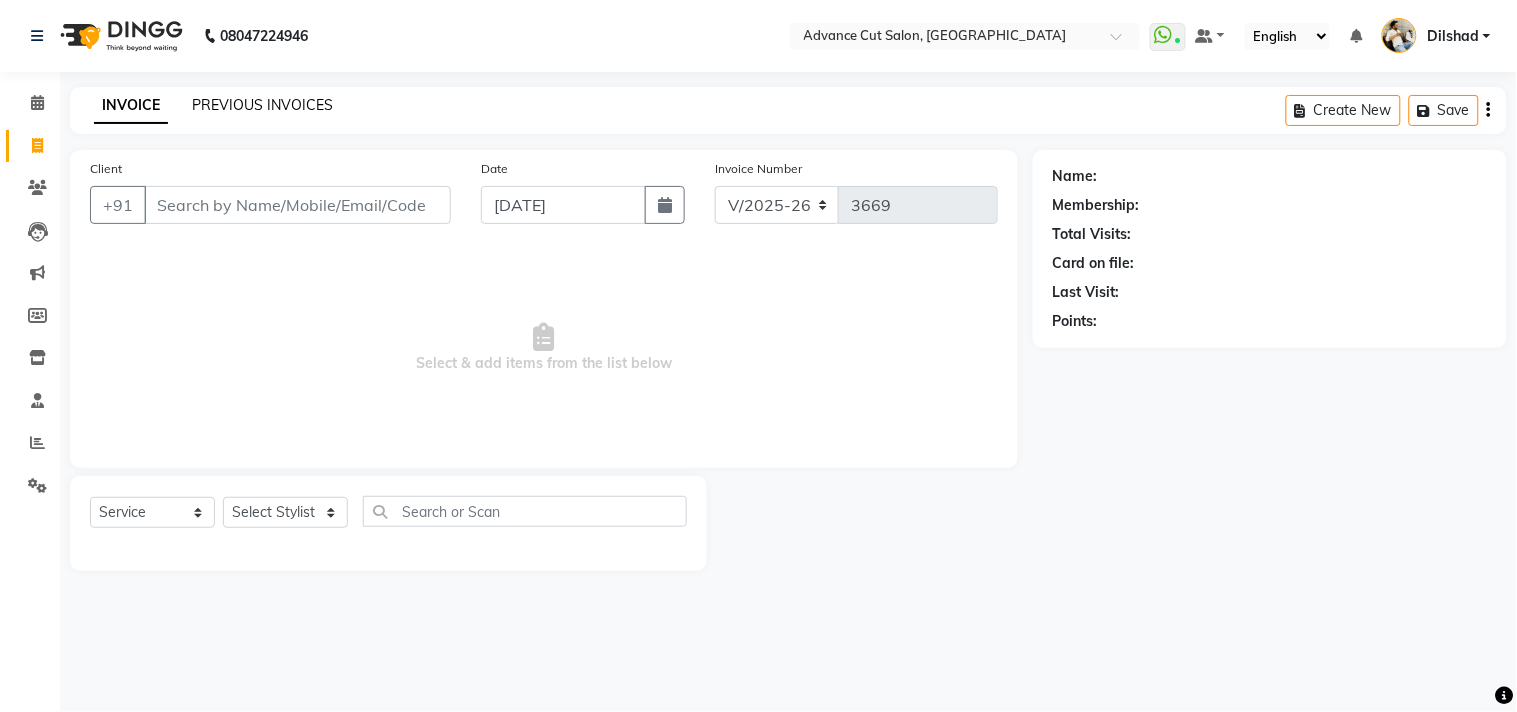 click on "PREVIOUS INVOICES" 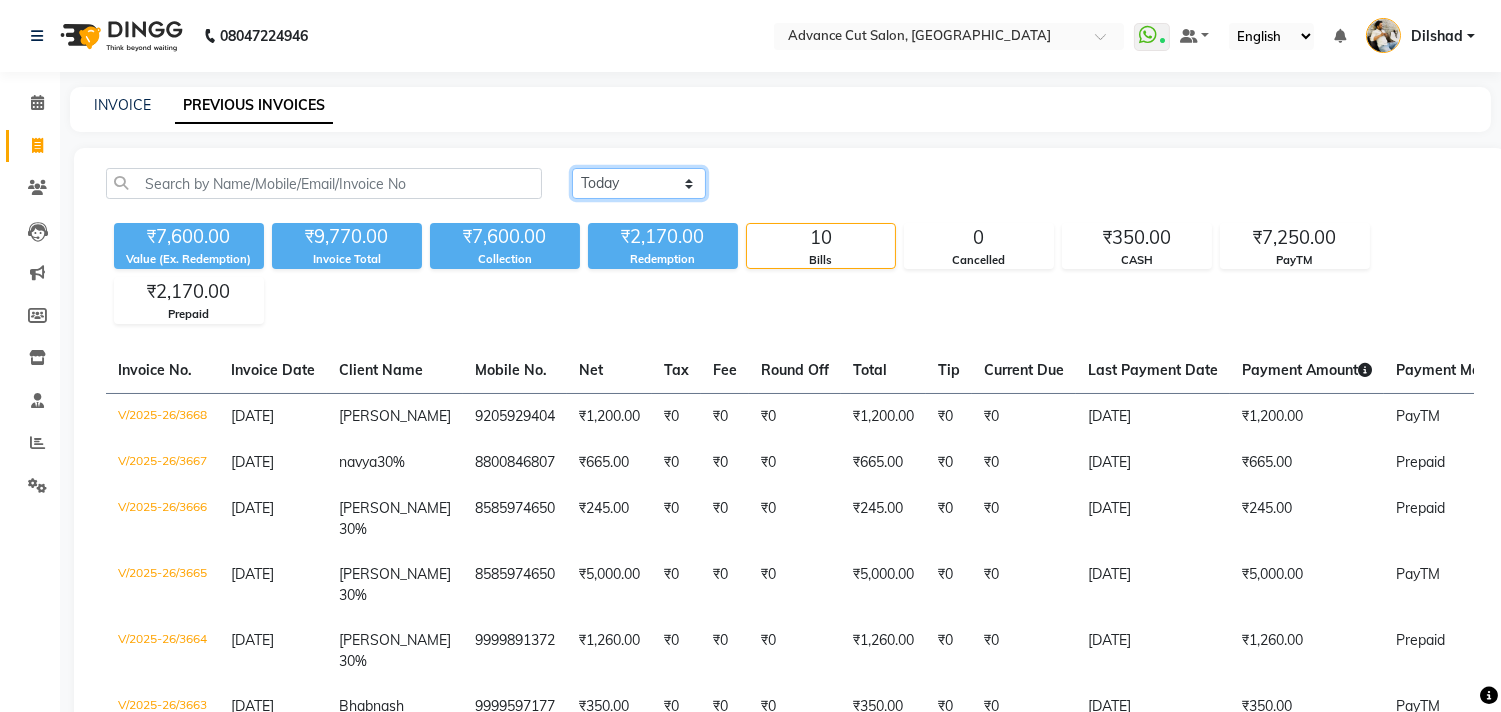 click on "Today Yesterday Custom Range" 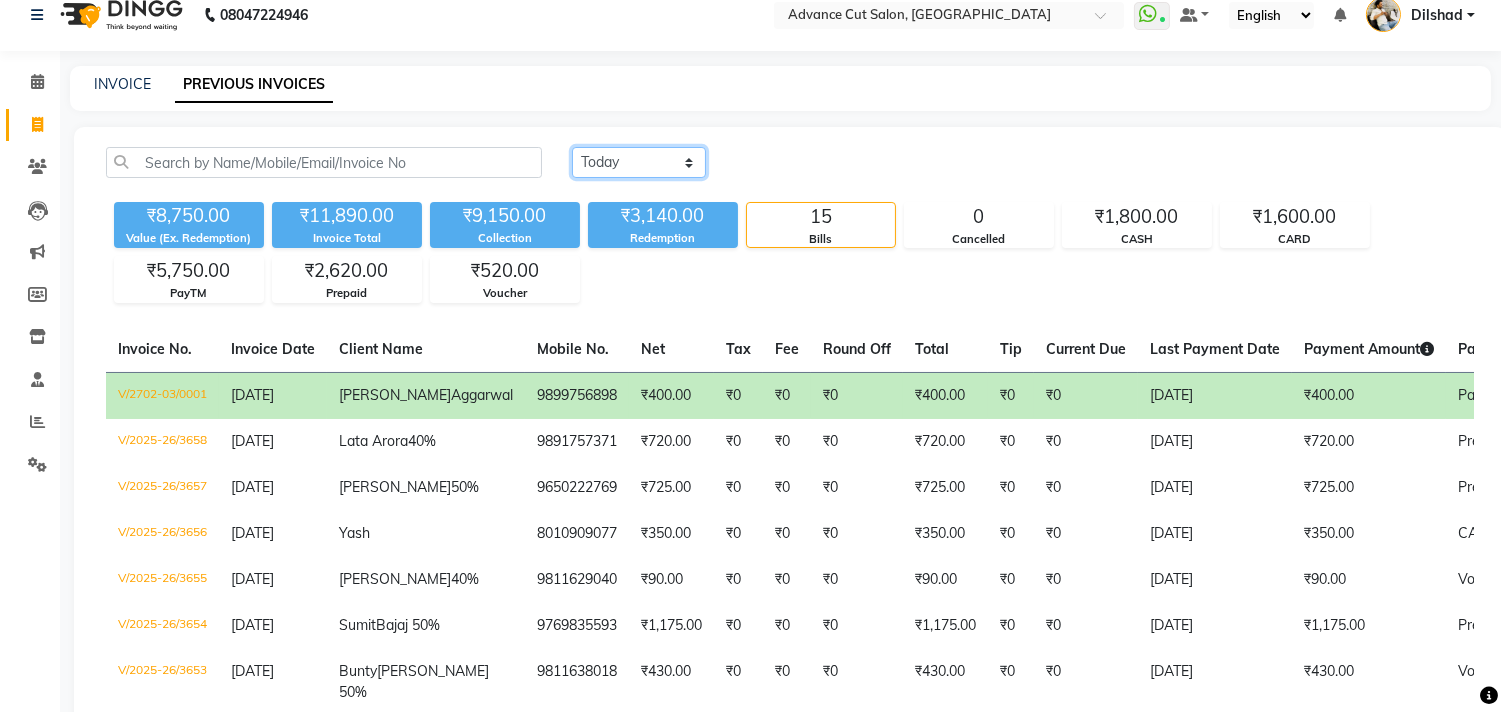 scroll, scrollTop: 0, scrollLeft: 0, axis: both 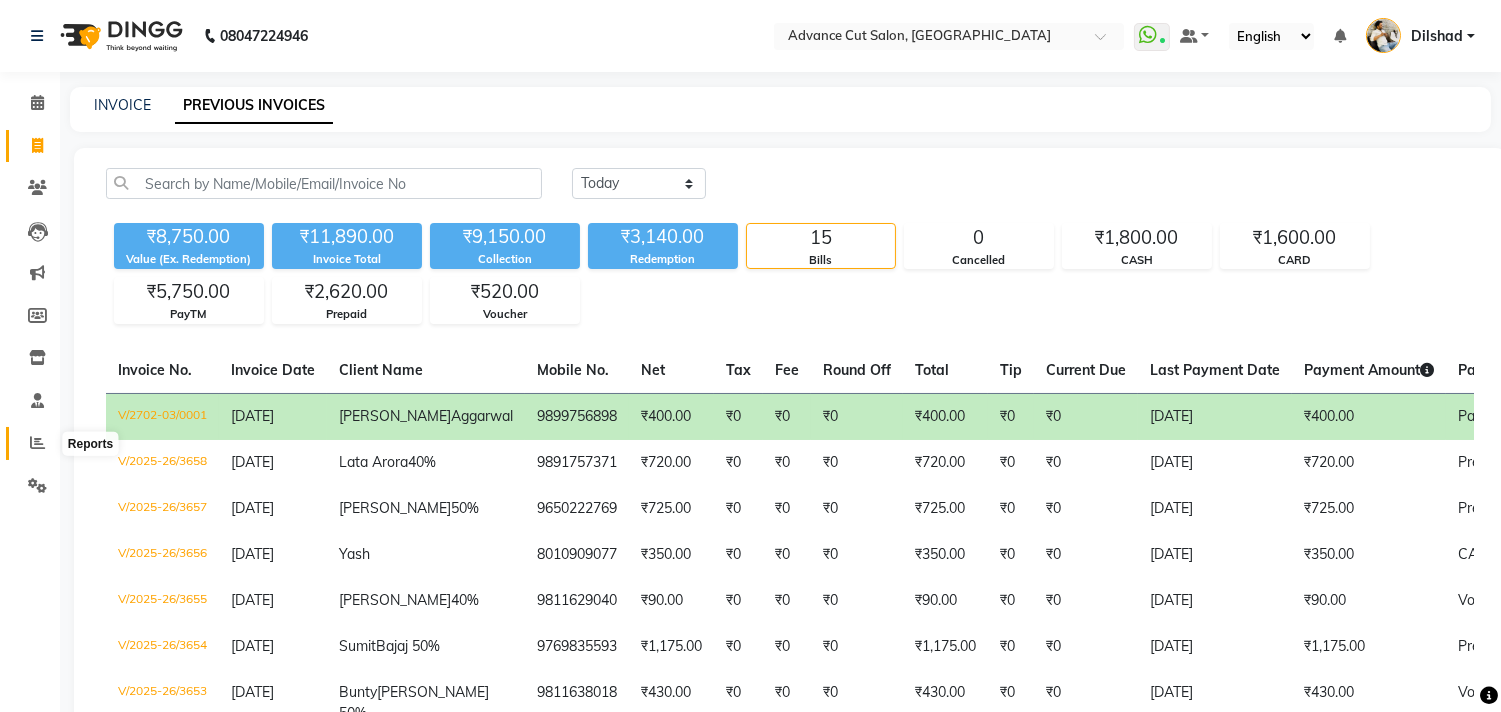 click 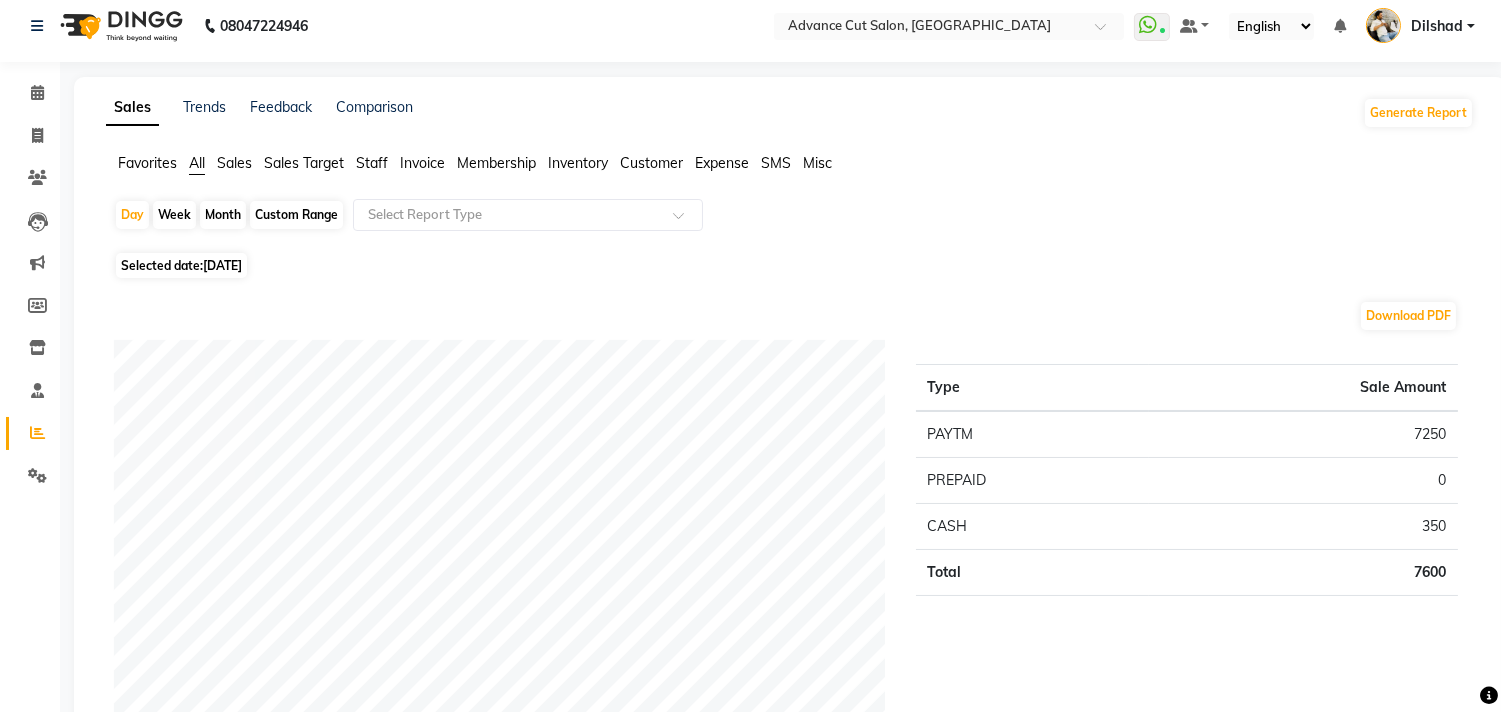 scroll, scrollTop: 0, scrollLeft: 0, axis: both 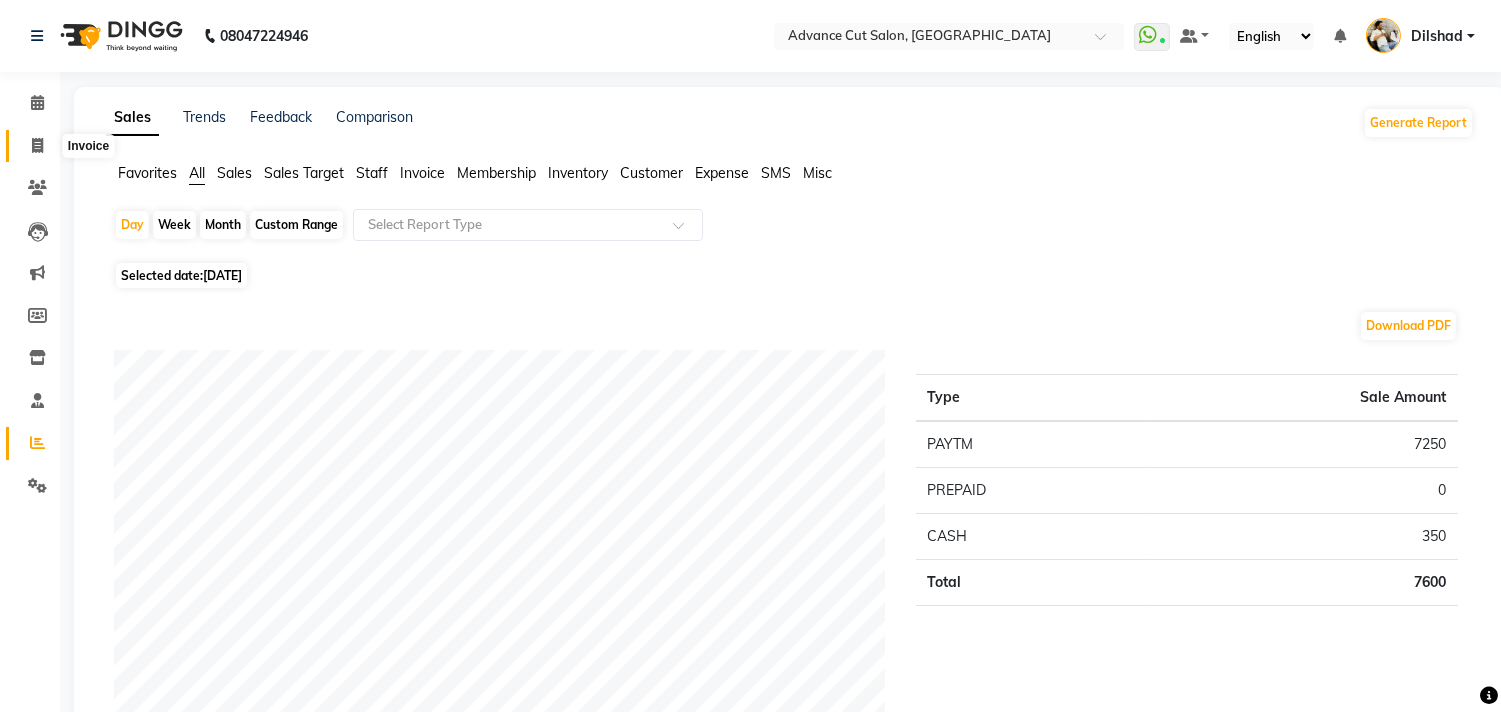 click 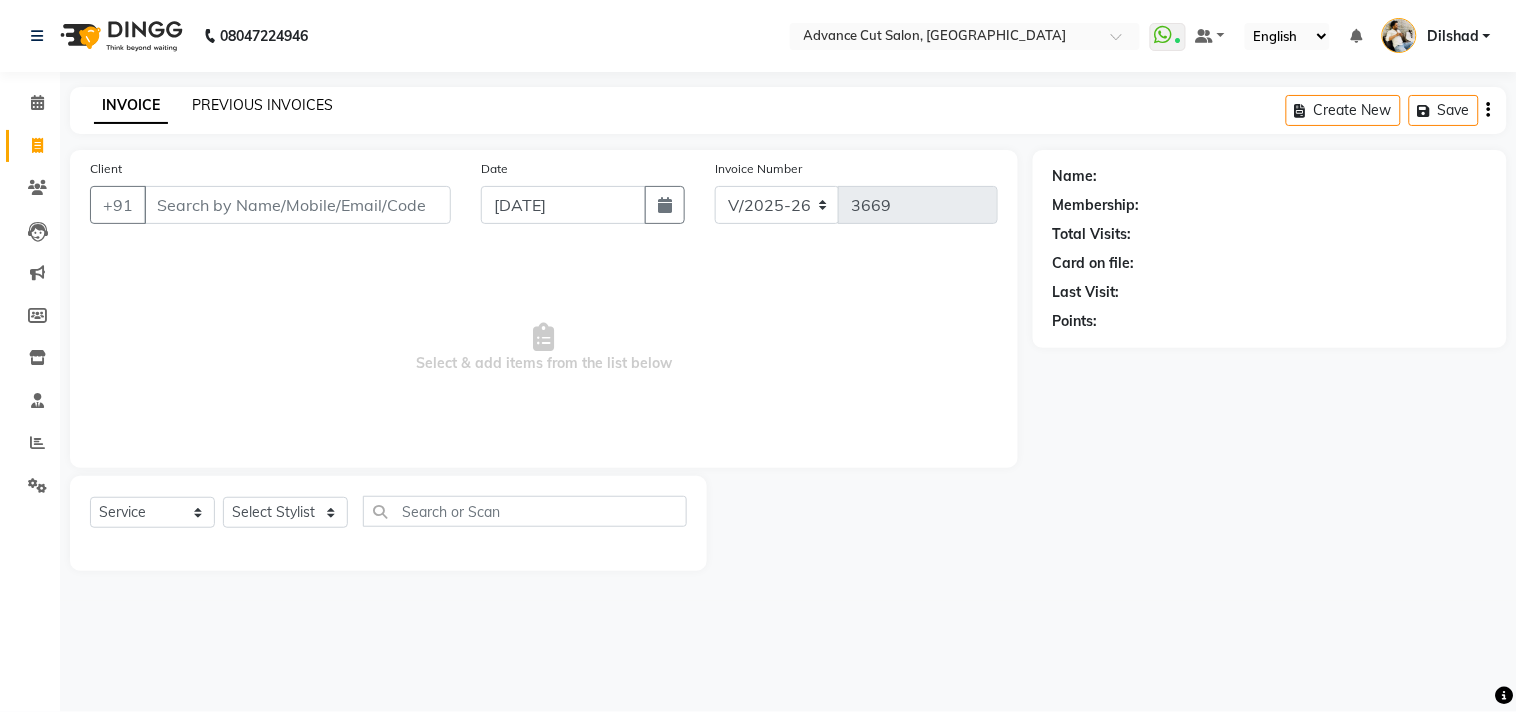 click on "PREVIOUS INVOICES" 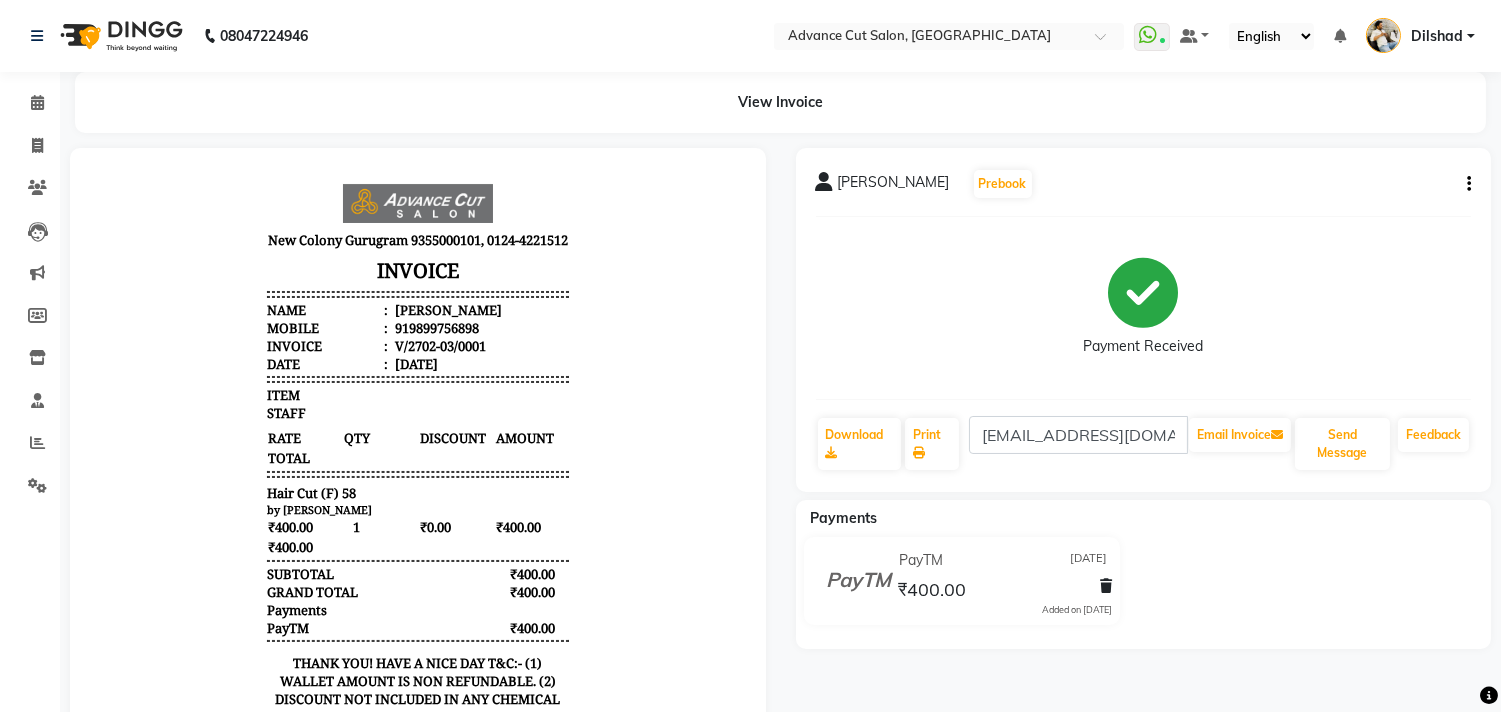 scroll, scrollTop: 0, scrollLeft: 0, axis: both 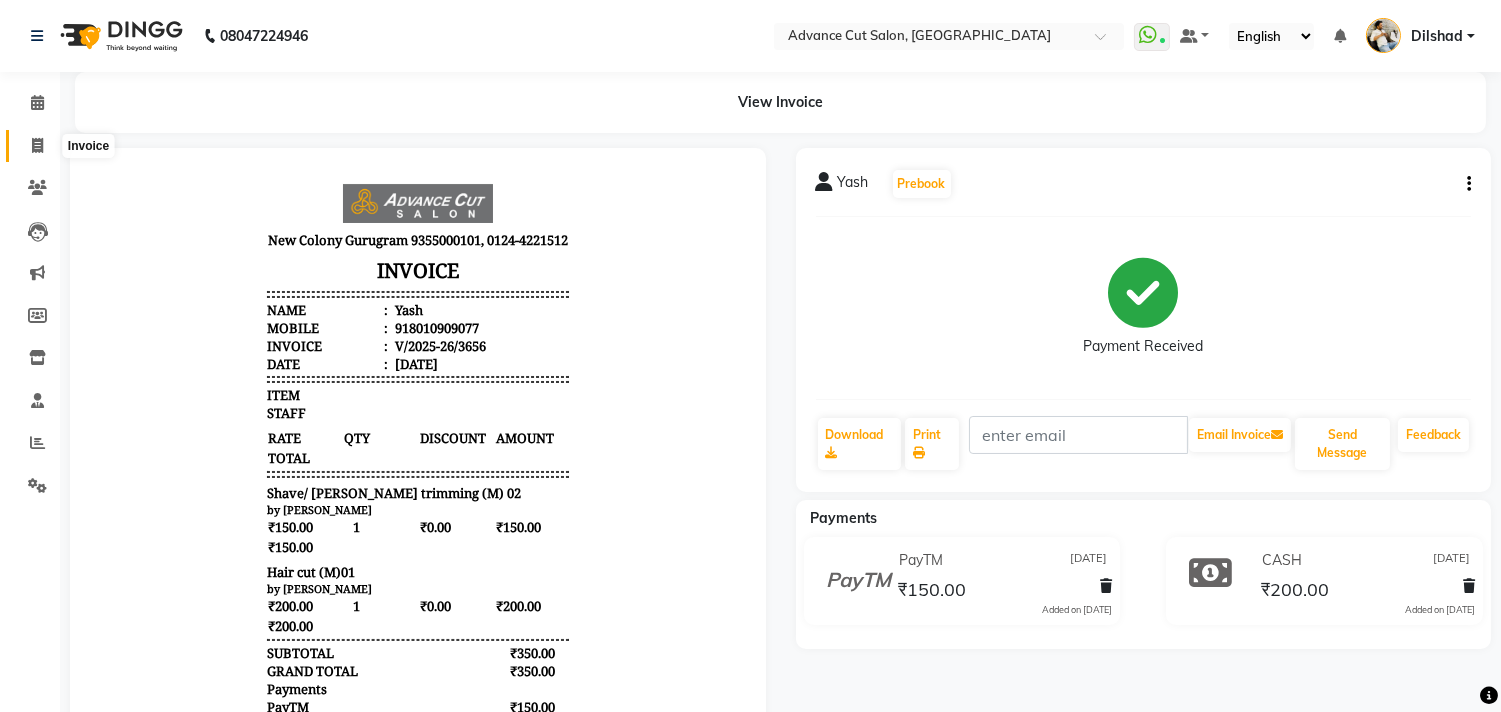click 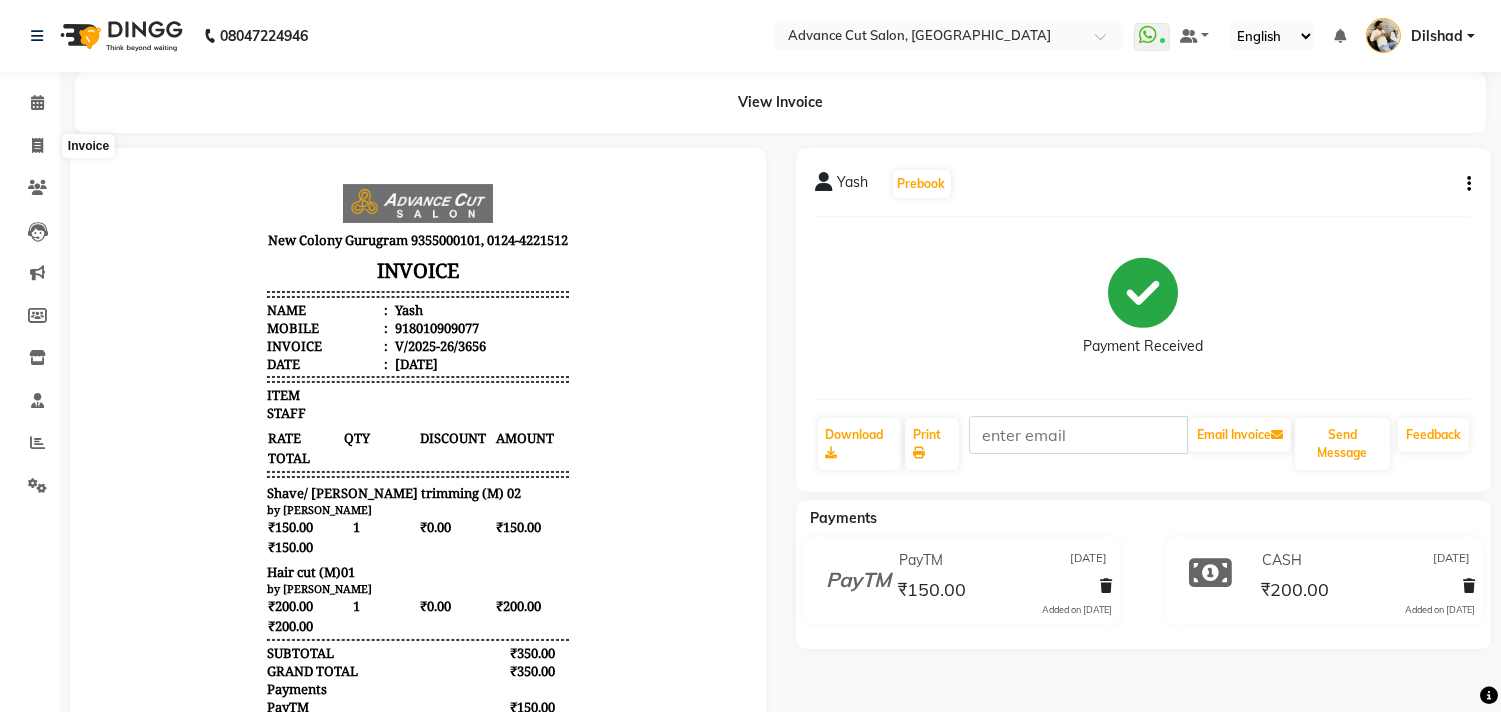 select on "service" 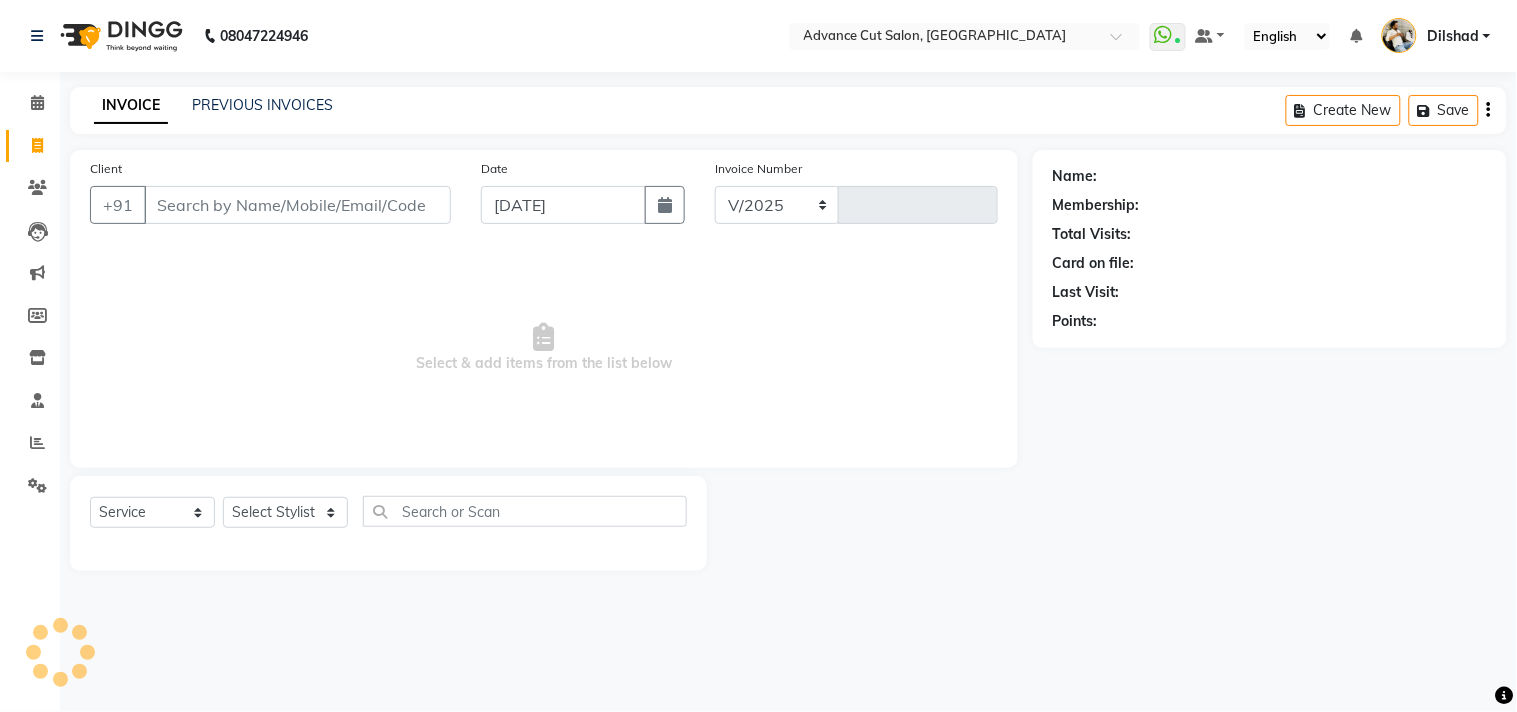 select on "922" 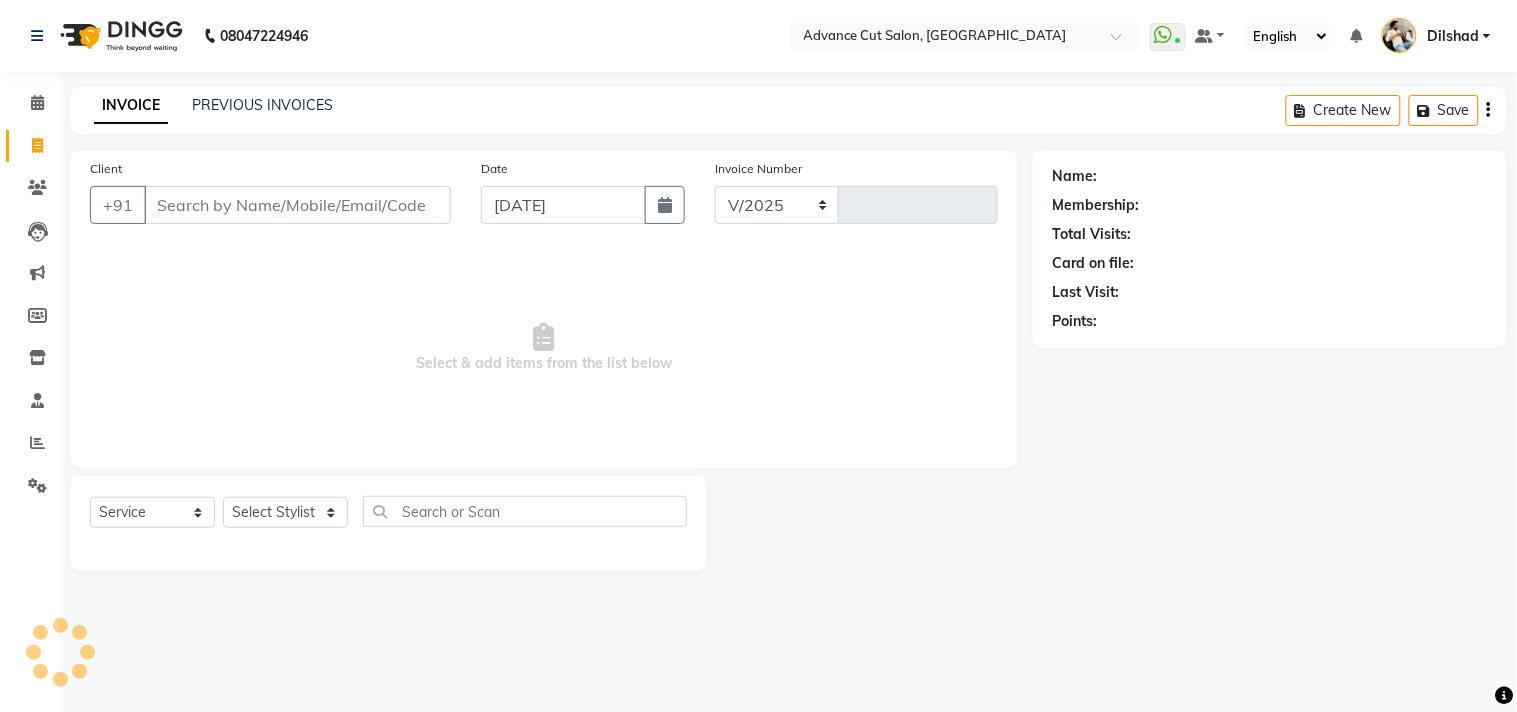type on "3659" 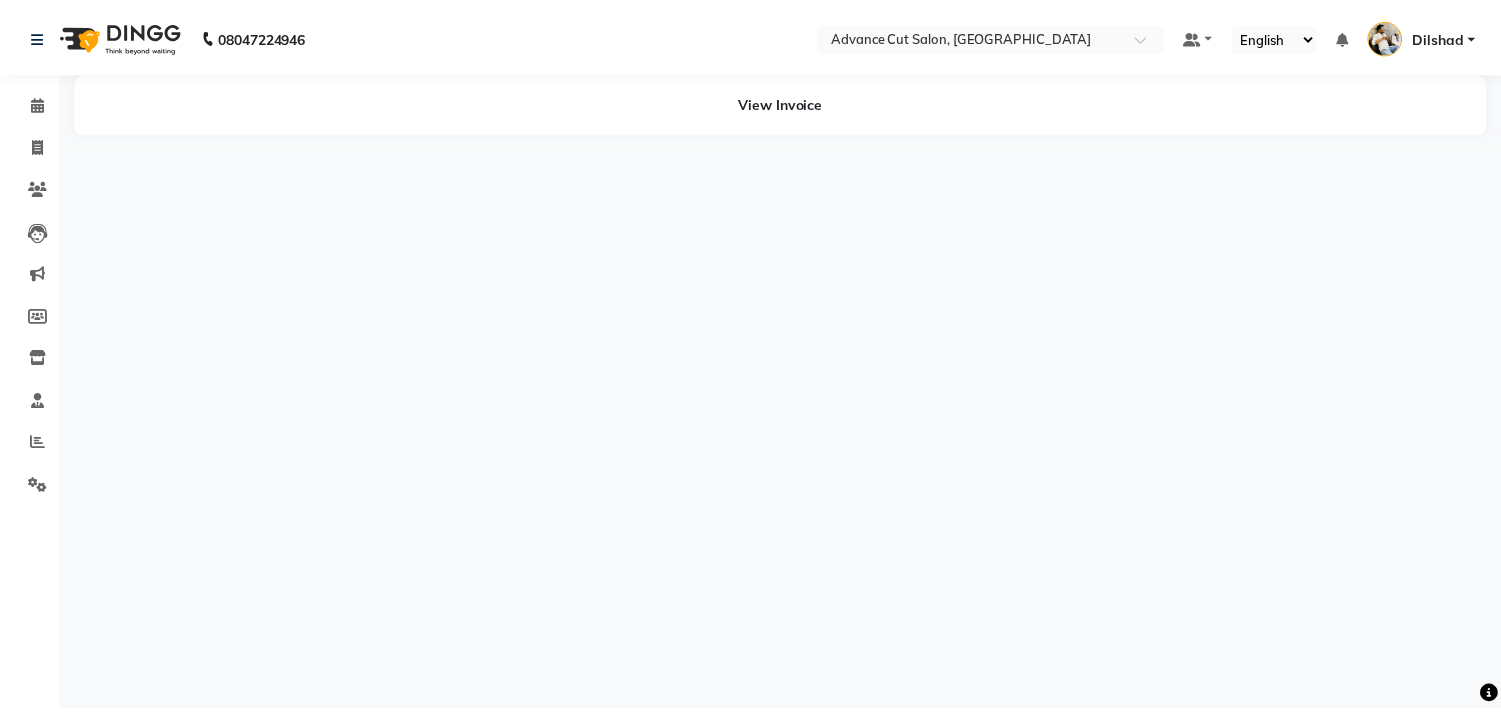 scroll, scrollTop: 0, scrollLeft: 0, axis: both 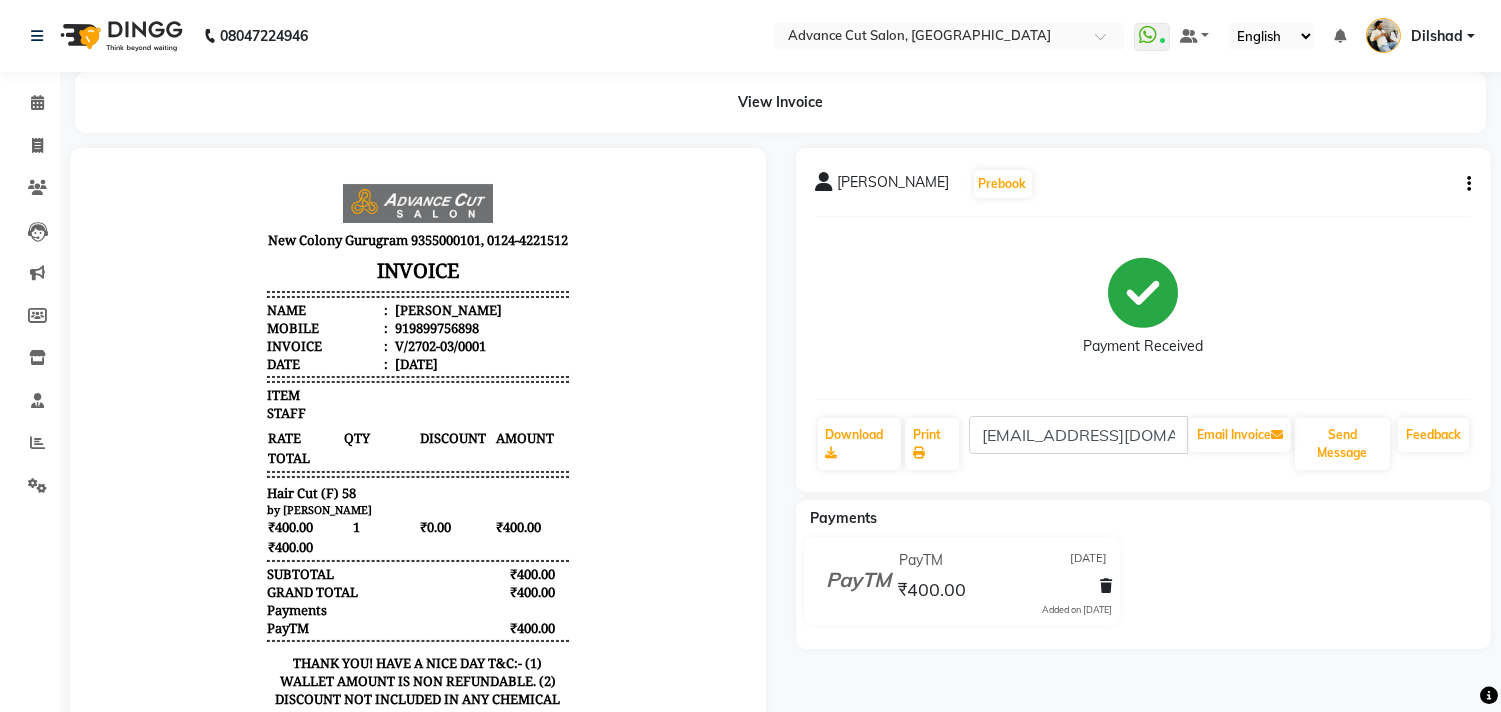 click 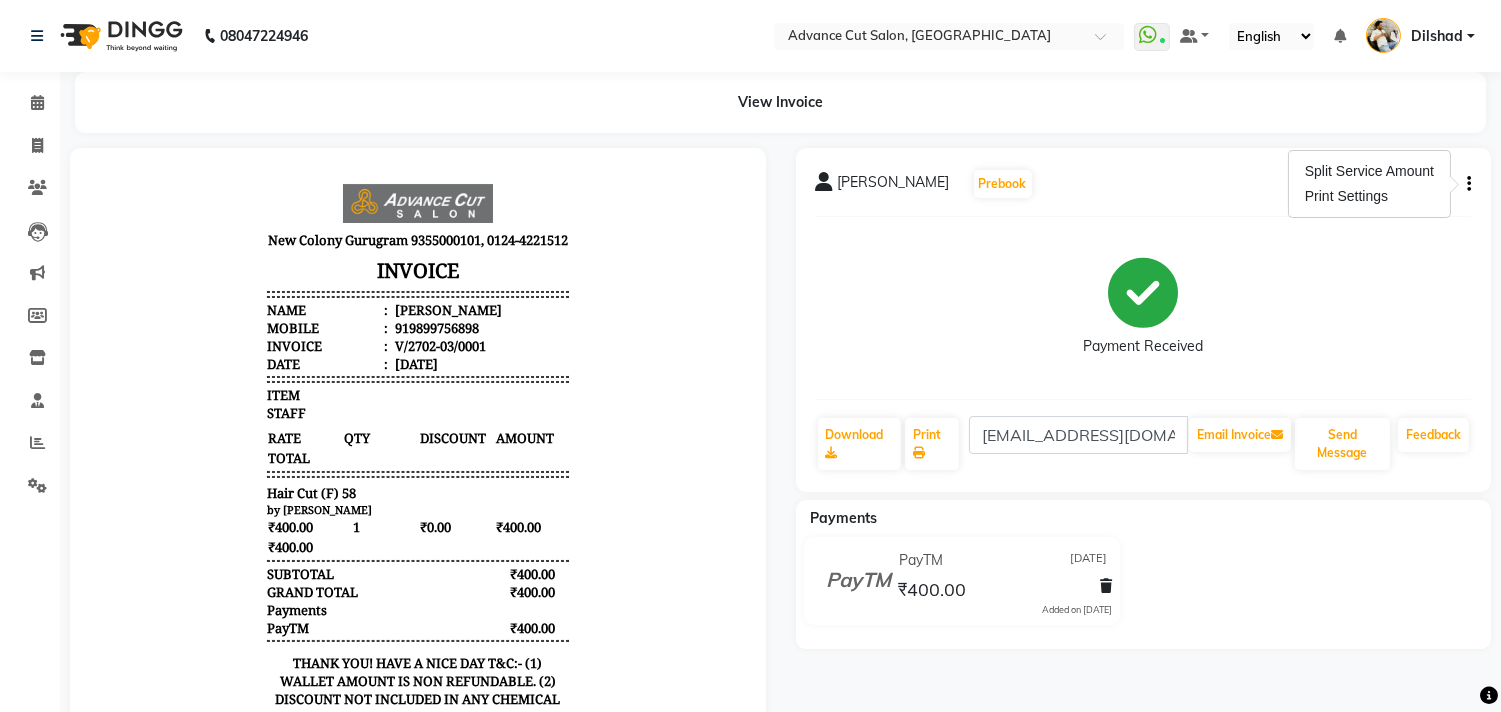 click on "View Invoice" 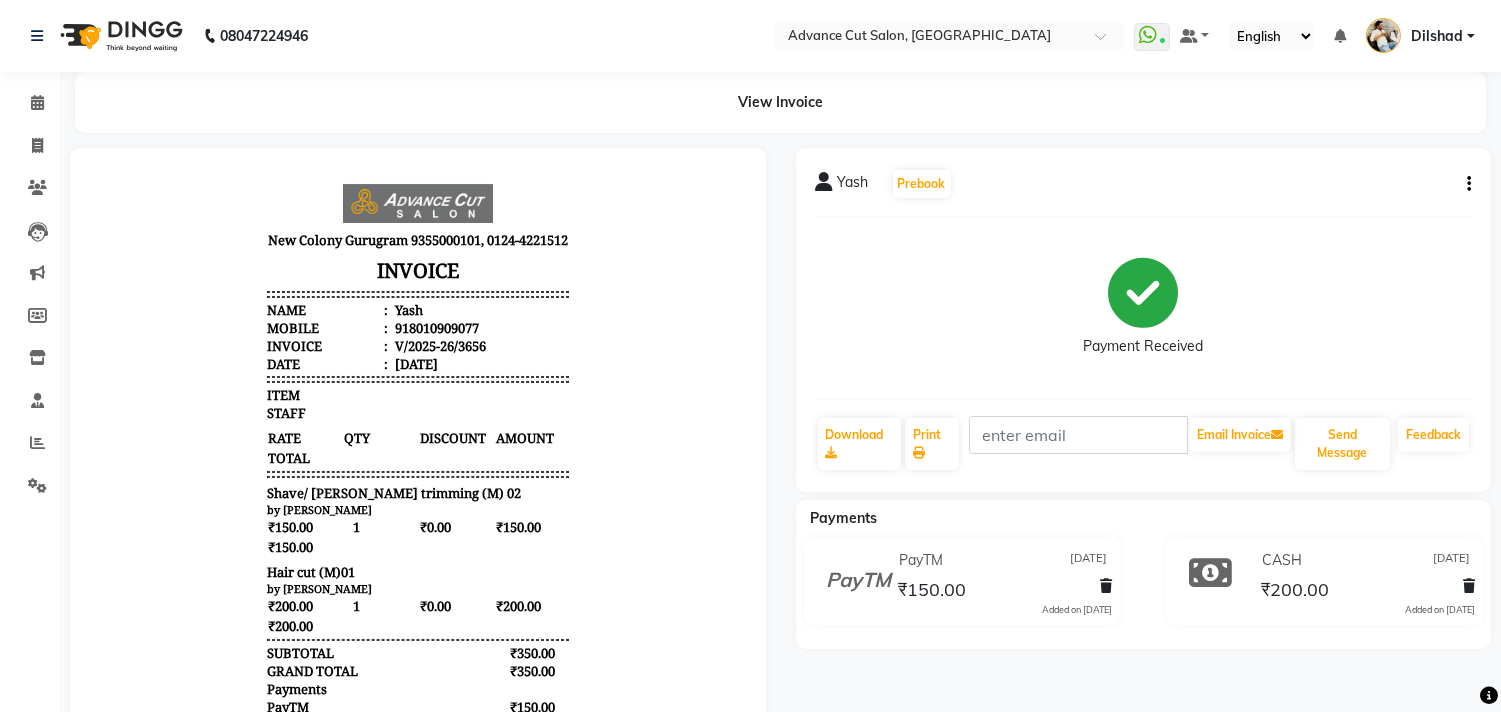 scroll, scrollTop: 0, scrollLeft: 0, axis: both 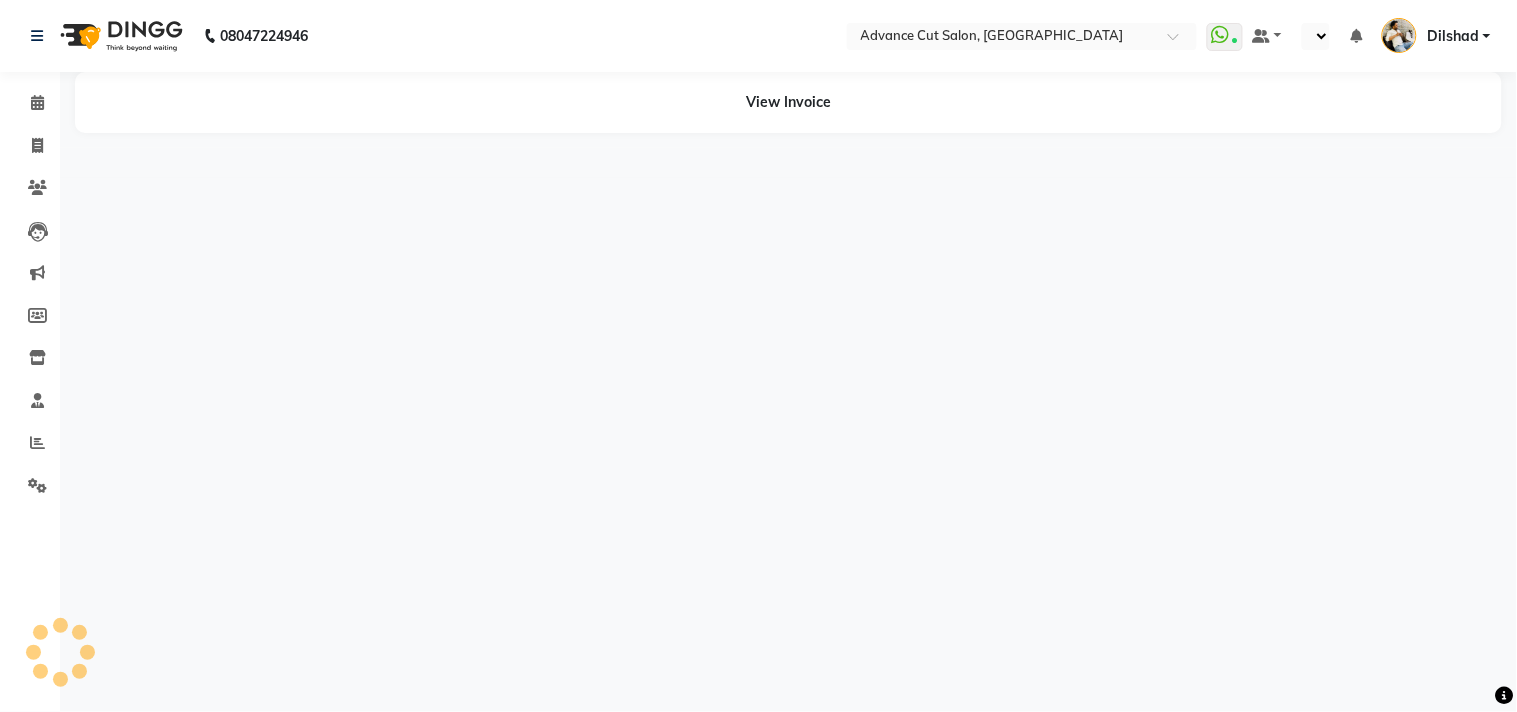 select on "en" 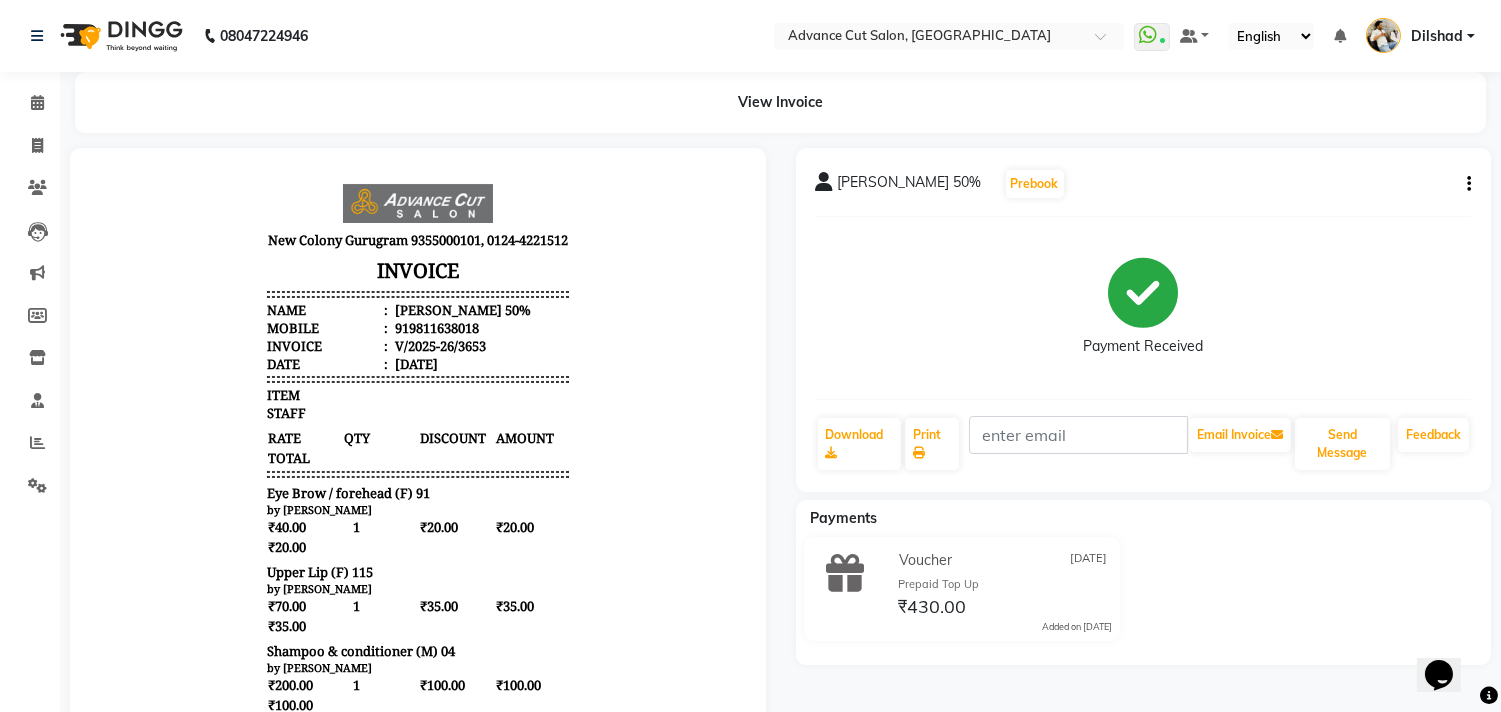 scroll, scrollTop: 0, scrollLeft: 0, axis: both 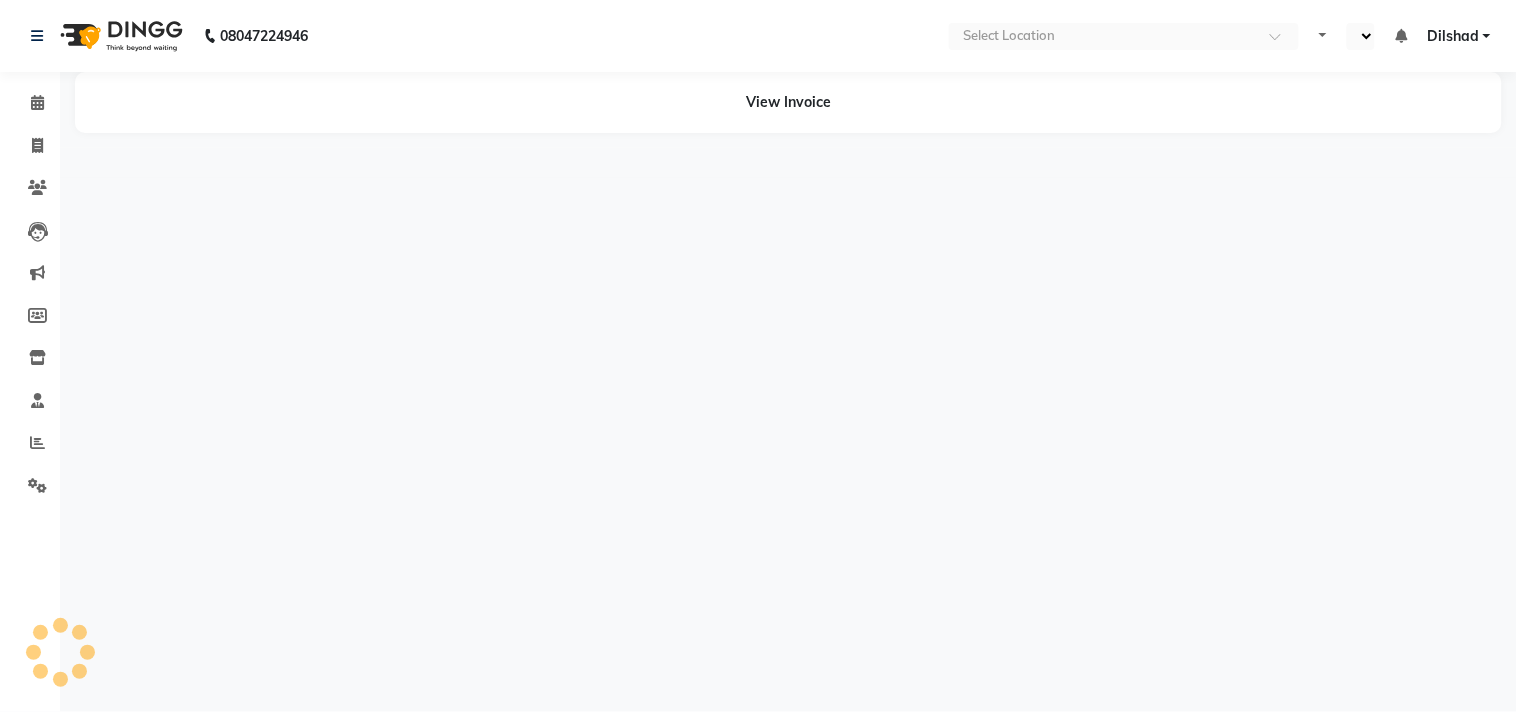 select on "en" 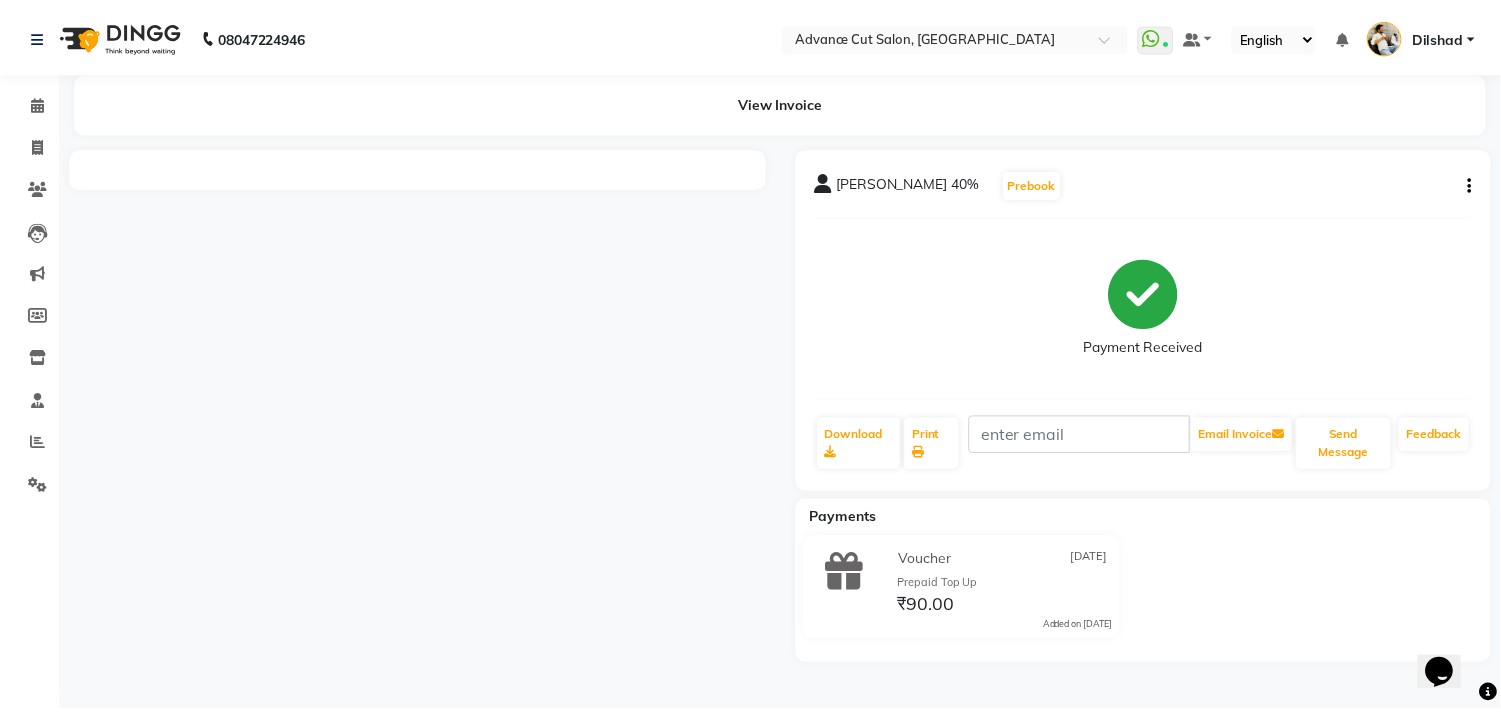 scroll, scrollTop: 0, scrollLeft: 0, axis: both 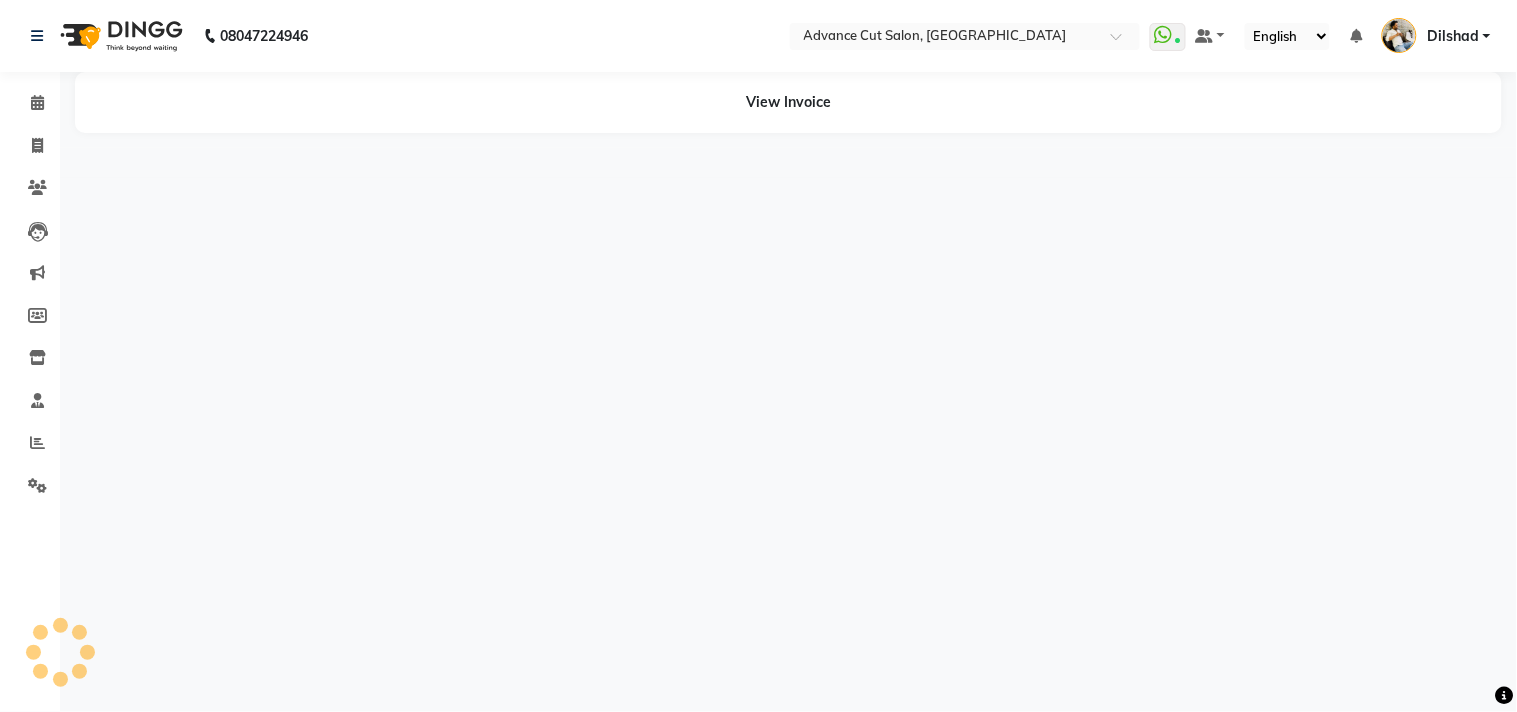 select on "en" 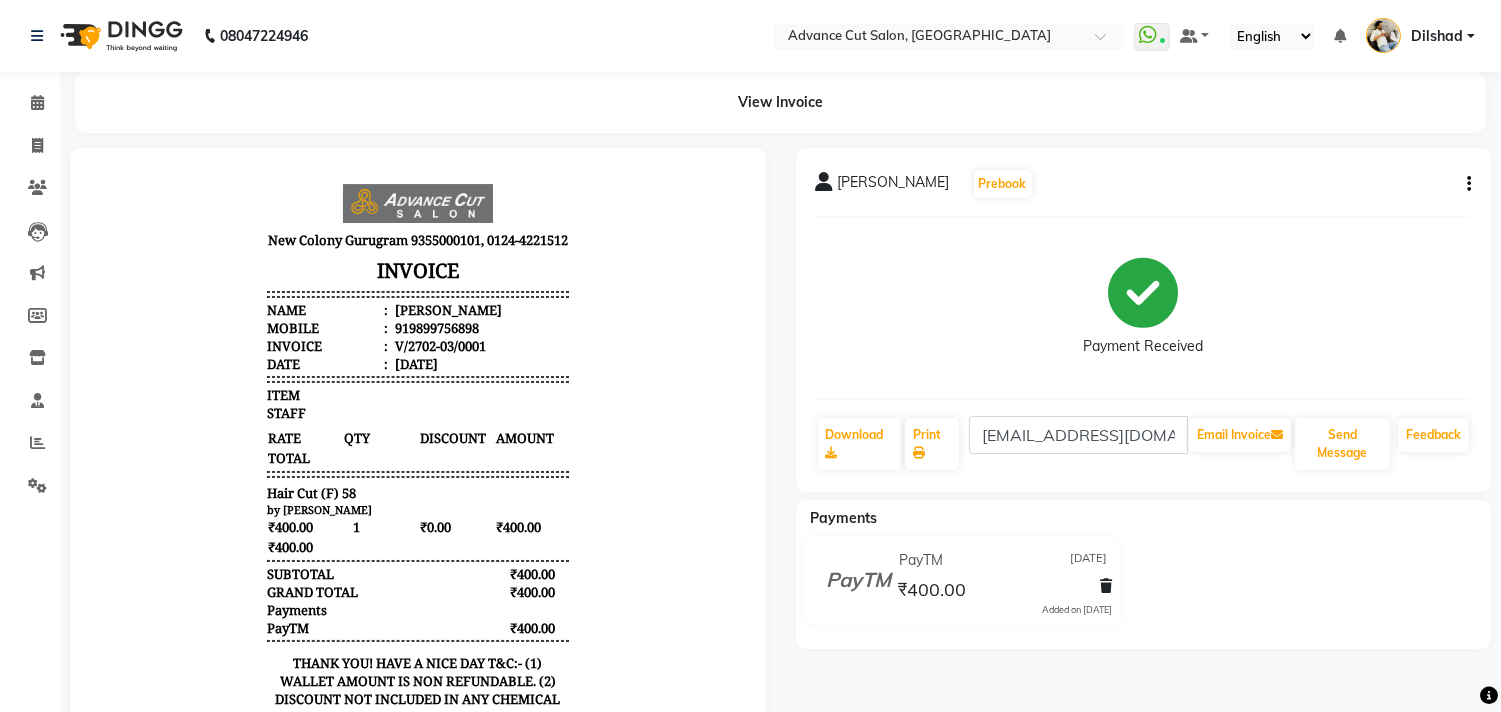 scroll, scrollTop: 0, scrollLeft: 0, axis: both 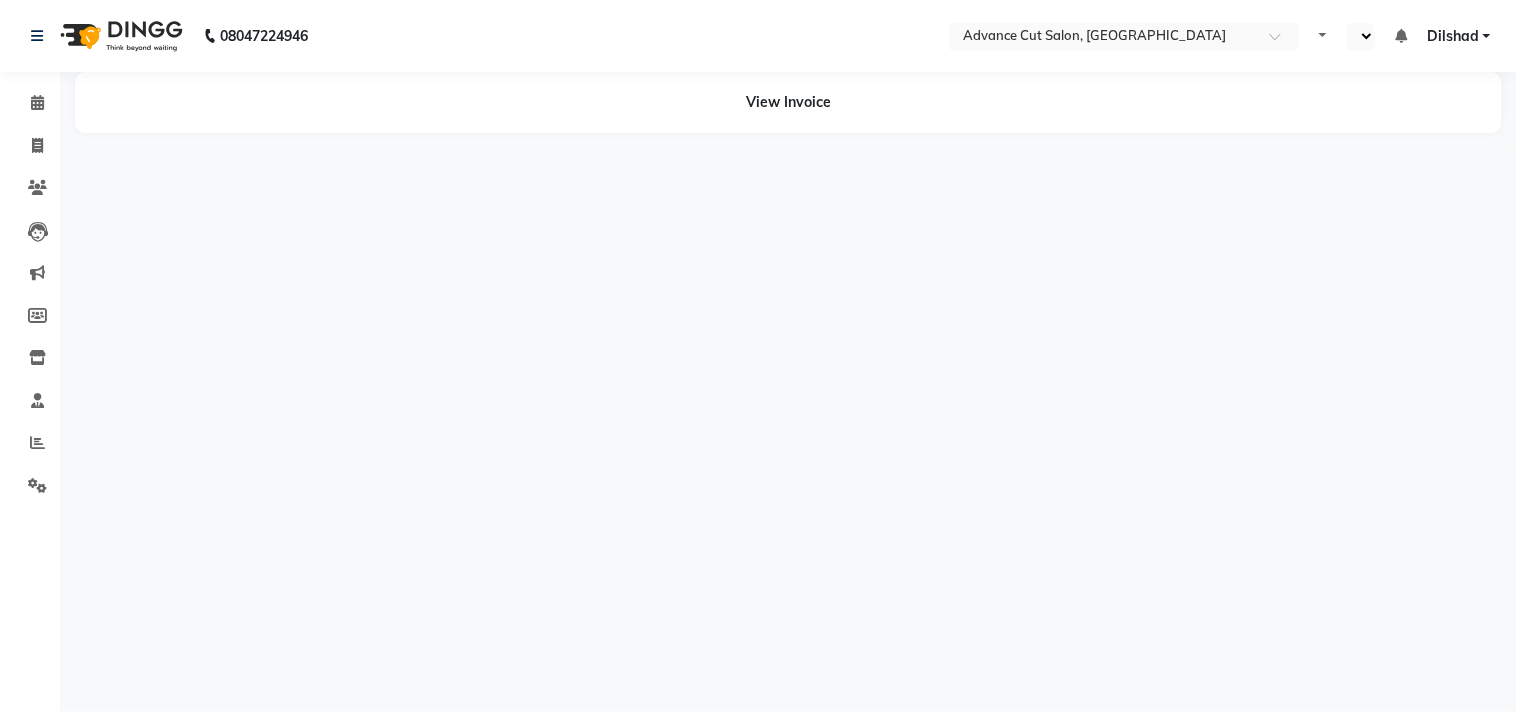 select on "en" 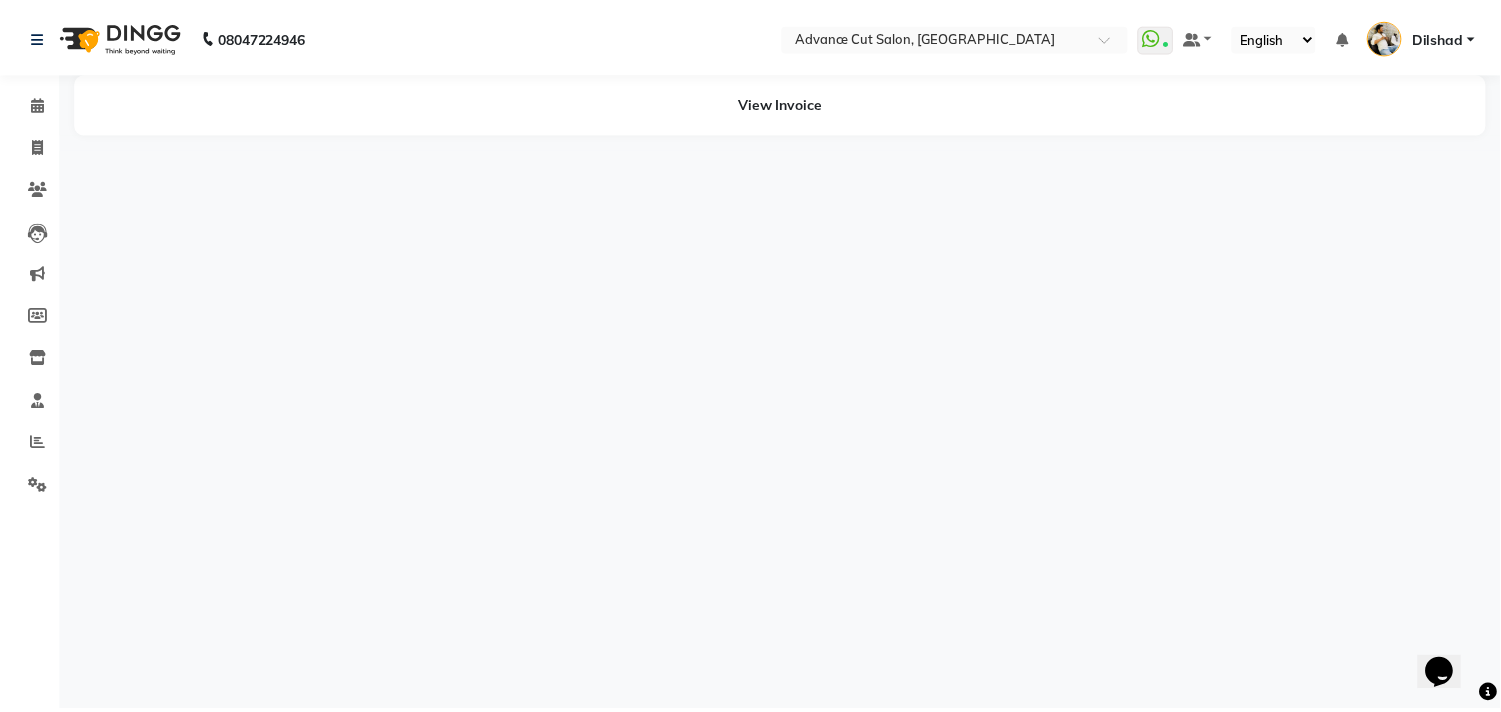 scroll, scrollTop: 0, scrollLeft: 0, axis: both 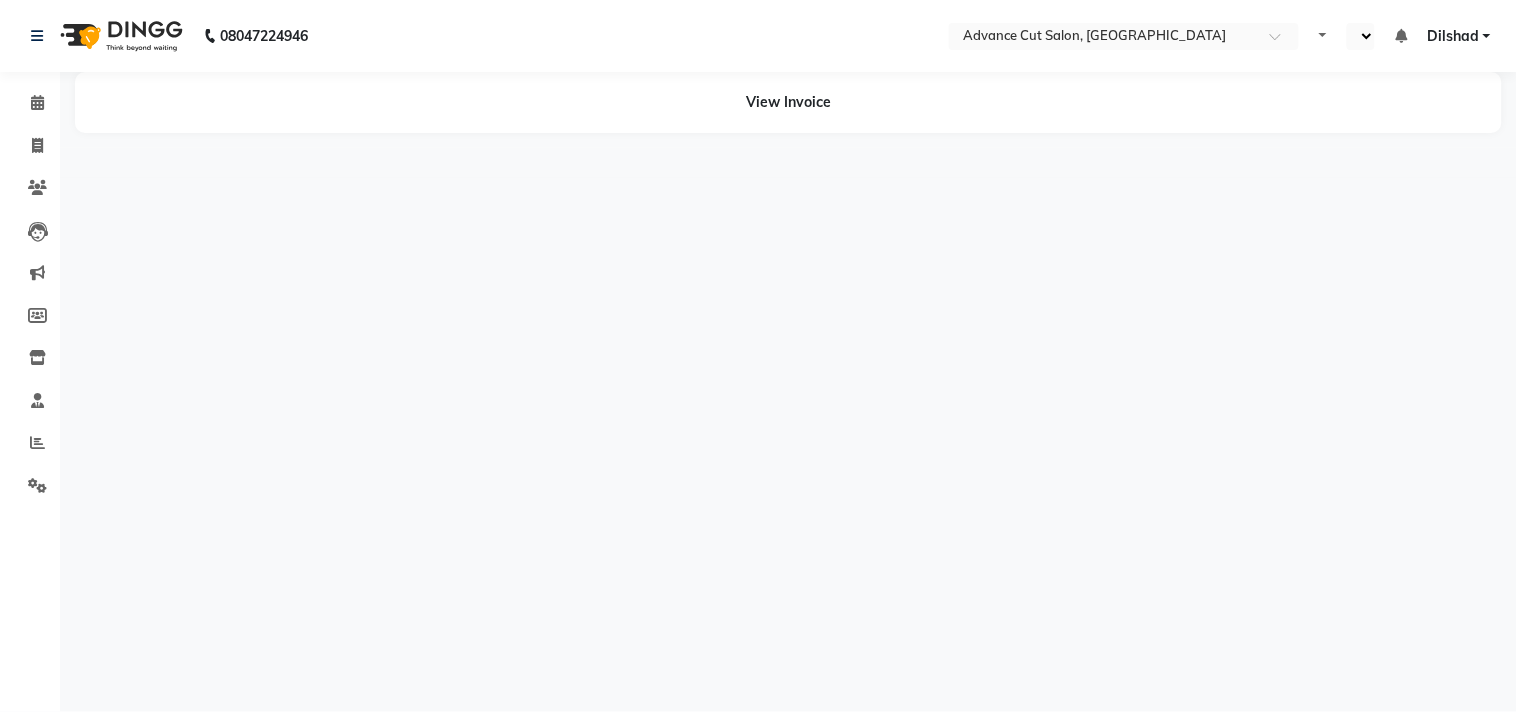 select on "en" 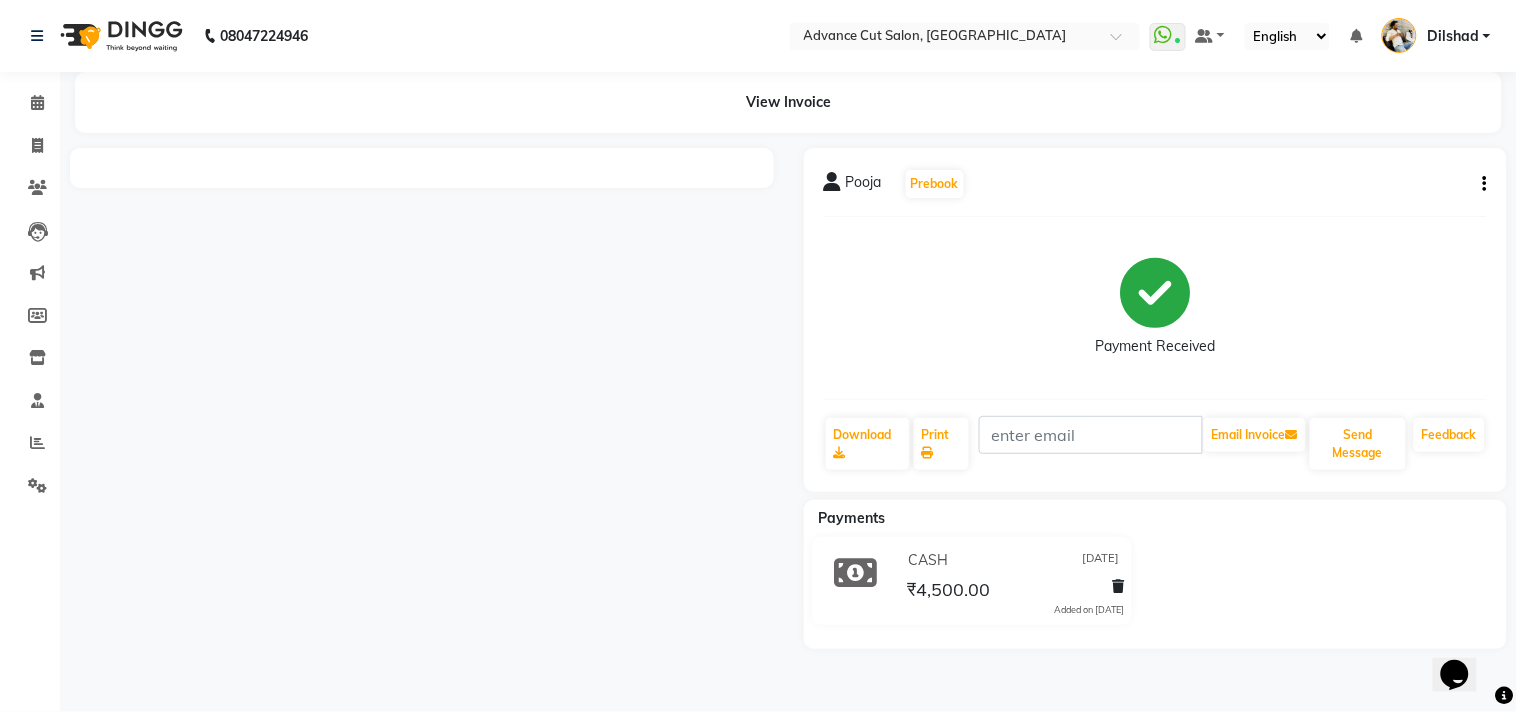 scroll, scrollTop: 0, scrollLeft: 0, axis: both 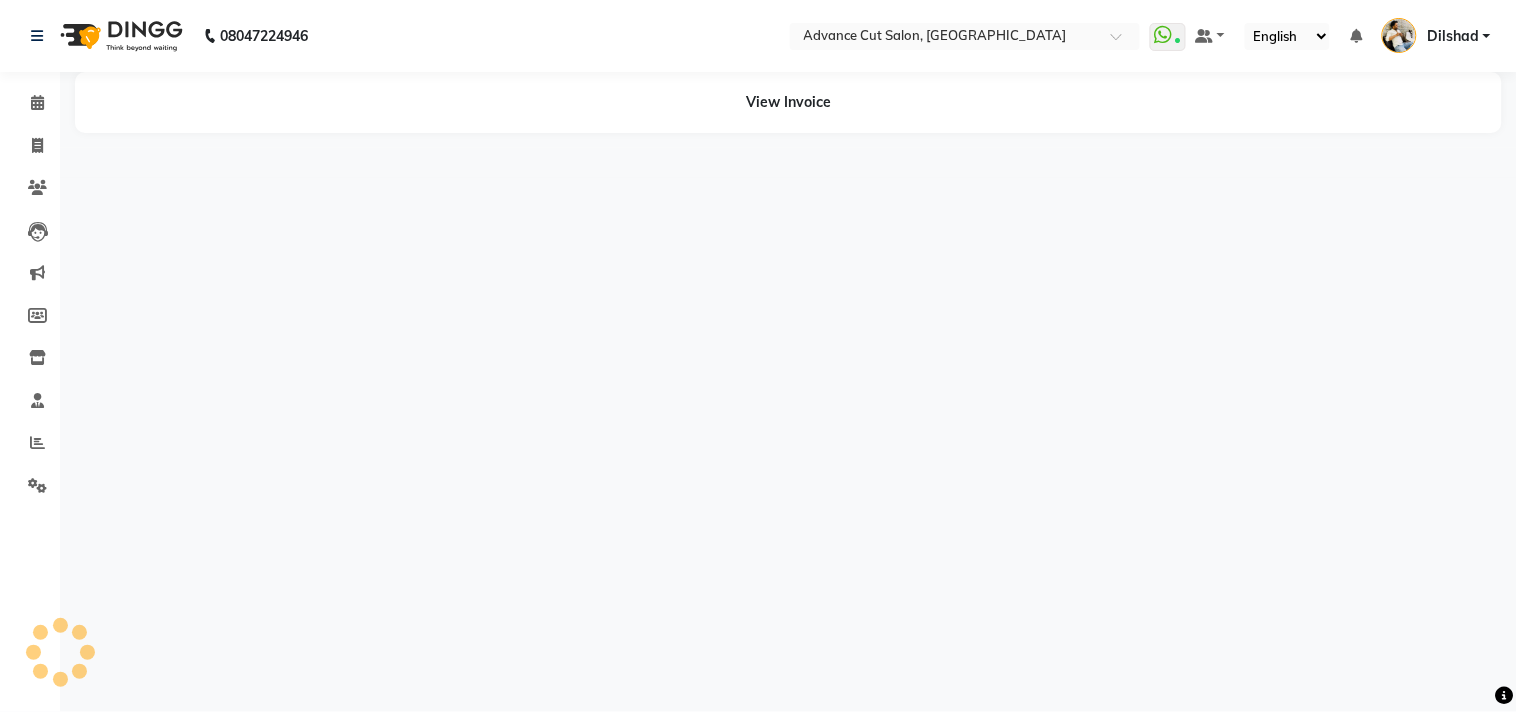 select on "en" 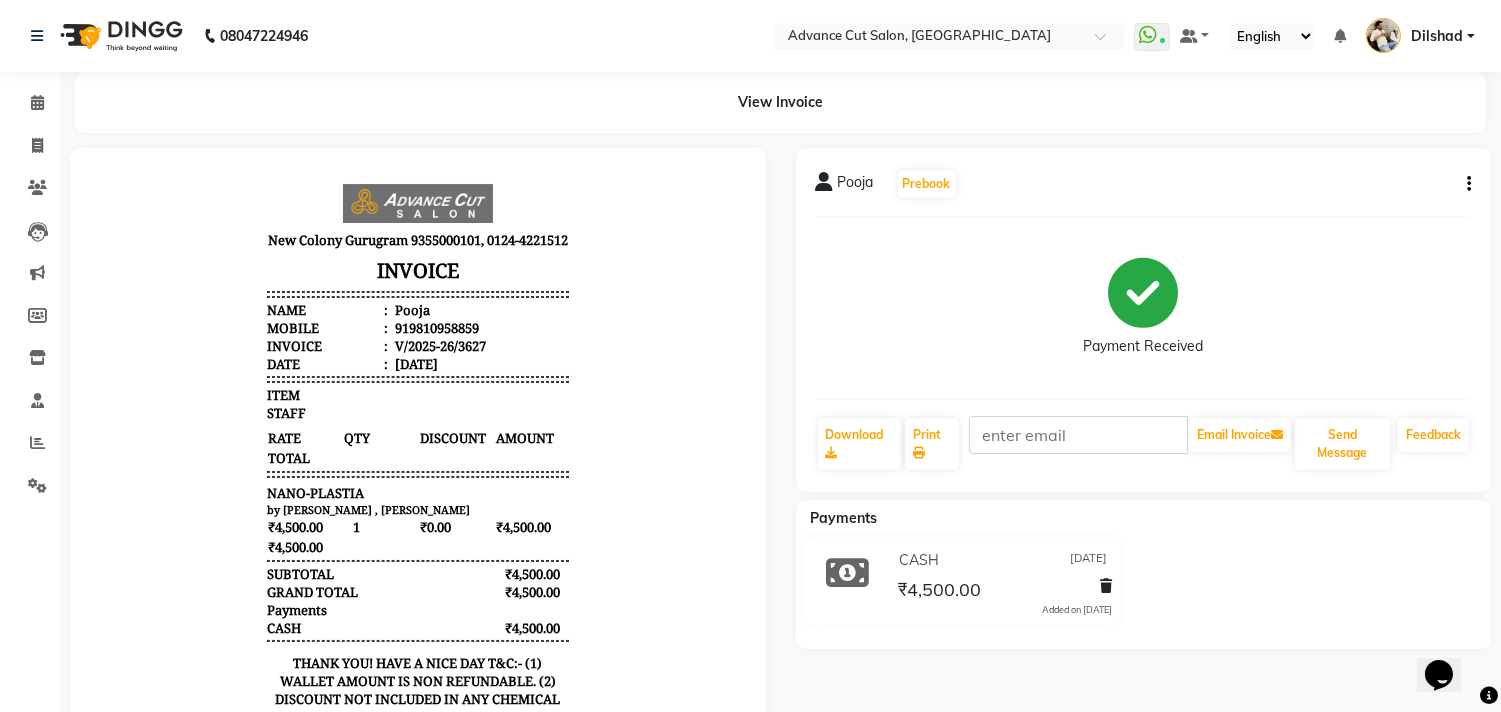 scroll, scrollTop: 0, scrollLeft: 0, axis: both 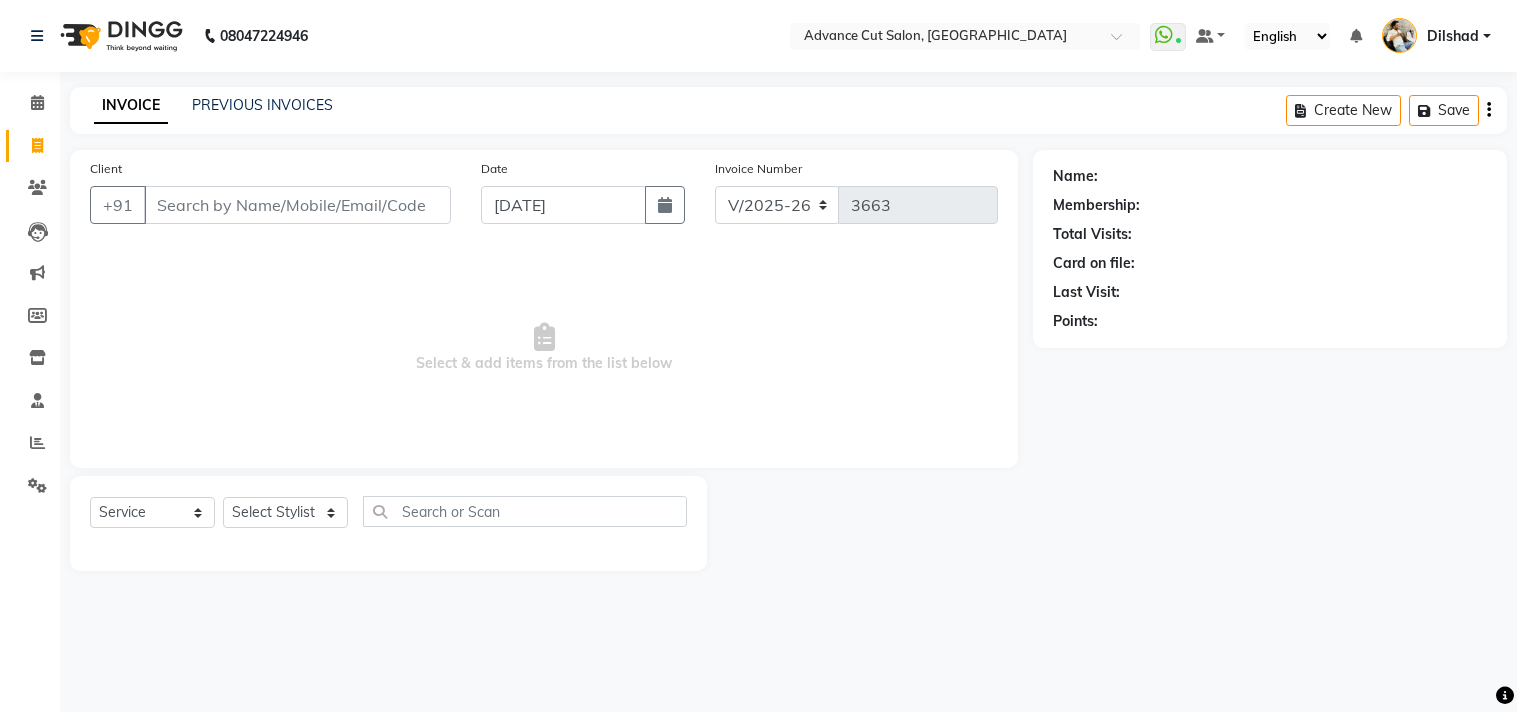 select on "922" 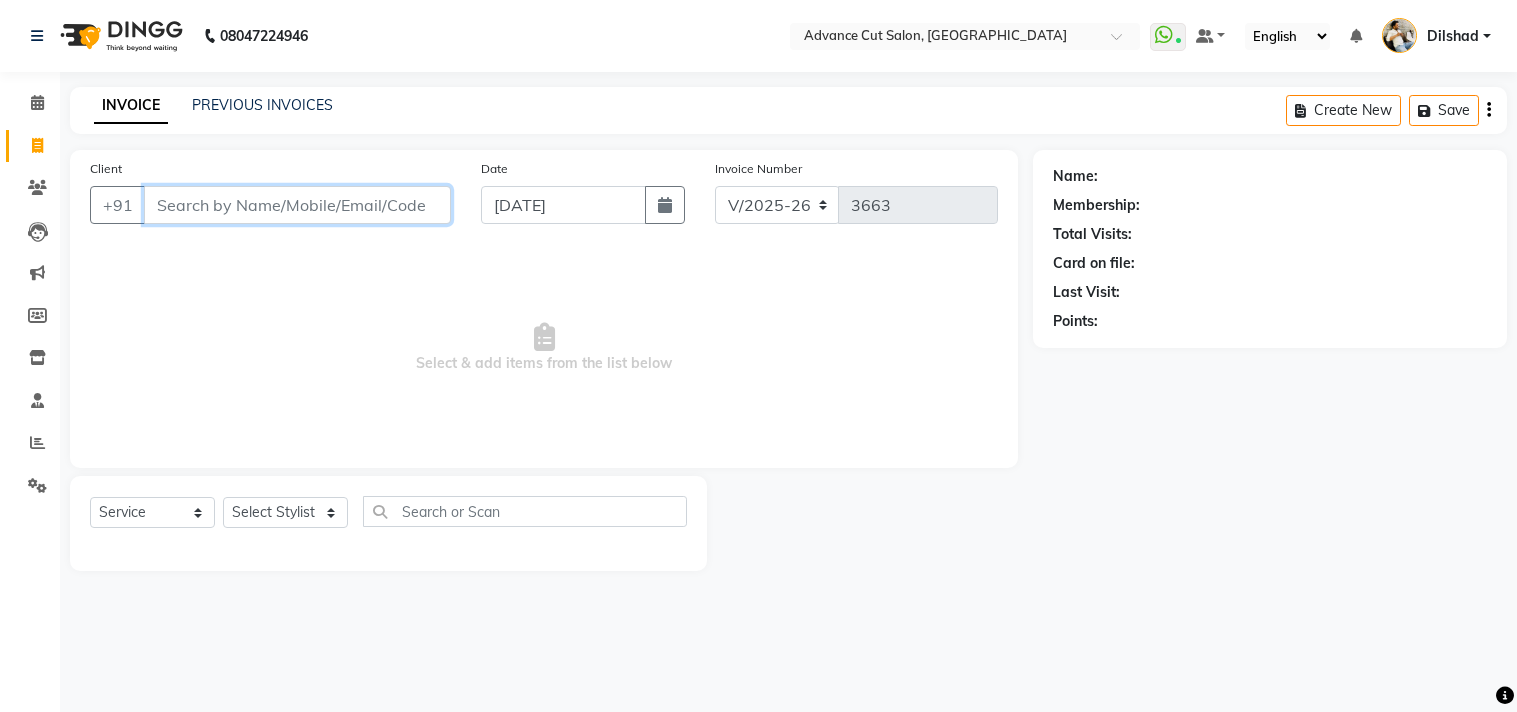 scroll, scrollTop: 0, scrollLeft: 0, axis: both 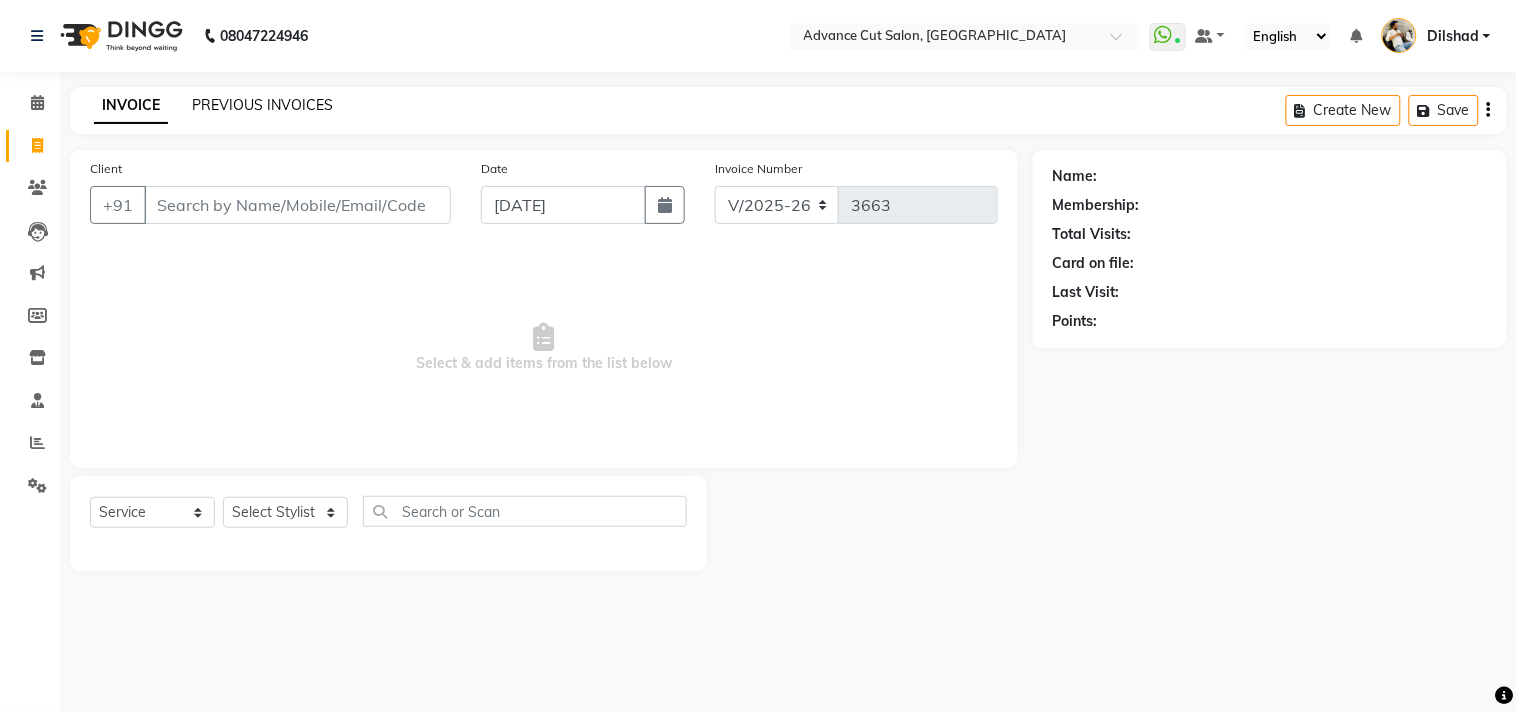click on "PREVIOUS INVOICES" 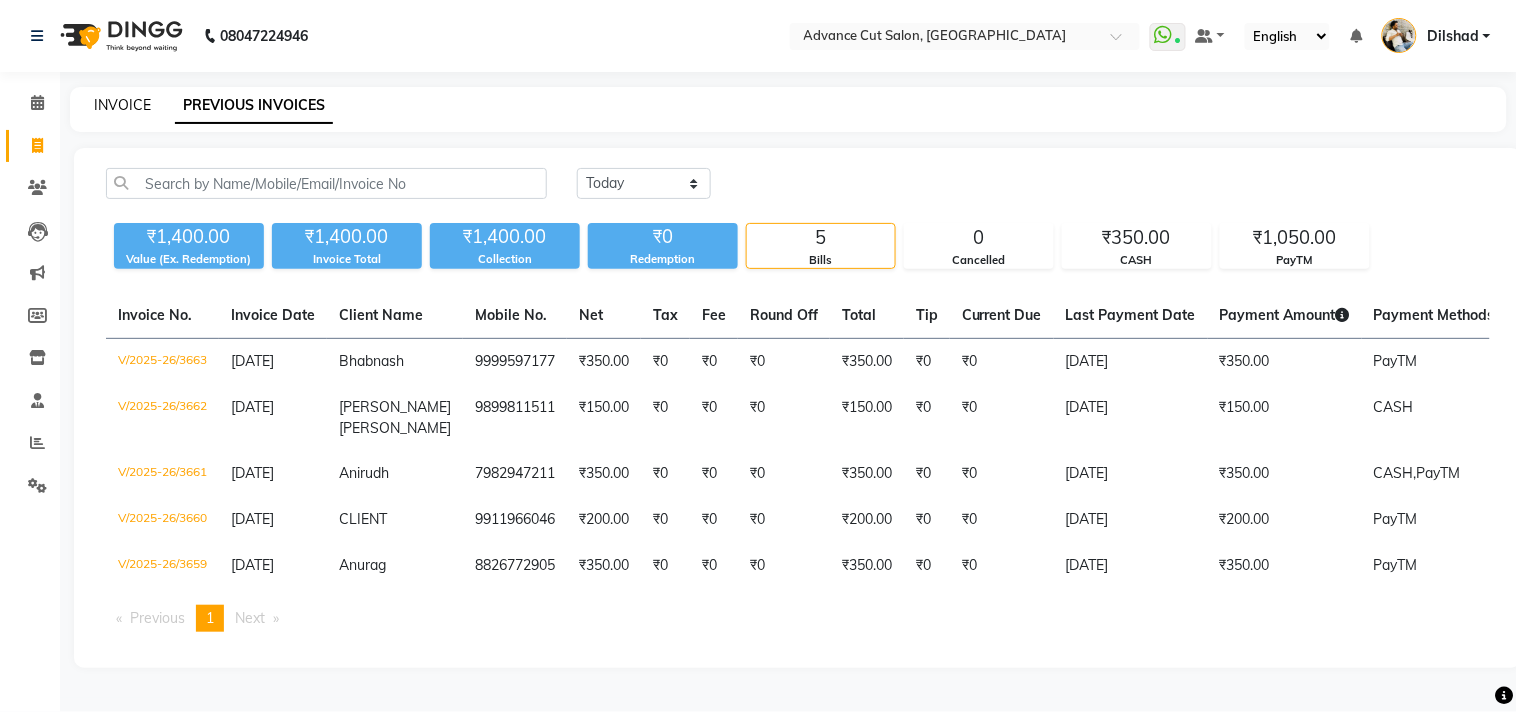 click on "INVOICE" 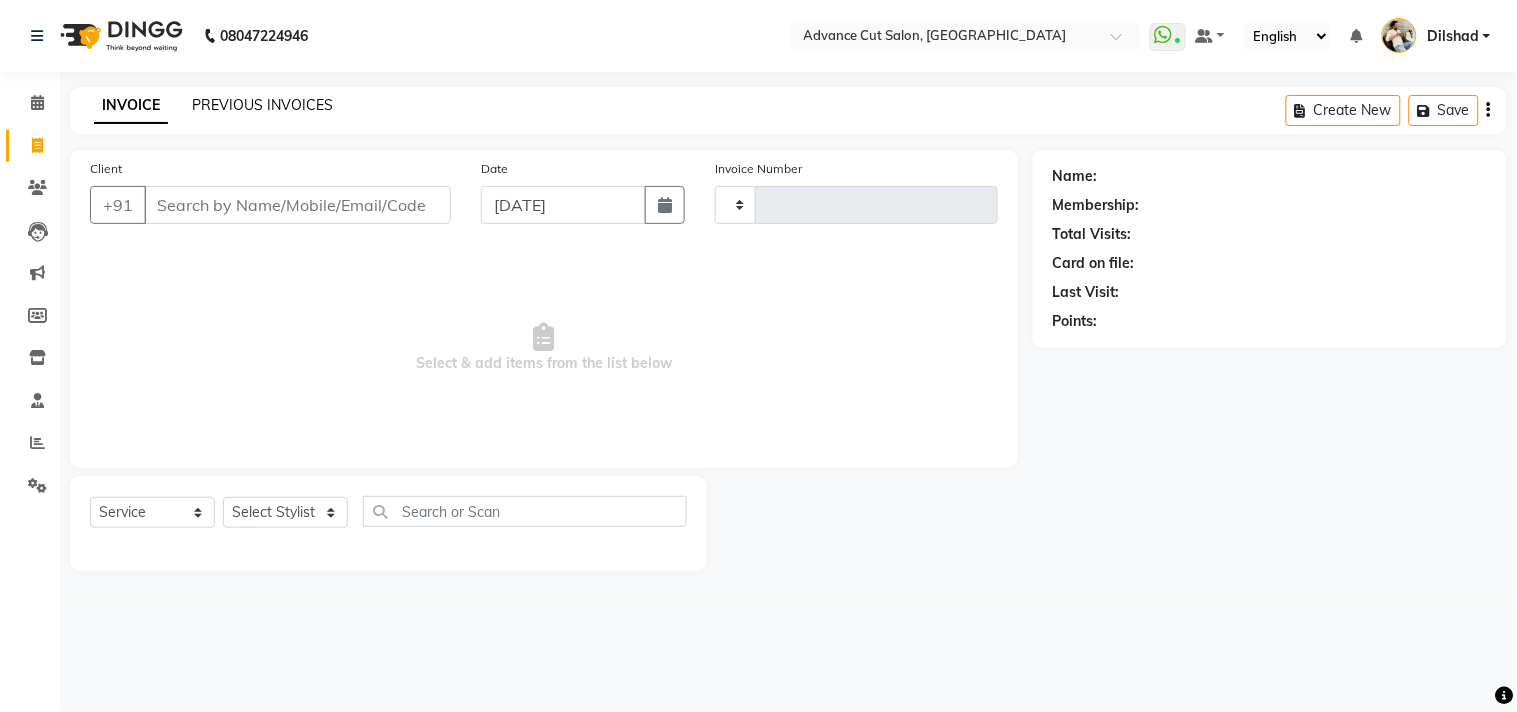 type on "3664" 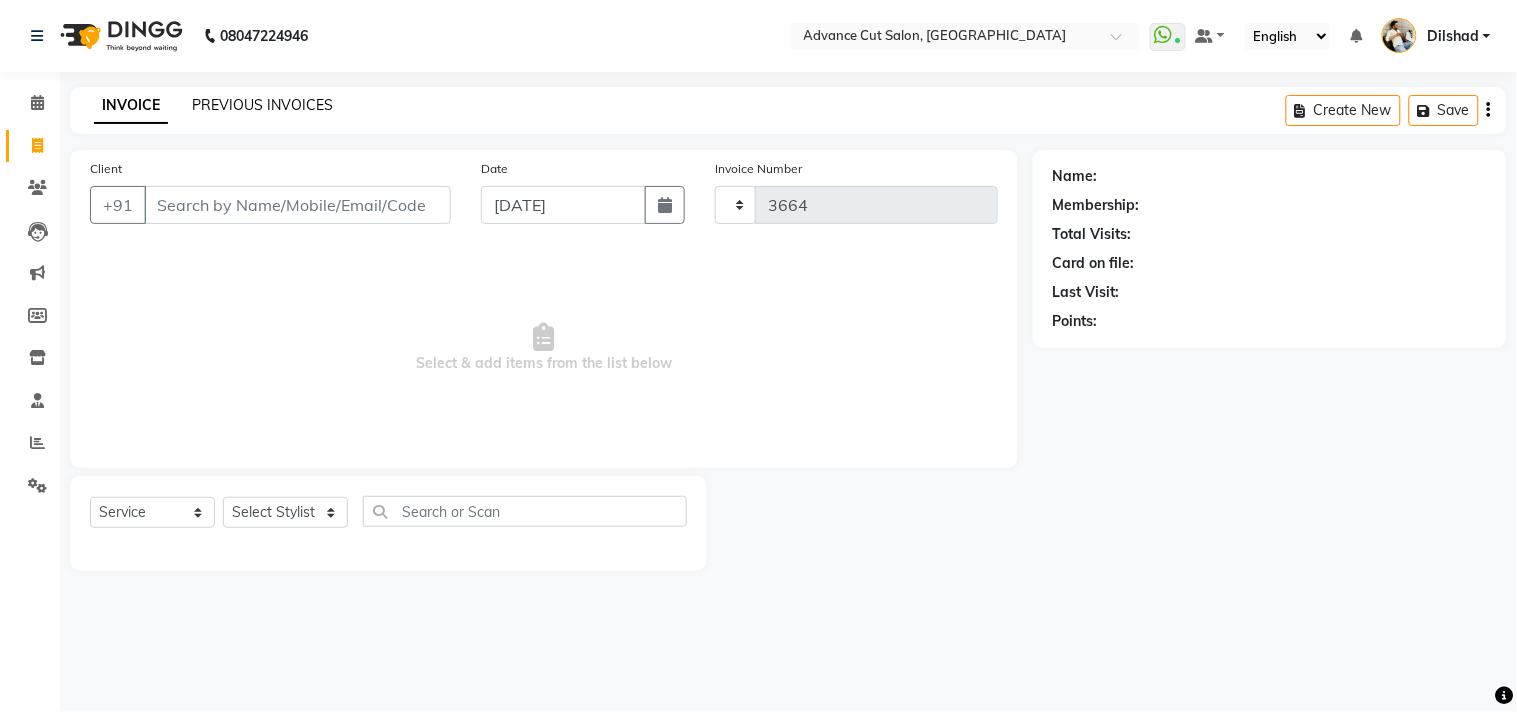 select on "922" 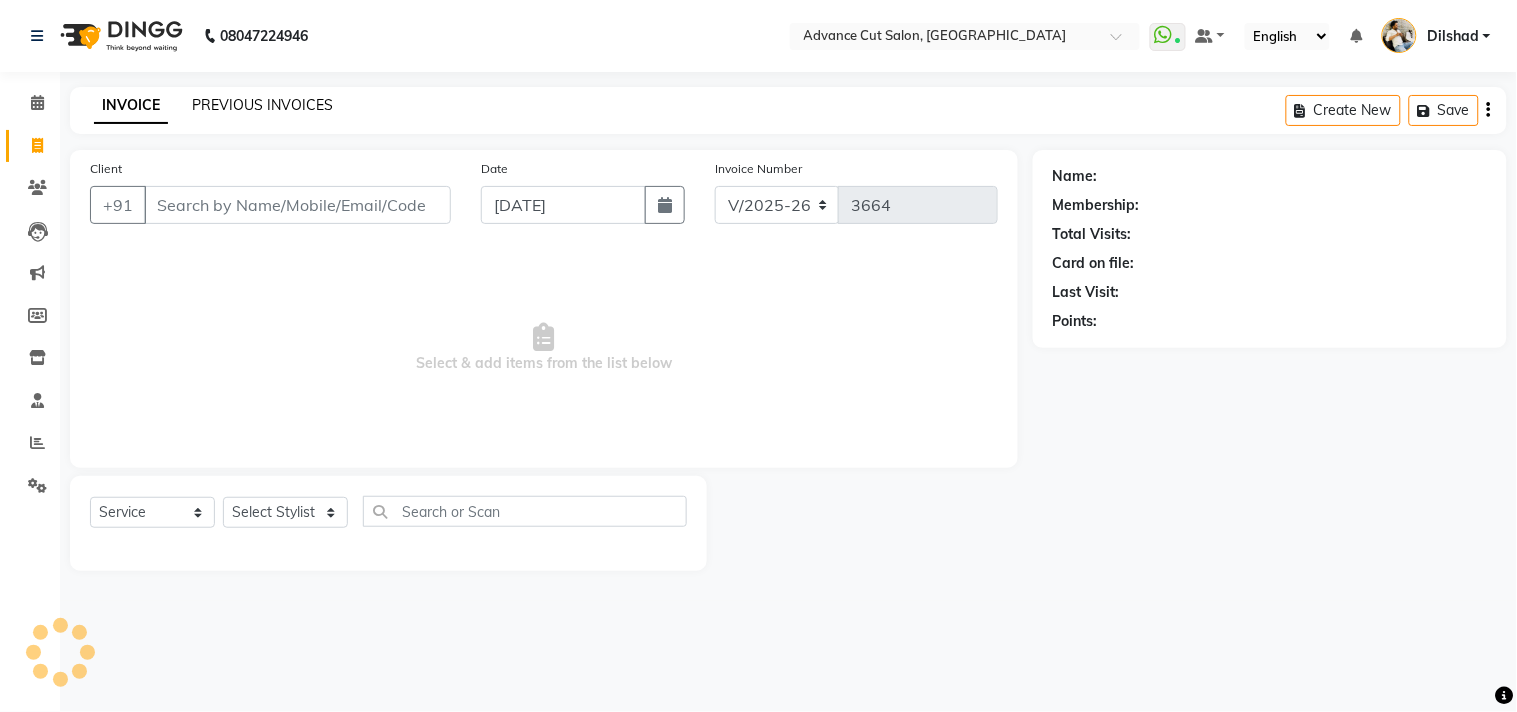 click on "PREVIOUS INVOICES" 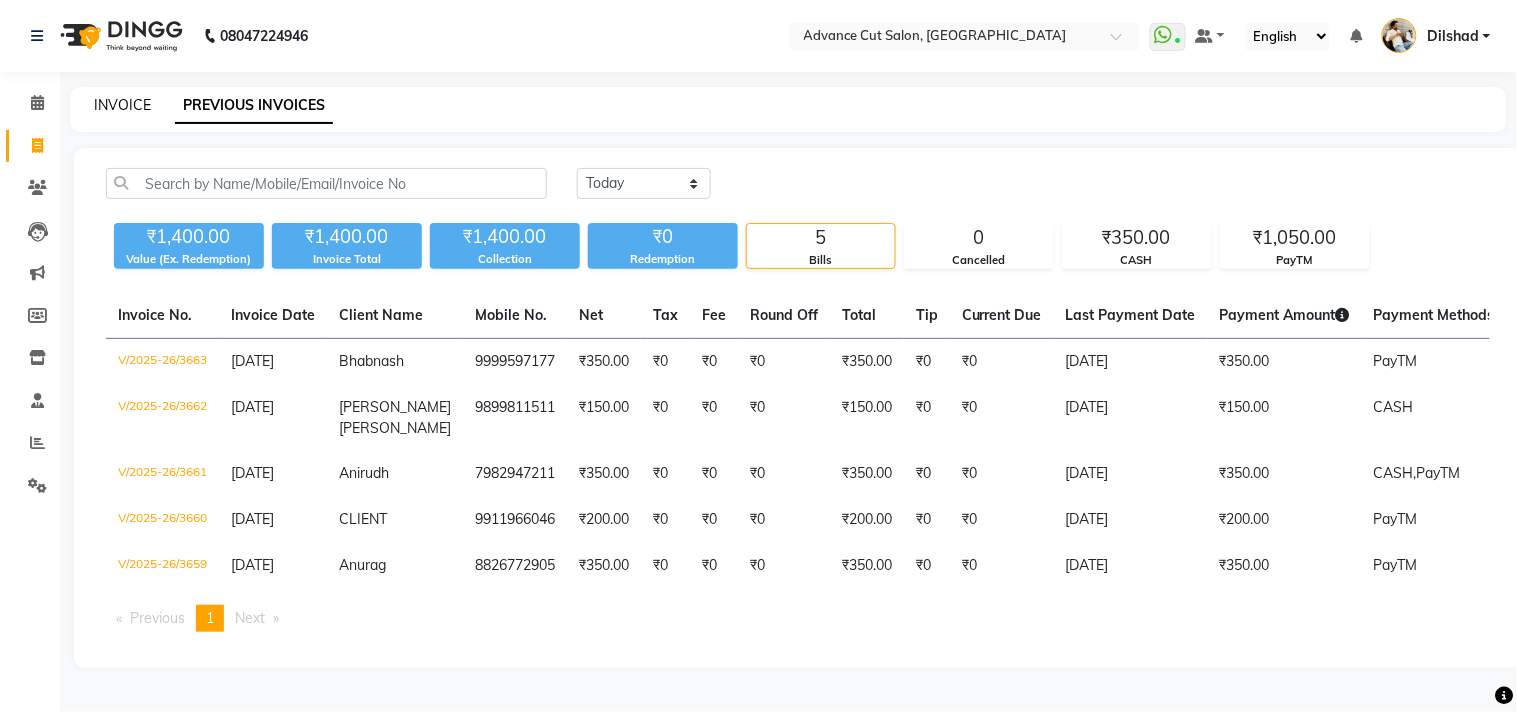 click on "INVOICE" 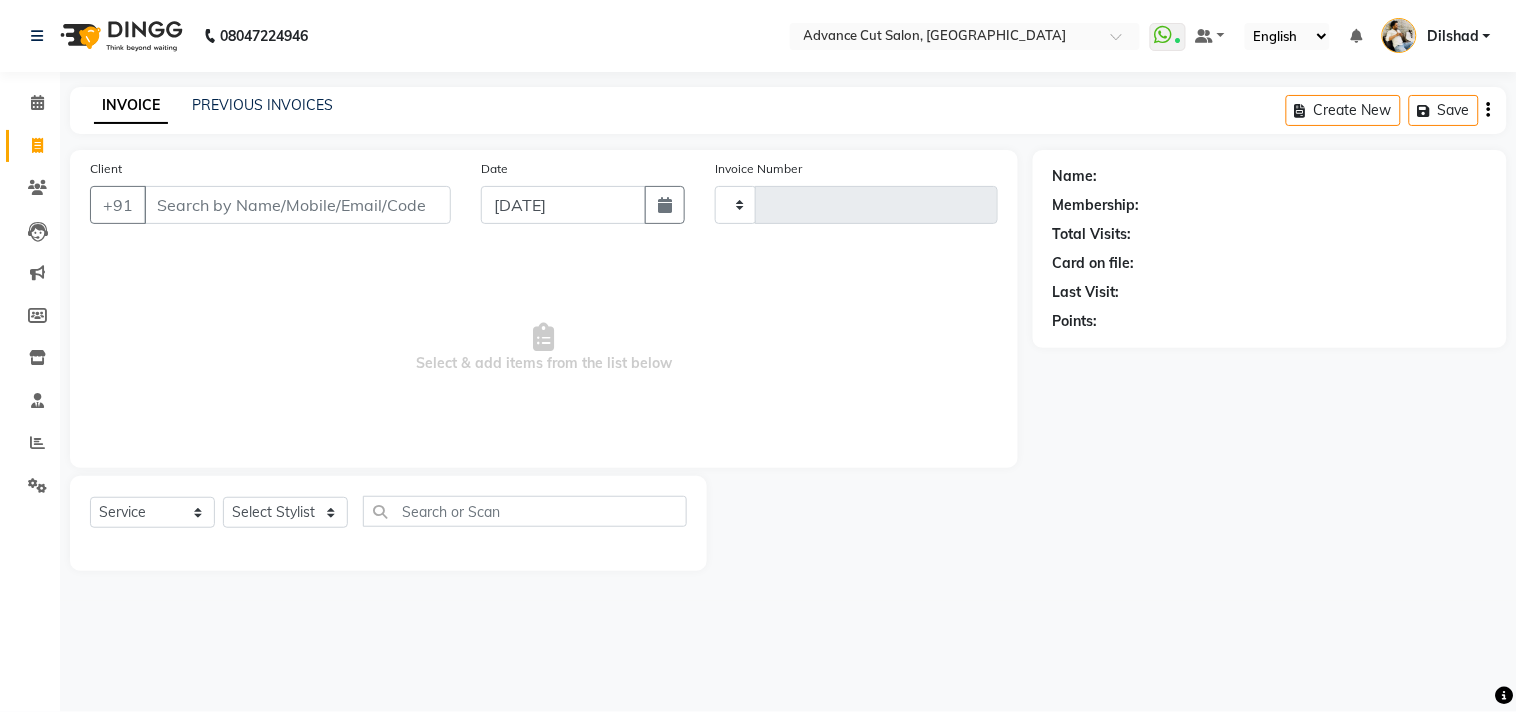 type on "3664" 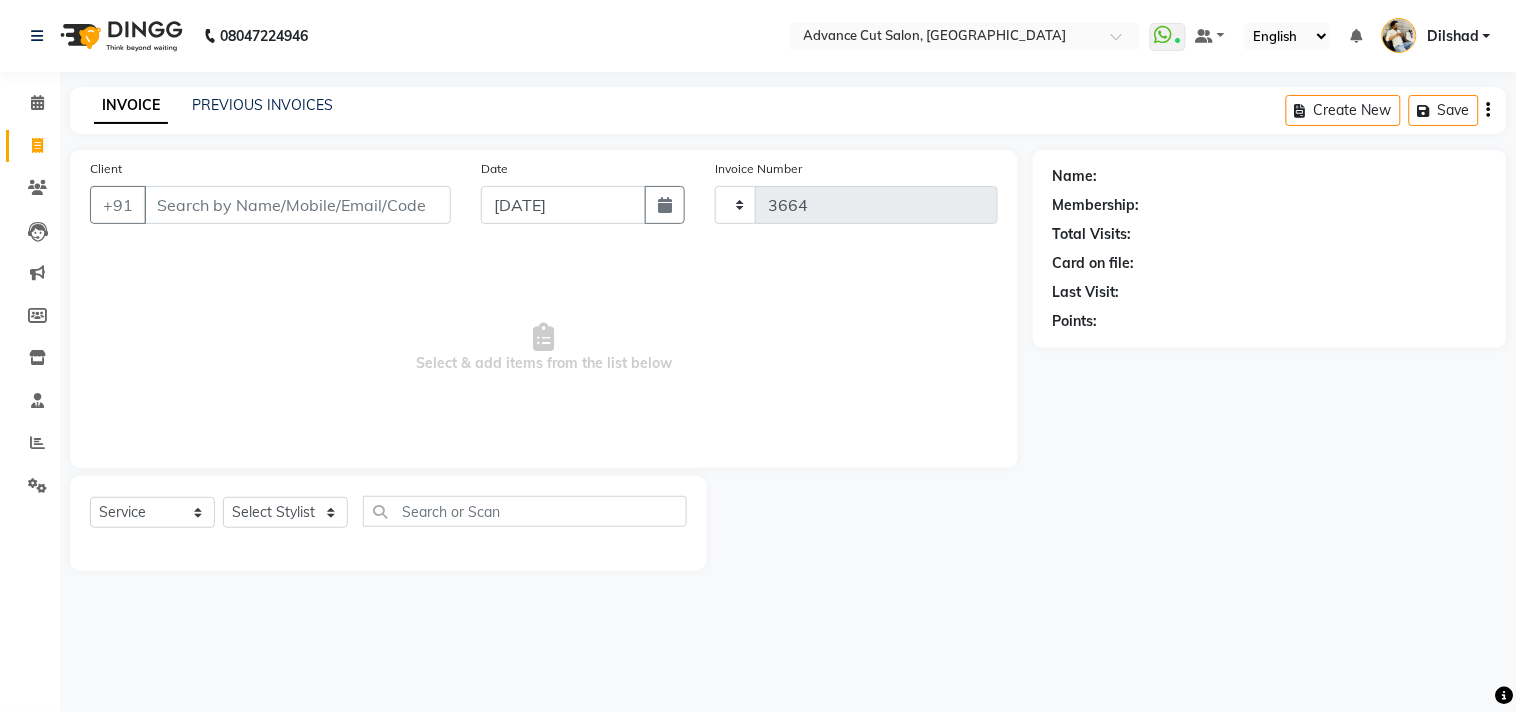 select on "922" 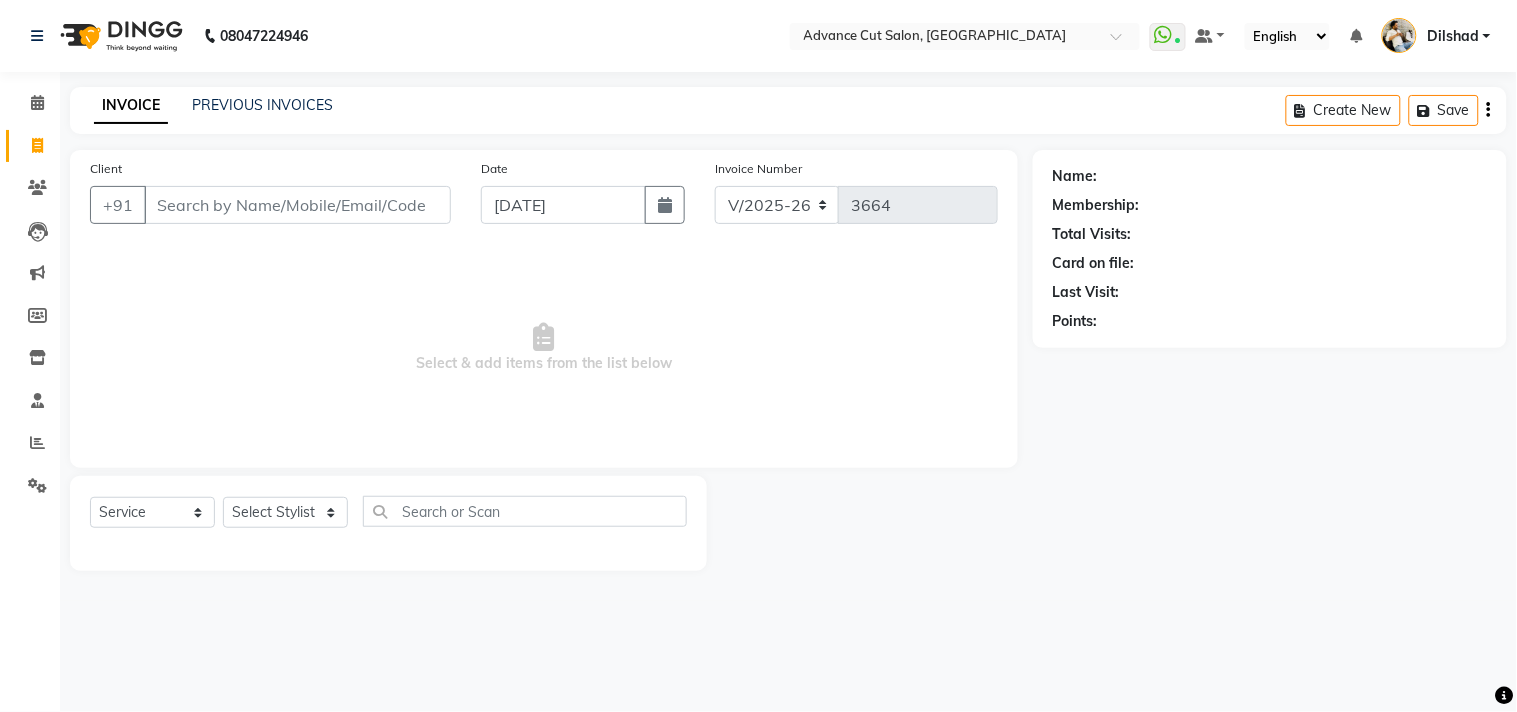 click on "Client" at bounding box center [297, 205] 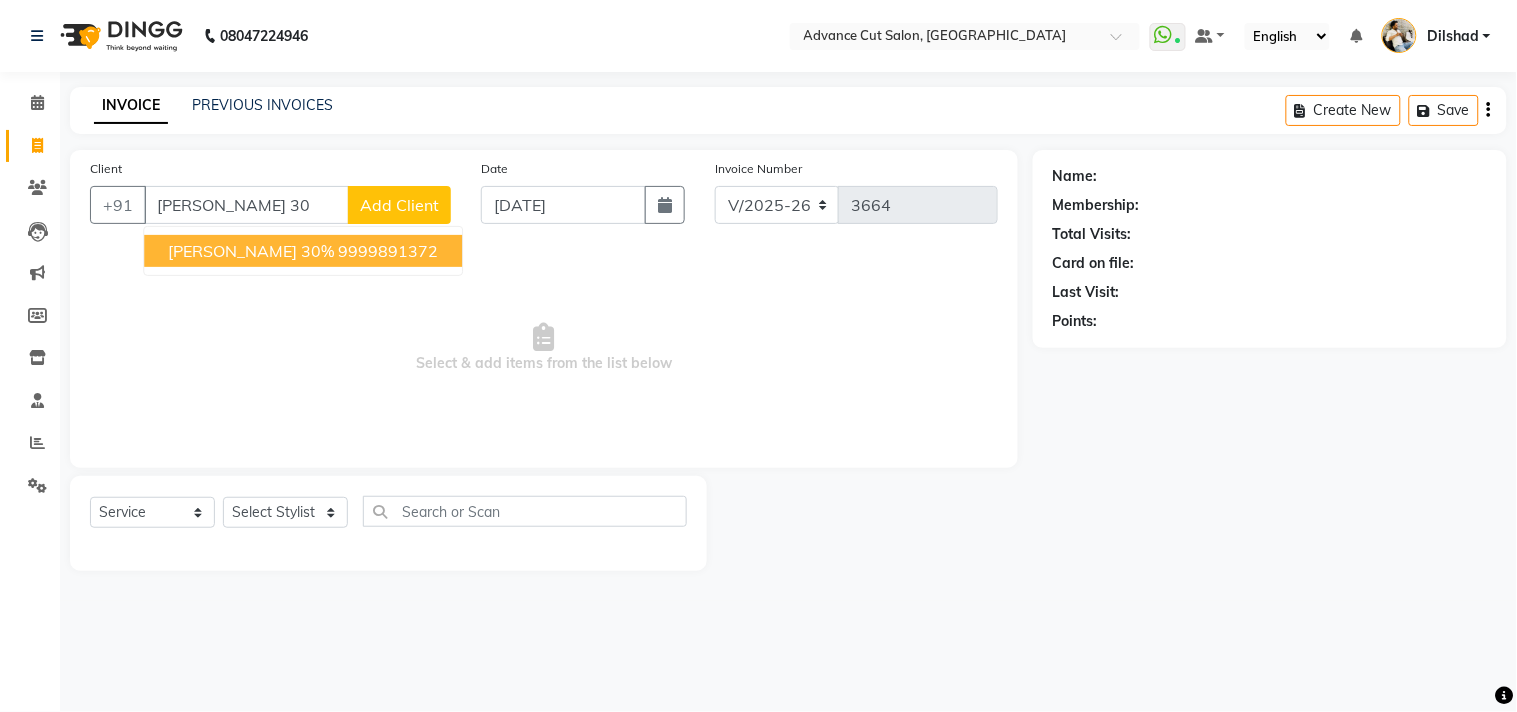 click on "[PERSON_NAME] 30%" at bounding box center [251, 251] 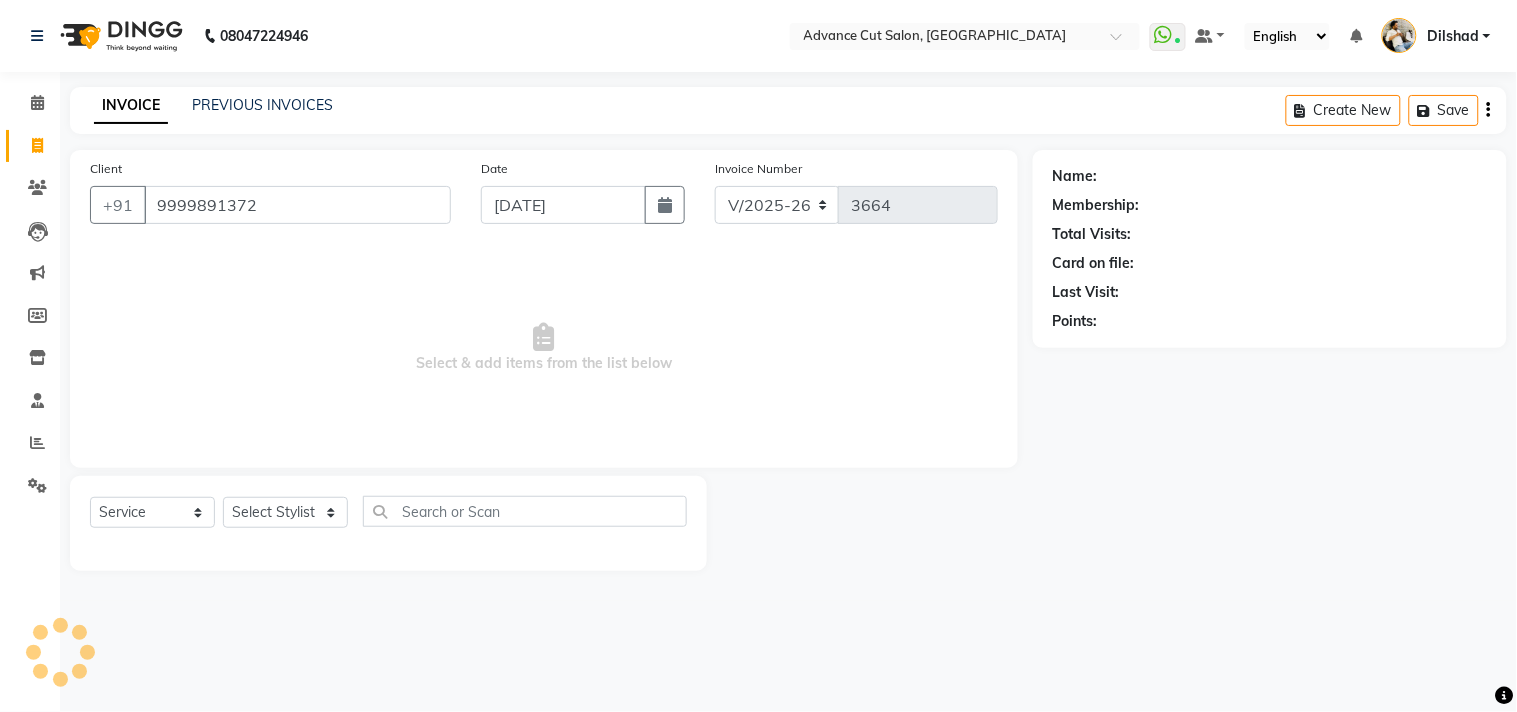 type on "9999891372" 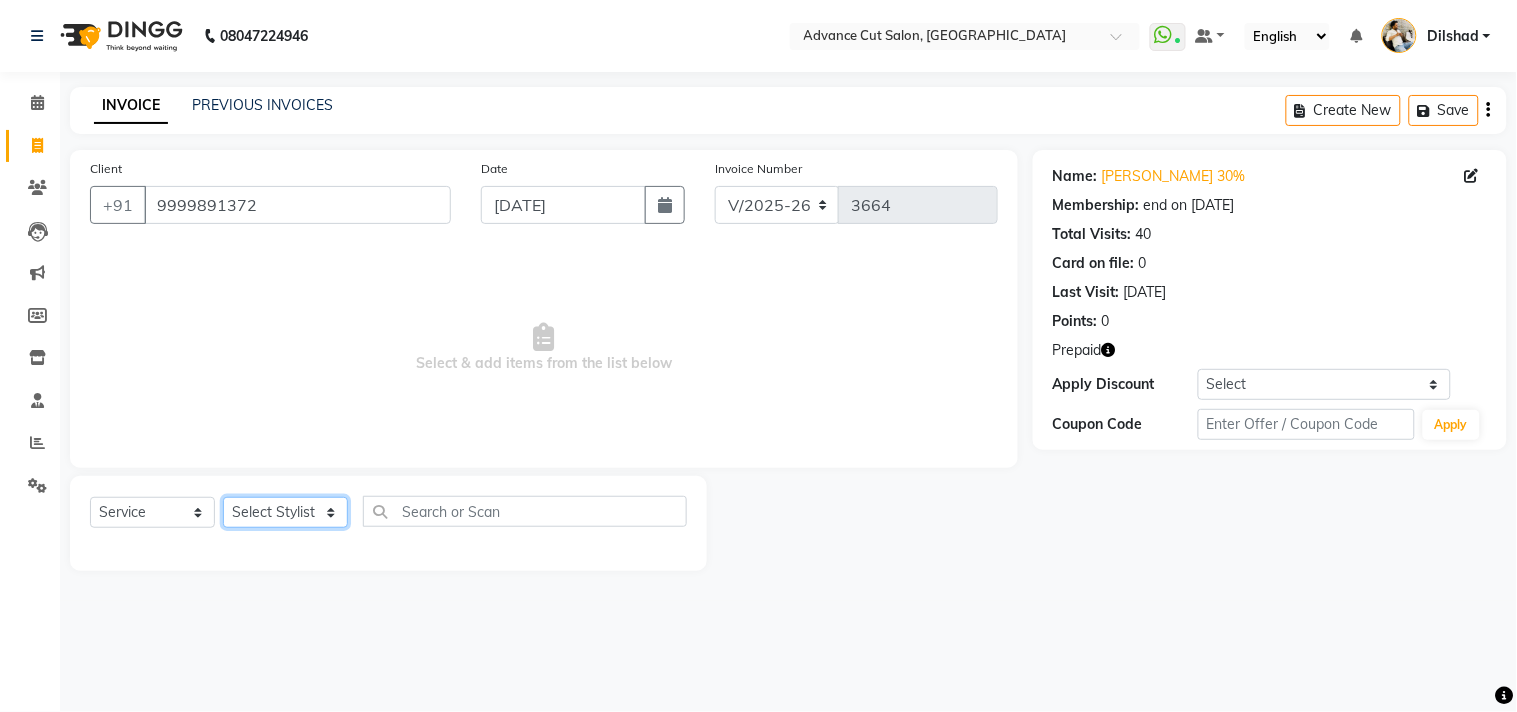drag, startPoint x: 280, startPoint y: 510, endPoint x: 283, endPoint y: 497, distance: 13.341664 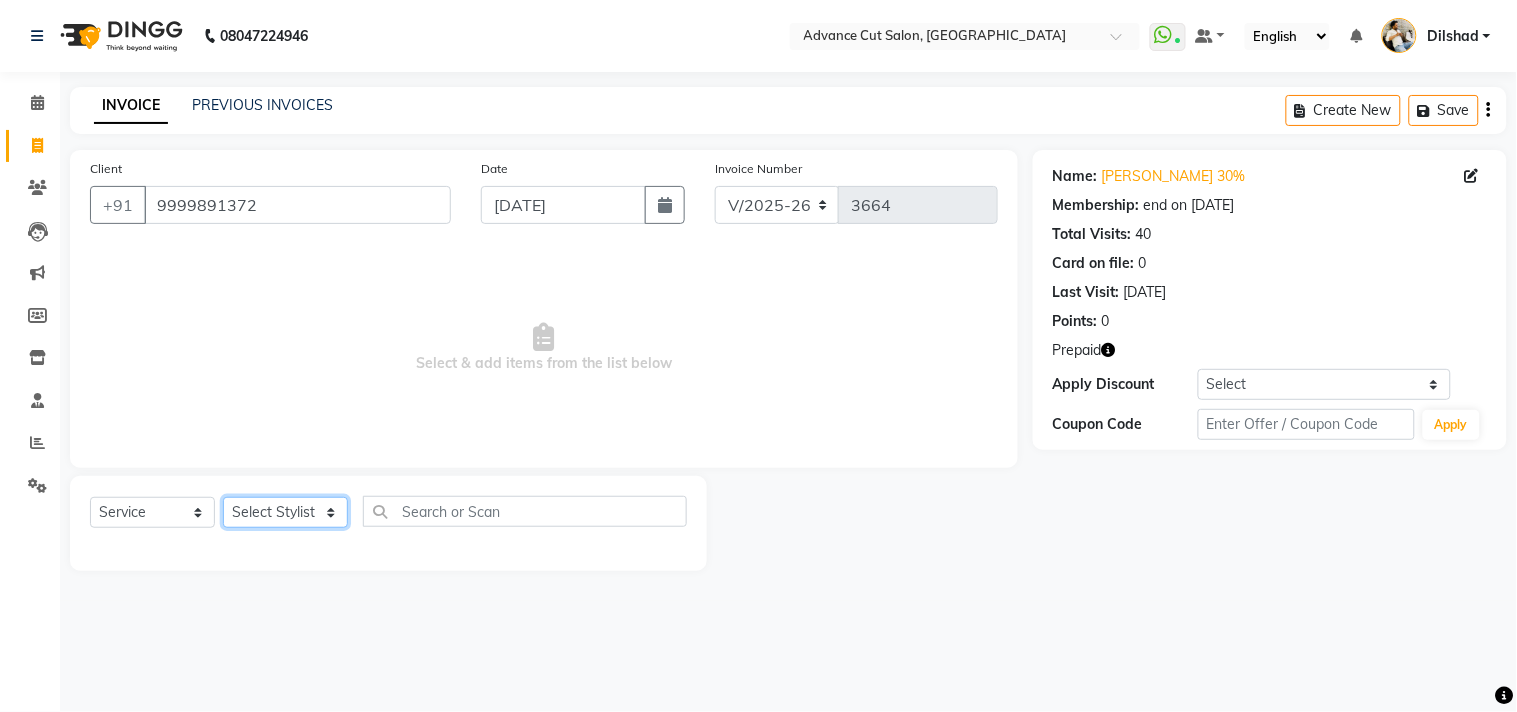 select on "25769" 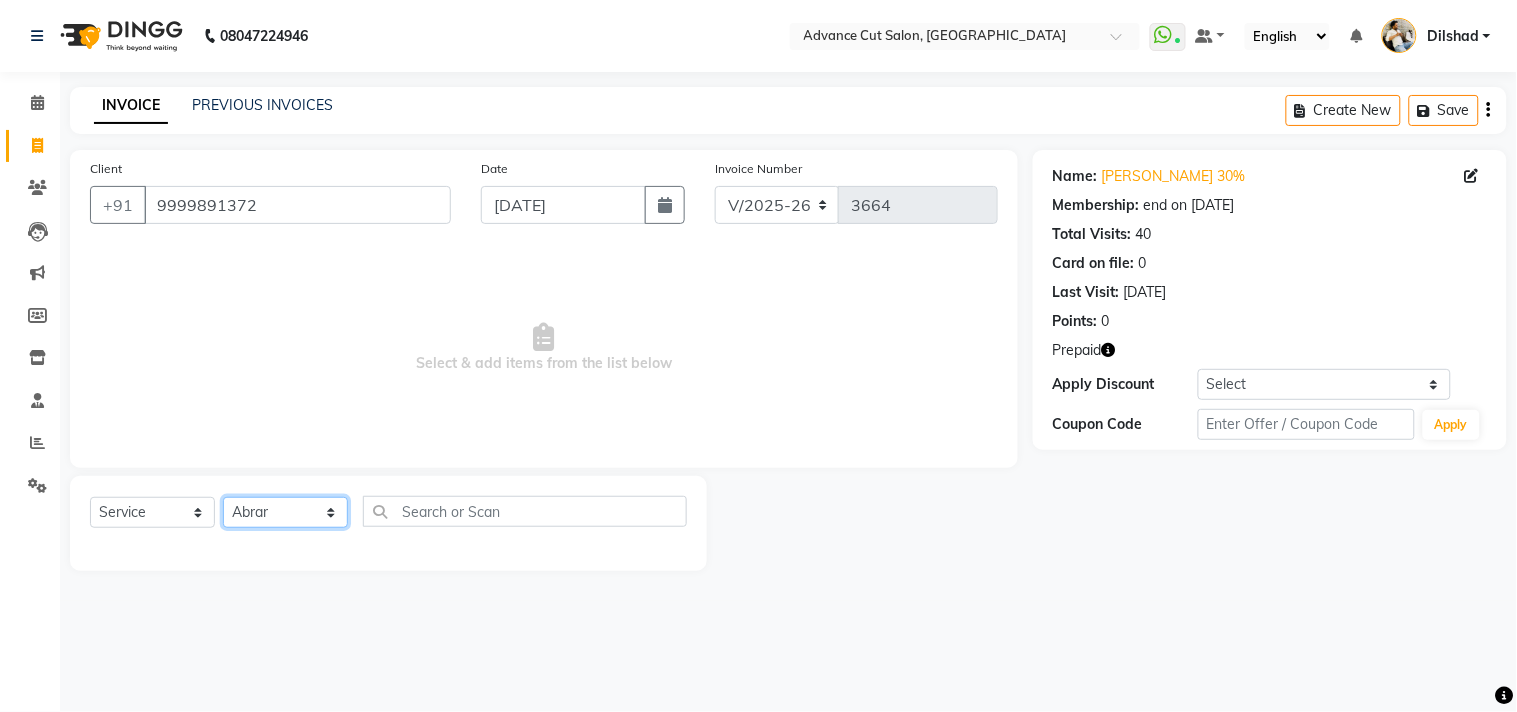 click on "Select Stylist Abrar Alam Avinash Dilshad Lallan Meenu Nabeel Nafeesh Ahmad Naved O.P. Sharma  Pryag Sahil Samar Shahzad  SHWETA SINGH Zarina" 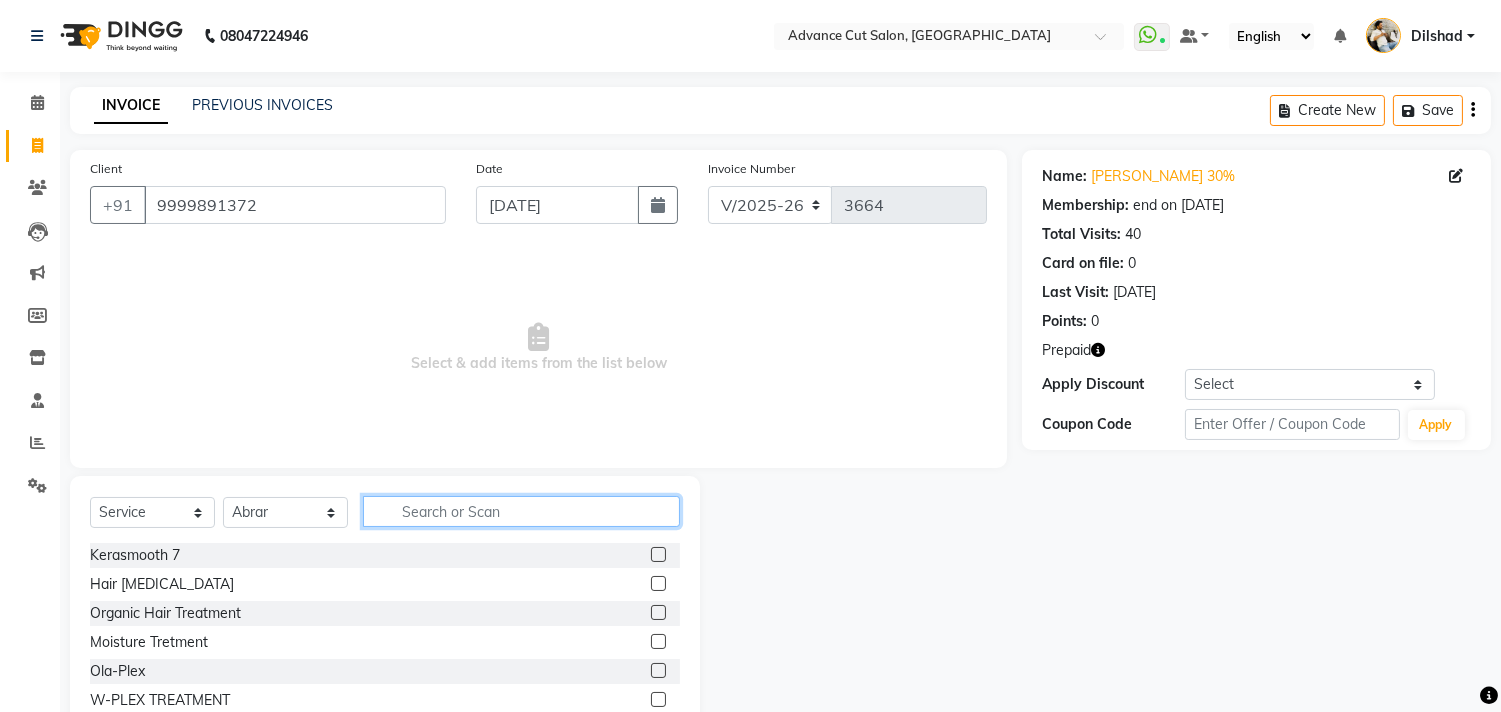 click 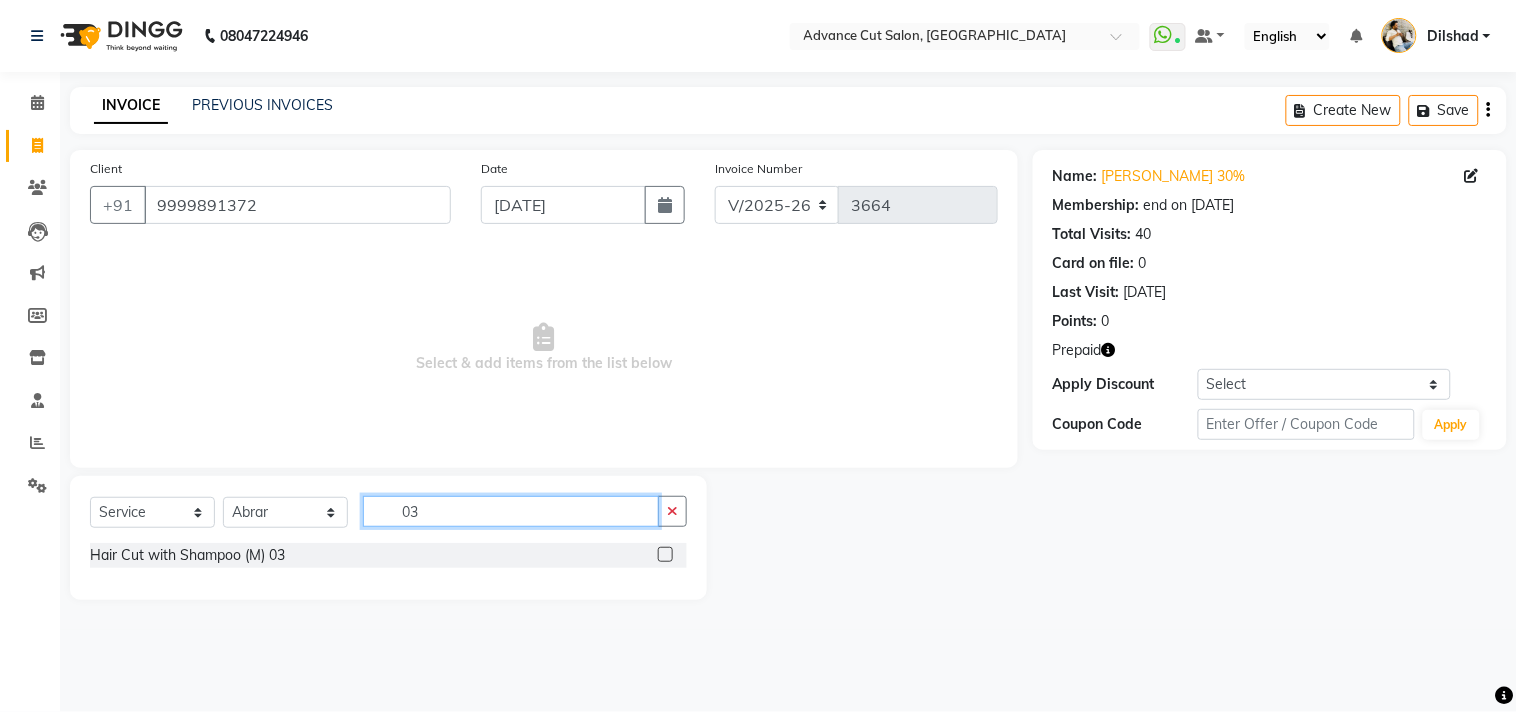 type on "03" 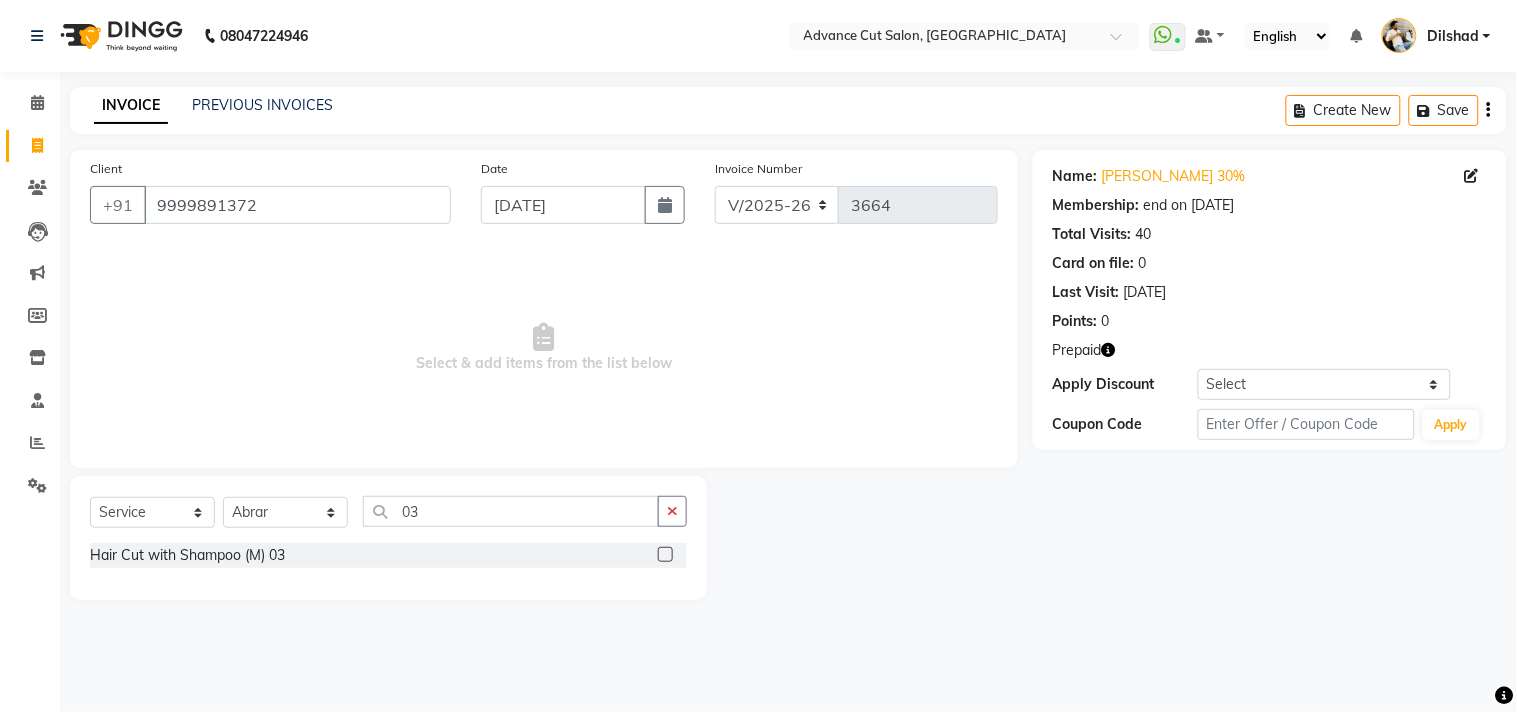 click on "Select  Service  Product  Membership  Package Voucher Prepaid Gift Card  Select Stylist Abrar Alam Avinash Dilshad Lallan Meenu Nabeel Nafeesh Ahmad Naved O.P. Sharma  Pryag Sahil Samar Shahzad  SHWETA SINGH Zarina 03" 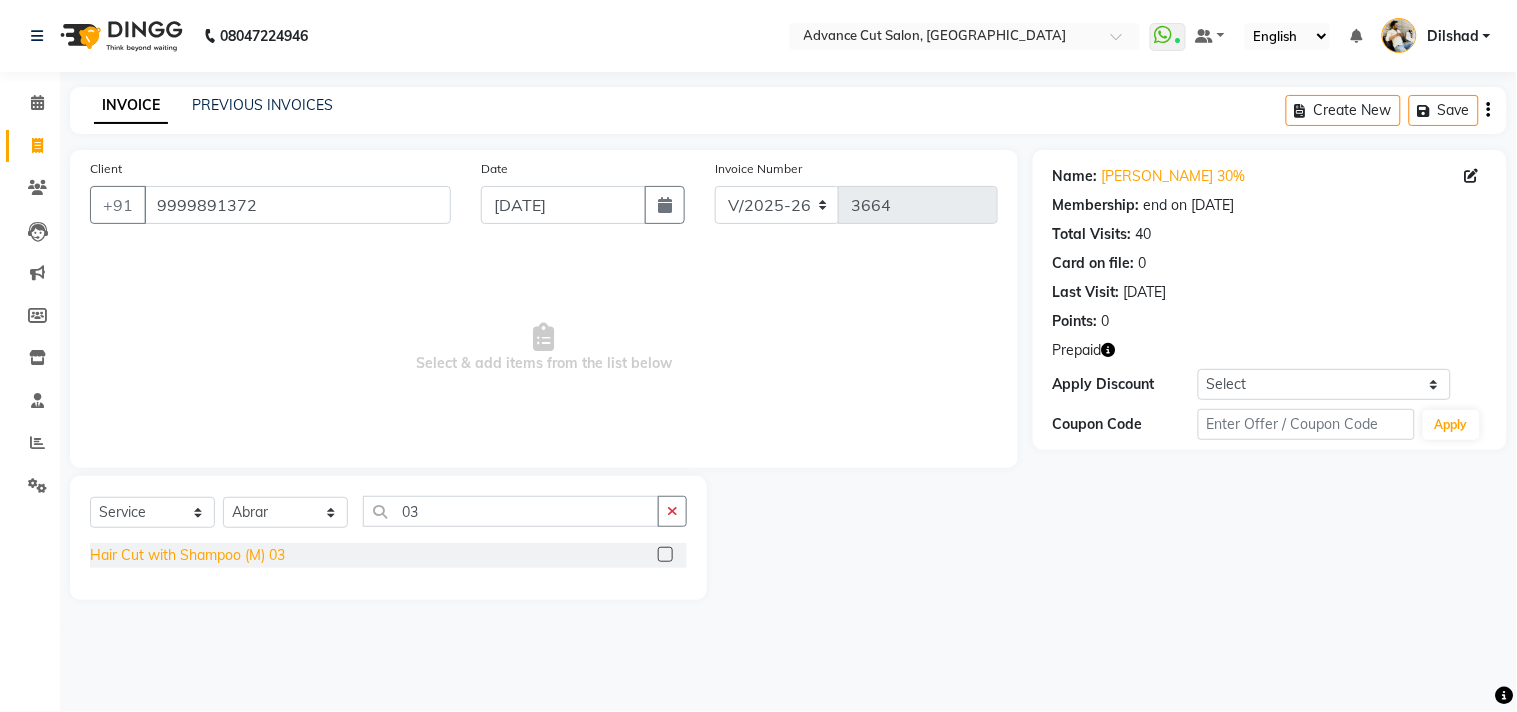 click on "Hair Cut with Shampoo (M) 03" 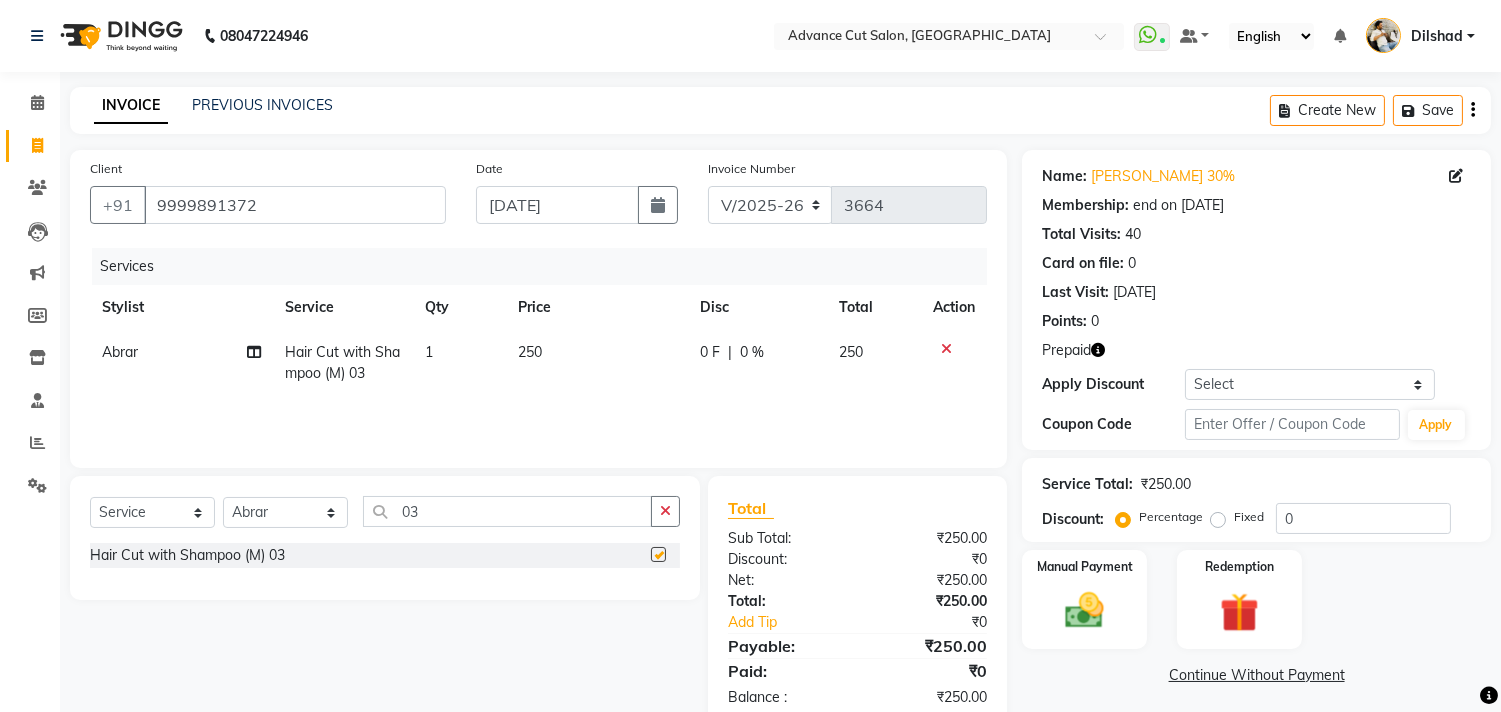 checkbox on "false" 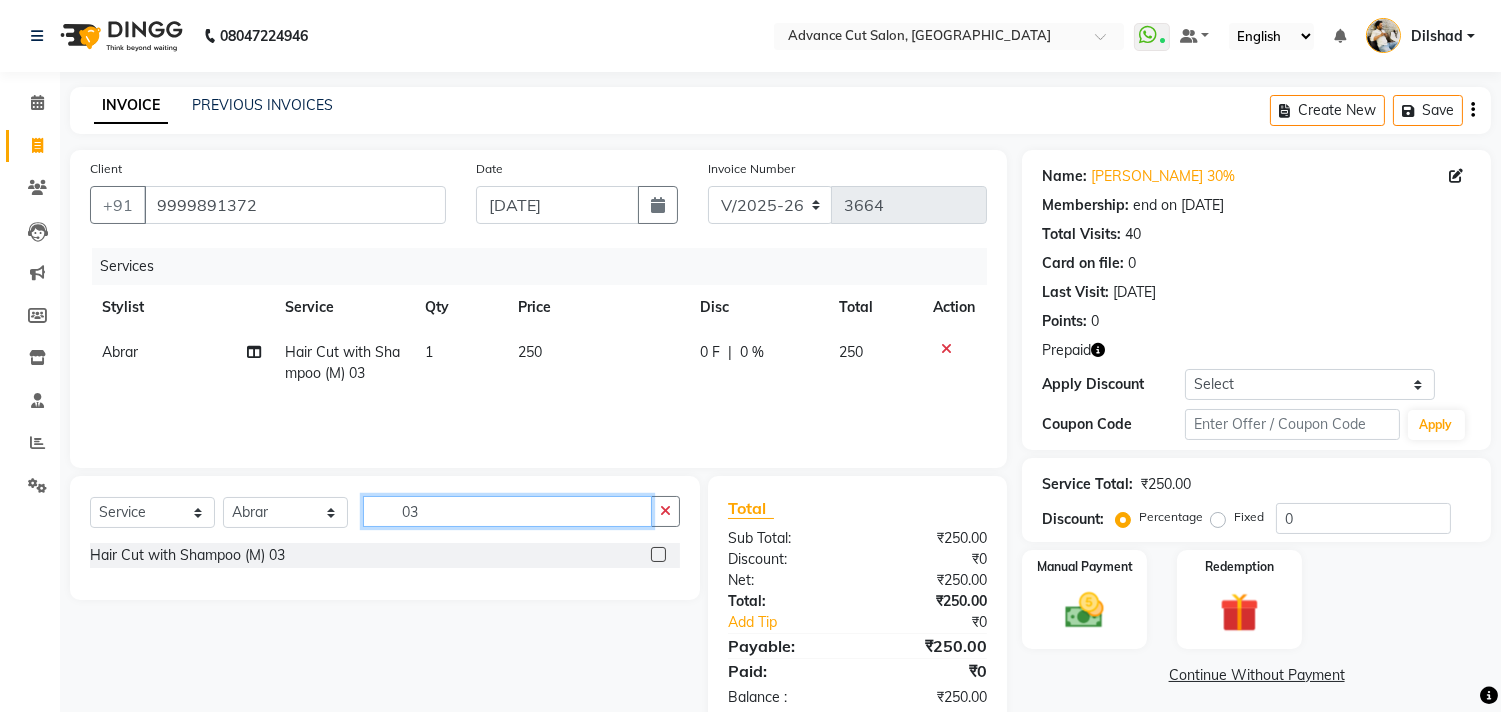 click on "03" 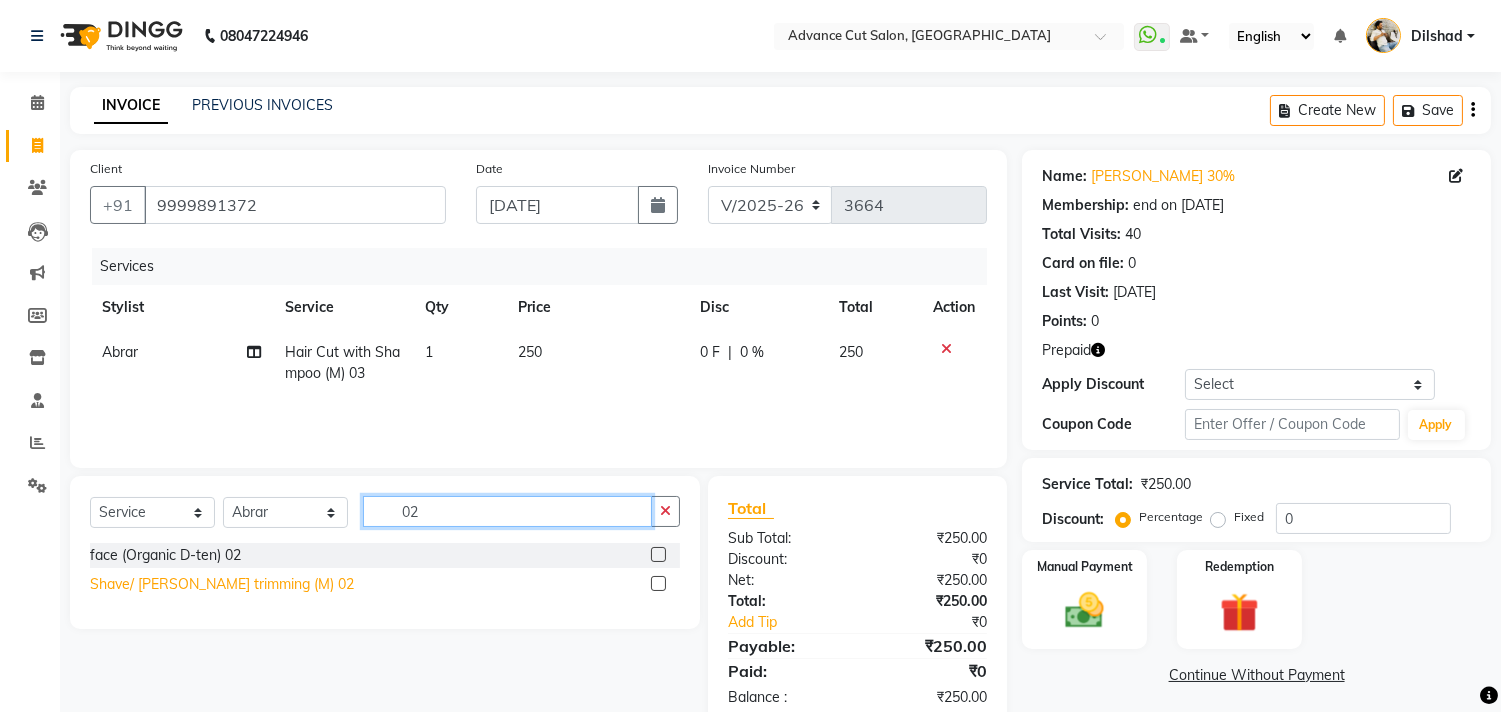 type on "02" 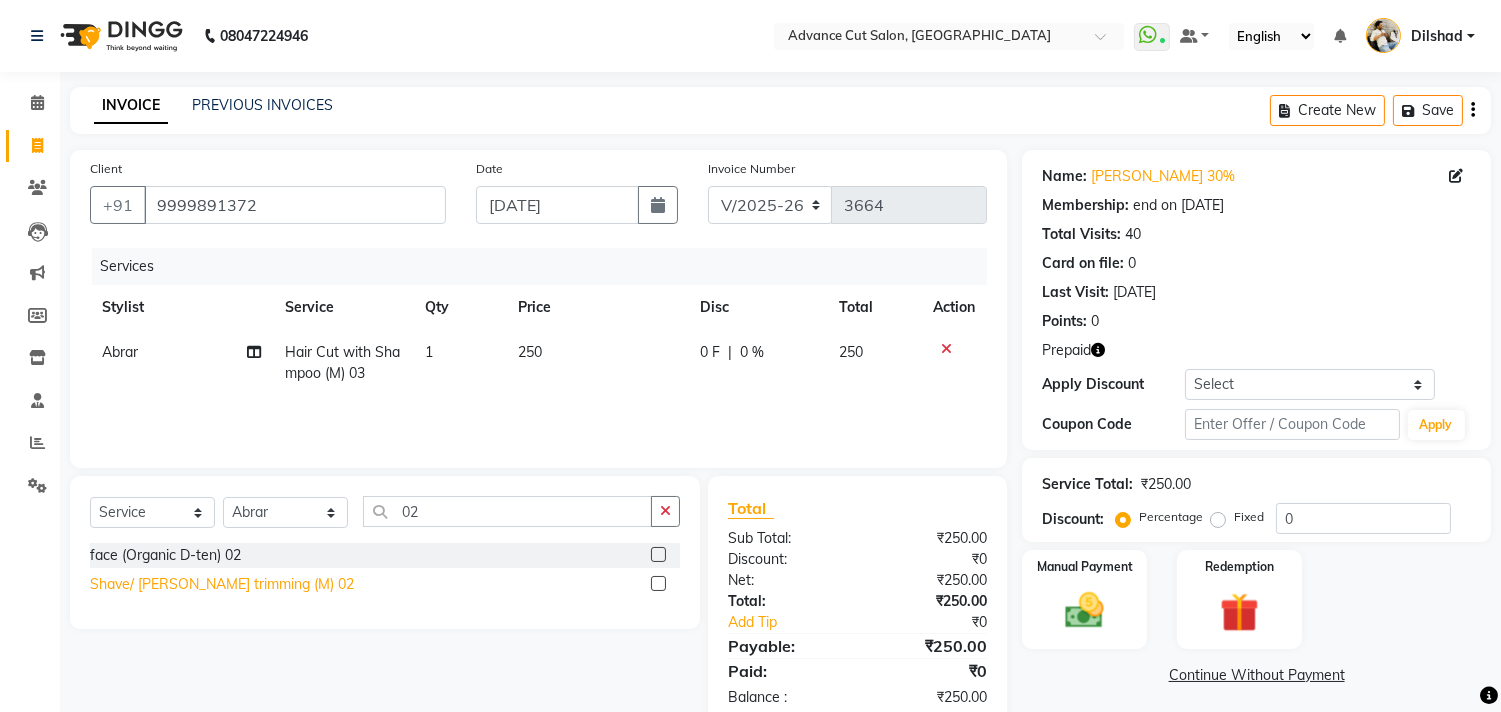 click on "Shave/ Beard trimming (M) 02" 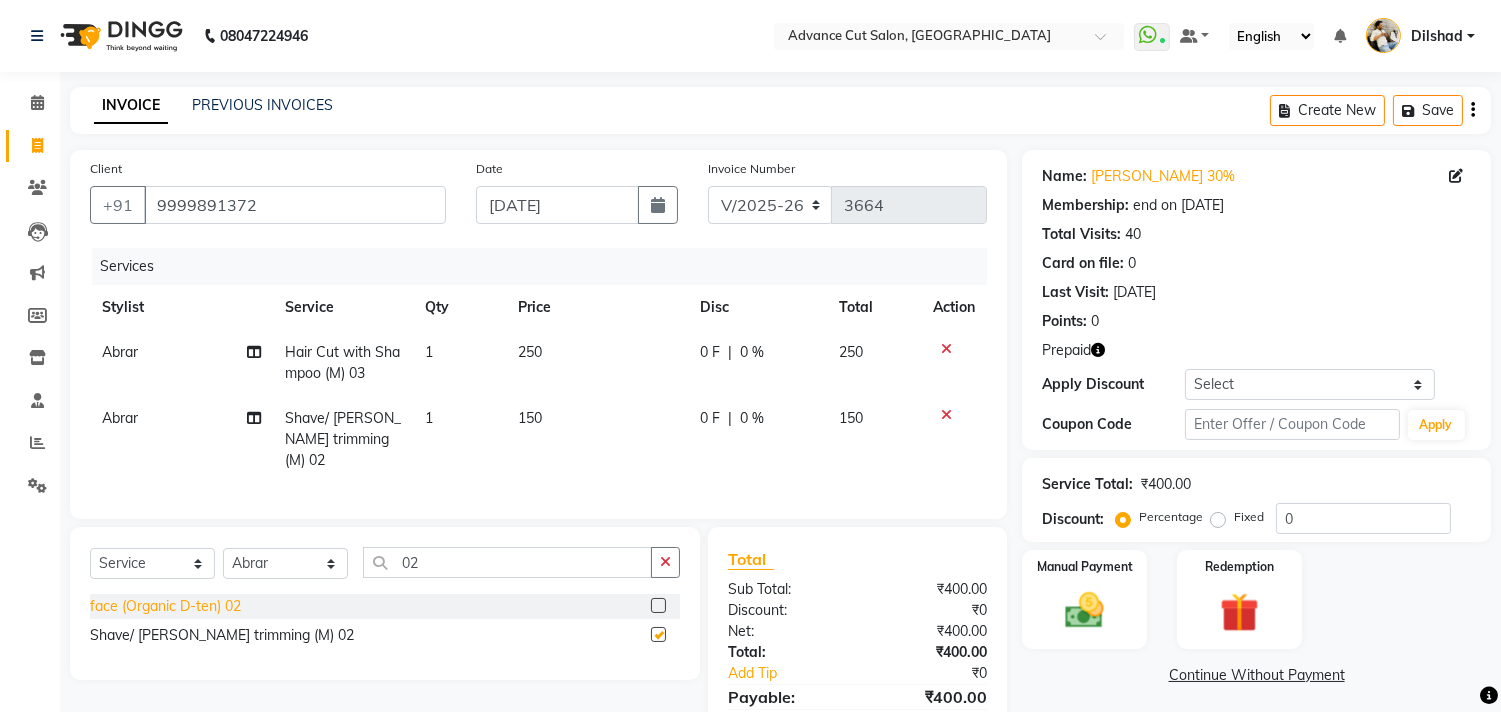 checkbox on "false" 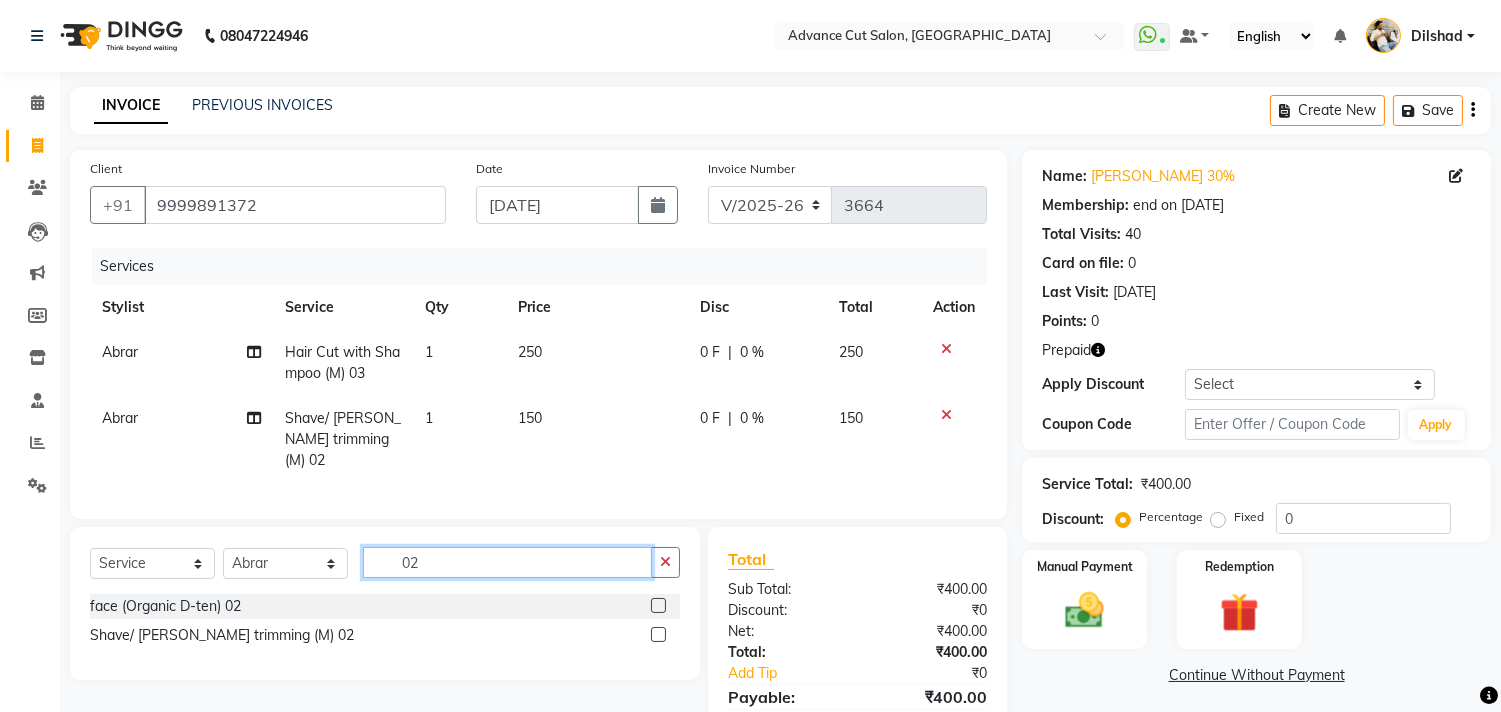 click on "02" 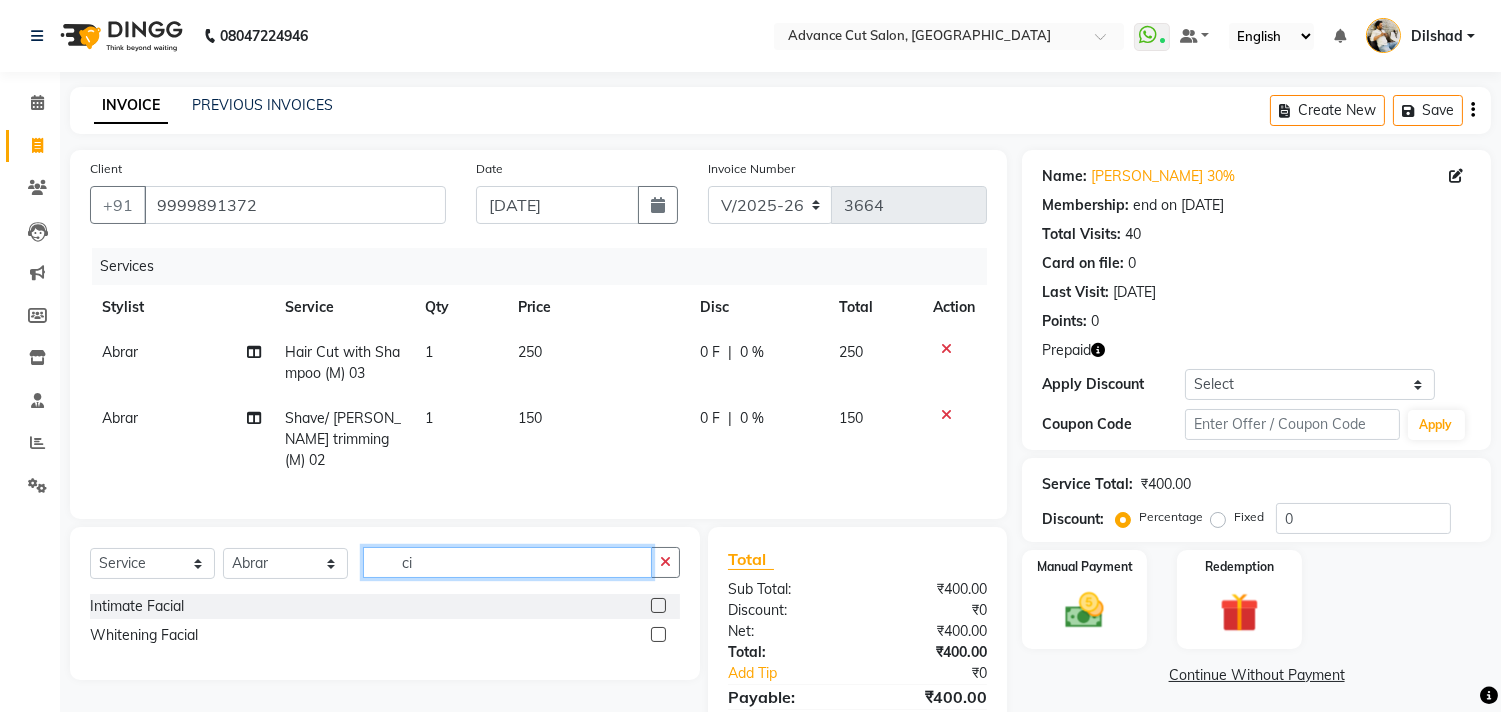 type on "c" 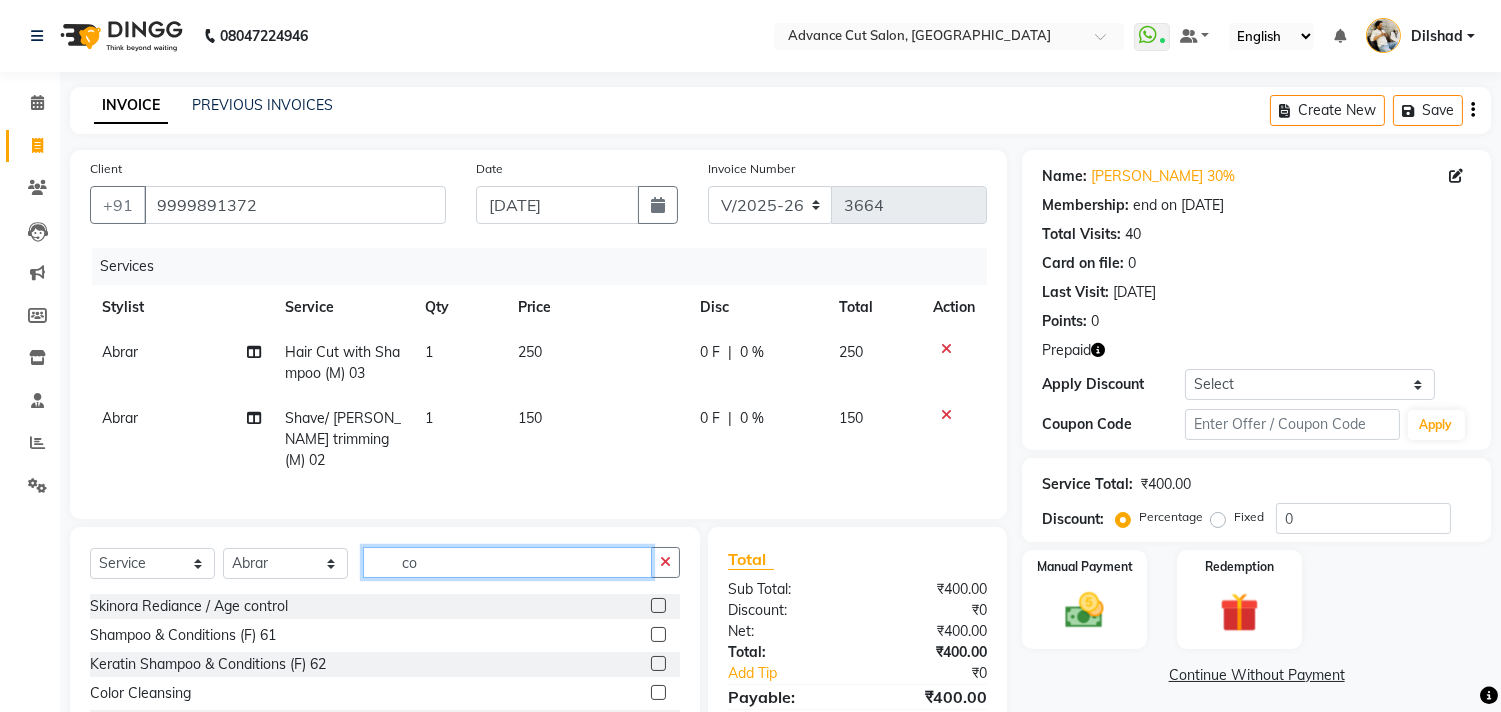 type on "c" 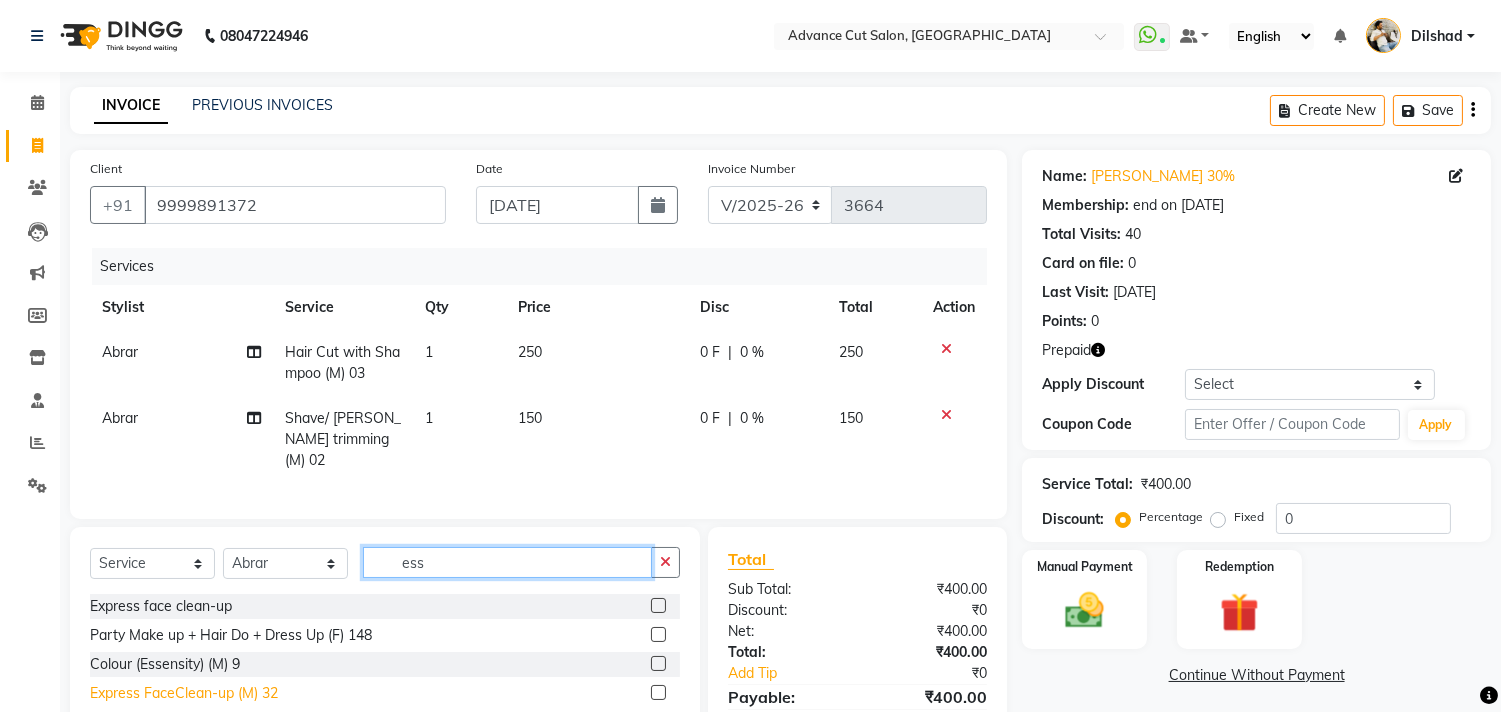 scroll, scrollTop: 92, scrollLeft: 0, axis: vertical 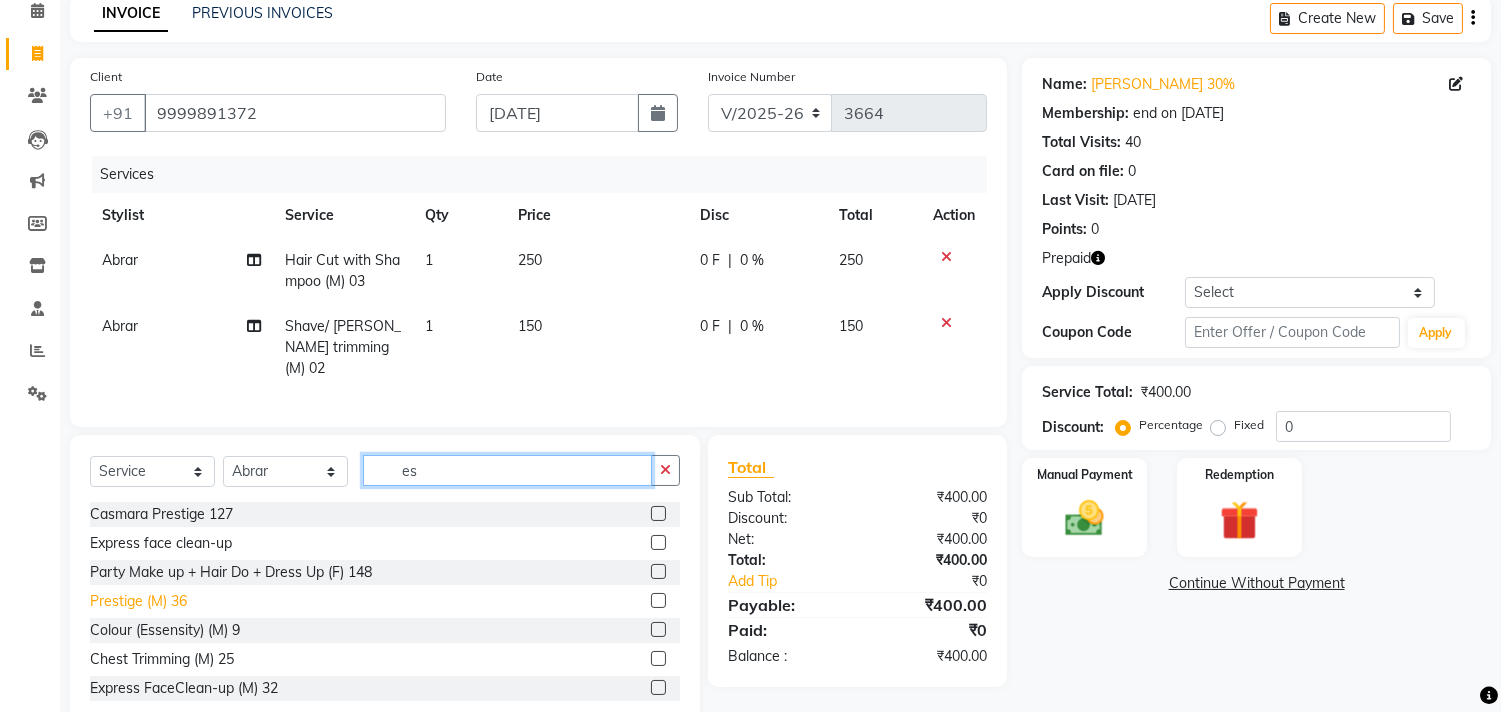 type on "e" 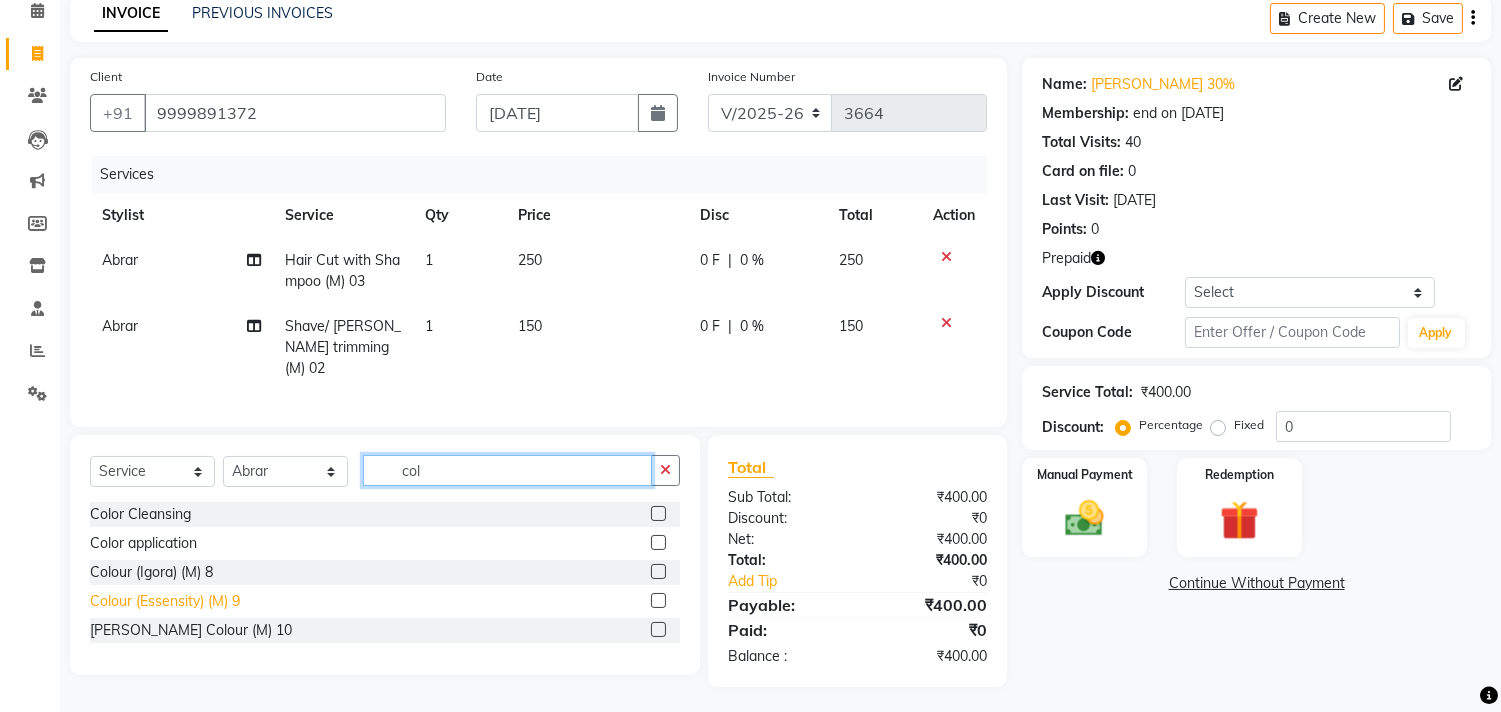 type on "col" 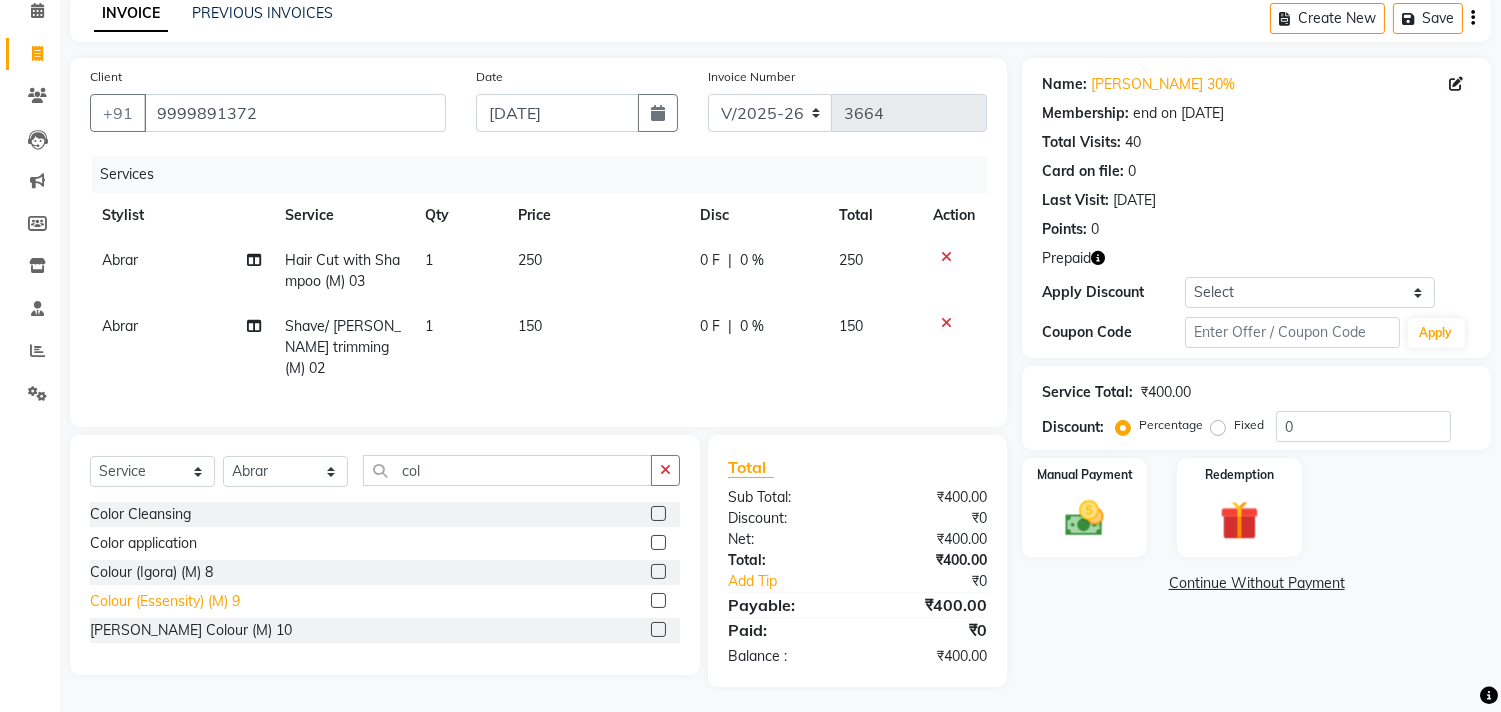 click on "Colour (Essensity) (M) 9" 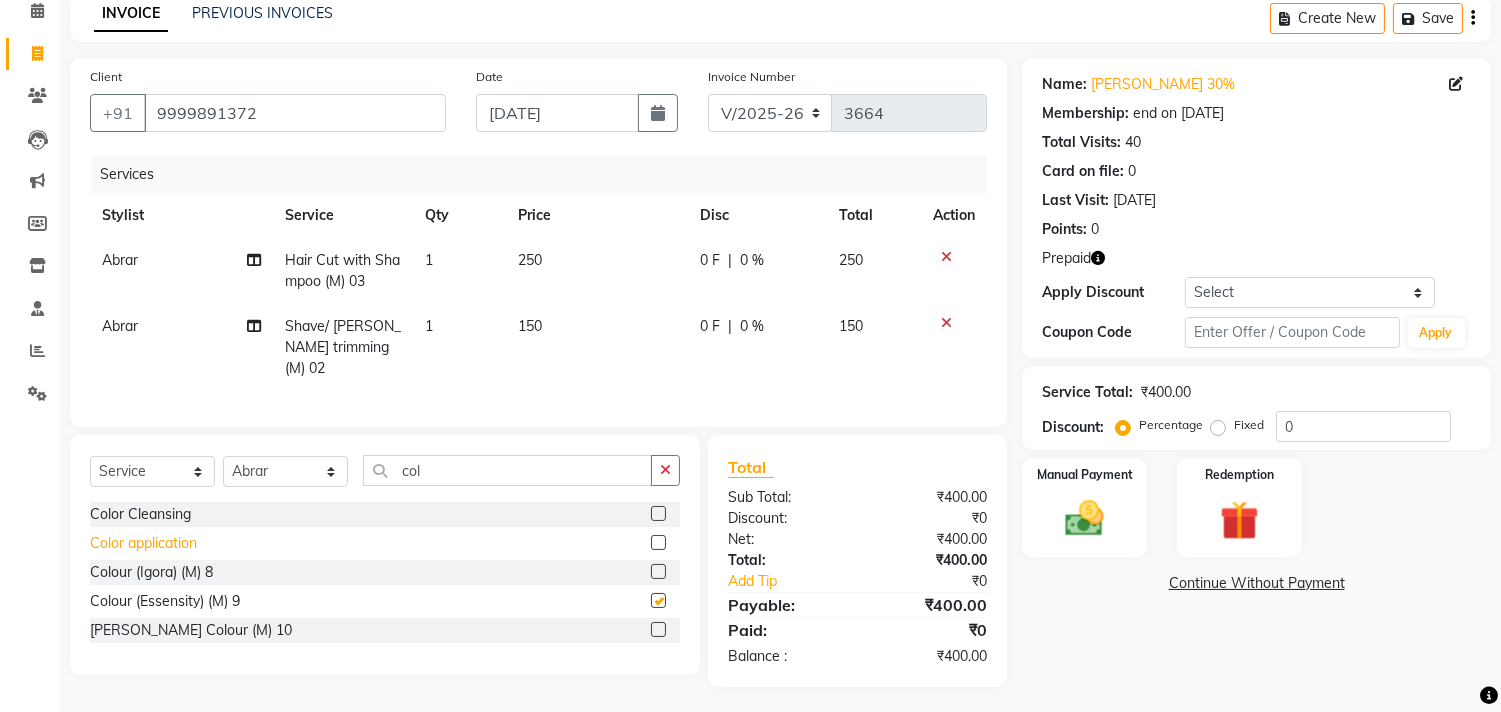 checkbox on "false" 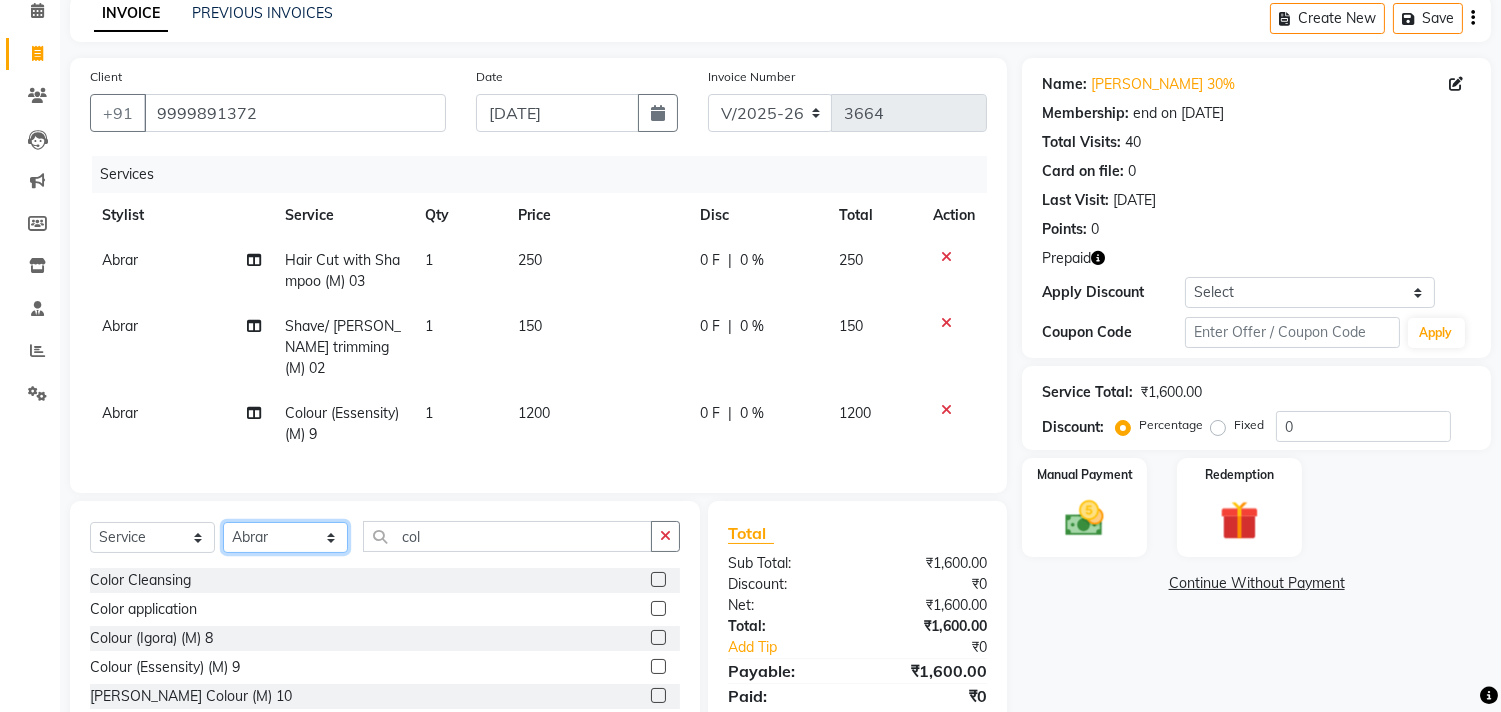 click on "Select Stylist Abrar Alam Avinash Dilshad Lallan Meenu Nabeel Nafeesh Ahmad Naved O.P. Sharma  Pryag Sahil Samar Shahzad  SHWETA SINGH Zarina" 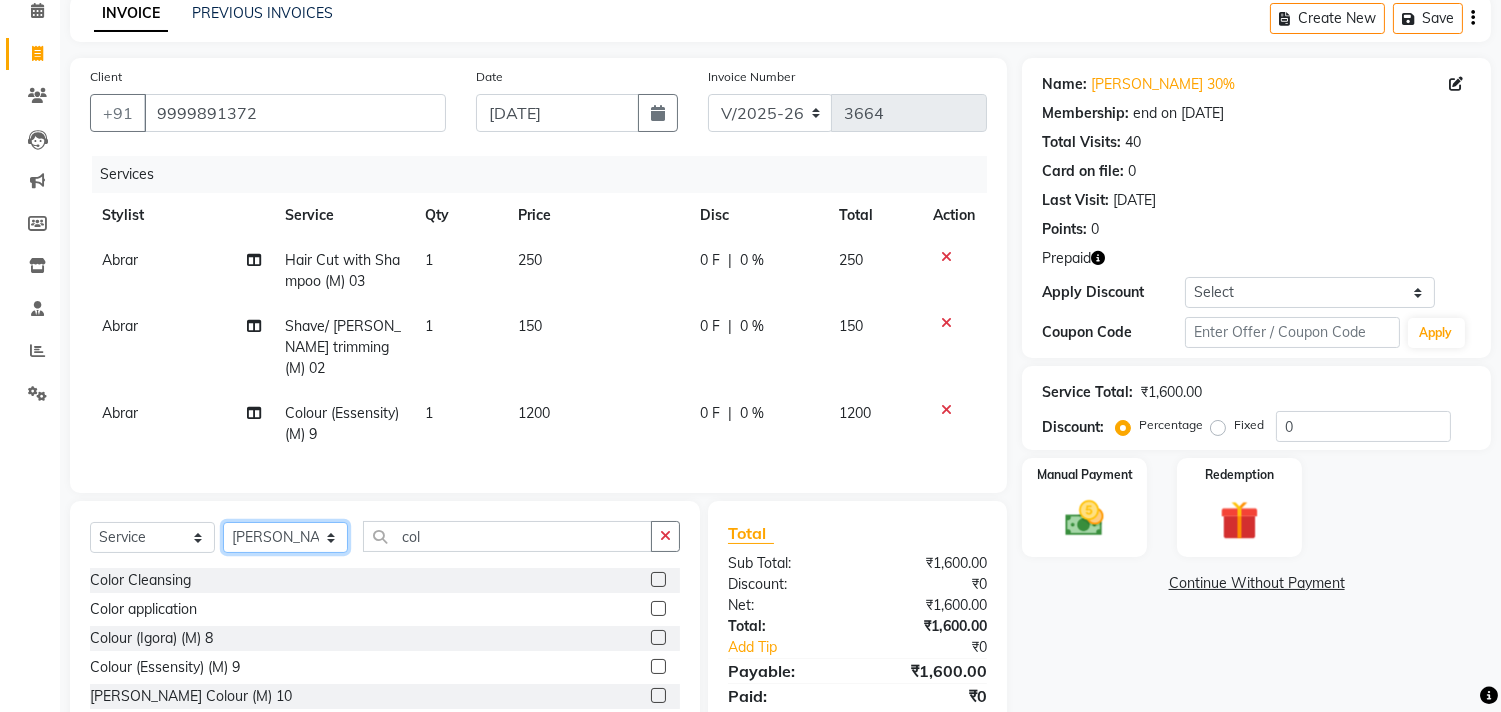 click on "Select Stylist Abrar Alam Avinash Dilshad Lallan Meenu Nabeel Nafeesh Ahmad Naved O.P. Sharma  Pryag Sahil Samar Shahzad  SHWETA SINGH Zarina" 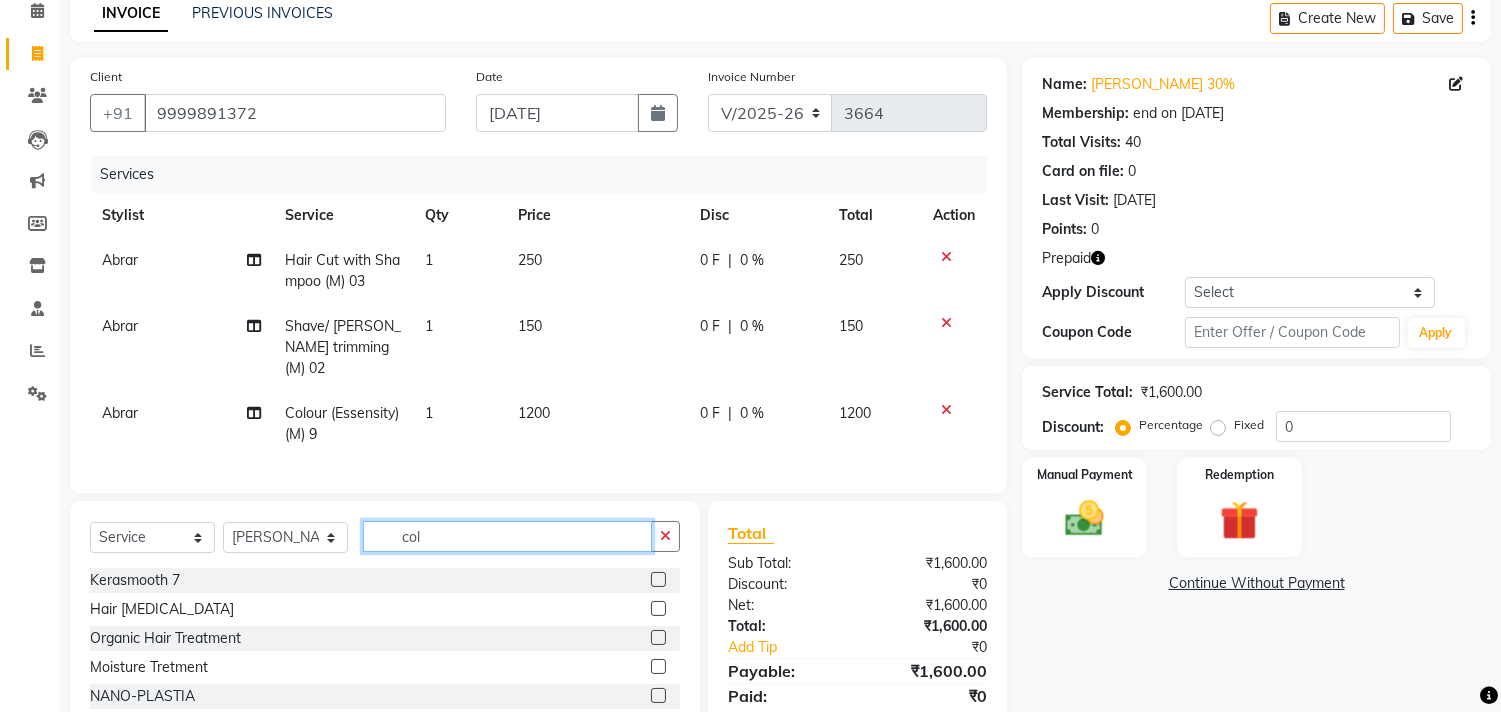 click on "col" 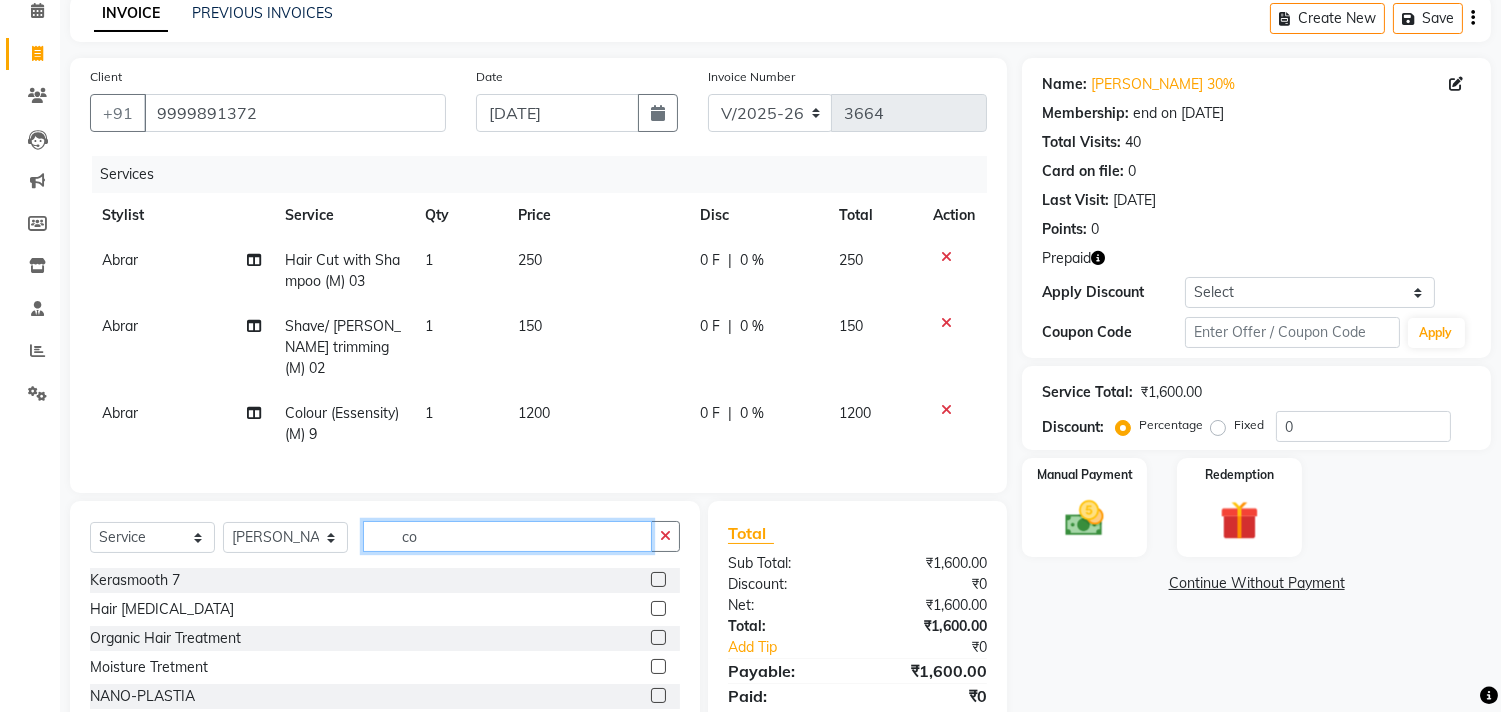 type on "c" 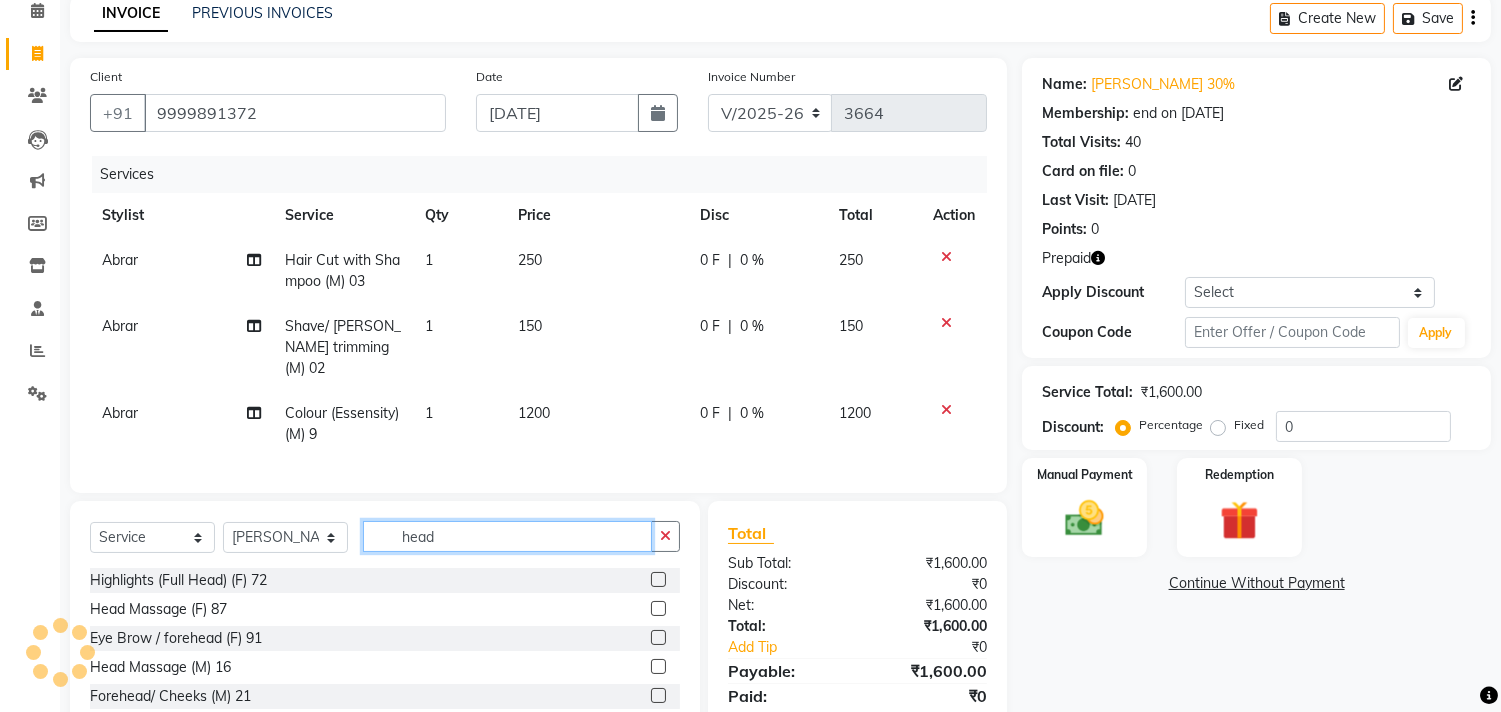 scroll, scrollTop: 158, scrollLeft: 0, axis: vertical 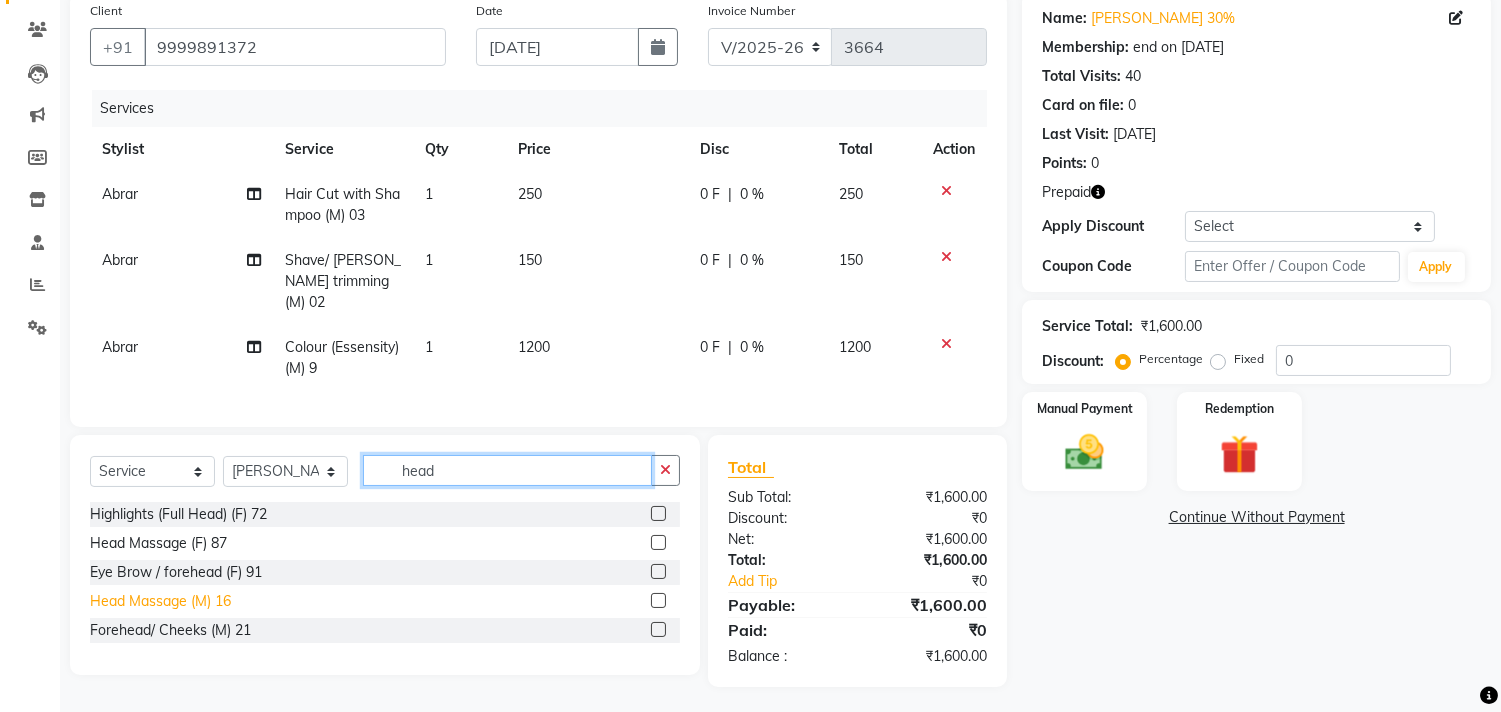 type on "head" 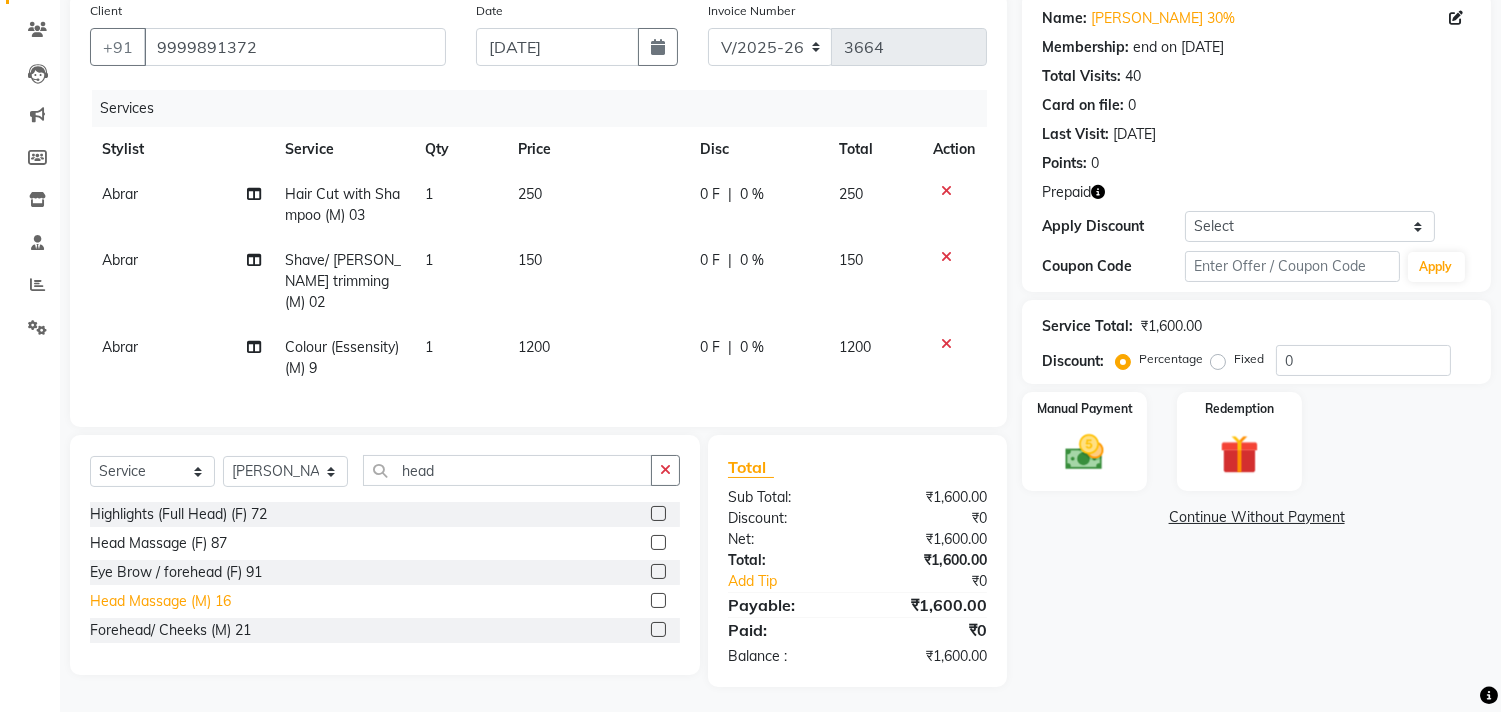 click on "Head Massage (M) 16" 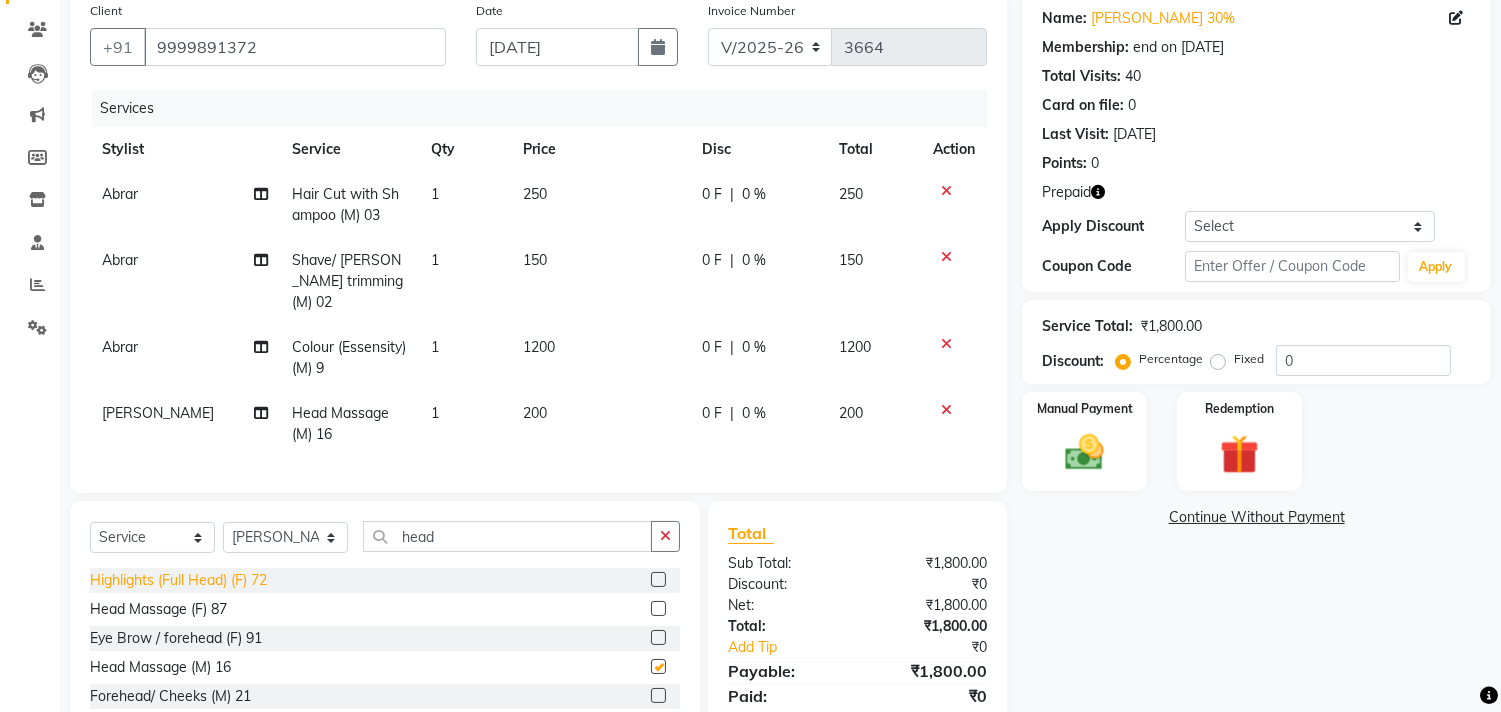 checkbox on "false" 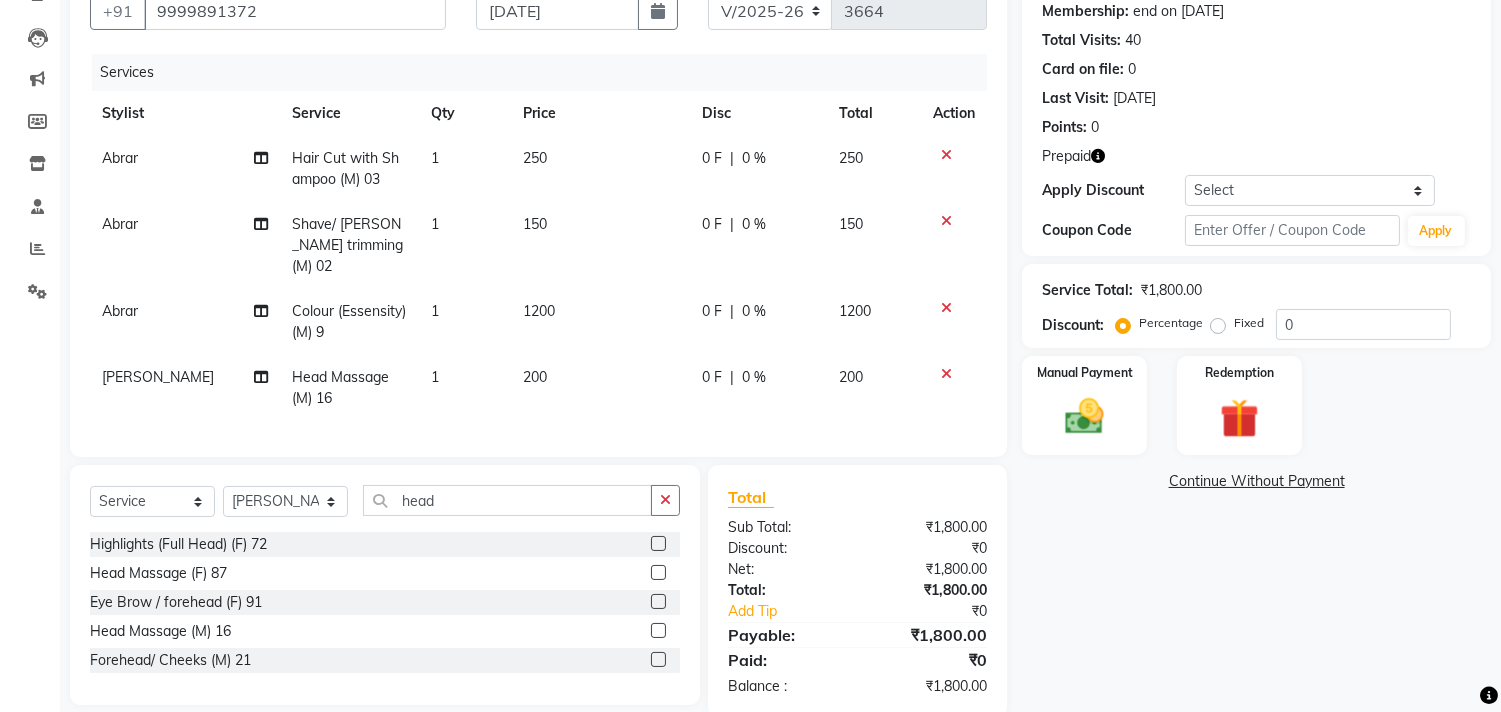 scroll, scrollTop: 224, scrollLeft: 0, axis: vertical 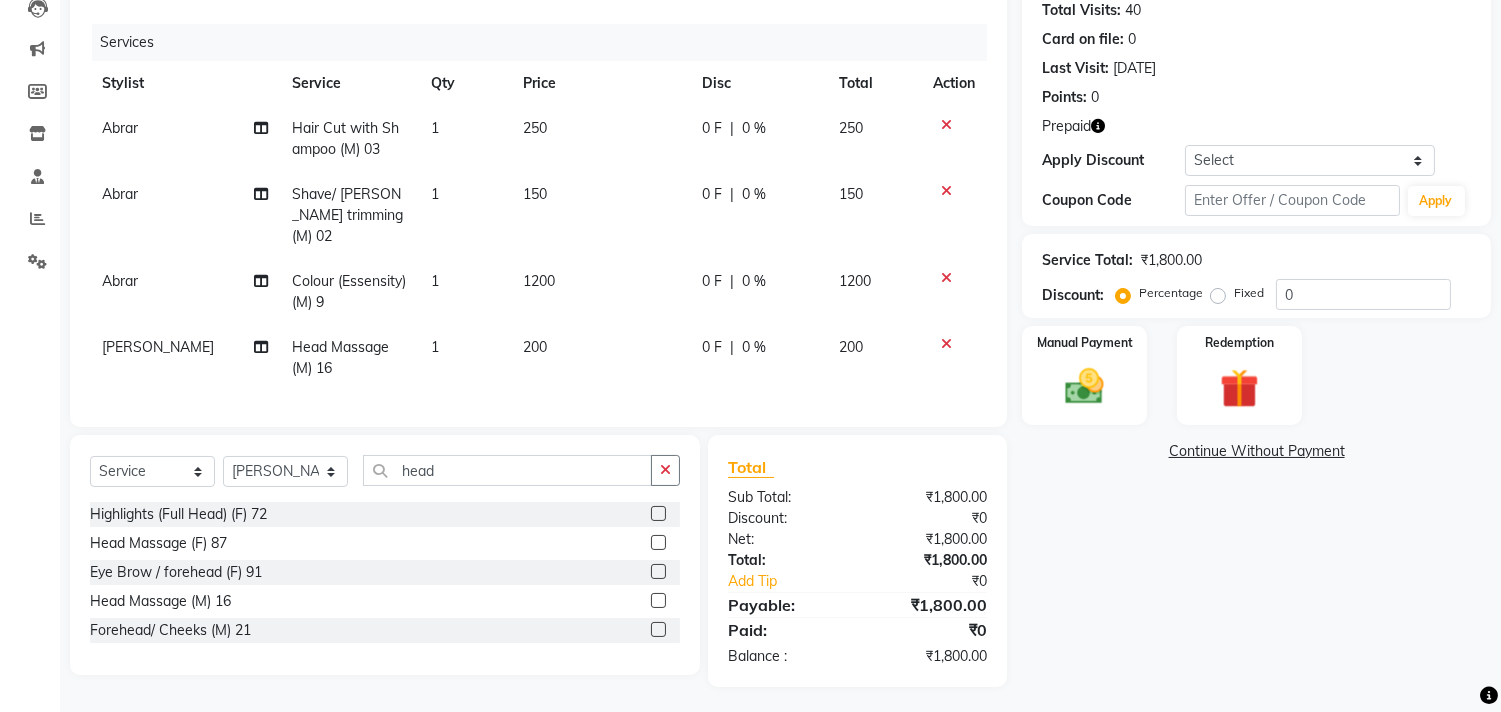 click 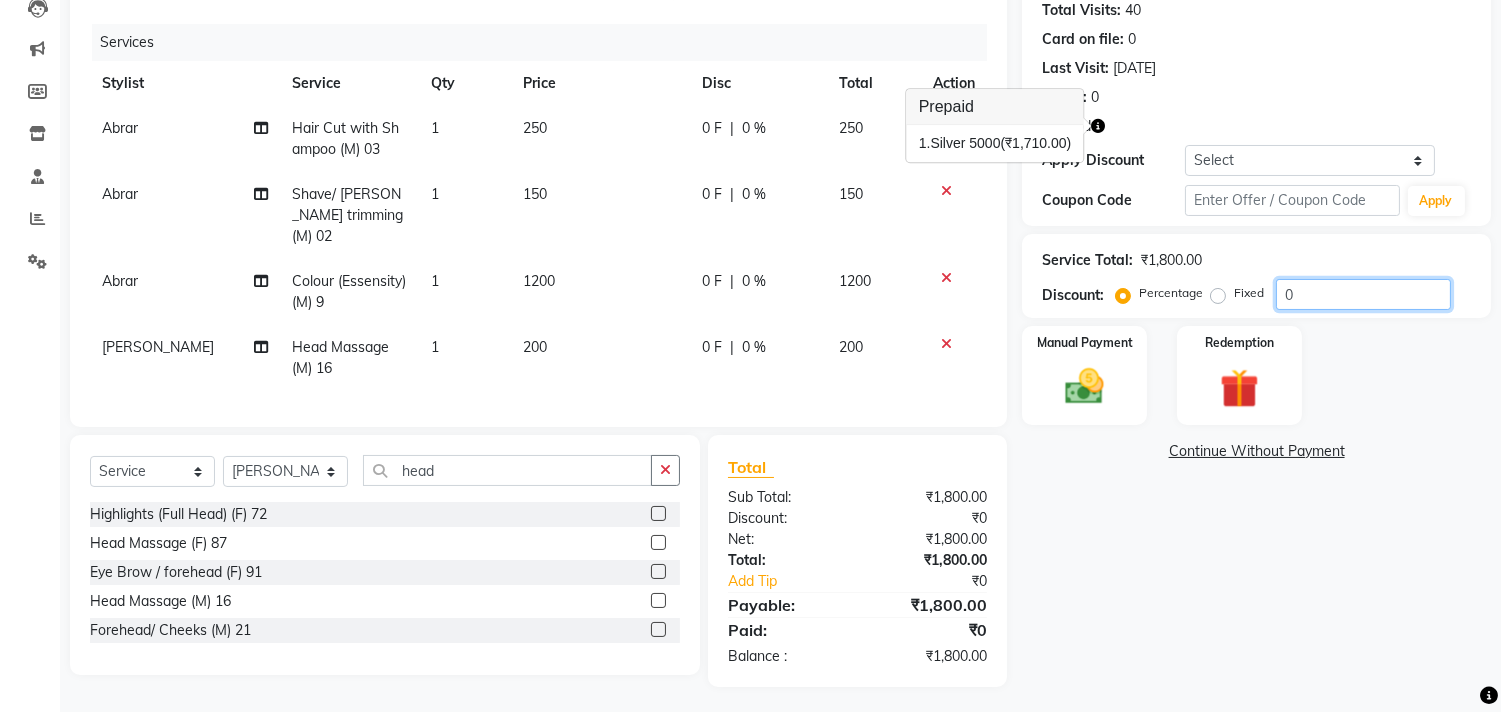 click on "0" 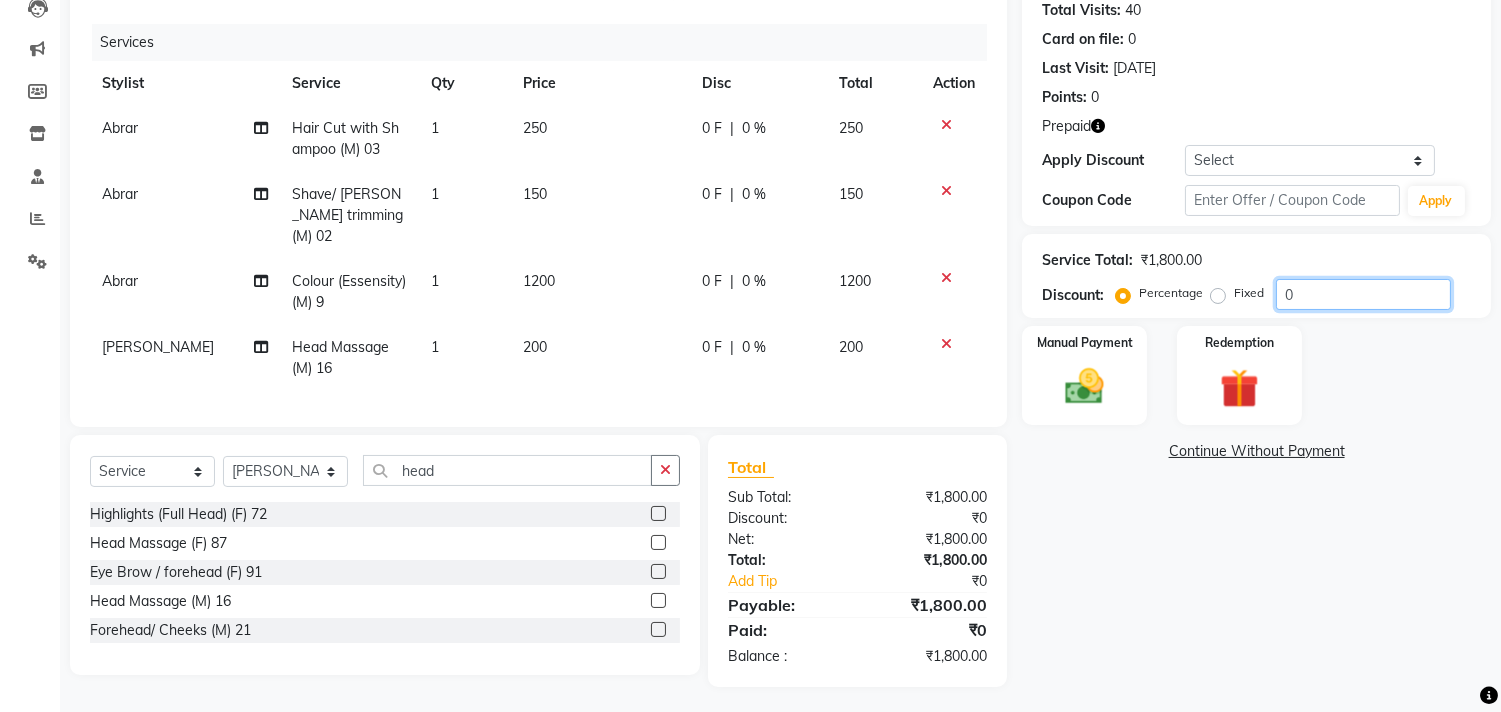 click on "0" 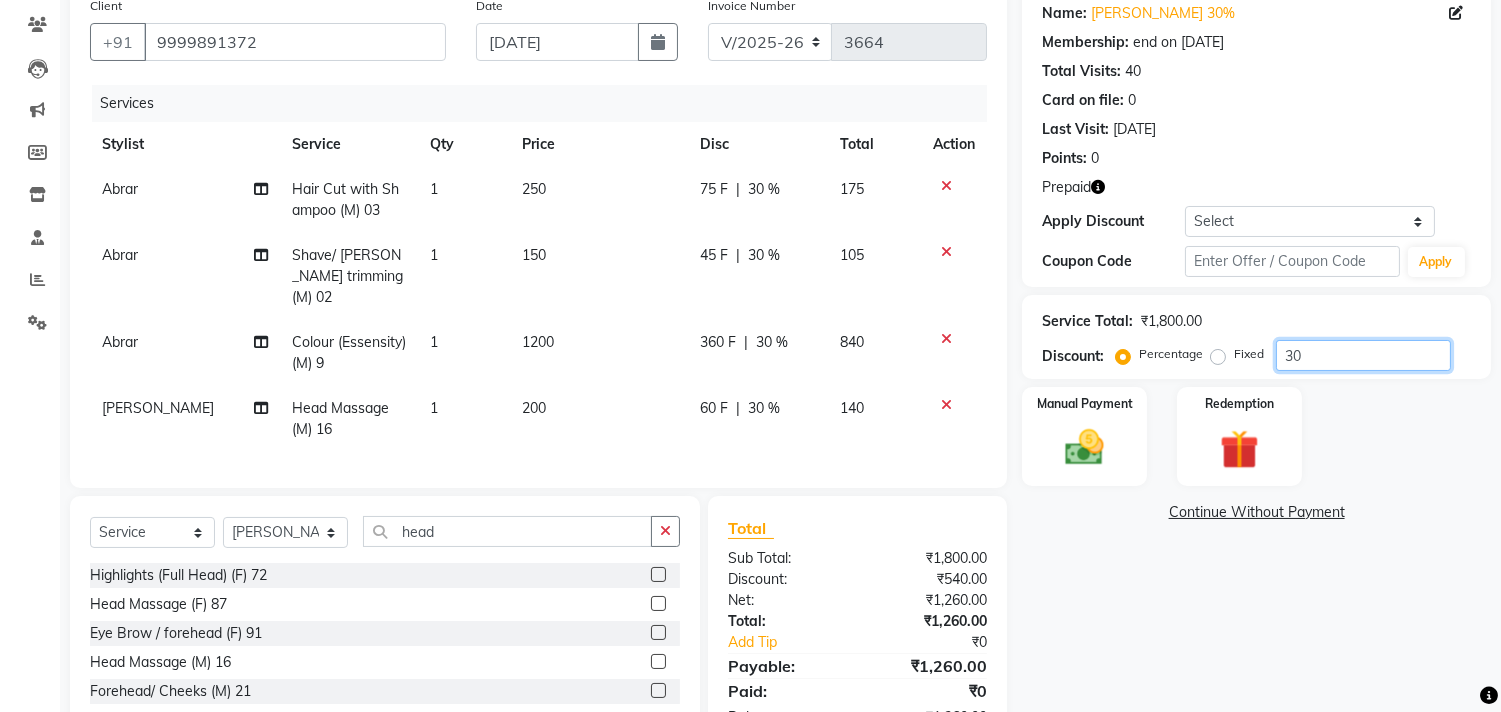 scroll, scrollTop: 113, scrollLeft: 0, axis: vertical 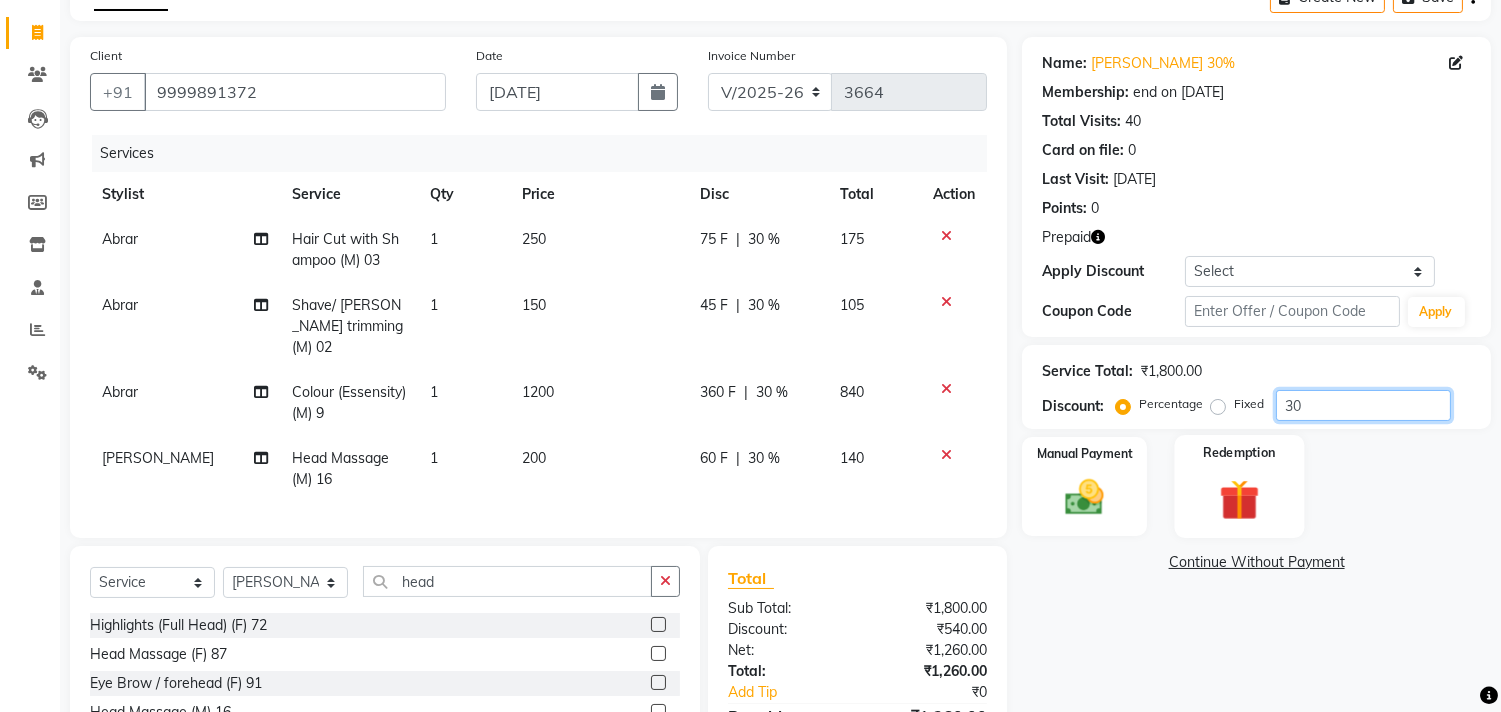 type on "30" 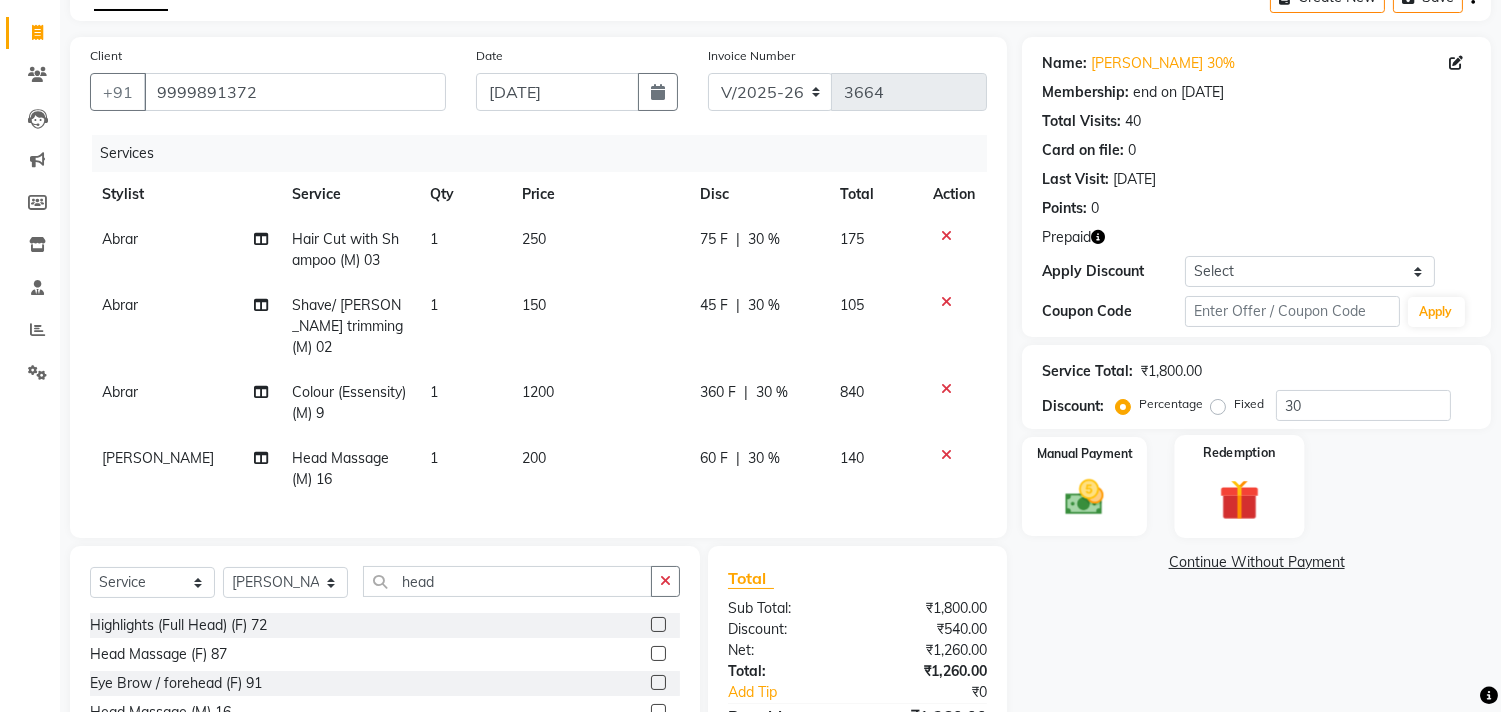 click on "Redemption" 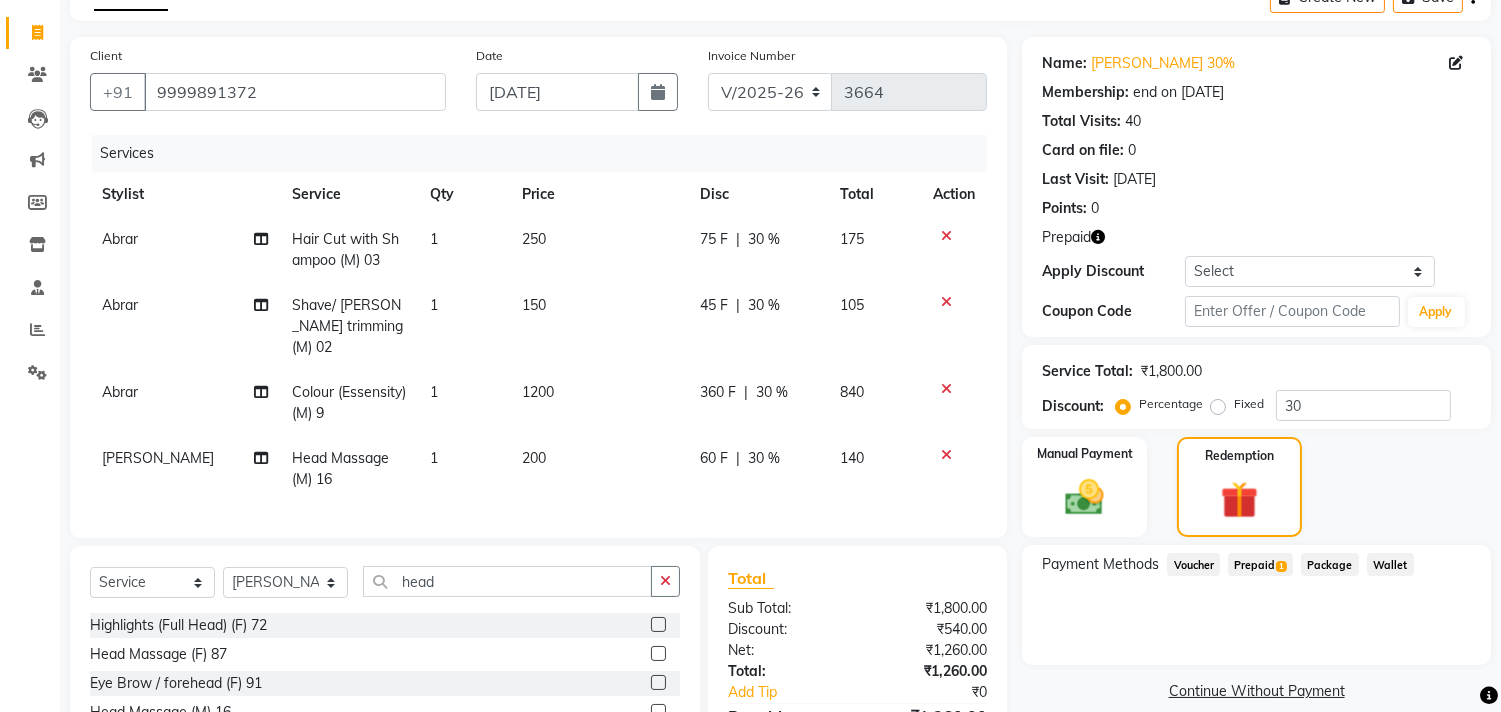 click on "Prepaid  1" 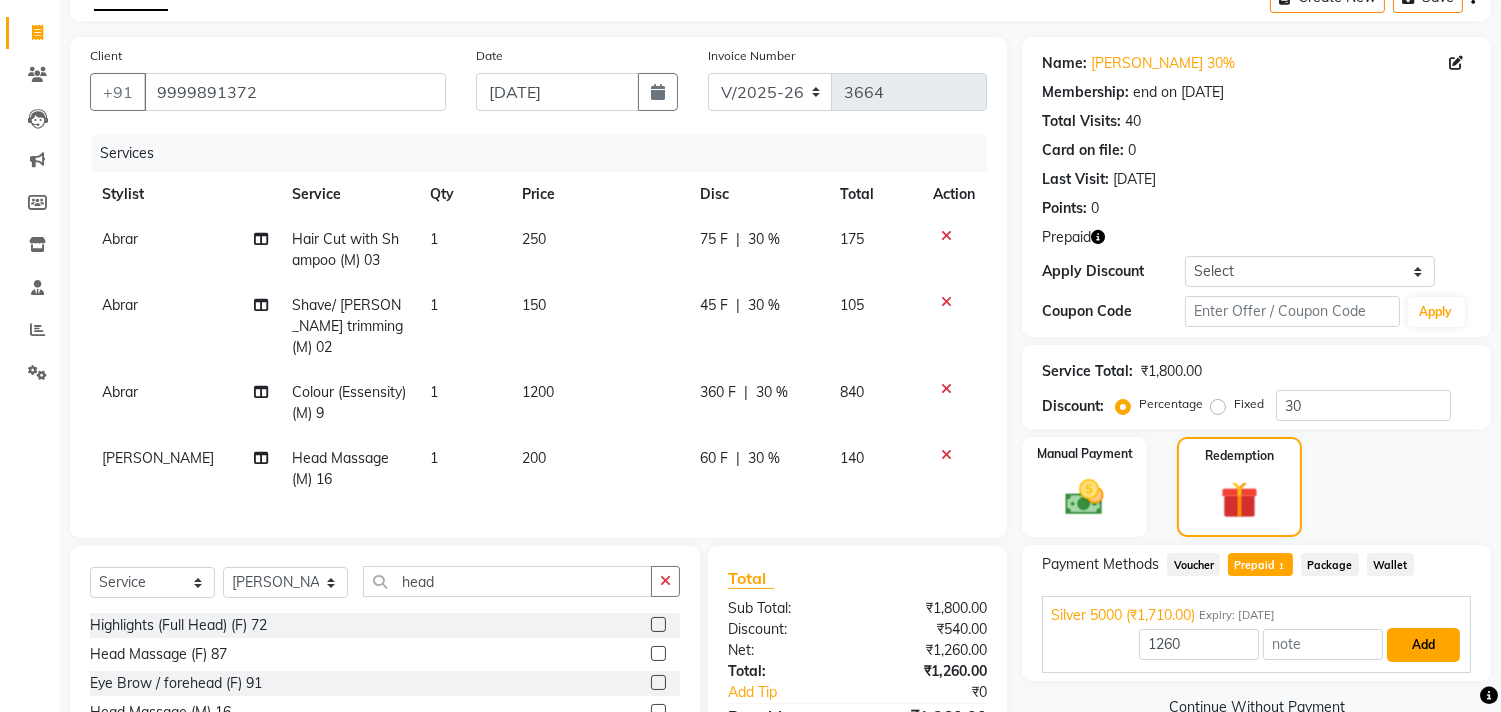 click on "Add" at bounding box center (1423, 645) 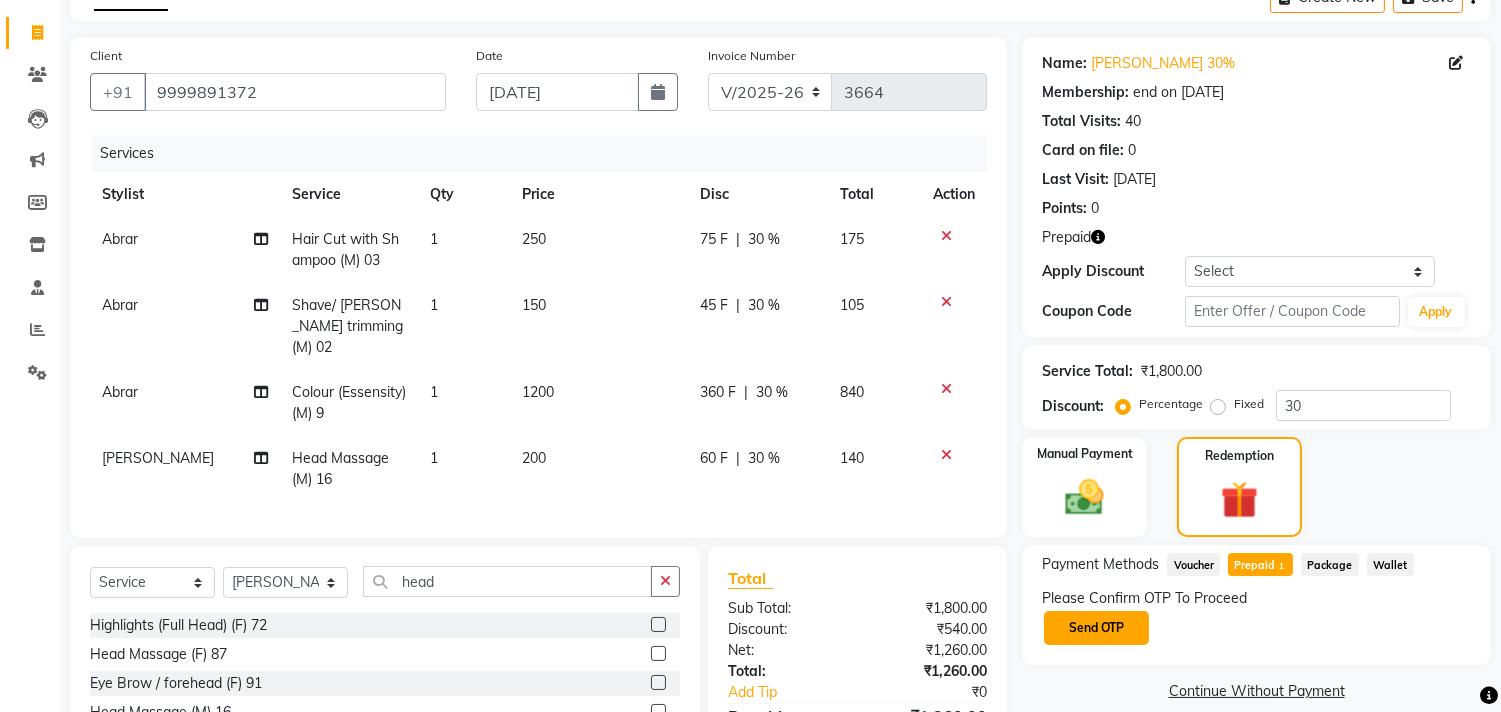 click on "Send OTP" 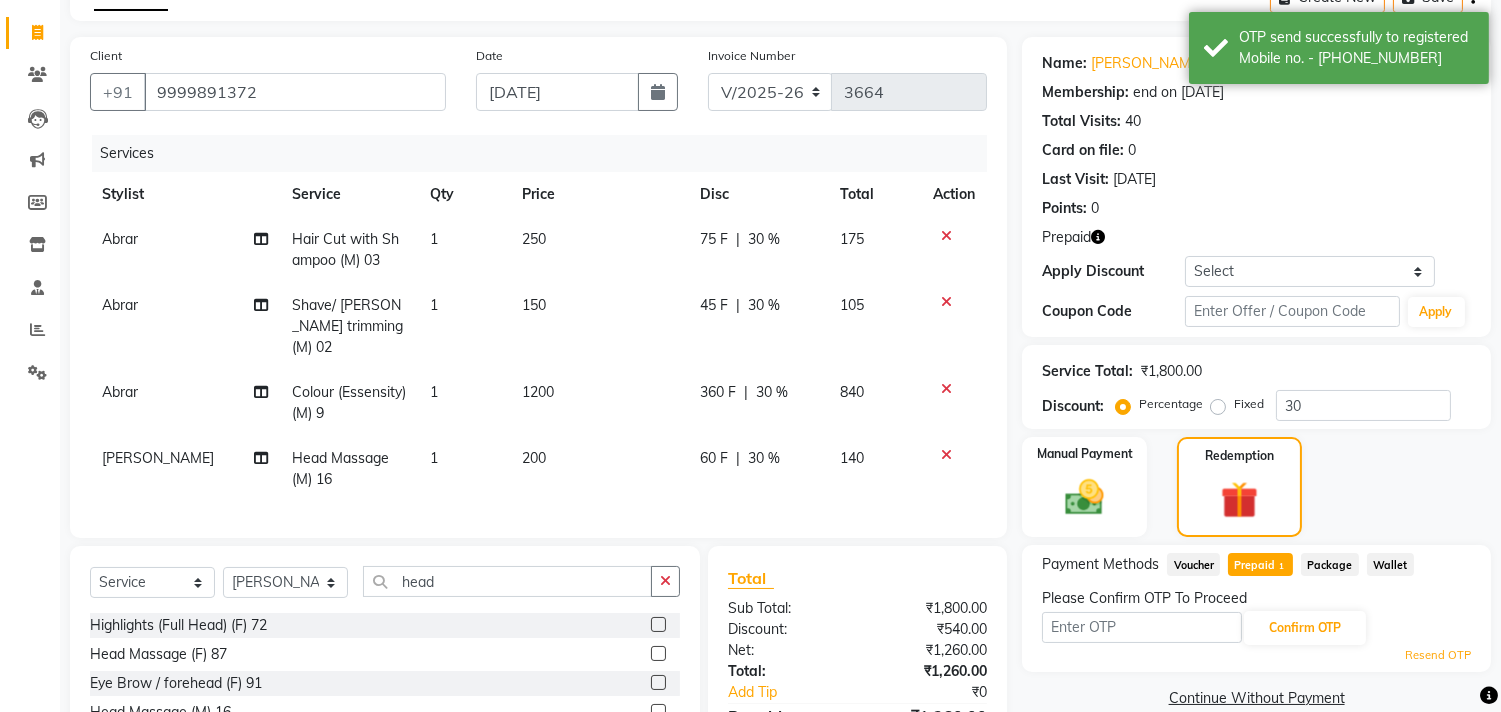 click on "Abrar" 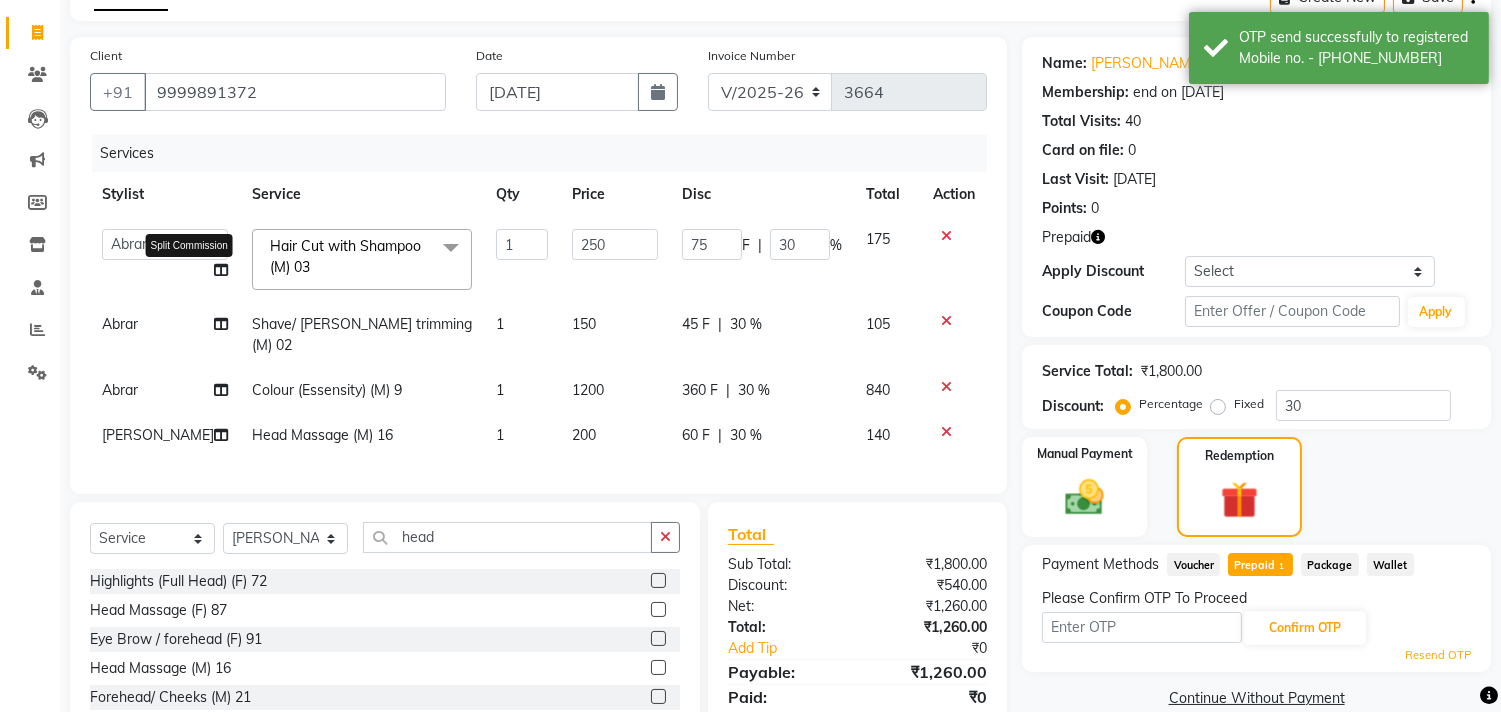 click 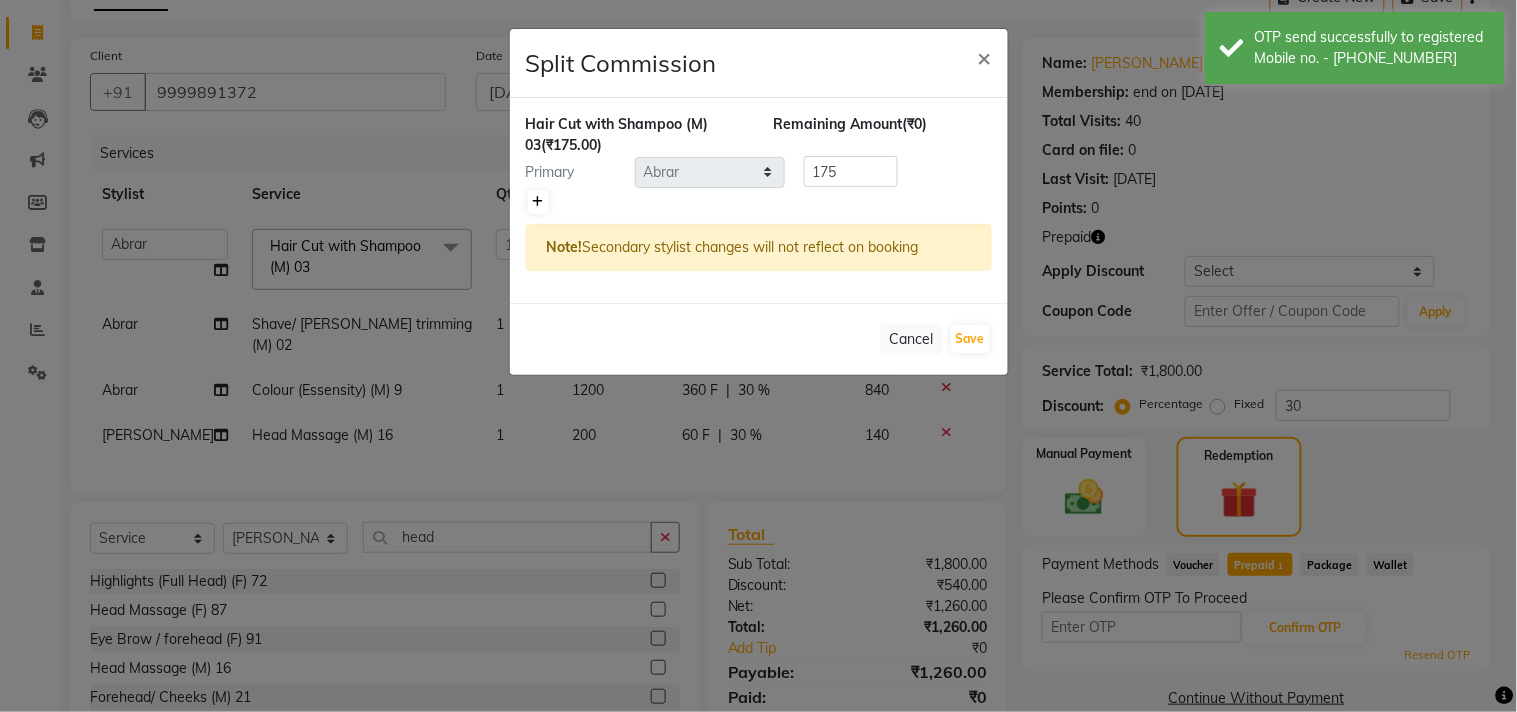 click 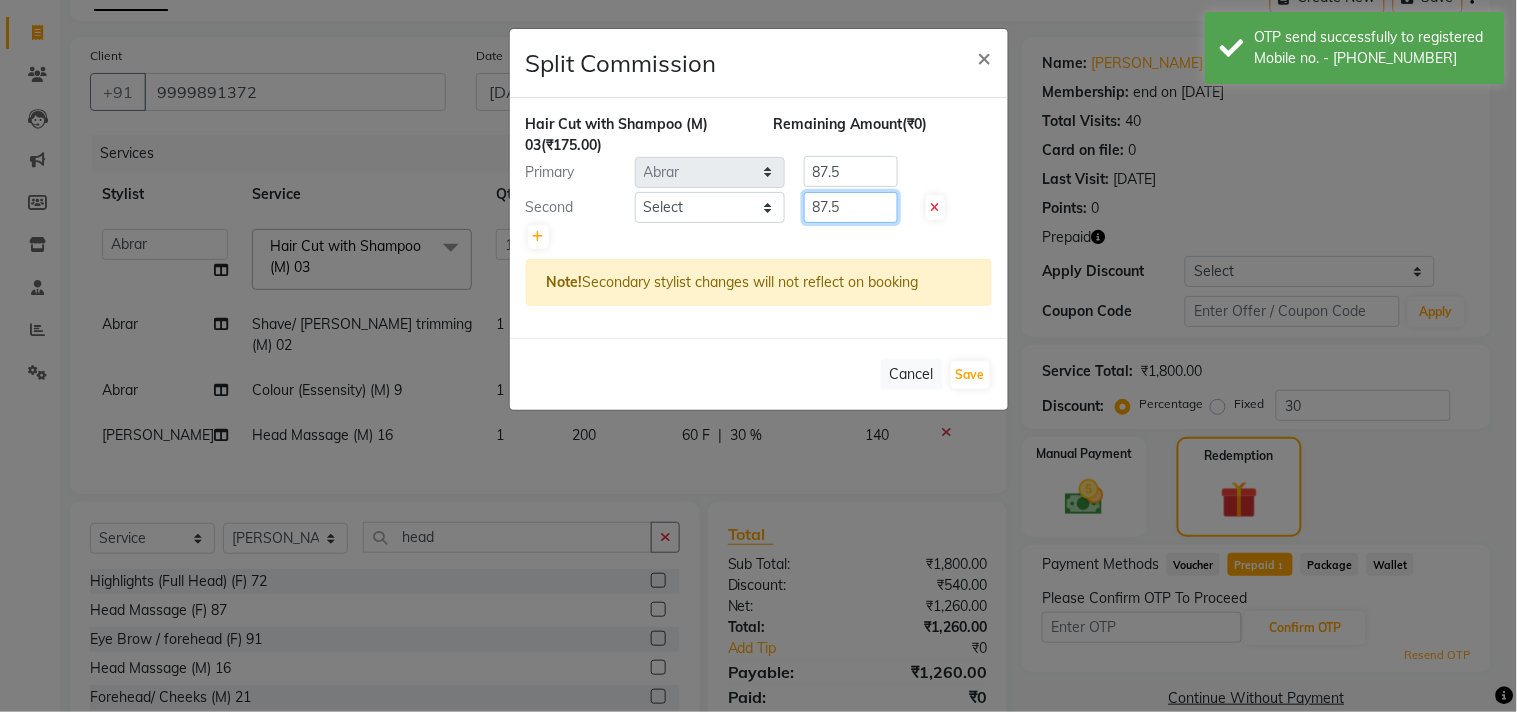 drag, startPoint x: 852, startPoint y: 210, endPoint x: 782, endPoint y: 208, distance: 70.028564 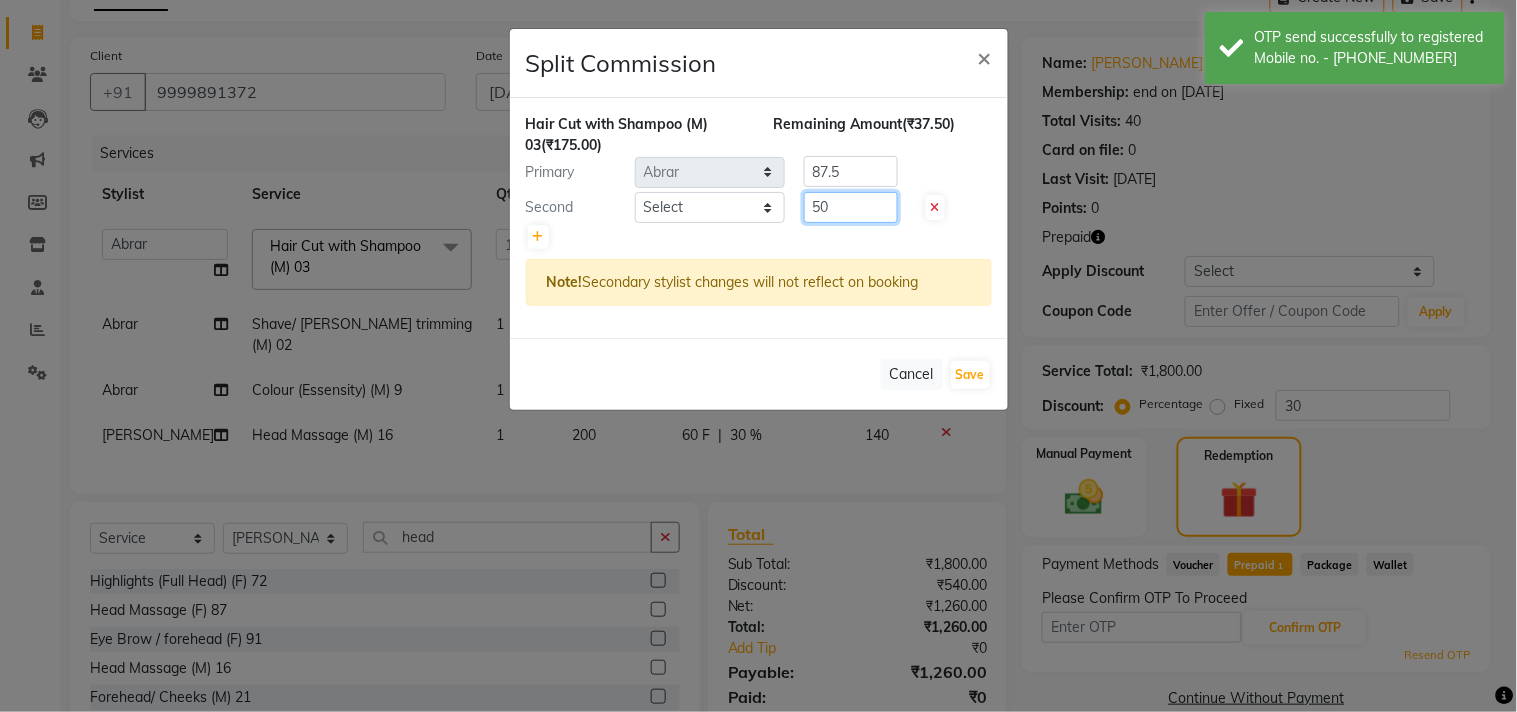 type on "50" 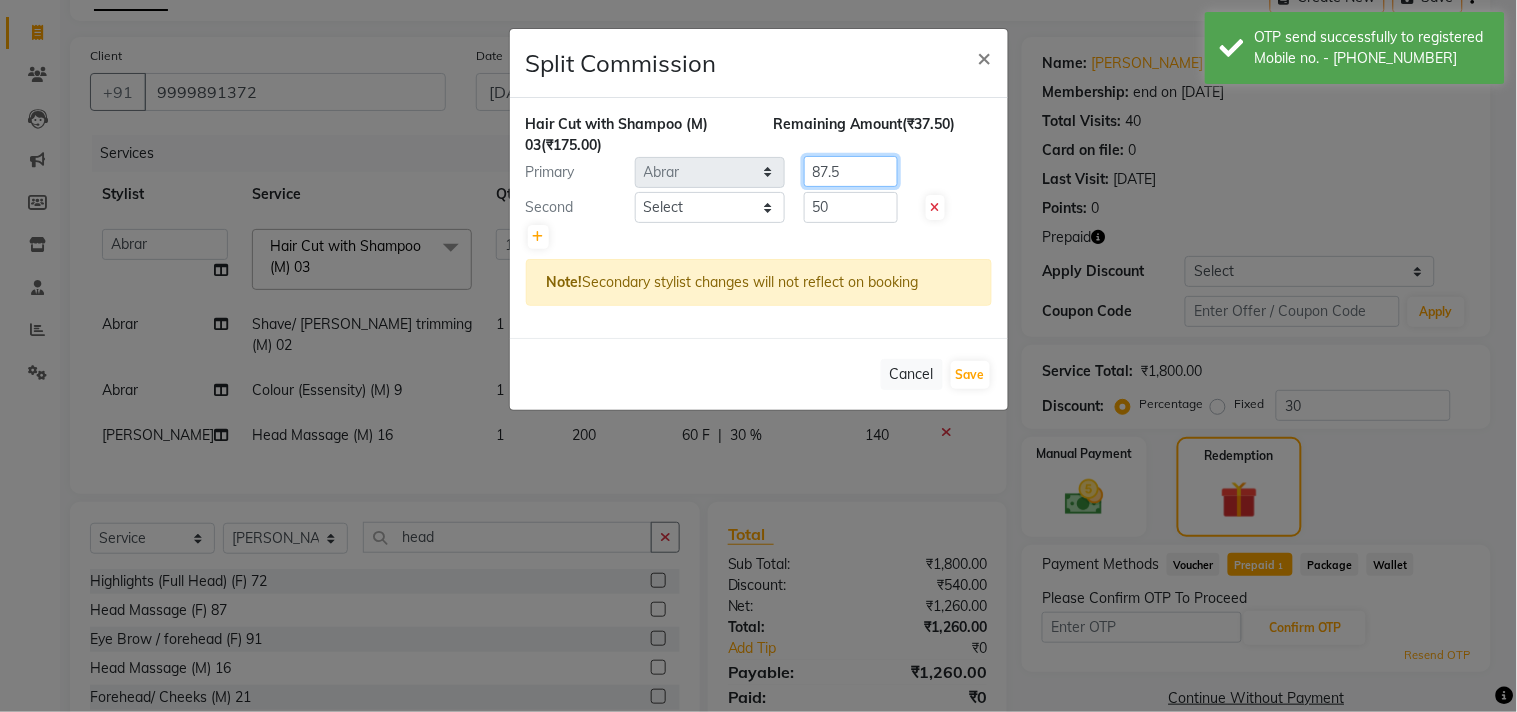 click on "Primary Select  Abrar   Alam   Avinash   Dilshad   Lallan   Meenu   Nabeel   Nafeesh Ahmad   Naved   O.P. Sharma    Pryag   Sahil   Samar   Shahzad    SHWETA SINGH   Zarina  87.5" 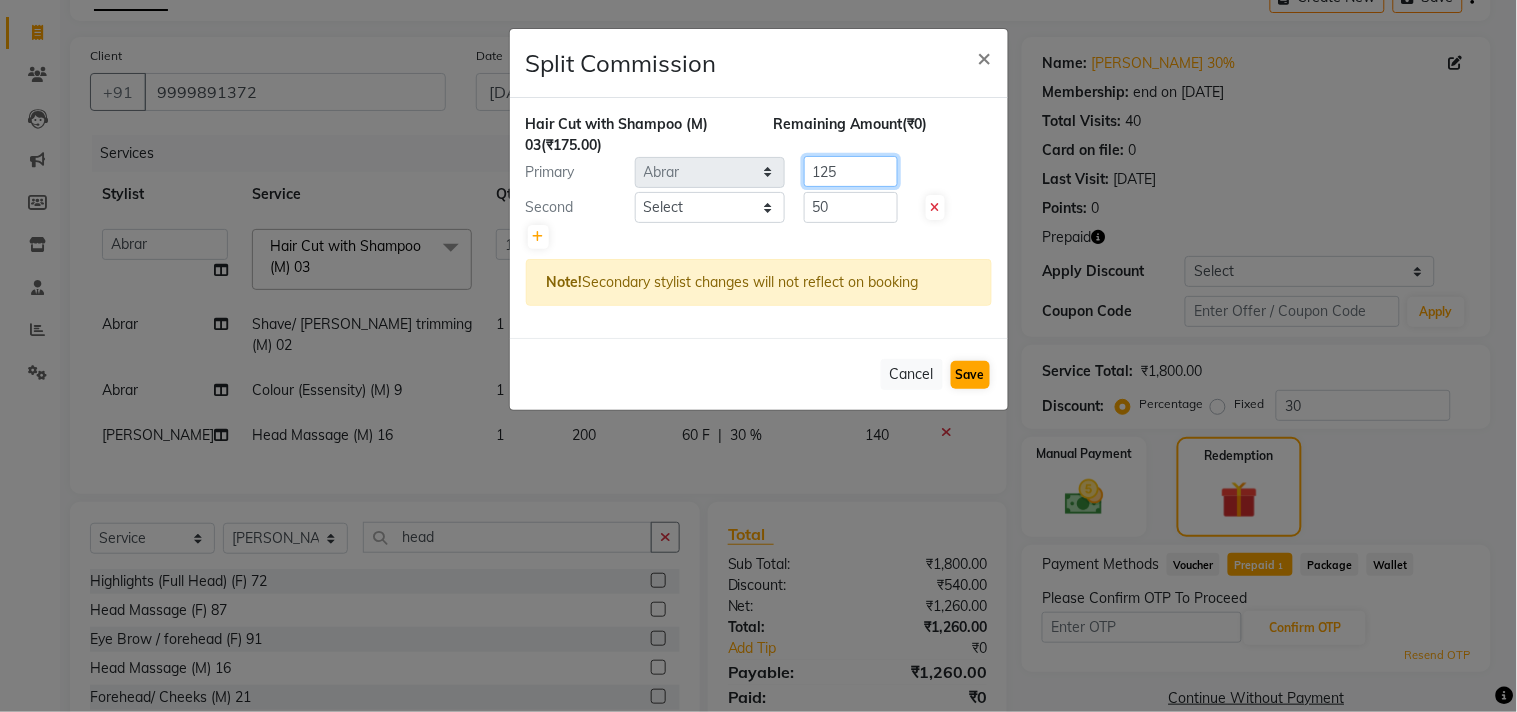 type on "125" 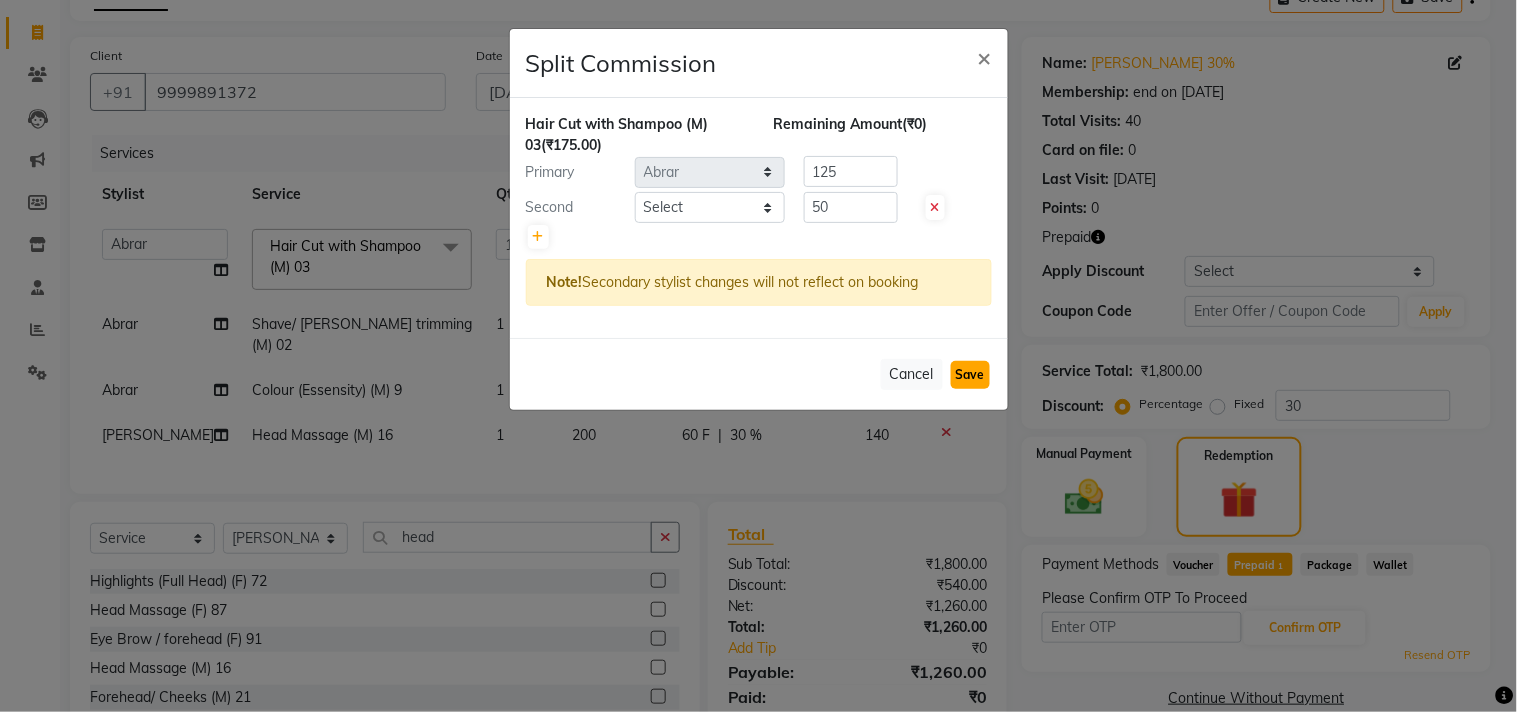 click on "Save" 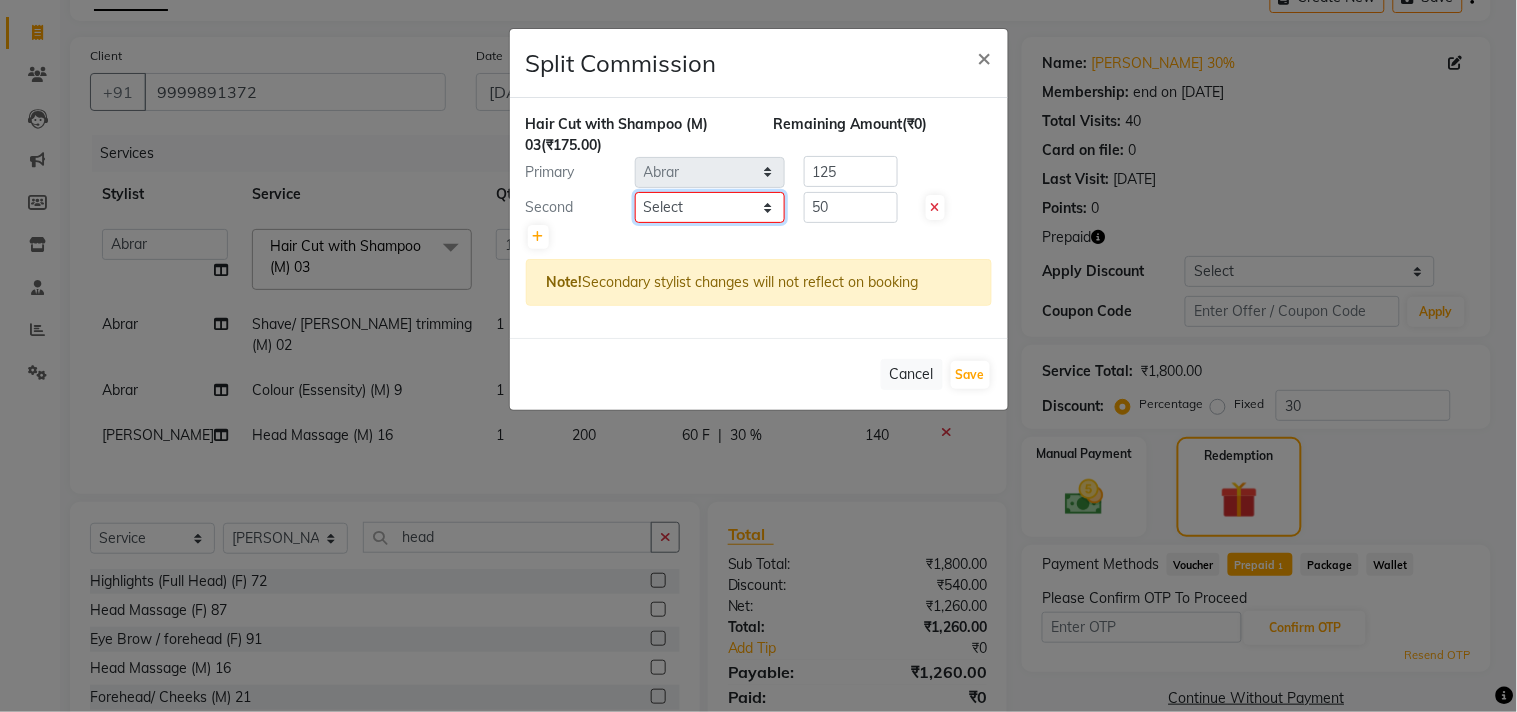 click on "Select  Abrar   Alam   Avinash   Dilshad   Lallan   Meenu   Nabeel   Nafeesh Ahmad   Naved   O.P. Sharma    Pryag   Sahil   Samar   Shahzad    SHWETA SINGH   Zarina" 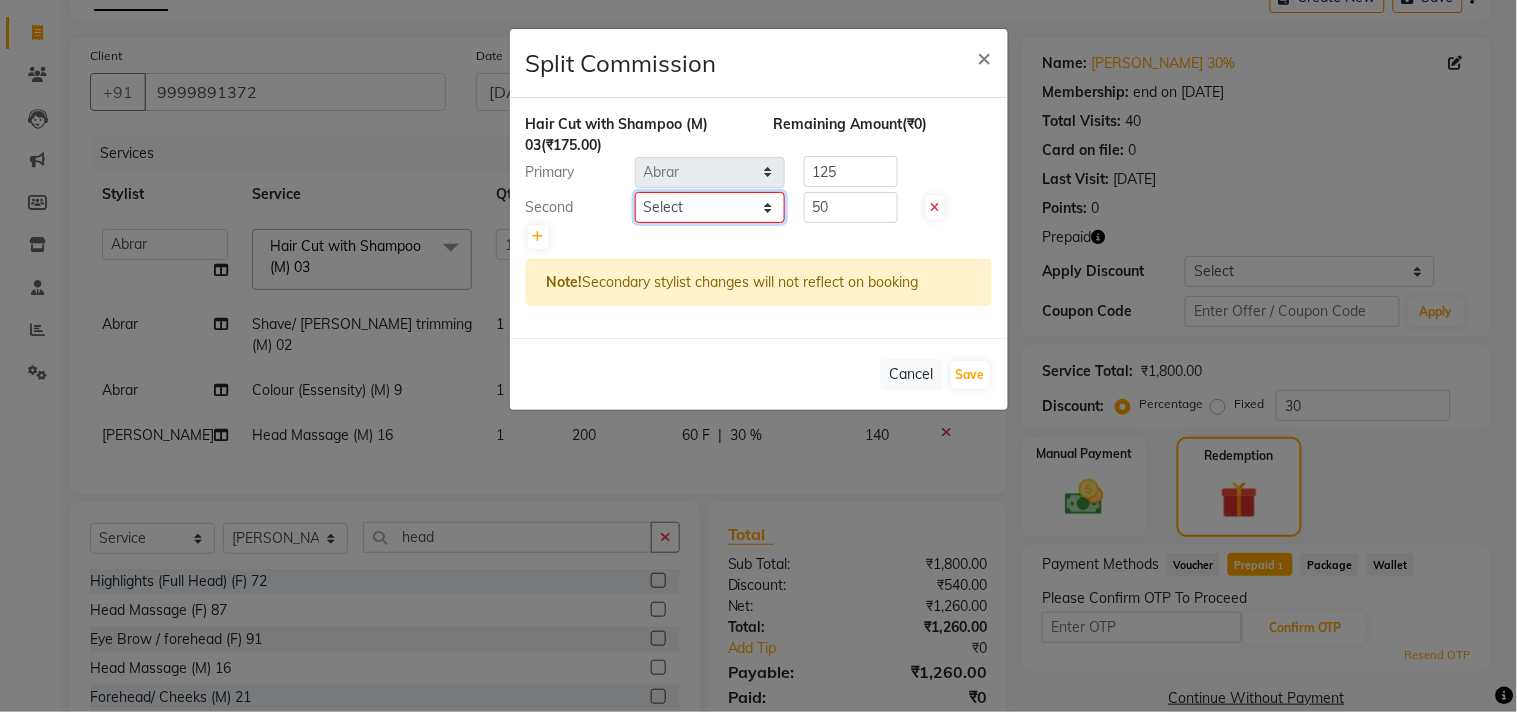 select on "61856" 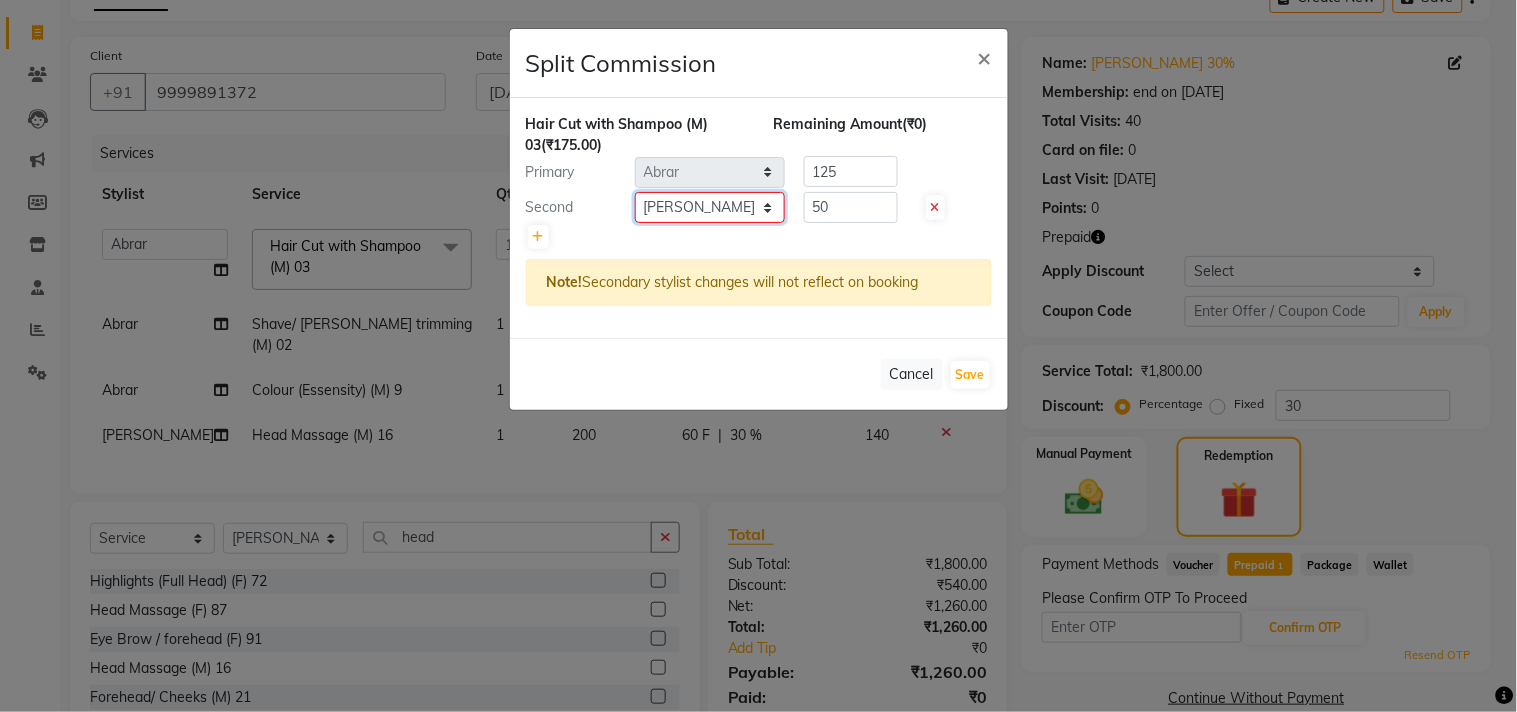click on "Select  Abrar   Alam   Avinash   Dilshad   Lallan   Meenu   Nabeel   Nafeesh Ahmad   Naved   O.P. Sharma    Pryag   Sahil   Samar   Shahzad    SHWETA SINGH   Zarina" 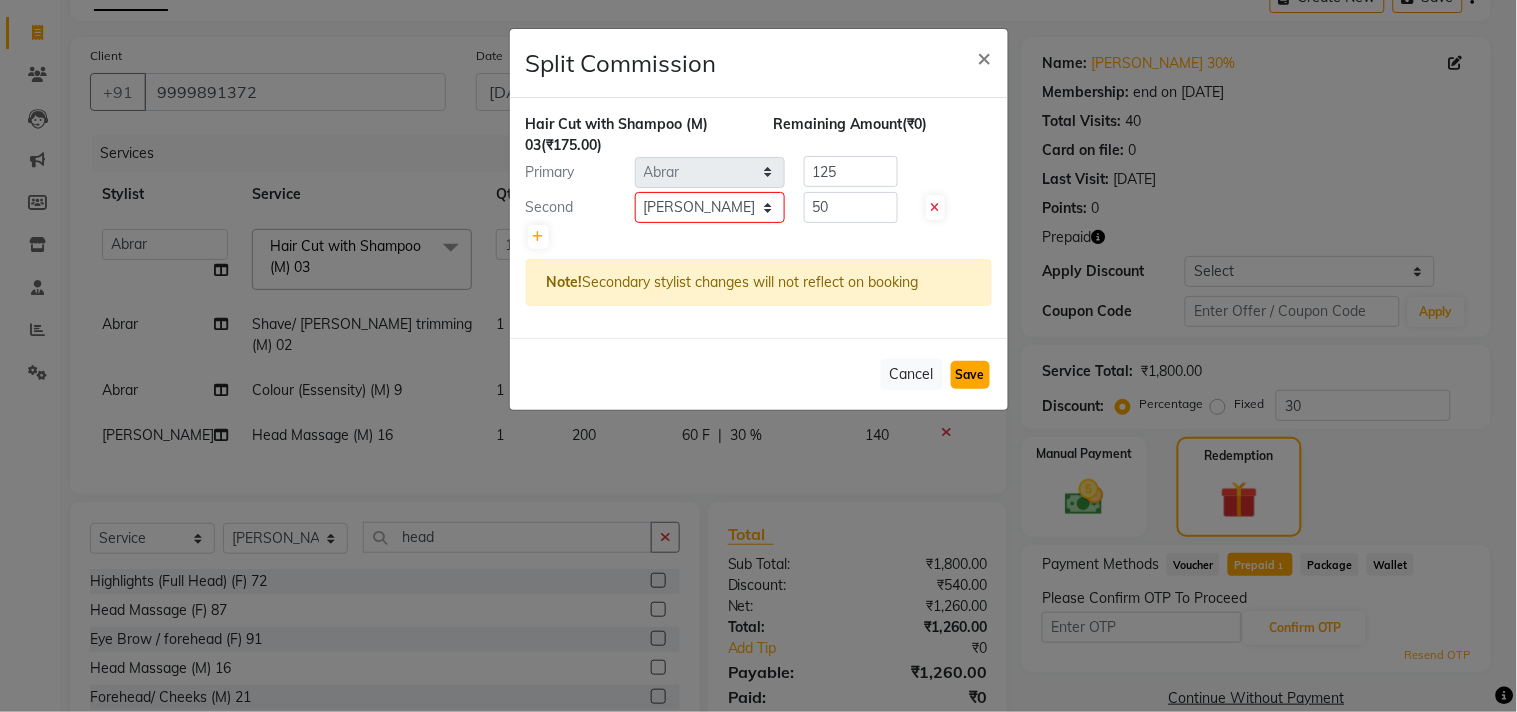 click on "Save" 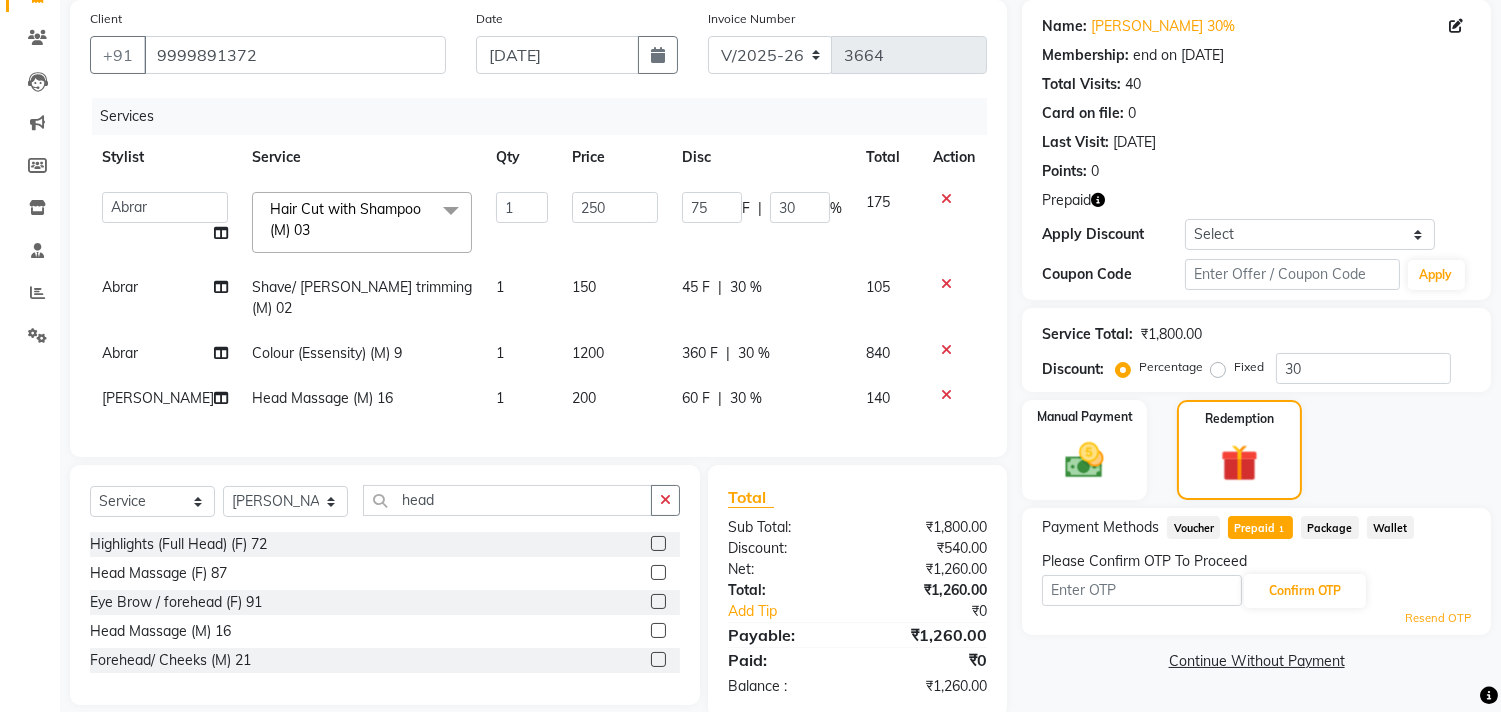 scroll, scrollTop: 181, scrollLeft: 0, axis: vertical 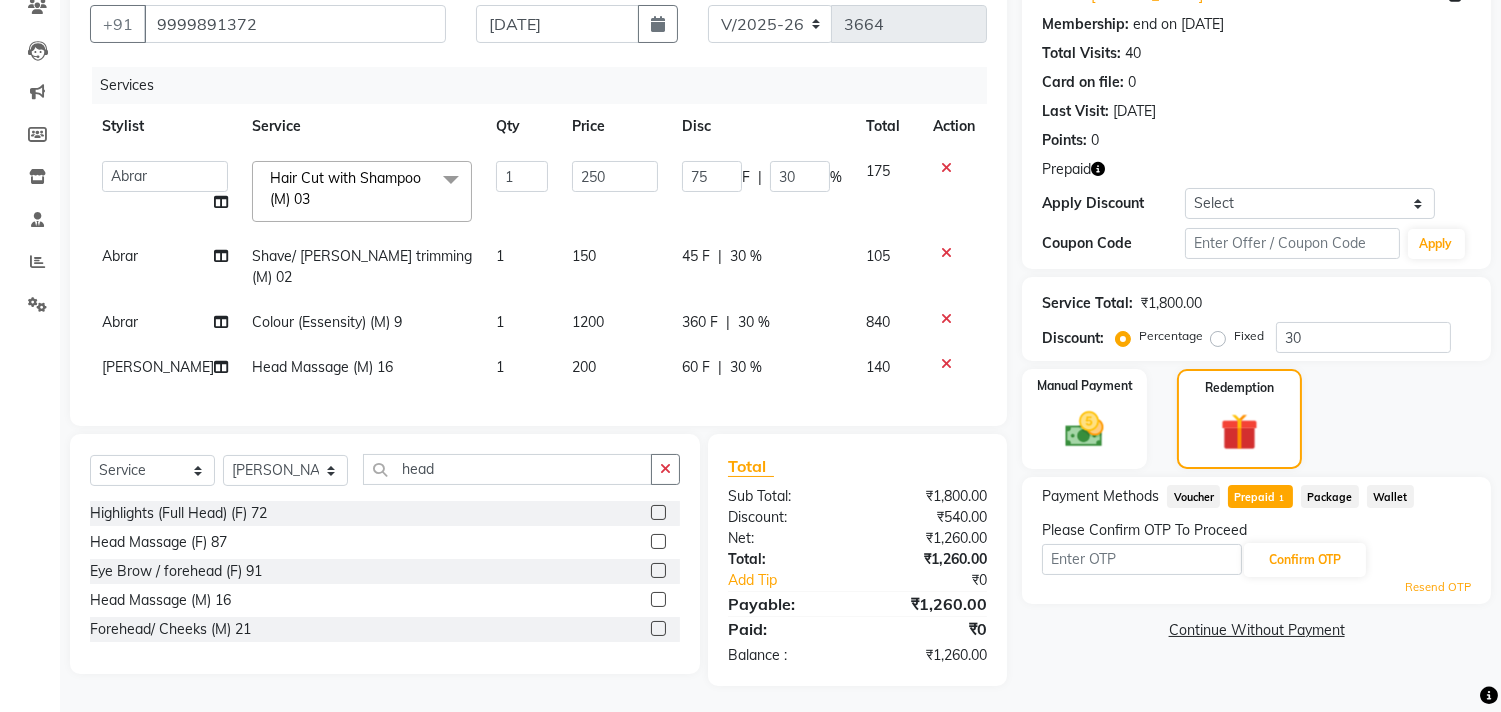 click on "Name: Udit 30%  Membership: end on 07-03-2026 Total Visits:  40 Card on file:  0 Last Visit:   27-06-2025 Points:   0  Prepaid Apply Discount Select Membership → Silver 5000 Coupon Code Apply Service Total:  ₹1,800.00  Discount:  Percentage   Fixed  30 Manual Payment Redemption Payment Methods  Voucher   Prepaid  1  Package   Wallet  Please Confirm OTP To Proceed Confirm OTP Resend OTP  Continue Without Payment" 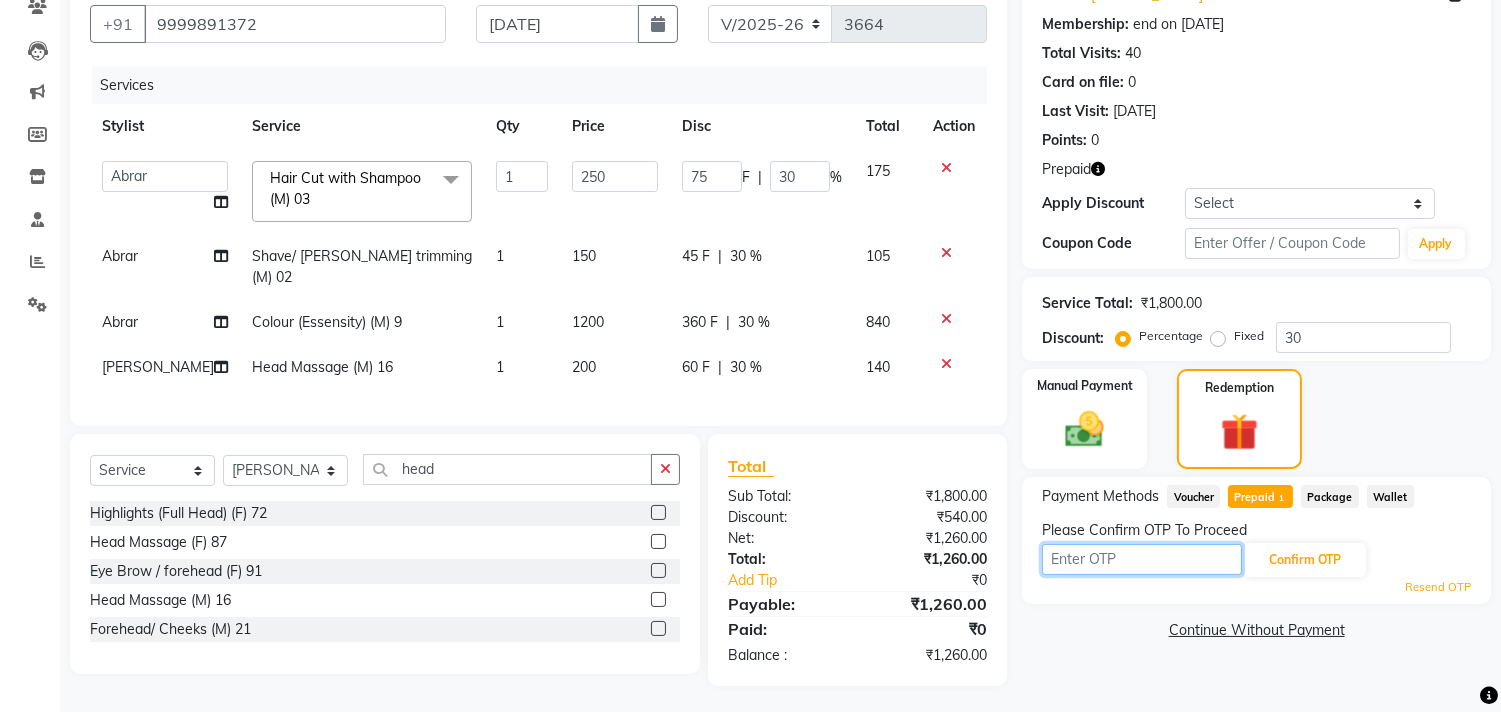 click at bounding box center (1142, 559) 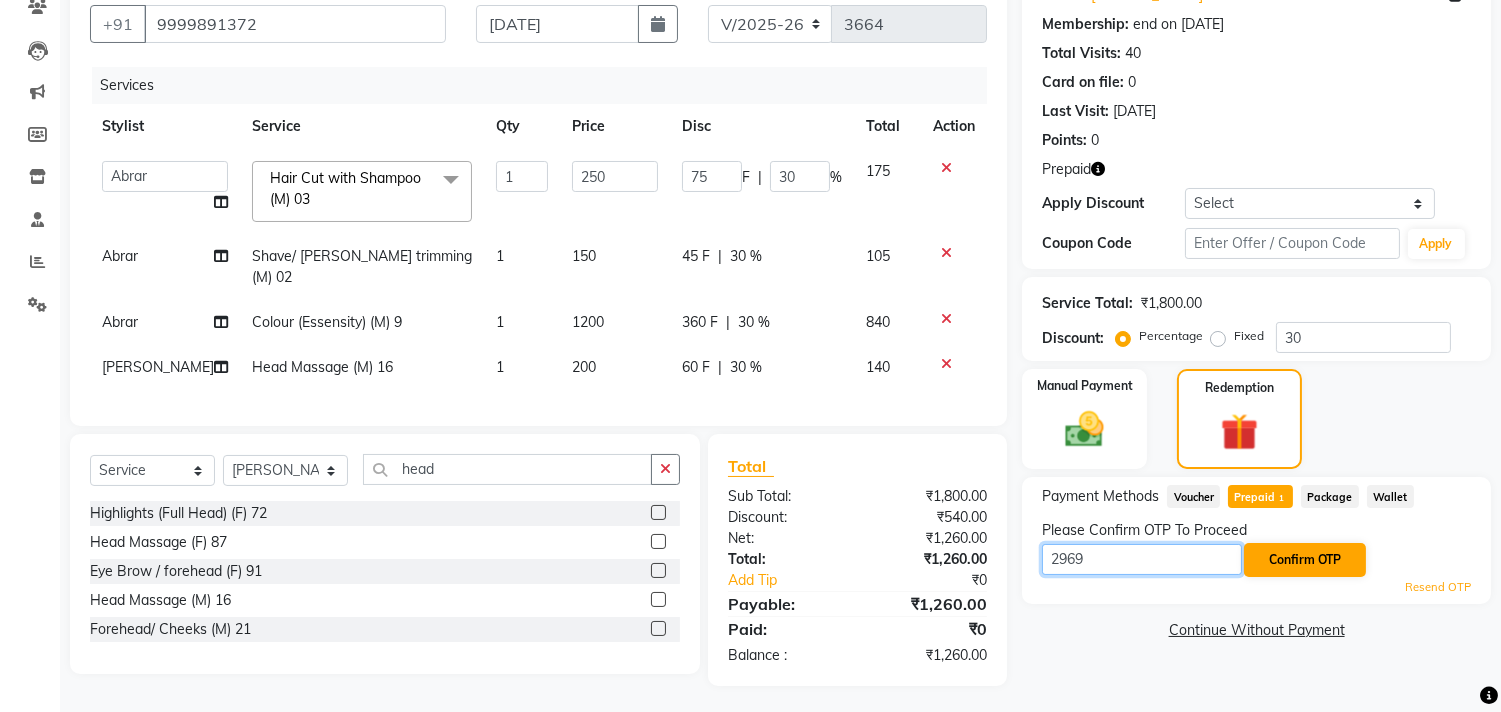 type on "2969" 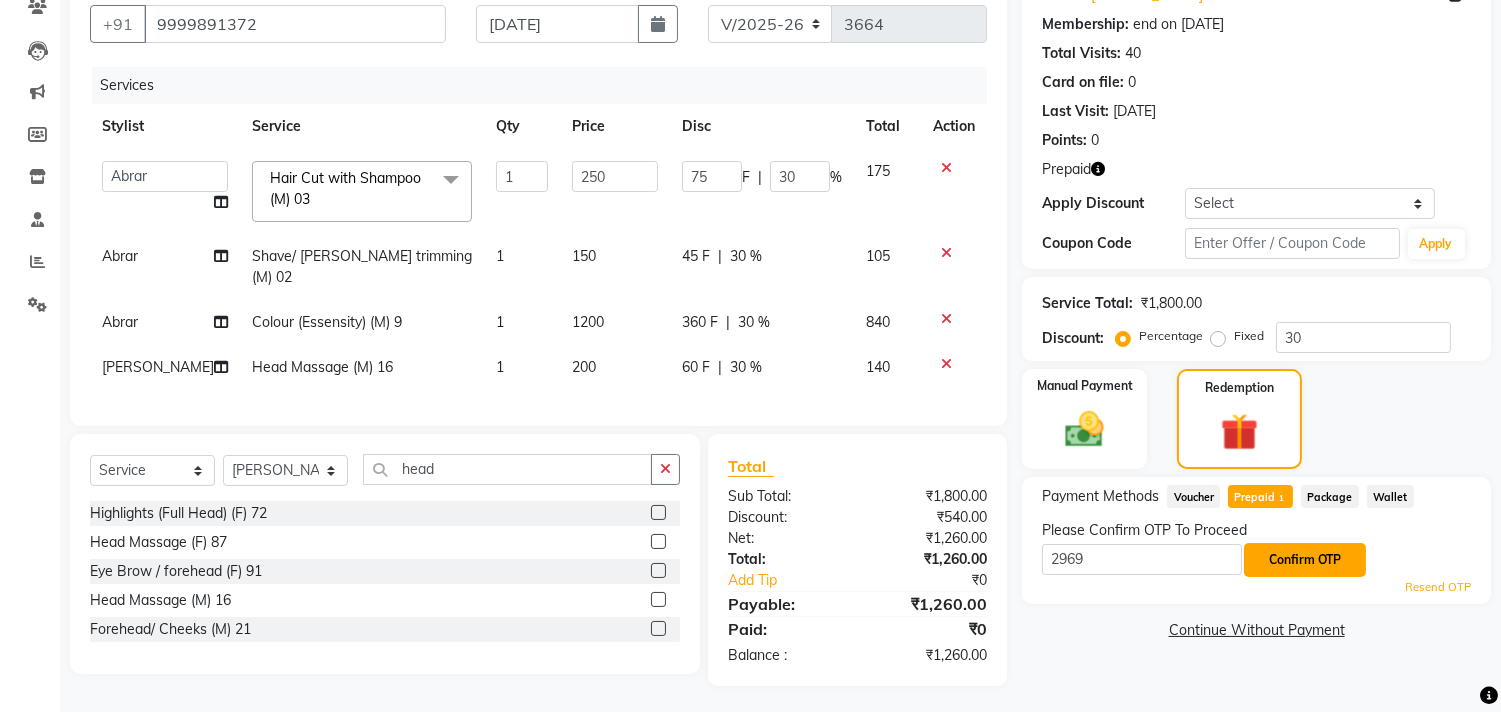 click on "Confirm OTP" 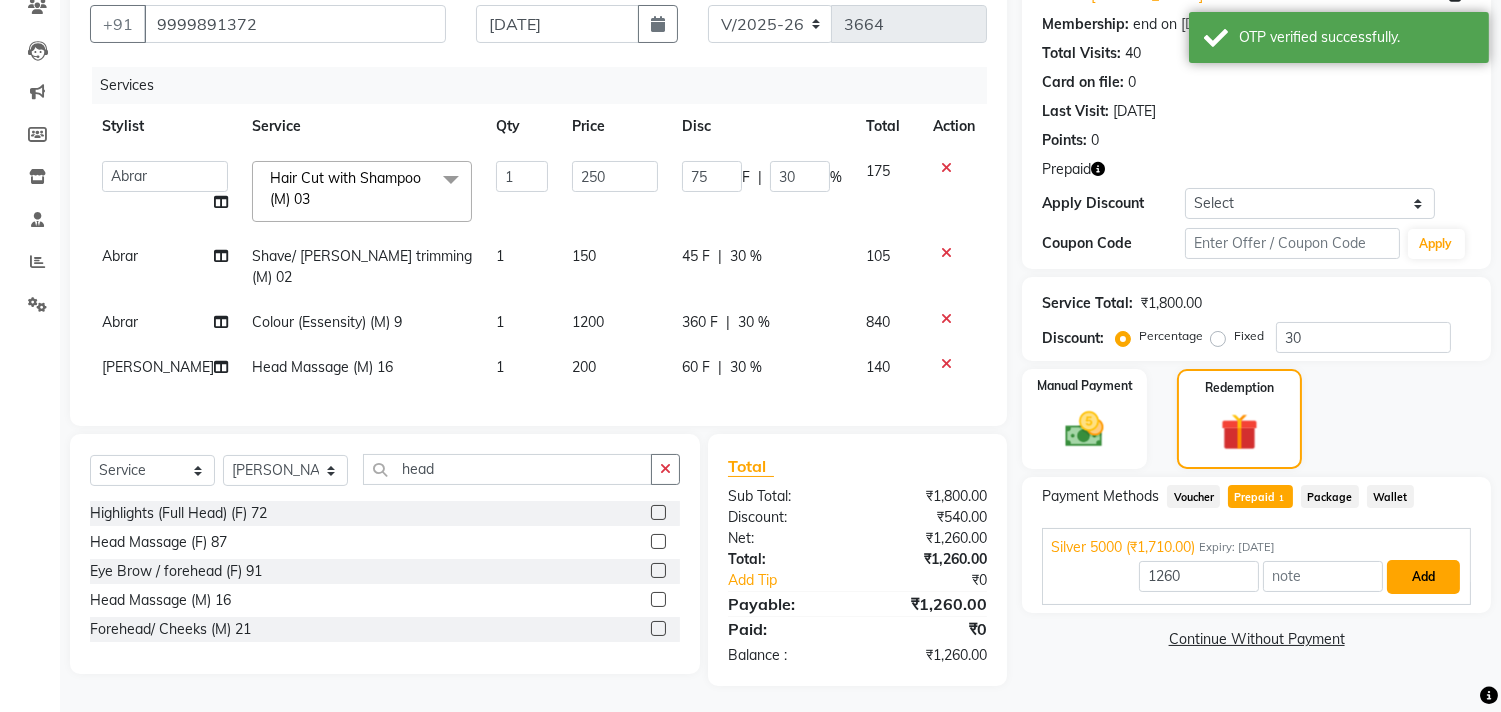 click on "Add" at bounding box center (1423, 577) 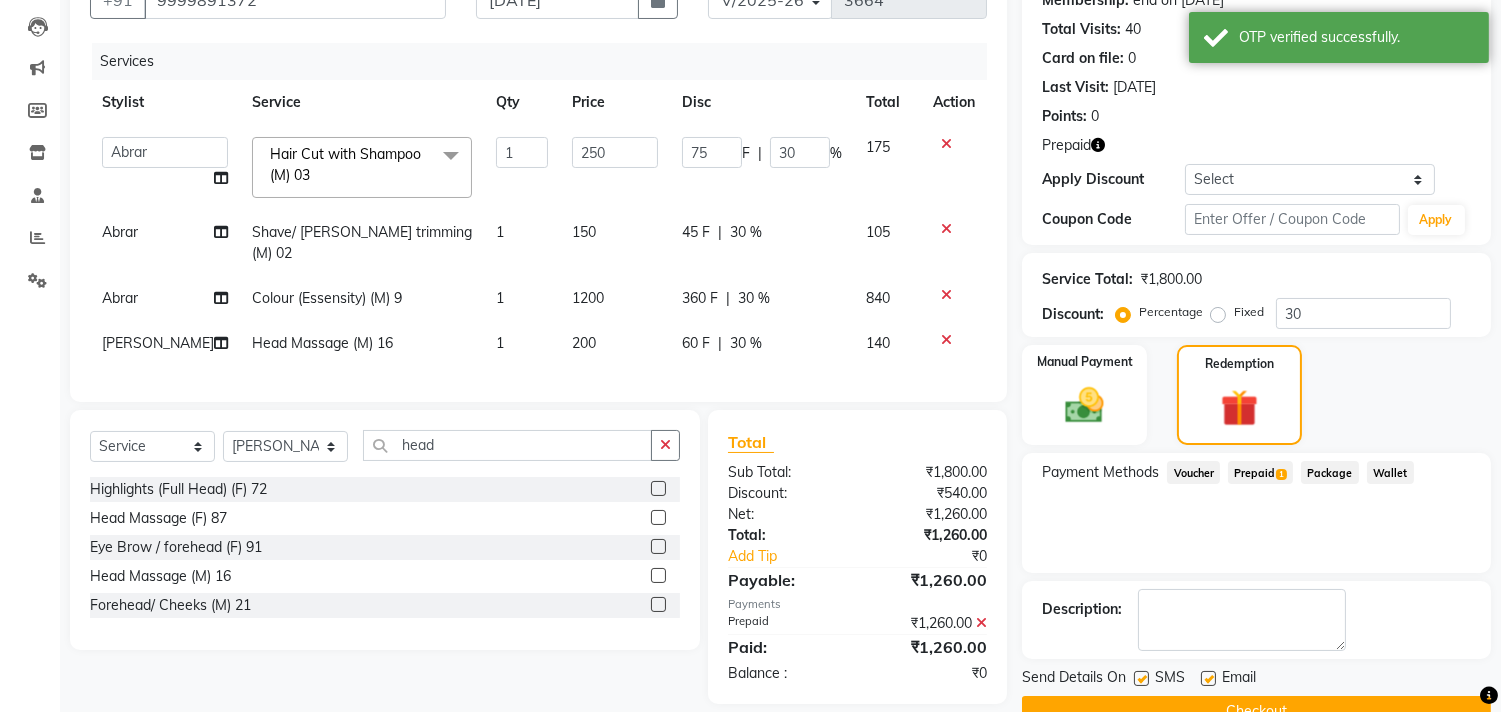 scroll, scrollTop: 248, scrollLeft: 0, axis: vertical 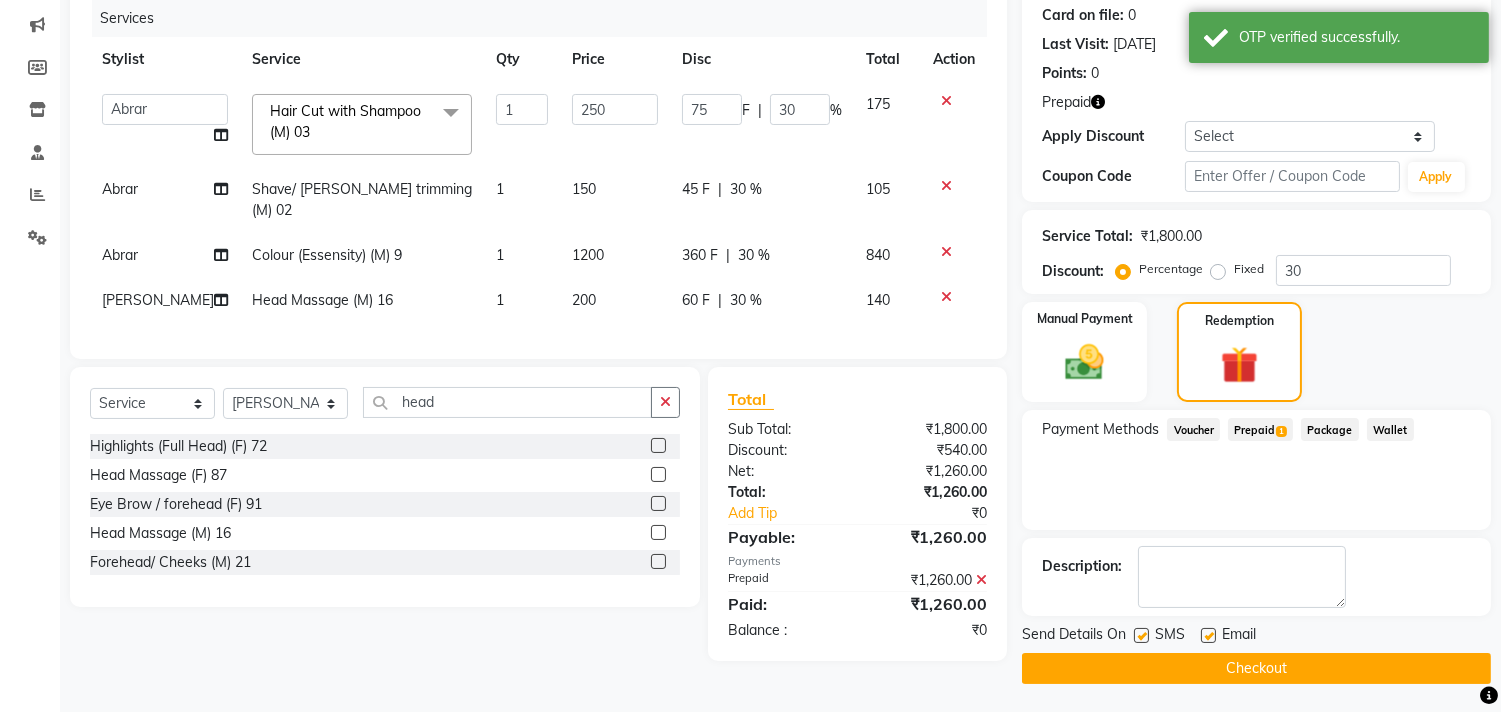 click on "Checkout" 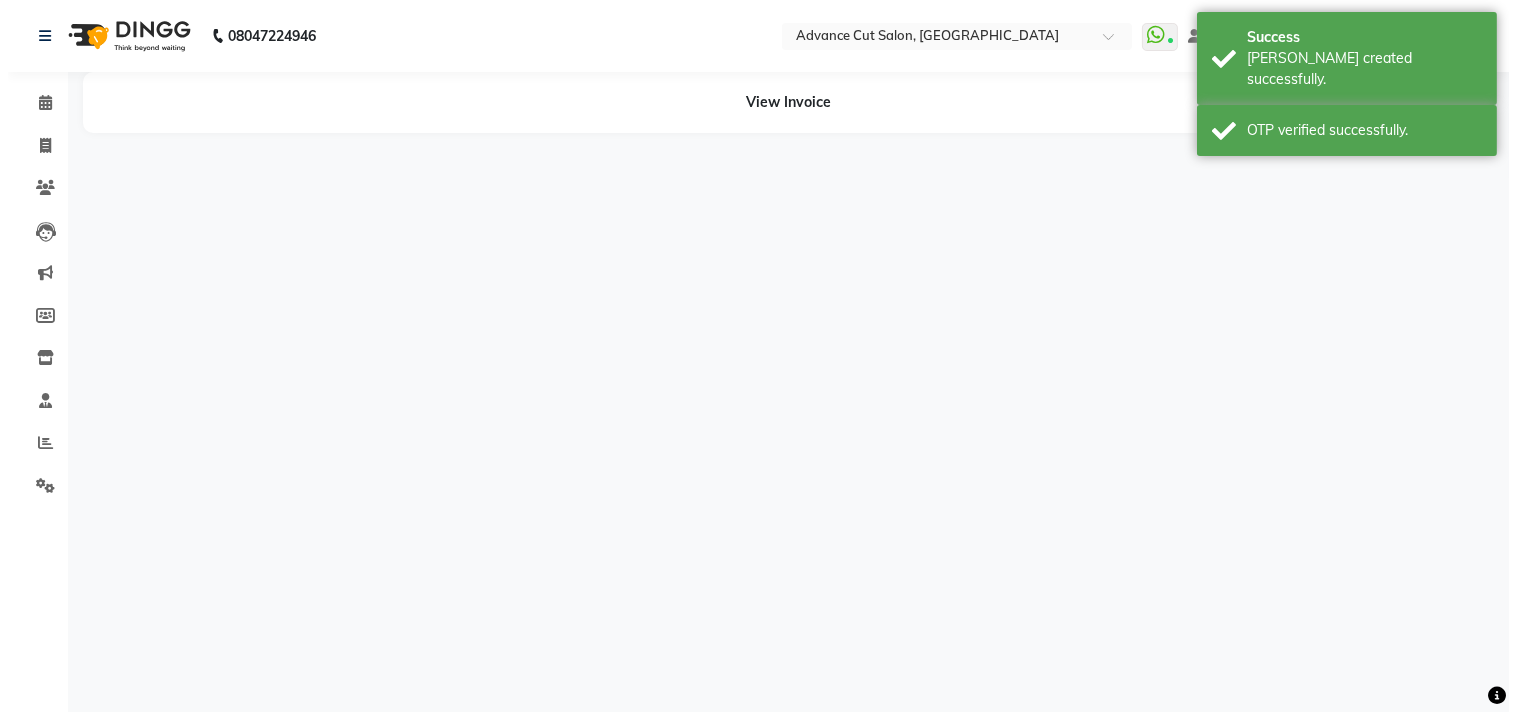 scroll, scrollTop: 0, scrollLeft: 0, axis: both 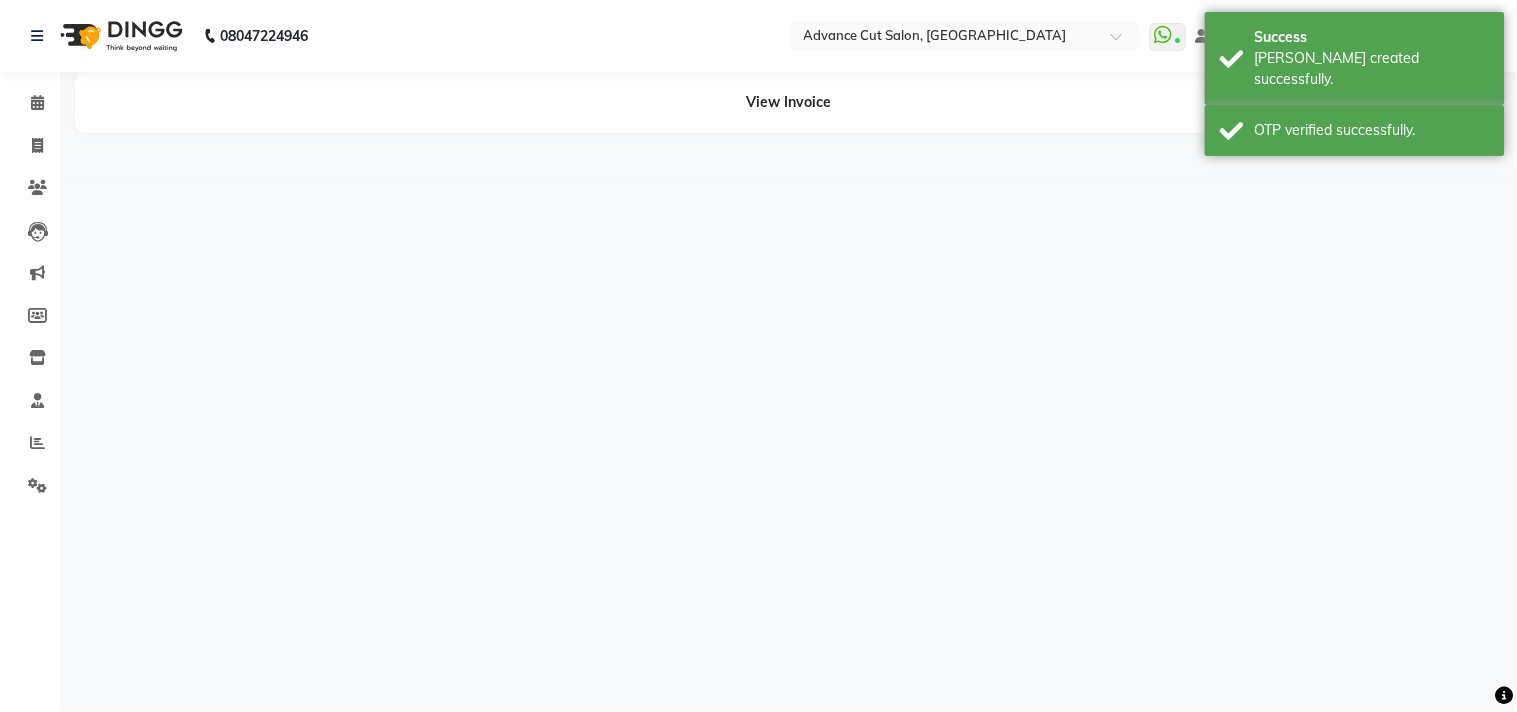 select on "25769" 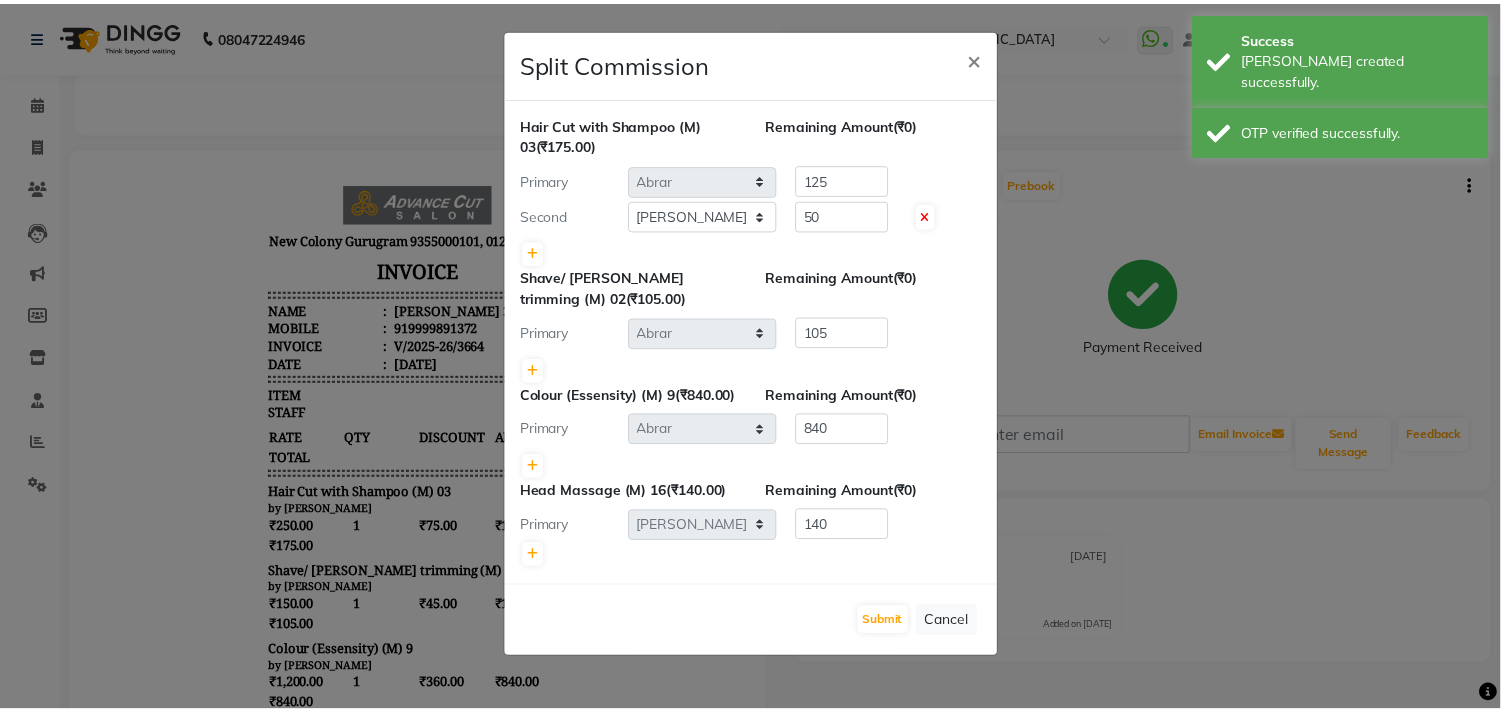 scroll, scrollTop: 0, scrollLeft: 0, axis: both 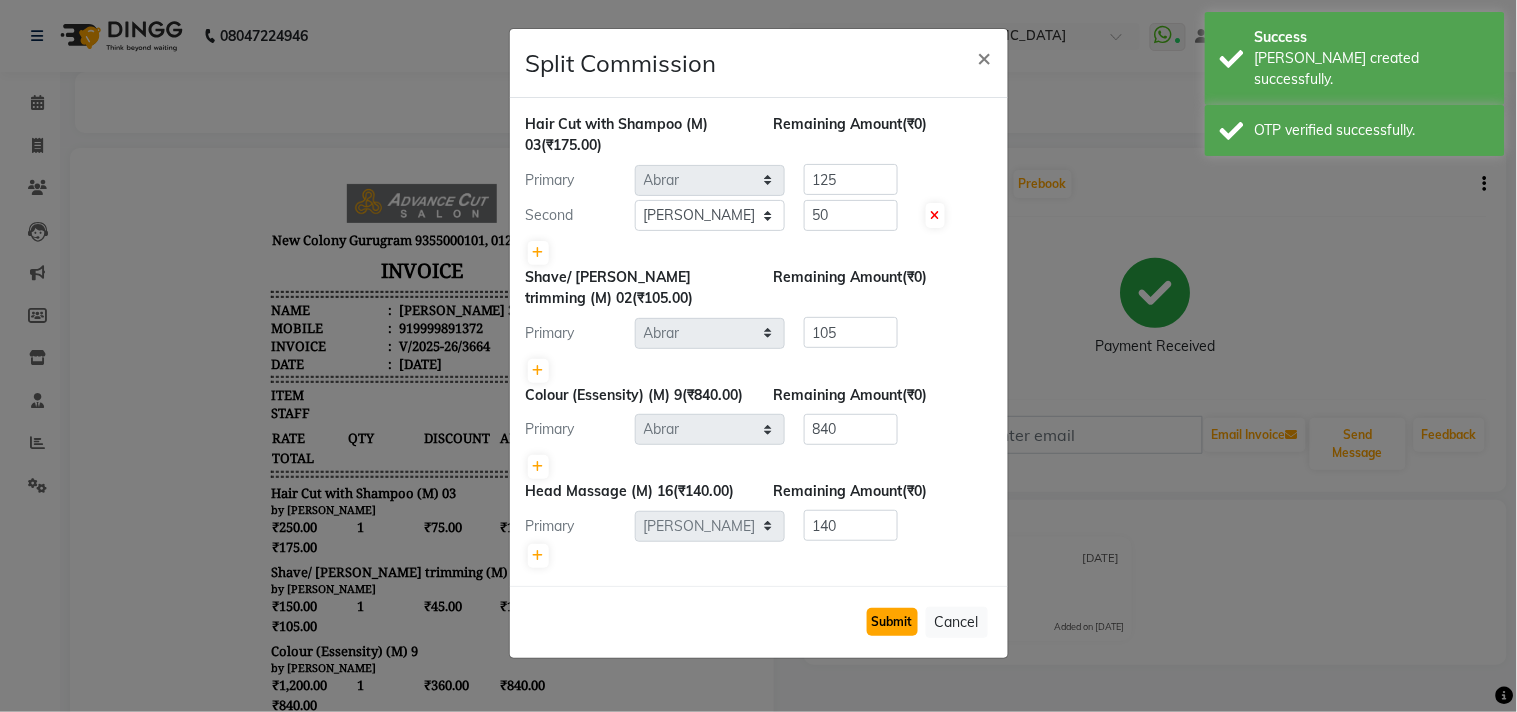 click on "Submit" 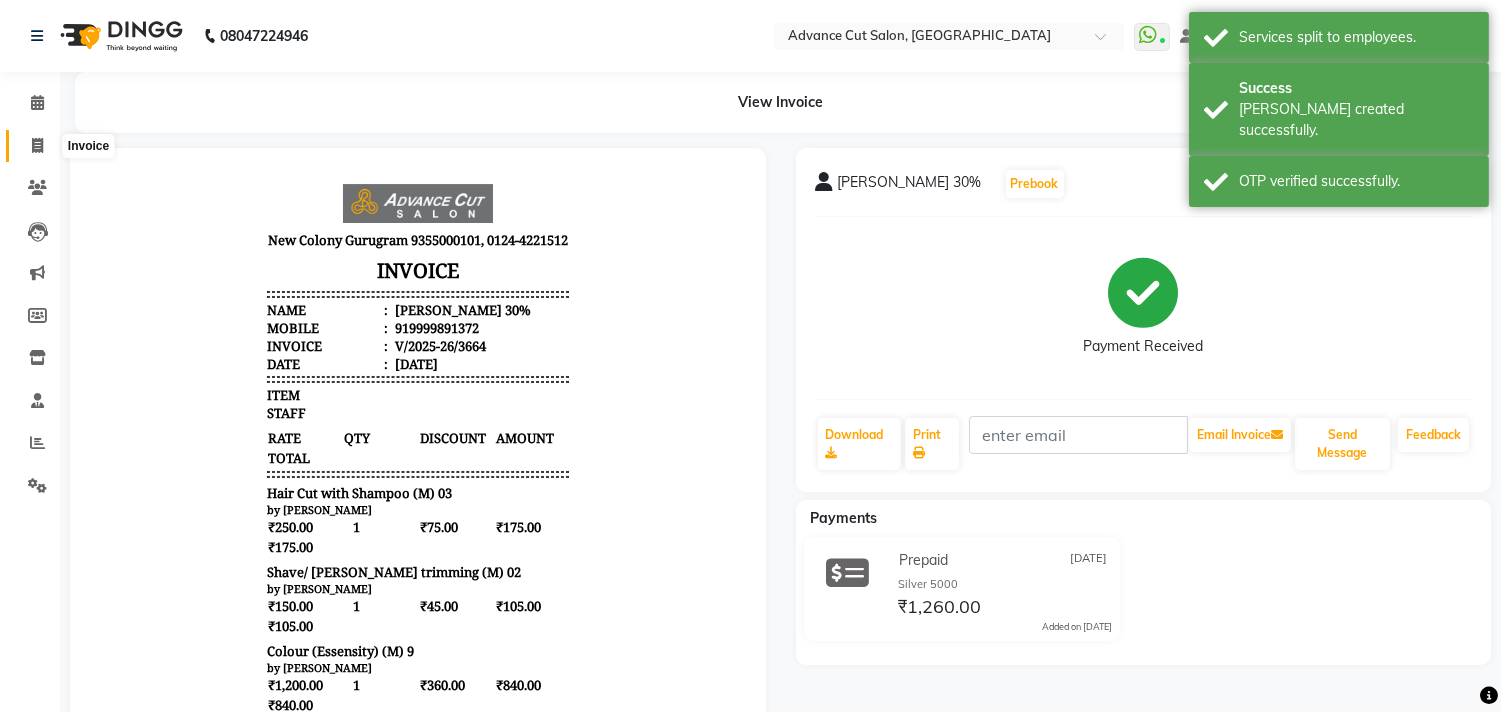 click 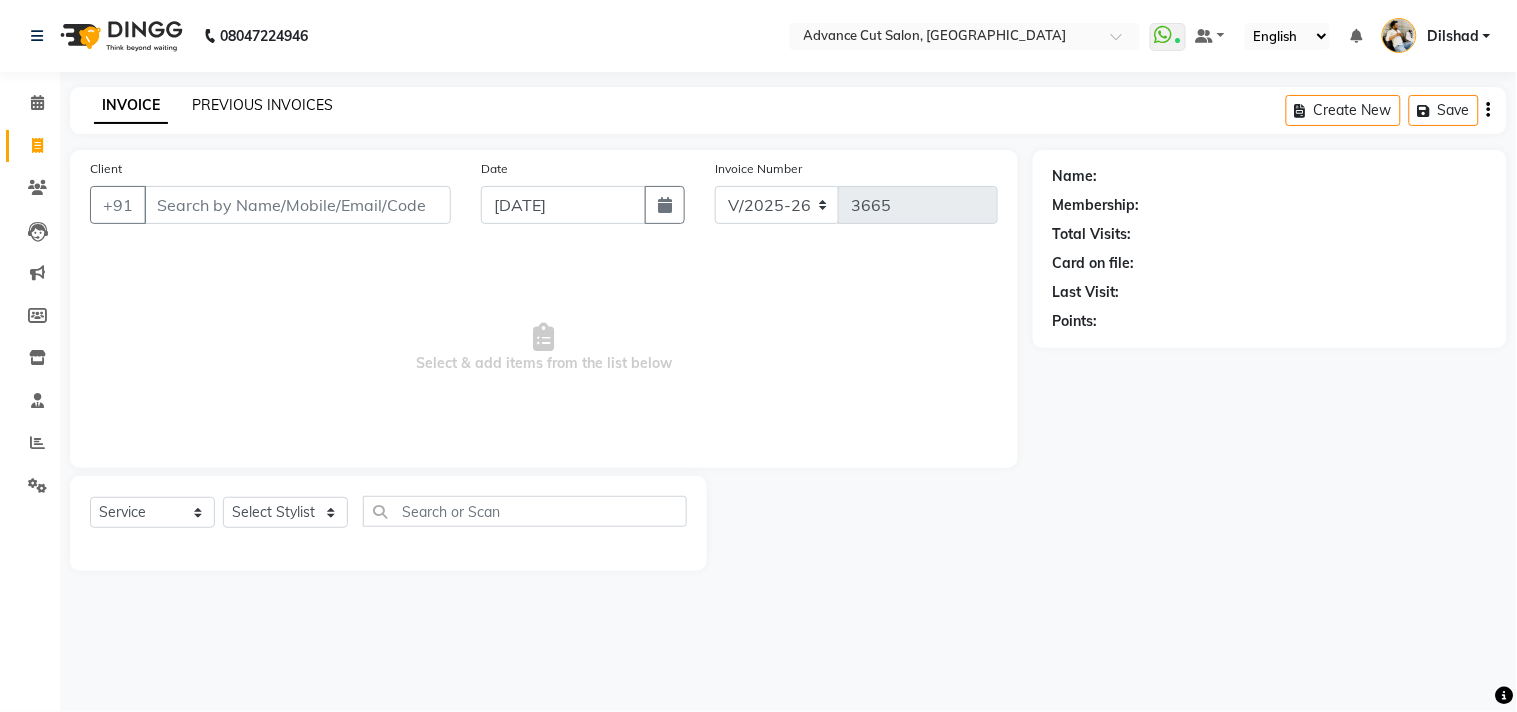 click on "PREVIOUS INVOICES" 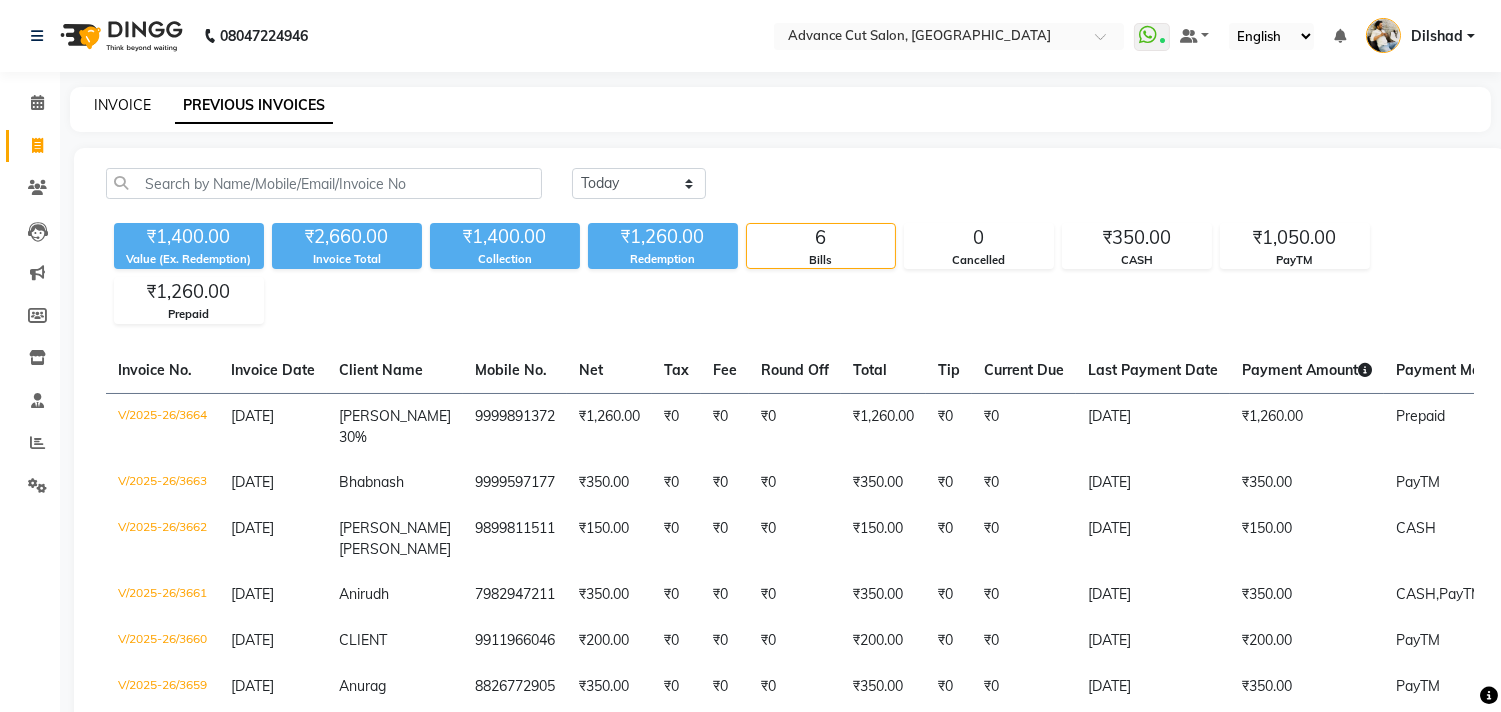 click on "INVOICE" 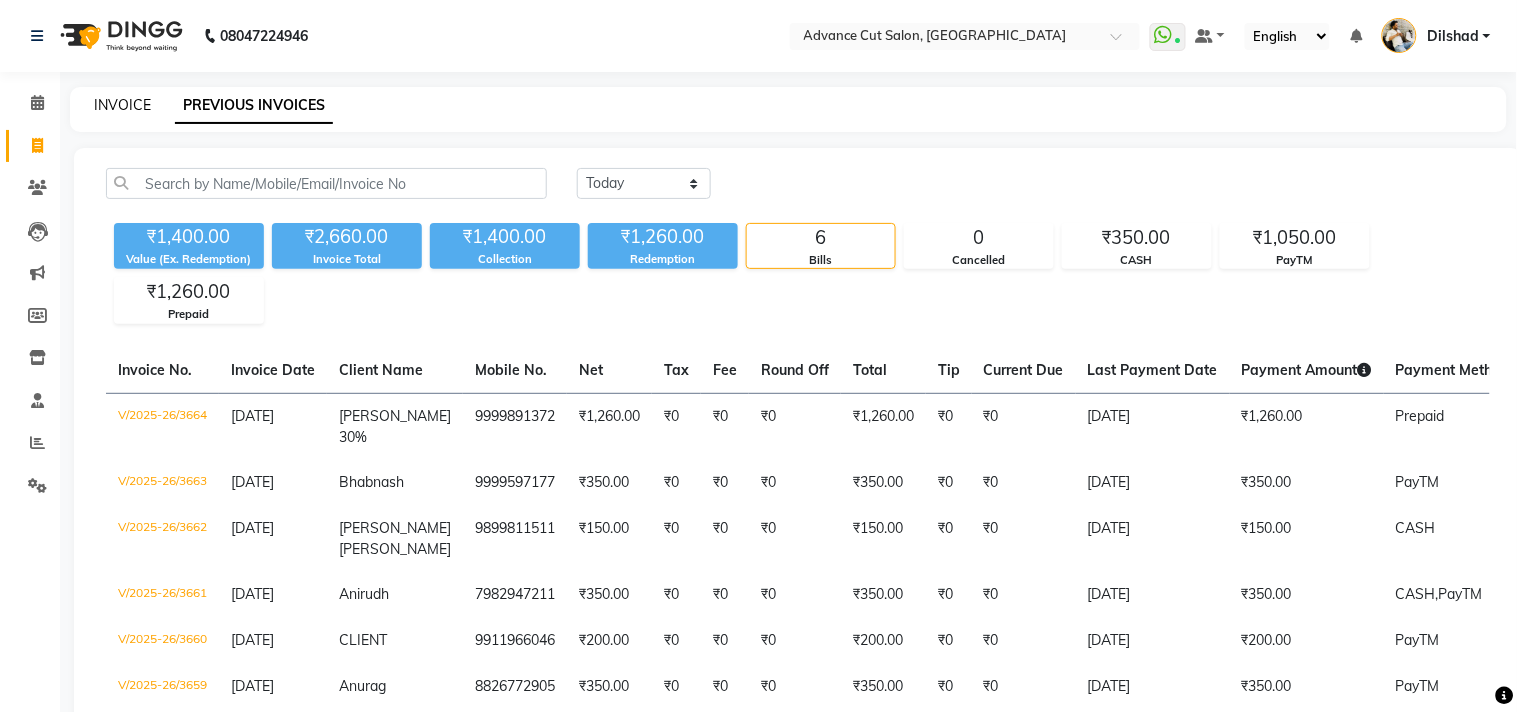 select on "service" 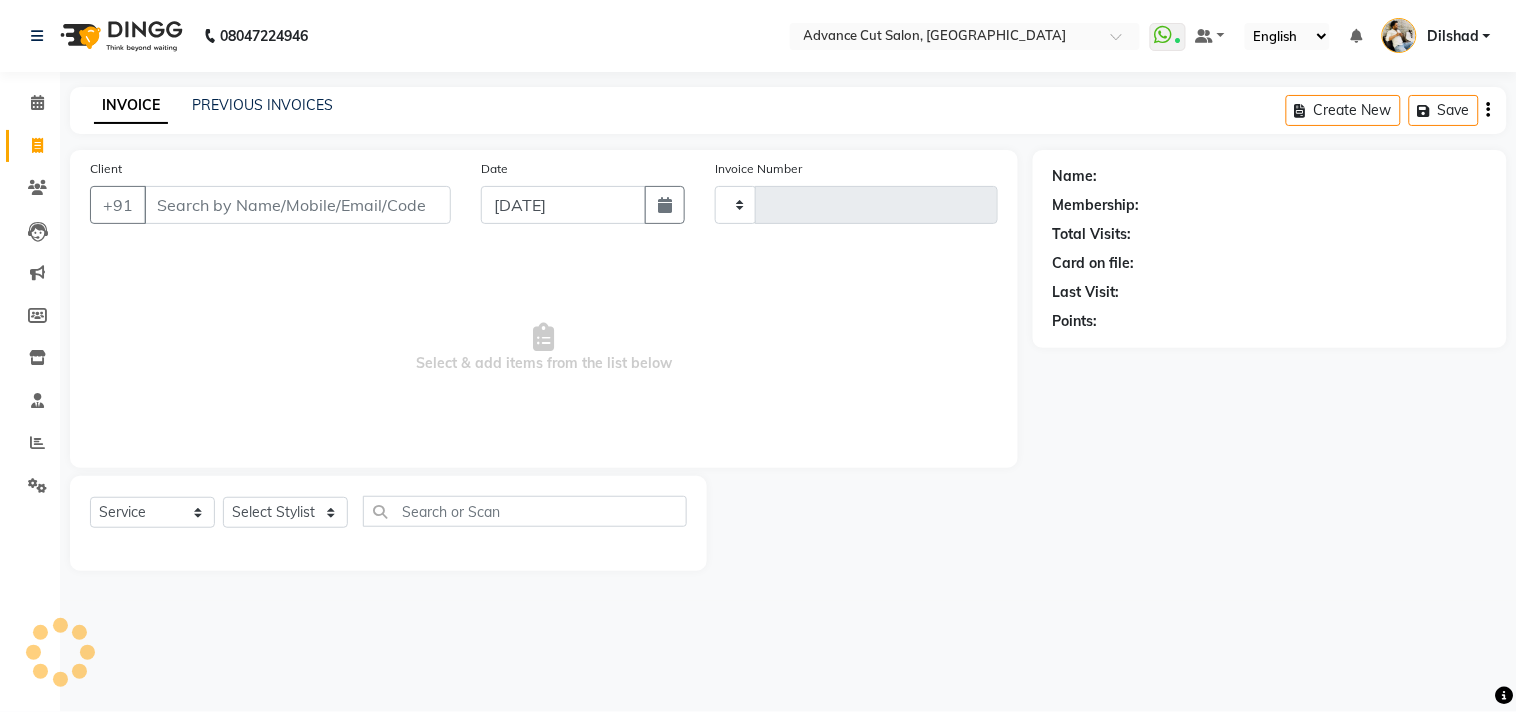 type on "3665" 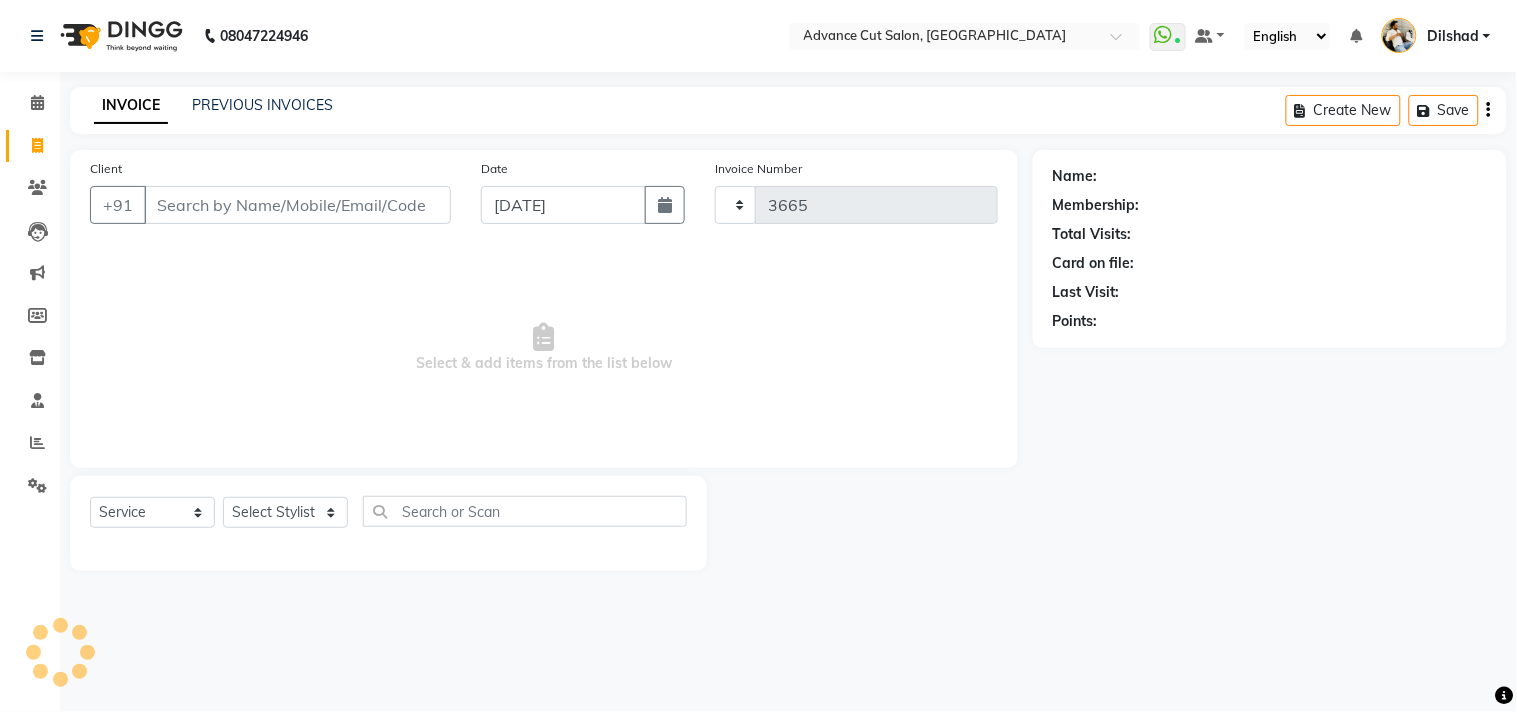 select on "922" 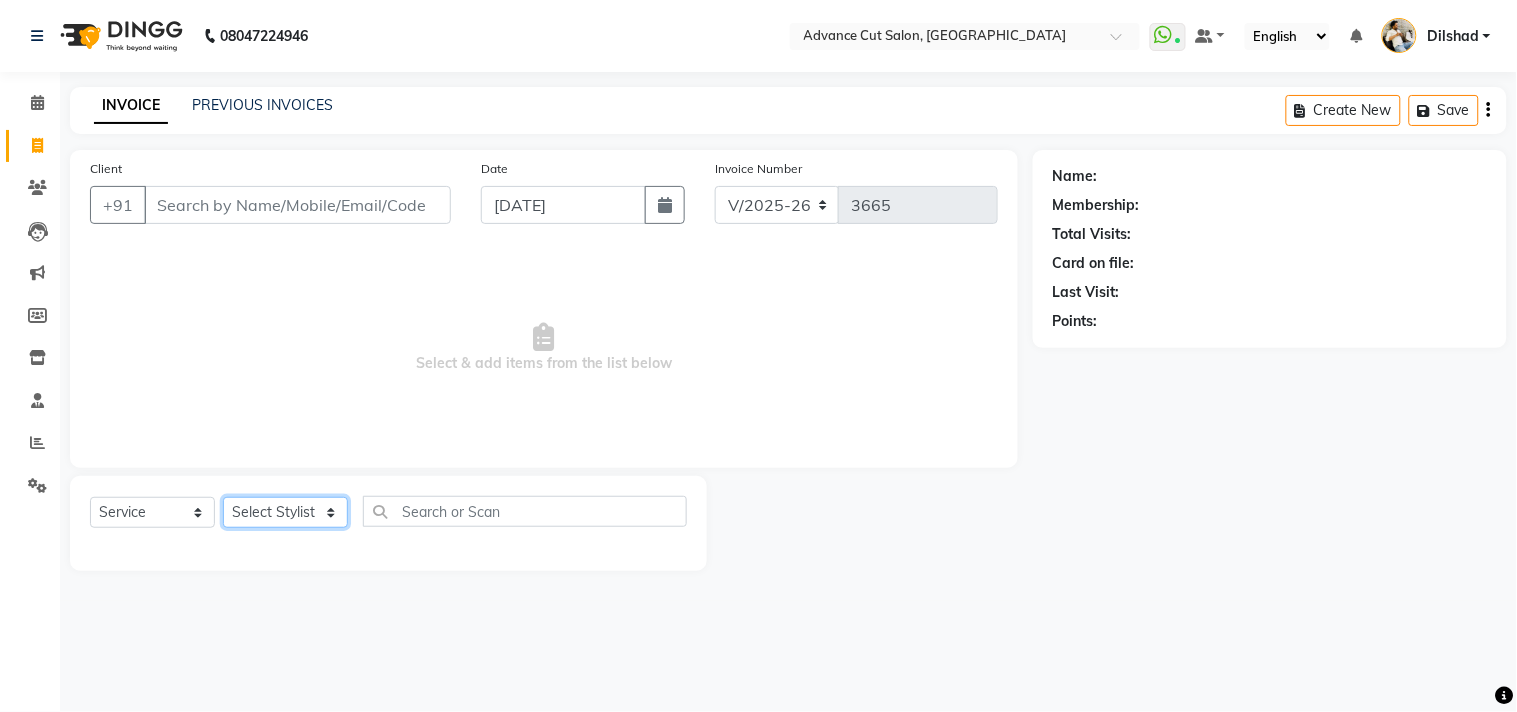 click on "Select Stylist Abrar Alam Avinash Dilshad Lallan Meenu Nabeel Nafeesh Ahmad Naved O.P. Sharma  Pryag Sahil Samar Shahzad  SHWETA SINGH Zarina" 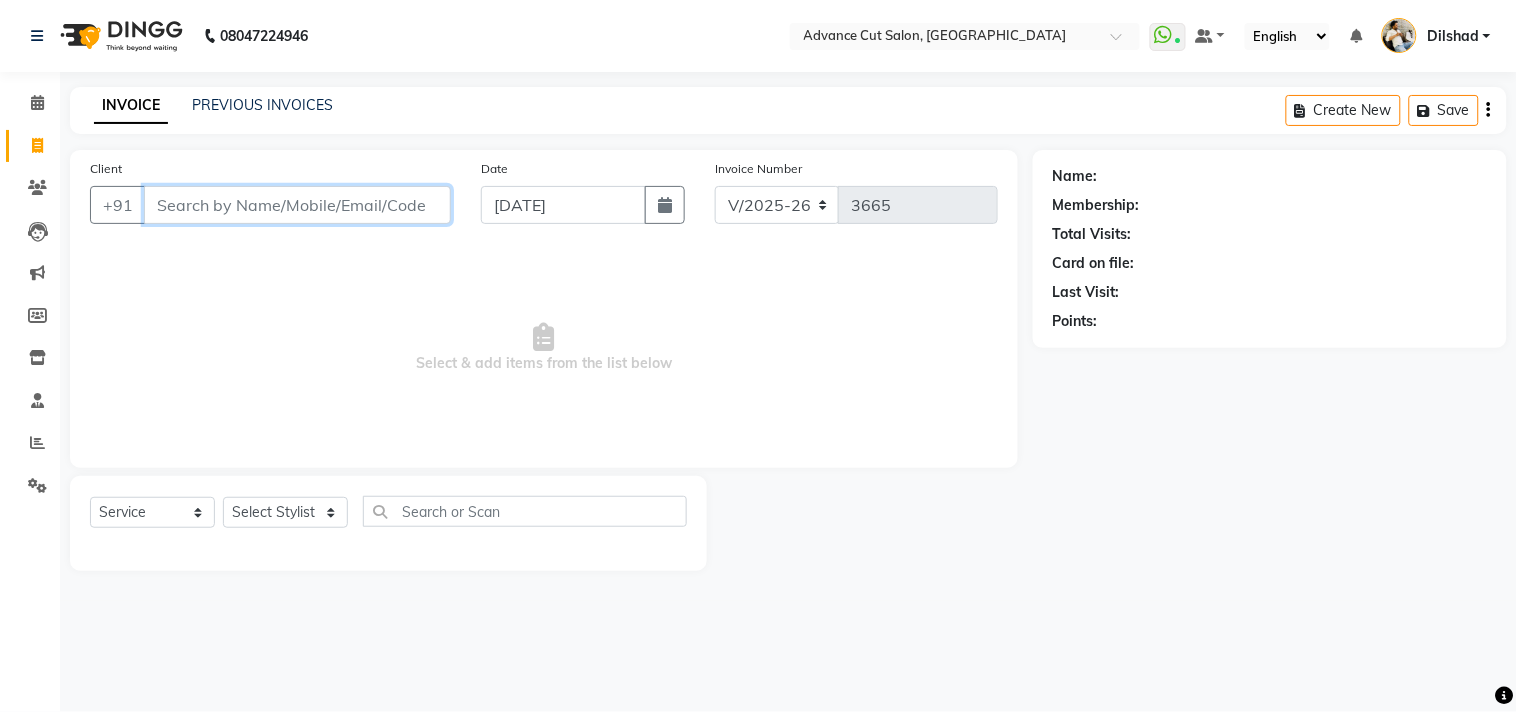 click on "Client" at bounding box center [297, 205] 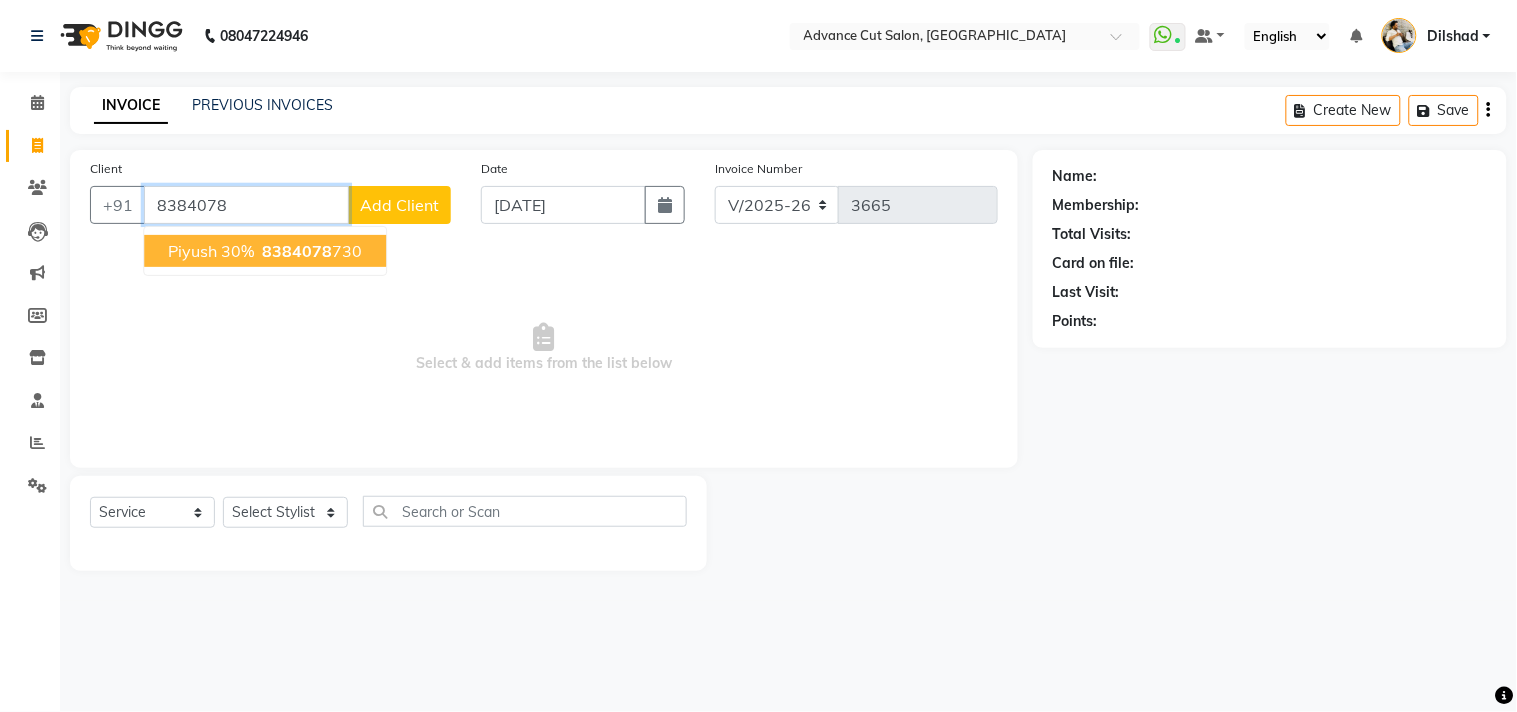 click on "Piyush 30%" at bounding box center [211, 251] 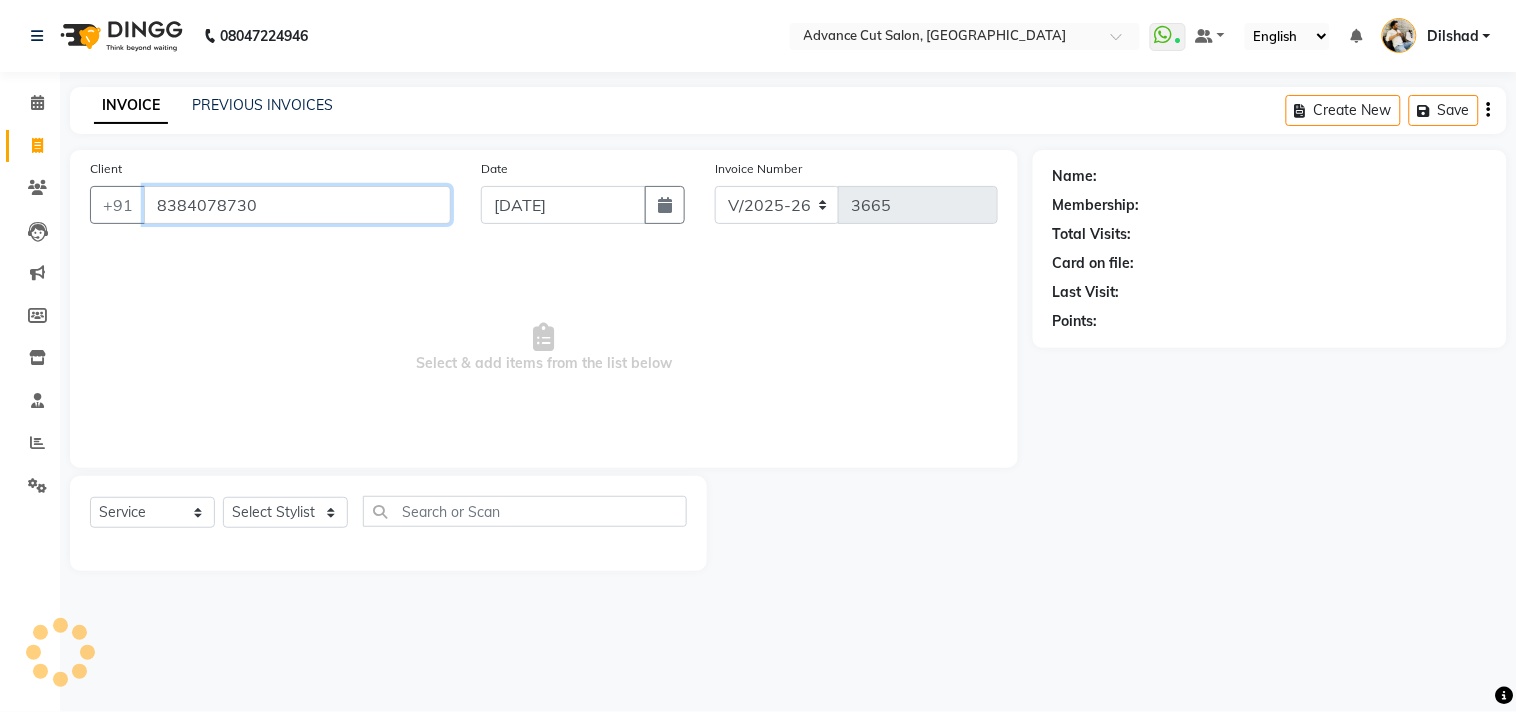 type on "8384078730" 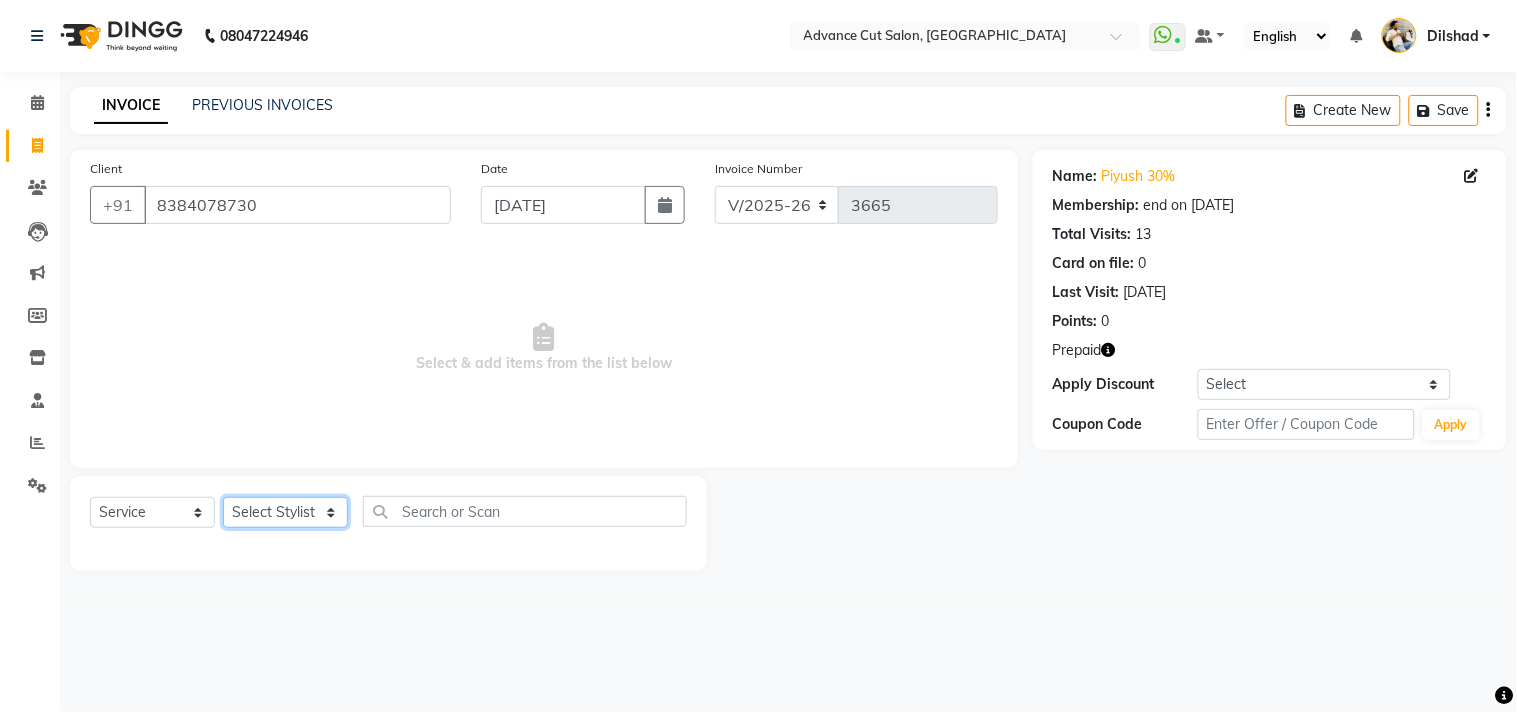 click on "Select Stylist Abrar Alam Avinash Dilshad Lallan Meenu Nabeel Nafeesh Ahmad Naved O.P. Sharma  Pryag Sahil Samar Shahzad  SHWETA SINGH Zarina" 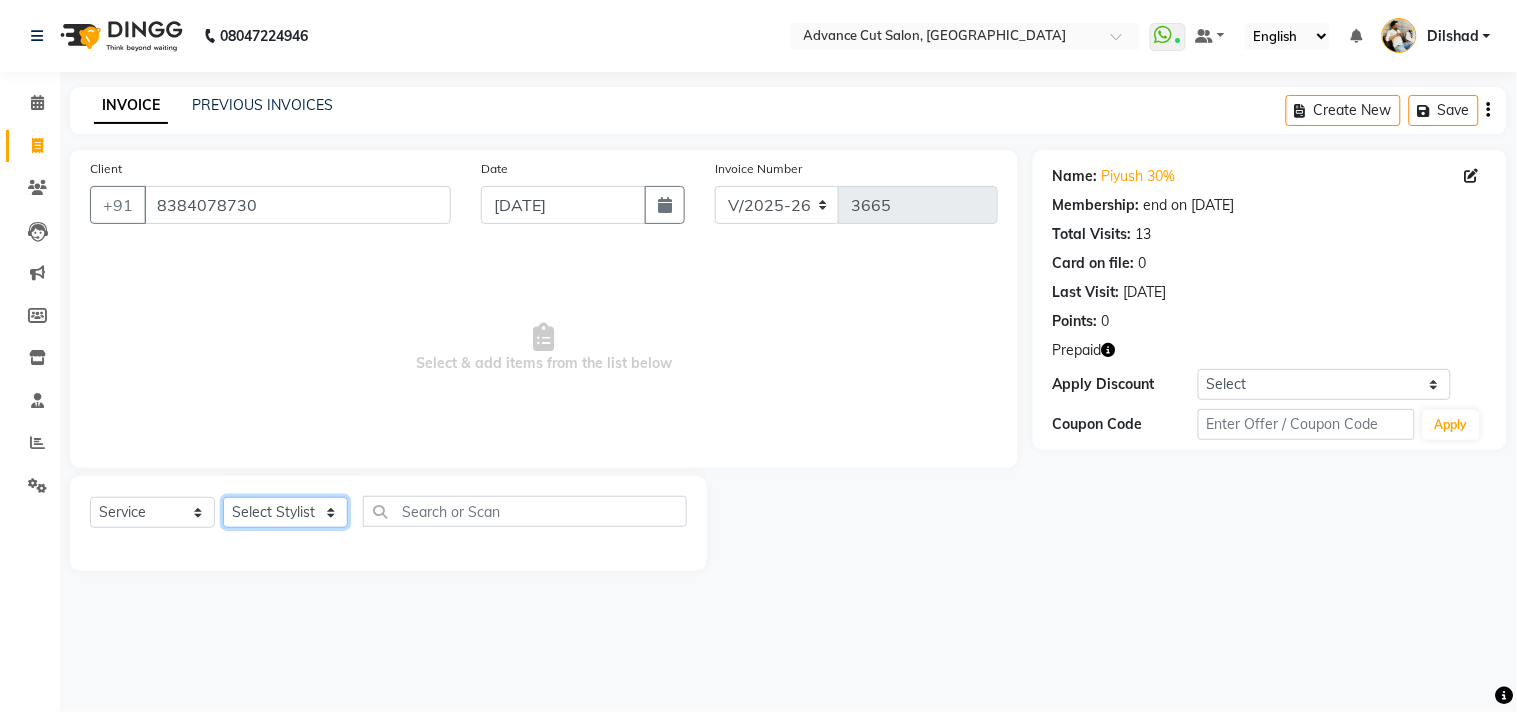 select on "35524" 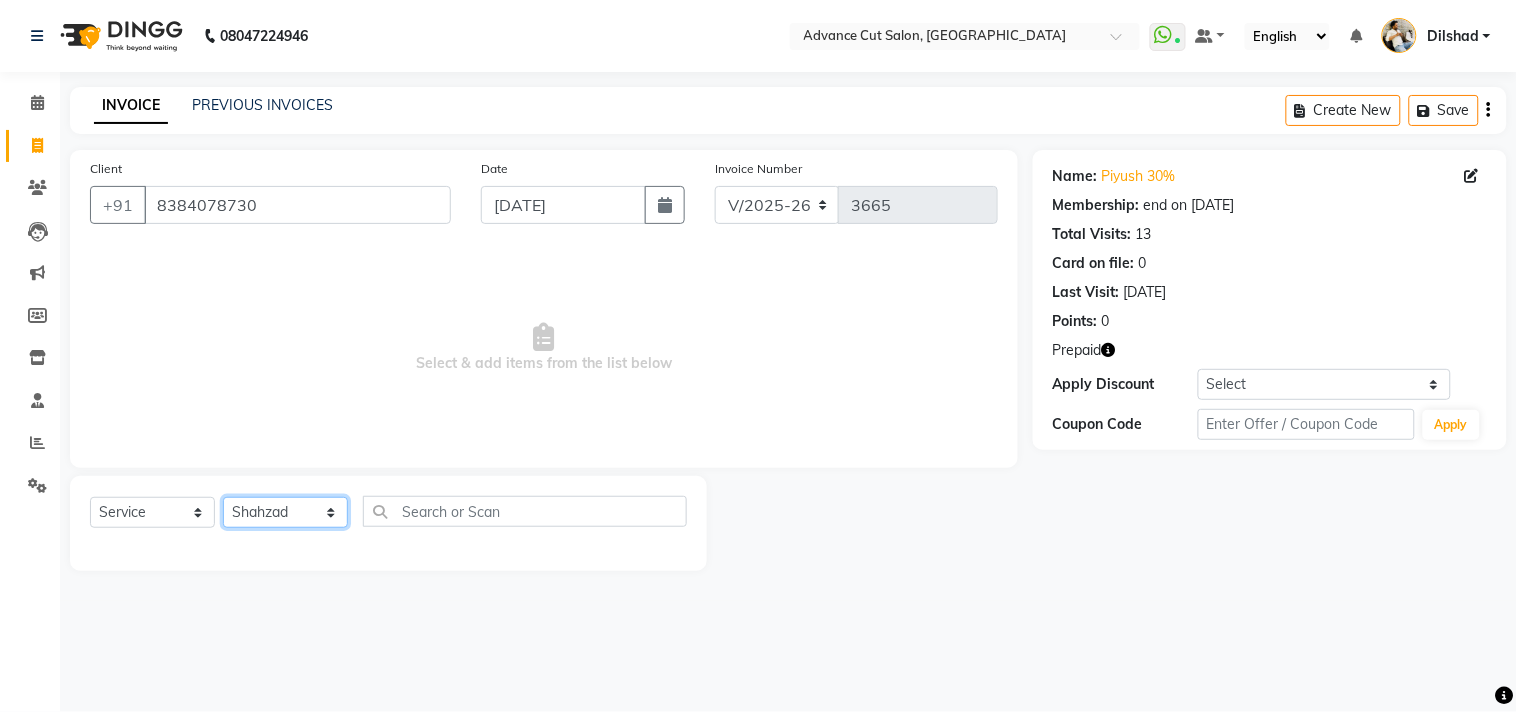 click on "Select Stylist Abrar Alam Avinash Dilshad Lallan Meenu Nabeel Nafeesh Ahmad Naved O.P. Sharma  Pryag Sahil Samar Shahzad  SHWETA SINGH Zarina" 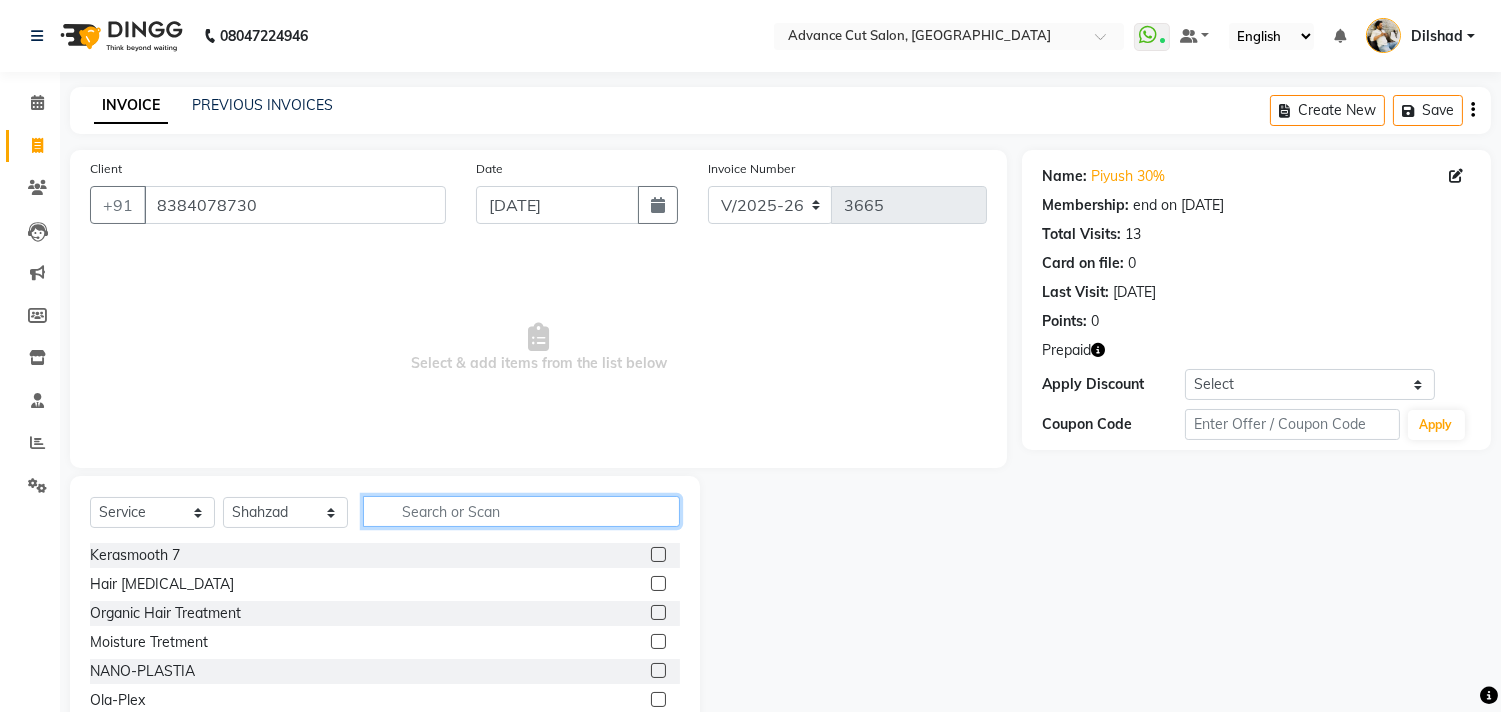 click 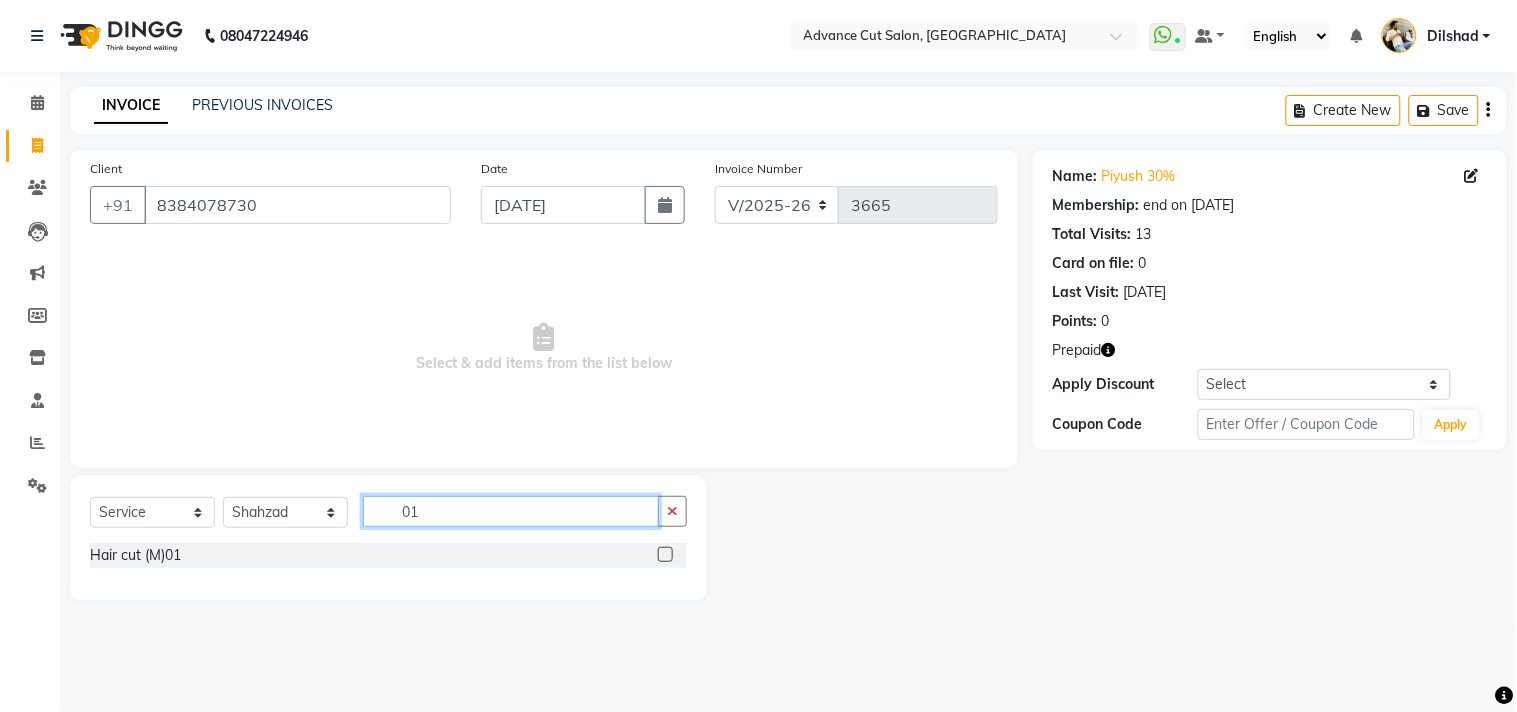type on "01" 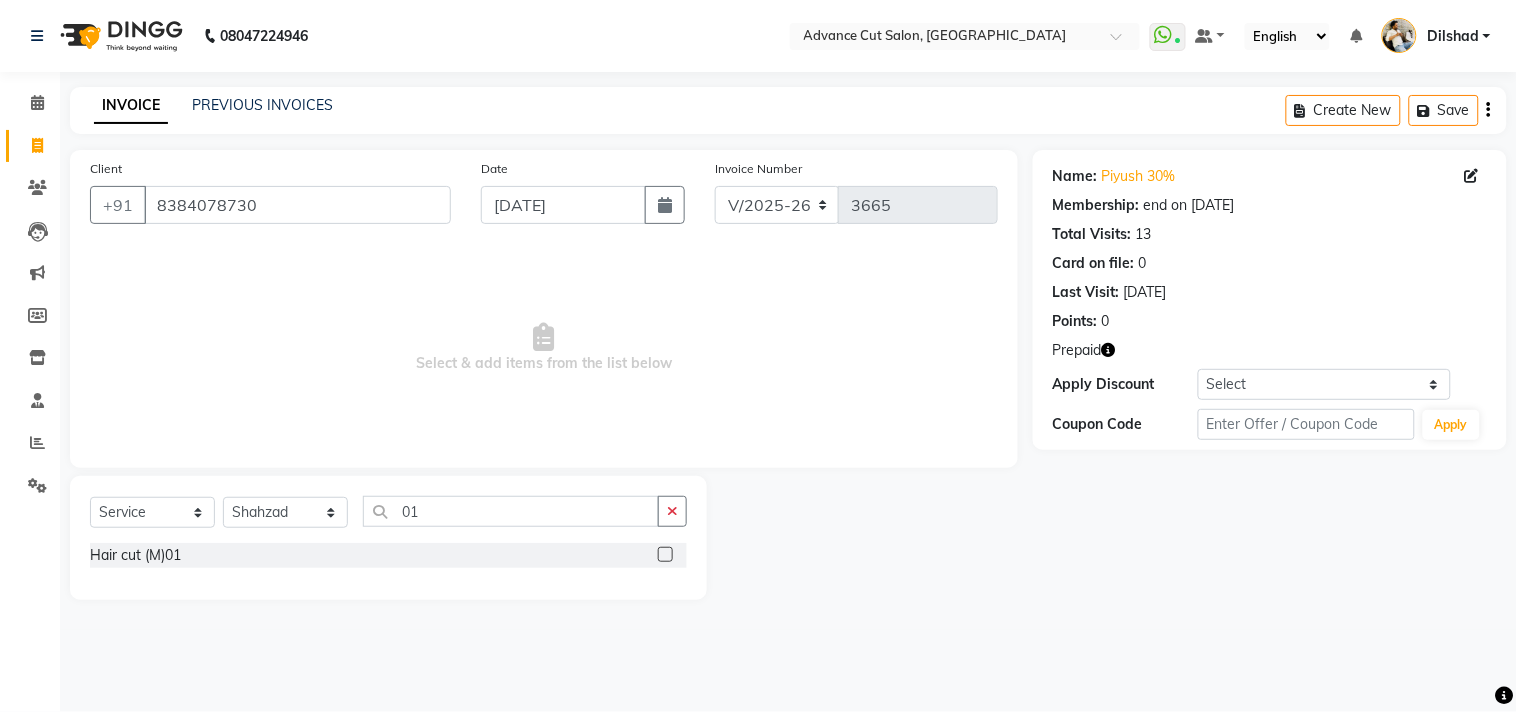 click on "Hair cut (M)01" 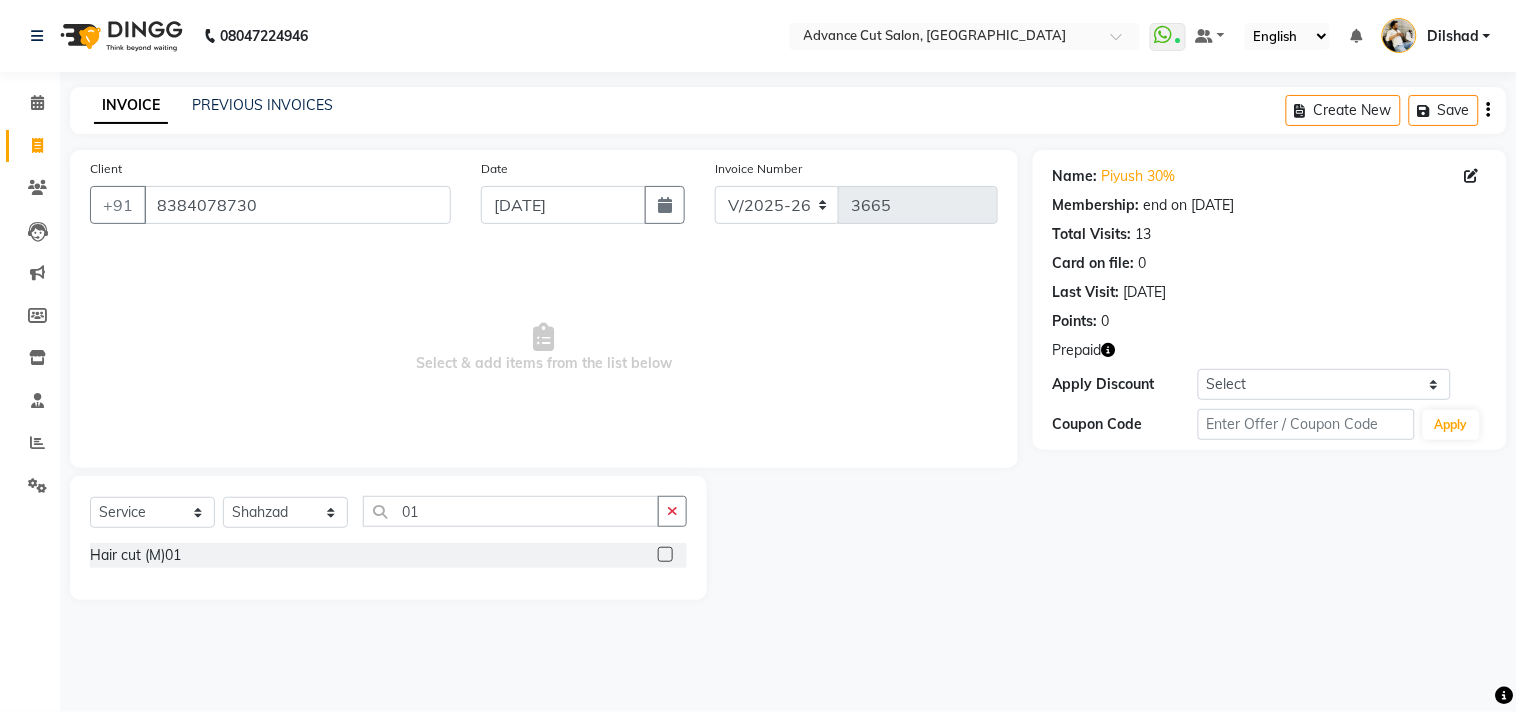 drag, startPoint x: 165, startPoint y: 561, endPoint x: 280, endPoint y: 530, distance: 119.104996 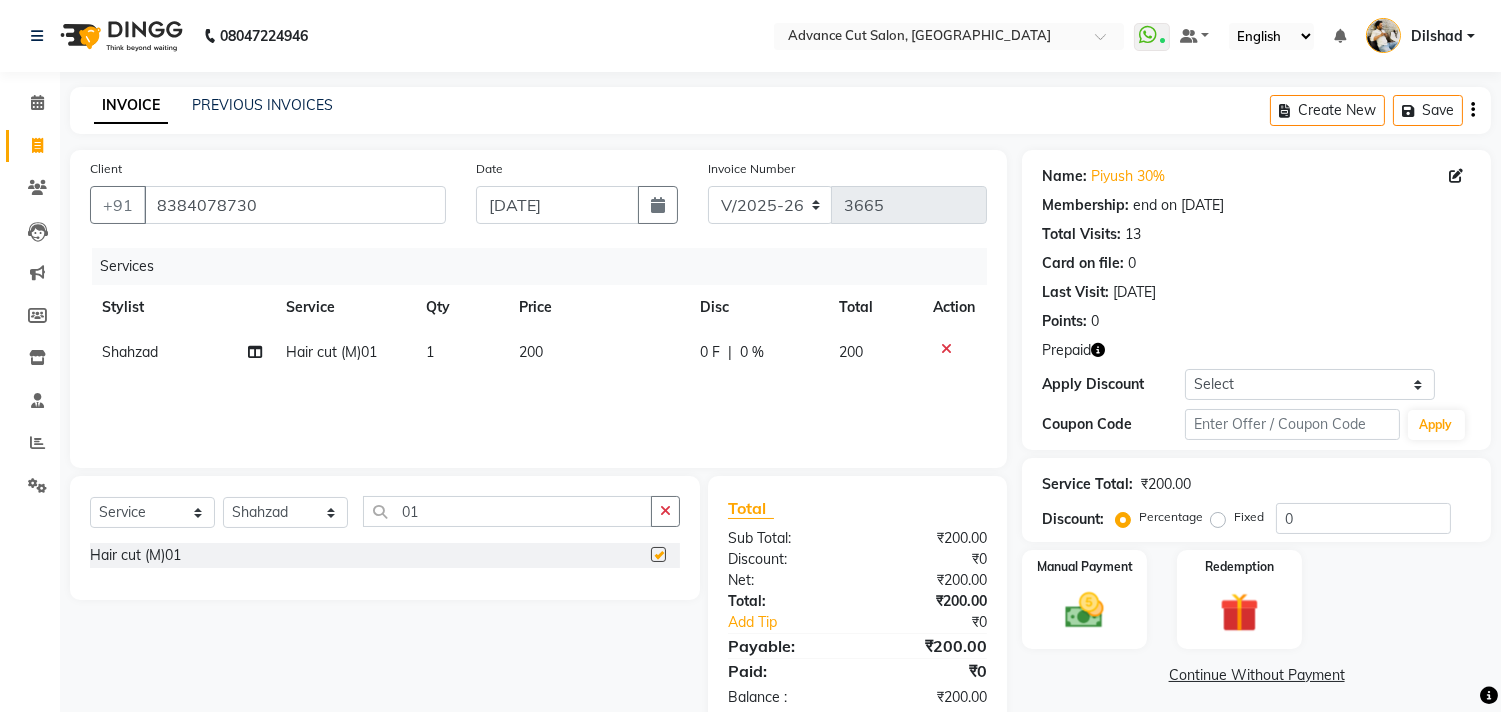 checkbox on "false" 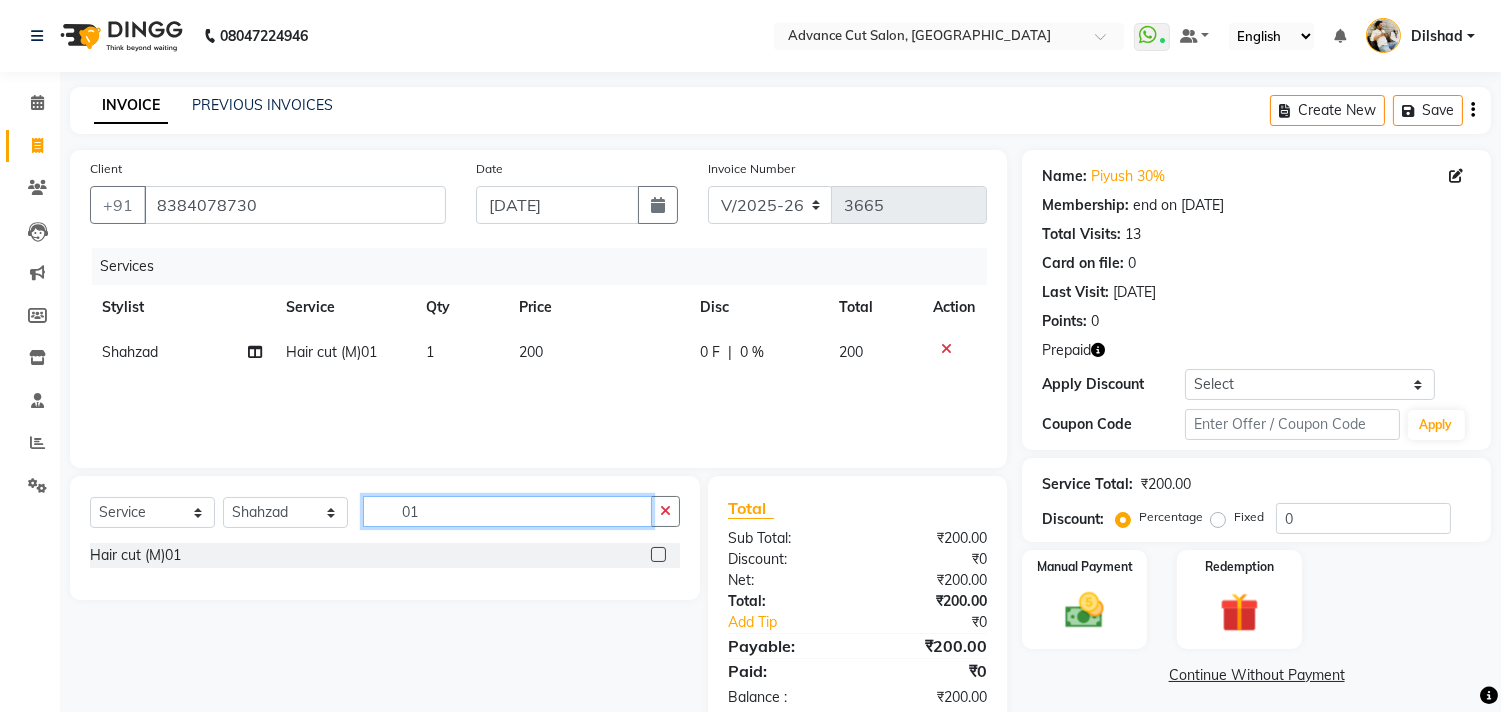 click on "01" 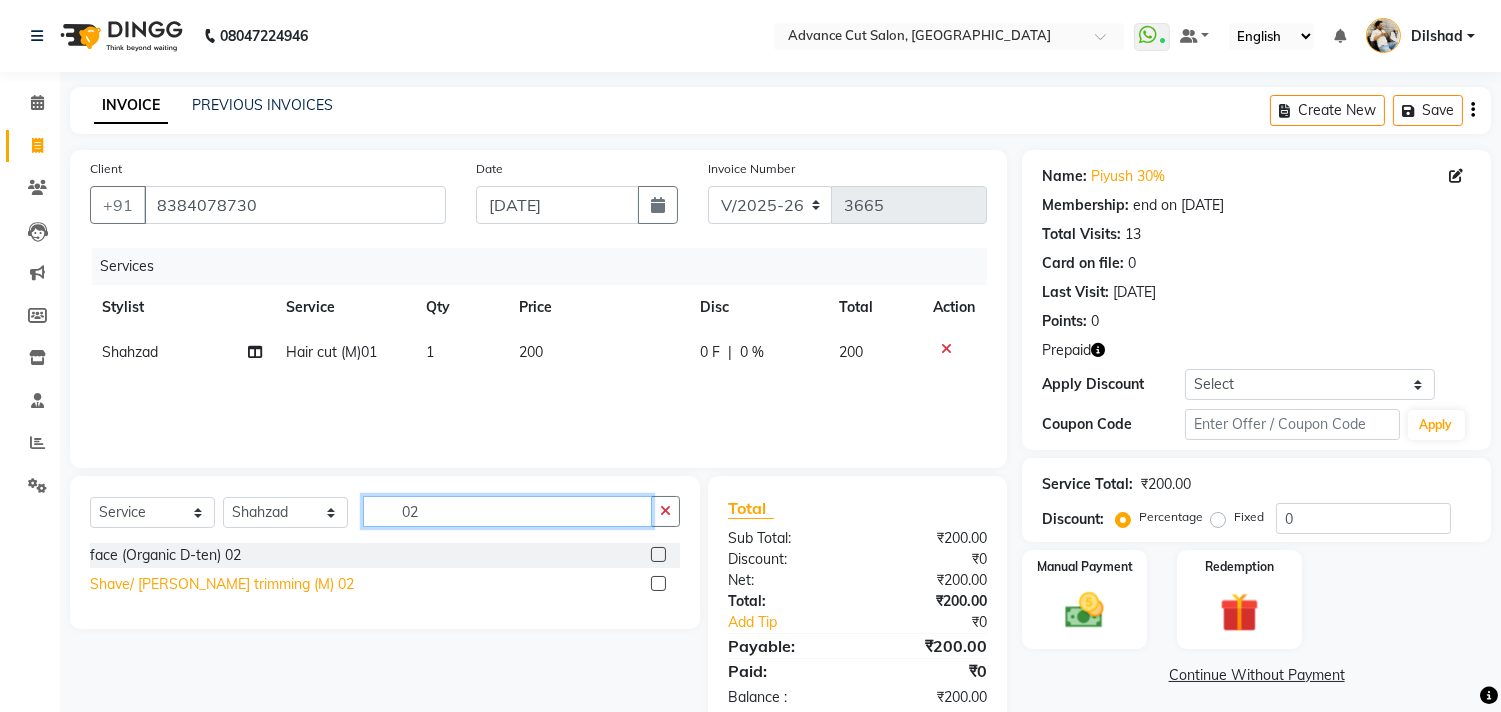 type on "02" 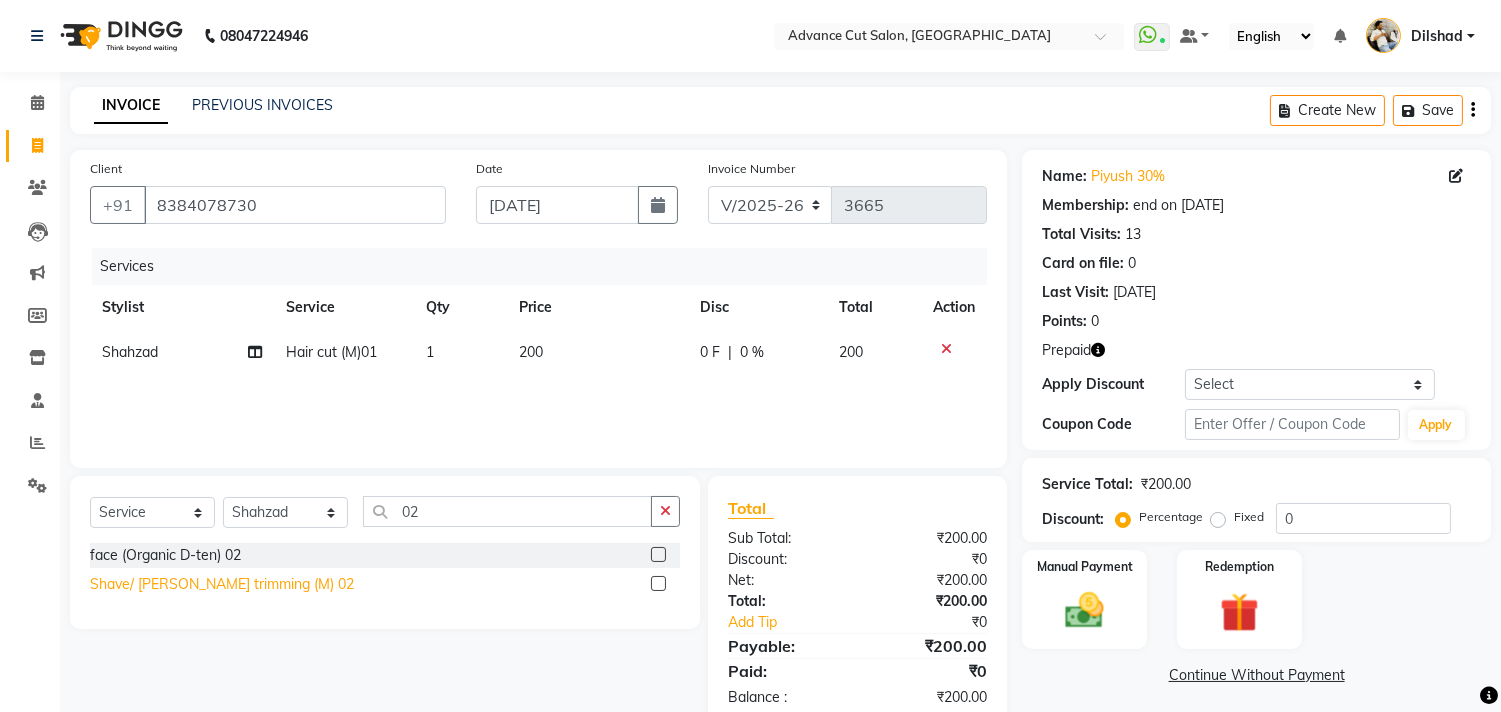 click on "Shave/ Beard trimming (M) 02" 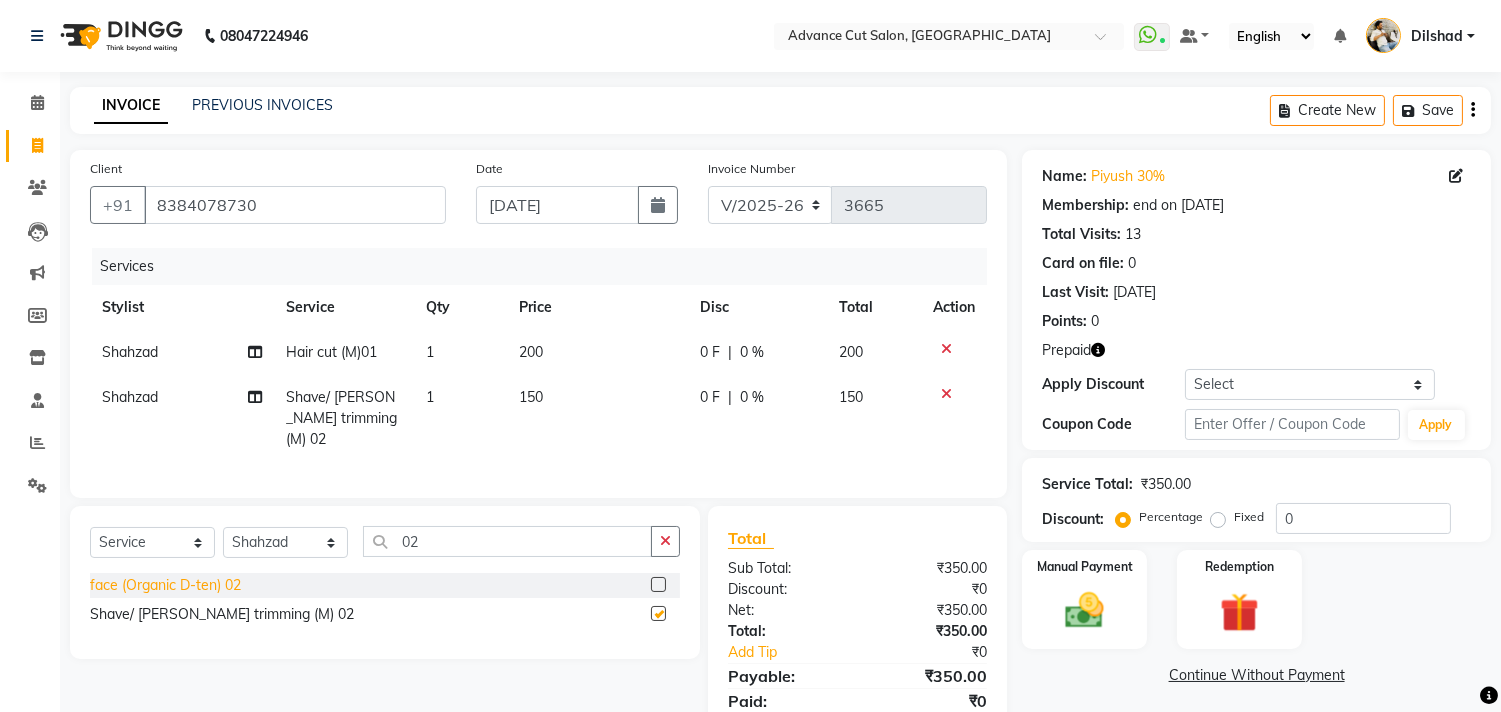 checkbox on "false" 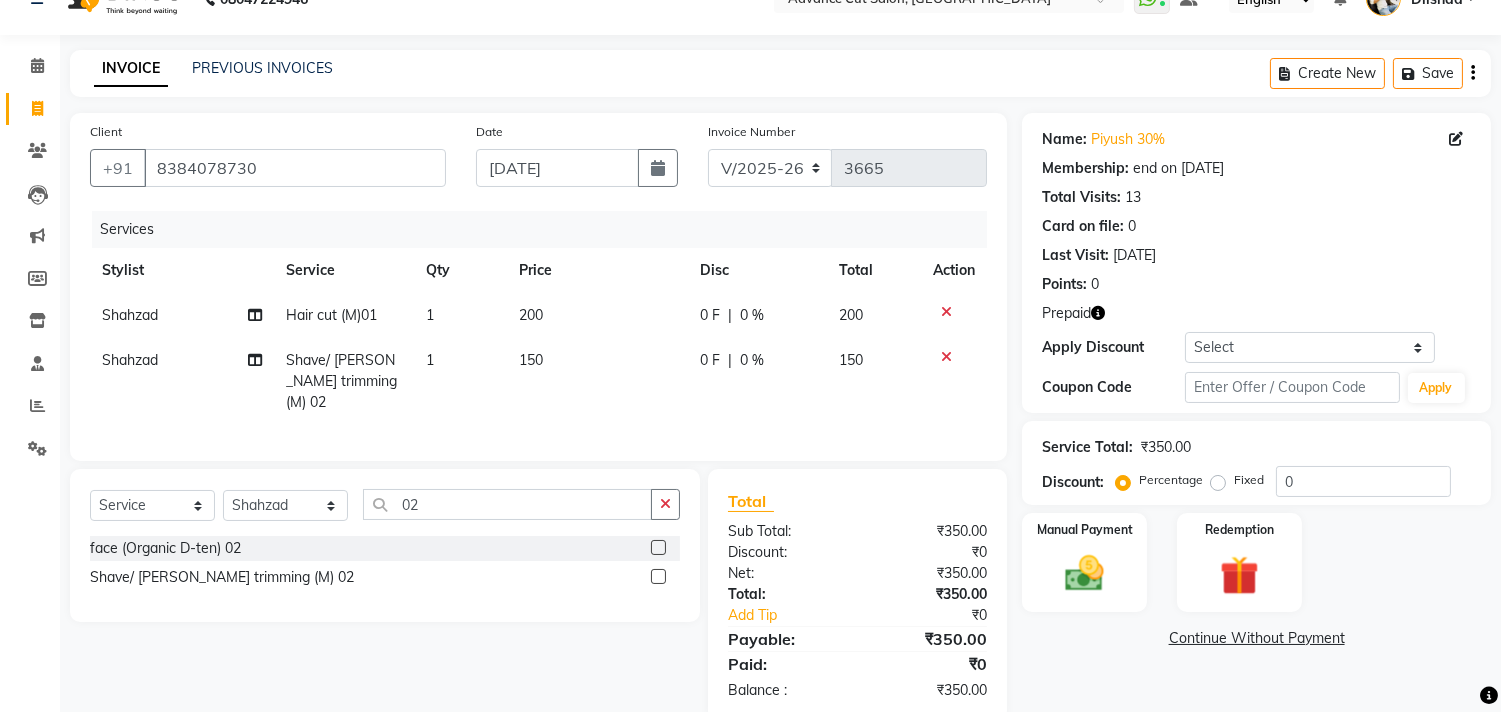 scroll, scrollTop: 72, scrollLeft: 0, axis: vertical 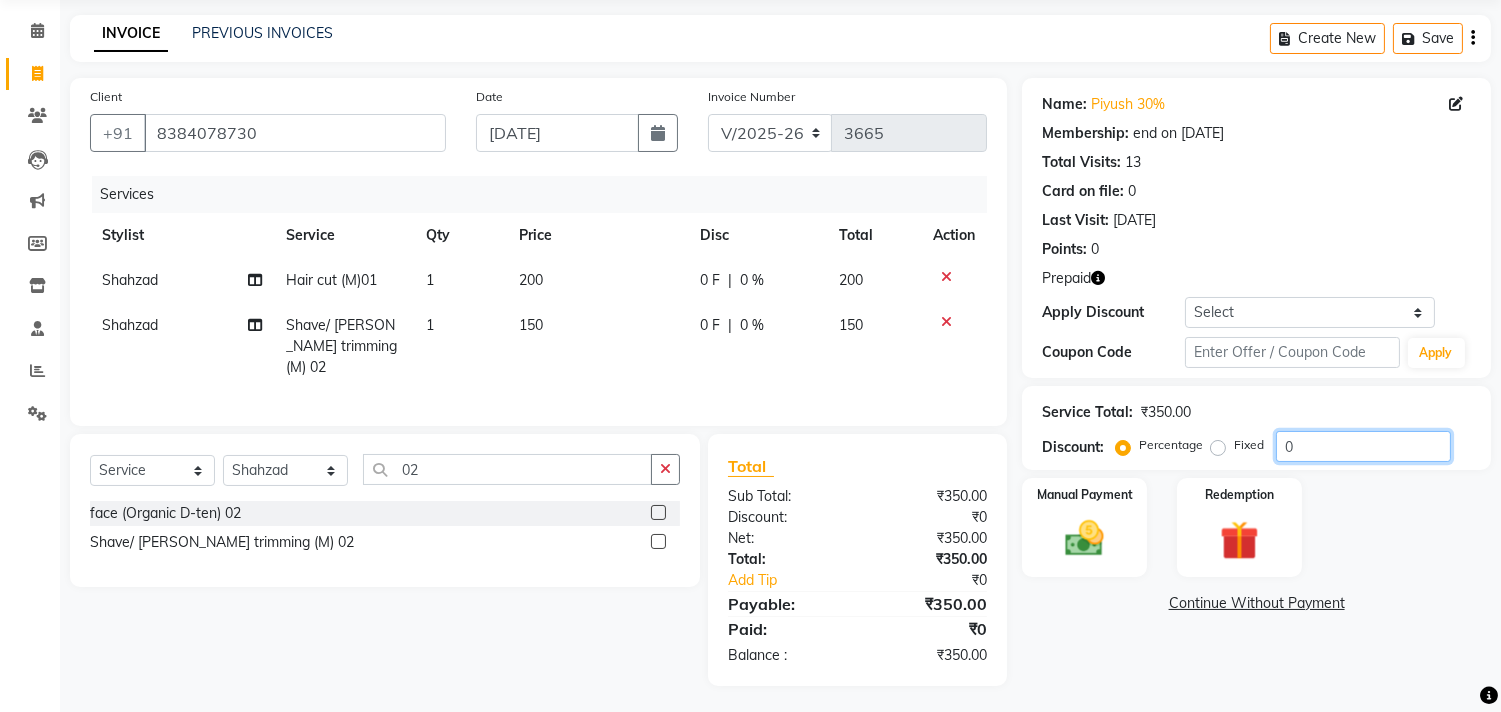 click on "0" 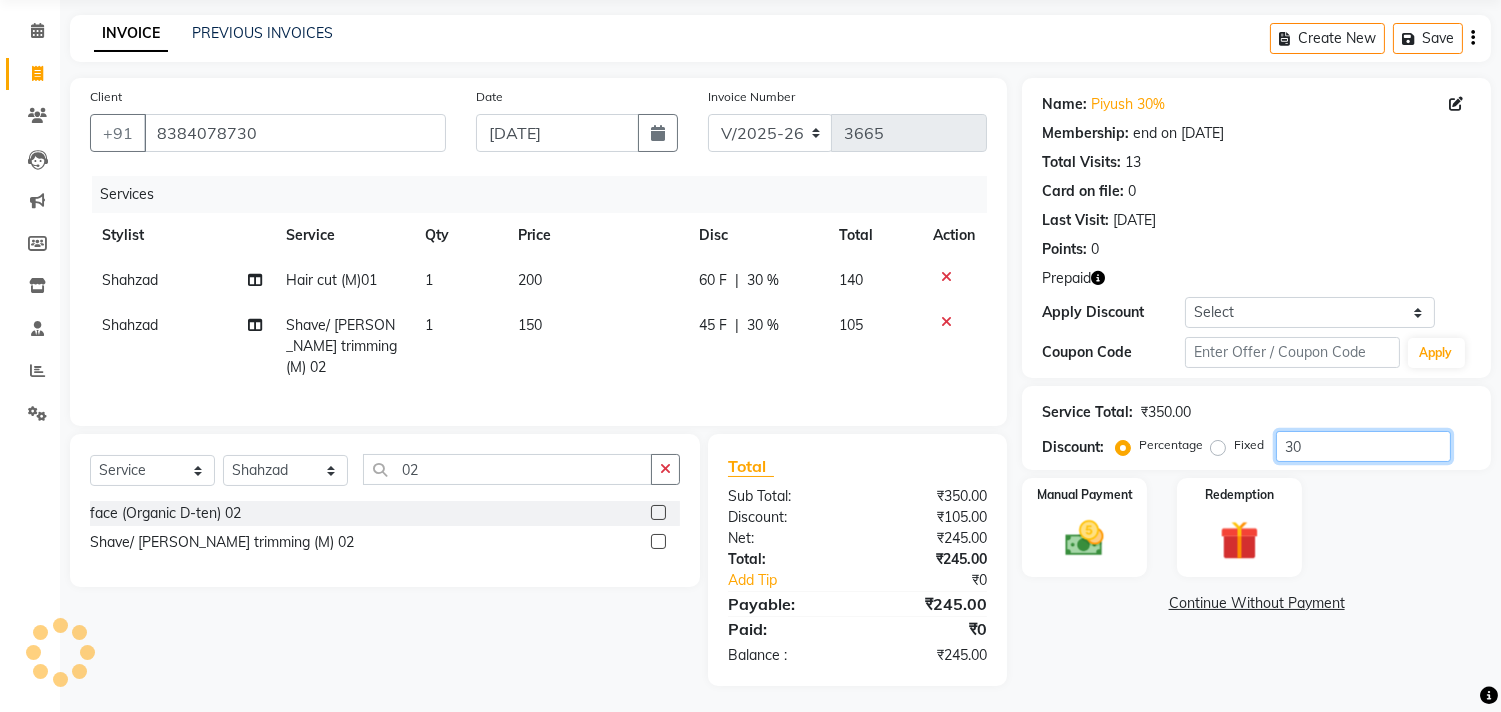 type on "30" 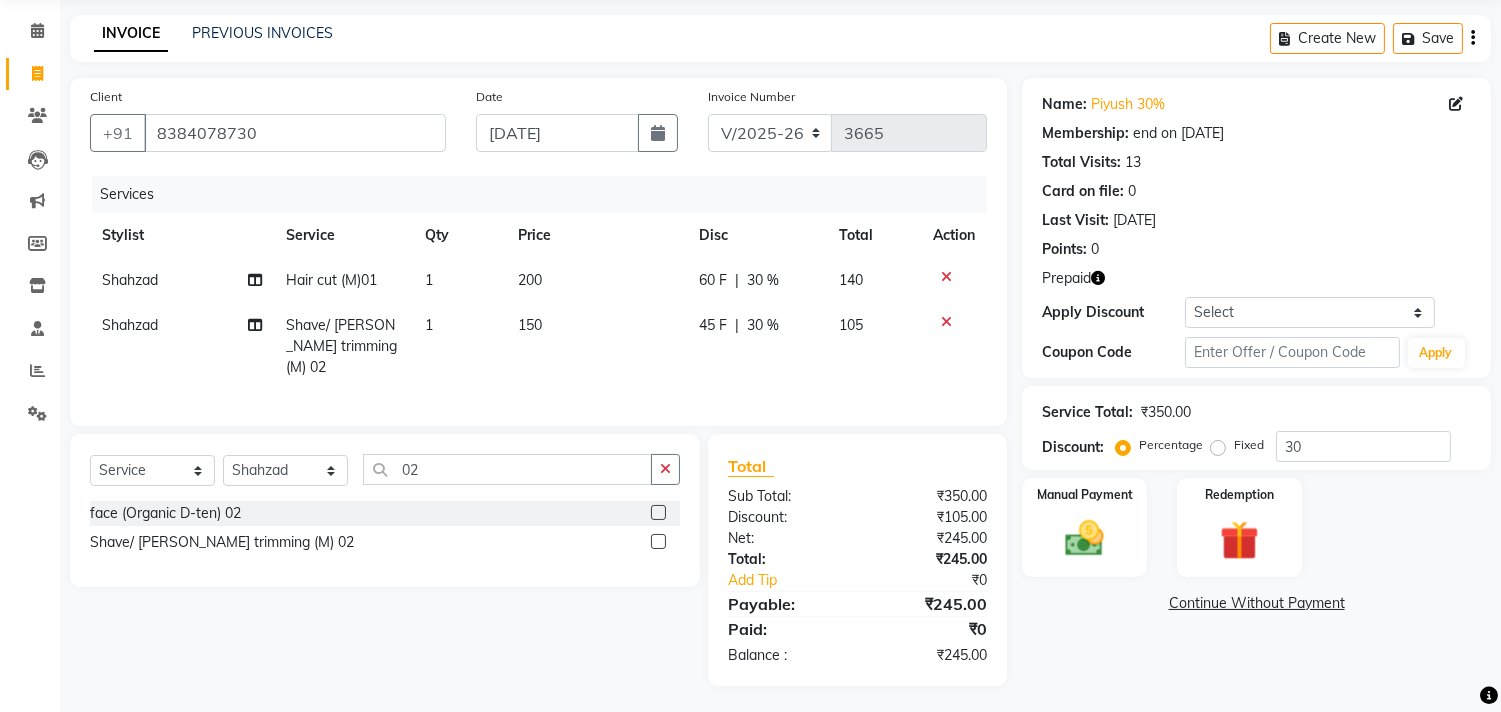 click 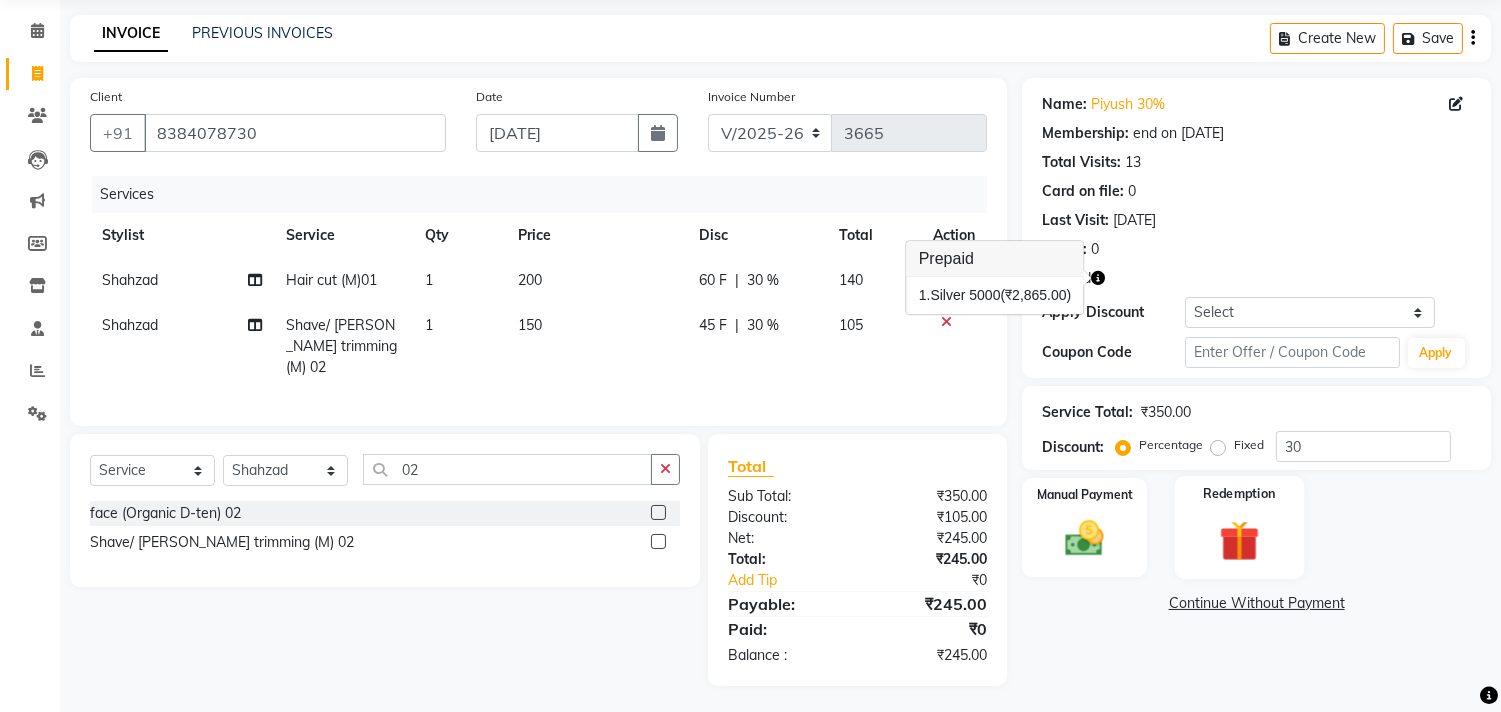 click on "Redemption" 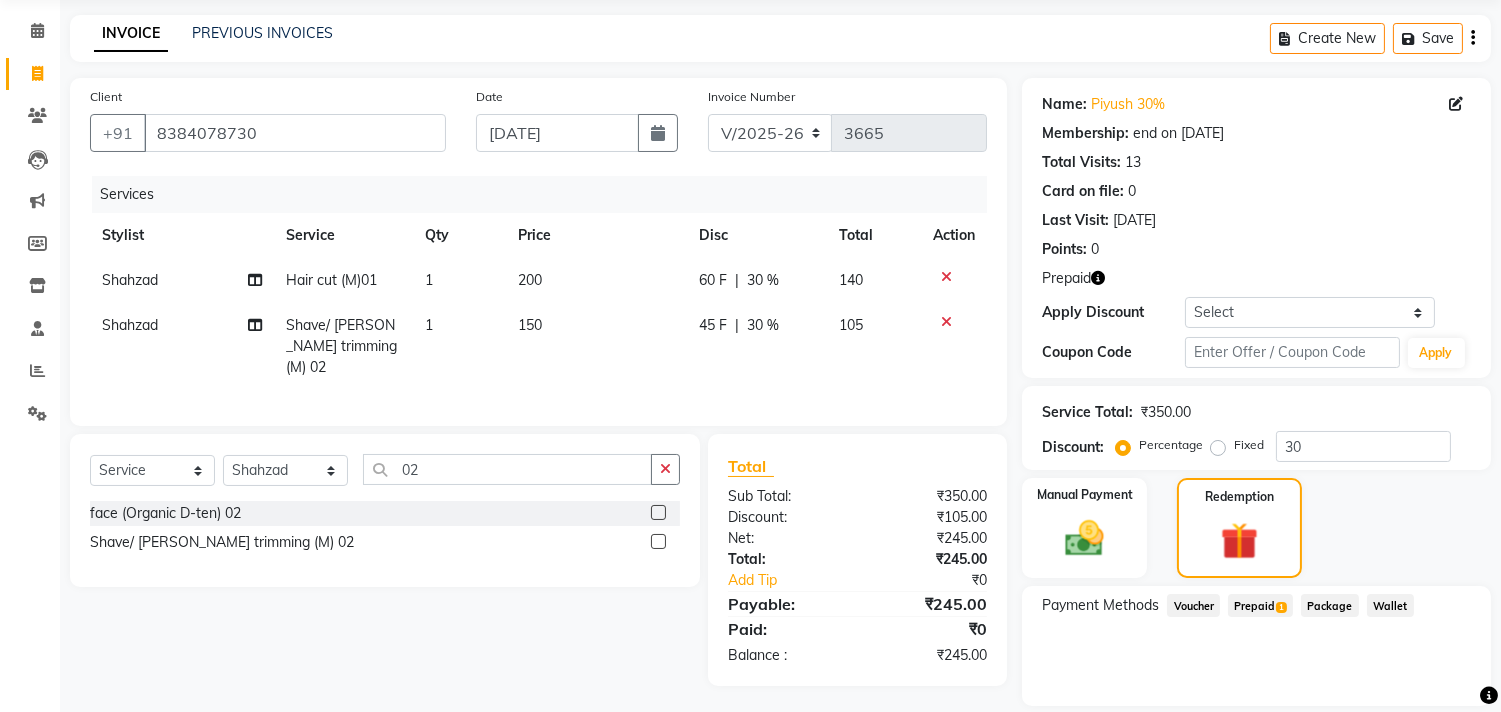 click on "Prepaid  1" 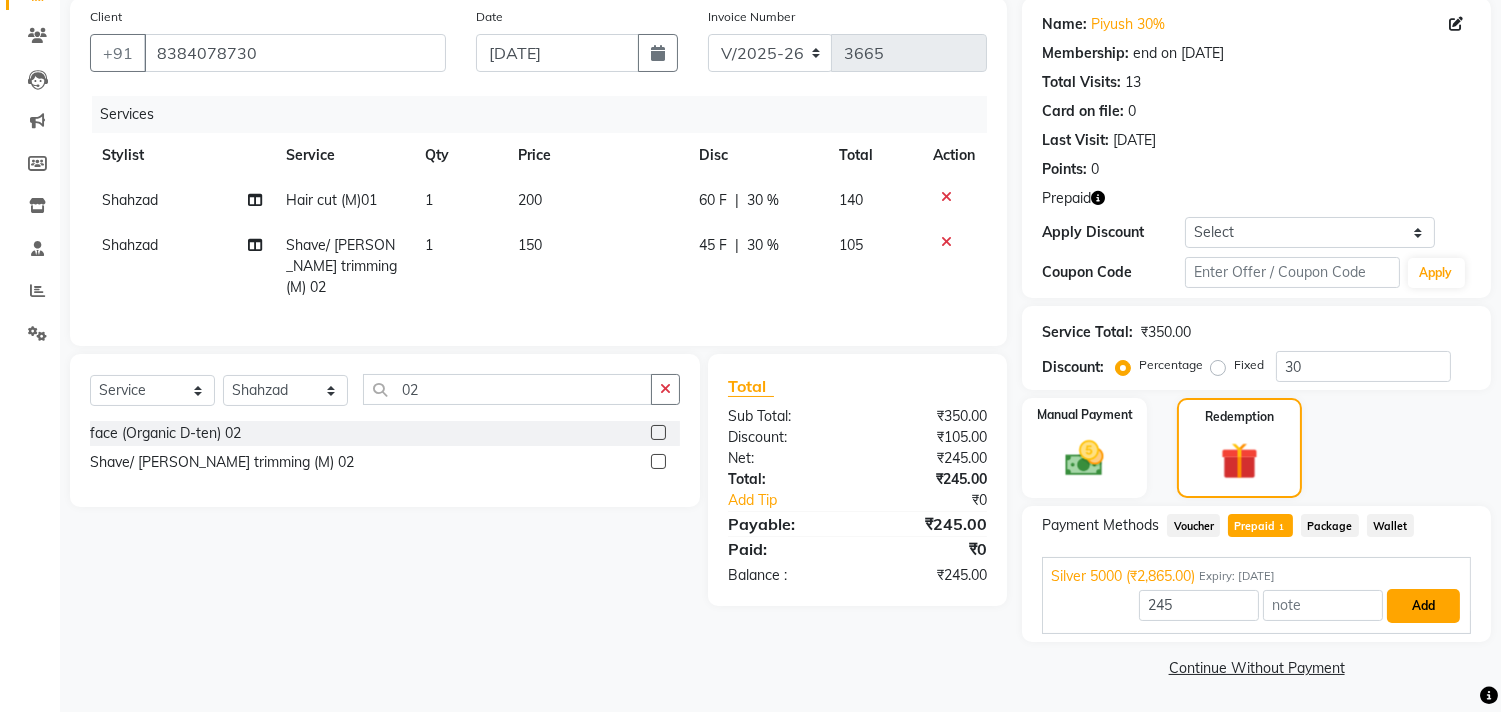click on "Add" at bounding box center (1423, 606) 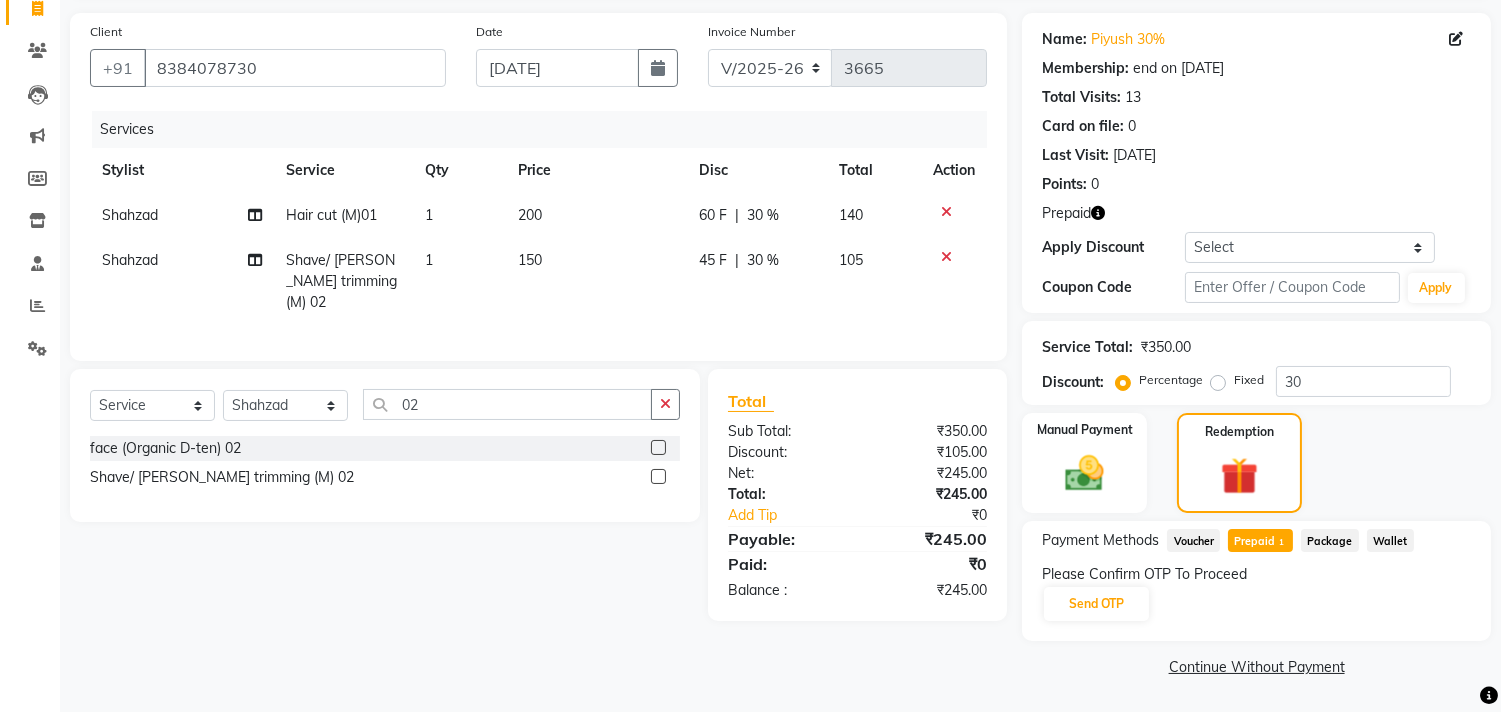 scroll, scrollTop: 135, scrollLeft: 0, axis: vertical 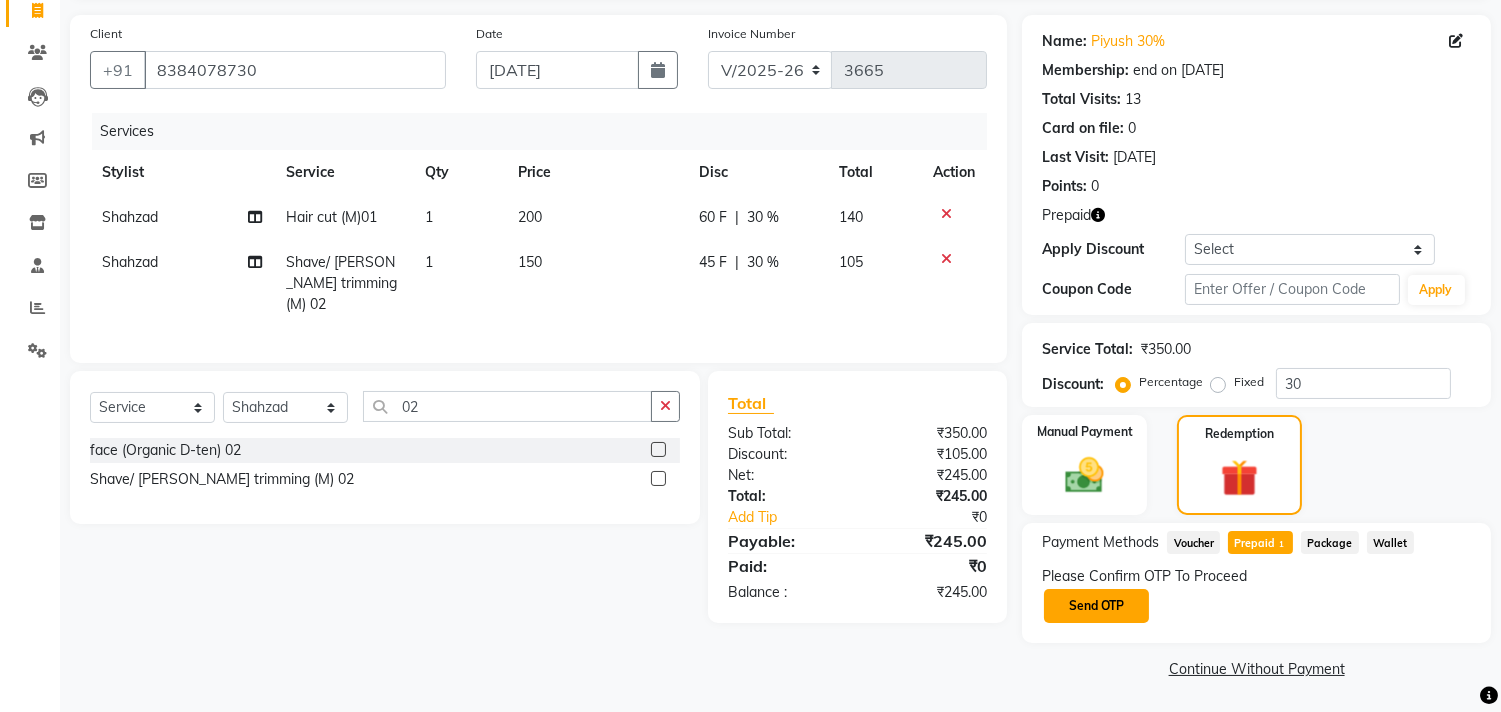 click on "Send OTP" 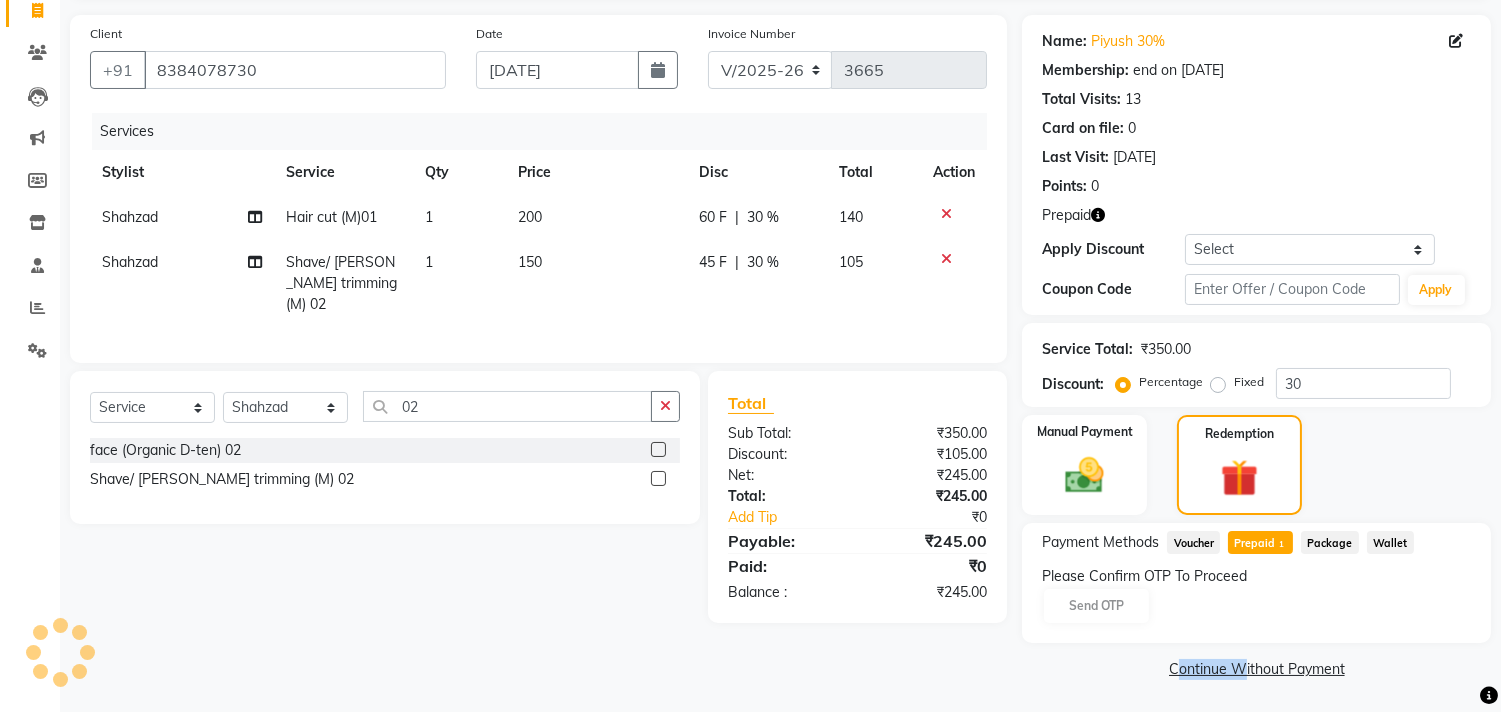 click on "Please Confirm OTP To Proceed Send OTP" 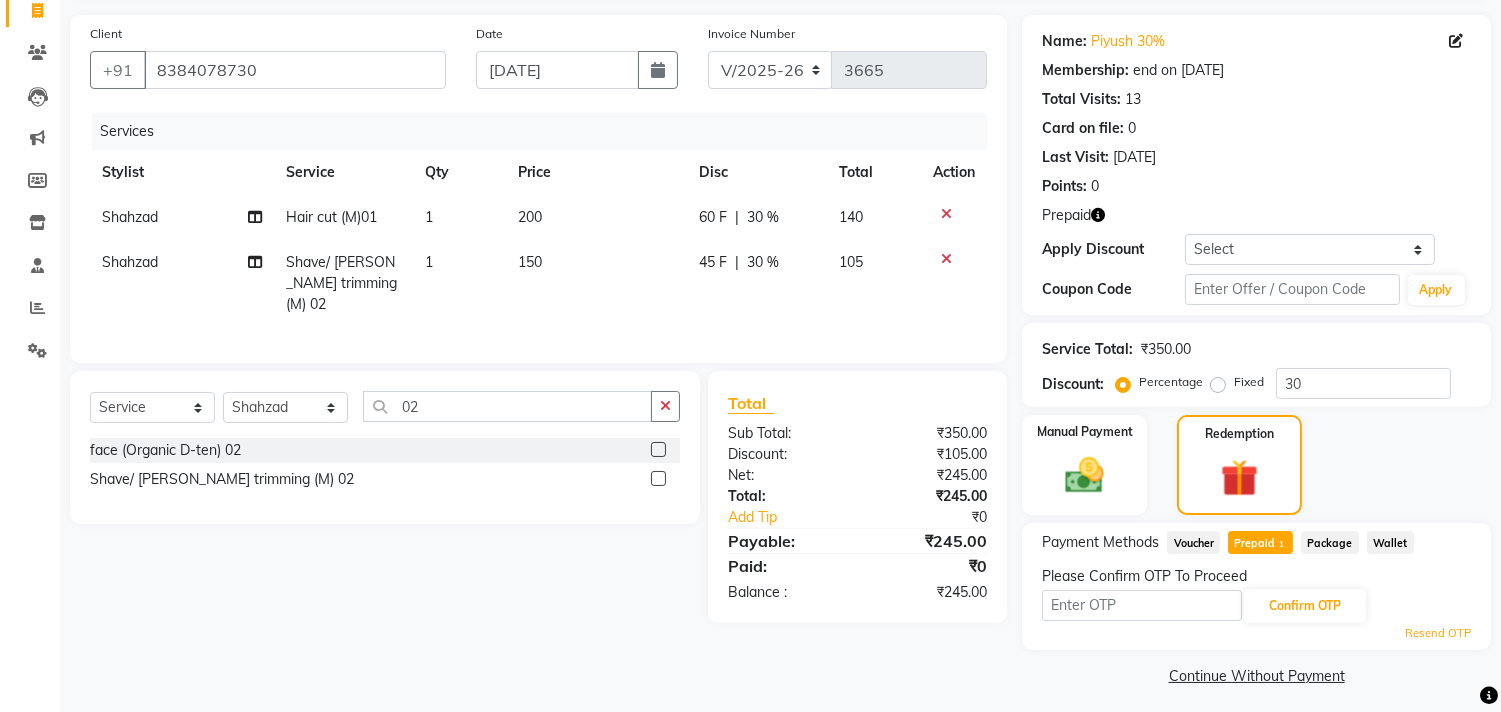 click on "Voucher" 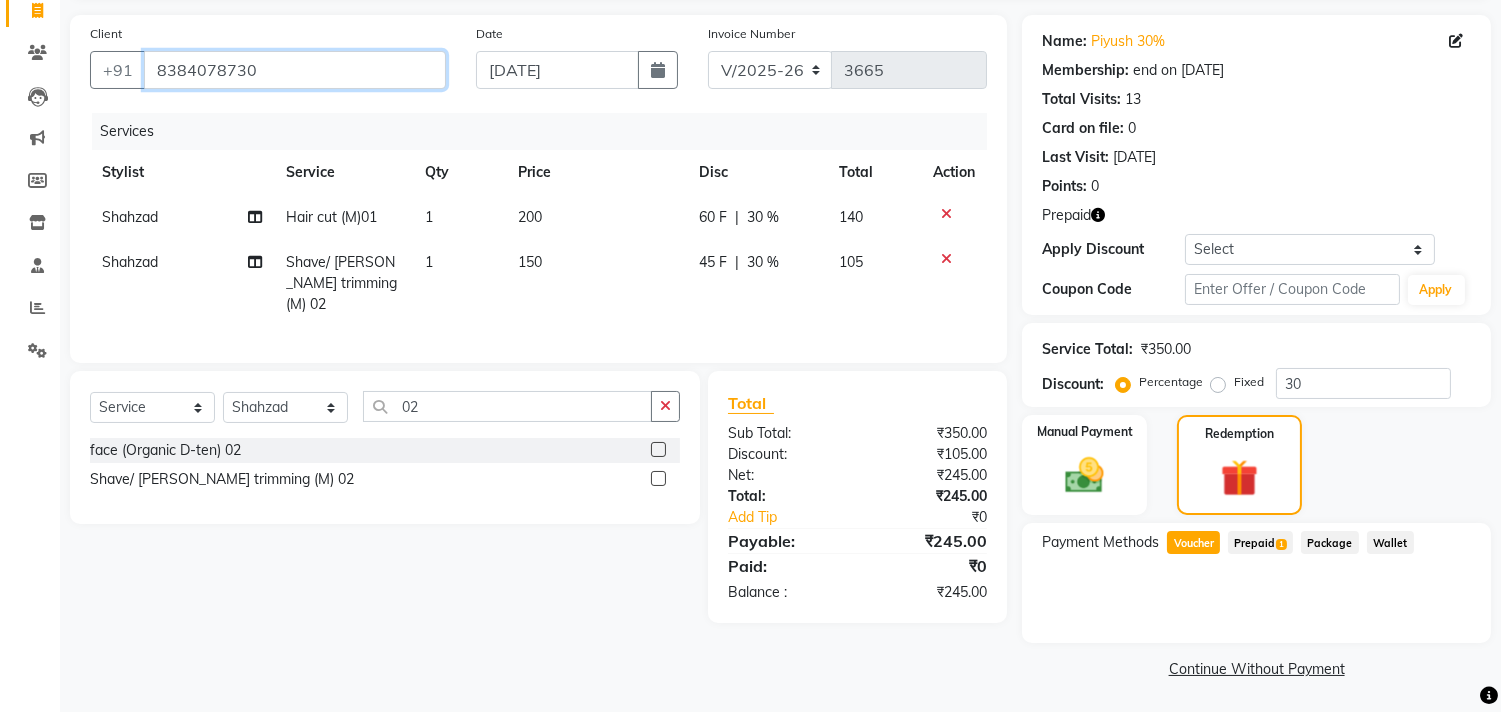 drag, startPoint x: 282, startPoint y: 68, endPoint x: 136, endPoint y: 103, distance: 150.13661 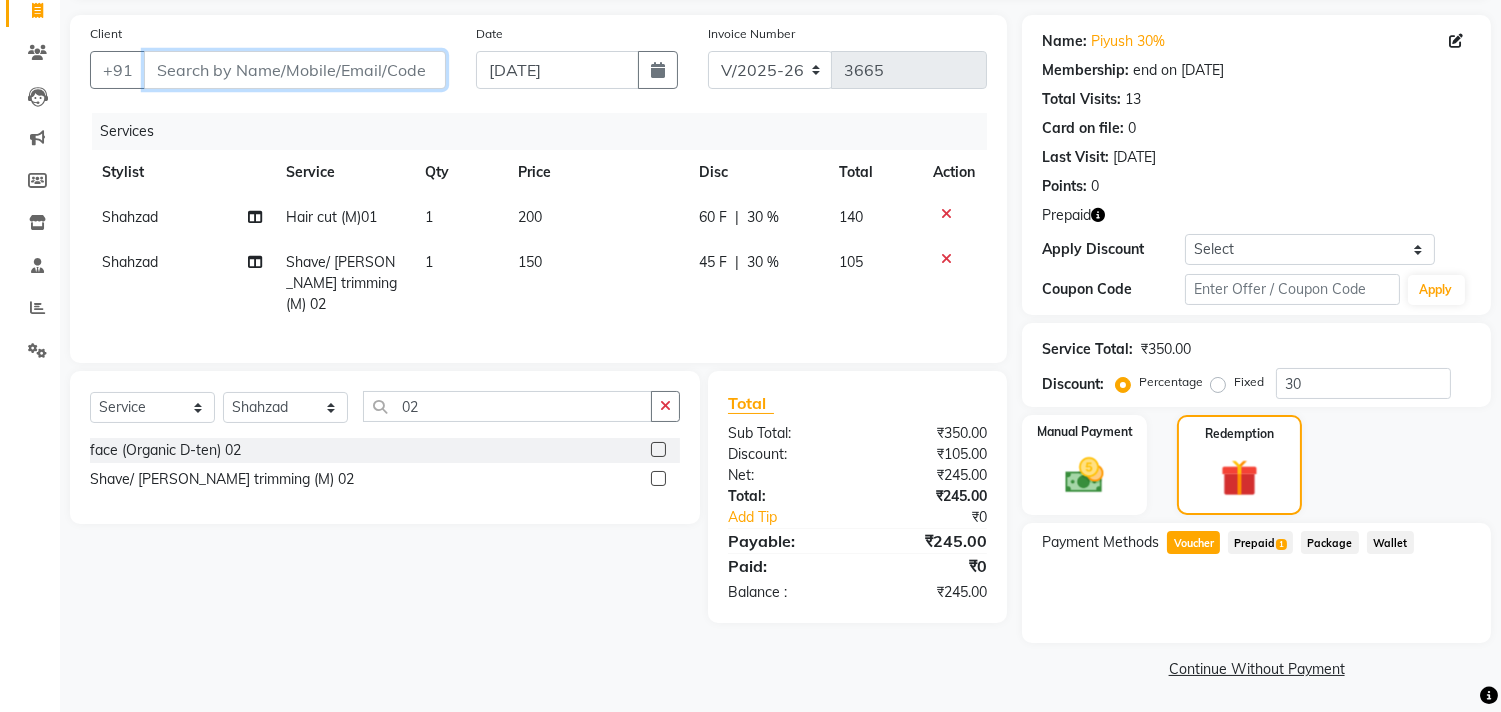 paste on "918585974650" 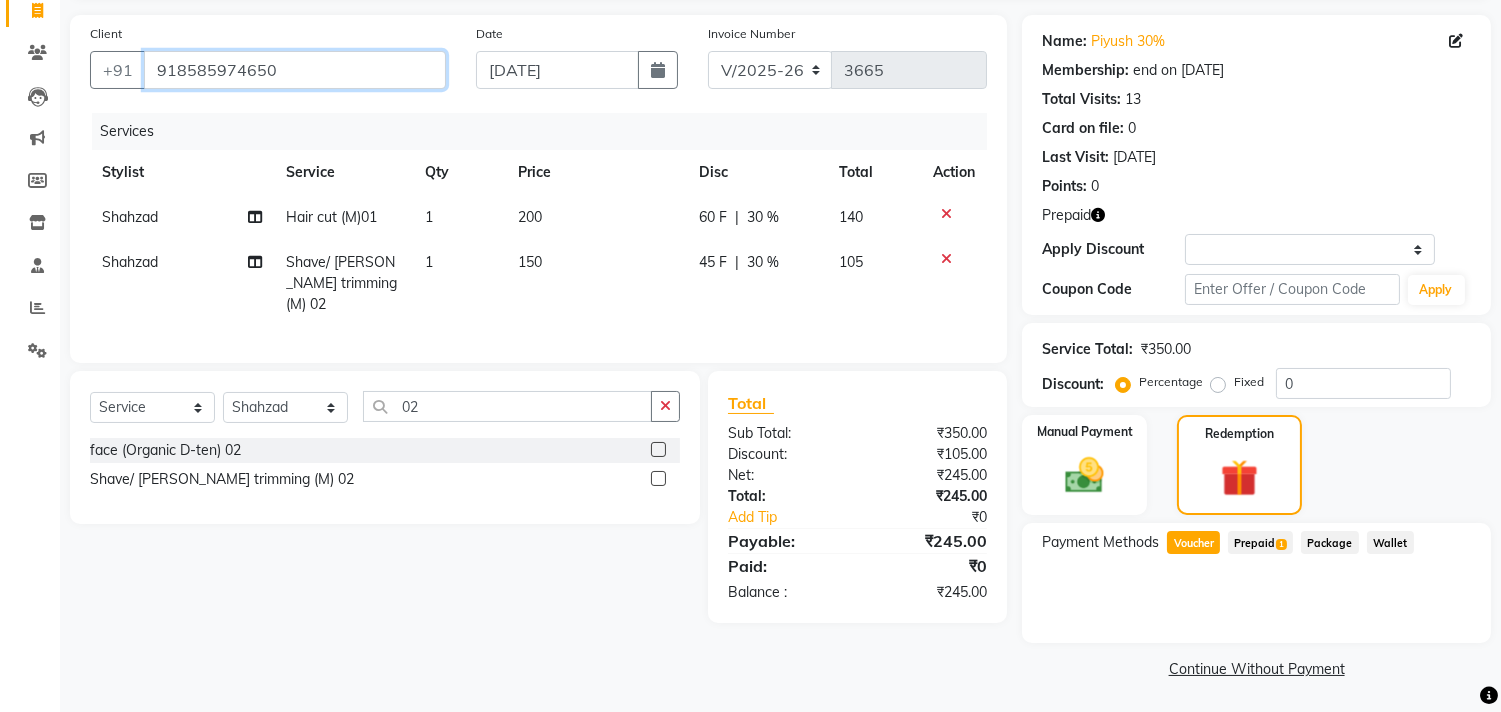 scroll, scrollTop: 72, scrollLeft: 0, axis: vertical 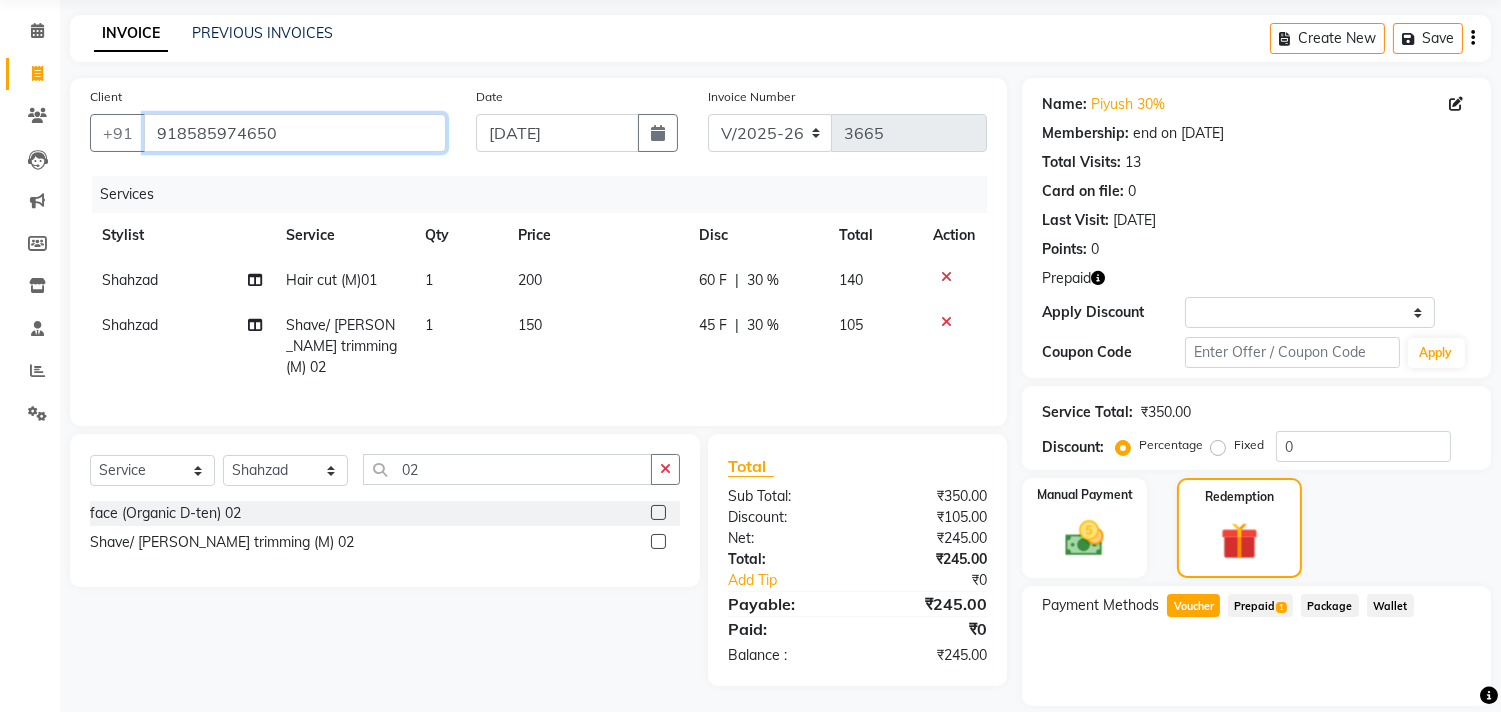 type on "918585974650" 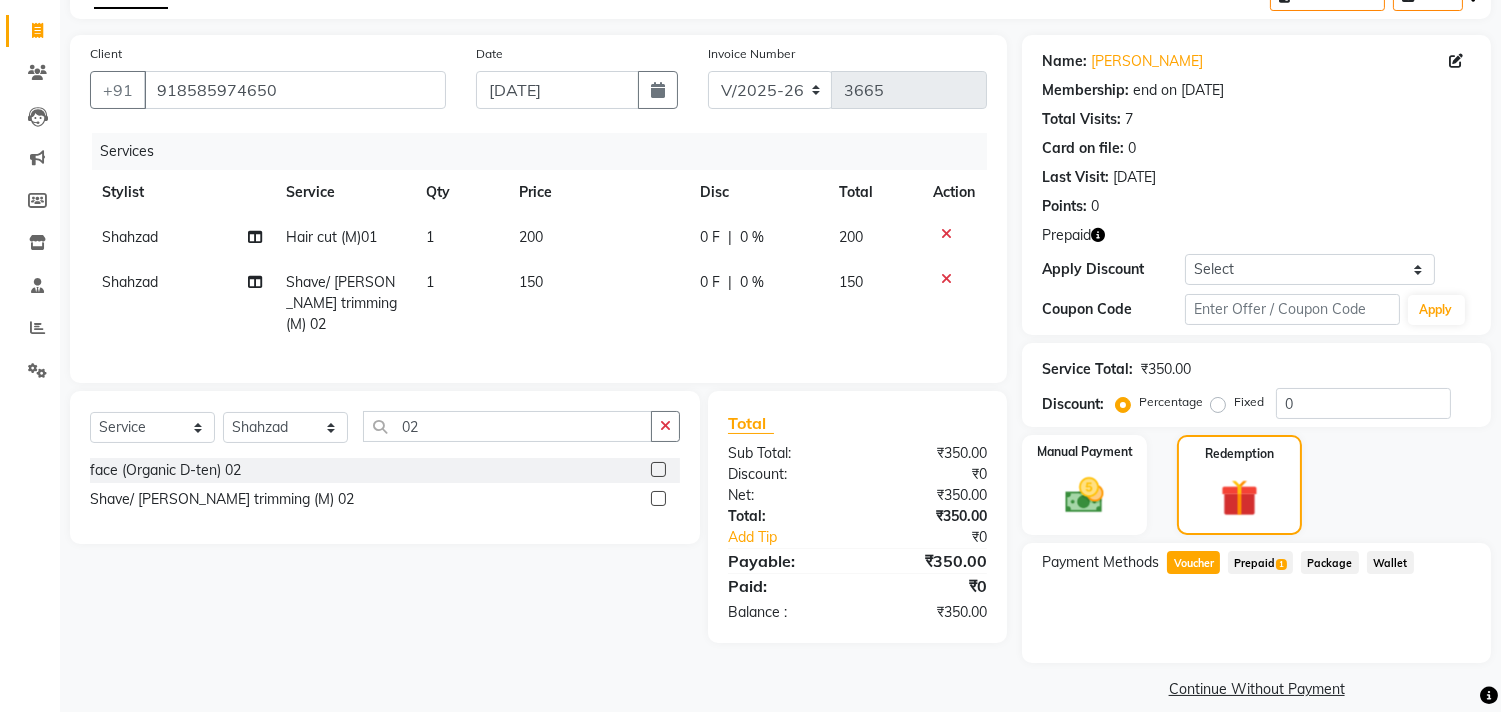 scroll, scrollTop: 135, scrollLeft: 0, axis: vertical 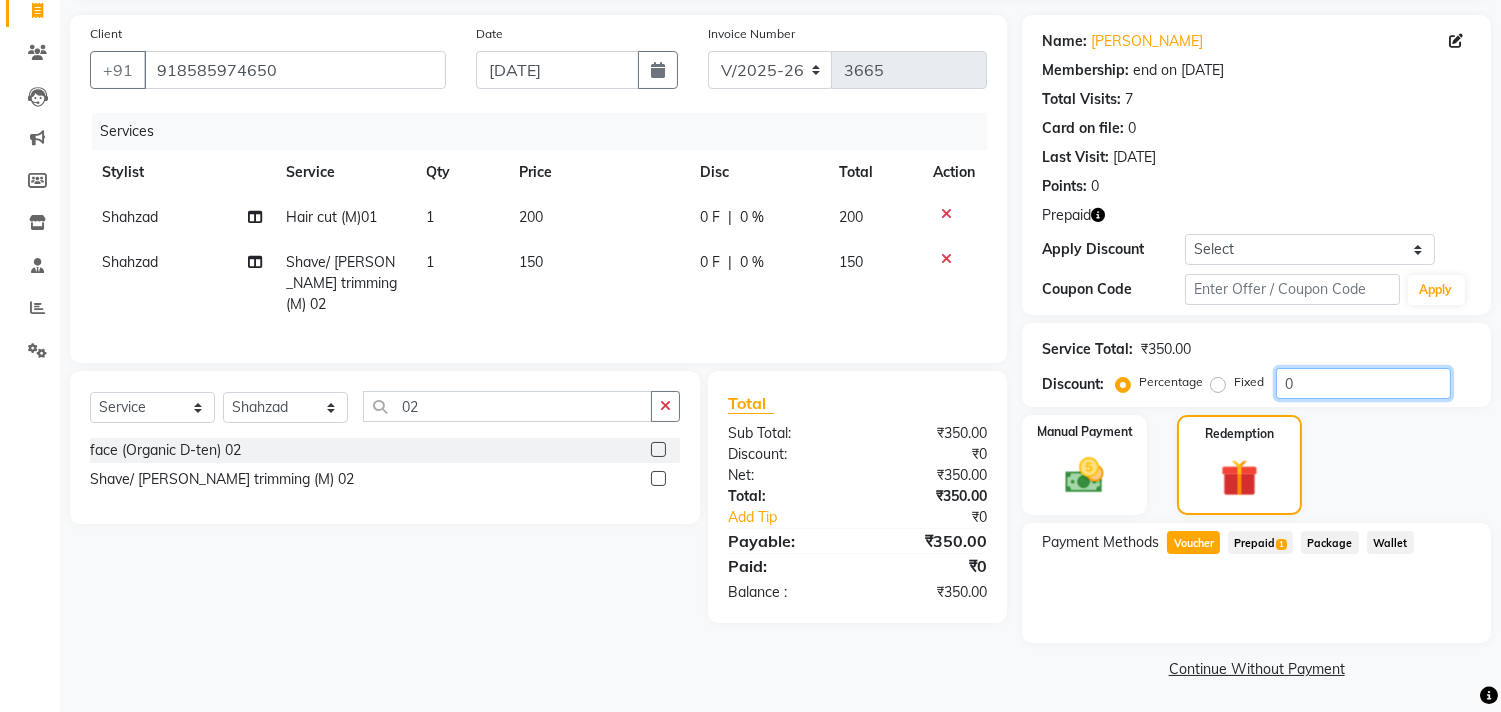 click on "0" 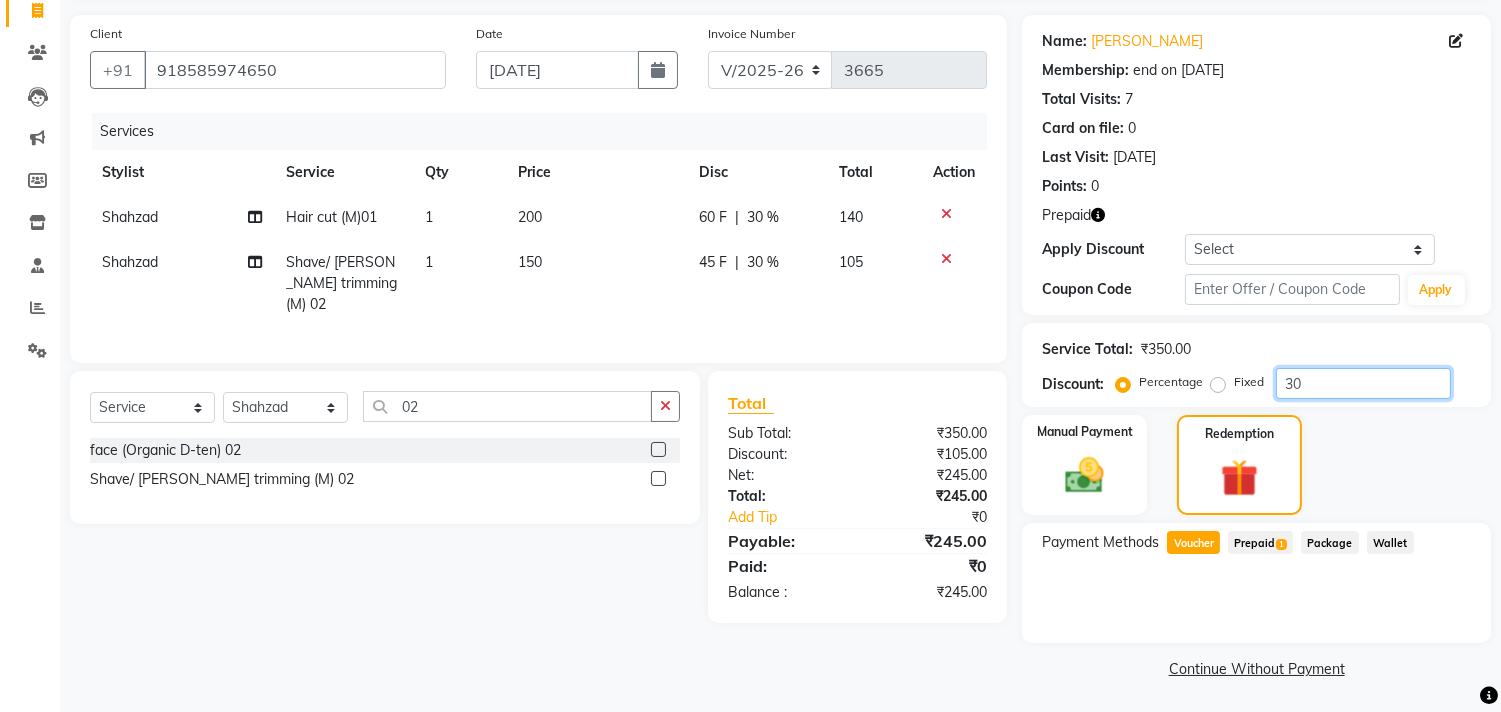 type on "30" 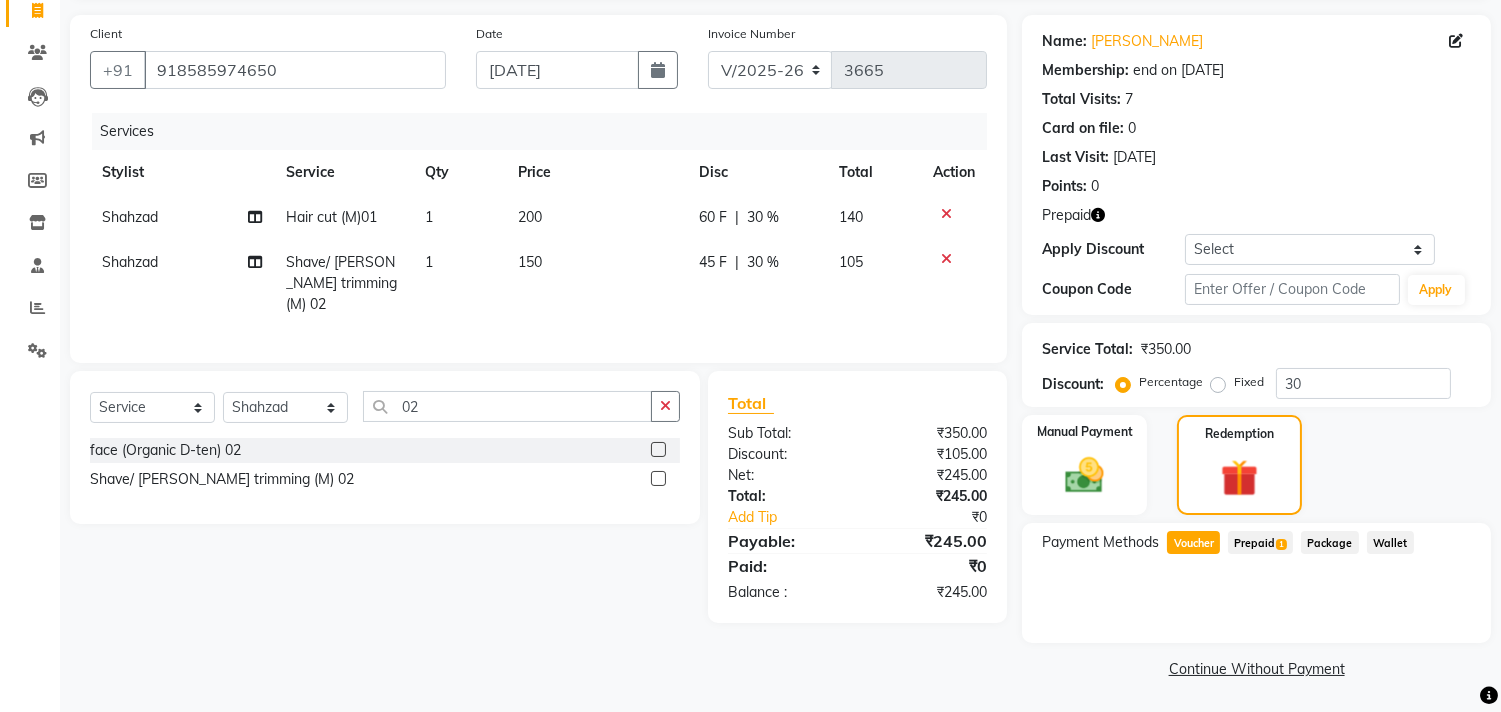 click on "Prepaid  1" 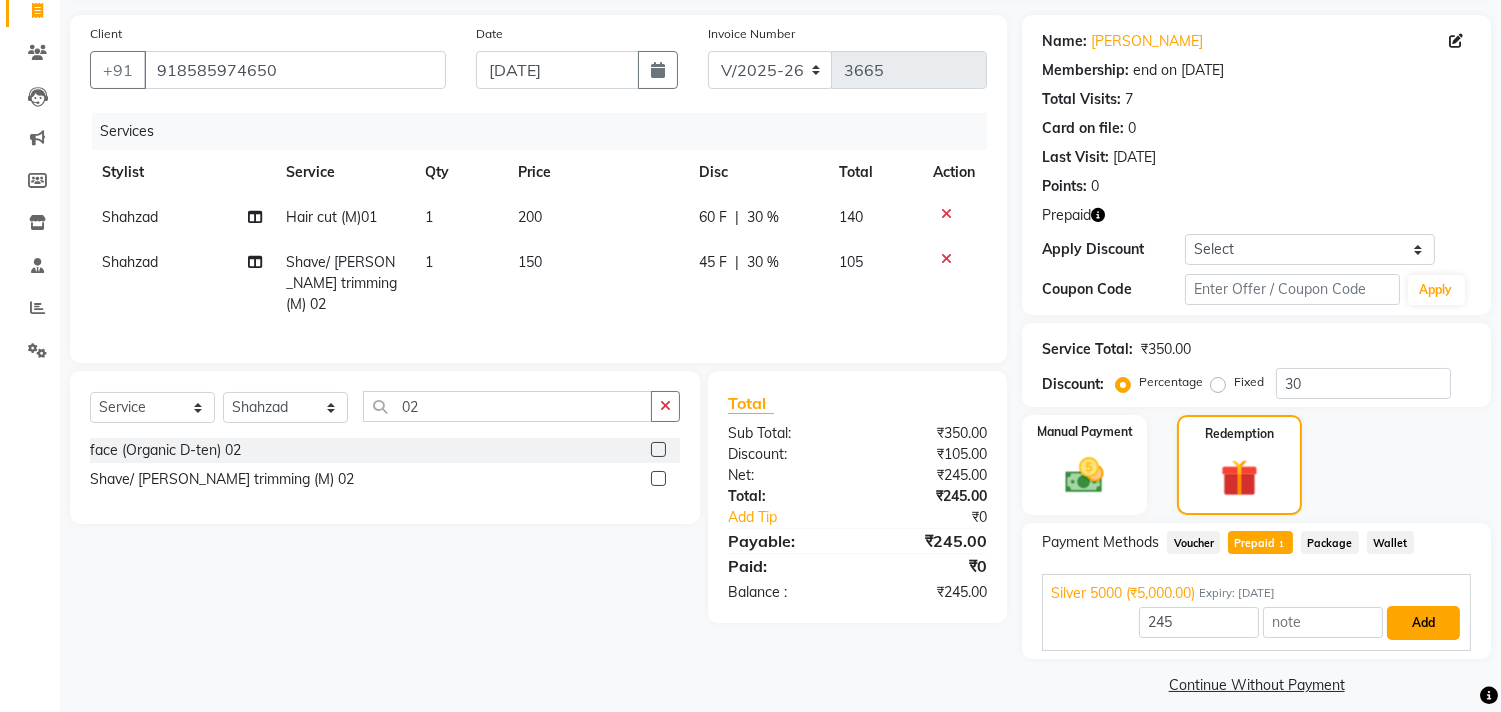 click on "Add" at bounding box center (1423, 623) 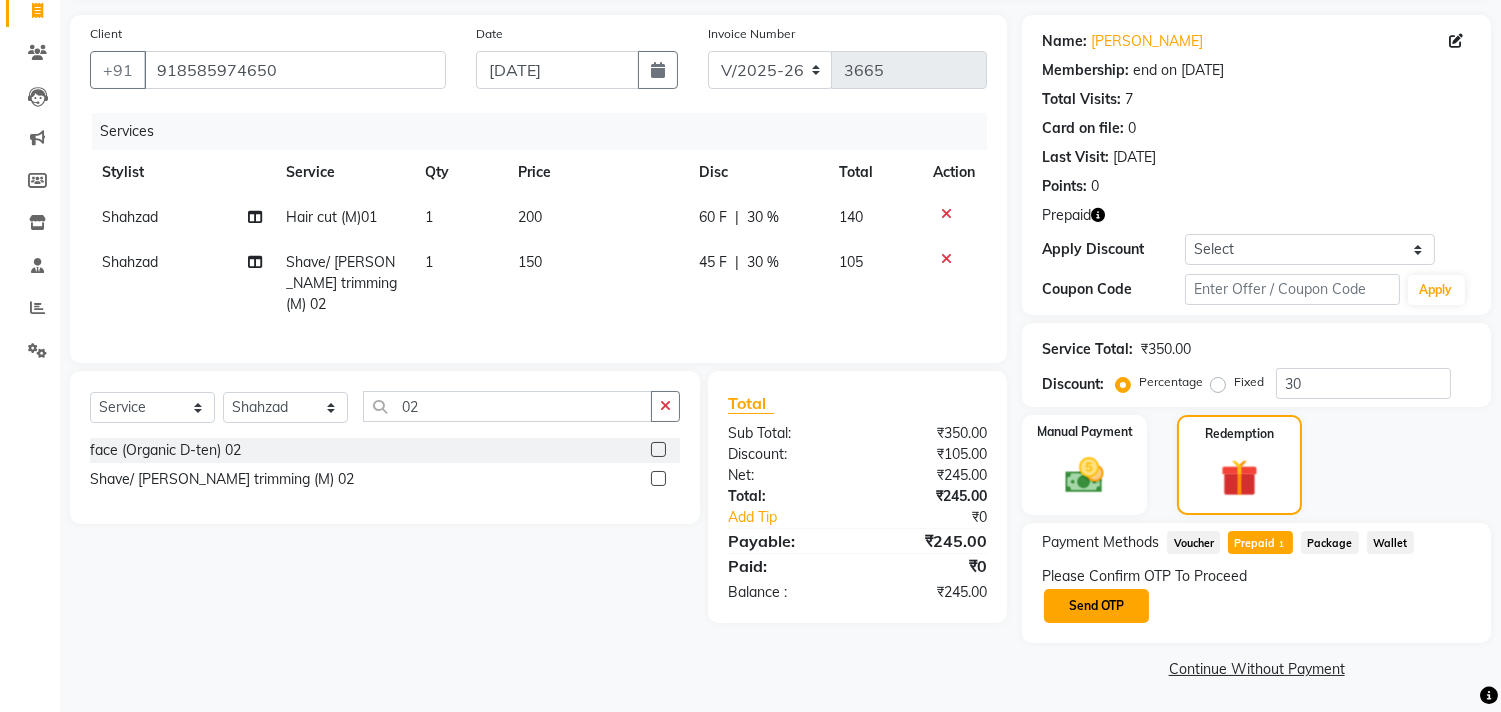 click on "Send OTP" 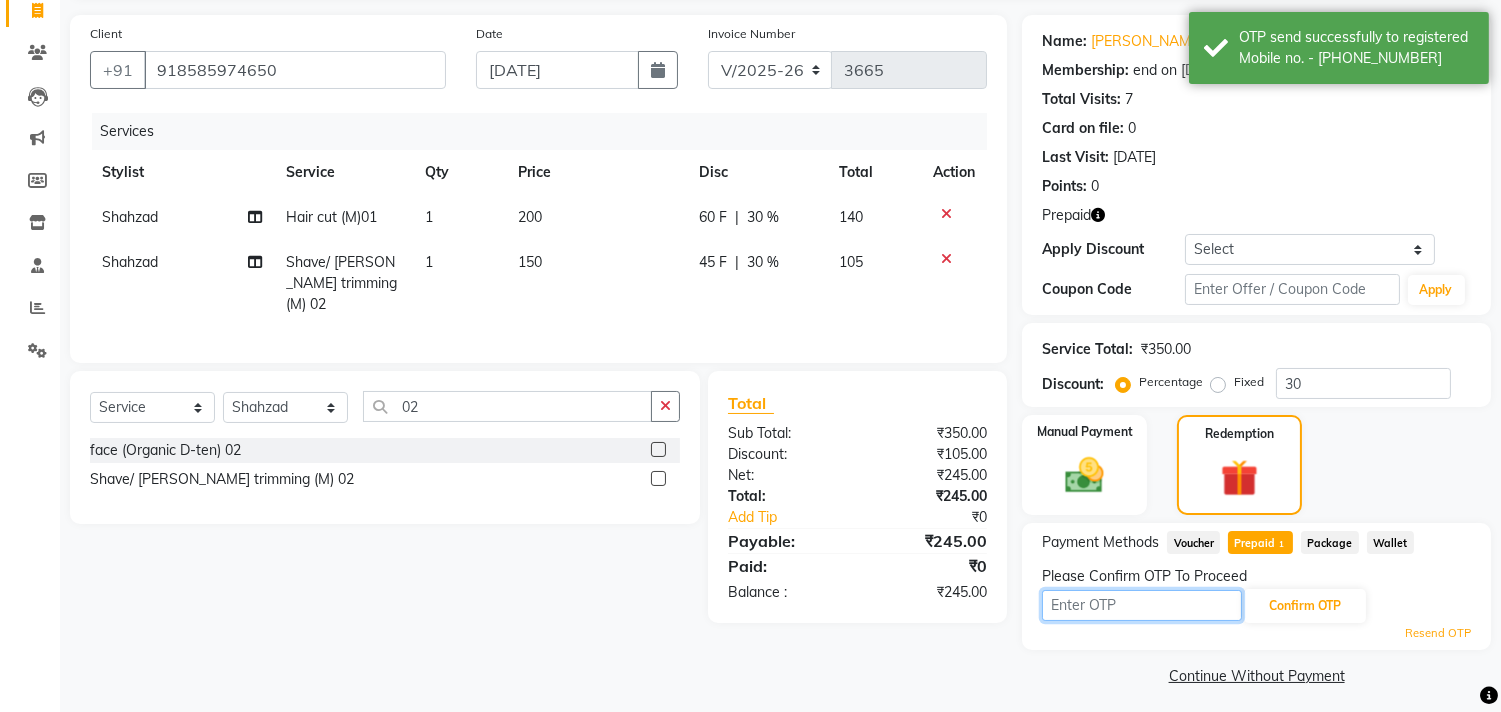 click at bounding box center [1142, 605] 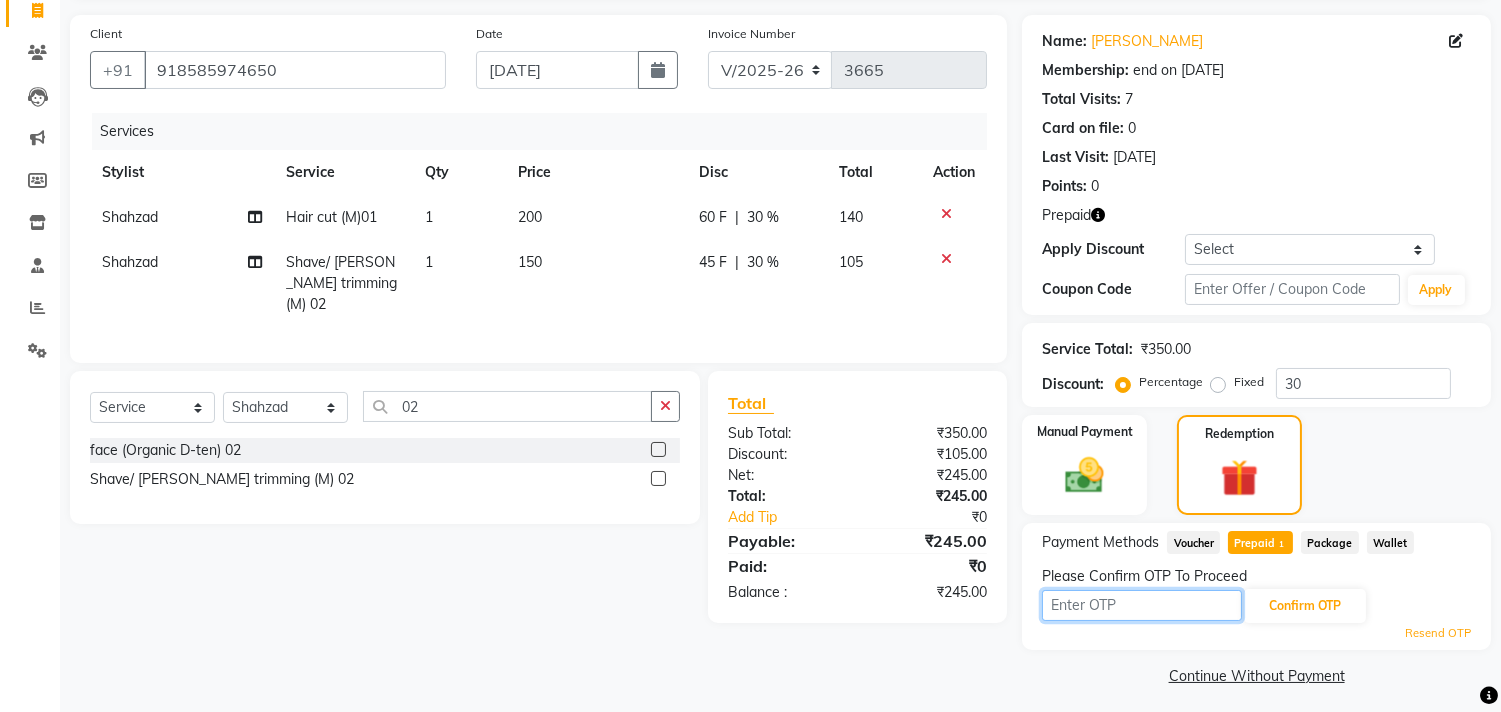 drag, startPoint x: 1085, startPoint y: 601, endPoint x: 1097, endPoint y: 590, distance: 16.27882 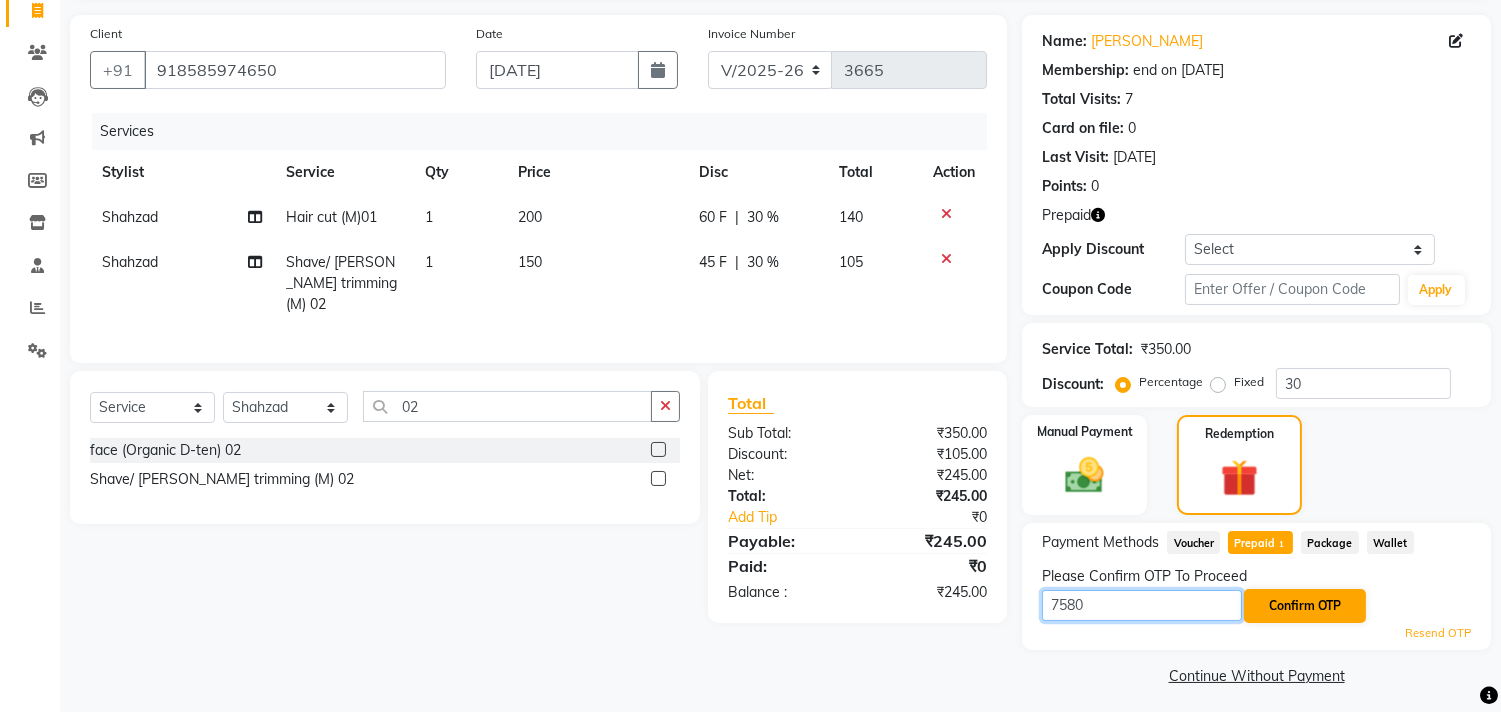type on "7580" 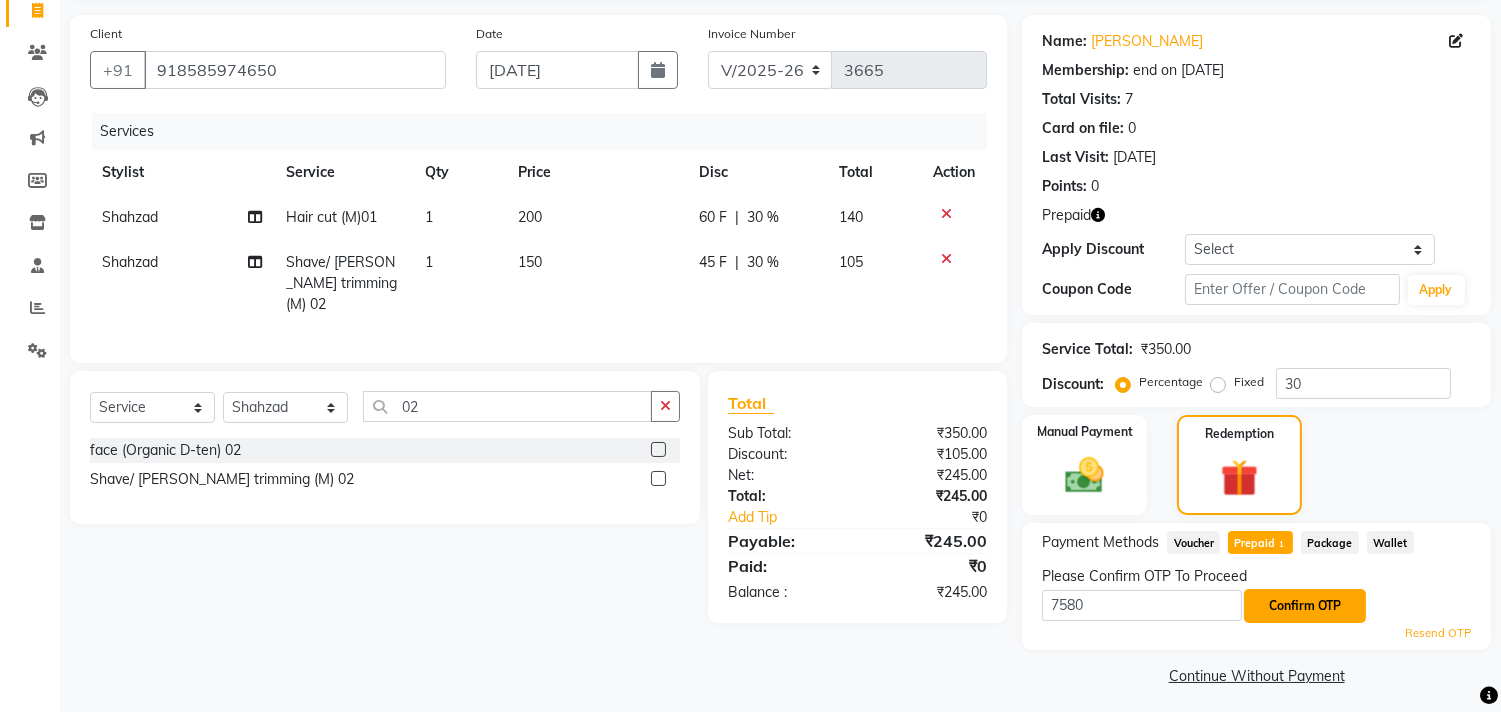 click on "Confirm OTP" 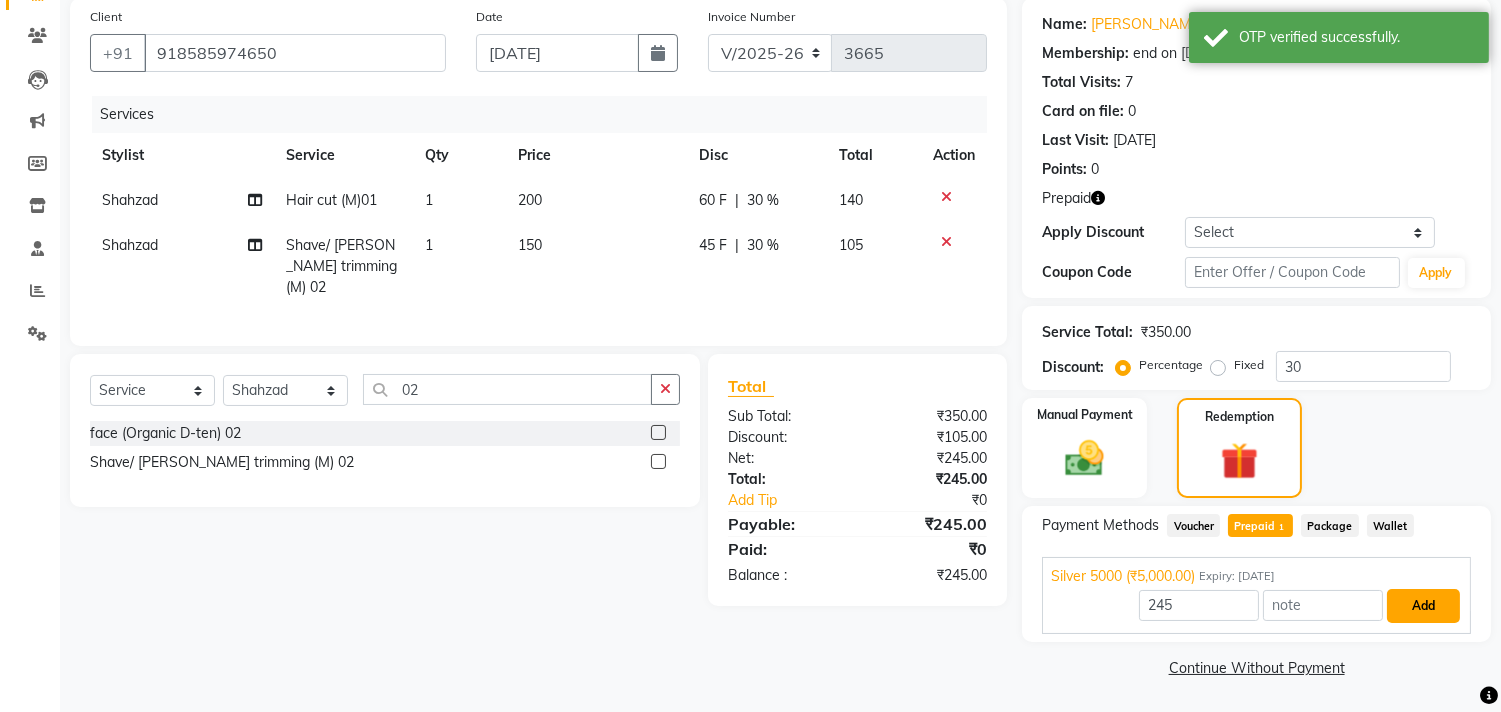 click on "Add" at bounding box center [1423, 606] 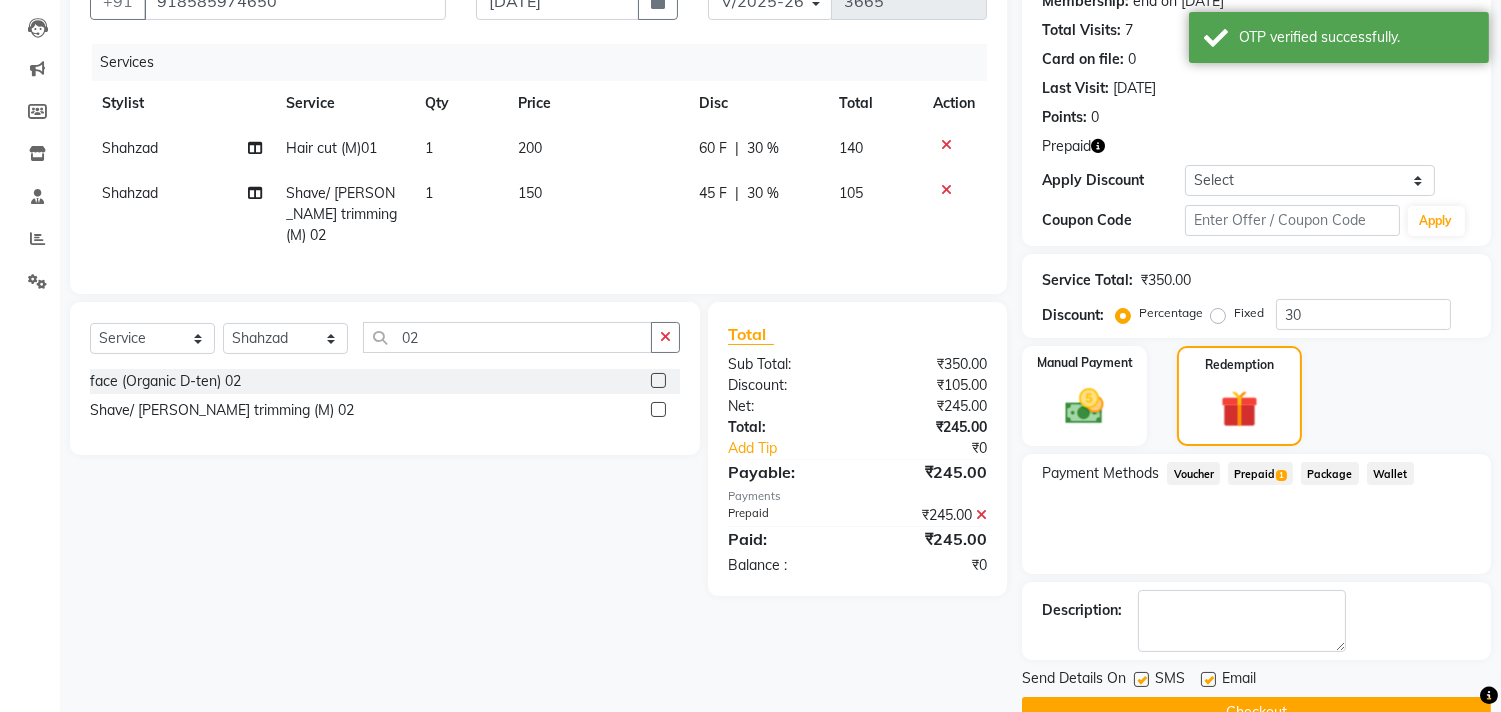 scroll, scrollTop: 248, scrollLeft: 0, axis: vertical 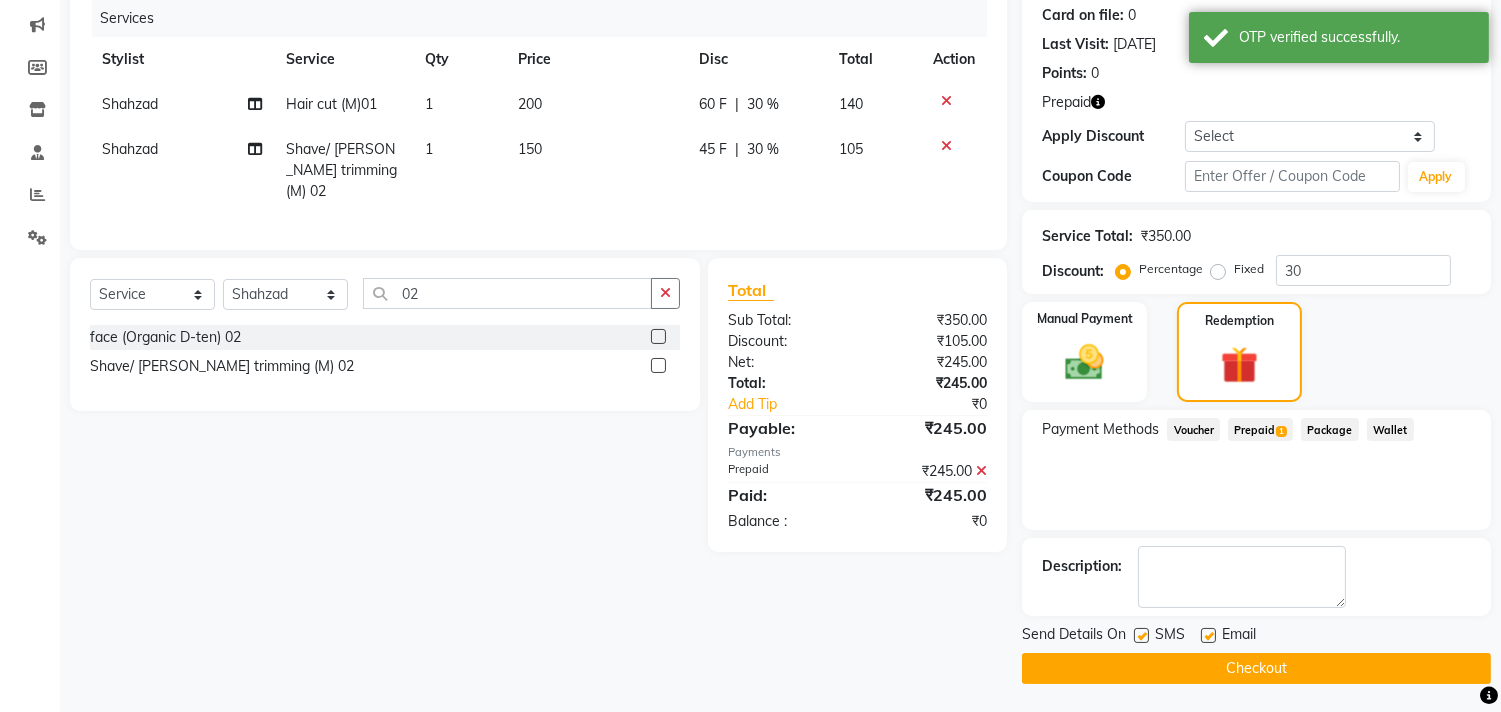 click on "Checkout" 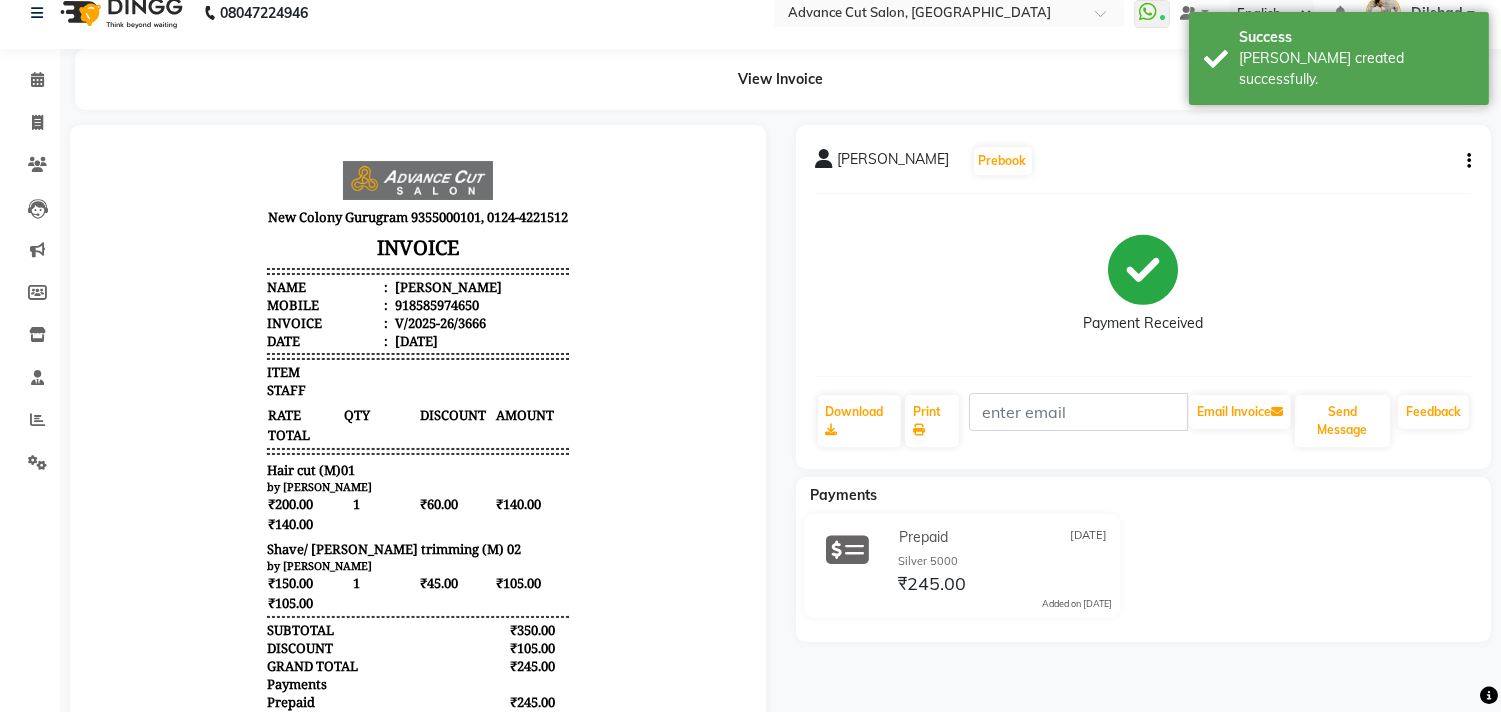 scroll, scrollTop: 0, scrollLeft: 0, axis: both 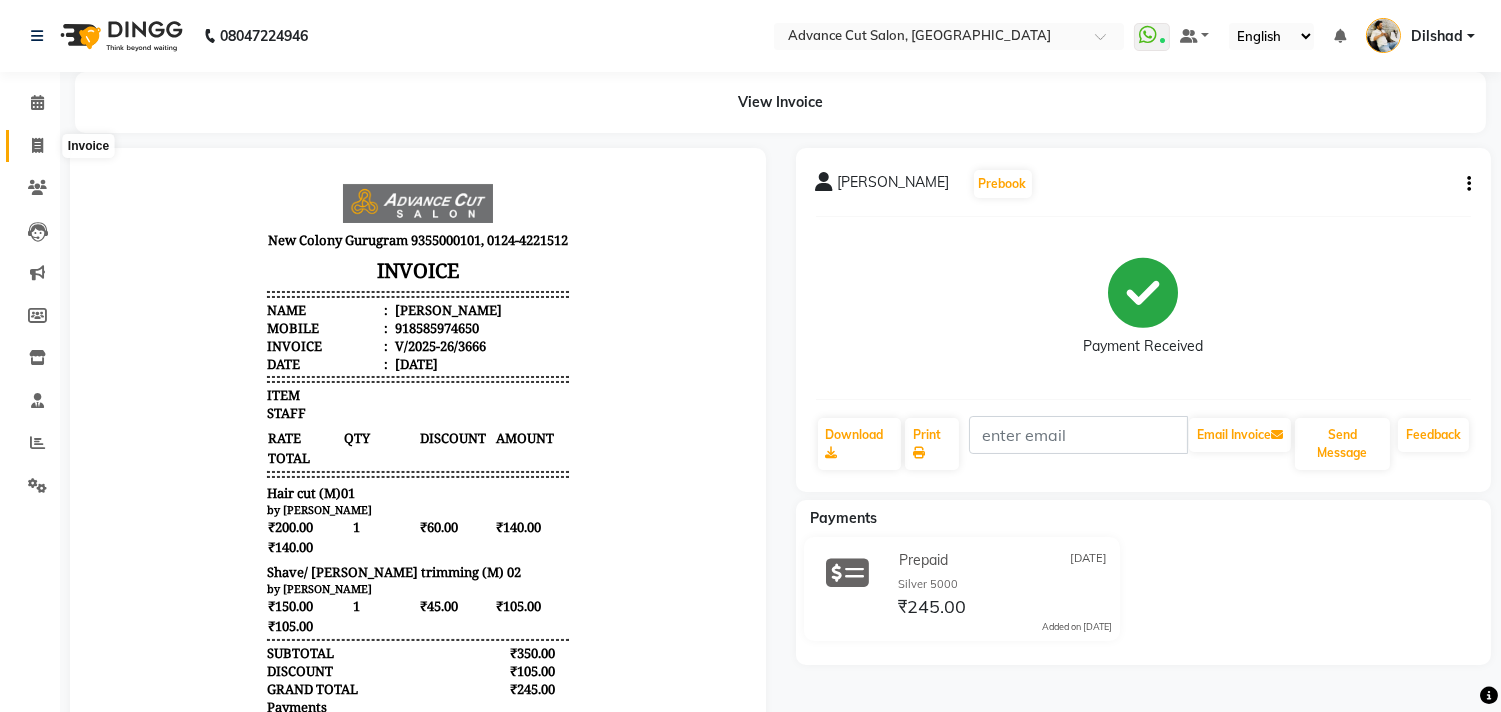 click 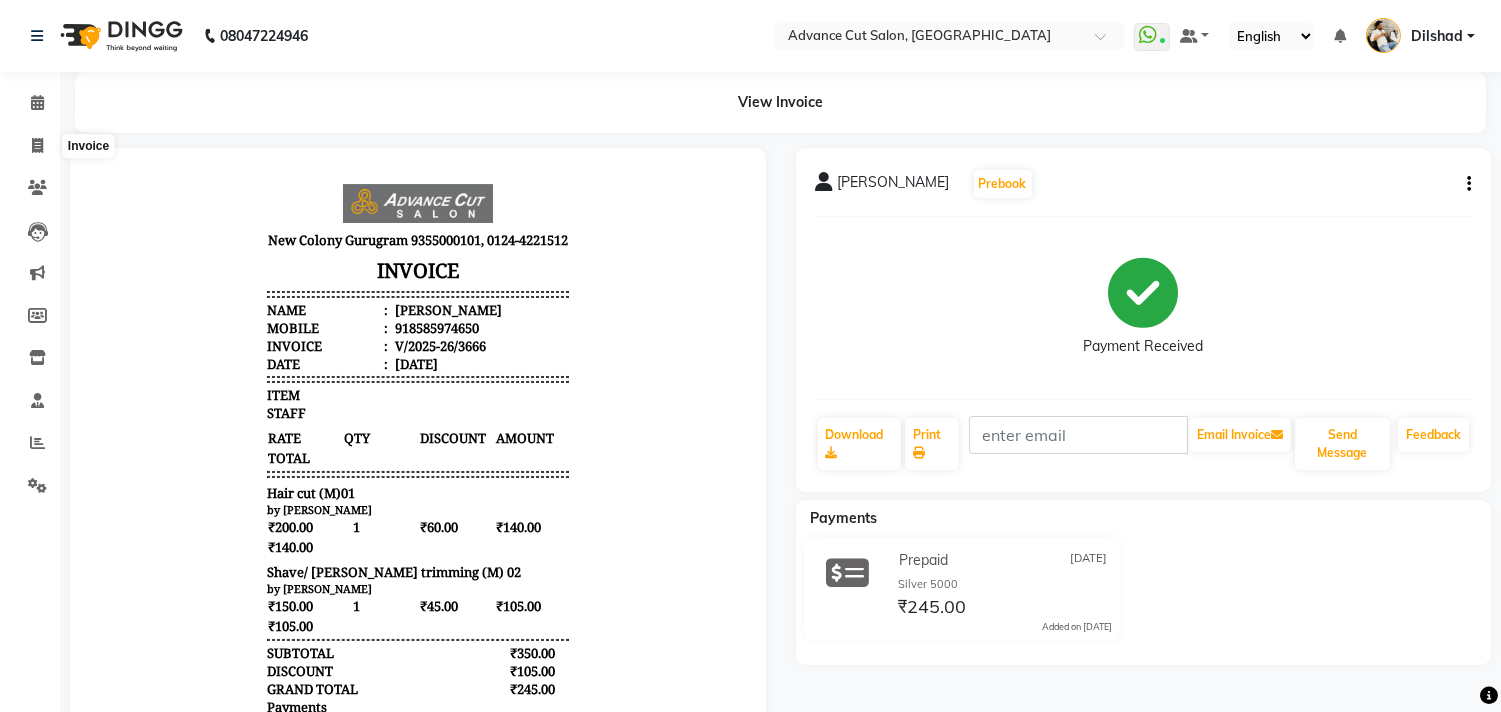 select on "service" 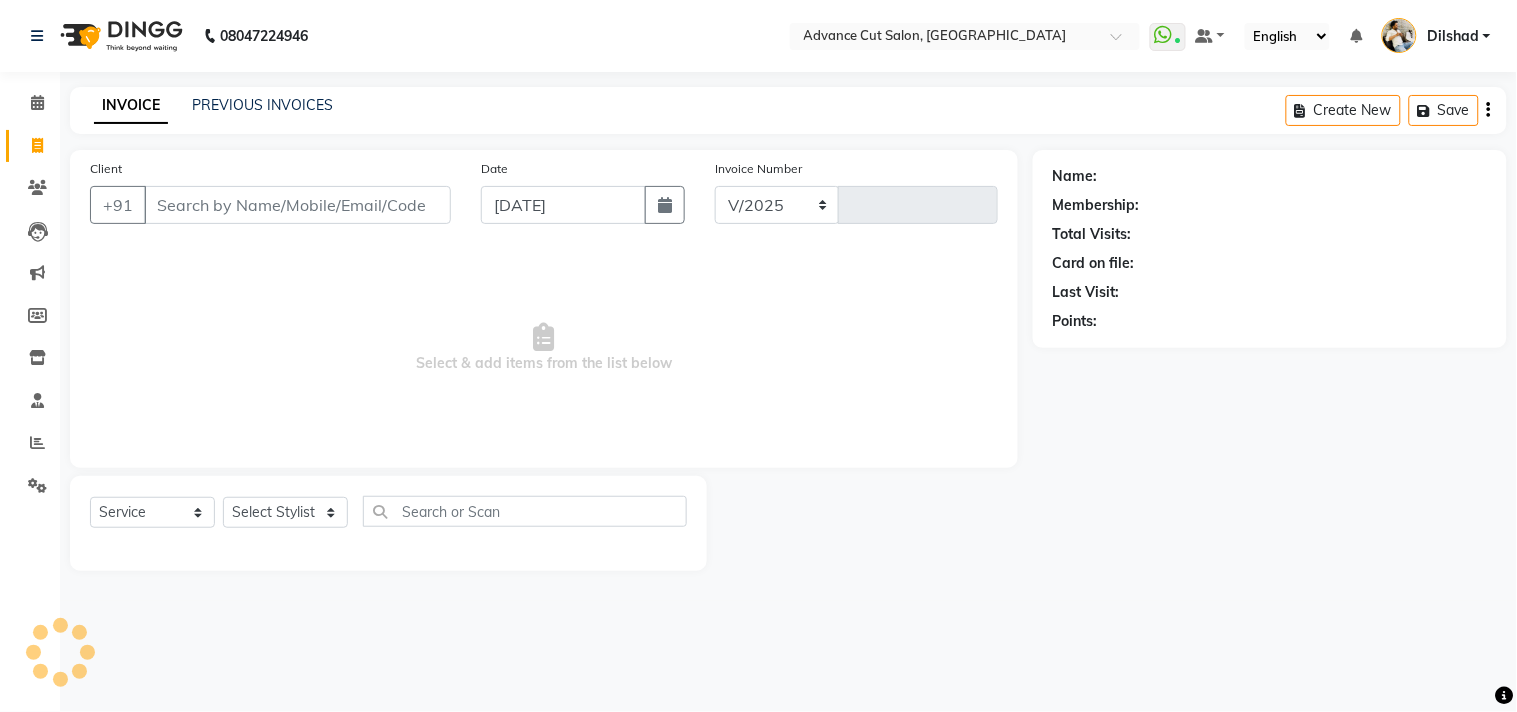 select on "922" 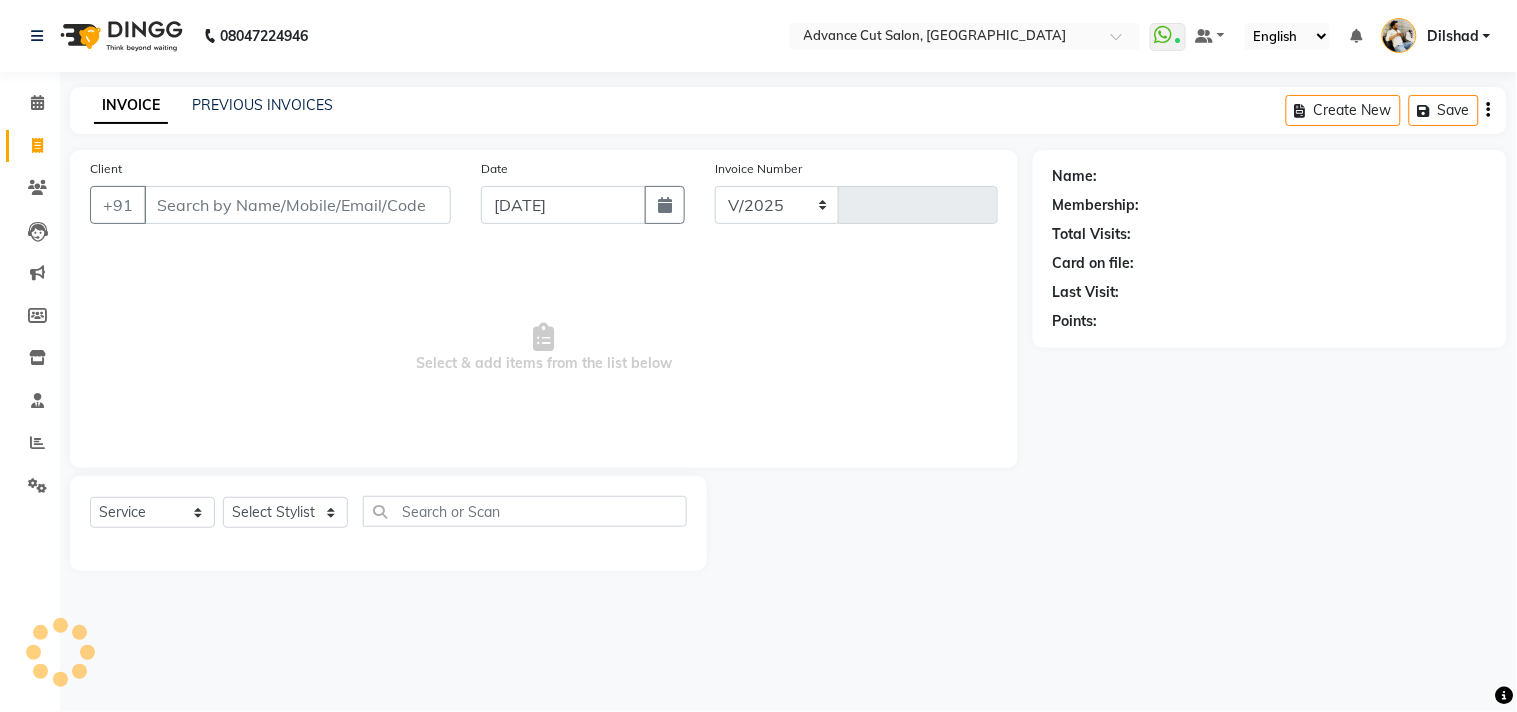 type on "3667" 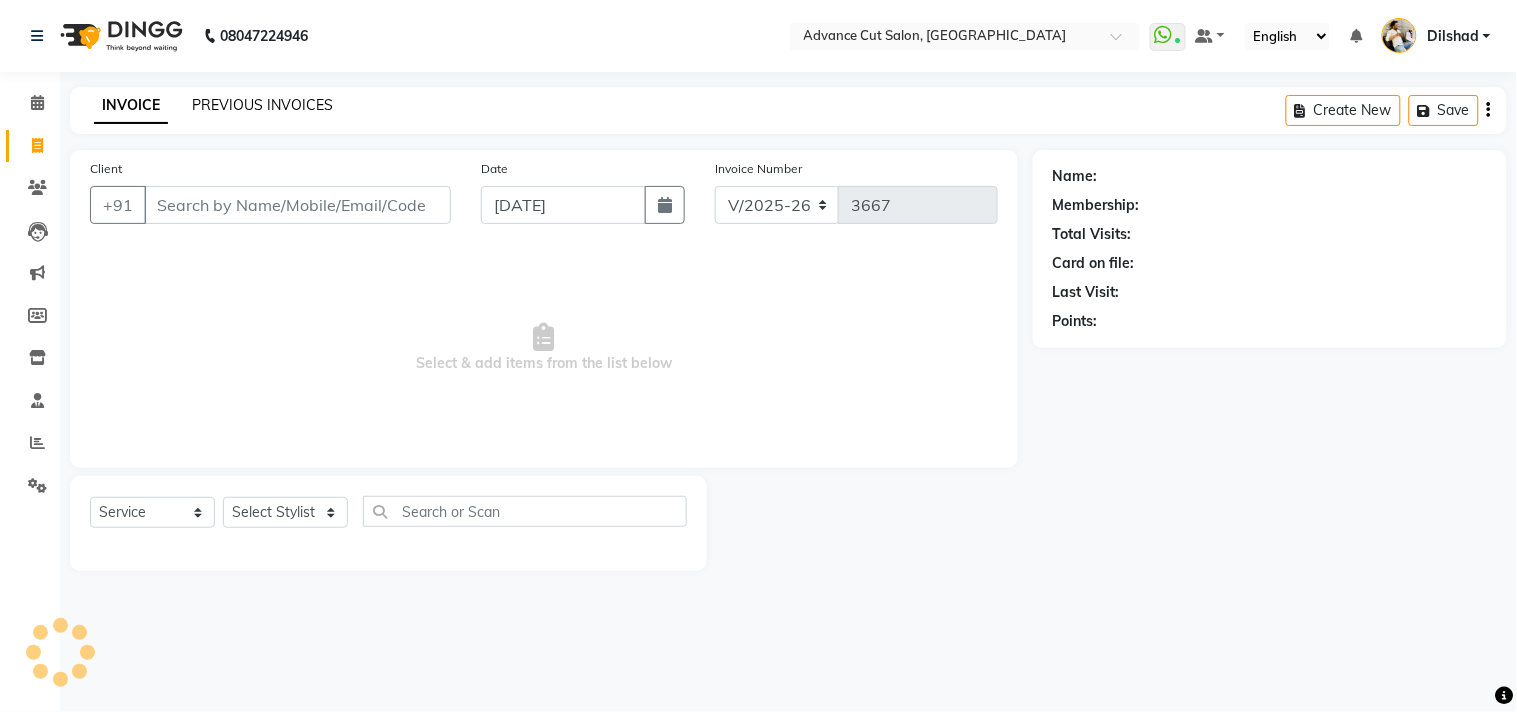 click on "PREVIOUS INVOICES" 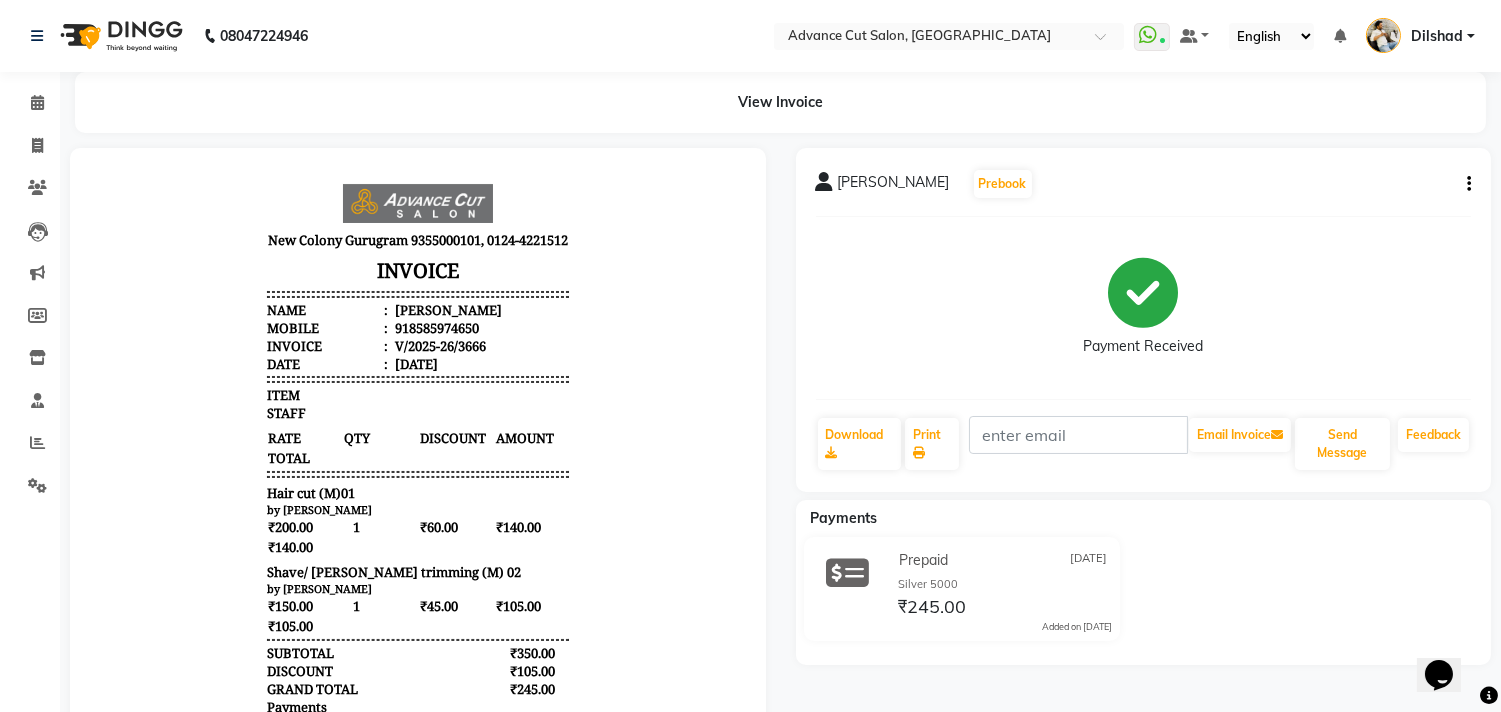 scroll, scrollTop: 0, scrollLeft: 0, axis: both 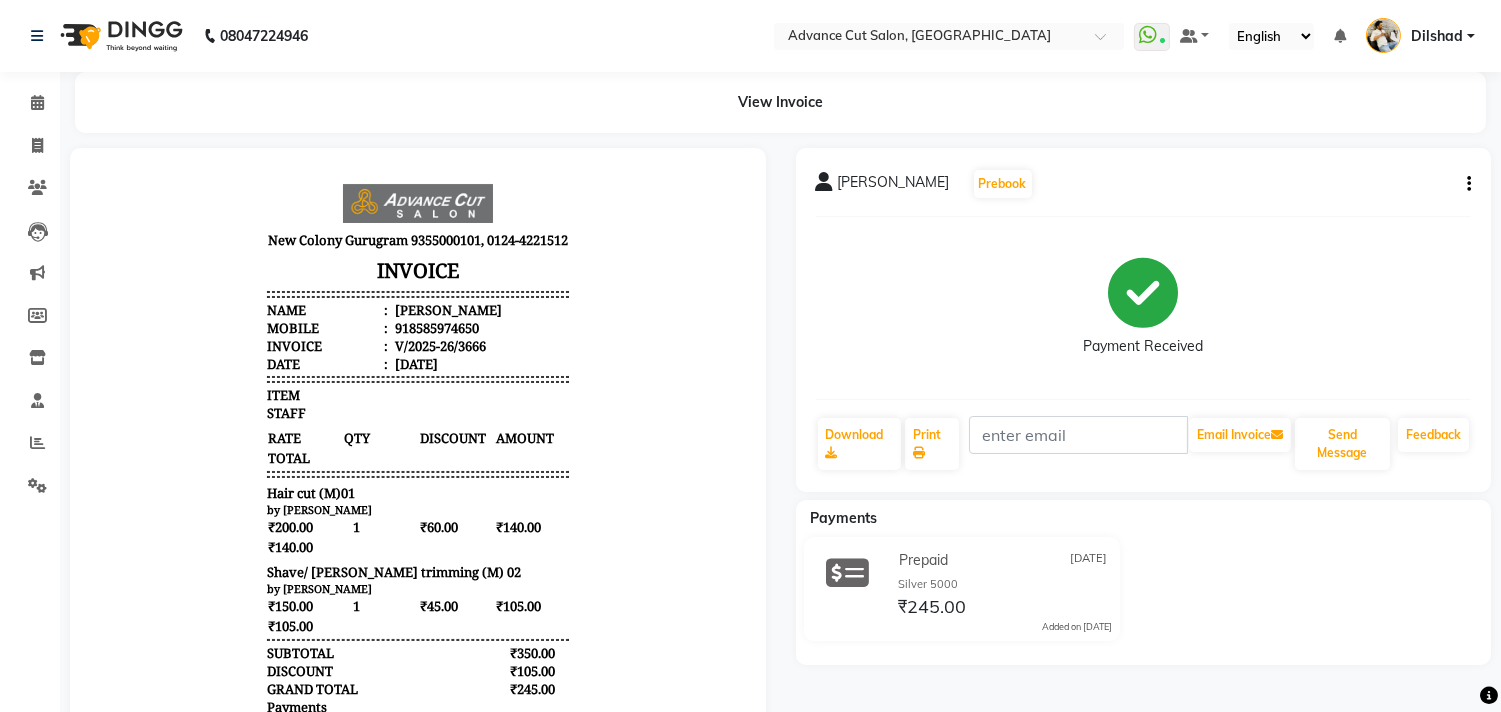 click on "Dheeraj   Prebook   Payment Received  Download  Print   Email Invoice   Send Message Feedback" 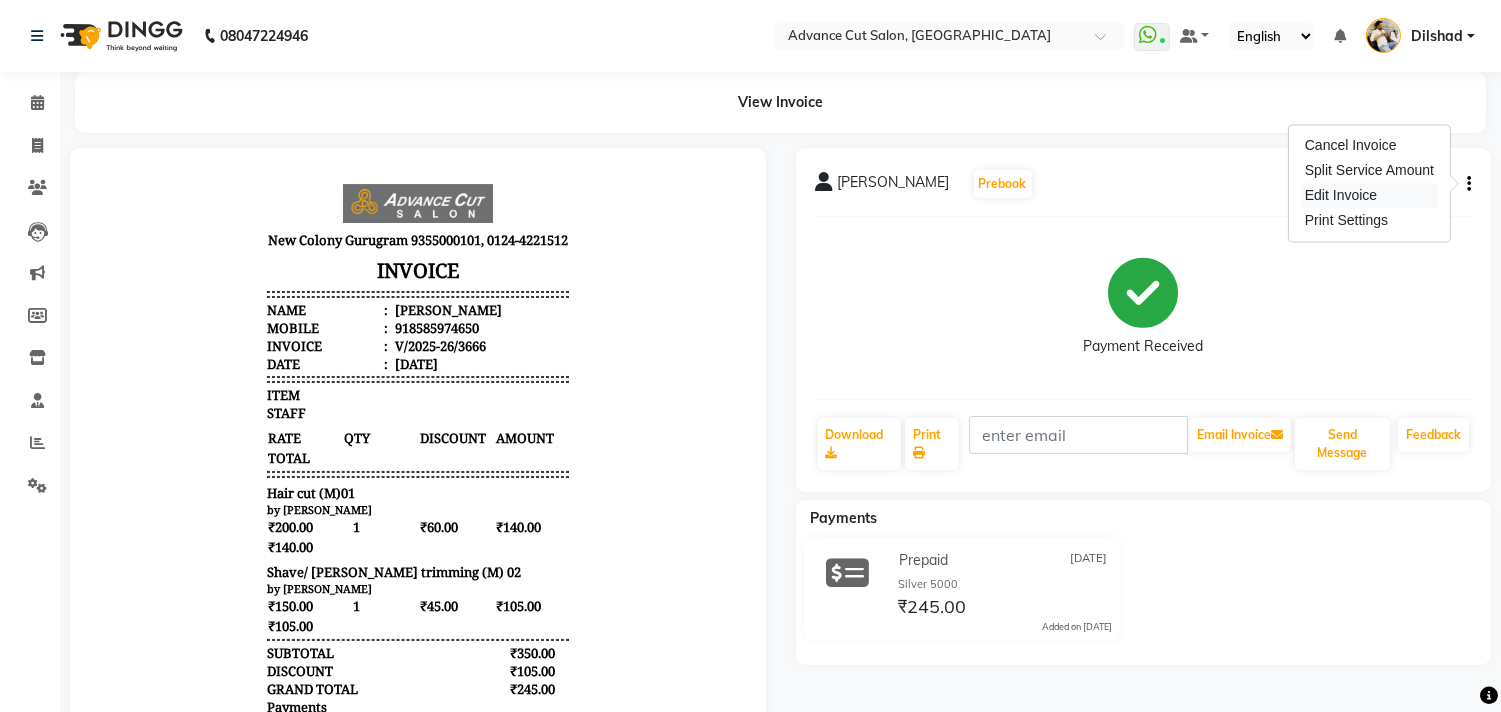 click on "Edit Invoice" at bounding box center [1369, 195] 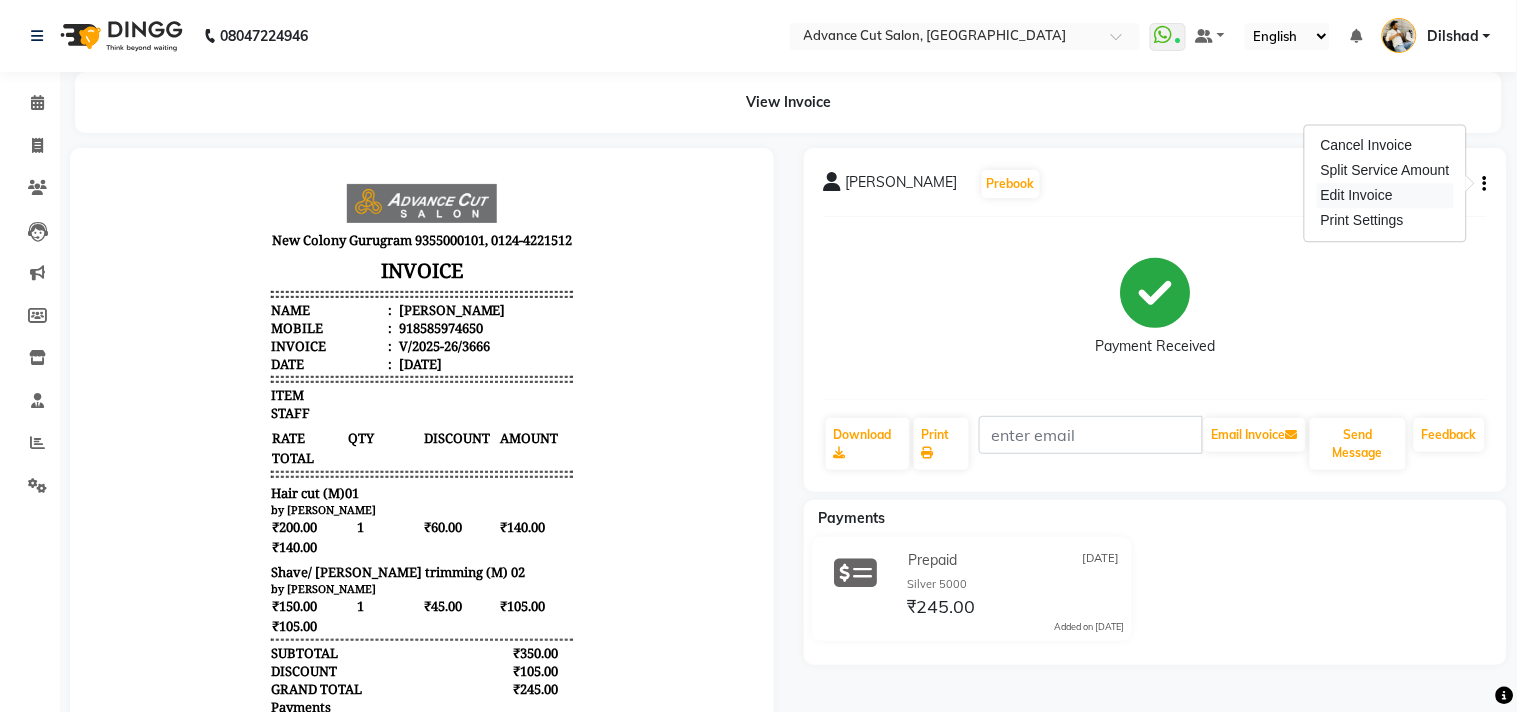 select on "service" 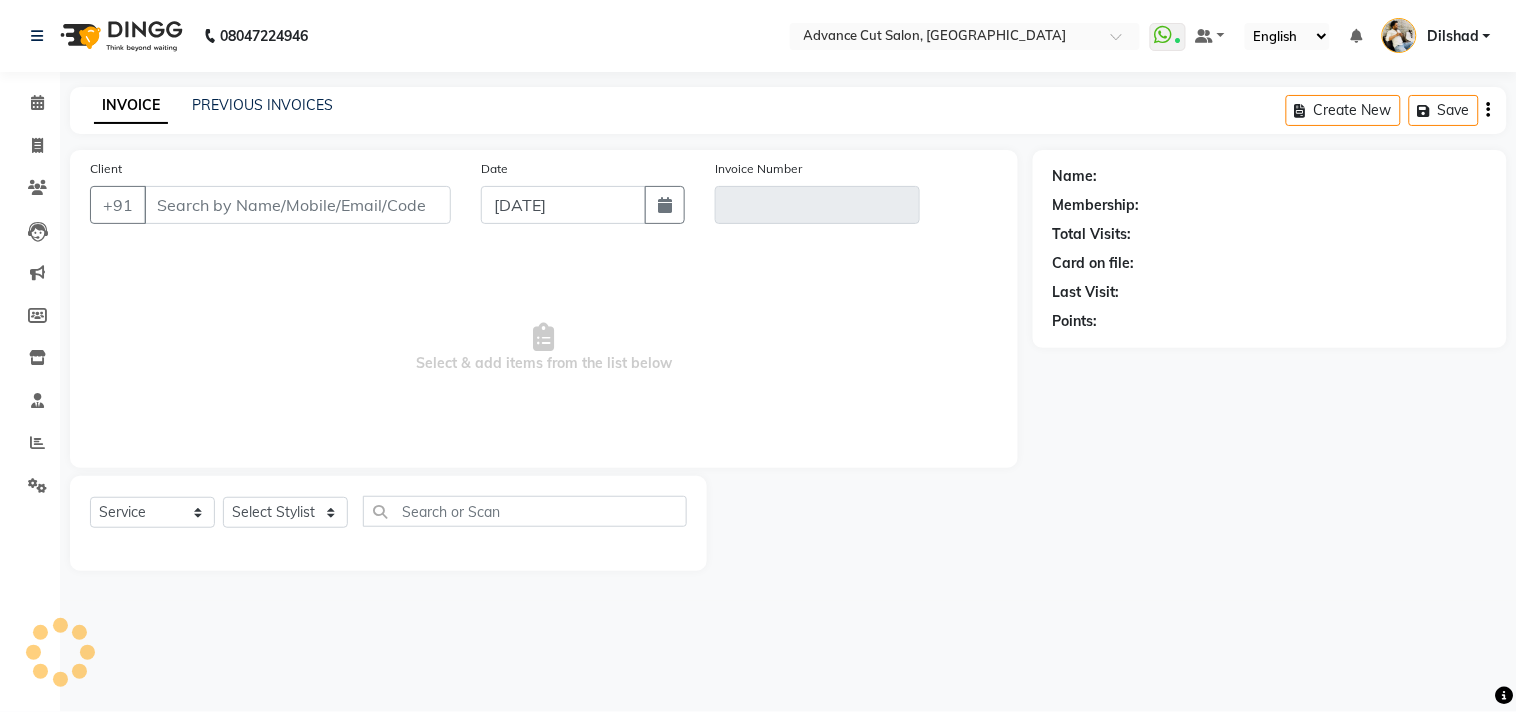 type on "8585974650" 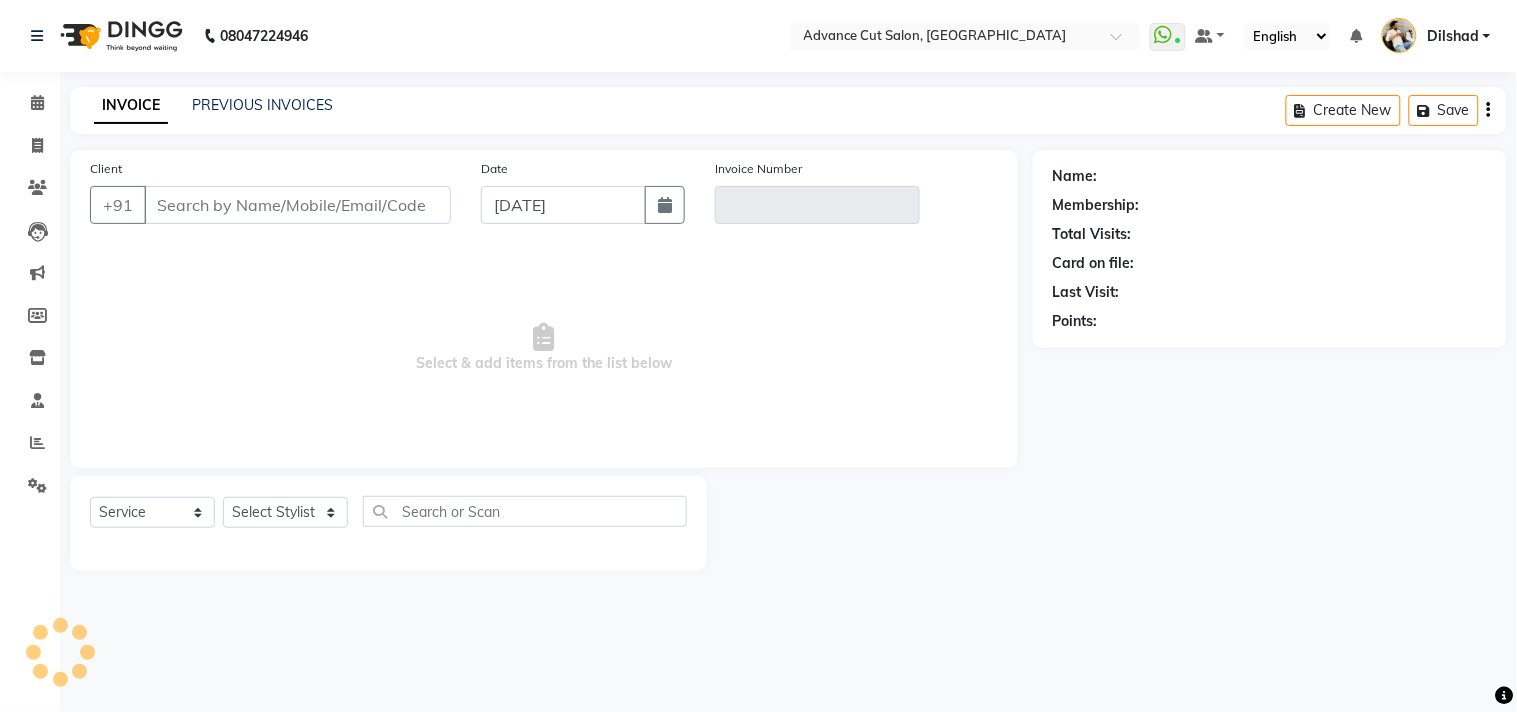 type on "V/2025-26/3666" 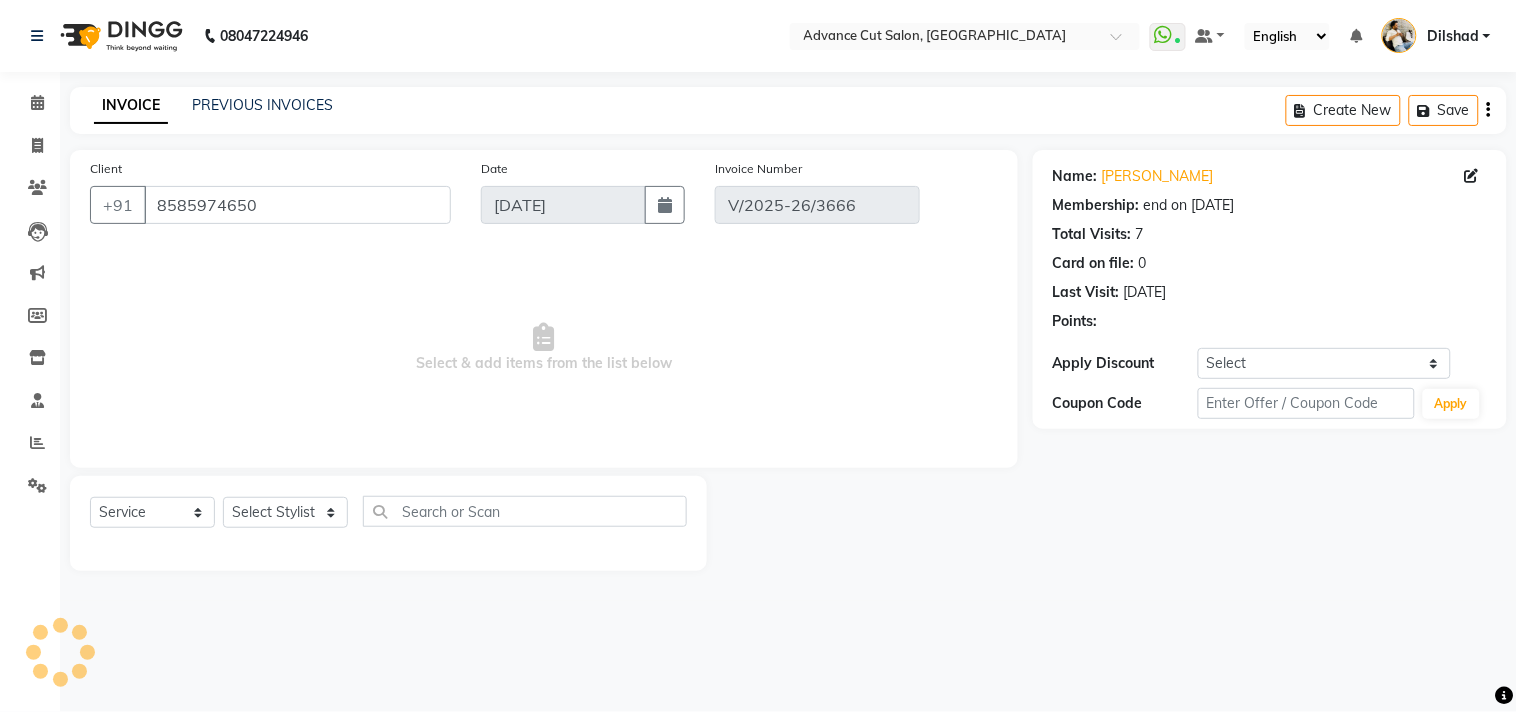 select on "select" 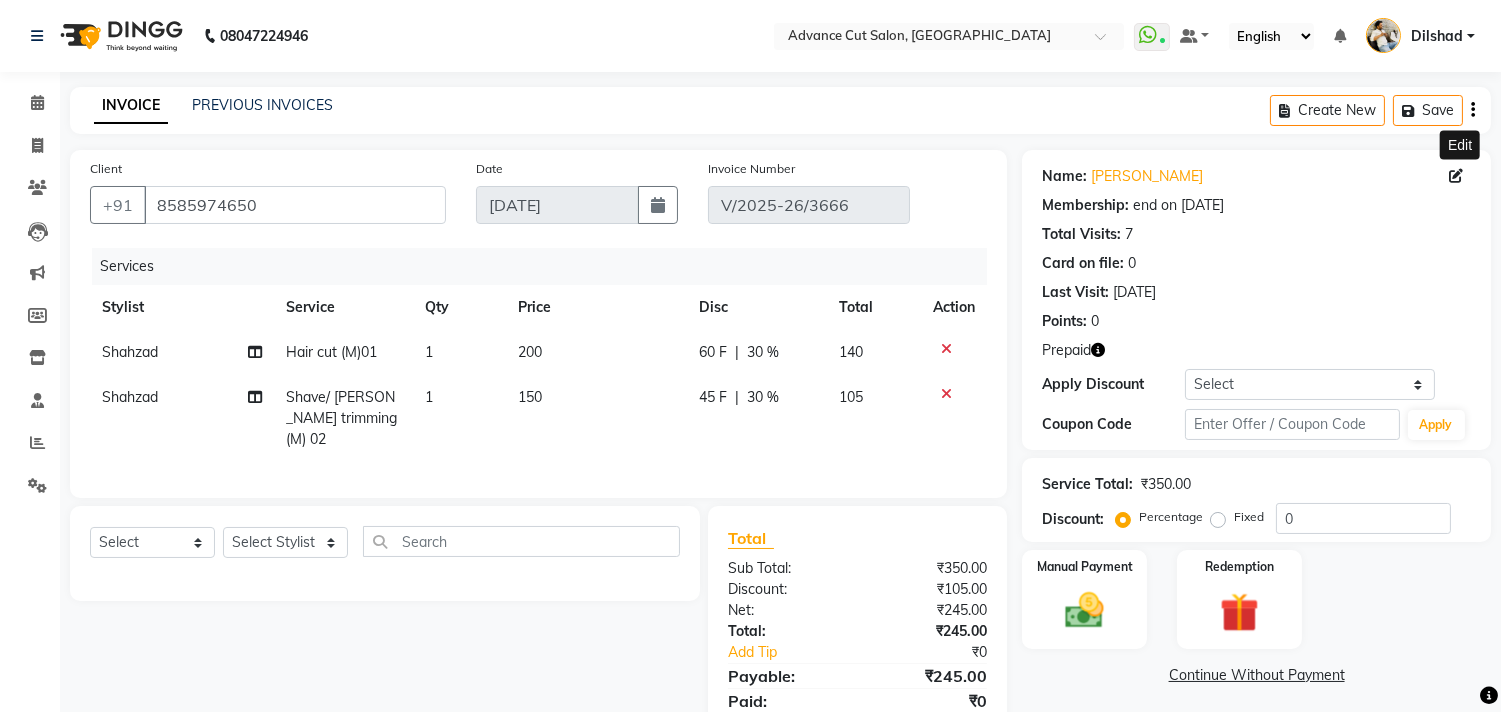 click 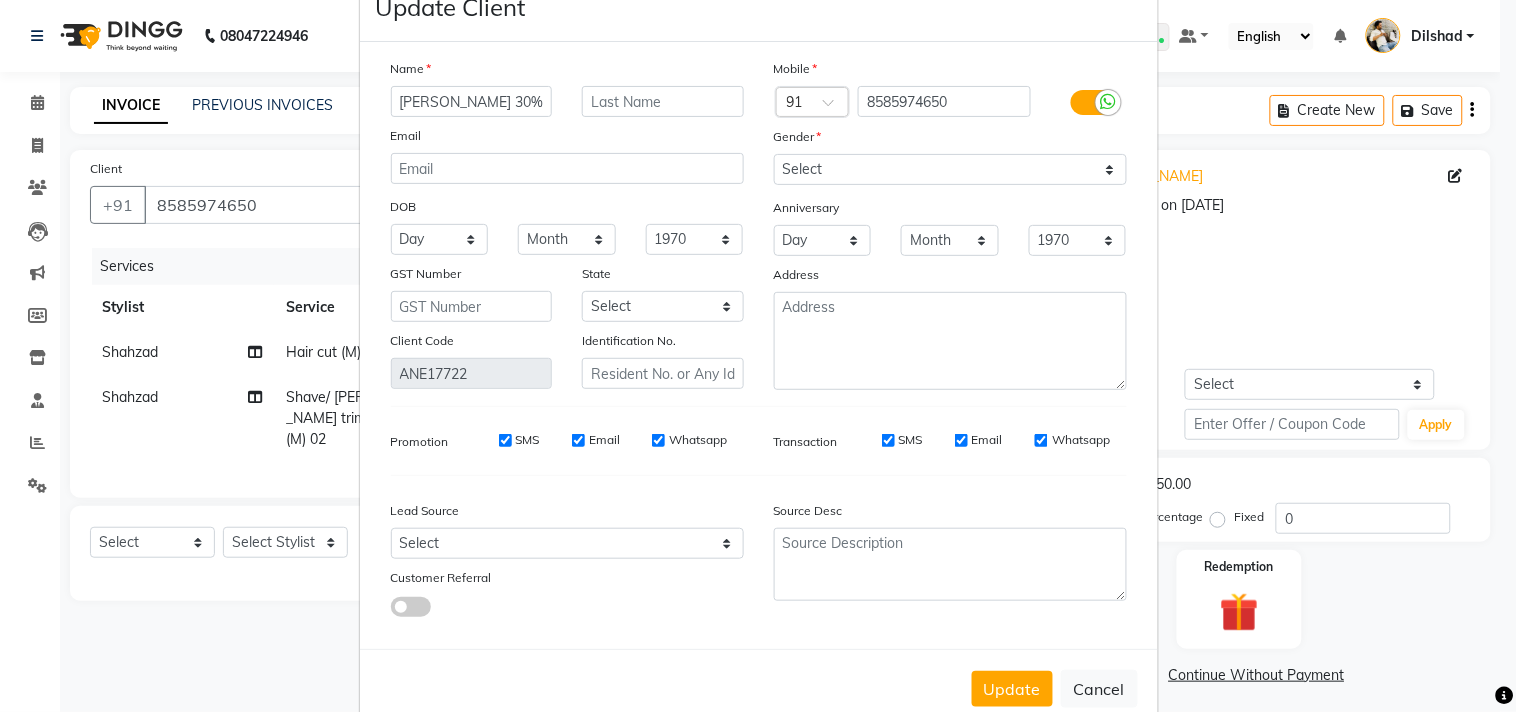 scroll, scrollTop: 103, scrollLeft: 0, axis: vertical 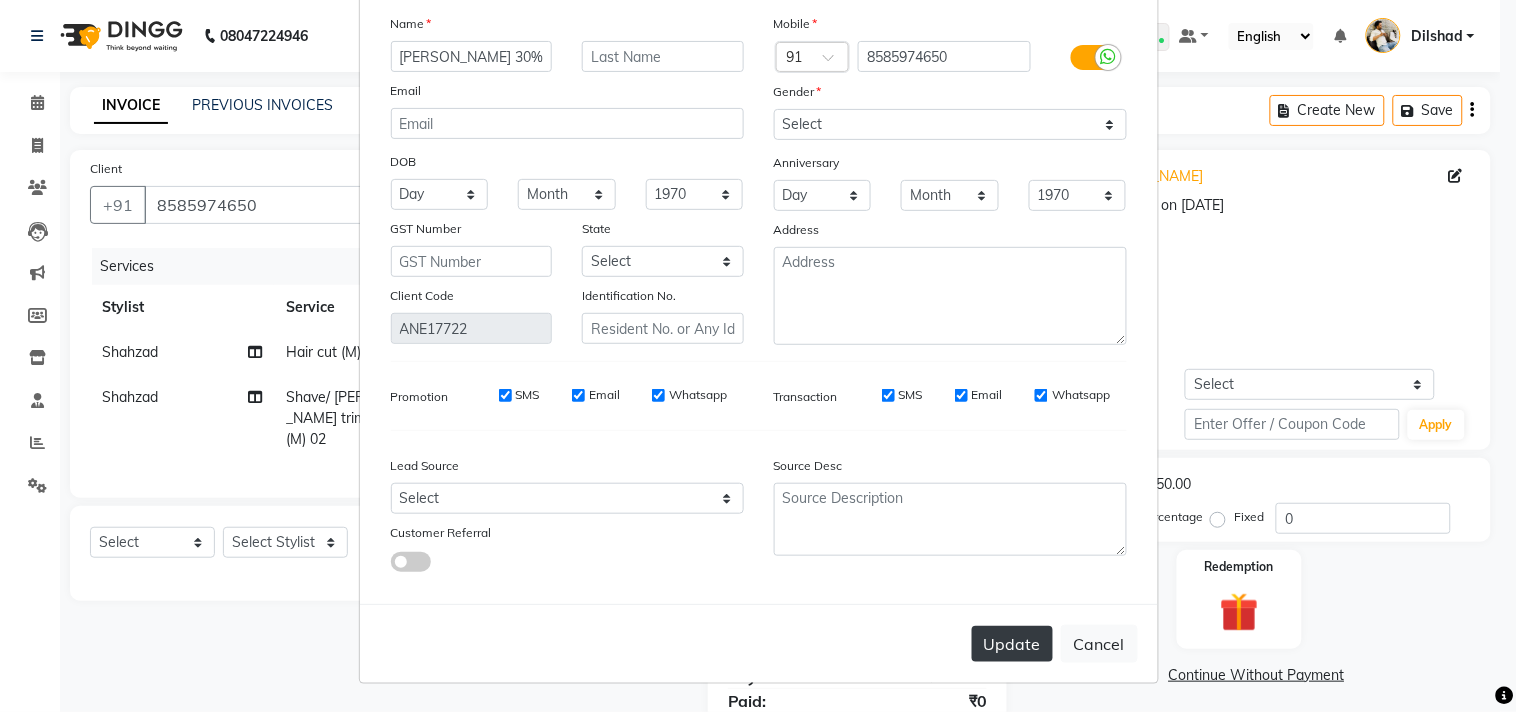 type on "Dheeraj 30%" 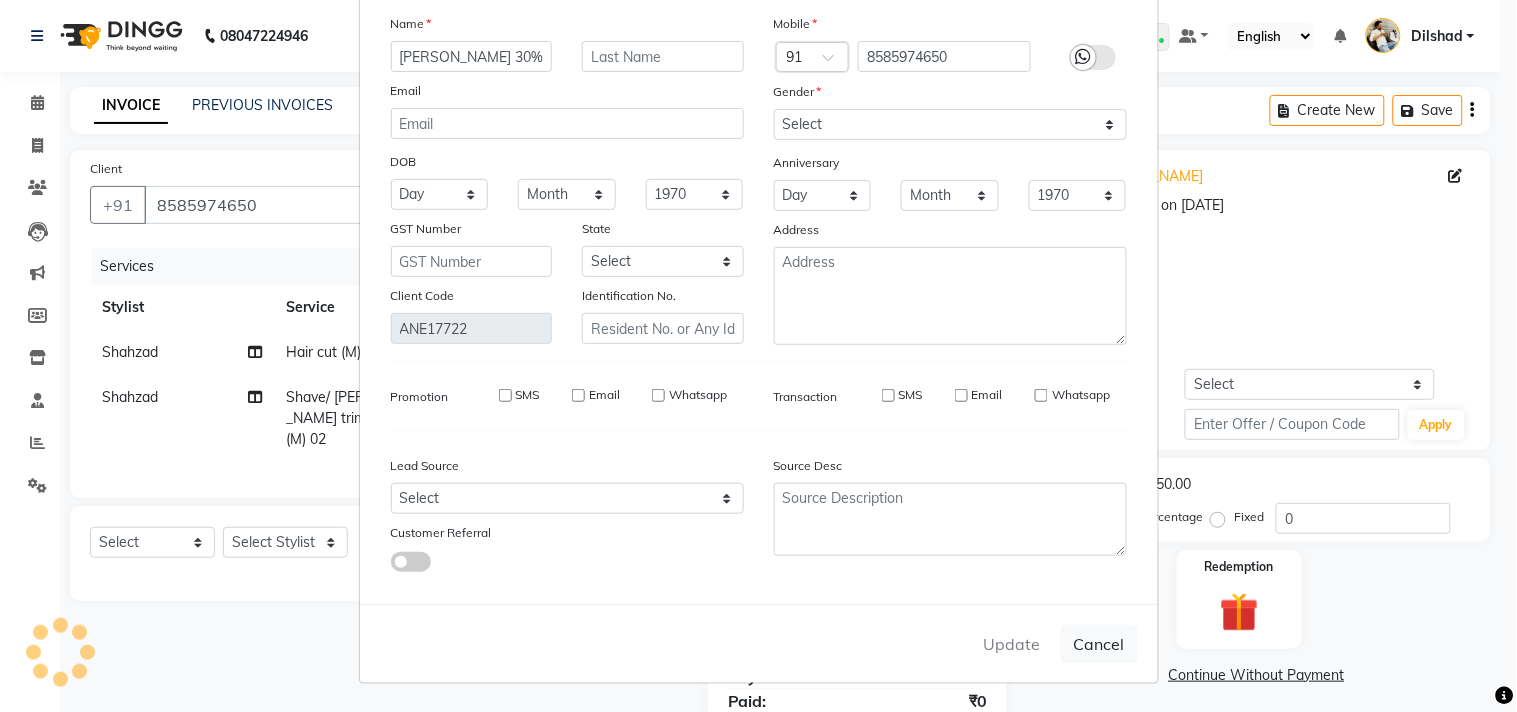 type 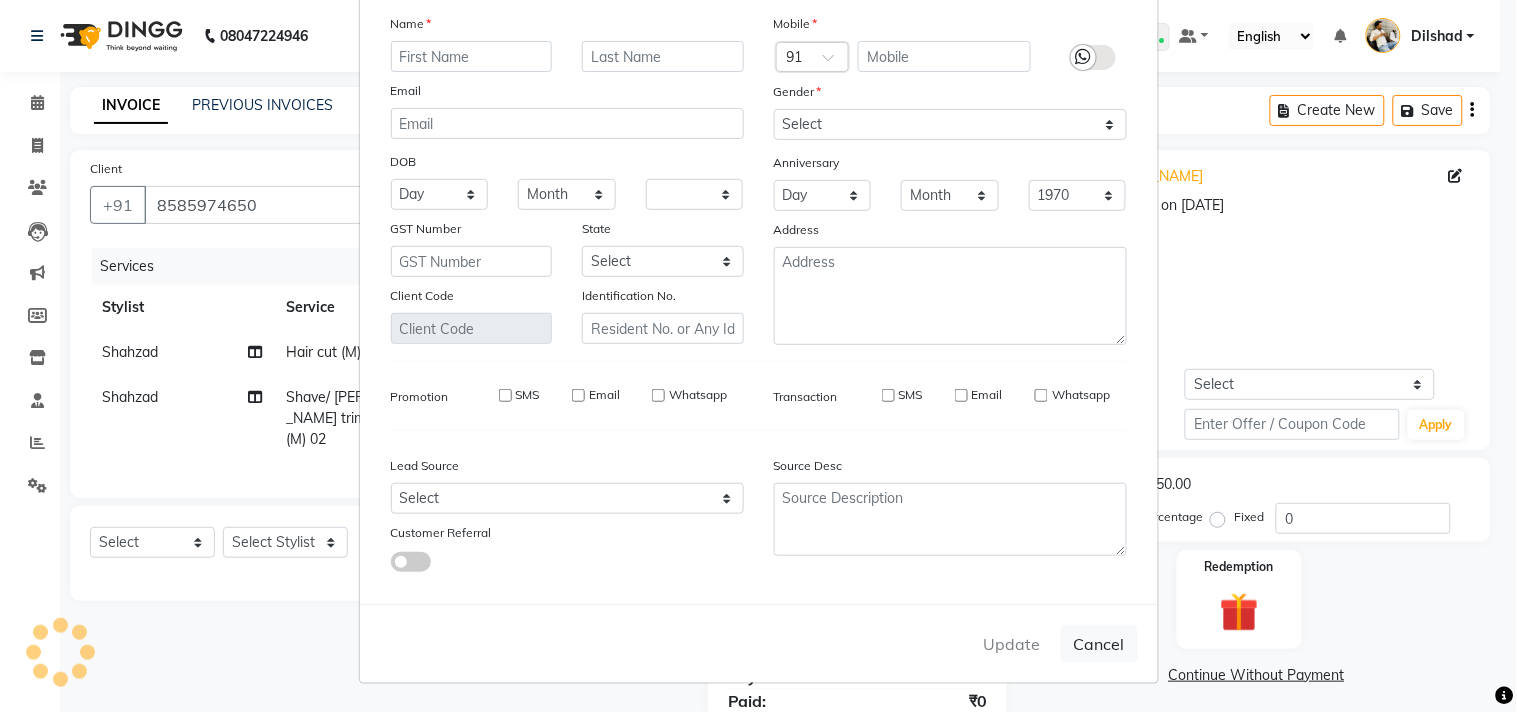 select 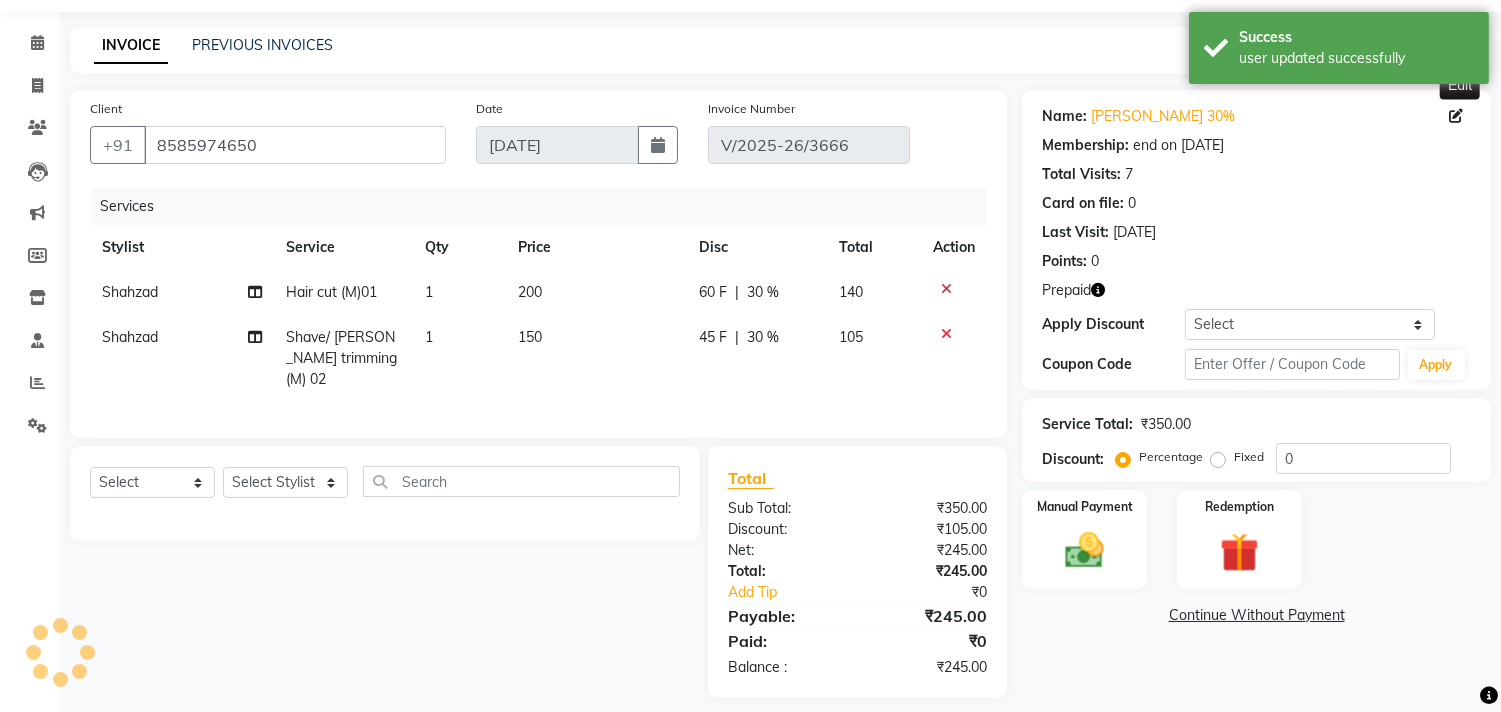scroll, scrollTop: 72, scrollLeft: 0, axis: vertical 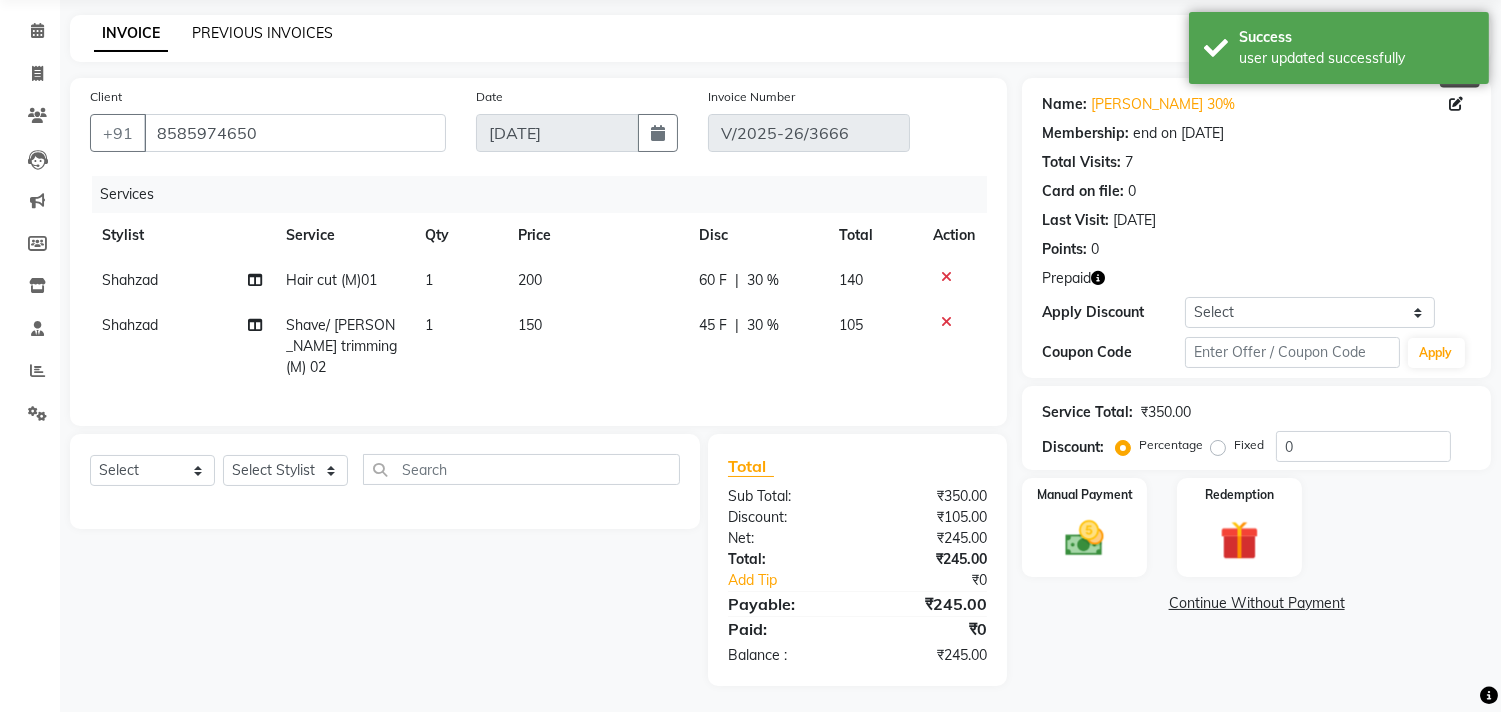 click on "PREVIOUS INVOICES" 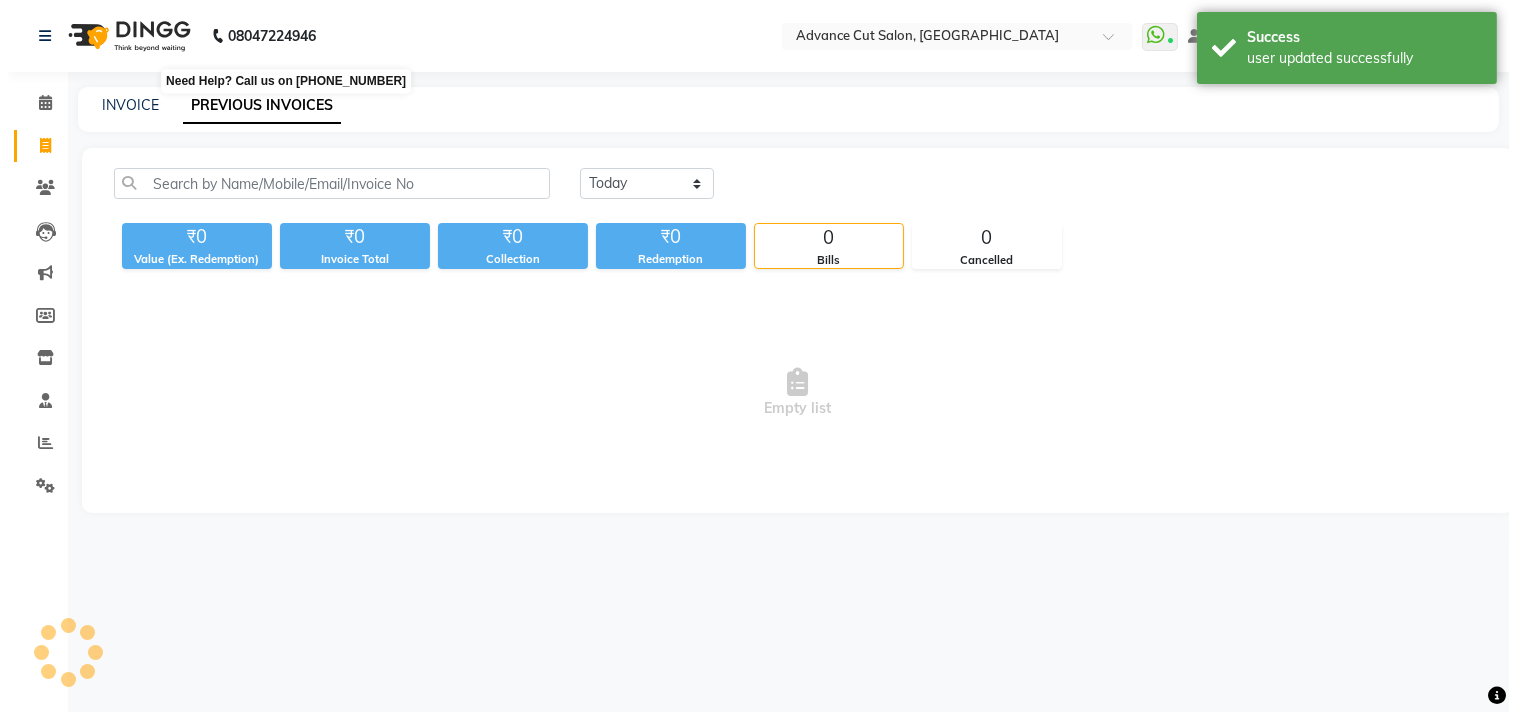 scroll, scrollTop: 0, scrollLeft: 0, axis: both 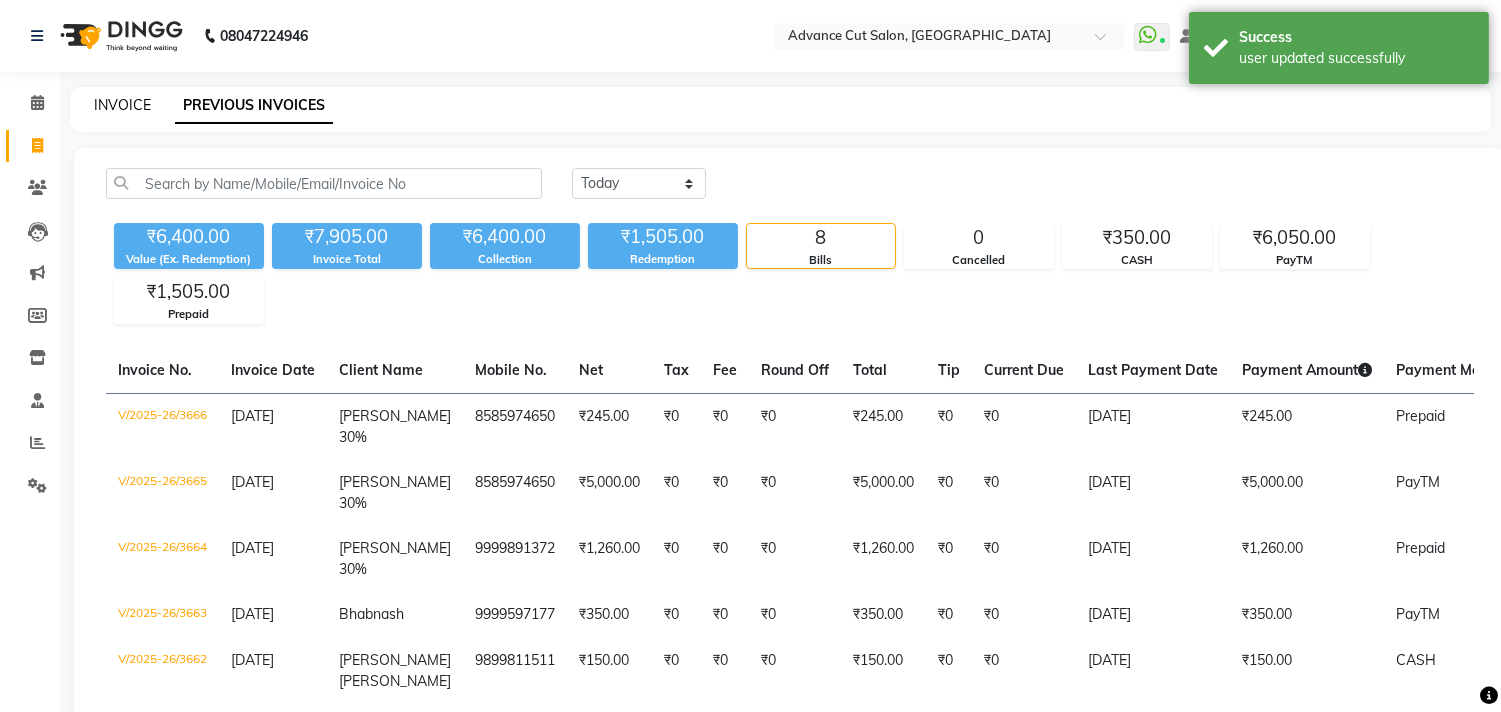 click on "INVOICE" 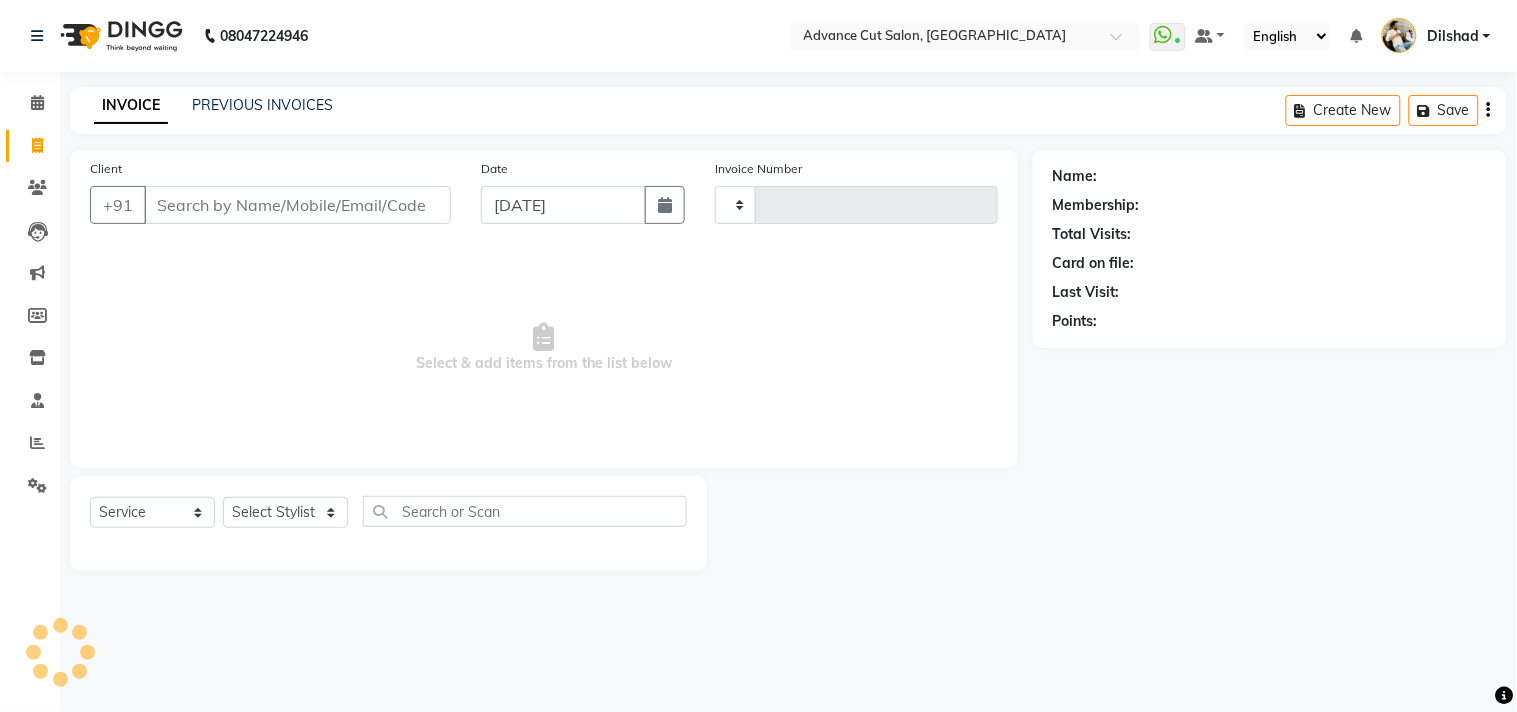 type on "3667" 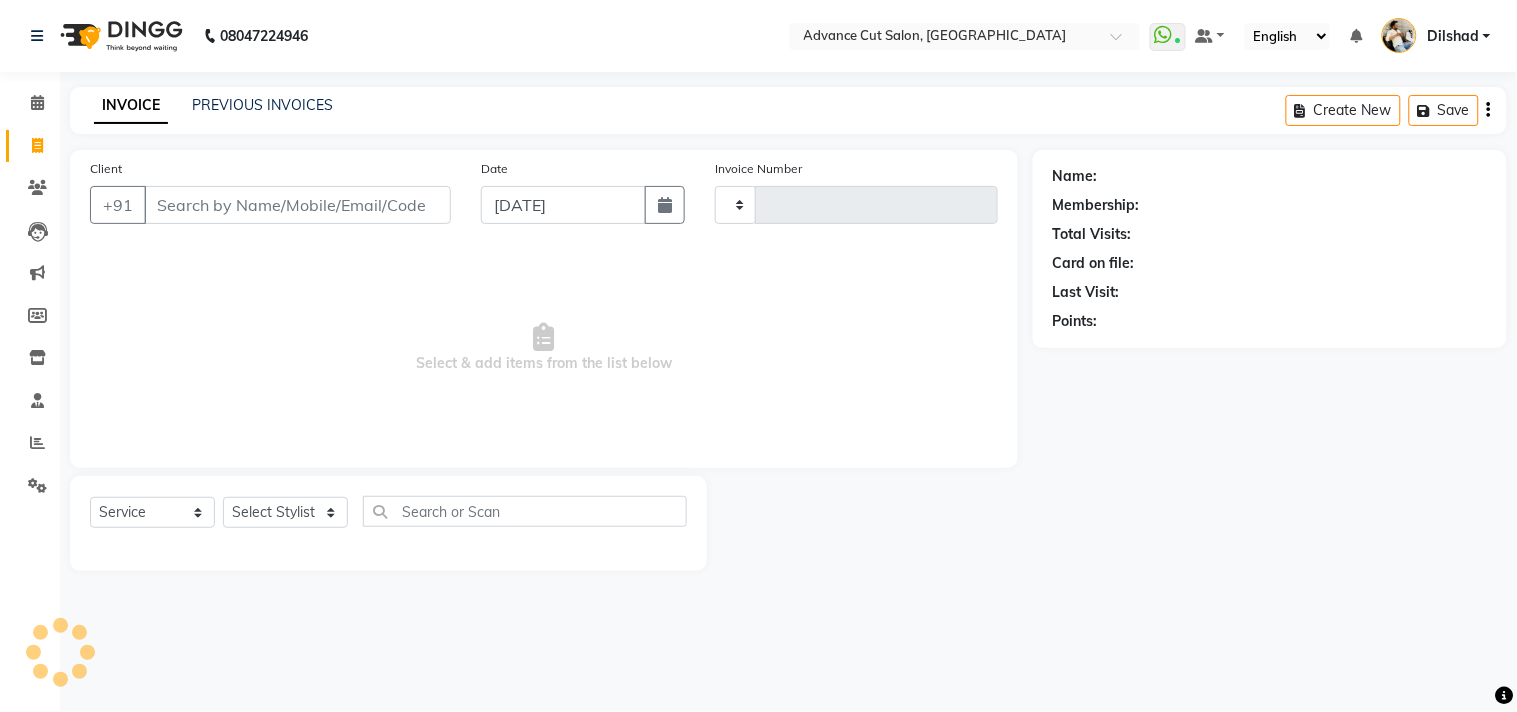 select on "922" 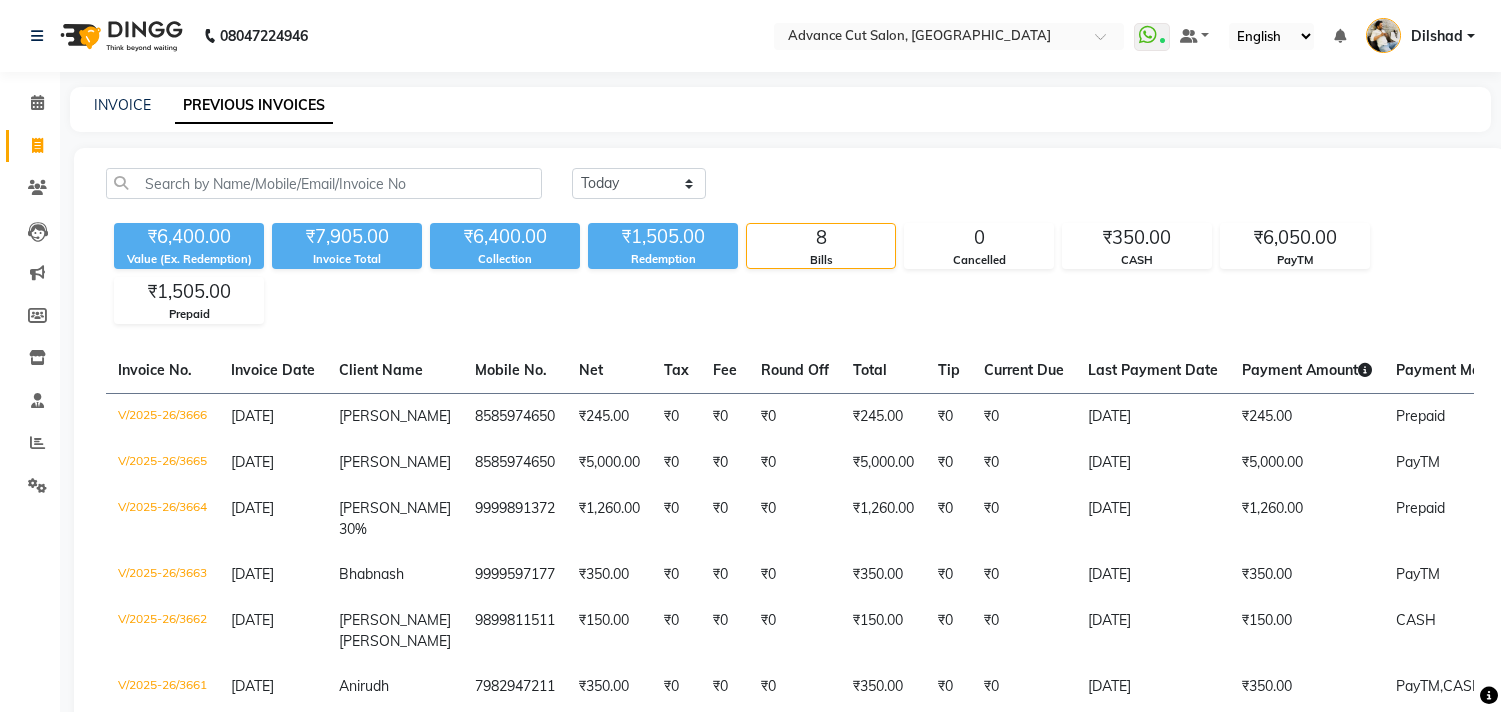 scroll, scrollTop: 0, scrollLeft: 0, axis: both 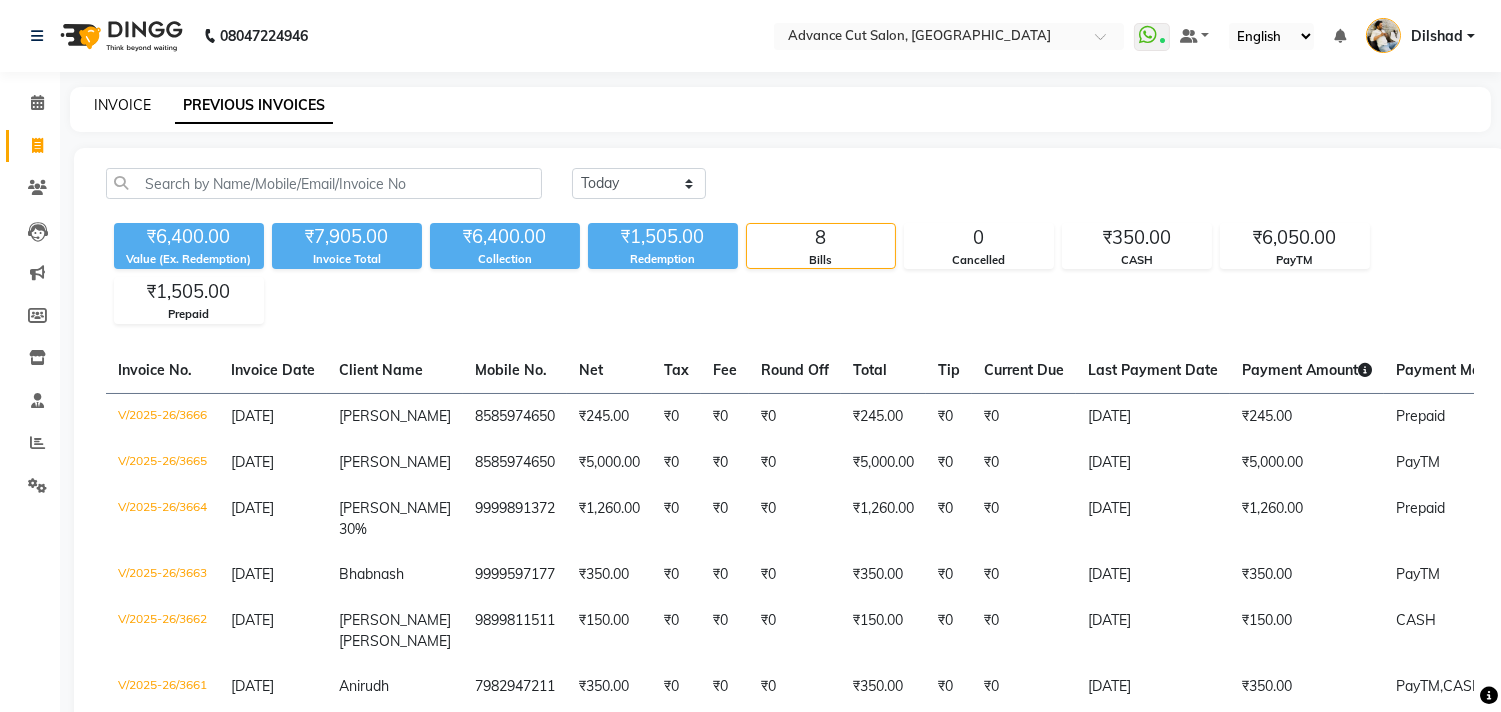 click on "INVOICE" 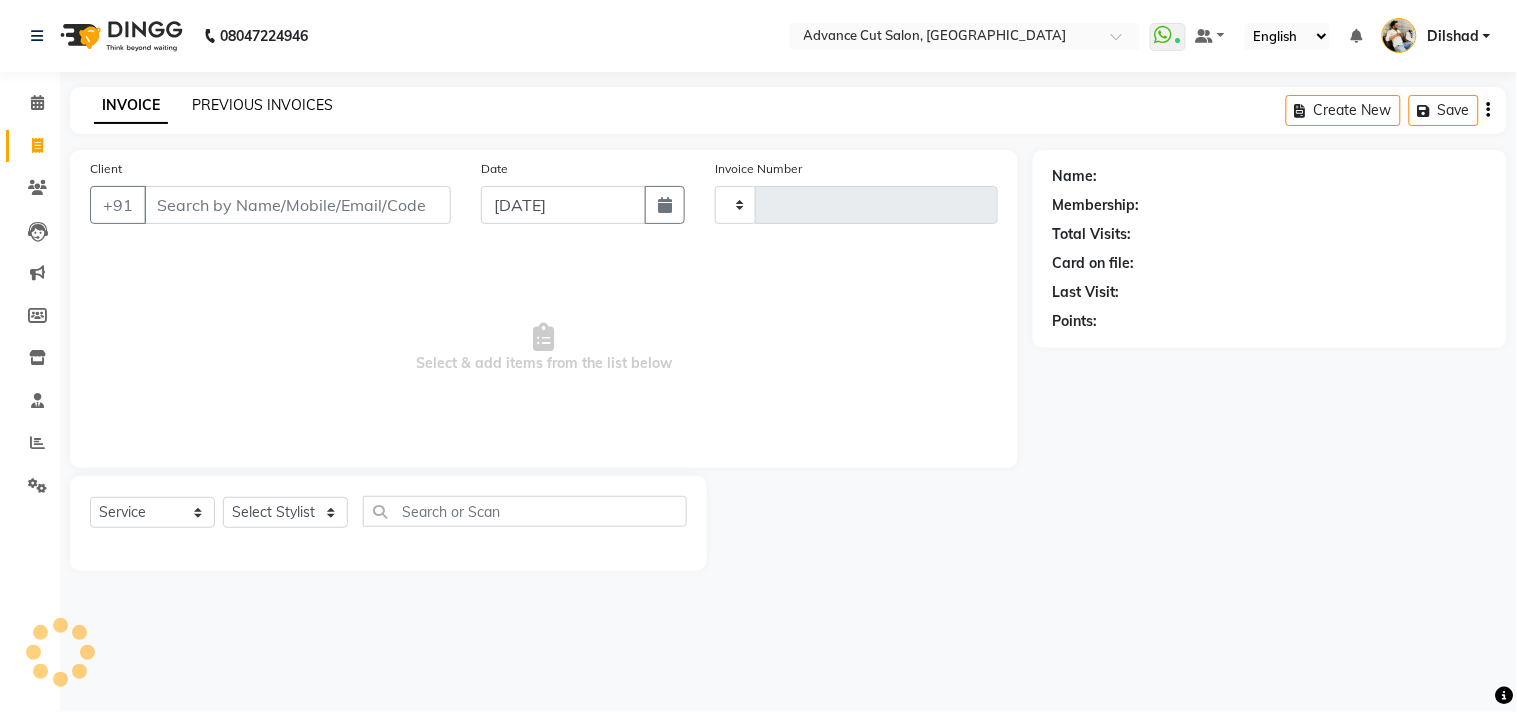 type on "3668" 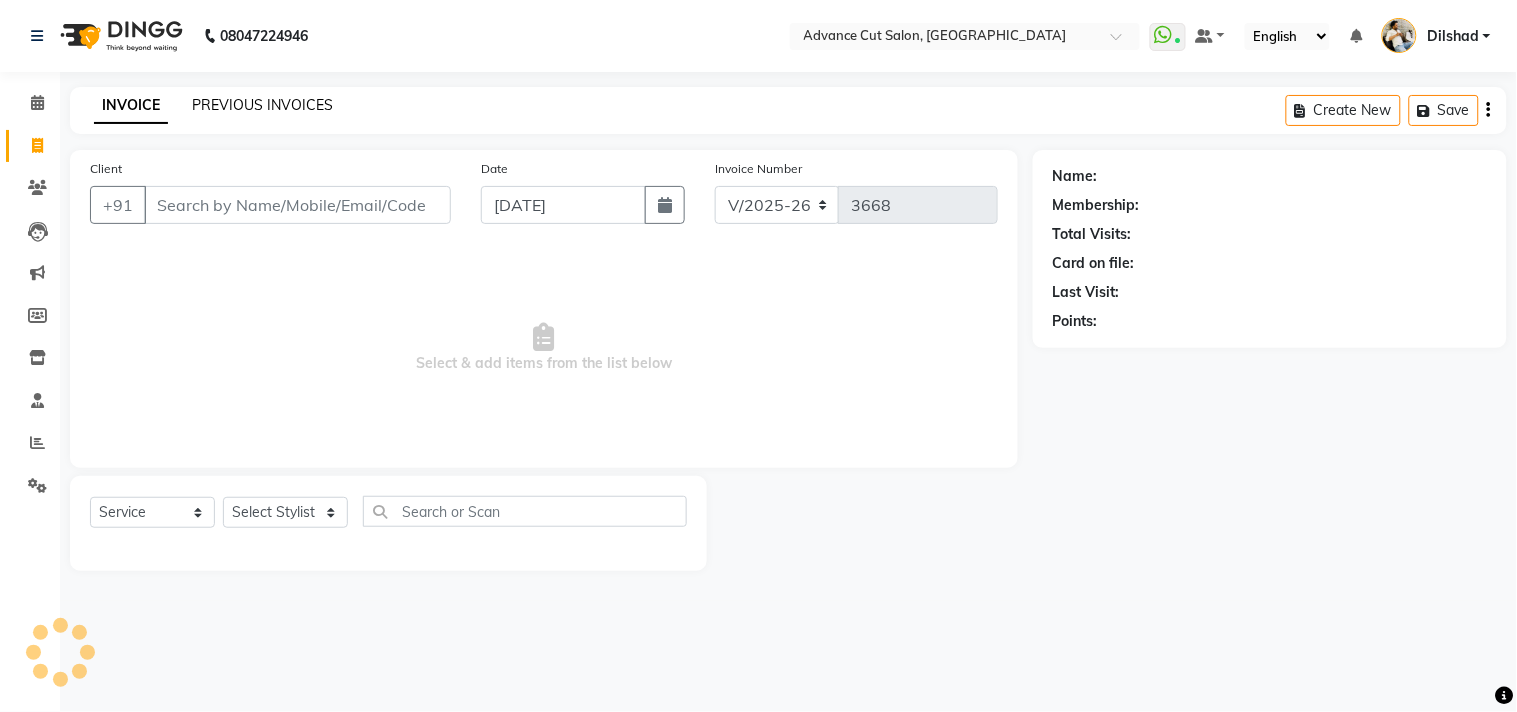 click on "PREVIOUS INVOICES" 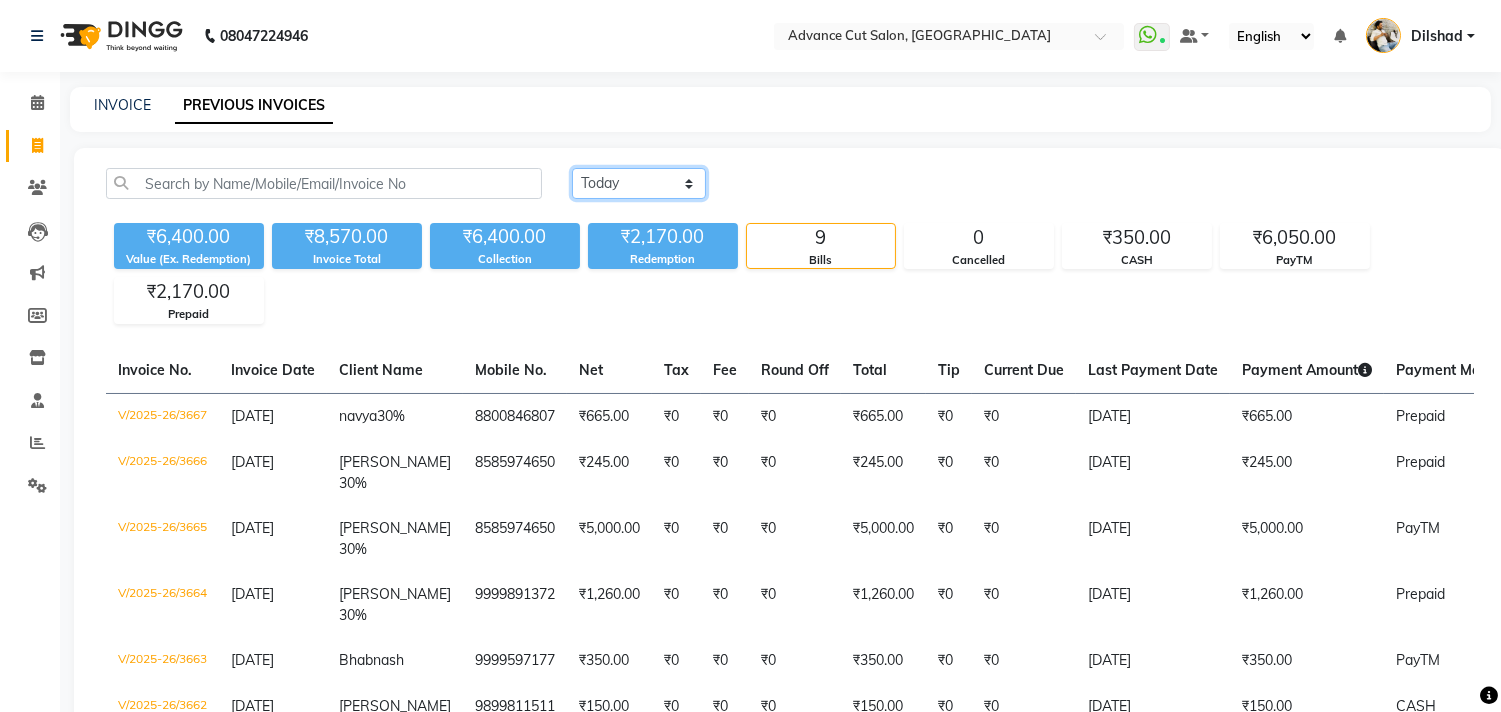 click on "[DATE] [DATE] Custom Range" 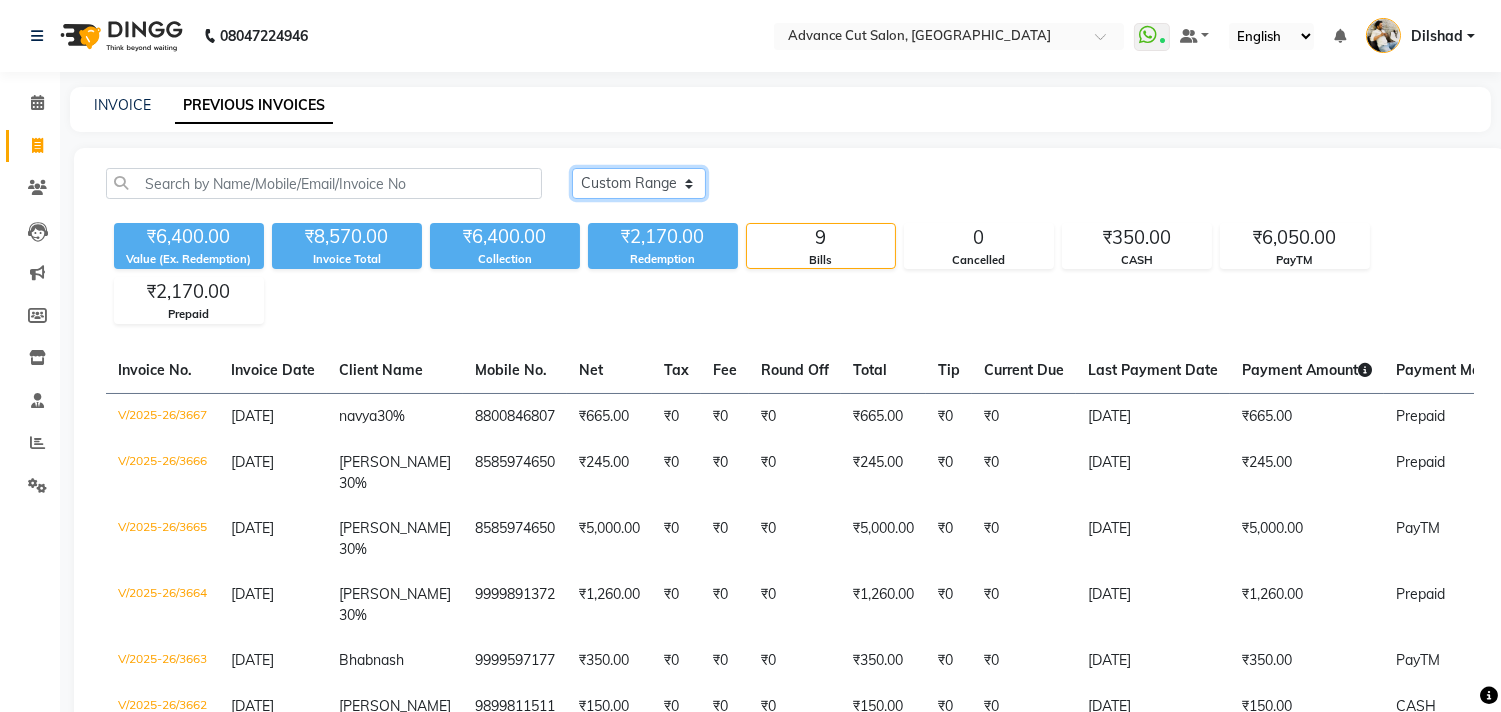 click on "[DATE] [DATE] Custom Range" 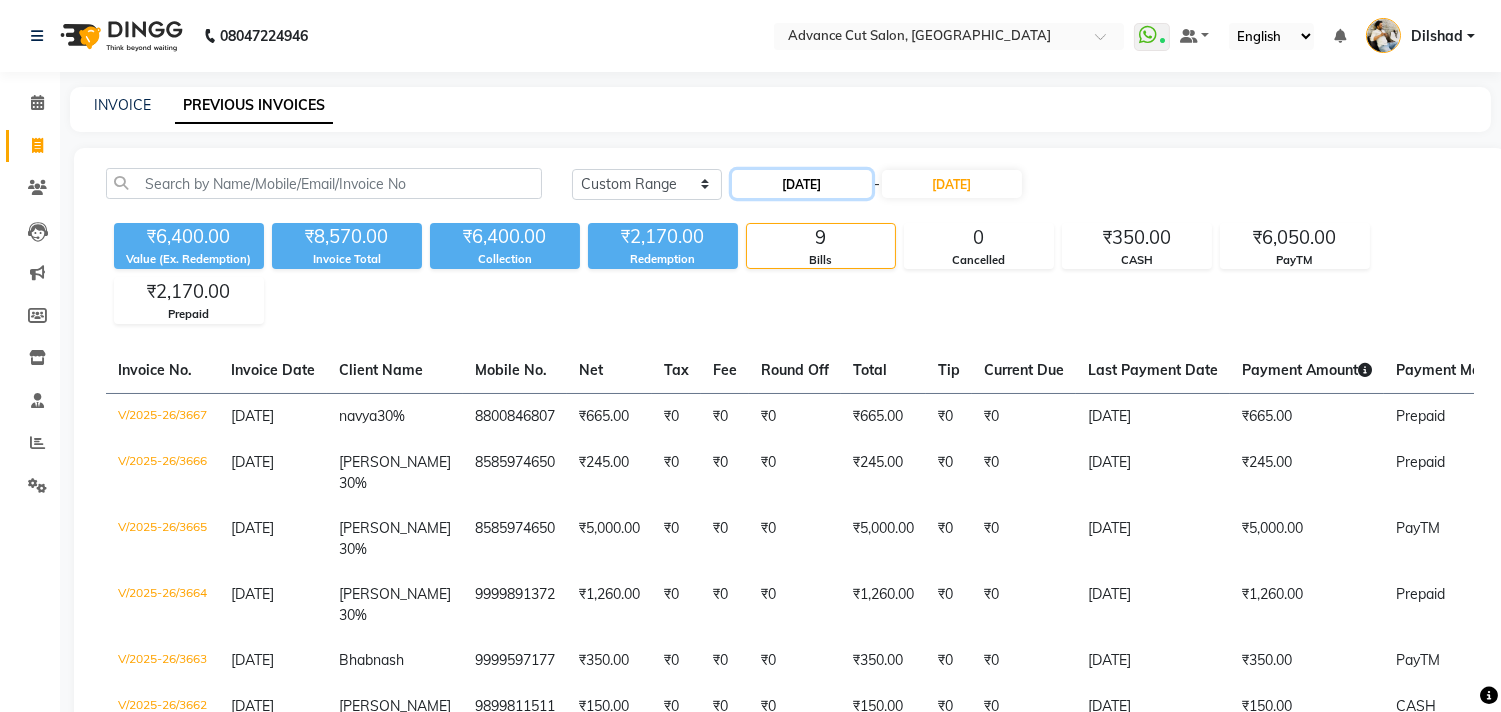 click on "[DATE]" 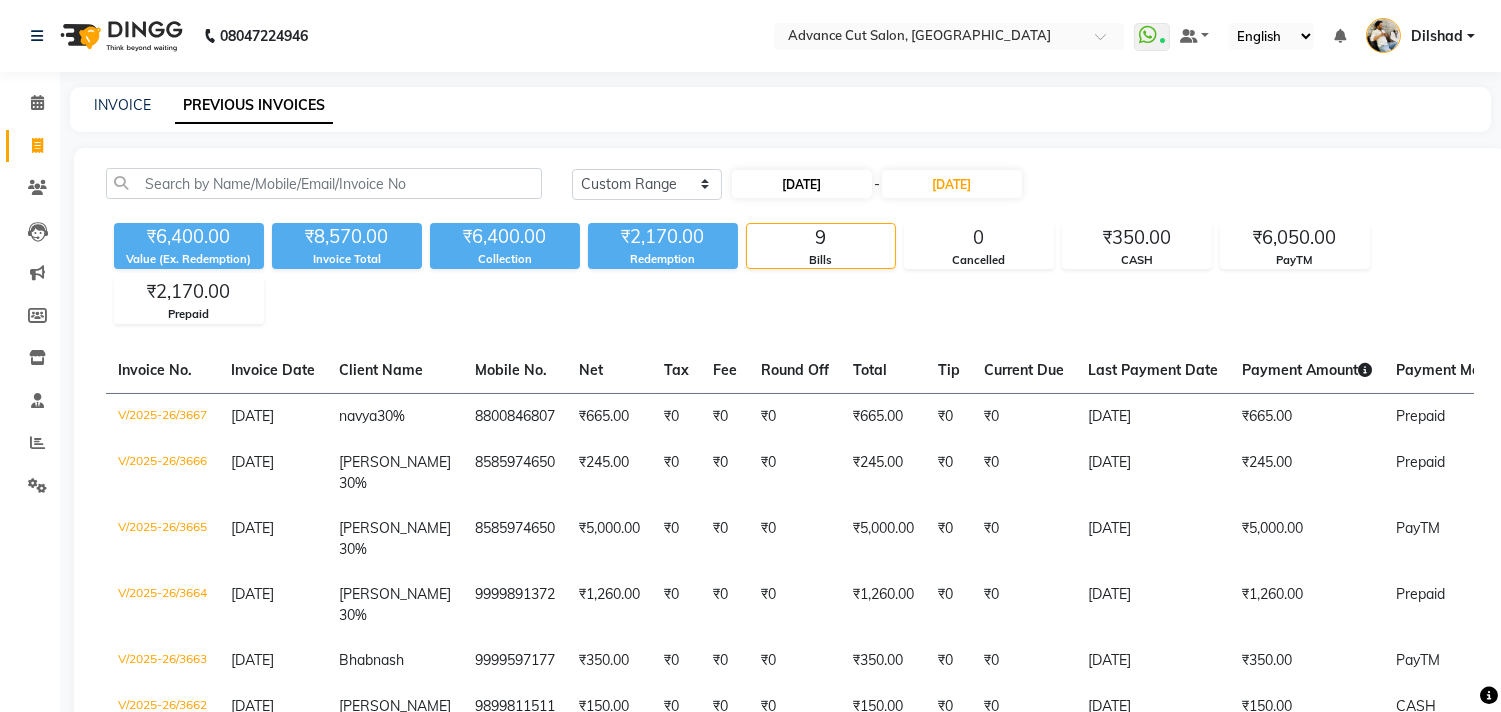 select on "7" 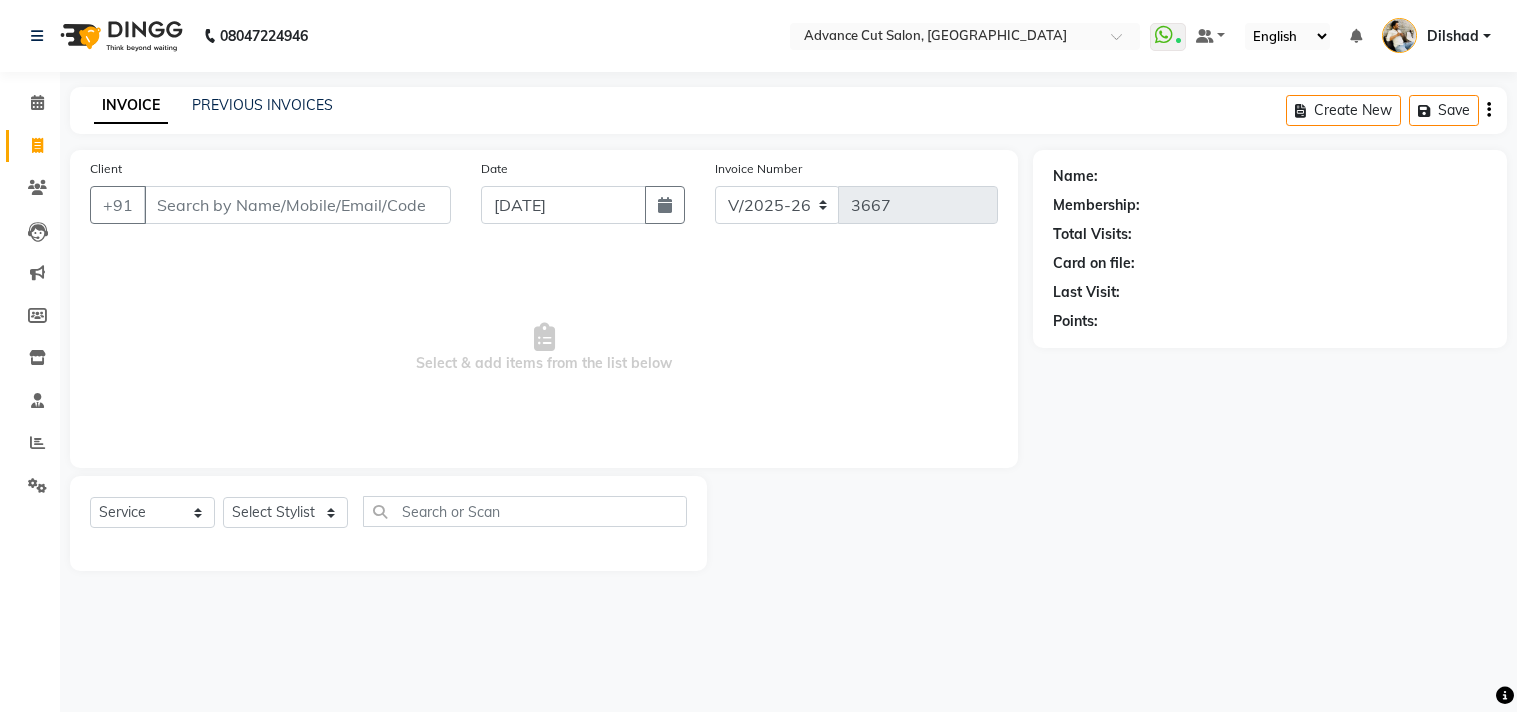 select on "922" 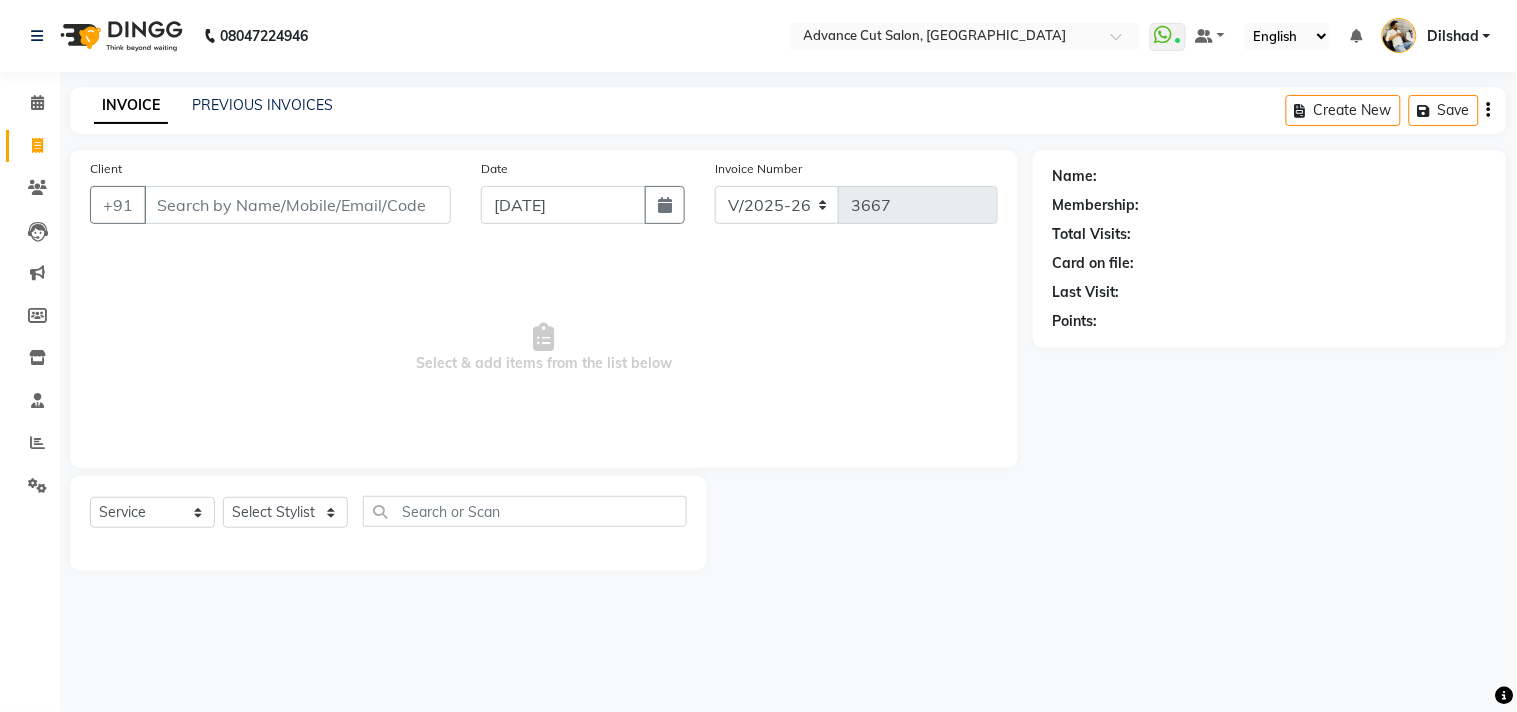scroll, scrollTop: 0, scrollLeft: 0, axis: both 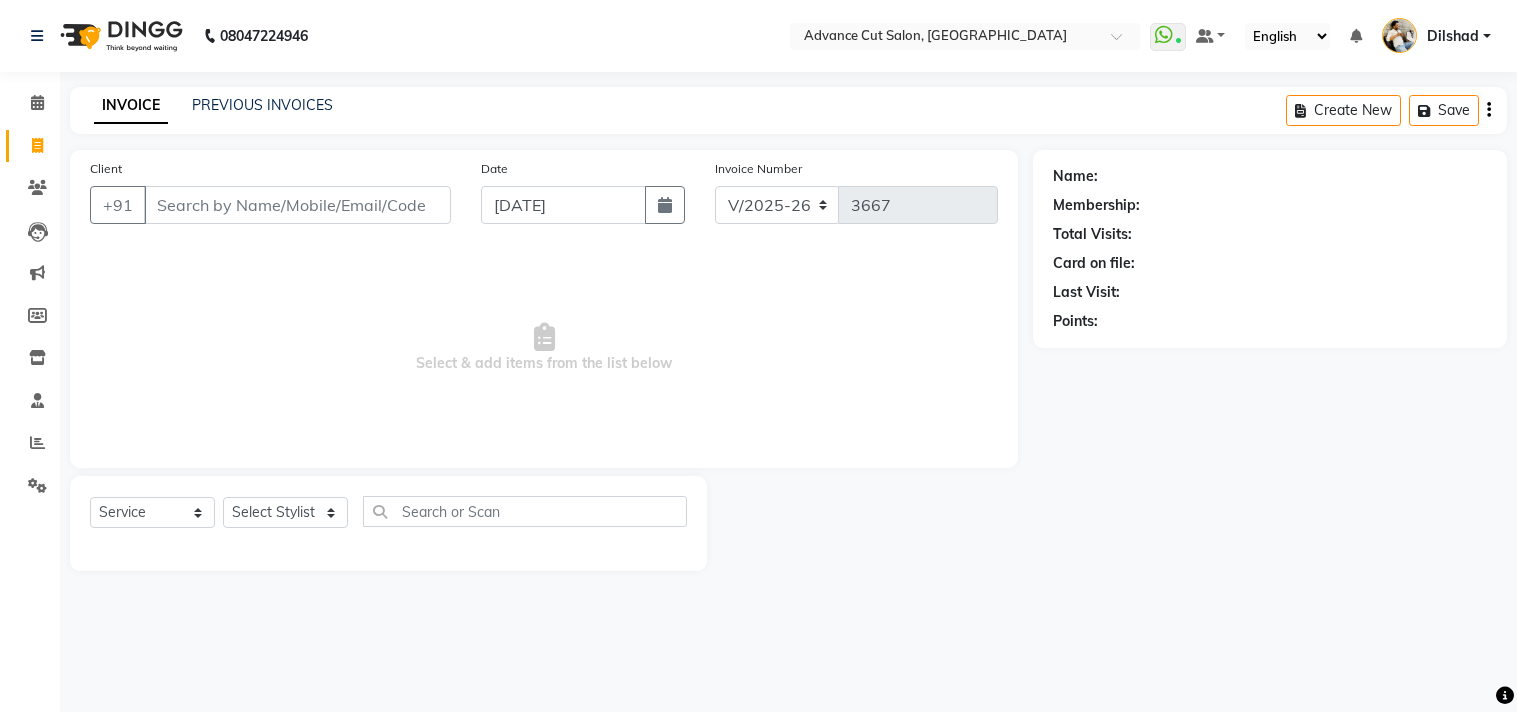 select on "922" 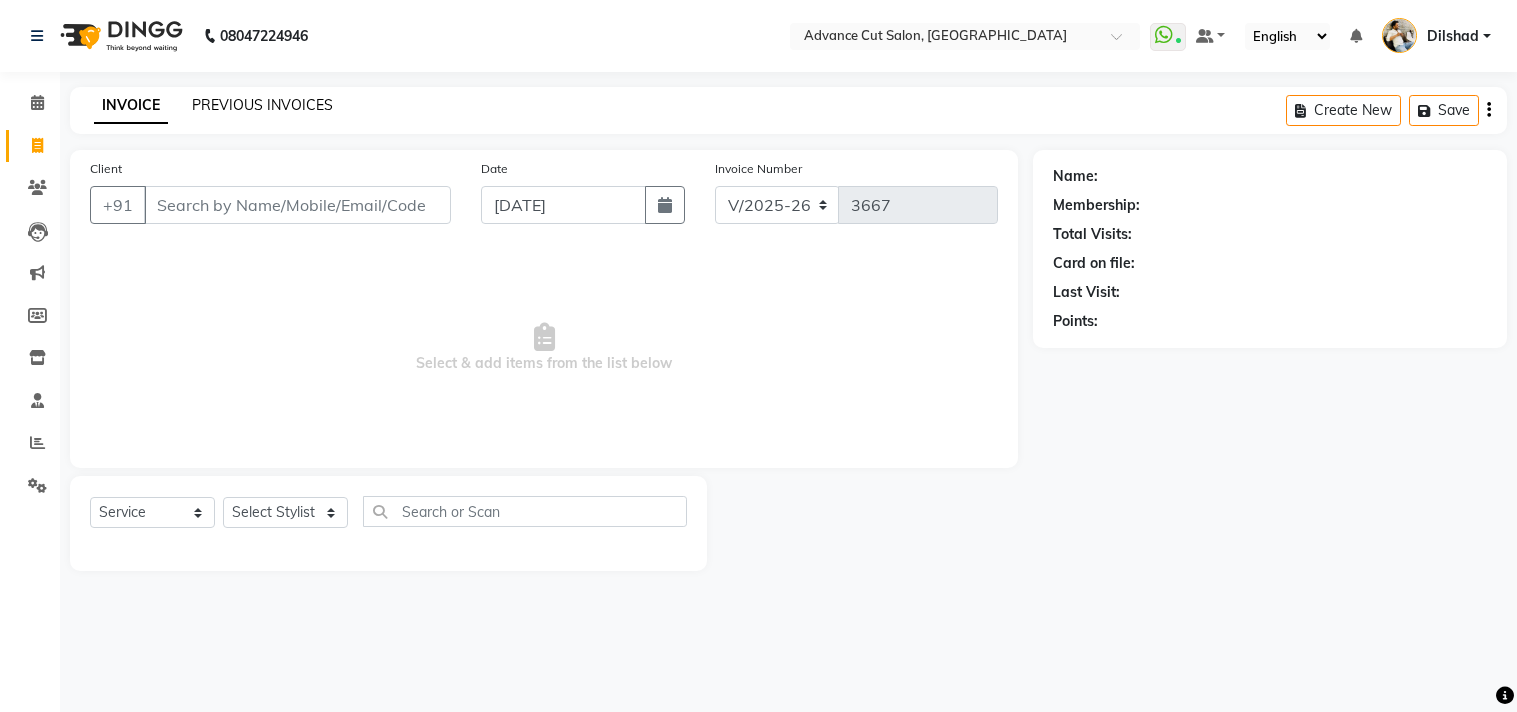 scroll, scrollTop: 0, scrollLeft: 0, axis: both 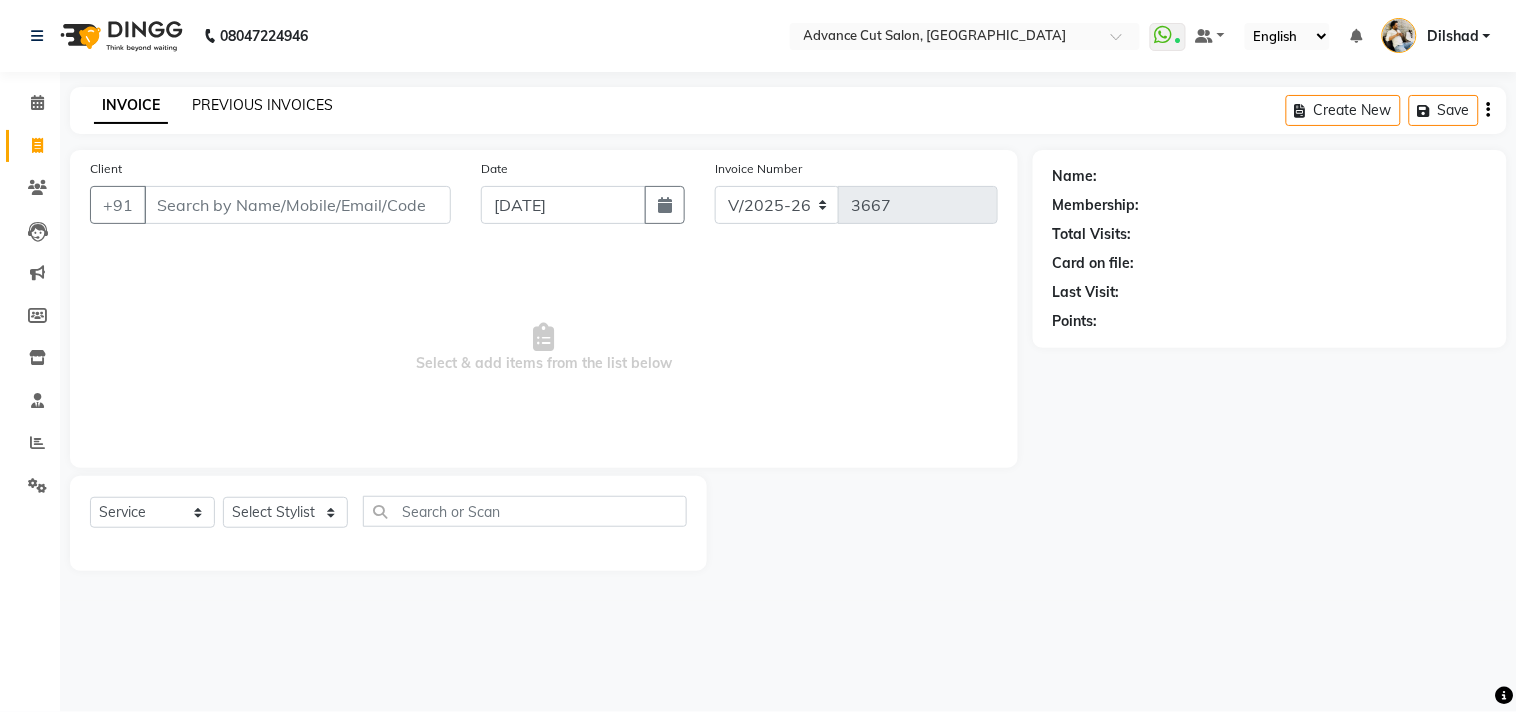 click on "PREVIOUS INVOICES" 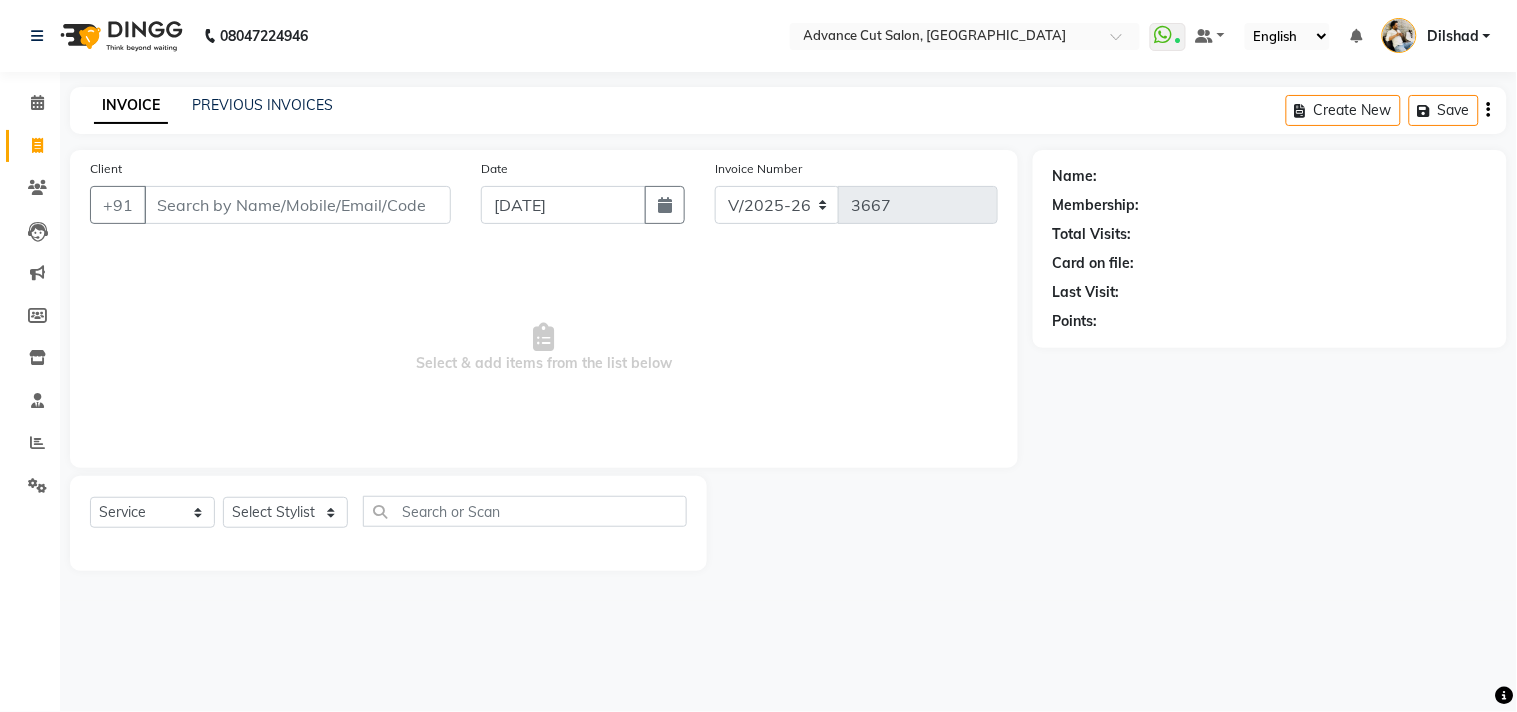 scroll, scrollTop: 0, scrollLeft: 0, axis: both 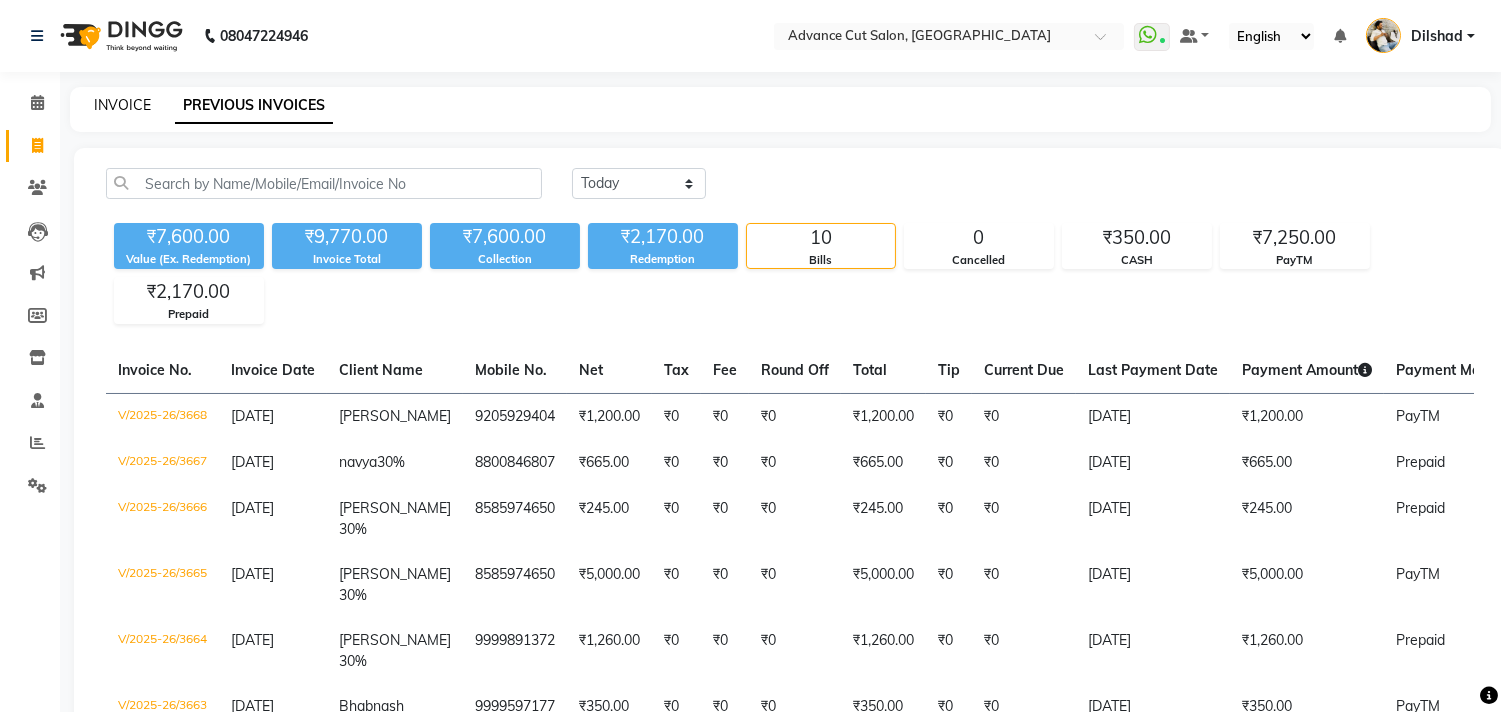 click on "INVOICE" 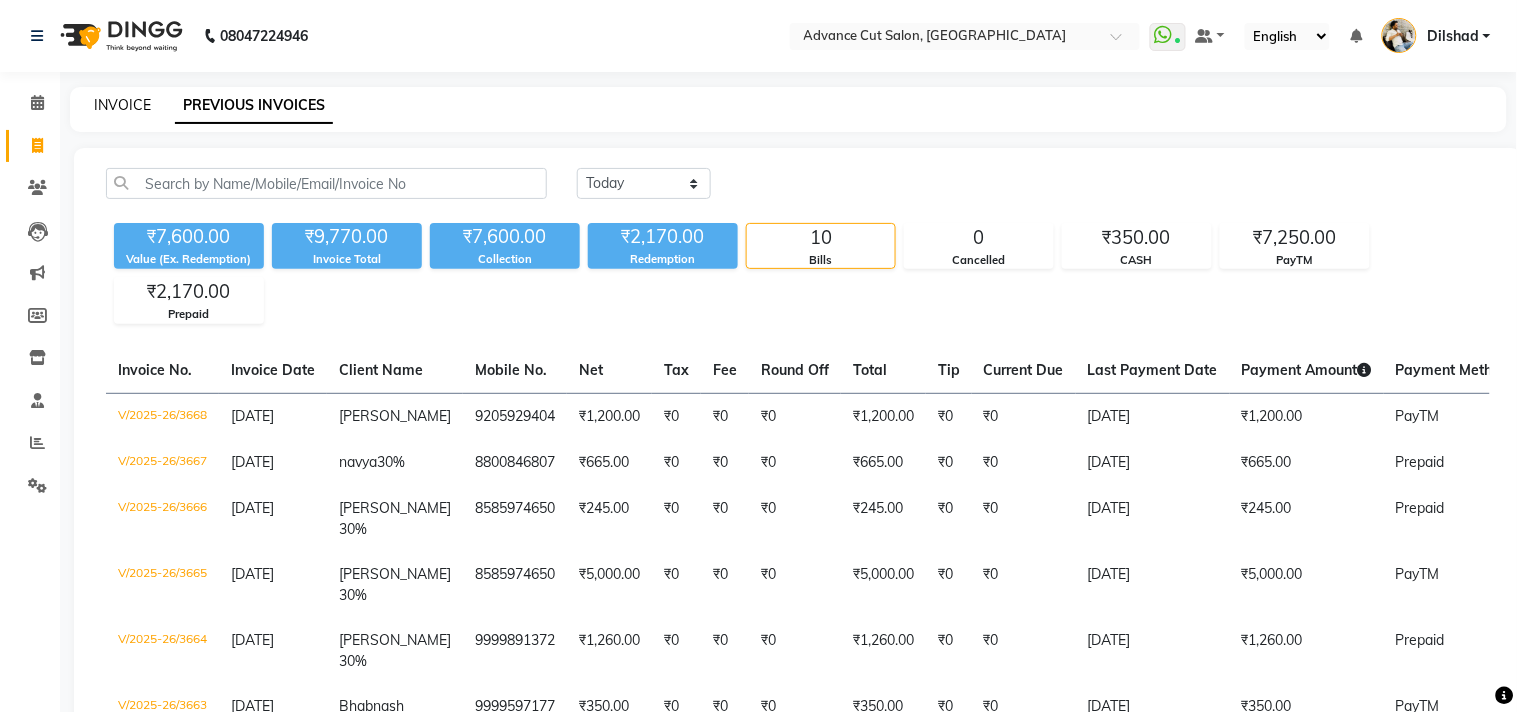 select on "922" 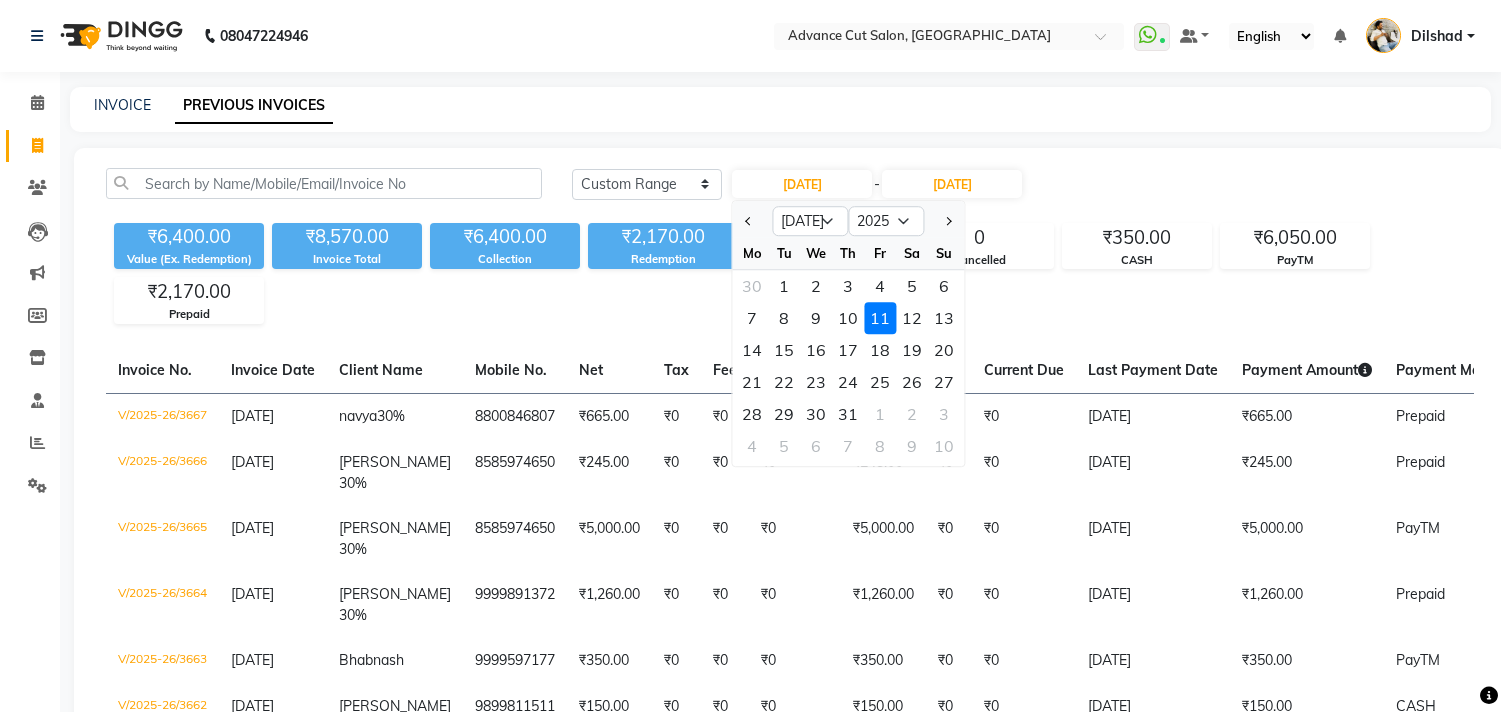 select on "range" 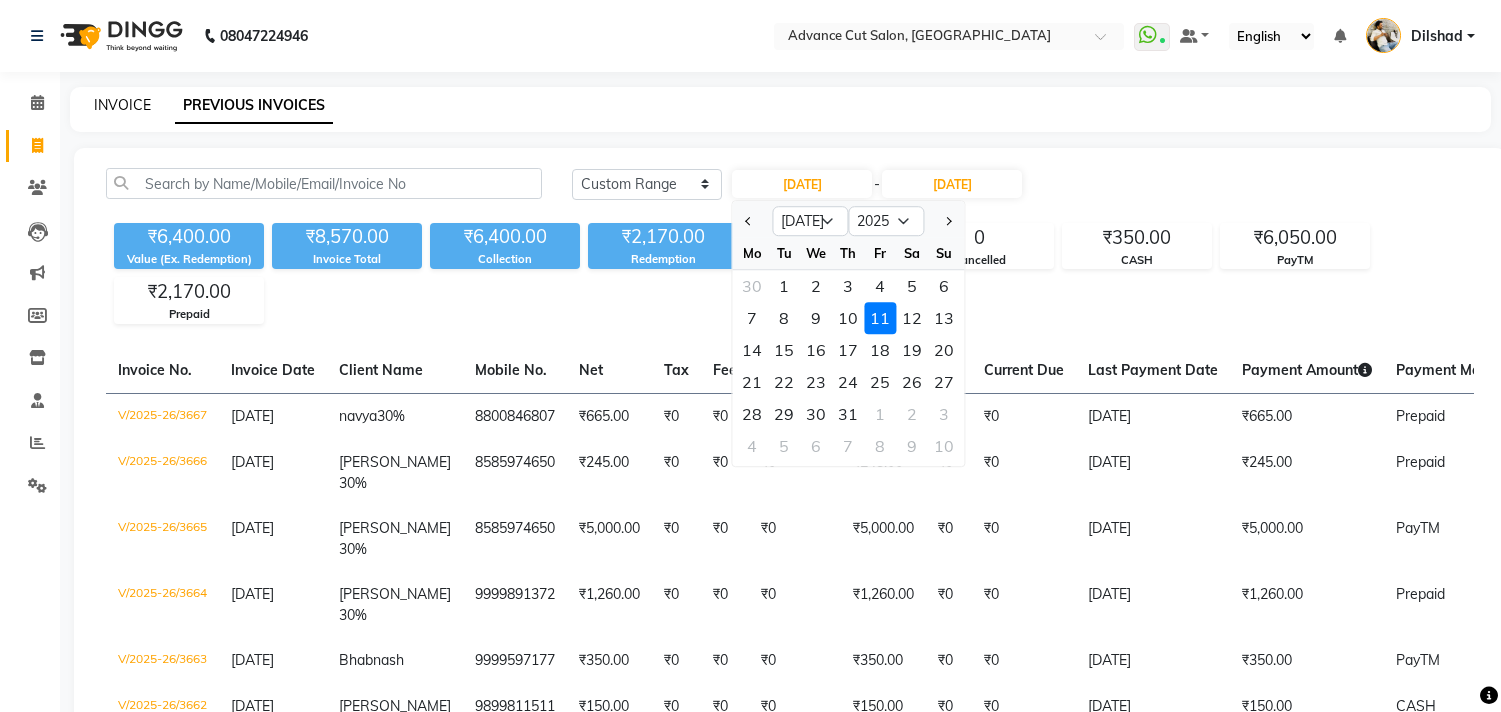 scroll, scrollTop: 0, scrollLeft: 0, axis: both 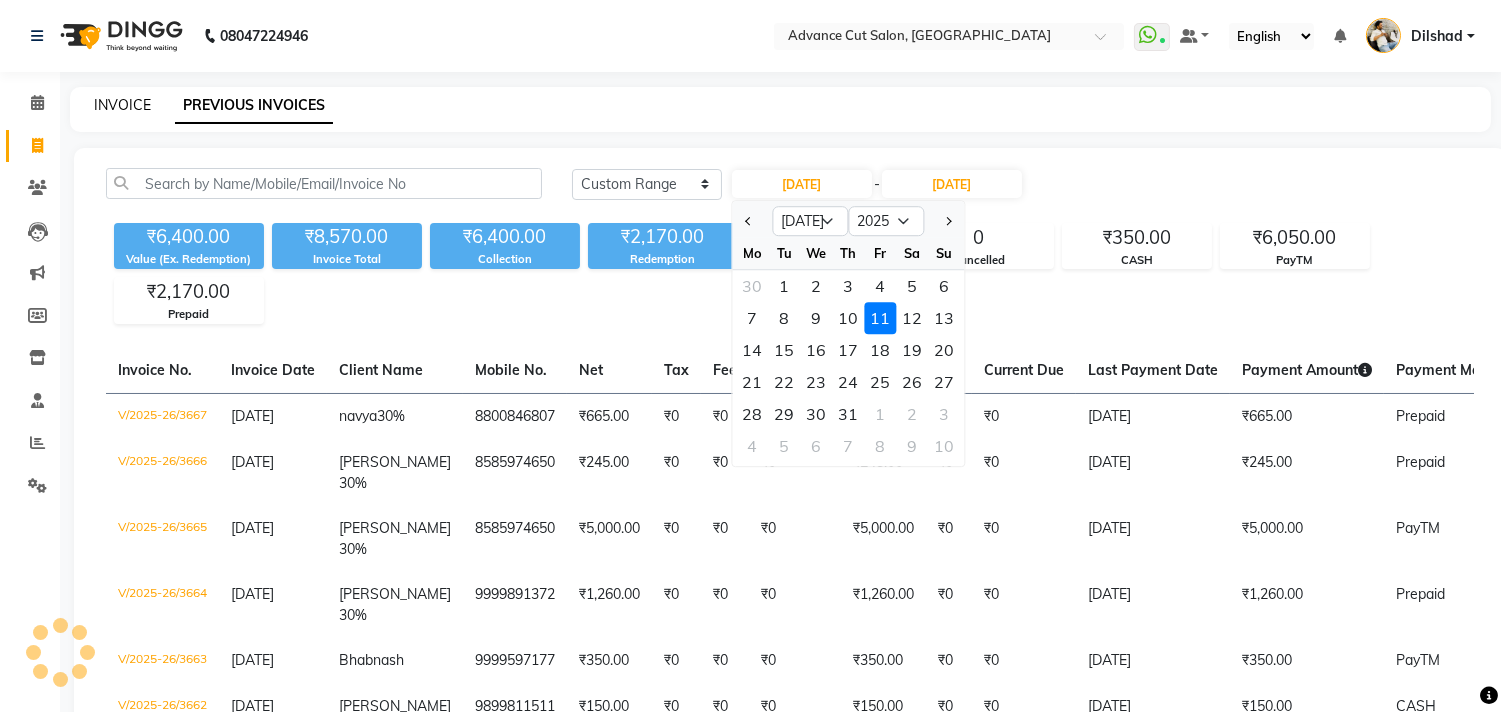 click on "INVOICE" 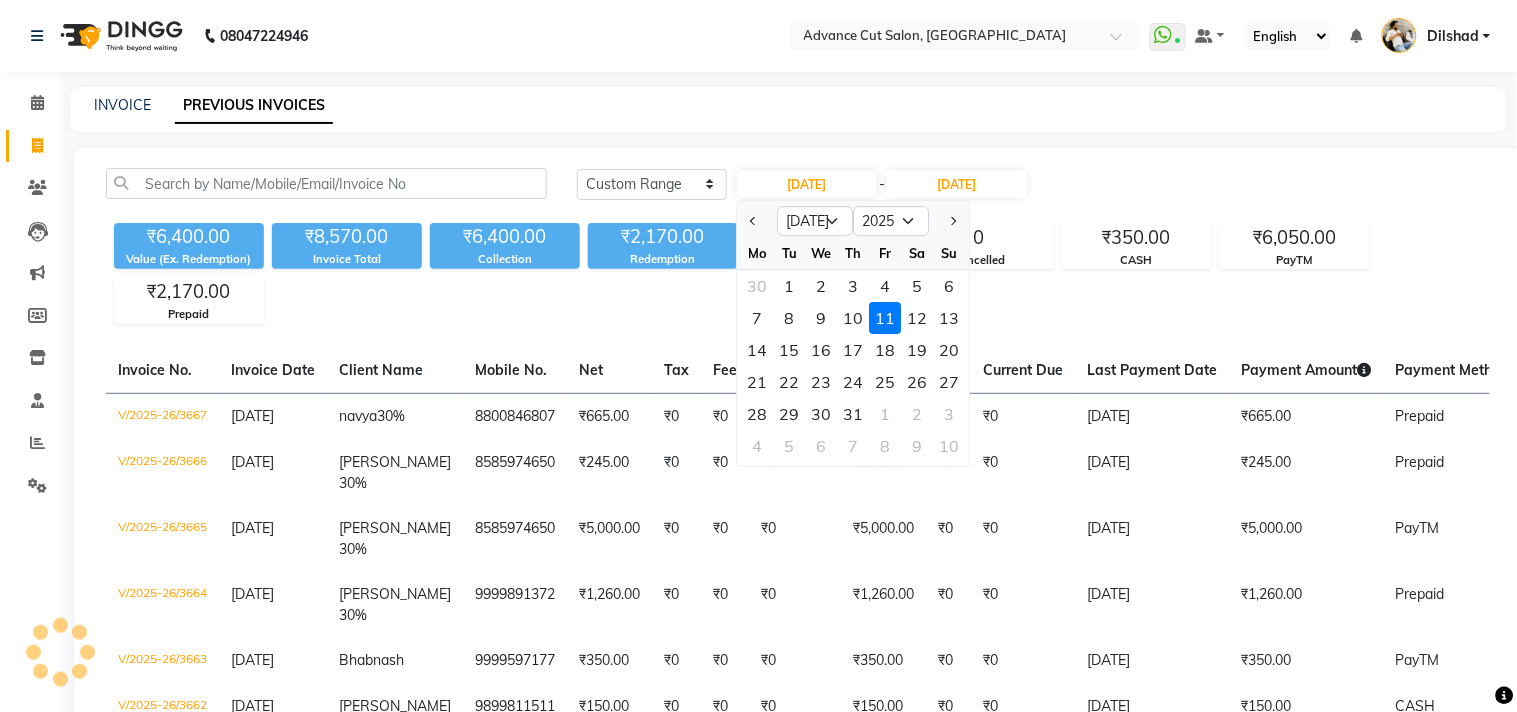 select on "service" 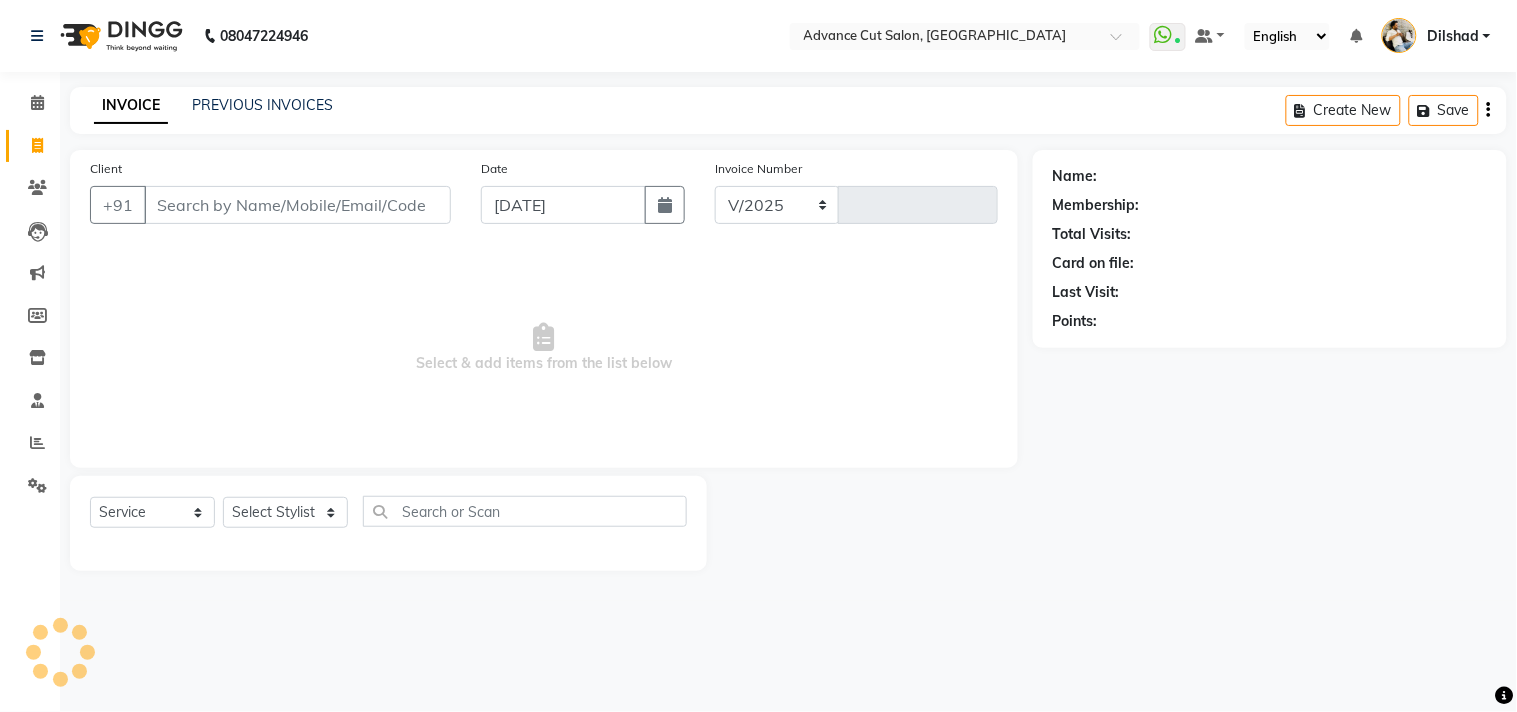 select on "922" 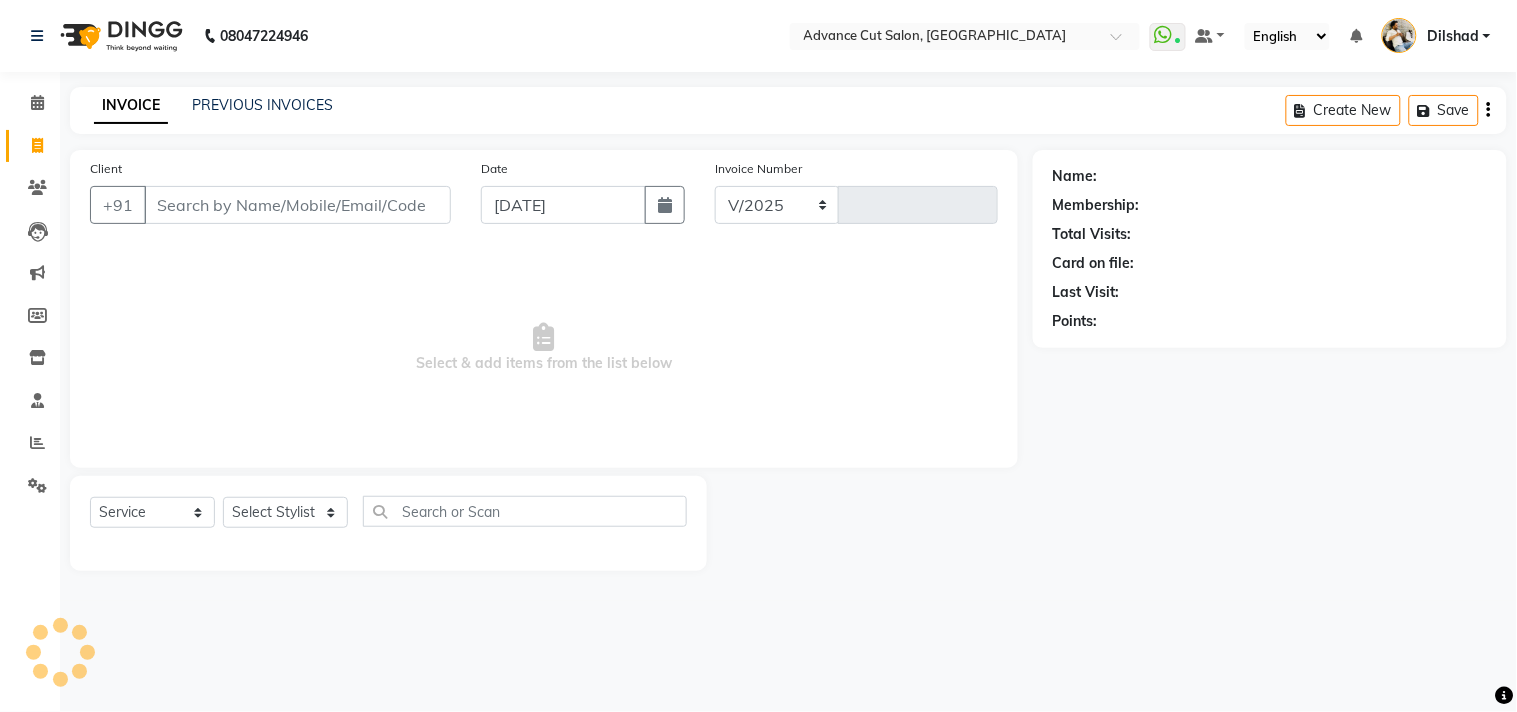 type on "3669" 